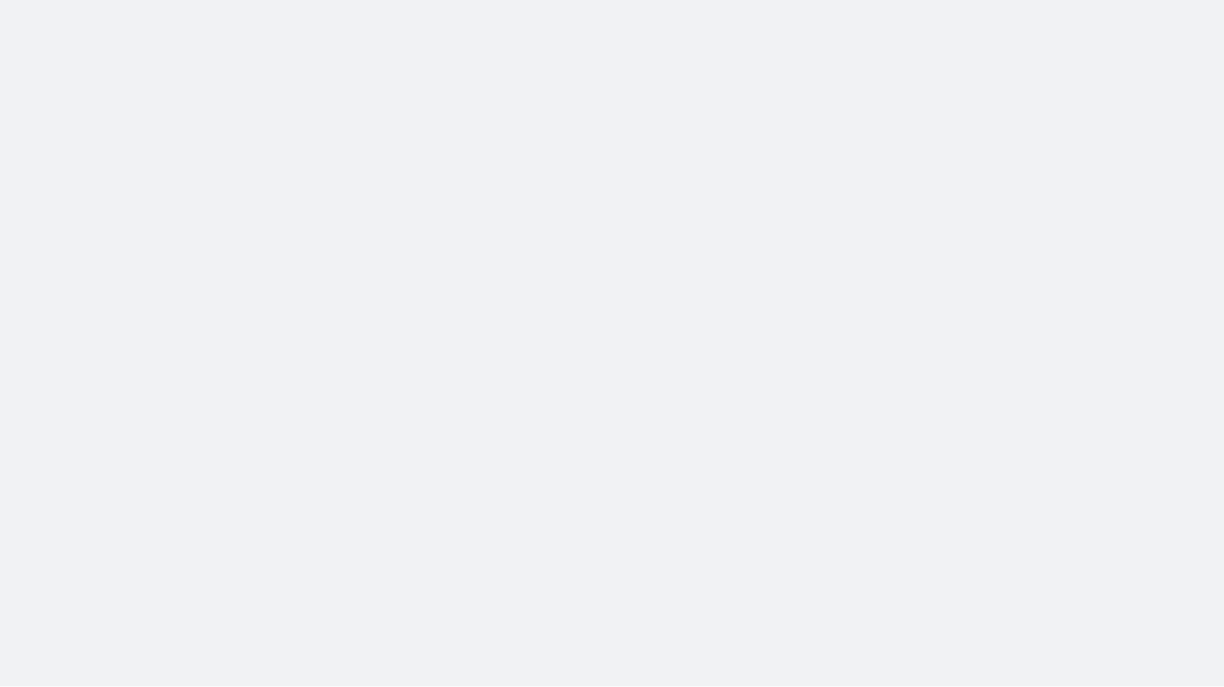 scroll, scrollTop: 0, scrollLeft: 0, axis: both 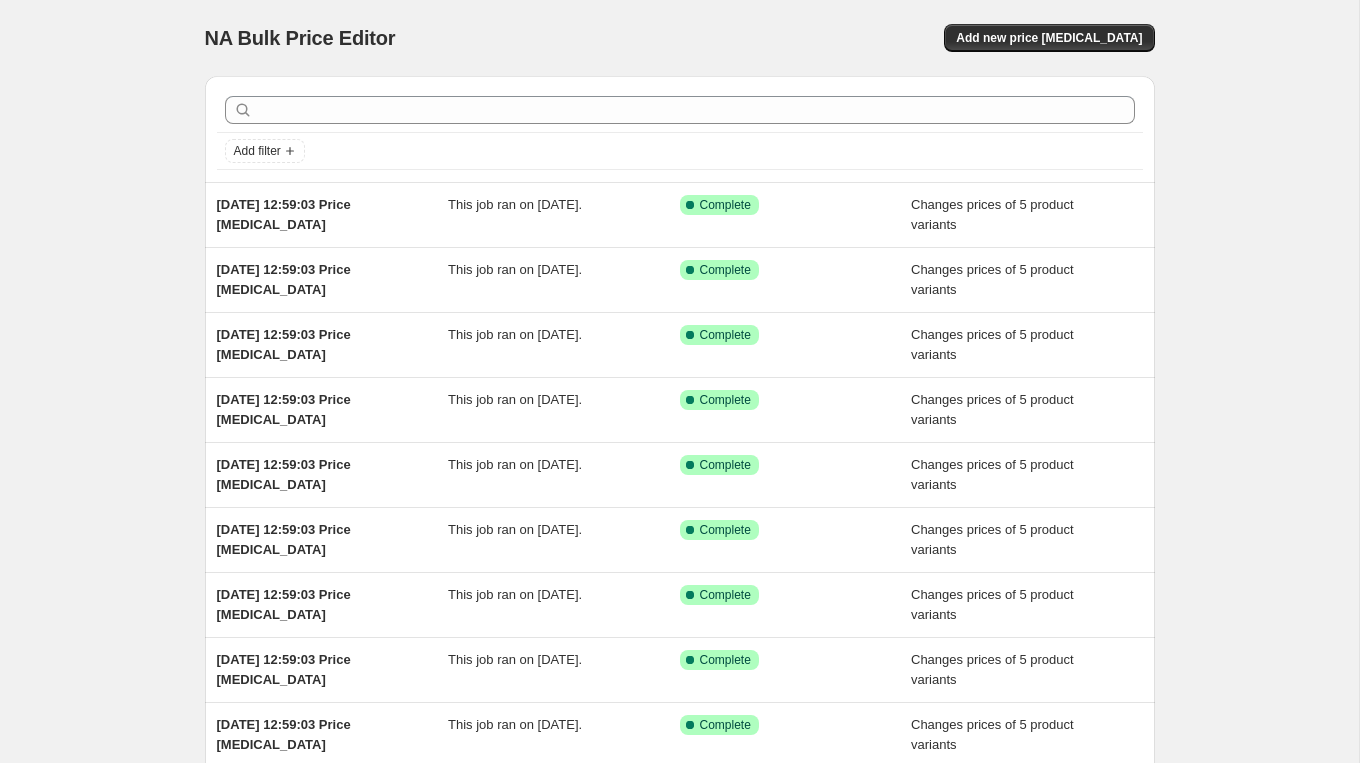 click on "NA Bulk Price Editor. This page is ready NA Bulk Price Editor Add new price [MEDICAL_DATA]" at bounding box center [680, 38] 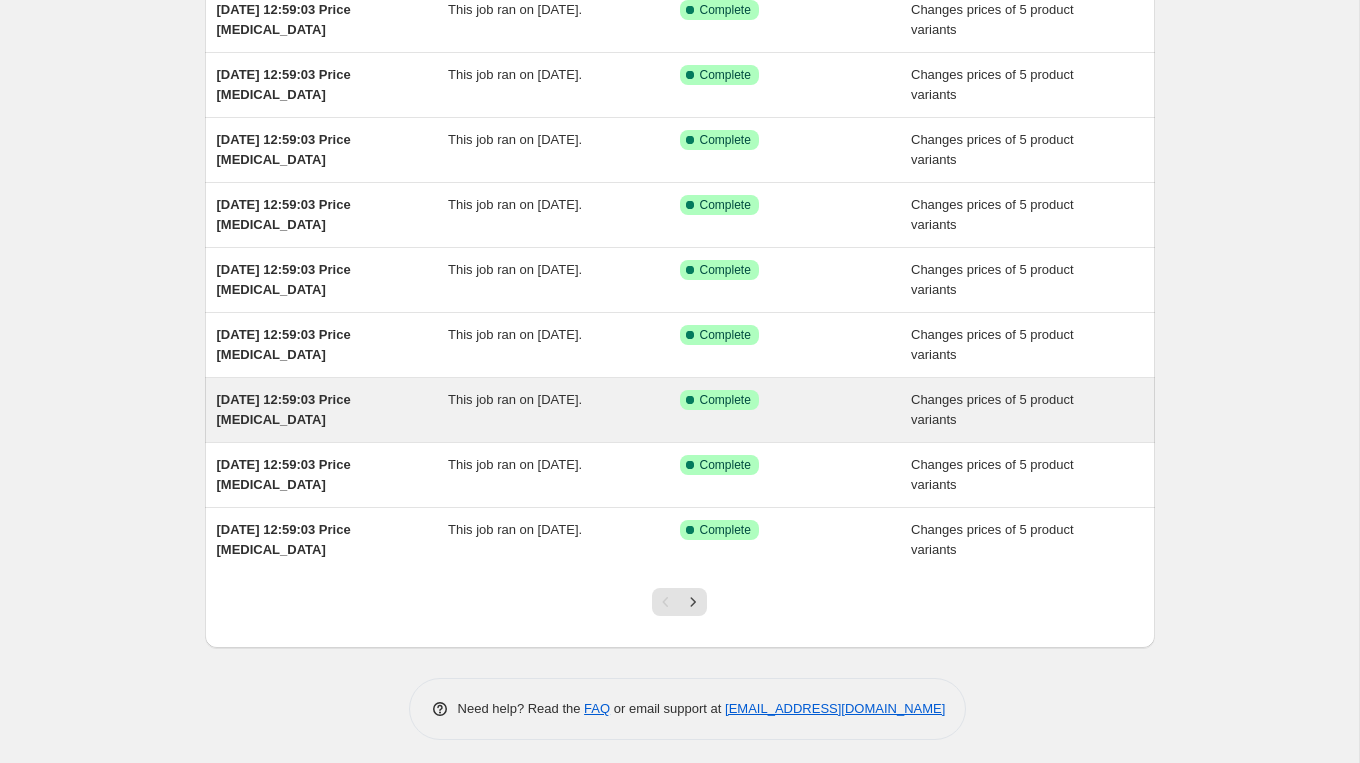 scroll, scrollTop: 0, scrollLeft: 0, axis: both 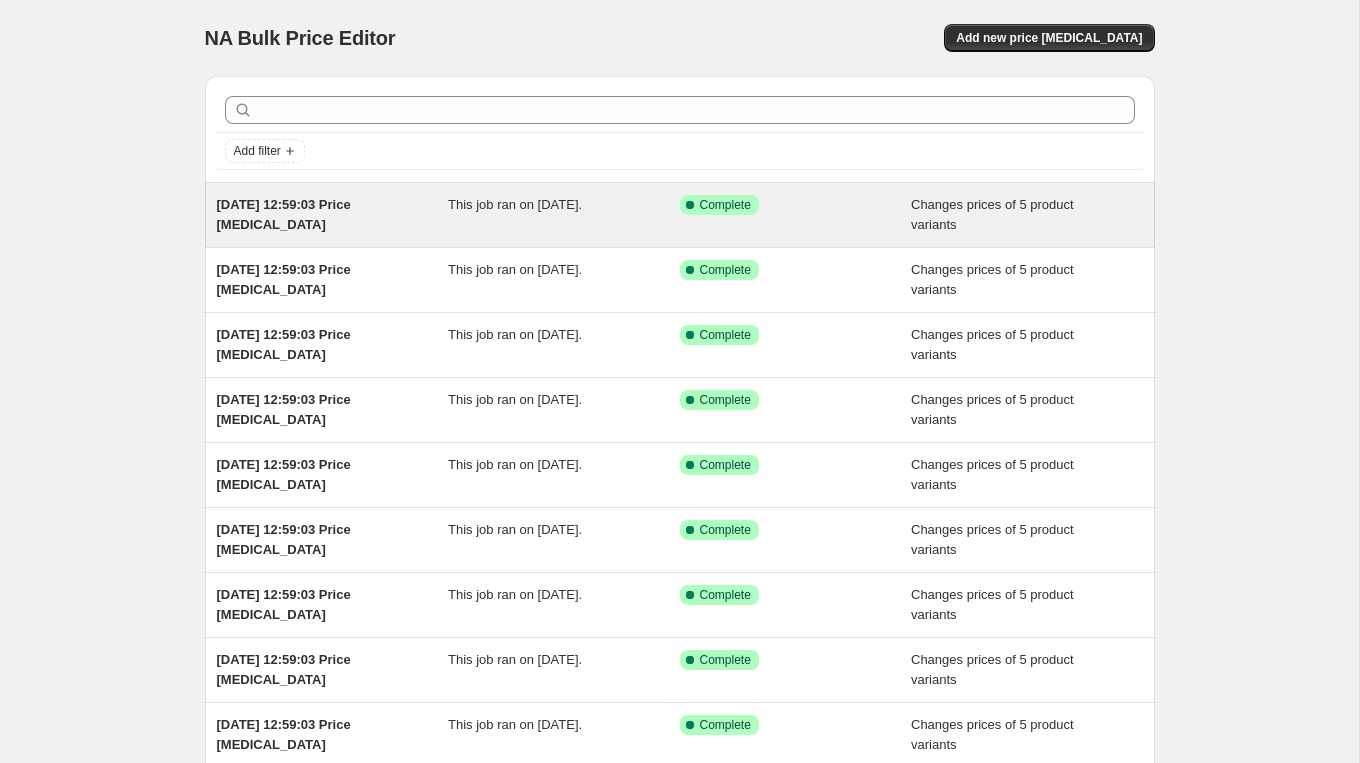 click on "[DATE] 12:59:03 Price [MEDICAL_DATA] This job ran on [DATE]. Success Complete Complete Changes prices of 5 product variants" at bounding box center (680, 215) 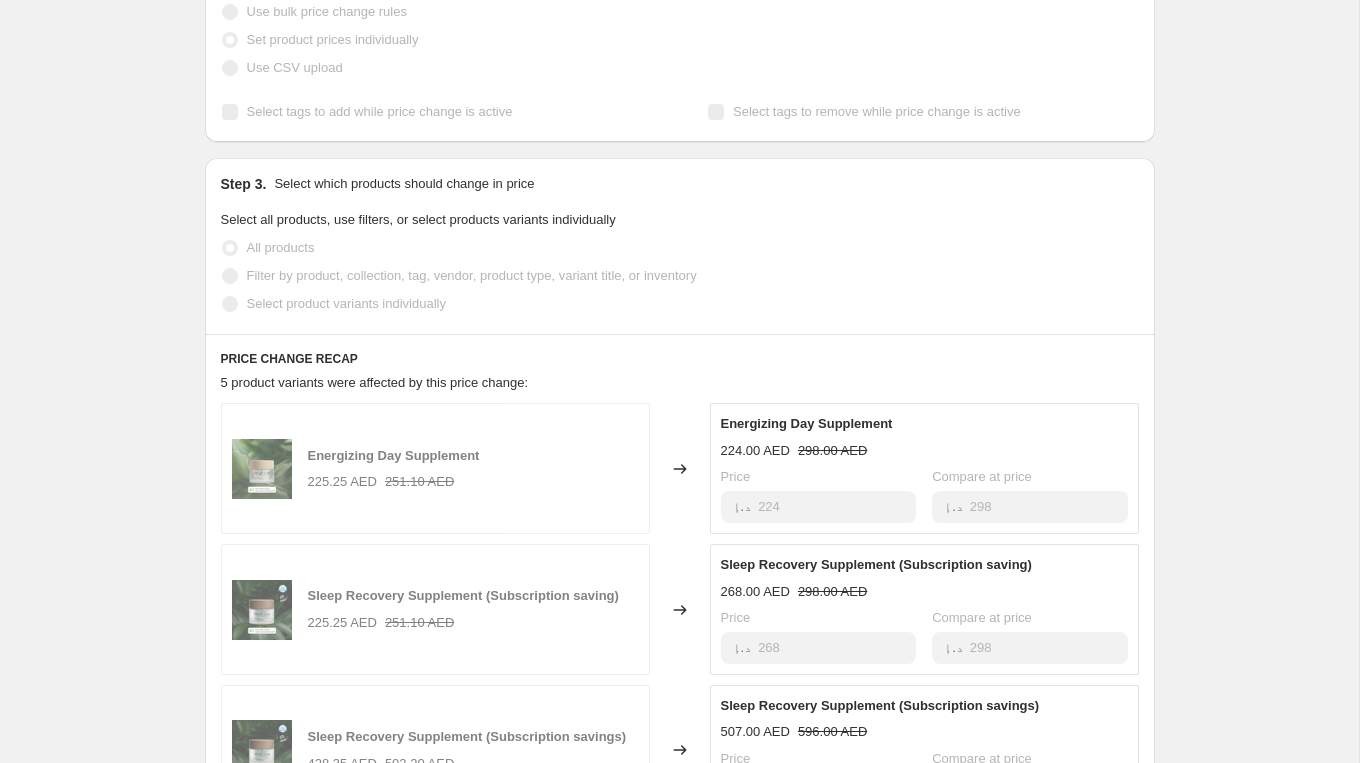 scroll, scrollTop: 0, scrollLeft: 0, axis: both 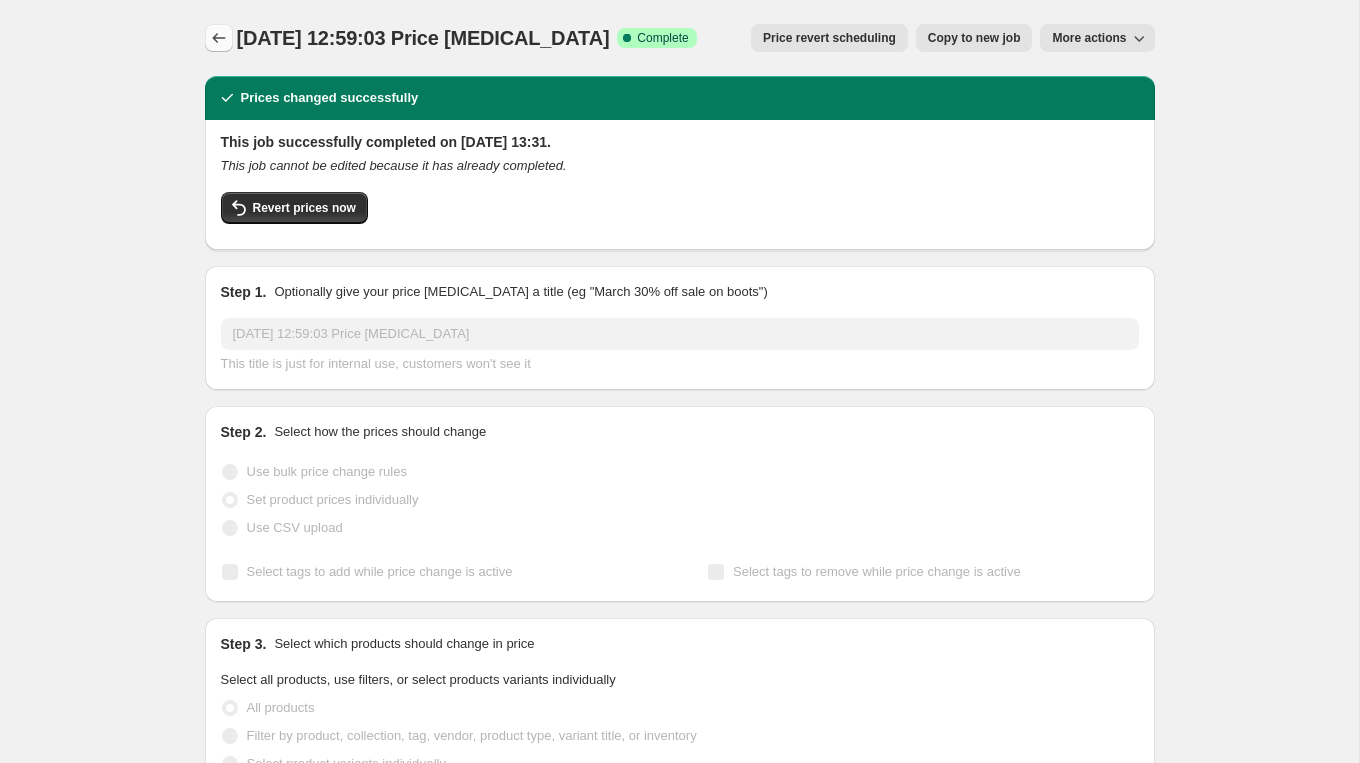 click 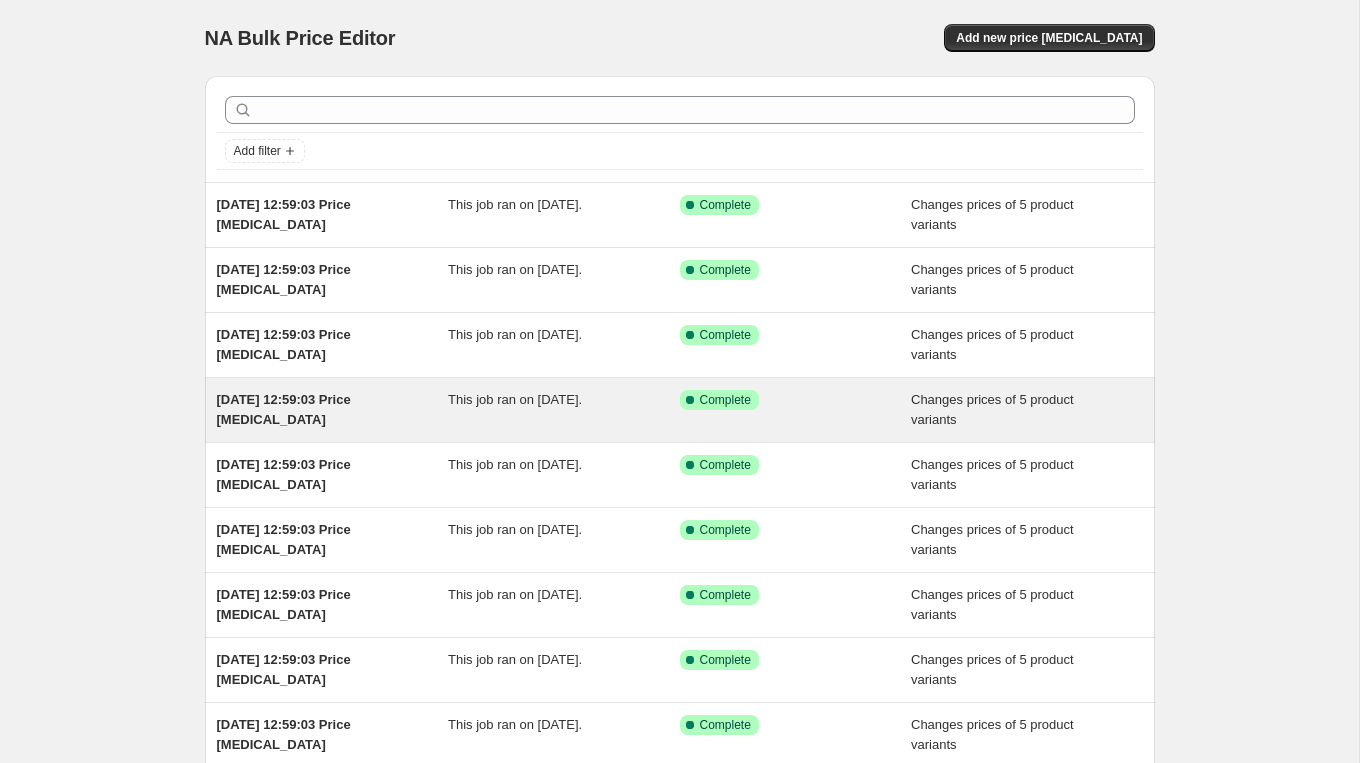 scroll, scrollTop: 260, scrollLeft: 0, axis: vertical 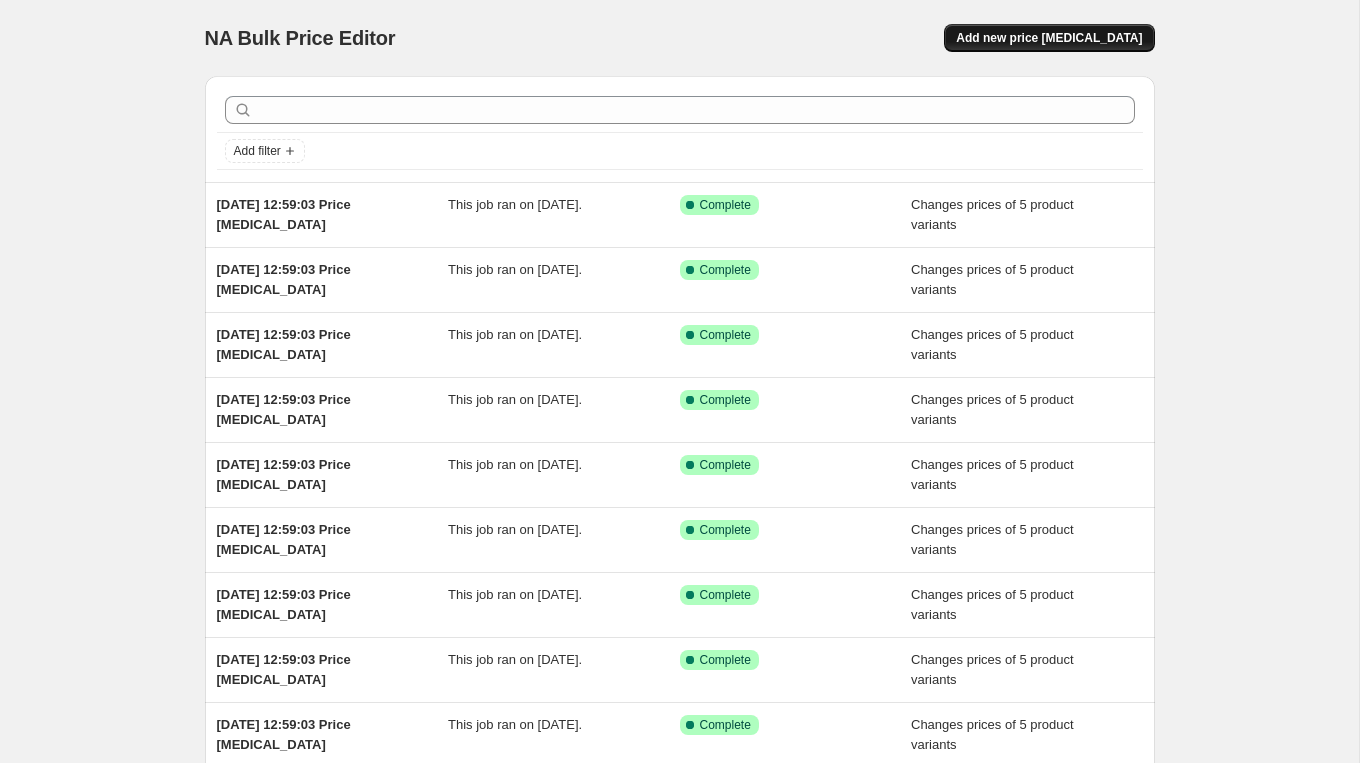 click on "Add new price [MEDICAL_DATA]" at bounding box center [1049, 38] 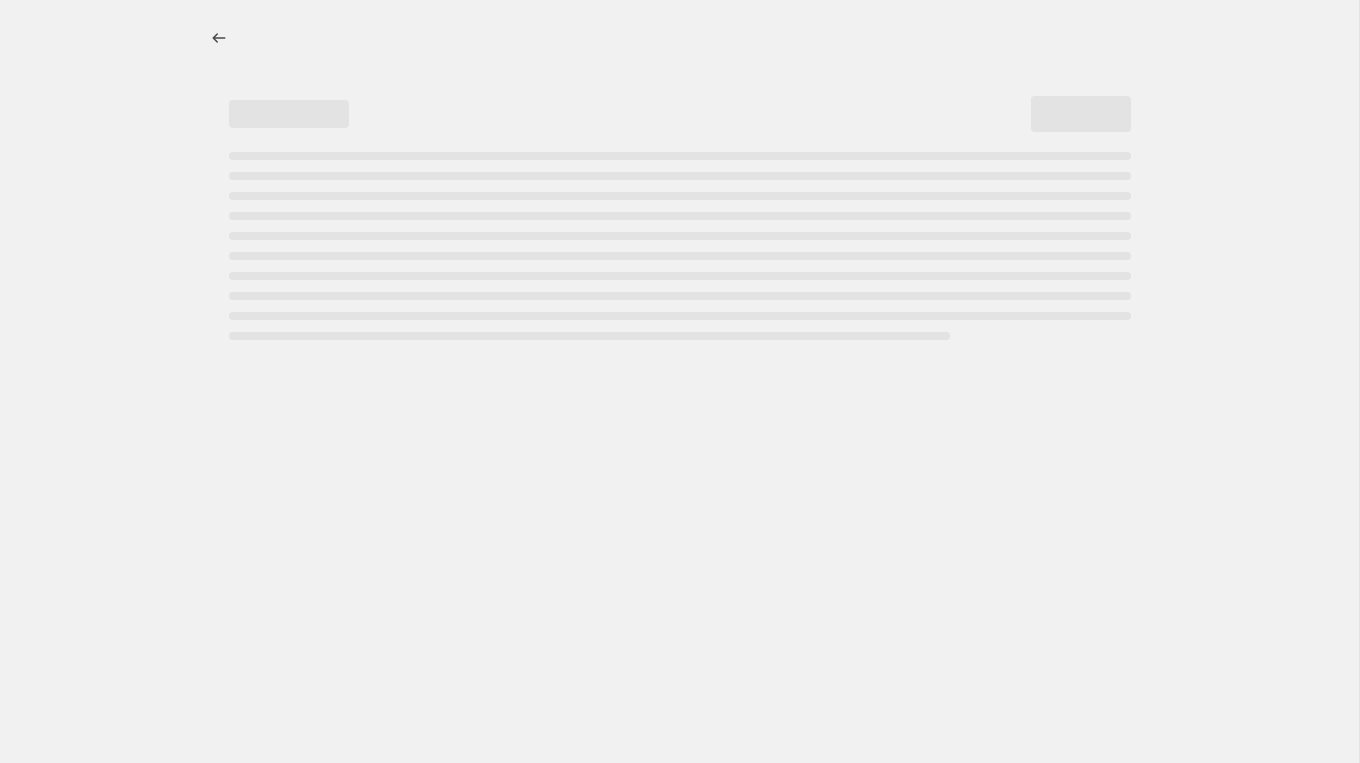 select on "percentage" 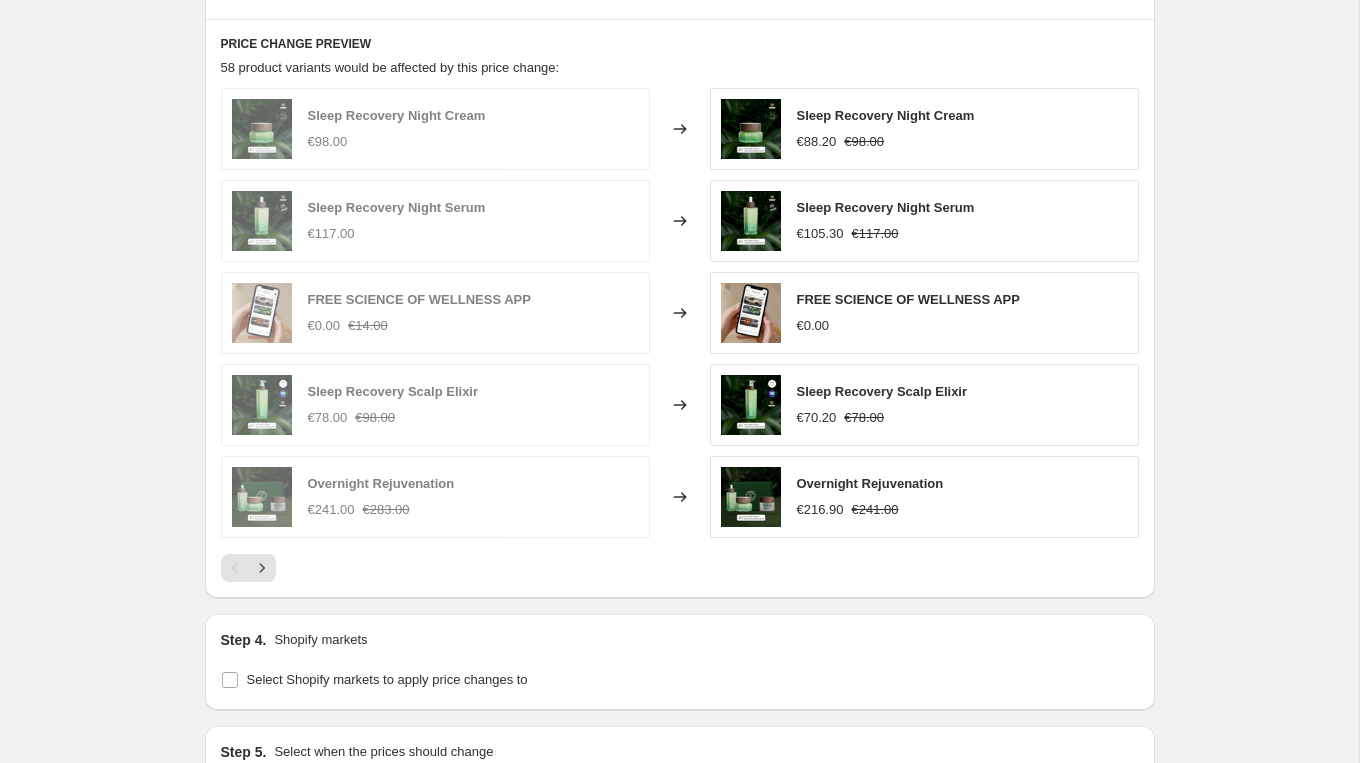 scroll, scrollTop: 1340, scrollLeft: 0, axis: vertical 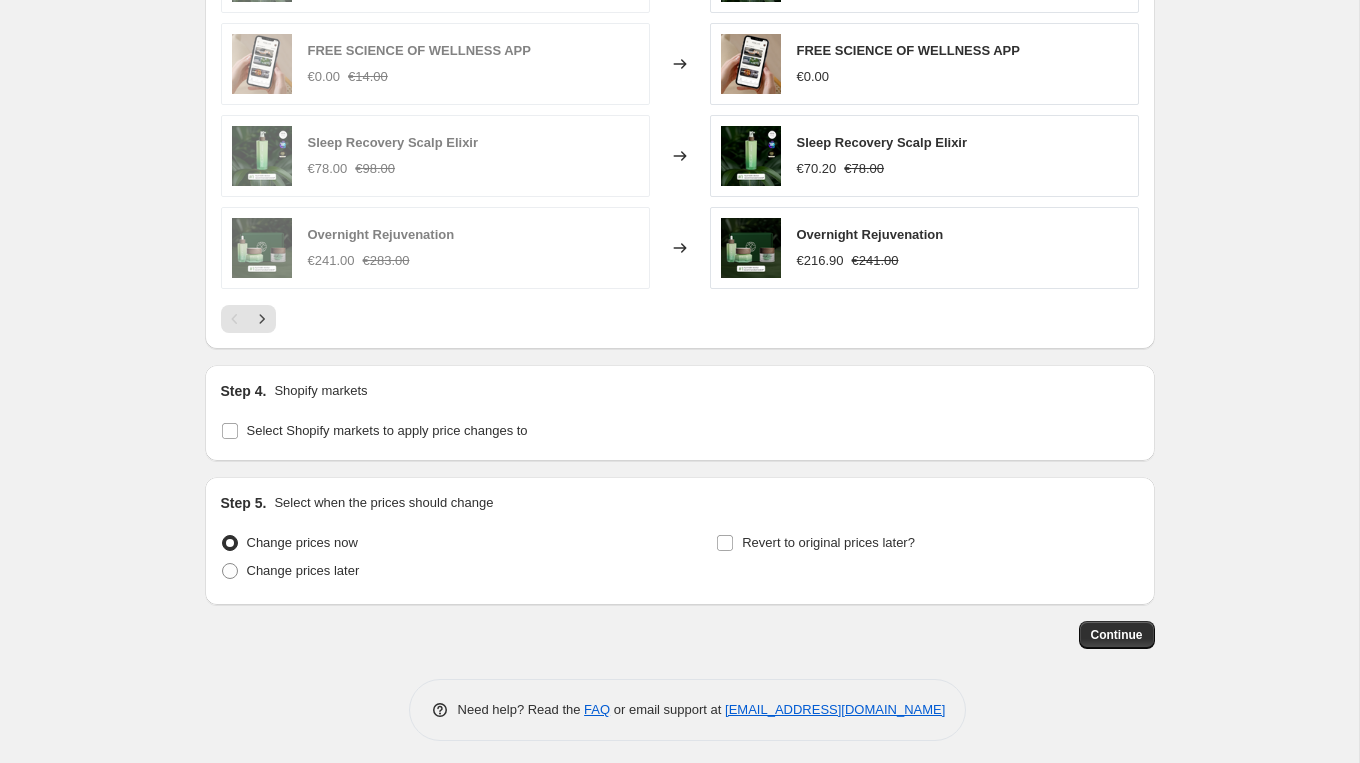 click on "Create new price [MEDICAL_DATA]. This page is ready Create new price [MEDICAL_DATA] Draft Step 1. Optionally give your price [MEDICAL_DATA] a title (eg "March 30% off sale on boots") [DATE] 17:25:42 Price [MEDICAL_DATA] This title is just for internal use, customers won't see it Step 2. Select how the prices should change Use bulk price change rules Set product prices individually Use CSV upload Price Change type Change the price to a certain amount Change the price by a certain amount Change the price by a certain percentage Change the price to the current compare at price (price before sale) Change the price by a certain amount relative to the compare at price Change the price by a certain percentage relative to the compare at price Don't change the price Change the price by a certain percentage relative to the cost per item Change price to certain cost margin Change the price by a certain percentage Price change amount -10 % (Price drop) Rounding Round to nearest .01 Round to nearest whole number End prices in .99" at bounding box center (679, -285) 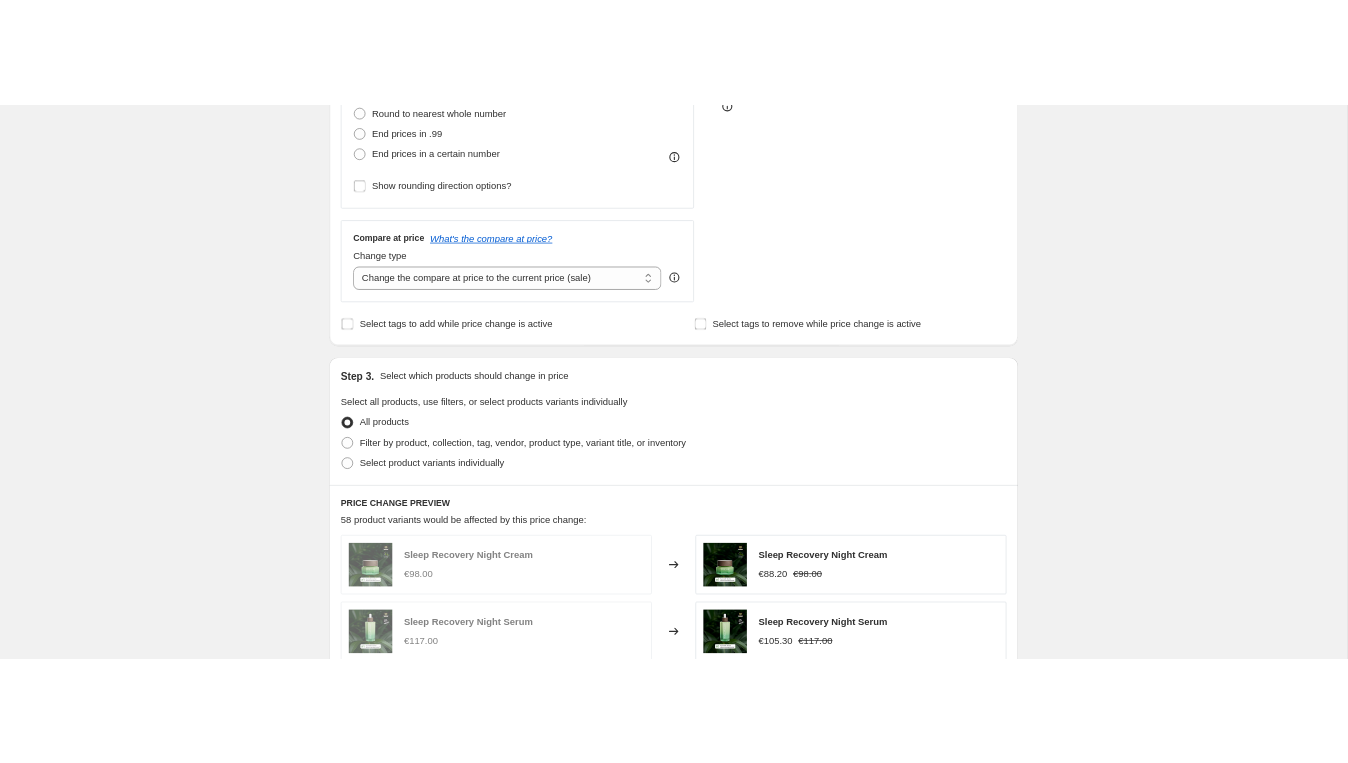 scroll, scrollTop: 231, scrollLeft: 0, axis: vertical 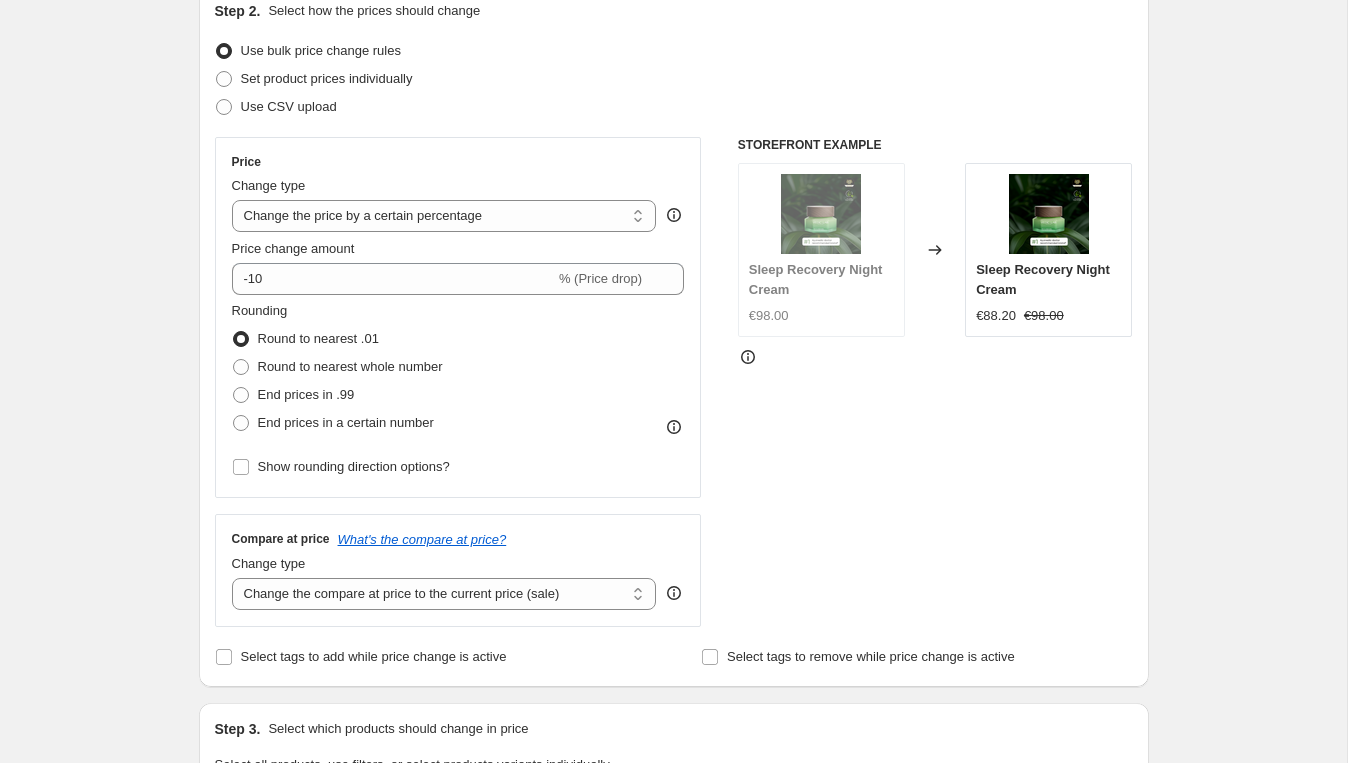 click on "Create new price [MEDICAL_DATA]. This page is ready Create new price [MEDICAL_DATA] Draft Step 1. Optionally give your price [MEDICAL_DATA] a title (eg "March 30% off sale on boots") [DATE] 17:25:42 Price [MEDICAL_DATA] This title is just for internal use, customers won't see it Step 2. Select how the prices should change Use bulk price change rules Set product prices individually Use CSV upload Price Change type Change the price to a certain amount Change the price by a certain amount Change the price by a certain percentage Change the price to the current compare at price (price before sale) Change the price by a certain amount relative to the compare at price Change the price by a certain percentage relative to the compare at price Don't change the price Change the price by a certain percentage relative to the cost per item Change price to certain cost margin Change the price by a certain percentage Price change amount -10 % (Price drop) Rounding Round to nearest .01 Round to nearest whole number End prices in .99" at bounding box center (673, 824) 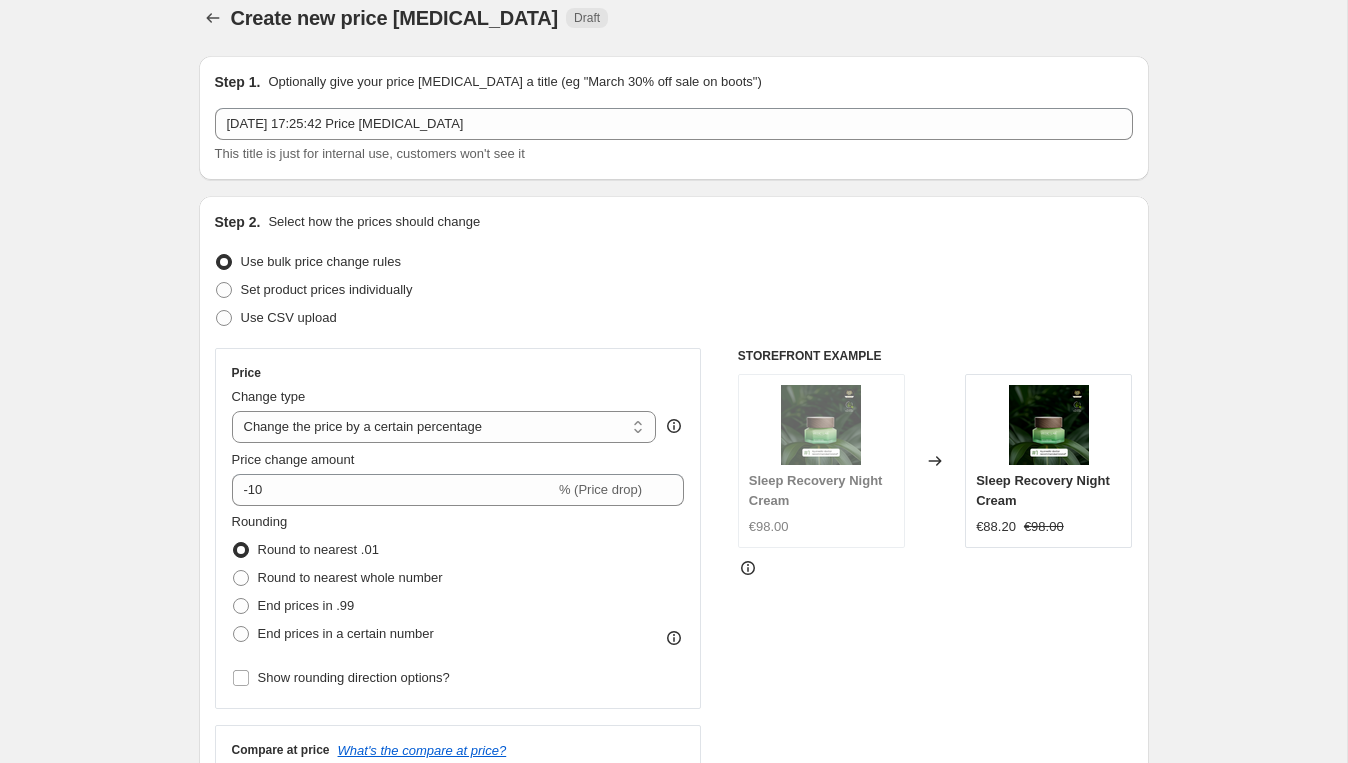 scroll, scrollTop: 22, scrollLeft: 0, axis: vertical 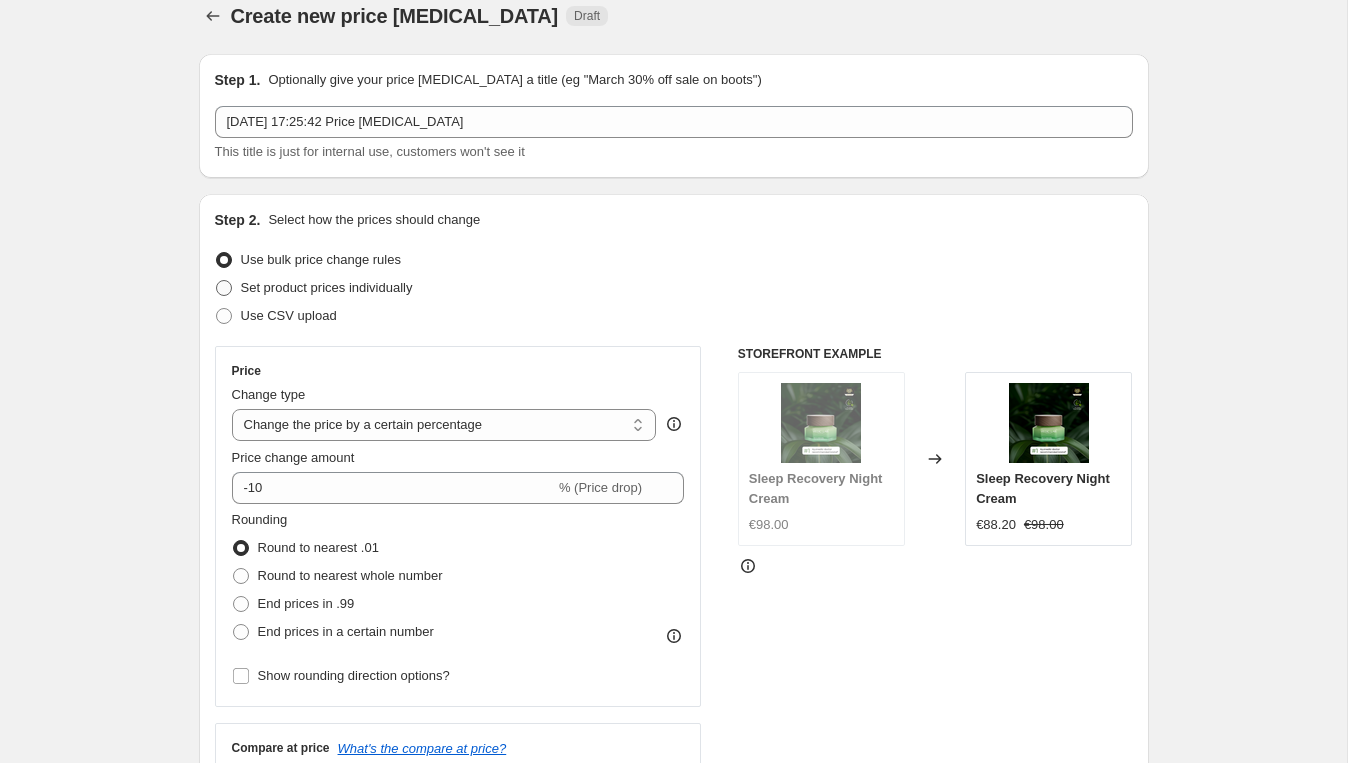 click at bounding box center (224, 288) 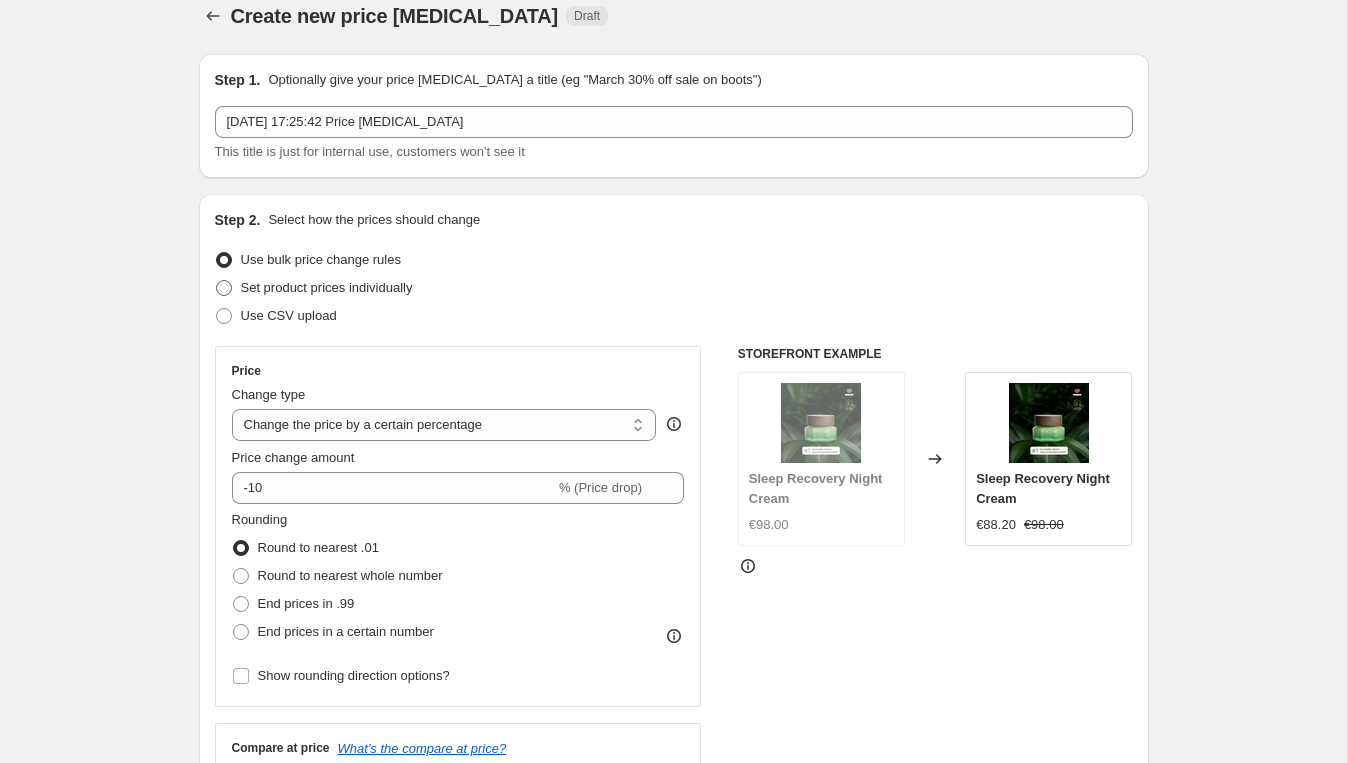 radio on "true" 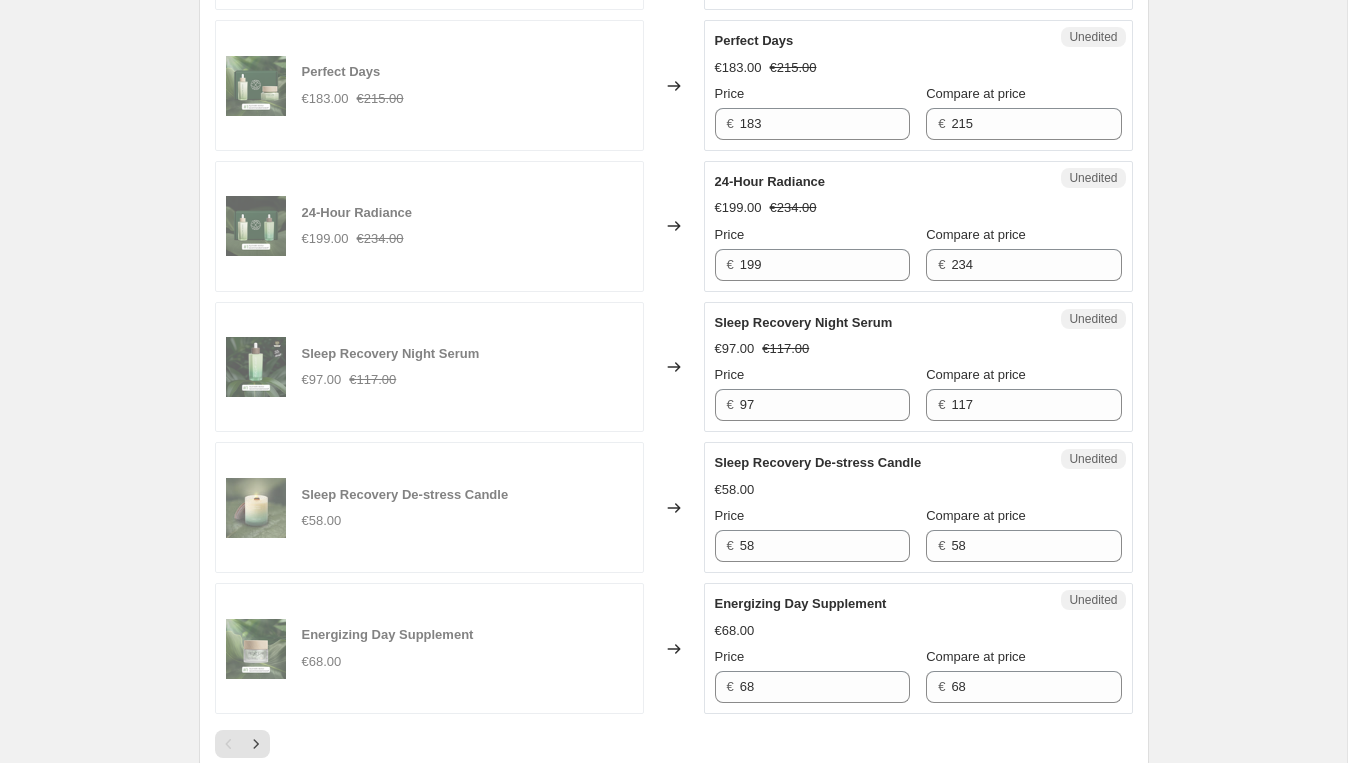 scroll, scrollTop: 3258, scrollLeft: 0, axis: vertical 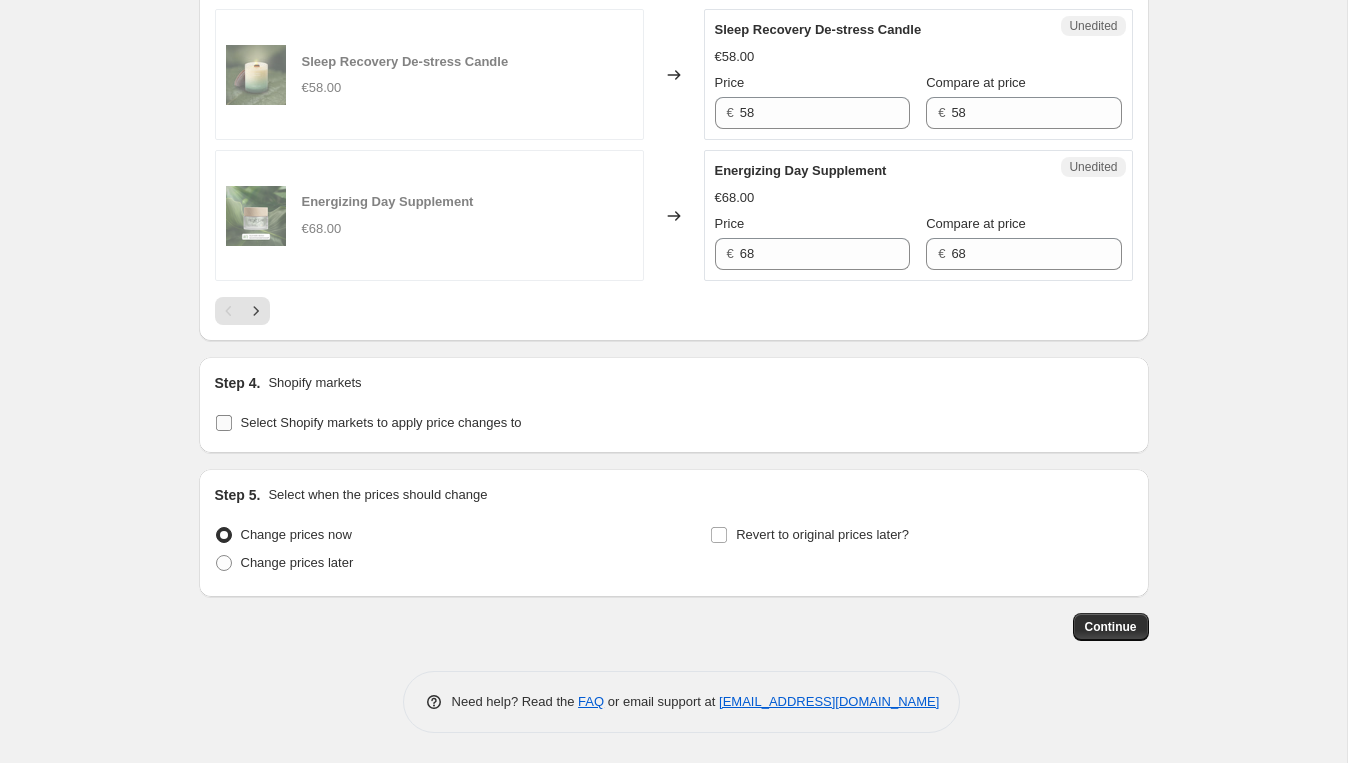 click on "Select Shopify markets to apply price changes to" at bounding box center [224, 423] 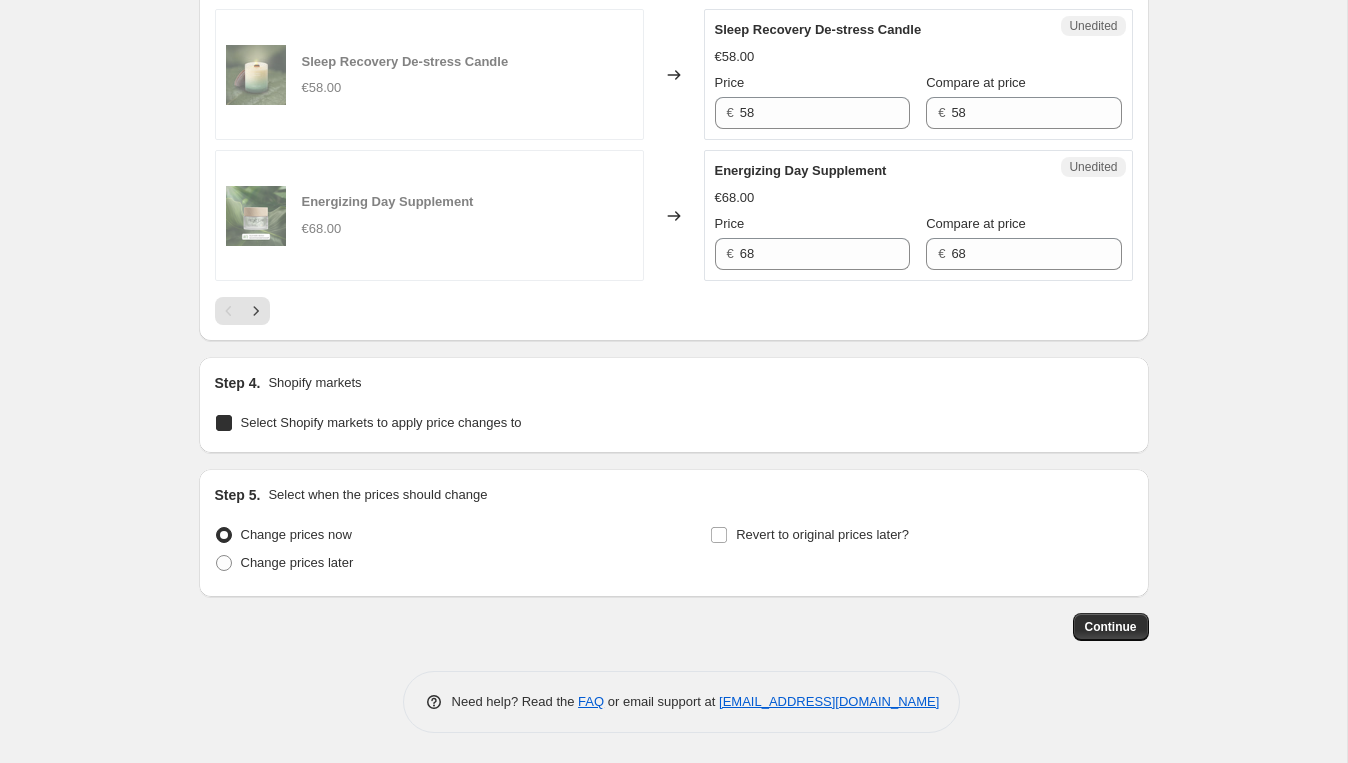 checkbox on "true" 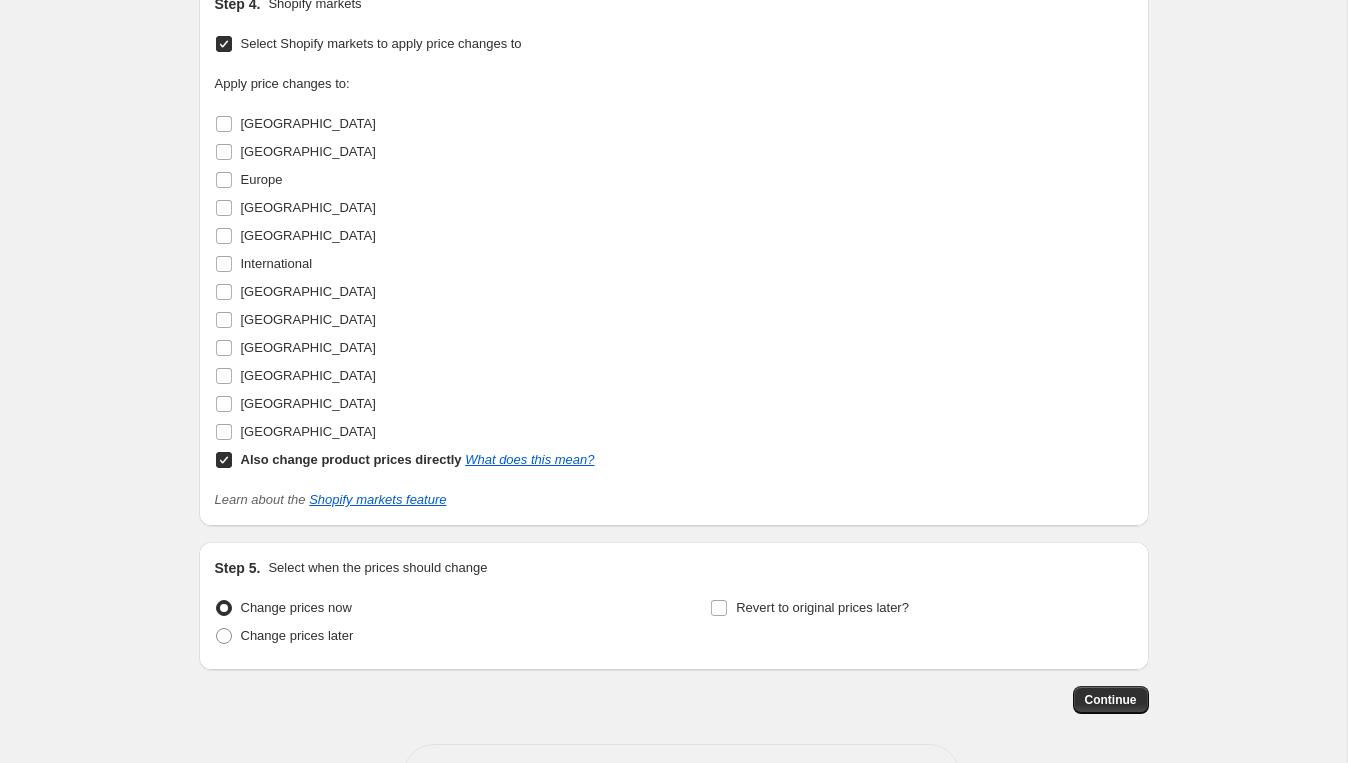 scroll, scrollTop: 3583, scrollLeft: 0, axis: vertical 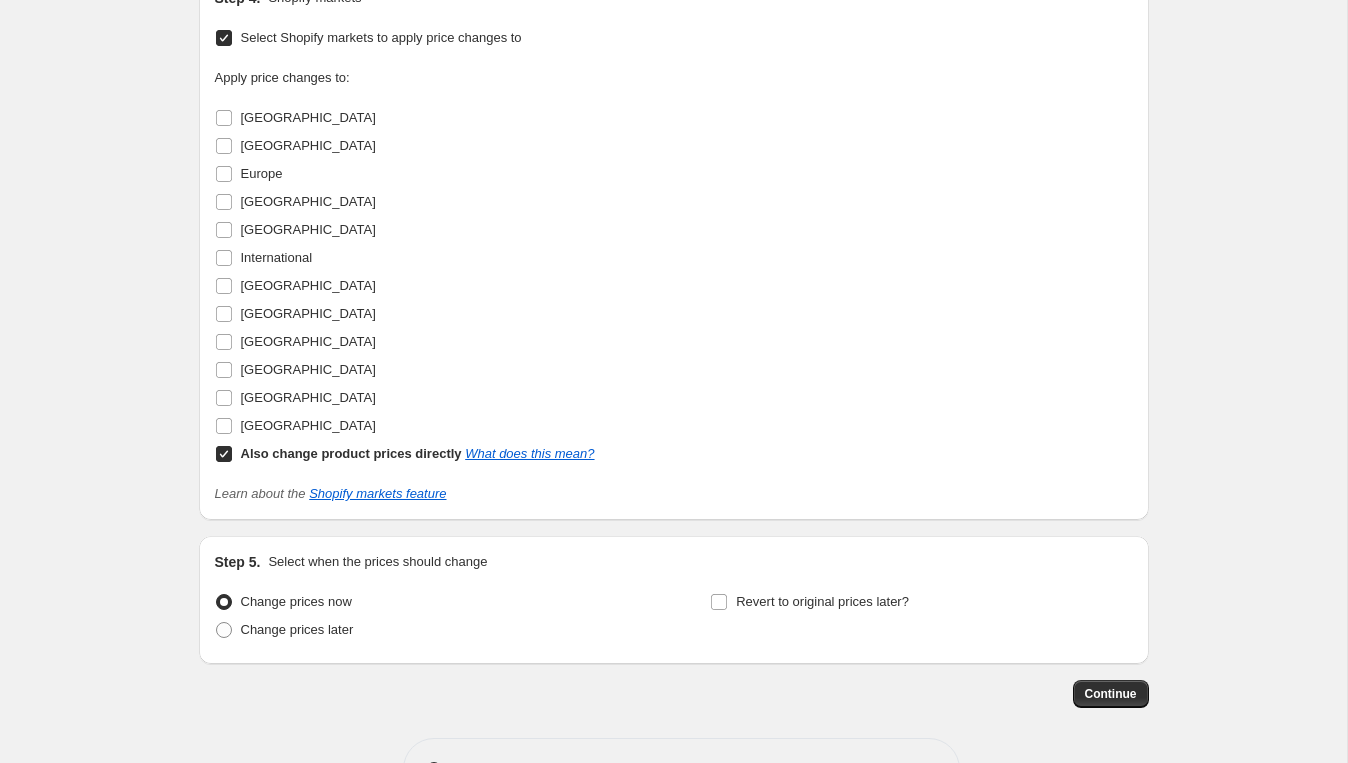click on "Also change product prices directly   What does this mean?" at bounding box center [224, 454] 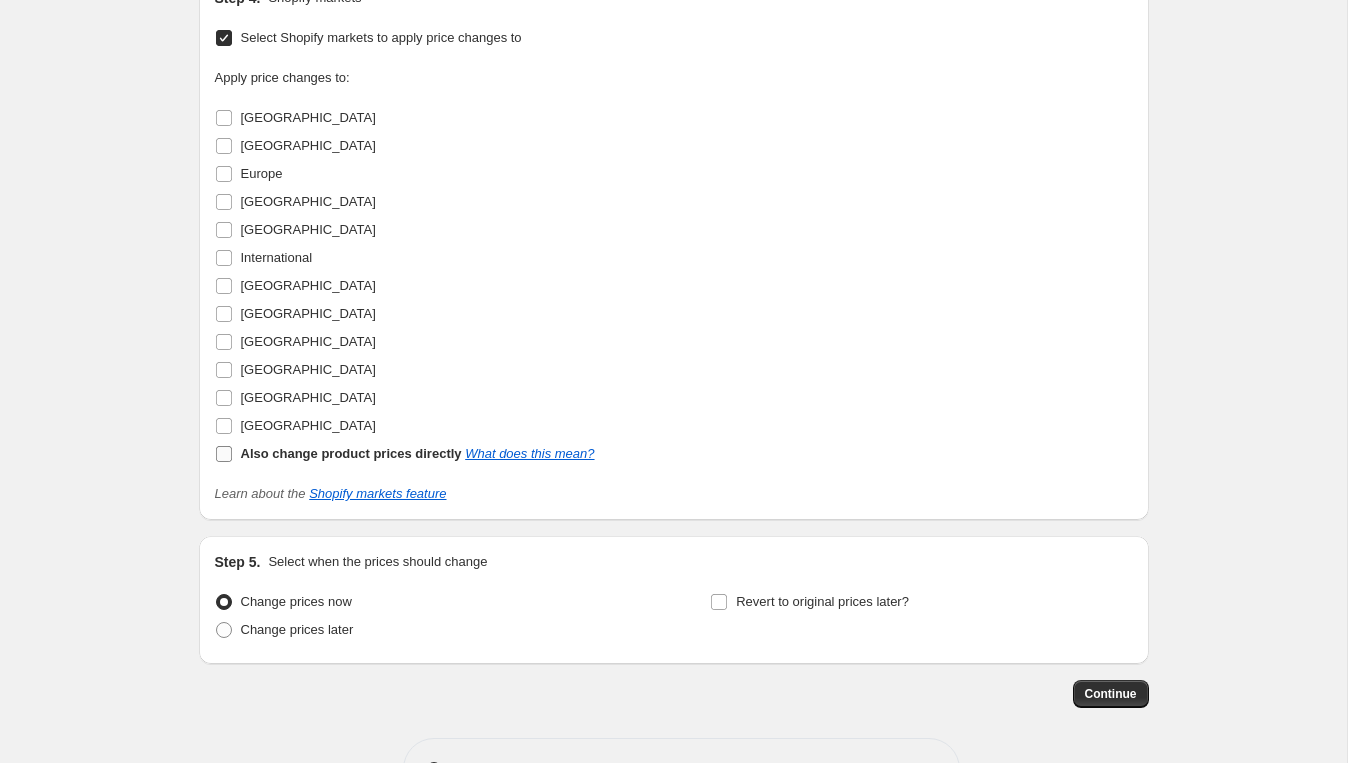 checkbox on "false" 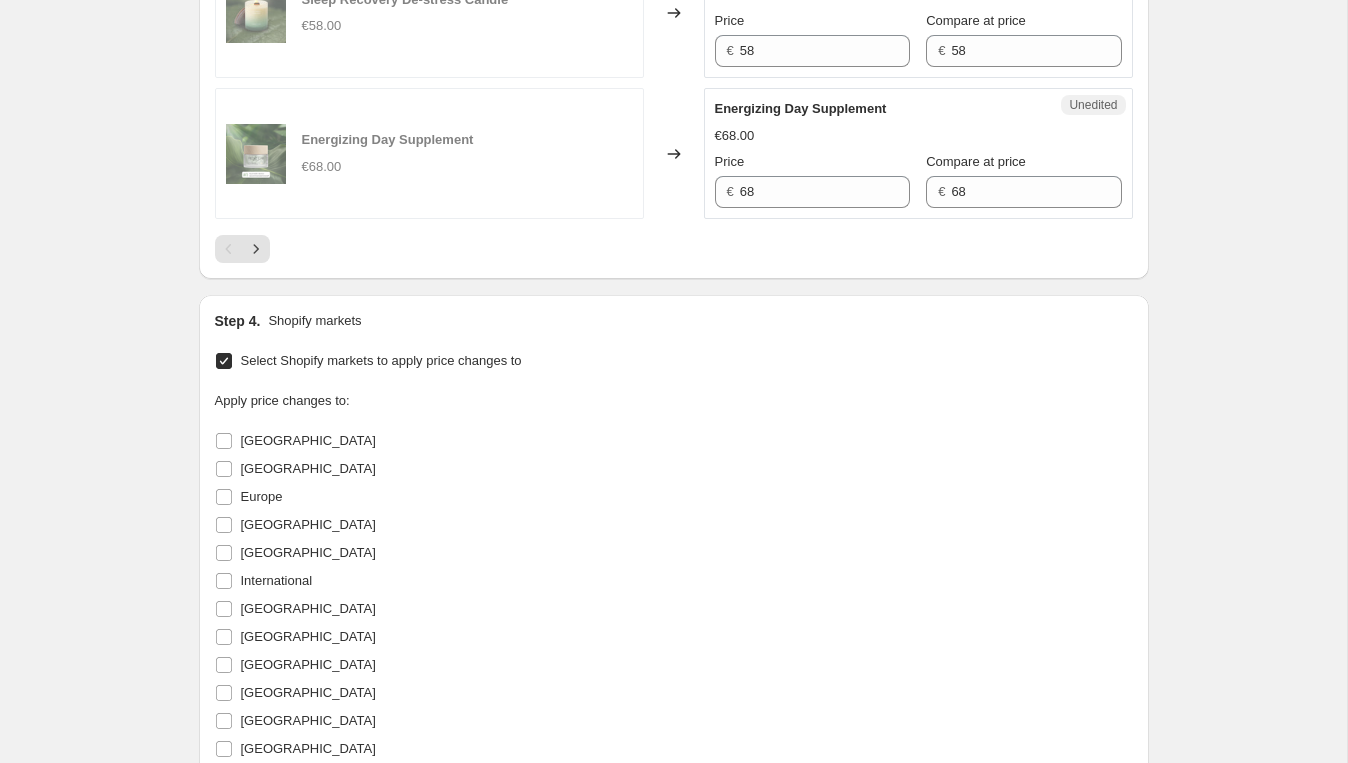 scroll, scrollTop: 3388, scrollLeft: 0, axis: vertical 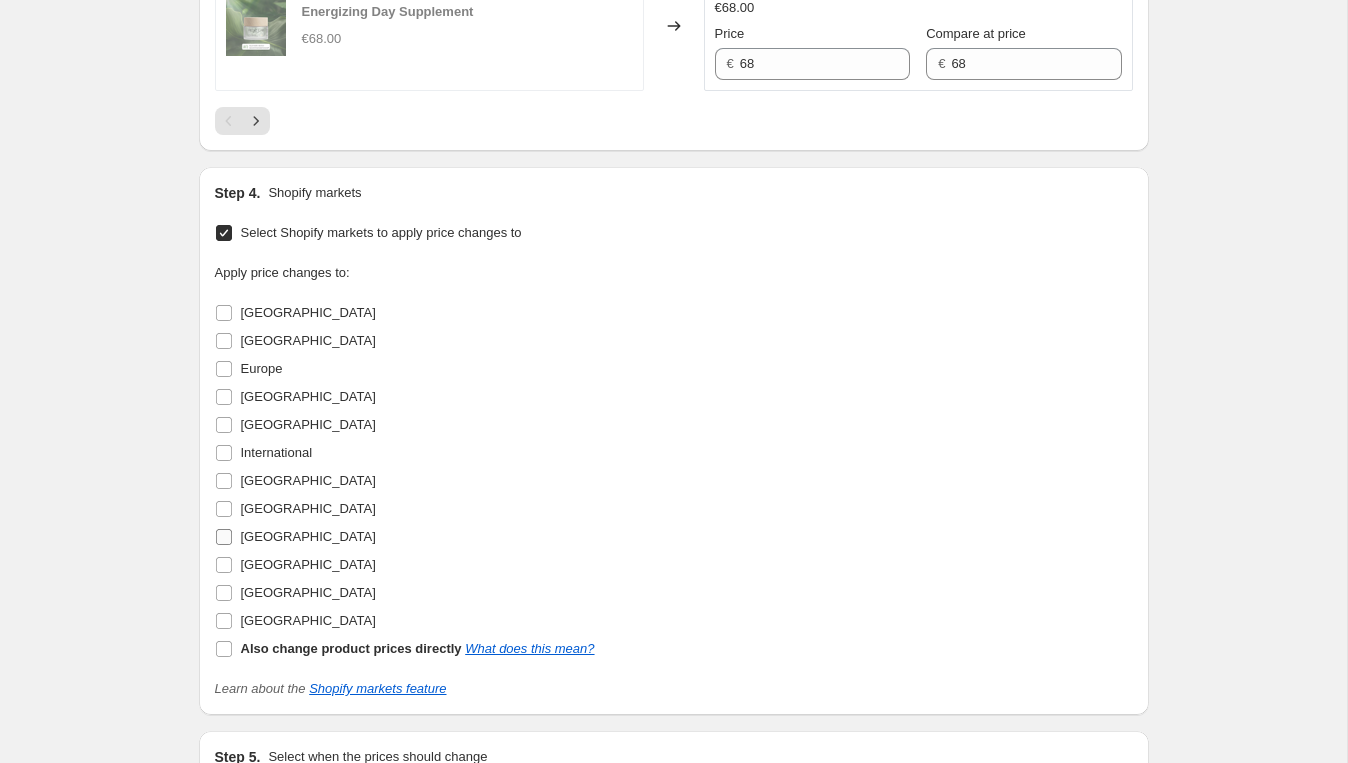 click on "[GEOGRAPHIC_DATA]" at bounding box center [224, 537] 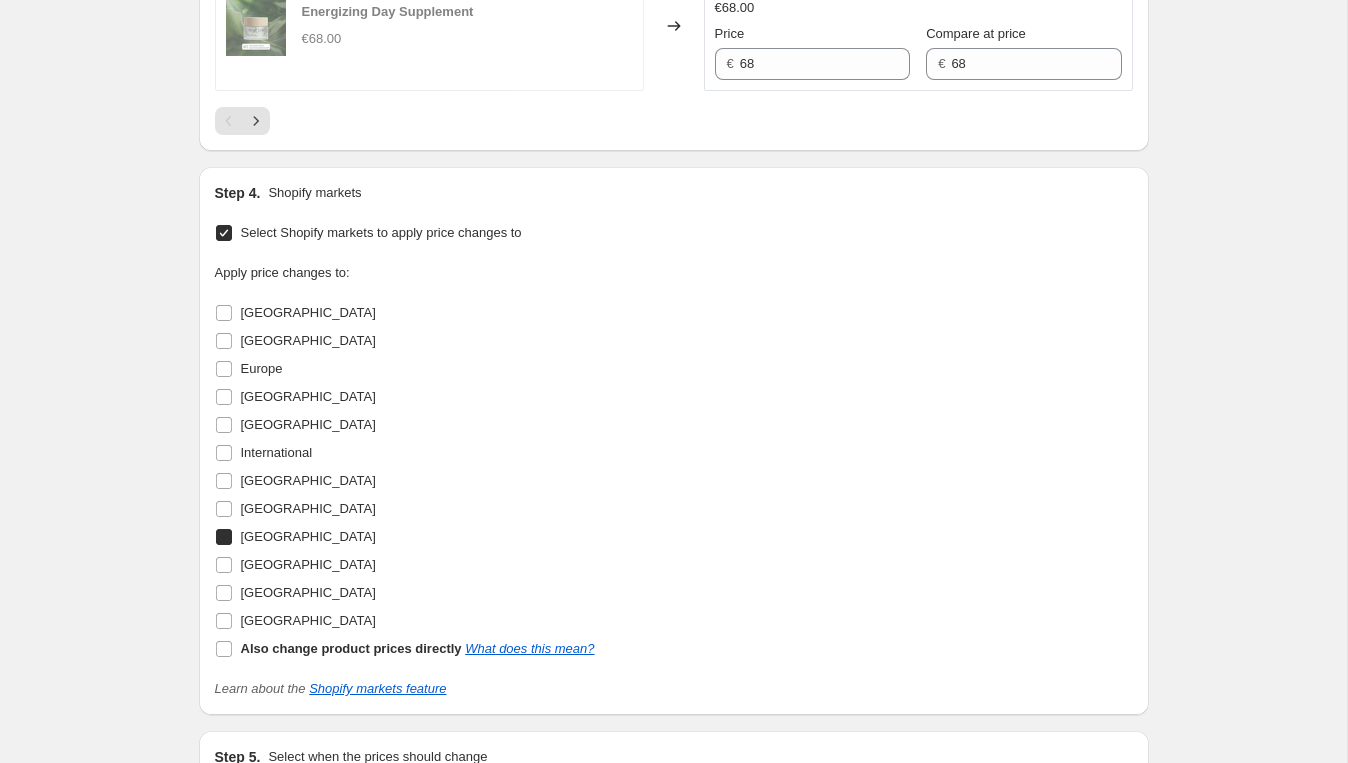 checkbox on "true" 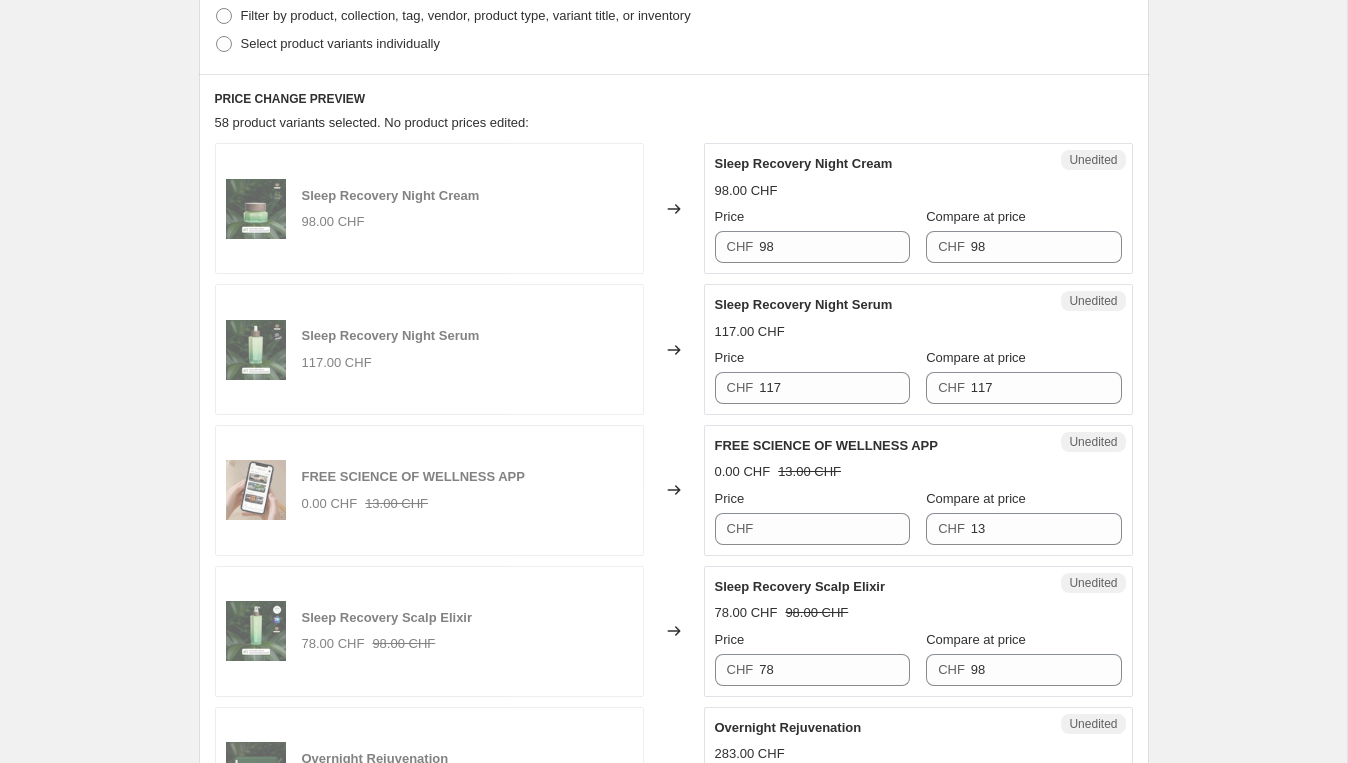 scroll, scrollTop: 525, scrollLeft: 0, axis: vertical 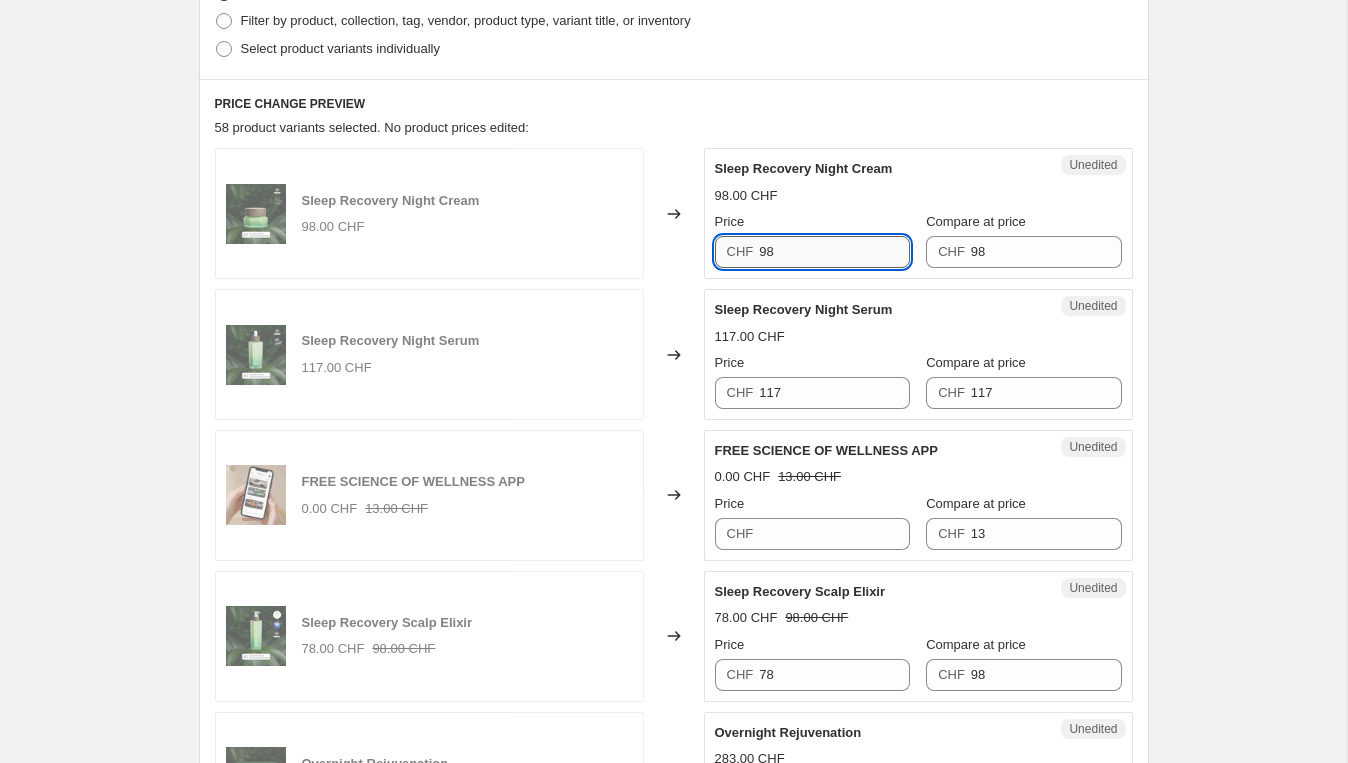 click on "98" at bounding box center [834, 252] 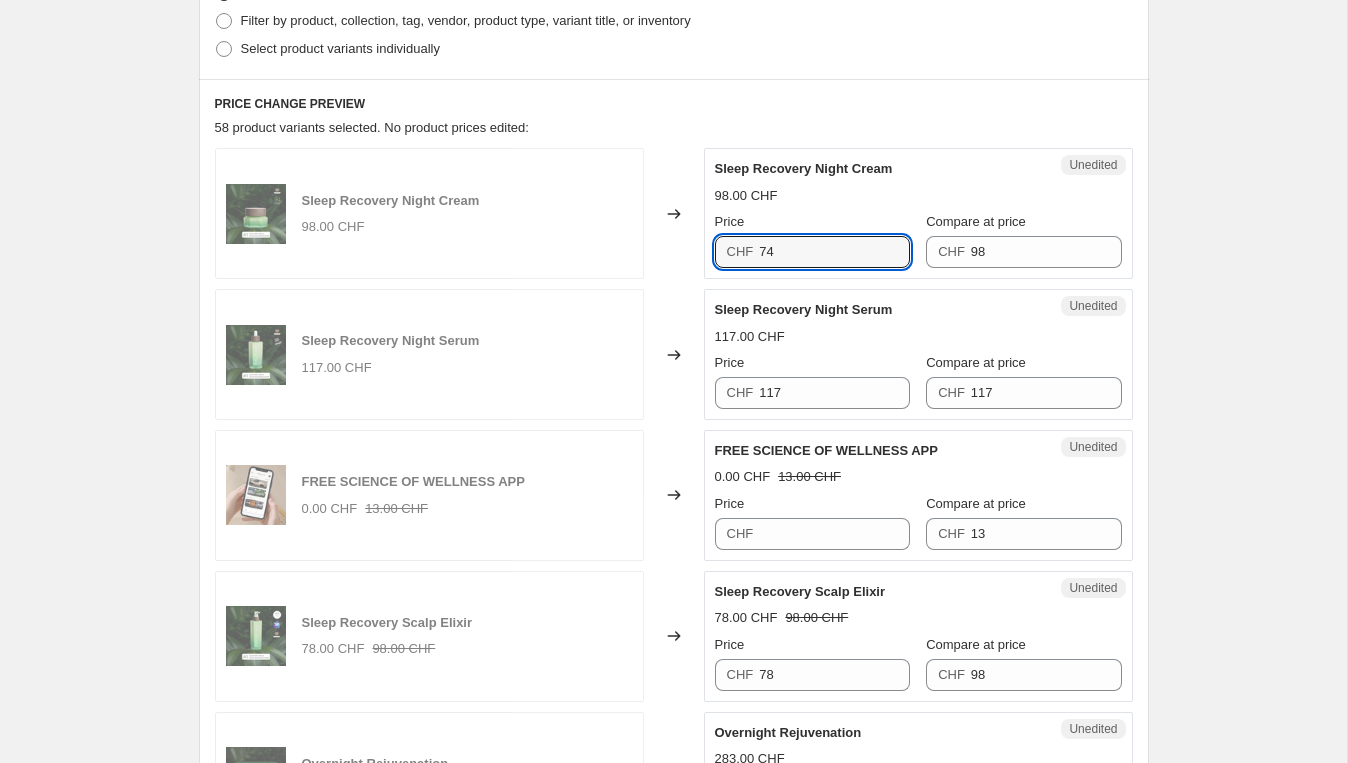 type on "74" 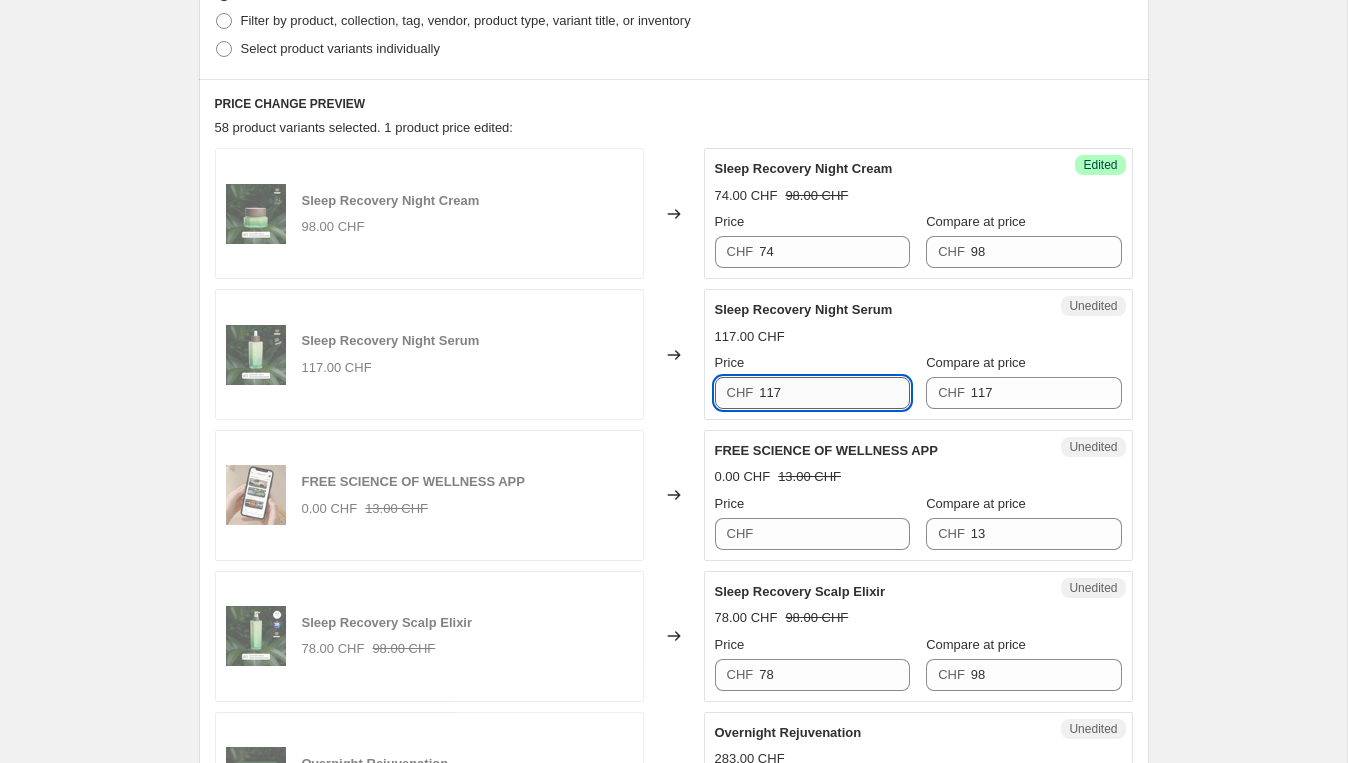 click on "117" at bounding box center [834, 393] 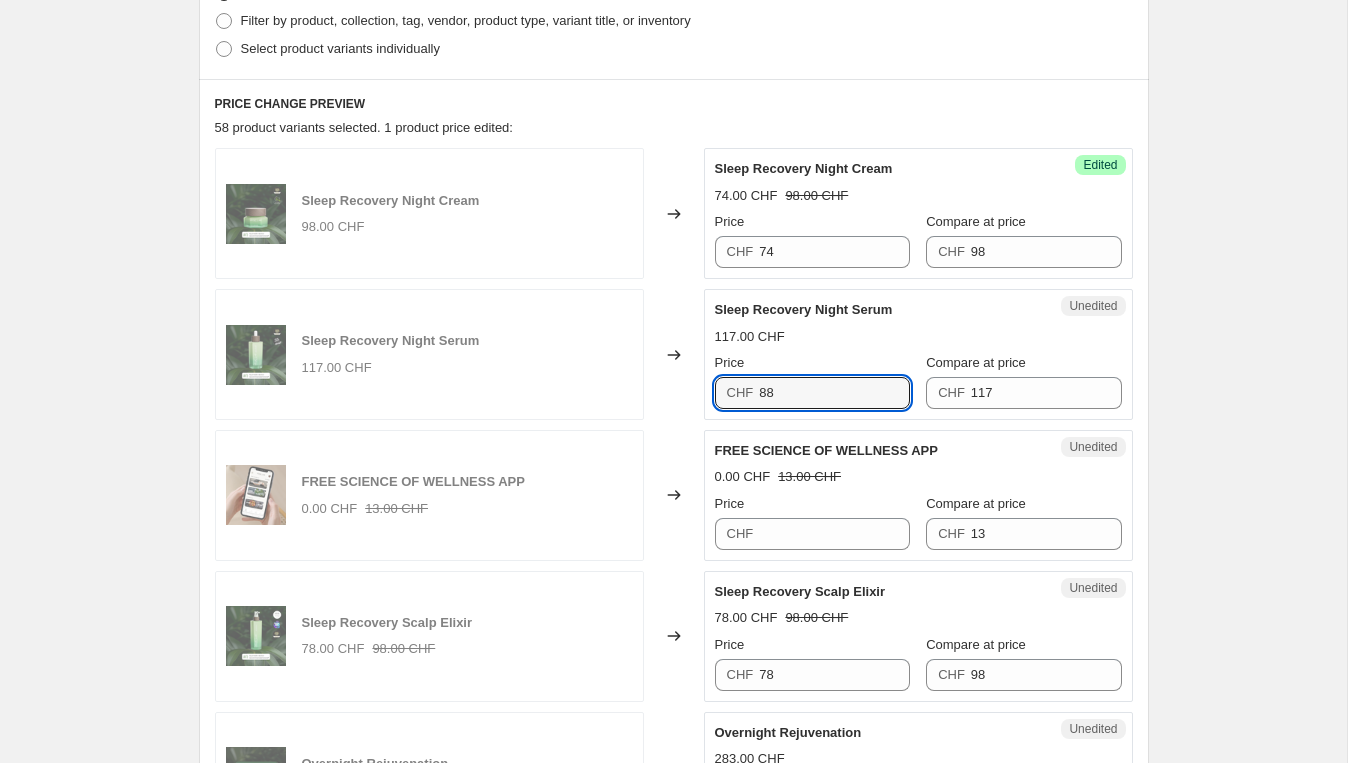 type on "88" 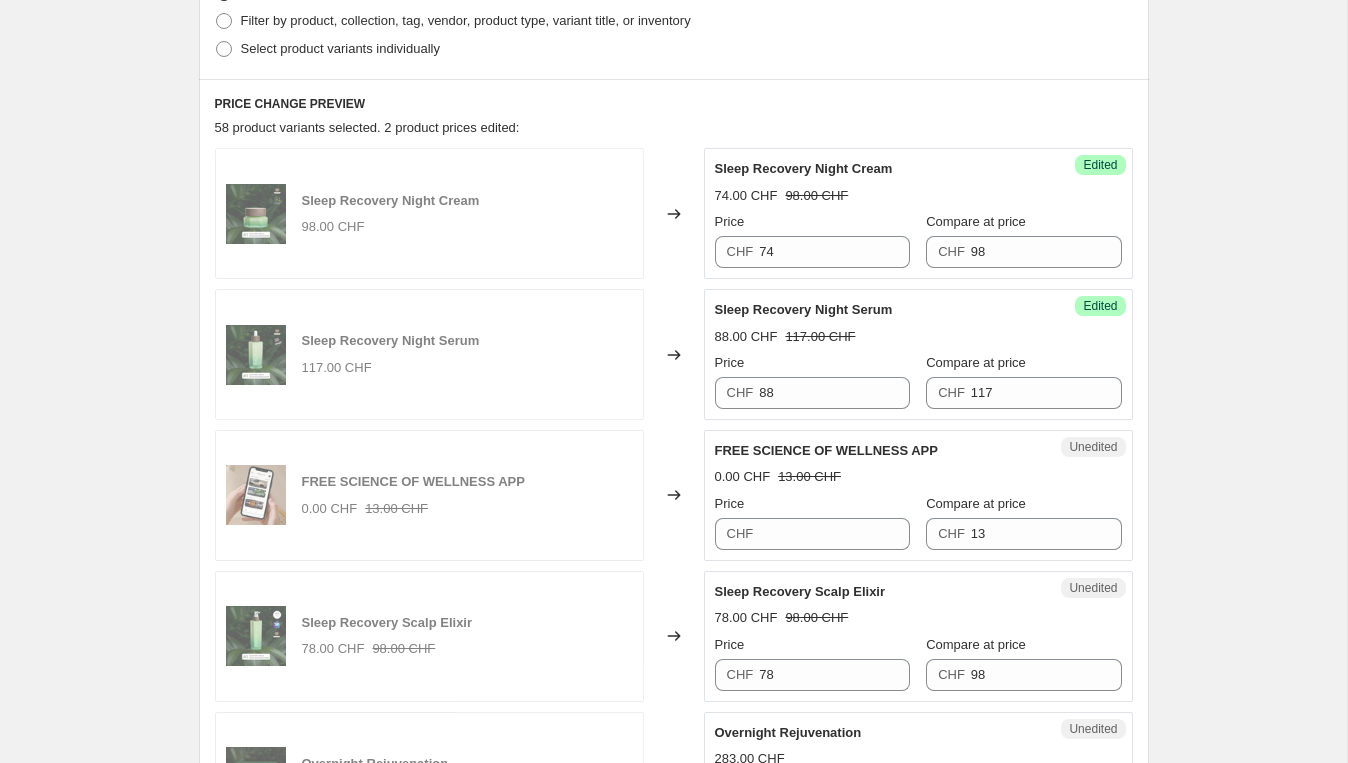 click on "88.00 CHF 117.00 CHF" at bounding box center (918, 337) 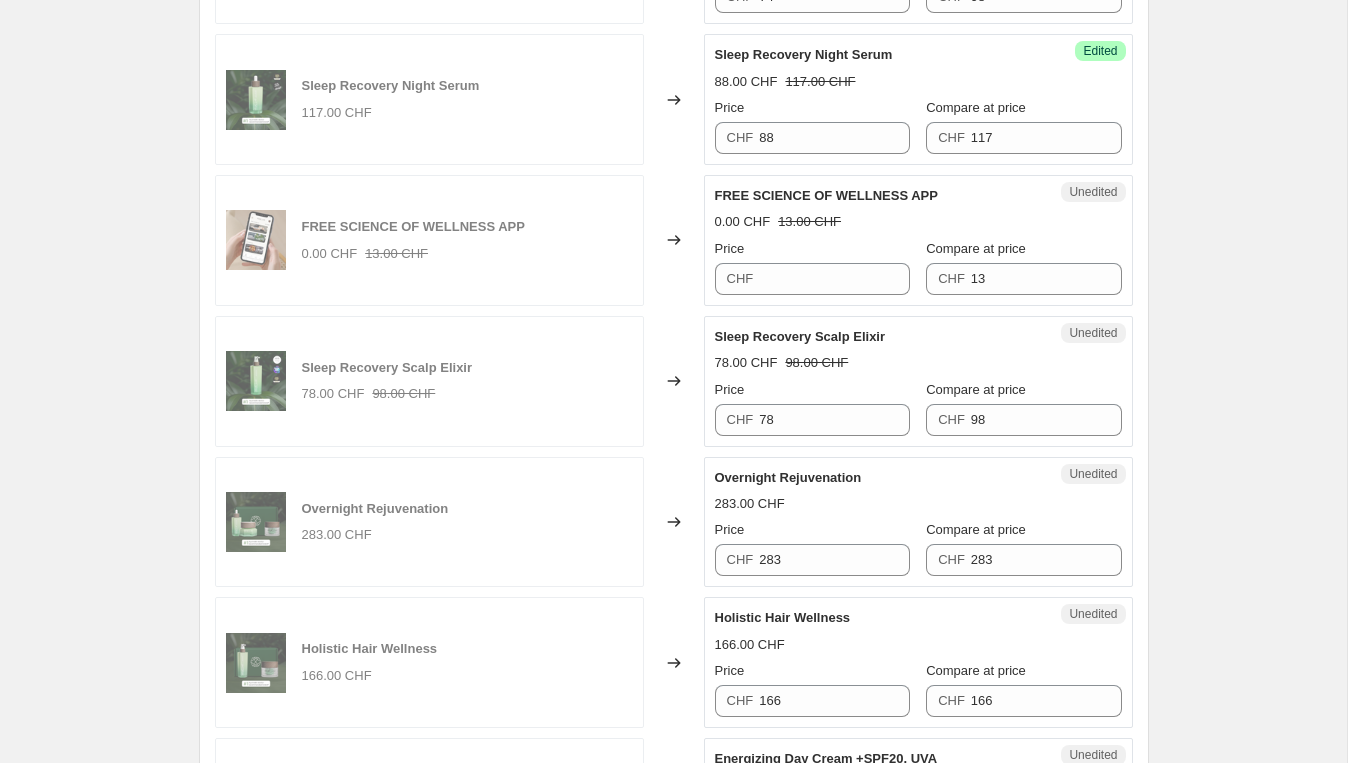 scroll, scrollTop: 801, scrollLeft: 0, axis: vertical 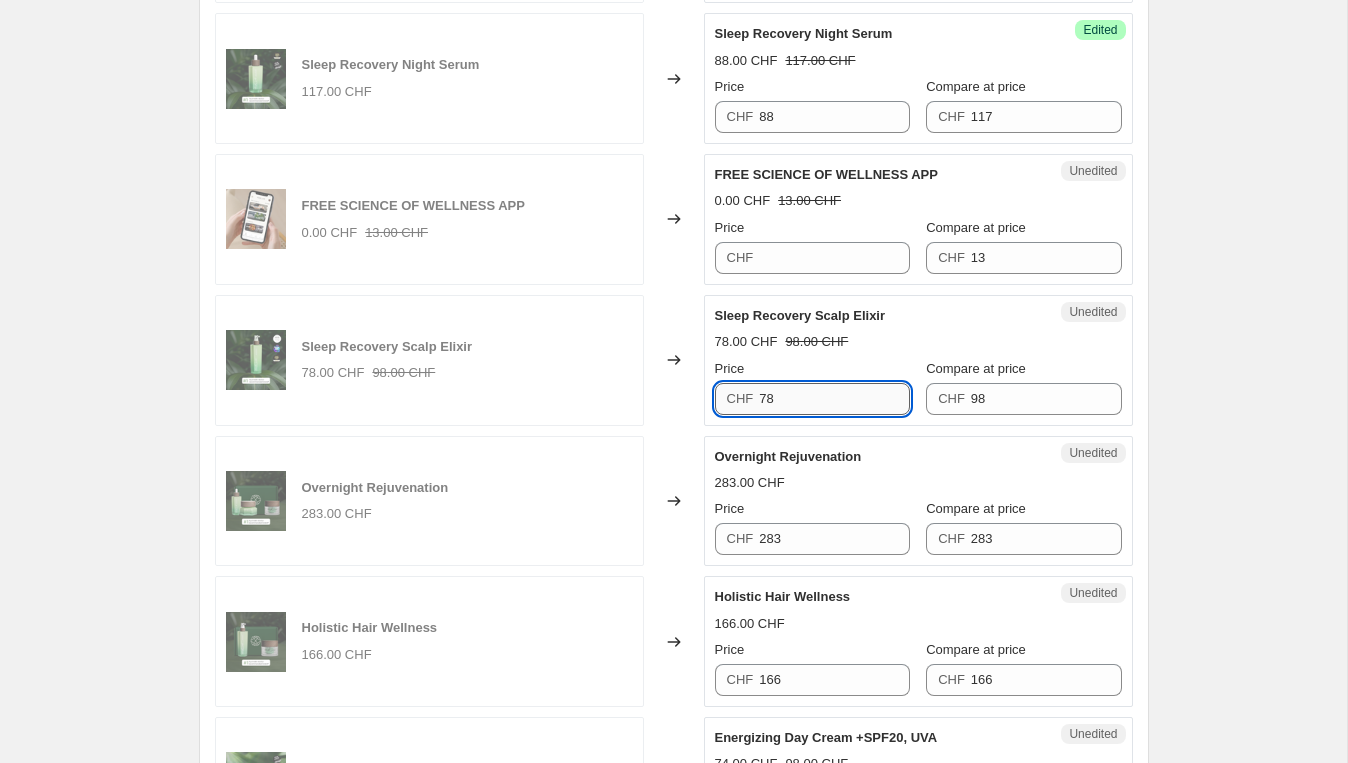 click on "78" at bounding box center (834, 399) 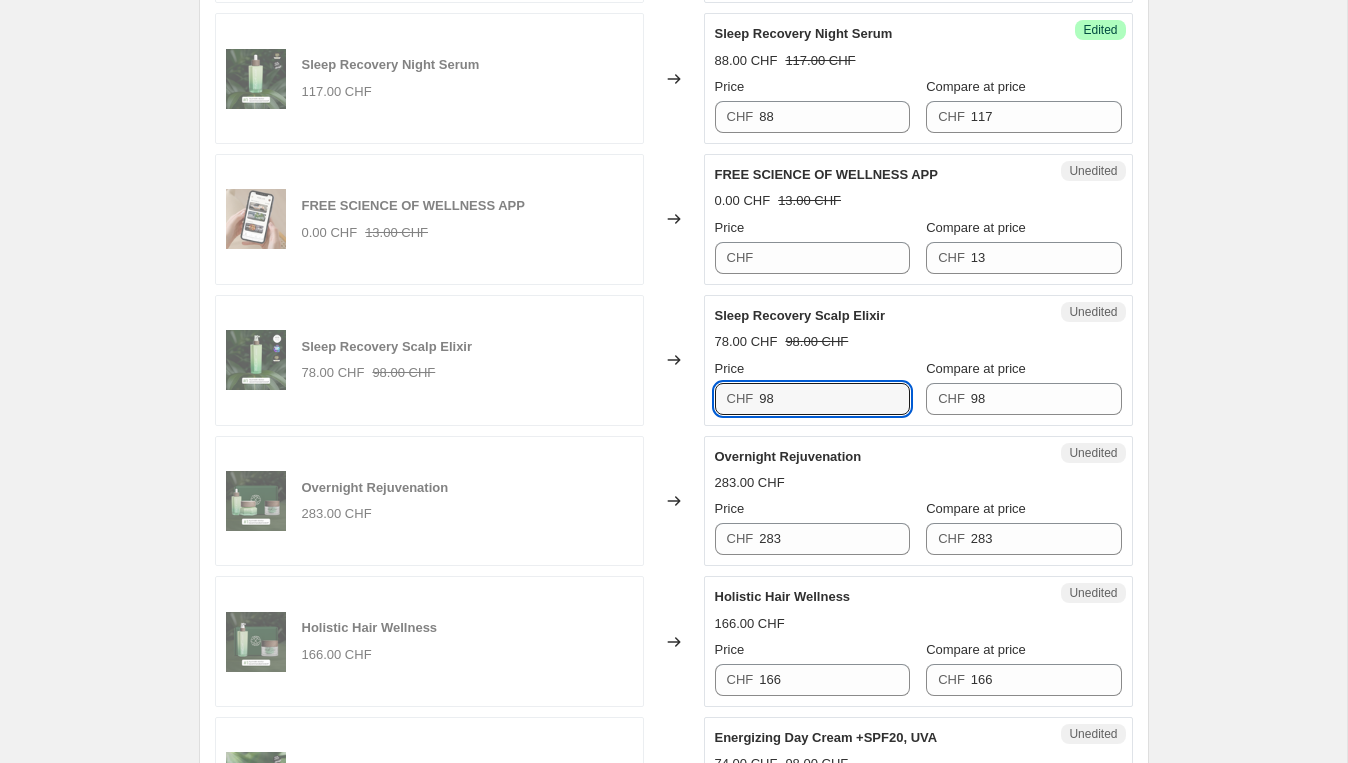 type on "98" 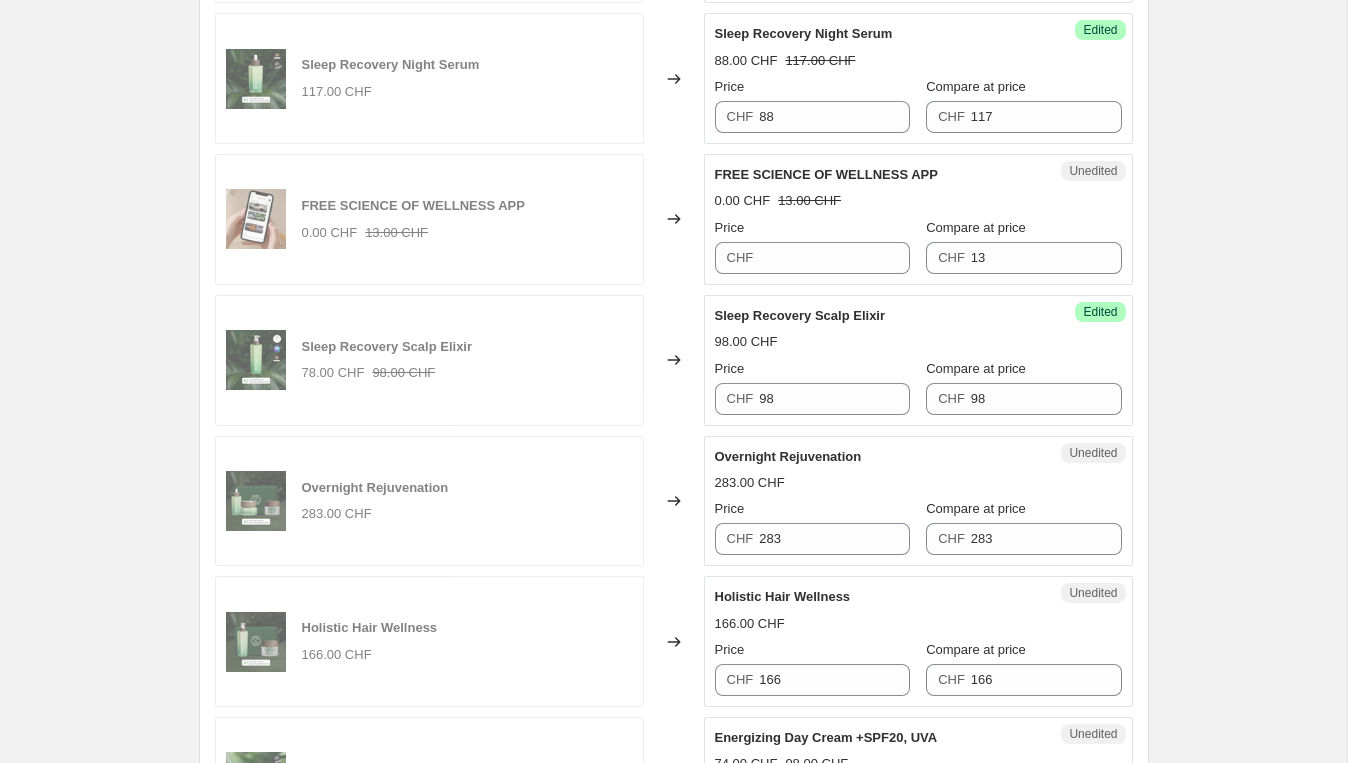 click on "Sleep Recovery Scalp Elixir" at bounding box center [878, 316] 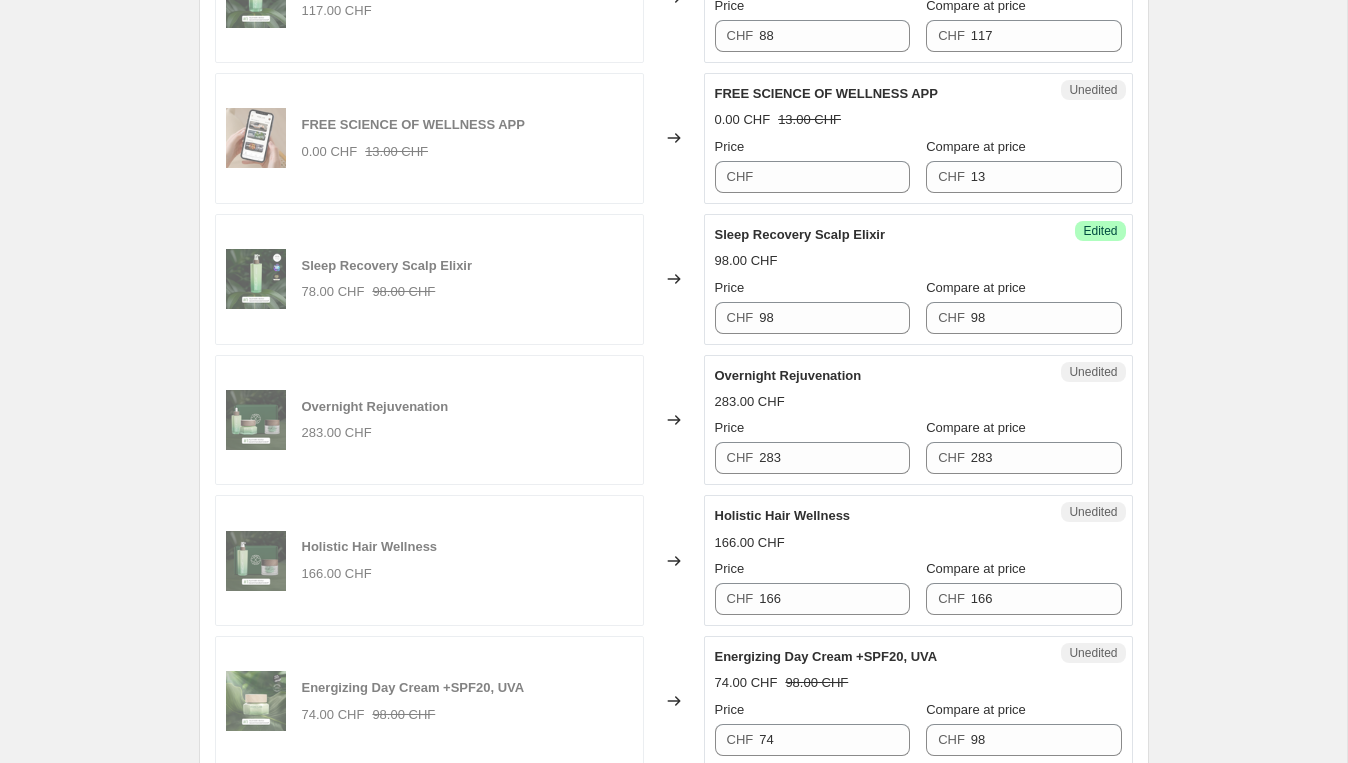 scroll, scrollTop: 888, scrollLeft: 0, axis: vertical 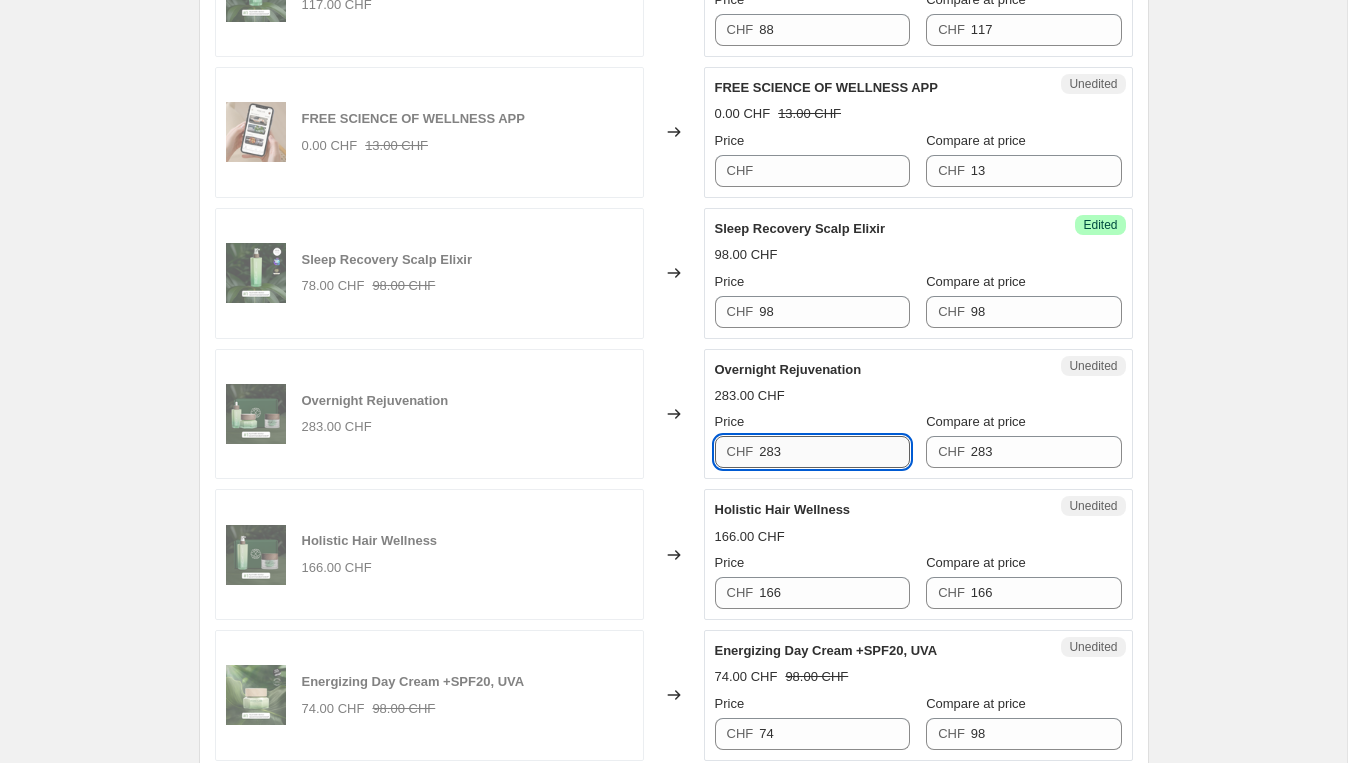click on "283" at bounding box center (834, 452) 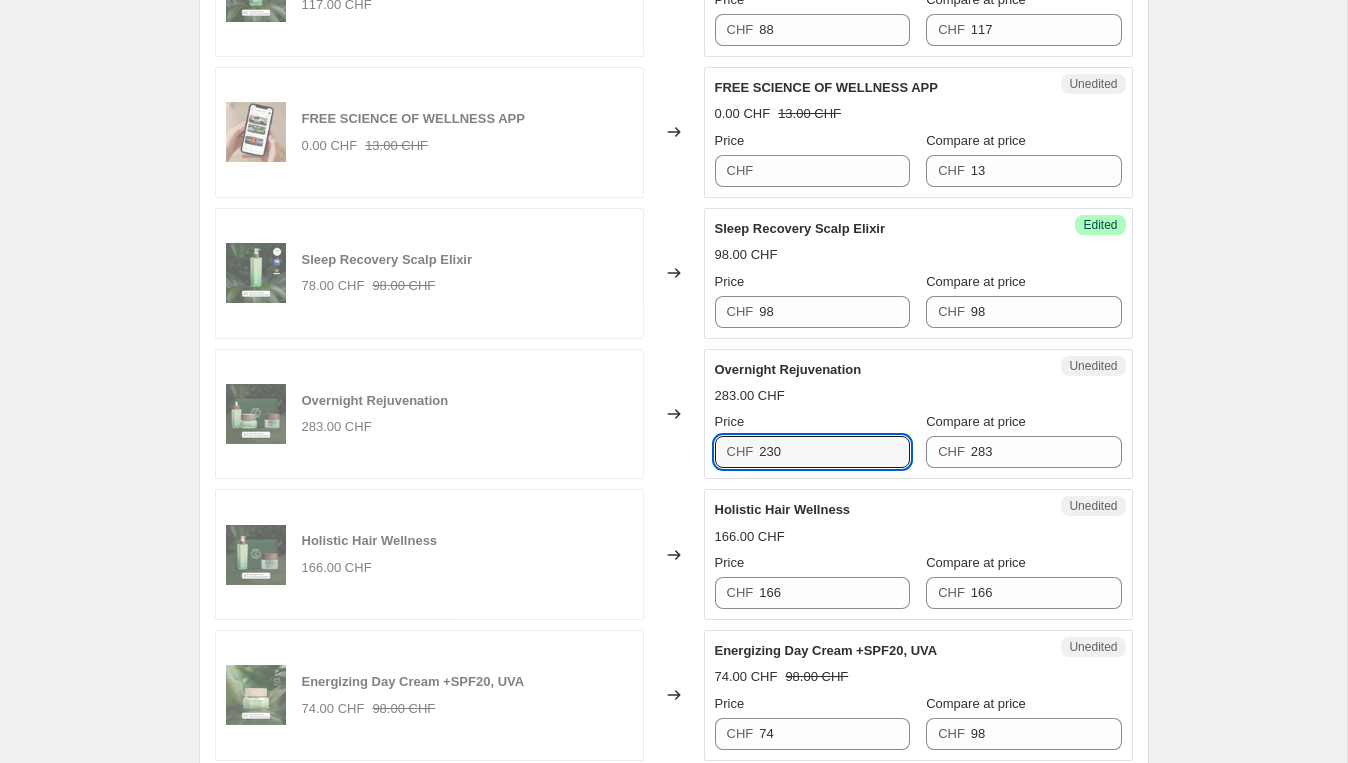 type on "230" 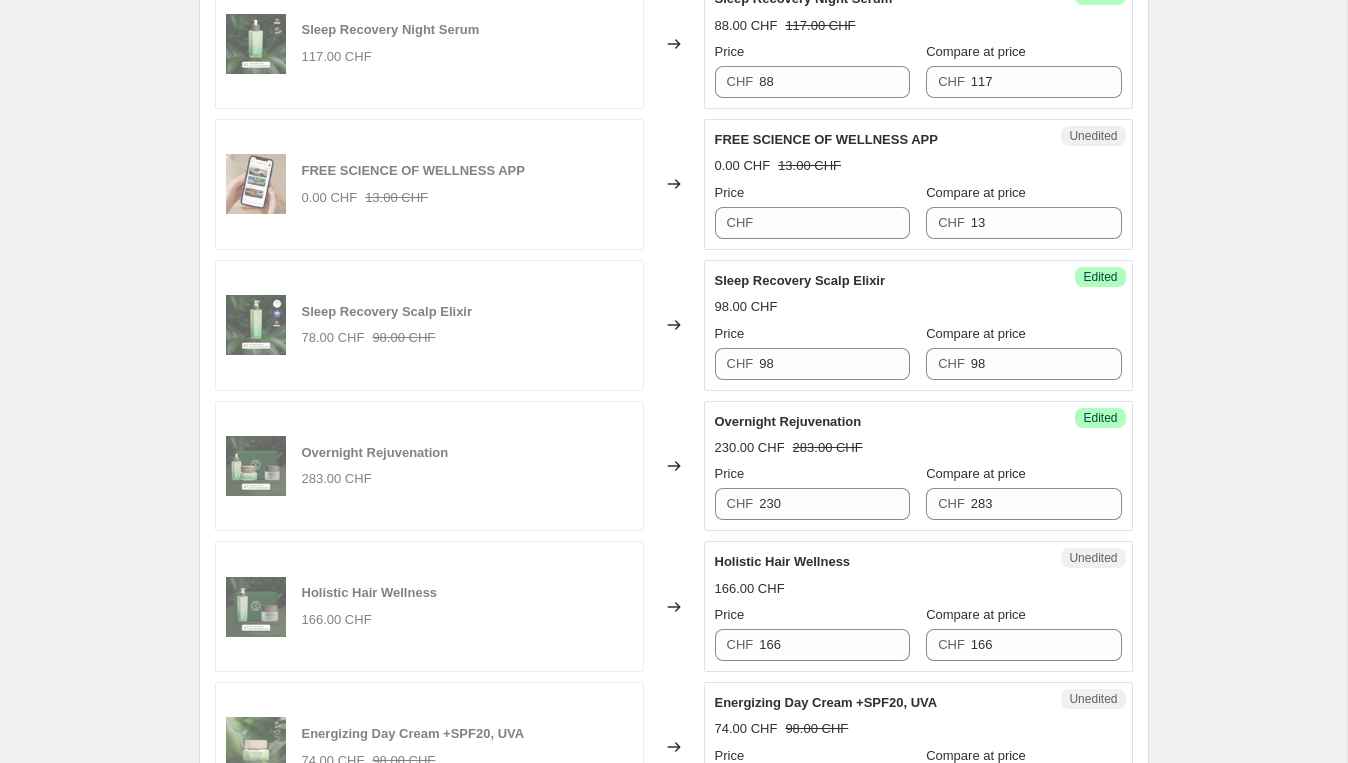 scroll, scrollTop: 835, scrollLeft: 0, axis: vertical 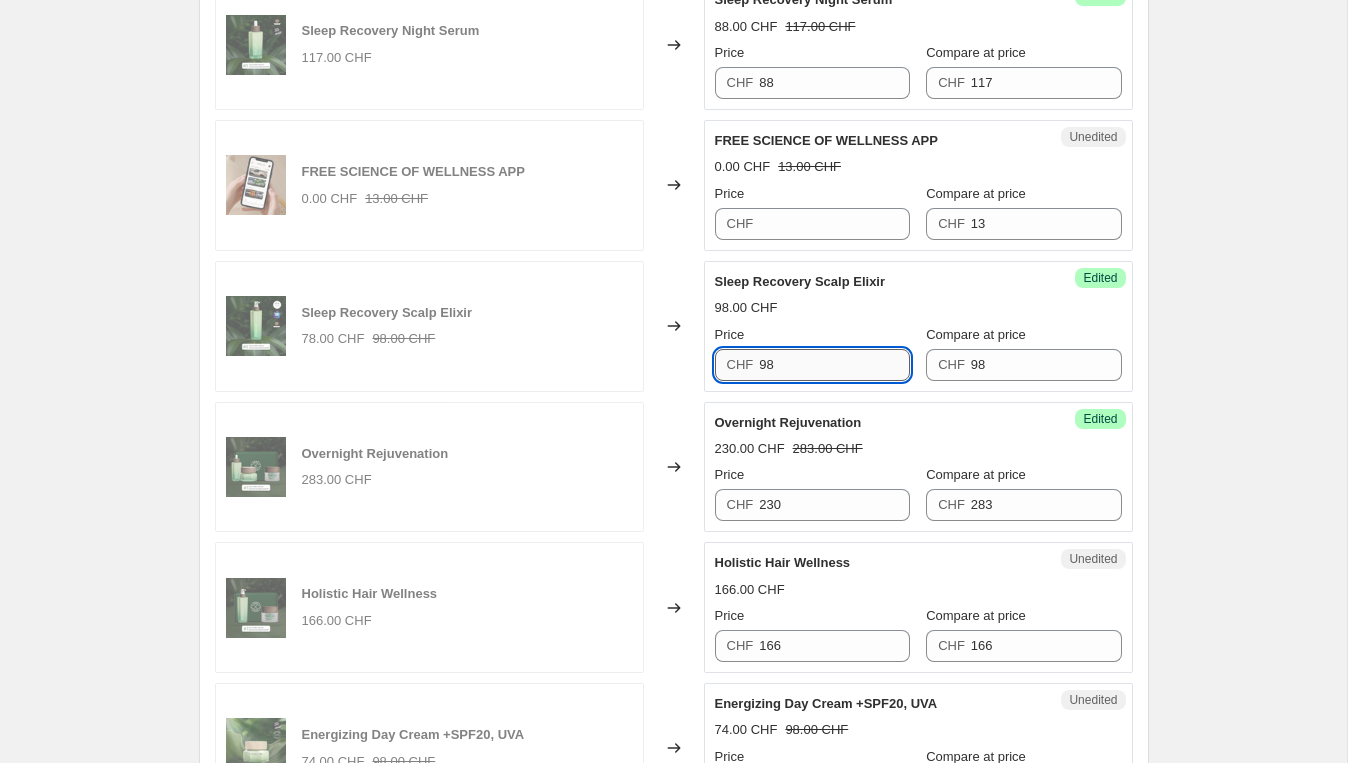 click on "98" at bounding box center [834, 365] 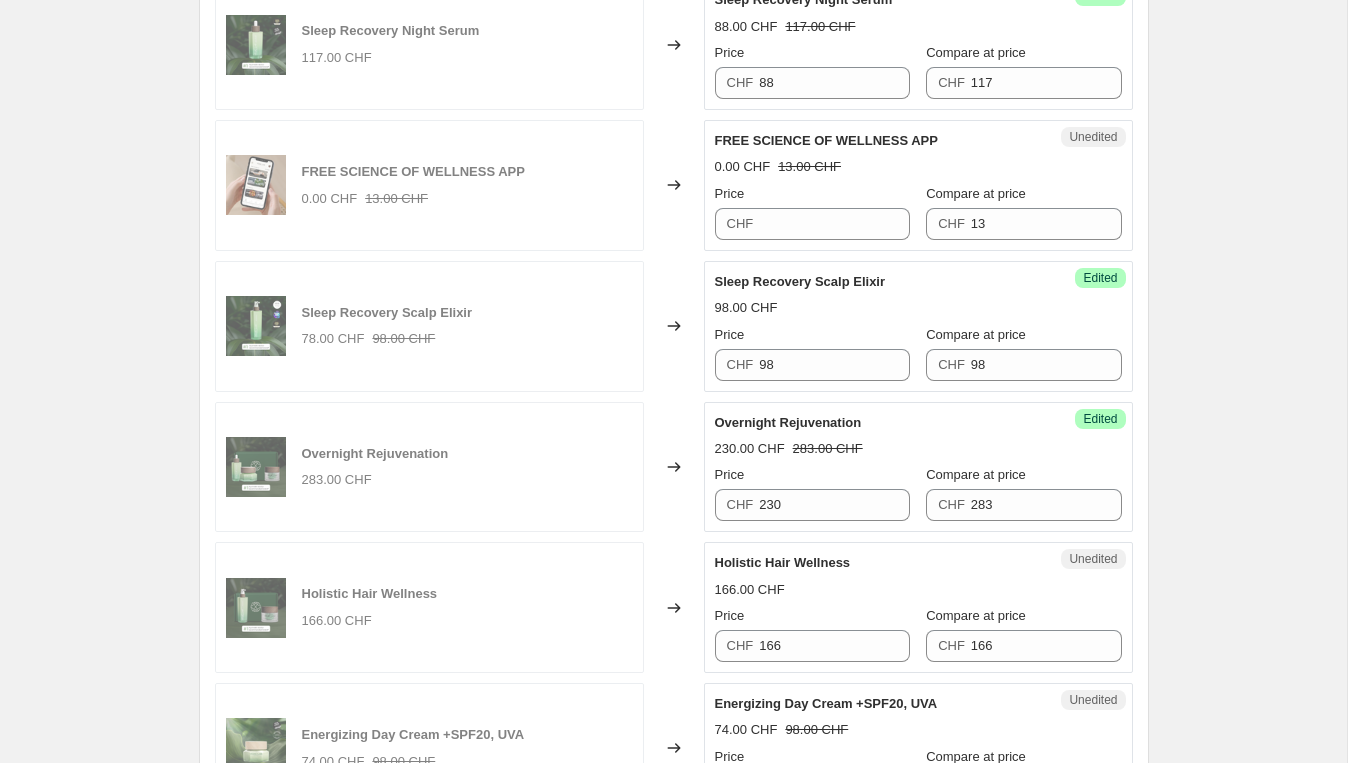 click on "98.00 CHF" at bounding box center [918, 308] 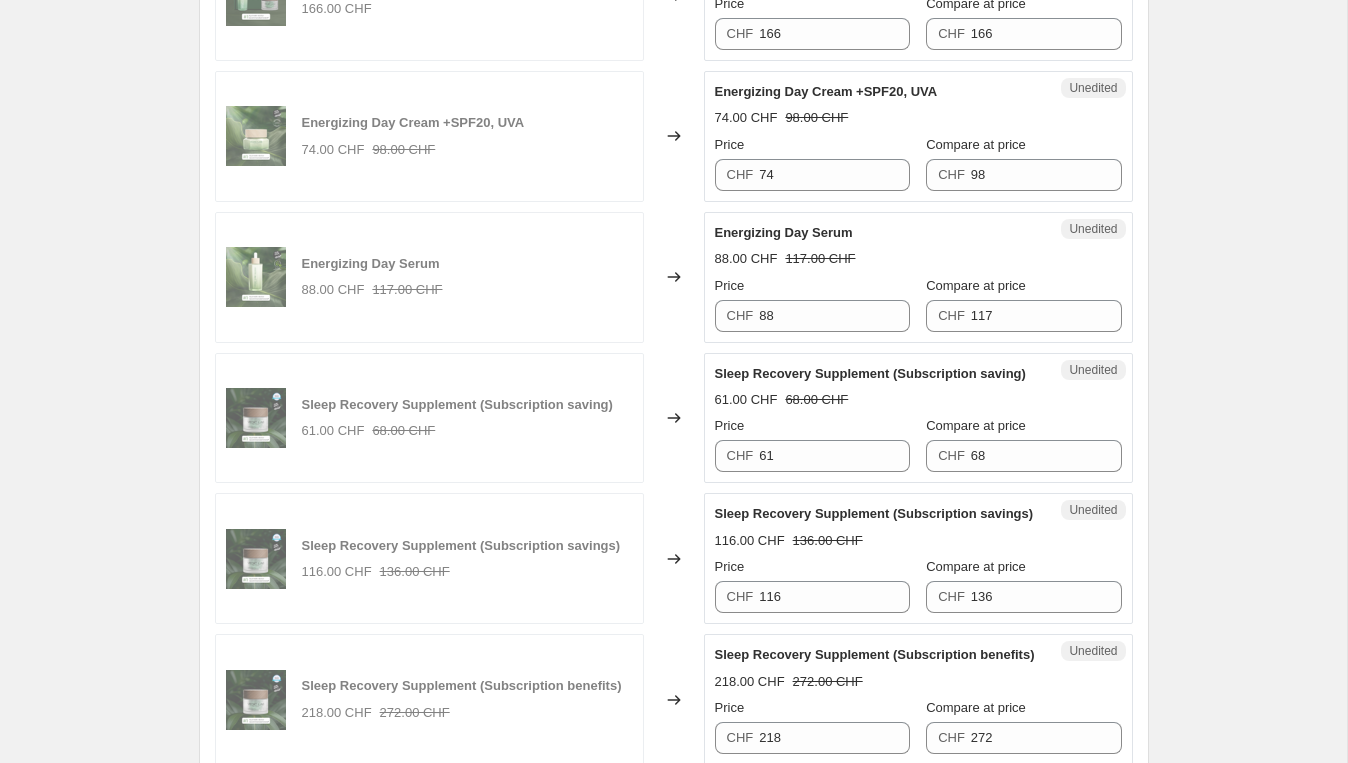 scroll, scrollTop: 1454, scrollLeft: 0, axis: vertical 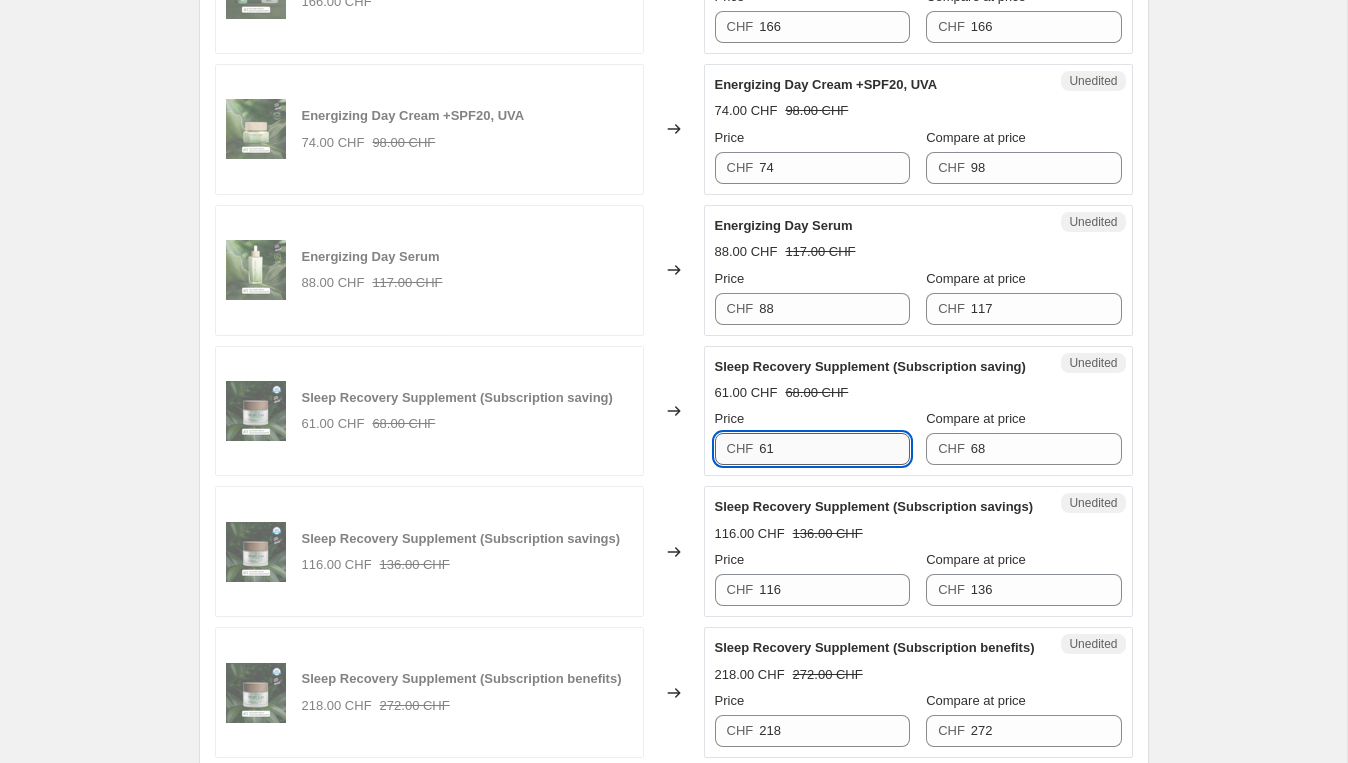 click on "61" at bounding box center (834, 449) 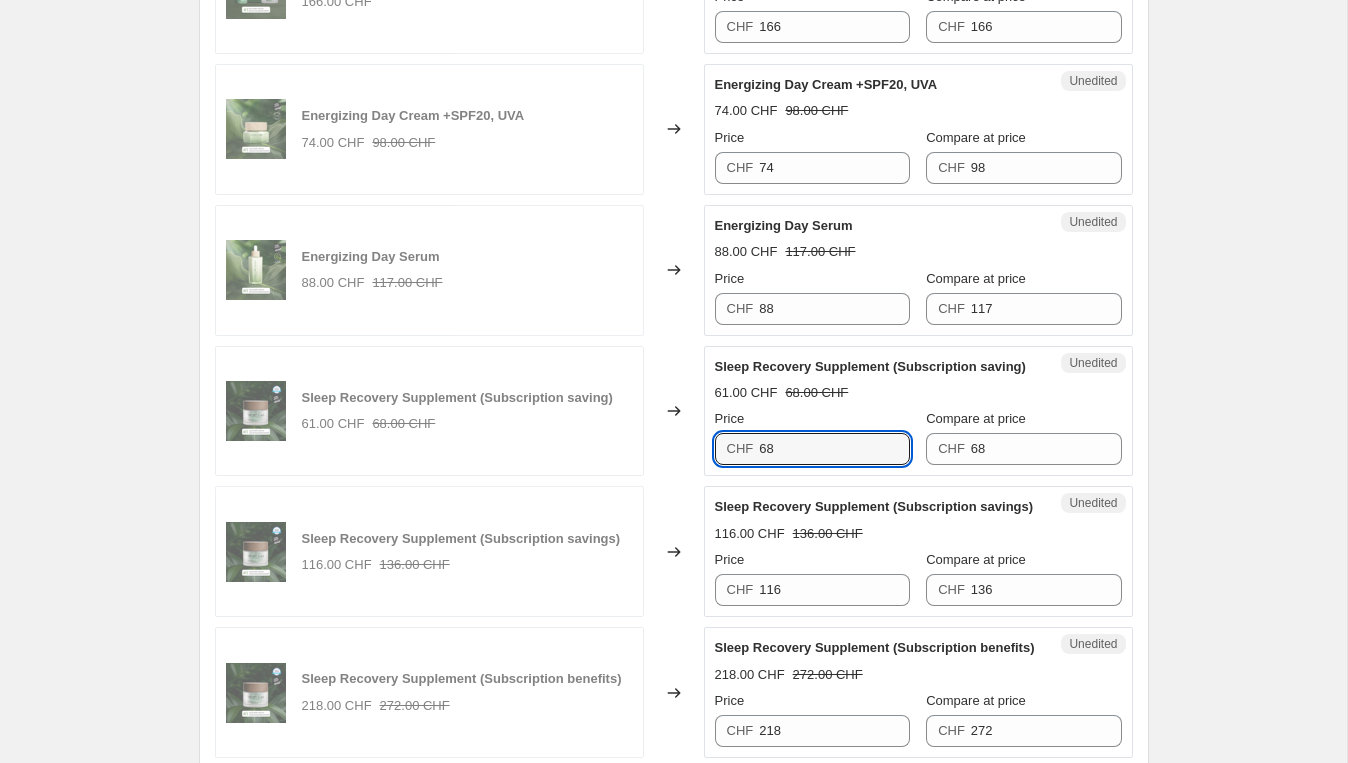 type on "68" 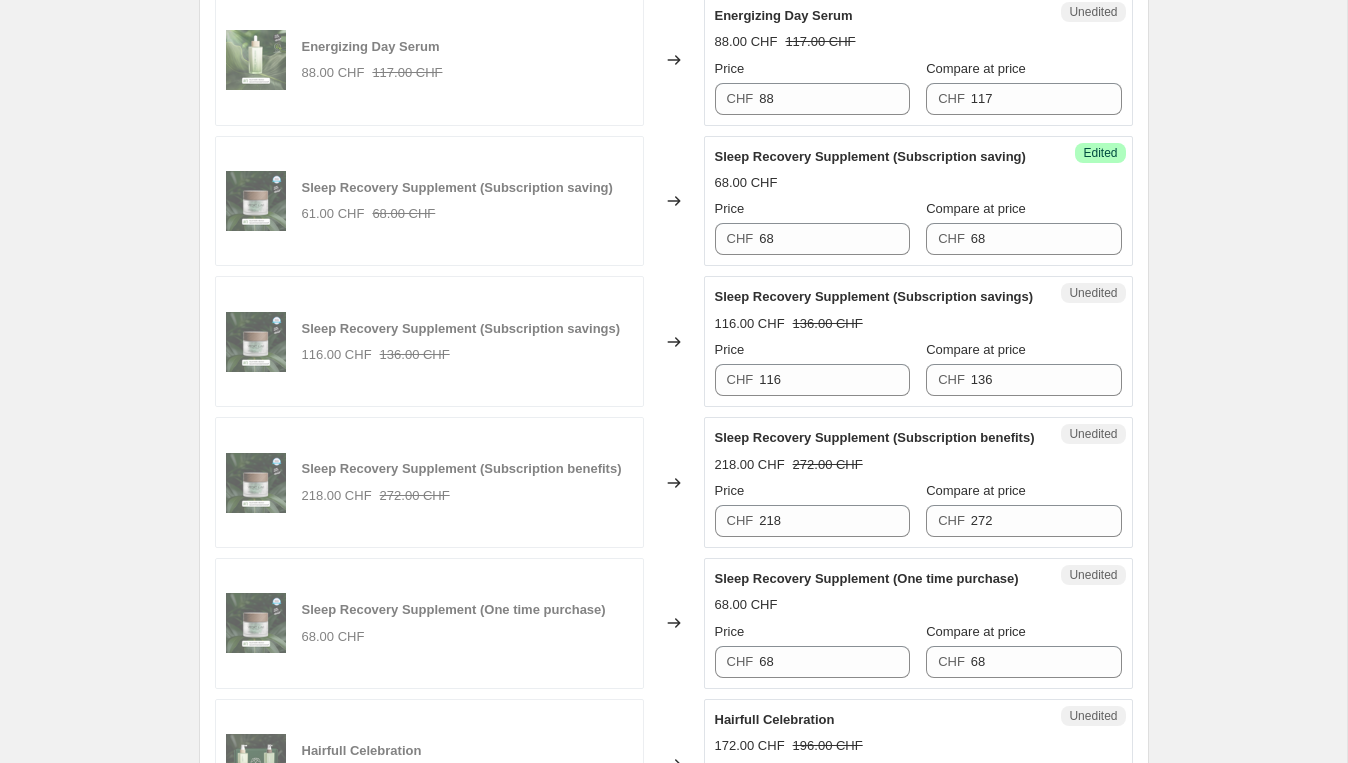 scroll, scrollTop: 1672, scrollLeft: 0, axis: vertical 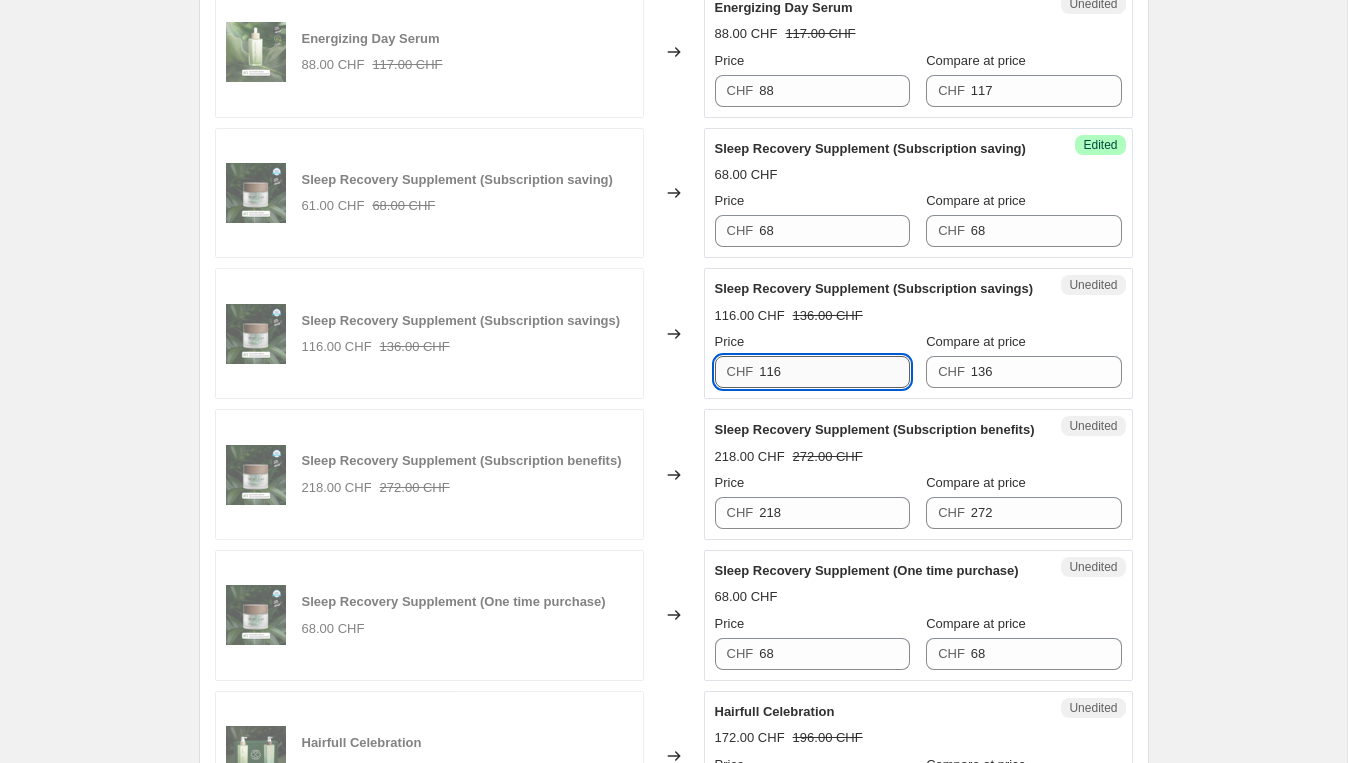 click on "116" at bounding box center [834, 372] 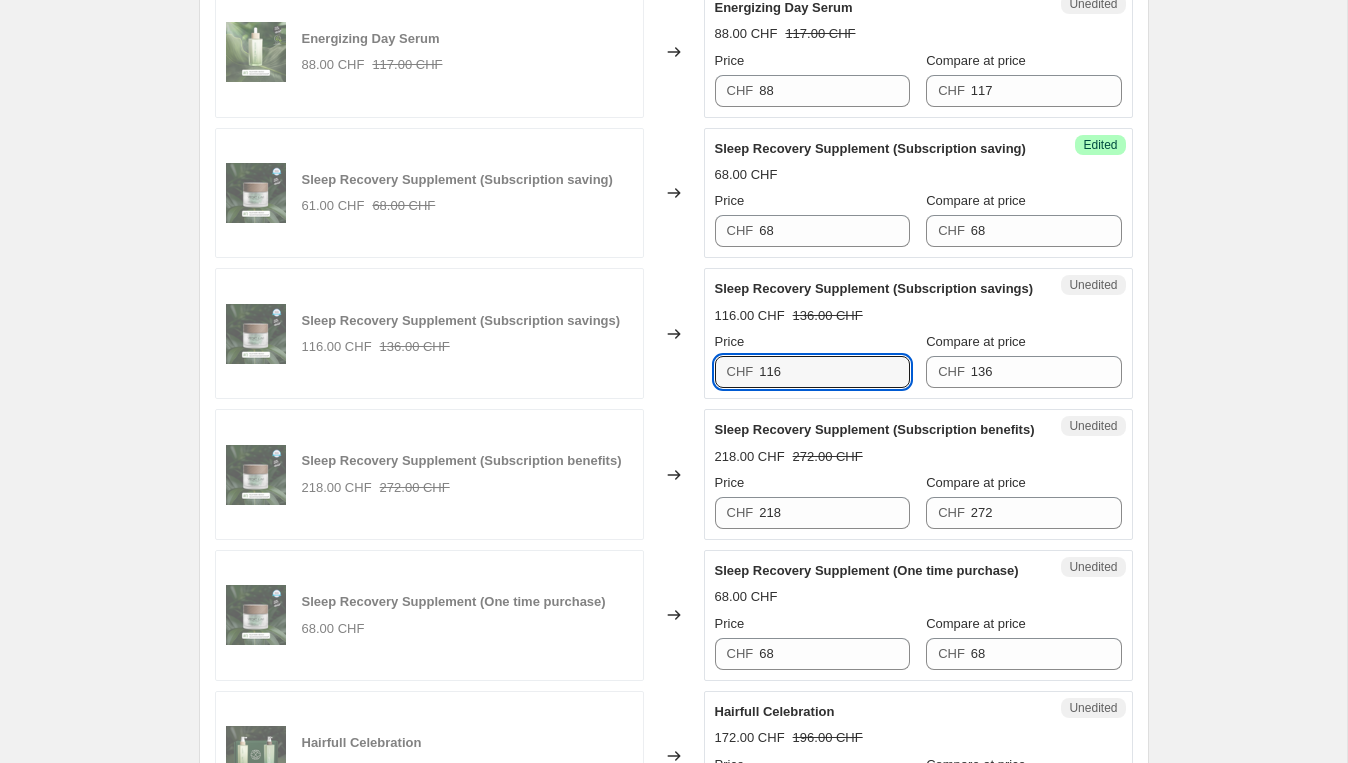 click on "Create new price [MEDICAL_DATA]. This page is ready Create new price [MEDICAL_DATA] Draft Step 1. Optionally give your price [MEDICAL_DATA] a title (eg "March 30% off sale on boots") [DATE] 17:25:42 Price [MEDICAL_DATA] This title is just for internal use, customers won't see it Step 2. Select how the prices should change Use bulk price change rules Set product prices individually Use CSV upload Select tags to add while price change is active Select tags to remove while price change is active Step 3. Select which products should change in price Select all products, use filters, or select products variants individually All products Filter by product, collection, tag, vendor, product type, variant title, or inventory Select product variants individually PRICE CHANGE PREVIEW 58 product variants selected. 5 product prices edited: Sleep Recovery Night Cream 98.00 CHF Changed to Success Edited Sleep Recovery Night Cream 74.00 CHF 98.00 CHF Price CHF 74 Compare at price CHF 98 Sleep Recovery Night Serum 117.00 CHF Changed to" at bounding box center [673, 534] 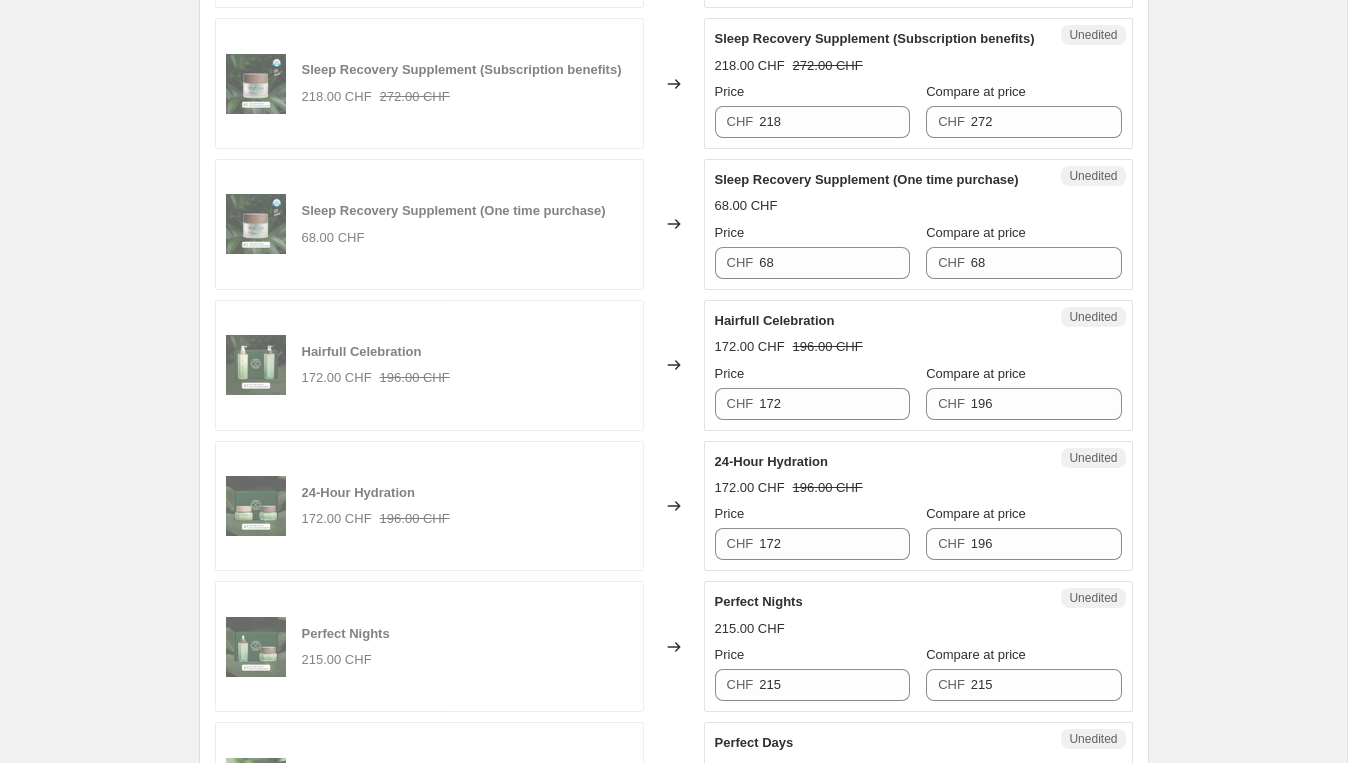 scroll, scrollTop: 2064, scrollLeft: 0, axis: vertical 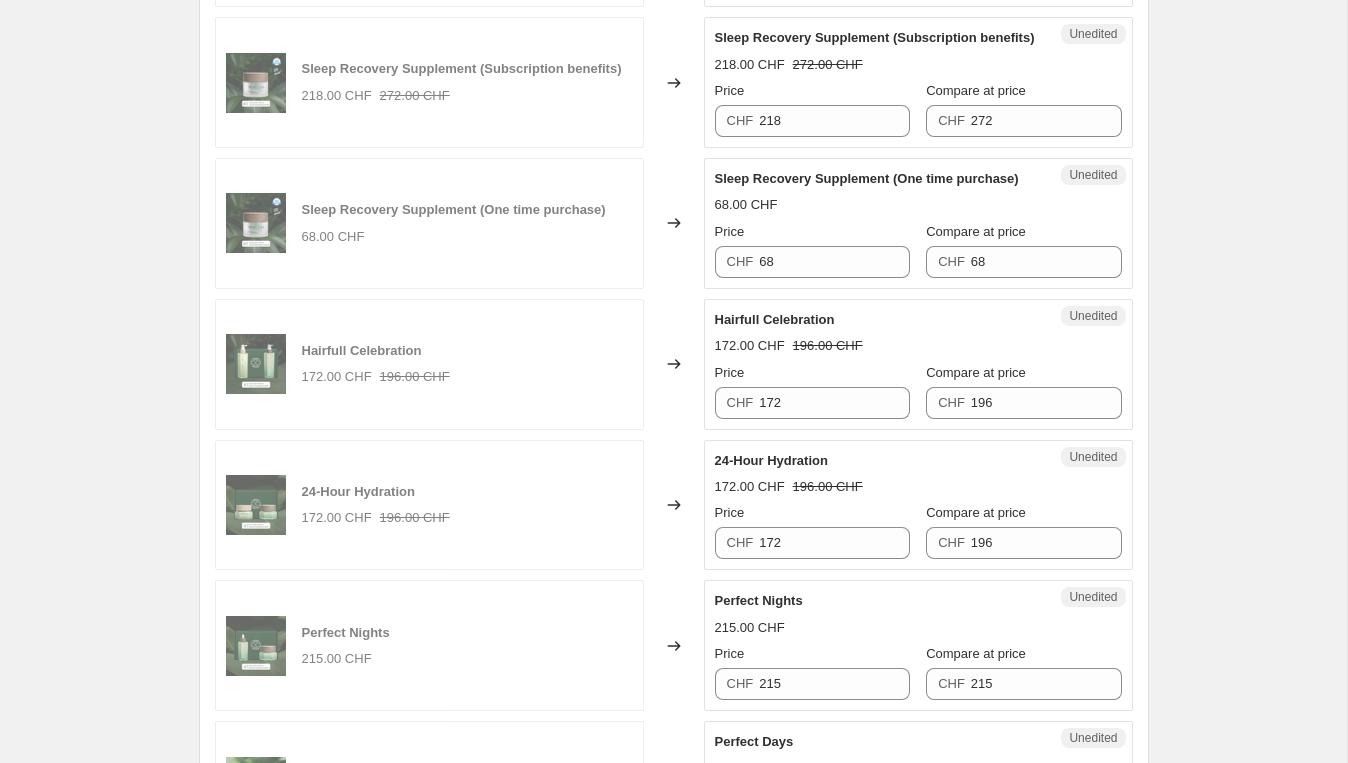 click on "24-Hour Hydration 172.00 CHF 196.00 CHF Price CHF 172 Compare at price CHF 196" at bounding box center [918, 505] 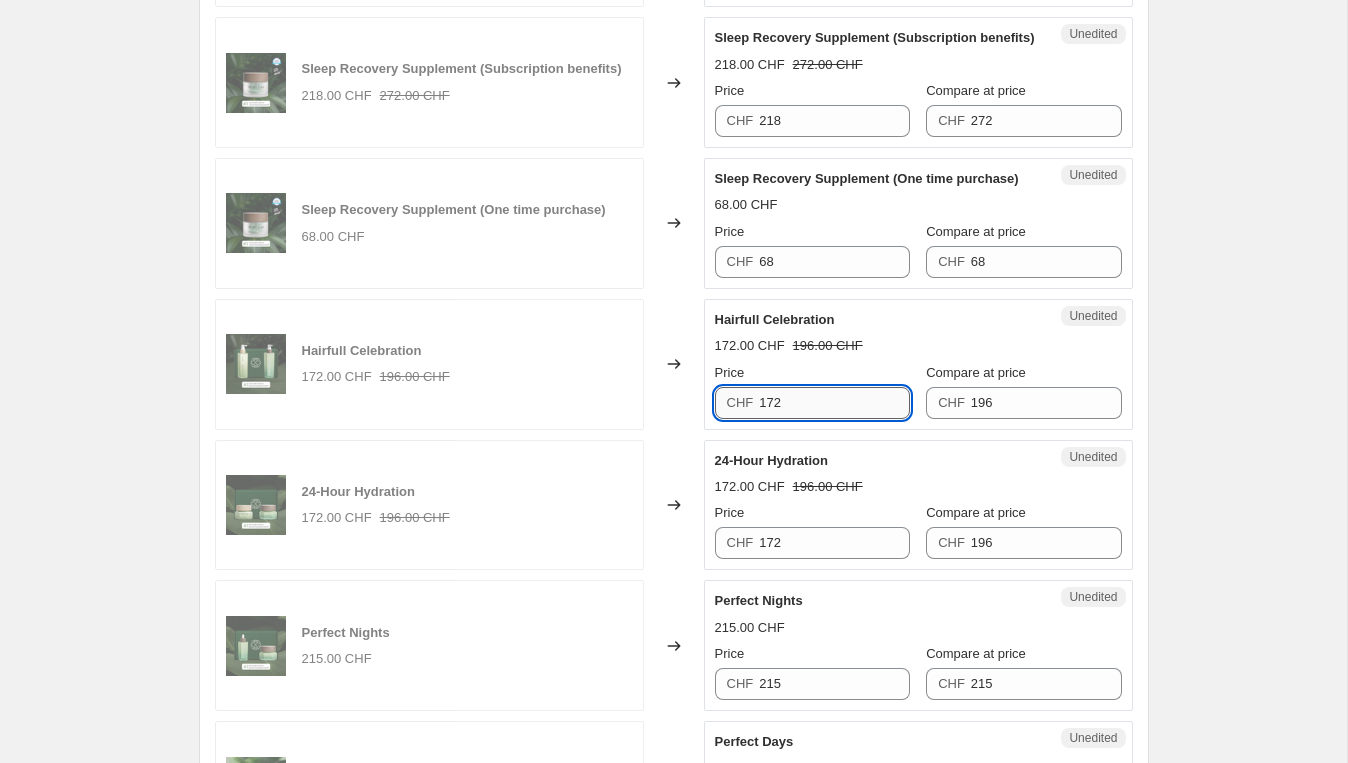 click on "172" at bounding box center [834, 403] 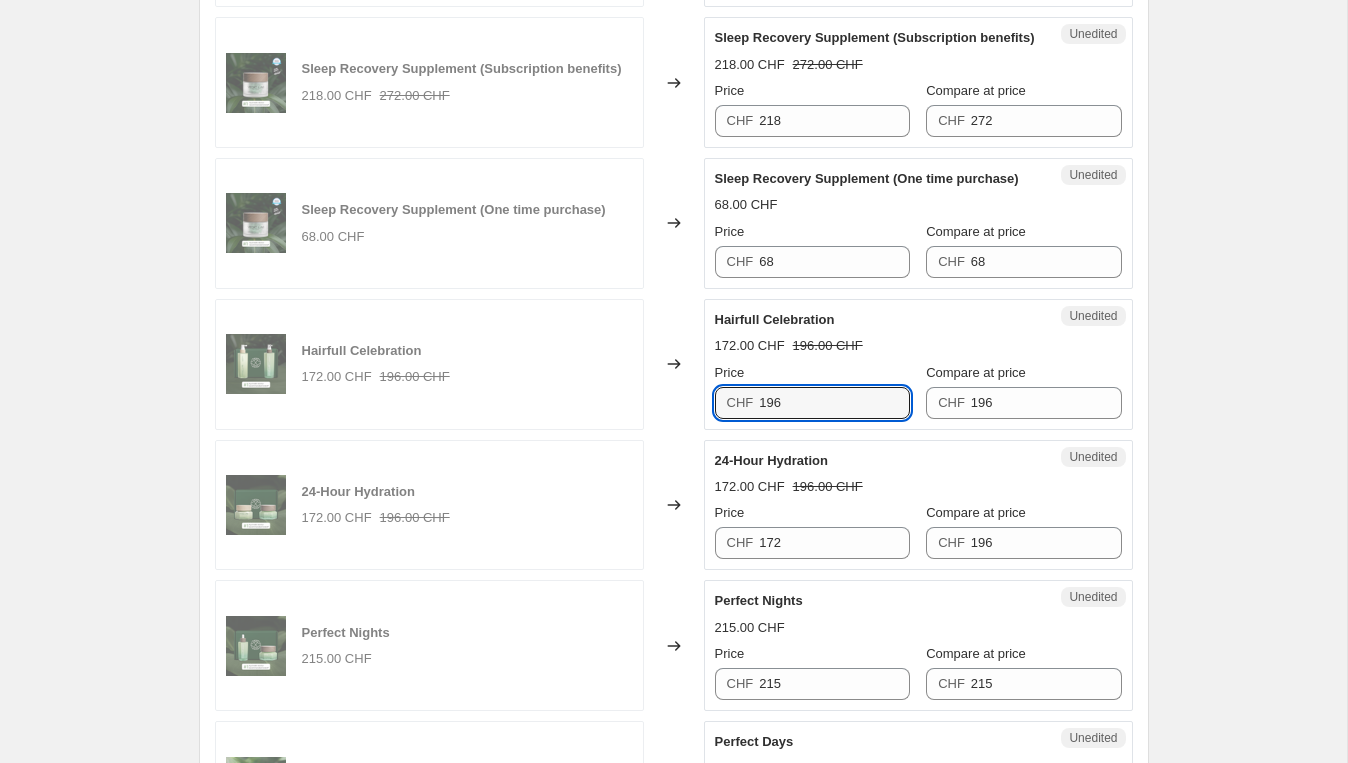 type on "196" 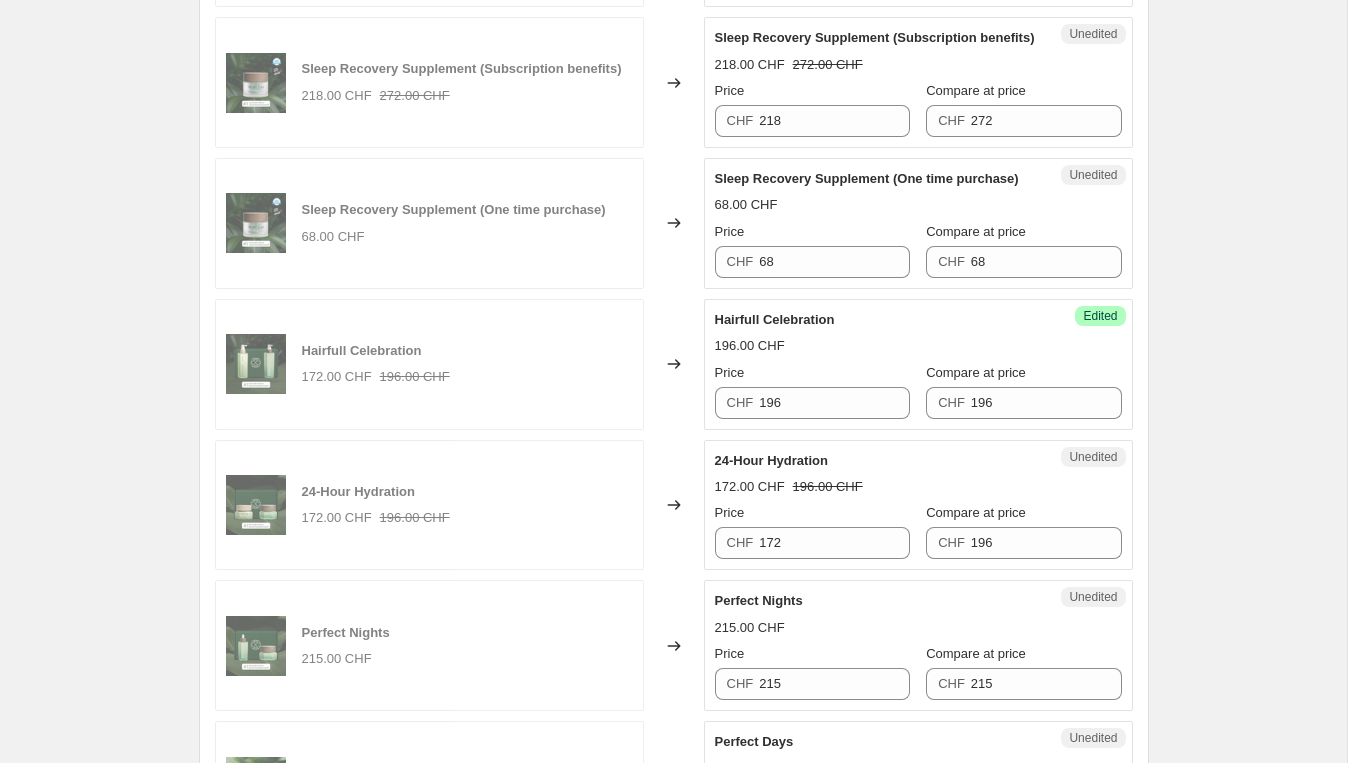 click on "Hairfull Celebration" at bounding box center [878, 320] 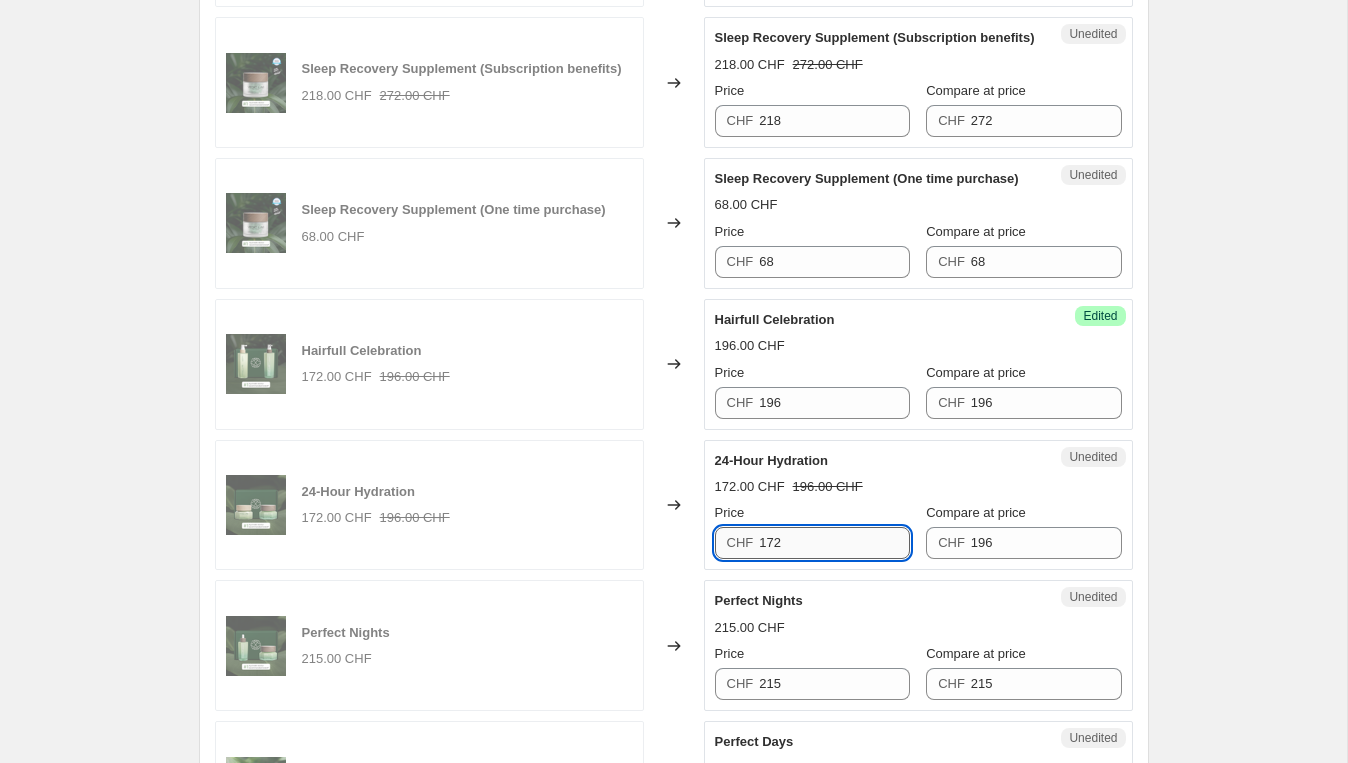 click on "172" at bounding box center (834, 543) 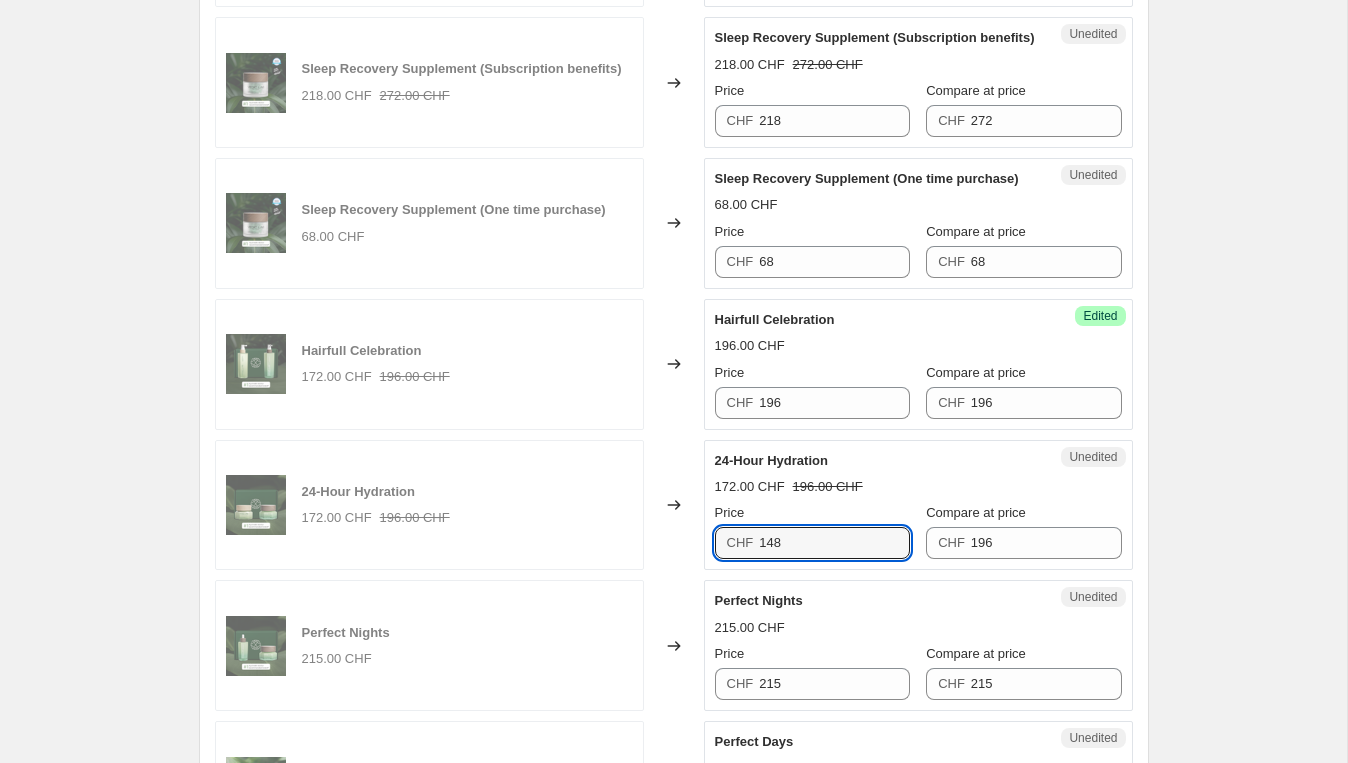 type on "148" 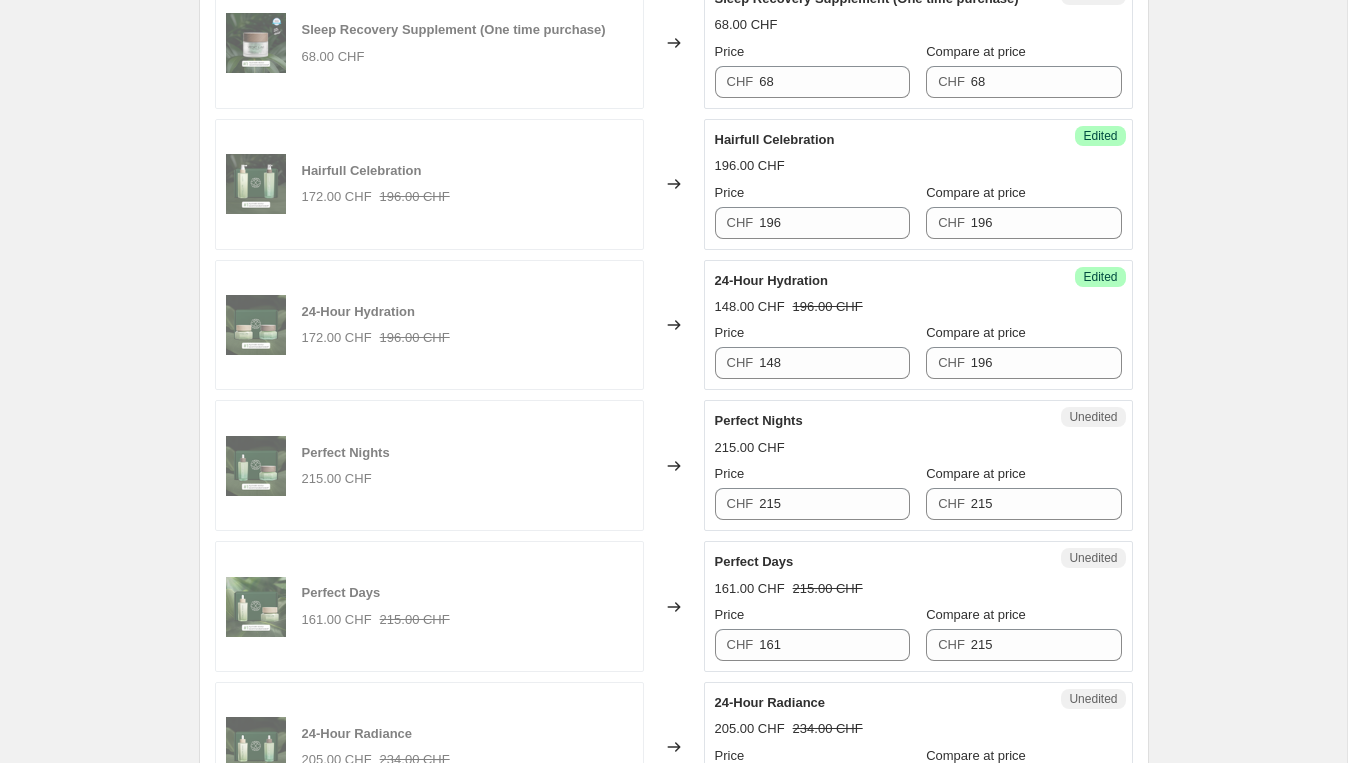 scroll, scrollTop: 2247, scrollLeft: 0, axis: vertical 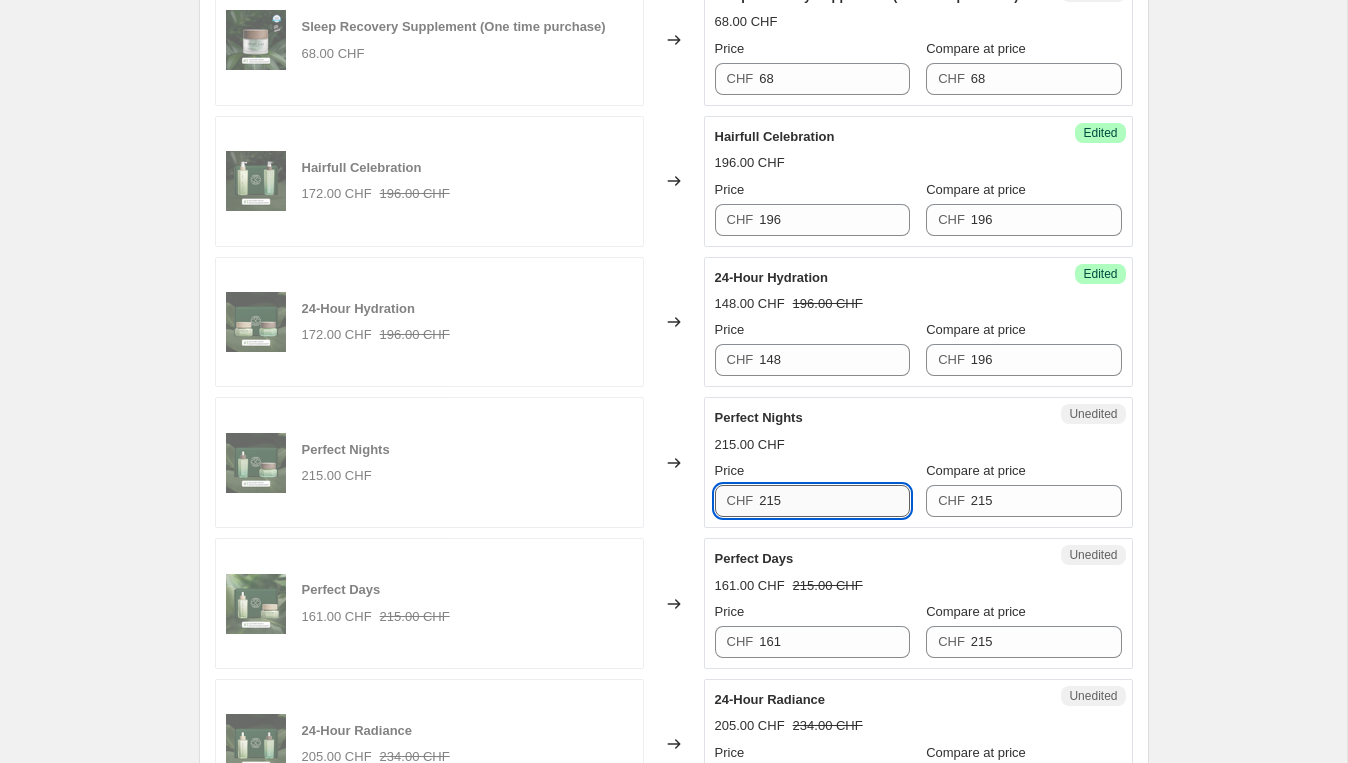 click on "215" at bounding box center [834, 501] 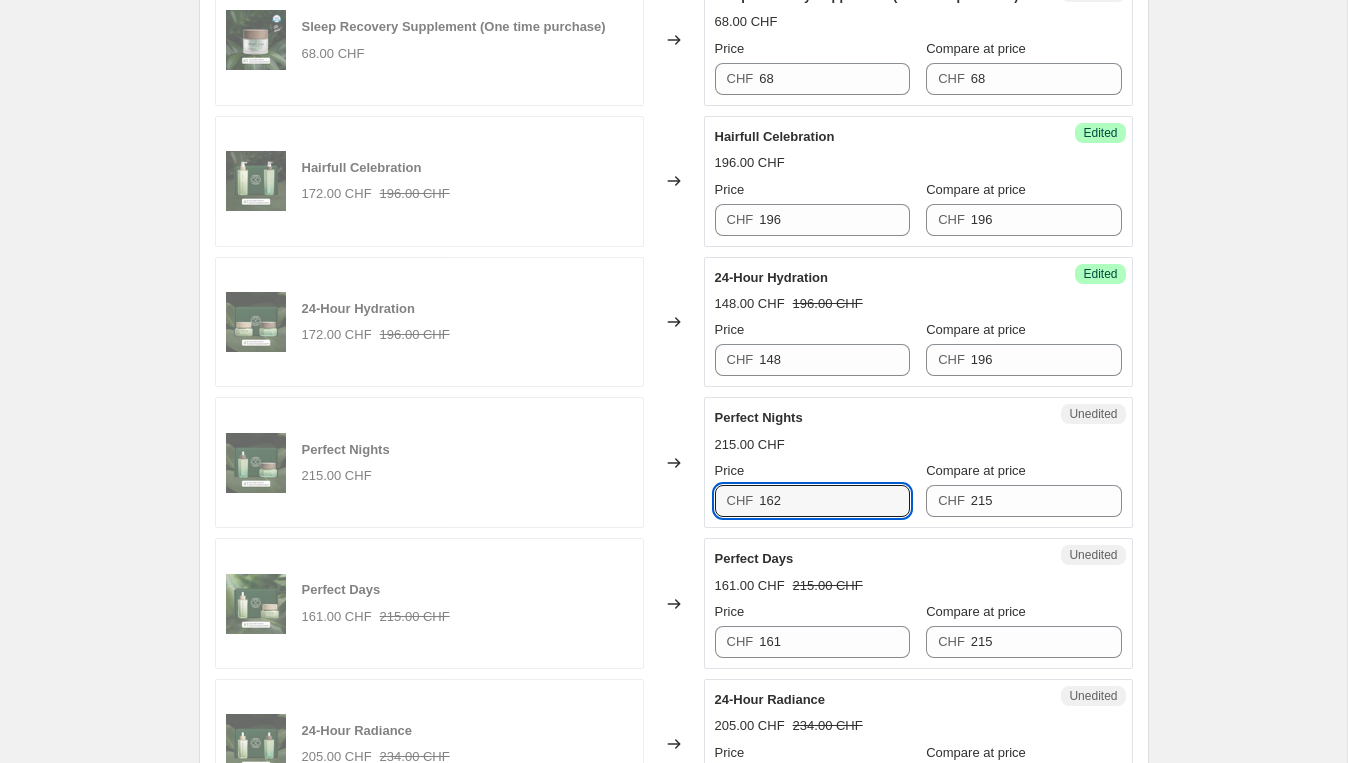 type on "162" 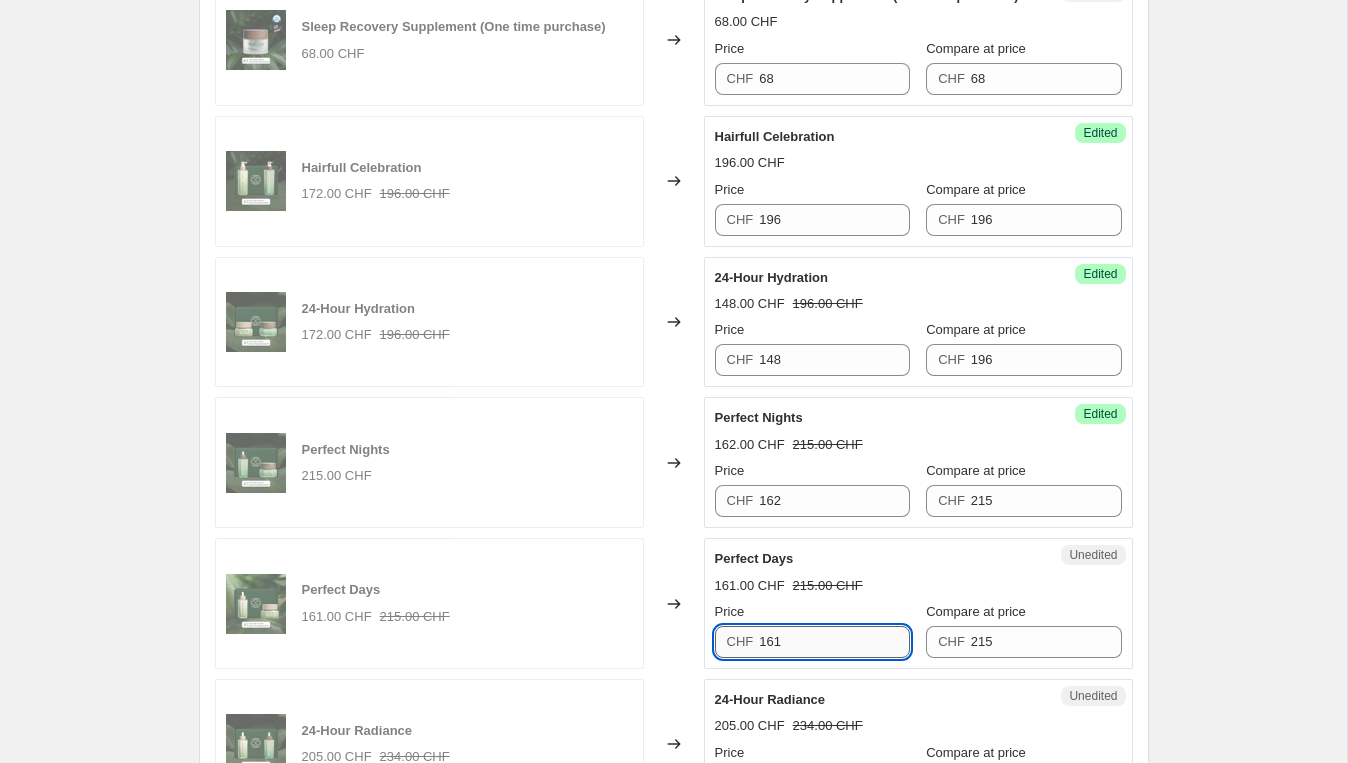 click on "161" at bounding box center (834, 642) 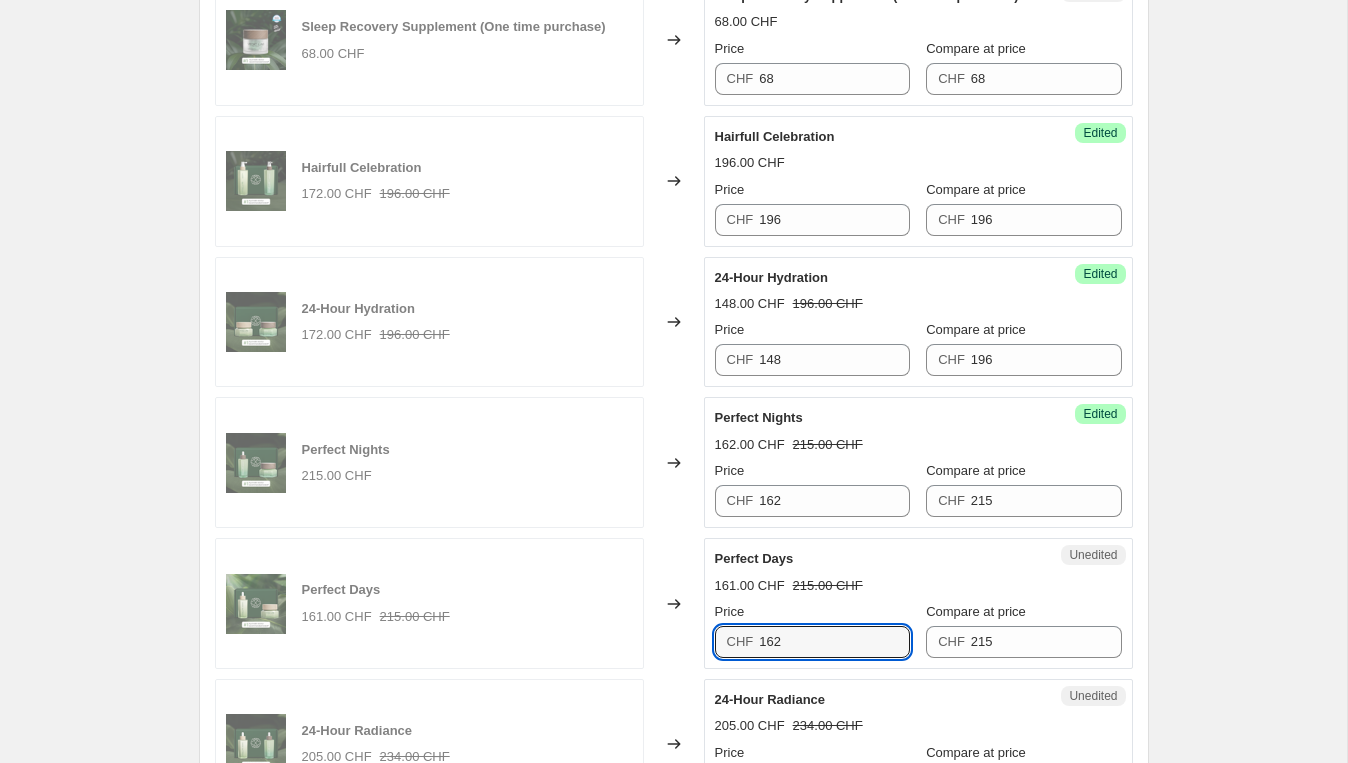 type on "162" 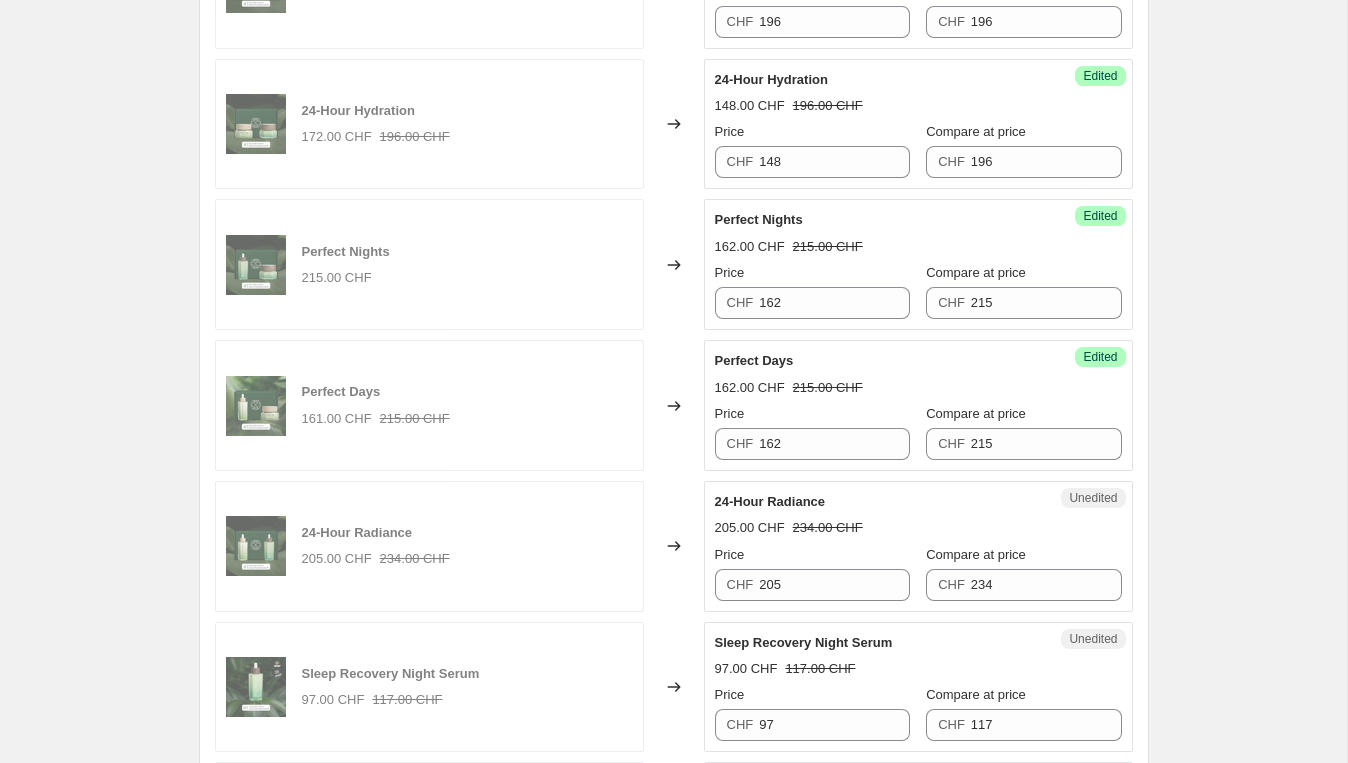 scroll, scrollTop: 2456, scrollLeft: 0, axis: vertical 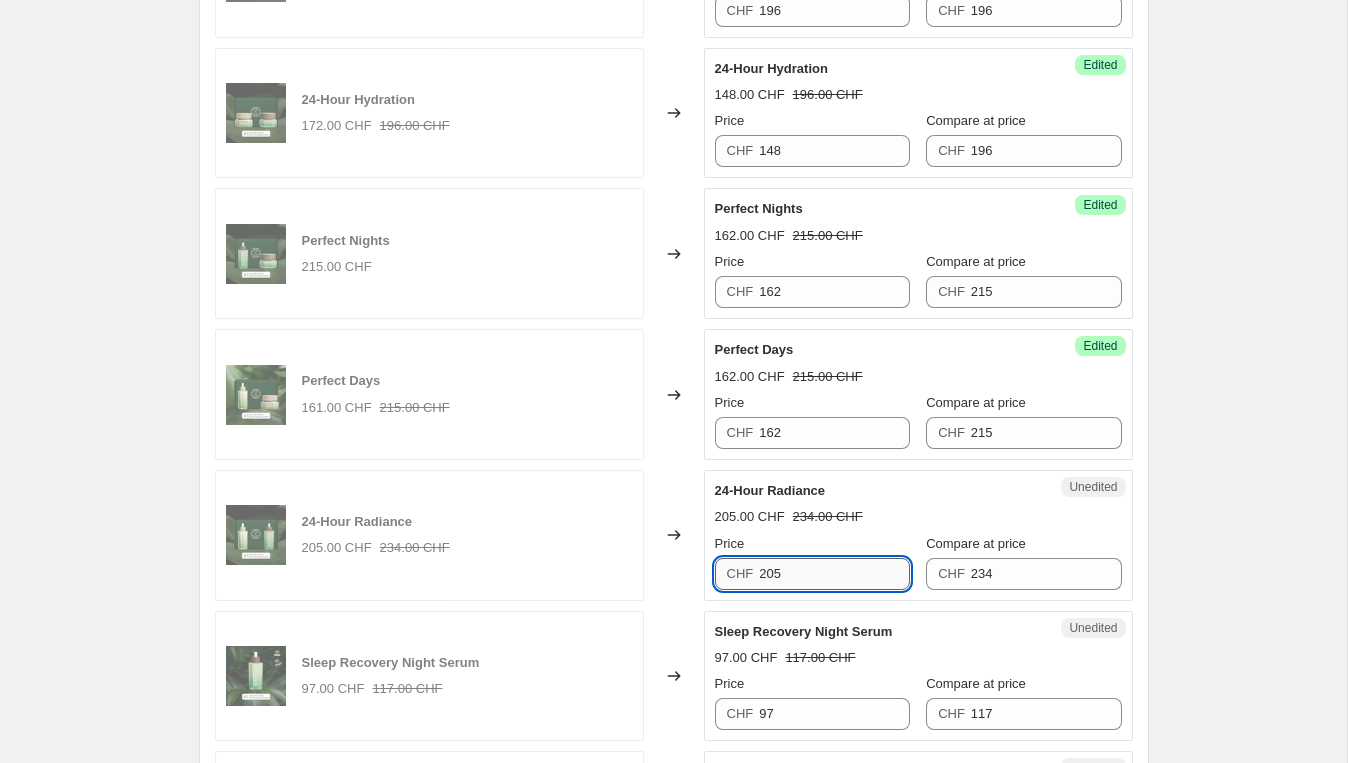 click on "205" at bounding box center [834, 574] 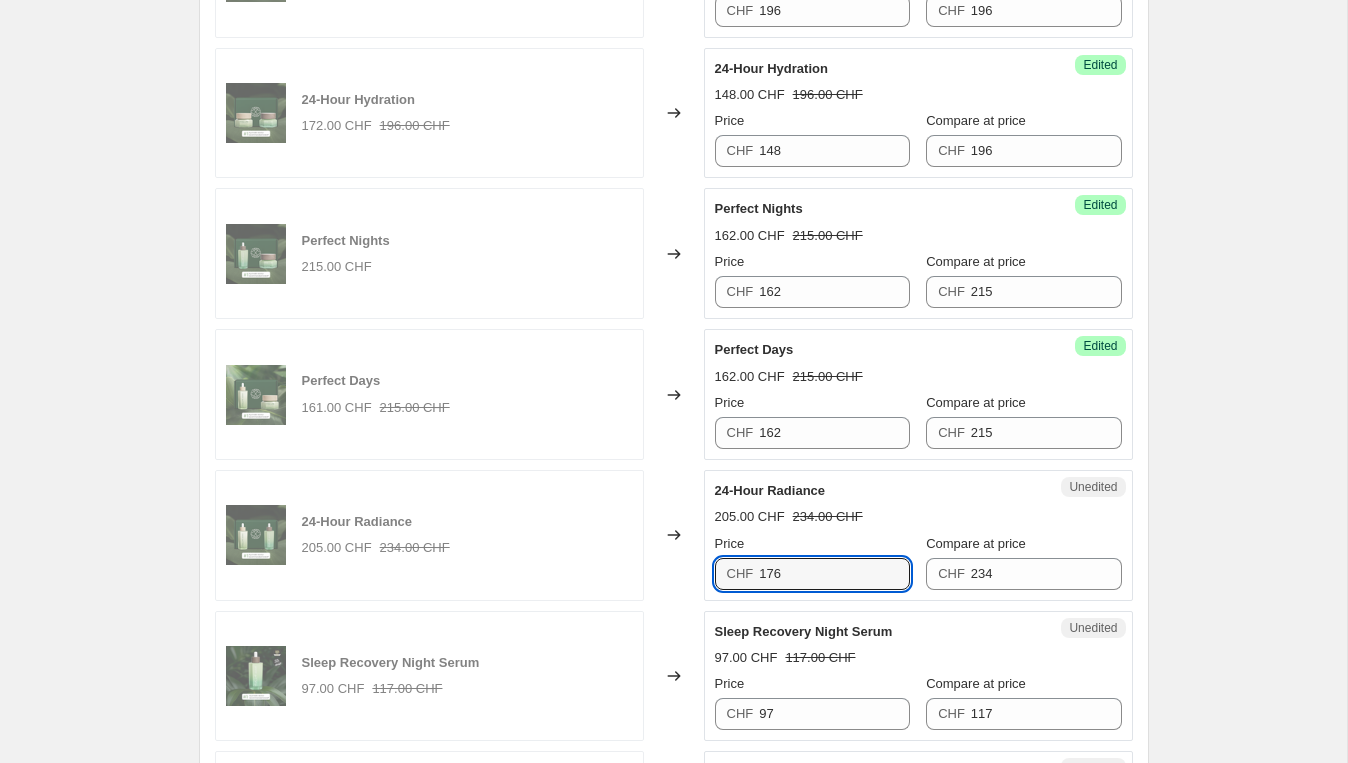 type on "176" 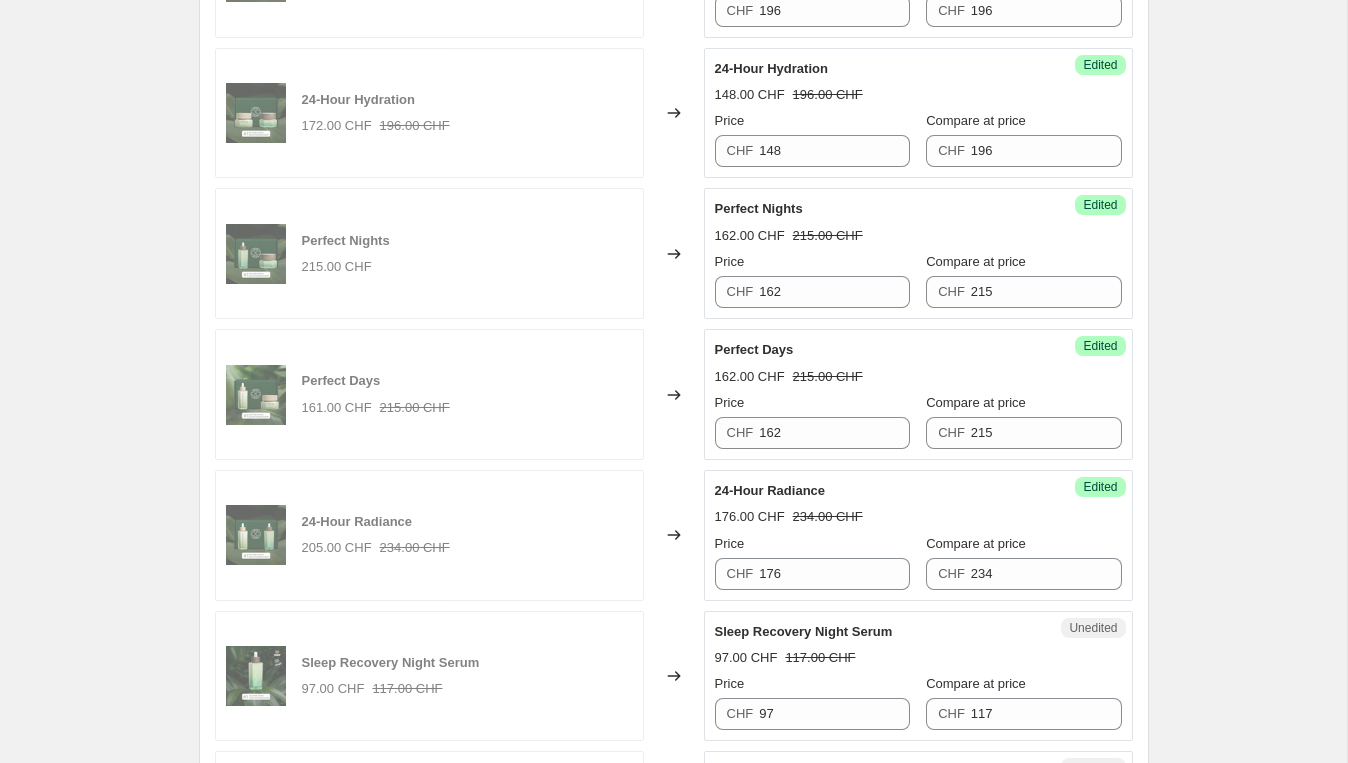 click on "24-Hour Radiance 176.00 CHF 234.00 CHF Price CHF 176 Compare at price CHF 234" at bounding box center [918, 535] 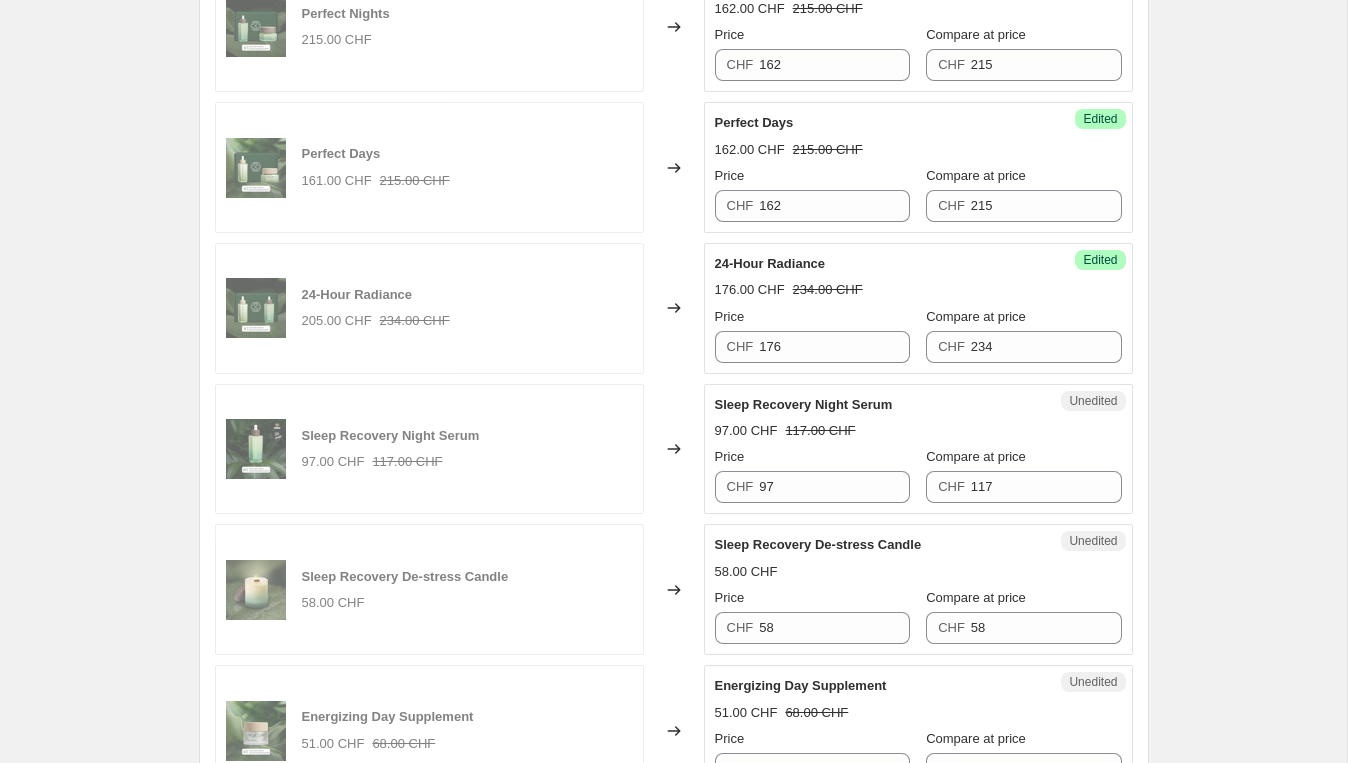 scroll, scrollTop: 2696, scrollLeft: 0, axis: vertical 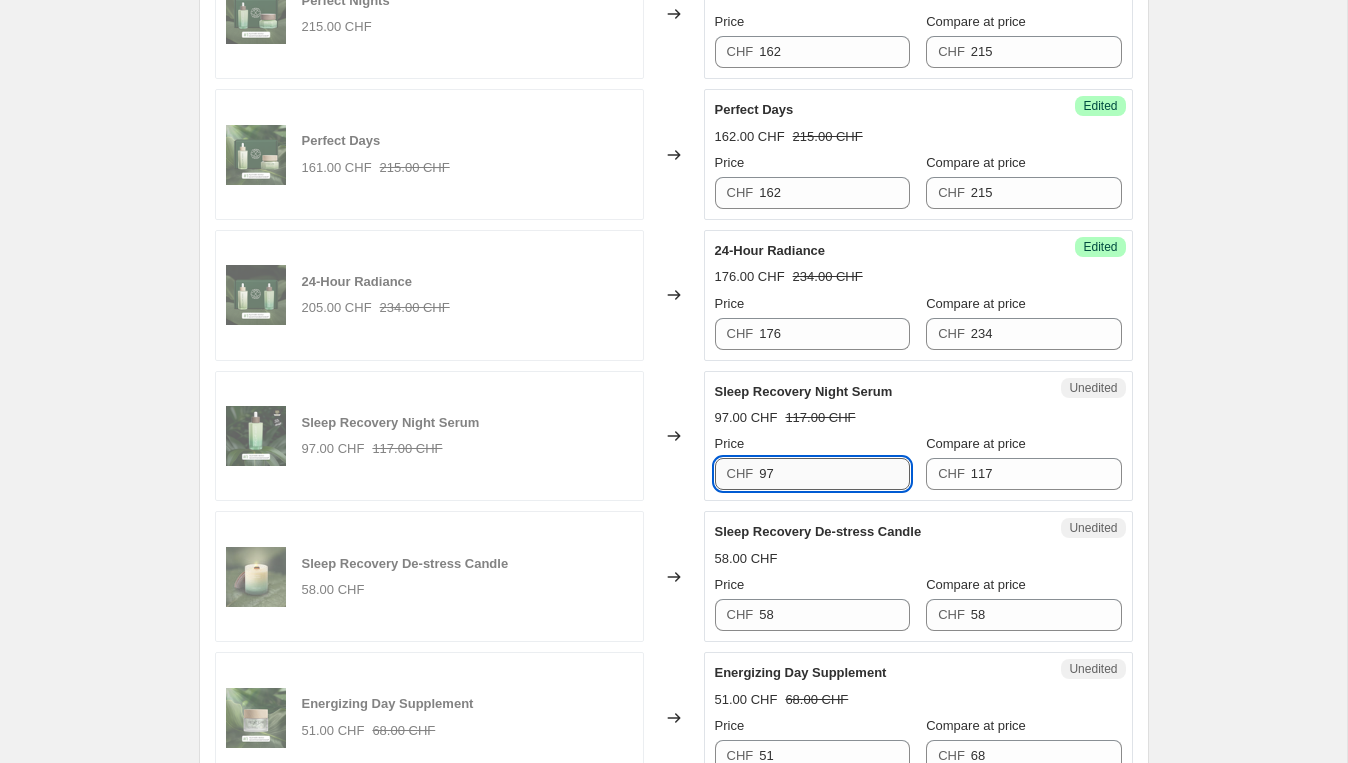click on "97" at bounding box center (834, 474) 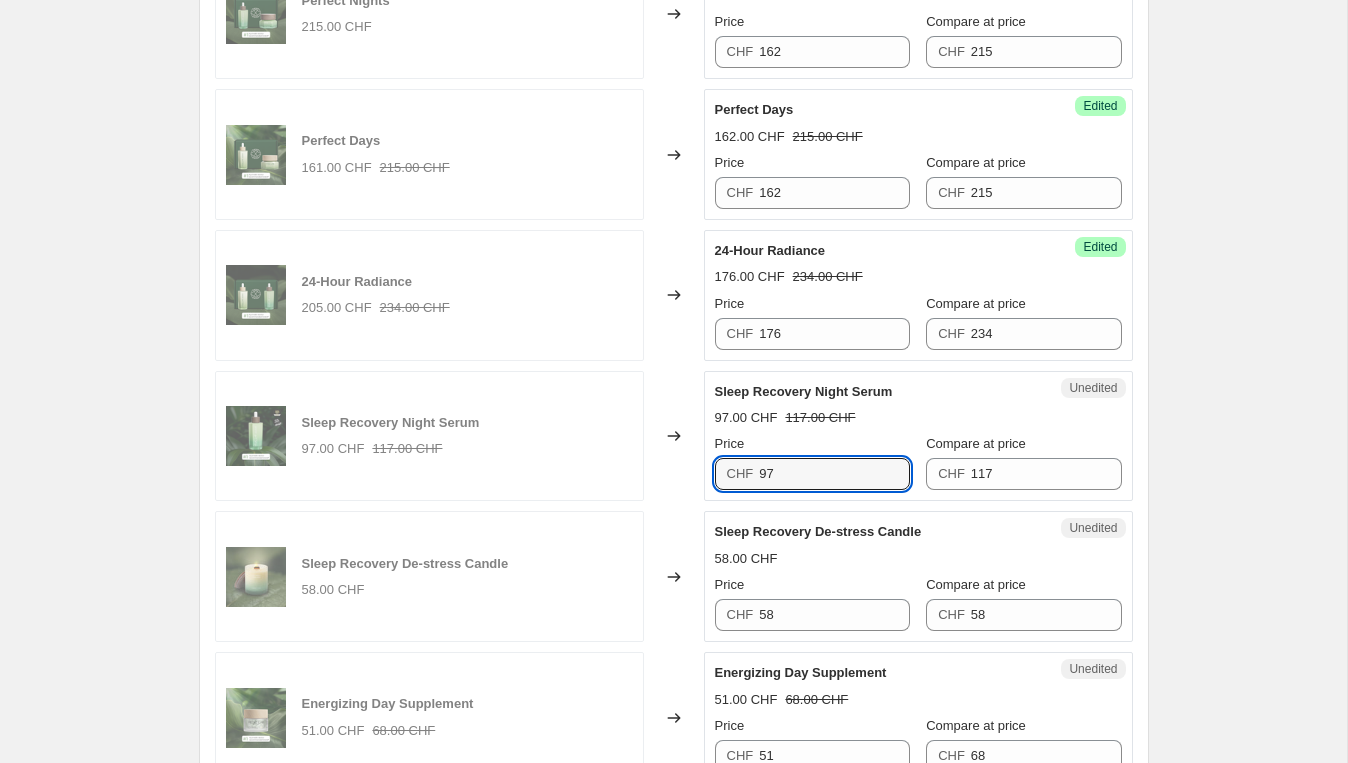 type on "9" 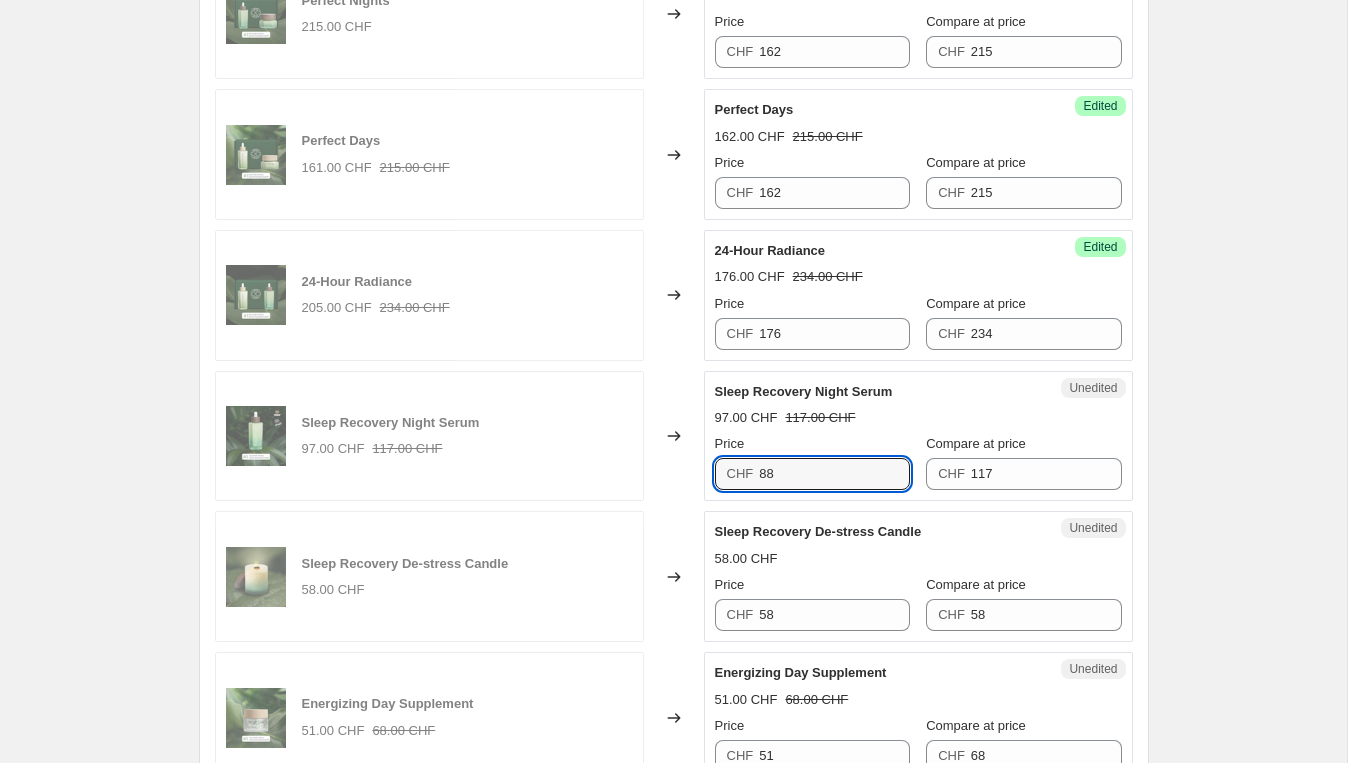 type on "88" 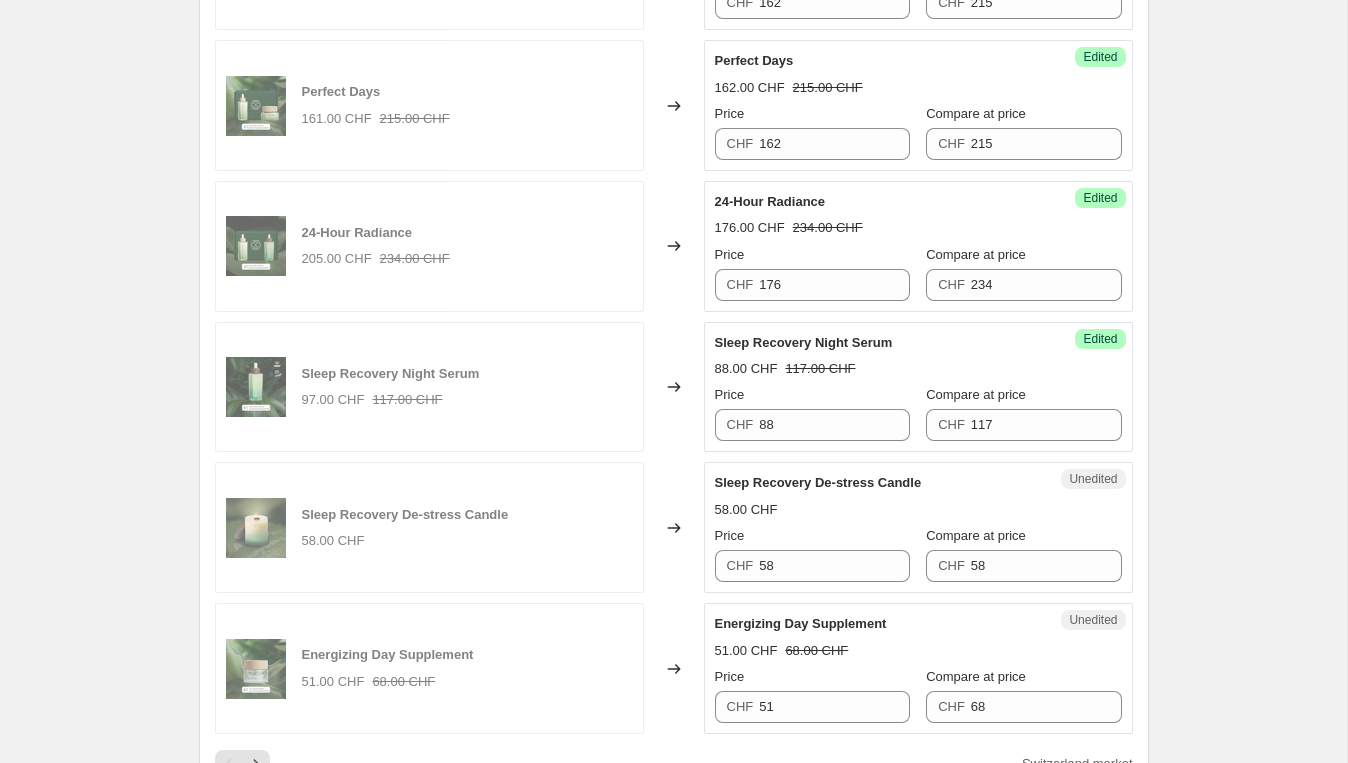 scroll, scrollTop: 2788, scrollLeft: 0, axis: vertical 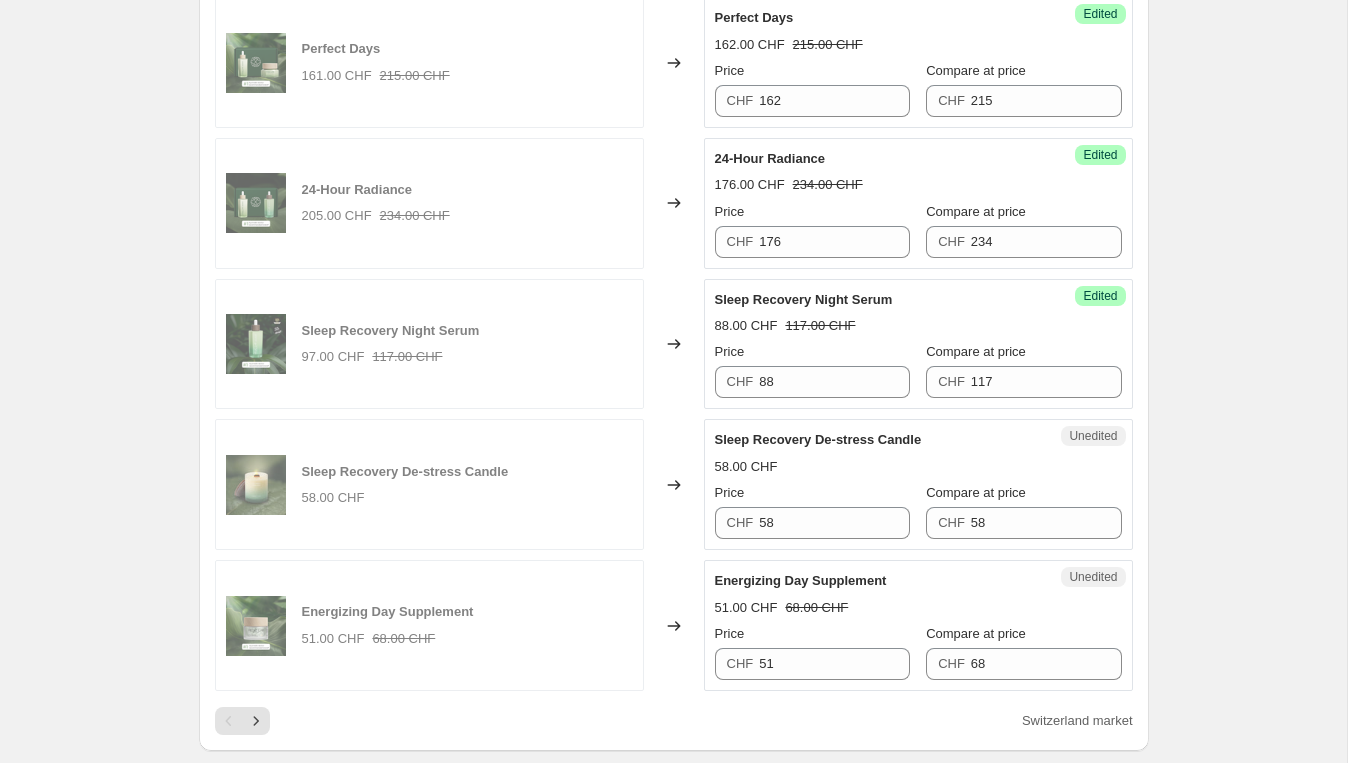 click on "Create new price [MEDICAL_DATA]. This page is ready Create new price [MEDICAL_DATA] Draft Step 1. Optionally give your price [MEDICAL_DATA] a title (eg "March 30% off sale on boots") [DATE] 17:25:42 Price [MEDICAL_DATA] This title is just for internal use, customers won't see it Step 2. Select how the prices should change Use bulk price change rules Set product prices individually Use CSV upload Select tags to add while price change is active Select tags to remove while price change is active Step 3. Select which products should change in price Select all products, use filters, or select products variants individually All products Filter by product, collection, tag, vendor, product type, variant title, or inventory Select product variants individually PRICE CHANGE PREVIEW 58 product variants selected. 11 product prices edited: Sleep Recovery Night Cream 98.00 CHF Changed to Success Edited Sleep Recovery Night Cream 74.00 CHF 98.00 CHF Price CHF 74 Compare at price CHF 98 Sleep Recovery Night Serum 117.00 CHF Changed to" at bounding box center (673, -582) 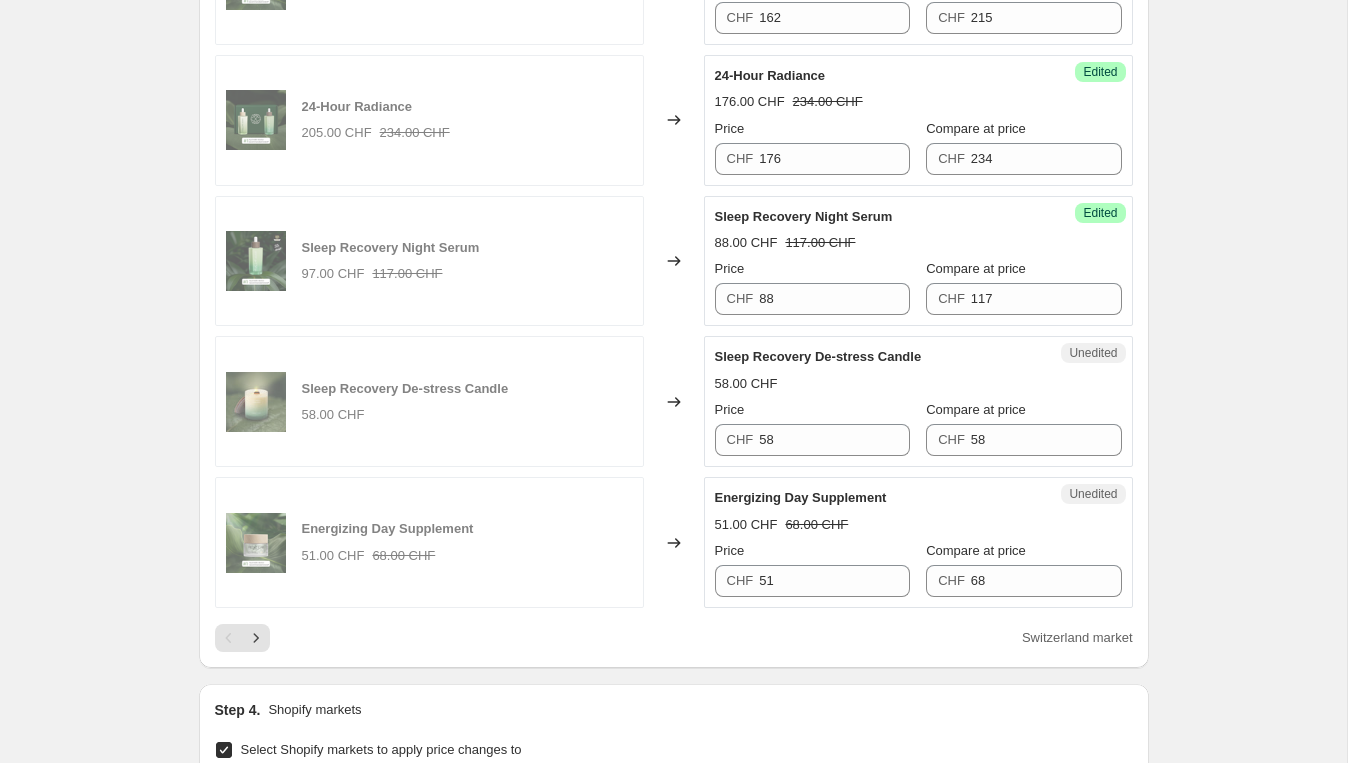 scroll, scrollTop: 2883, scrollLeft: 0, axis: vertical 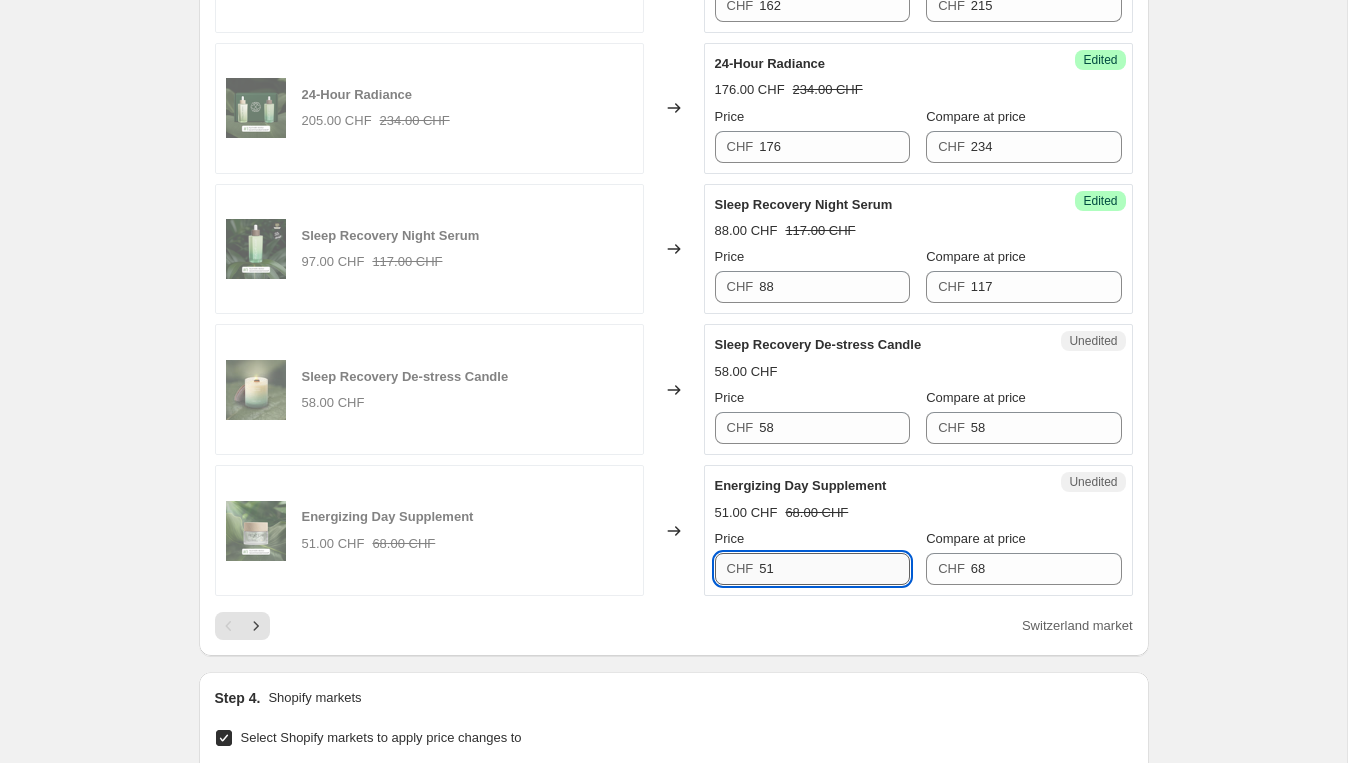 click on "51" at bounding box center (834, 569) 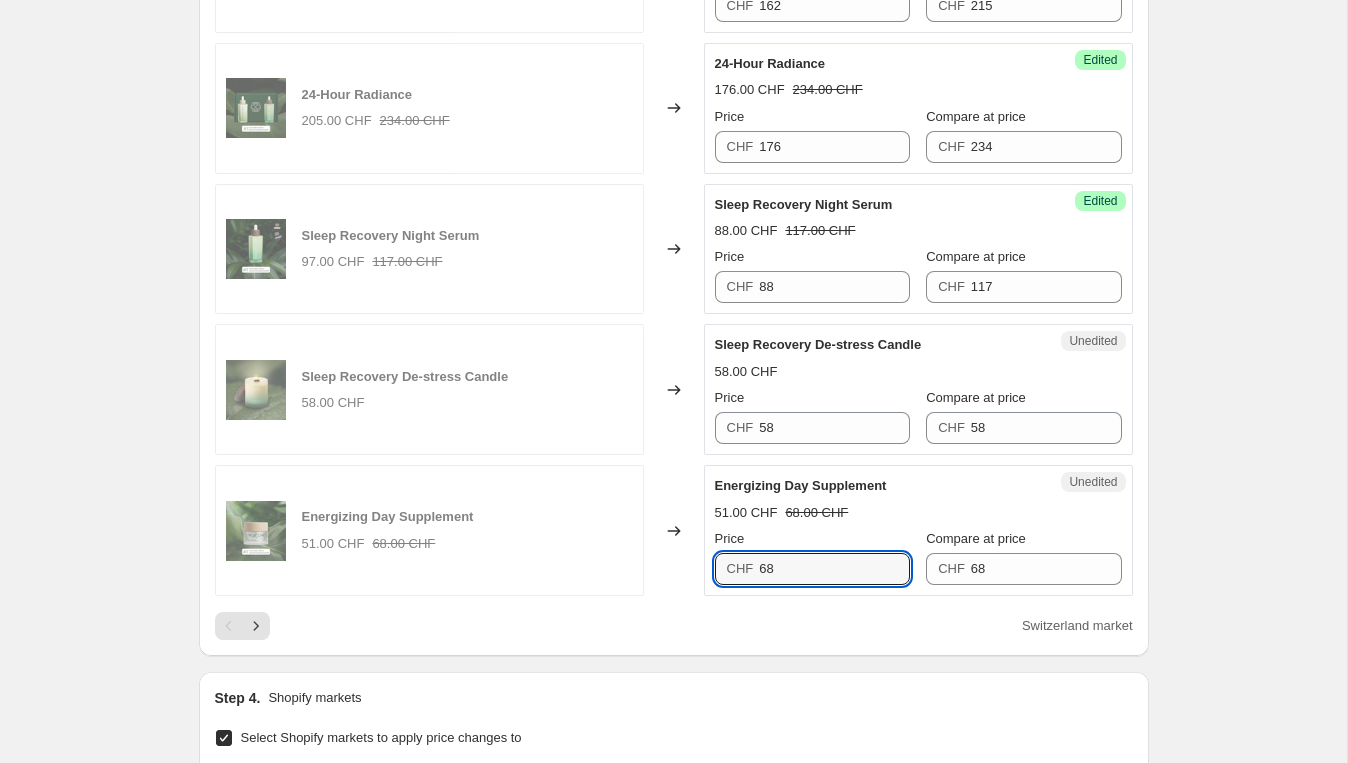 type on "68" 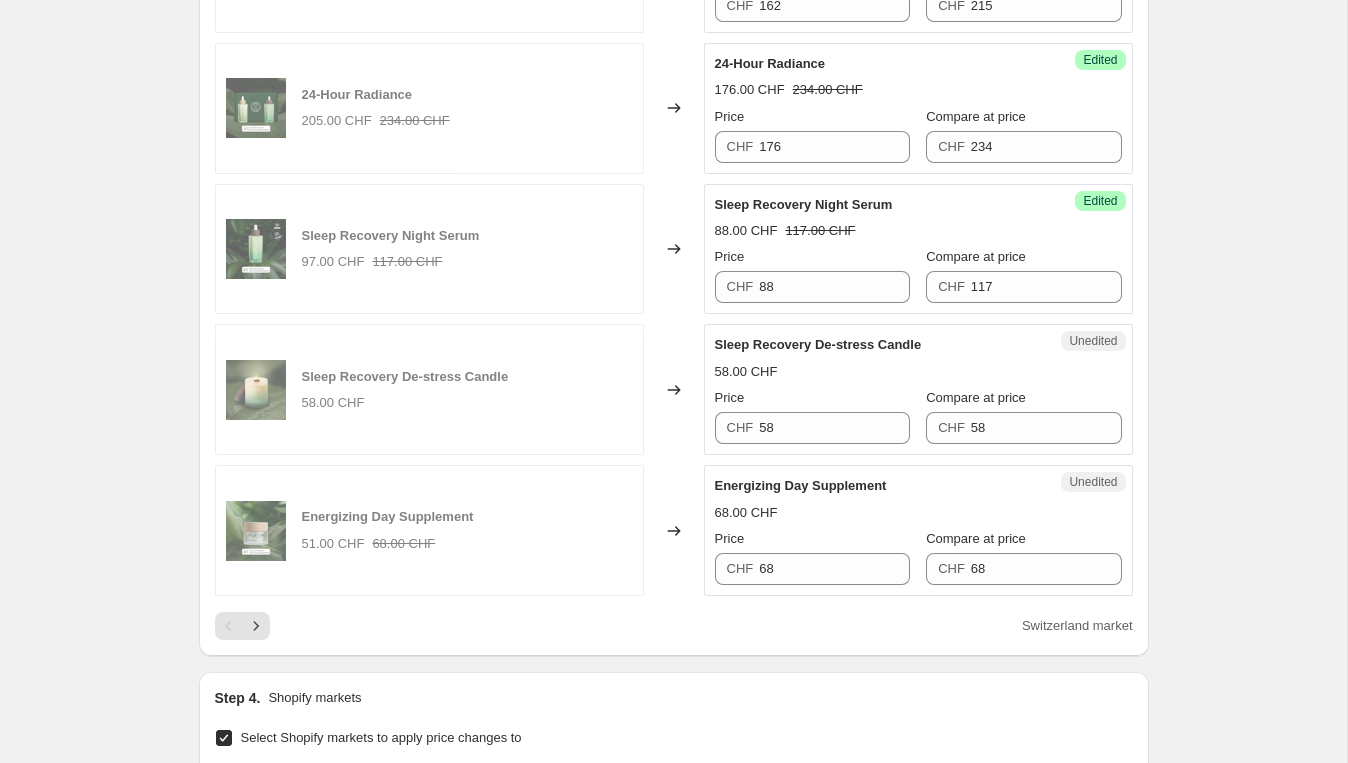 click on "Create new price [MEDICAL_DATA]. This page is ready Create new price [MEDICAL_DATA] Draft Step 1. Optionally give your price [MEDICAL_DATA] a title (eg "March 30% off sale on boots") [DATE] 17:25:42 Price [MEDICAL_DATA] This title is just for internal use, customers won't see it Step 2. Select how the prices should change Use bulk price change rules Set product prices individually Use CSV upload Select tags to add while price change is active Select tags to remove while price change is active Step 3. Select which products should change in price Select all products, use filters, or select products variants individually All products Filter by product, collection, tag, vendor, product type, variant title, or inventory Select product variants individually PRICE CHANGE PREVIEW 58 product variants selected. 12 product prices edited: Sleep Recovery Night Cream 98.00 CHF Changed to Success Edited Sleep Recovery Night Cream 74.00 CHF 98.00 CHF Price CHF 74 Compare at price CHF 98 Sleep Recovery Night Serum 117.00 CHF Changed to" at bounding box center [673, -677] 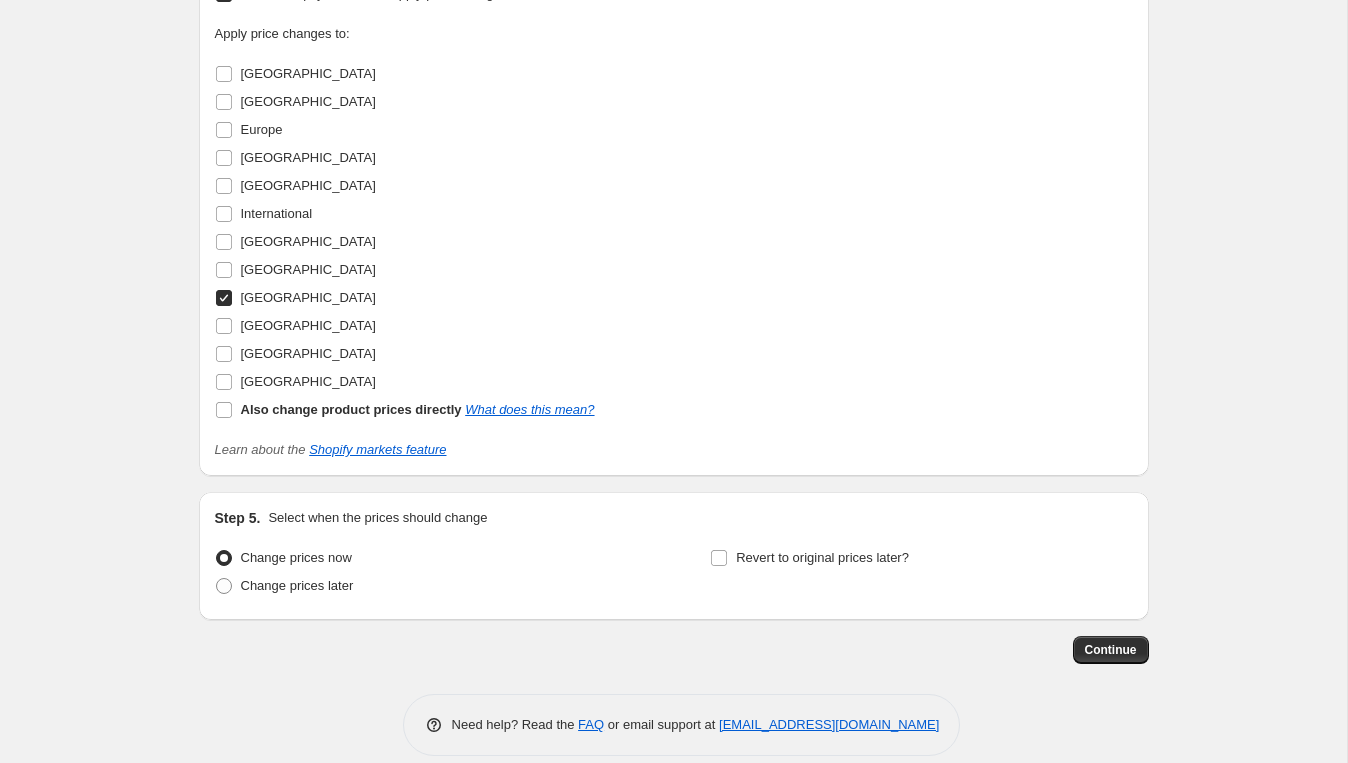 scroll, scrollTop: 3650, scrollLeft: 0, axis: vertical 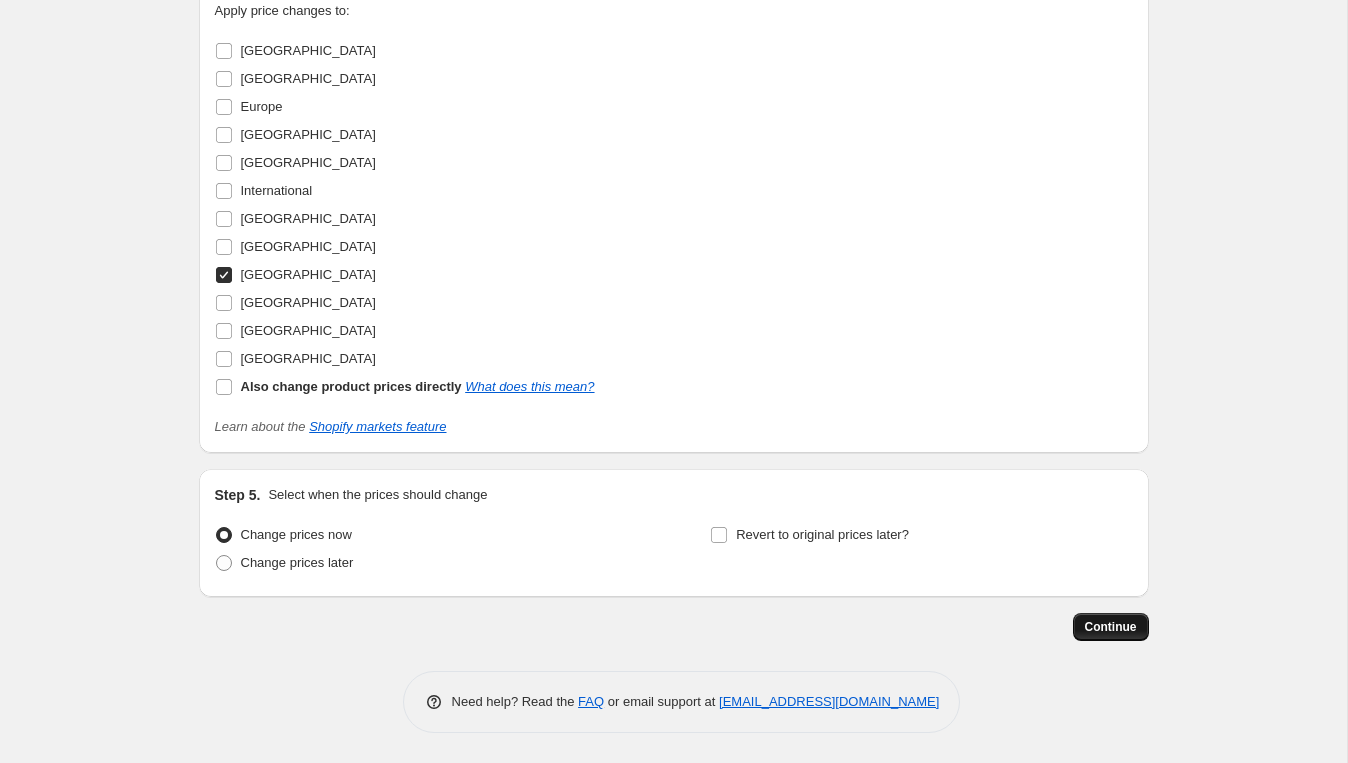 click on "Continue" at bounding box center (1111, 627) 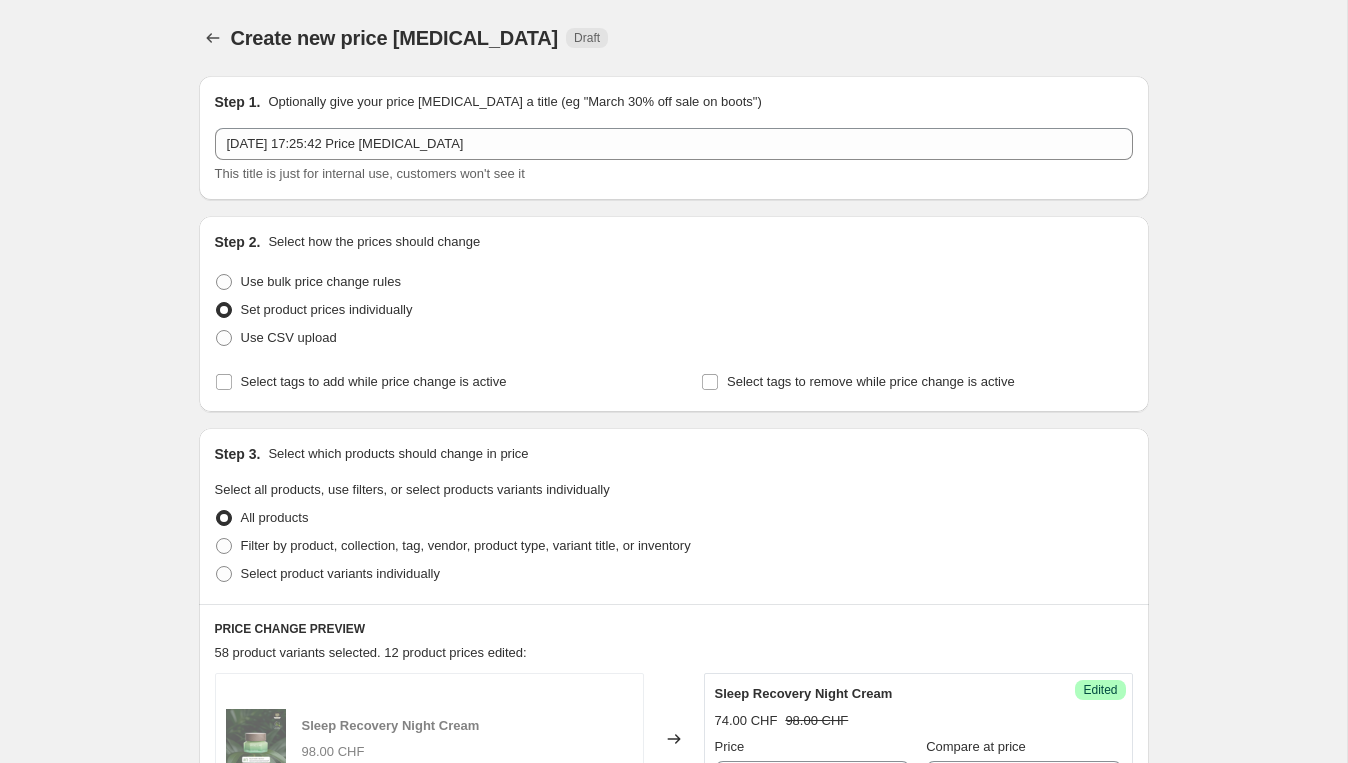 scroll, scrollTop: 3650, scrollLeft: 0, axis: vertical 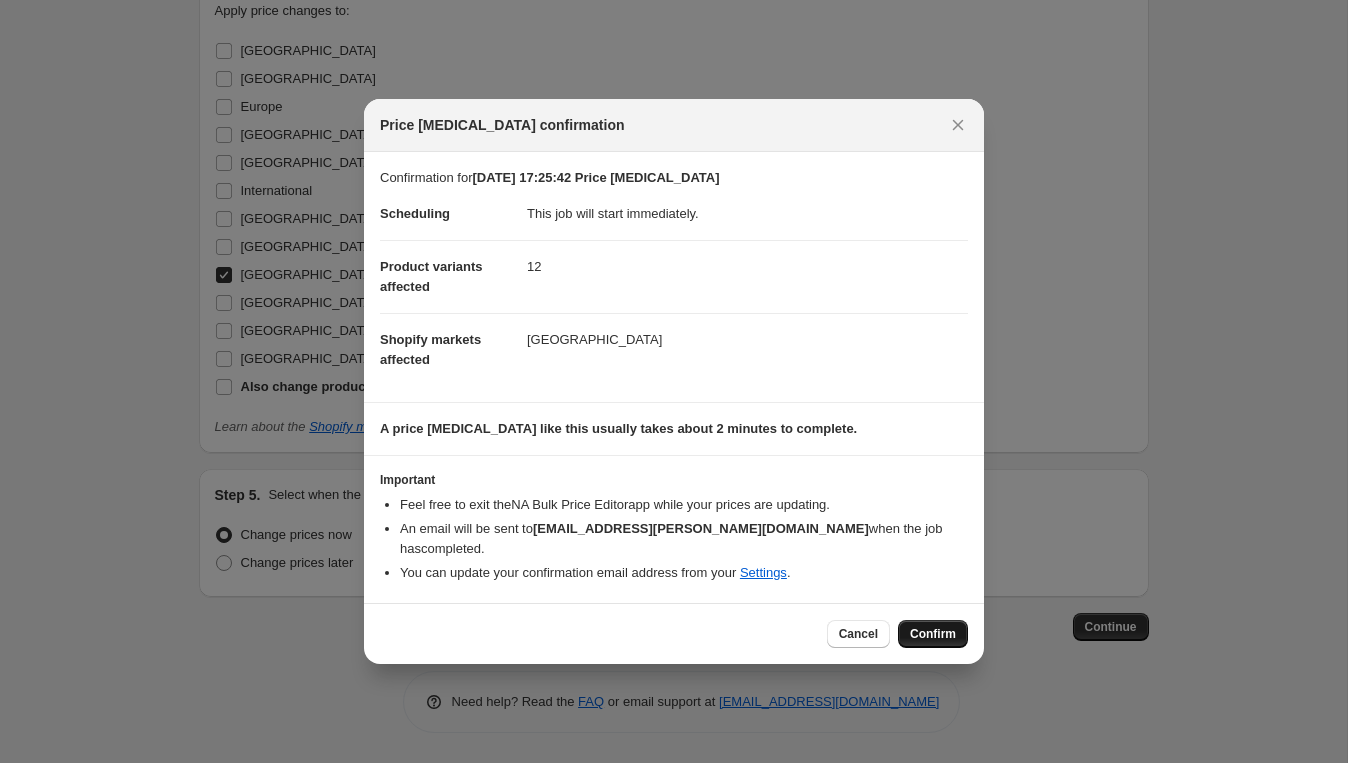 click on "Confirm" at bounding box center (933, 634) 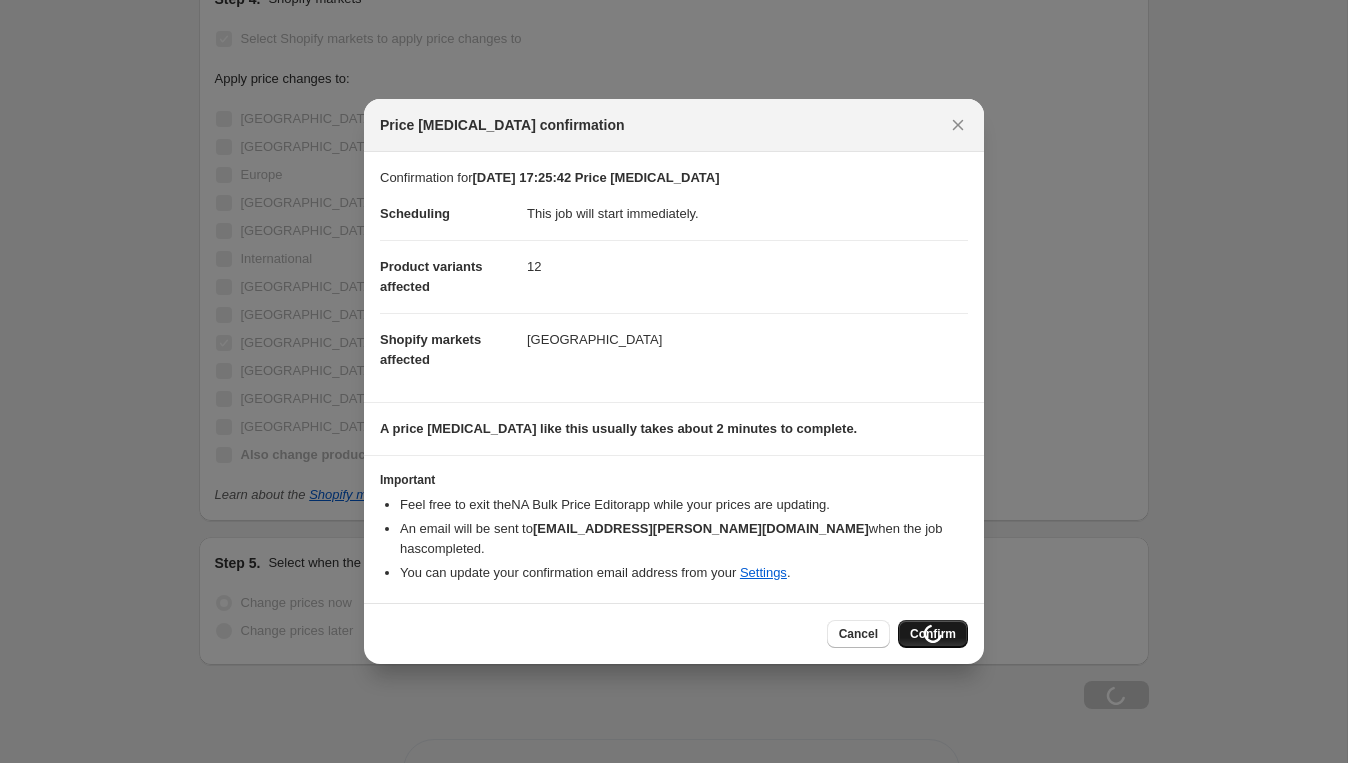 scroll, scrollTop: 3717, scrollLeft: 0, axis: vertical 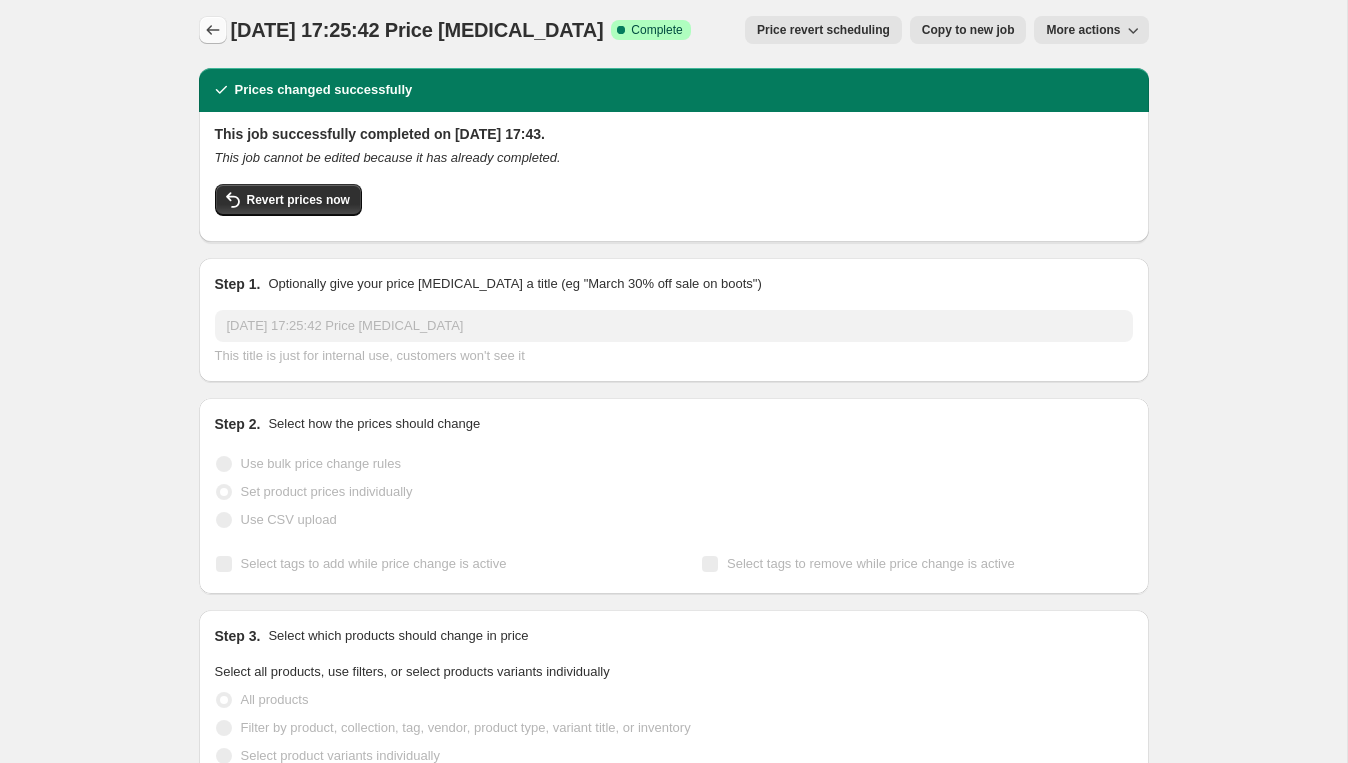 click 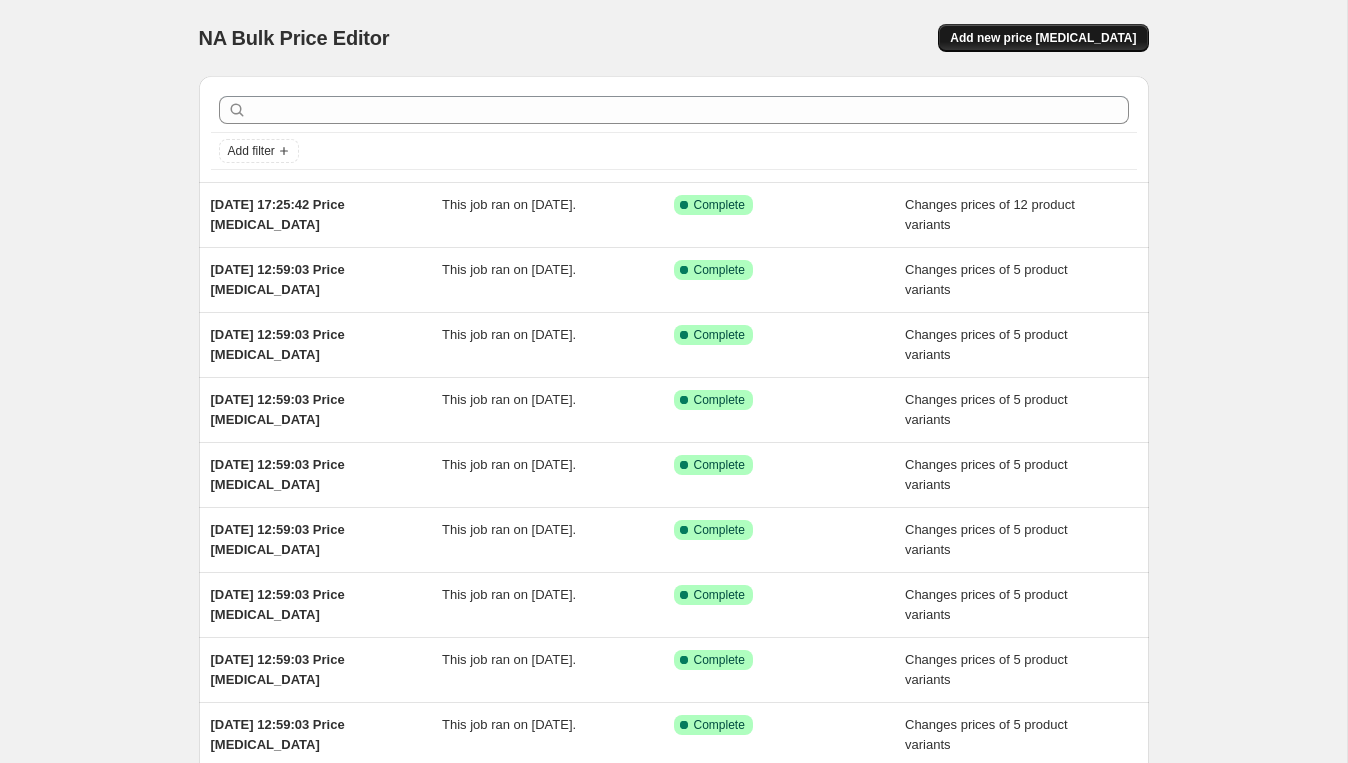 click on "Add new price [MEDICAL_DATA]" at bounding box center (1043, 38) 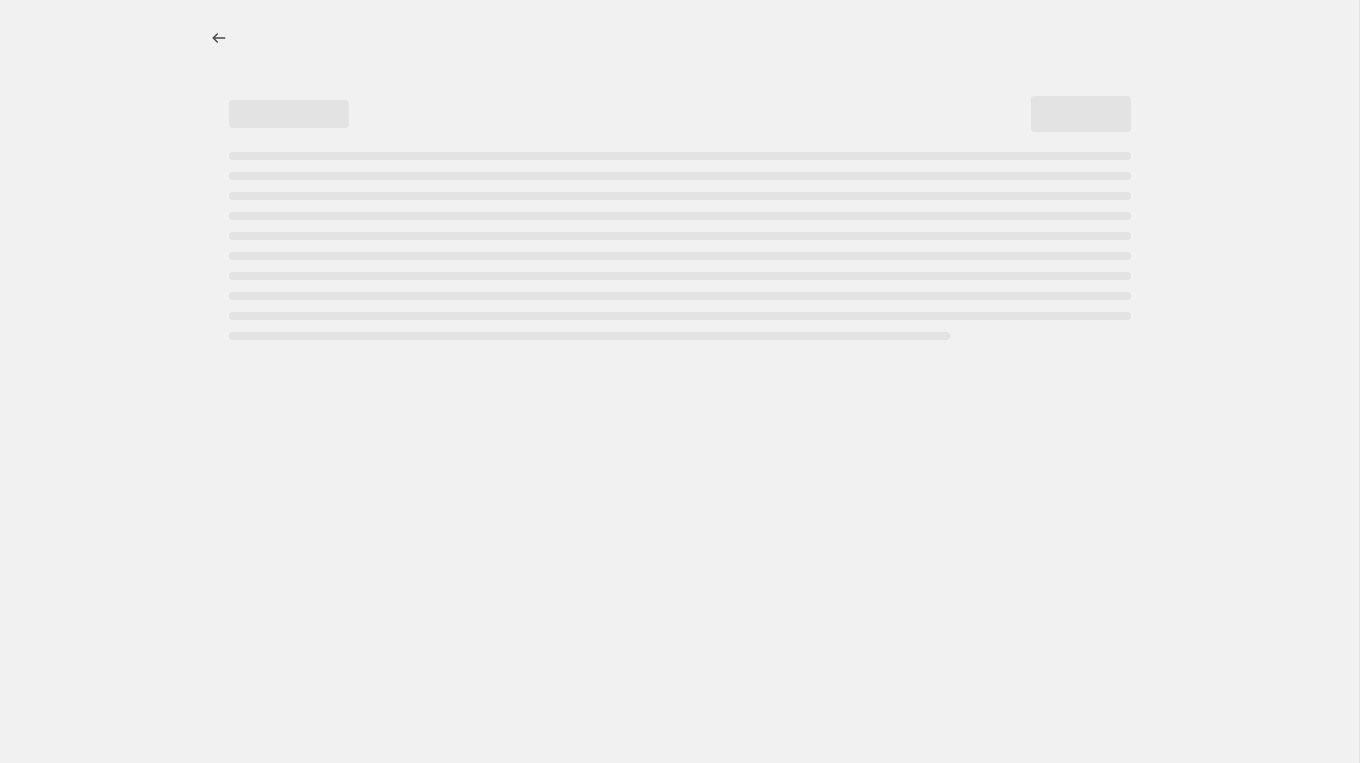 select on "percentage" 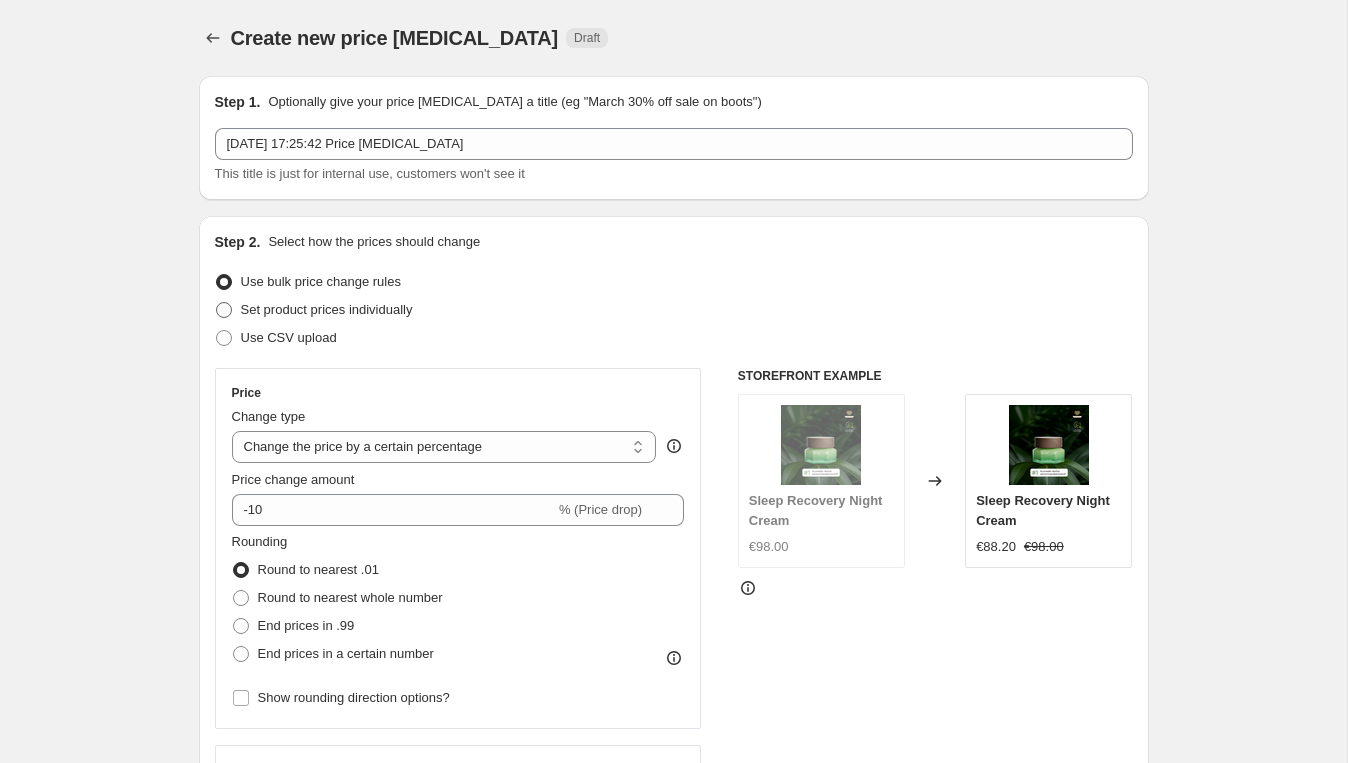 click on "Set product prices individually" at bounding box center (327, 309) 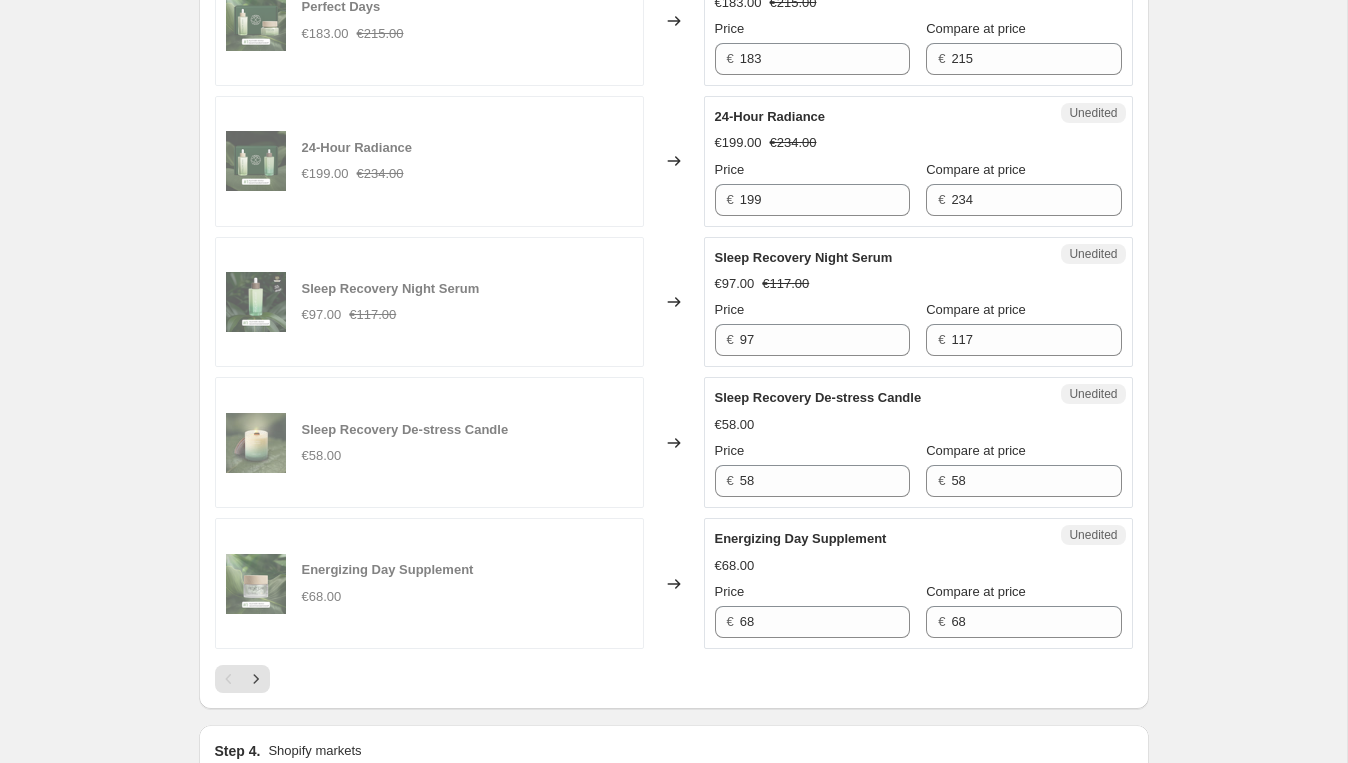 scroll, scrollTop: 3258, scrollLeft: 0, axis: vertical 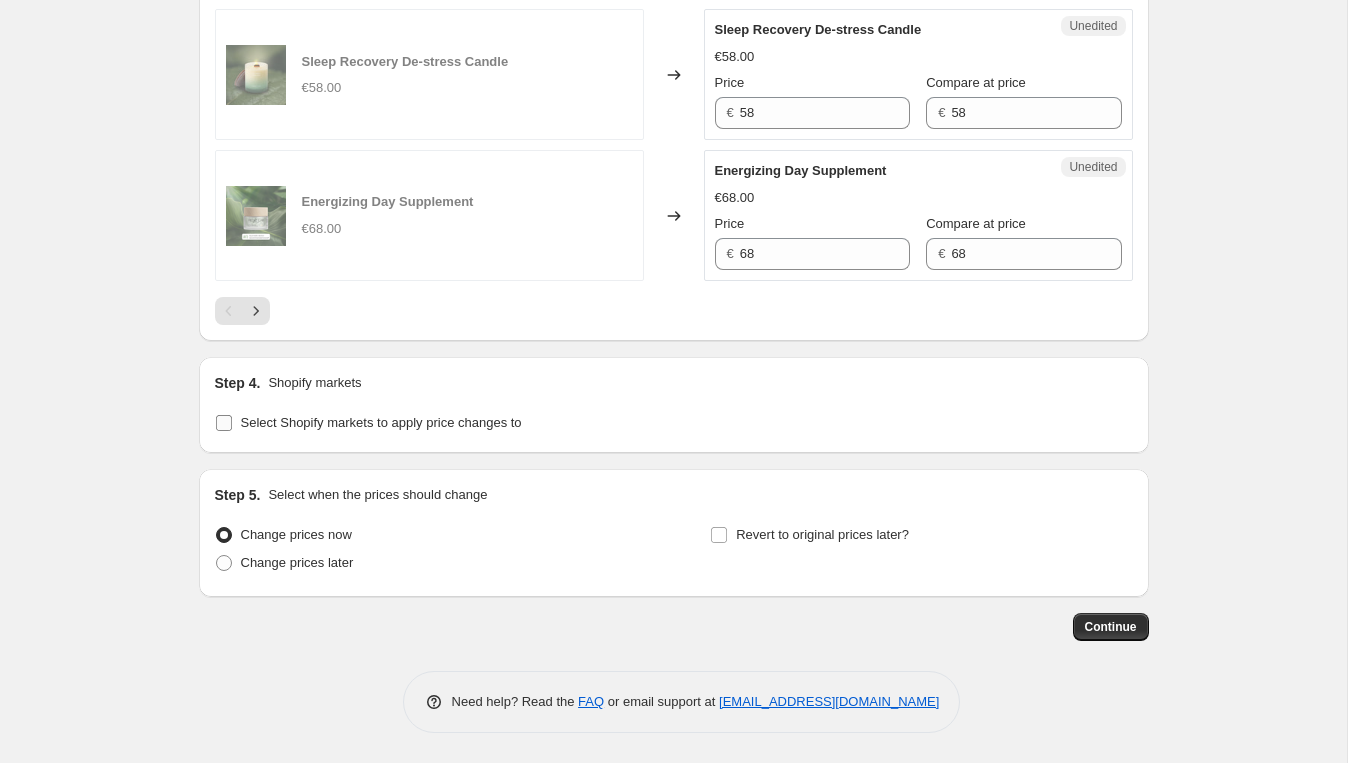 click on "Select Shopify markets to apply price changes to" at bounding box center [224, 423] 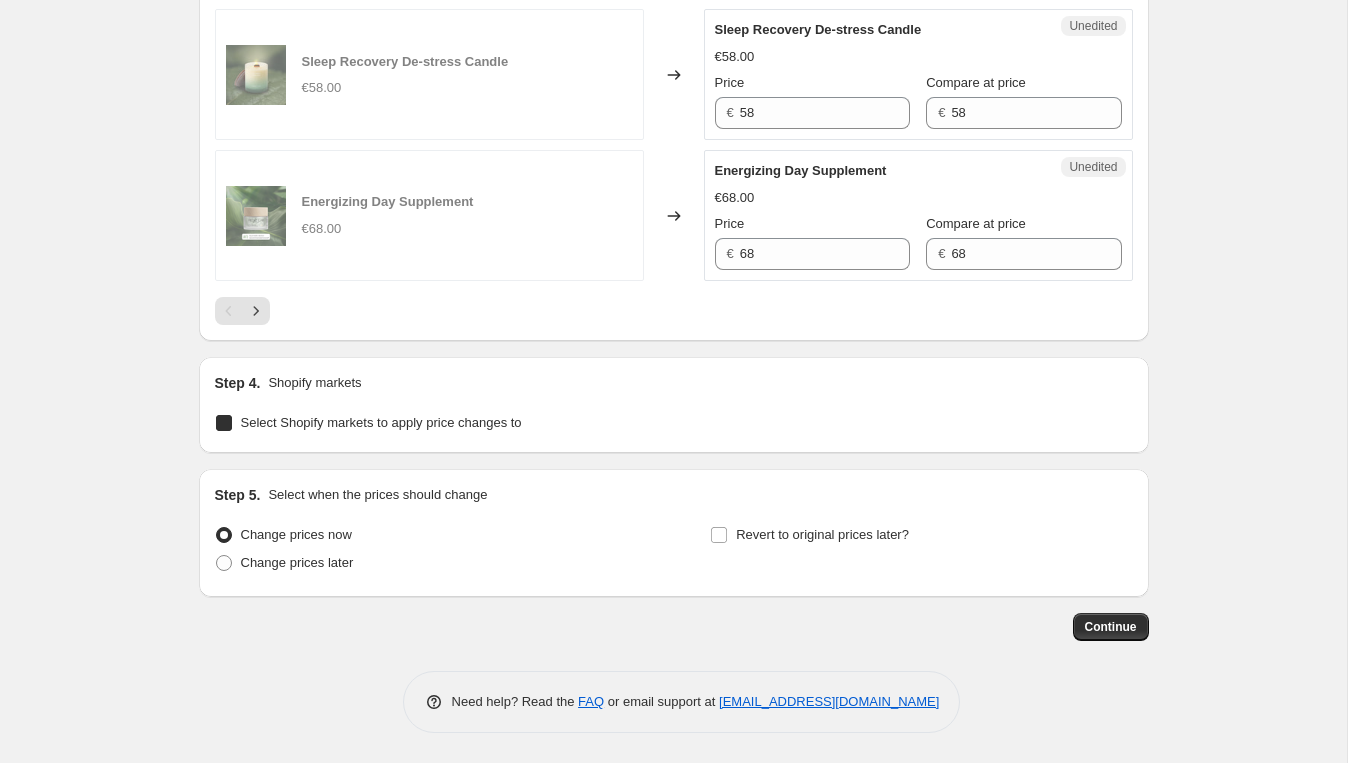 checkbox on "true" 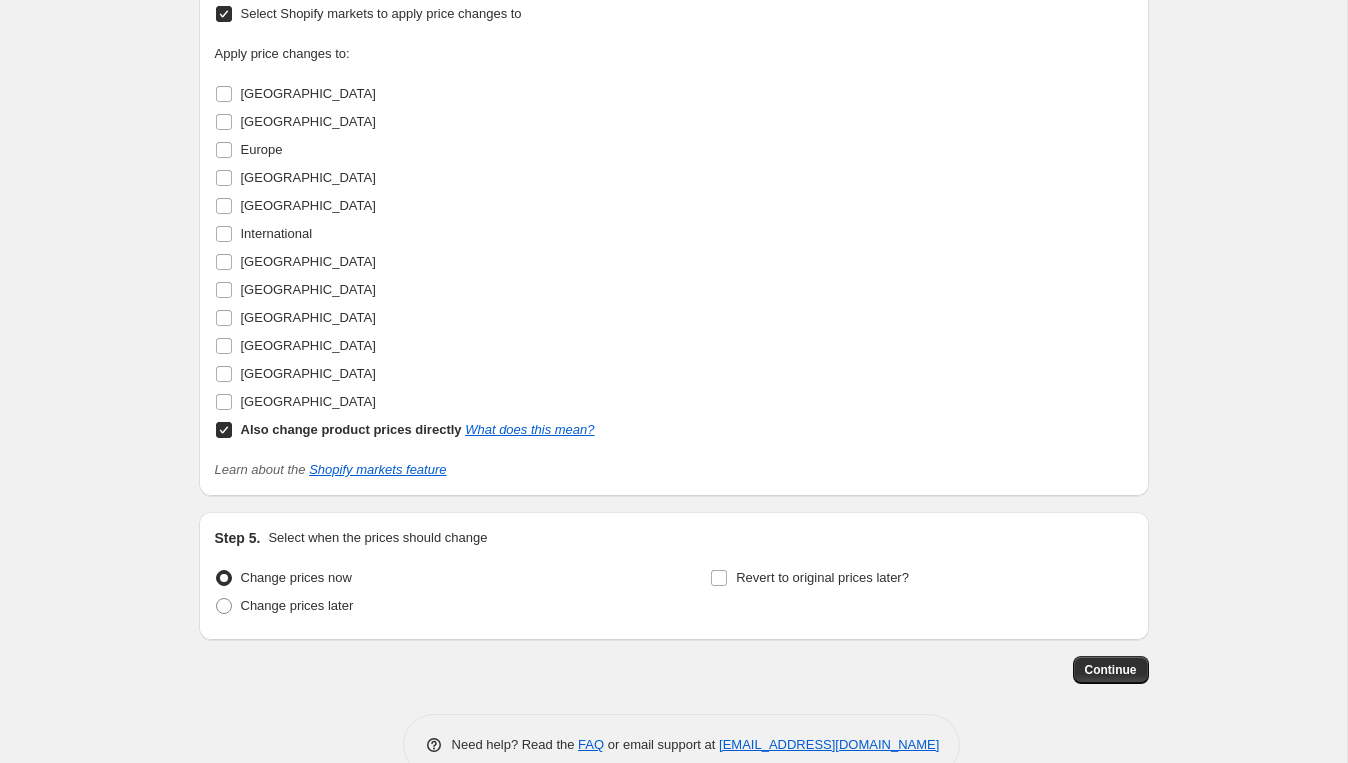 scroll, scrollTop: 3659, scrollLeft: 0, axis: vertical 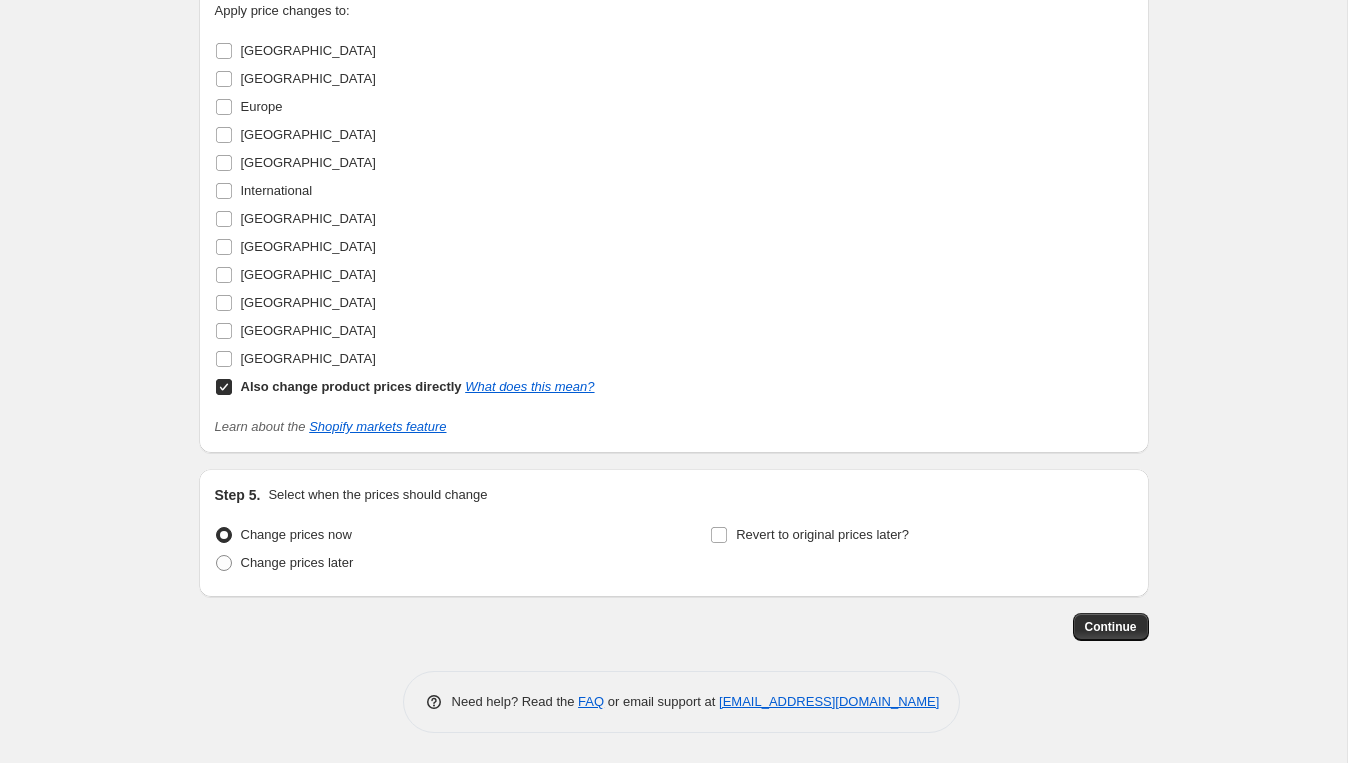 click on "Also change product prices directly   What does this mean?" at bounding box center [224, 387] 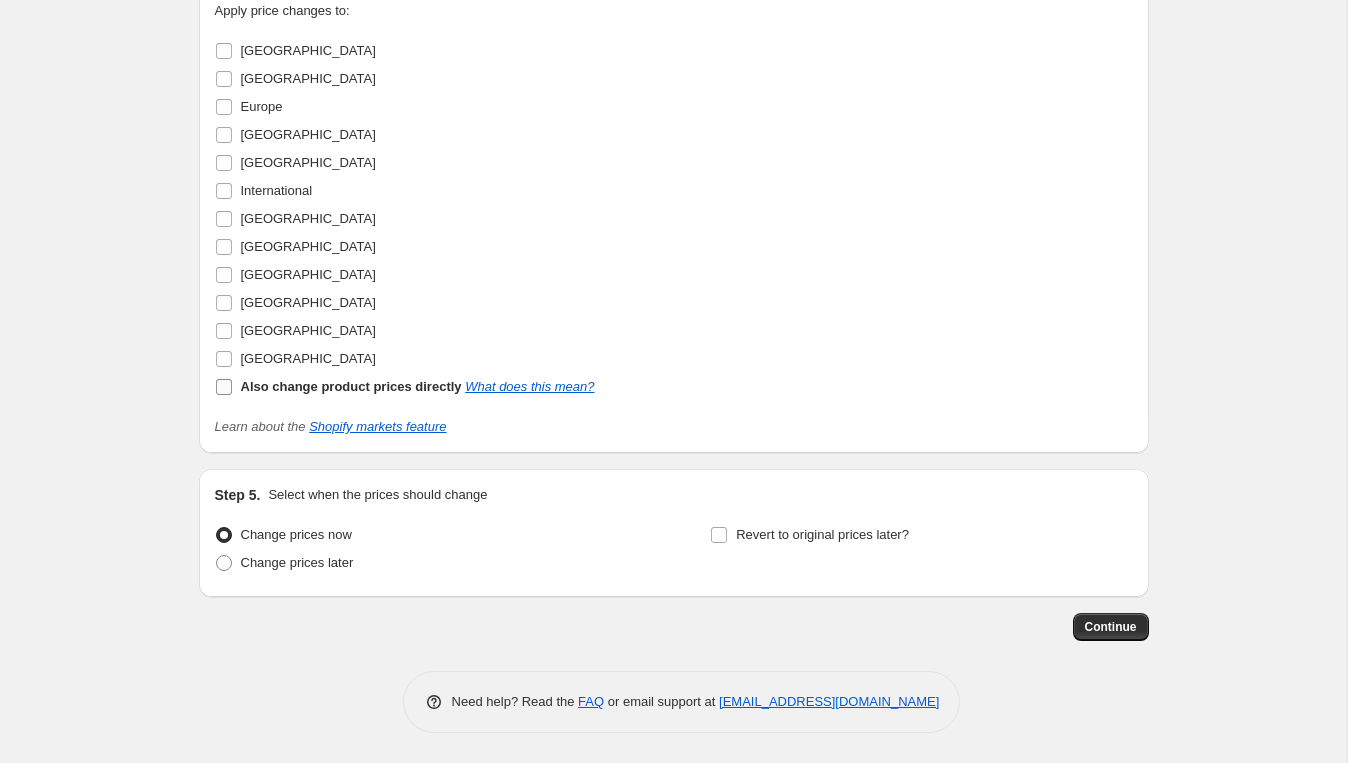 checkbox on "false" 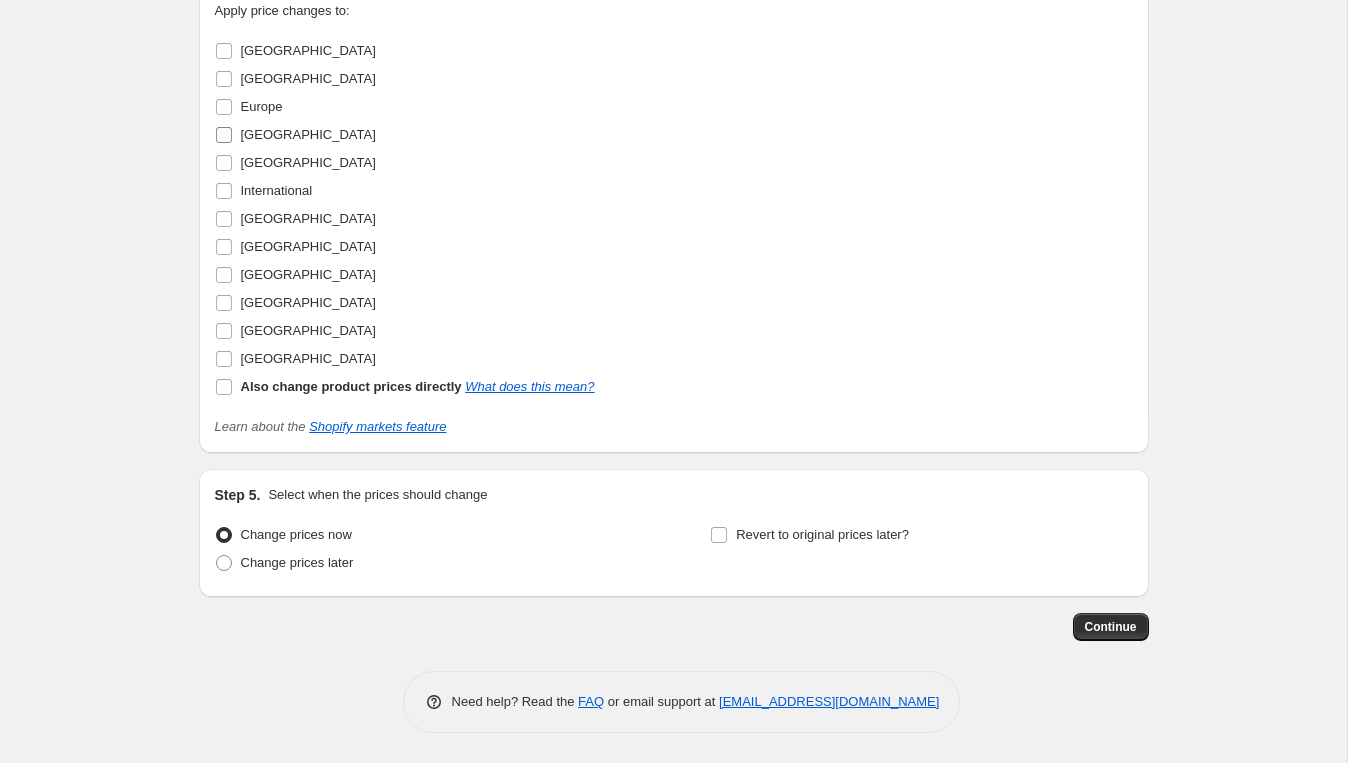click on "[GEOGRAPHIC_DATA]" at bounding box center (308, 134) 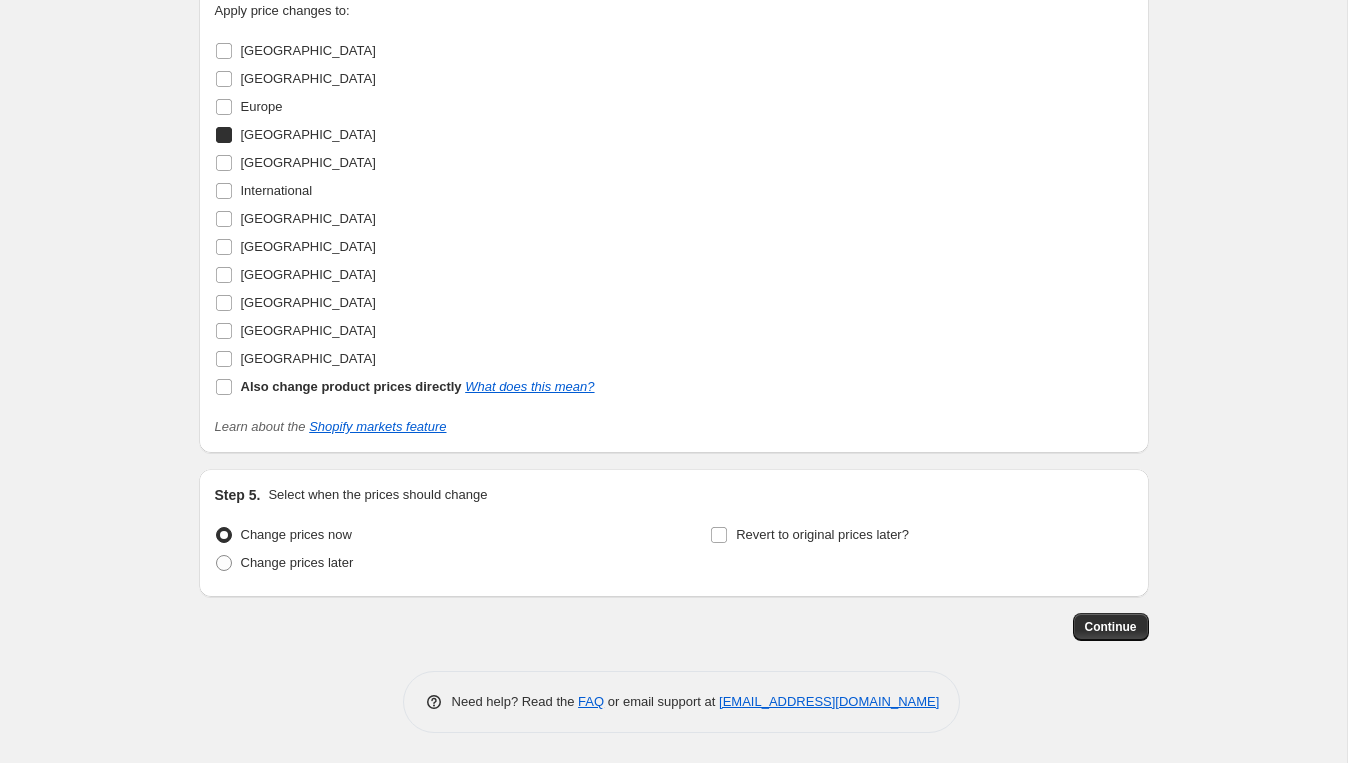 checkbox on "true" 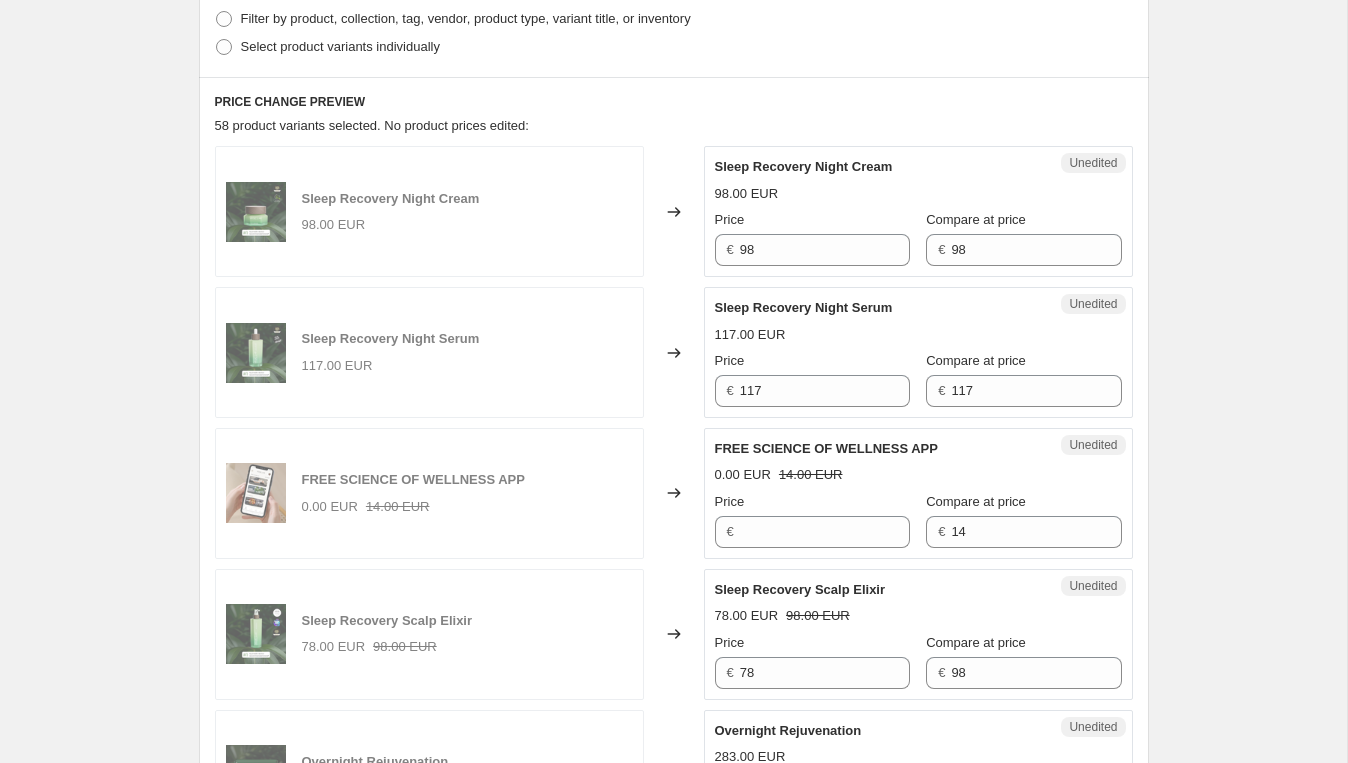 scroll, scrollTop: 531, scrollLeft: 0, axis: vertical 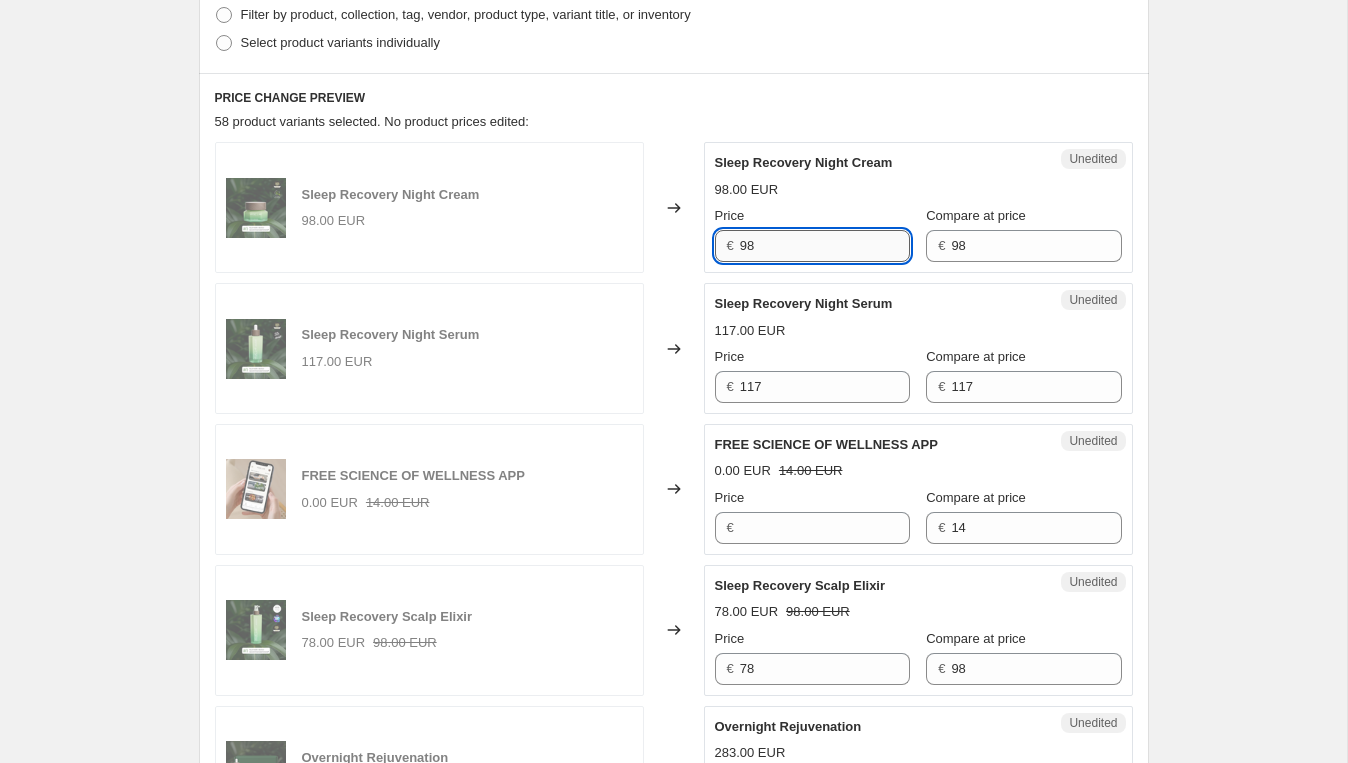 click on "98" at bounding box center [825, 246] 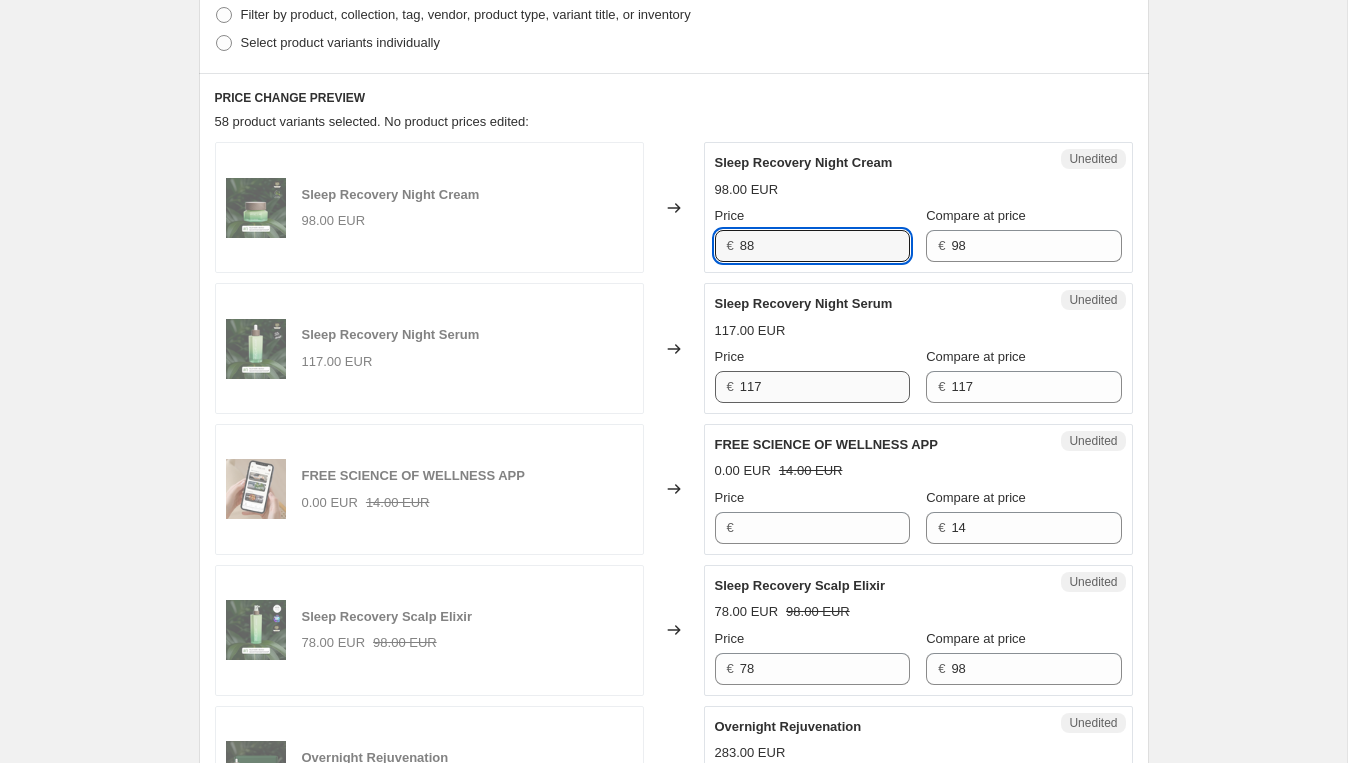 type on "88" 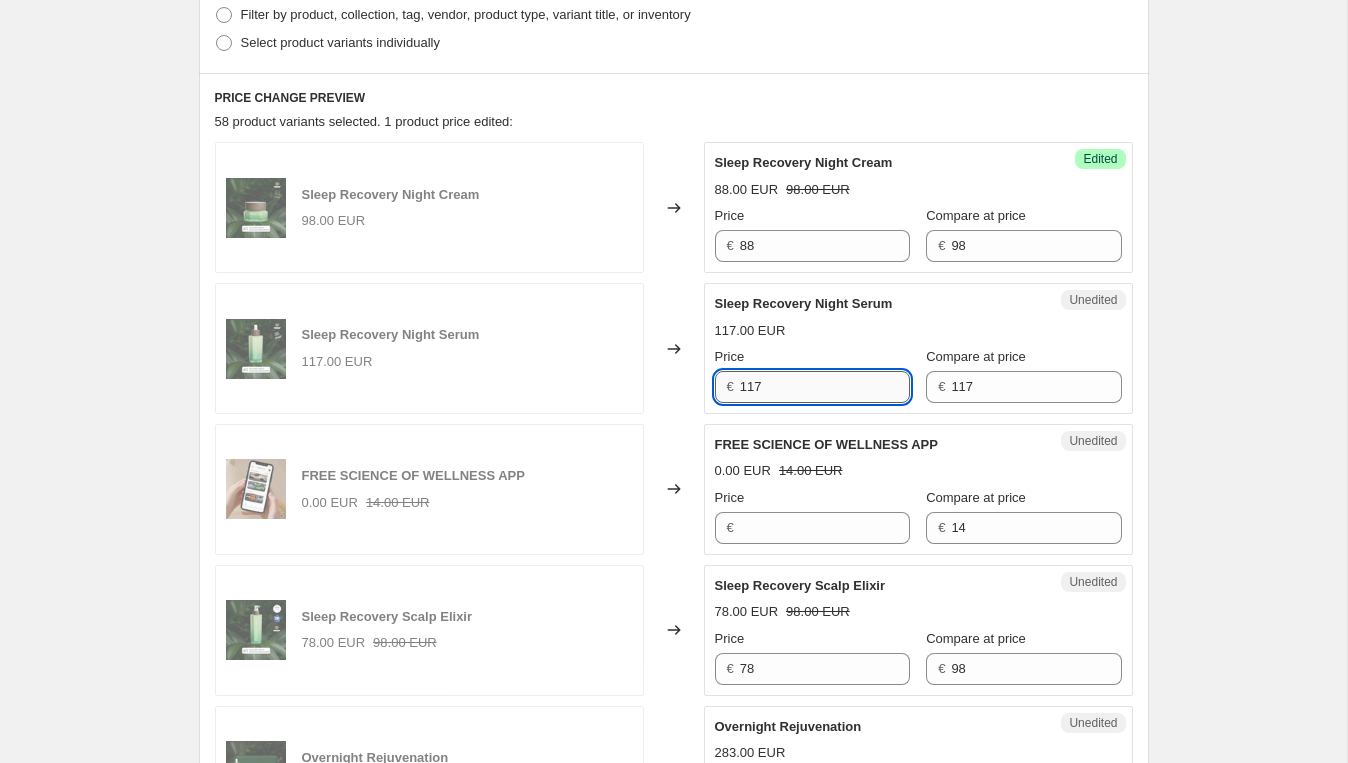 click on "117" at bounding box center (825, 387) 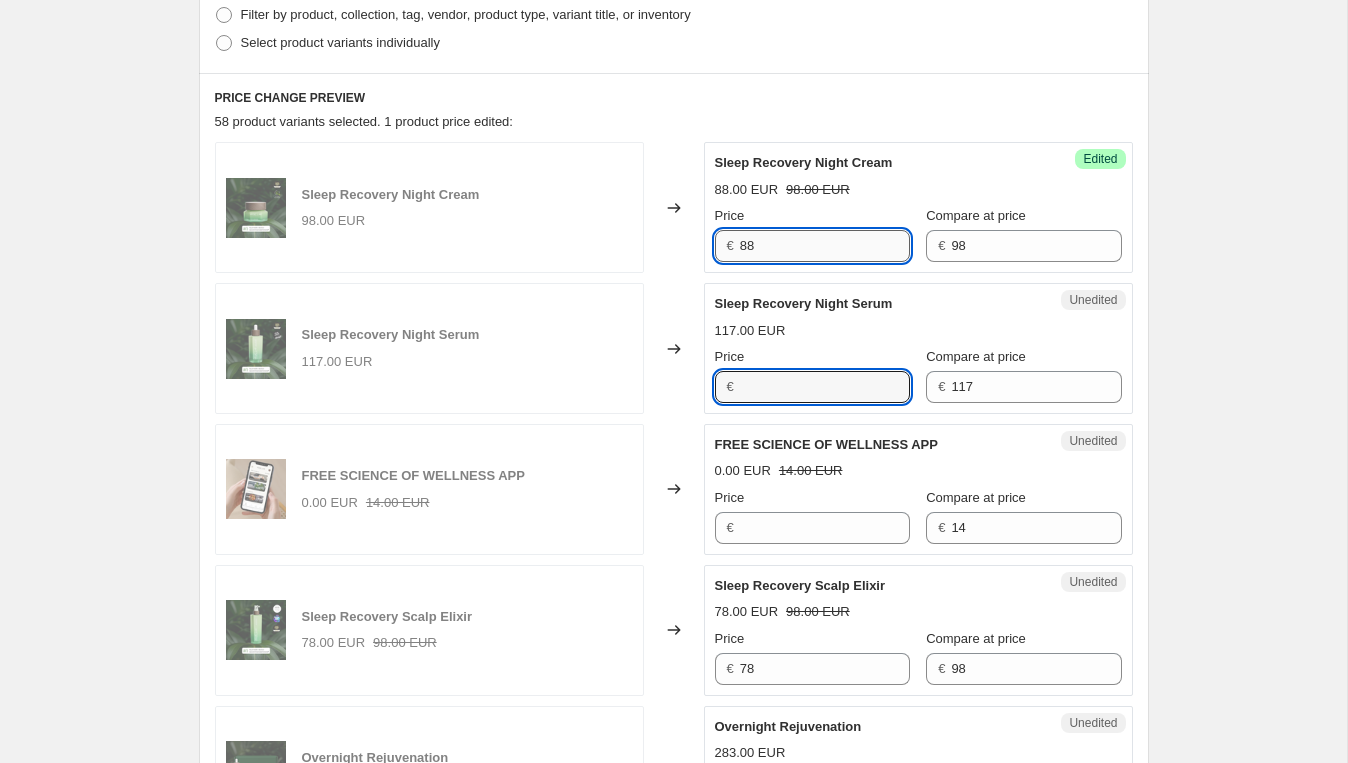 type on "117" 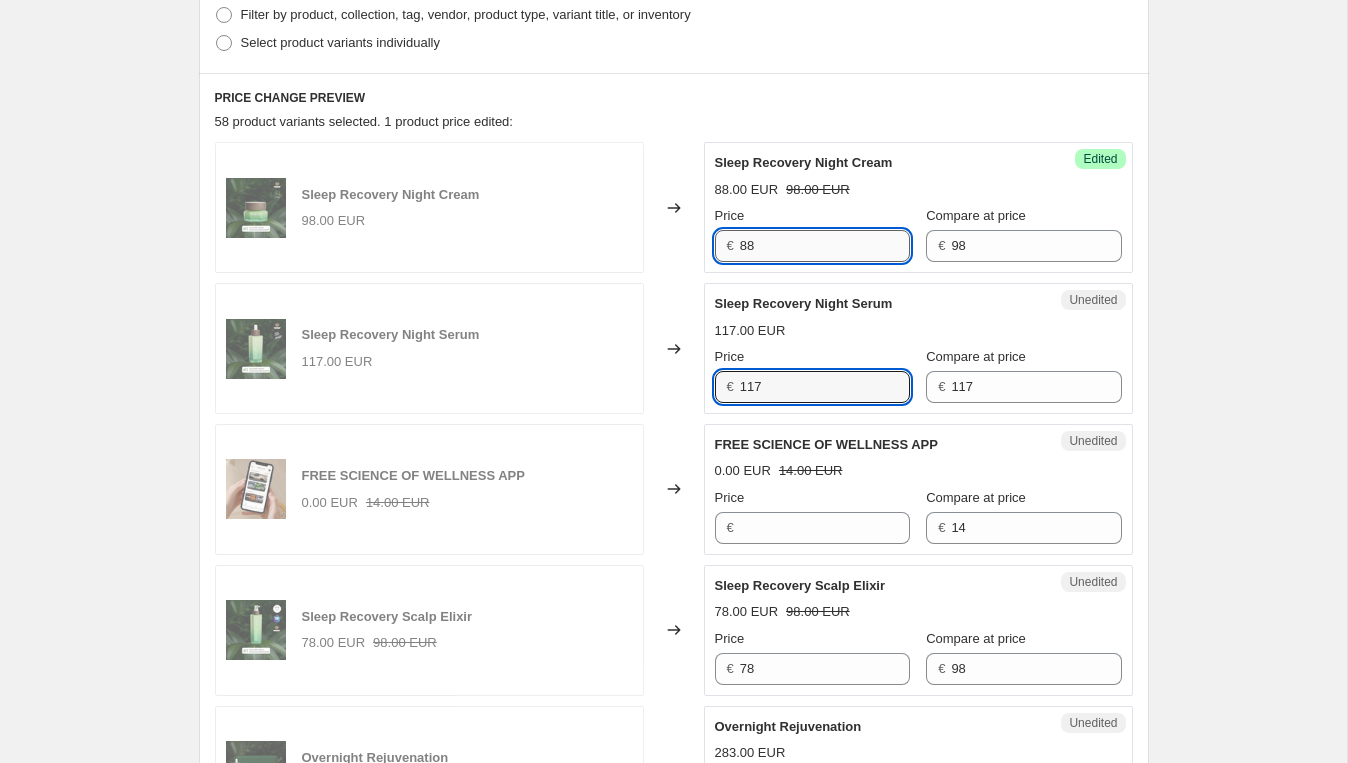 click on "88" at bounding box center (825, 246) 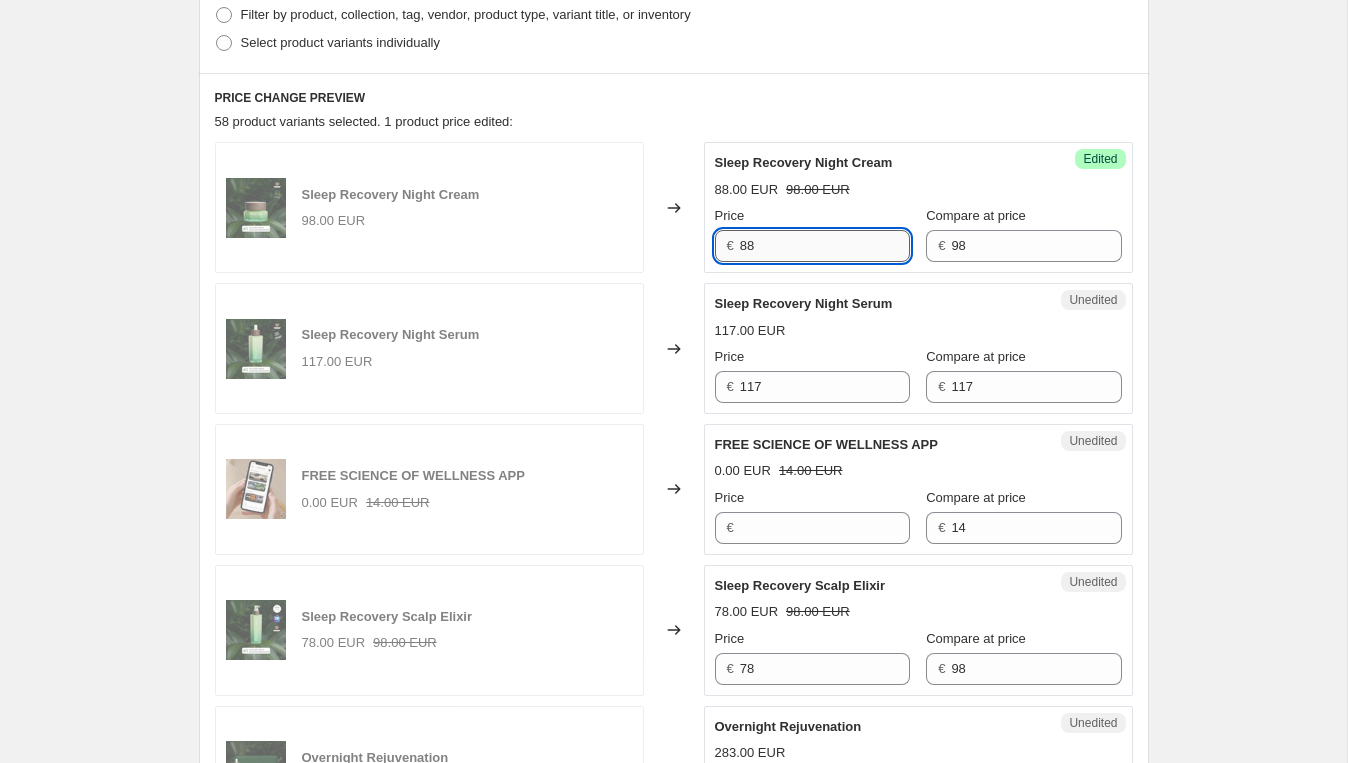 click on "88" at bounding box center [825, 246] 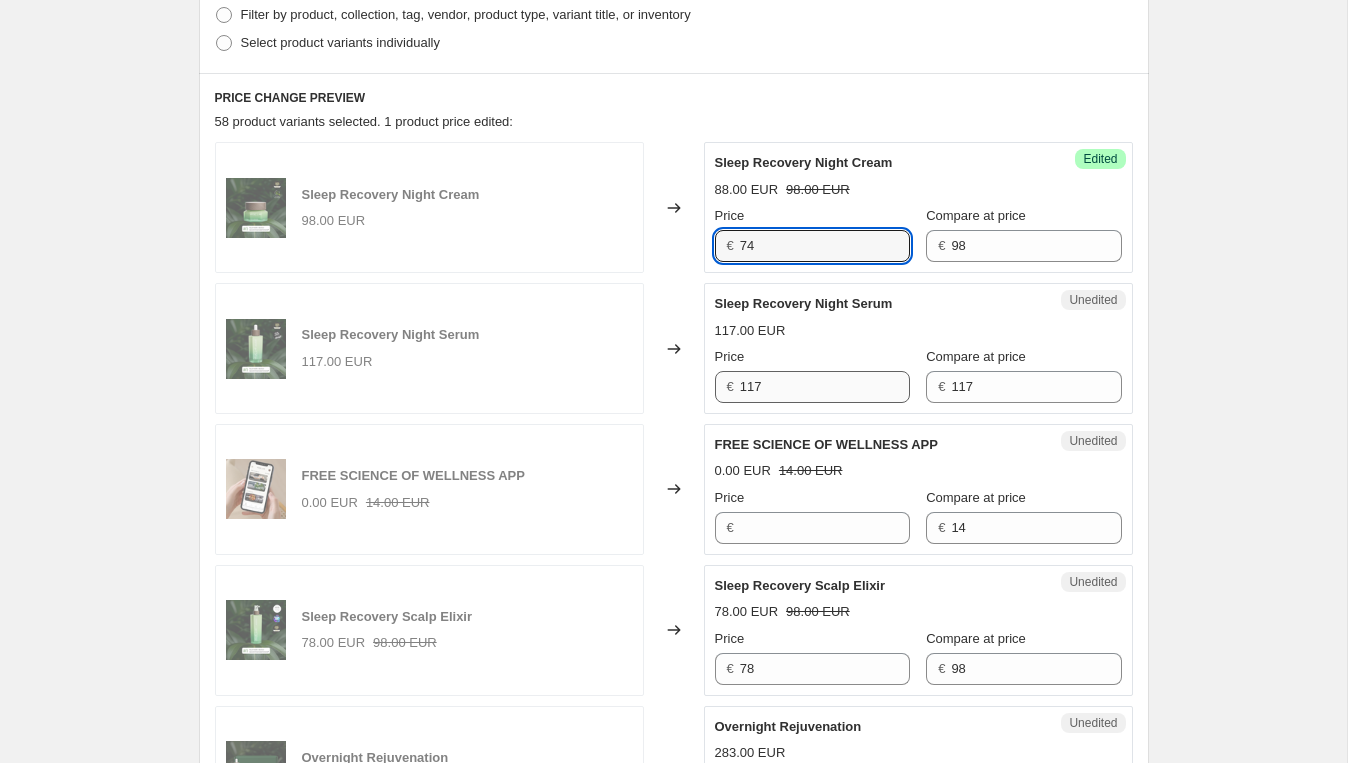 type on "74" 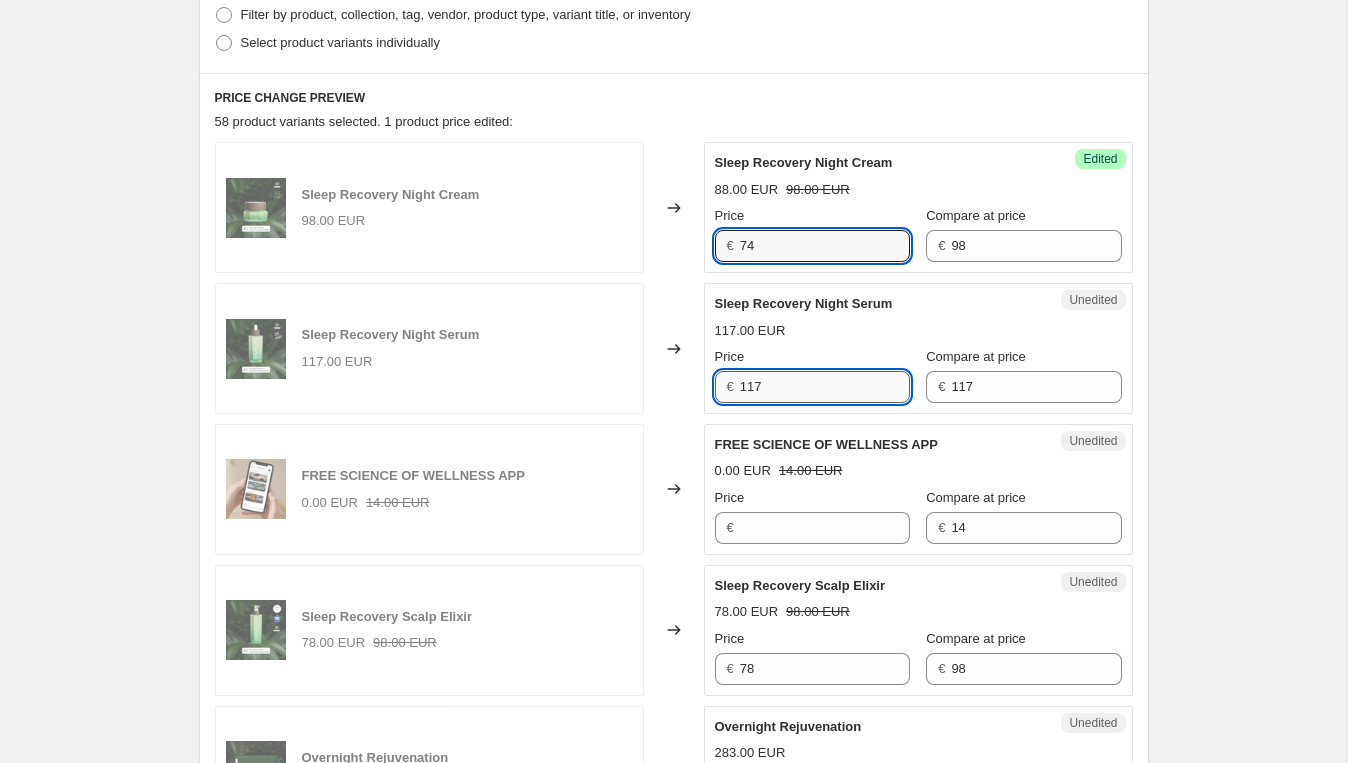 click on "117" at bounding box center [825, 387] 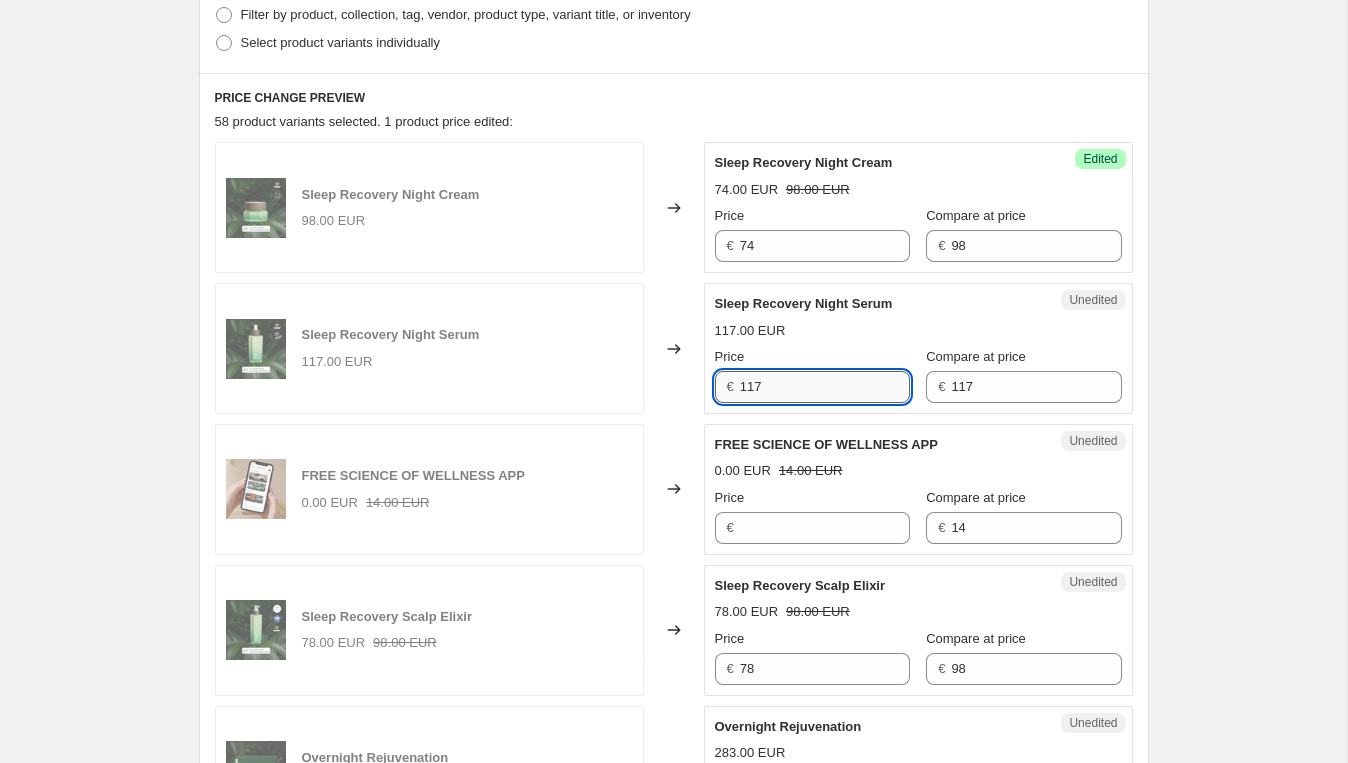 click on "117" at bounding box center (825, 387) 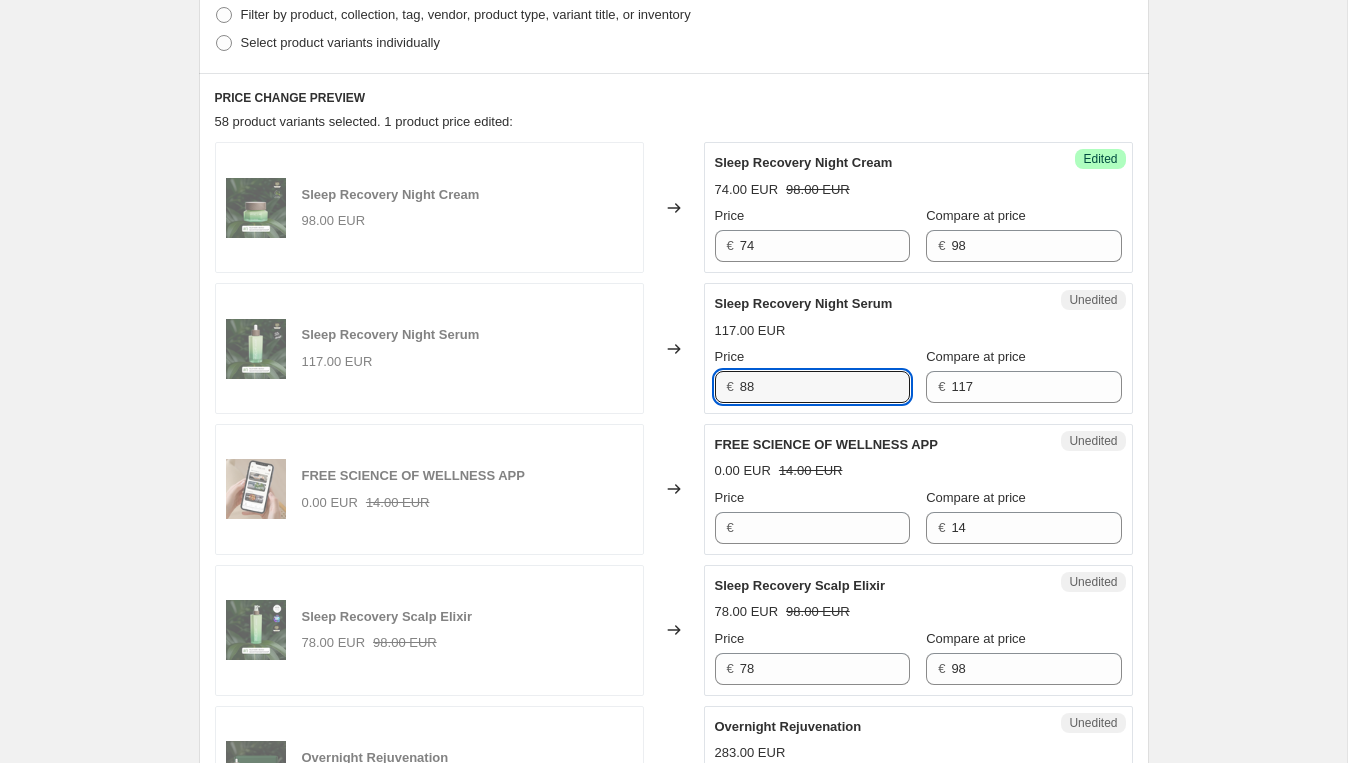 type on "88" 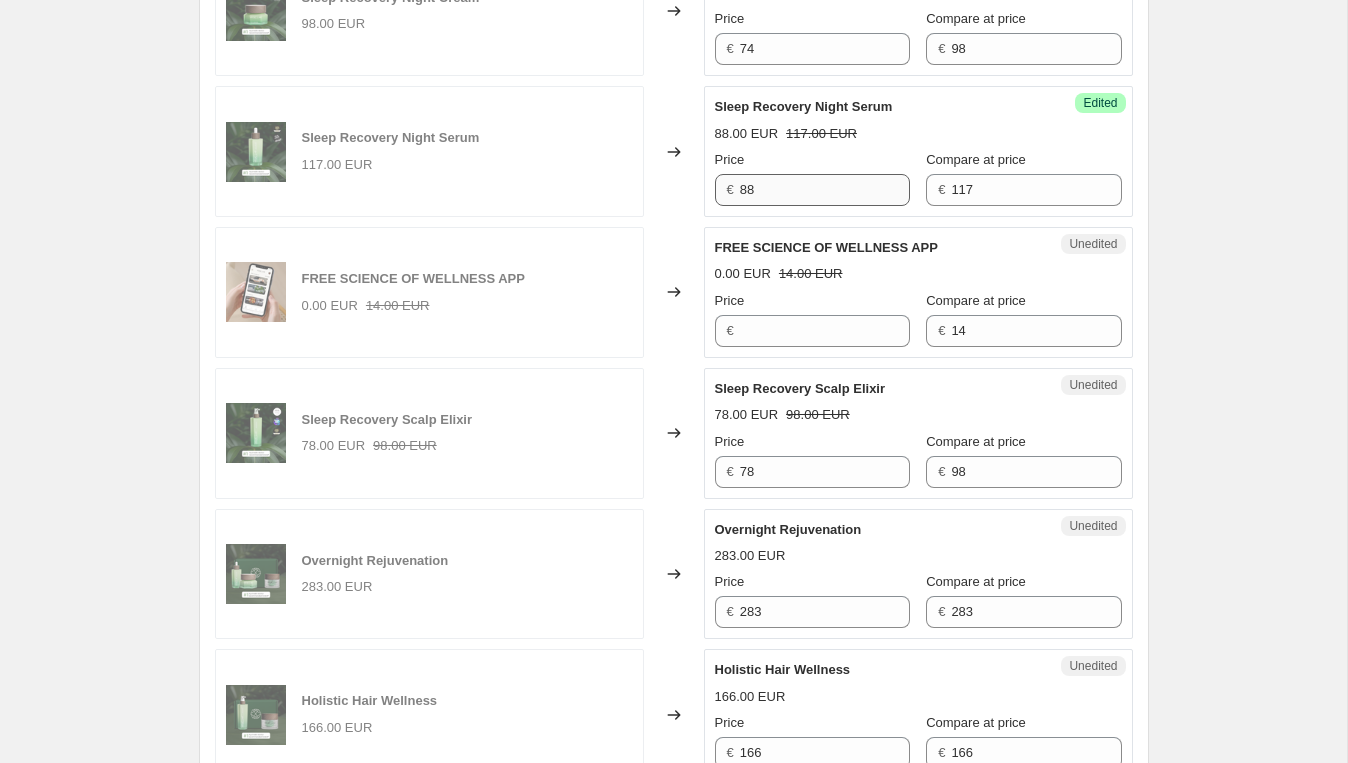 scroll, scrollTop: 741, scrollLeft: 0, axis: vertical 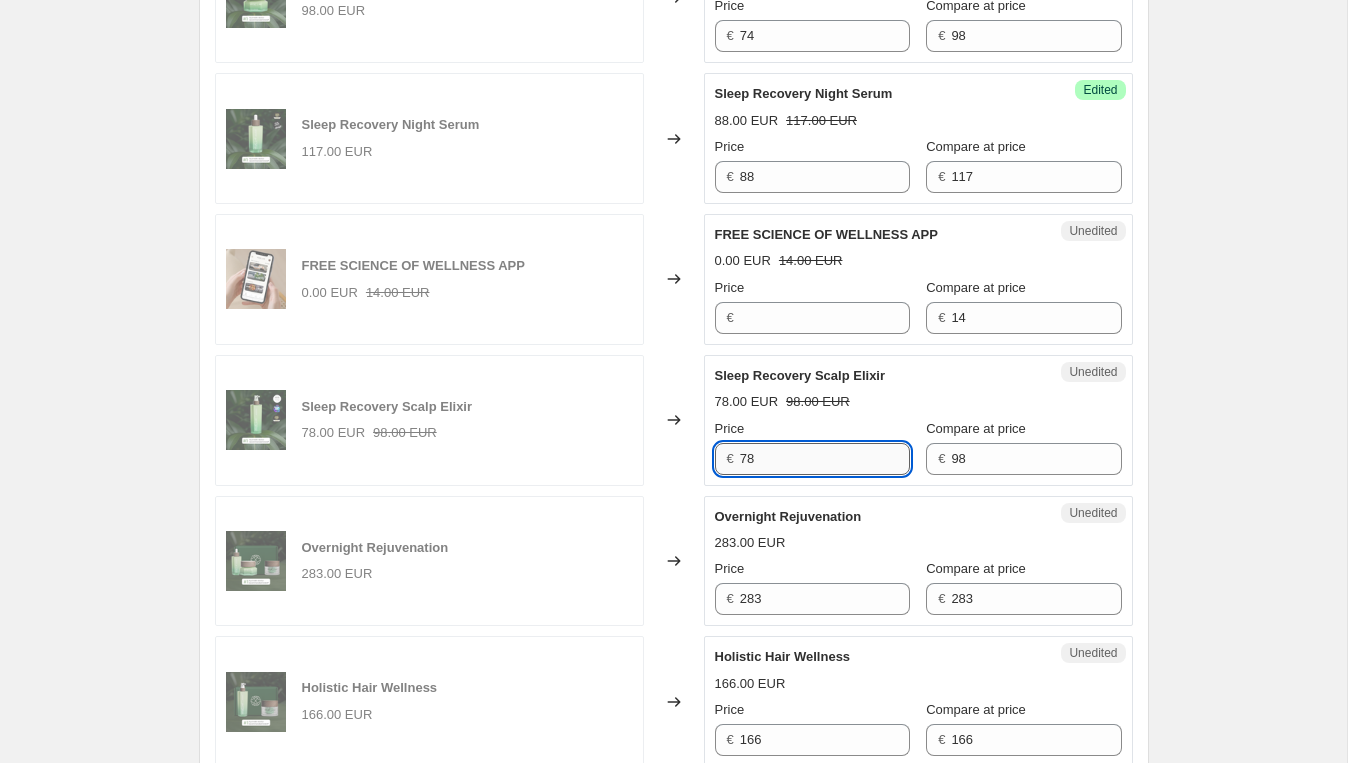 click on "78" at bounding box center (825, 459) 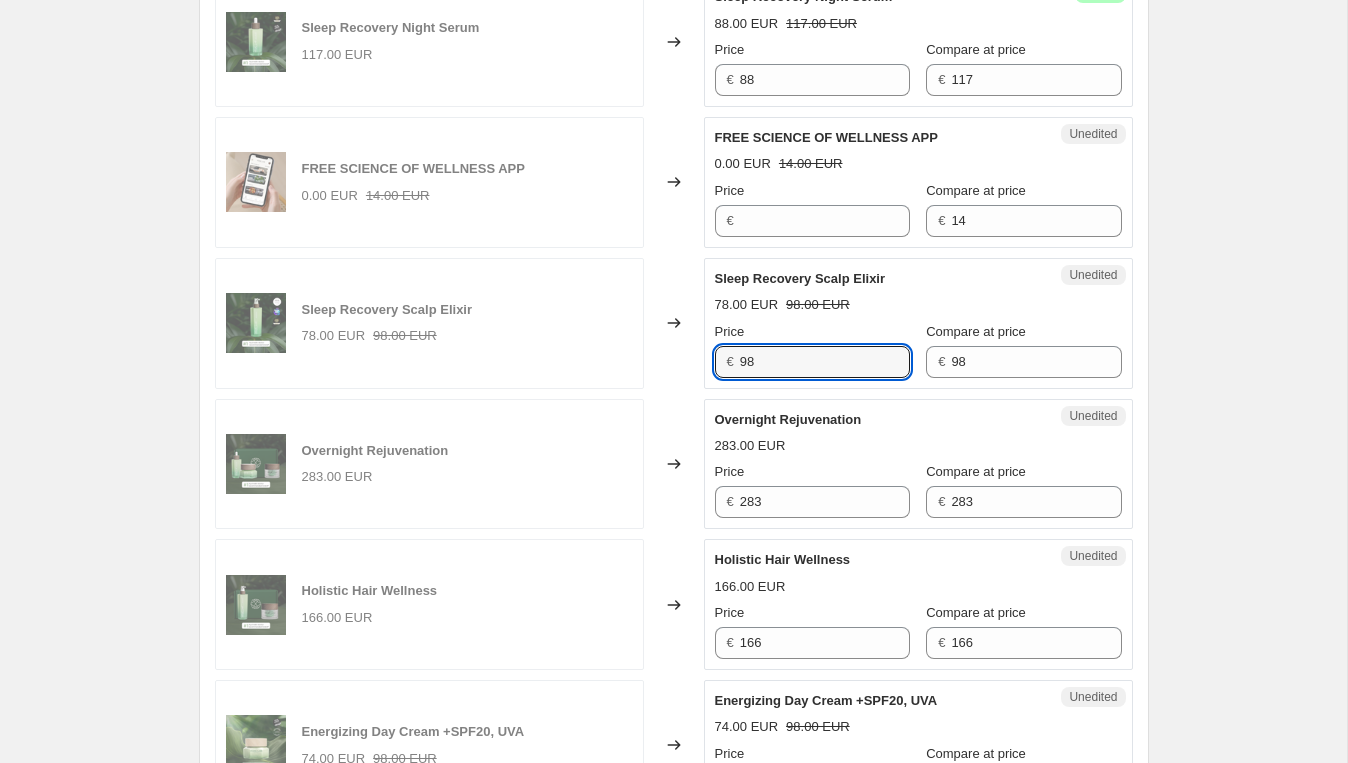 scroll, scrollTop: 854, scrollLeft: 0, axis: vertical 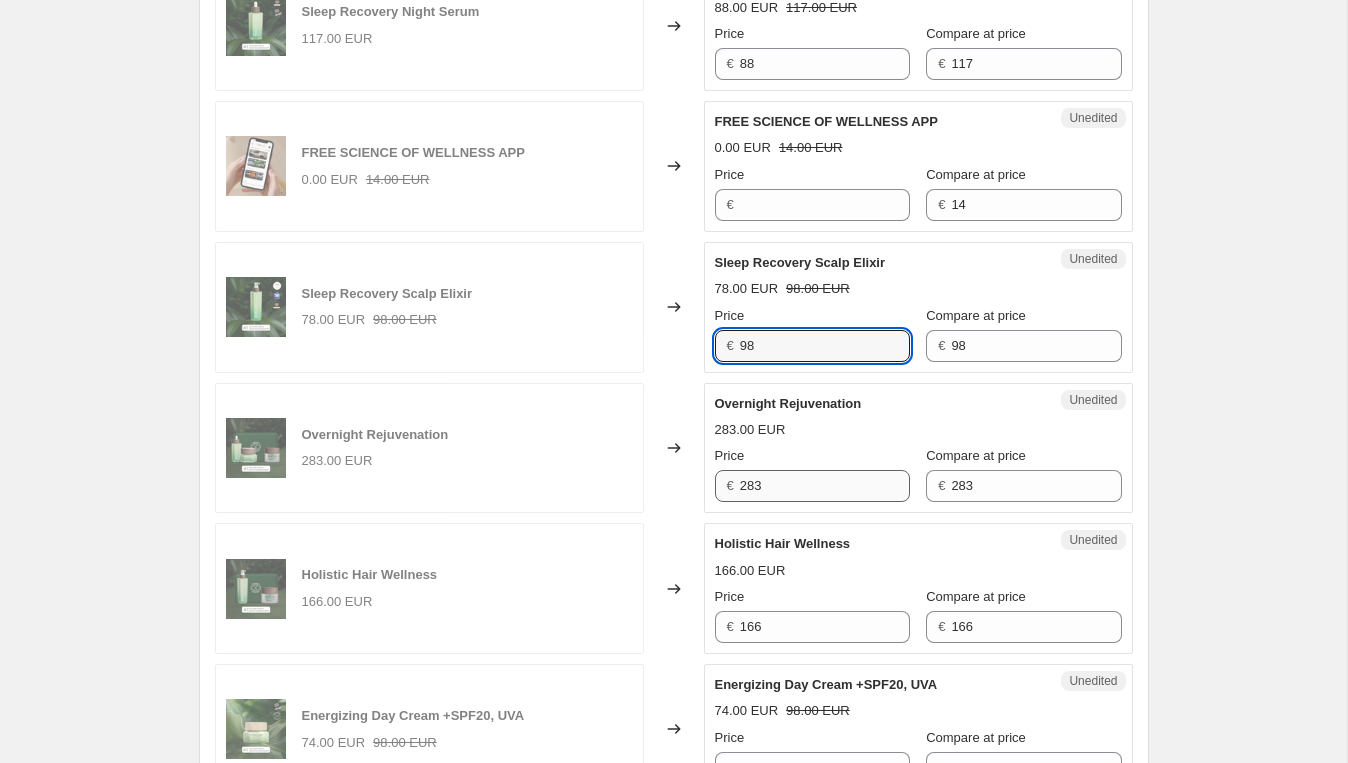 type on "98" 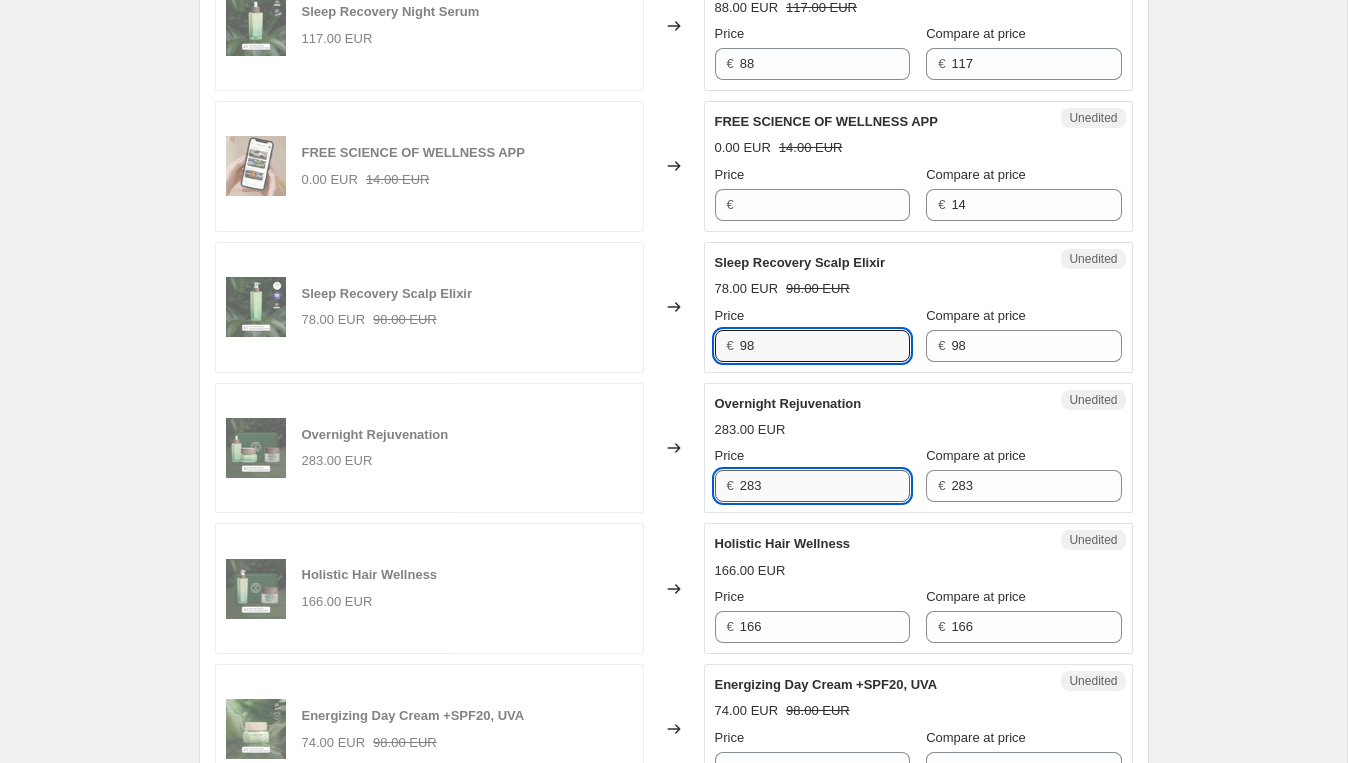 click on "283" at bounding box center [825, 486] 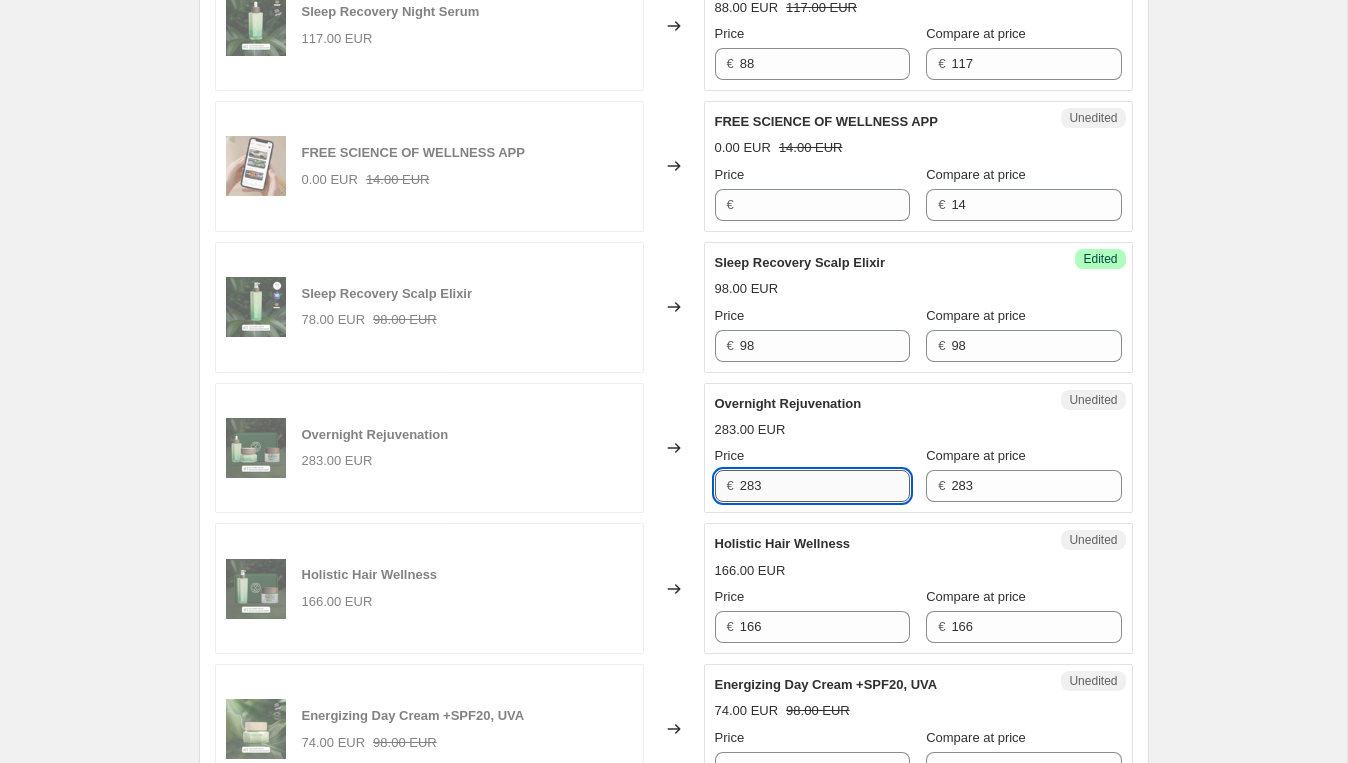click on "283" at bounding box center [825, 486] 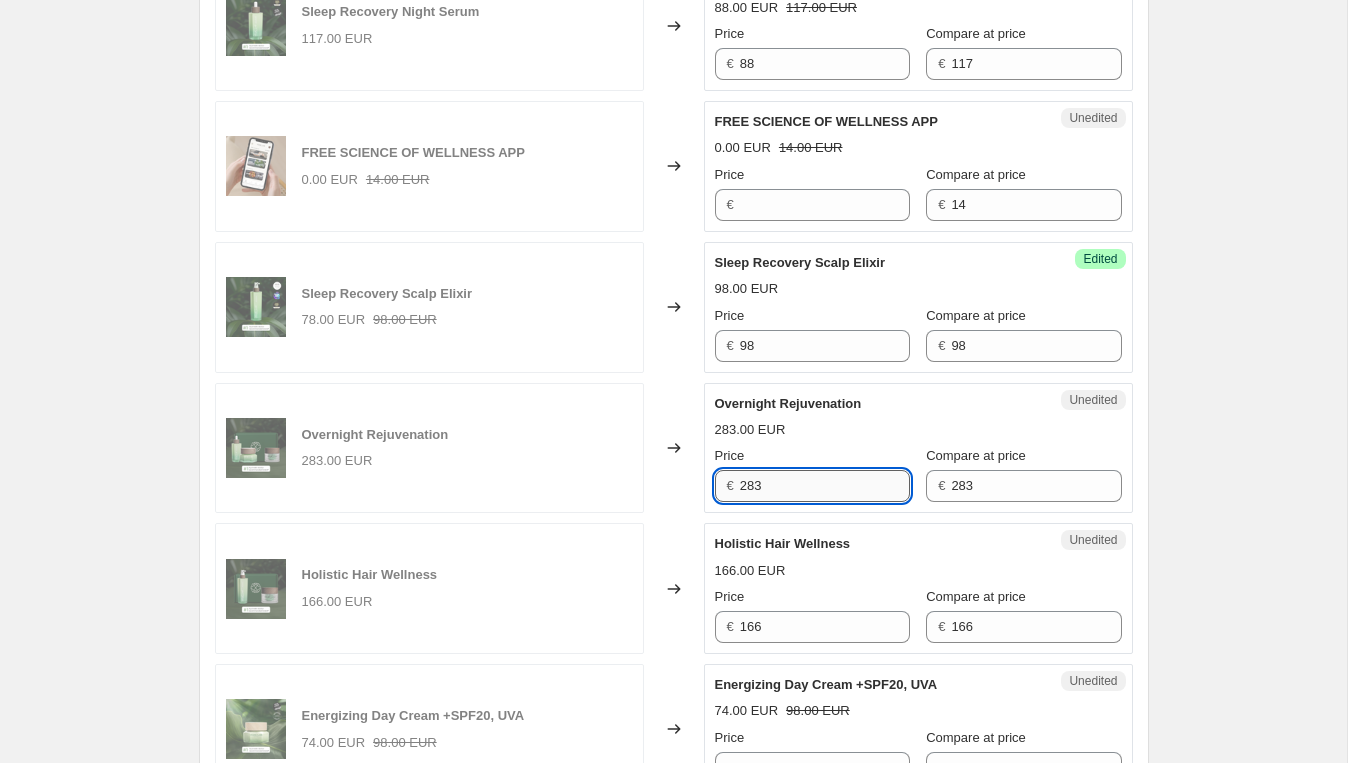 click on "283" at bounding box center (825, 486) 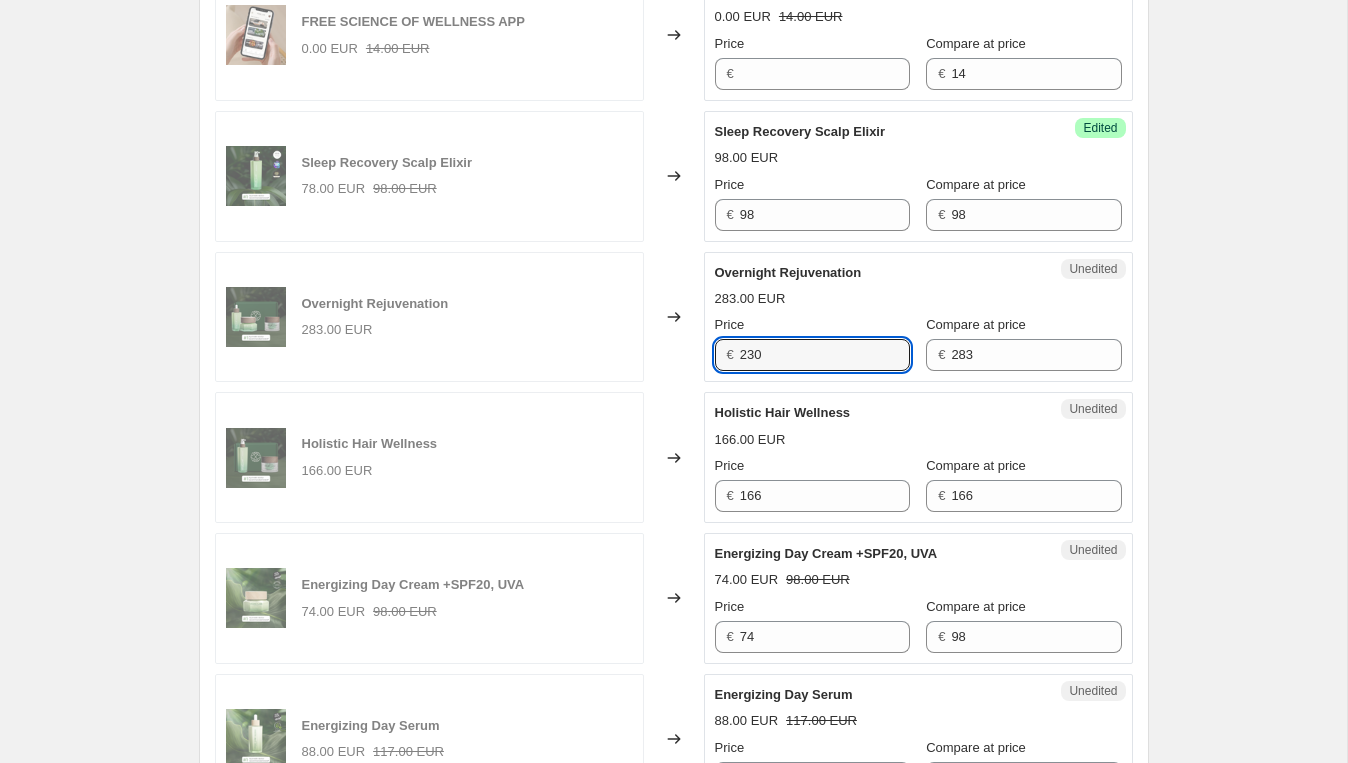 scroll, scrollTop: 998, scrollLeft: 0, axis: vertical 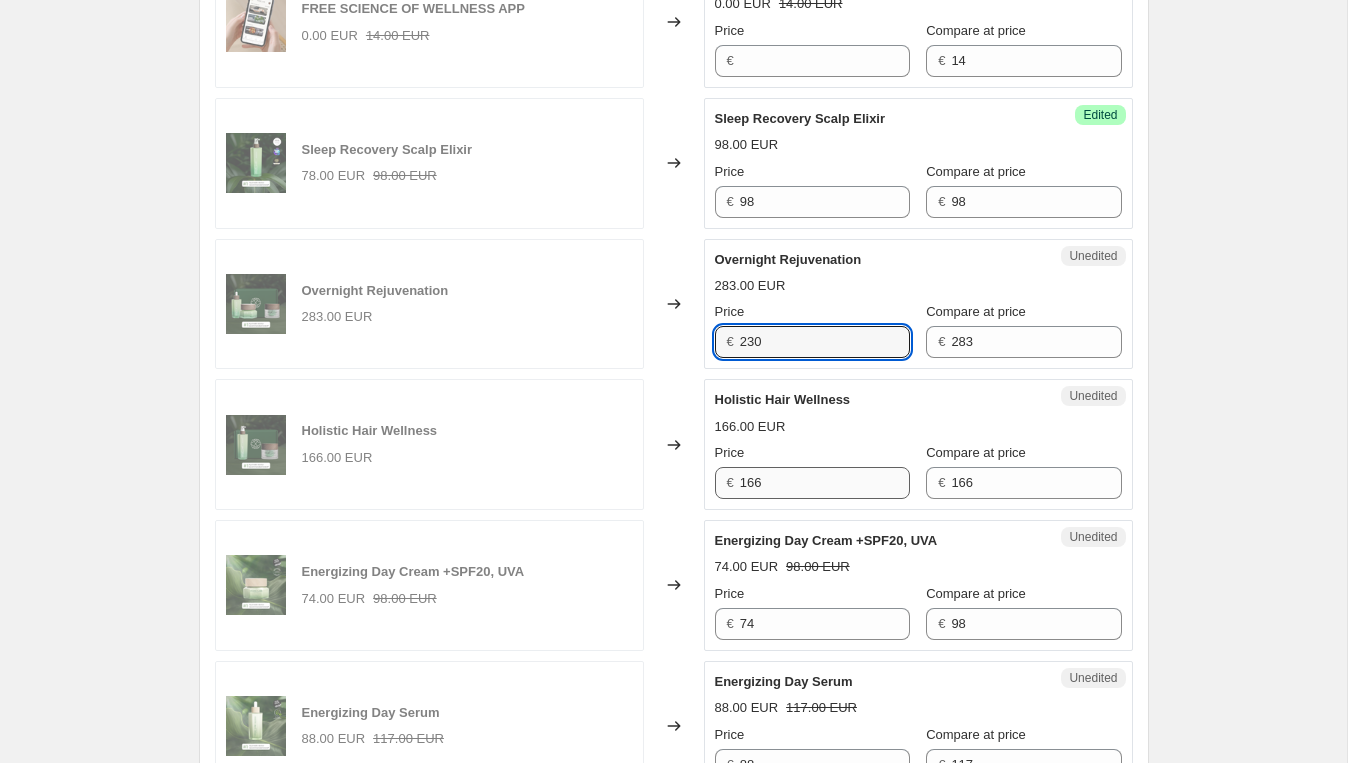 type on "230" 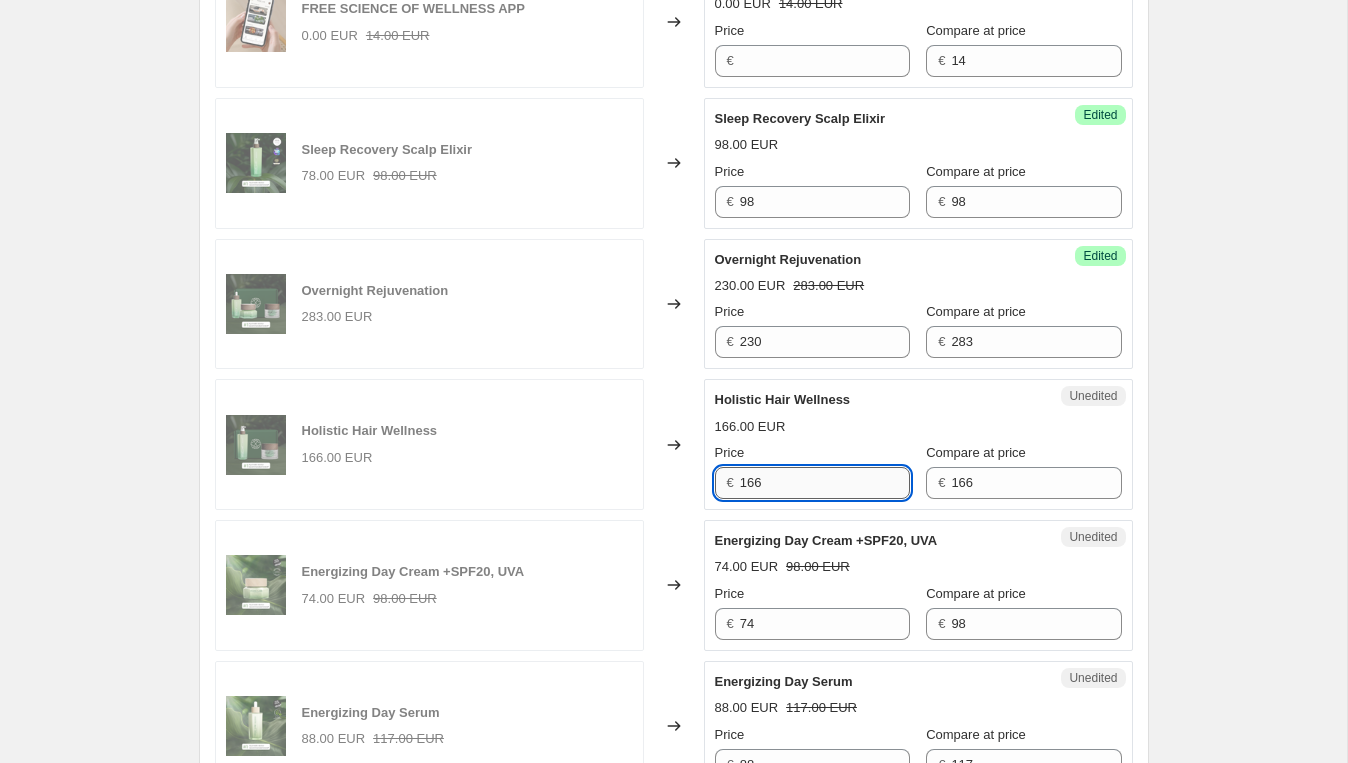 click on "166" at bounding box center (825, 483) 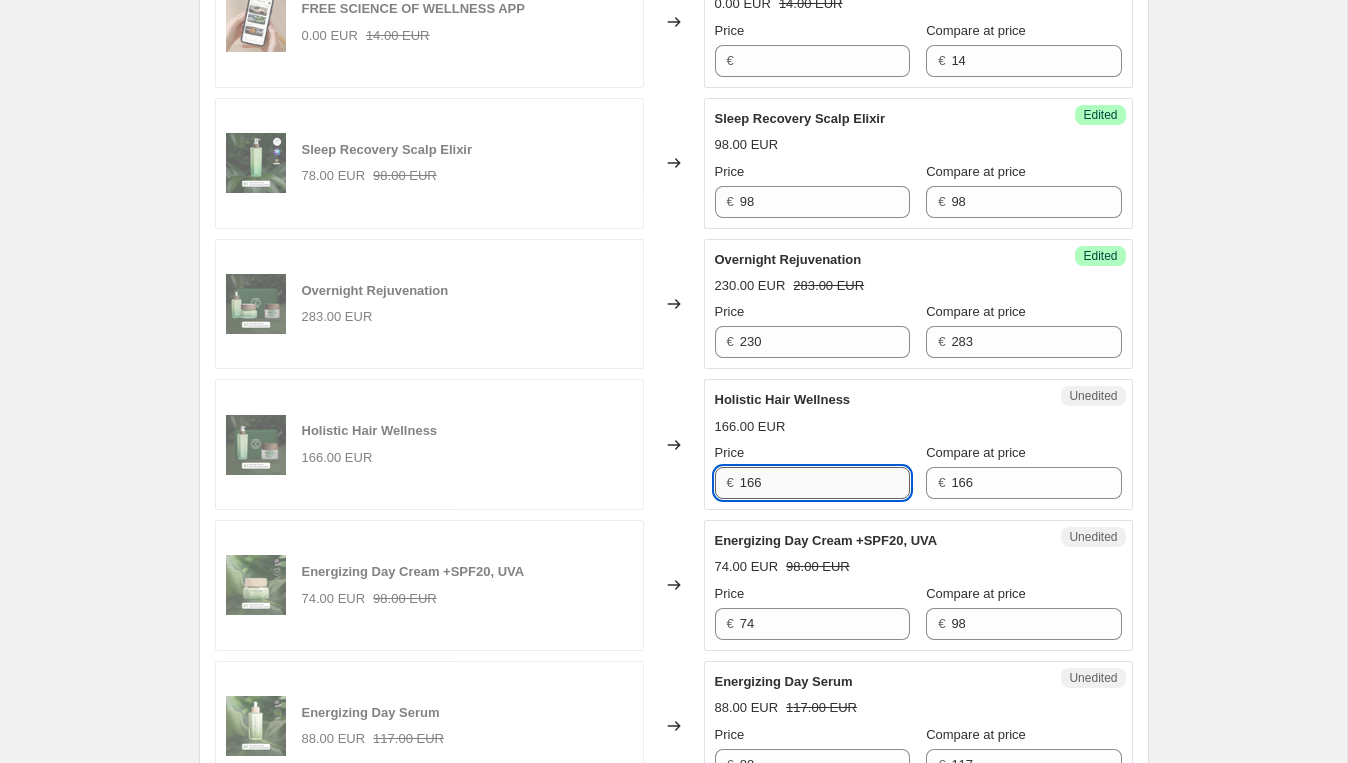 click on "166" at bounding box center (825, 483) 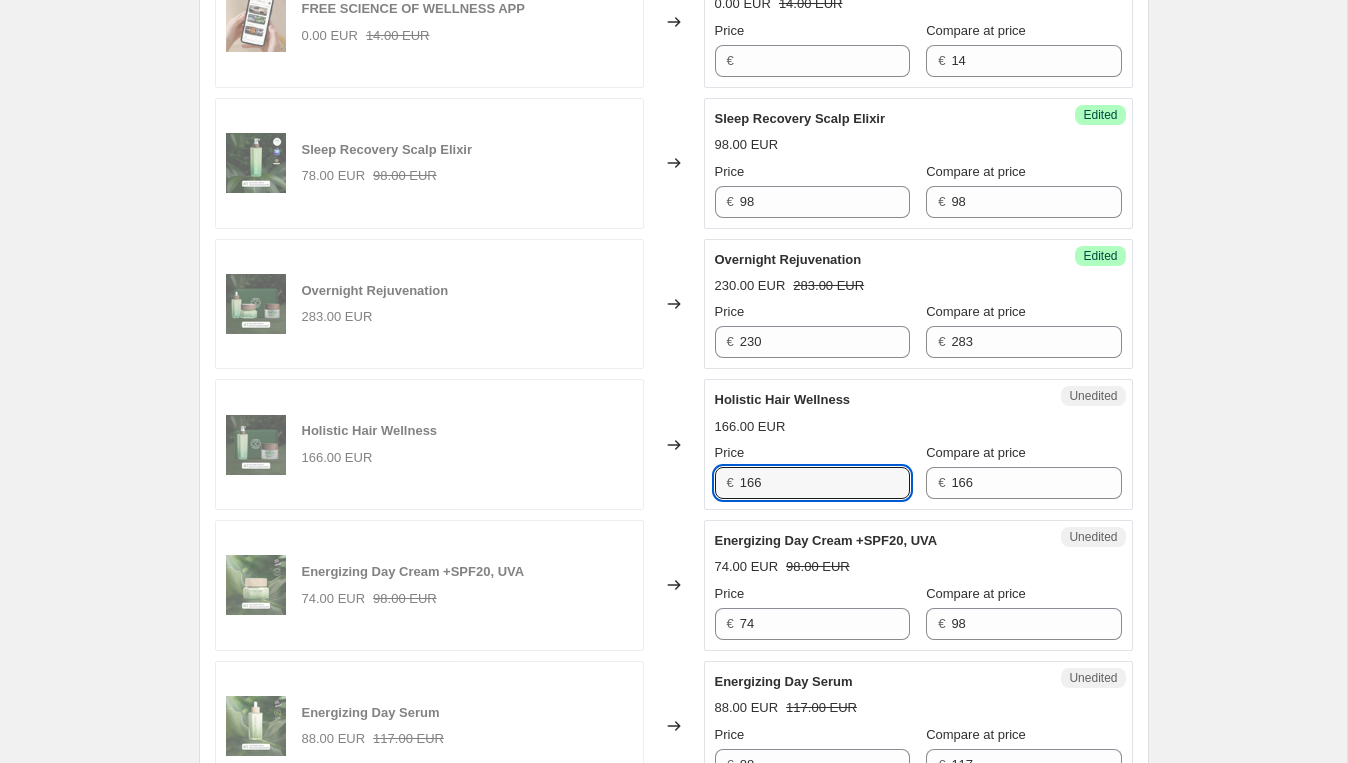 click on "Holistic Hair Wellness" at bounding box center [878, 400] 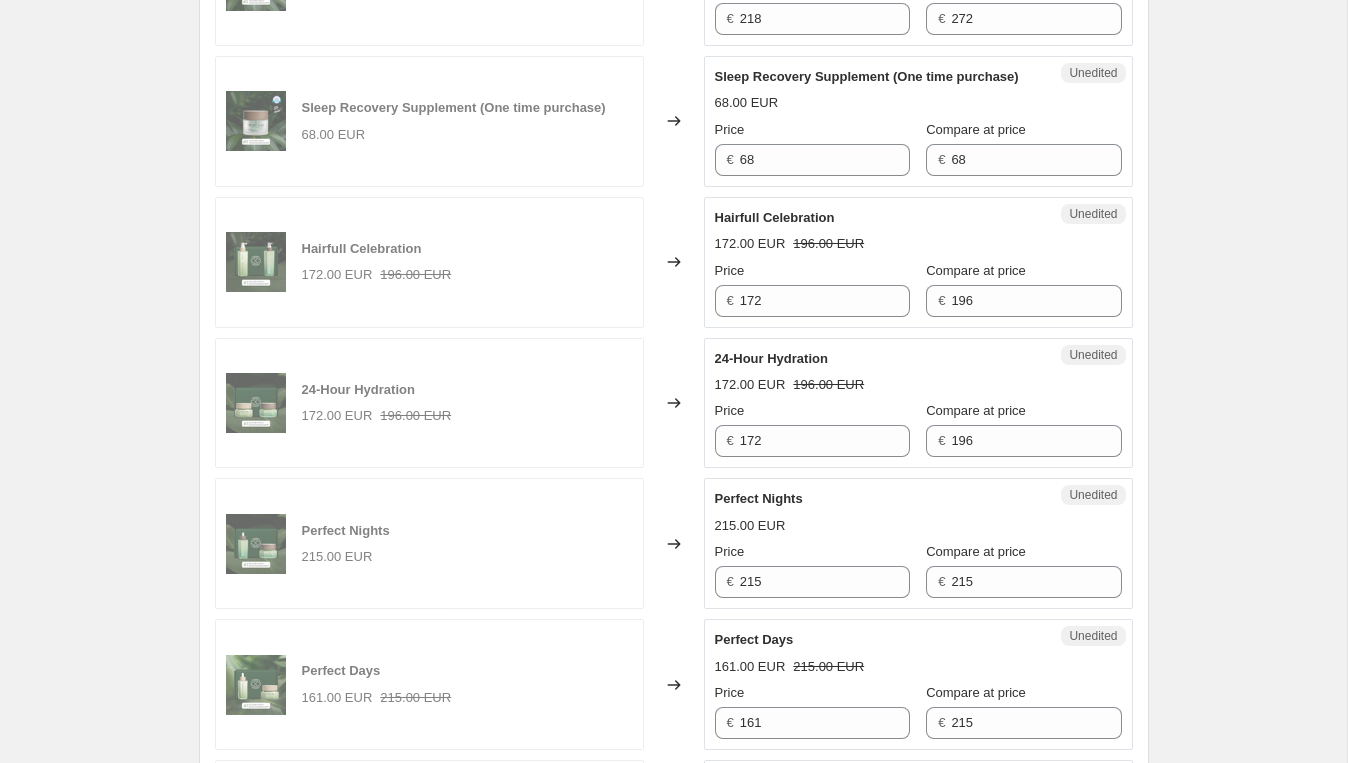 scroll, scrollTop: 2168, scrollLeft: 0, axis: vertical 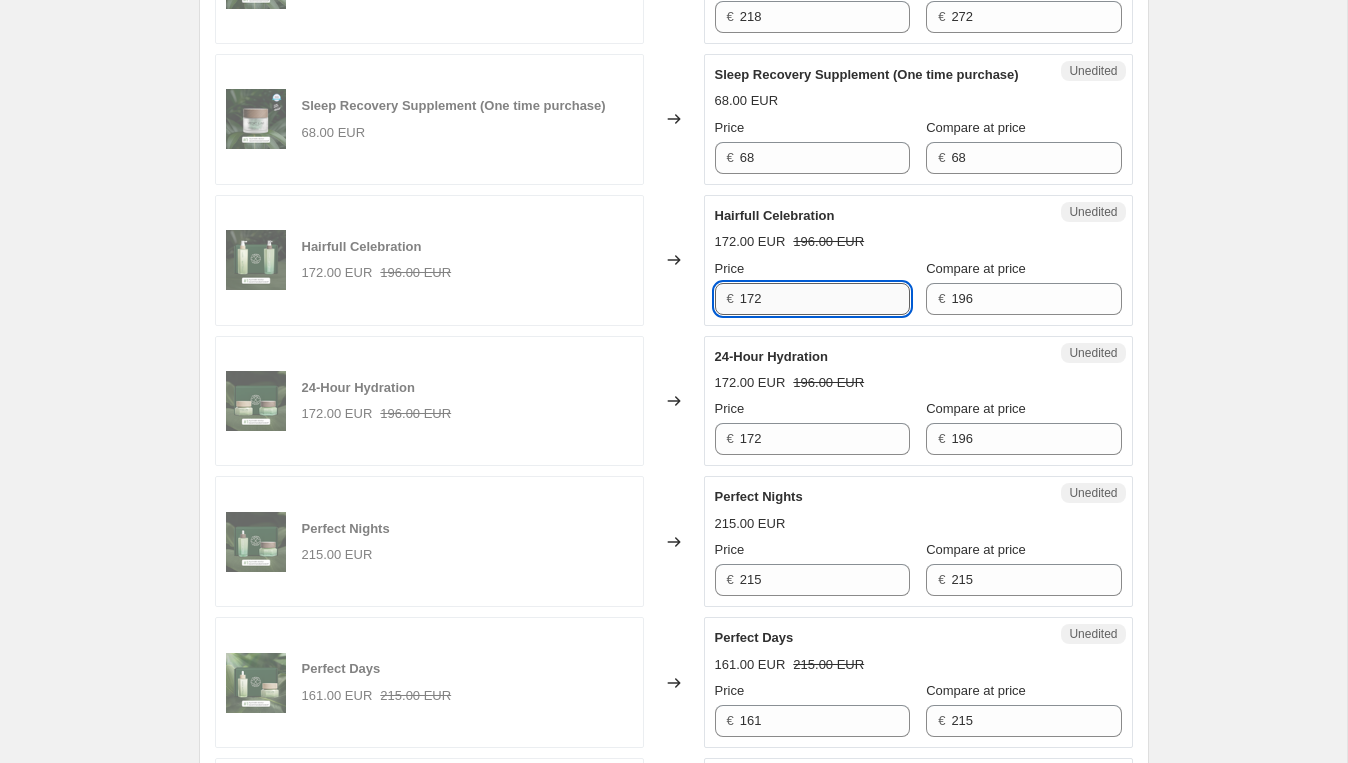 click on "172" at bounding box center (825, 299) 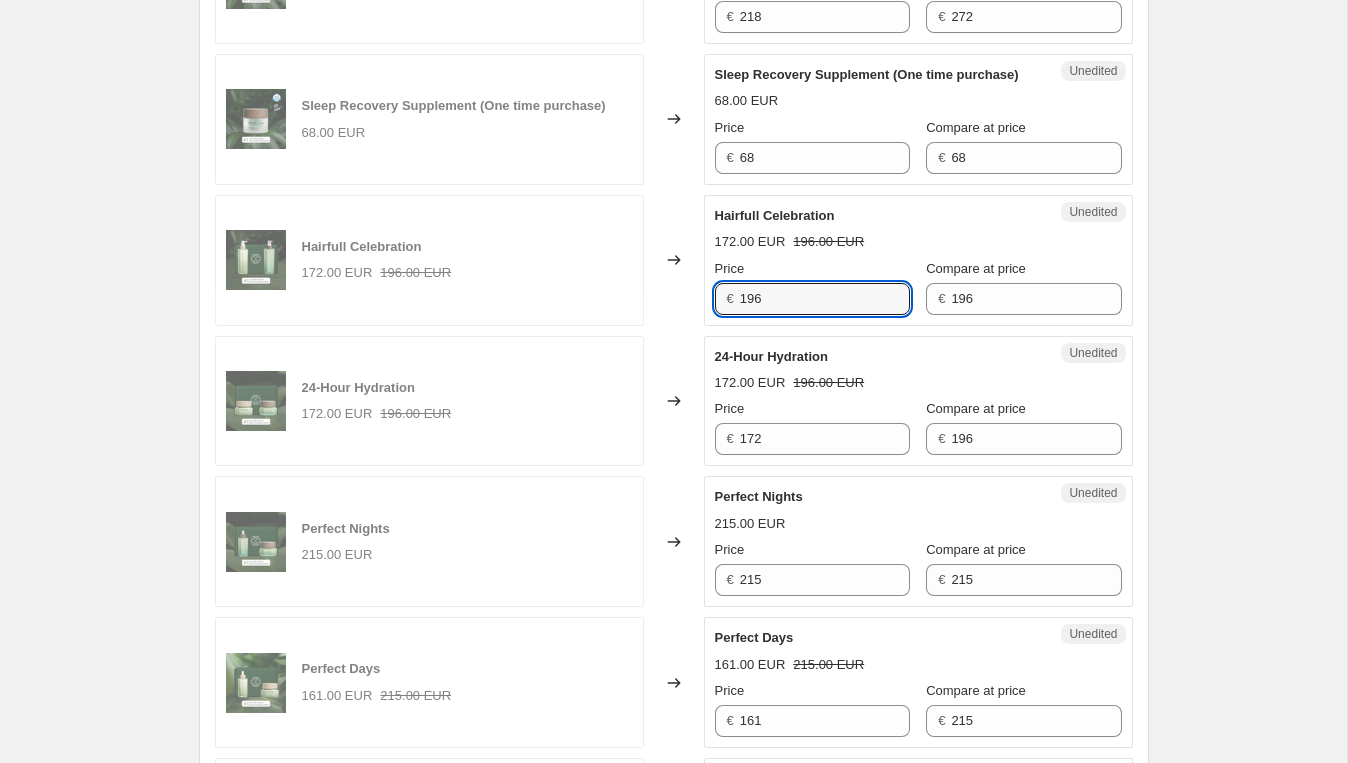 type on "196" 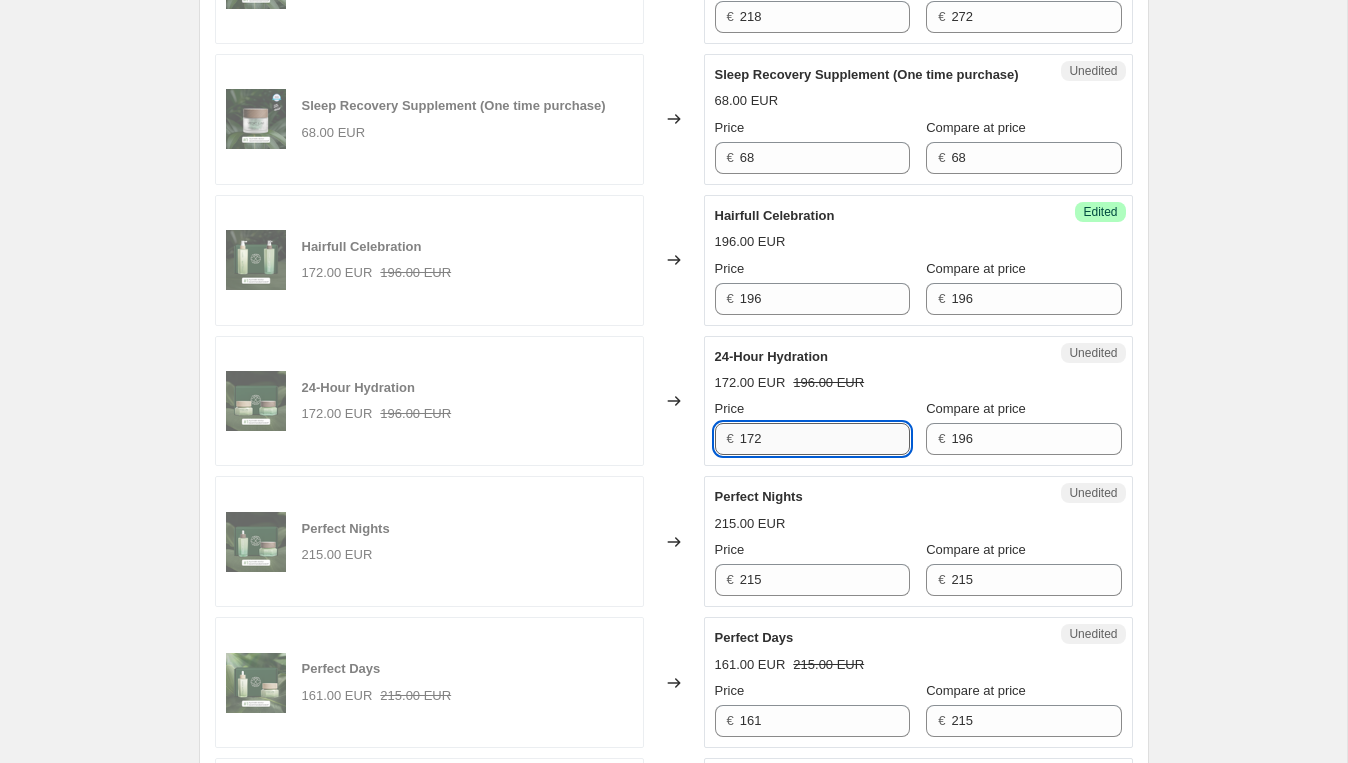 click on "172" at bounding box center (825, 439) 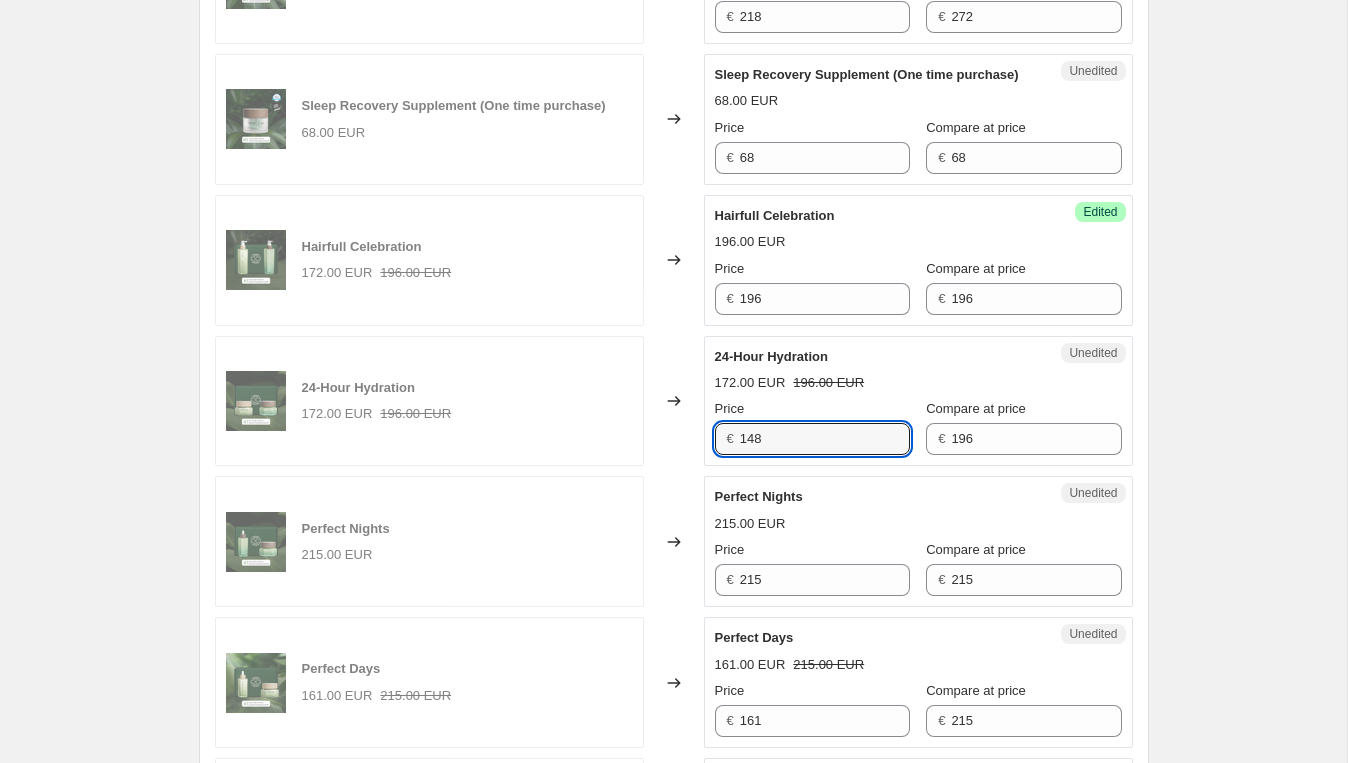 type on "148" 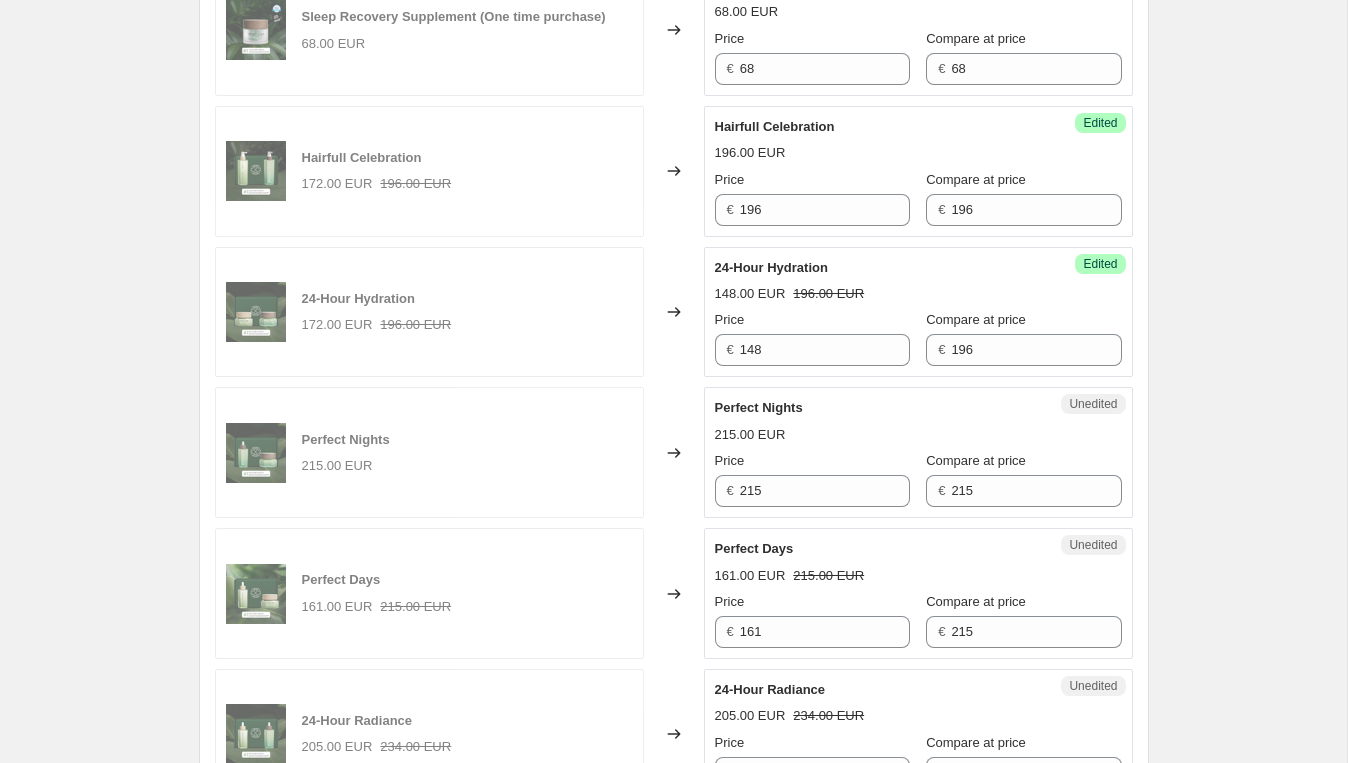 scroll, scrollTop: 2258, scrollLeft: 0, axis: vertical 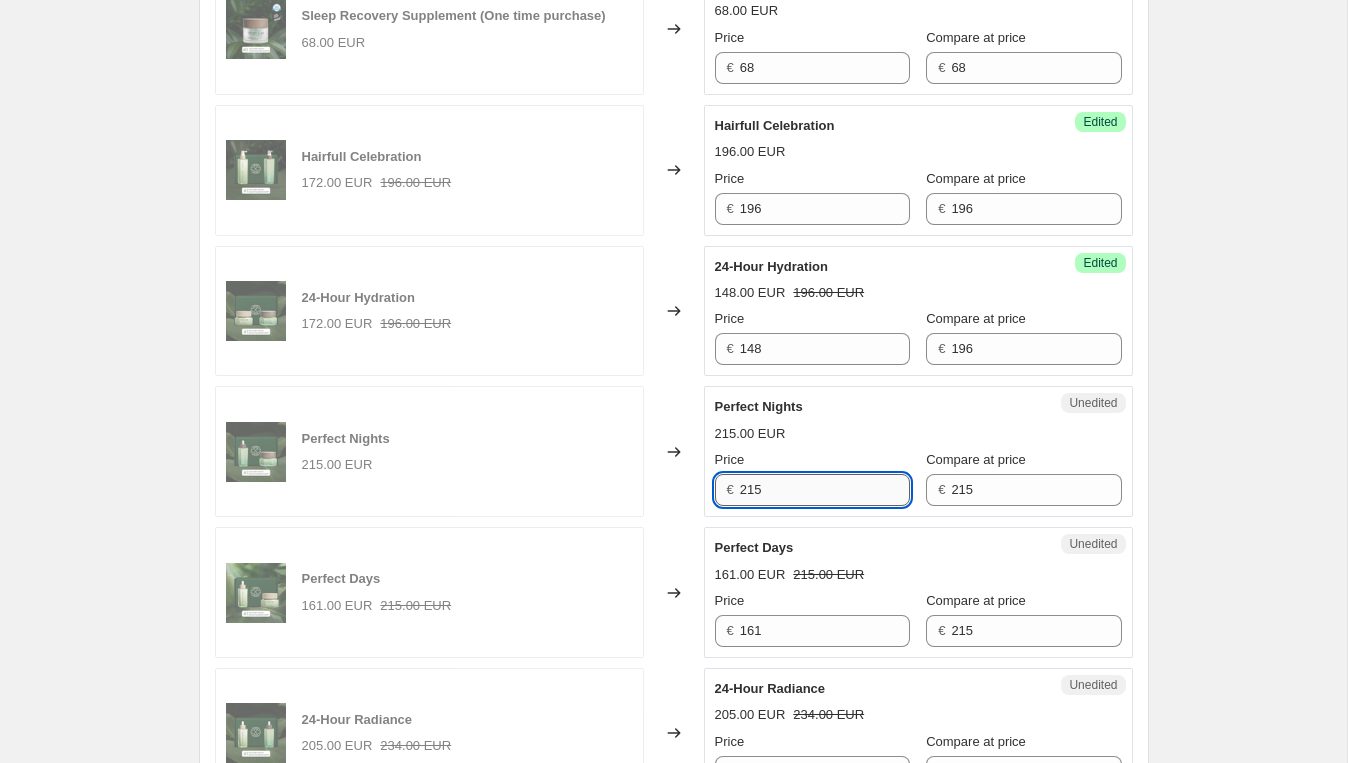 click on "215" at bounding box center [825, 490] 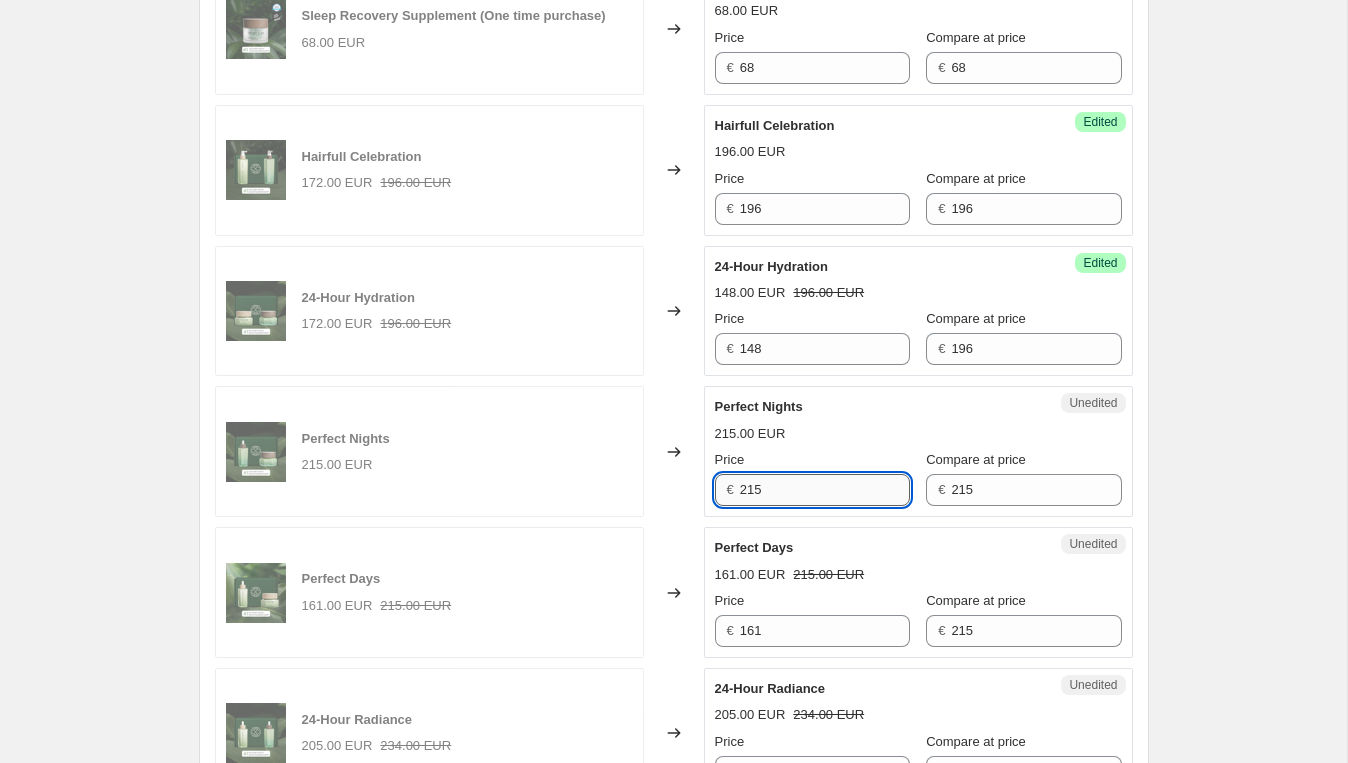 click on "215" at bounding box center (825, 490) 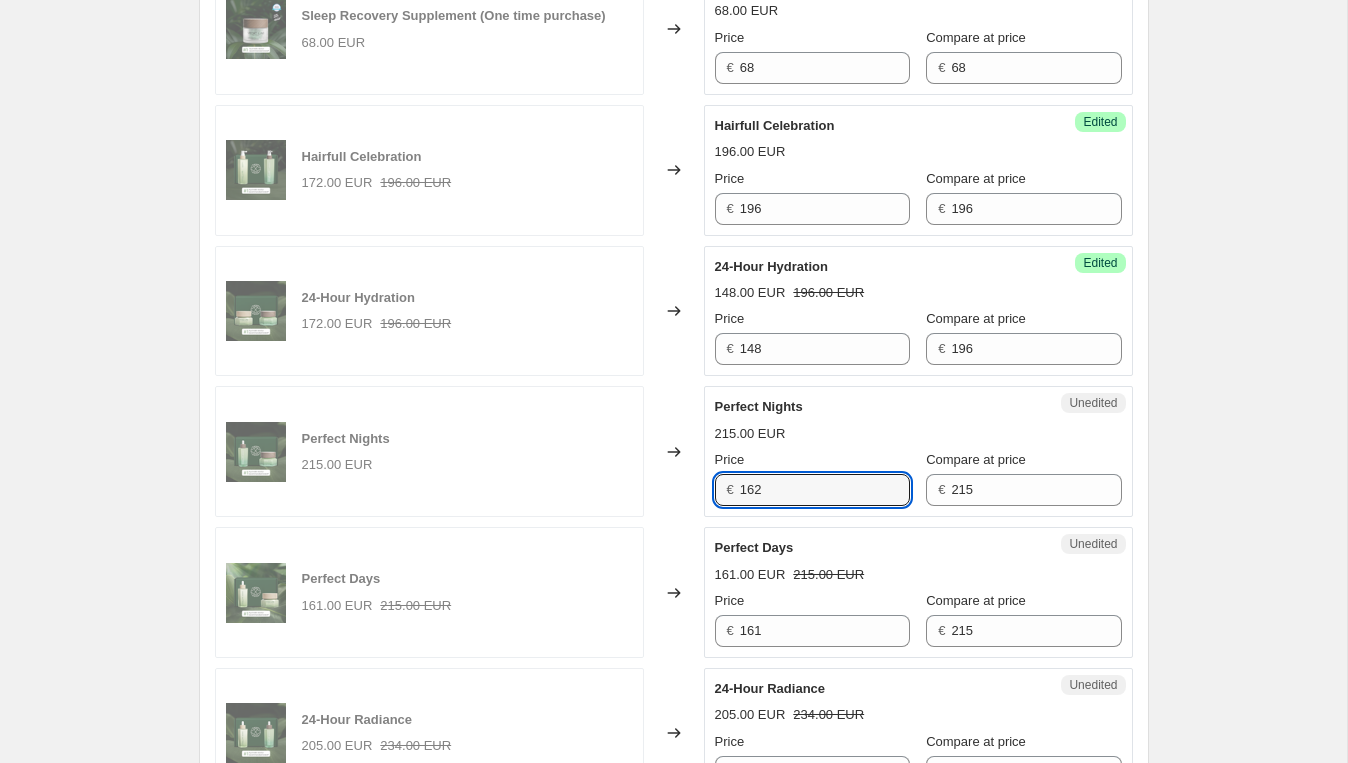 type on "162" 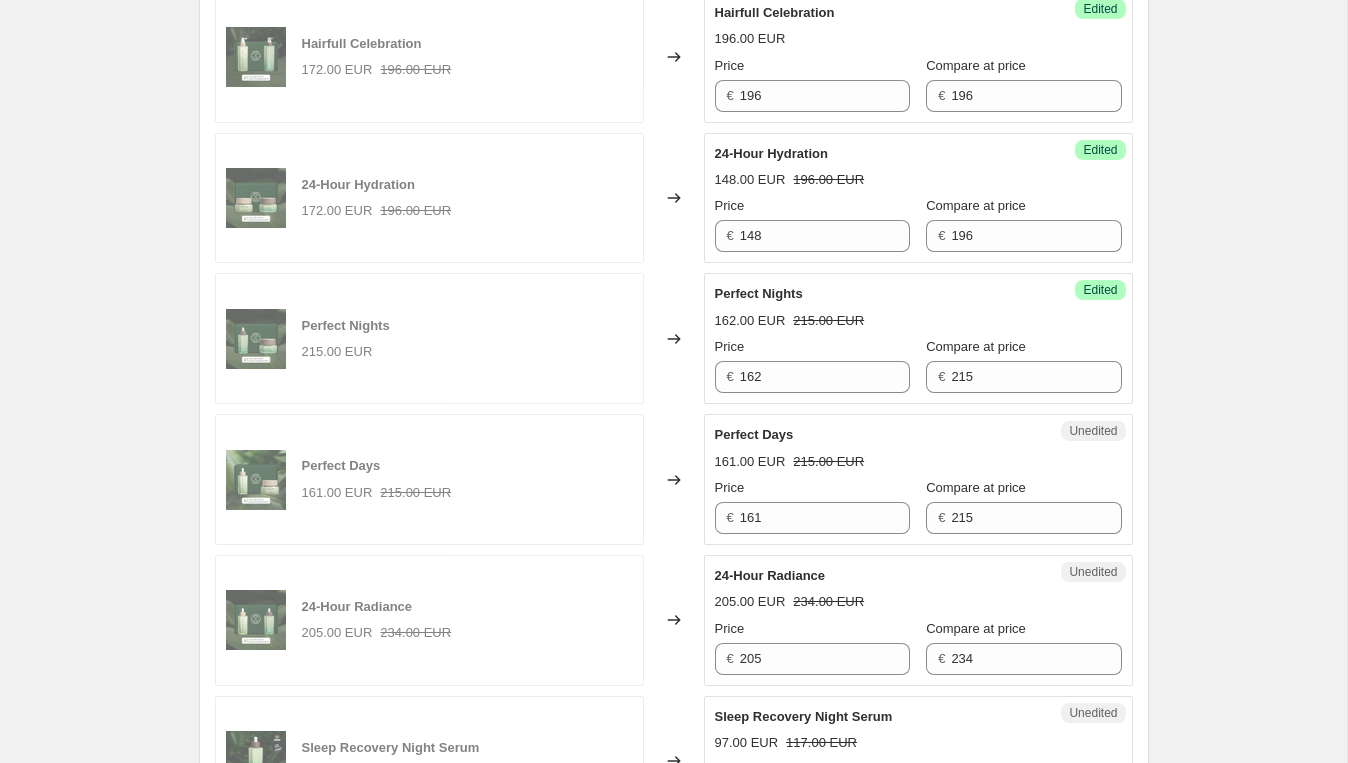 scroll, scrollTop: 2377, scrollLeft: 0, axis: vertical 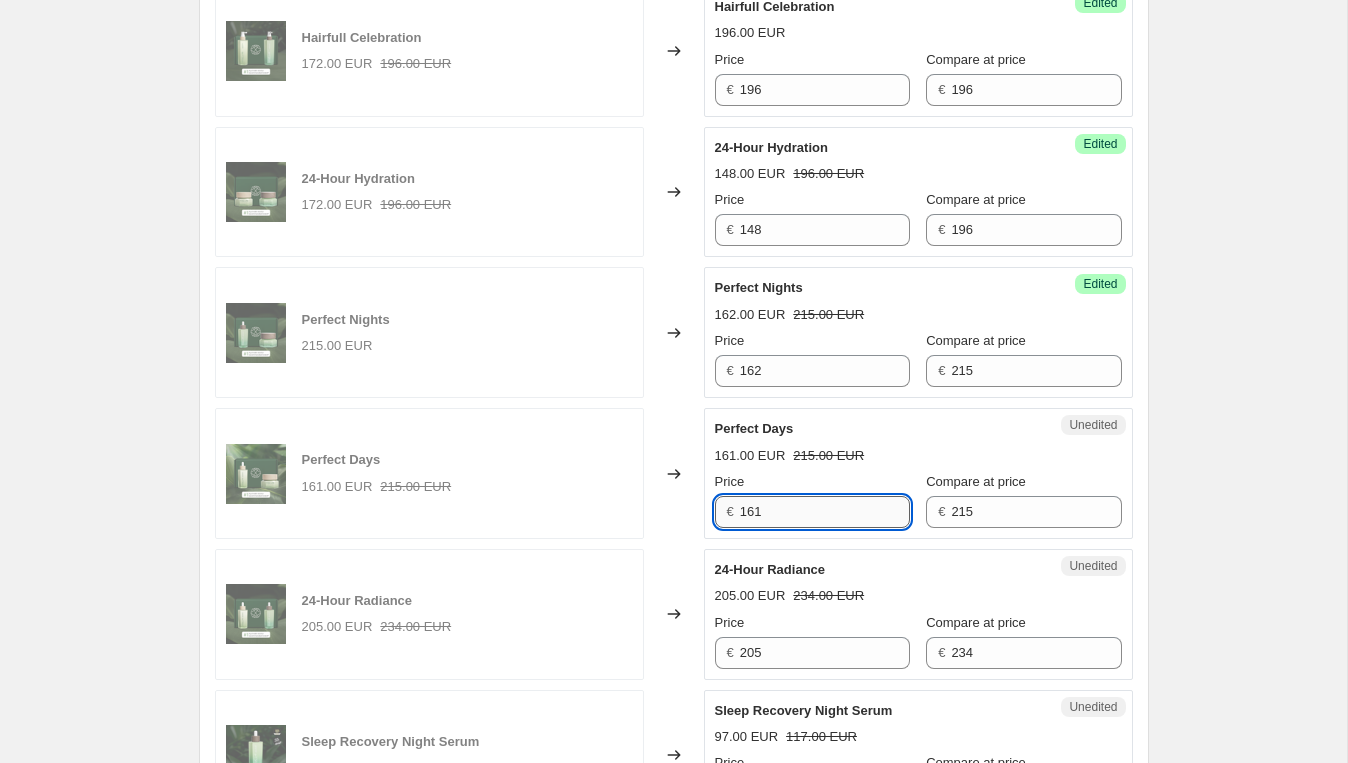 click on "161" at bounding box center (825, 512) 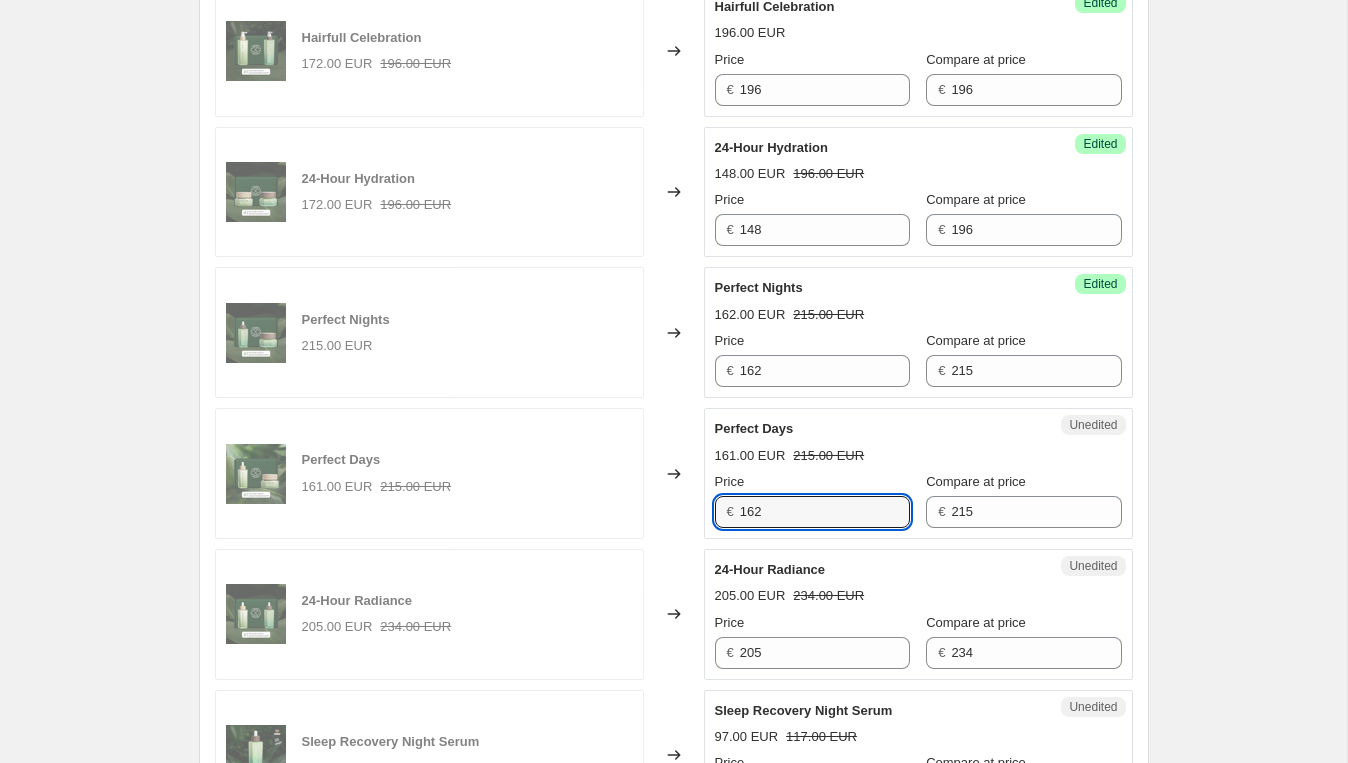 type on "162" 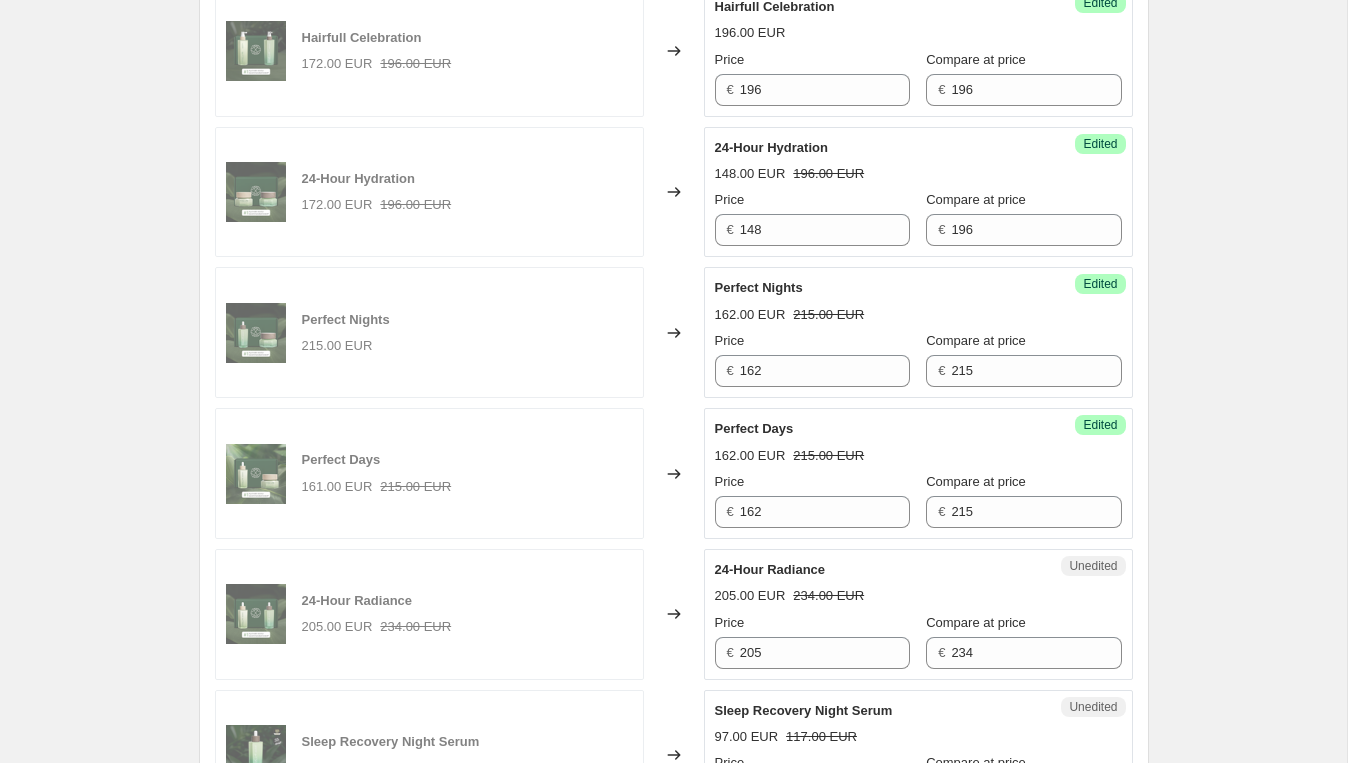 click on "Perfect Days" at bounding box center (878, 429) 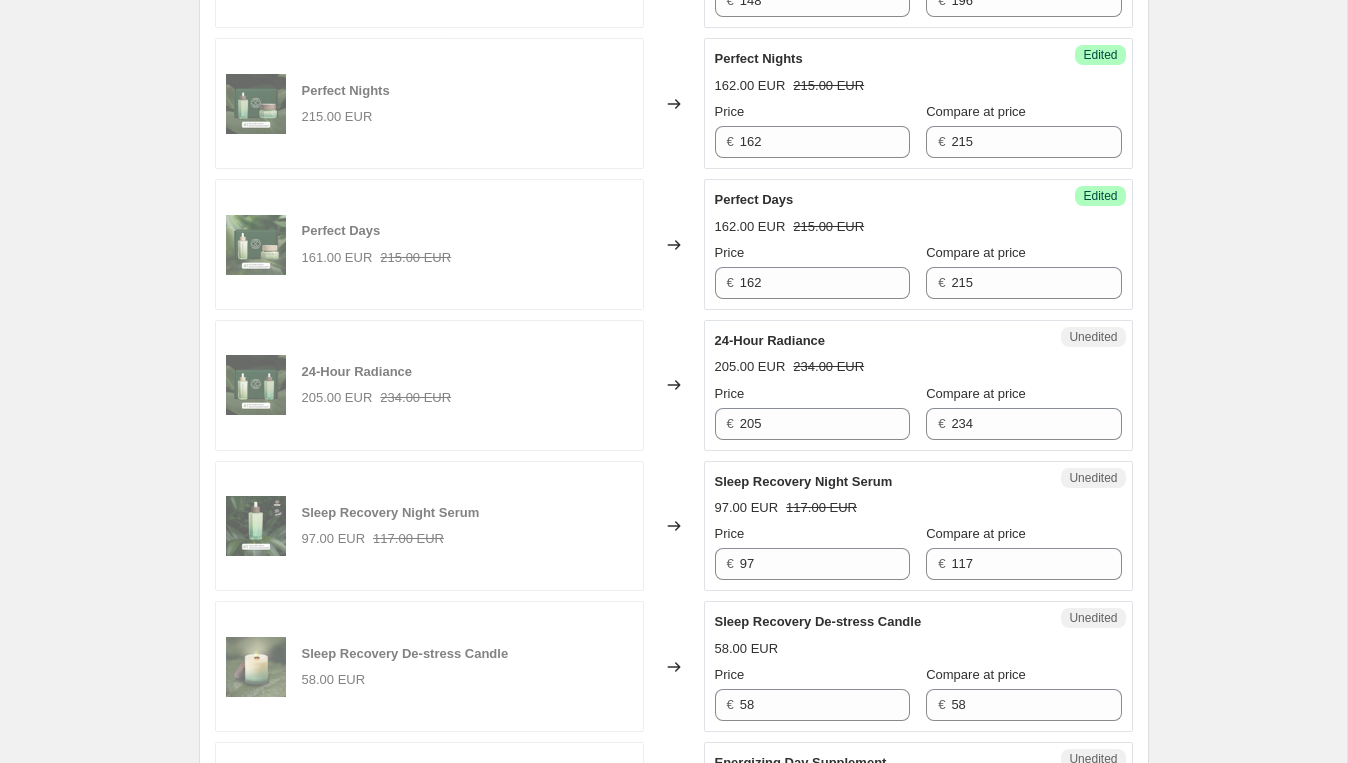 scroll, scrollTop: 2611, scrollLeft: 0, axis: vertical 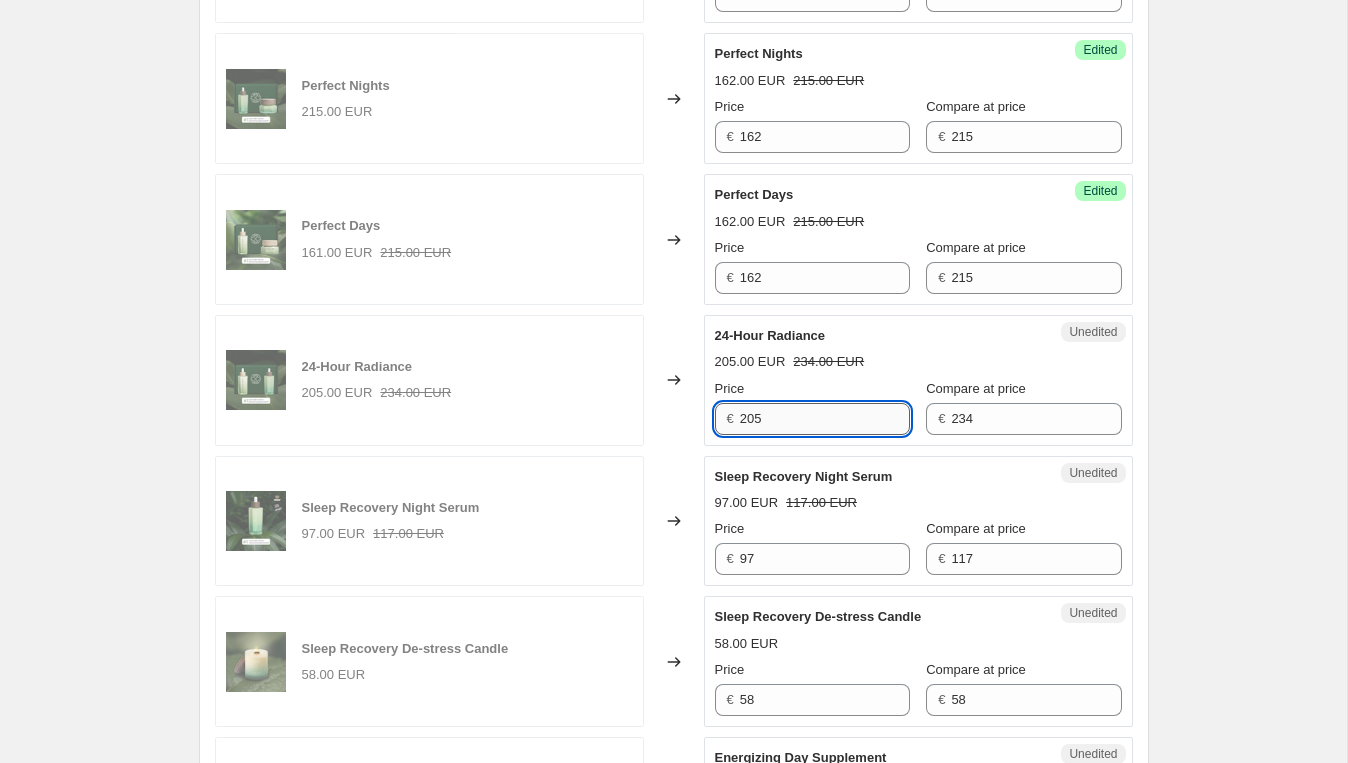 click on "205" at bounding box center [825, 419] 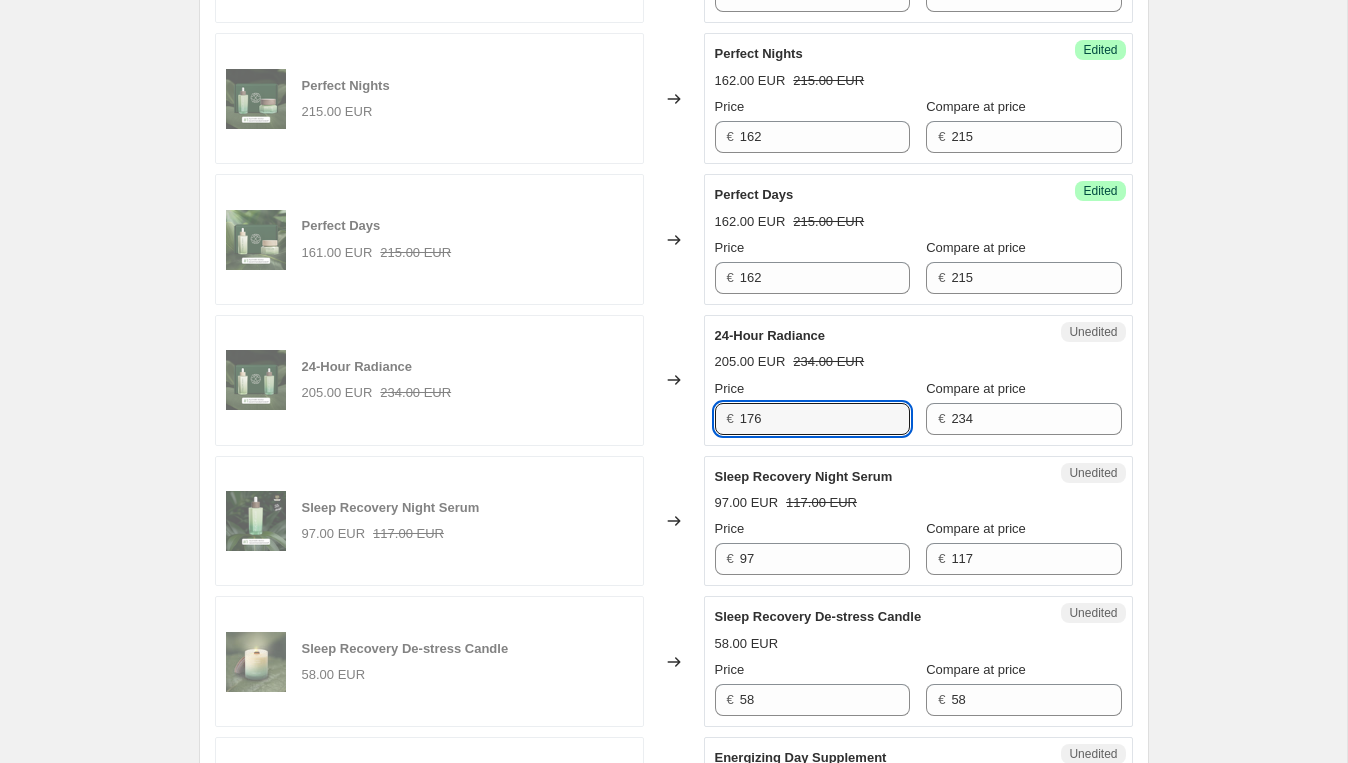type on "176" 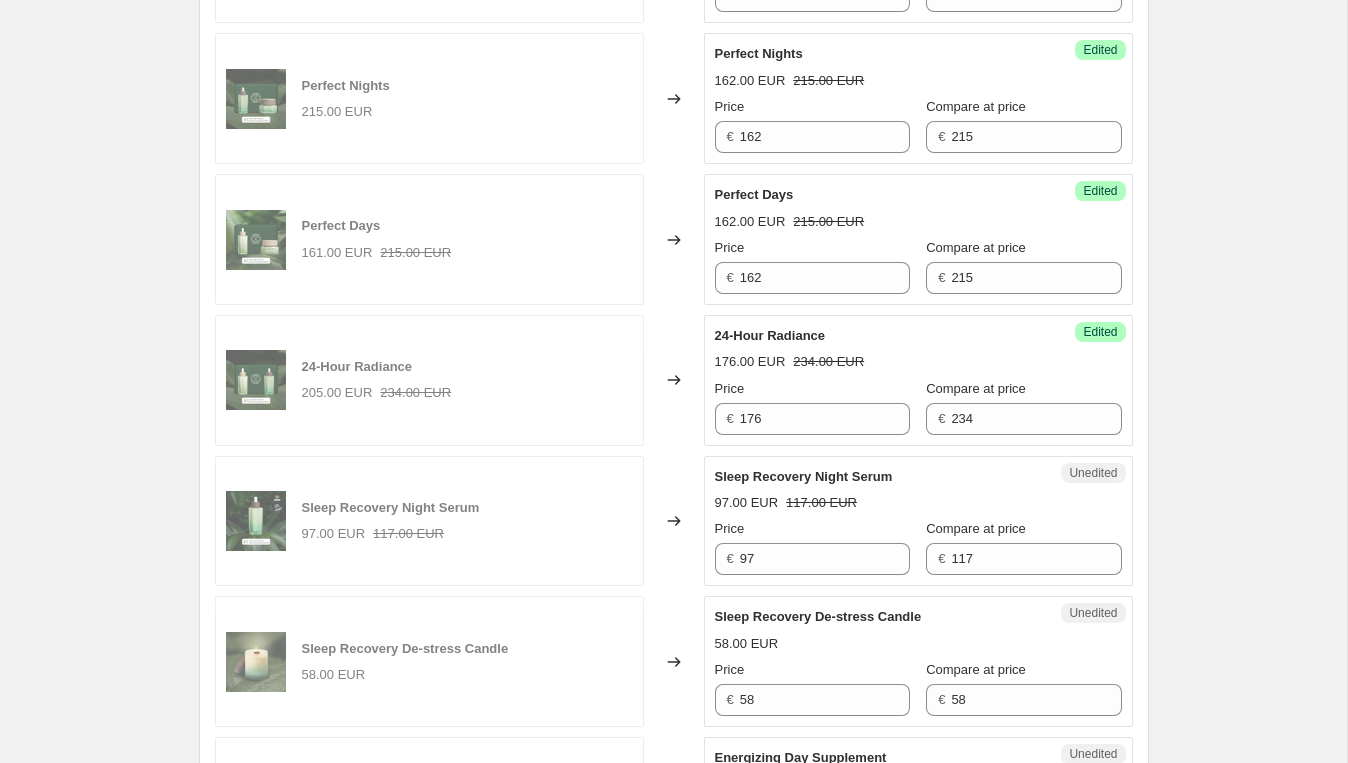 click on "24-Hour Radiance" at bounding box center [878, 336] 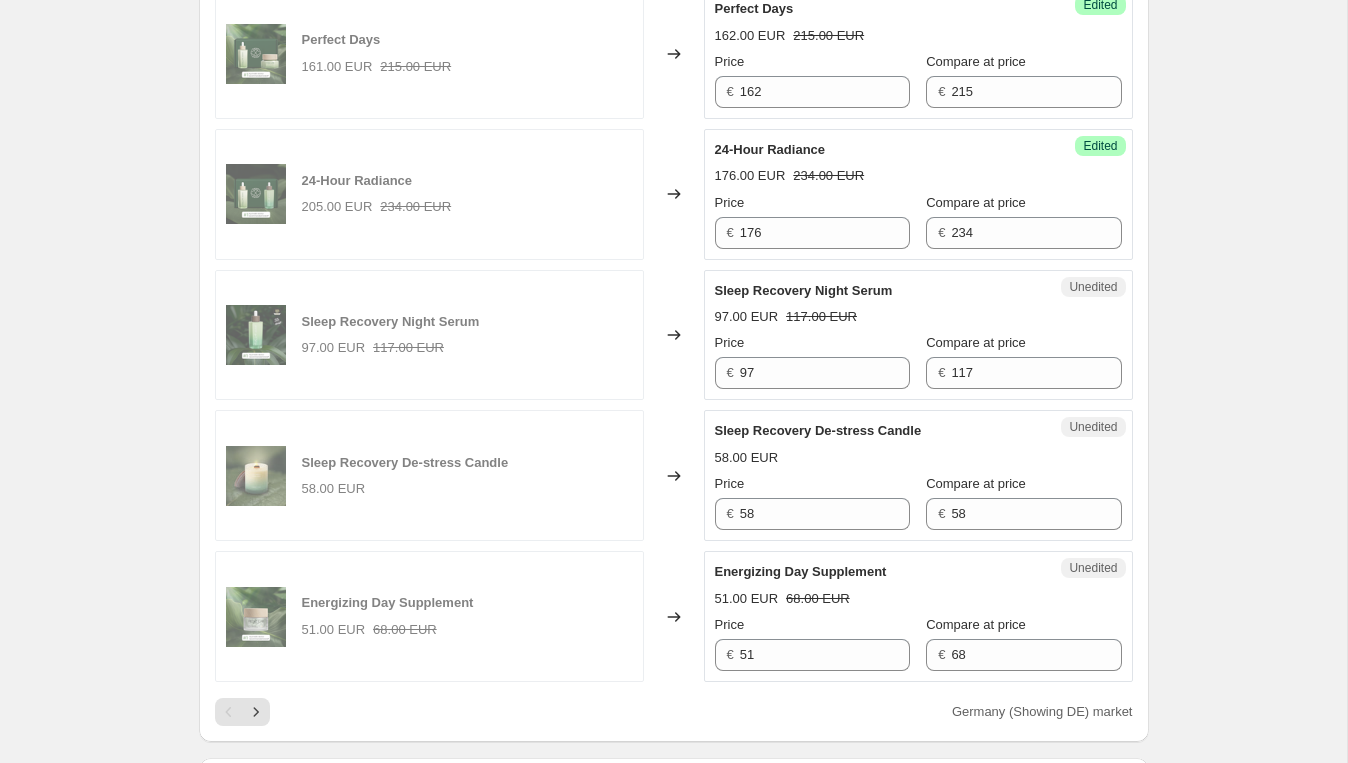scroll, scrollTop: 2810, scrollLeft: 0, axis: vertical 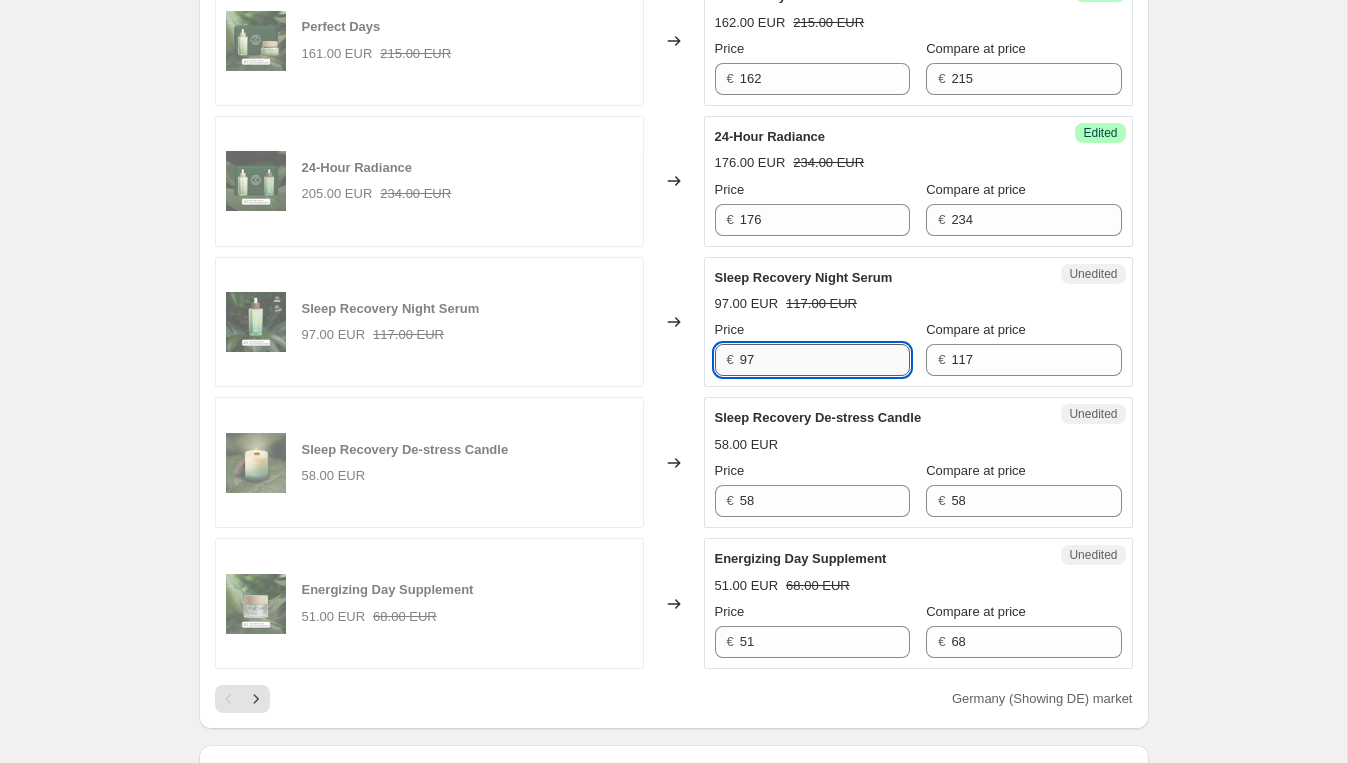 click on "97" at bounding box center [825, 360] 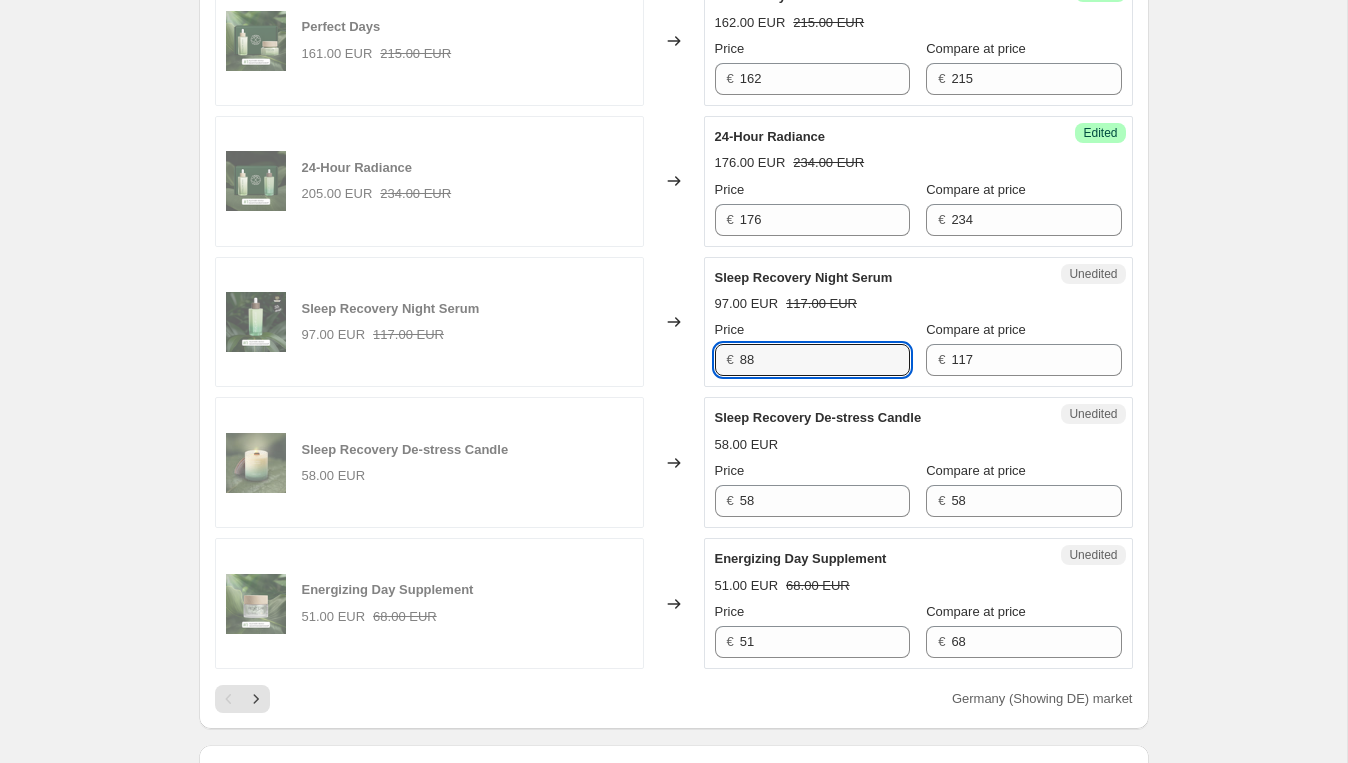 type on "88" 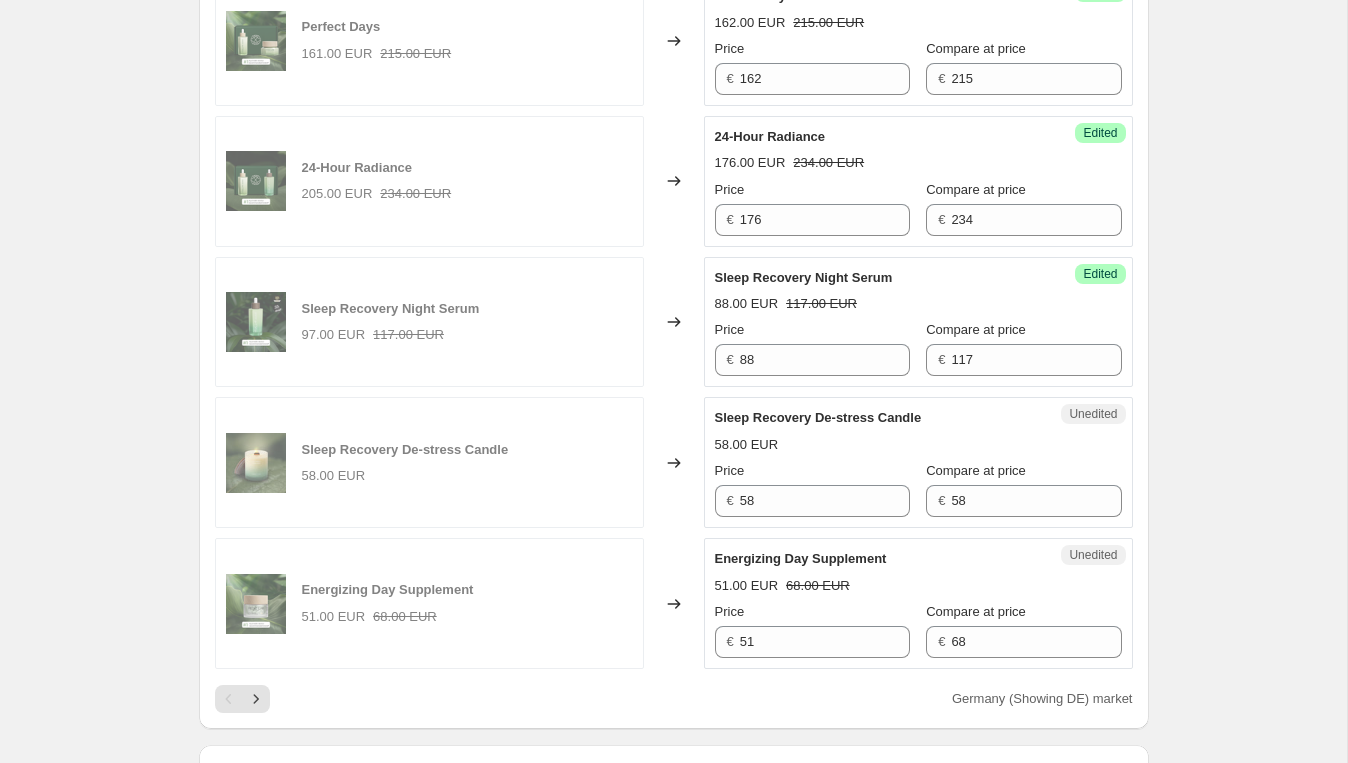click on "Sleep Recovery Night Serum" at bounding box center [878, 278] 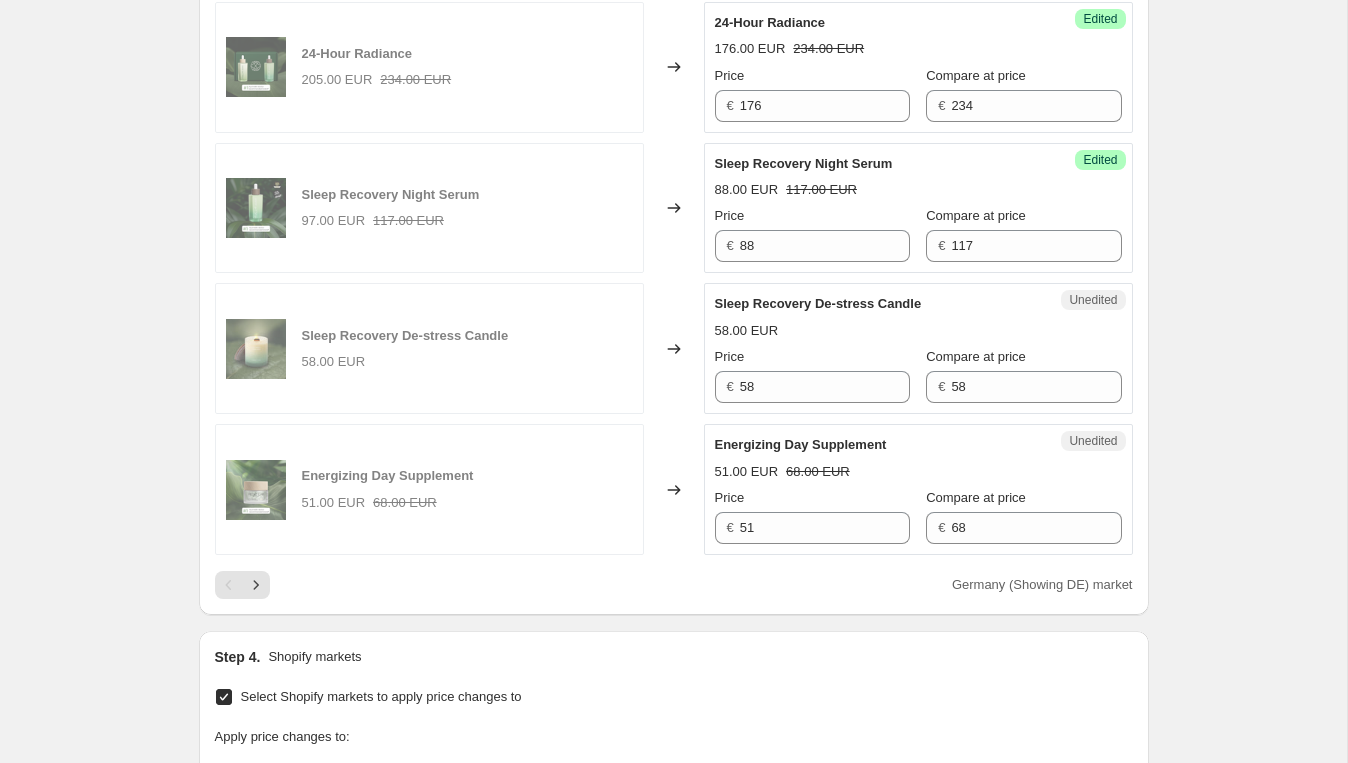 scroll, scrollTop: 2925, scrollLeft: 0, axis: vertical 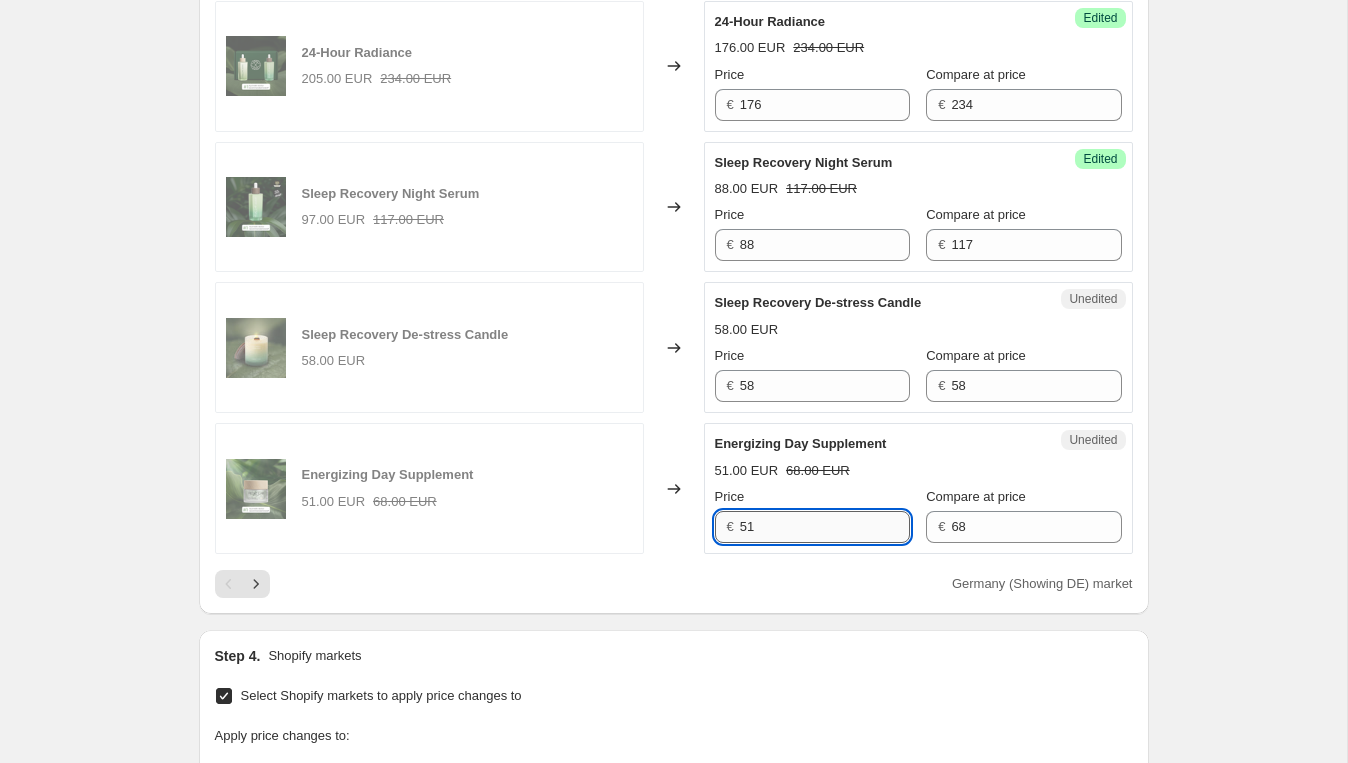 click on "51" at bounding box center (825, 527) 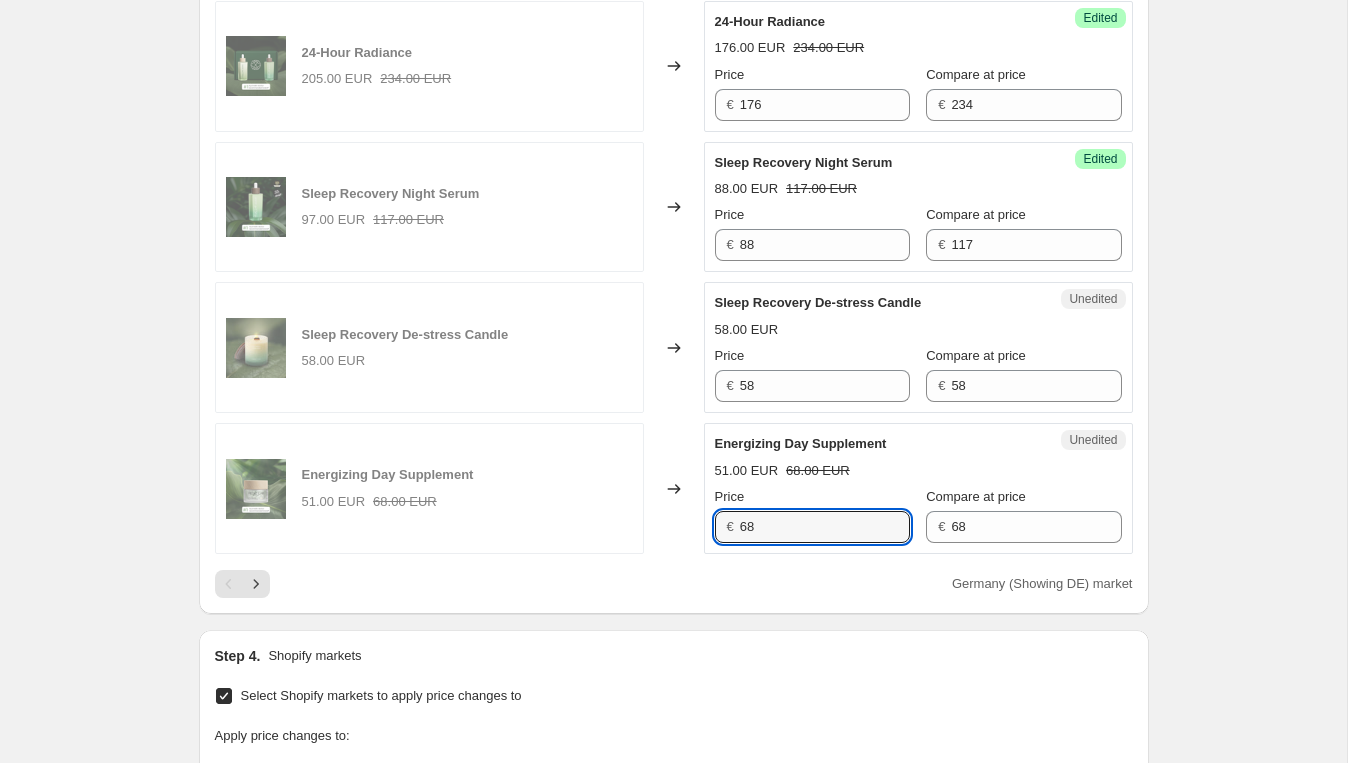 type on "68" 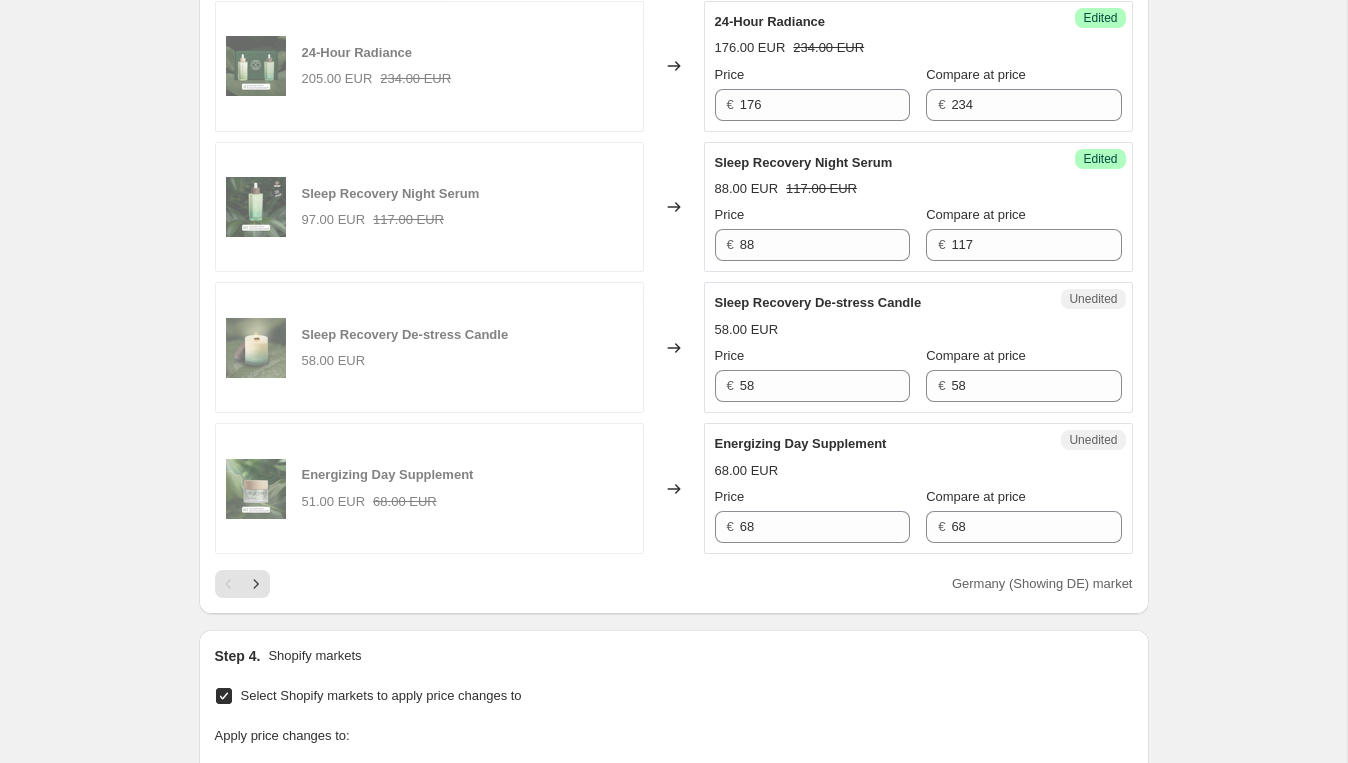 click on "Energizing Day Supplement" at bounding box center (878, 444) 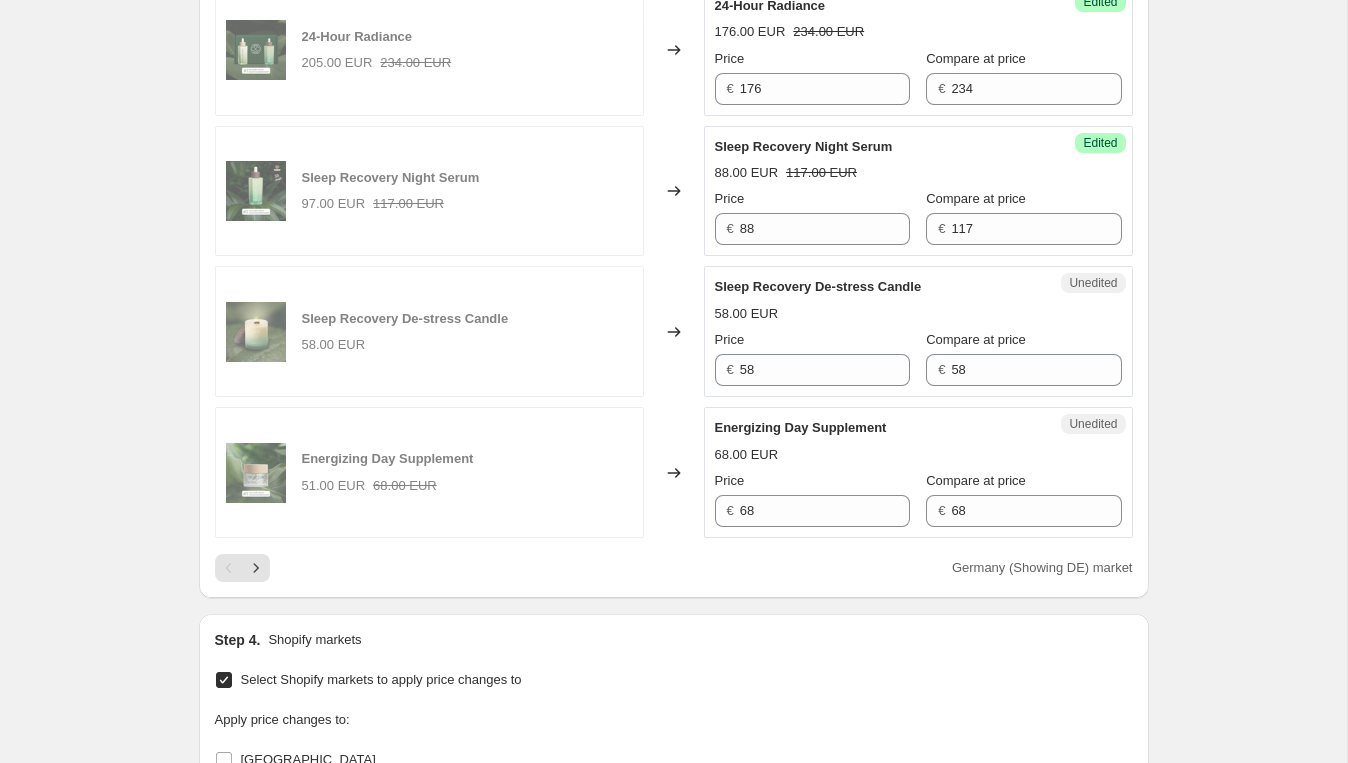scroll, scrollTop: 2948, scrollLeft: 0, axis: vertical 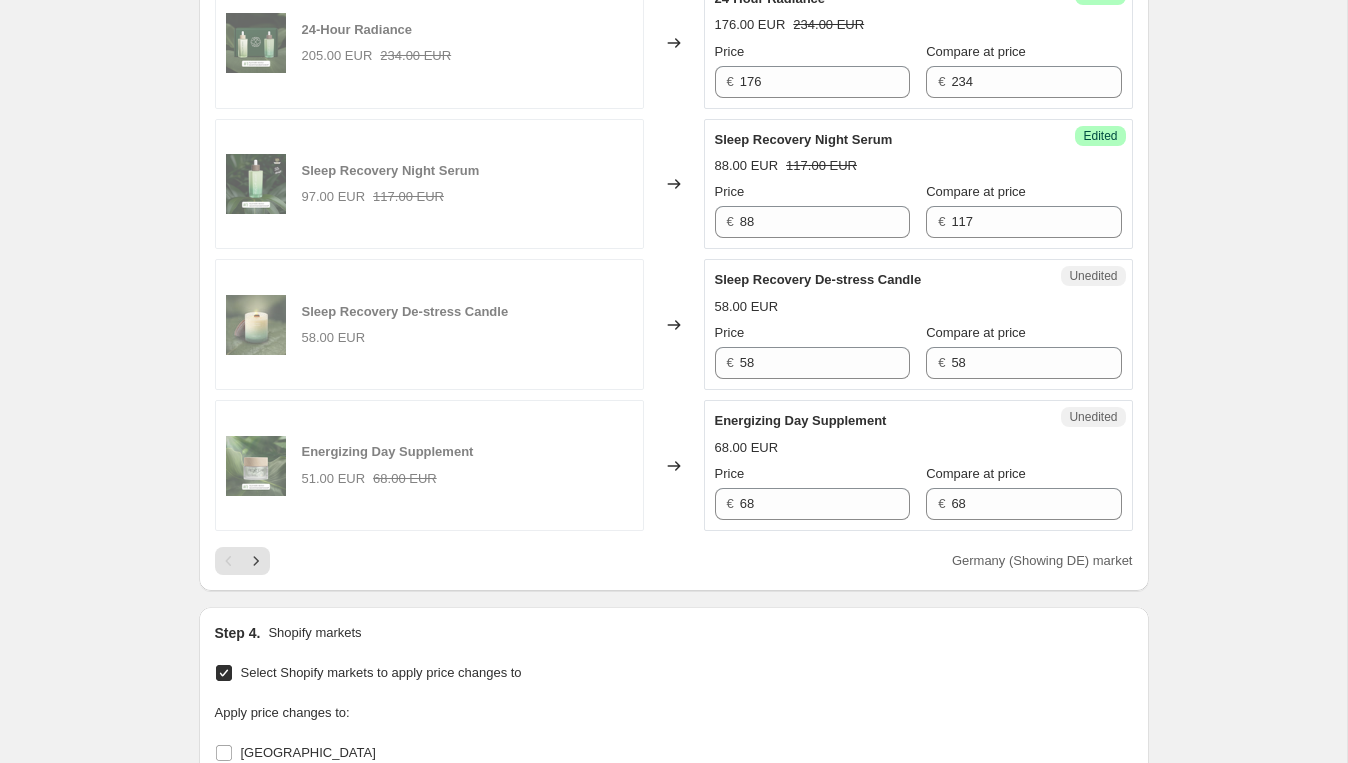 click on "Energizing Day Supplement" at bounding box center (878, 421) 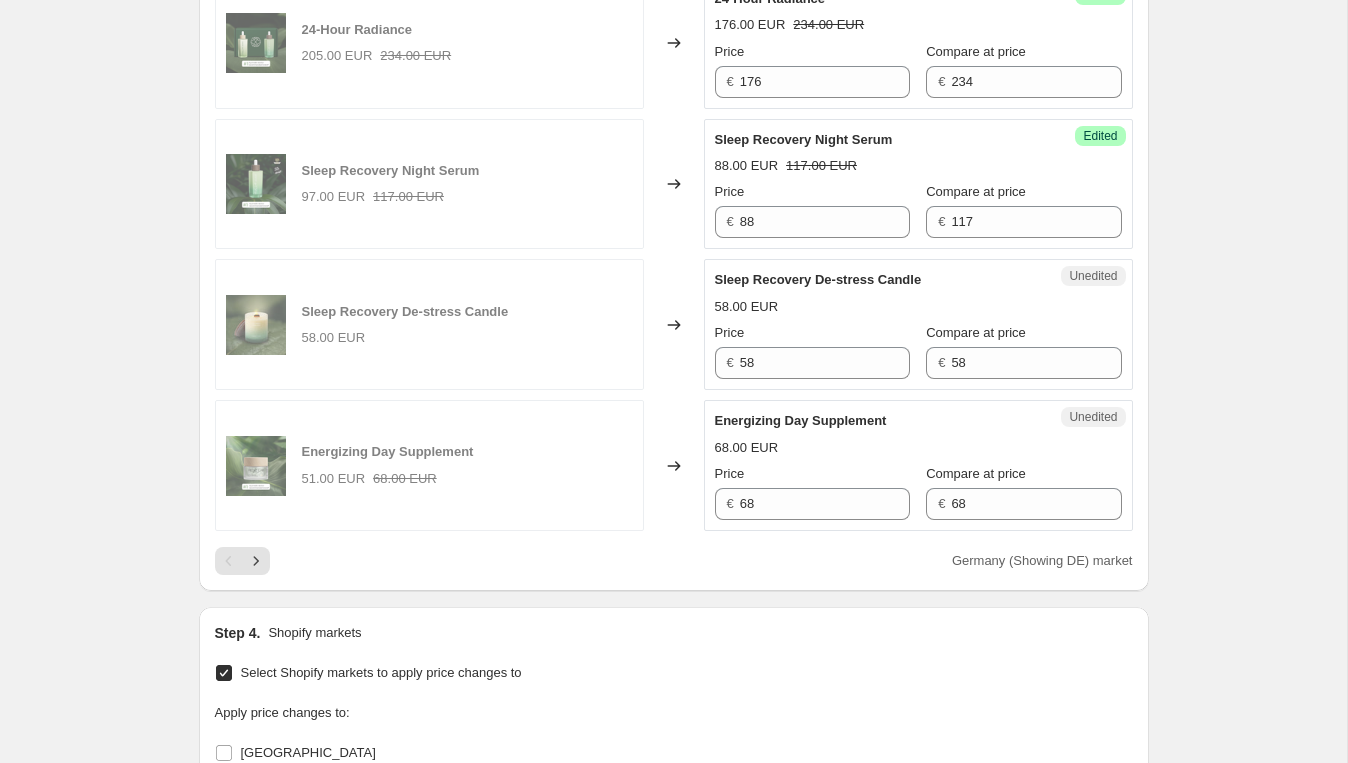 click on "Energizing Day Supplement 68.00 EUR Price € 68 Compare at price € 68" at bounding box center [918, 465] 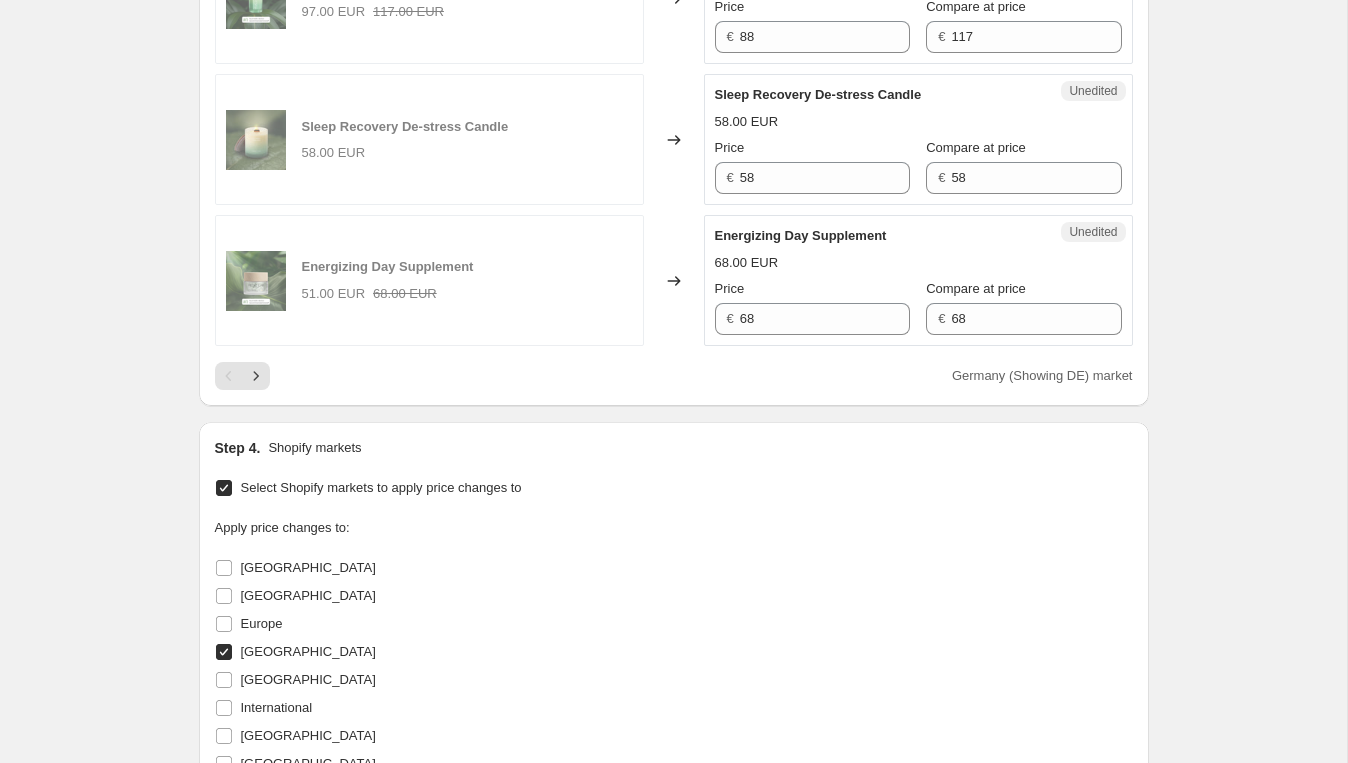 scroll, scrollTop: 3150, scrollLeft: 0, axis: vertical 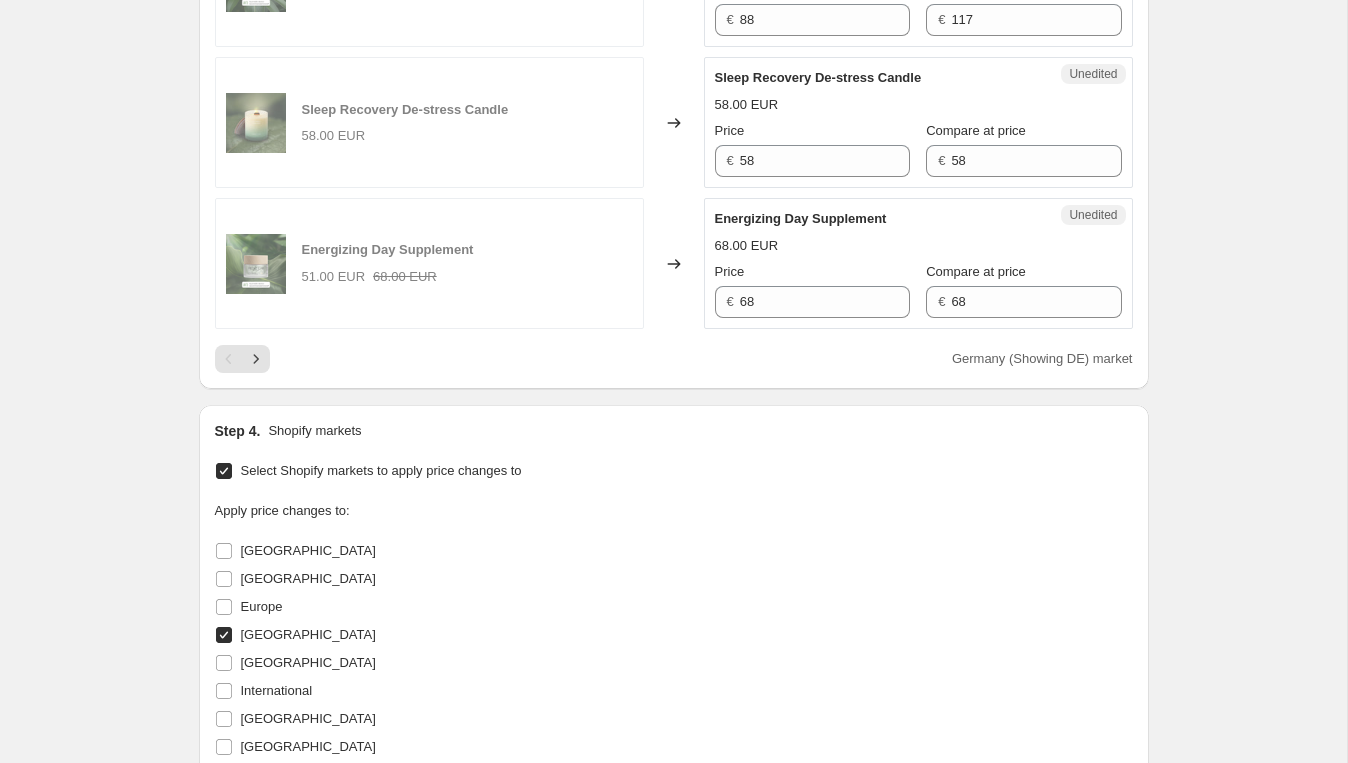 click on "Energizing Day Supplement" at bounding box center (878, 219) 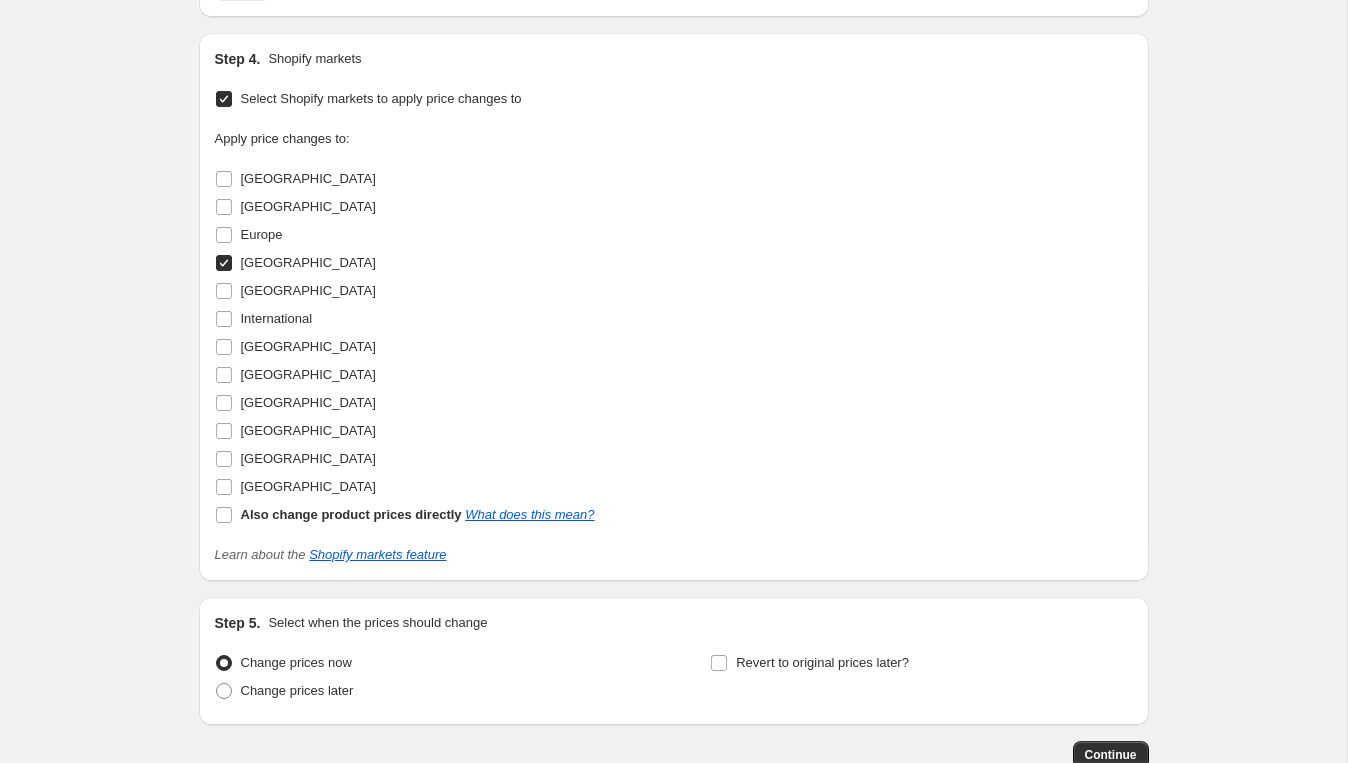 scroll, scrollTop: 3710, scrollLeft: 0, axis: vertical 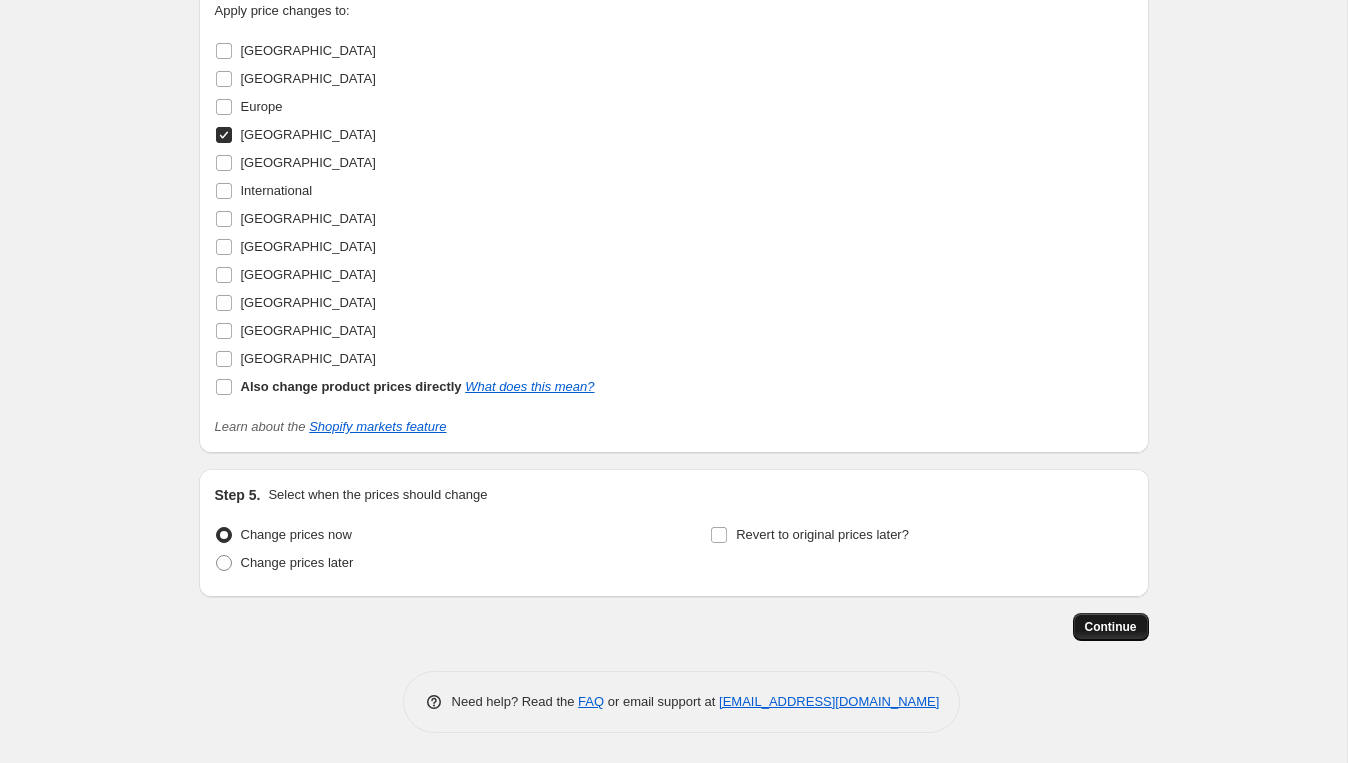 click on "Continue" at bounding box center [1111, 627] 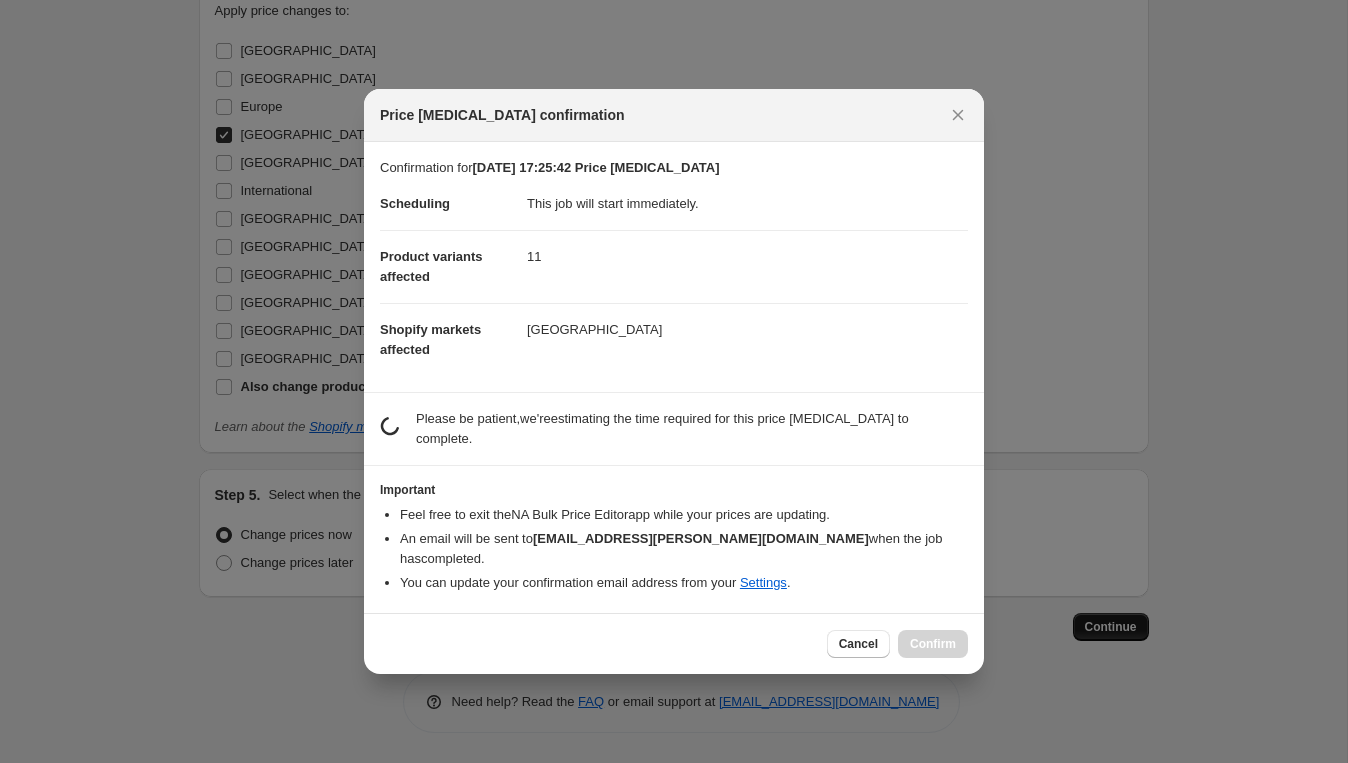 scroll, scrollTop: 0, scrollLeft: 0, axis: both 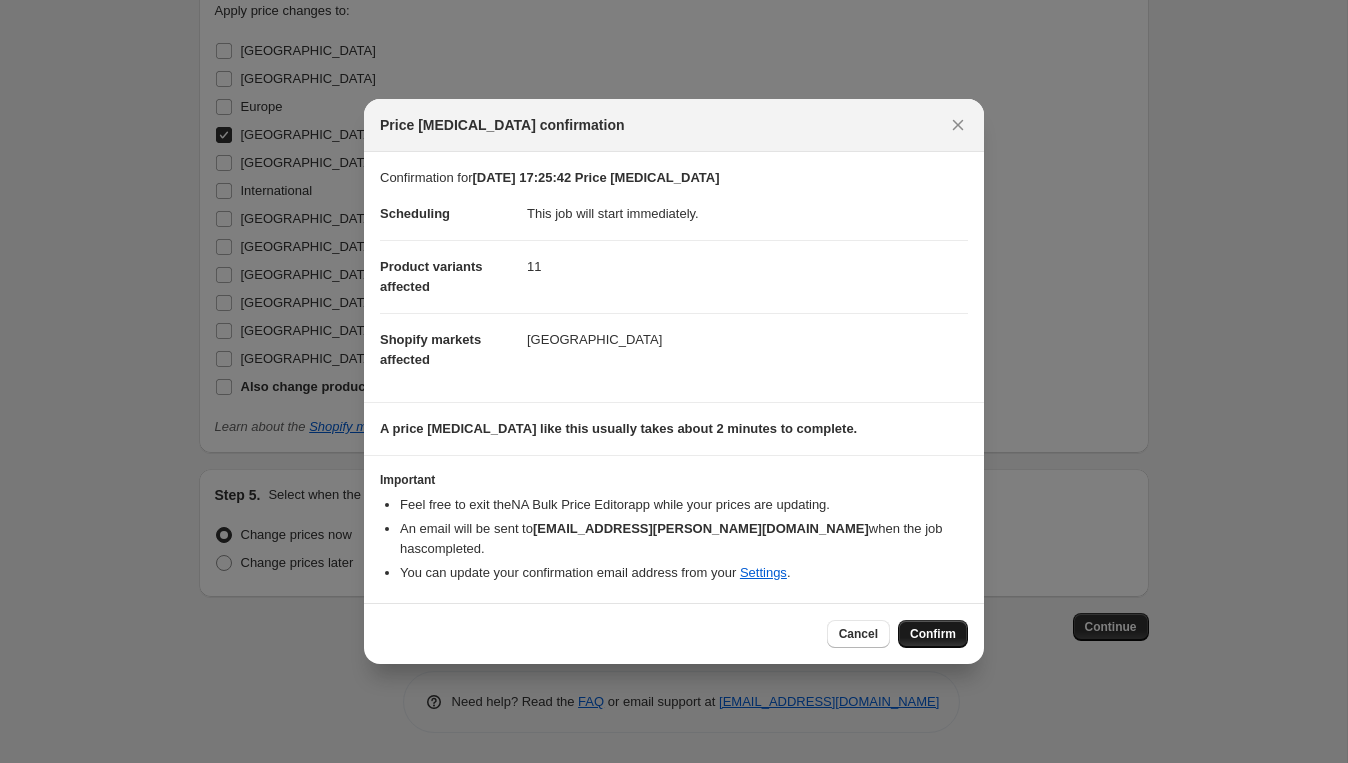 click on "Confirm" at bounding box center (933, 634) 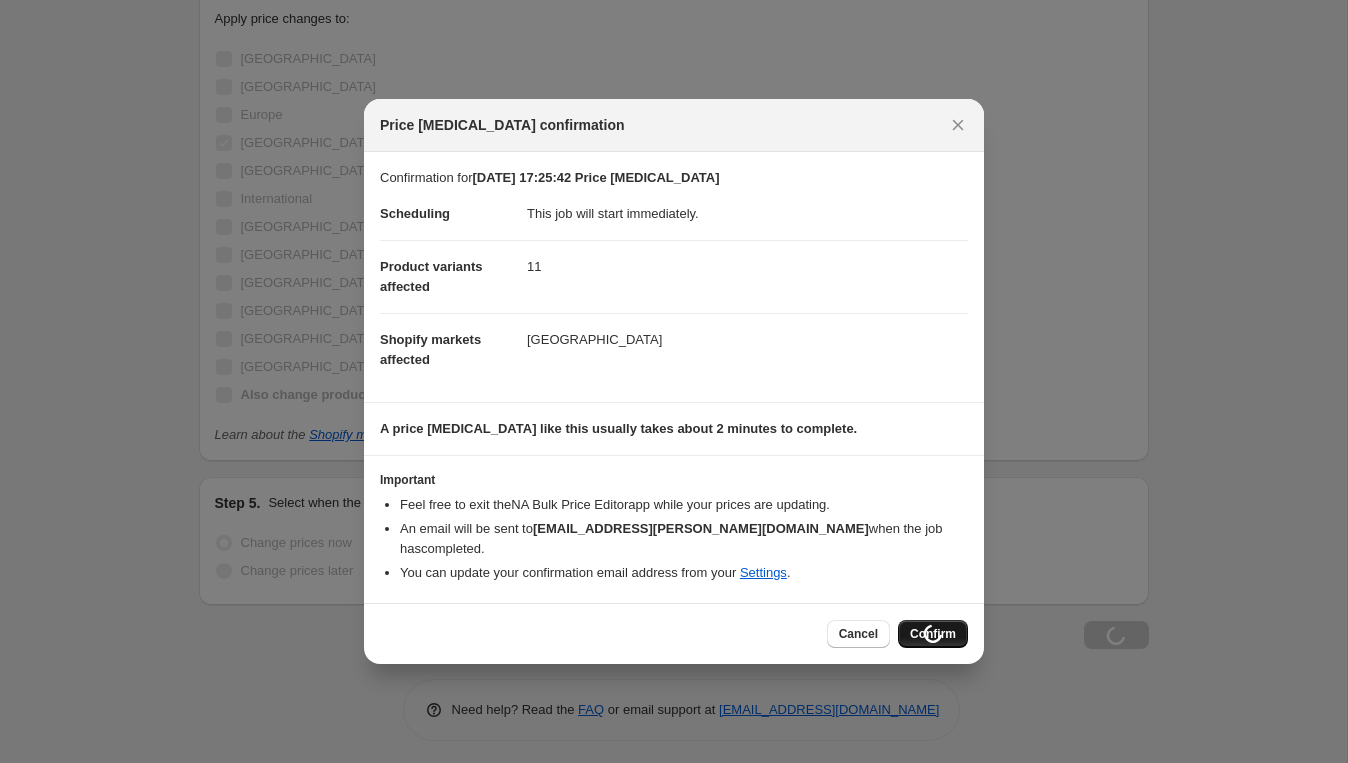 scroll, scrollTop: 3777, scrollLeft: 0, axis: vertical 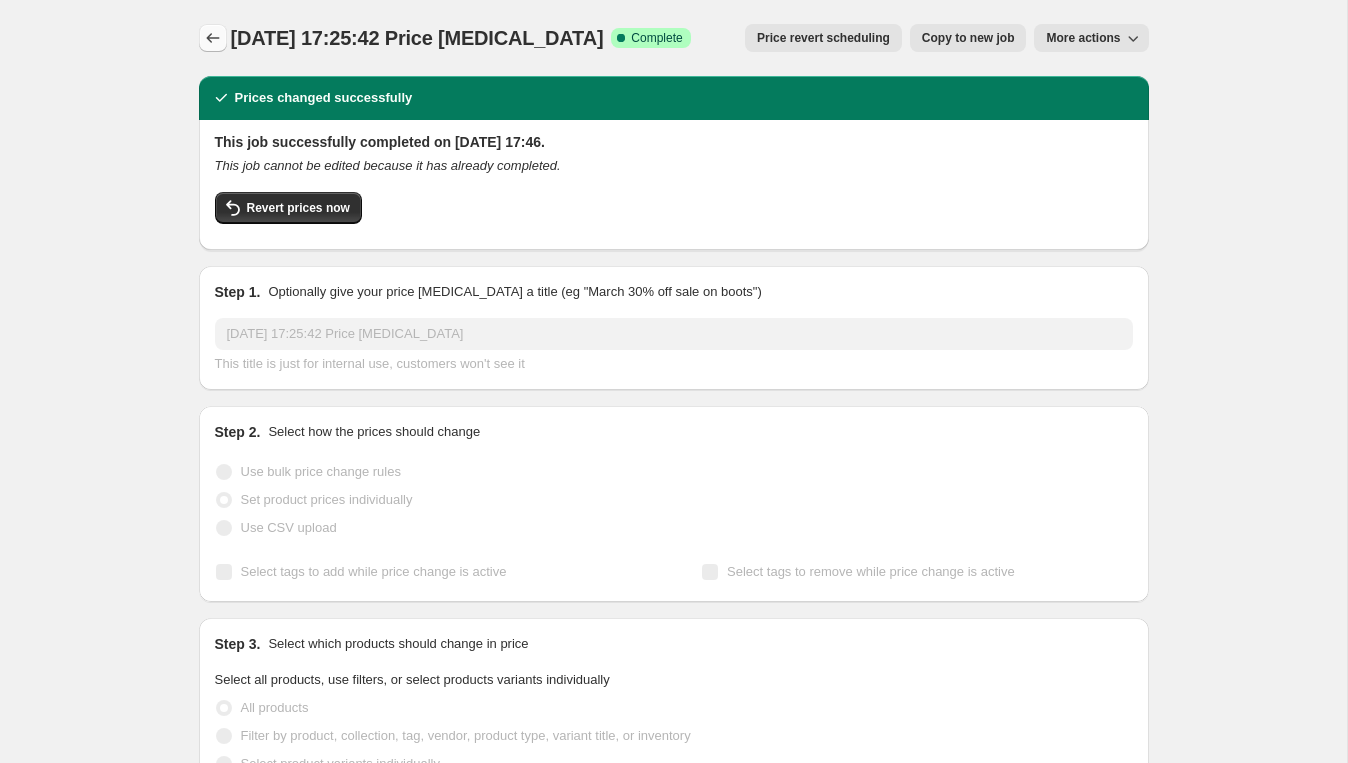 click 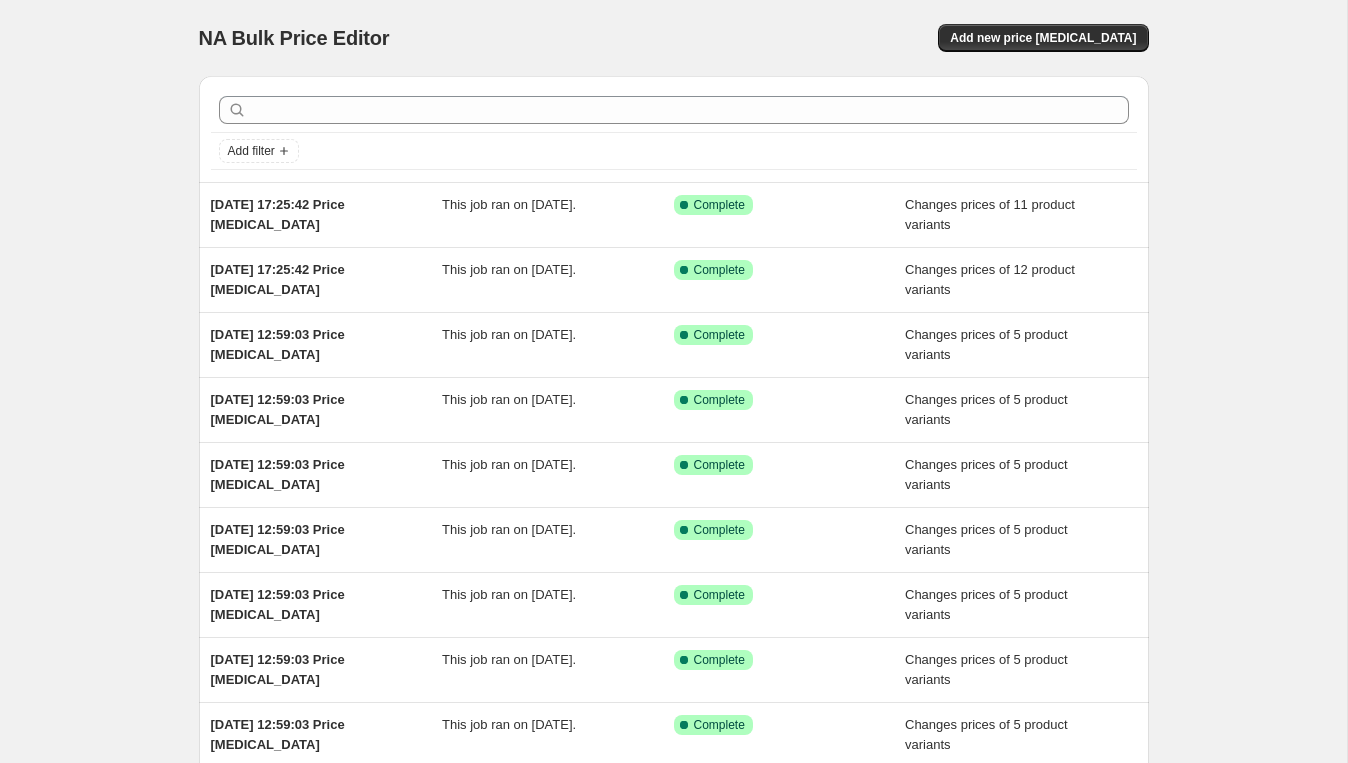 click on "NA Bulk Price Editor. This page is ready NA Bulk Price Editor Add new price [MEDICAL_DATA] Add filter   [DATE] 17:25:42 Price [MEDICAL_DATA] This job ran on [DATE]. Success Complete Complete Changes prices of 11 product variants [DATE] 17:25:42 Price [MEDICAL_DATA] This job ran on [DATE]. Success Complete Complete Changes prices of 12 product variants [DATE] 12:59:03 Price [MEDICAL_DATA] This job ran on [DATE]. Success Complete Complete Changes prices of 5 product variants [DATE] 12:59:03 Price [MEDICAL_DATA] This job ran on [DATE]. Success Complete Complete Changes prices of 5 product variants [DATE] 12:59:03 Price [MEDICAL_DATA] This job ran on [DATE]. Success Complete Complete Changes prices of 5 product variants [DATE] 12:59:03 Price [MEDICAL_DATA] This job ran on [DATE]. Success Complete Complete Changes prices of 5 product variants [DATE] 12:59:03 Price [MEDICAL_DATA] This job ran on [DATE]. Success Complete Complete This job ran on [DATE].   FAQ" at bounding box center [674, 515] 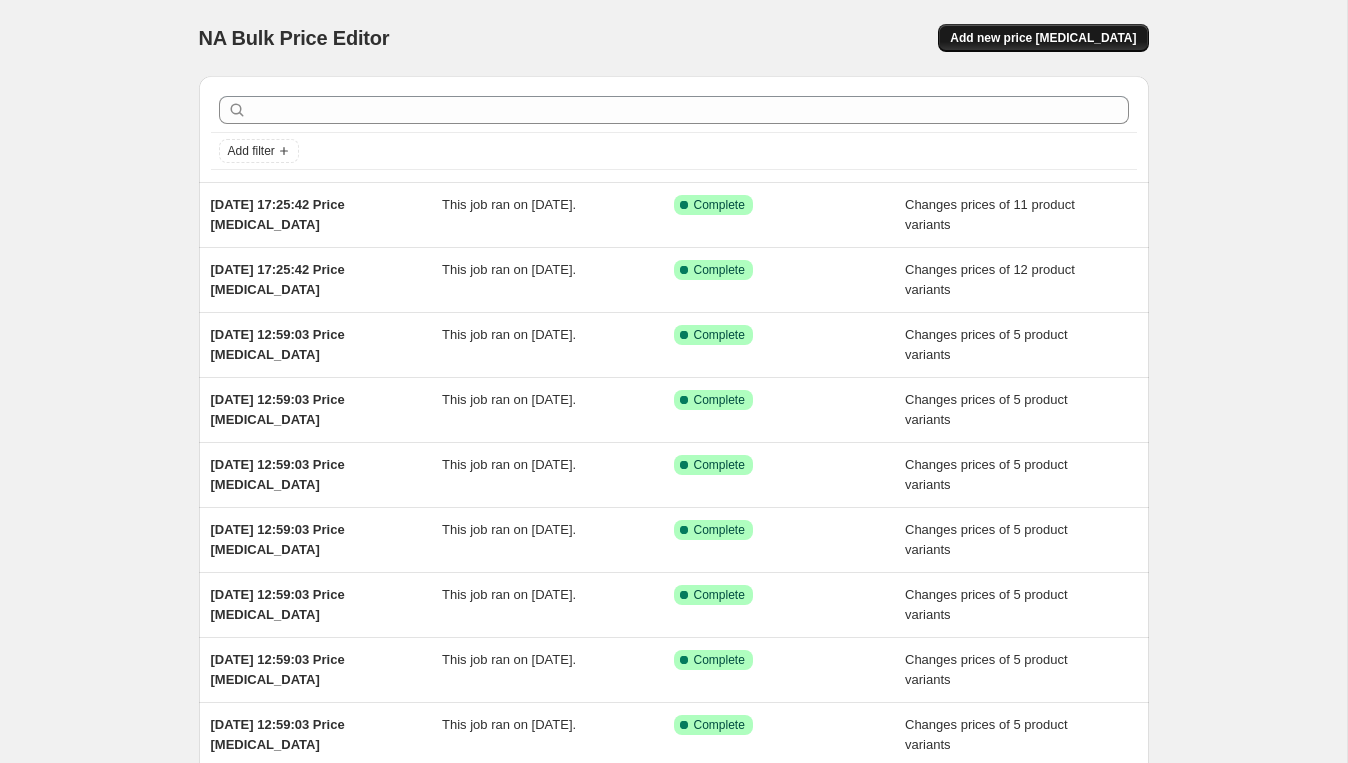 click on "Add new price [MEDICAL_DATA]" at bounding box center (1043, 38) 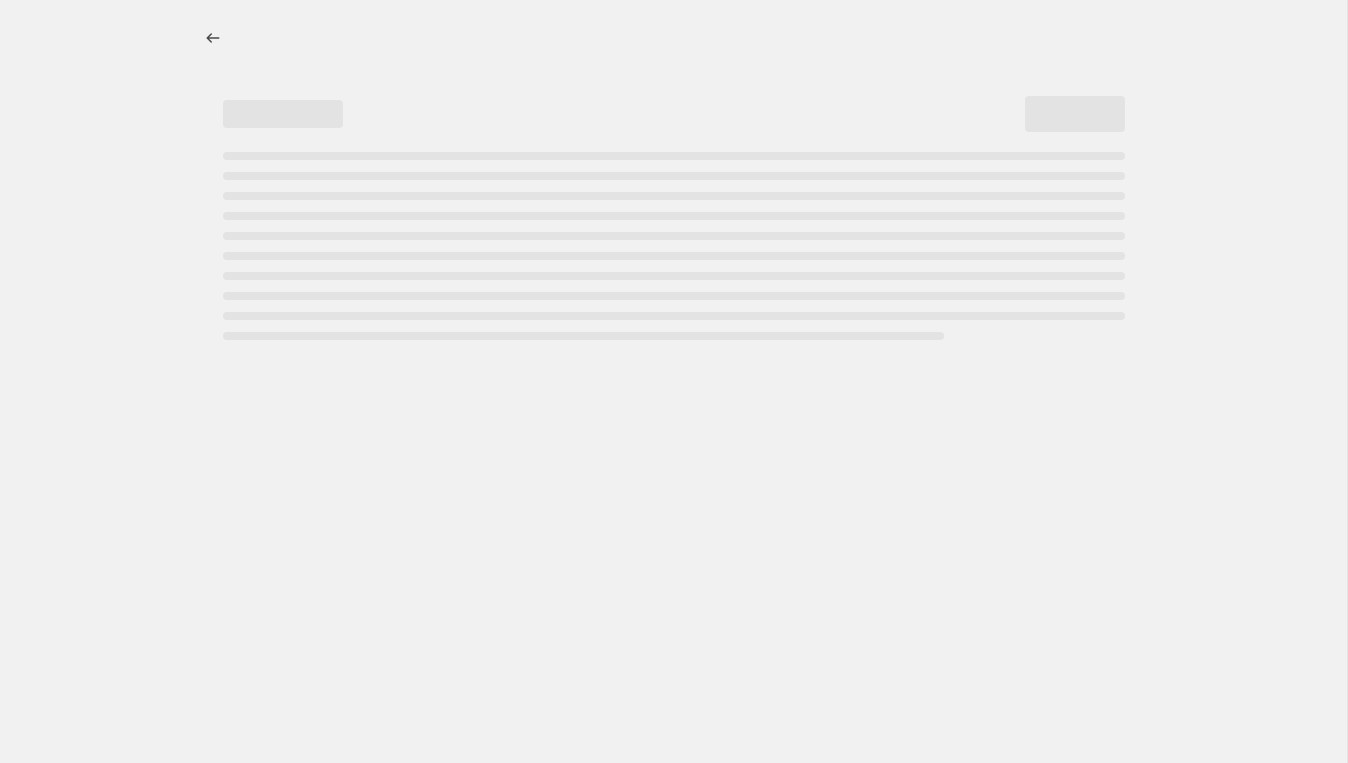 select on "percentage" 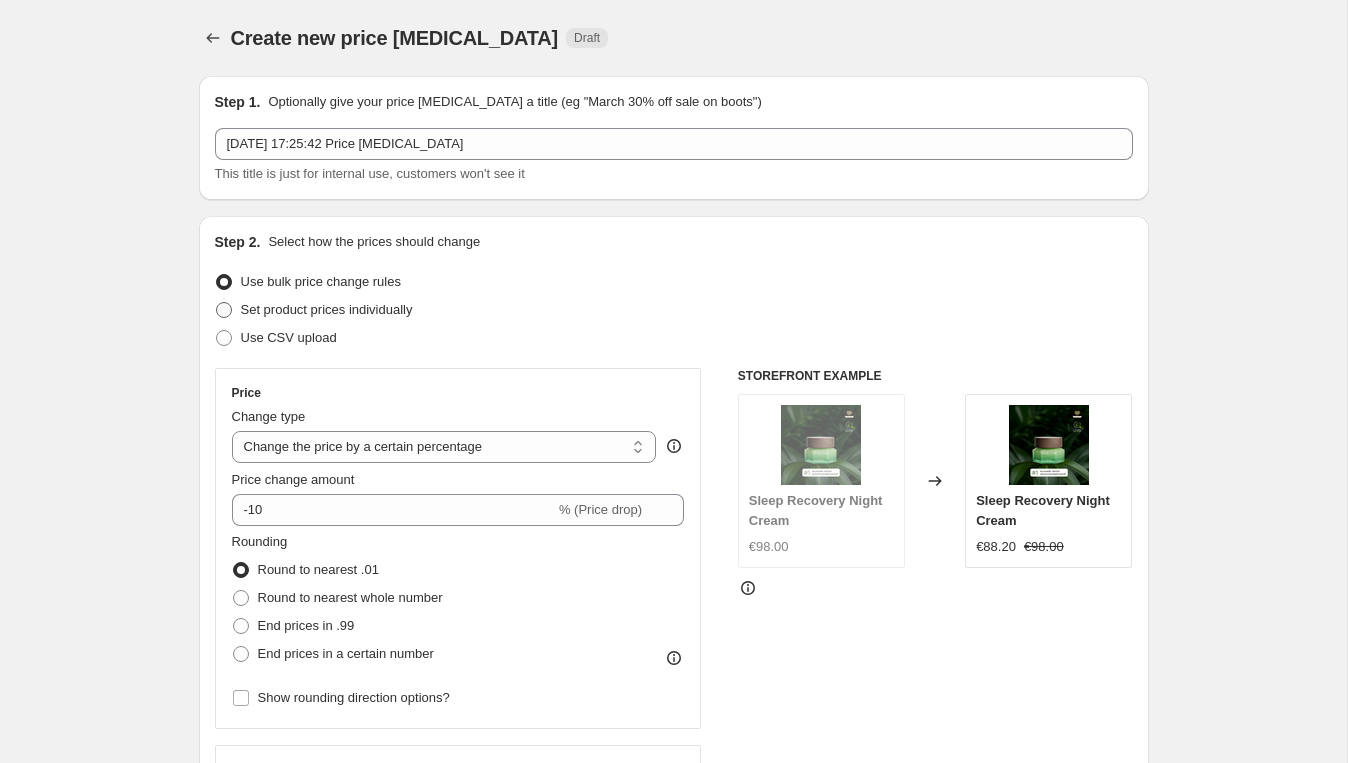 click on "Set product prices individually" at bounding box center [327, 309] 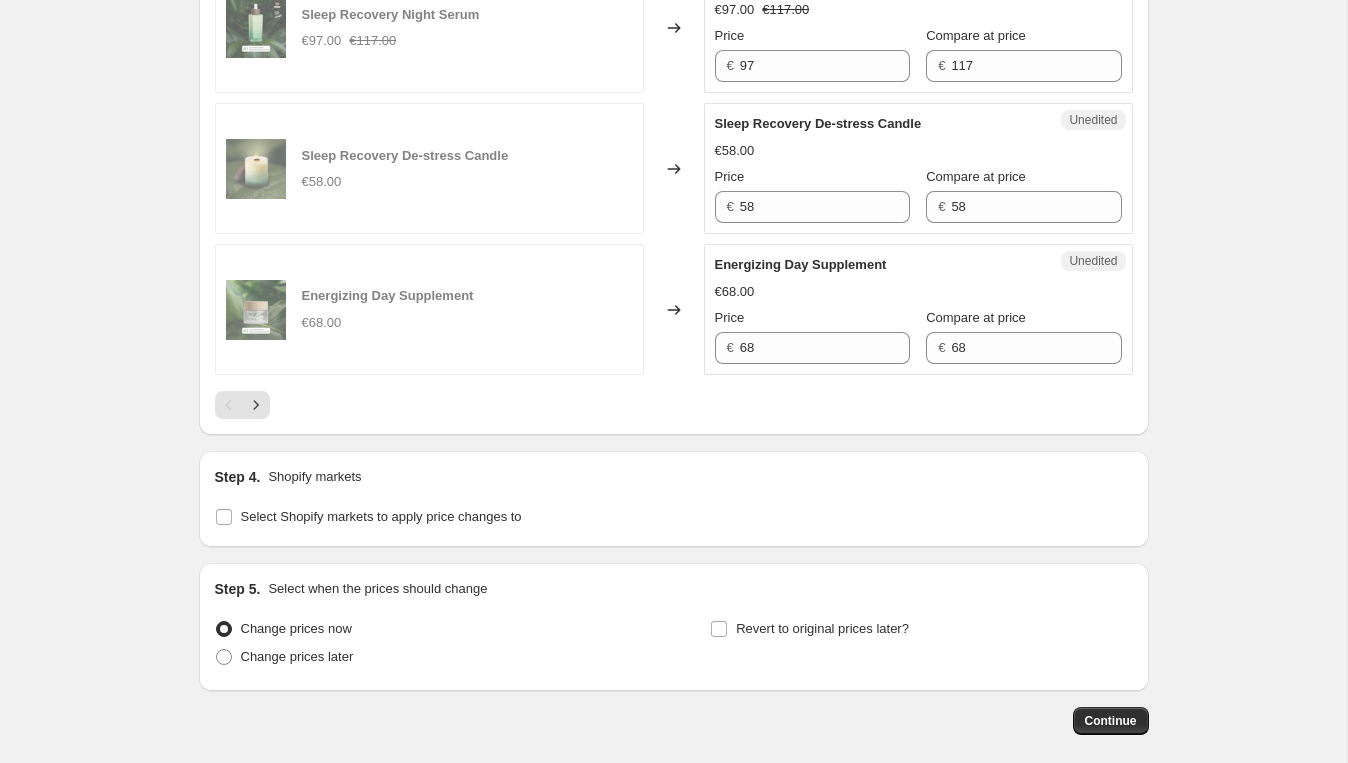 scroll, scrollTop: 3258, scrollLeft: 0, axis: vertical 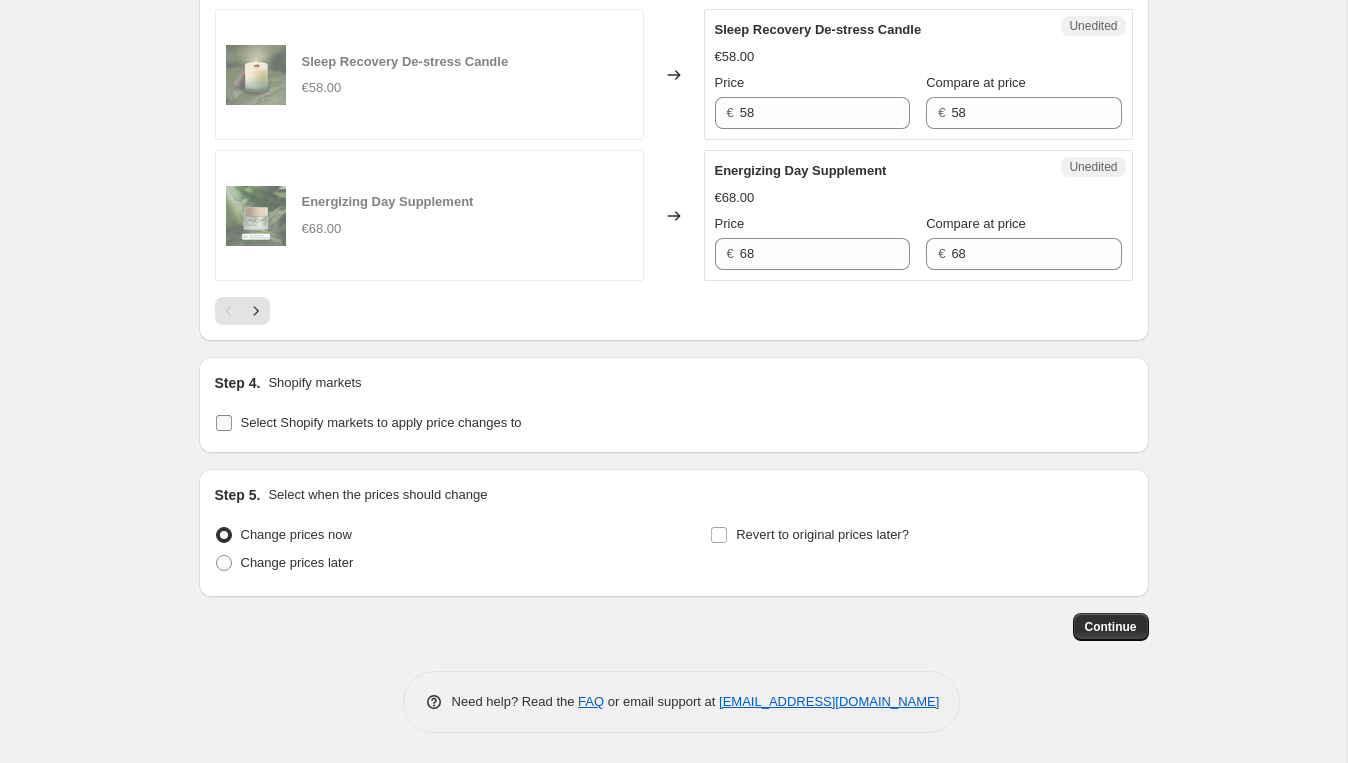 click on "Select Shopify markets to apply price changes to" at bounding box center (224, 423) 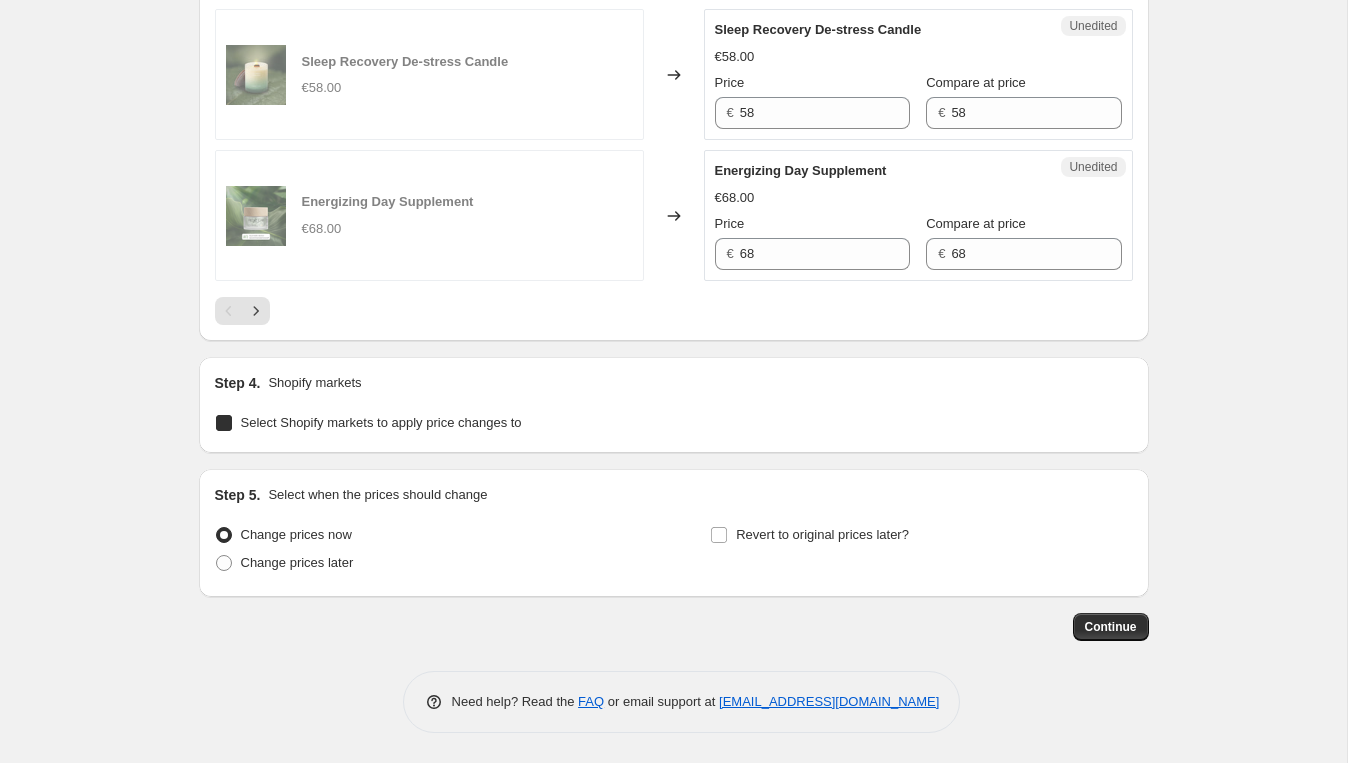 checkbox on "true" 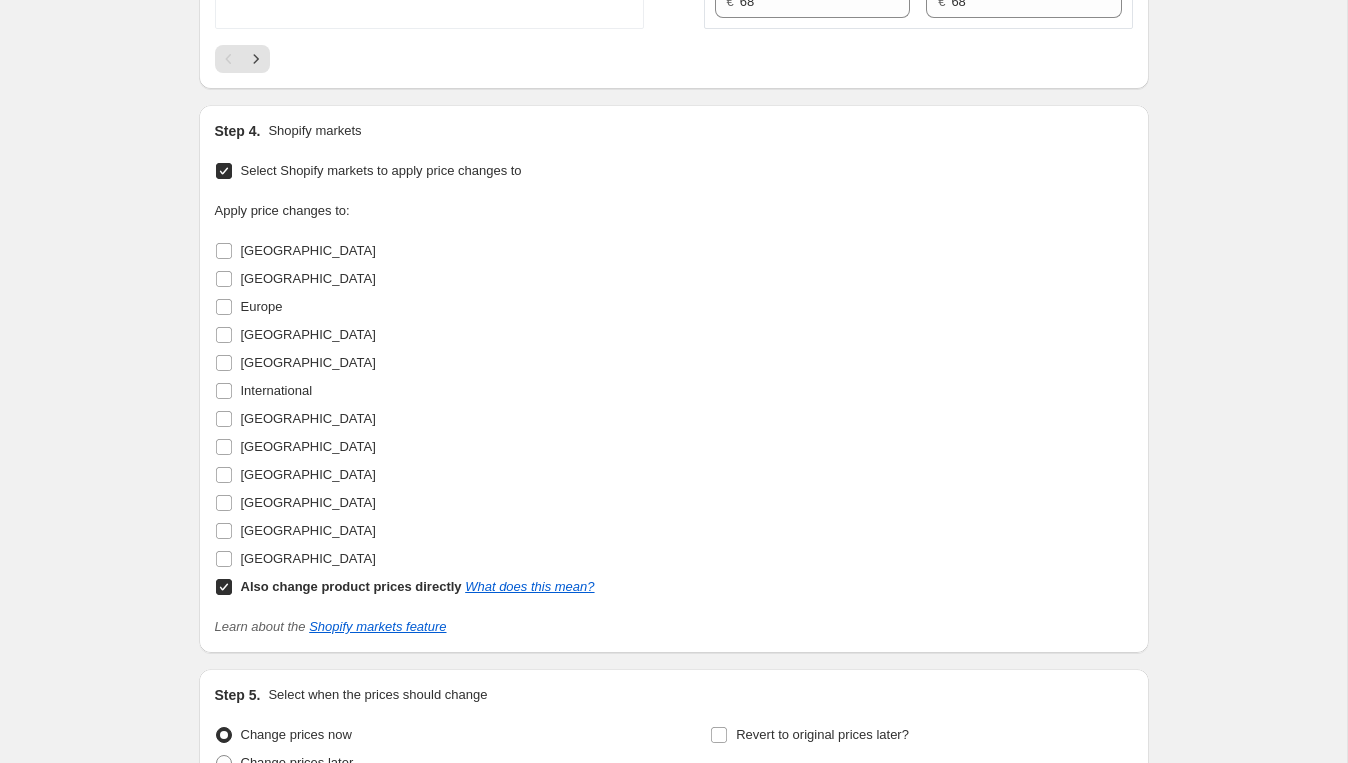 scroll, scrollTop: 3710, scrollLeft: 0, axis: vertical 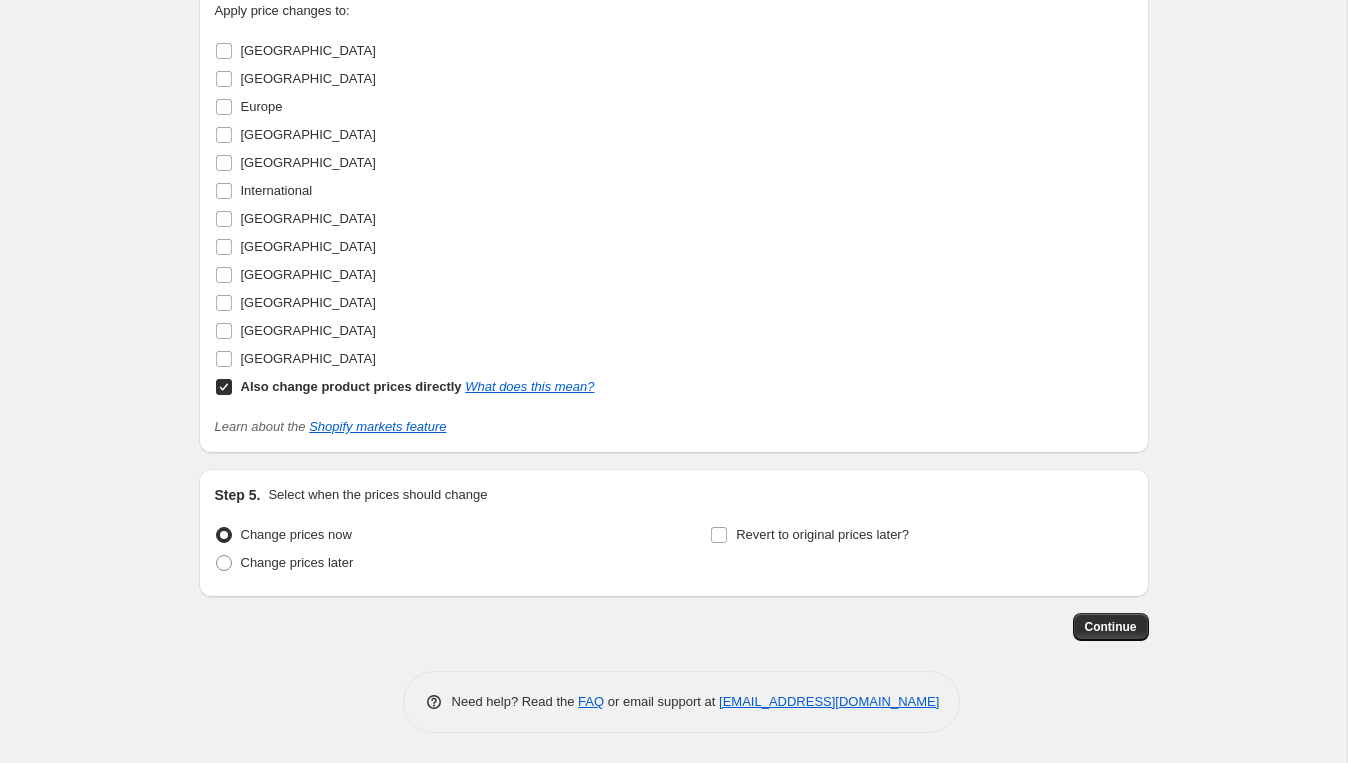 click on "Also change product prices directly   What does this mean?" at bounding box center [224, 387] 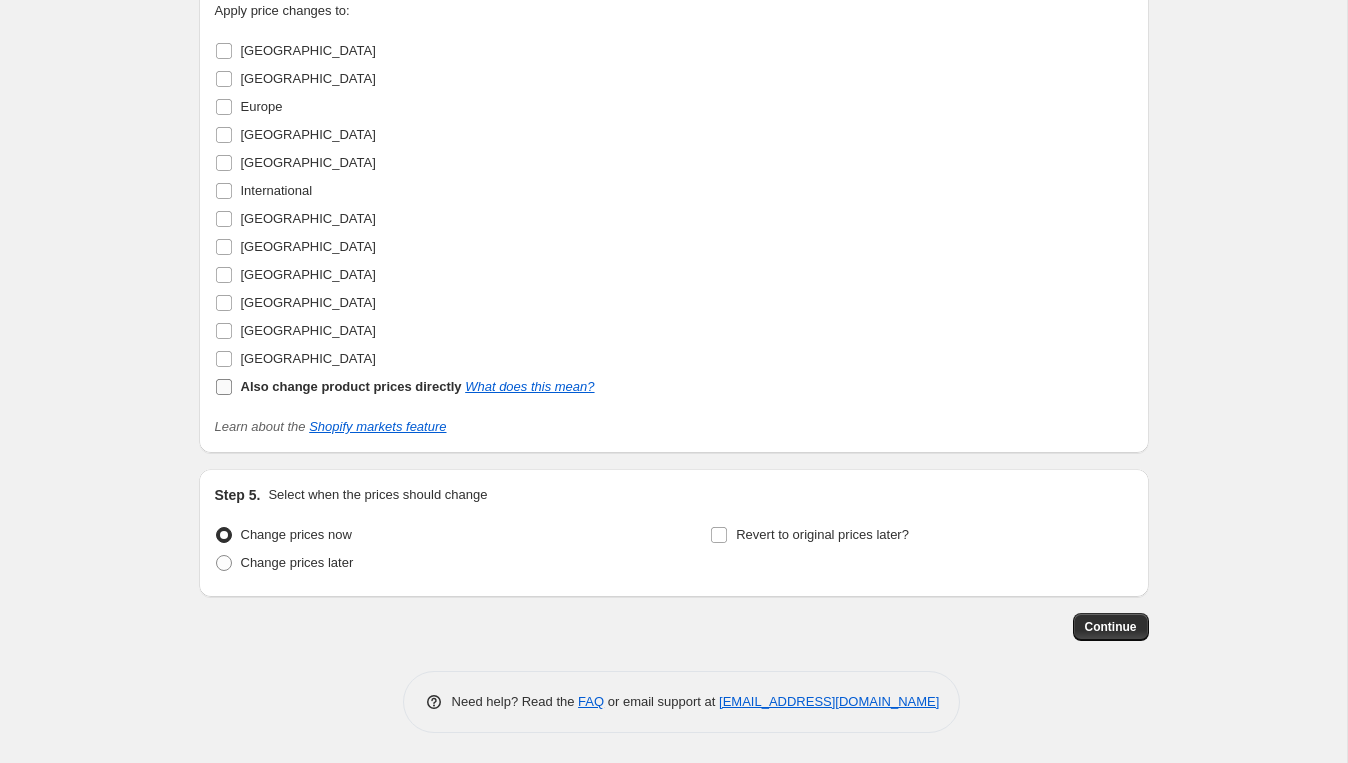 checkbox on "false" 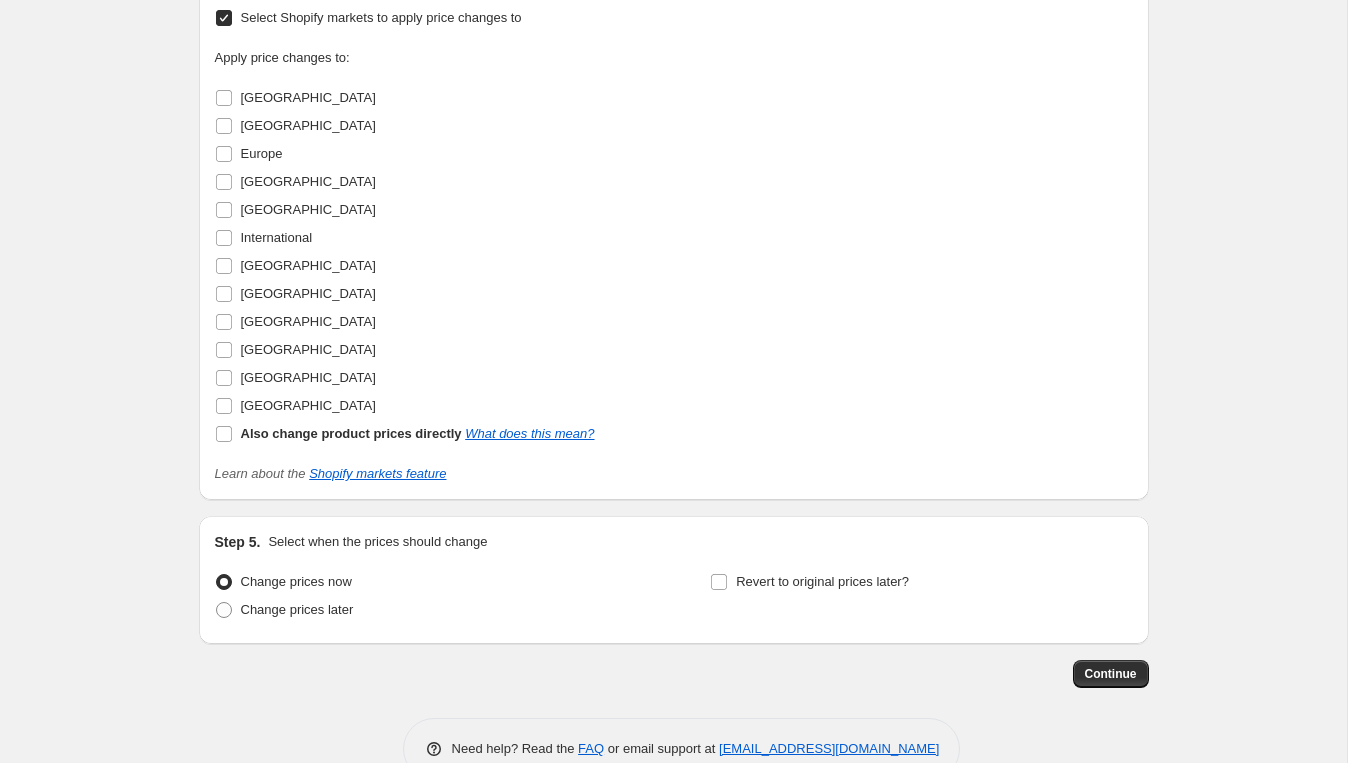 scroll, scrollTop: 3580, scrollLeft: 0, axis: vertical 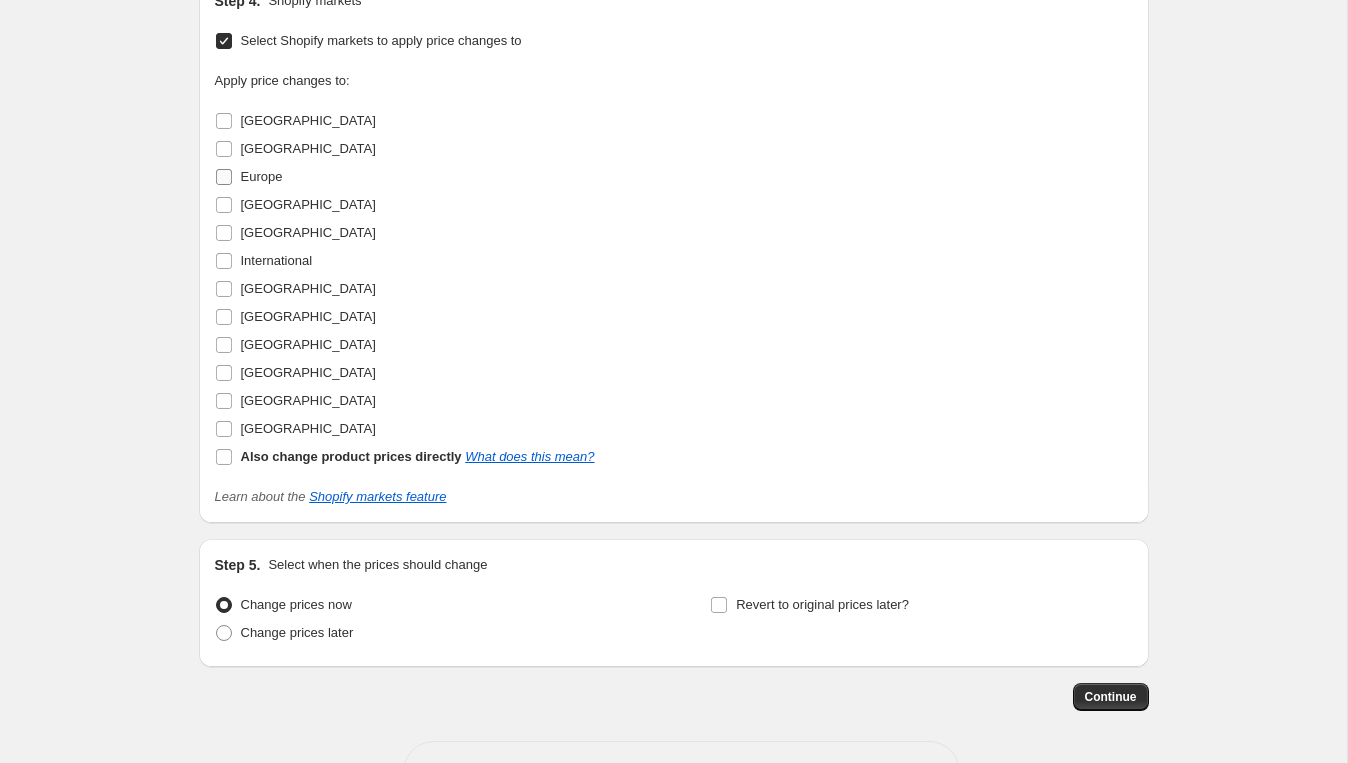click on "Europe" at bounding box center [262, 176] 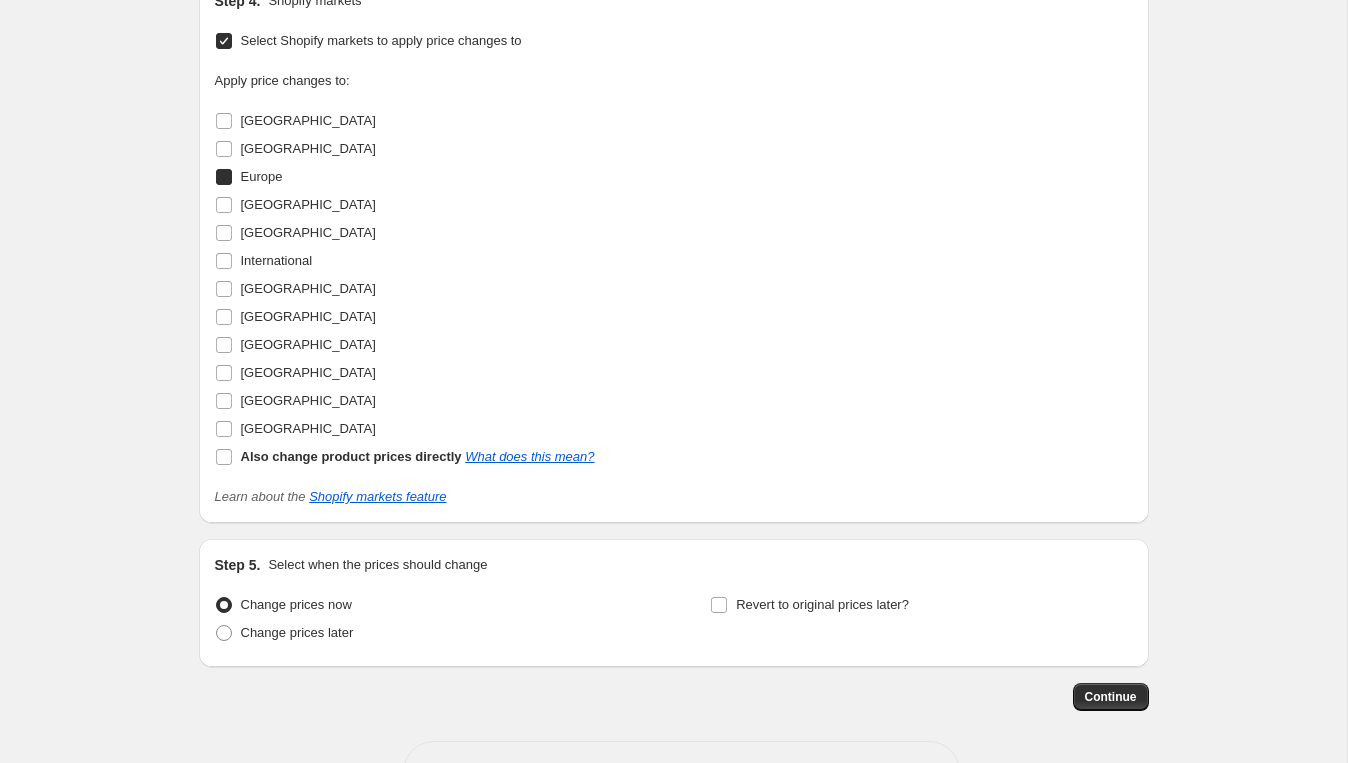 checkbox on "true" 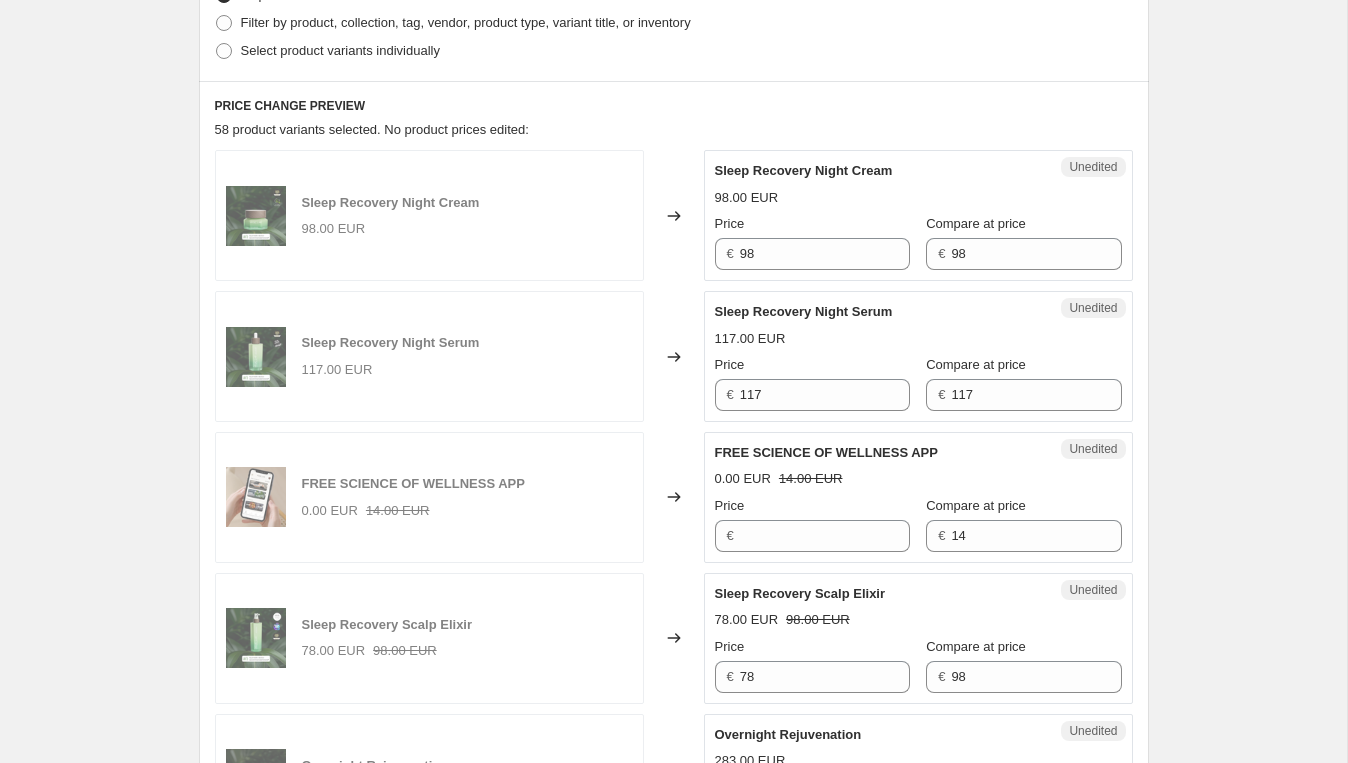 scroll, scrollTop: 617, scrollLeft: 0, axis: vertical 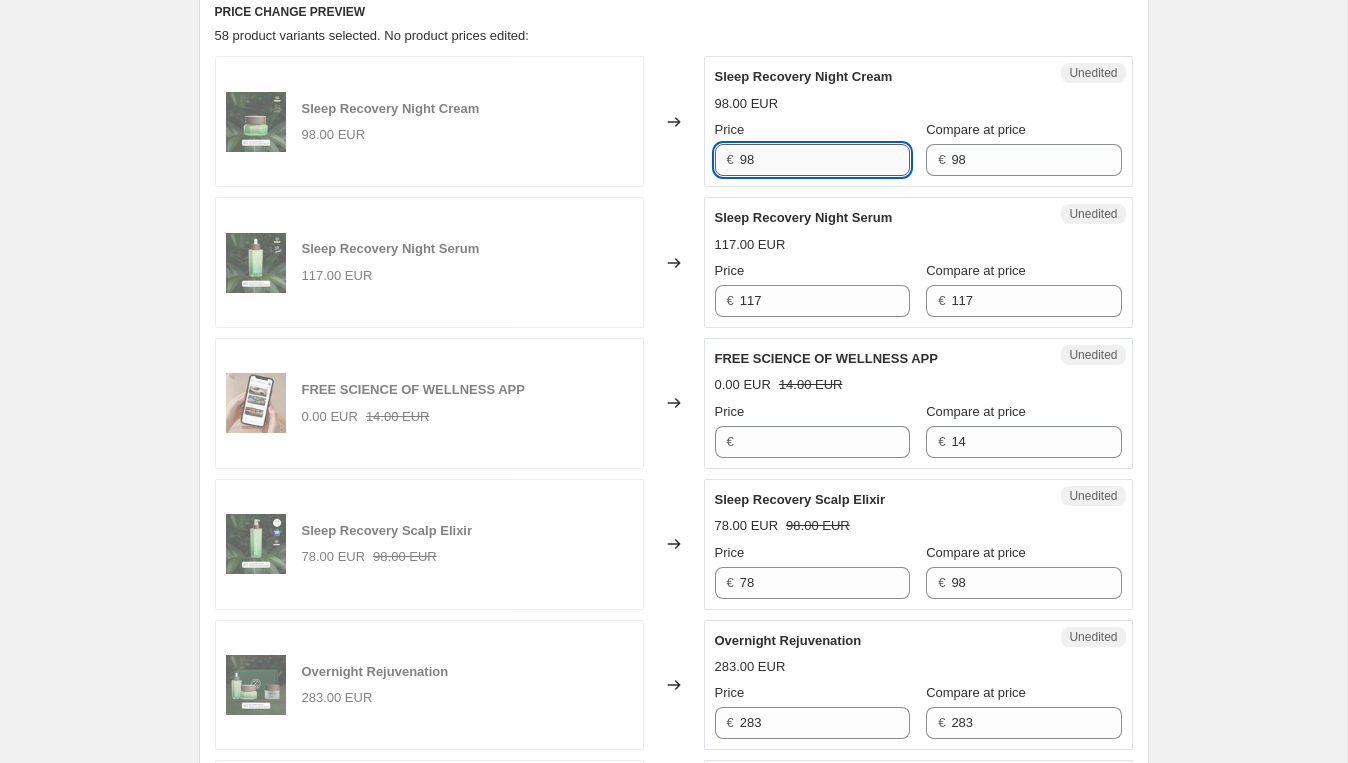 click on "98" at bounding box center [825, 160] 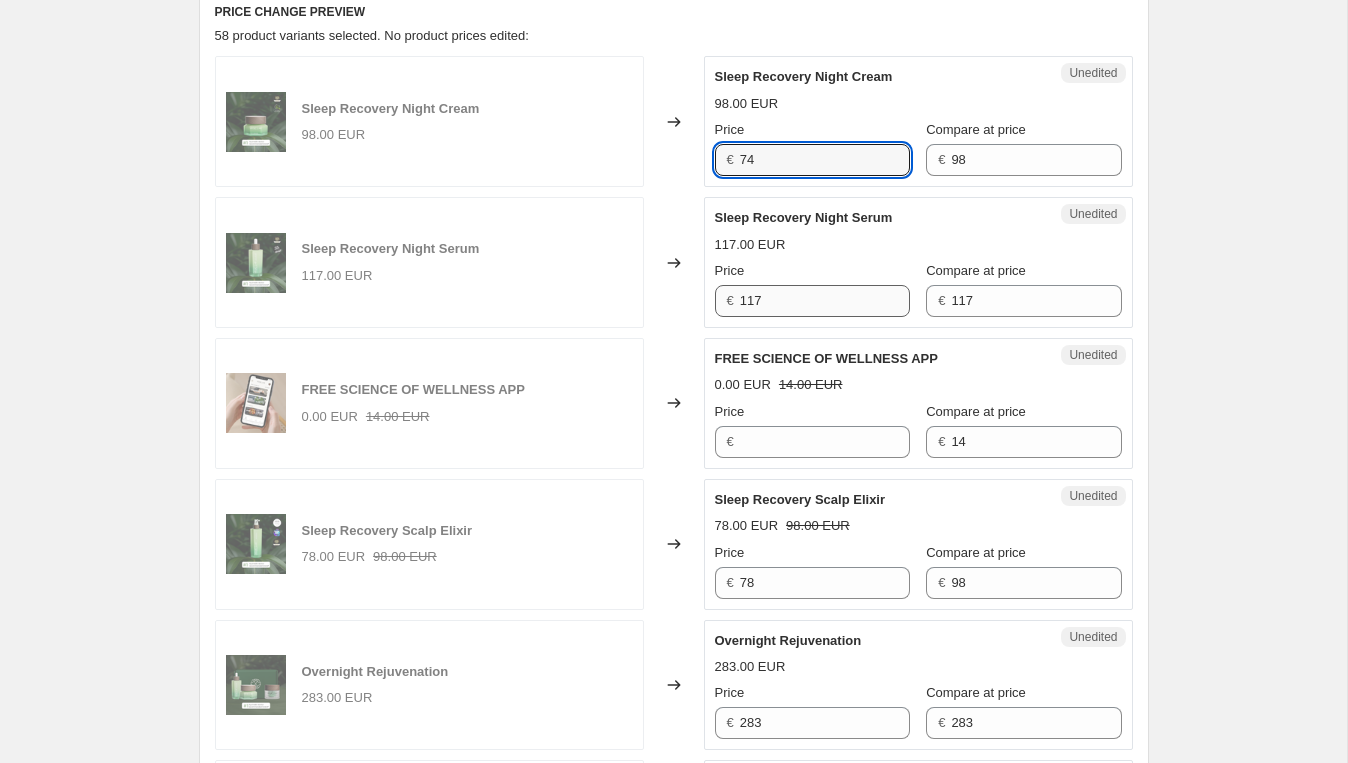 type on "74" 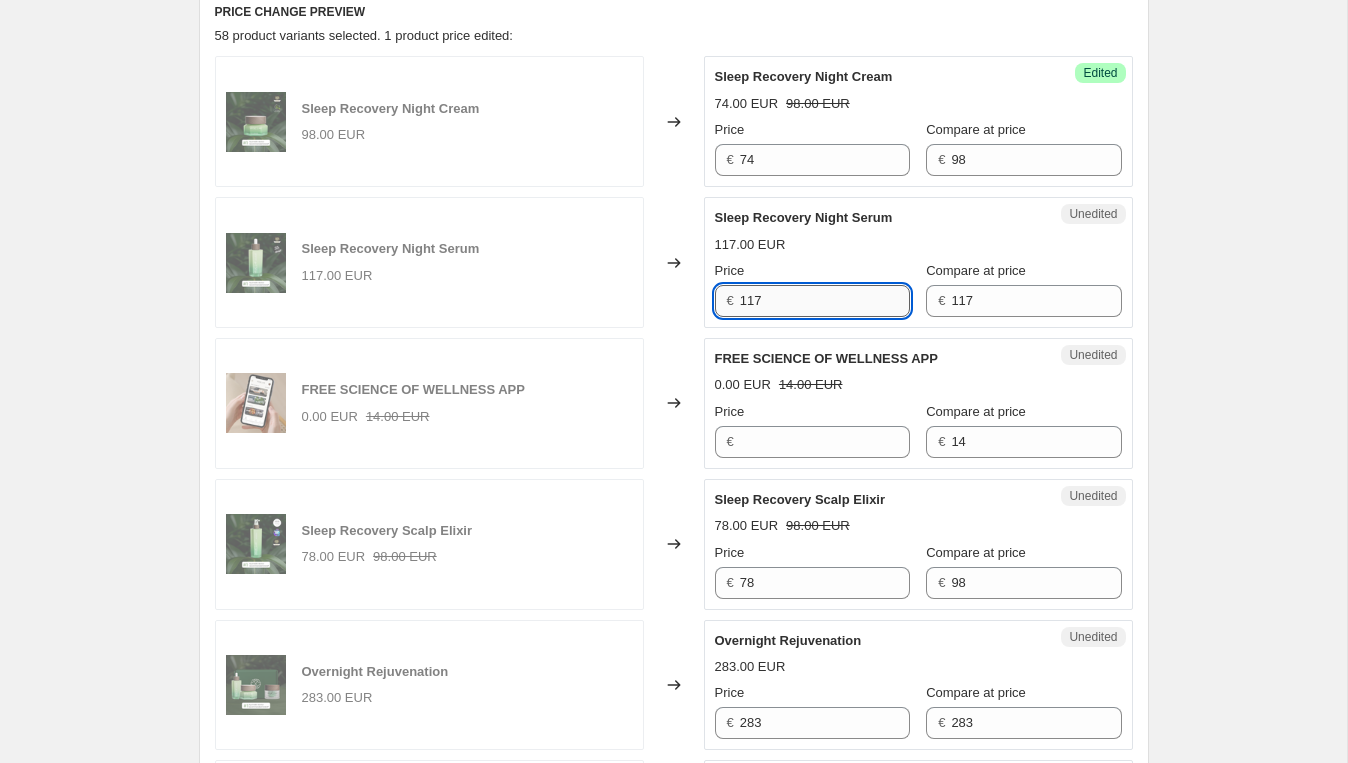 click on "117" at bounding box center (825, 301) 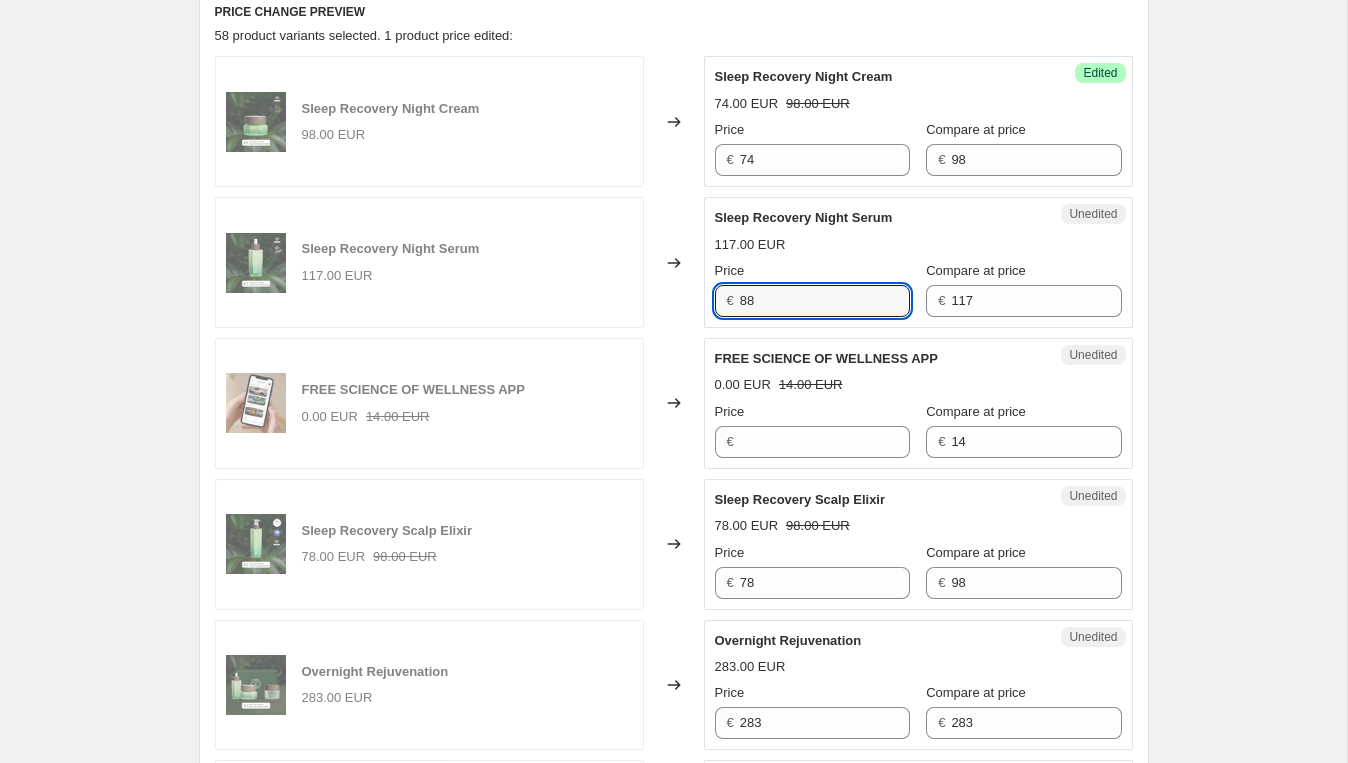 type on "88" 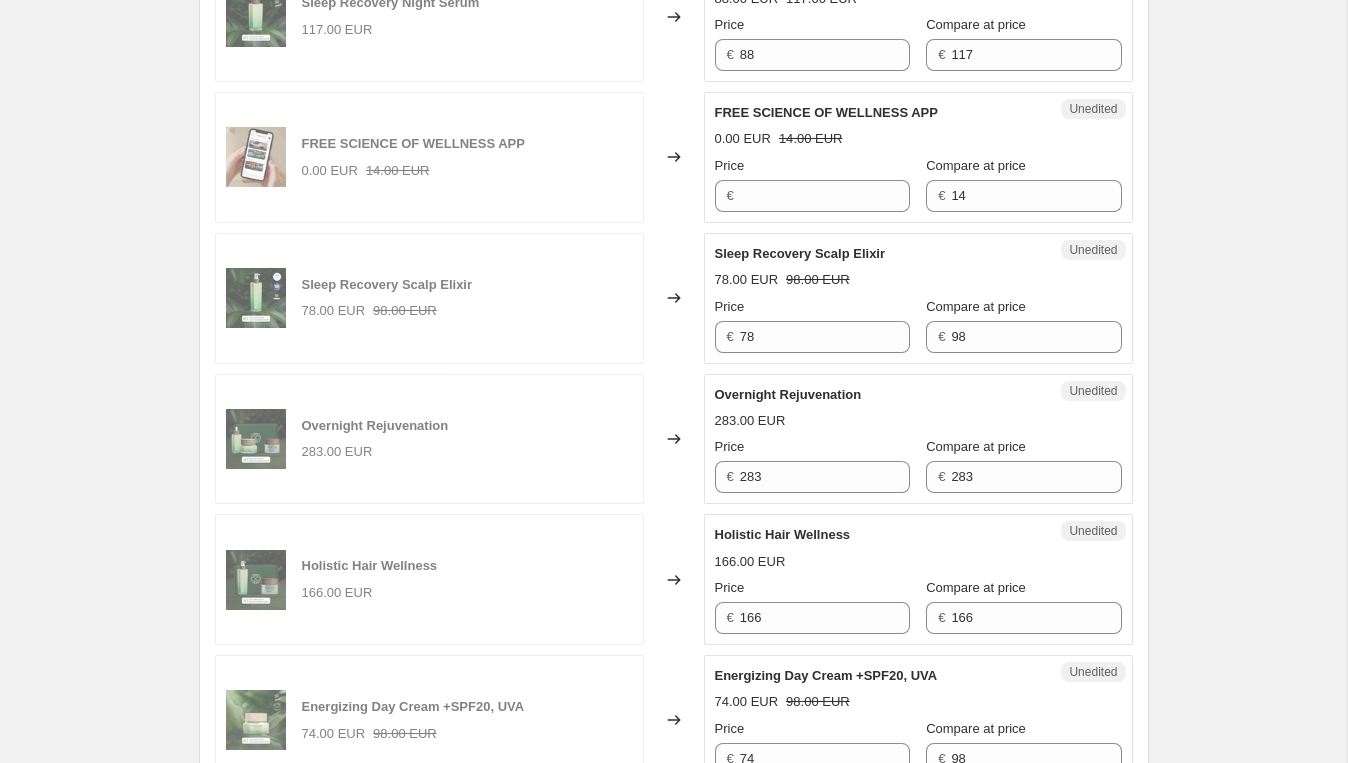 scroll, scrollTop: 870, scrollLeft: 0, axis: vertical 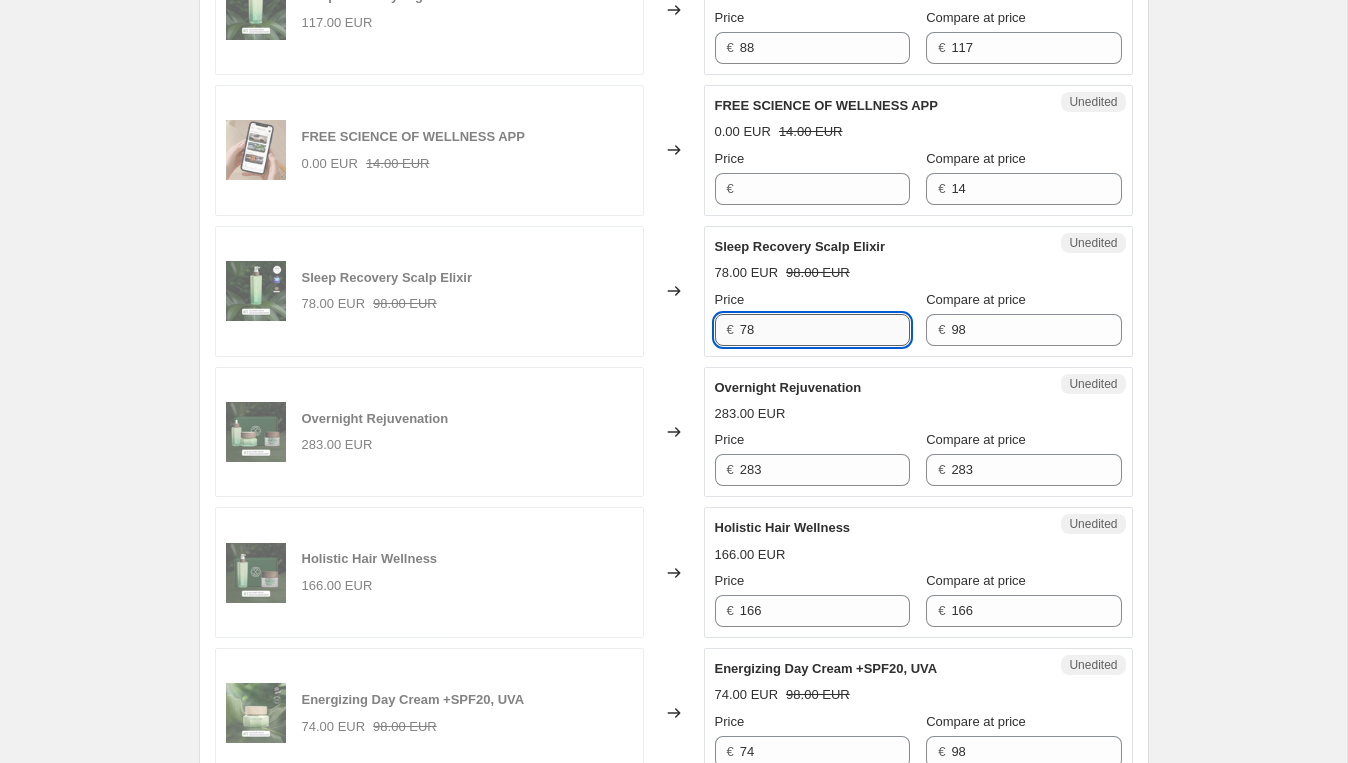 click on "78" at bounding box center (825, 330) 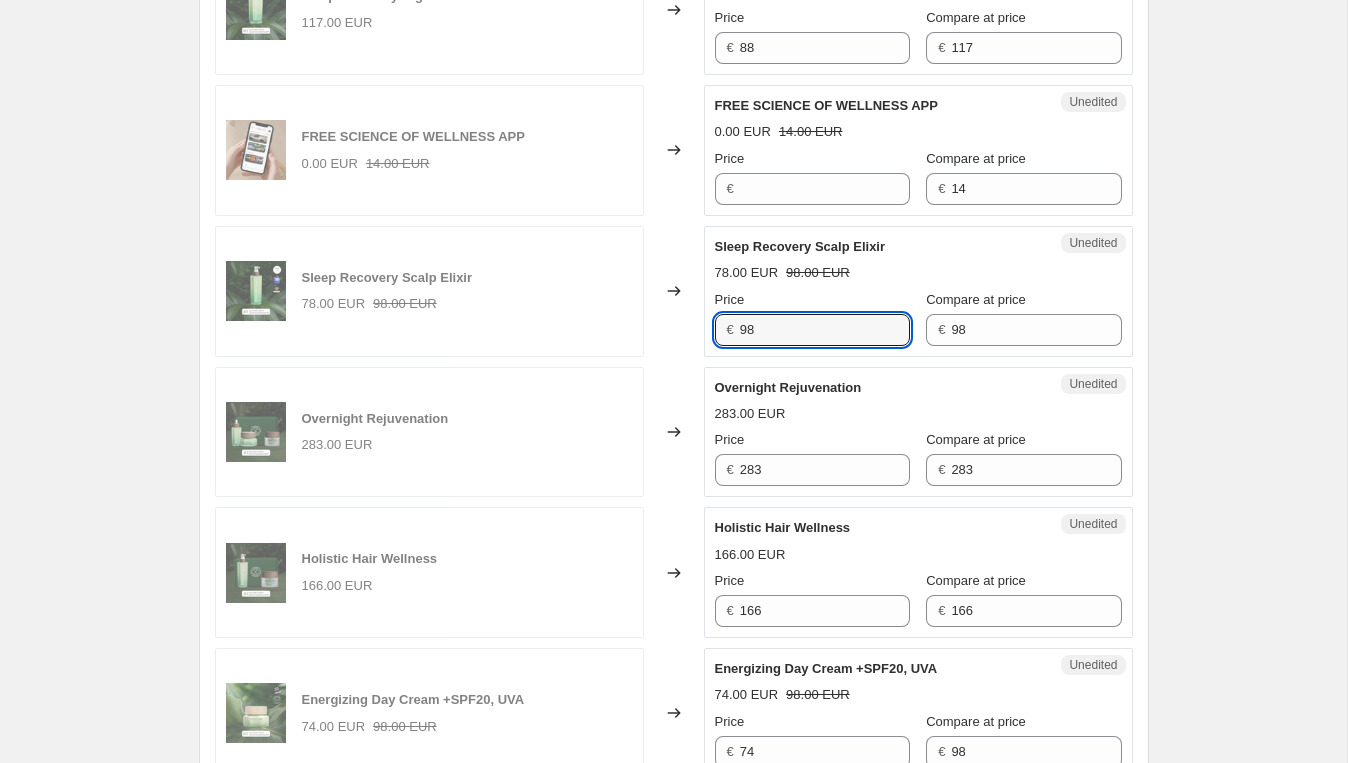 type on "98" 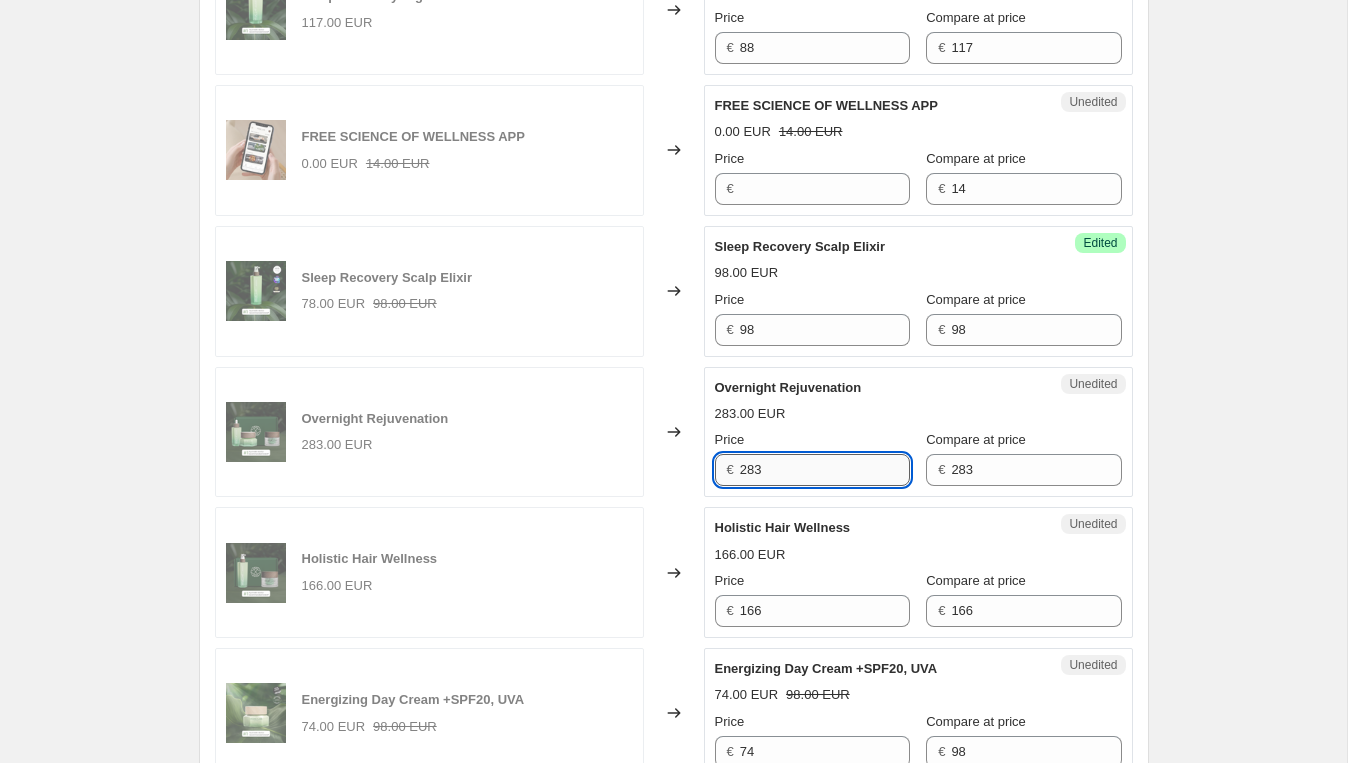click on "283" at bounding box center (825, 470) 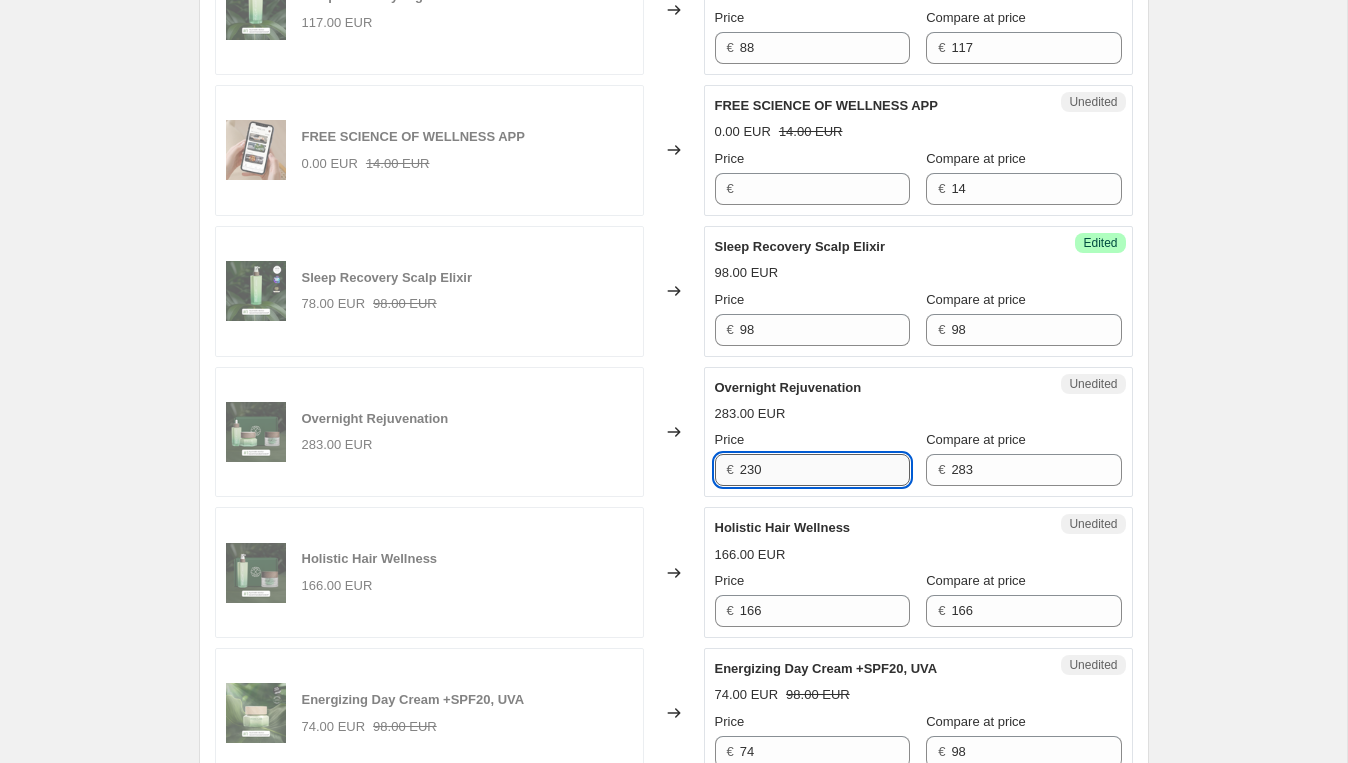 type on "230" 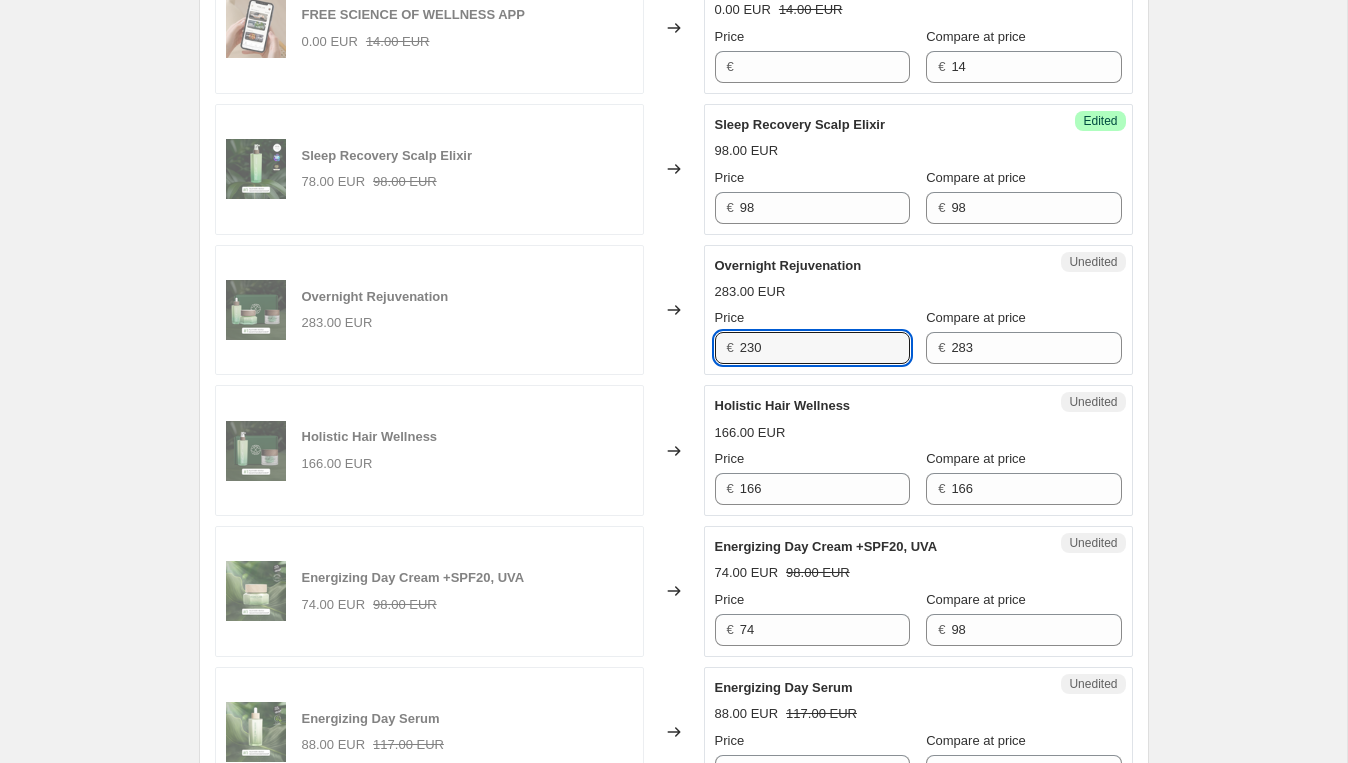 scroll, scrollTop: 1002, scrollLeft: 0, axis: vertical 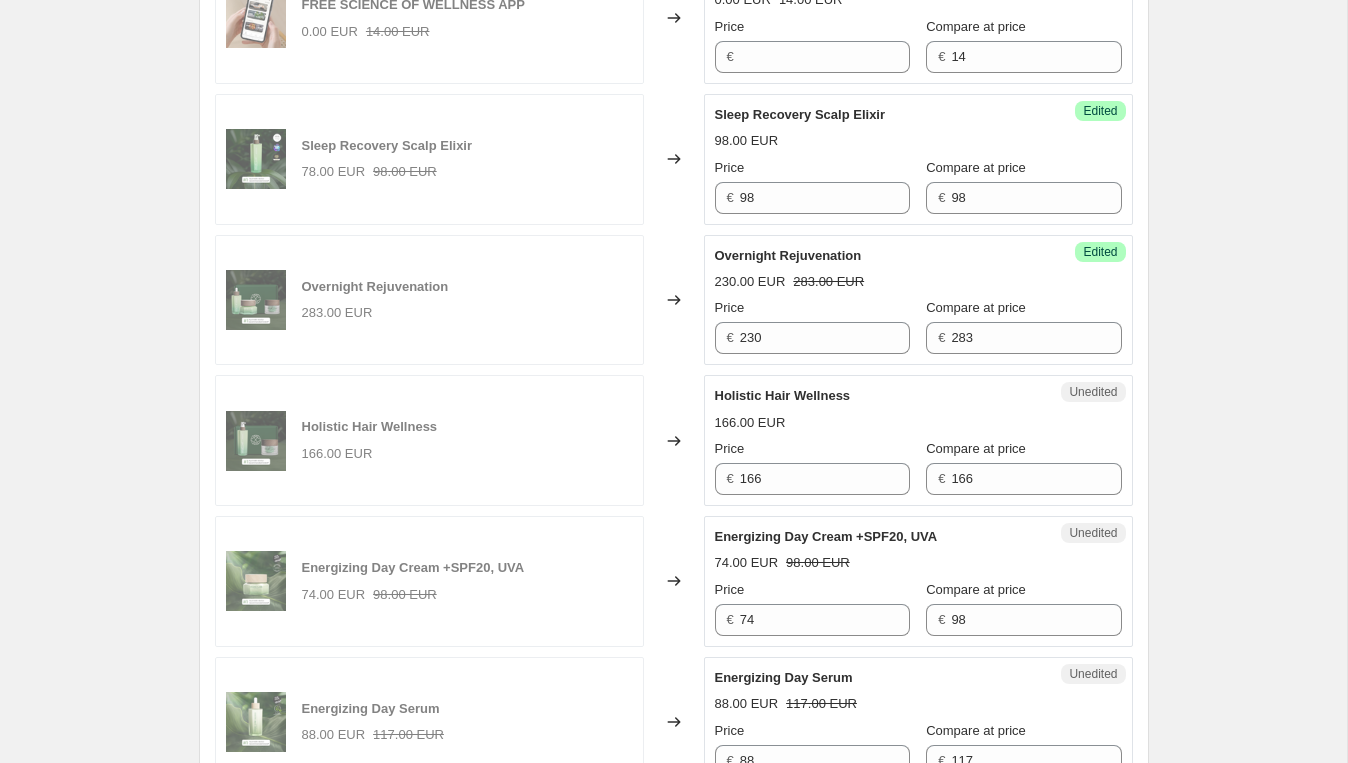 click on "166.00 EUR" at bounding box center [918, 423] 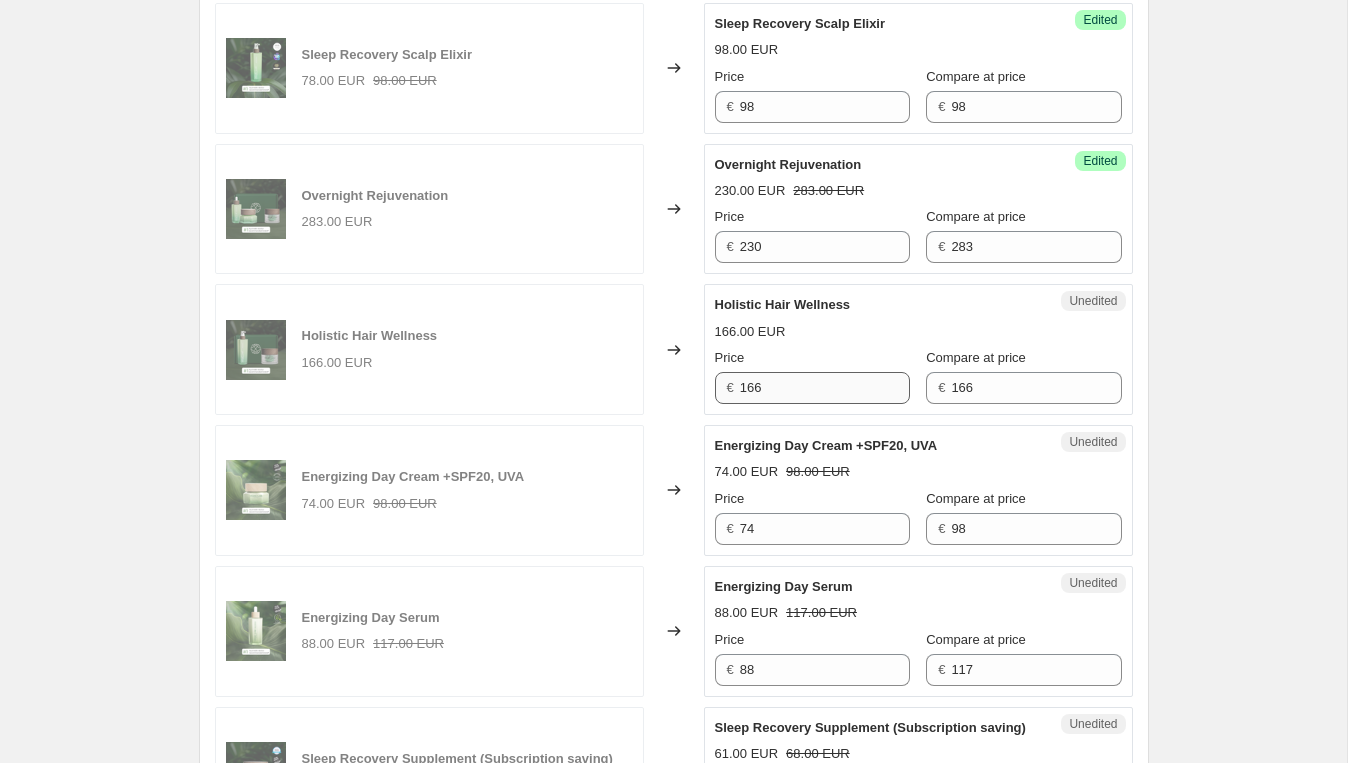 scroll, scrollTop: 1103, scrollLeft: 0, axis: vertical 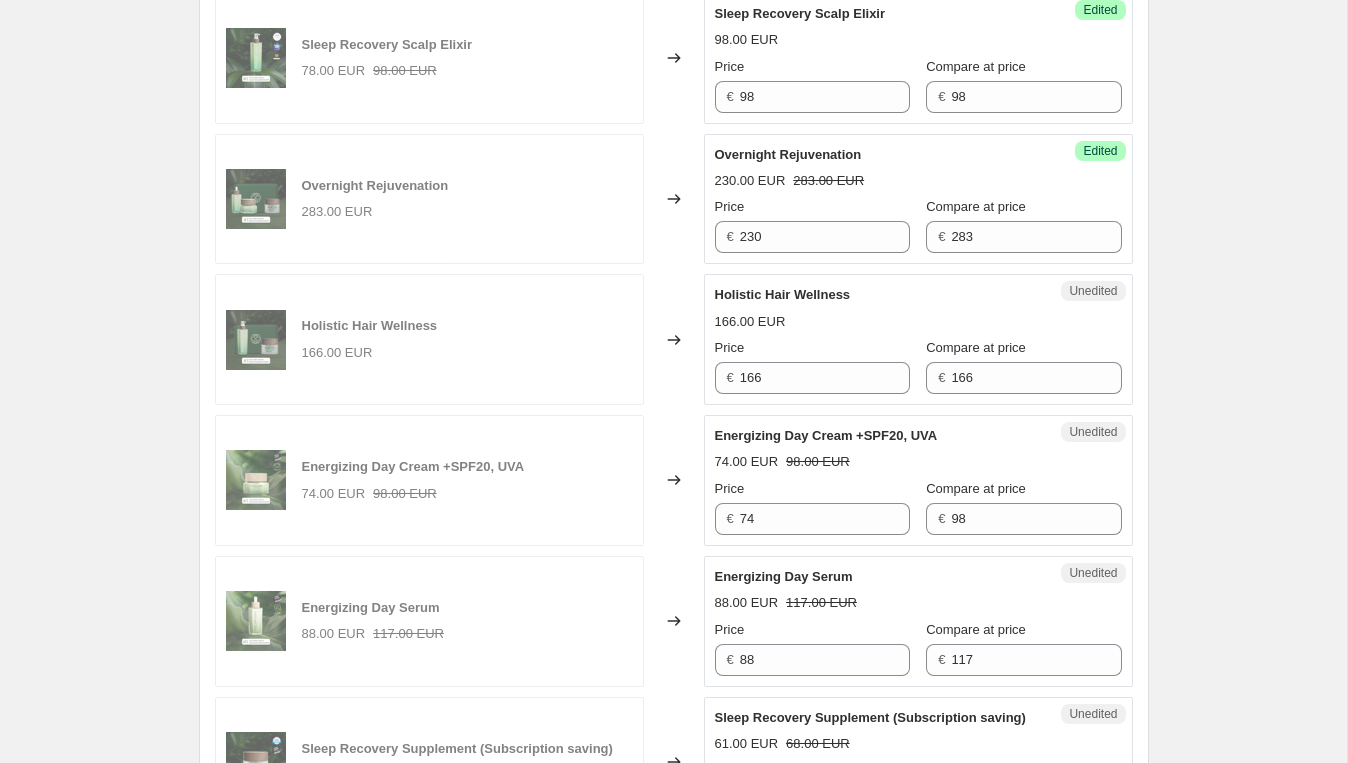 click on "Energizing Day Cream +SPF20, UVA 74.00 EUR 98.00 EUR Price € 74 Compare at price € 98" at bounding box center (918, 480) 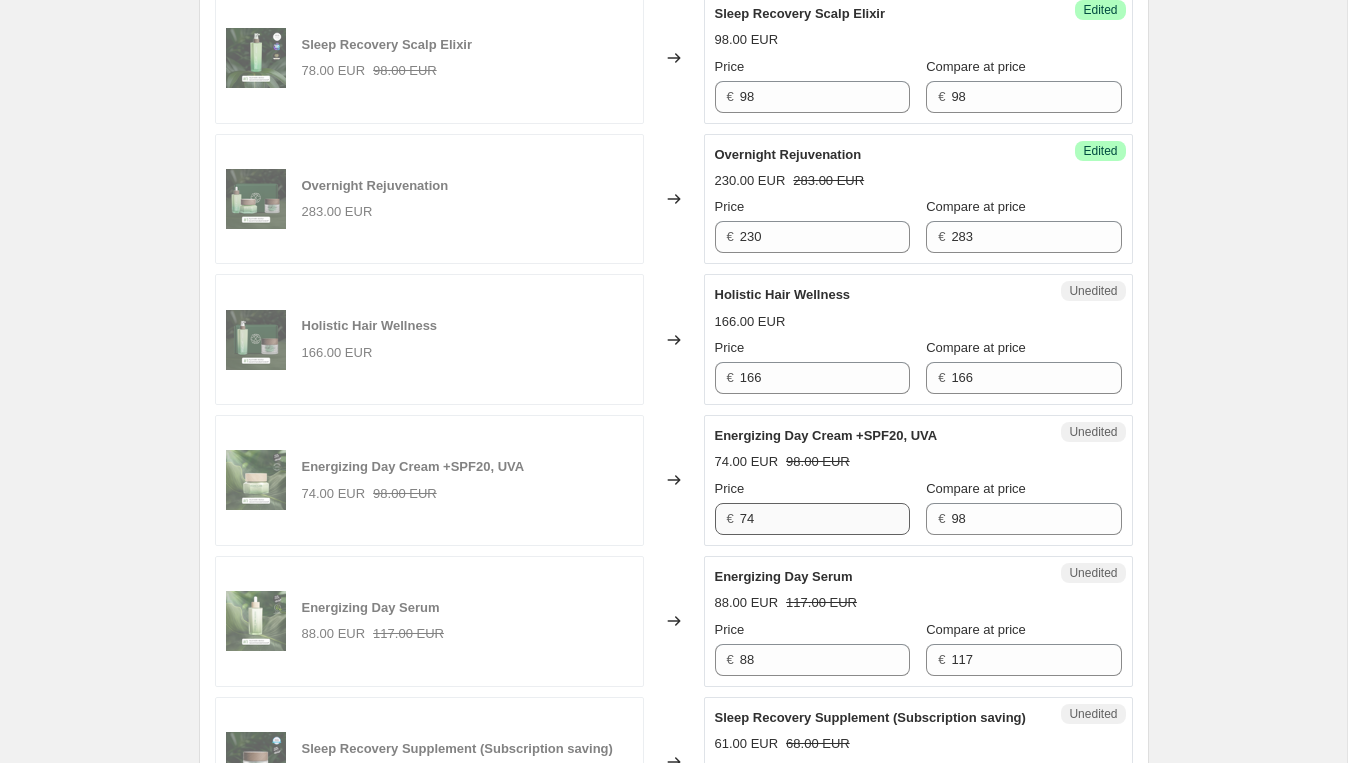 scroll, scrollTop: 1258, scrollLeft: 0, axis: vertical 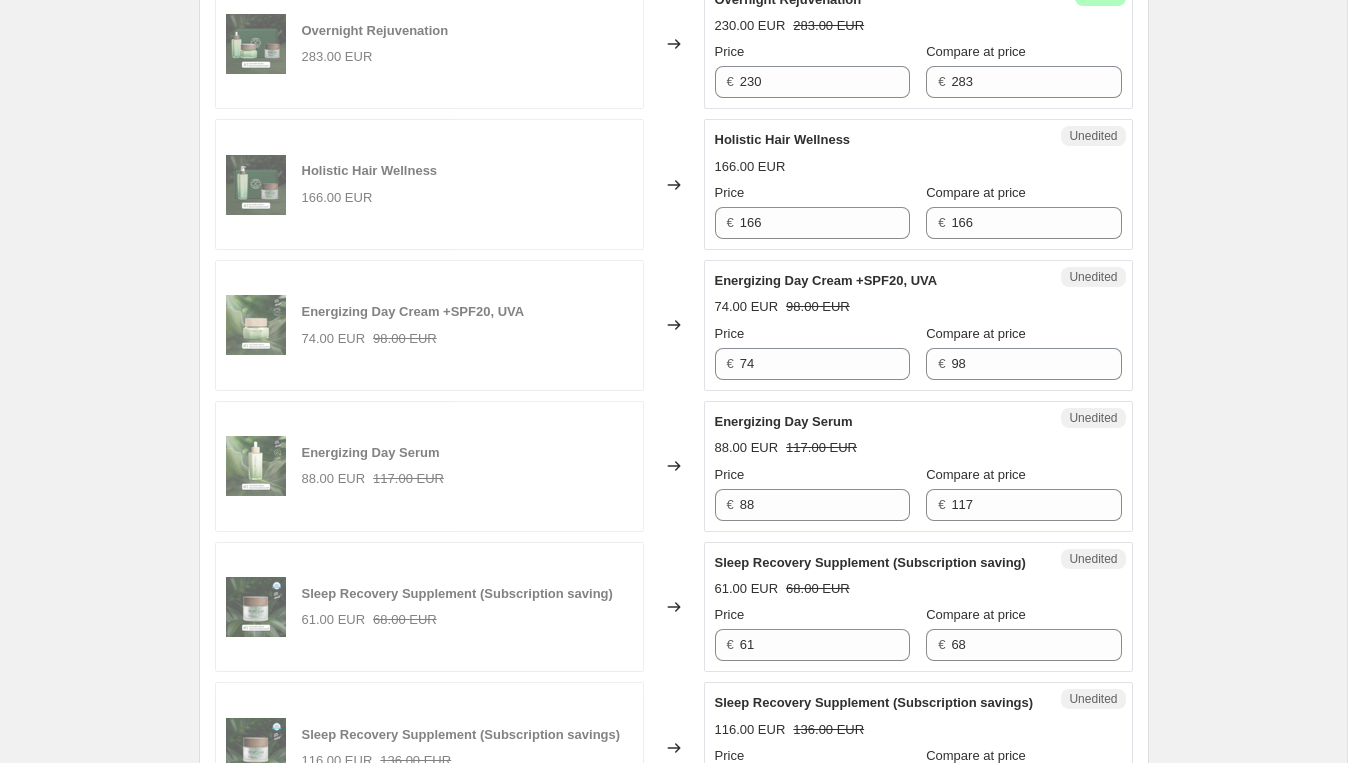 click on "88.00 EUR 117.00 EUR" at bounding box center (918, 448) 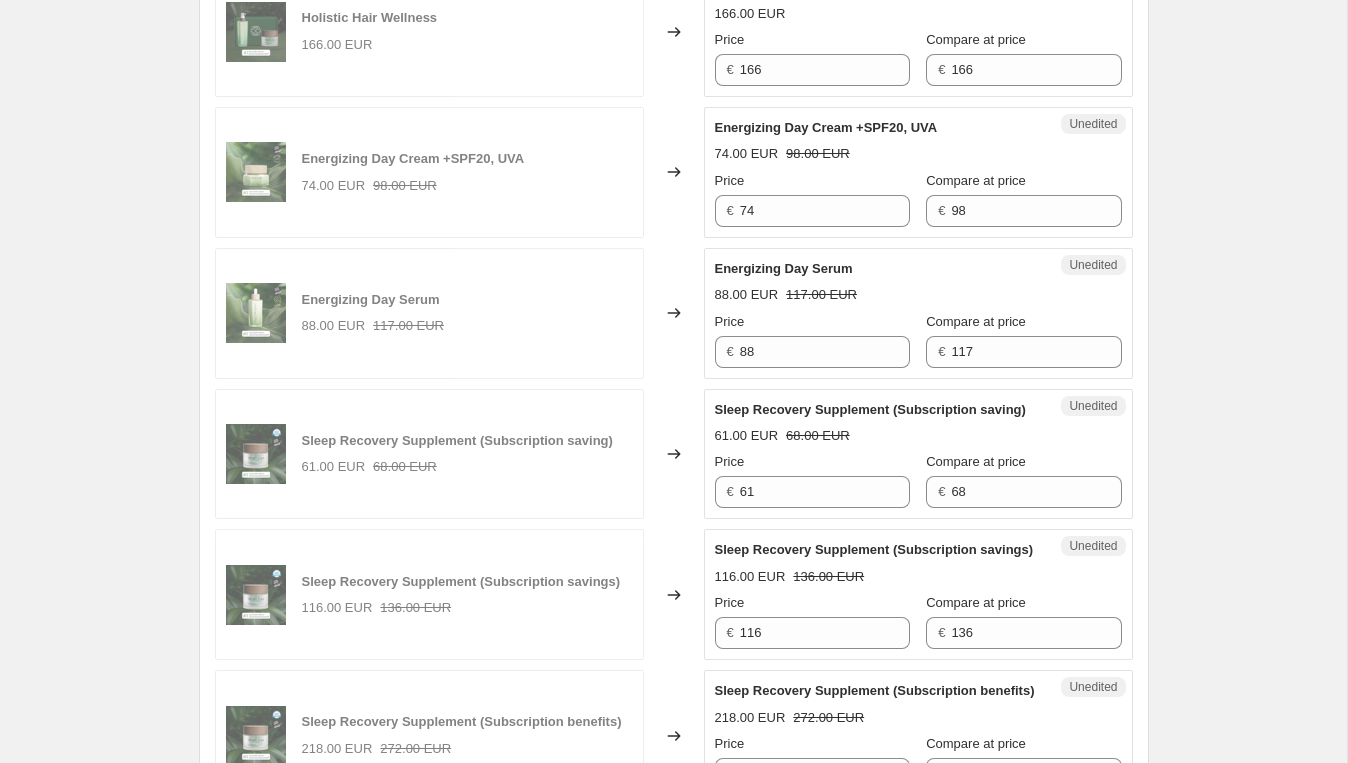 scroll, scrollTop: 1441, scrollLeft: 0, axis: vertical 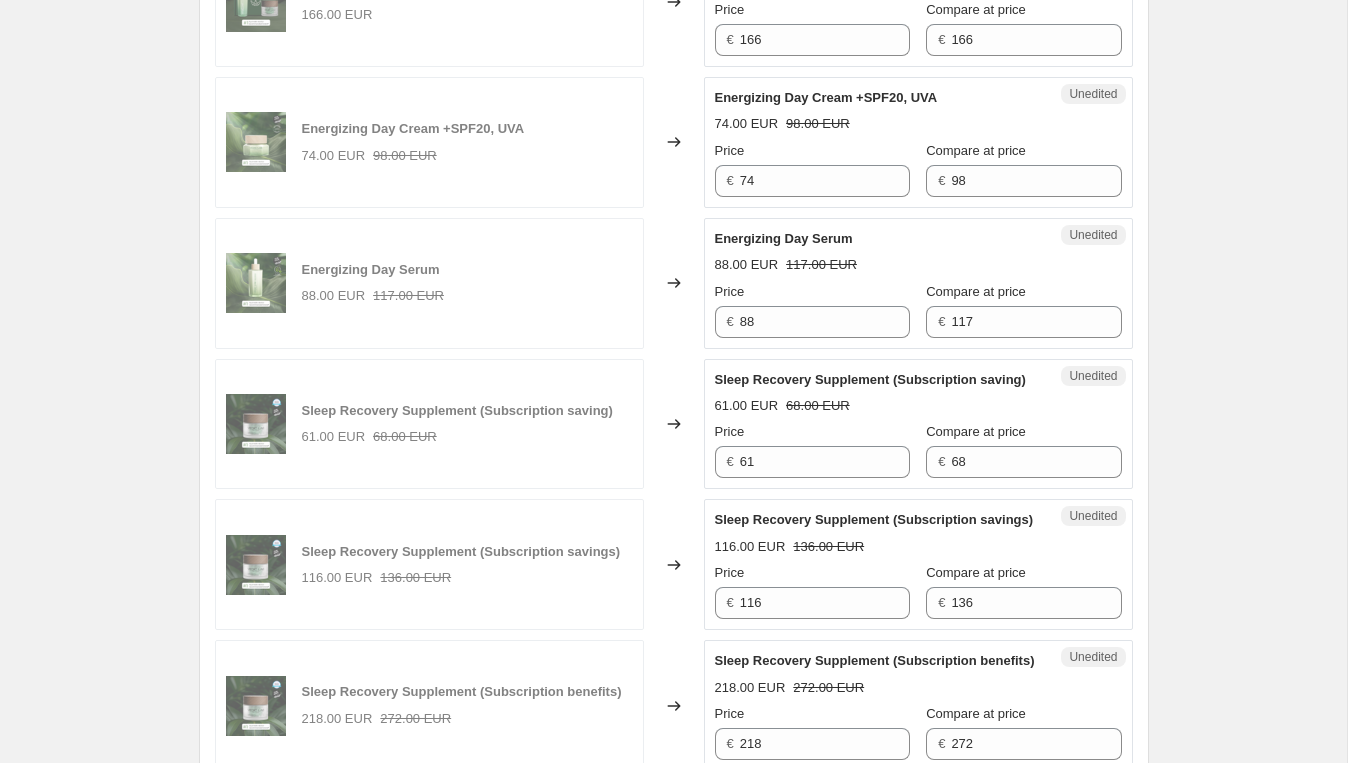 click on "61.00 EUR 68.00 EUR" at bounding box center [918, 406] 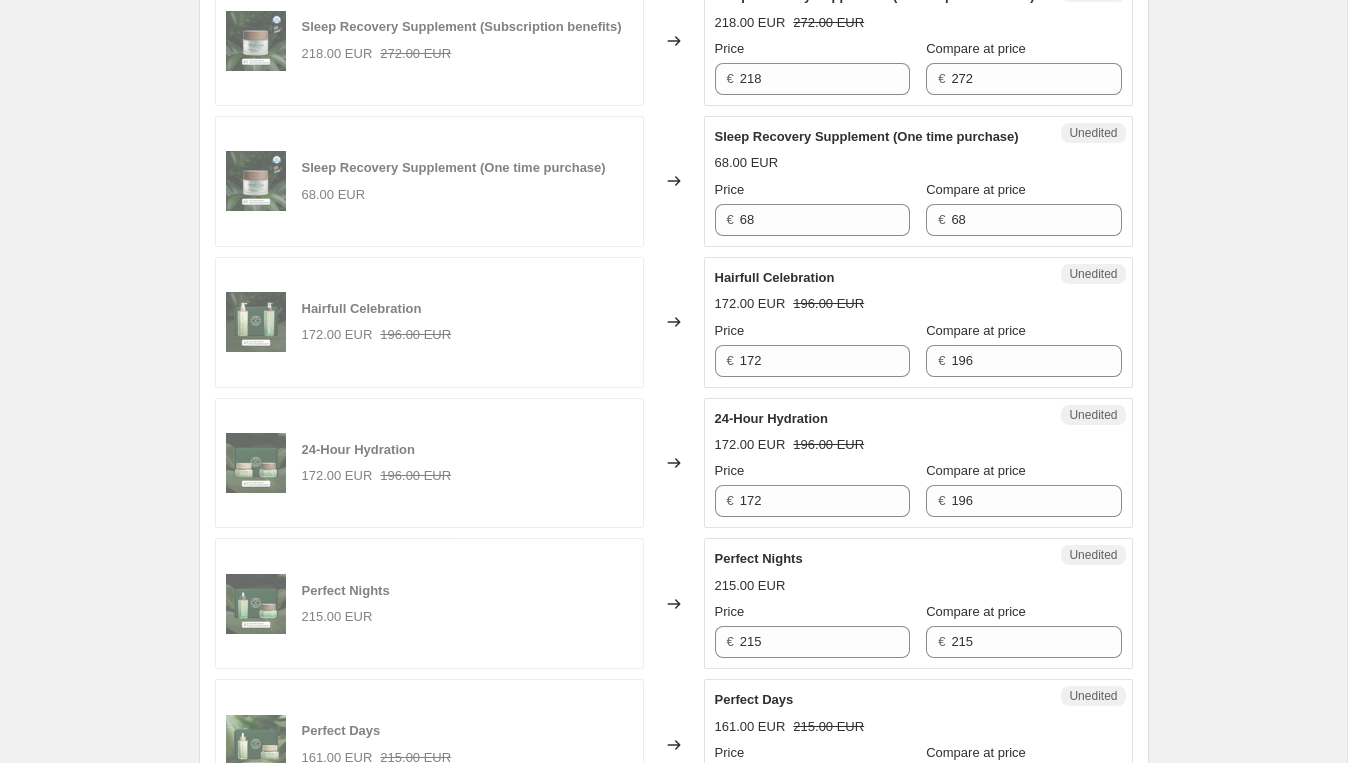 scroll, scrollTop: 2157, scrollLeft: 0, axis: vertical 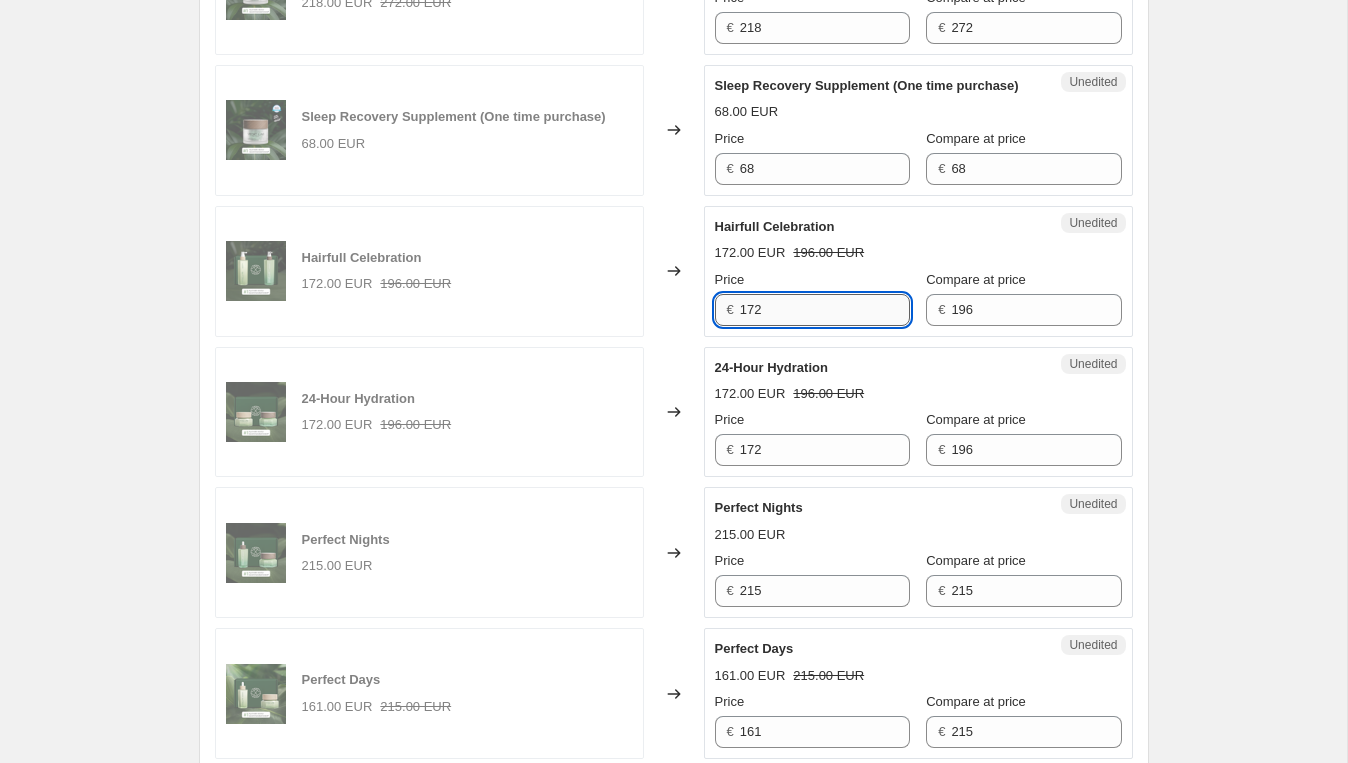 click on "172" at bounding box center (825, 310) 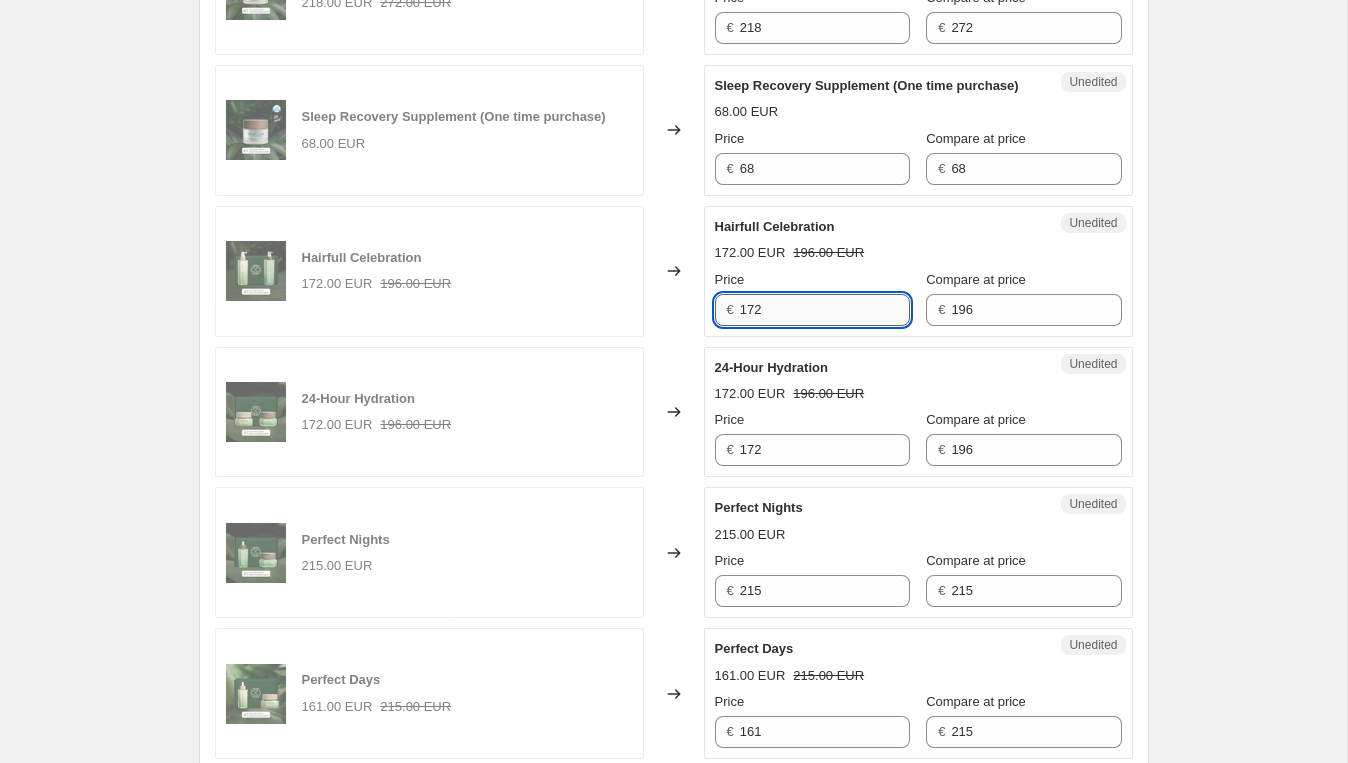 click on "172" at bounding box center [825, 310] 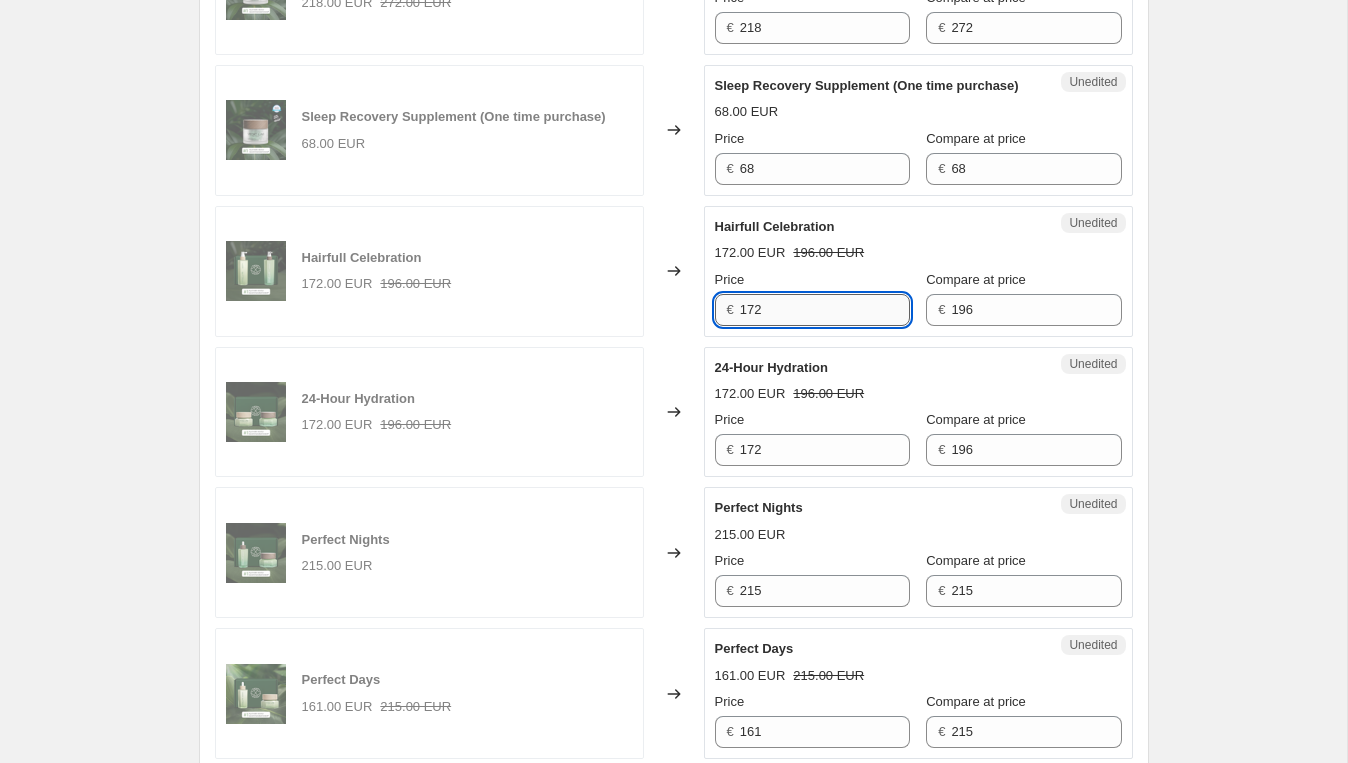 click on "172" at bounding box center [825, 310] 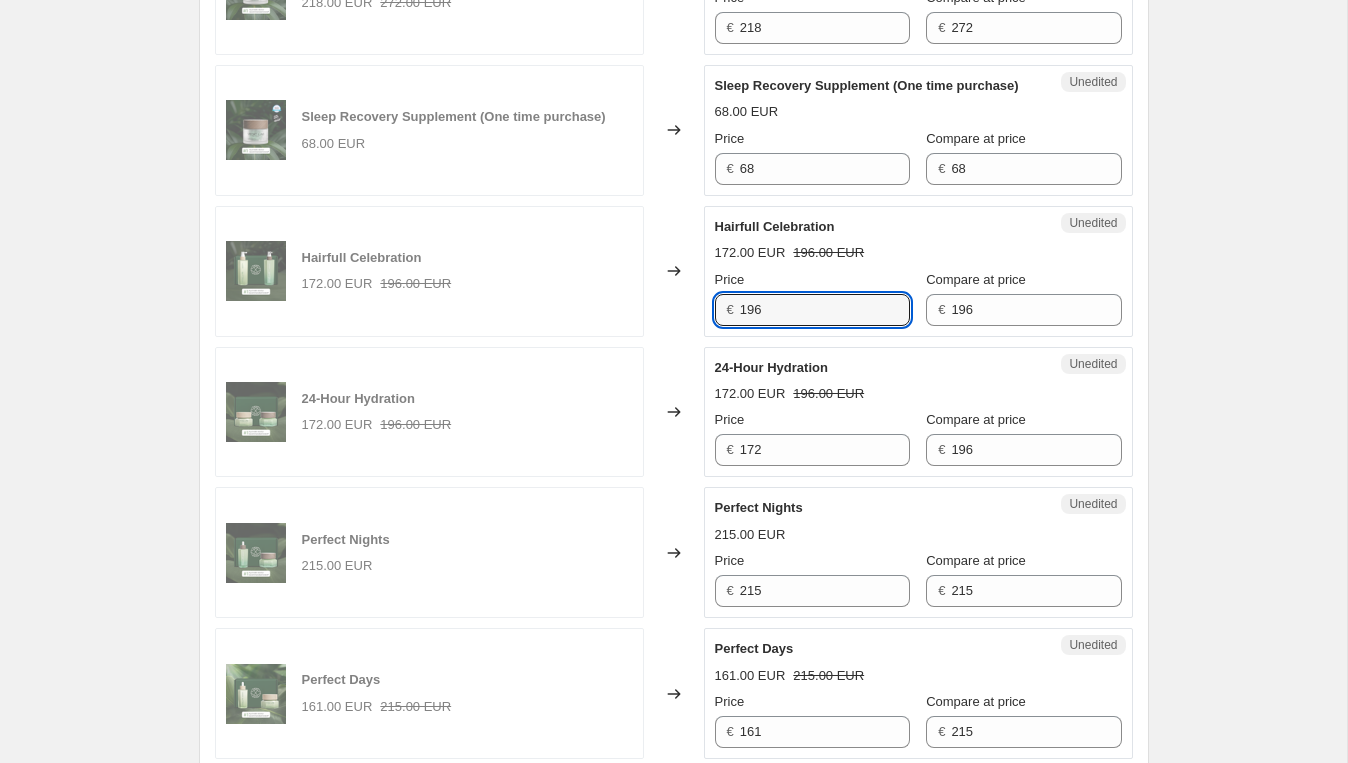 type on "196" 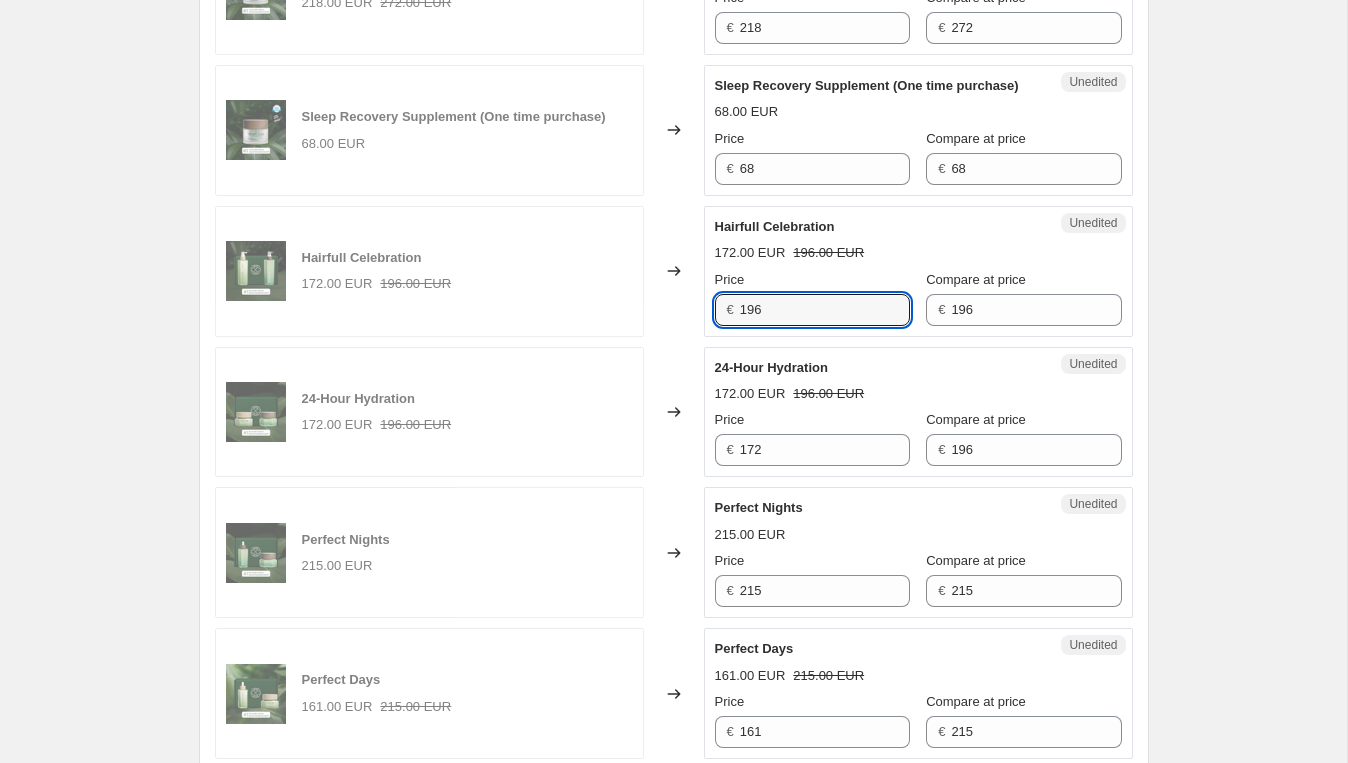 click on "Hairfull Celebration 172.00 EUR 196.00 EUR Price € 196 Compare at price € 196" at bounding box center (918, 271) 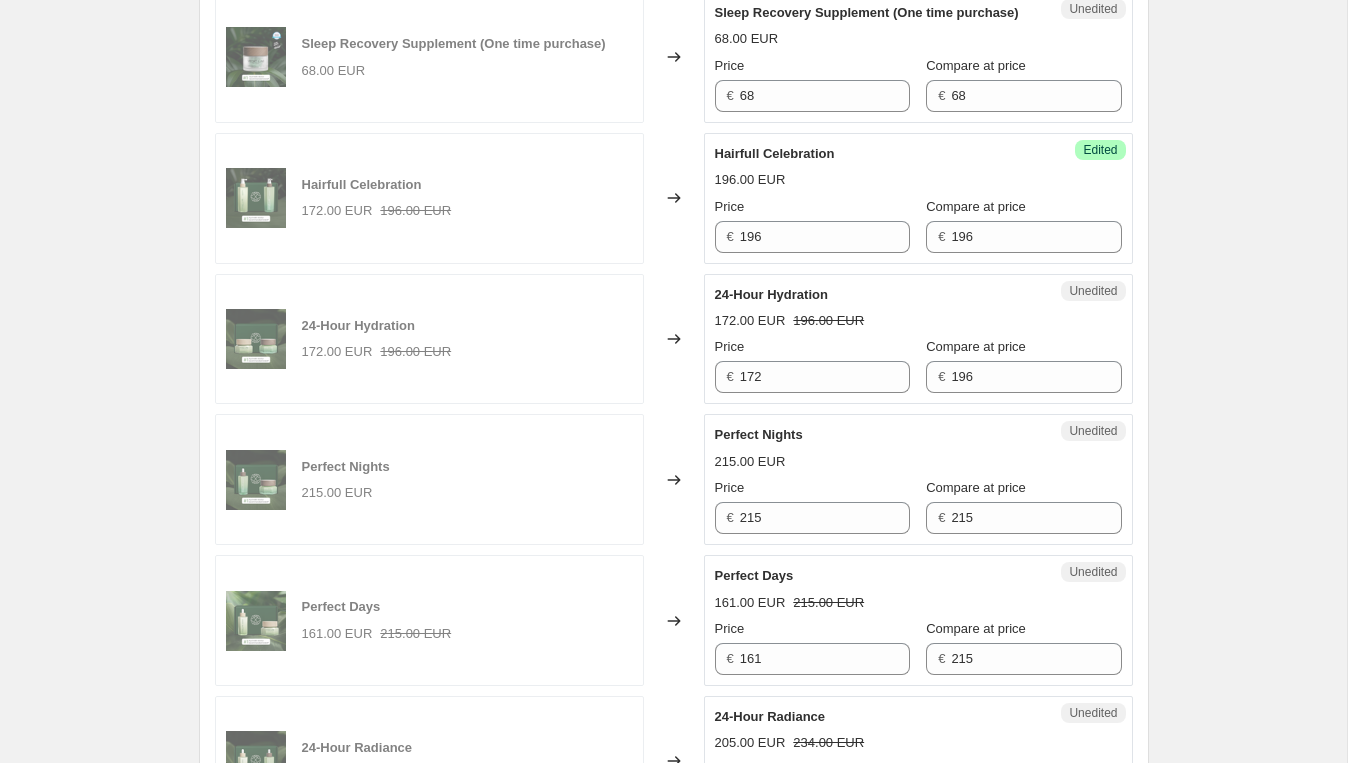 scroll, scrollTop: 2332, scrollLeft: 0, axis: vertical 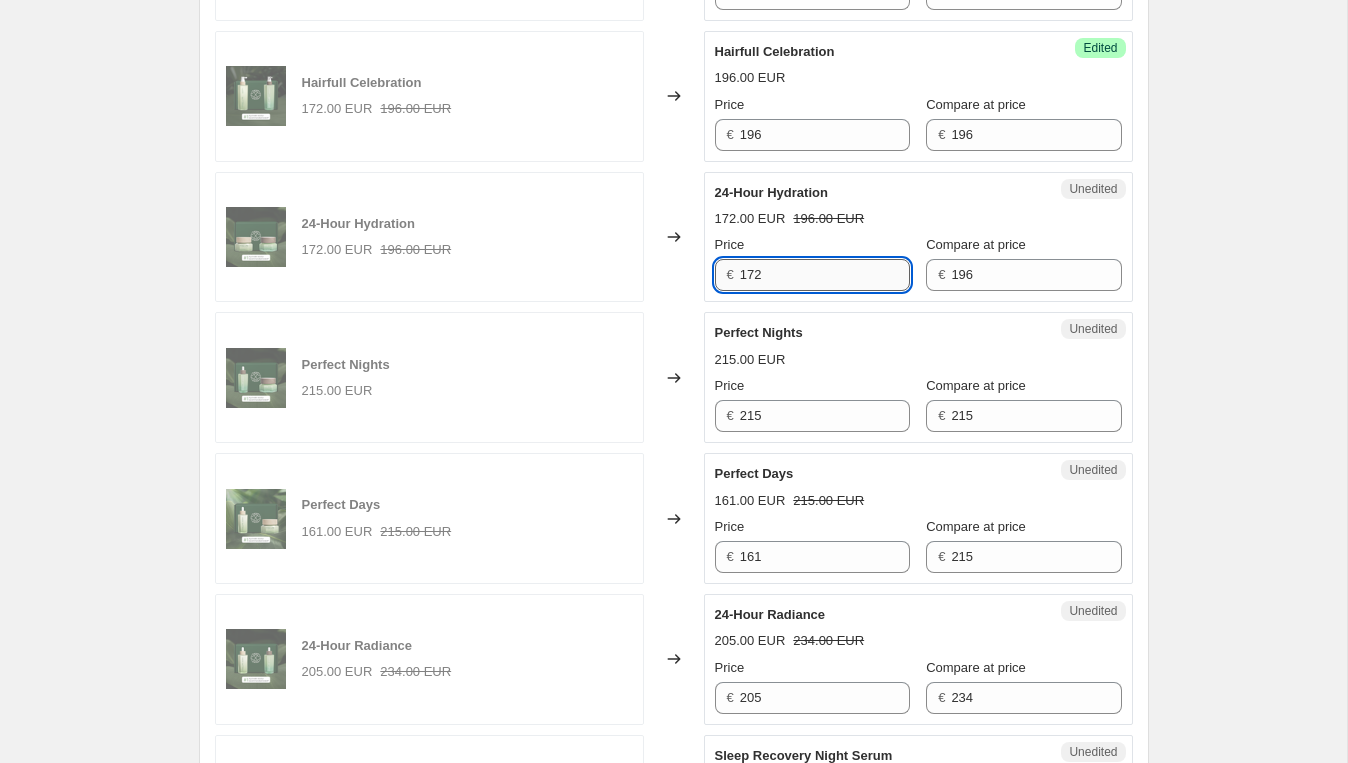click on "172" at bounding box center [825, 275] 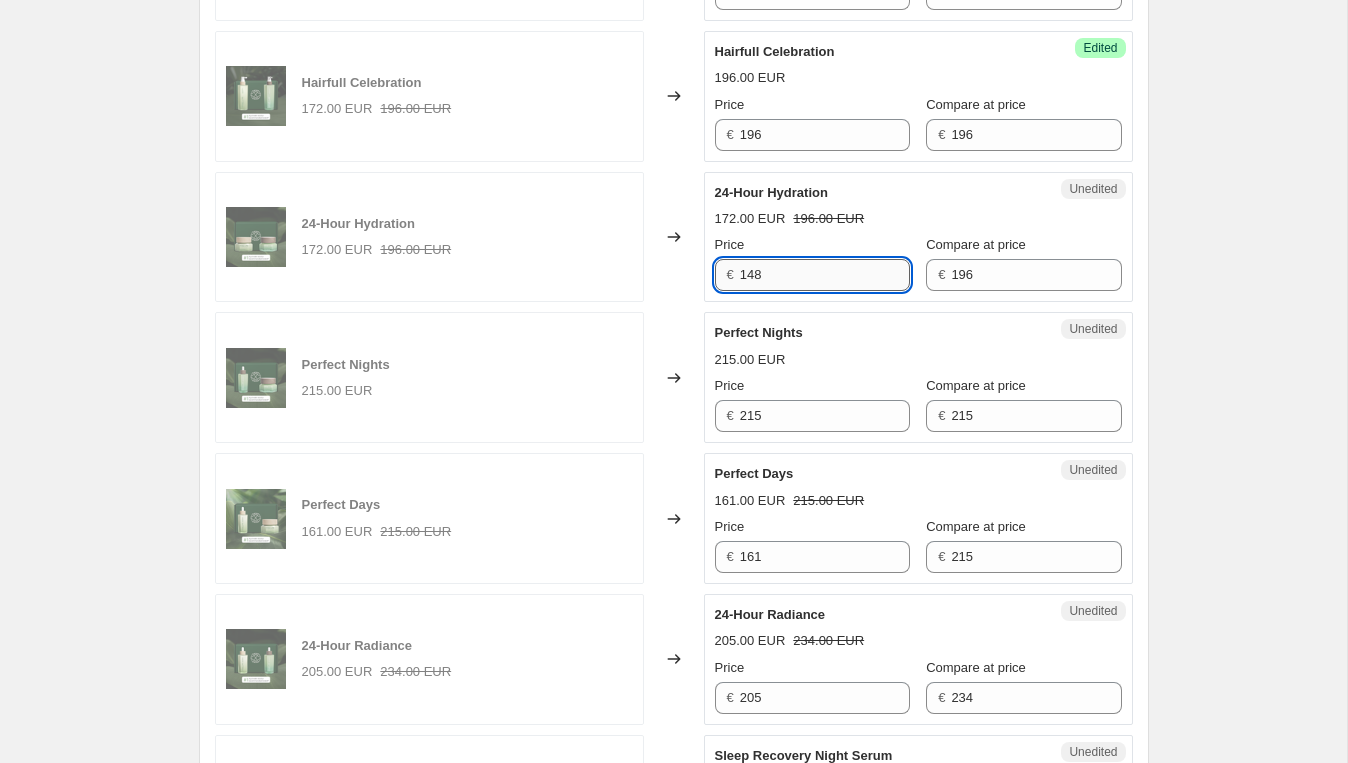 type on "148" 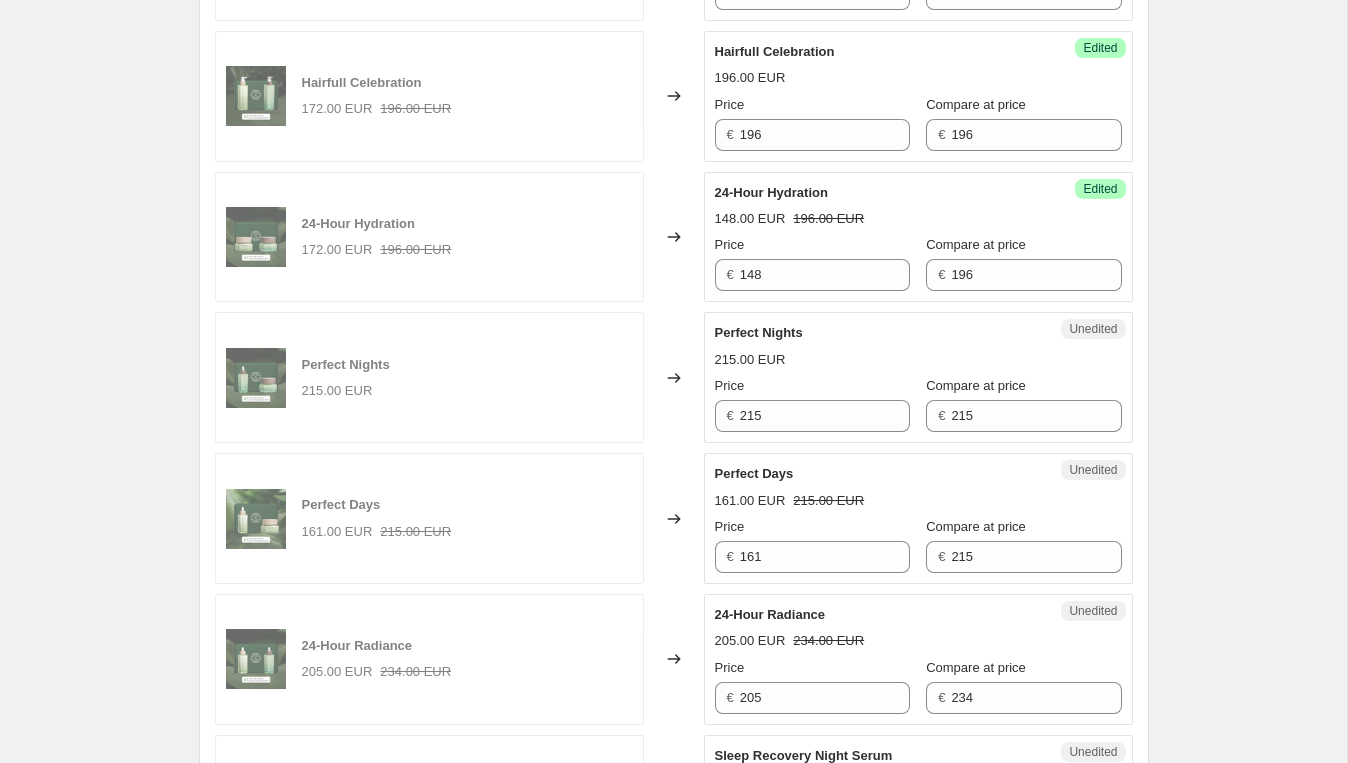 click on "24-Hour Hydration" at bounding box center [878, 193] 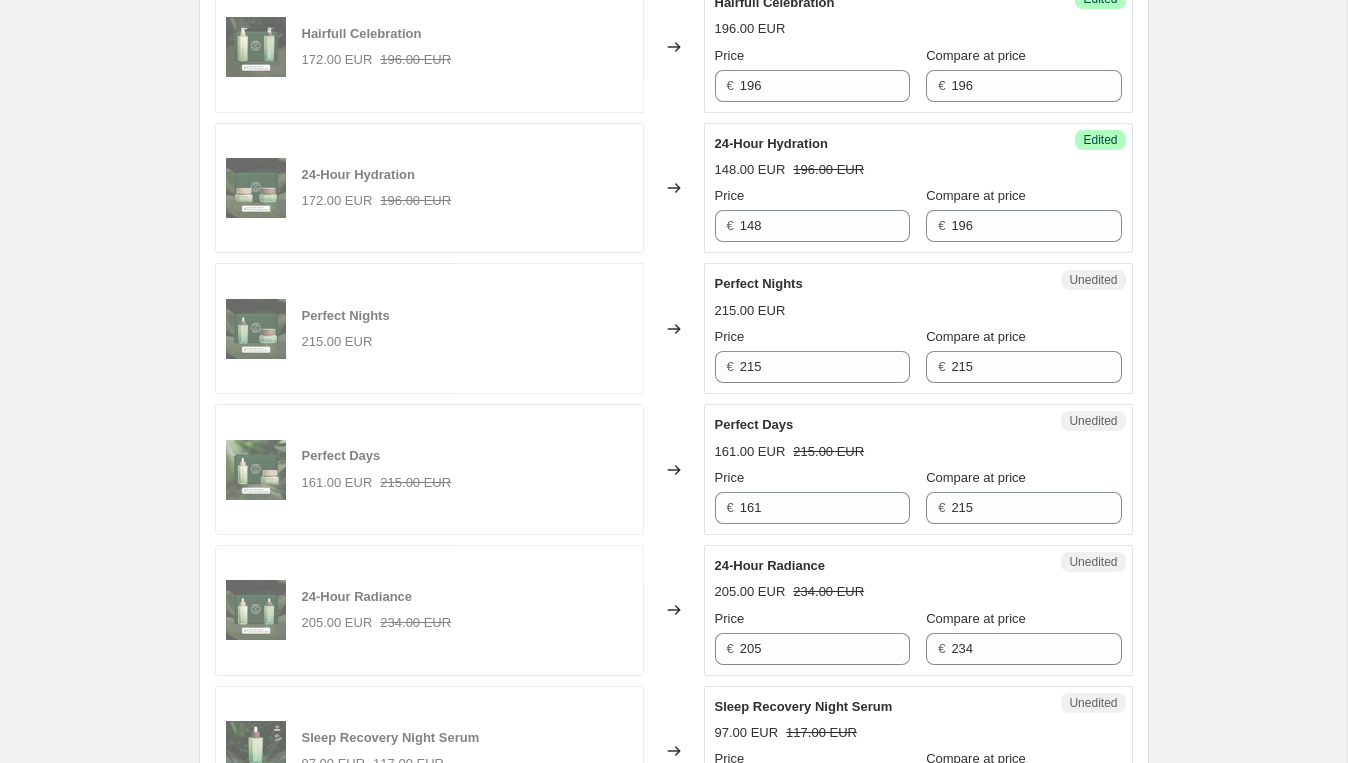 scroll, scrollTop: 2383, scrollLeft: 0, axis: vertical 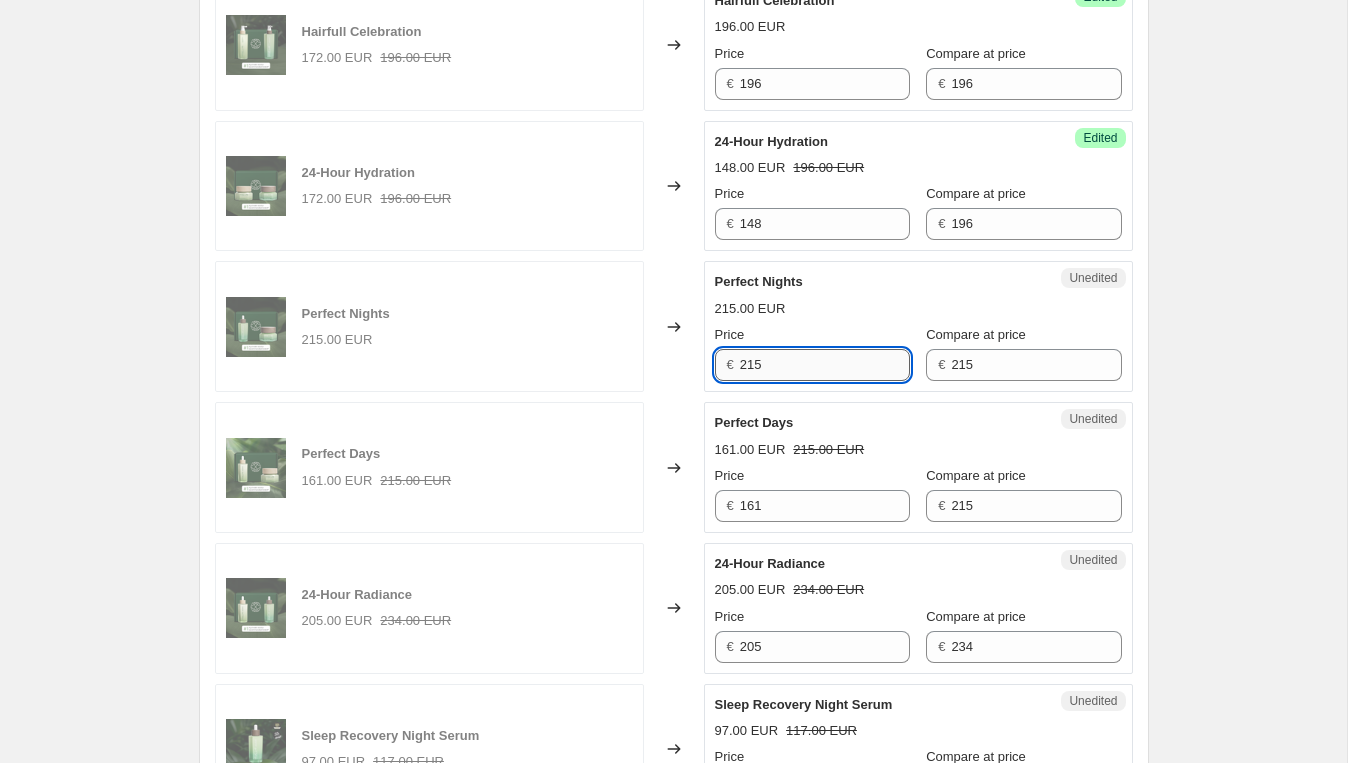 click on "215" at bounding box center (825, 365) 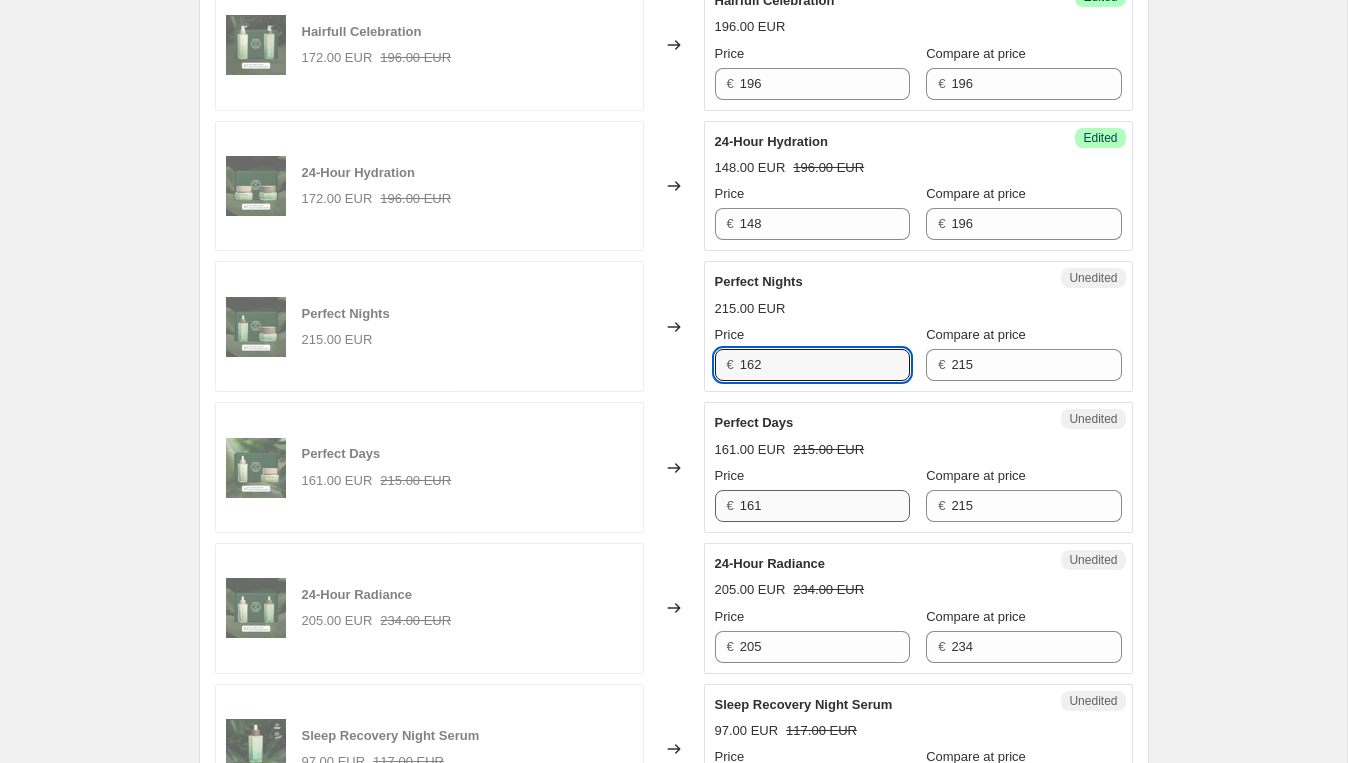 type on "162" 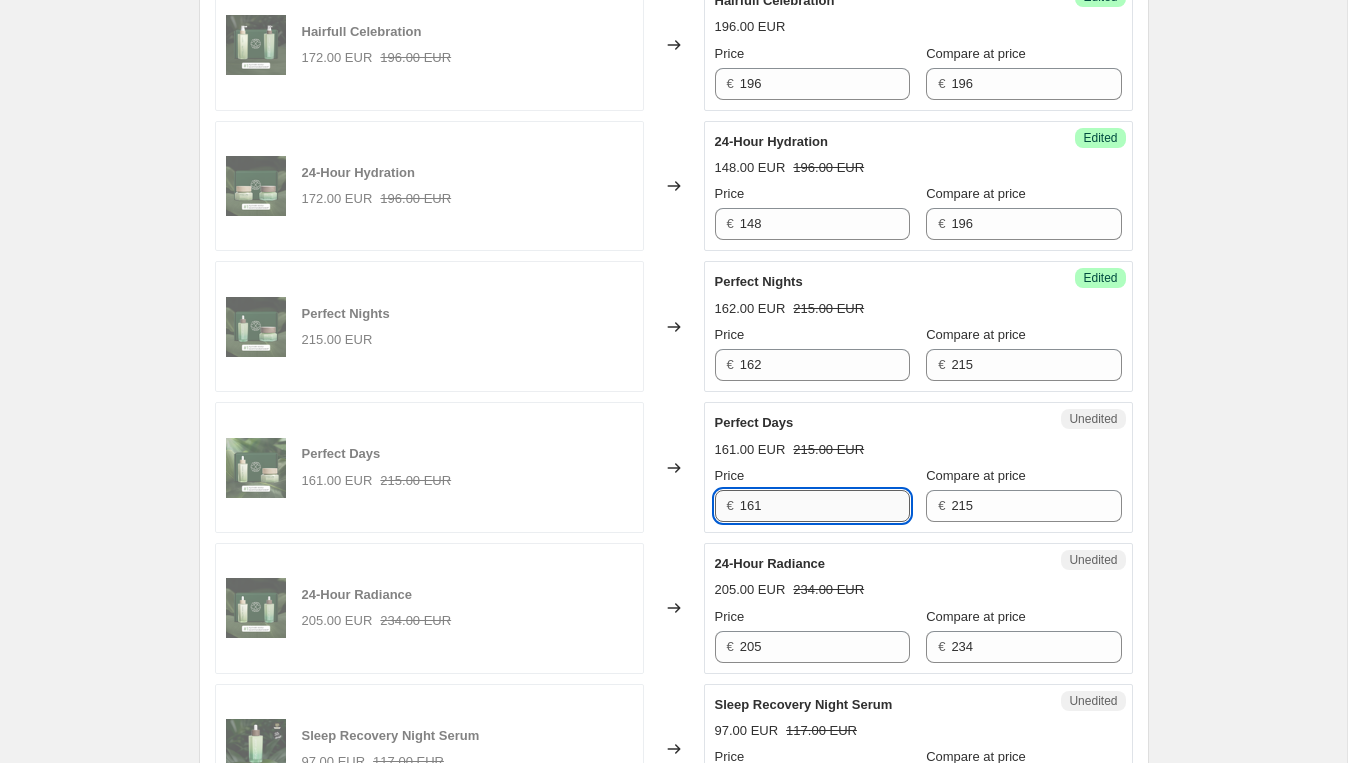 click on "161" at bounding box center [825, 506] 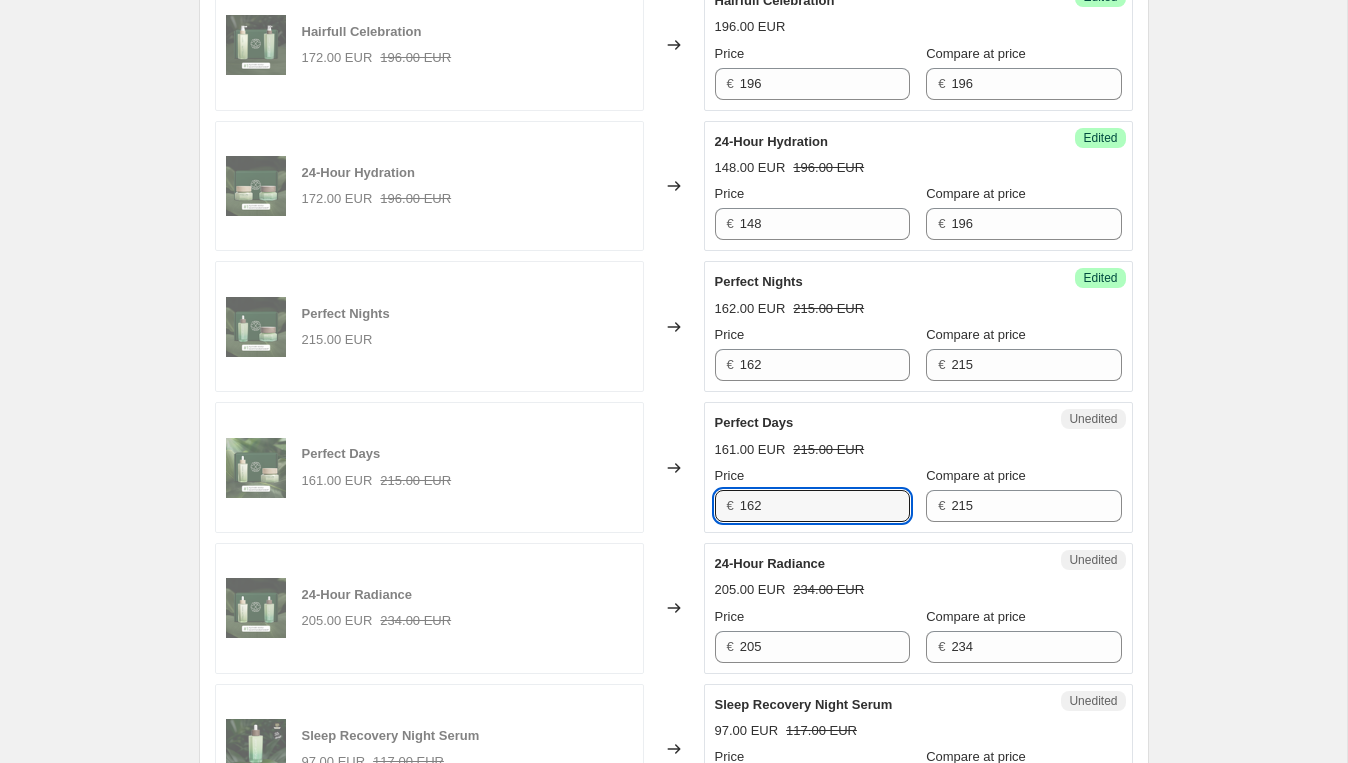 type on "162" 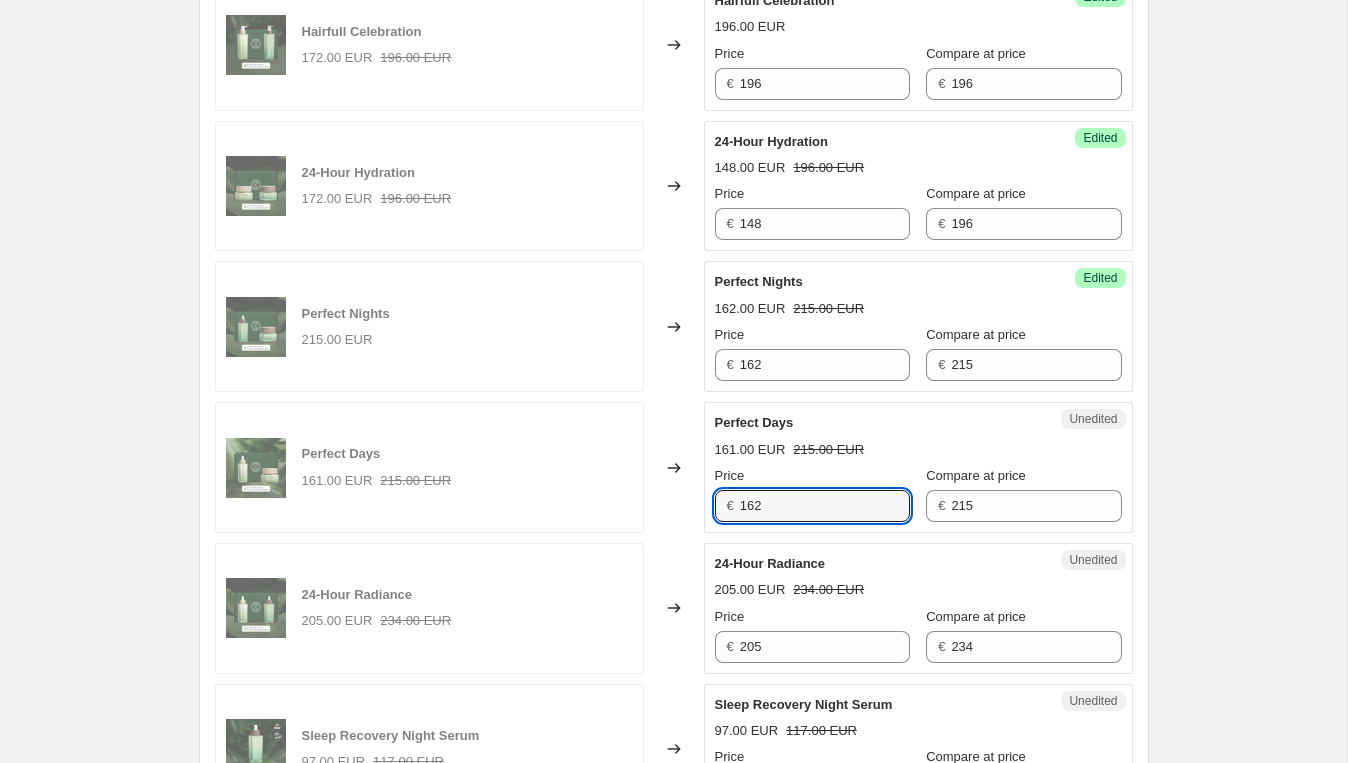 click on "Perfect Days" at bounding box center (878, 423) 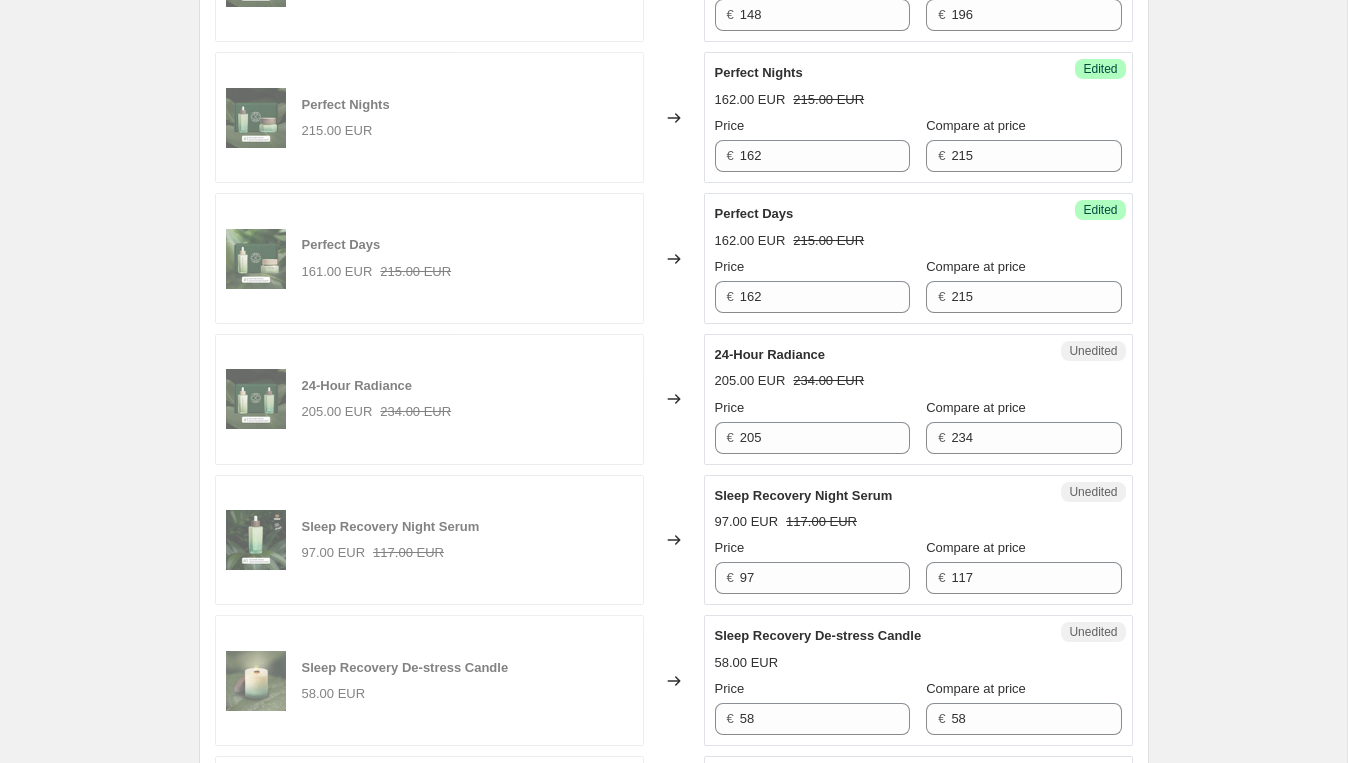 scroll, scrollTop: 2595, scrollLeft: 0, axis: vertical 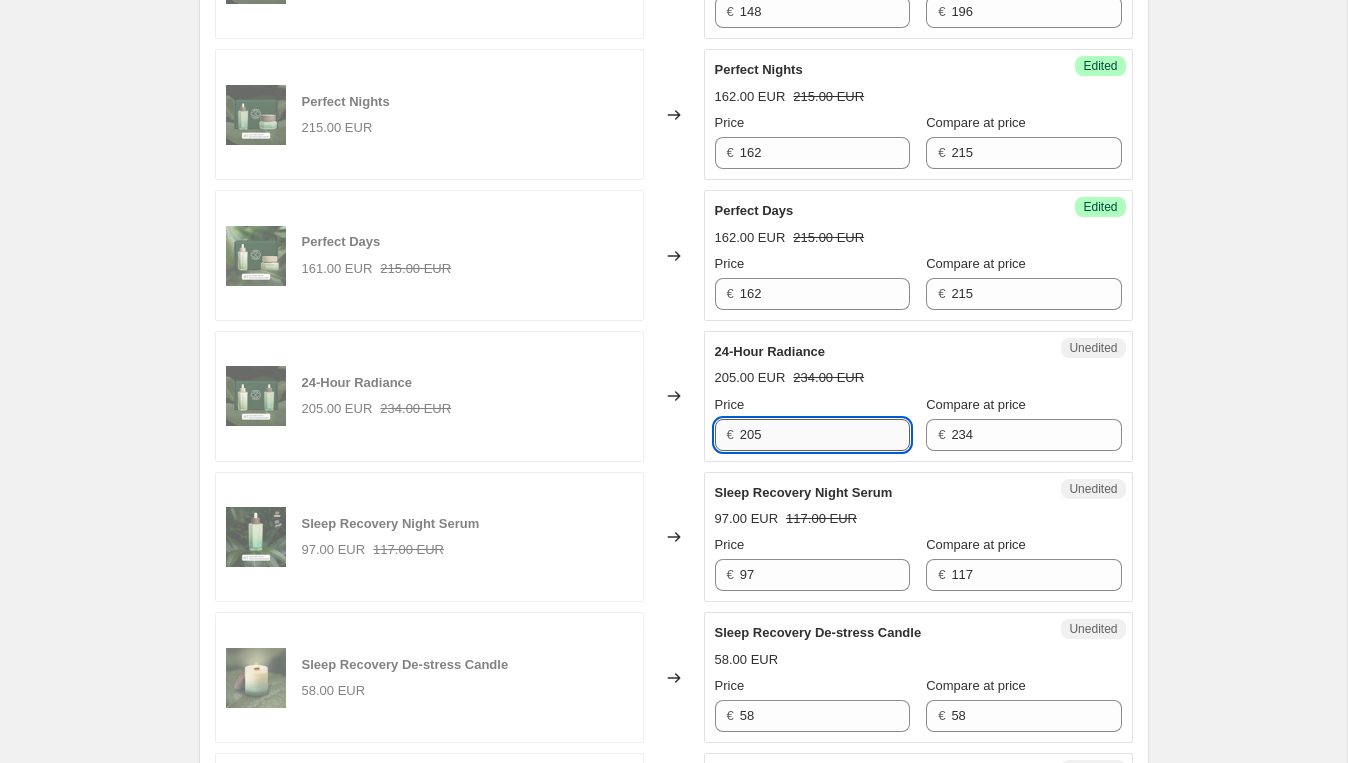 click on "205" at bounding box center (825, 435) 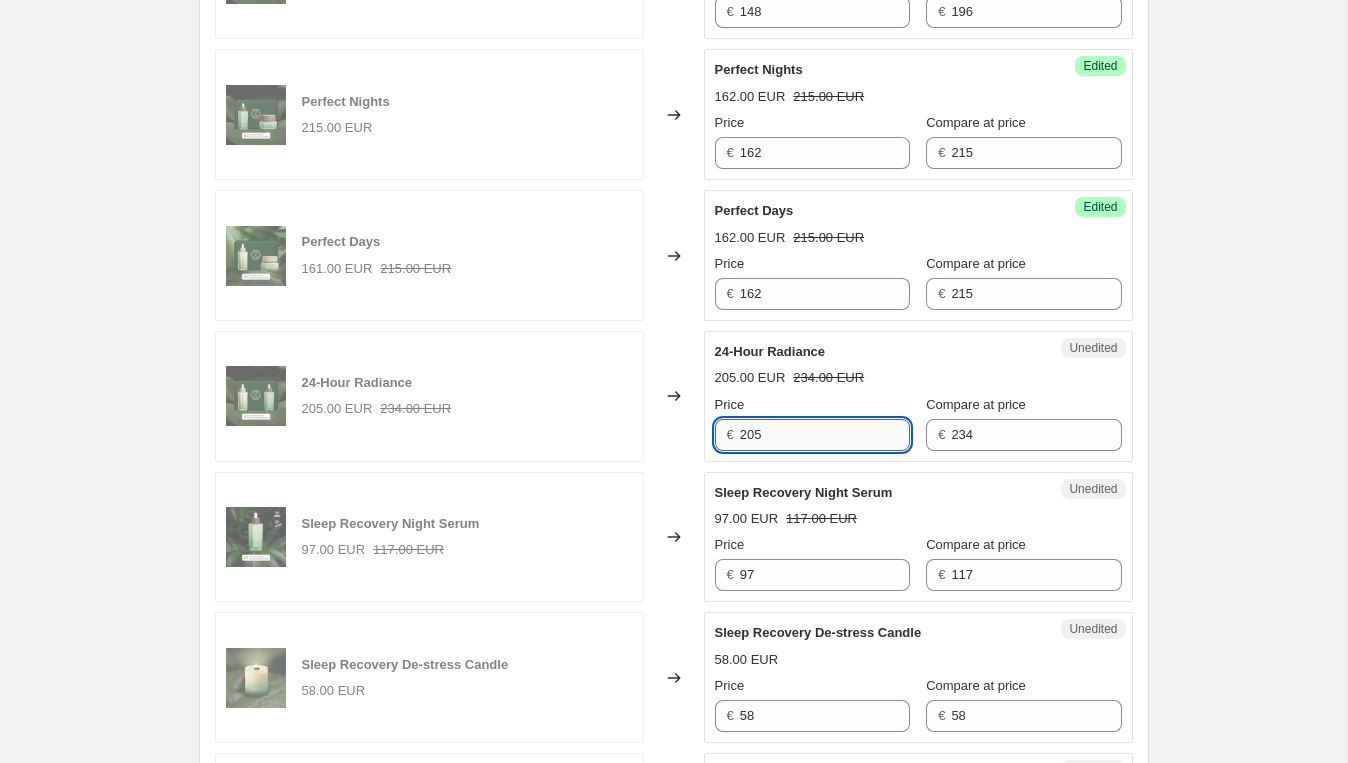 click on "205" at bounding box center (825, 435) 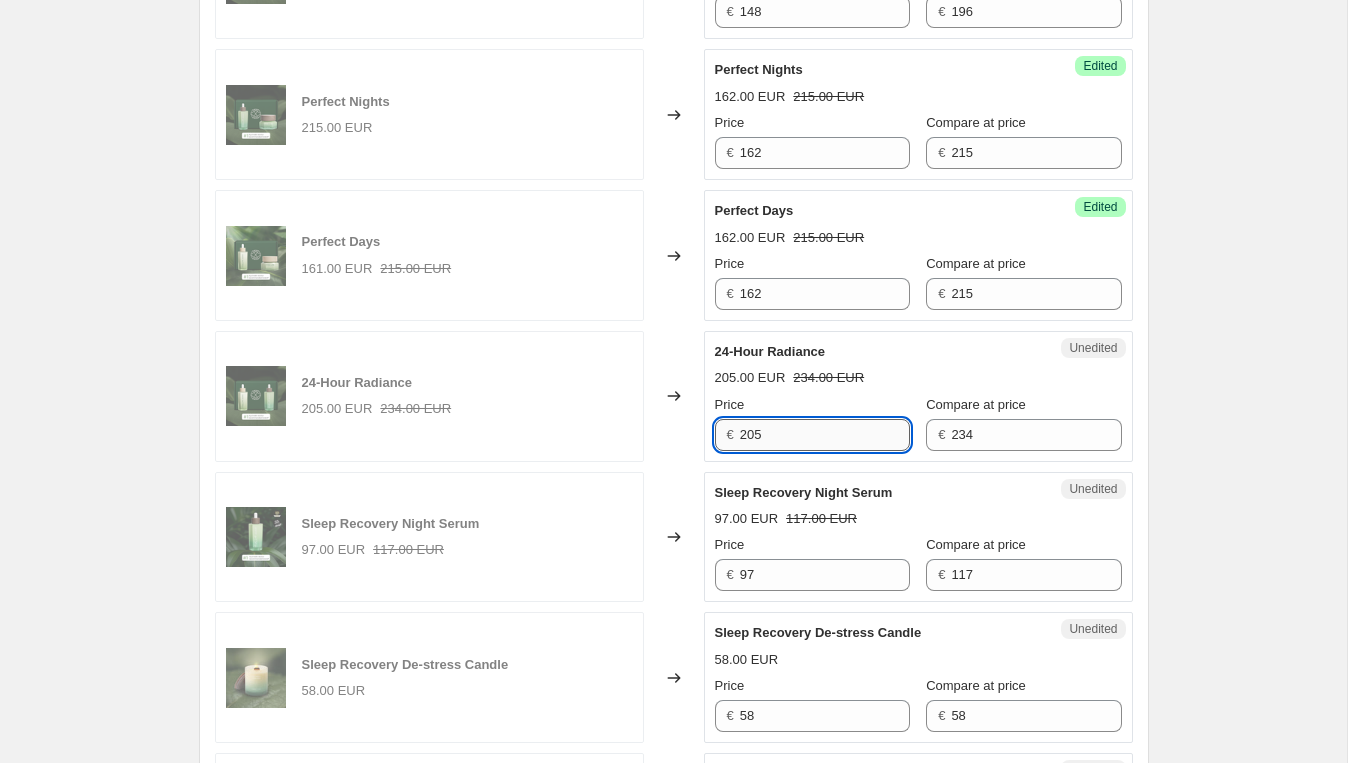 click on "205" at bounding box center [825, 435] 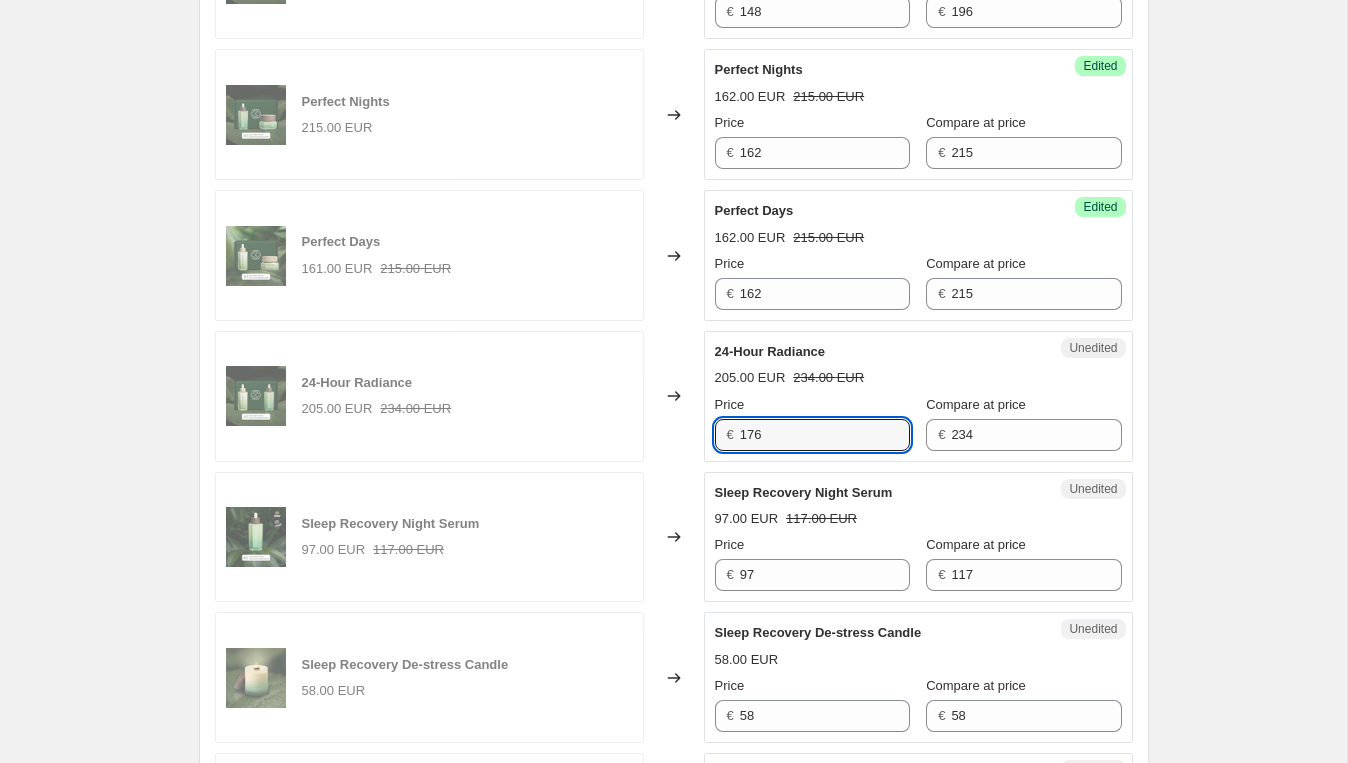 type on "176" 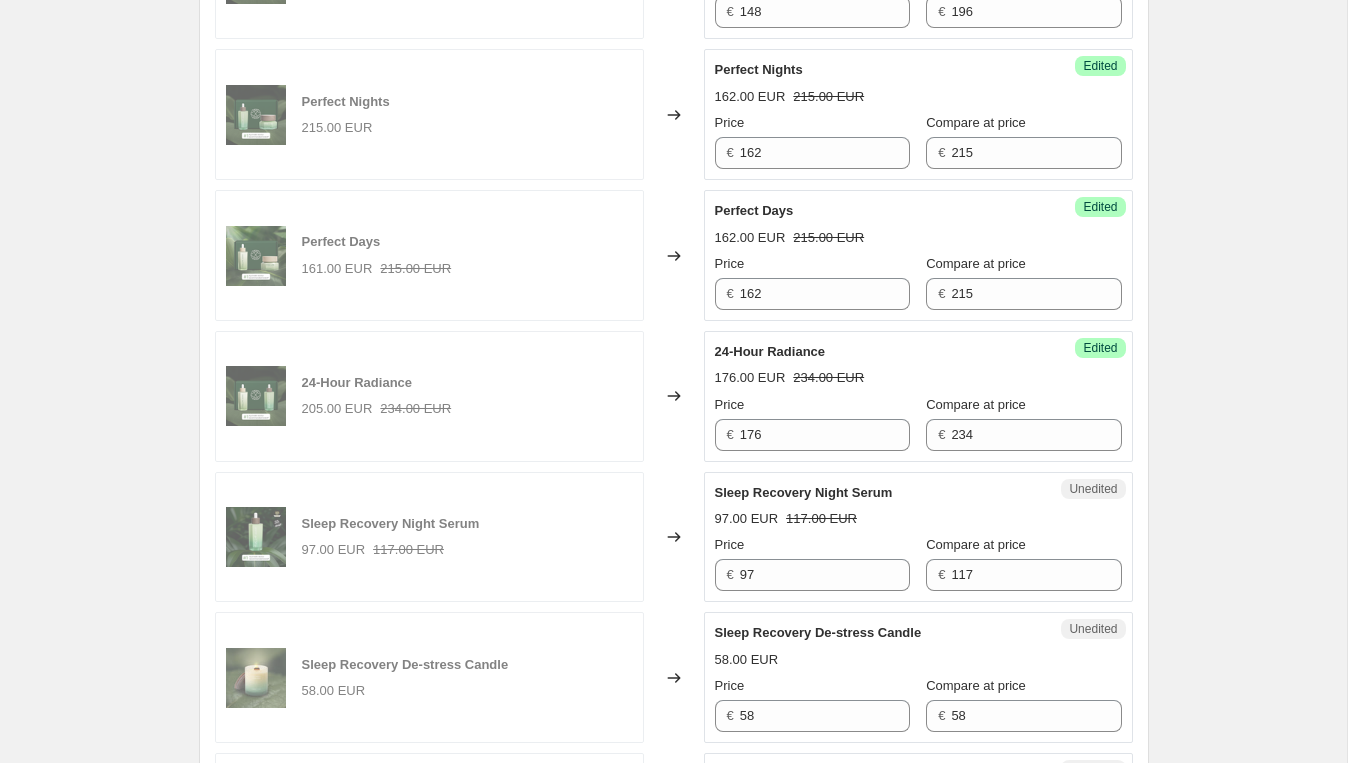 click on "24-Hour Radiance" at bounding box center (878, 352) 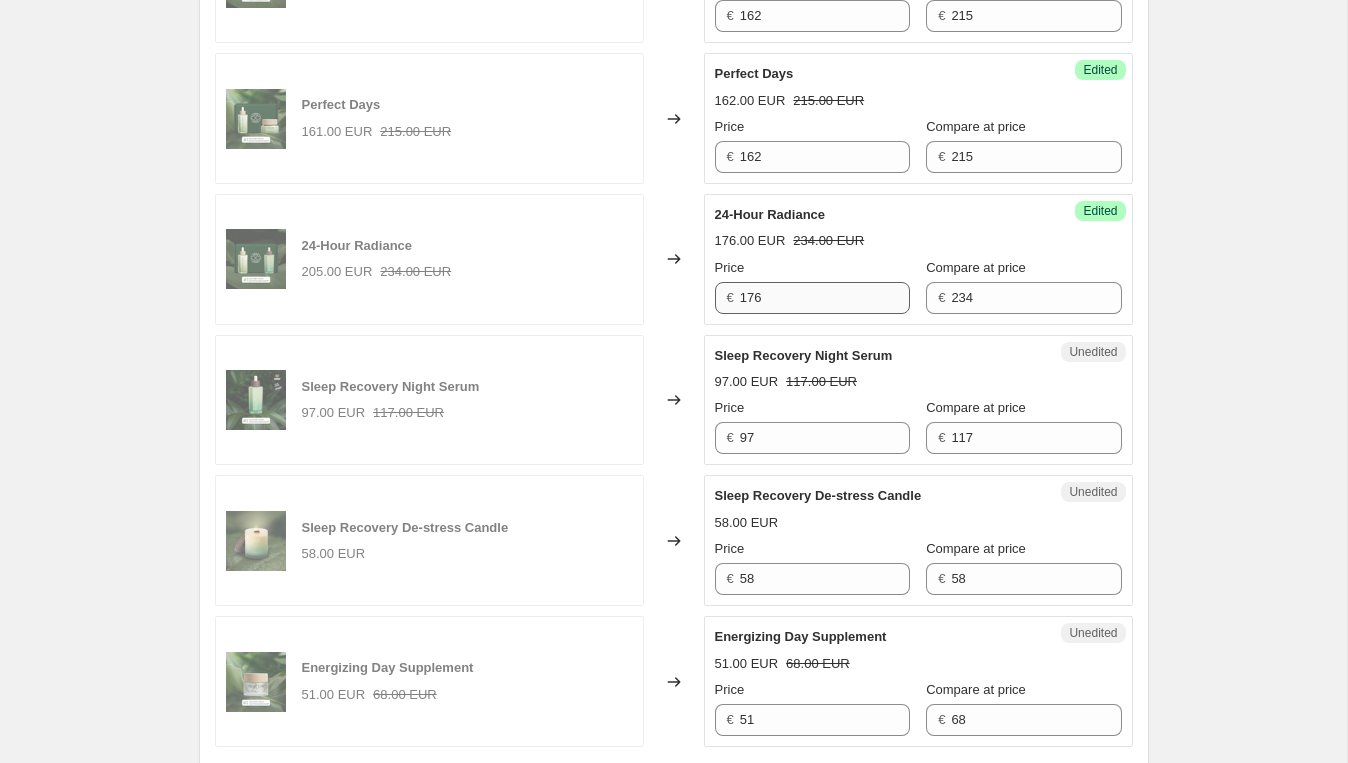 scroll, scrollTop: 2735, scrollLeft: 0, axis: vertical 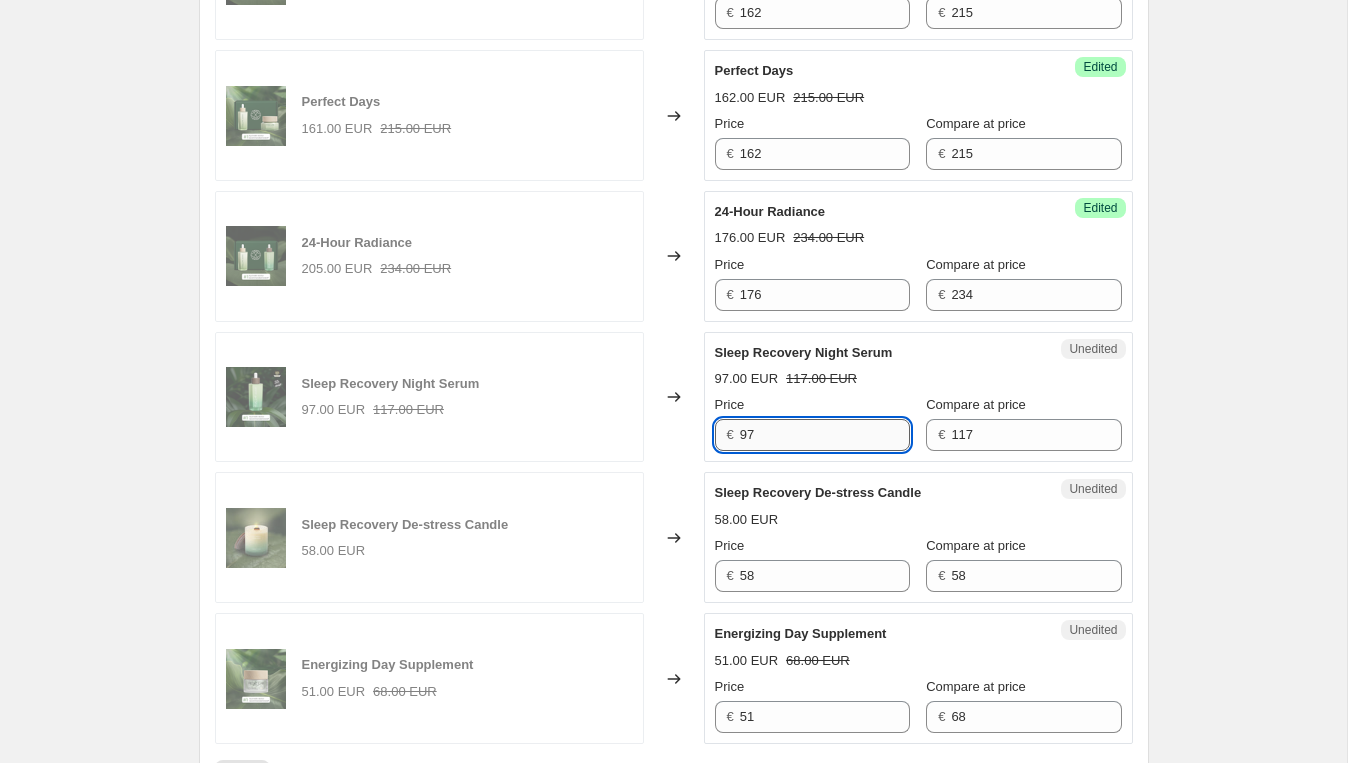 click on "97" at bounding box center (825, 435) 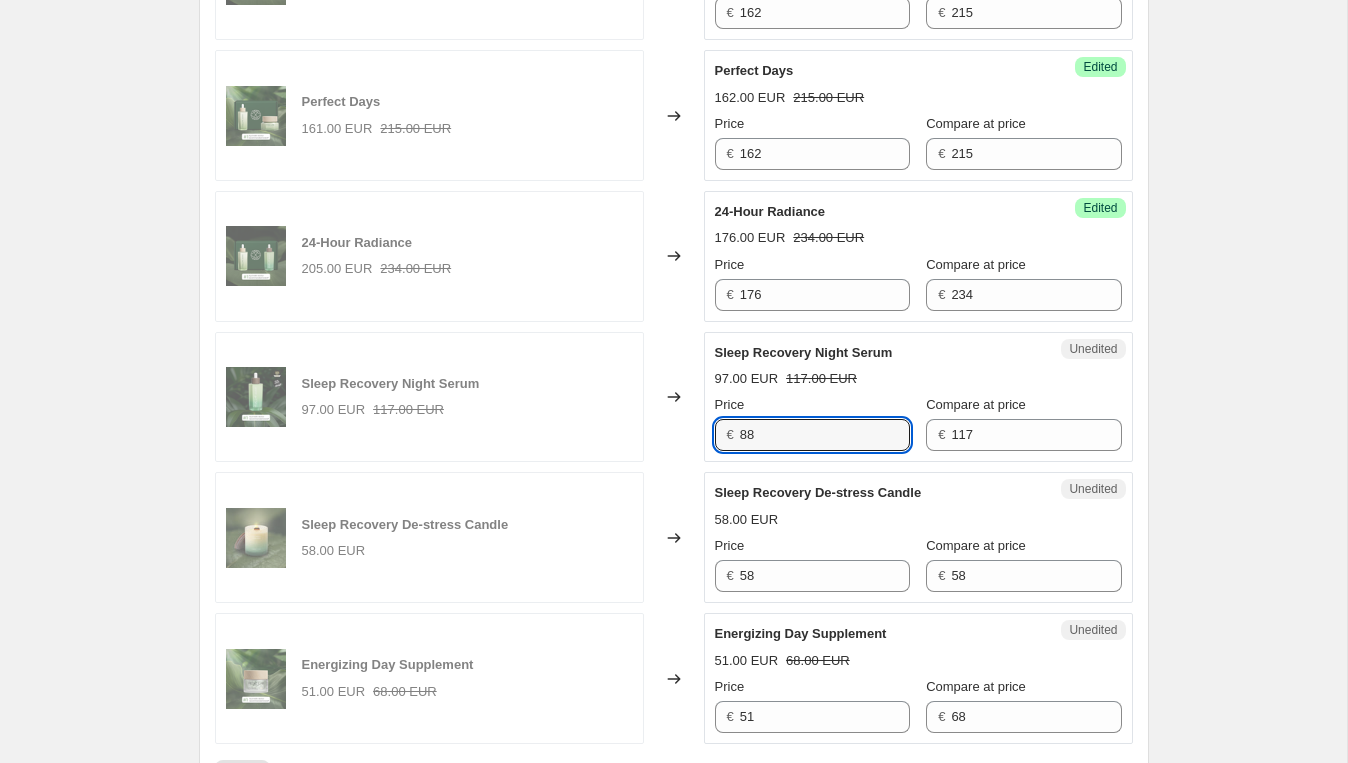 type on "88" 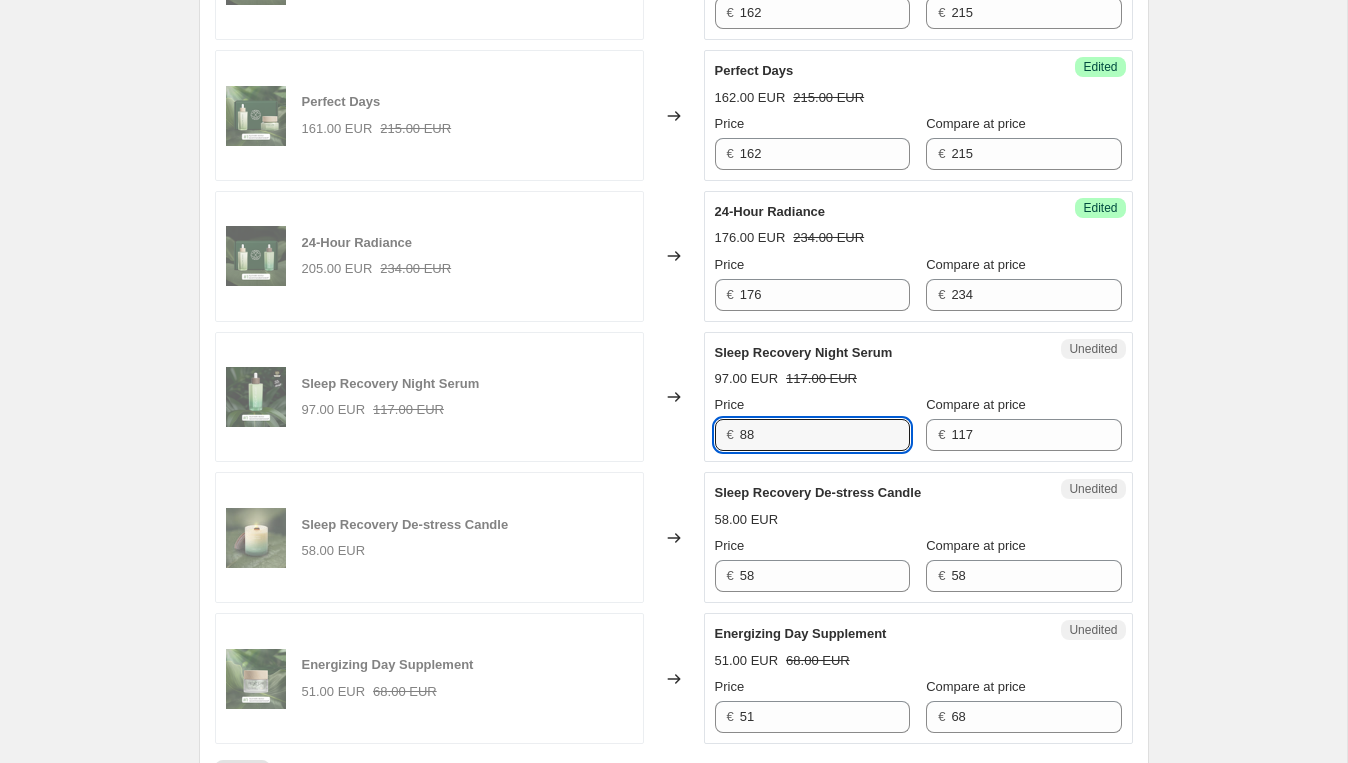 click on "Sleep Recovery Night Serum" at bounding box center [878, 353] 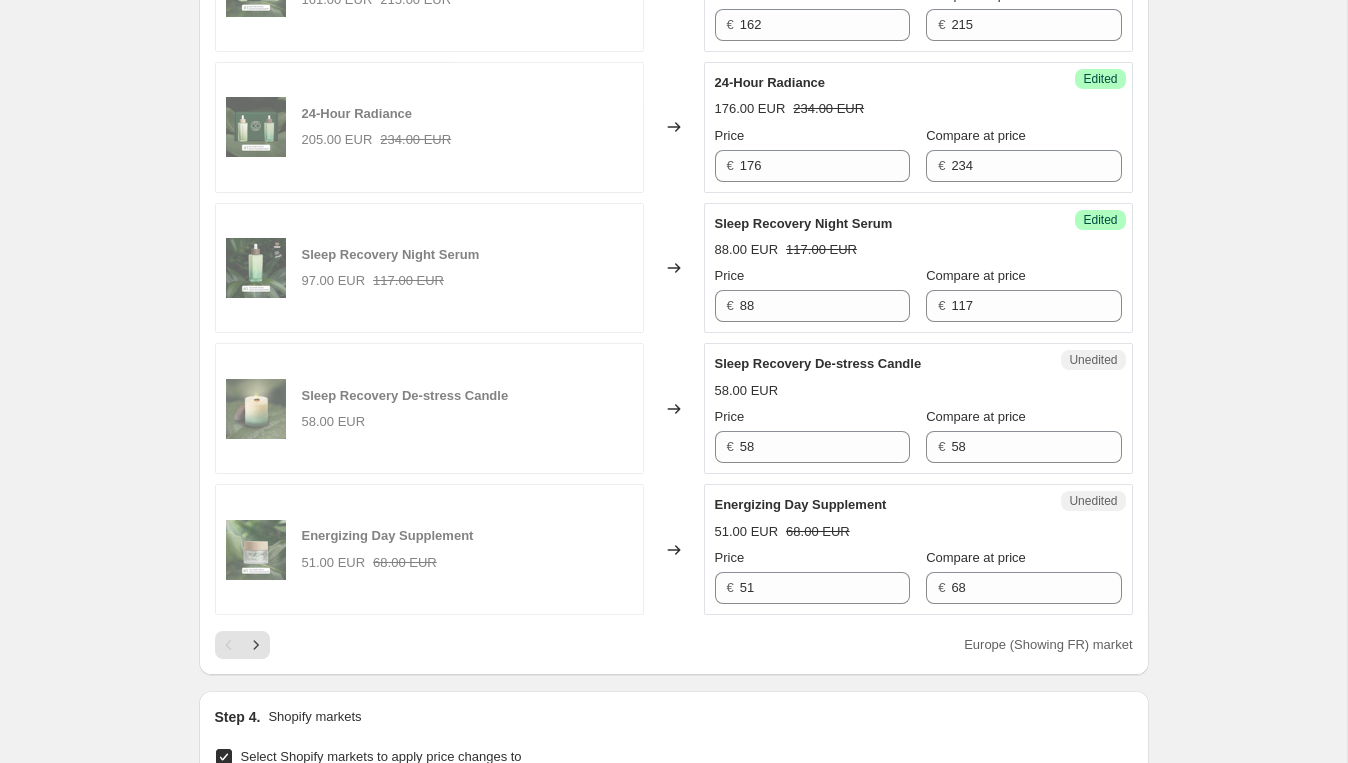 scroll, scrollTop: 2886, scrollLeft: 0, axis: vertical 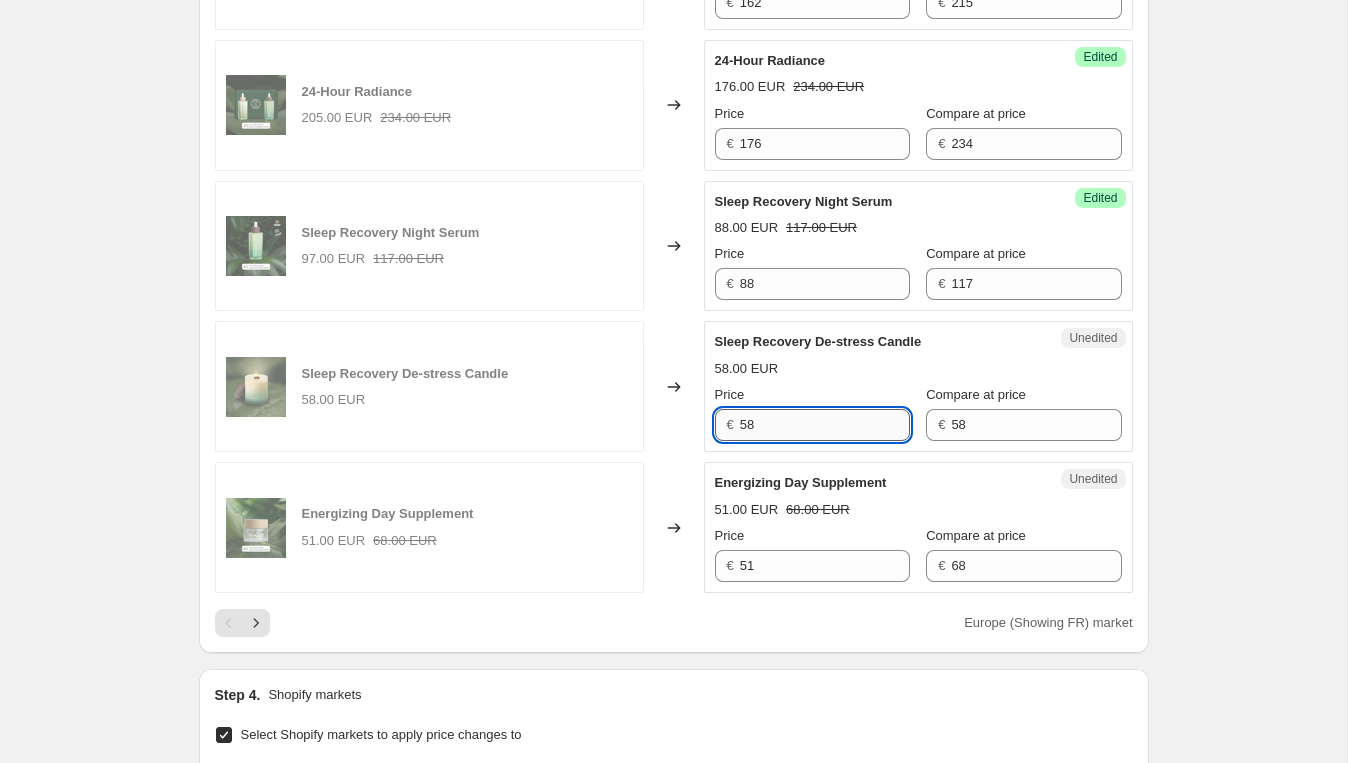 click on "58" at bounding box center [825, 425] 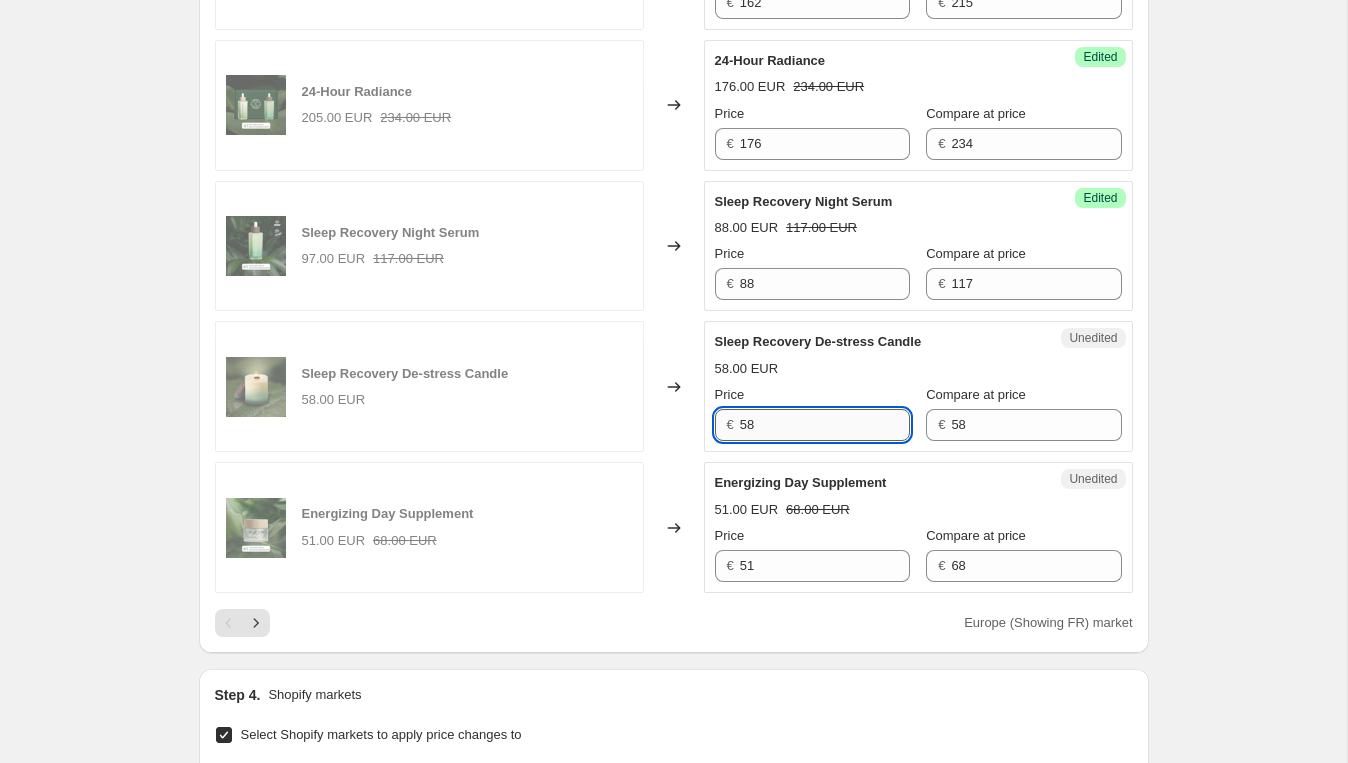 click on "58" at bounding box center [825, 425] 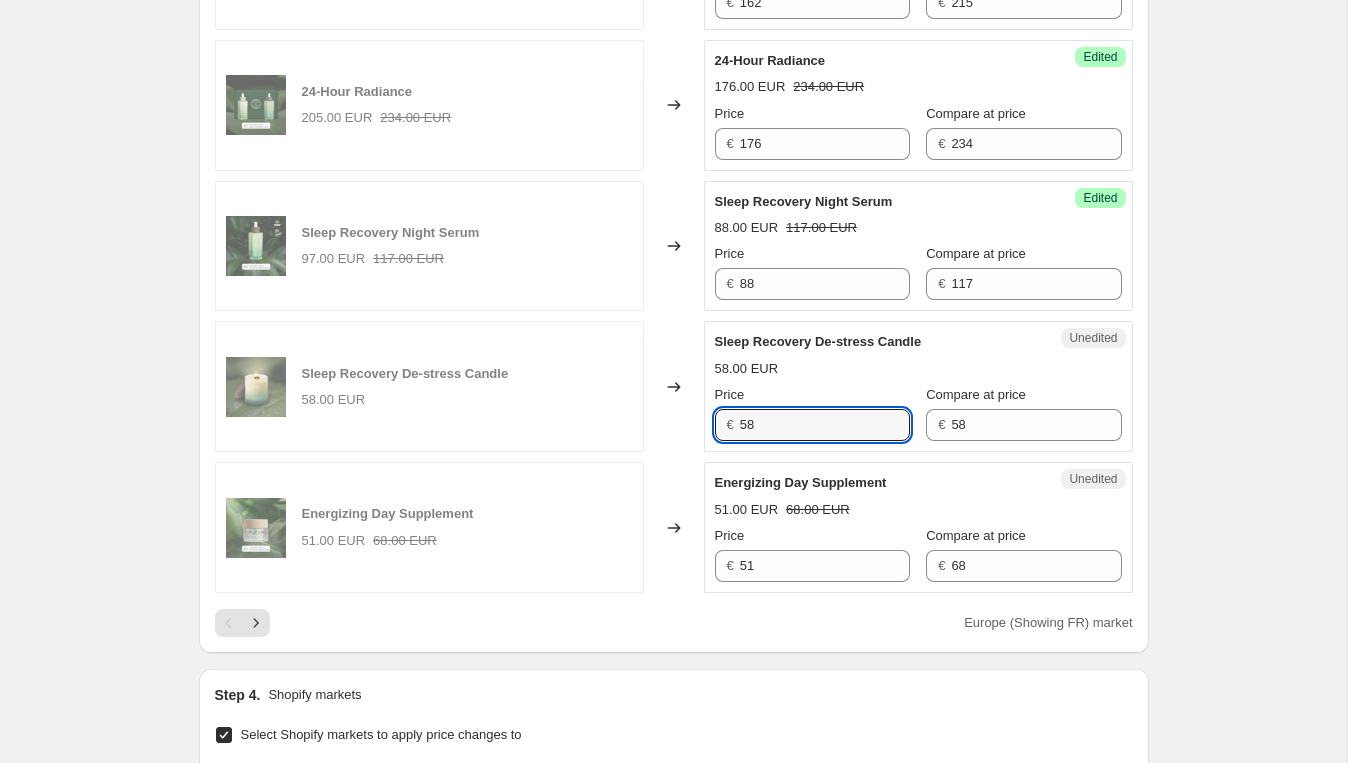 click on "58.00 EUR" at bounding box center [918, 369] 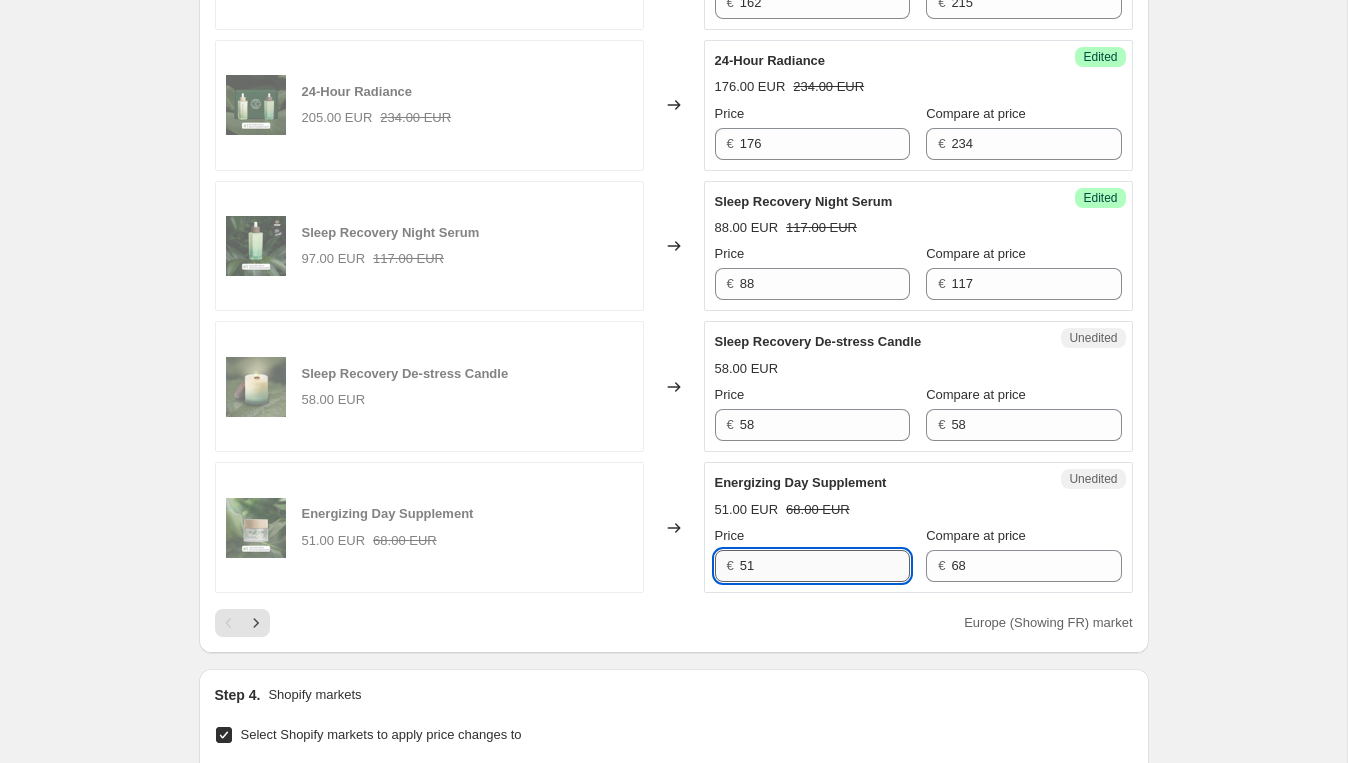 click on "51" at bounding box center (825, 566) 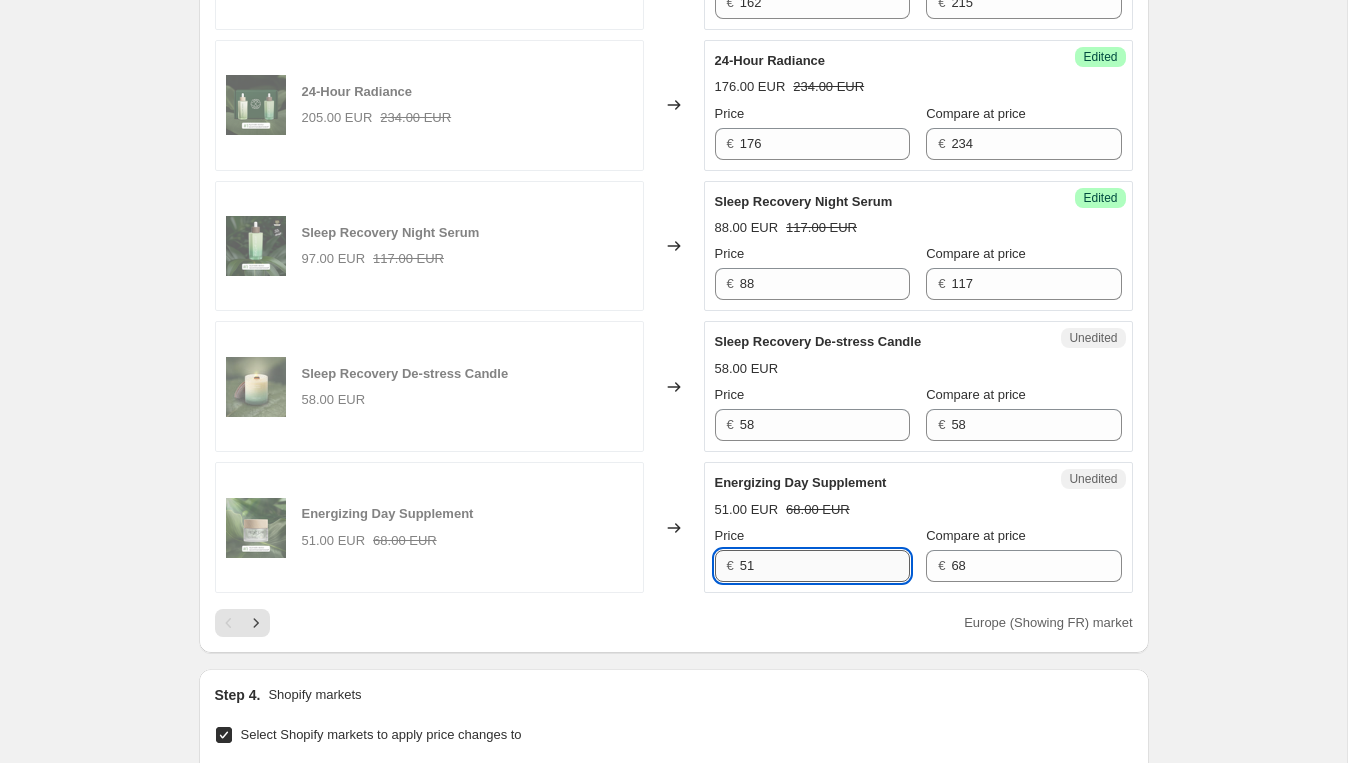 click on "51" at bounding box center (825, 566) 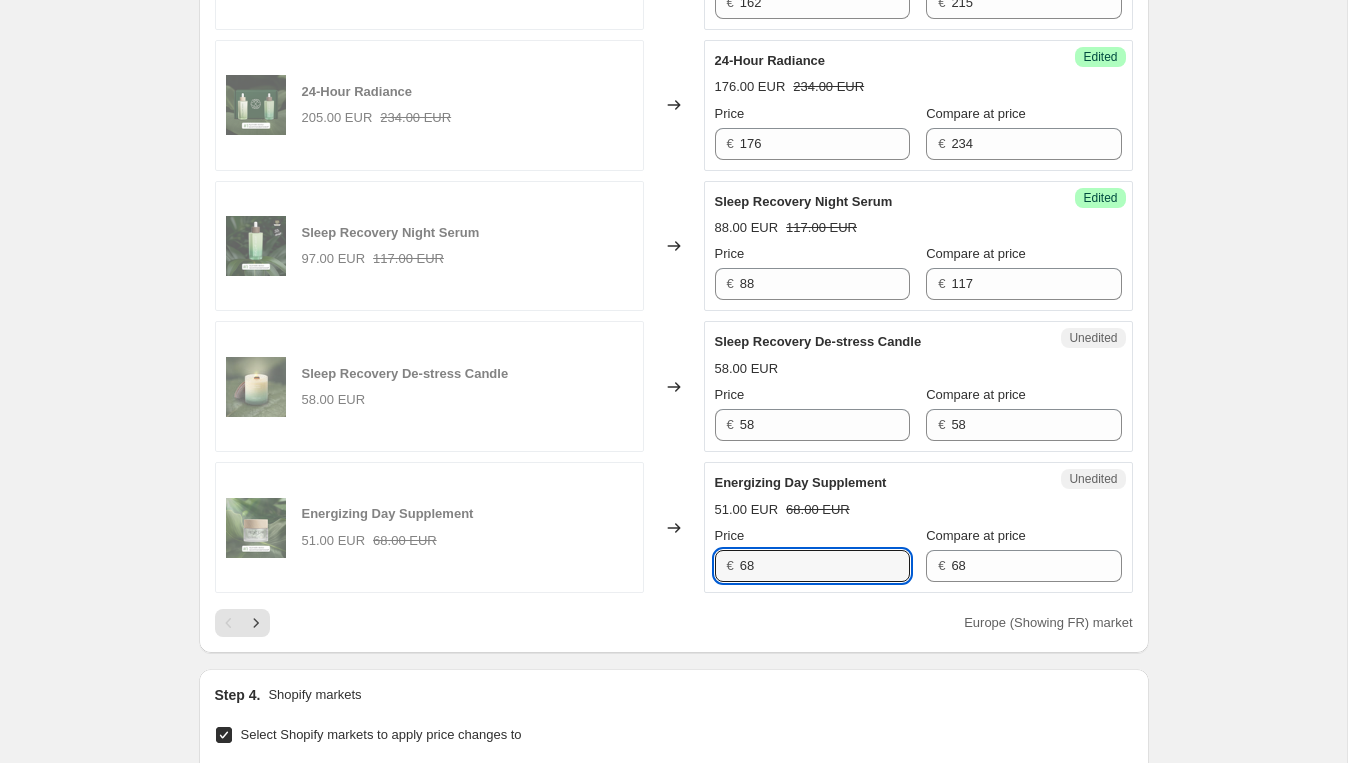 type on "68" 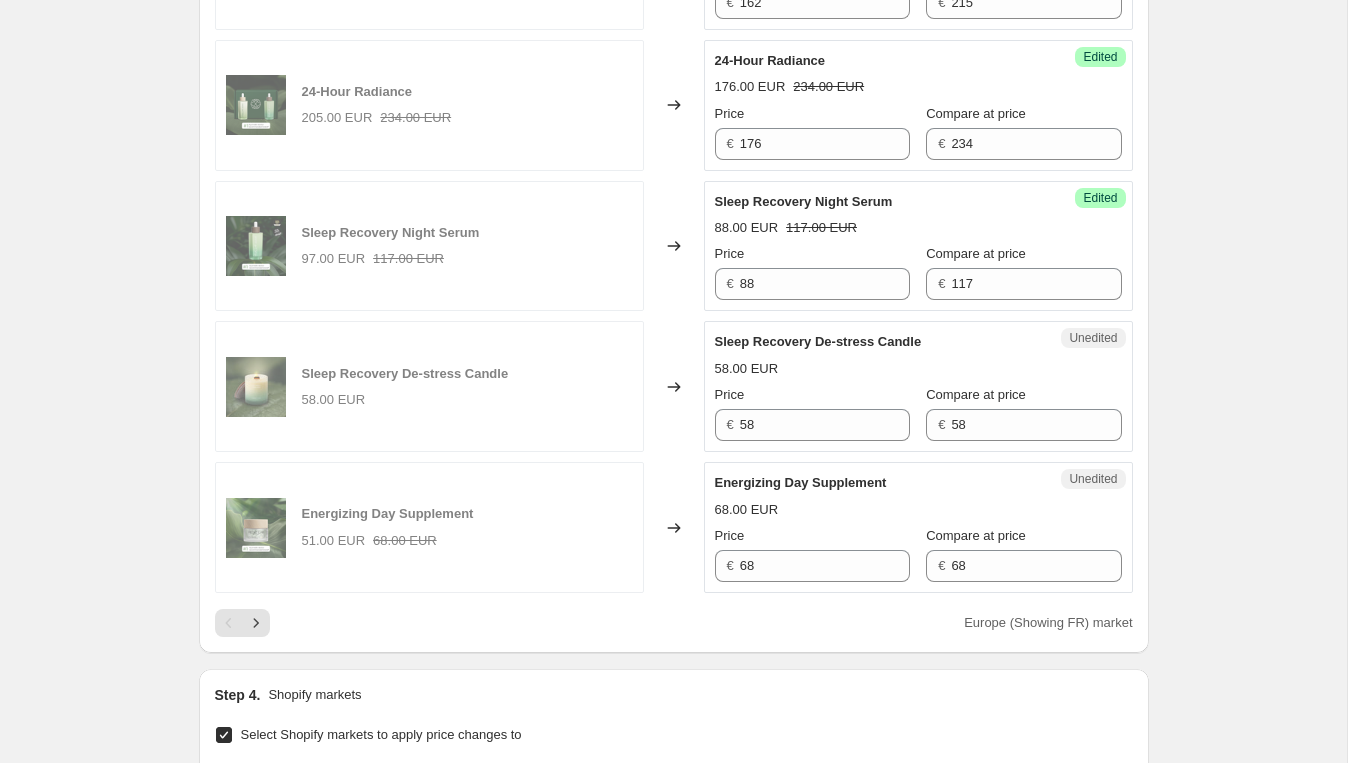 click on "Energizing Day Supplement" at bounding box center [878, 483] 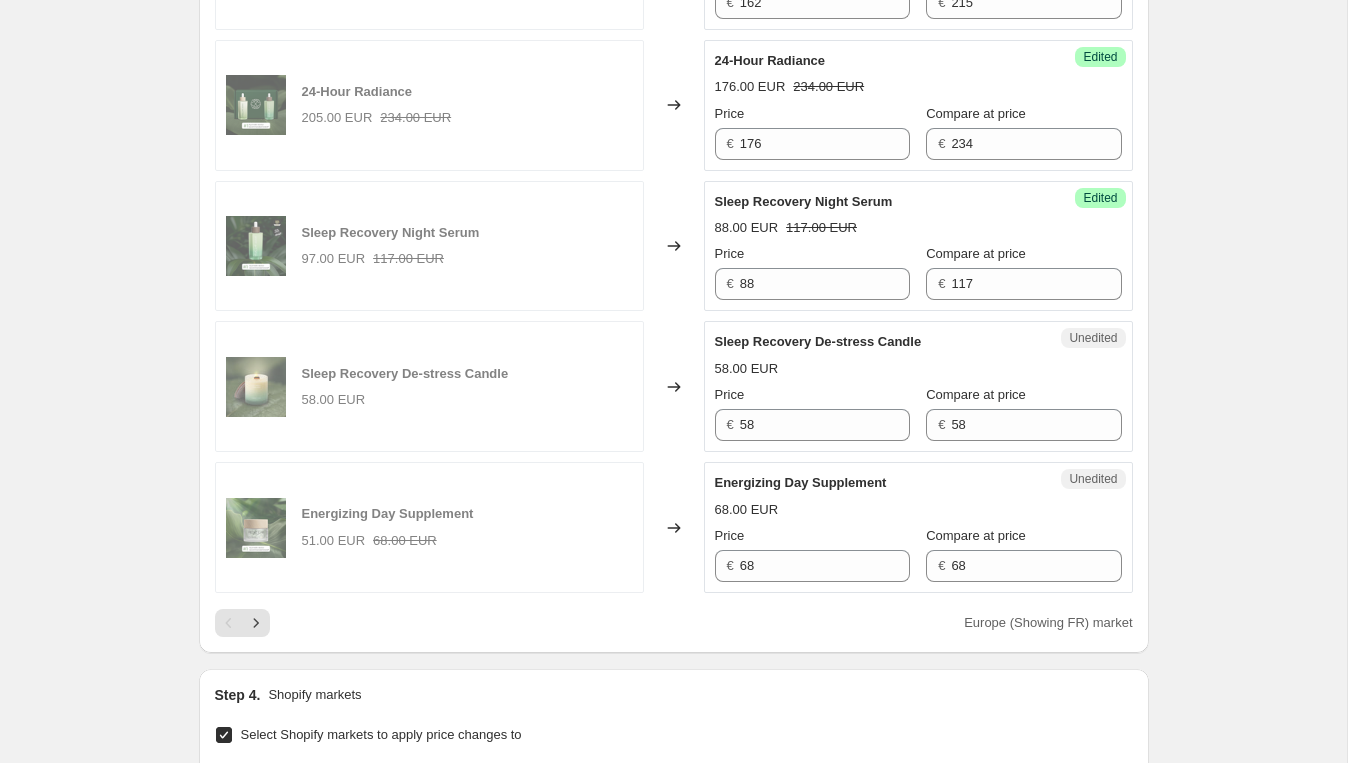 click on "Create new price [MEDICAL_DATA]. This page is ready Create new price [MEDICAL_DATA] Draft Step 1. Optionally give your price [MEDICAL_DATA] a title (eg "March 30% off sale on boots") [DATE] 17:25:42 Price [MEDICAL_DATA] This title is just for internal use, customers won't see it Step 2. Select how the prices should change Use bulk price change rules Set product prices individually Use CSV upload Select tags to add while price change is active Select tags to remove while price change is active Step 3. Select which products should change in price Select all products, use filters, or select products variants individually All products Filter by product, collection, tag, vendor, product type, variant title, or inventory Select product variants individually PRICE CHANGE PREVIEW 58 product variants selected. 11 product prices edited: Sleep Recovery Night Cream 98.00 EUR Changed to Success Edited Sleep Recovery Night Cream 74.00 EUR 98.00 EUR Price € 74 Compare at price € 98 Sleep Recovery Night Serum 117.00 EUR Changed to" at bounding box center [673, -680] 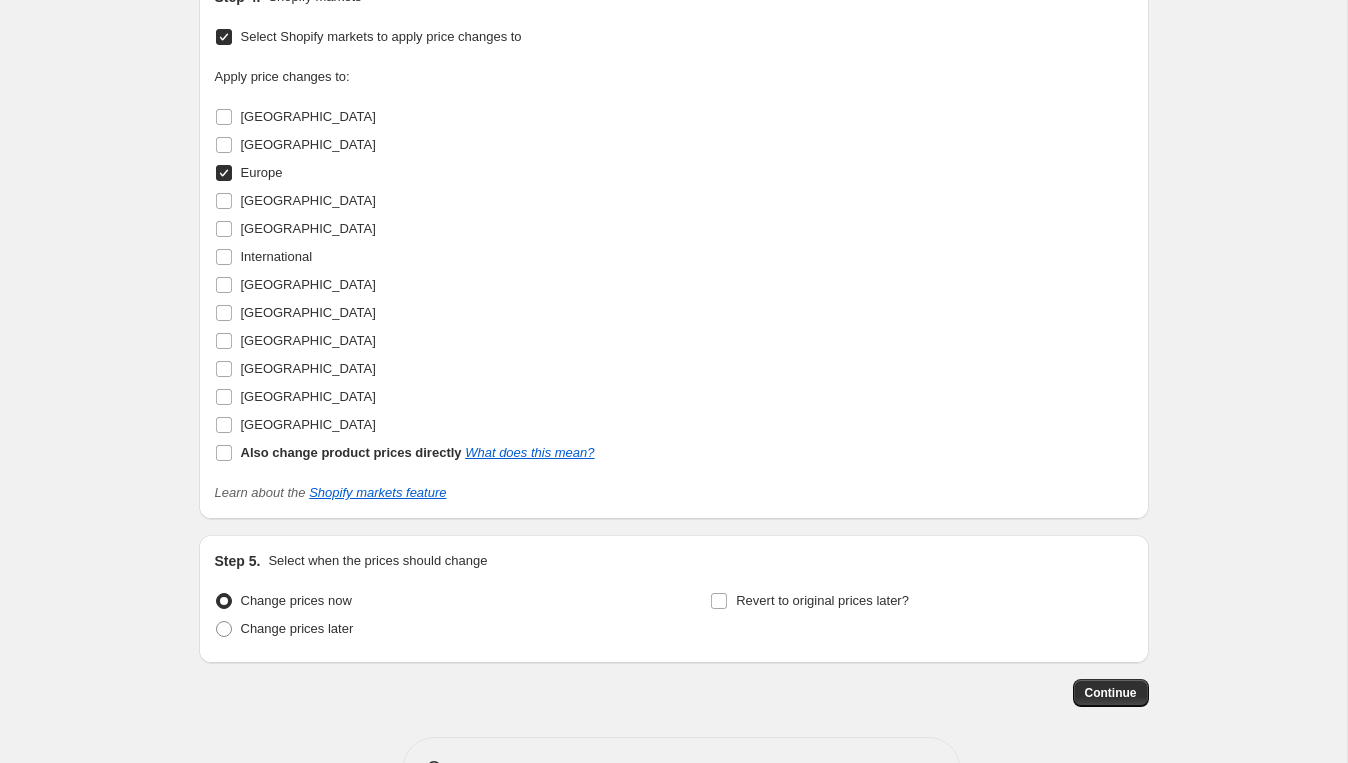 scroll, scrollTop: 3710, scrollLeft: 0, axis: vertical 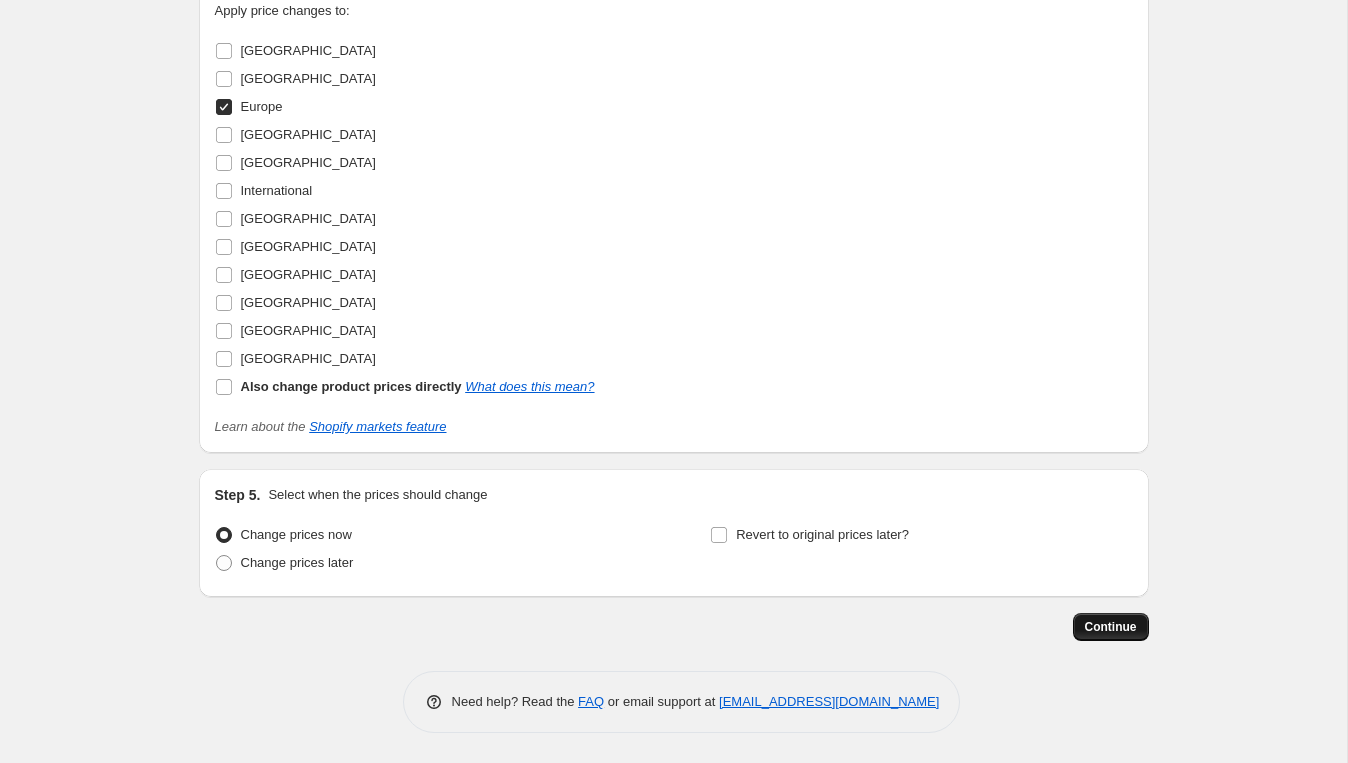 click on "Continue" at bounding box center [1111, 627] 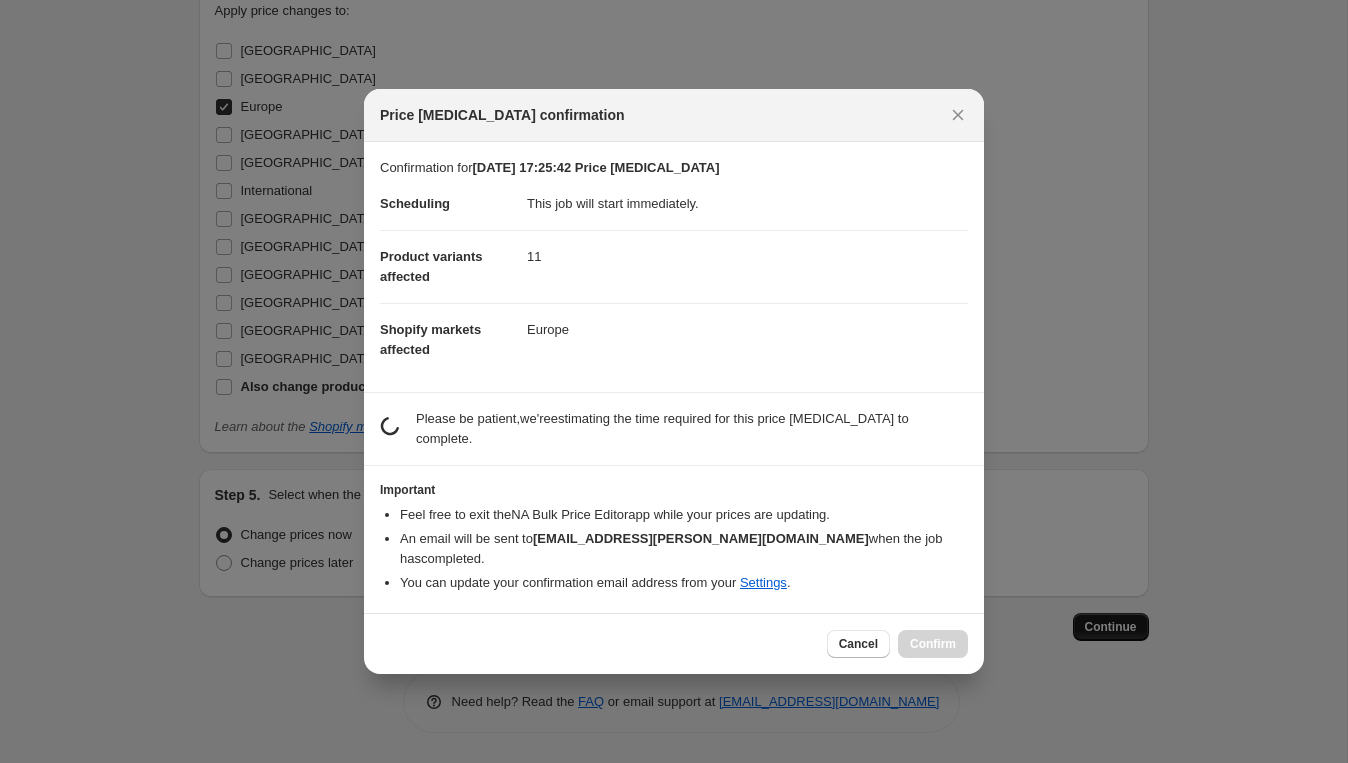 scroll, scrollTop: 0, scrollLeft: 0, axis: both 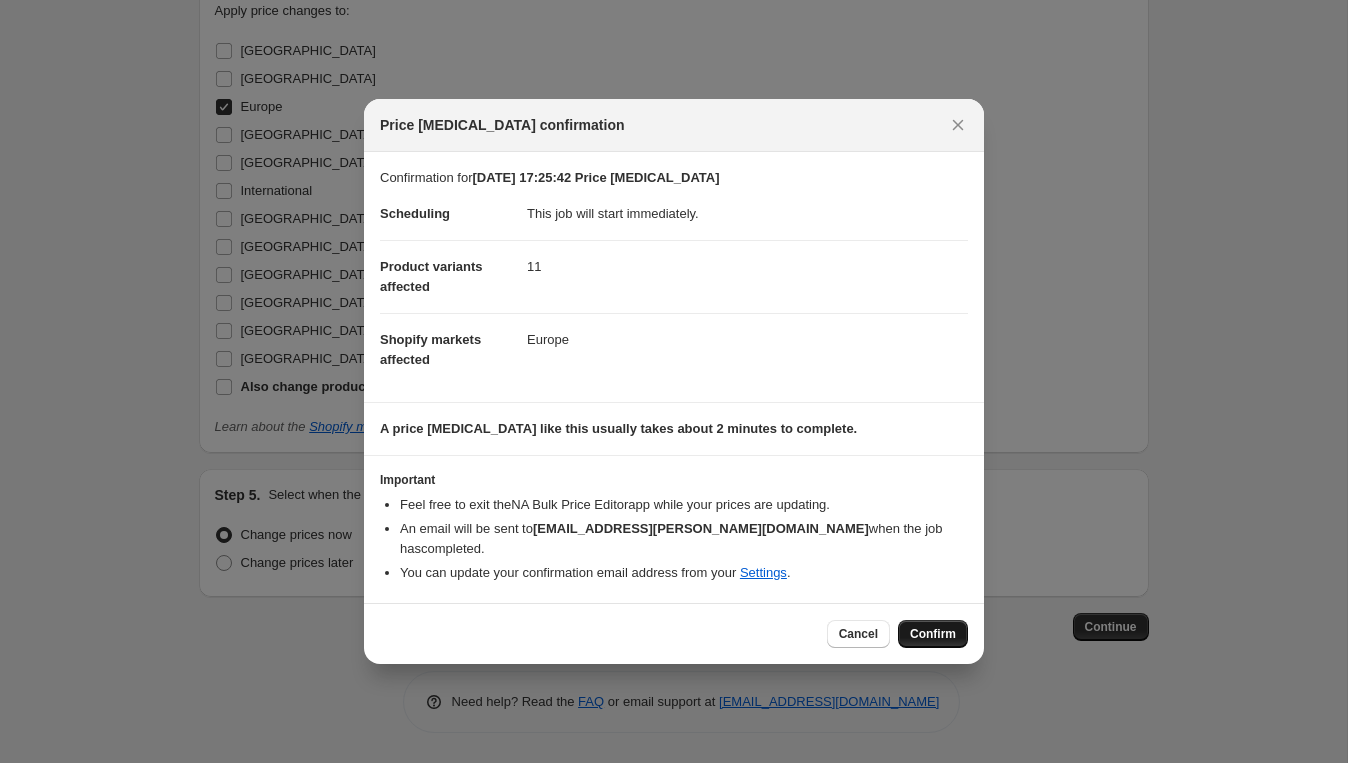 click on "Confirm" at bounding box center [933, 634] 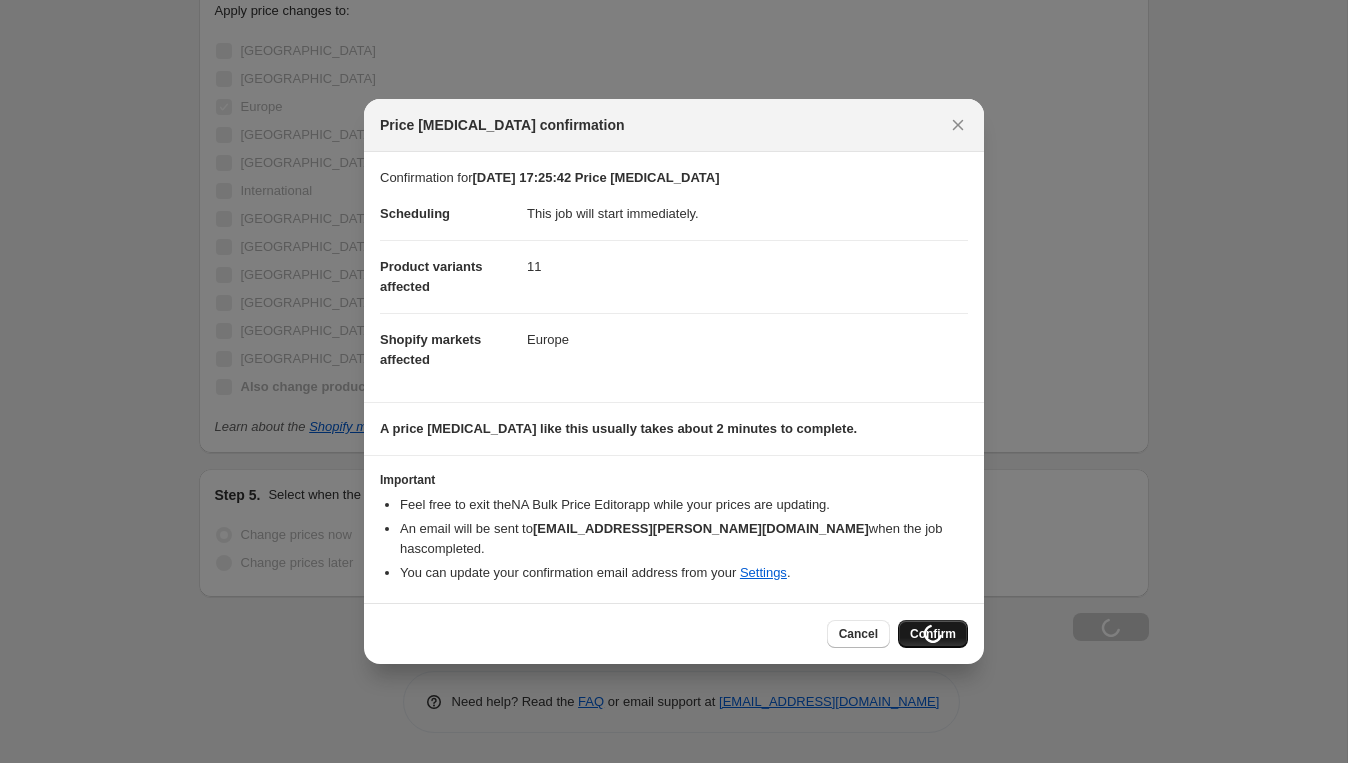 scroll, scrollTop: 3777, scrollLeft: 0, axis: vertical 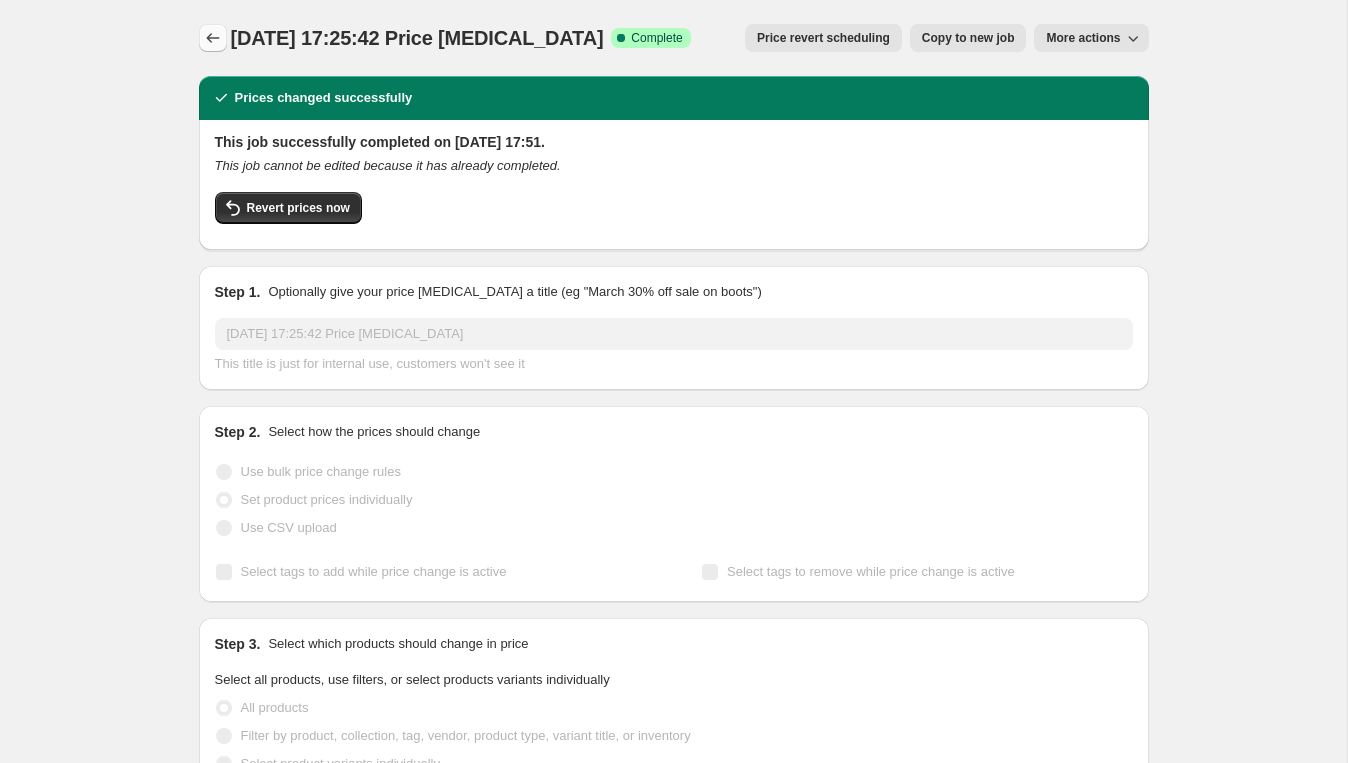 click 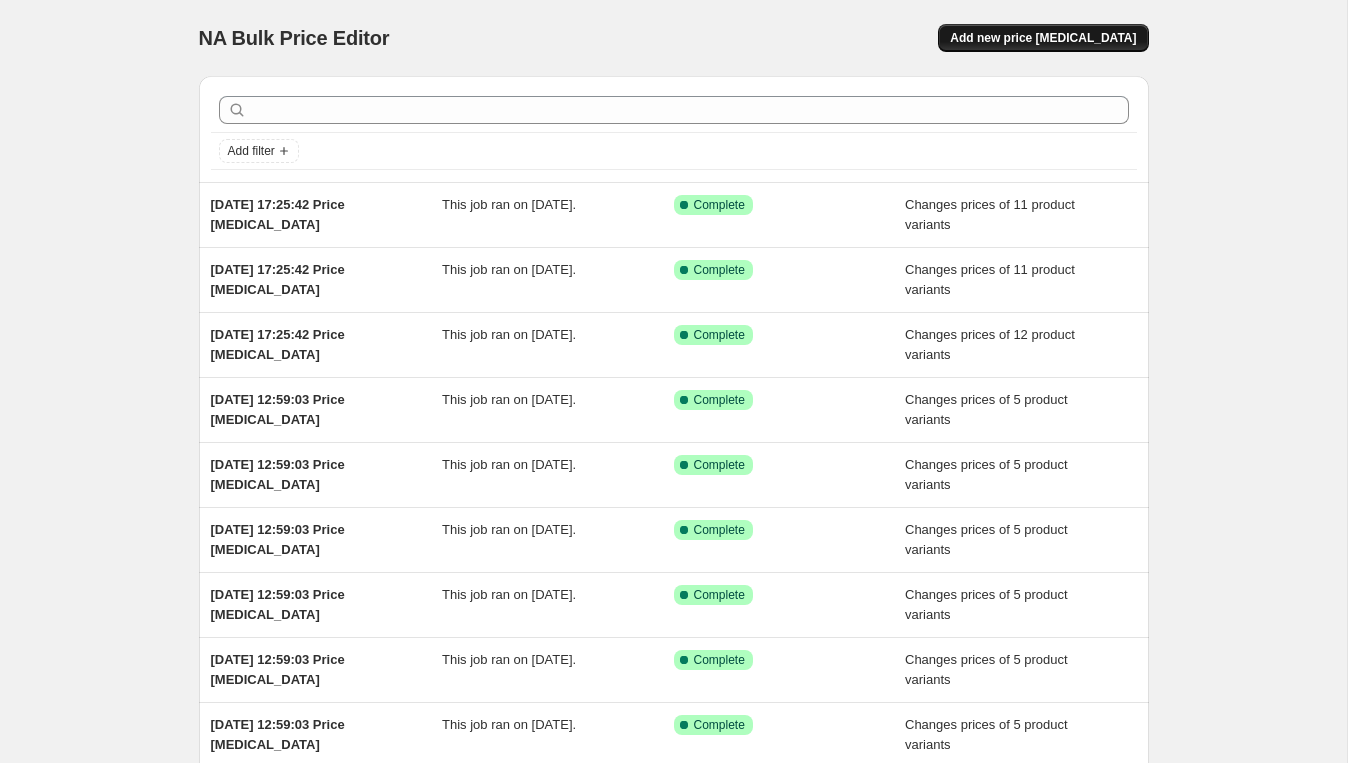 click on "Add new price [MEDICAL_DATA]" at bounding box center [1043, 38] 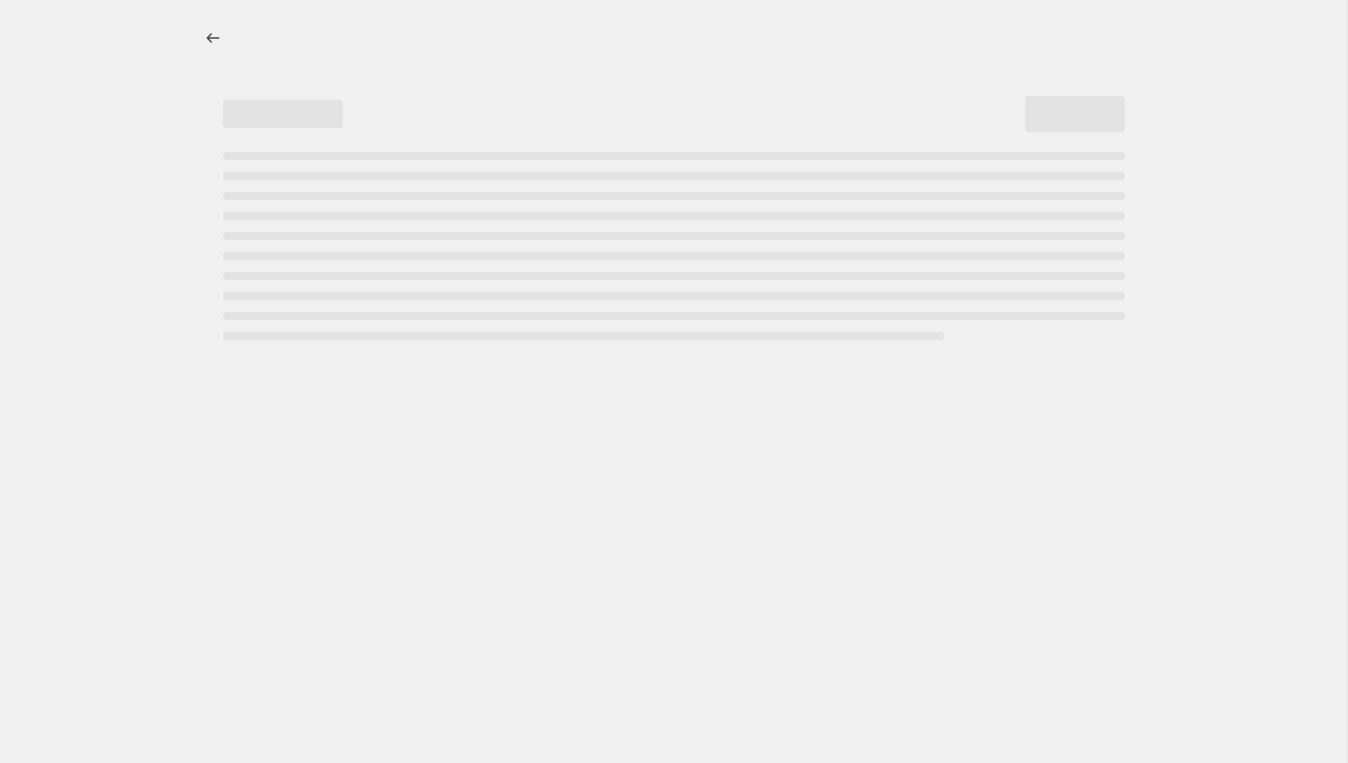 select on "percentage" 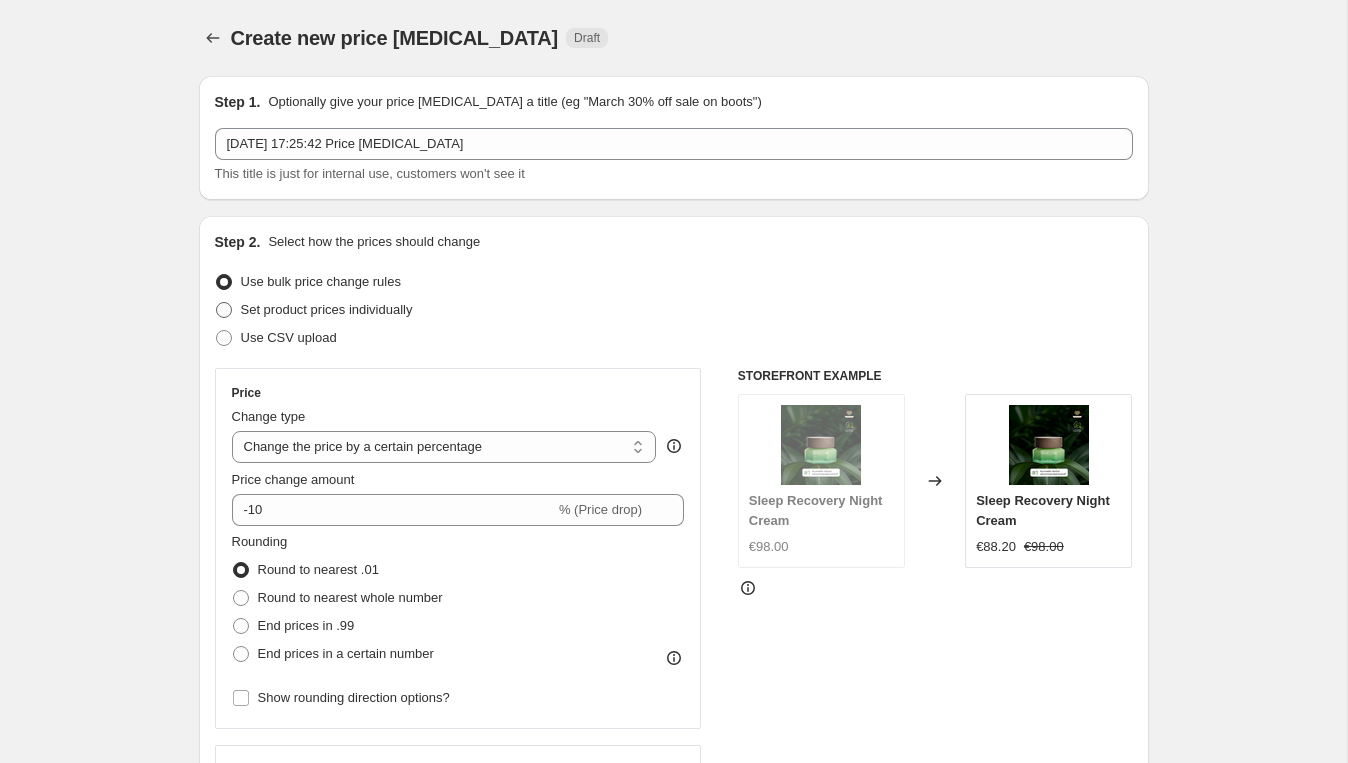 click on "Set product prices individually" at bounding box center (327, 309) 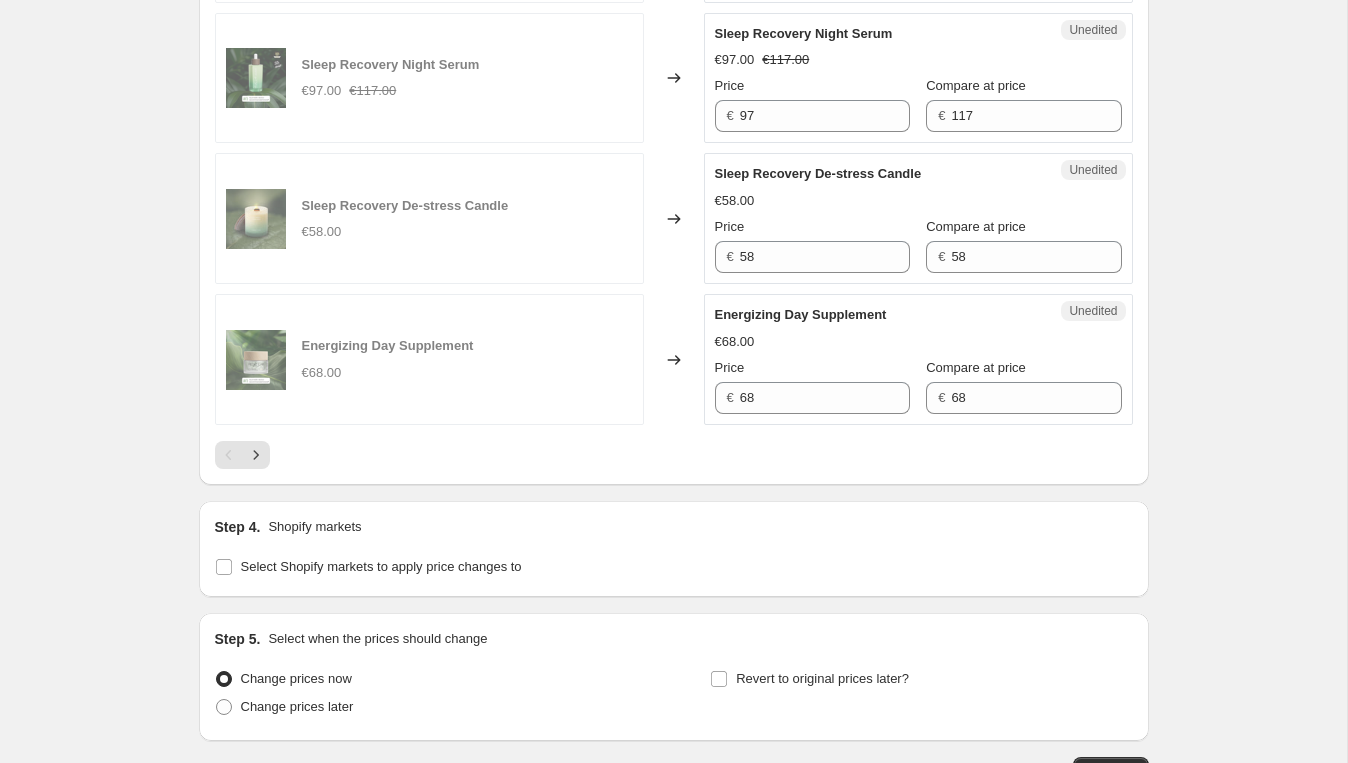 scroll, scrollTop: 3258, scrollLeft: 0, axis: vertical 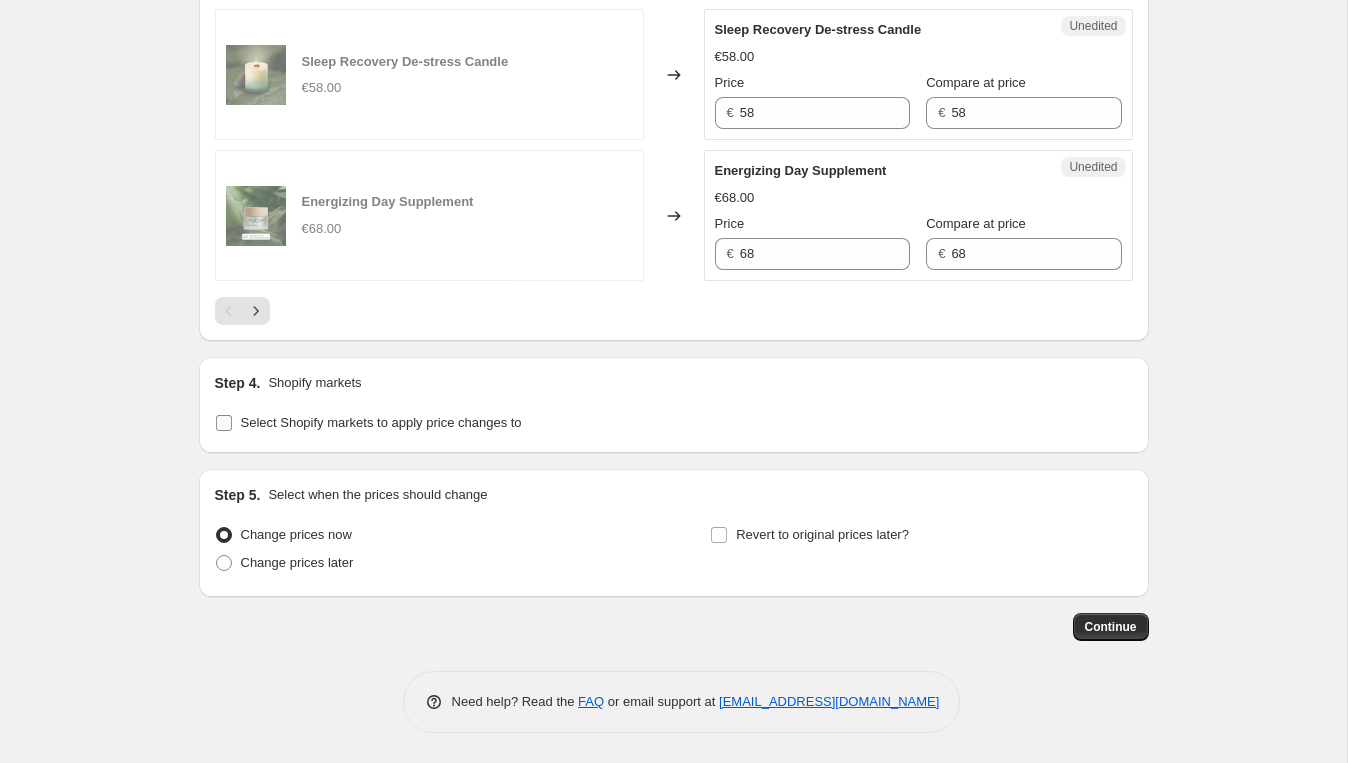 click on "Select Shopify markets to apply price changes to" at bounding box center [224, 423] 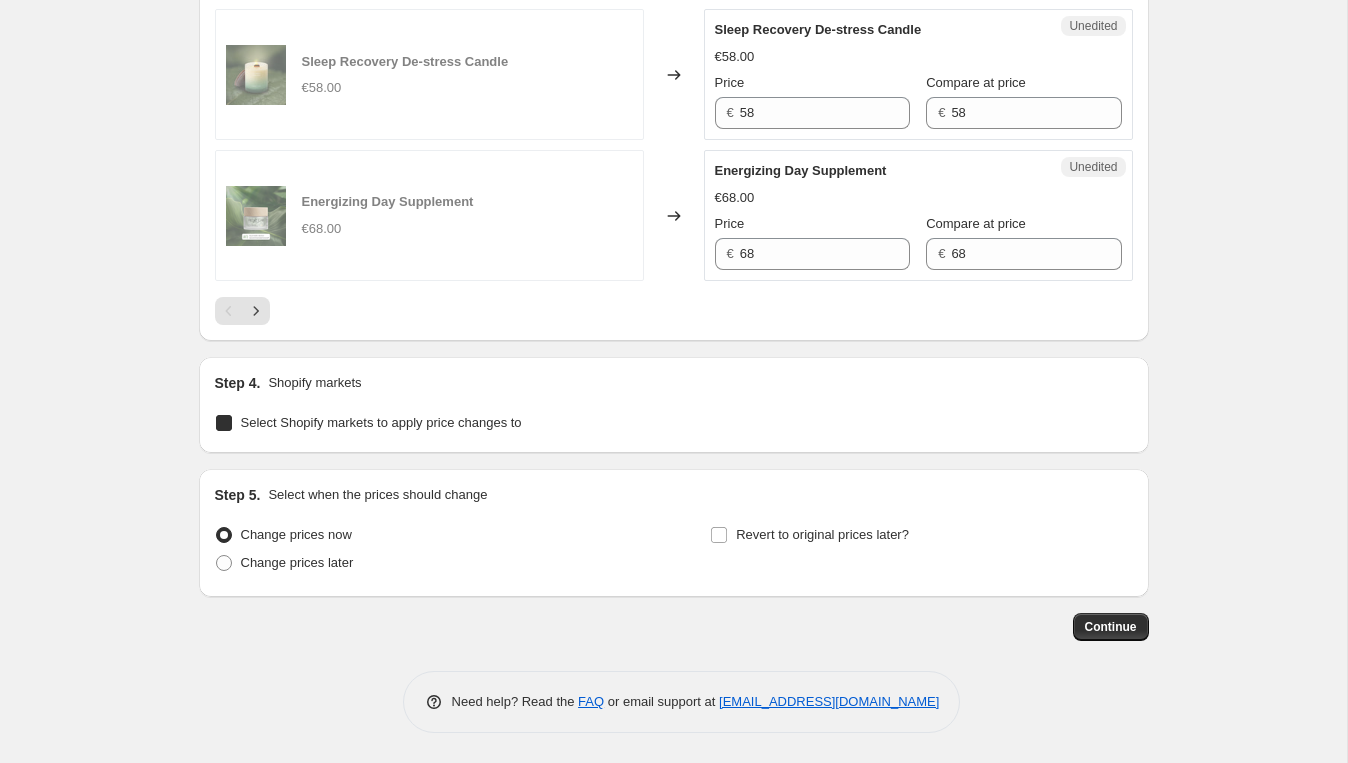 checkbox on "true" 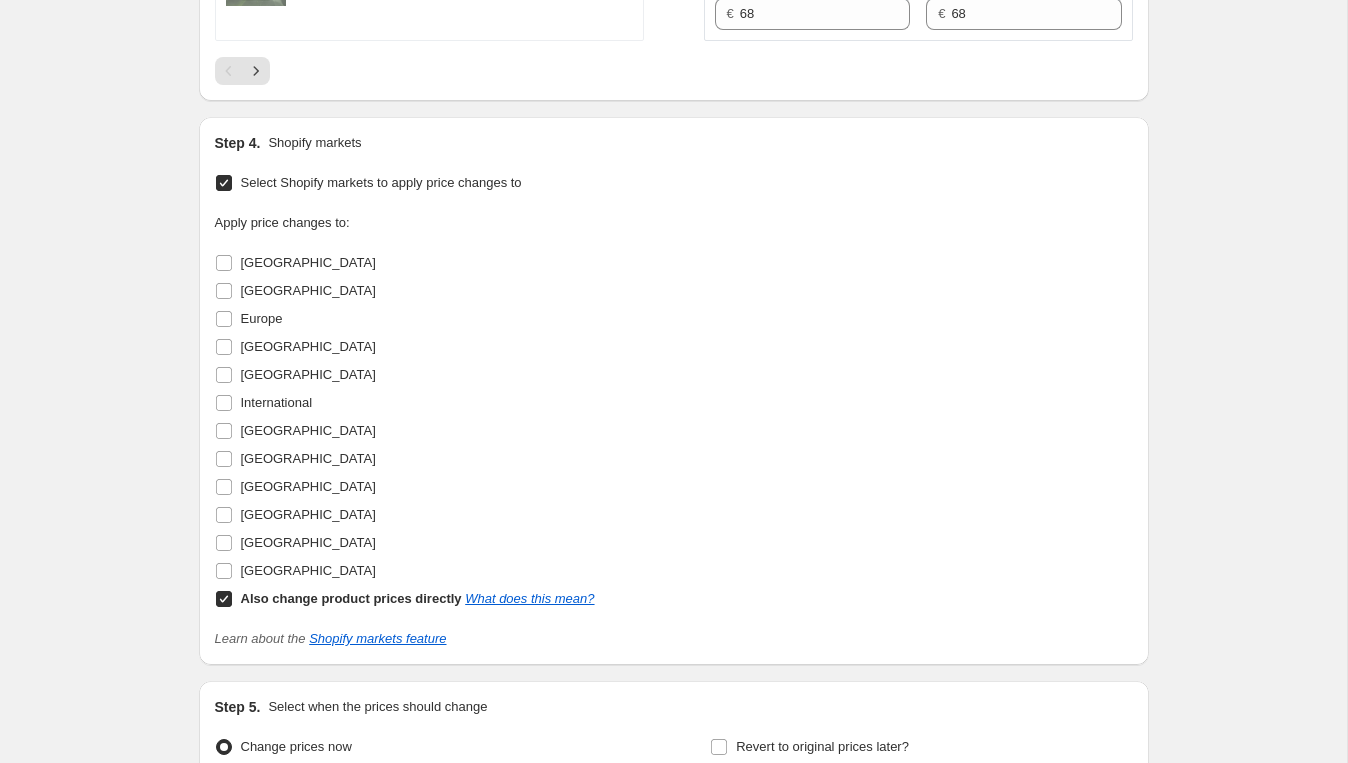 scroll, scrollTop: 3466, scrollLeft: 0, axis: vertical 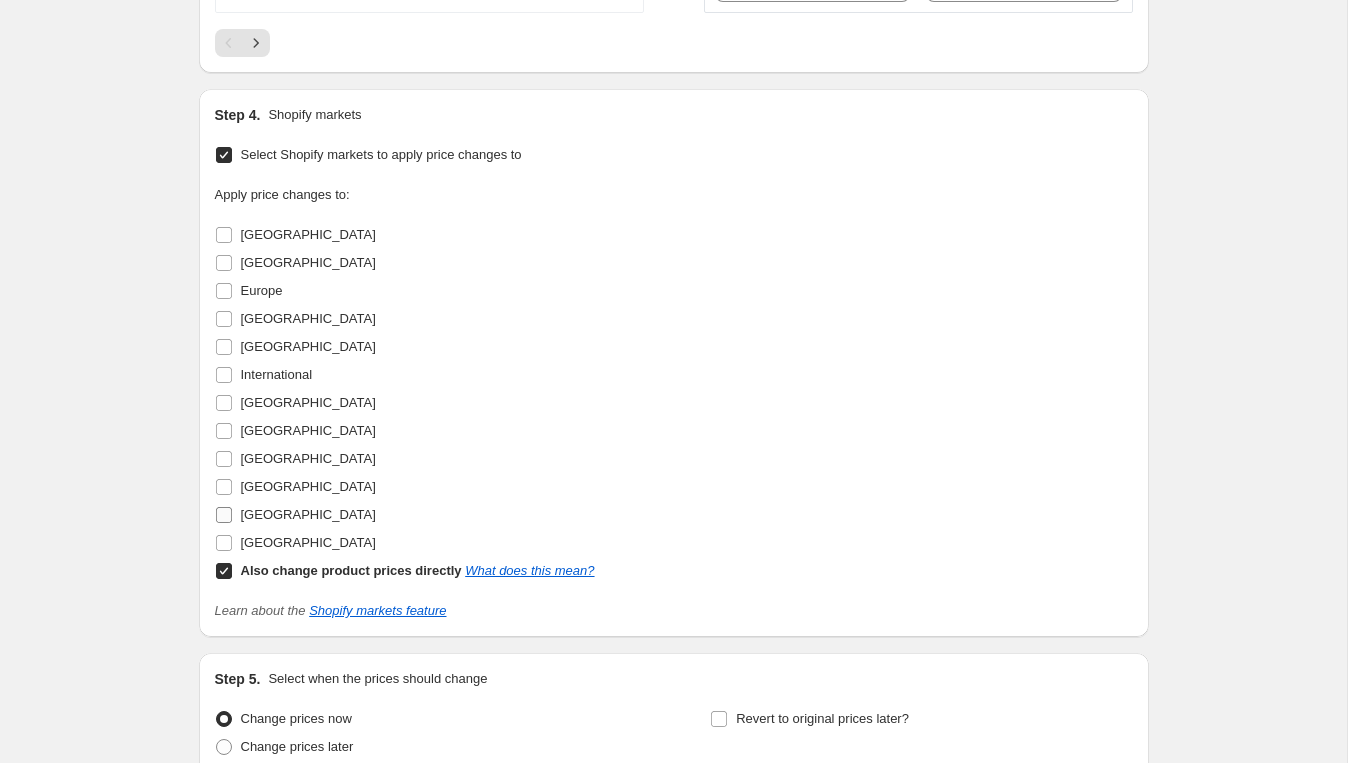 click on "[GEOGRAPHIC_DATA]" at bounding box center [308, 514] 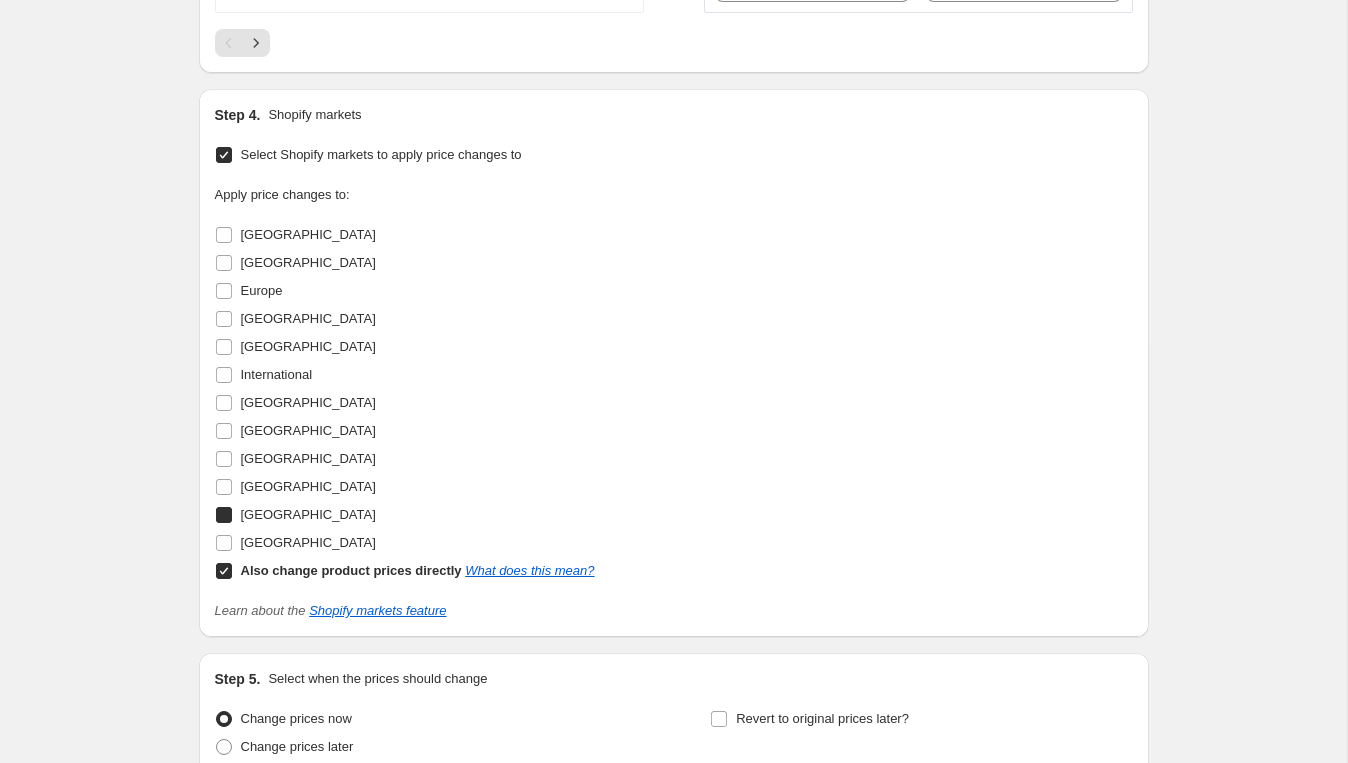 checkbox on "true" 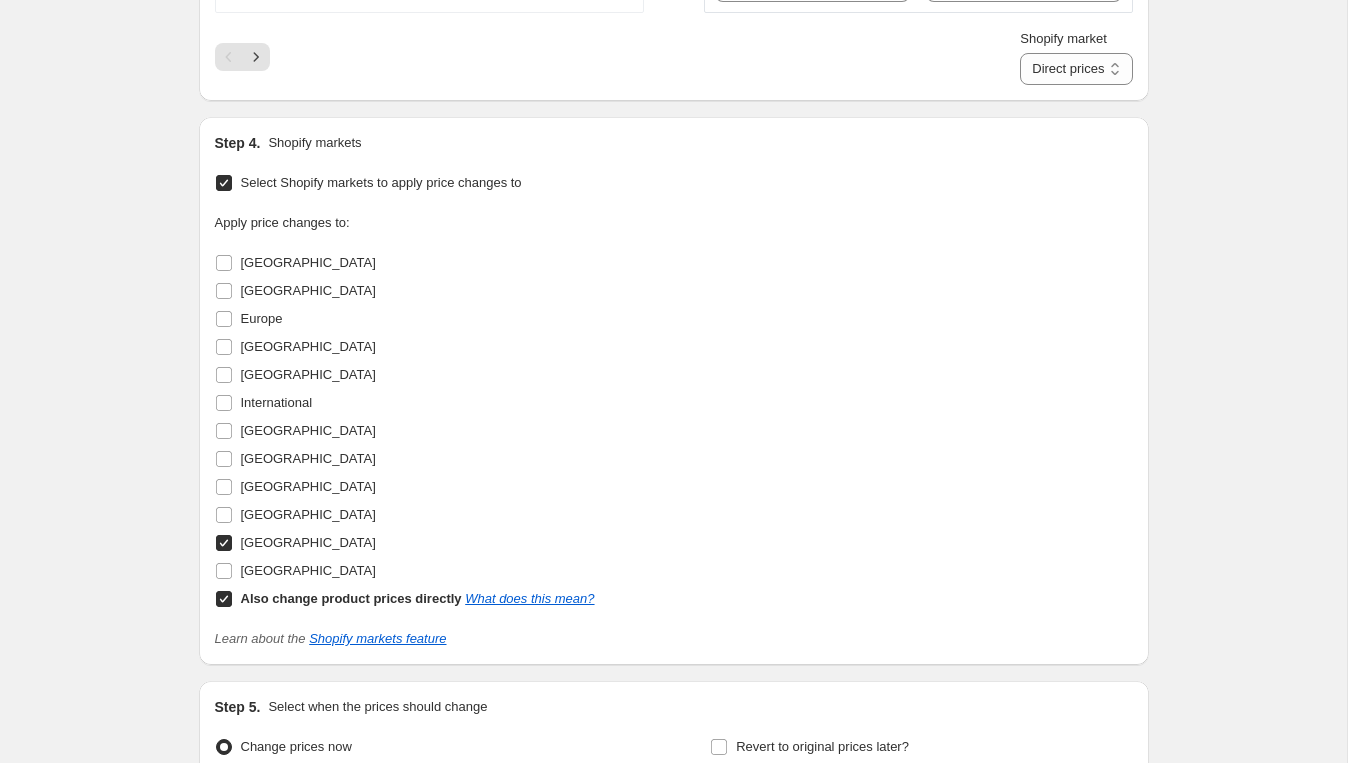 click on "Also change product prices directly   What does this mean?" at bounding box center [224, 599] 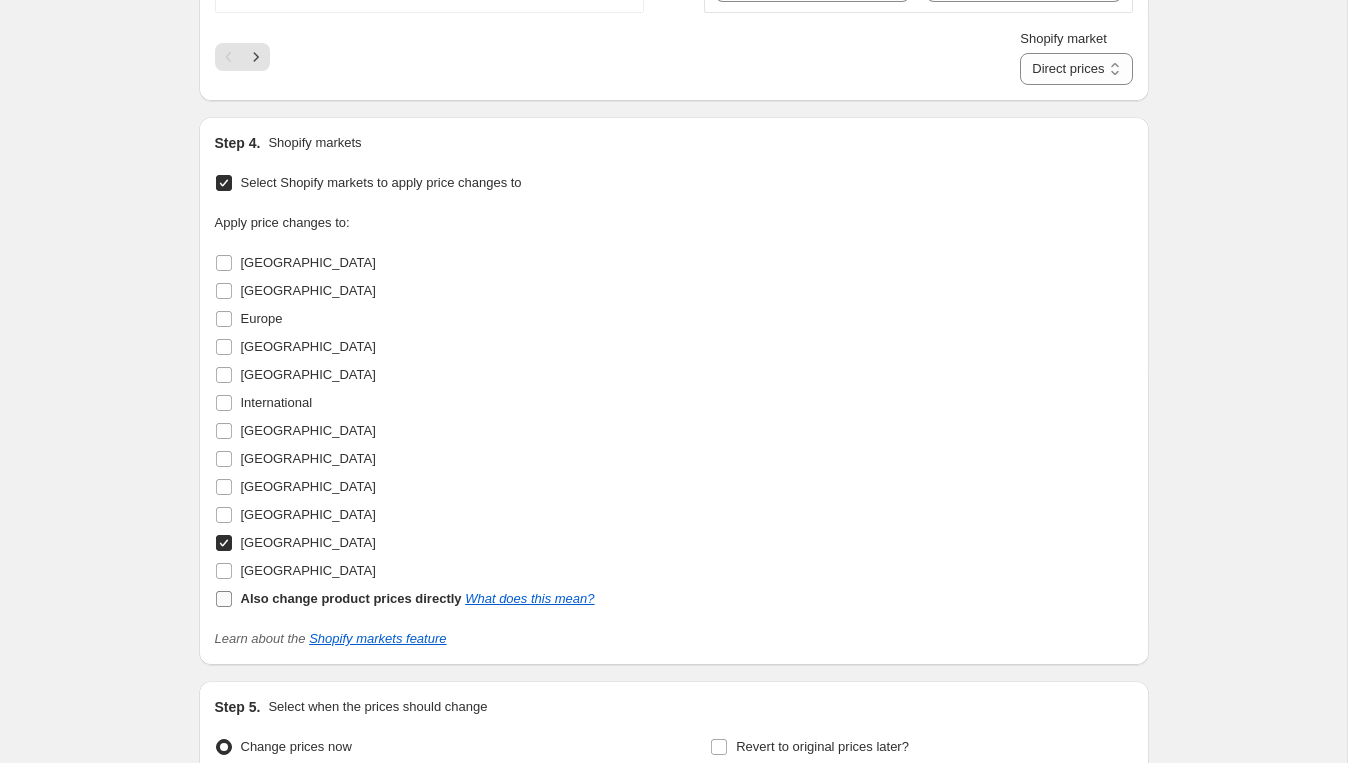 checkbox on "false" 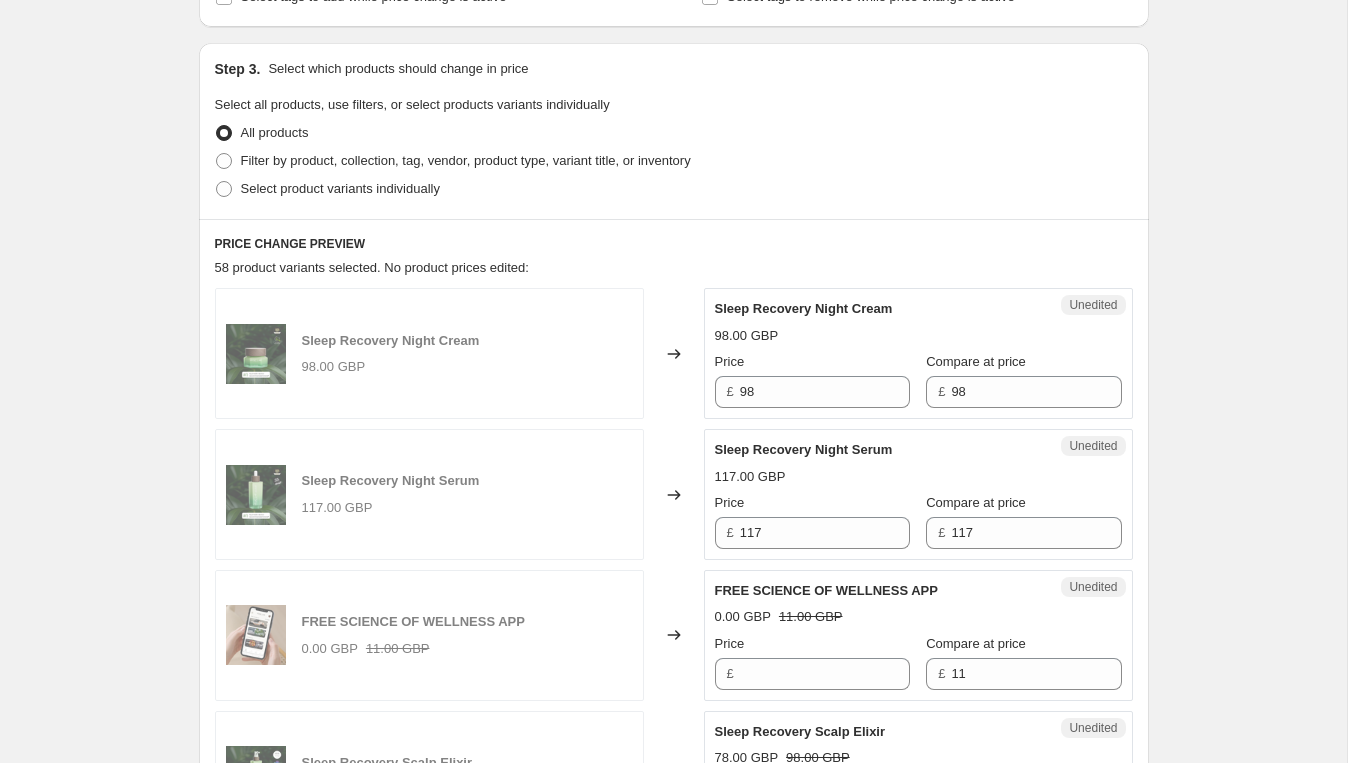 scroll, scrollTop: 432, scrollLeft: 0, axis: vertical 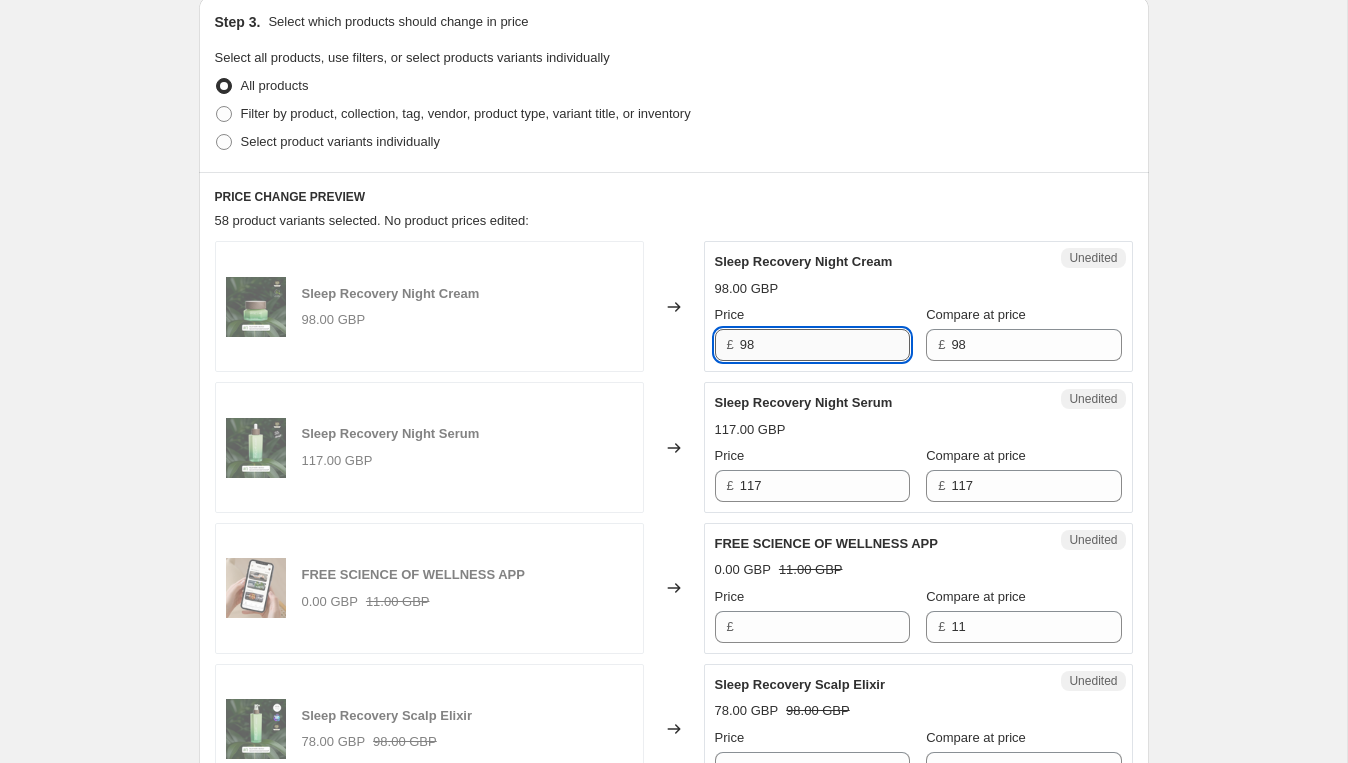 click on "98" at bounding box center [825, 345] 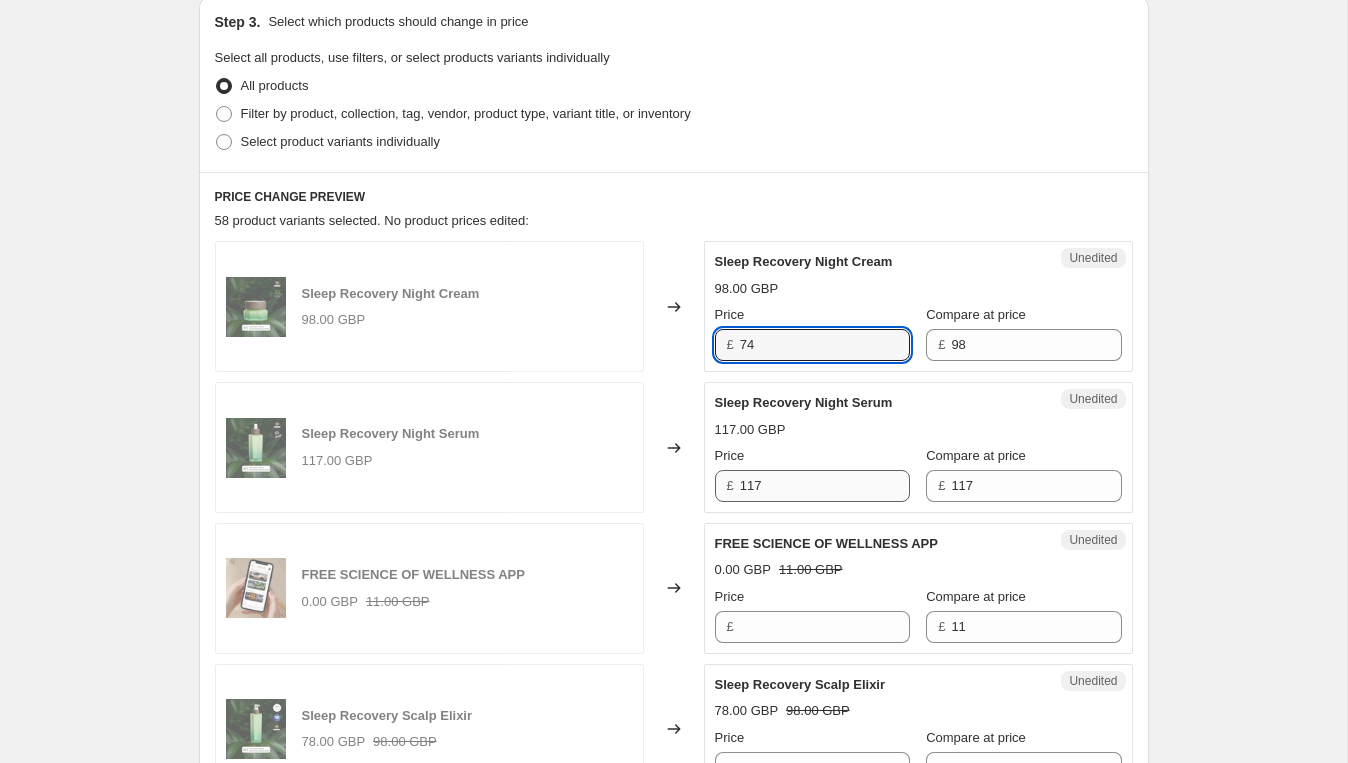 type on "74" 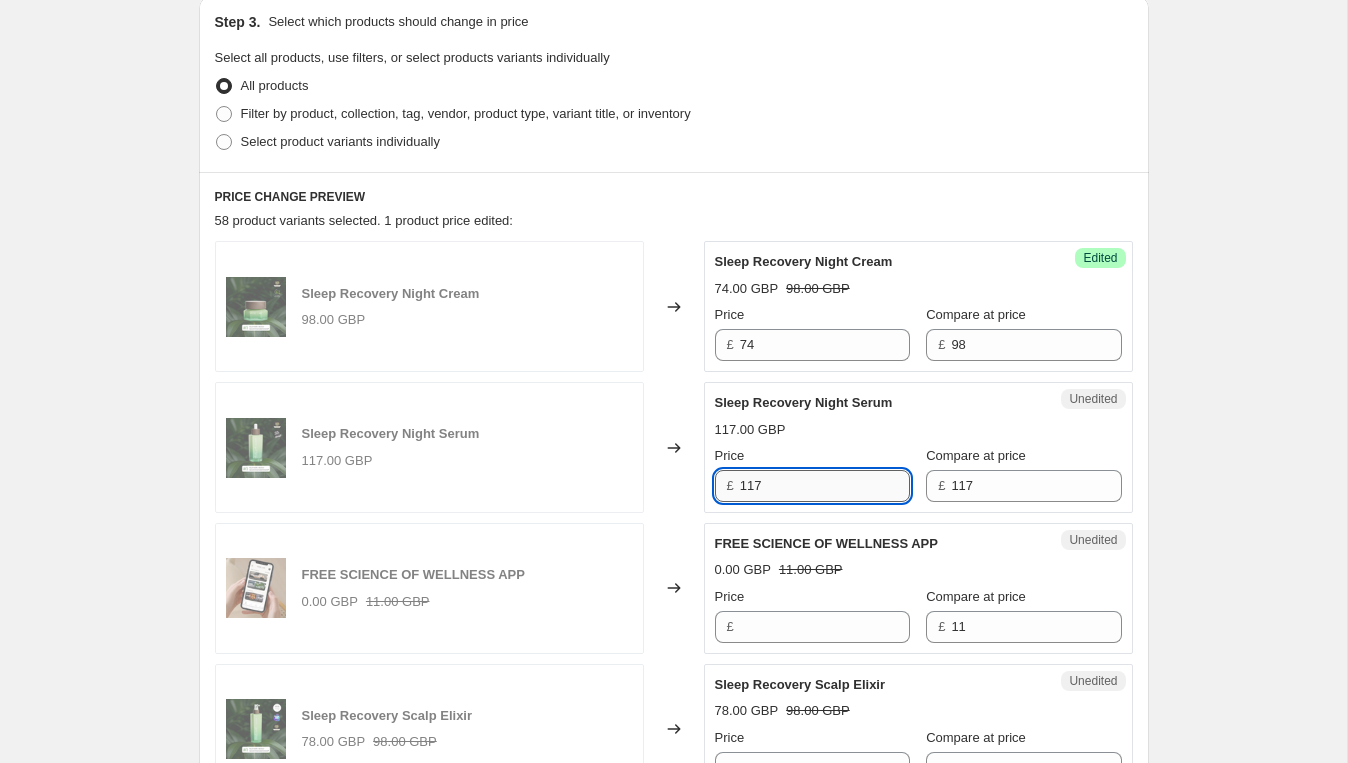 click on "117" at bounding box center (825, 486) 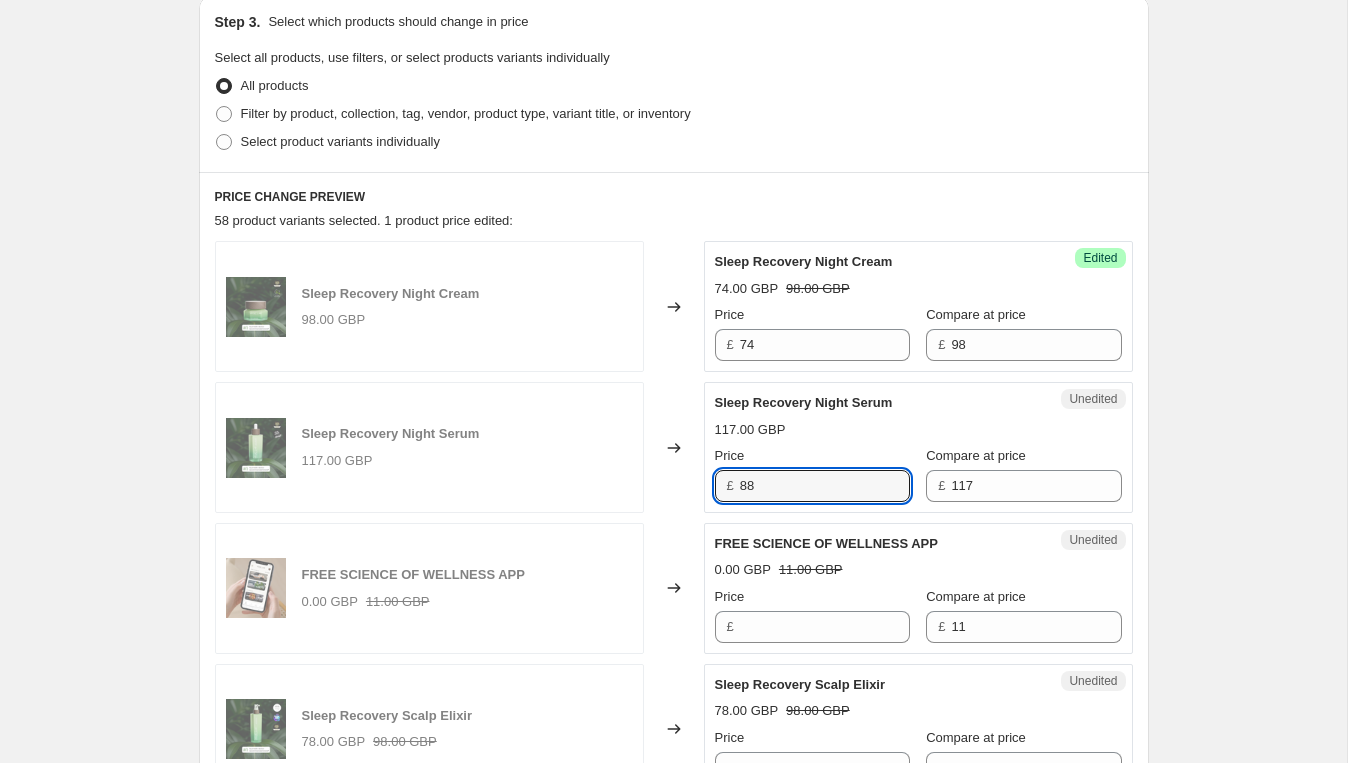 type on "88" 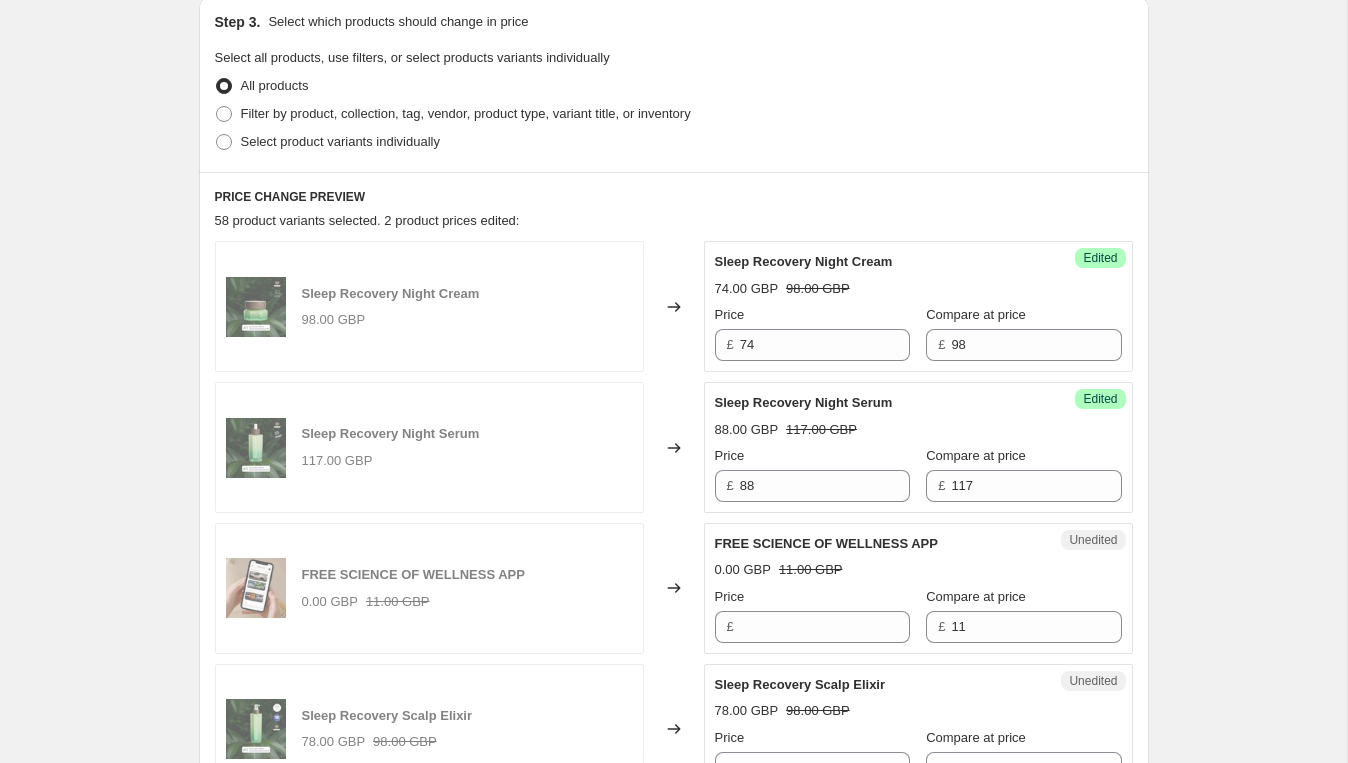 click on "Sleep Recovery Night Serum 88.00 GBP 117.00 GBP Price £ 88 Compare at price £ 117" at bounding box center [918, 447] 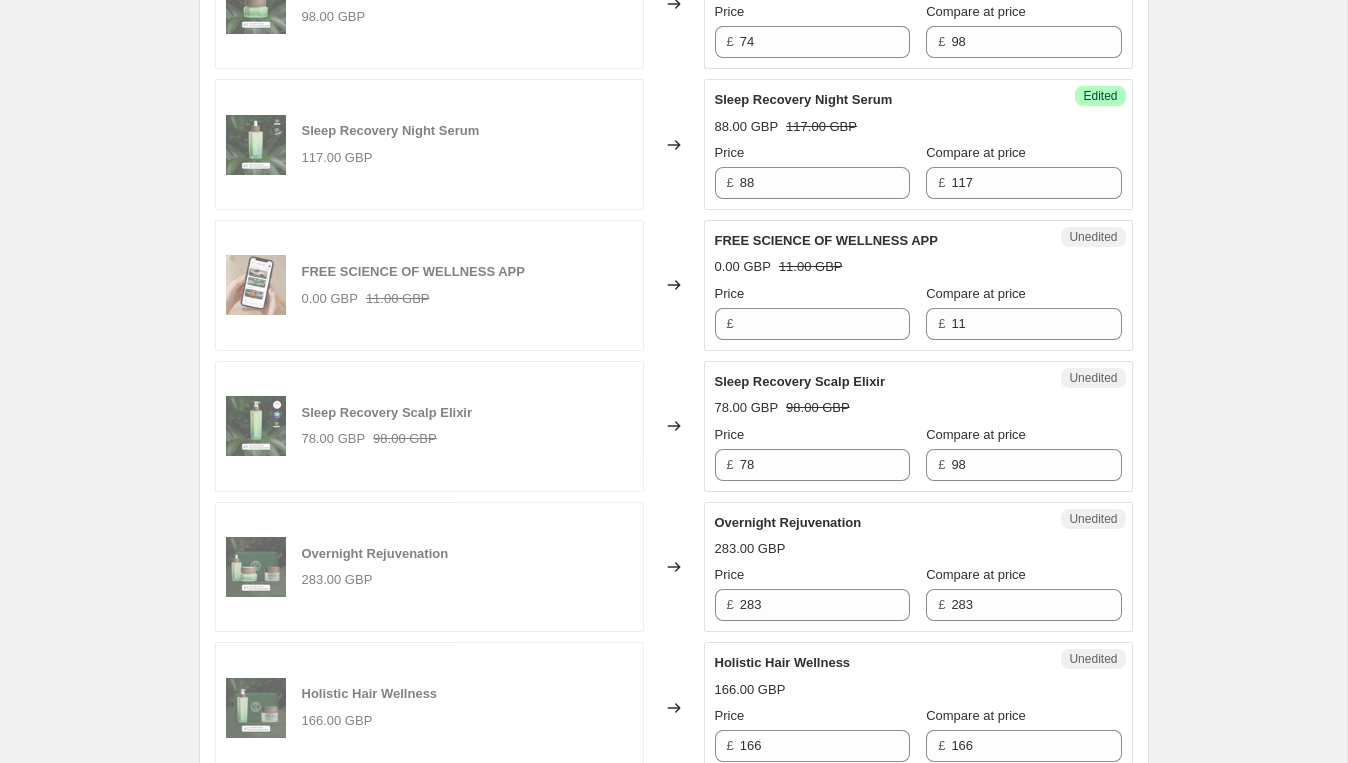 scroll, scrollTop: 757, scrollLeft: 0, axis: vertical 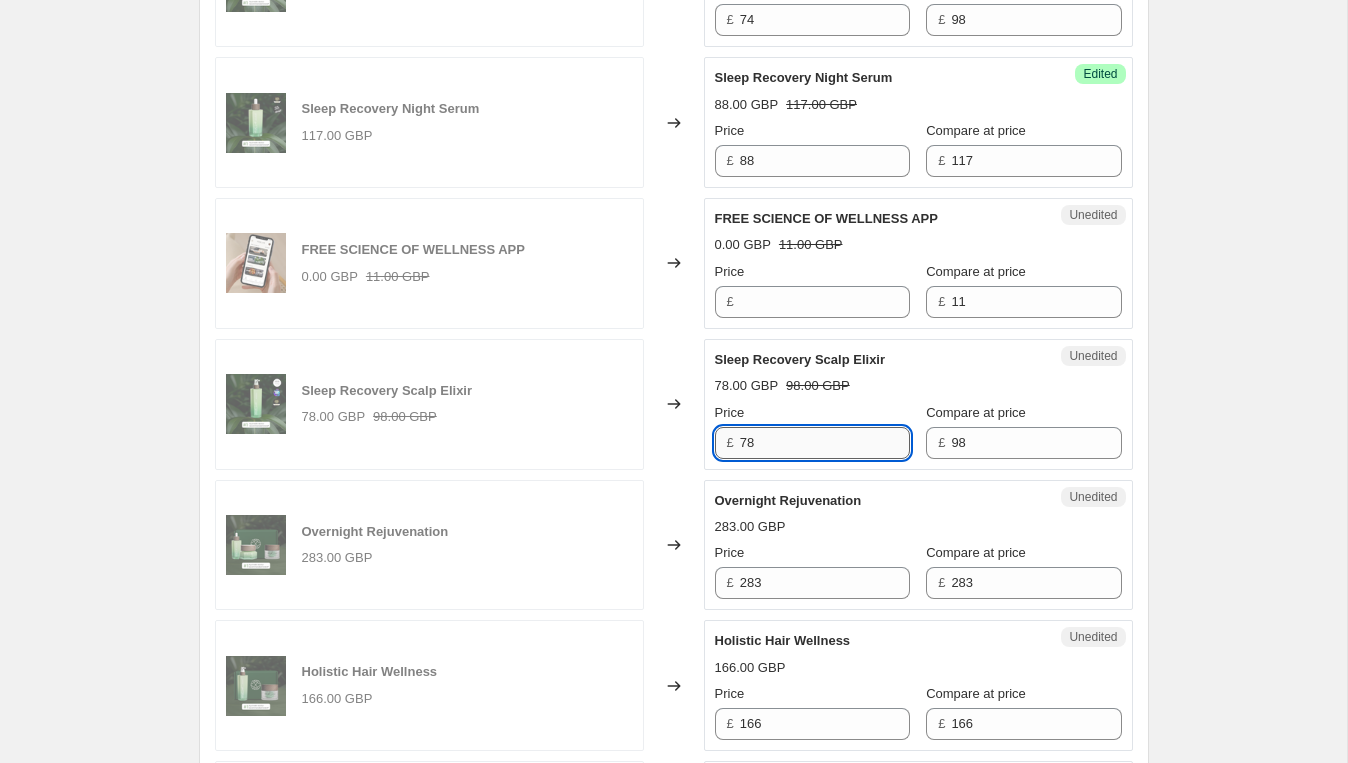 click on "78" at bounding box center (825, 443) 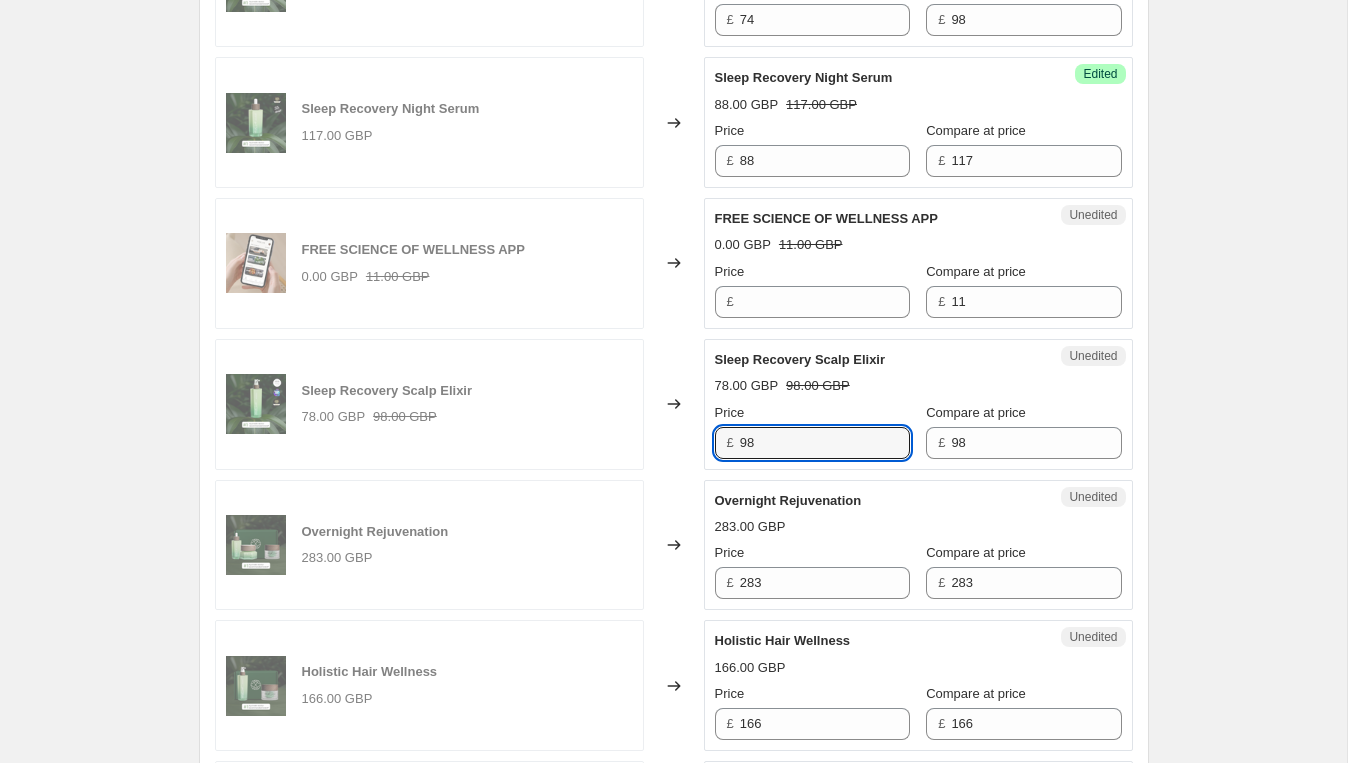 type on "98" 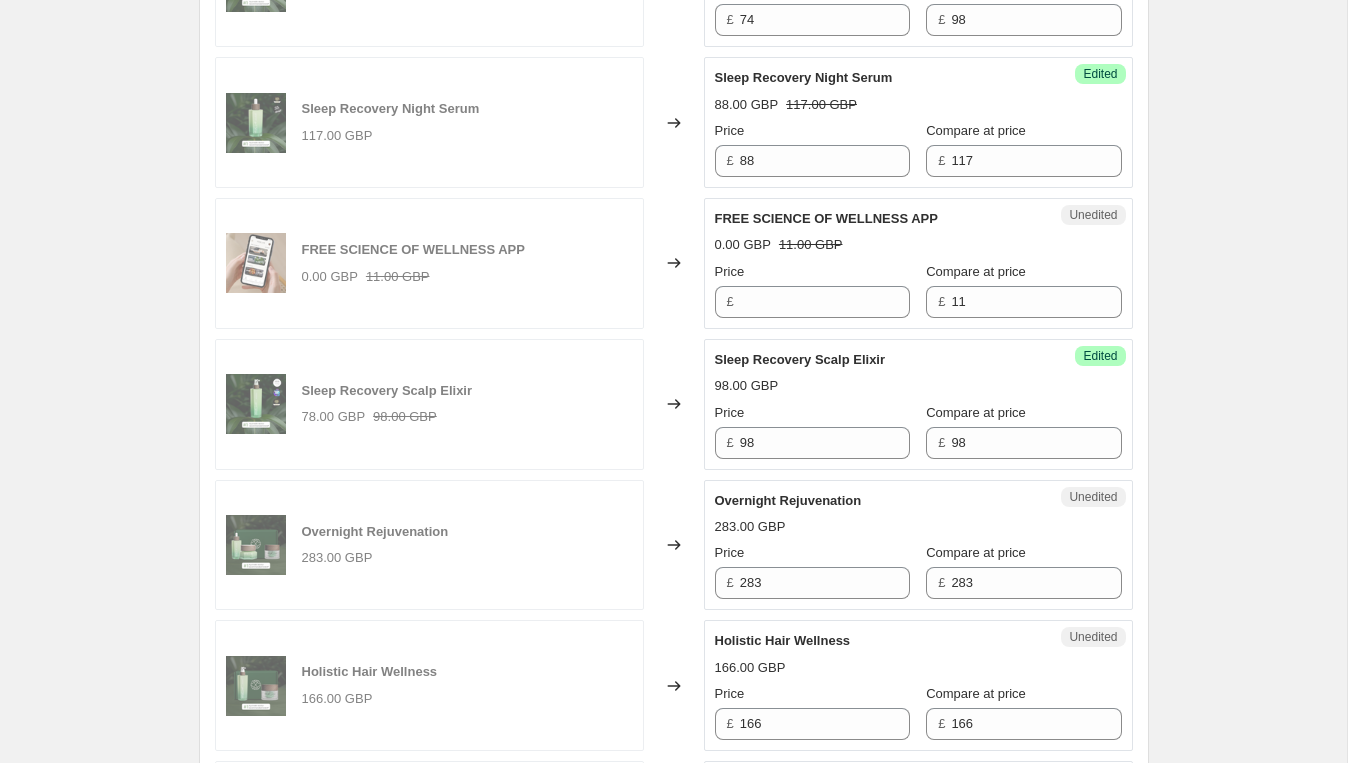 click on "Sleep Recovery Scalp Elixir" at bounding box center [878, 360] 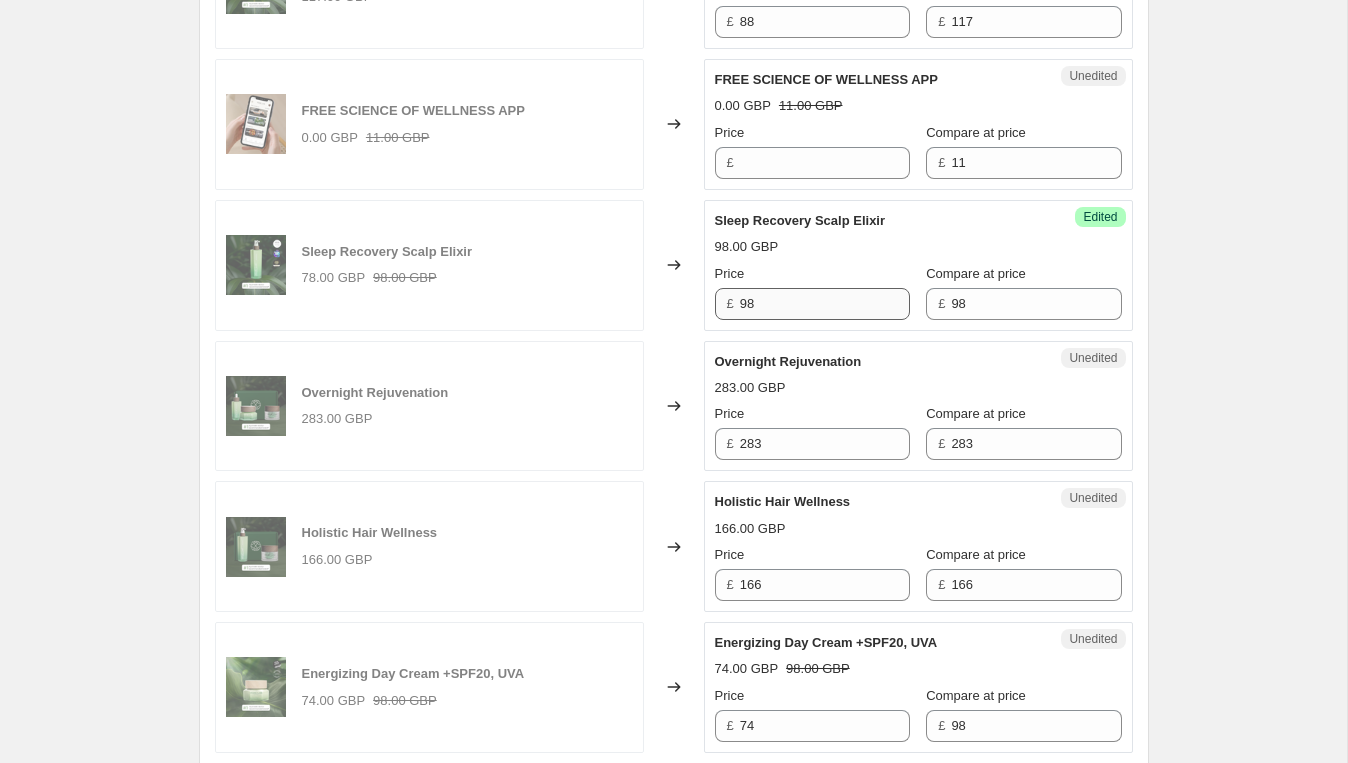 scroll, scrollTop: 913, scrollLeft: 0, axis: vertical 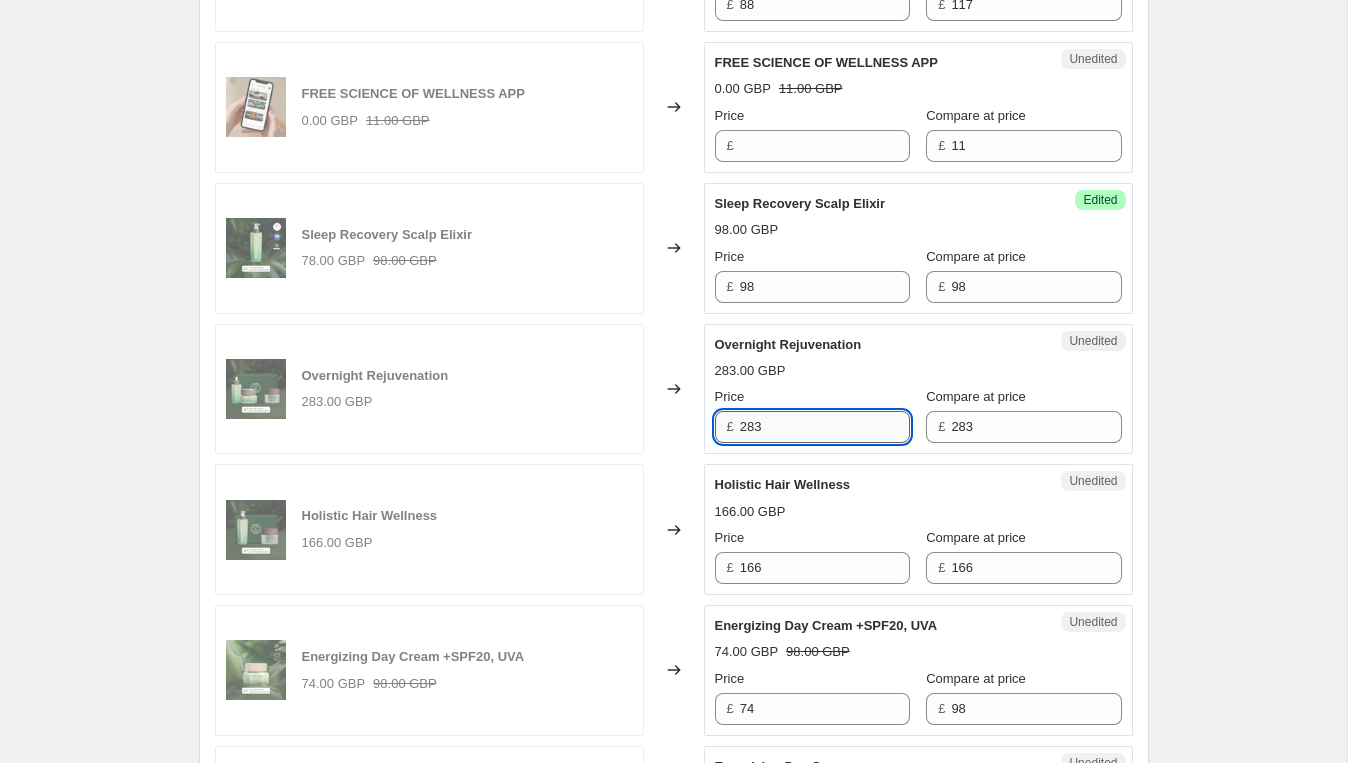 click on "283" at bounding box center (825, 427) 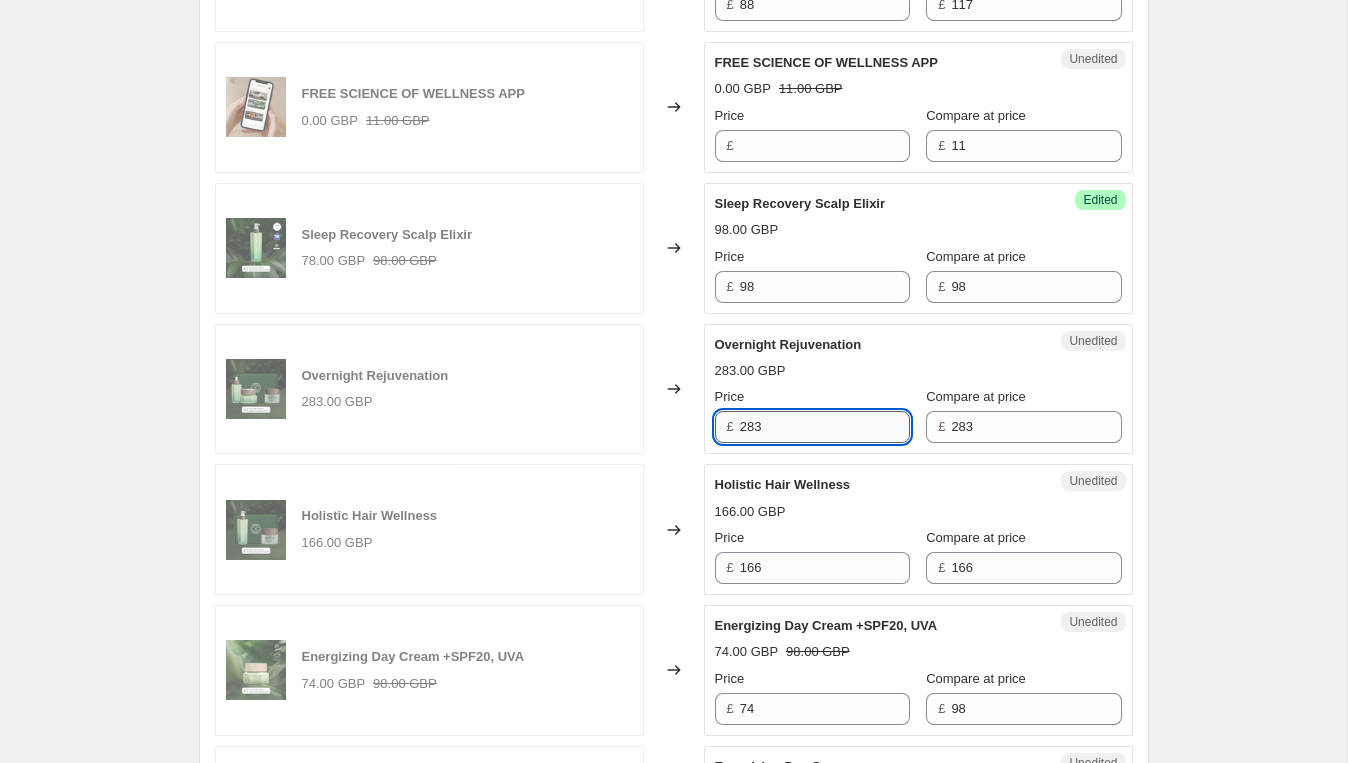 click on "283" at bounding box center (825, 427) 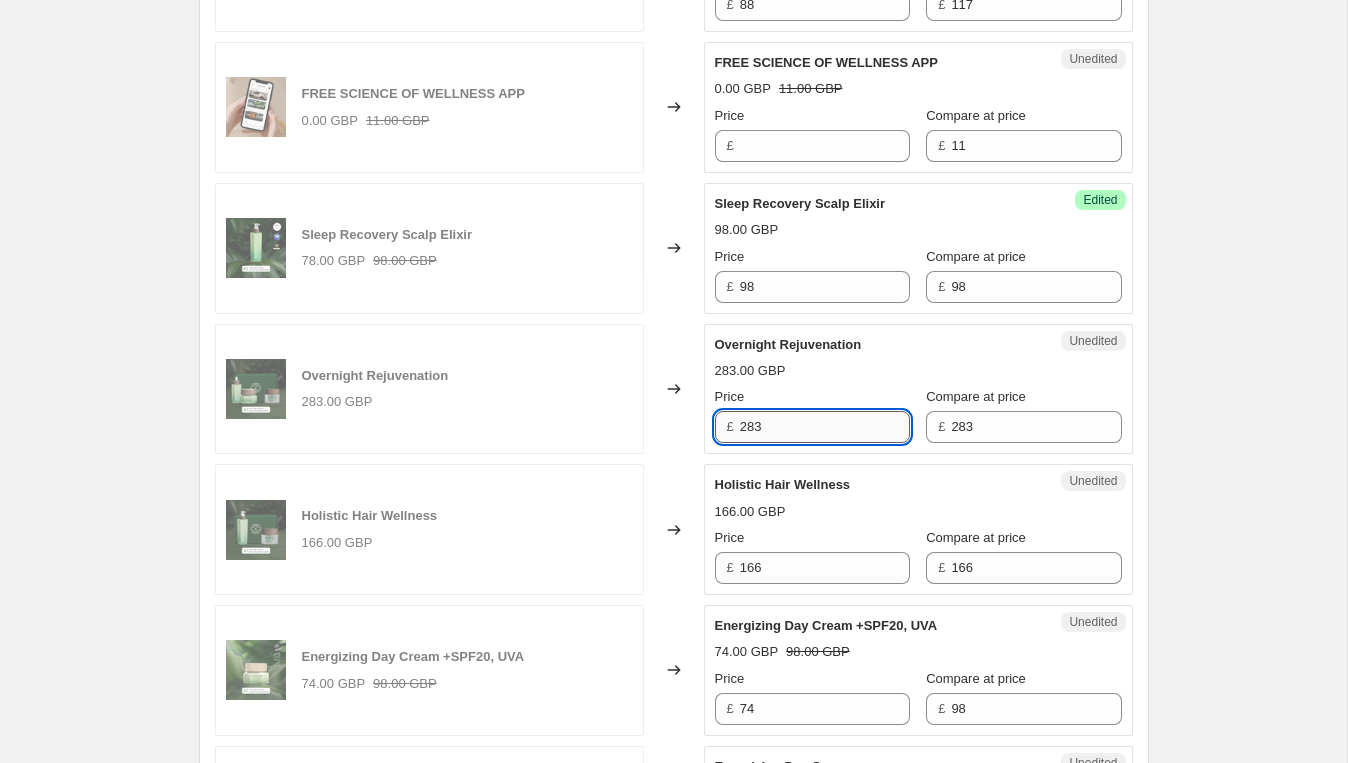 click on "283" at bounding box center (825, 427) 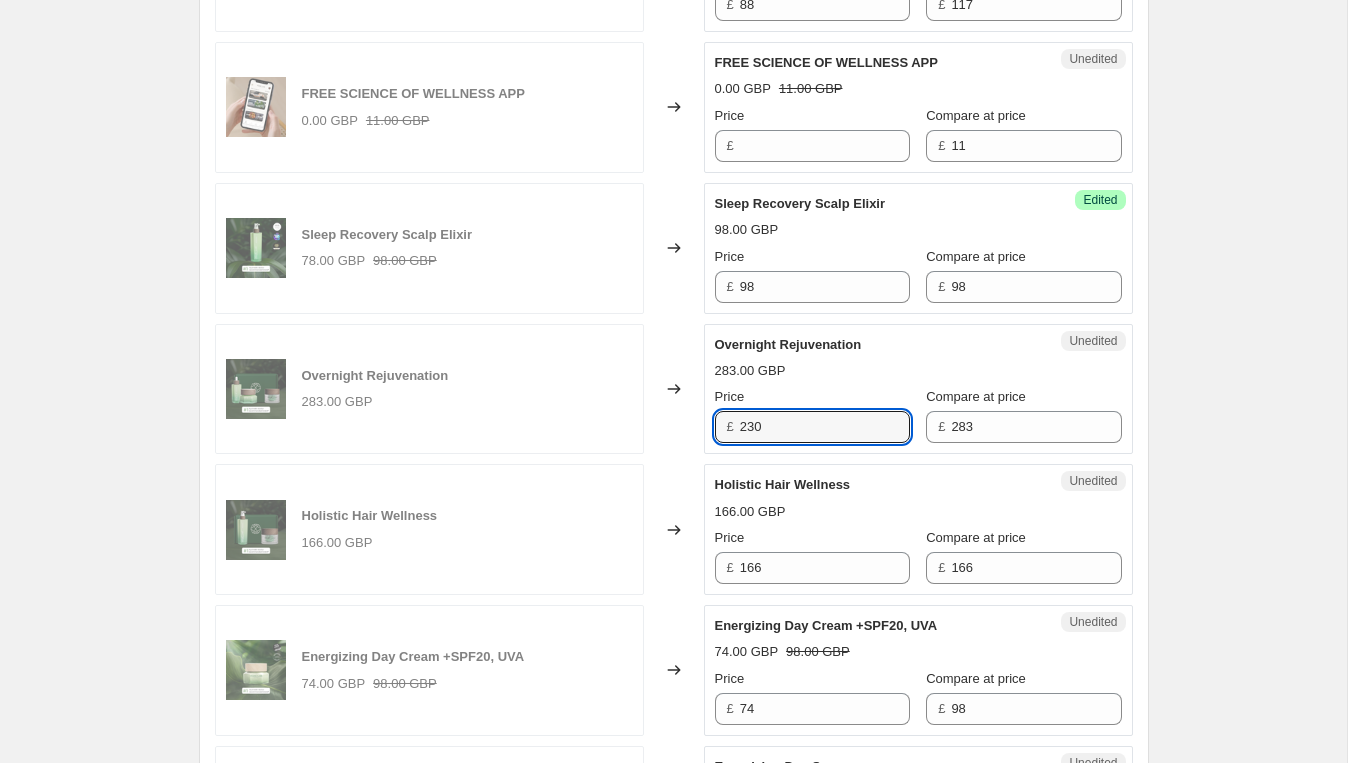type on "230" 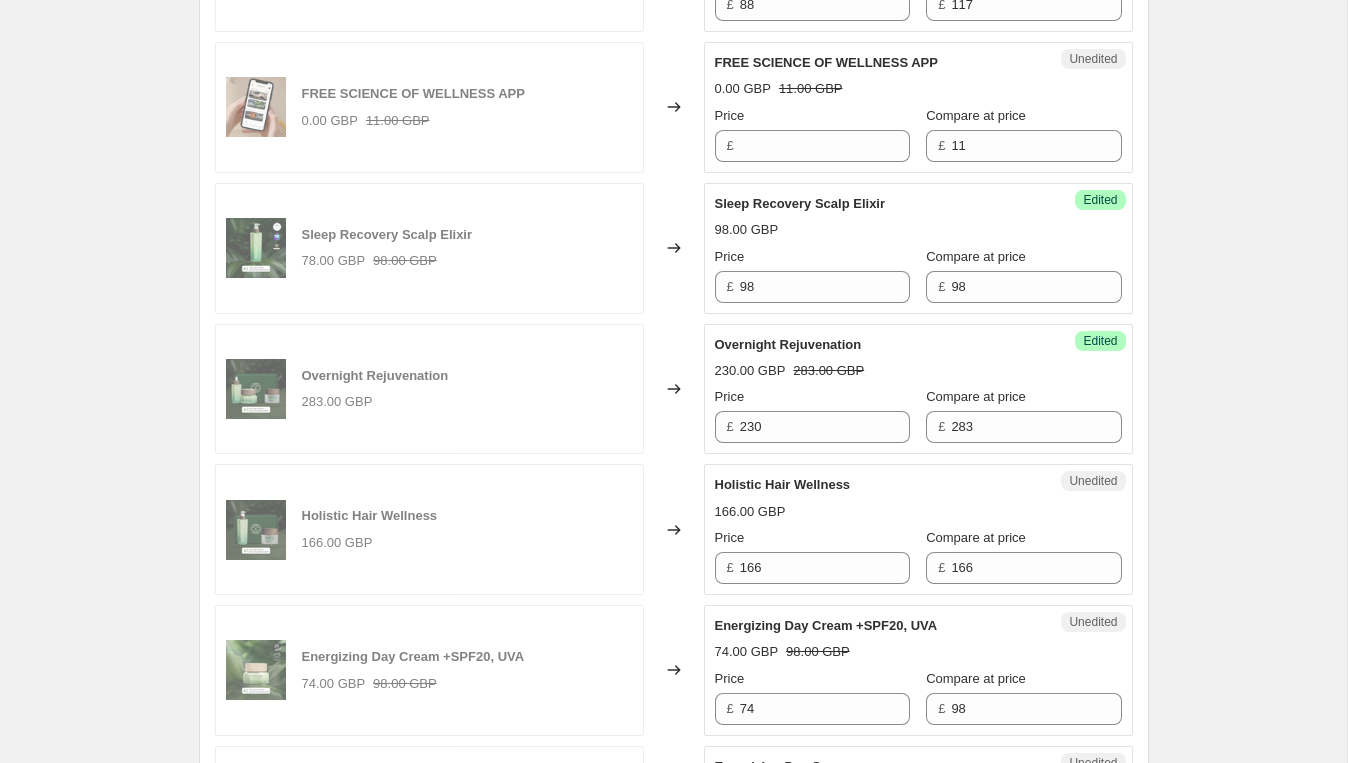 click on "230.00 GBP 283.00 GBP" at bounding box center (918, 371) 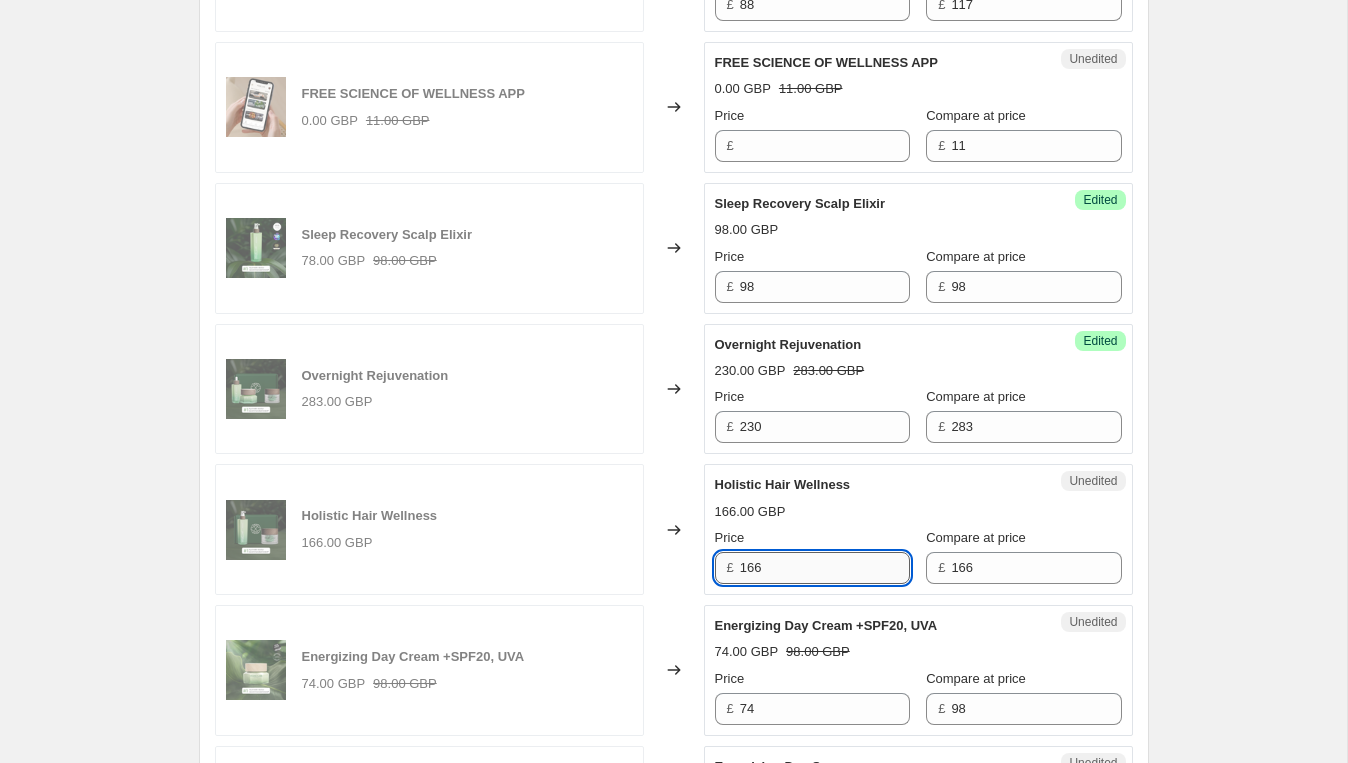 click on "166" at bounding box center [825, 568] 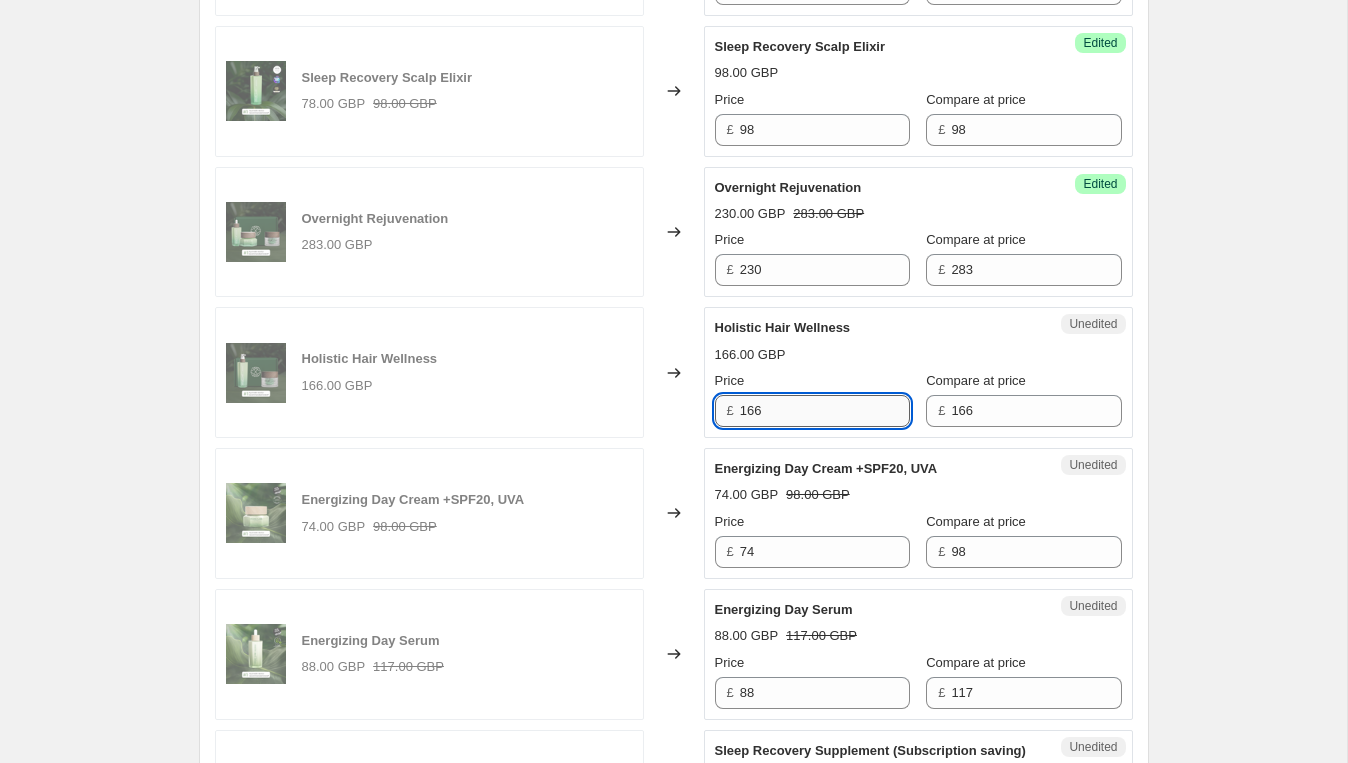 scroll, scrollTop: 1074, scrollLeft: 0, axis: vertical 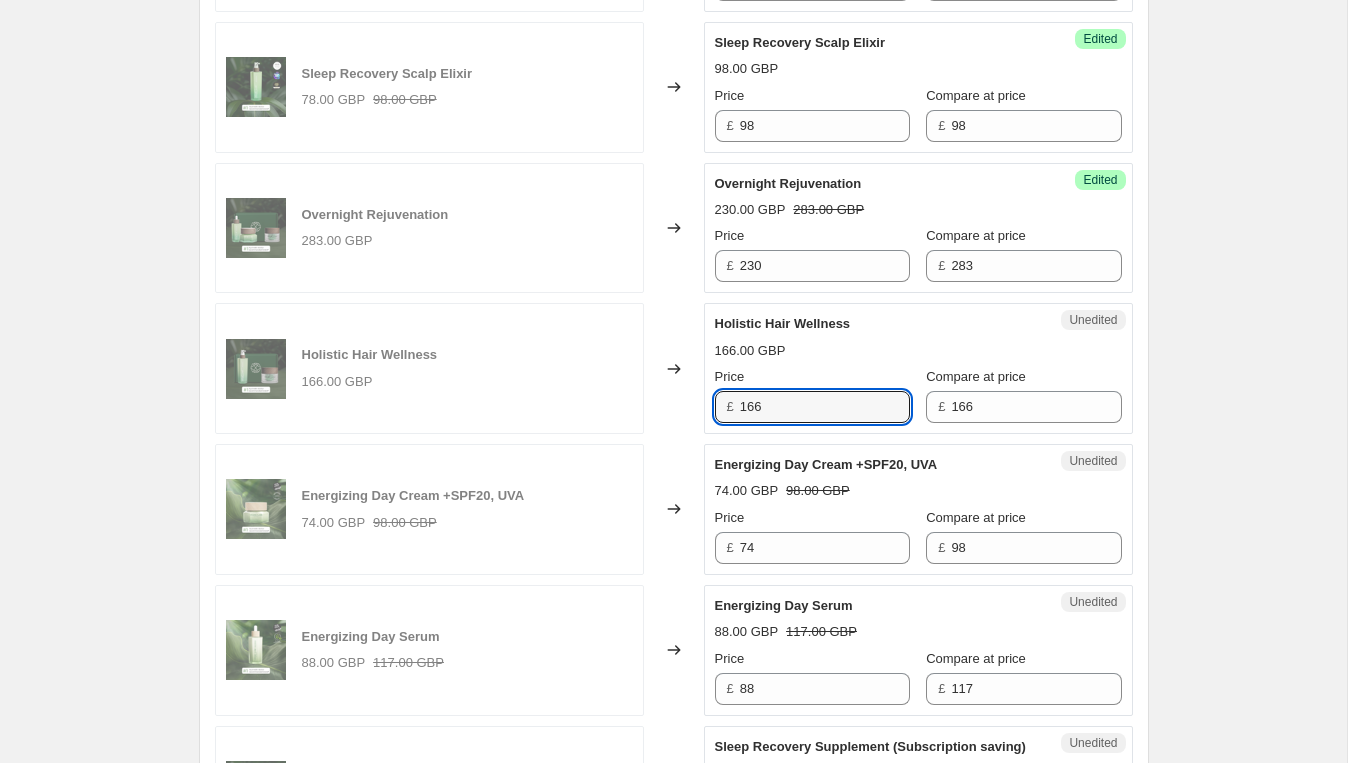 click on "74.00 GBP 98.00 GBP" at bounding box center [918, 491] 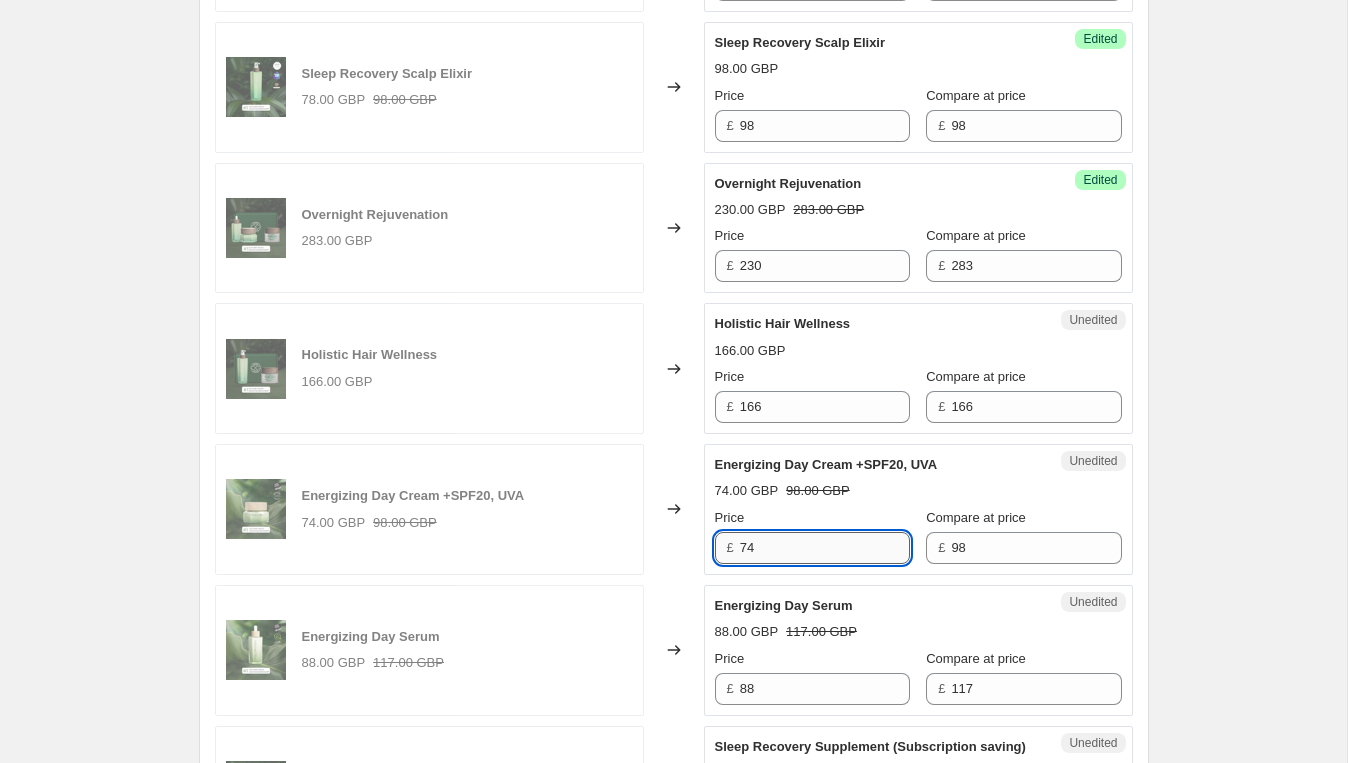 click on "74" at bounding box center (825, 548) 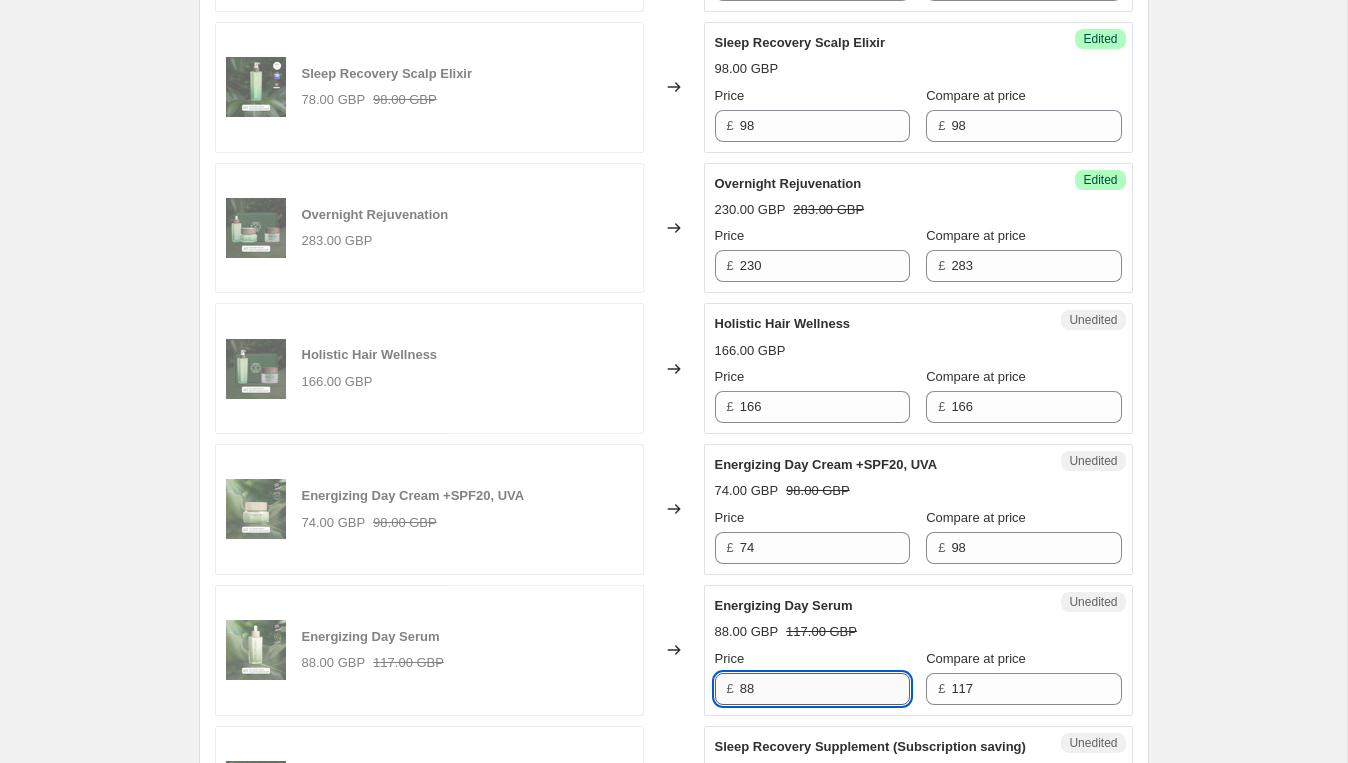 click on "88" at bounding box center (825, 689) 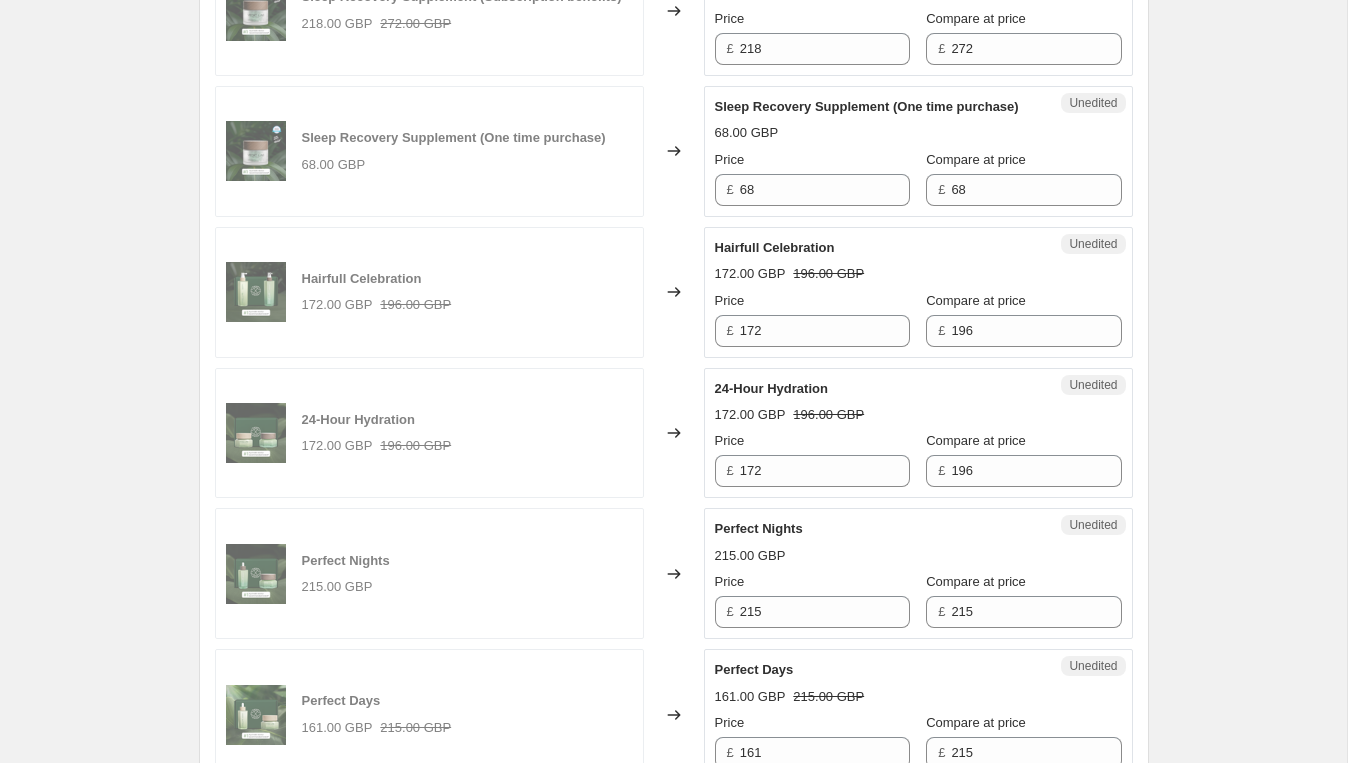 scroll, scrollTop: 2145, scrollLeft: 0, axis: vertical 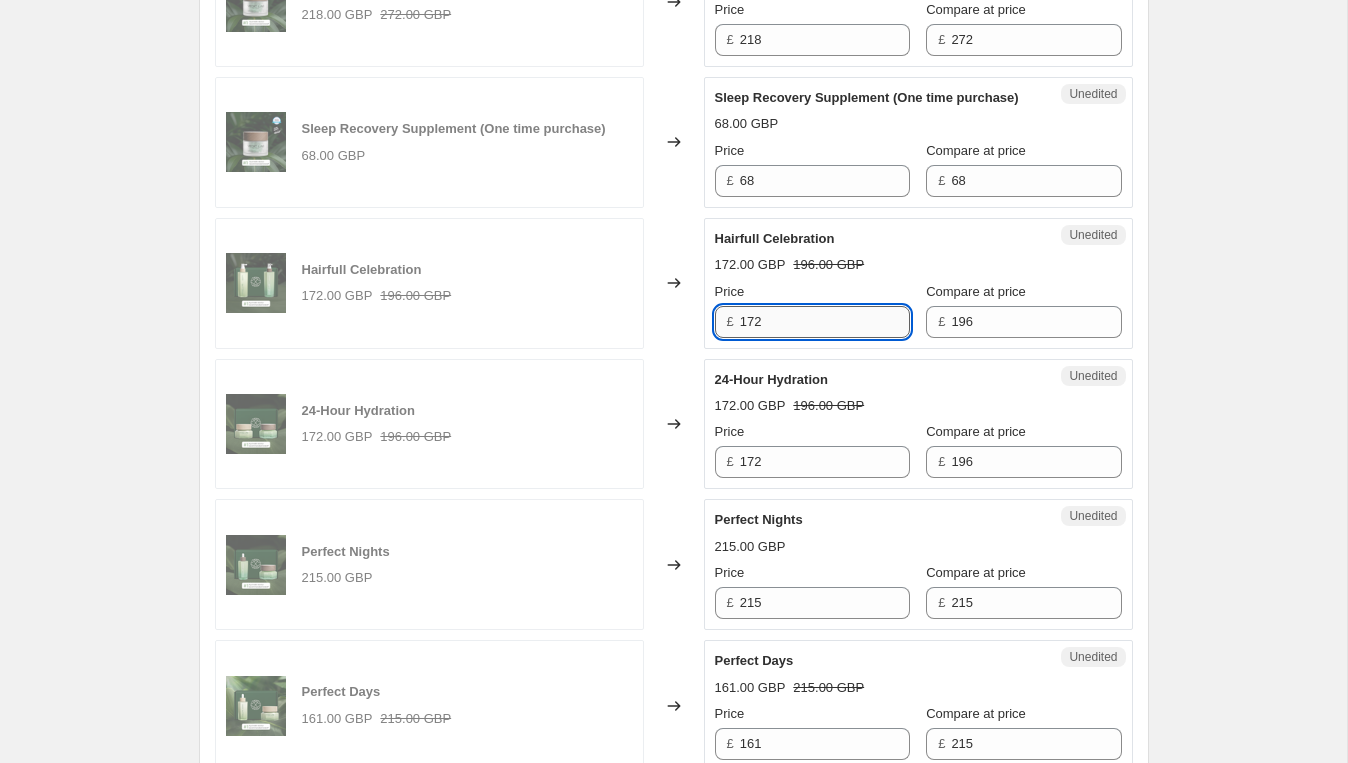 click on "172" at bounding box center [825, 322] 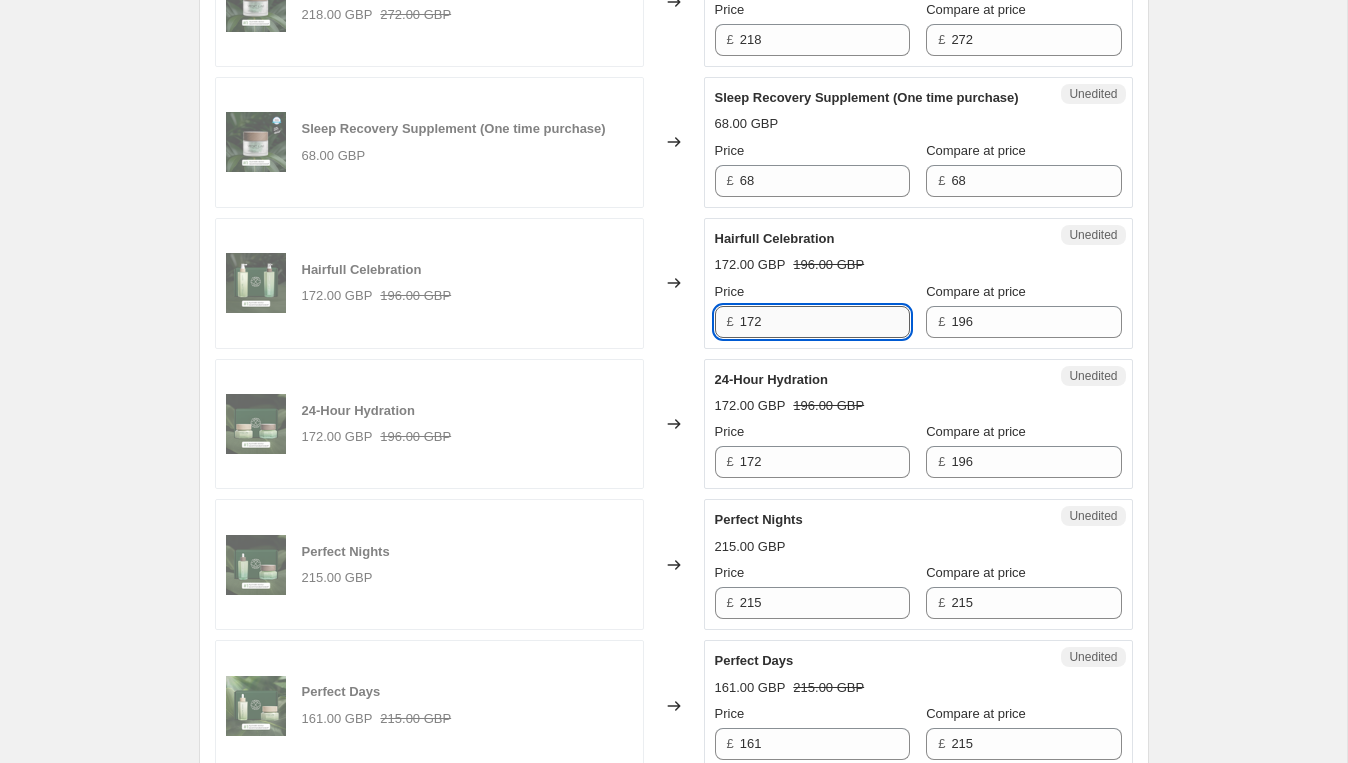 click on "172" at bounding box center (825, 322) 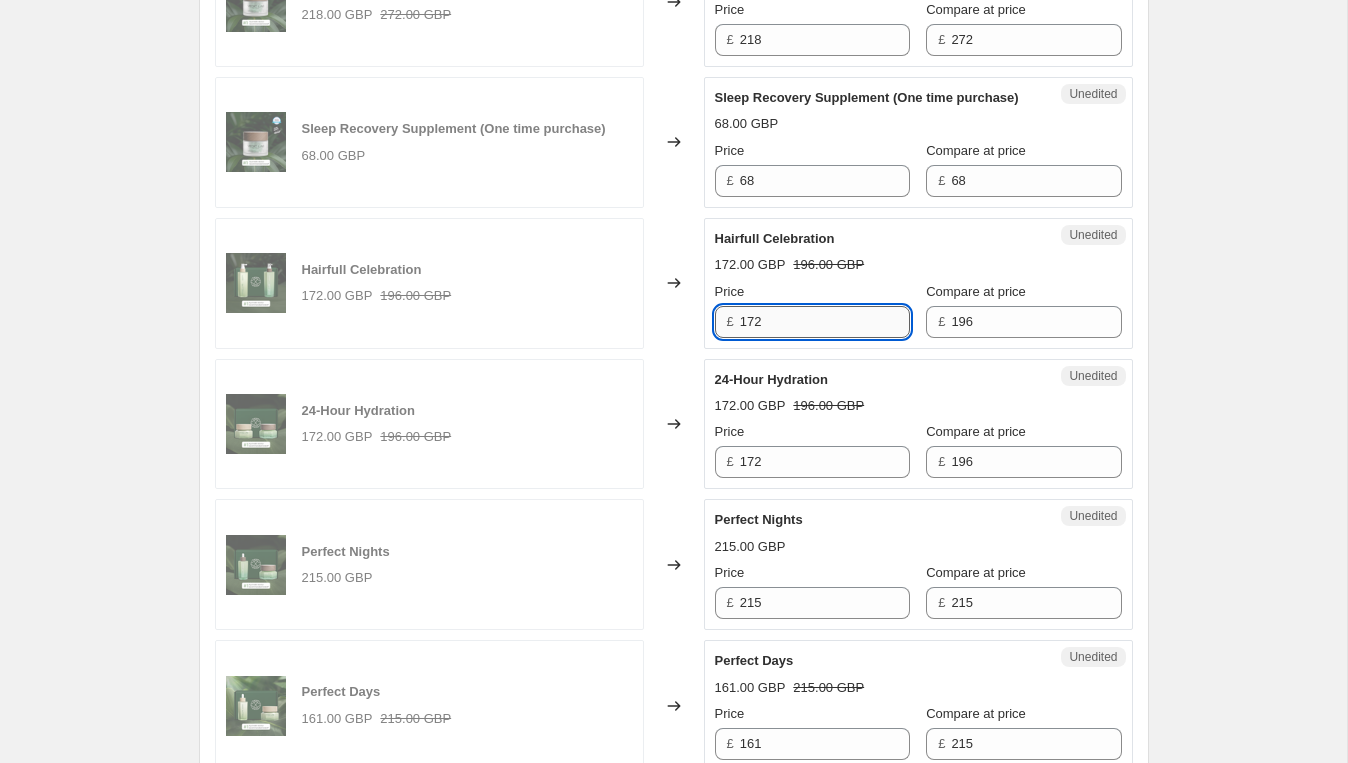 click on "172" at bounding box center (825, 322) 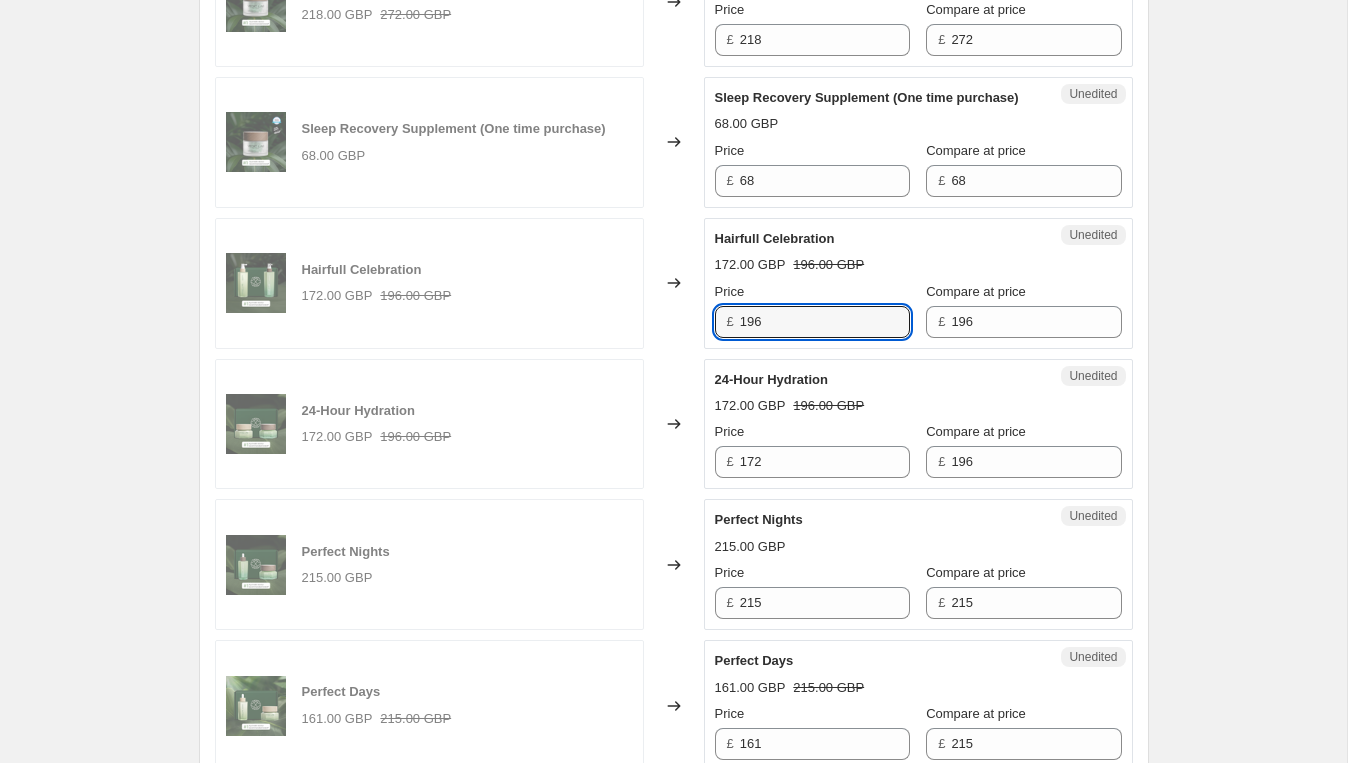type on "196" 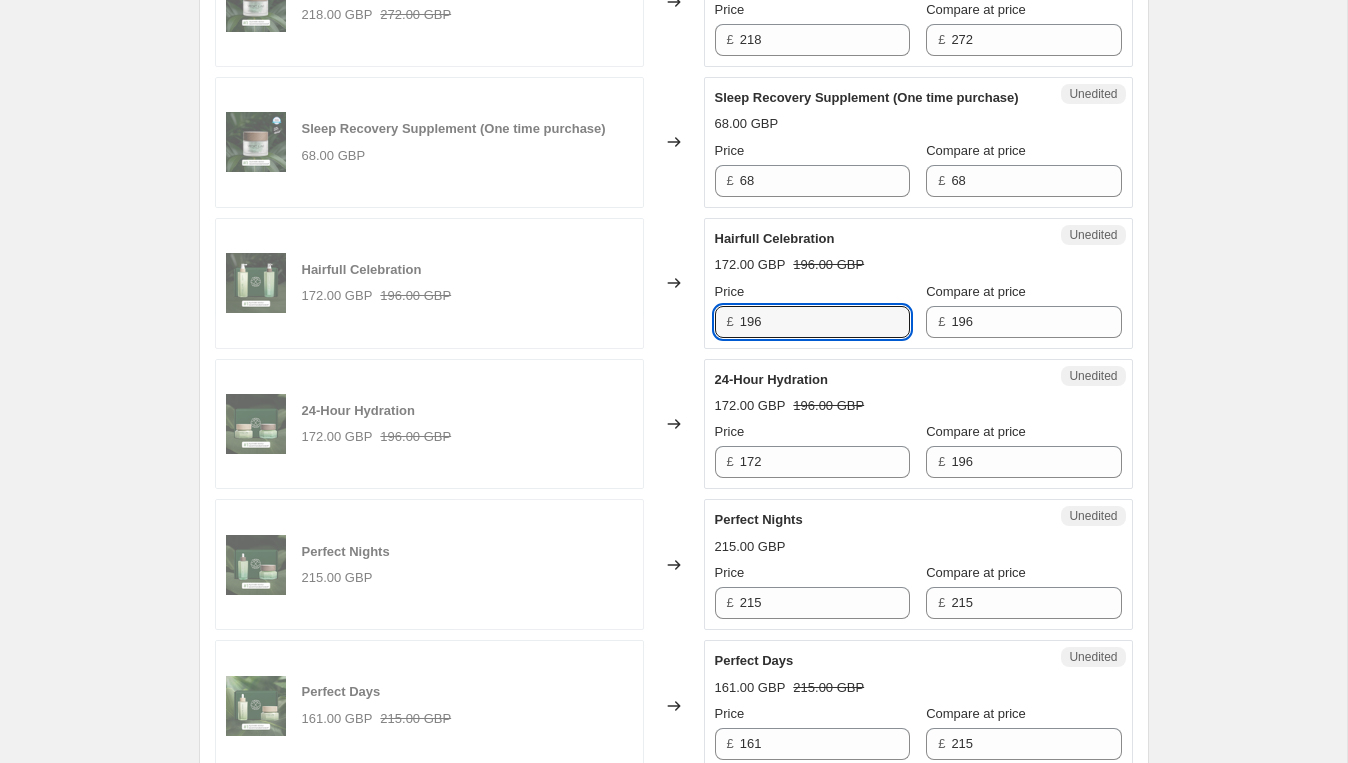click on "Hairfull Celebration 172.00 GBP 196.00 GBP Price £ 196 Compare at price £ 196" at bounding box center (918, 283) 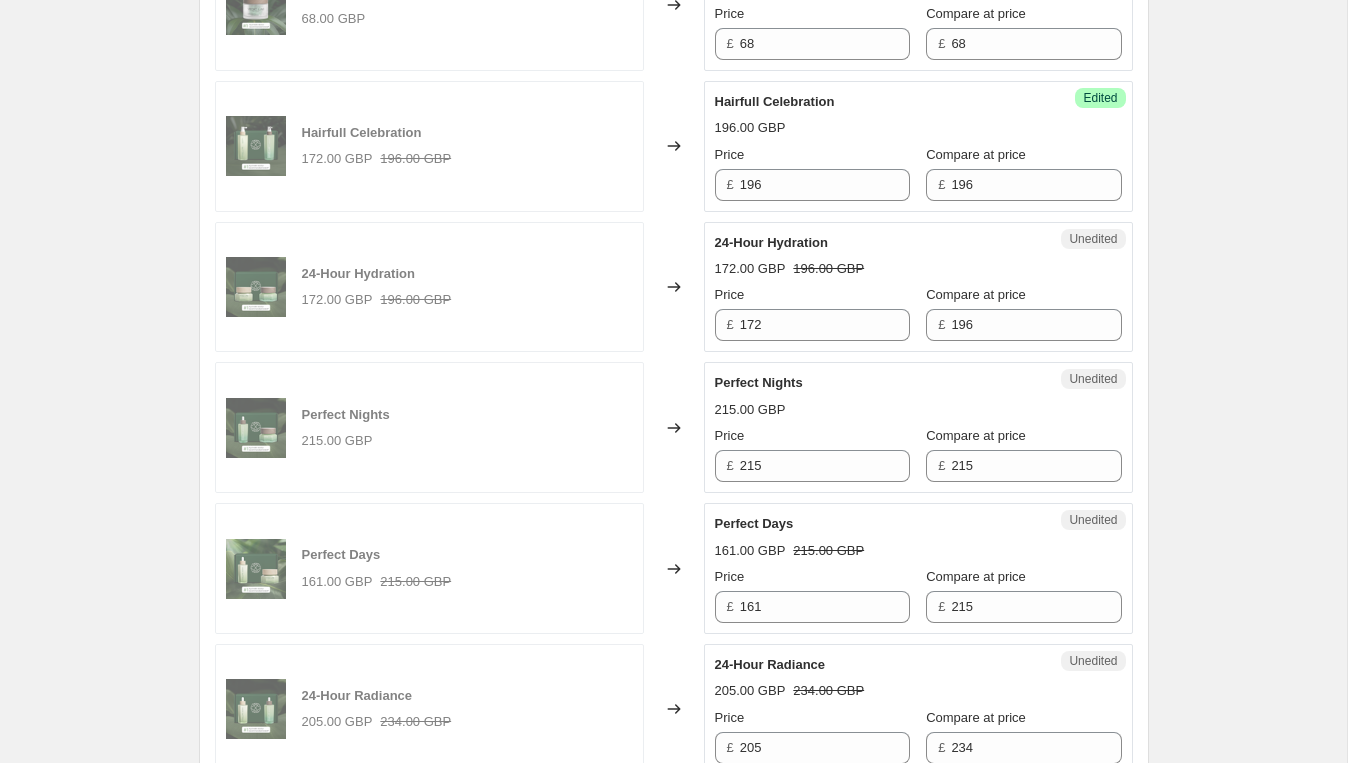 scroll, scrollTop: 2285, scrollLeft: 0, axis: vertical 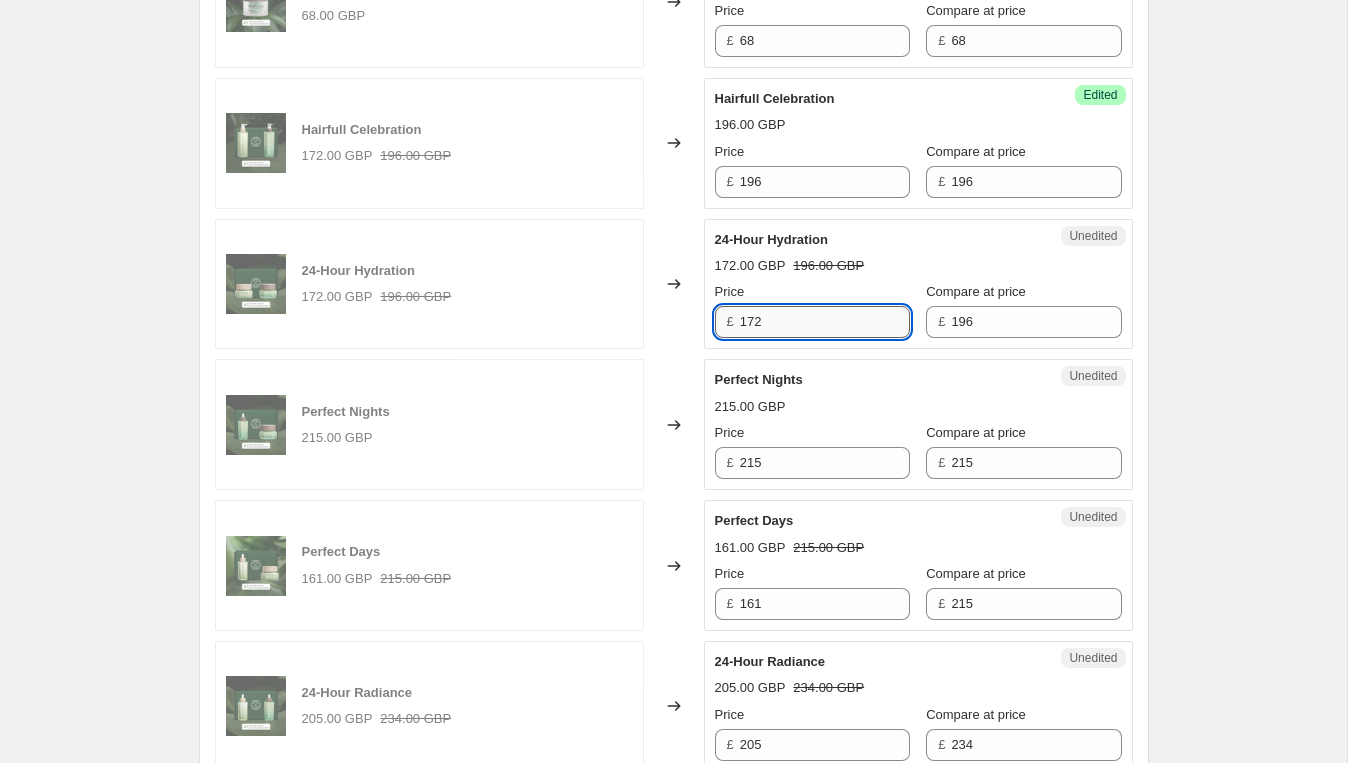 click on "172" at bounding box center [825, 322] 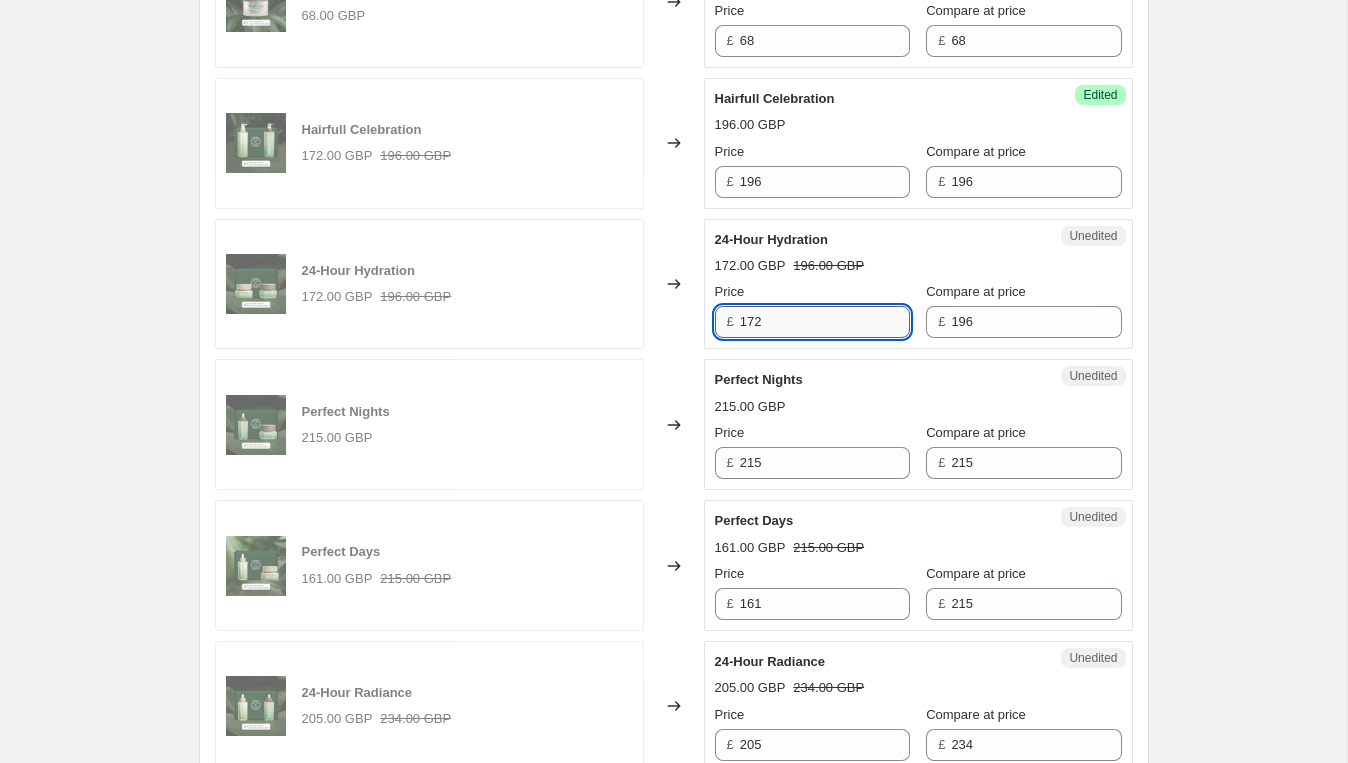 click on "172" at bounding box center (825, 322) 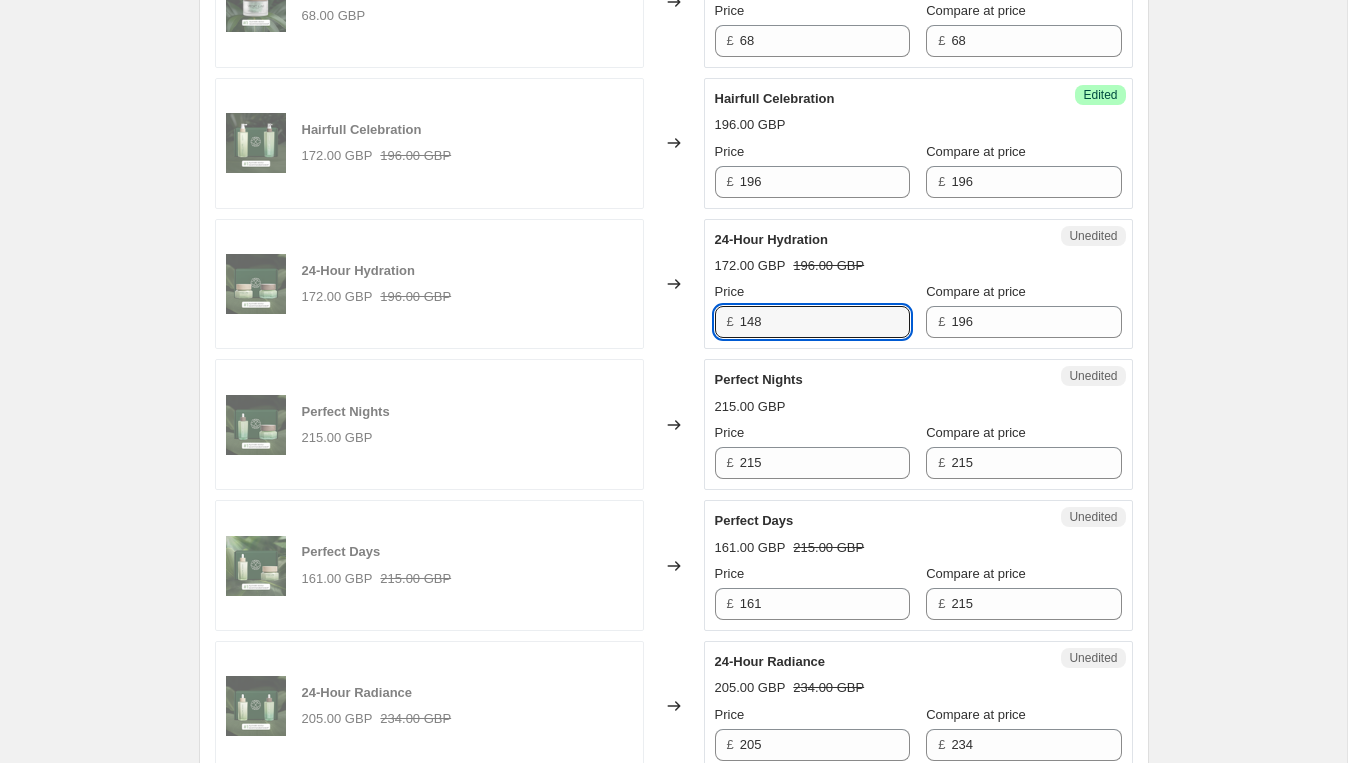 type on "148" 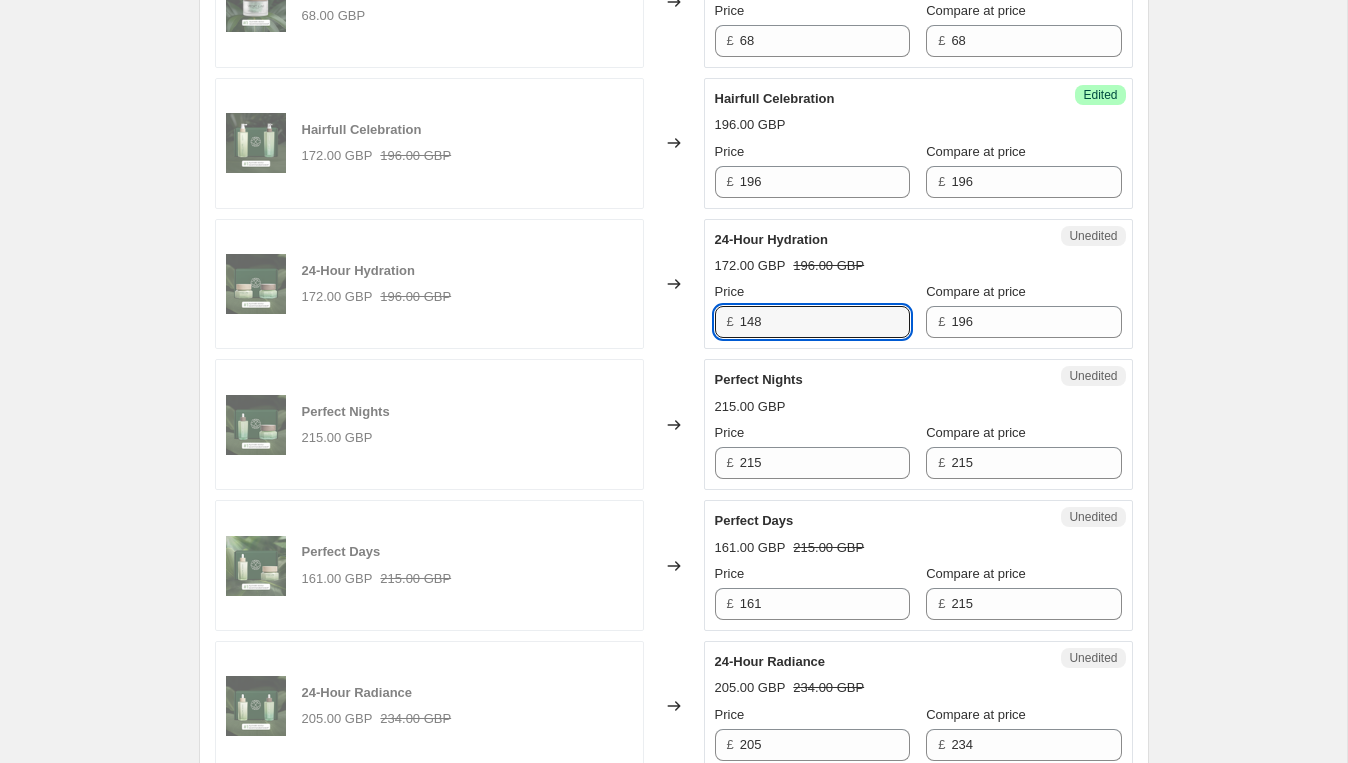 click on "24-Hour Hydration" at bounding box center (878, 240) 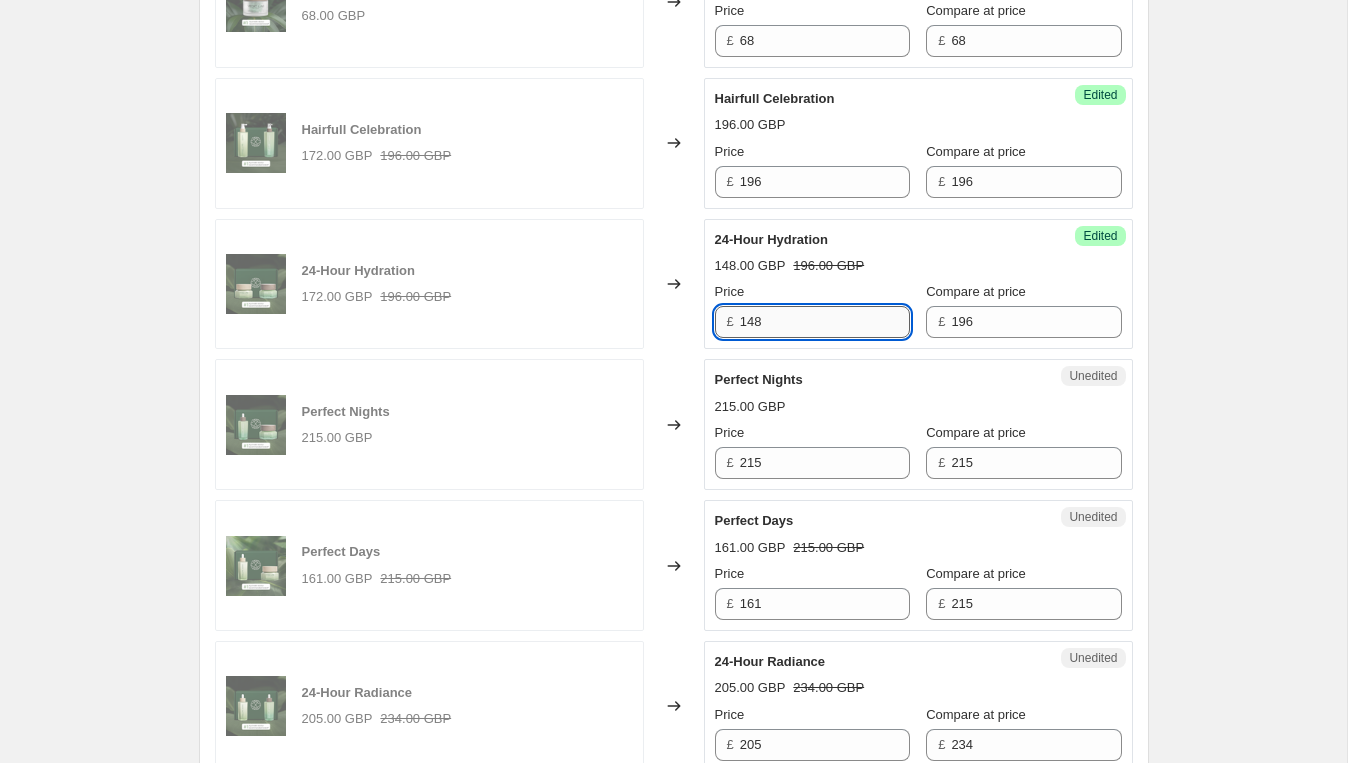 click on "148" at bounding box center (825, 322) 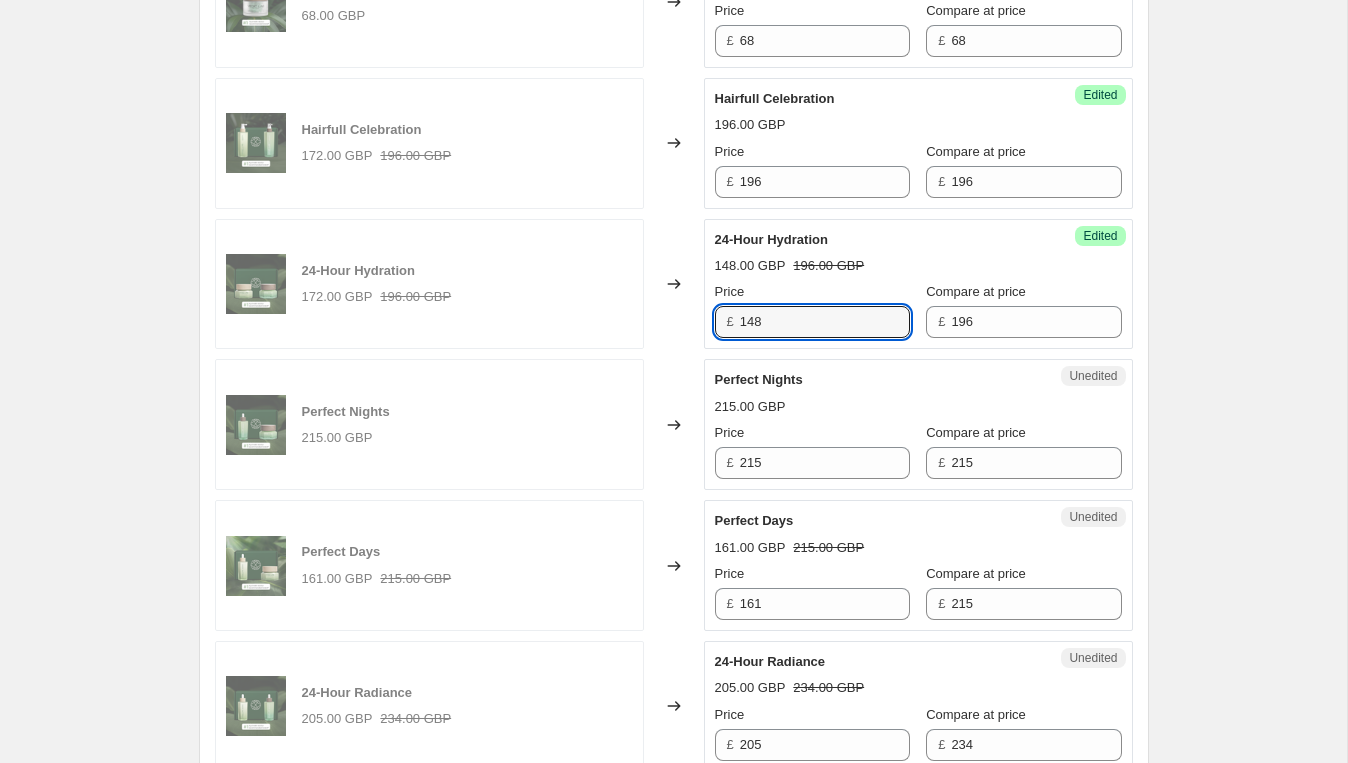 click on "24-Hour Hydration" at bounding box center [878, 240] 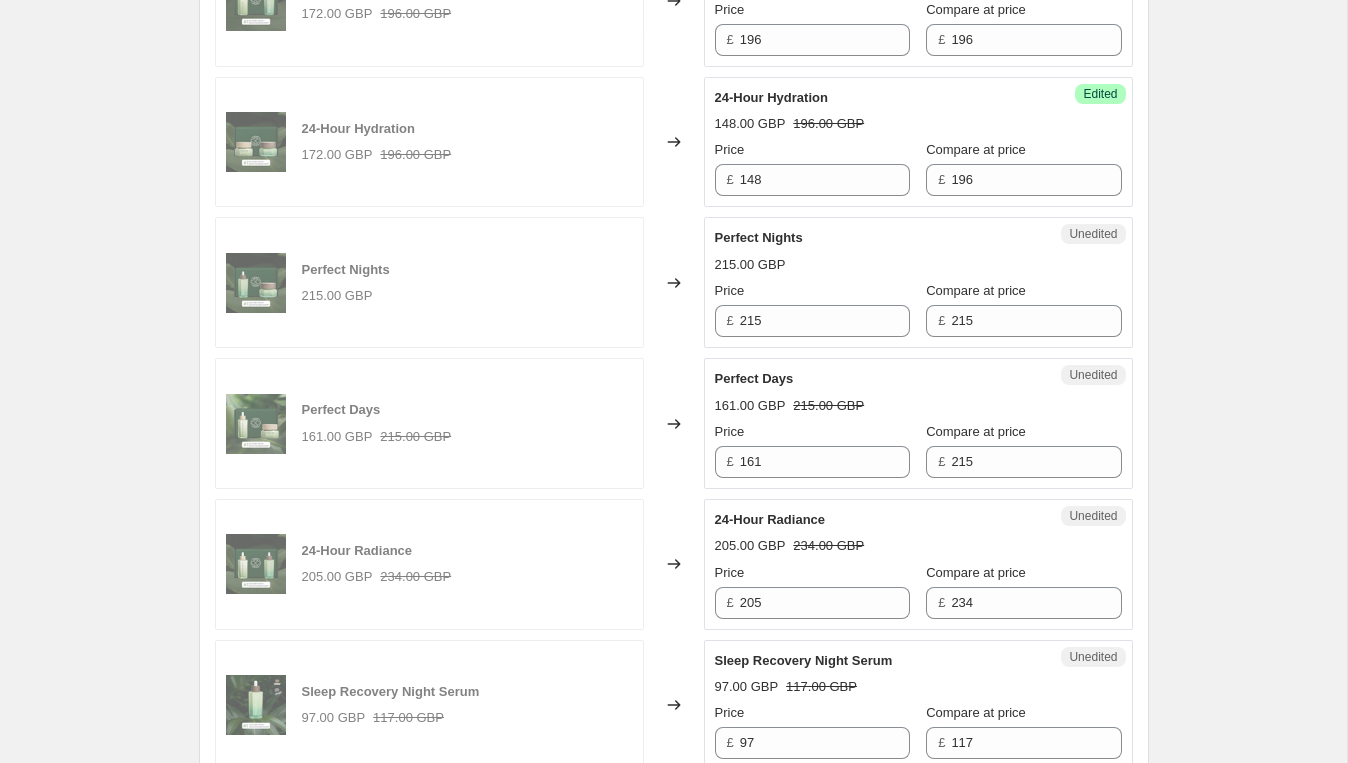 scroll, scrollTop: 2437, scrollLeft: 0, axis: vertical 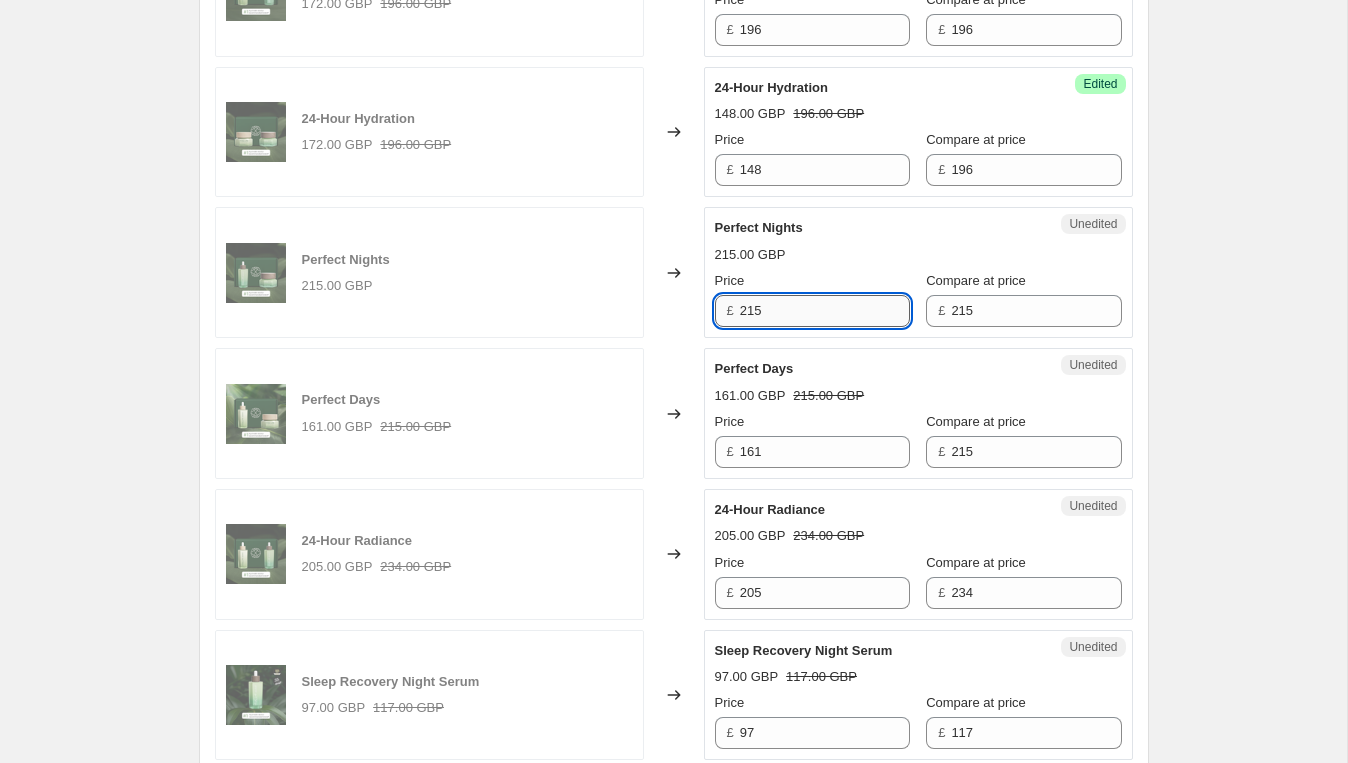click on "215" at bounding box center [825, 311] 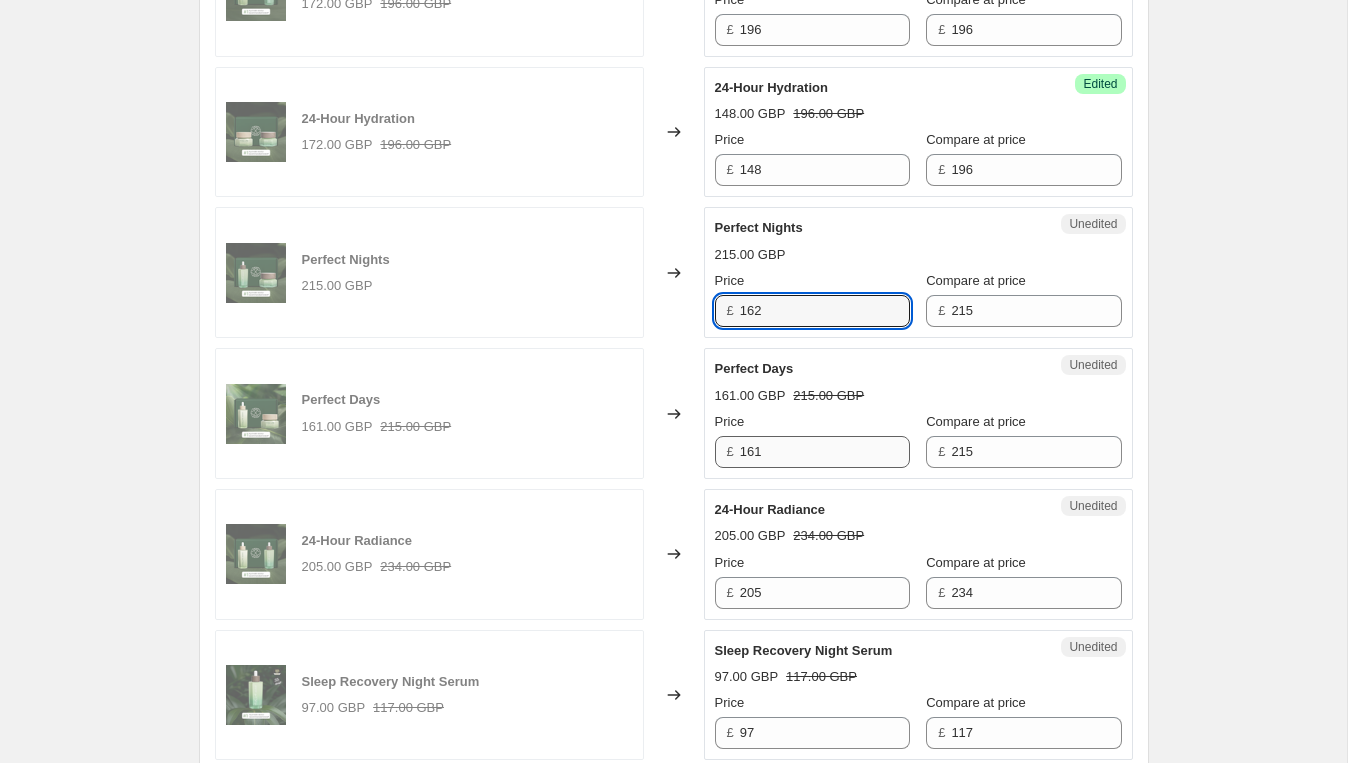type on "162" 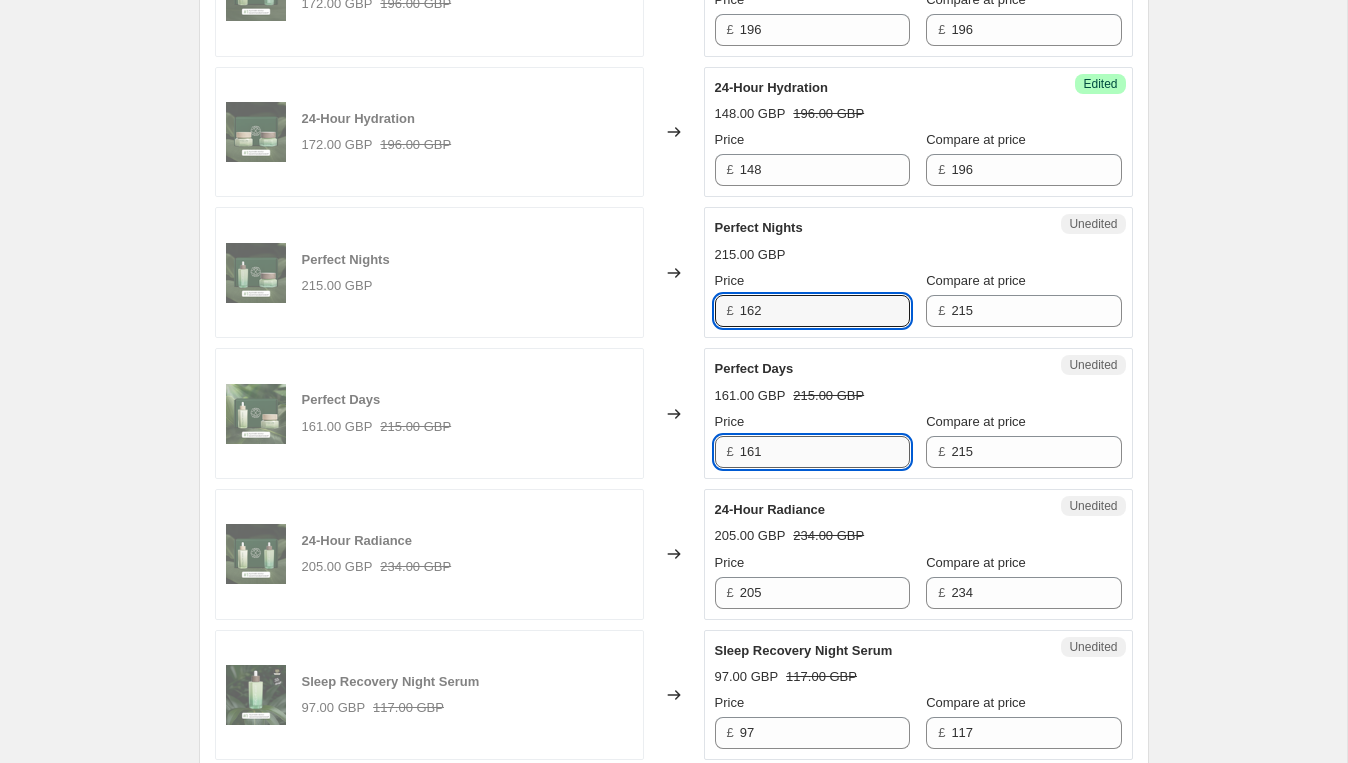 click on "161" at bounding box center (825, 452) 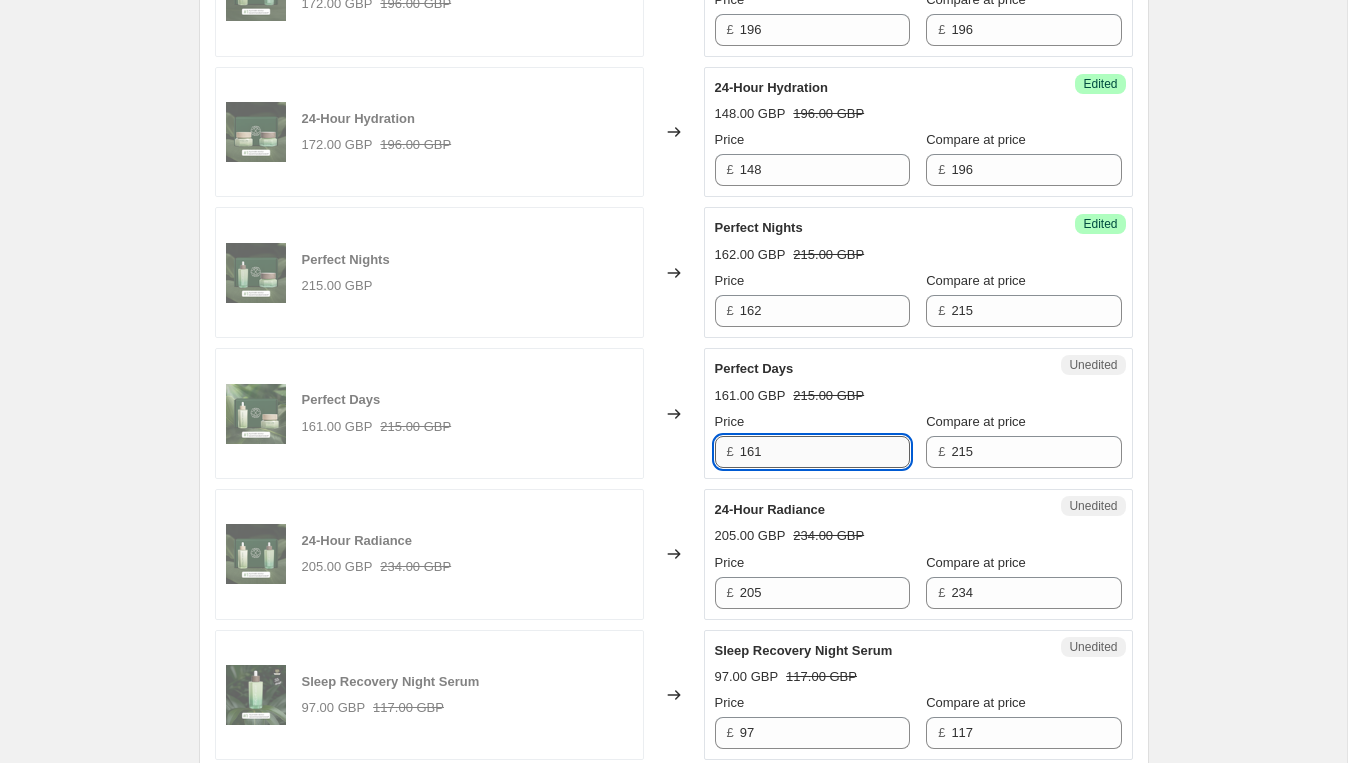 click on "161" at bounding box center [825, 452] 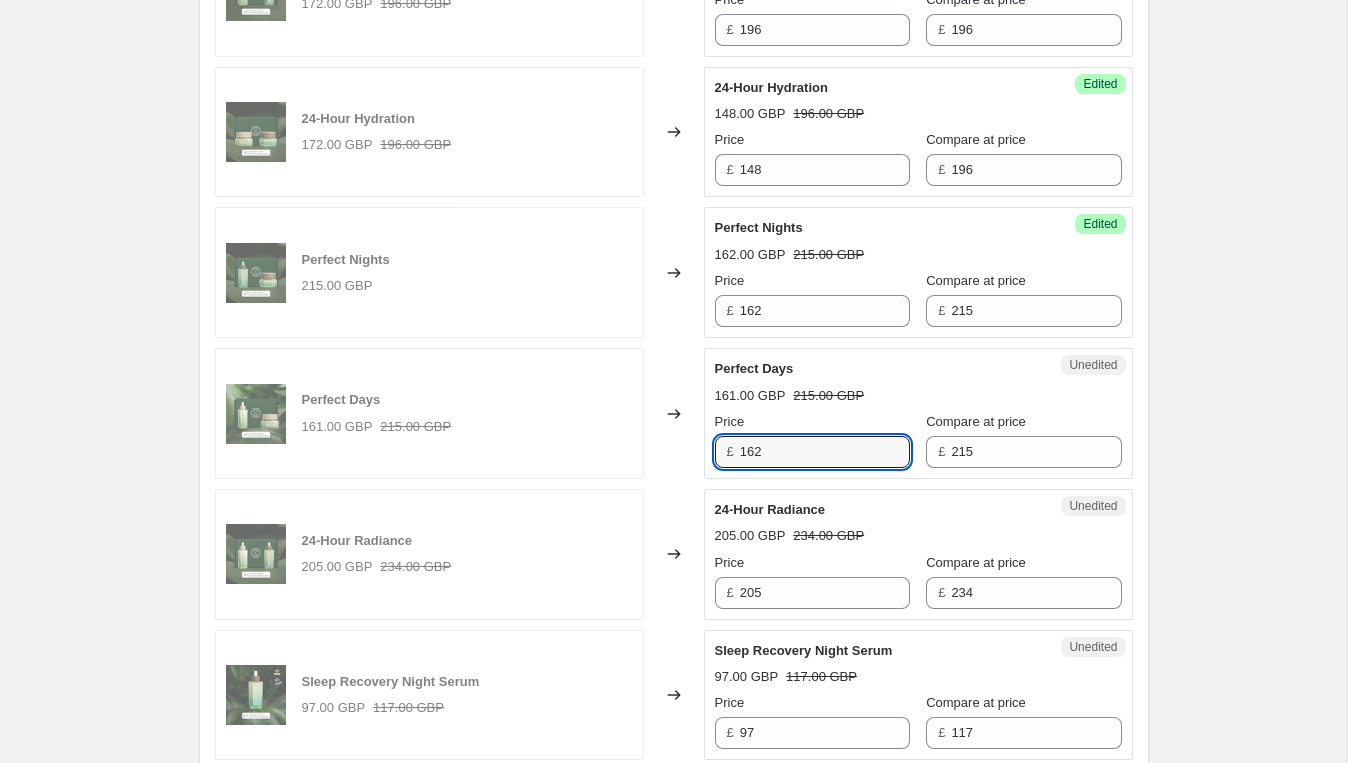 type on "162" 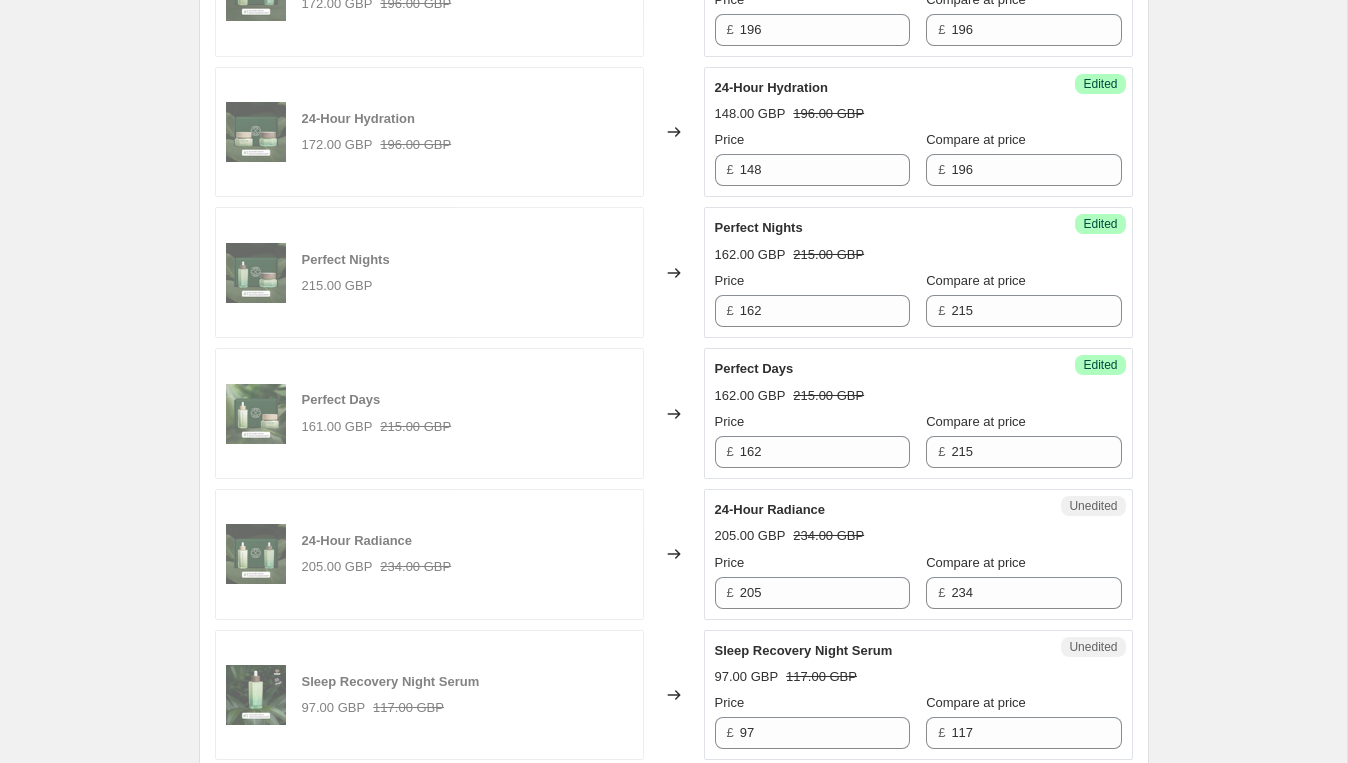 click on "Perfect Days" at bounding box center (878, 369) 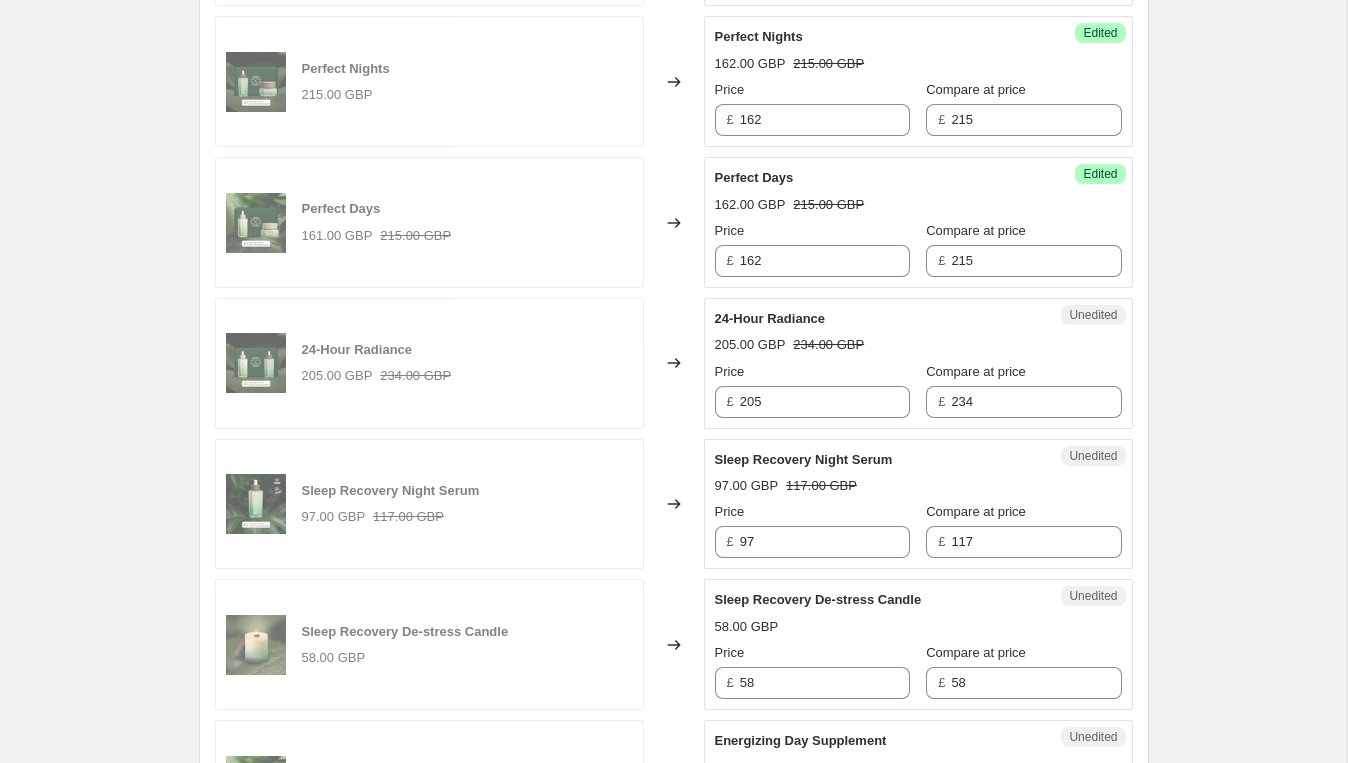 scroll, scrollTop: 2630, scrollLeft: 0, axis: vertical 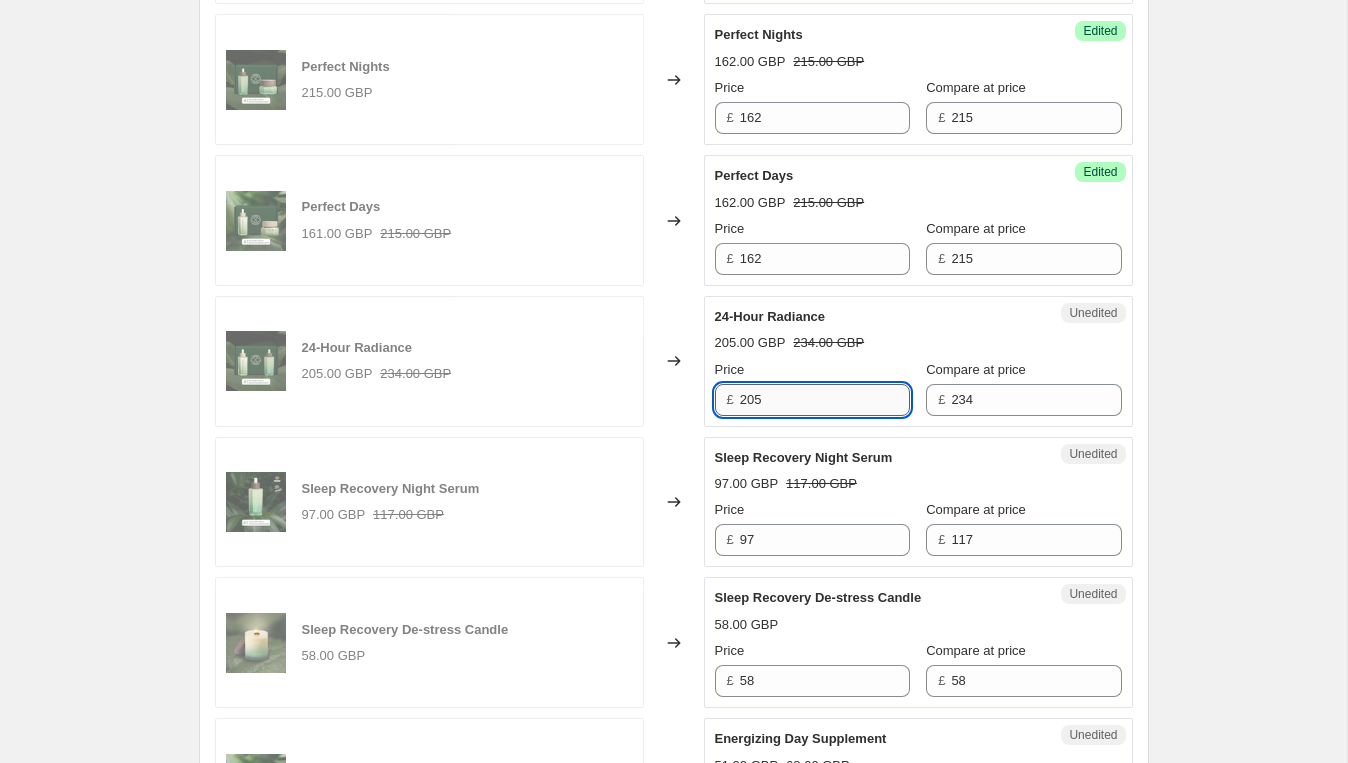 click on "205" at bounding box center (825, 400) 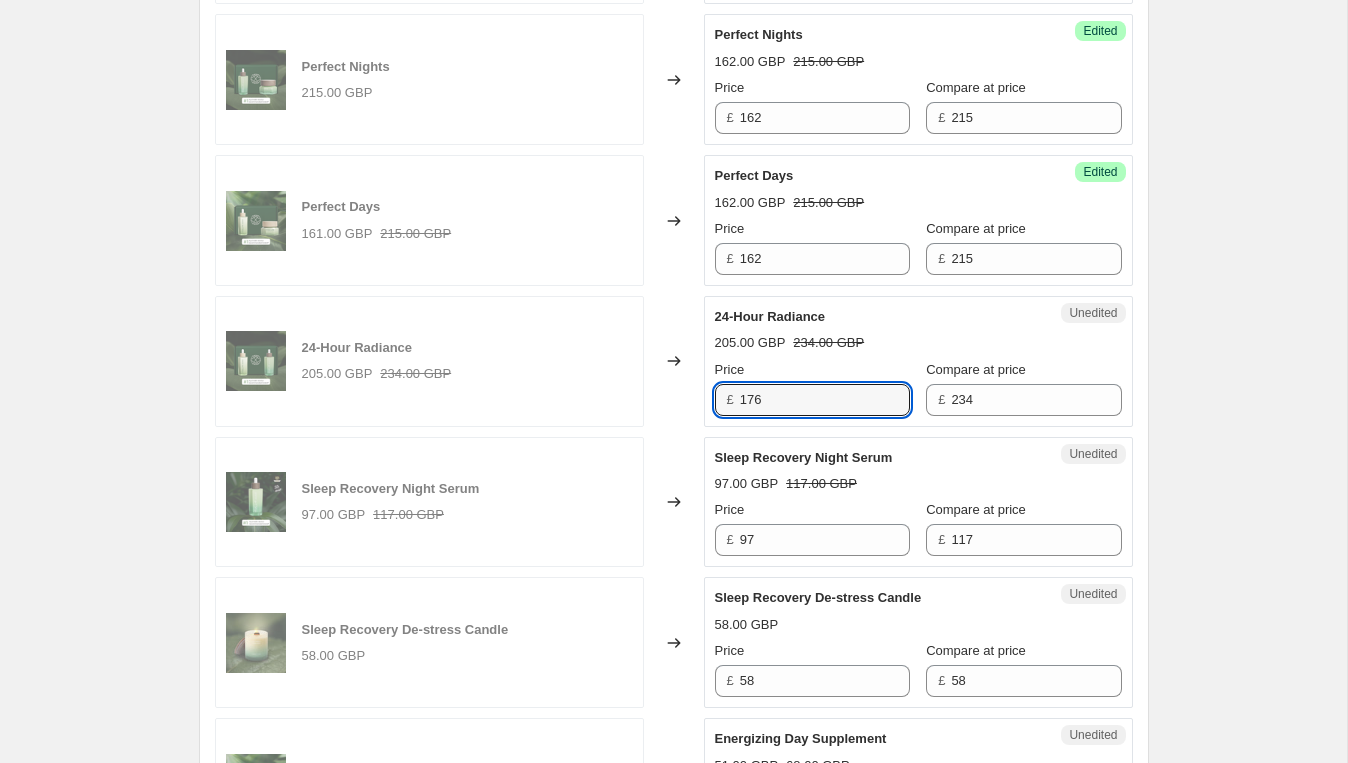 type on "176" 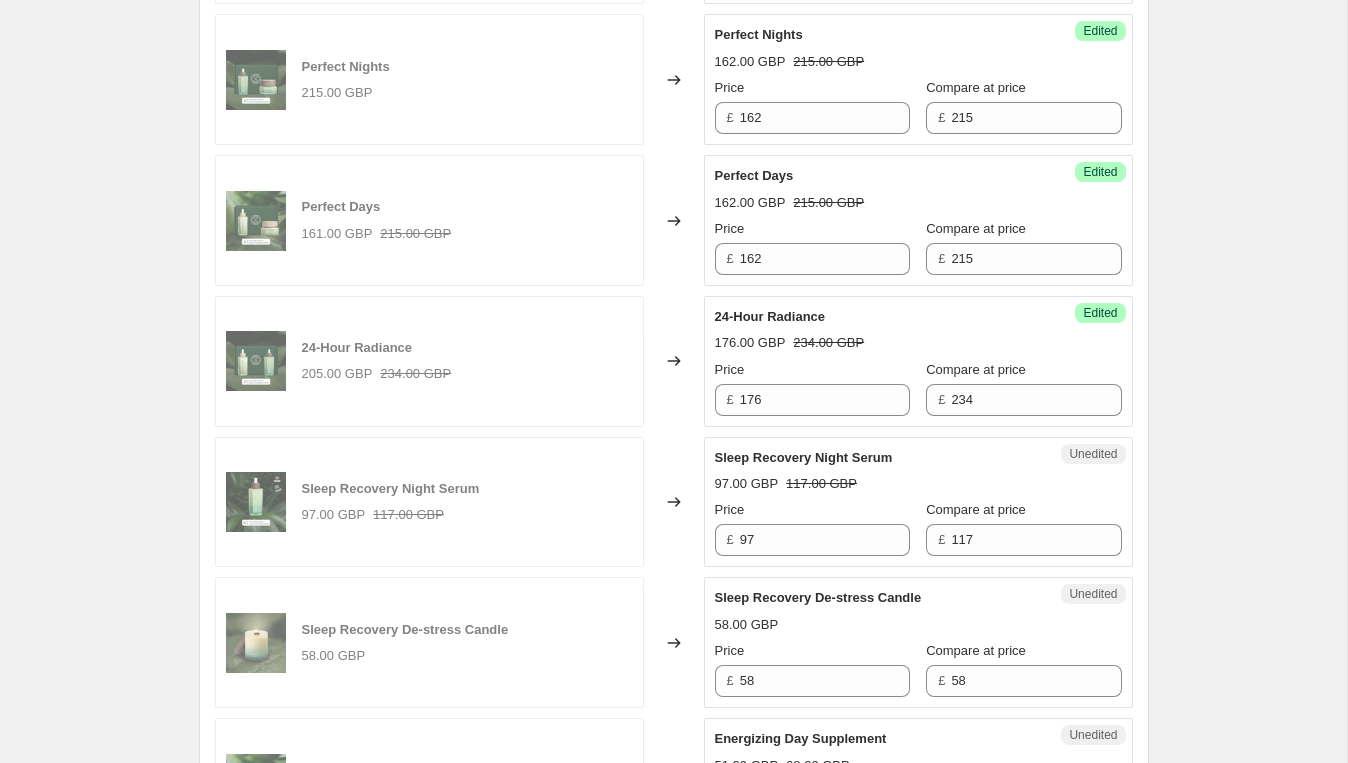 click on "24-Hour Radiance" at bounding box center (878, 317) 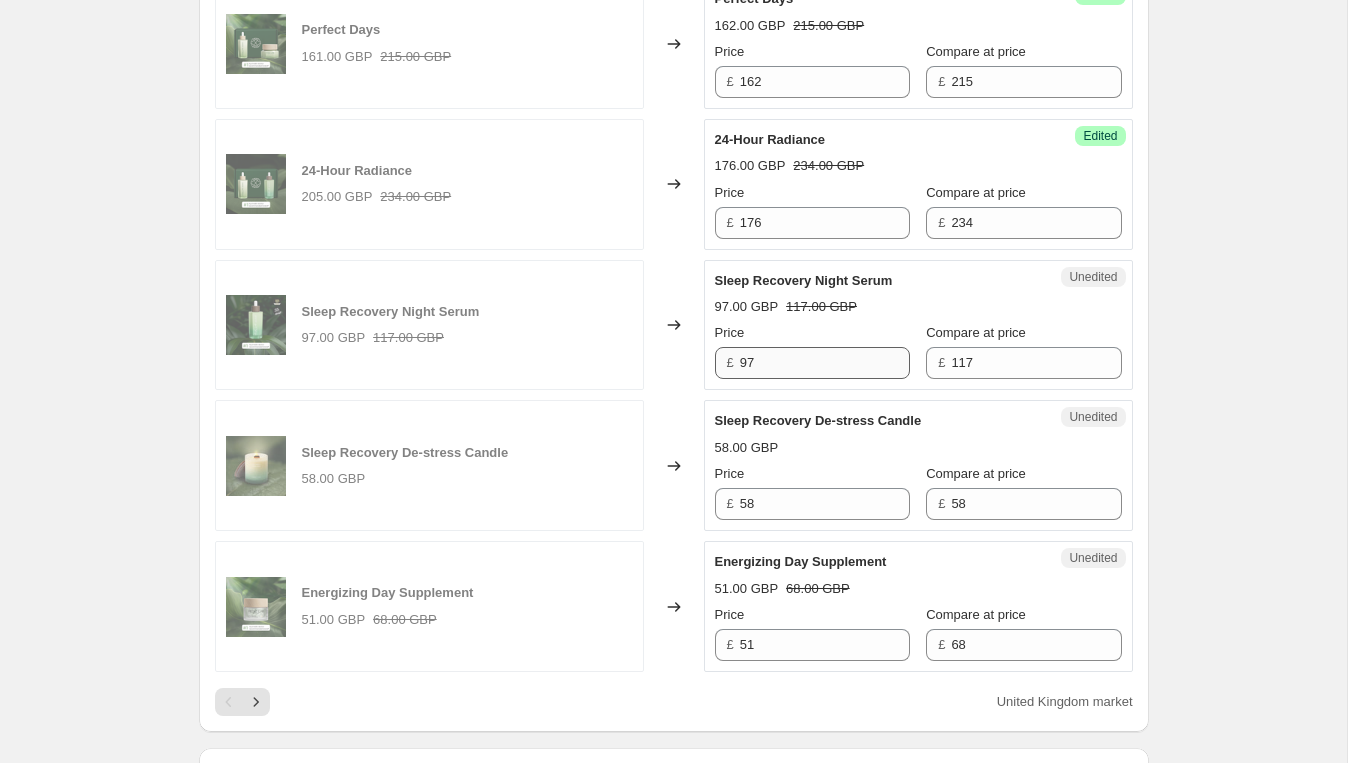 scroll, scrollTop: 2812, scrollLeft: 0, axis: vertical 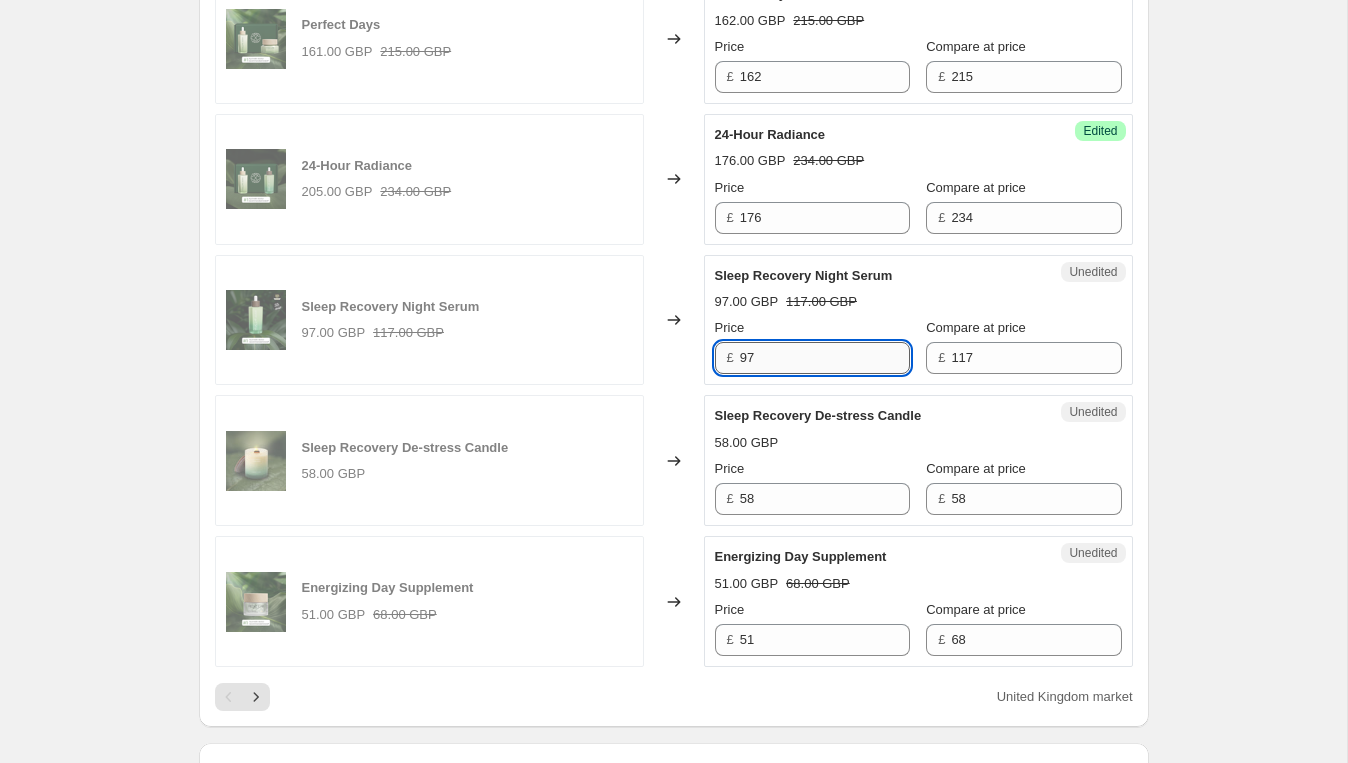 click on "97" at bounding box center [825, 358] 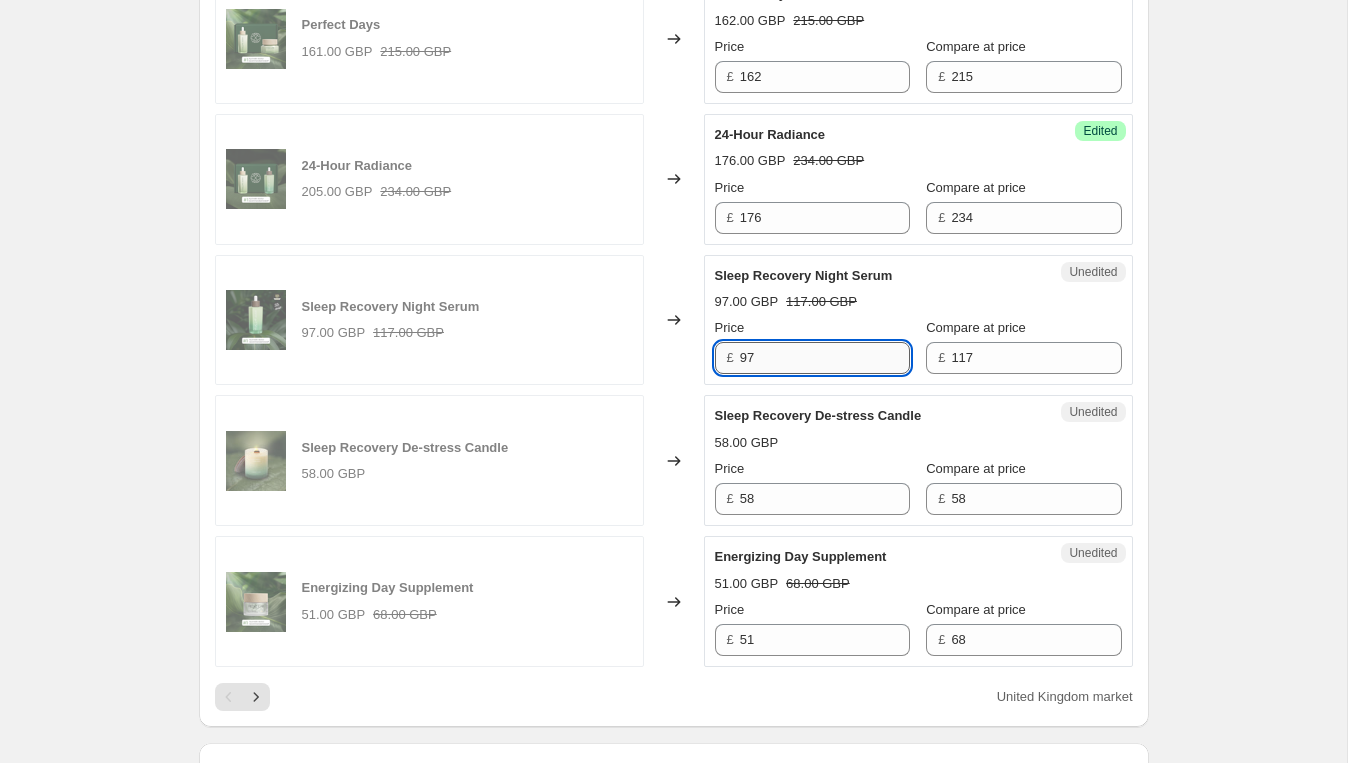 click on "97" at bounding box center (825, 358) 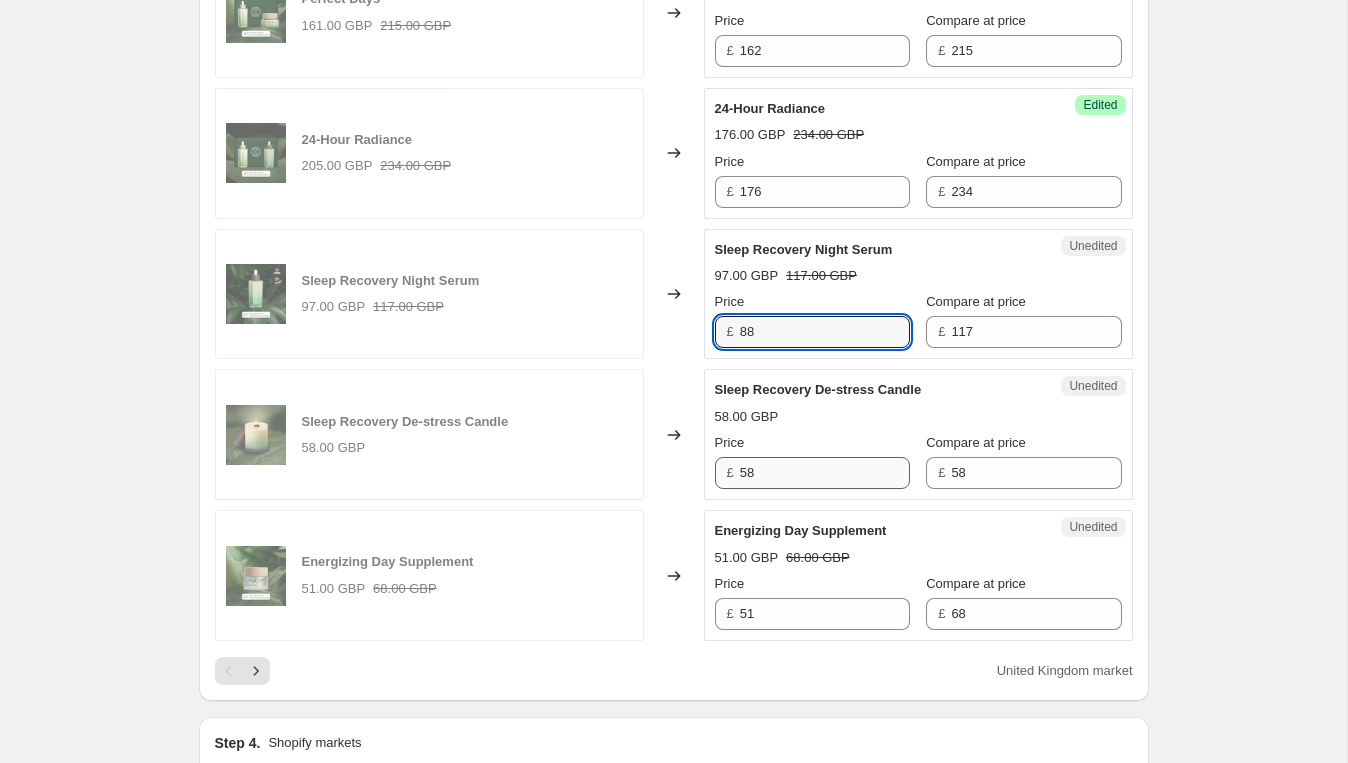 scroll, scrollTop: 2842, scrollLeft: 0, axis: vertical 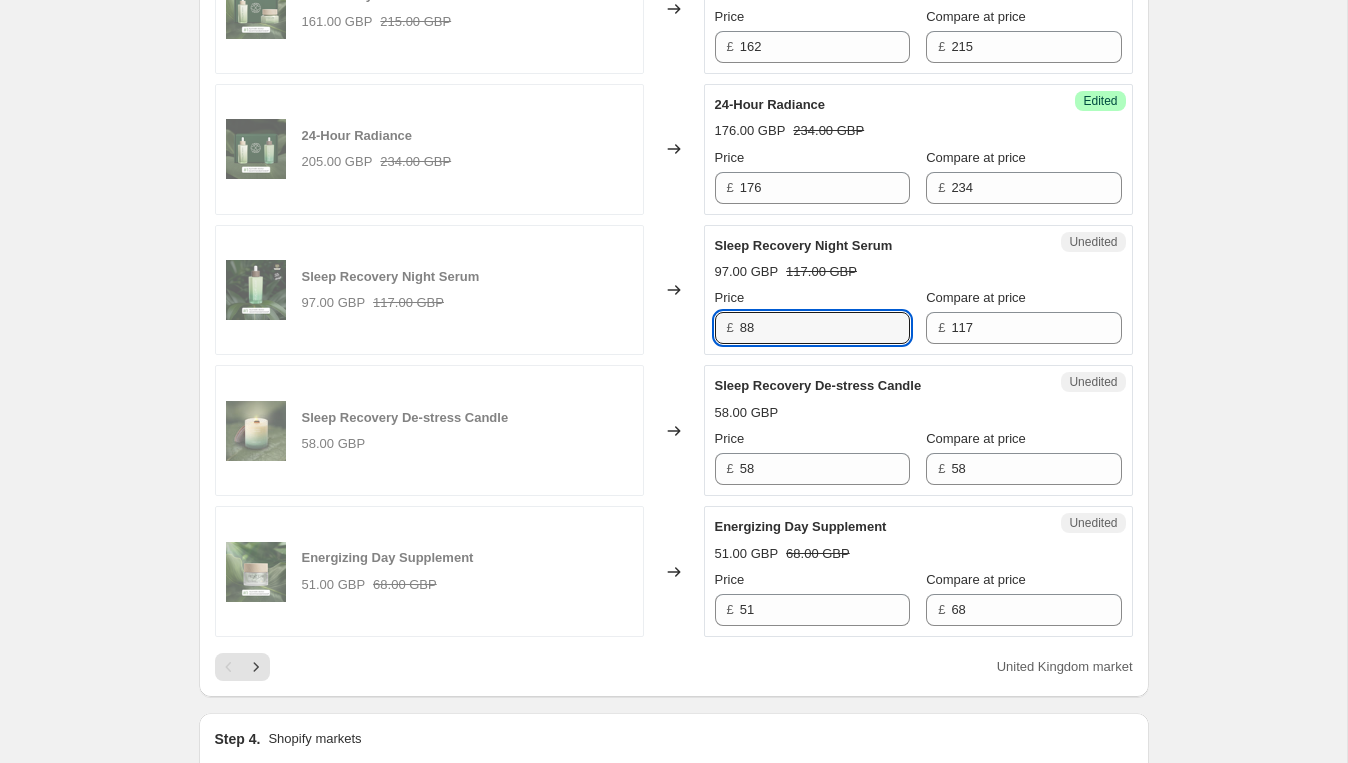 type on "88" 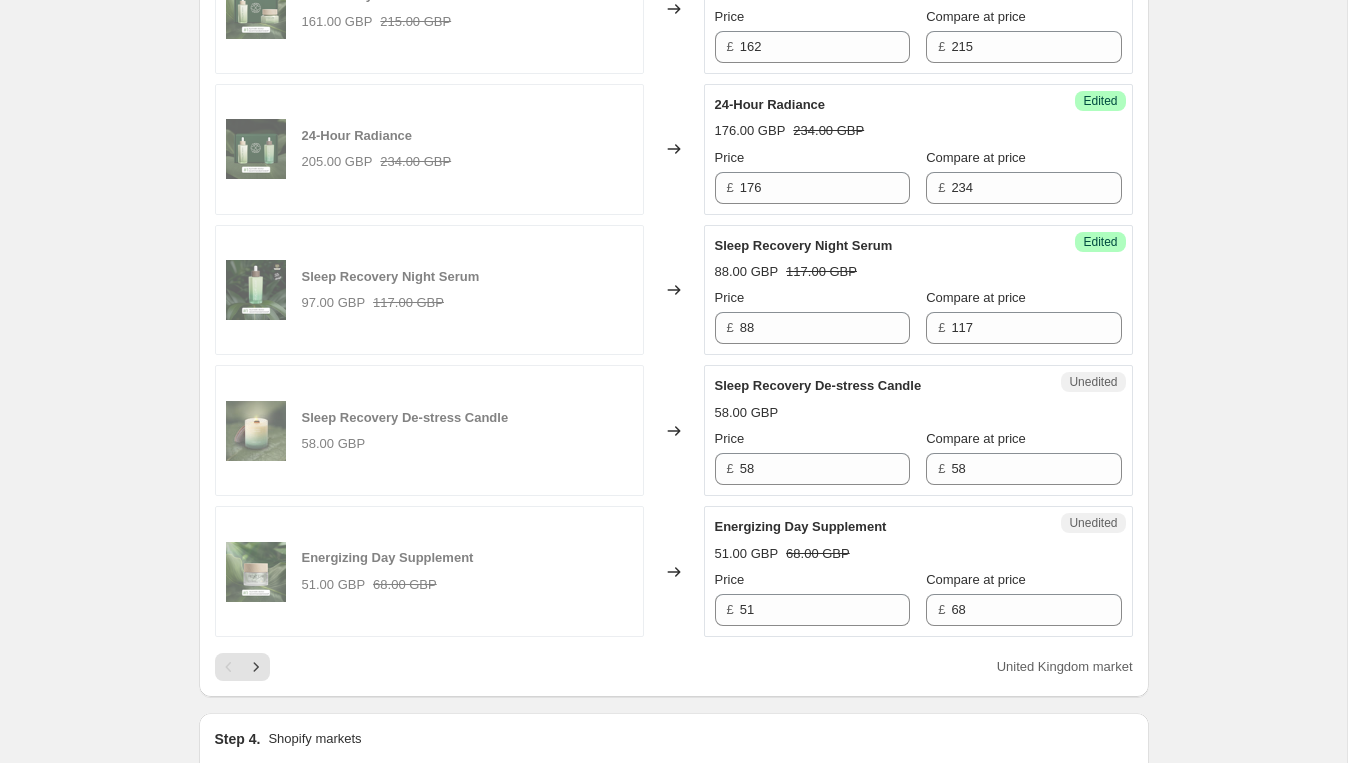 click on "Sleep Recovery Night Serum 88.00 GBP 117.00 GBP Price £ 88 Compare at price £ 117" at bounding box center (918, 290) 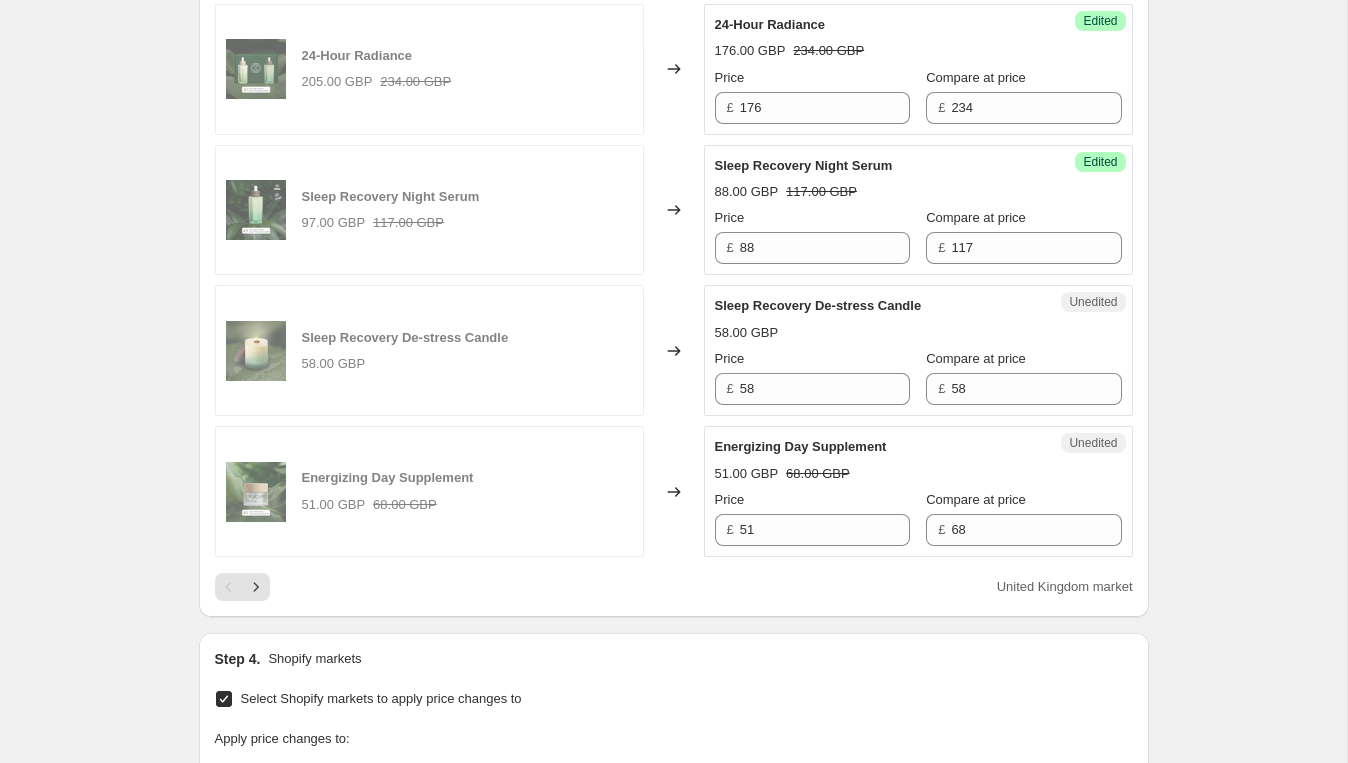 scroll, scrollTop: 2938, scrollLeft: 0, axis: vertical 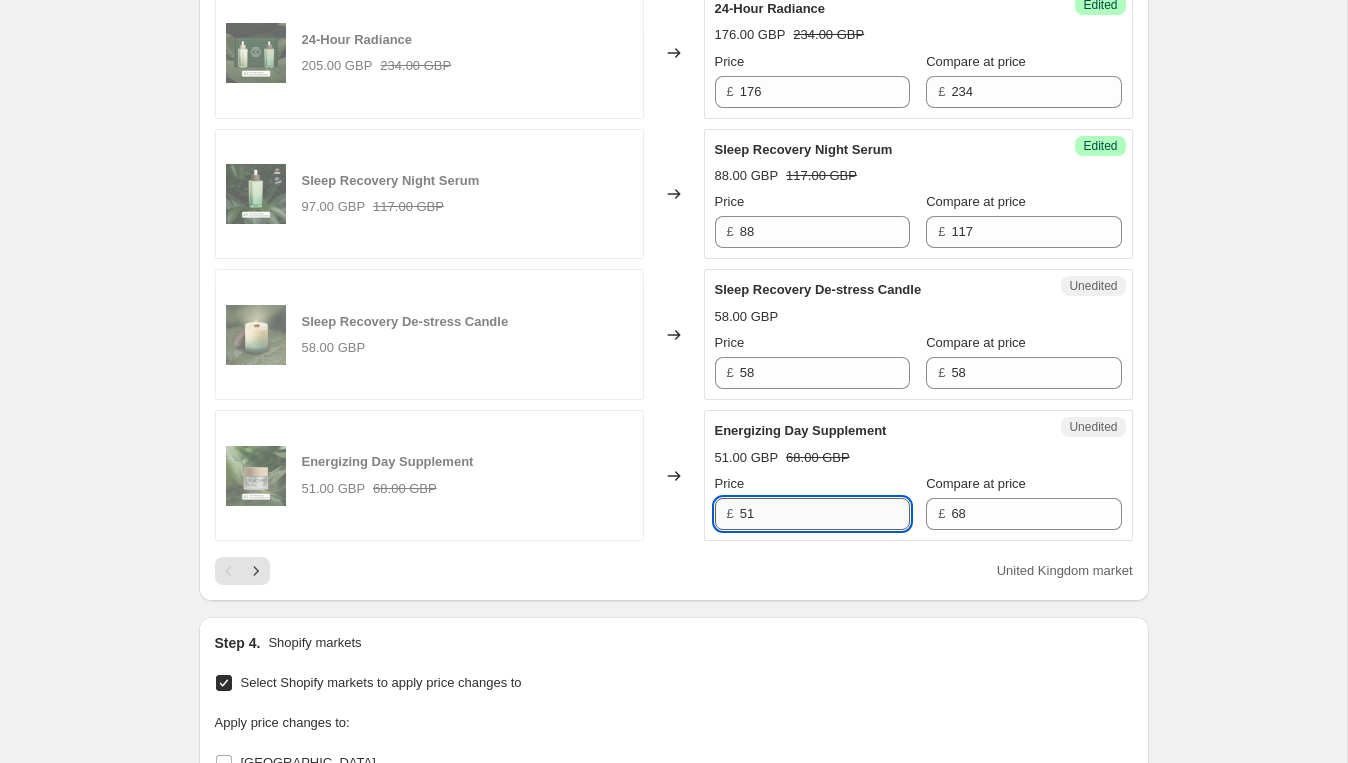 click on "51" at bounding box center (825, 514) 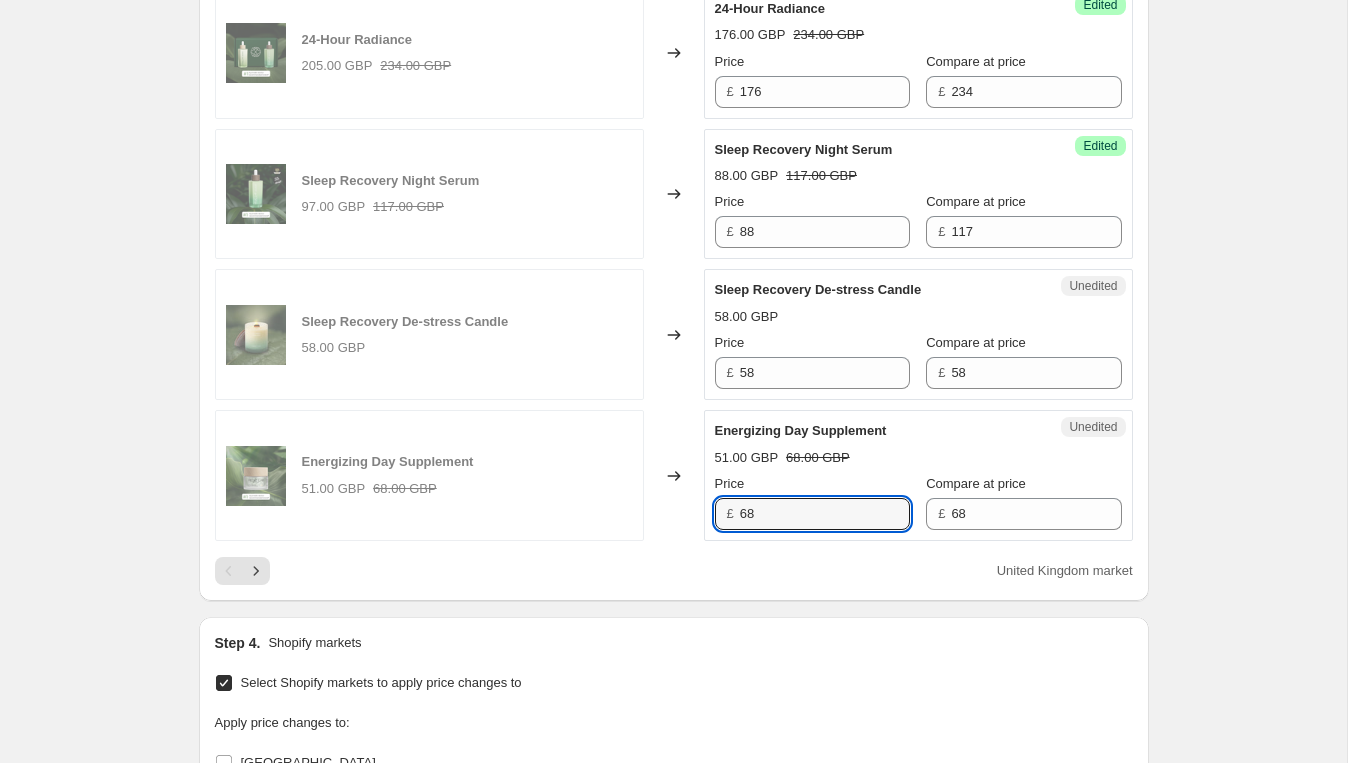 type on "68" 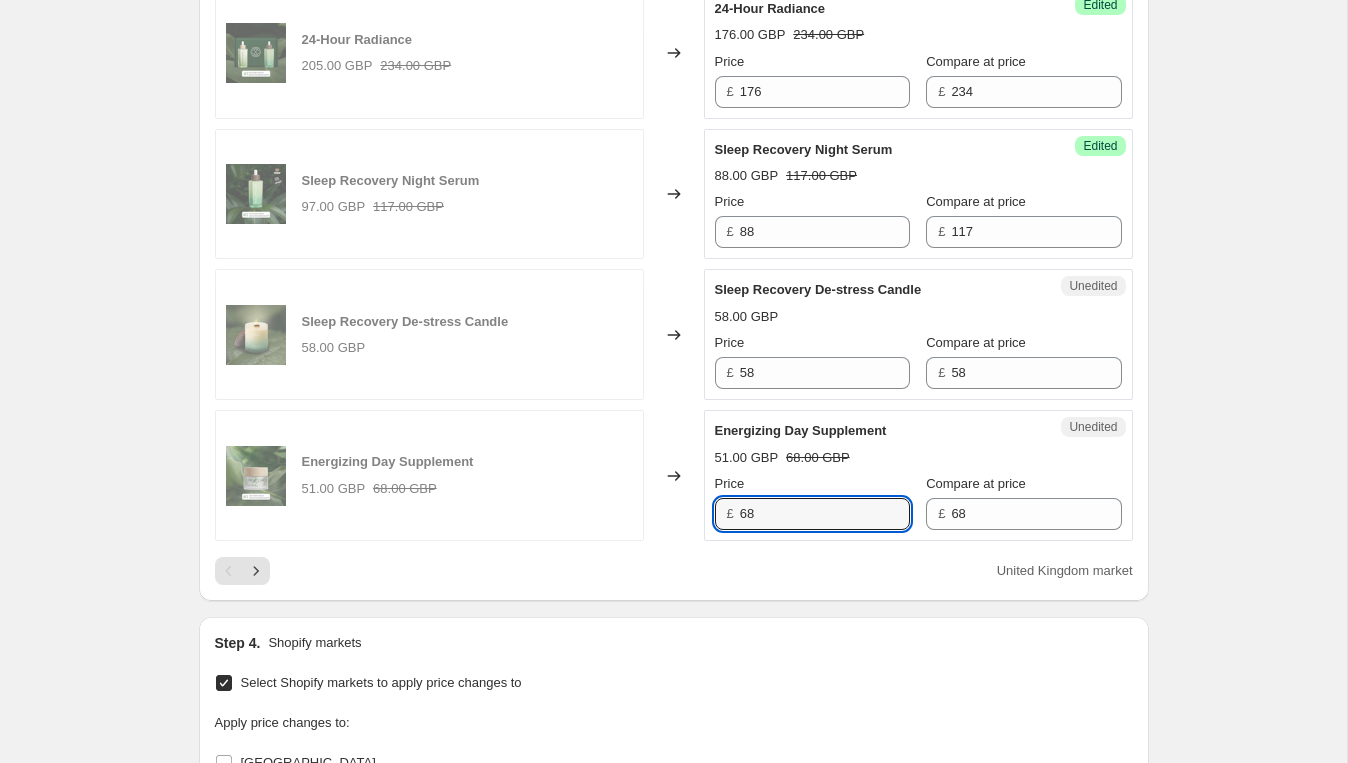 click on "Energizing Day Supplement" at bounding box center (878, 431) 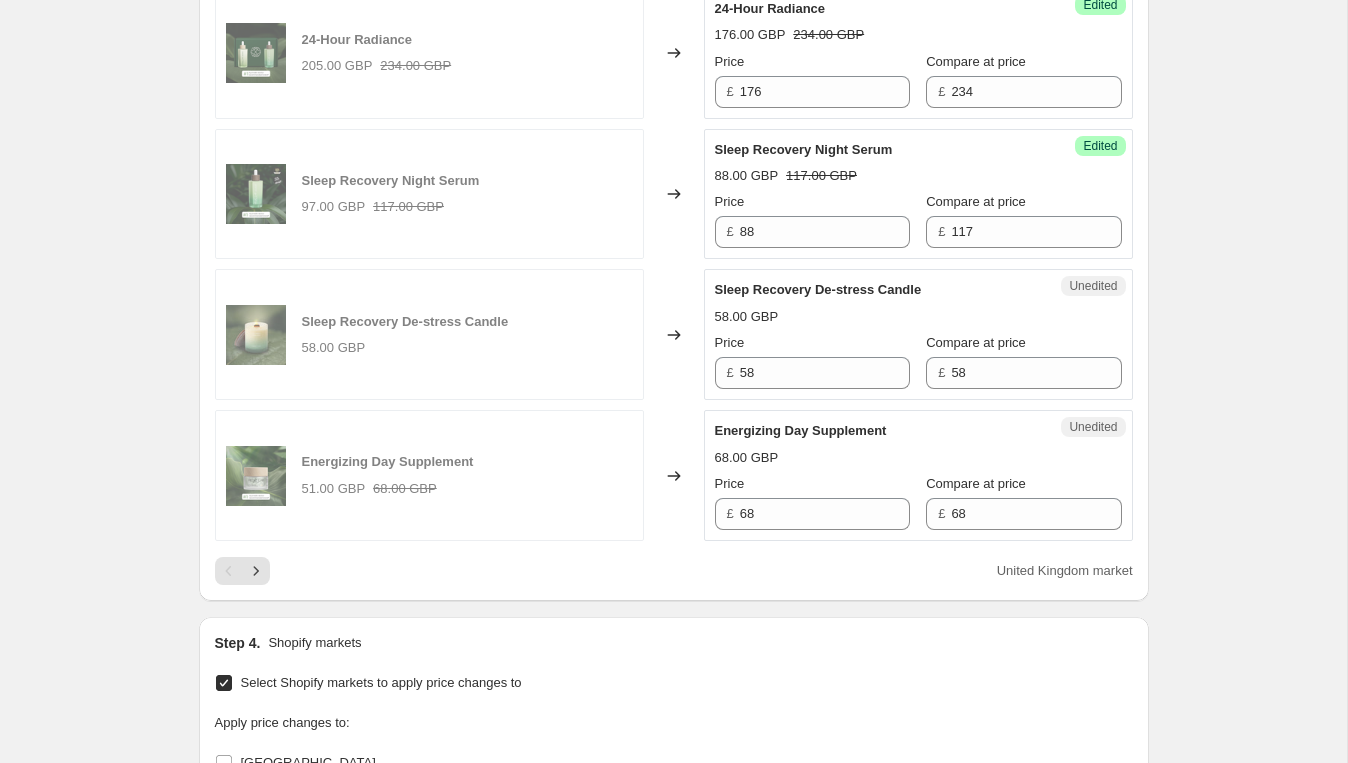 click on "Create new price [MEDICAL_DATA]. This page is ready Create new price [MEDICAL_DATA] Draft Step 1. Optionally give your price [MEDICAL_DATA] a title (eg "March 30% off sale on boots") [DATE] 17:25:42 Price [MEDICAL_DATA] This title is just for internal use, customers won't see it Step 2. Select how the prices should change Use bulk price change rules Set product prices individually Use CSV upload Select tags to add while price change is active Select tags to remove while price change is active Step 3. Select which products should change in price Select all products, use filters, or select products variants individually All products Filter by product, collection, tag, vendor, product type, variant title, or inventory Select product variants individually PRICE CHANGE PREVIEW 58 product variants selected. 11 product prices edited: Sleep Recovery Night Cream 98.00 GBP Changed to Success Edited Sleep Recovery Night Cream 74.00 GBP 98.00 GBP Price £ 74 Compare at price £ 98 Sleep Recovery Night Serum 117.00 GBP Changed to" at bounding box center [673, -732] 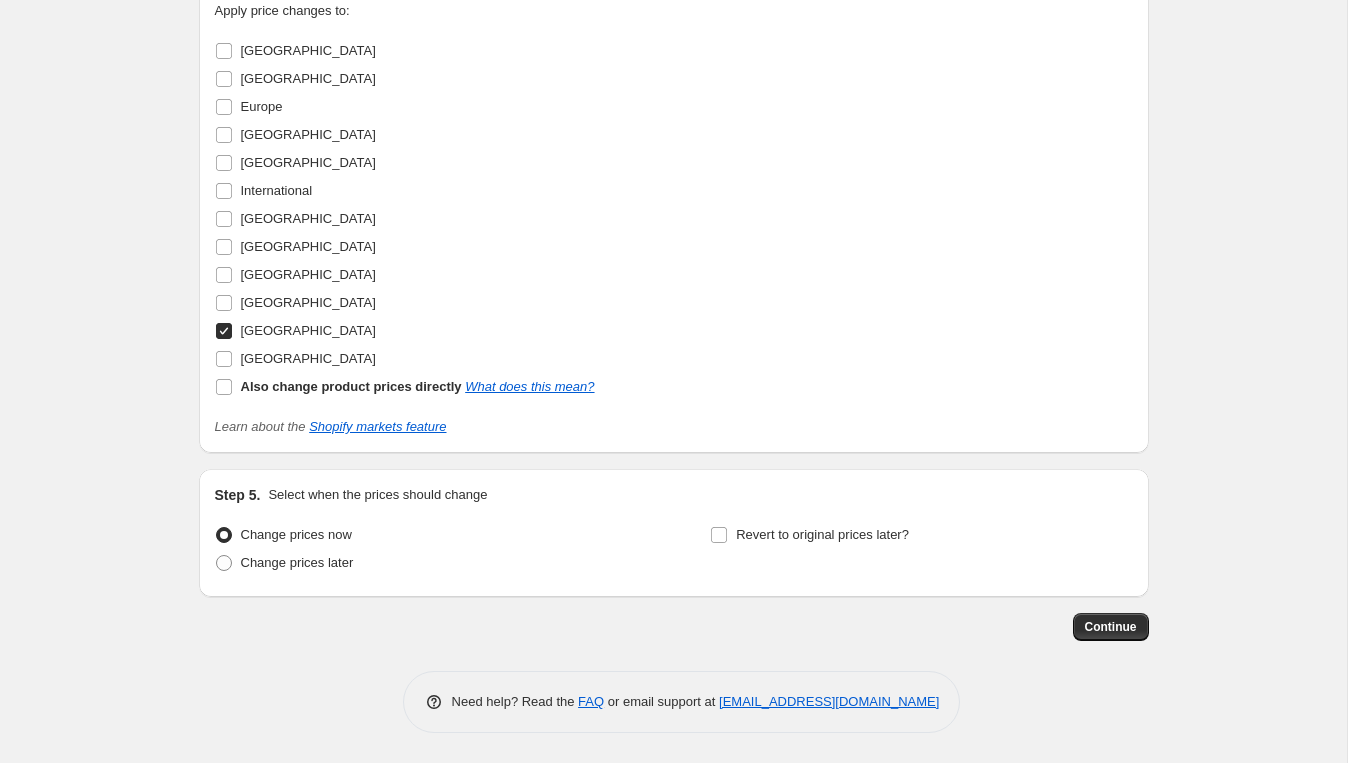 scroll, scrollTop: 3710, scrollLeft: 0, axis: vertical 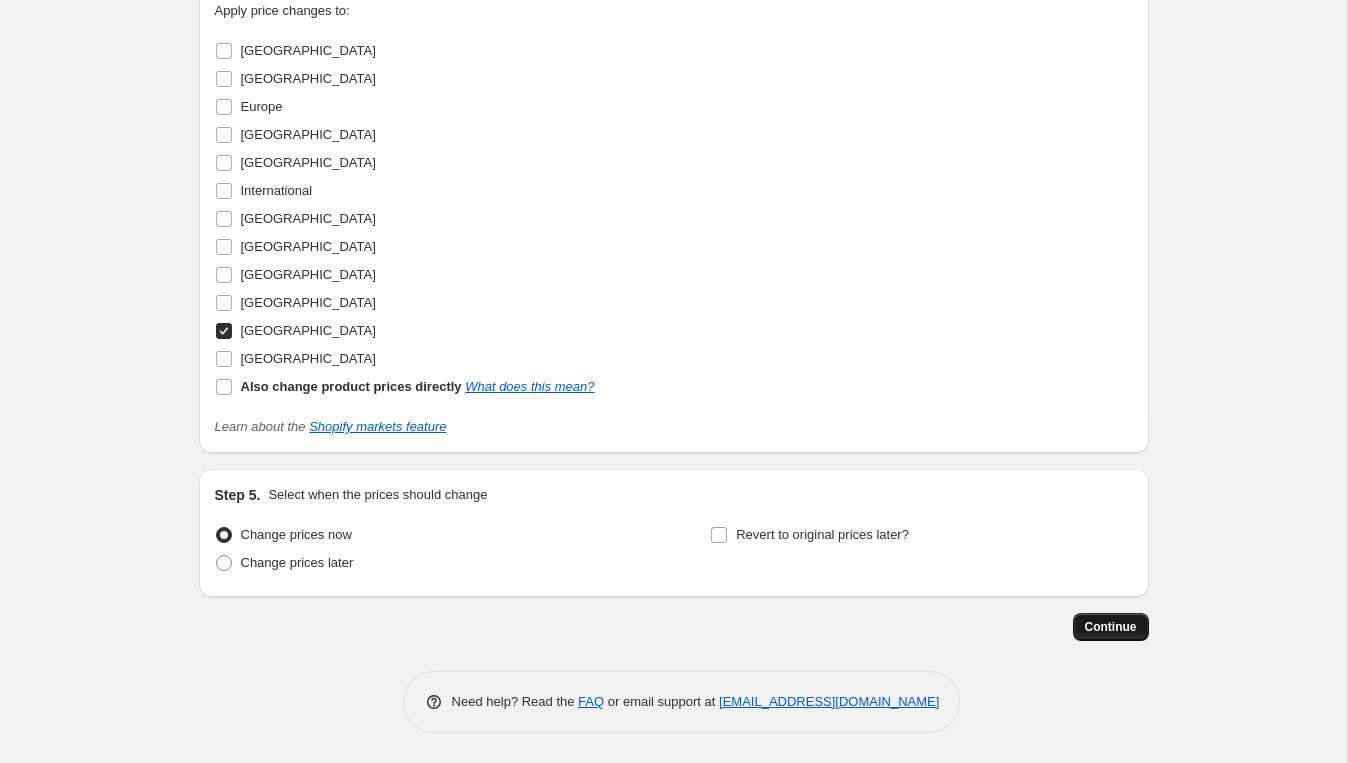 click on "Continue" at bounding box center (1111, 627) 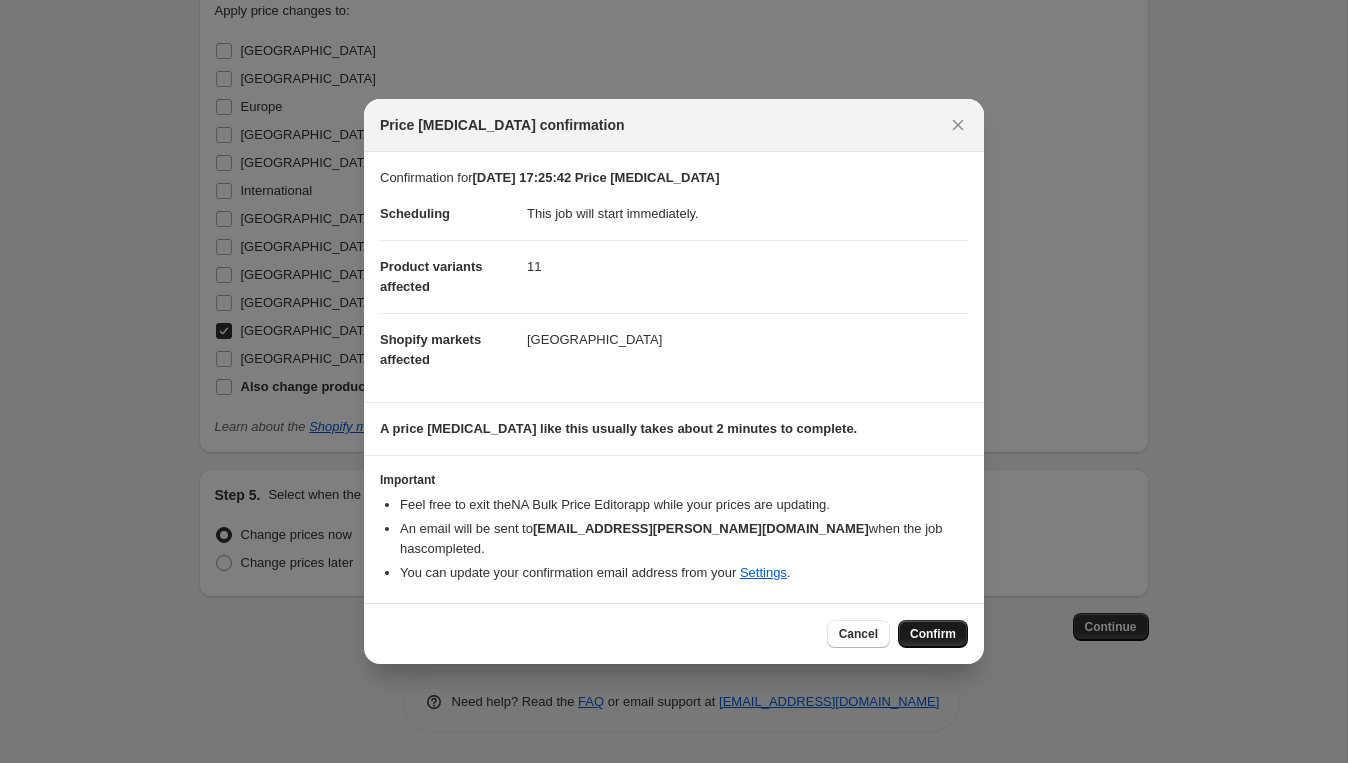 click on "Confirm" at bounding box center [933, 634] 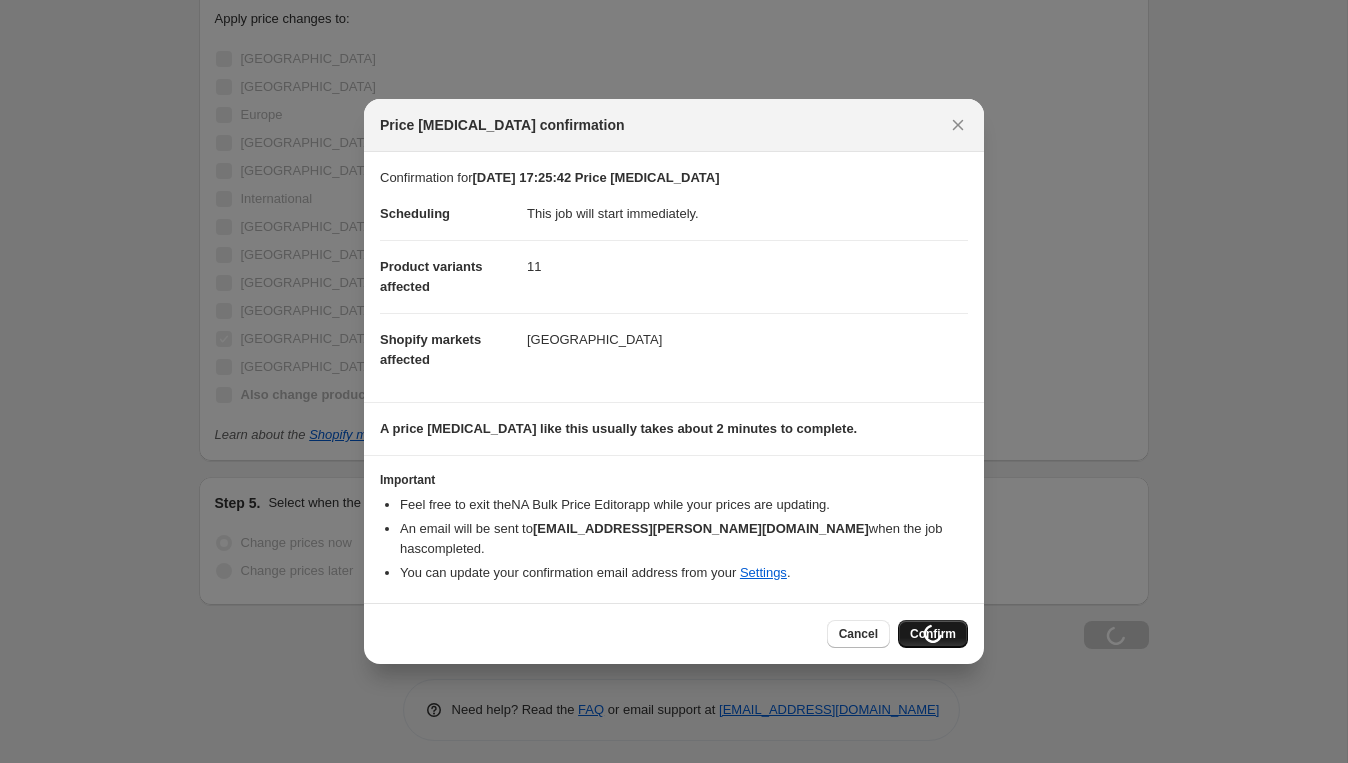 scroll, scrollTop: 3777, scrollLeft: 0, axis: vertical 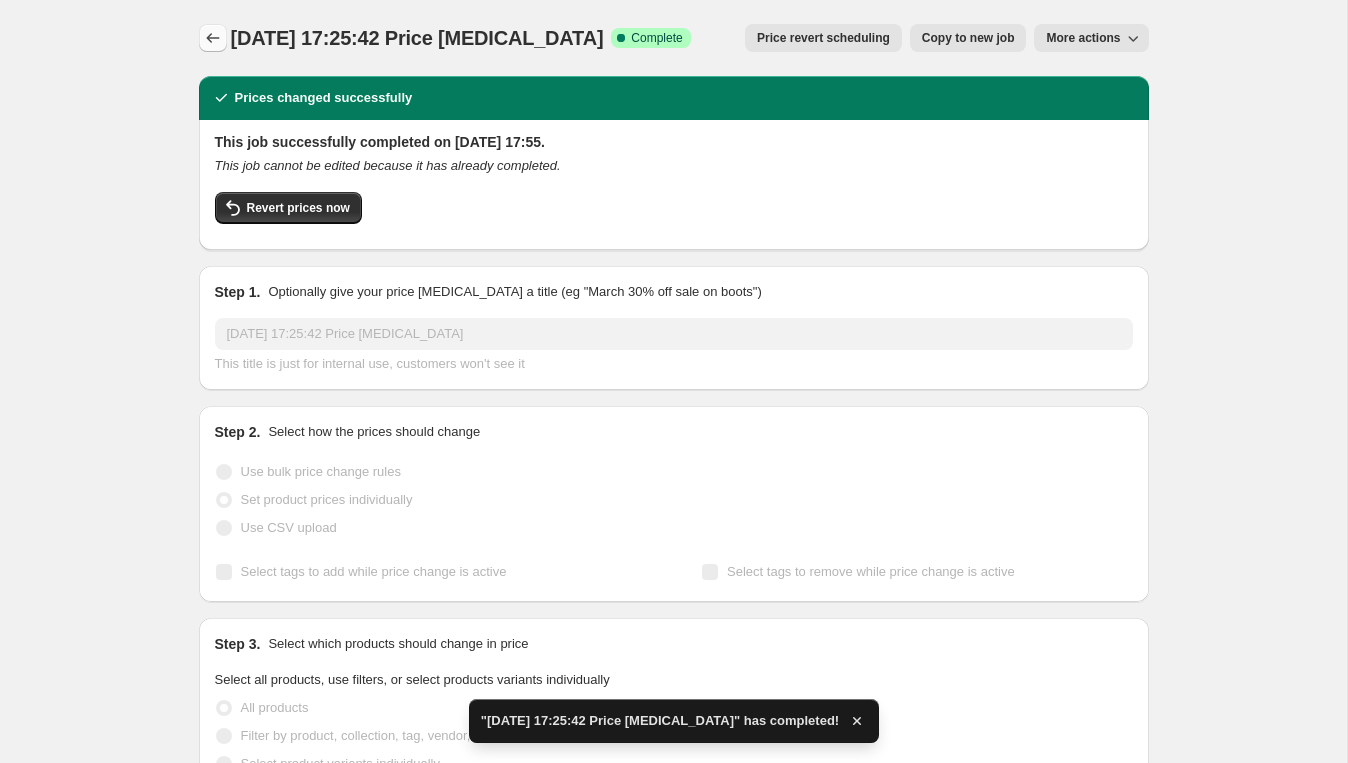 click at bounding box center [213, 38] 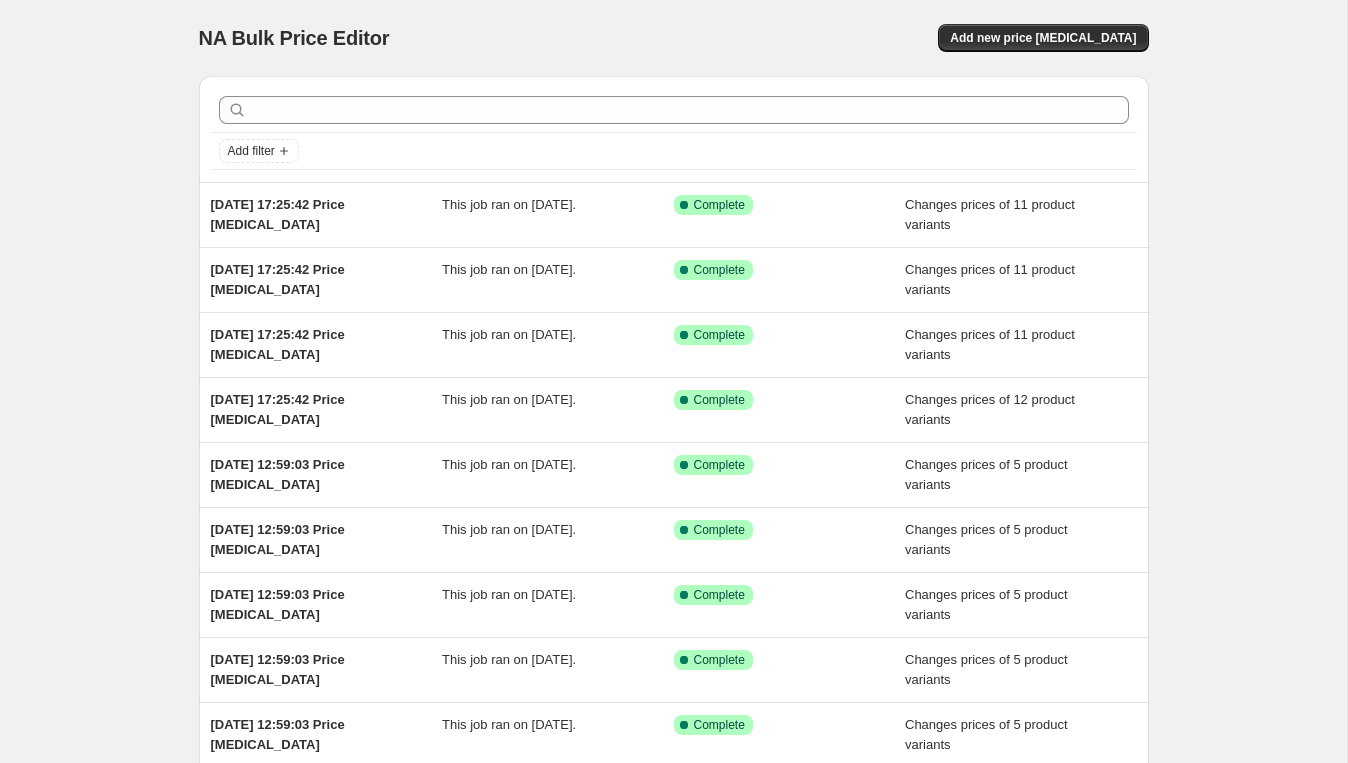 click on "NA Bulk Price Editor. This page is ready NA Bulk Price Editor Add new price [MEDICAL_DATA]" at bounding box center (674, 38) 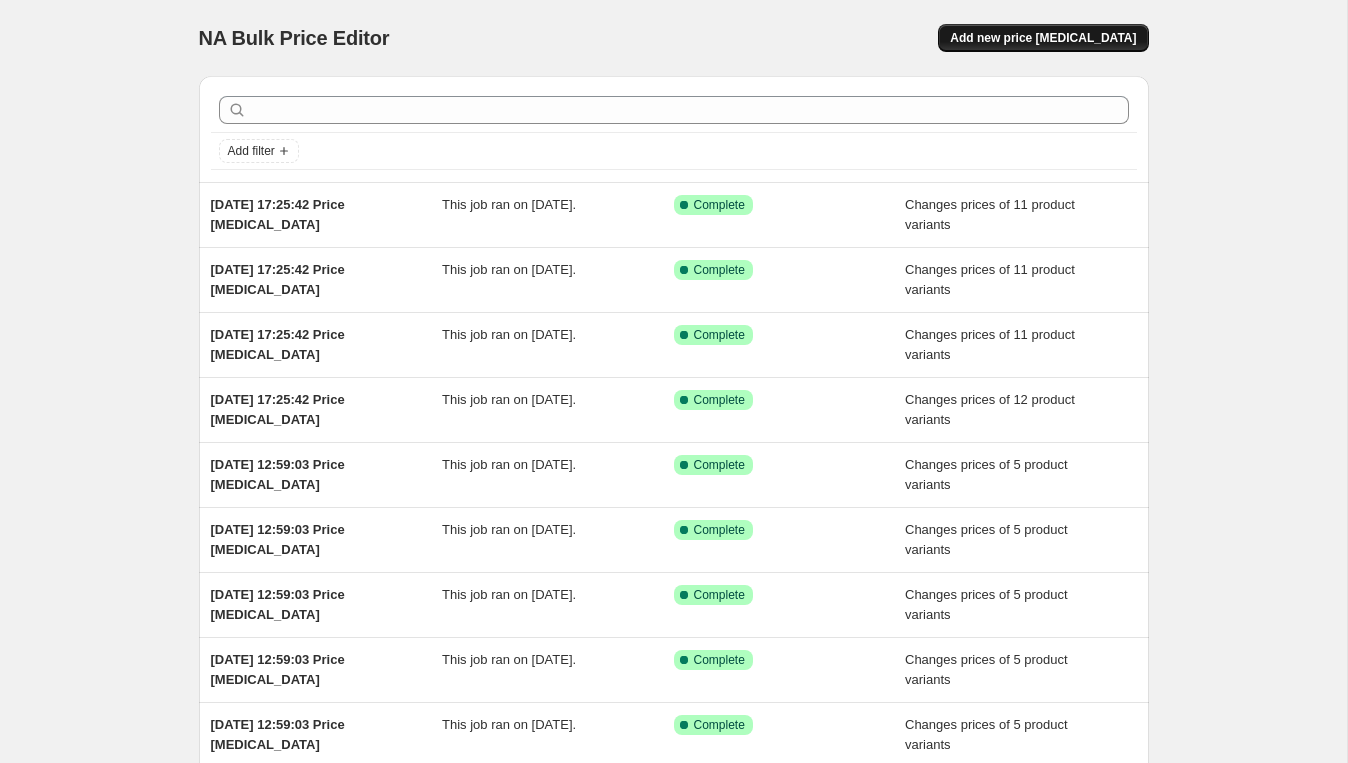click on "Add new price [MEDICAL_DATA]" at bounding box center [1043, 38] 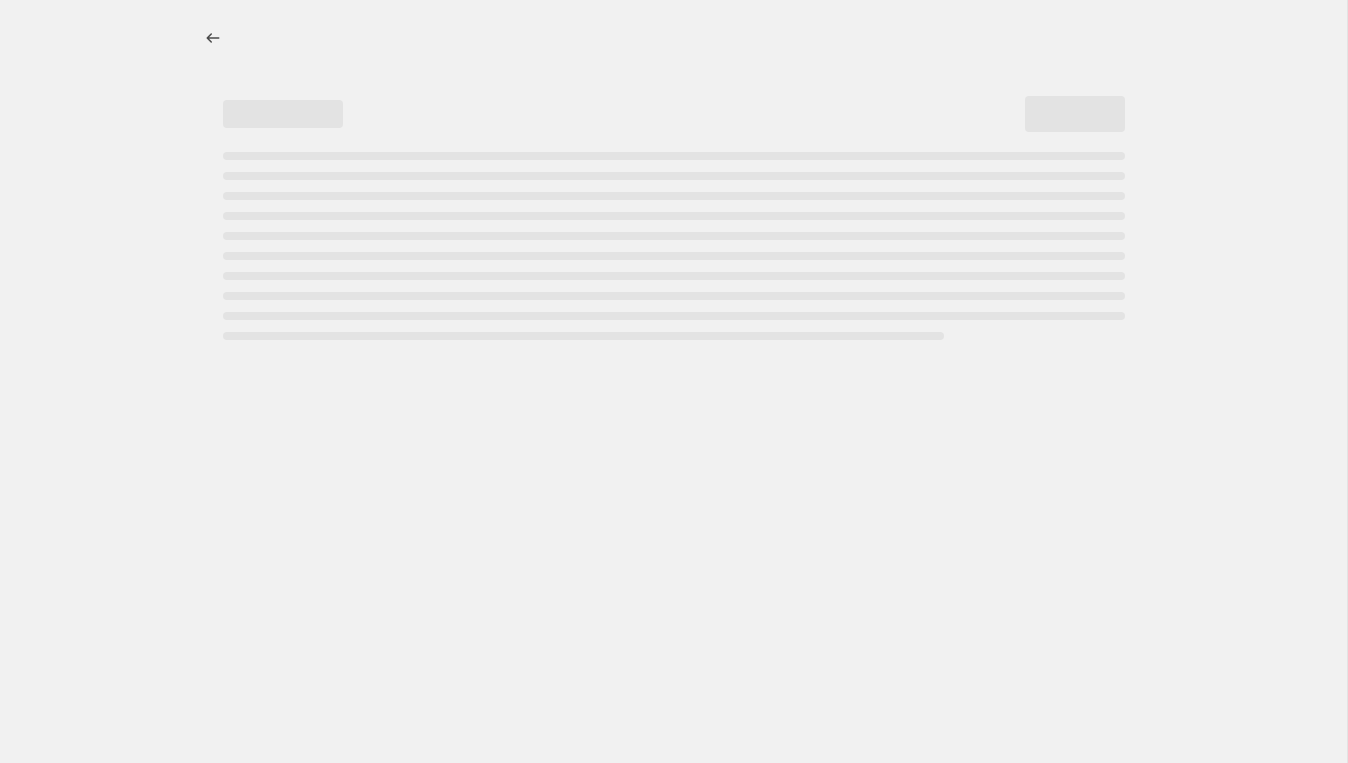 select on "percentage" 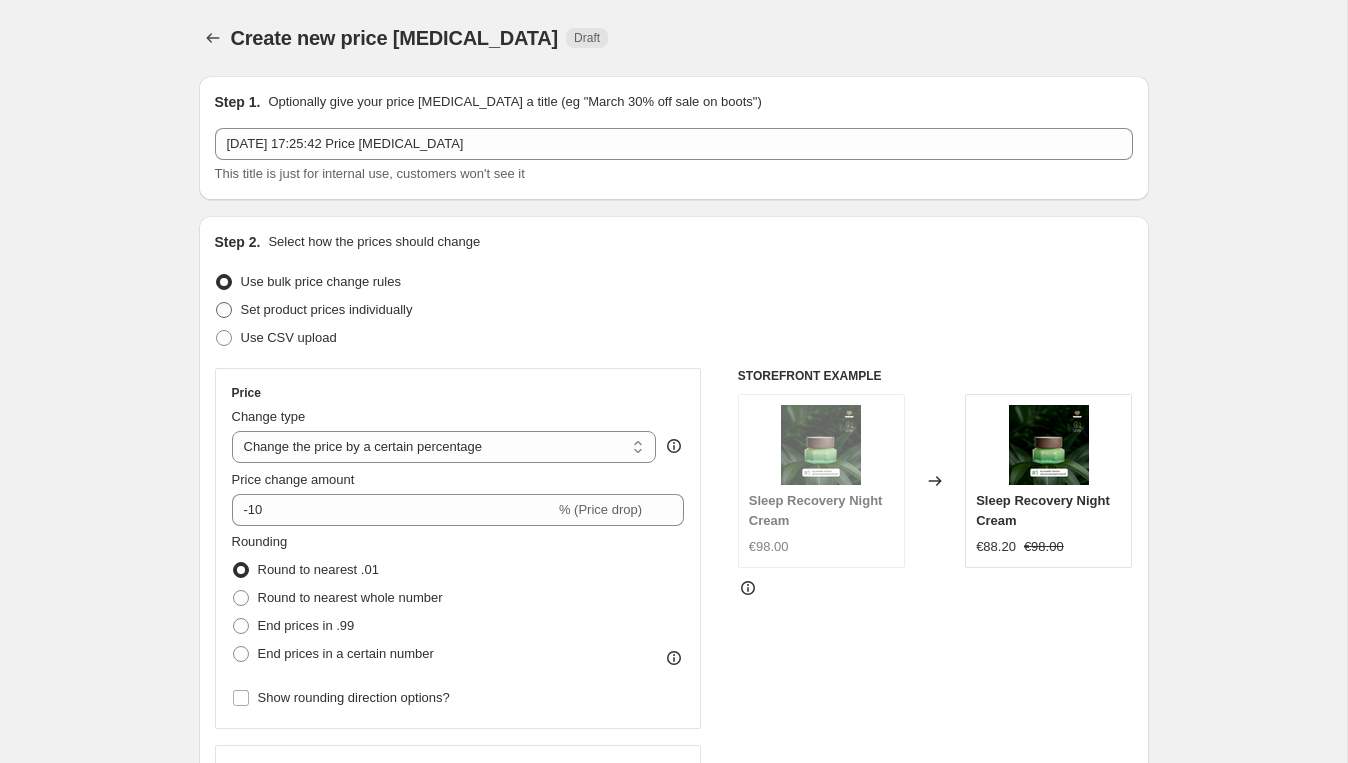 click at bounding box center [224, 310] 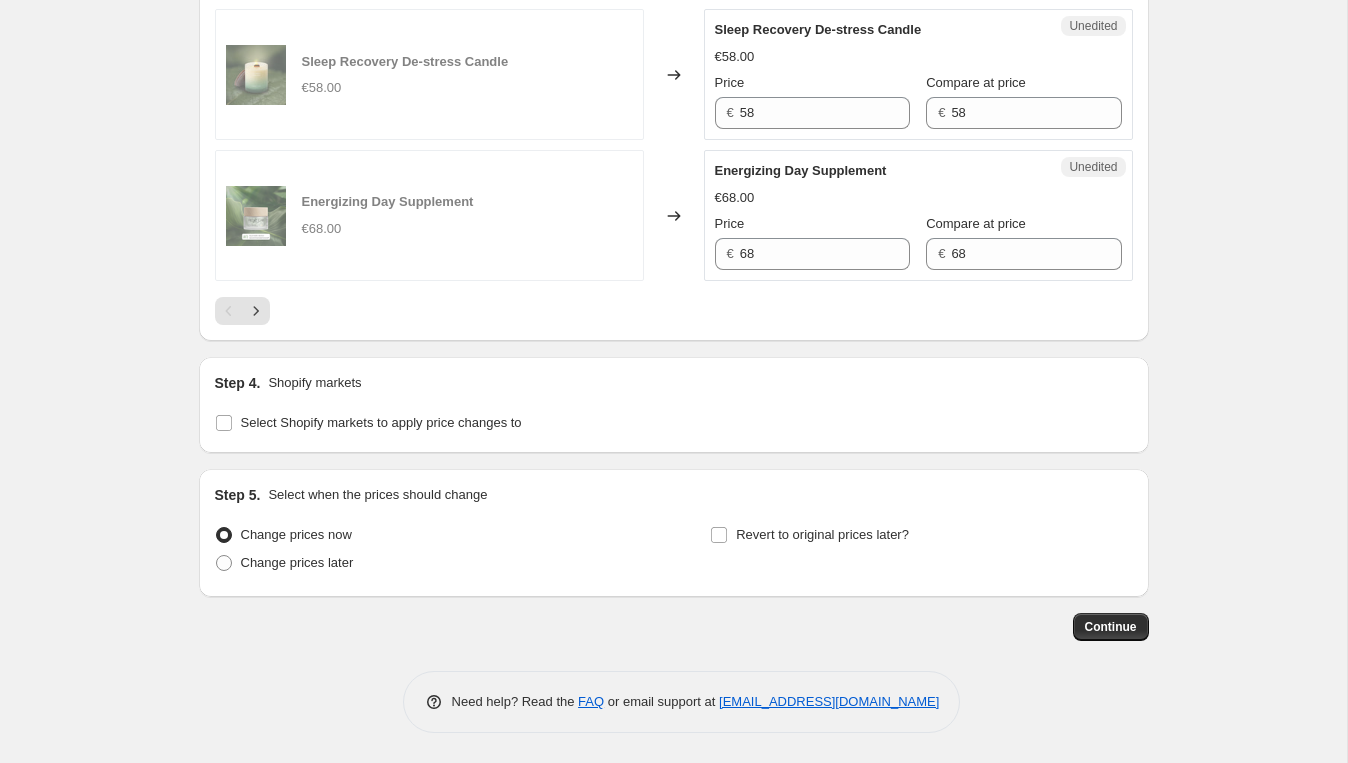 scroll, scrollTop: 3258, scrollLeft: 0, axis: vertical 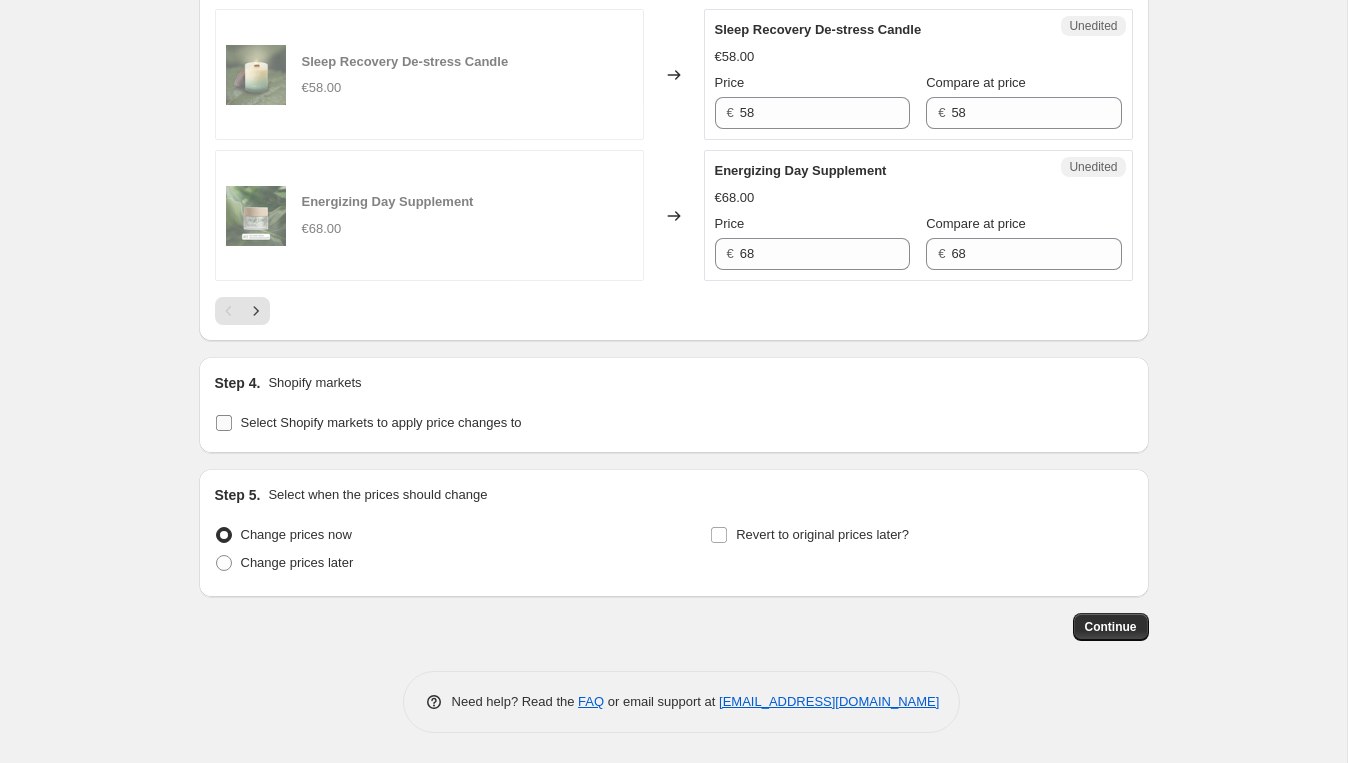 click on "Select Shopify markets to apply price changes to" at bounding box center (224, 423) 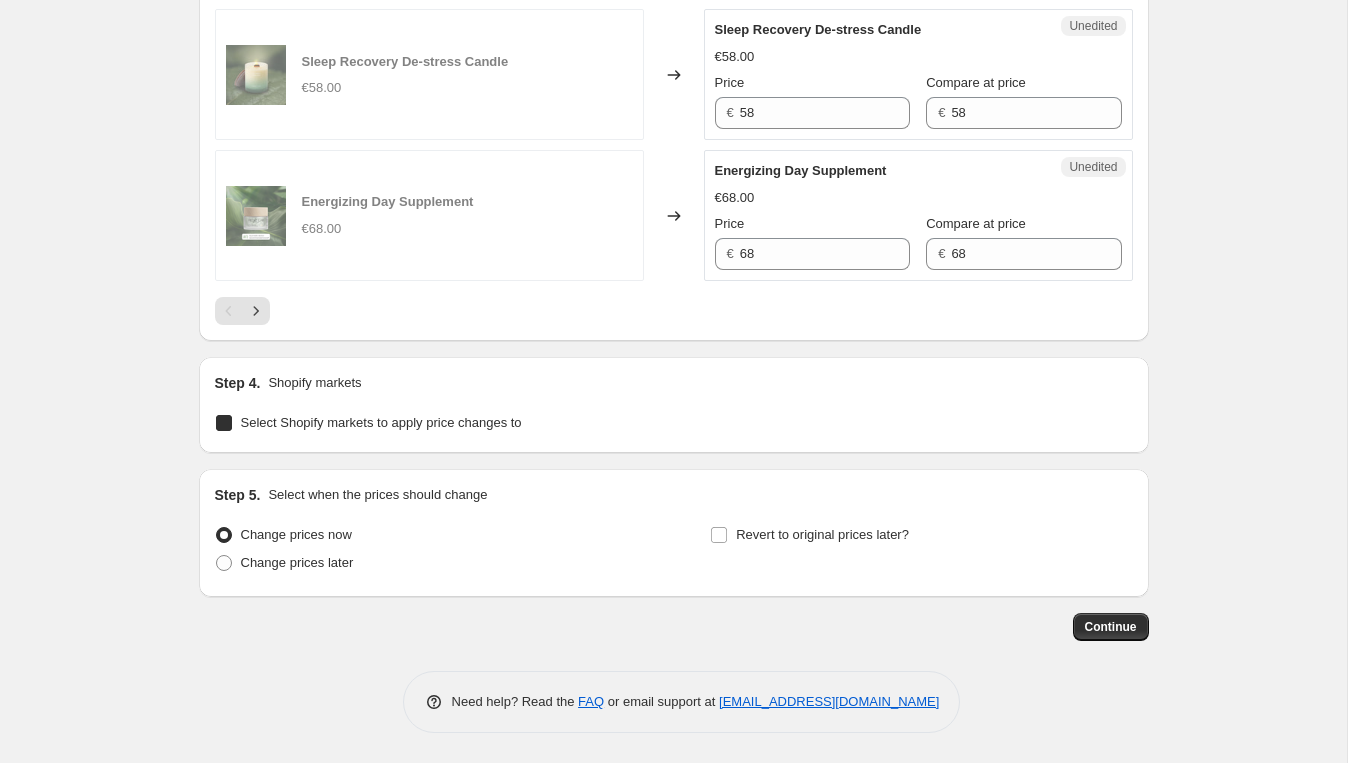 checkbox on "true" 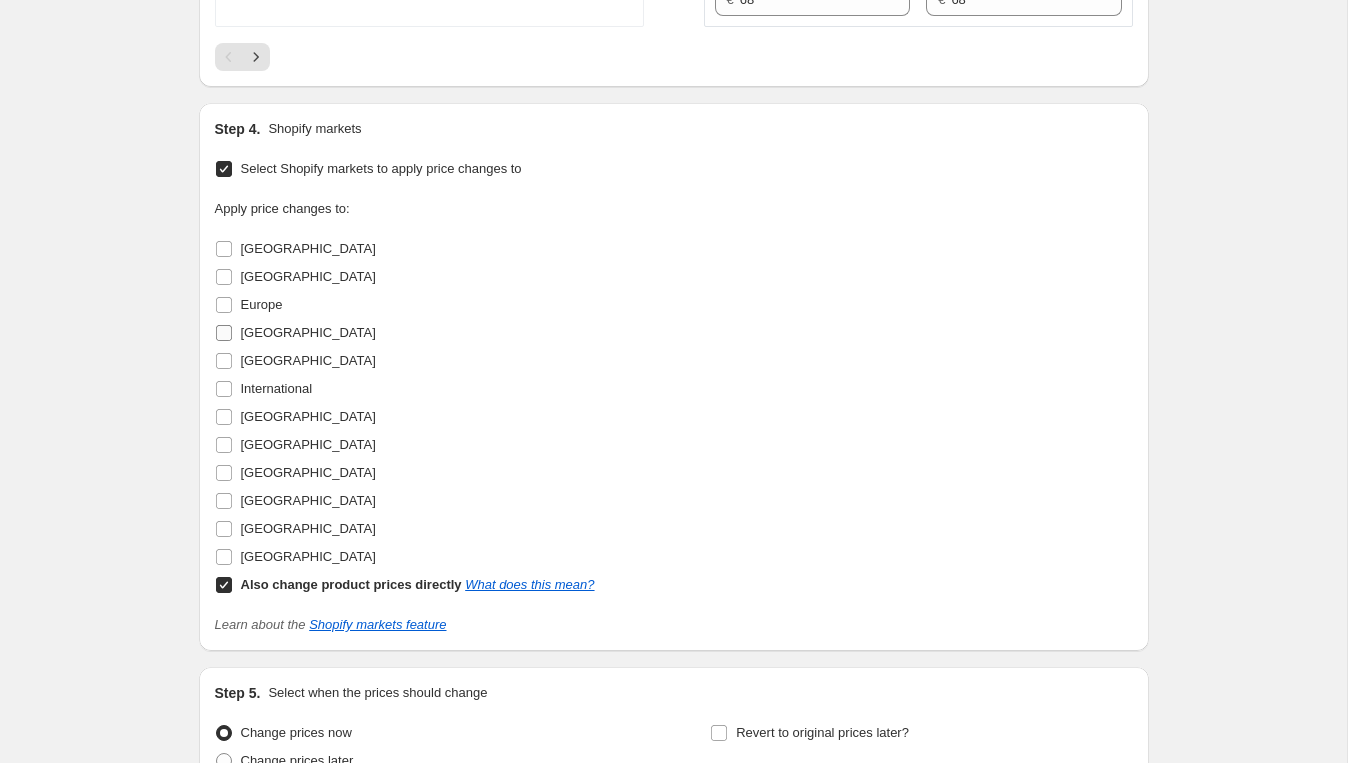 scroll, scrollTop: 3486, scrollLeft: 0, axis: vertical 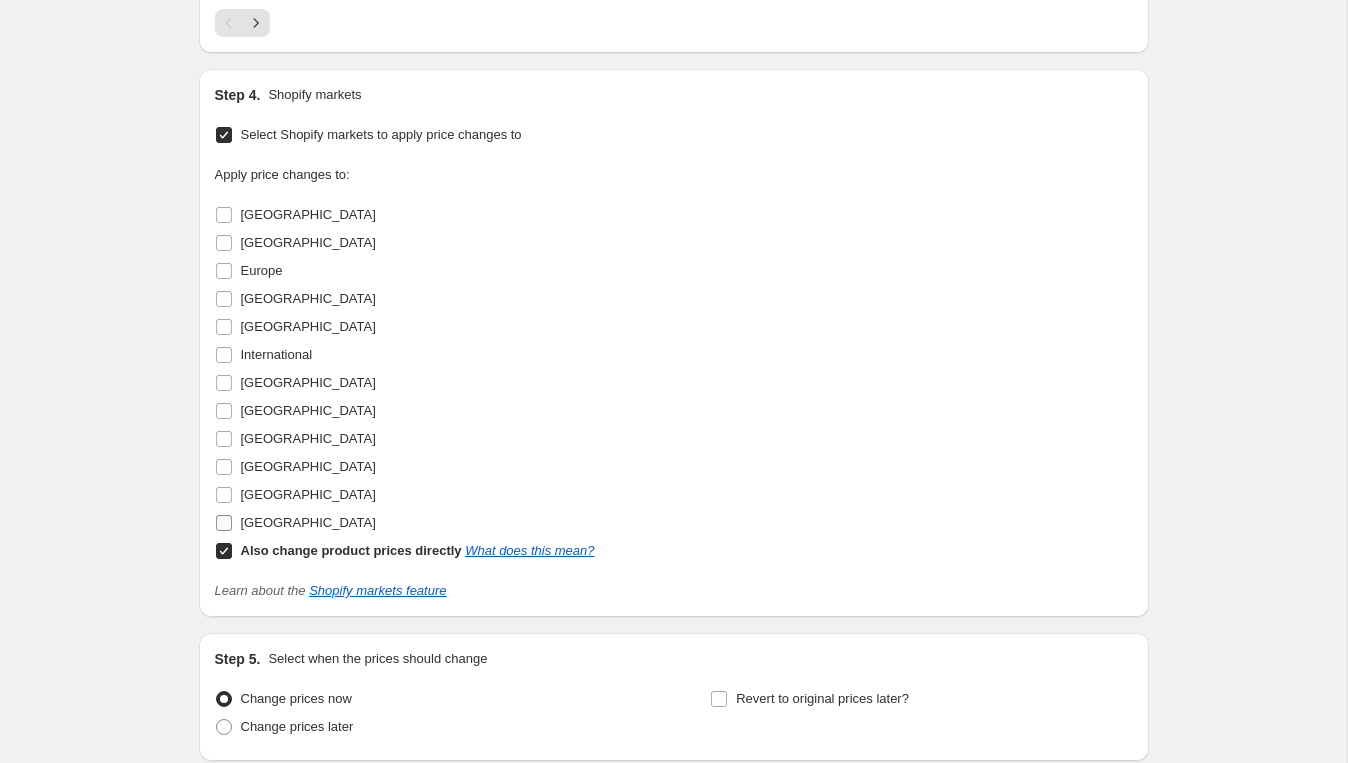 click on "[GEOGRAPHIC_DATA]" at bounding box center [308, 522] 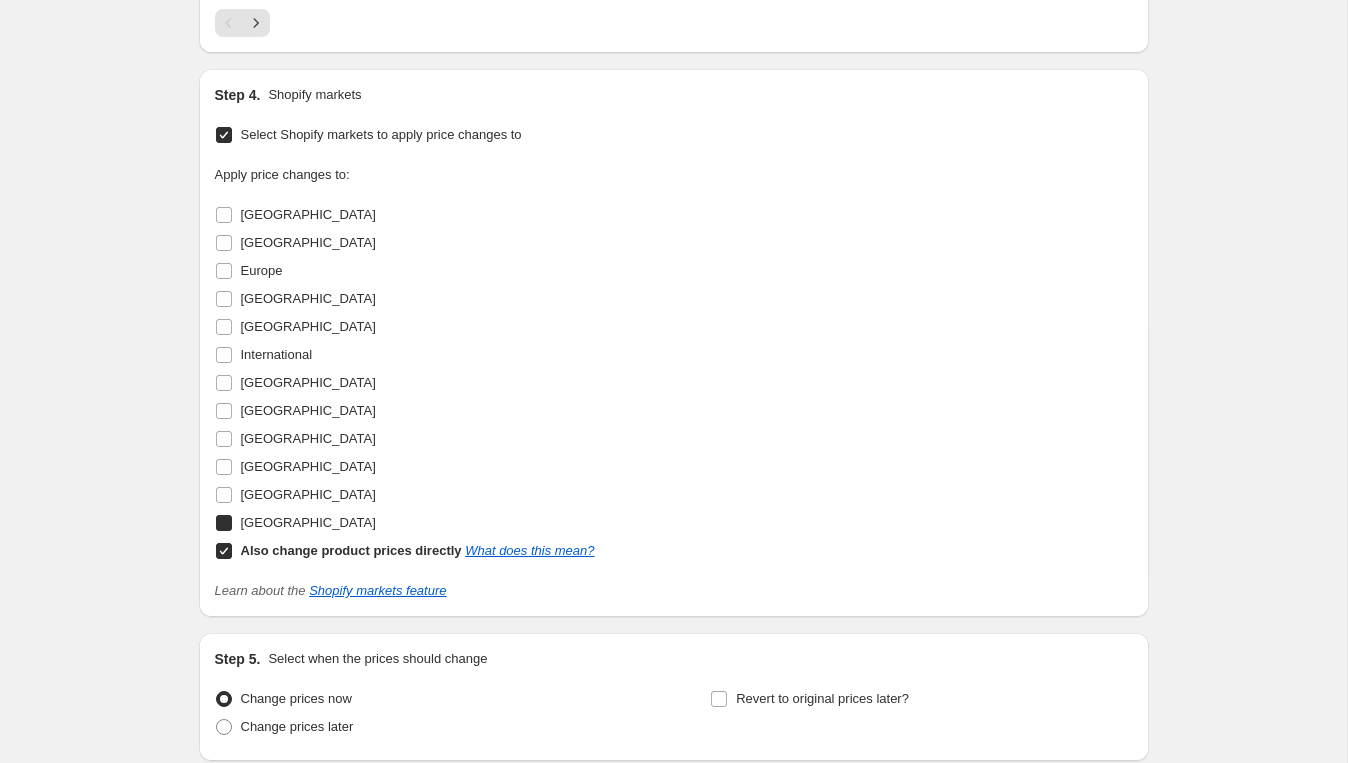checkbox on "true" 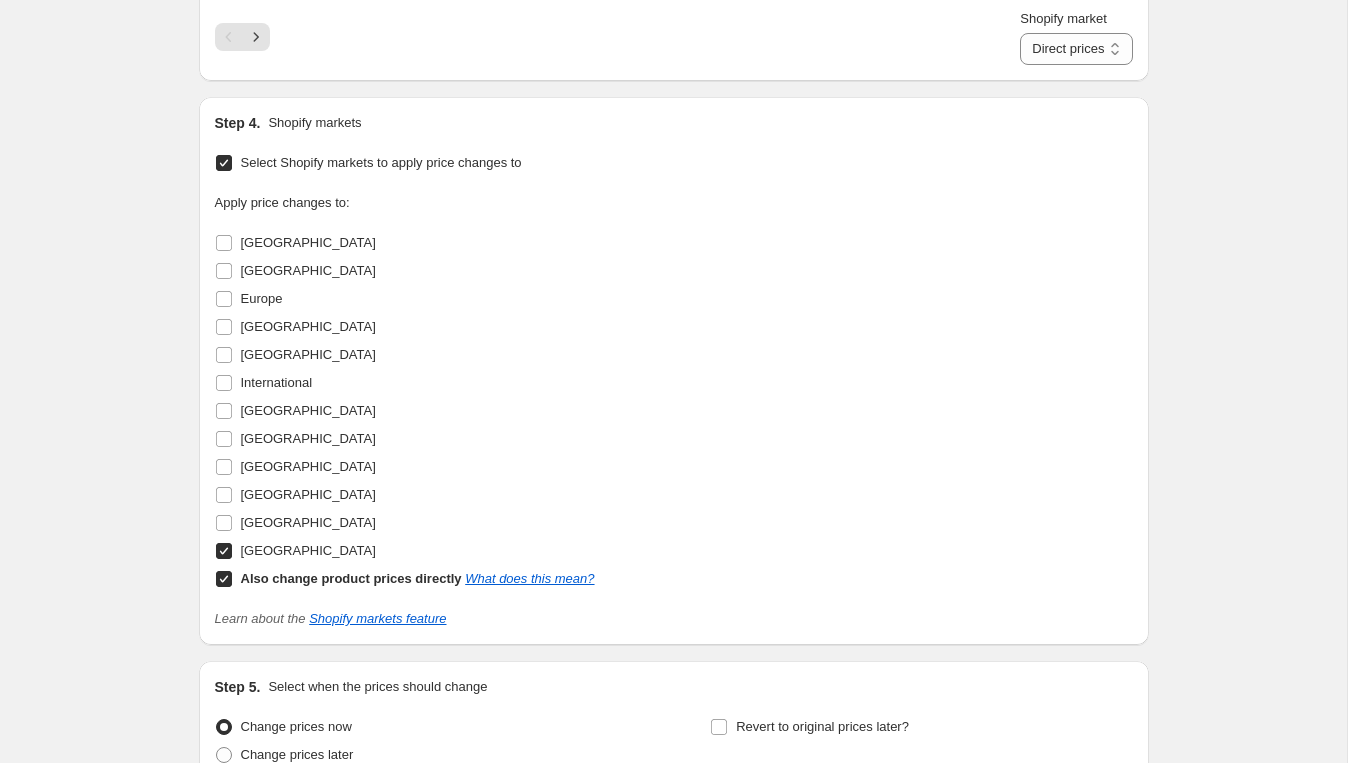 click on "Also change product prices directly   What does this mean?" at bounding box center [224, 579] 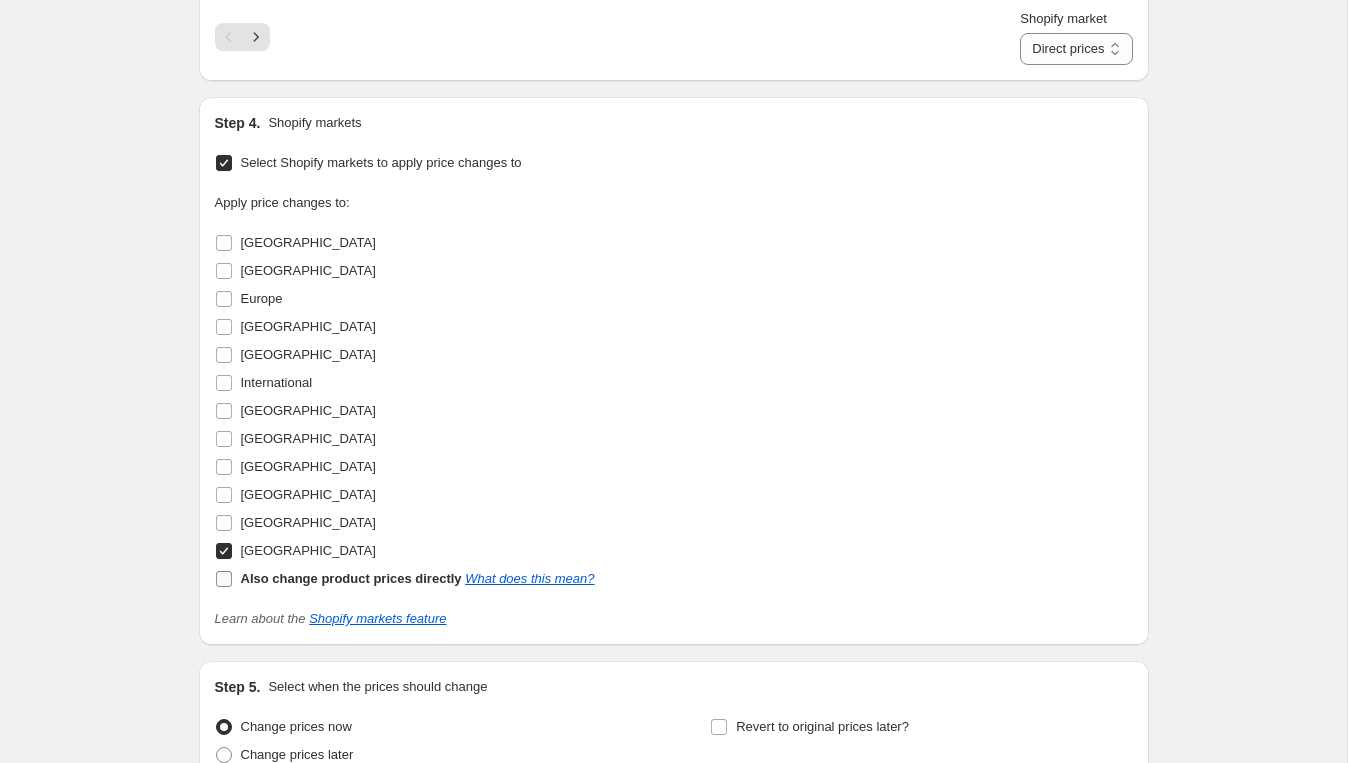 checkbox on "false" 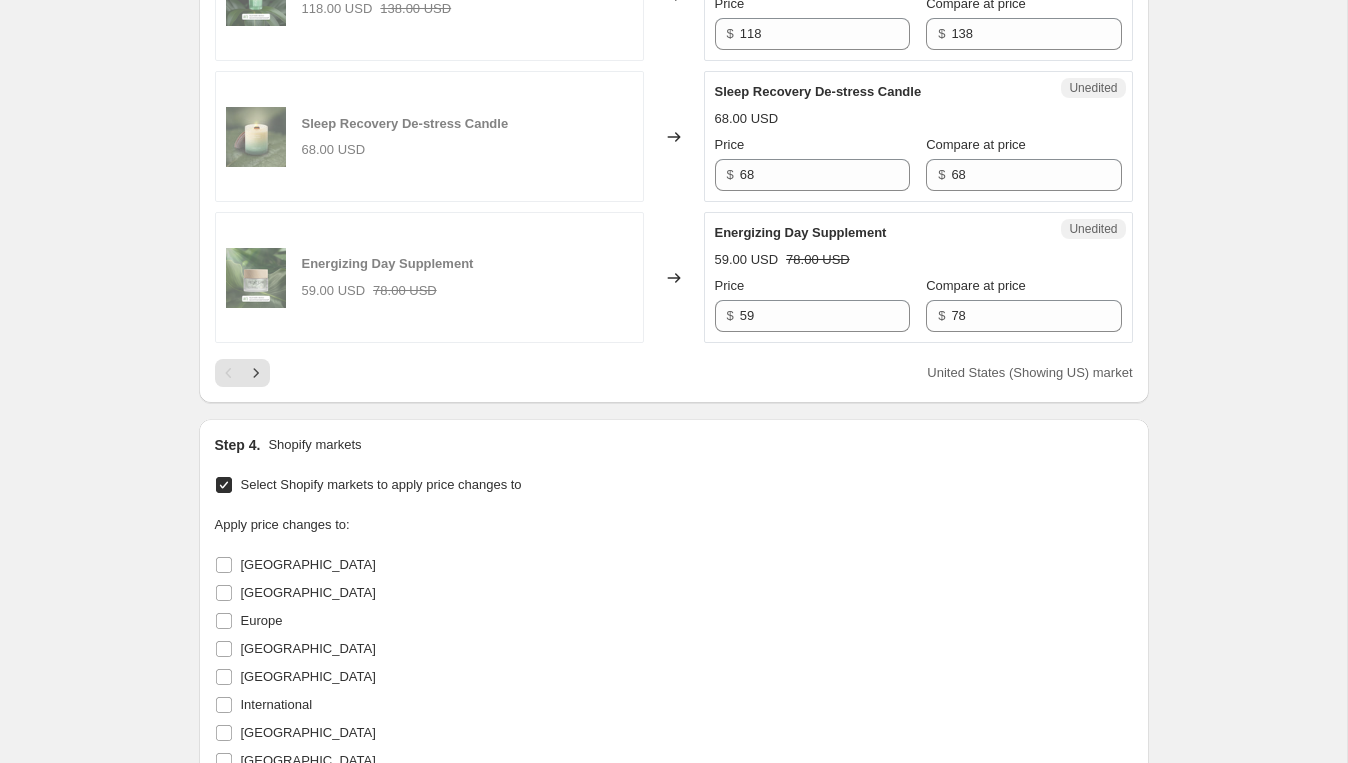 scroll, scrollTop: 3125, scrollLeft: 0, axis: vertical 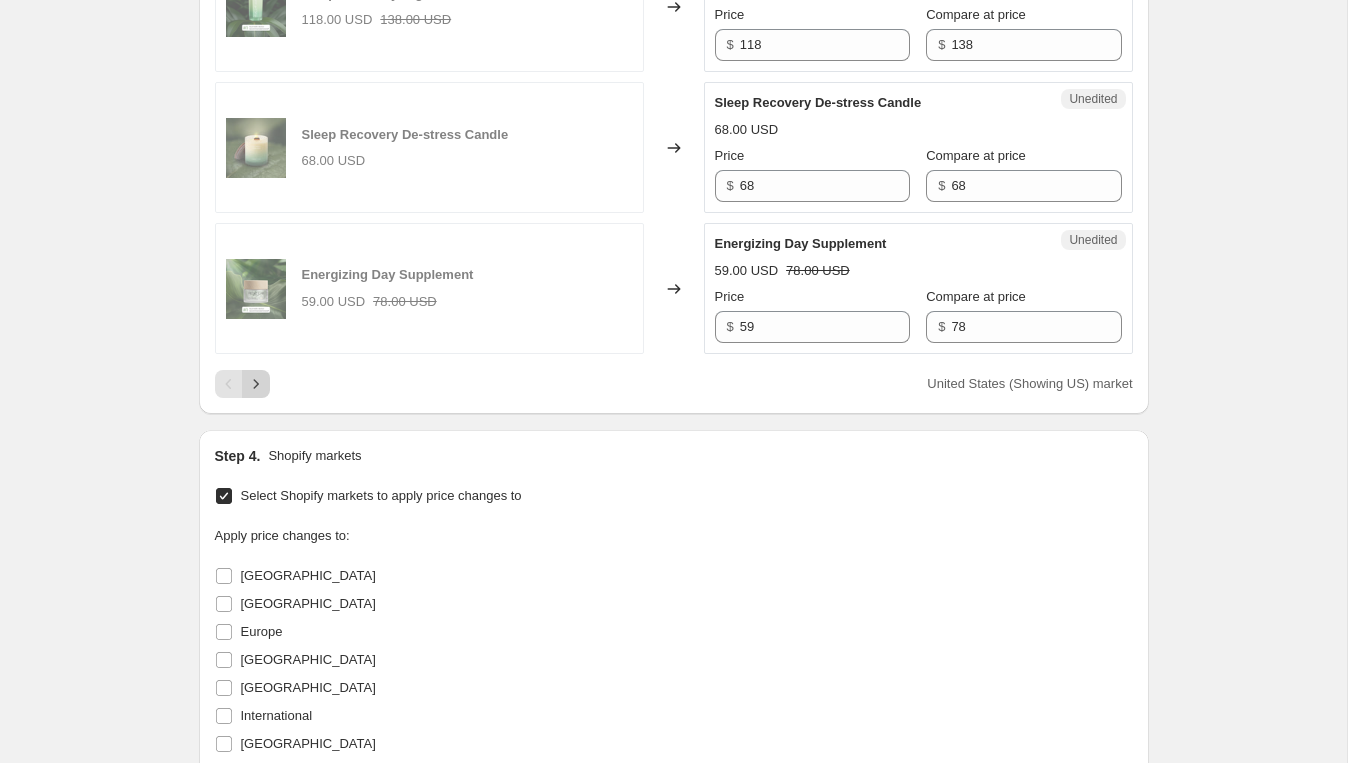 click 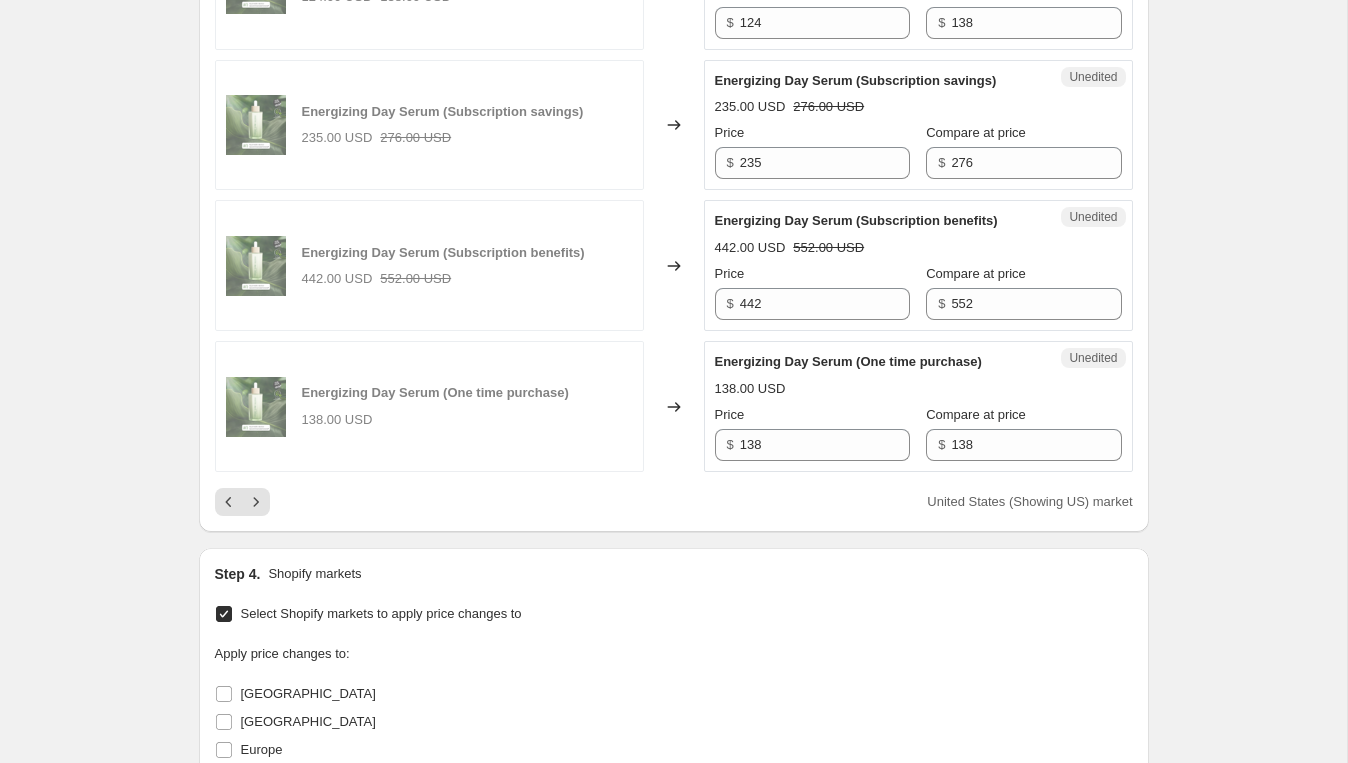 scroll, scrollTop: 3084, scrollLeft: 0, axis: vertical 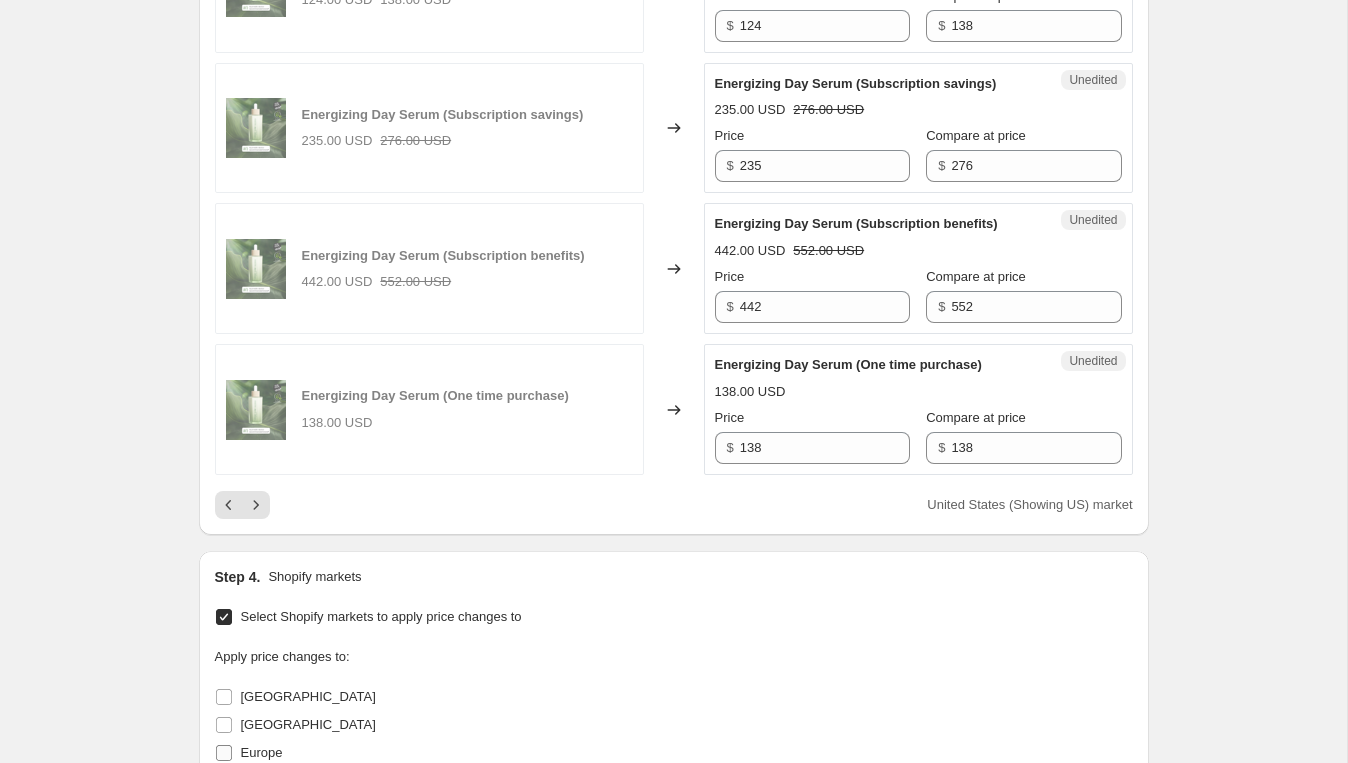 click 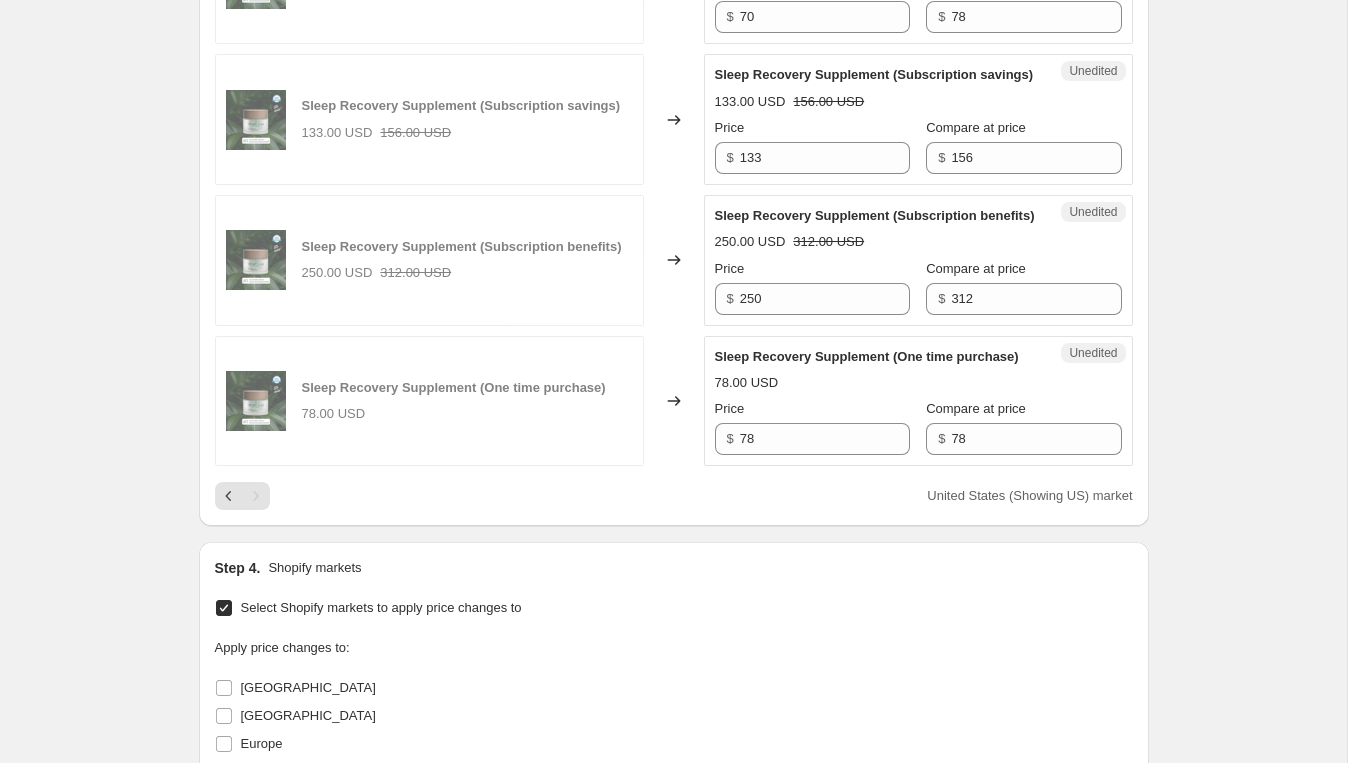 scroll, scrollTop: 3001, scrollLeft: 0, axis: vertical 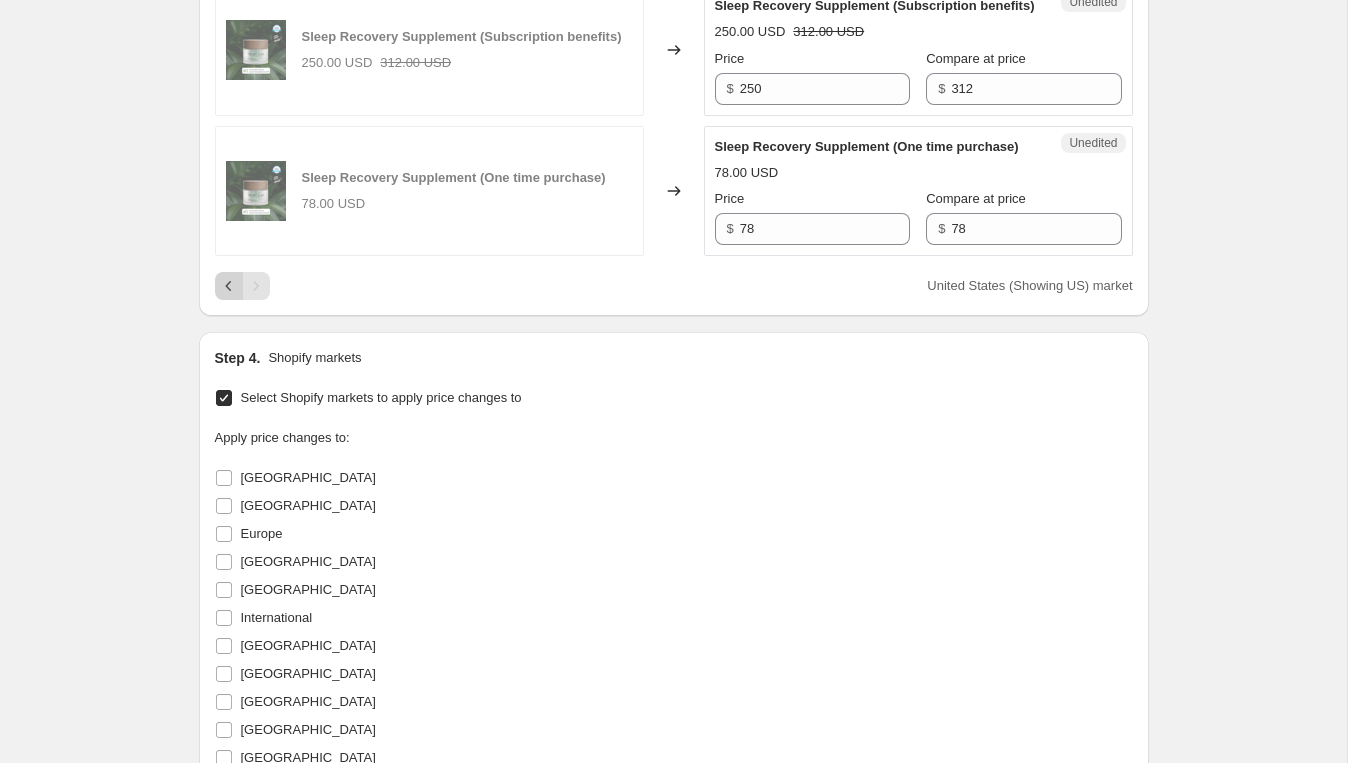 click 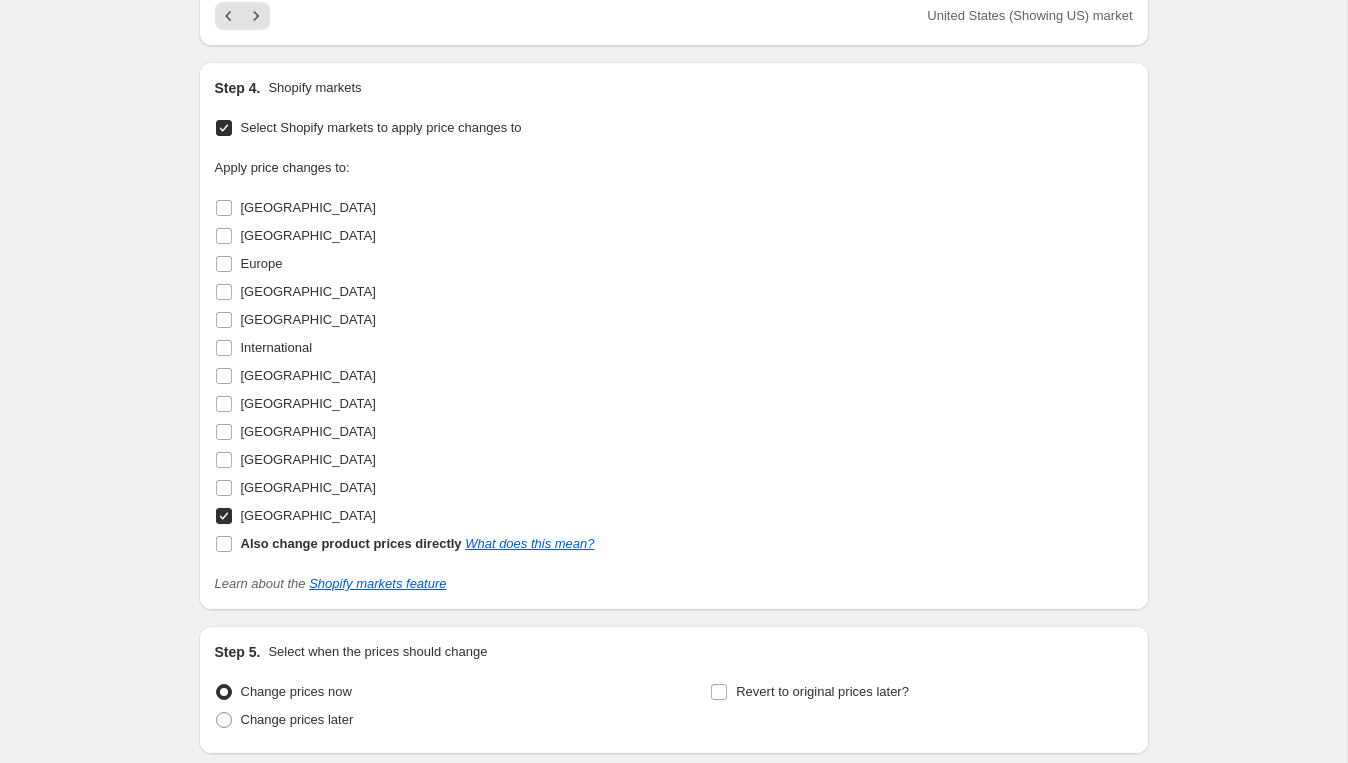 scroll, scrollTop: 3427, scrollLeft: 0, axis: vertical 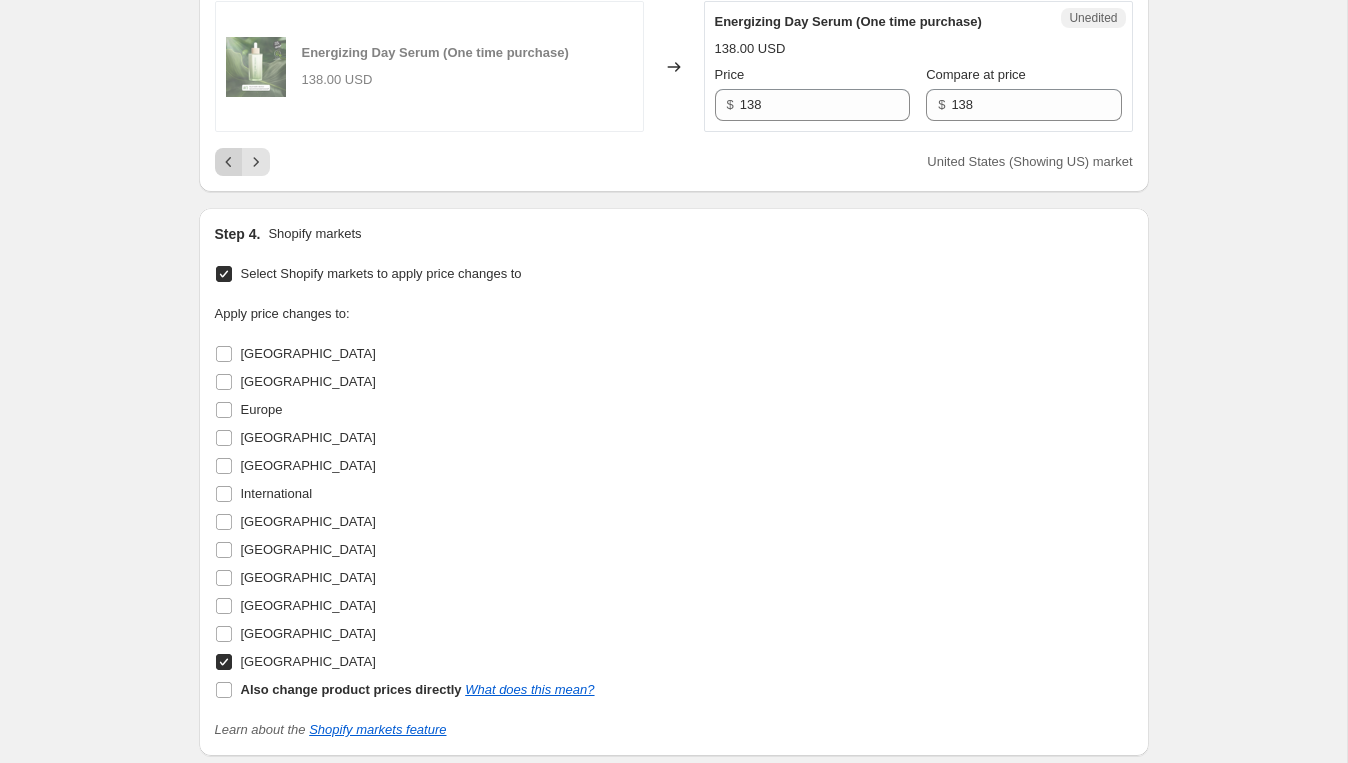 click 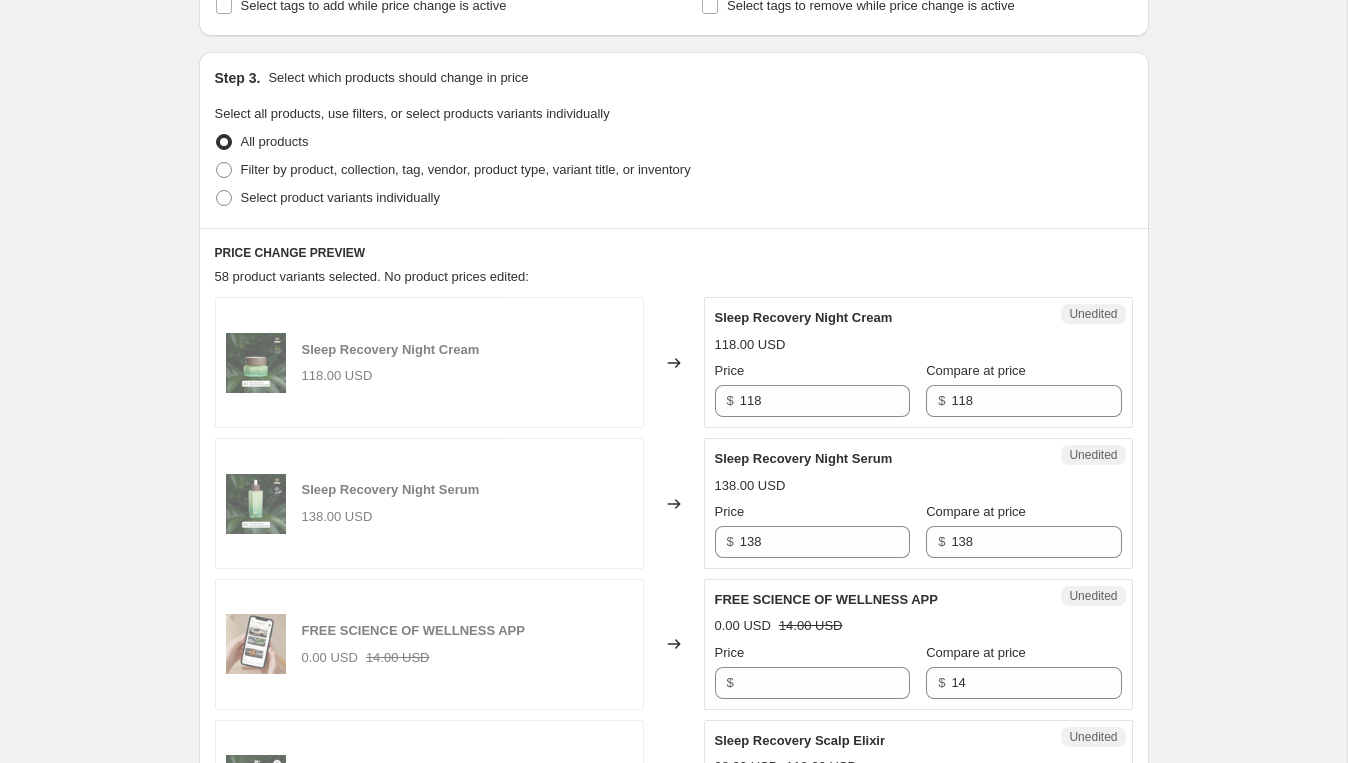 scroll, scrollTop: 368, scrollLeft: 0, axis: vertical 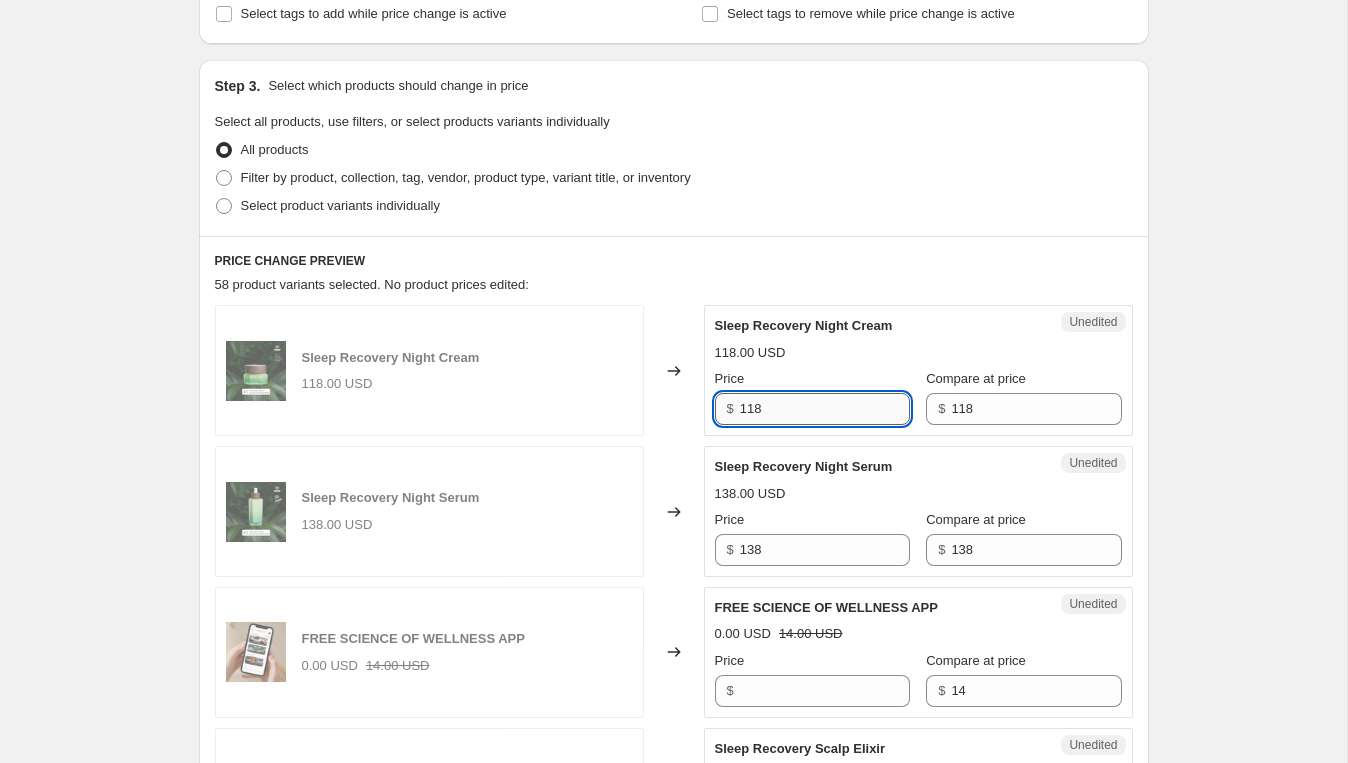 click on "118" at bounding box center (825, 409) 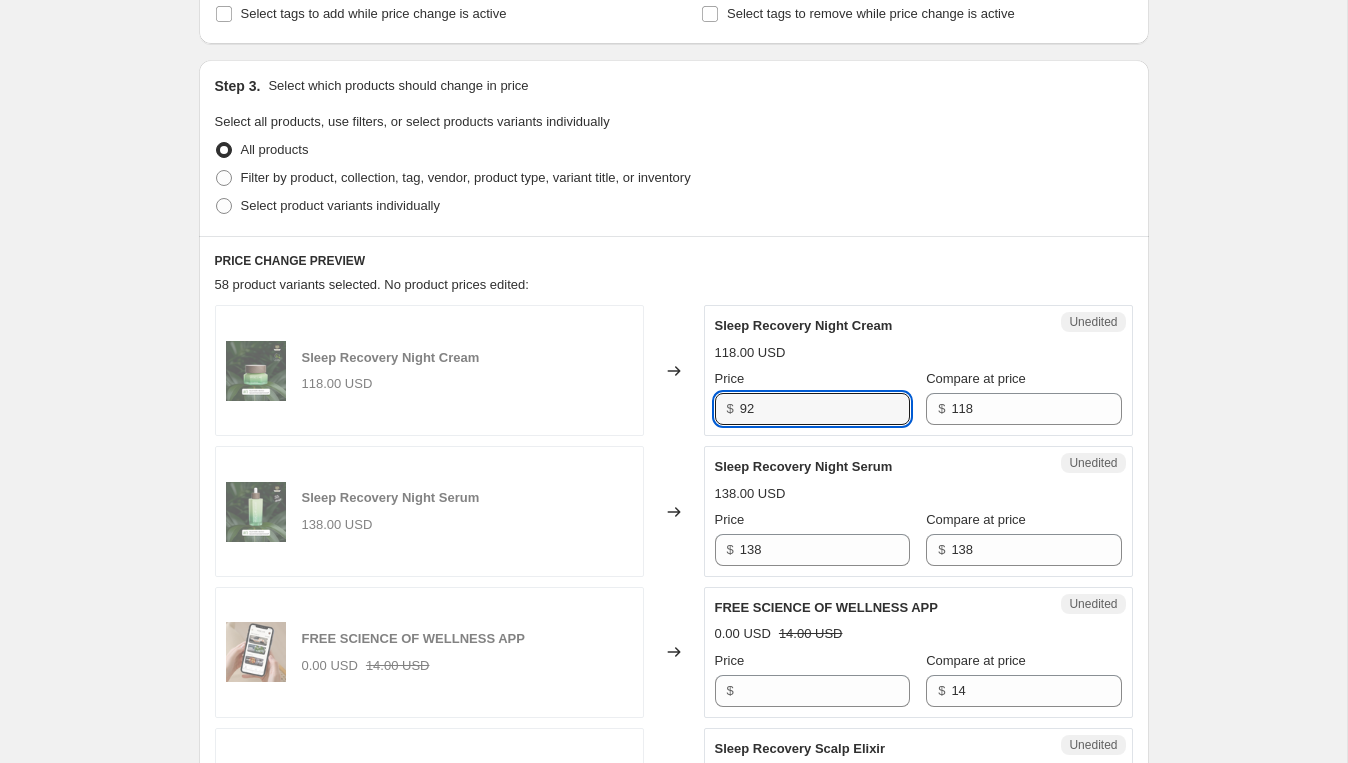 type on "92" 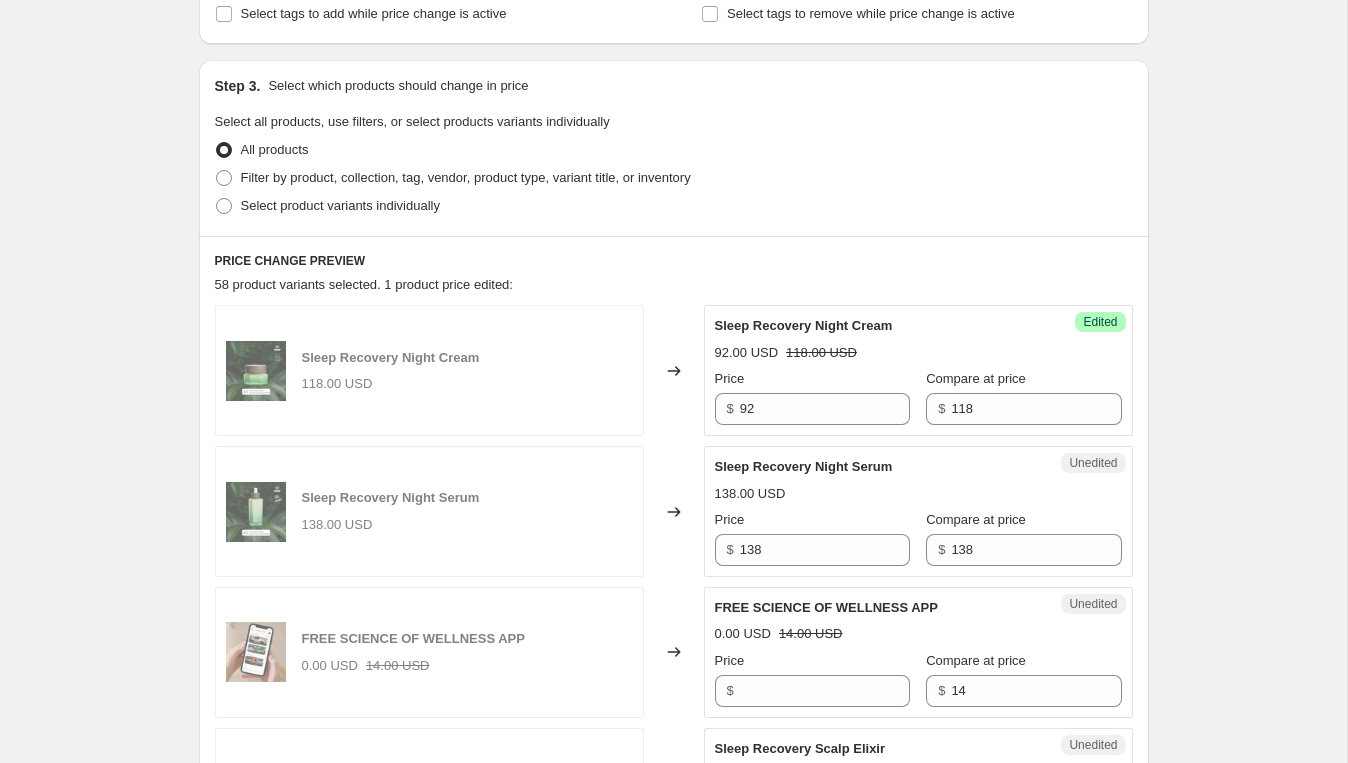 click on "92.00 USD 118.00 USD" at bounding box center (918, 353) 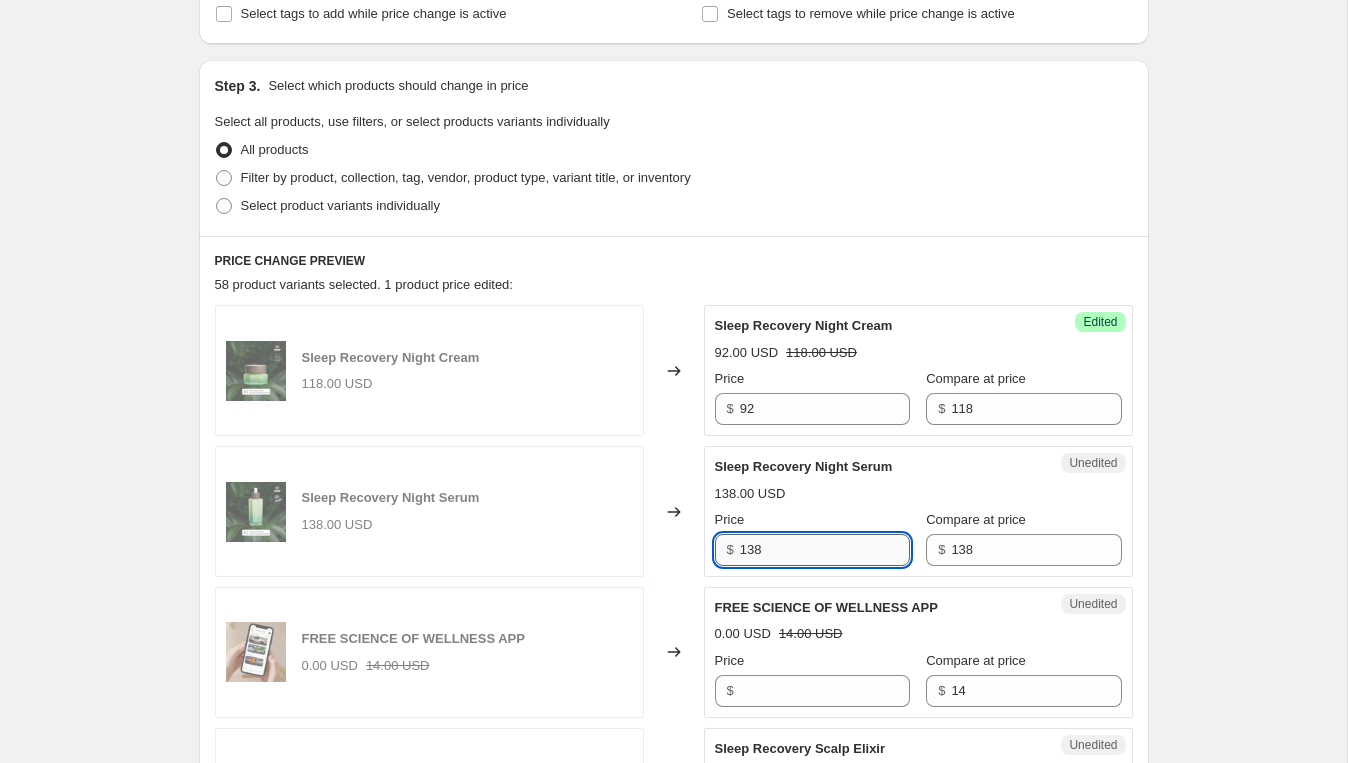 click on "138" at bounding box center [825, 550] 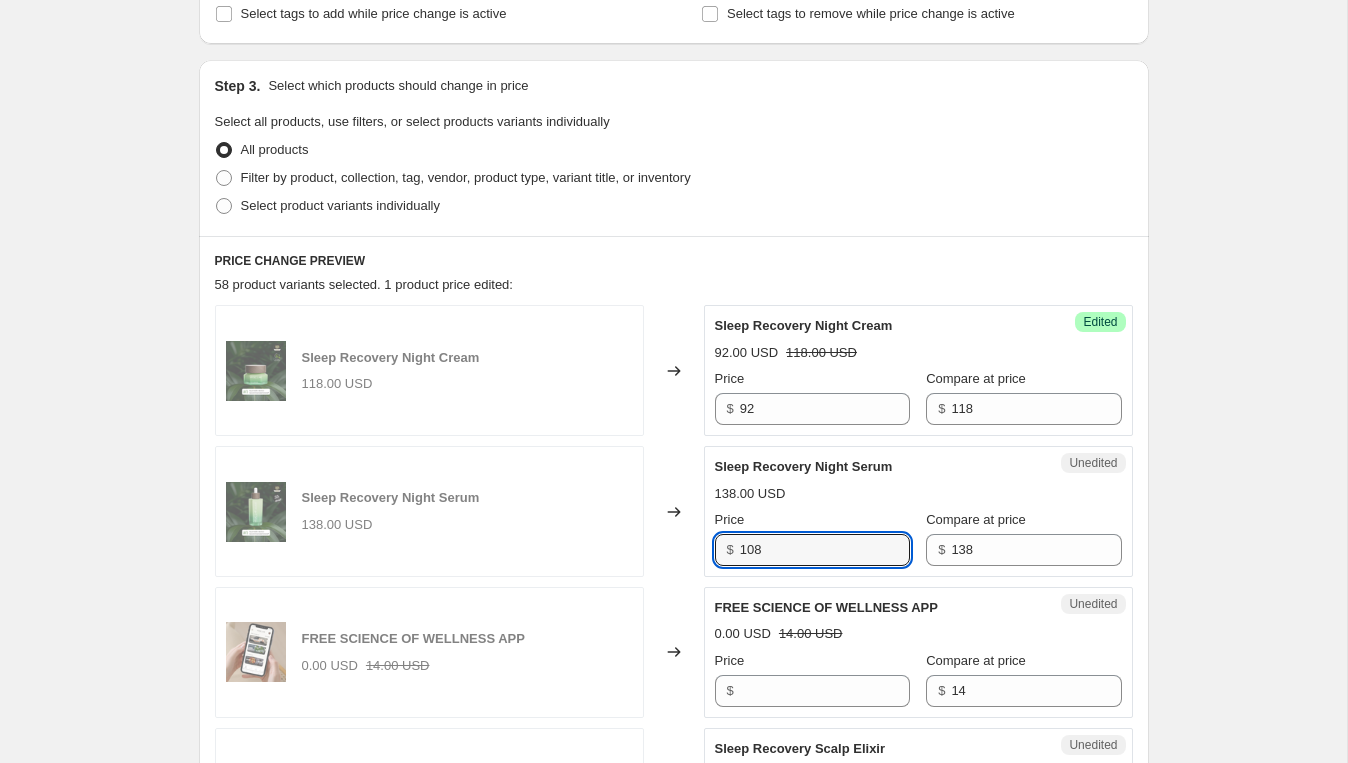 type on "108" 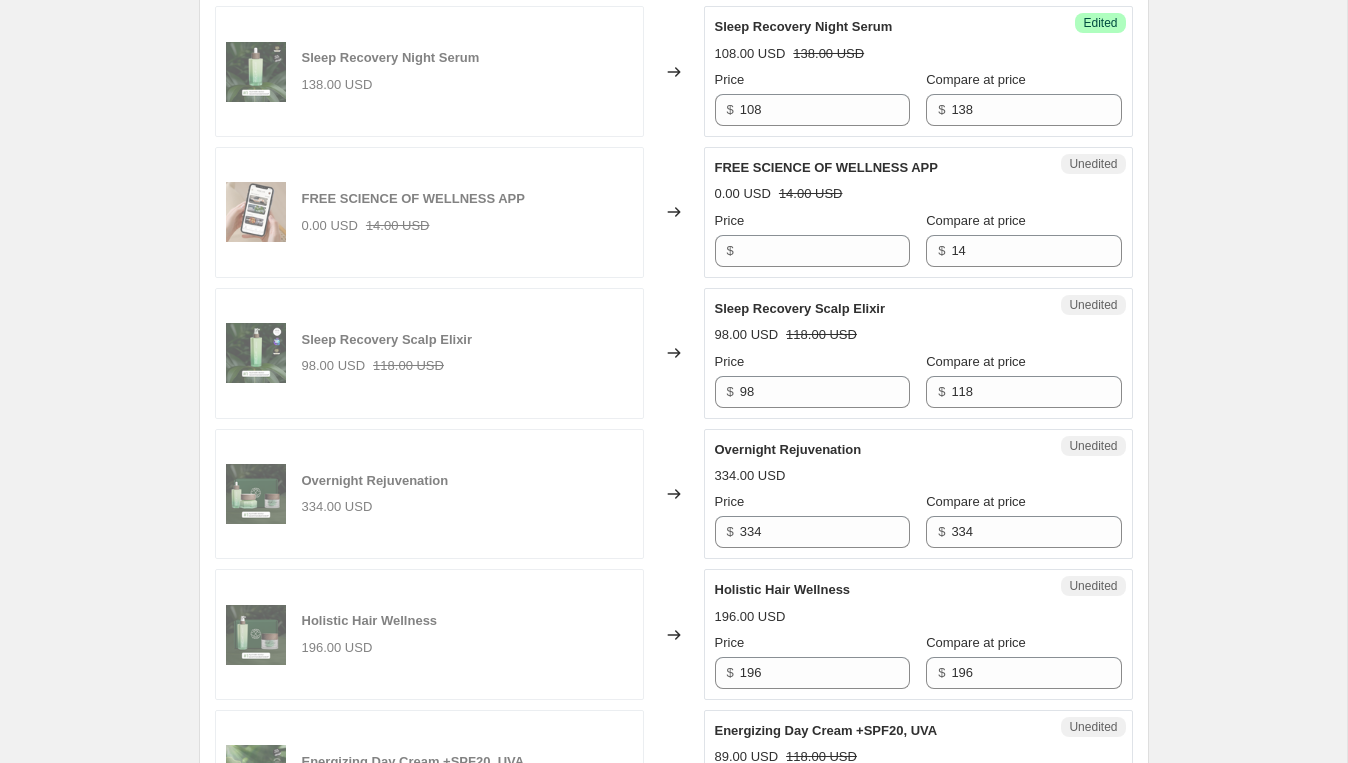 scroll, scrollTop: 817, scrollLeft: 0, axis: vertical 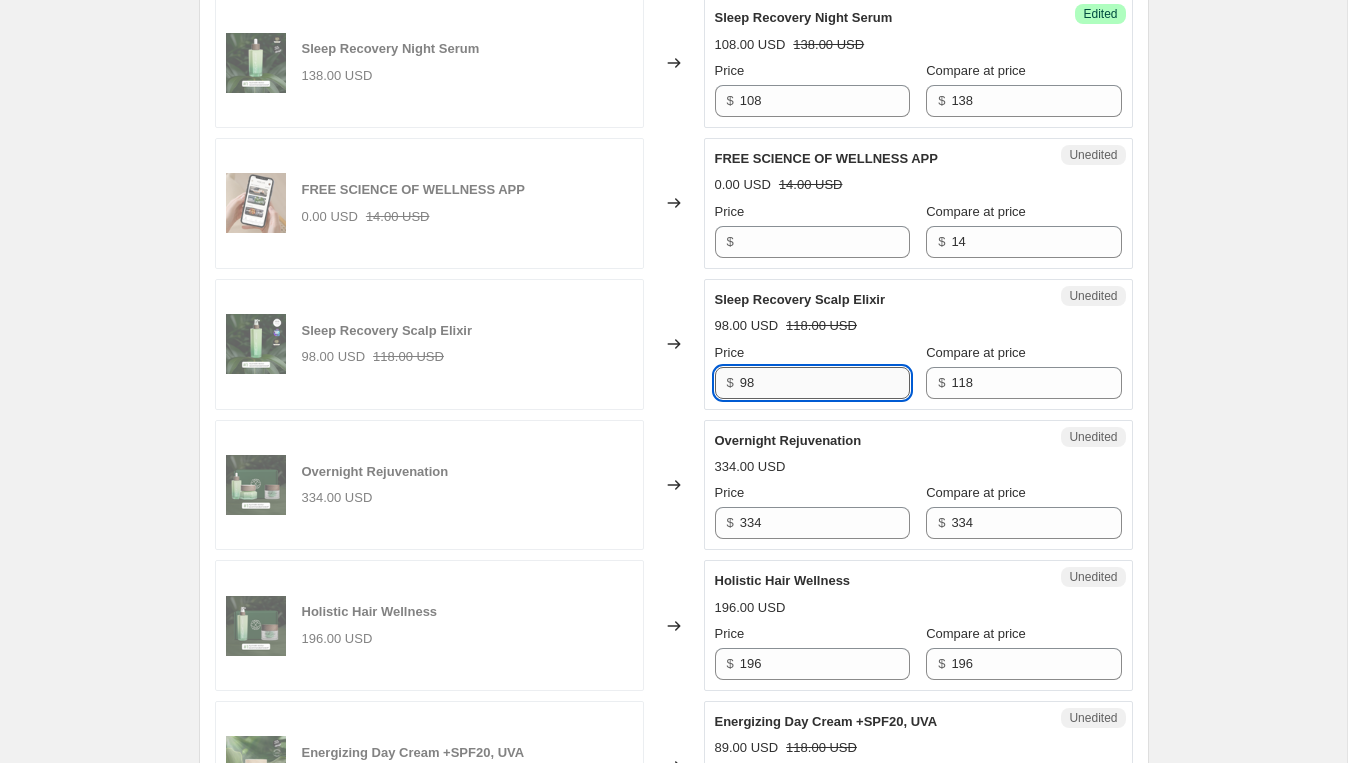 click on "98" at bounding box center [825, 383] 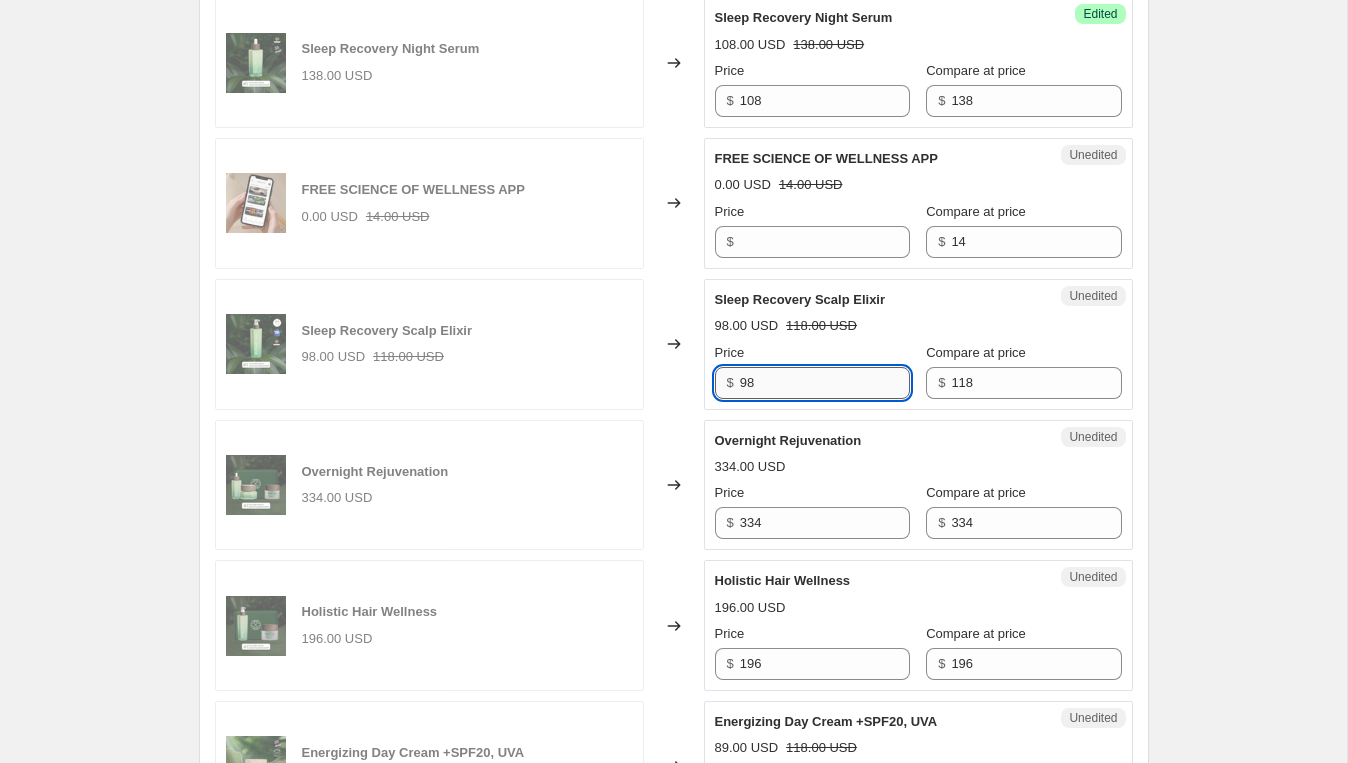 click on "98" at bounding box center [825, 383] 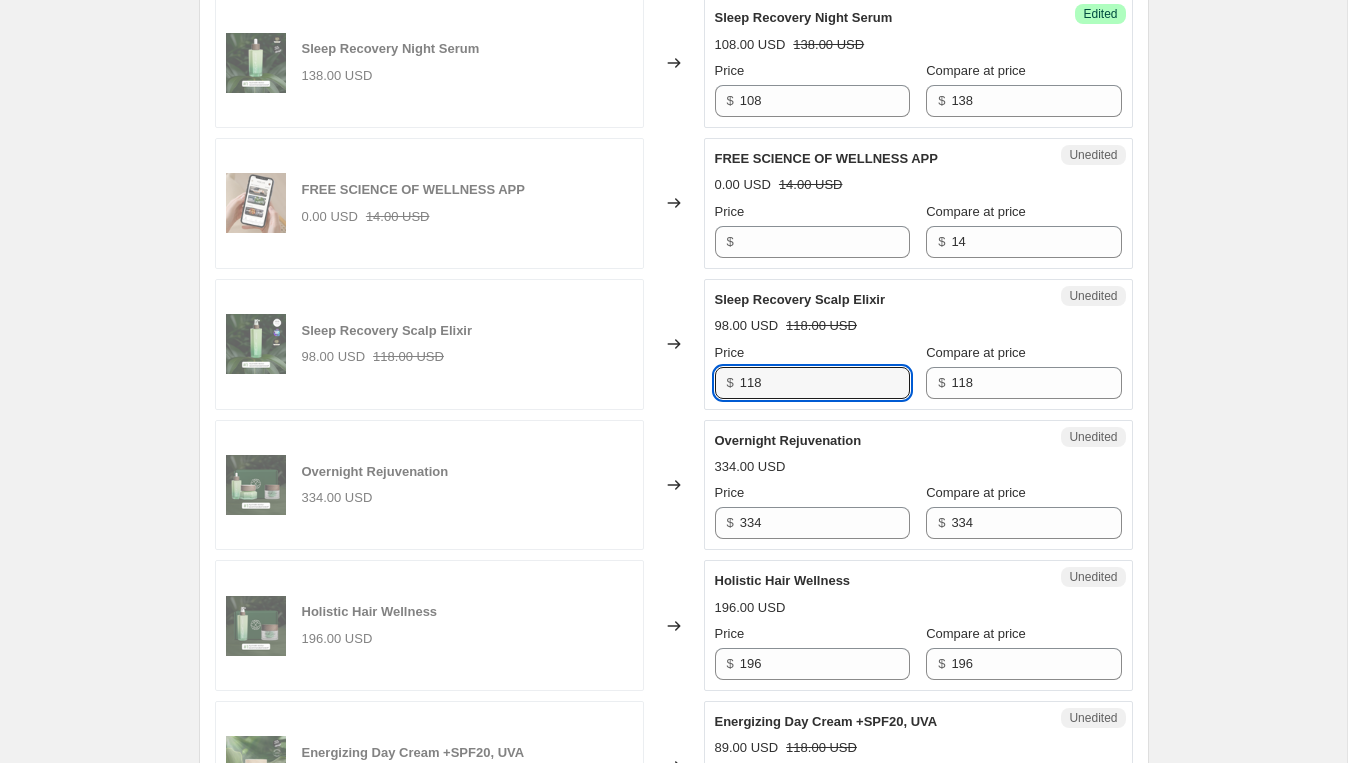 type on "118" 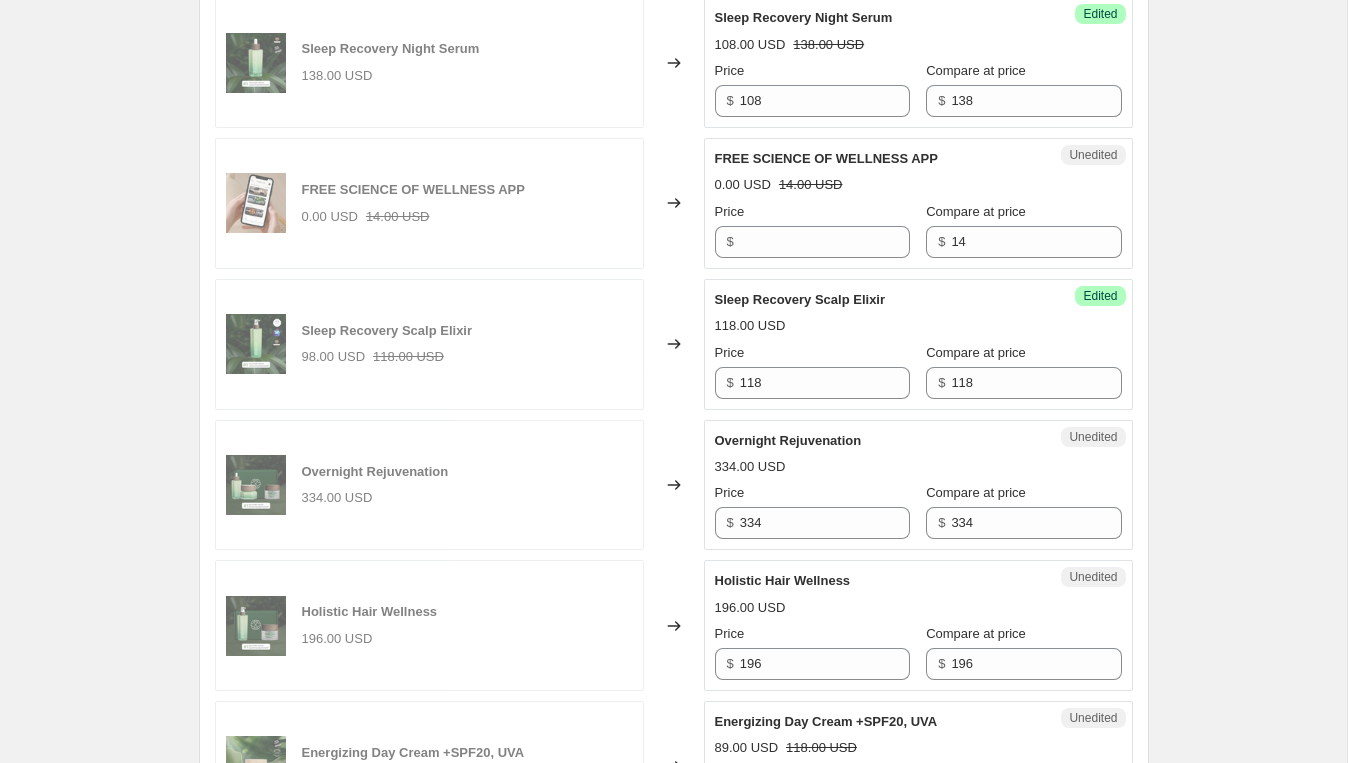 click on "Sleep Recovery Scalp Elixir 118.00 USD Price $ 118 Compare at price $ 118" at bounding box center (918, 344) 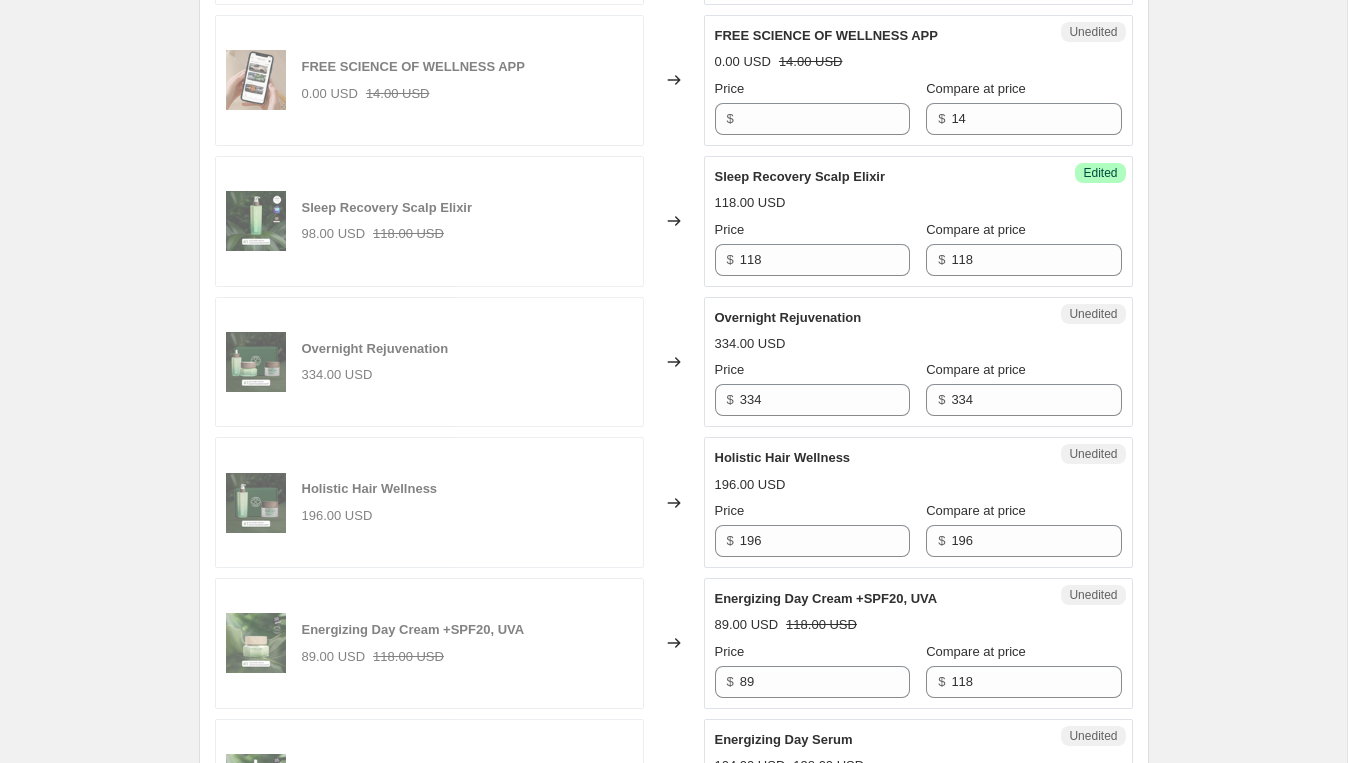 scroll, scrollTop: 950, scrollLeft: 0, axis: vertical 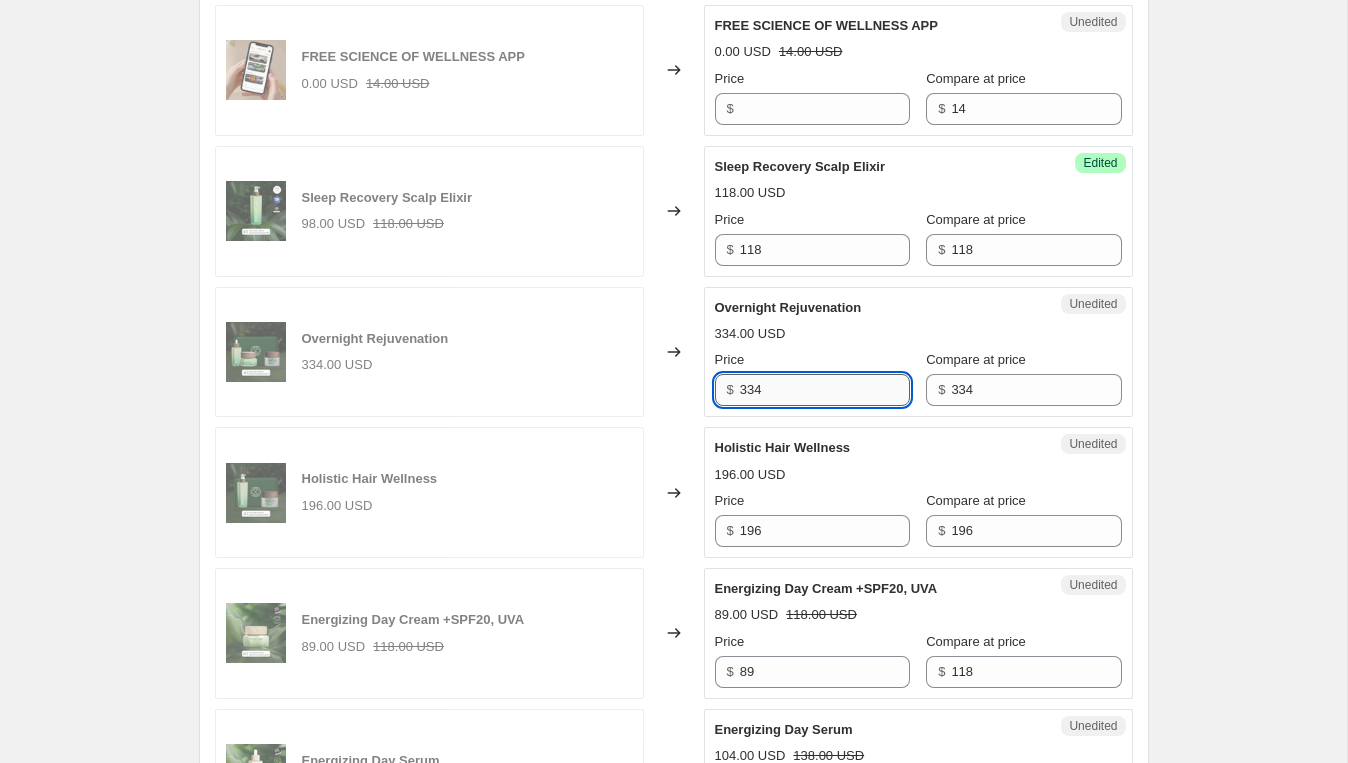 click on "334" at bounding box center (825, 390) 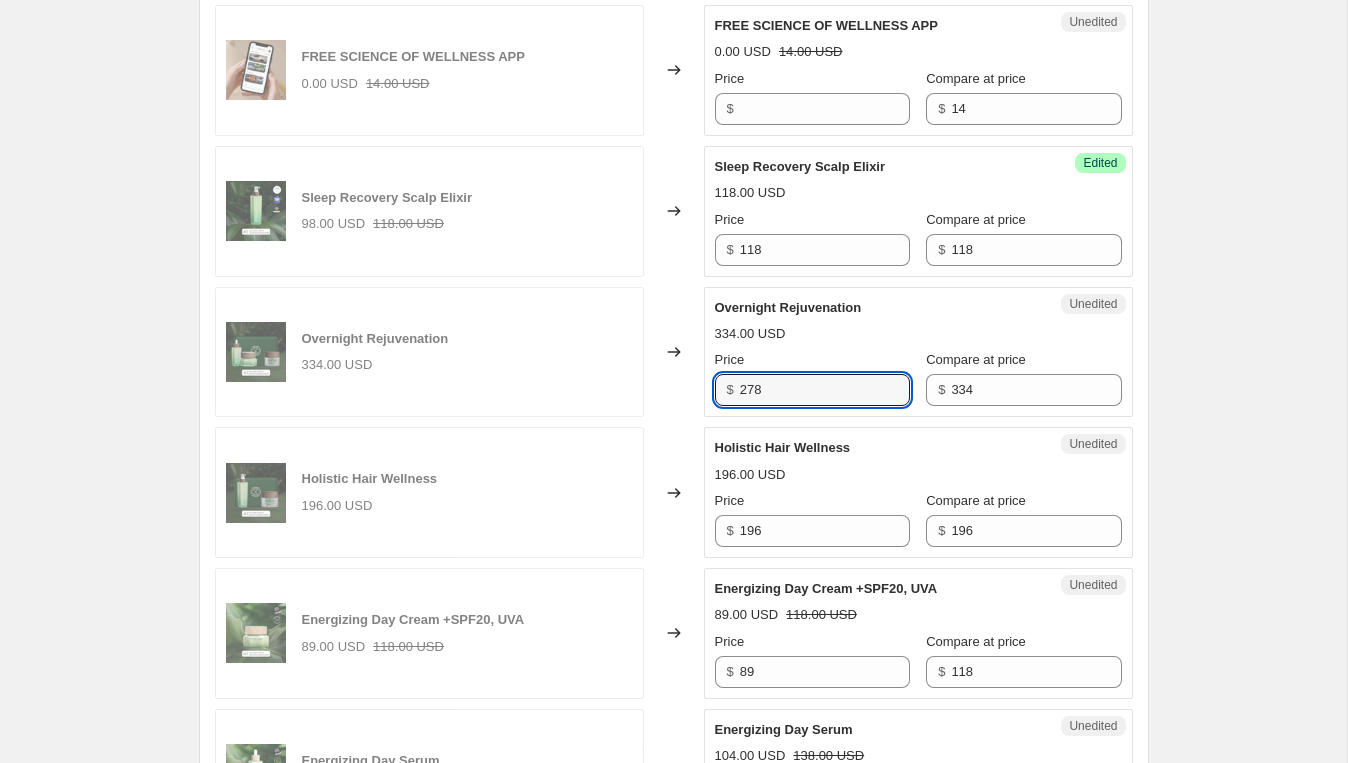 type on "278" 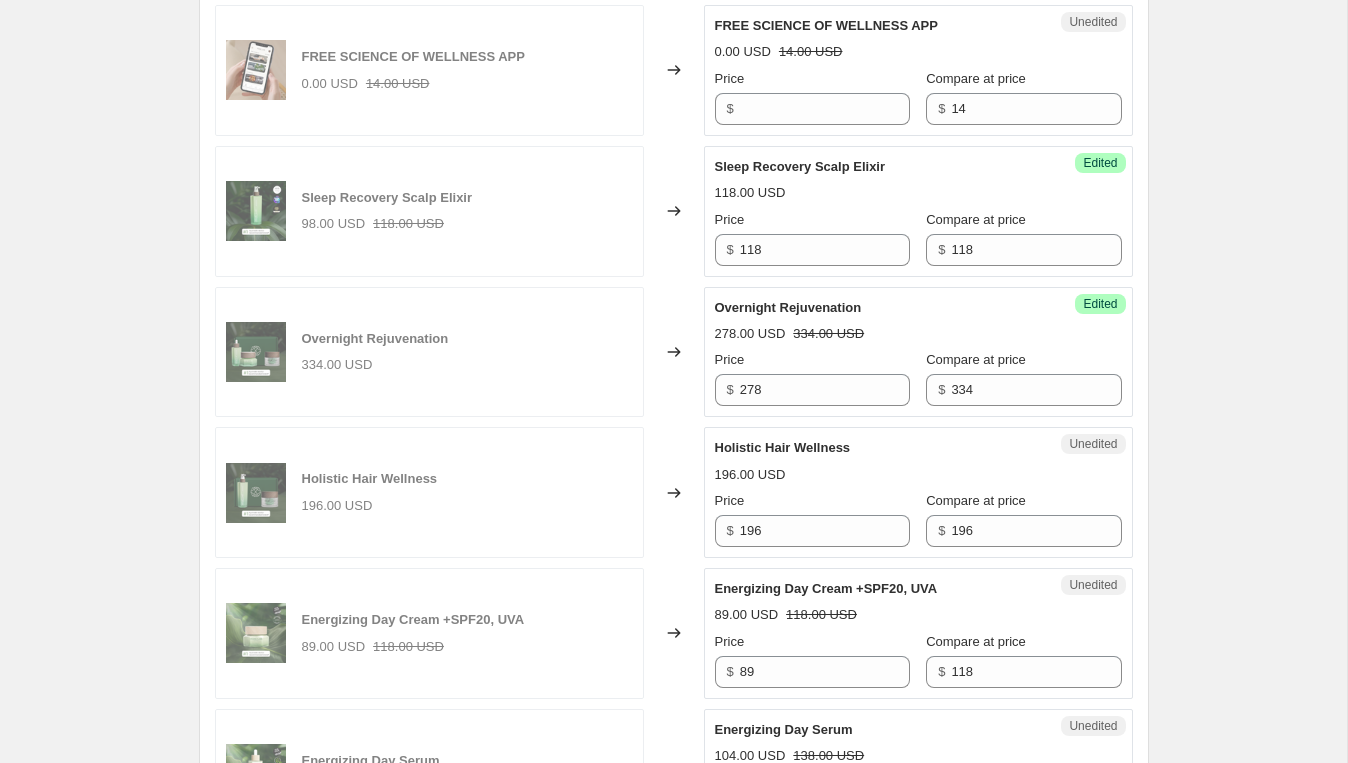 click on "278.00 USD 334.00 USD" at bounding box center [918, 334] 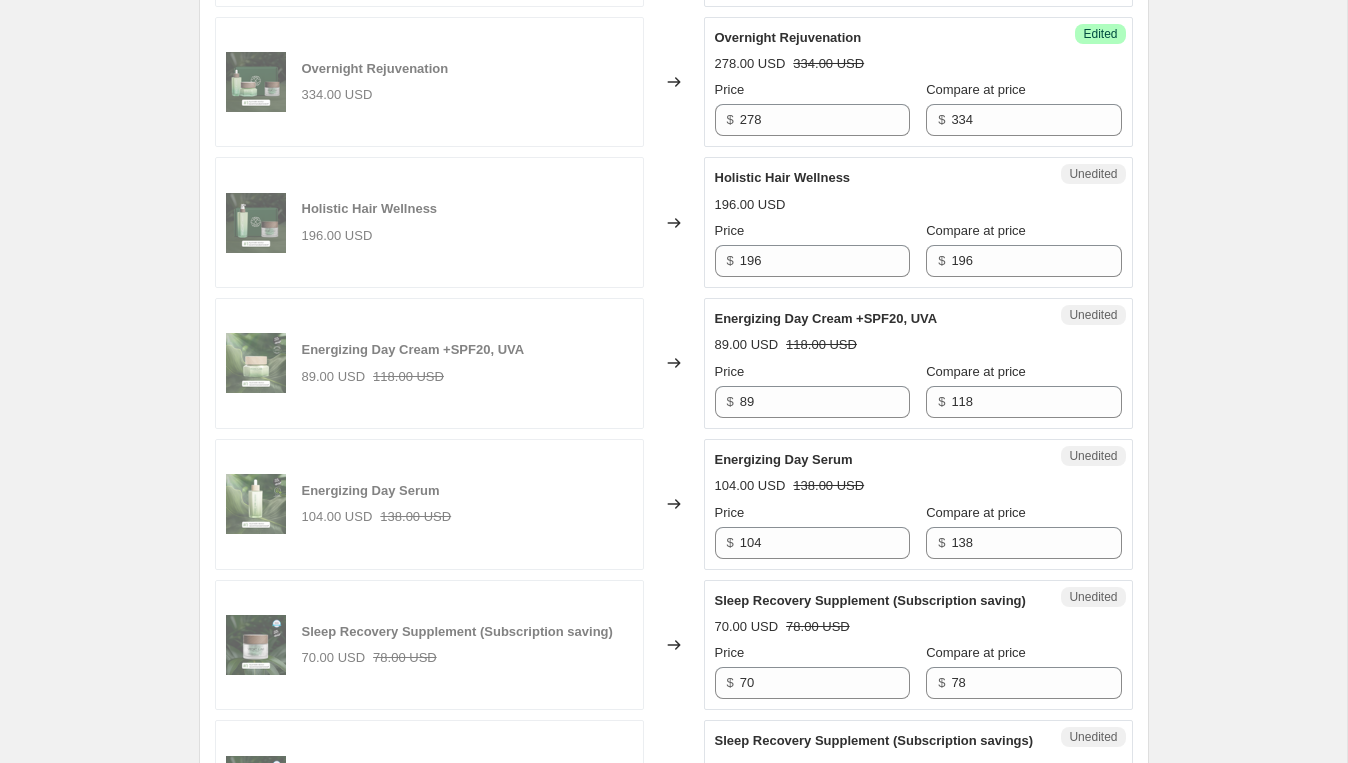 scroll, scrollTop: 1241, scrollLeft: 0, axis: vertical 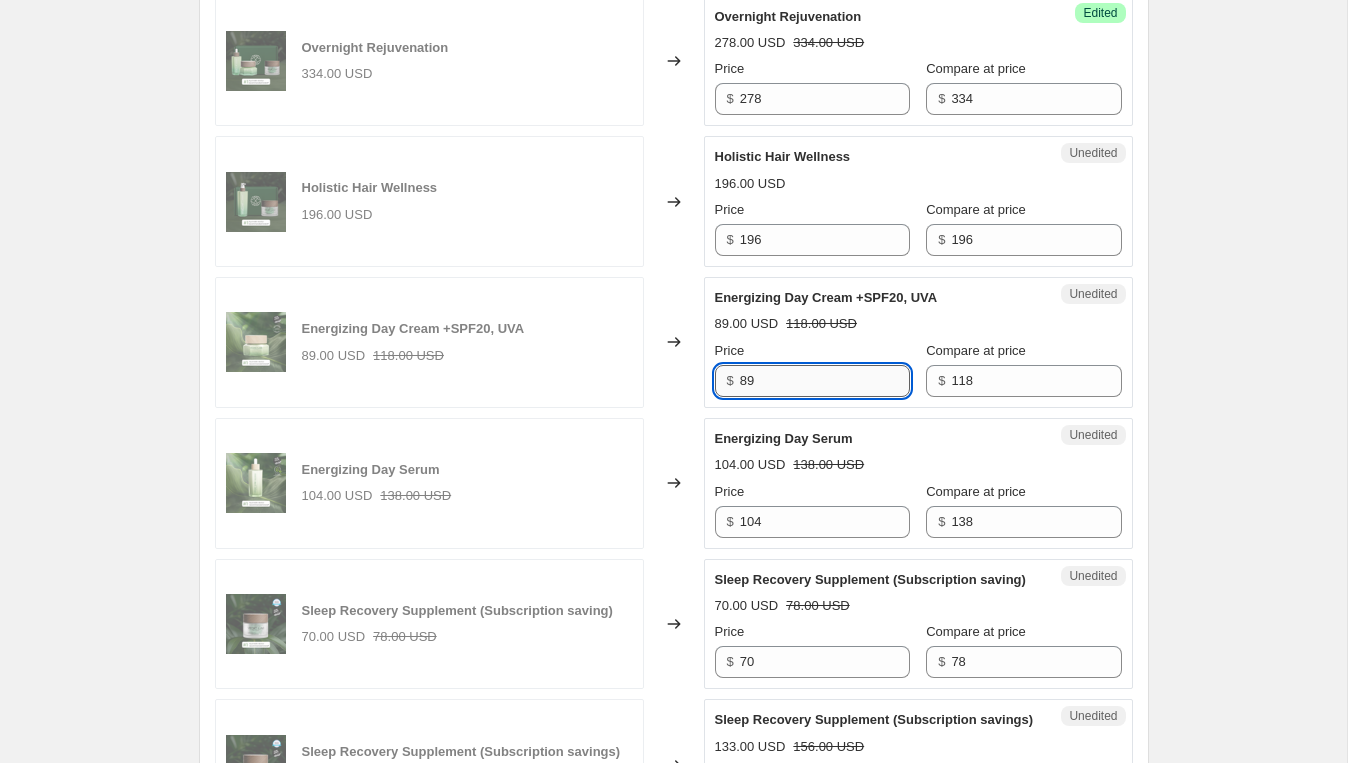 click on "89" at bounding box center (825, 381) 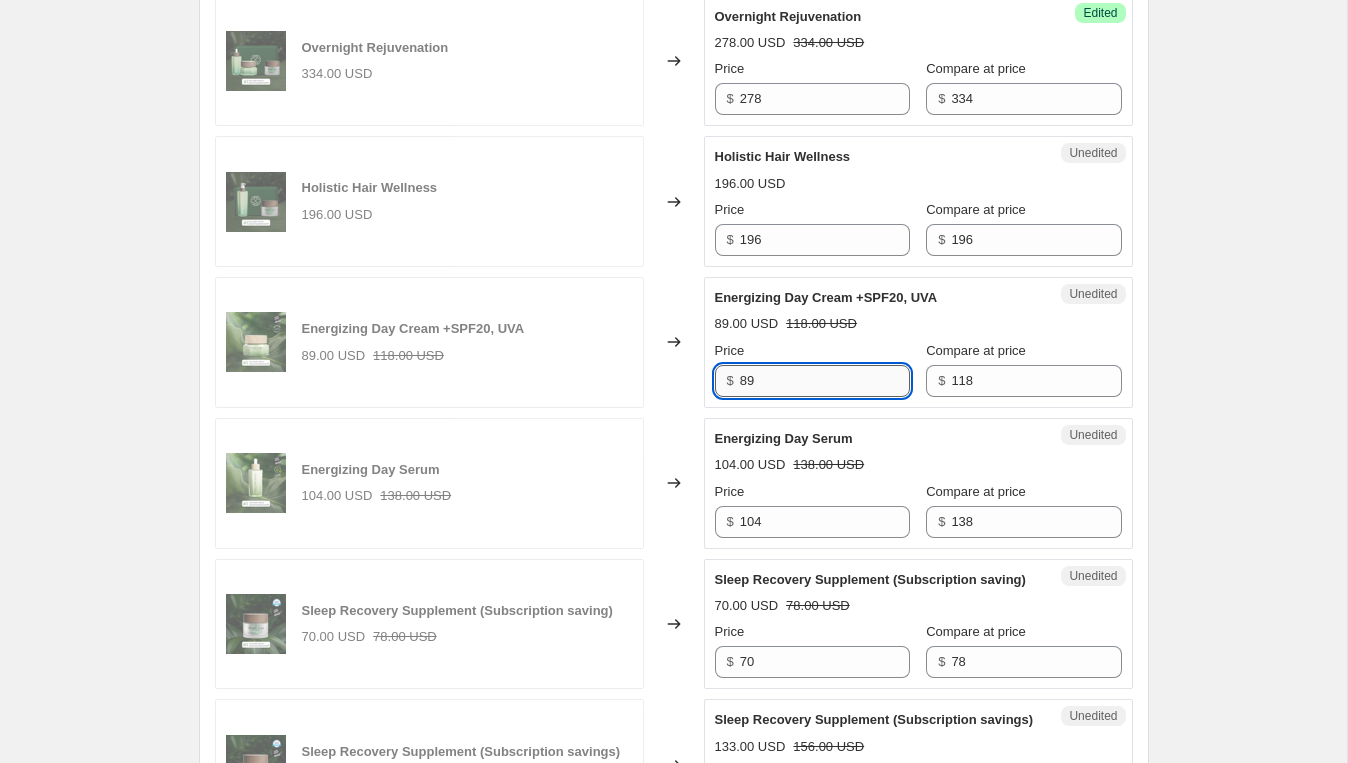 click on "89" at bounding box center [825, 381] 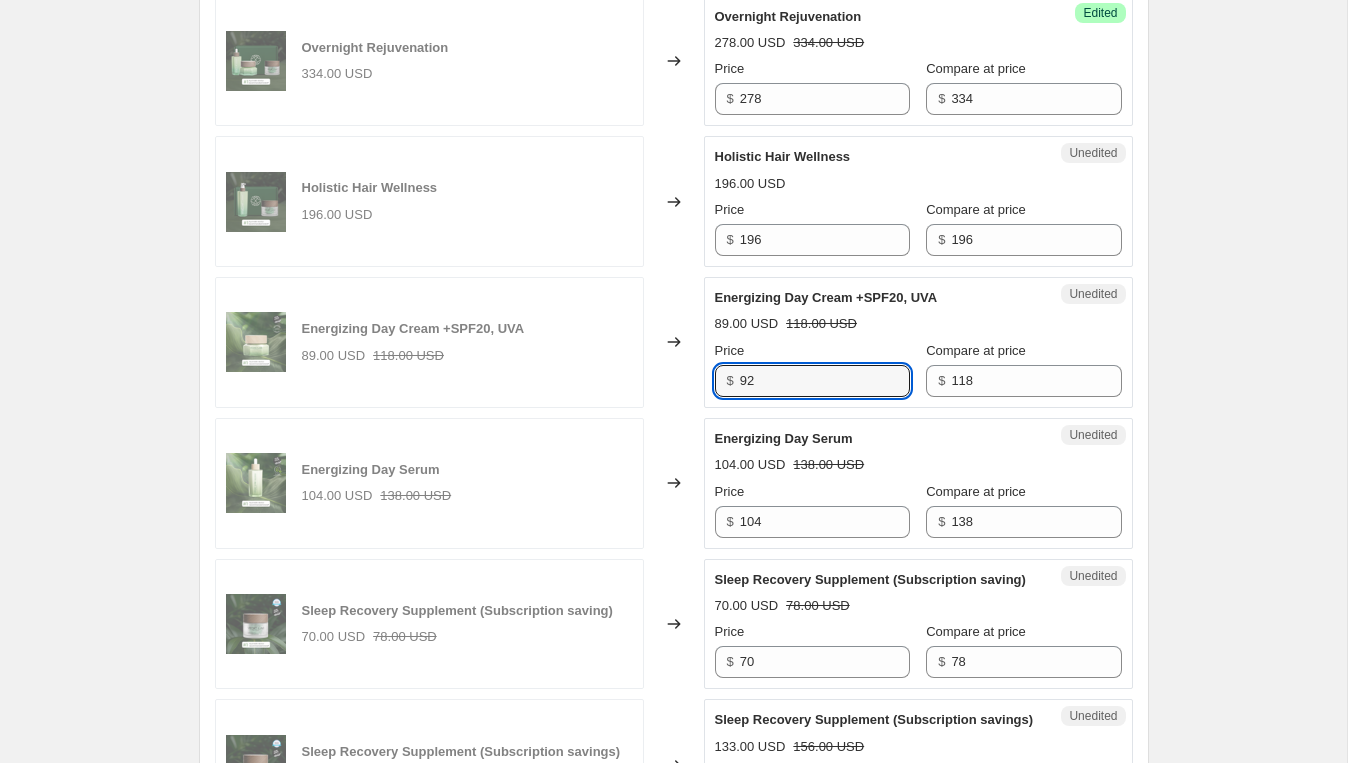 type on "92" 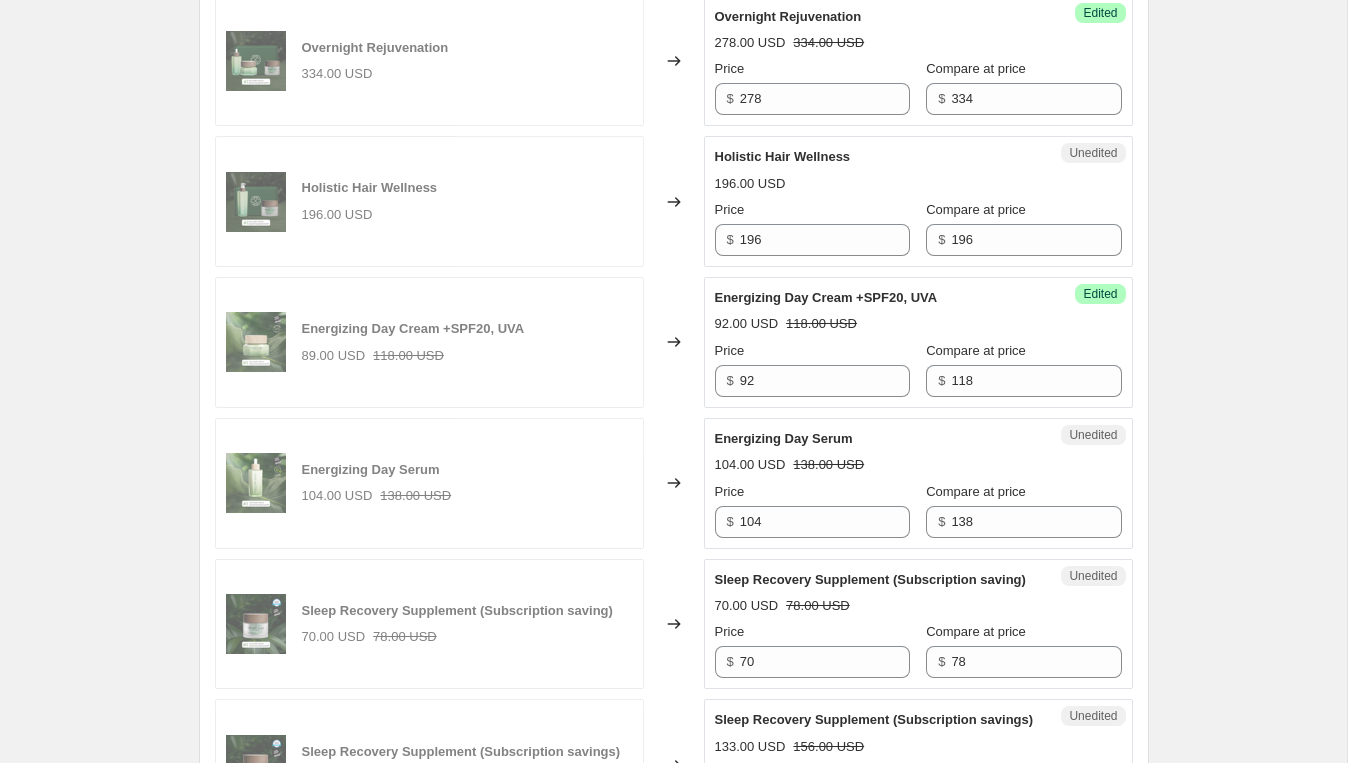 click on "92.00 USD 118.00 USD" at bounding box center [918, 324] 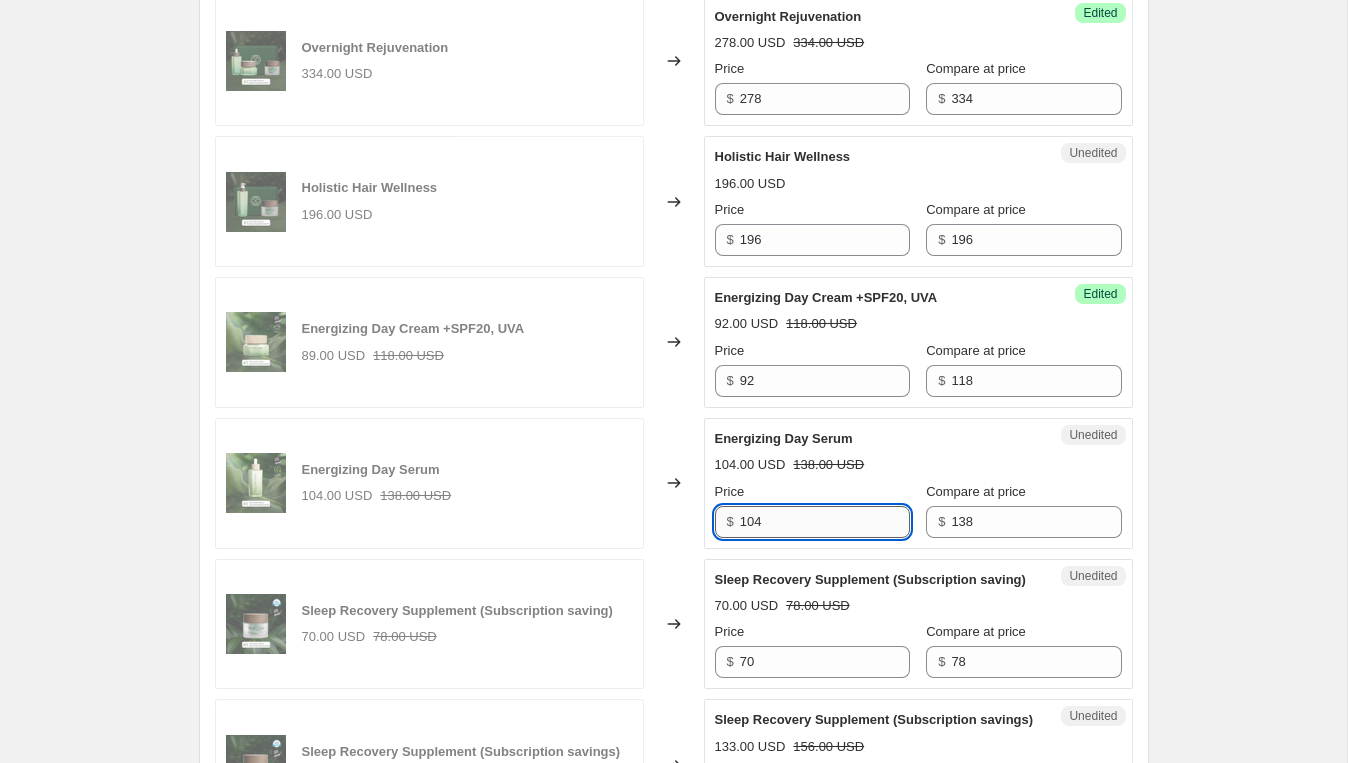 click on "104" at bounding box center (825, 522) 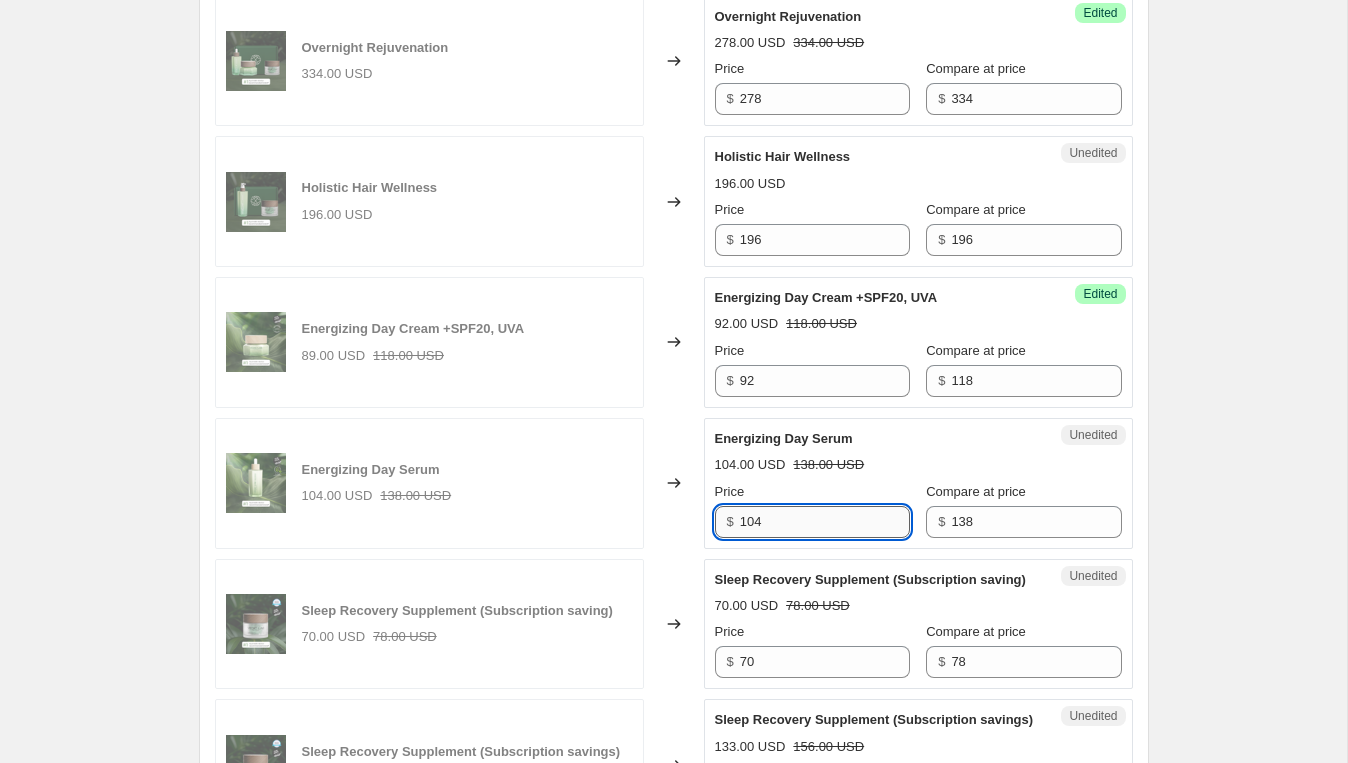click on "104" at bounding box center [825, 522] 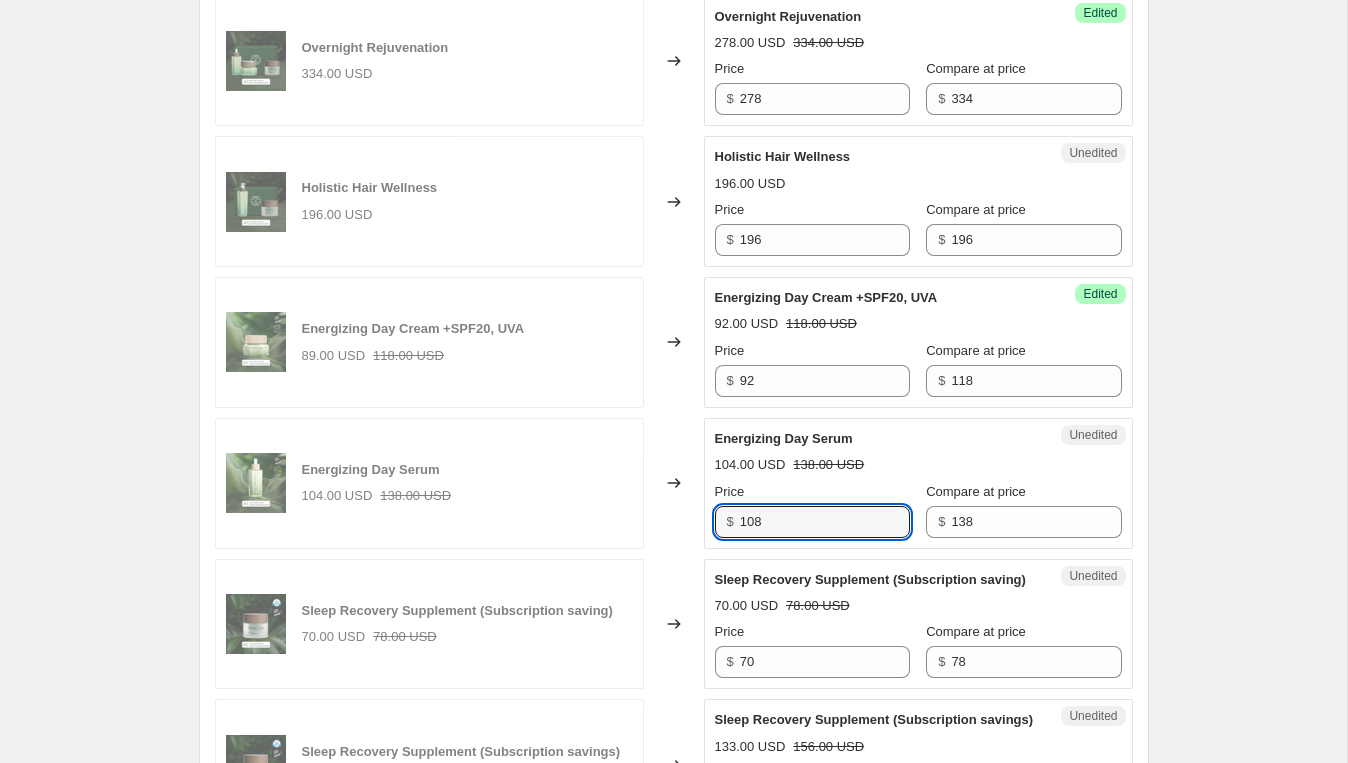 type on "108" 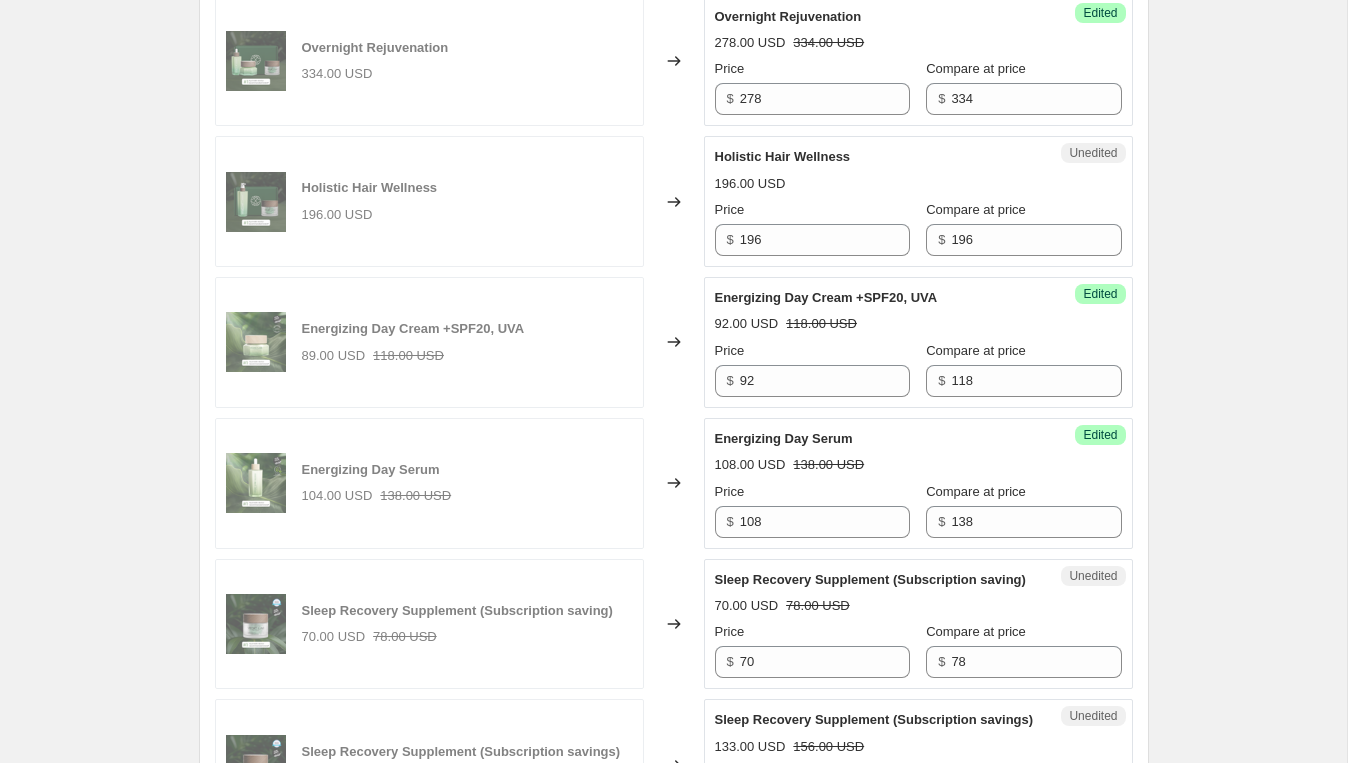 click on "Energizing Day Serum" at bounding box center [878, 439] 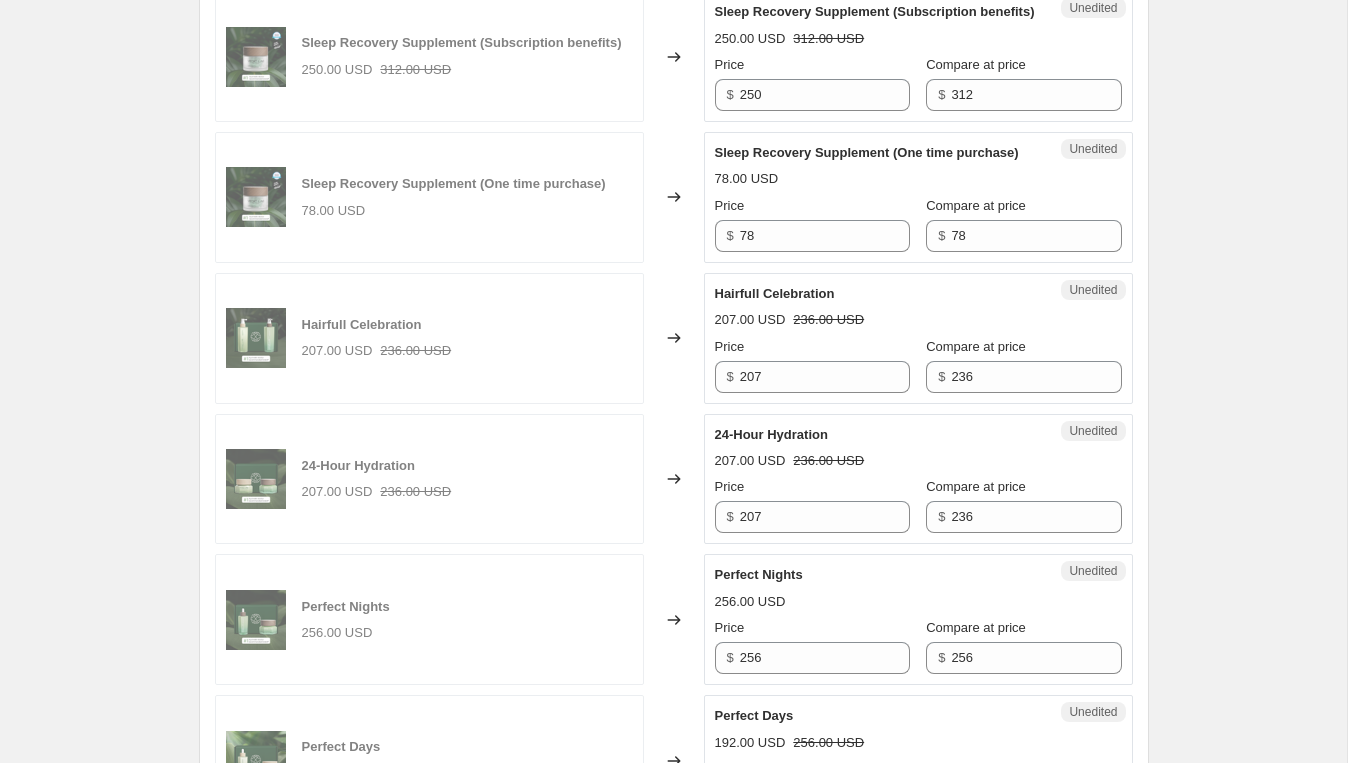 scroll, scrollTop: 2094, scrollLeft: 0, axis: vertical 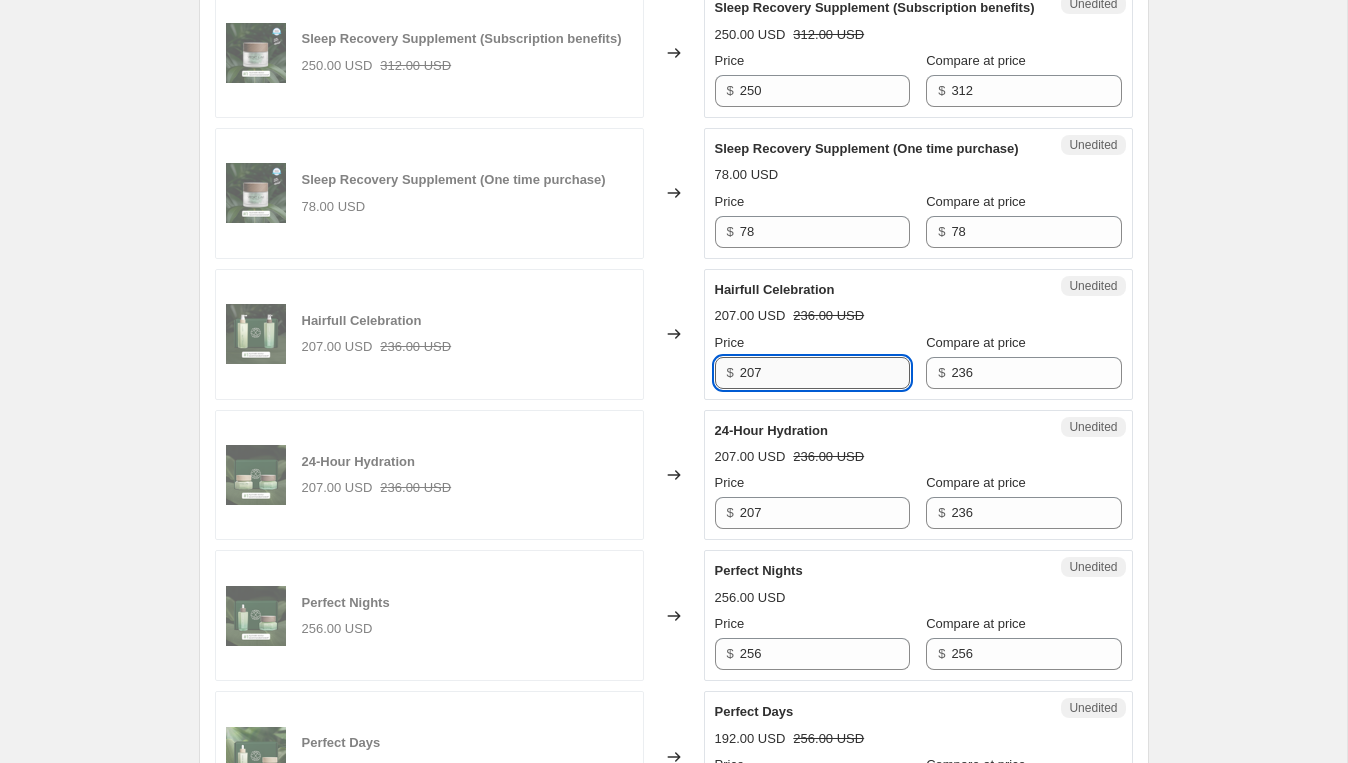 click on "207" at bounding box center [825, 373] 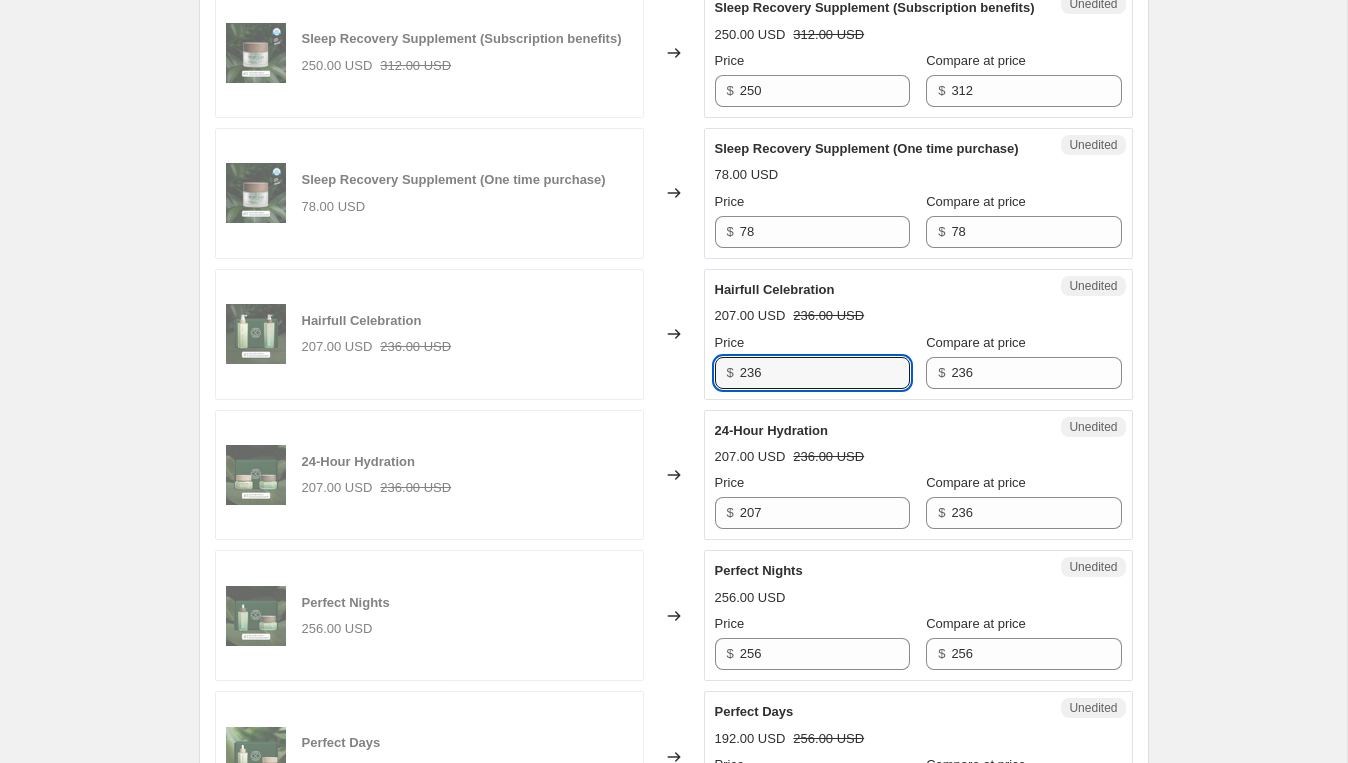 type on "236" 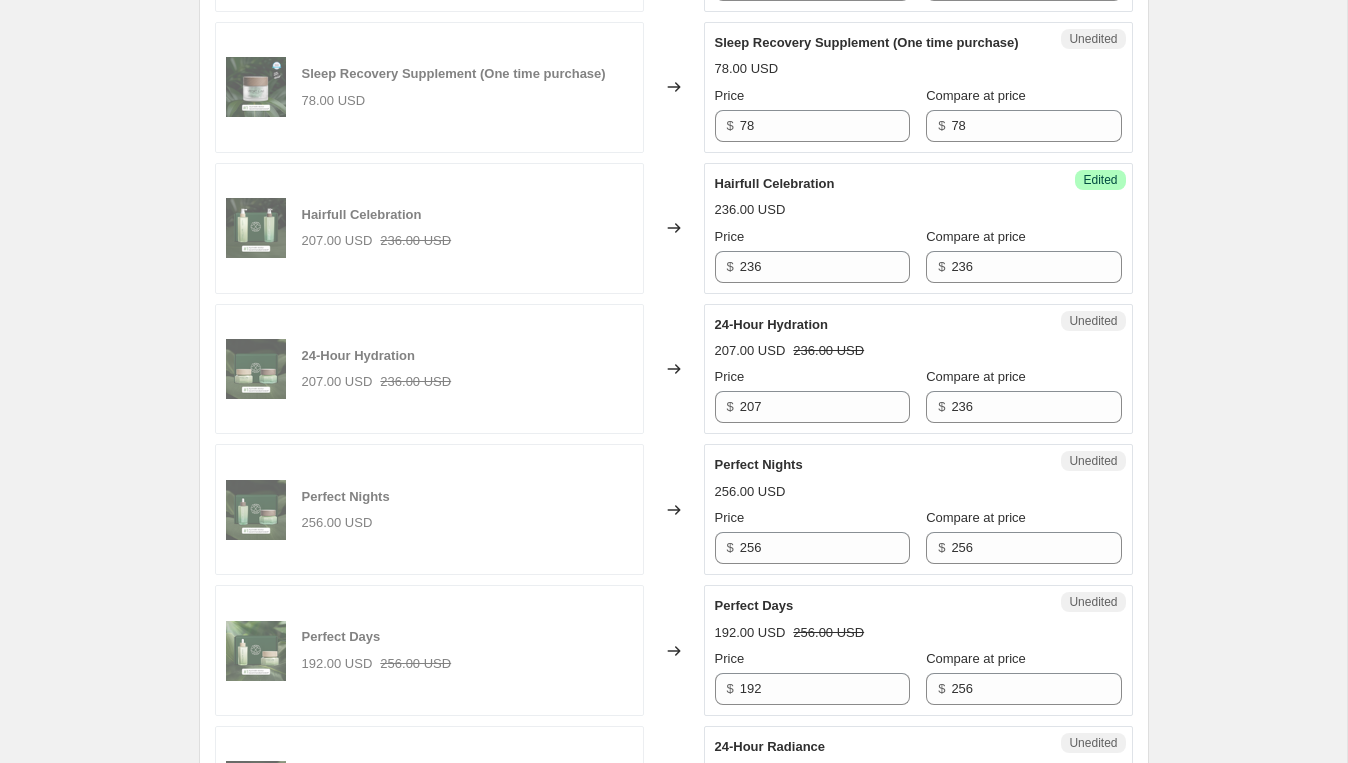 scroll, scrollTop: 2213, scrollLeft: 0, axis: vertical 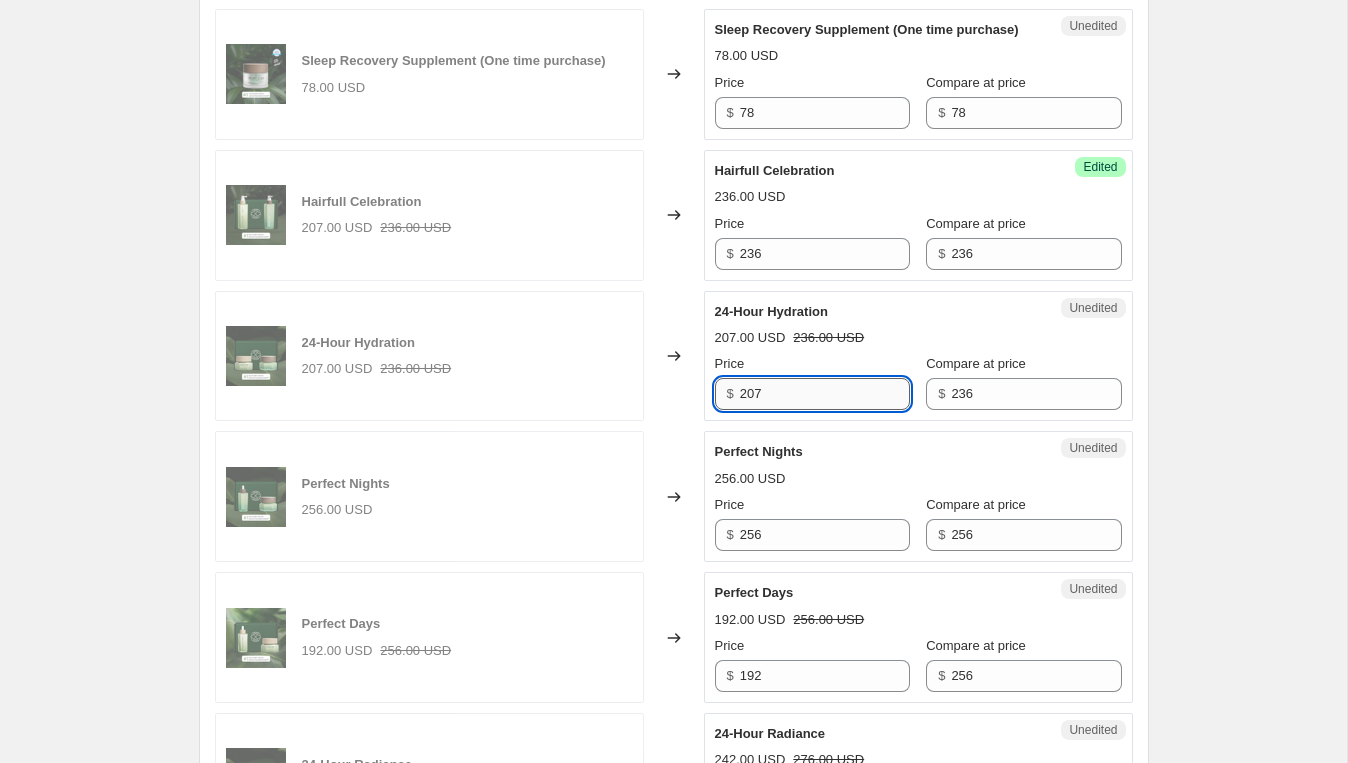 click on "207" at bounding box center [825, 394] 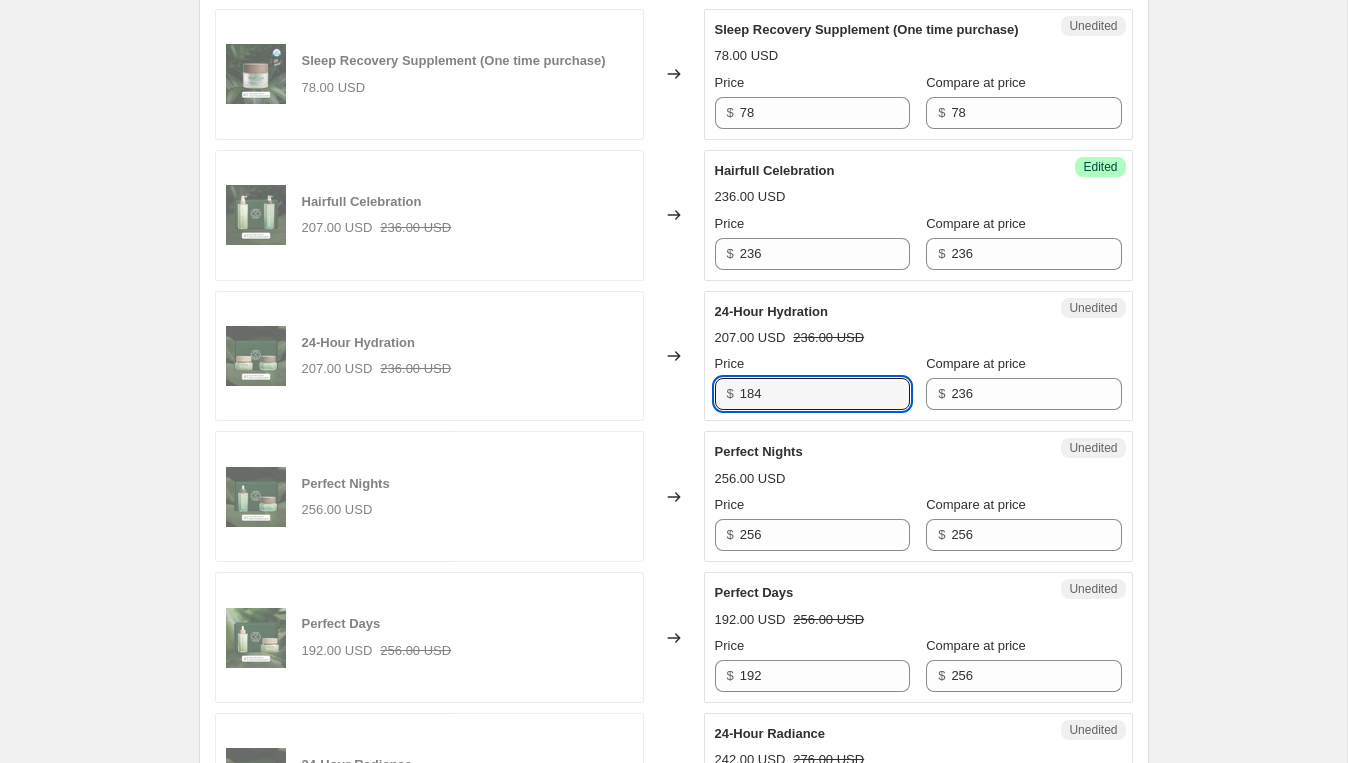 type on "184" 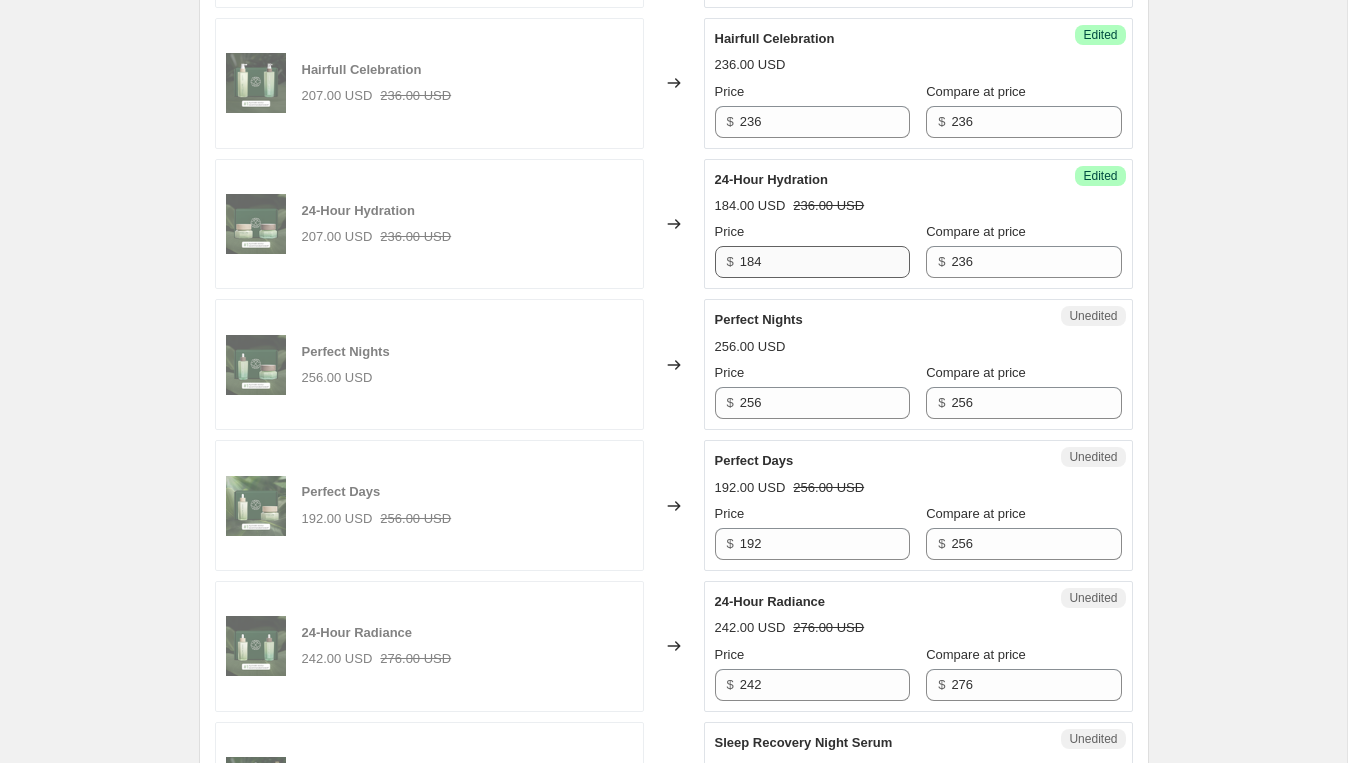 scroll, scrollTop: 2346, scrollLeft: 0, axis: vertical 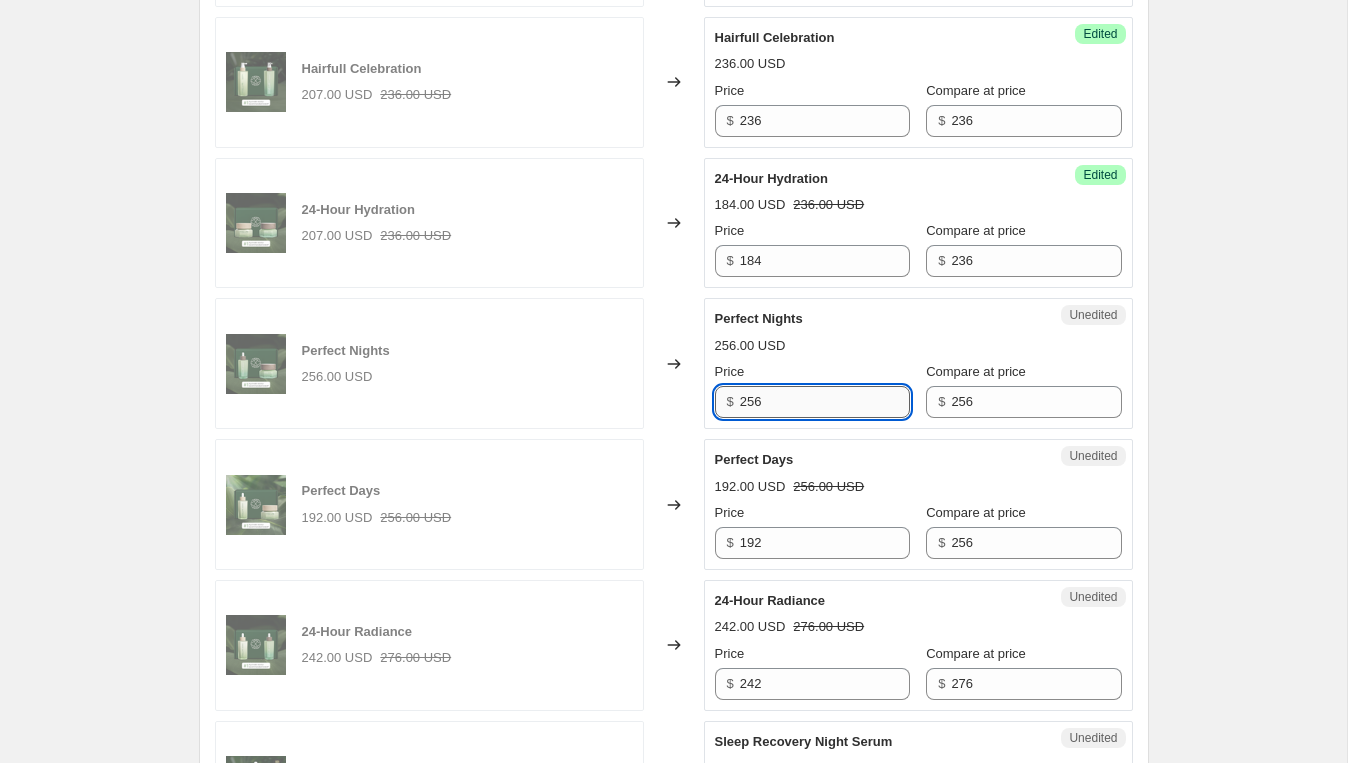 click on "256" at bounding box center [825, 402] 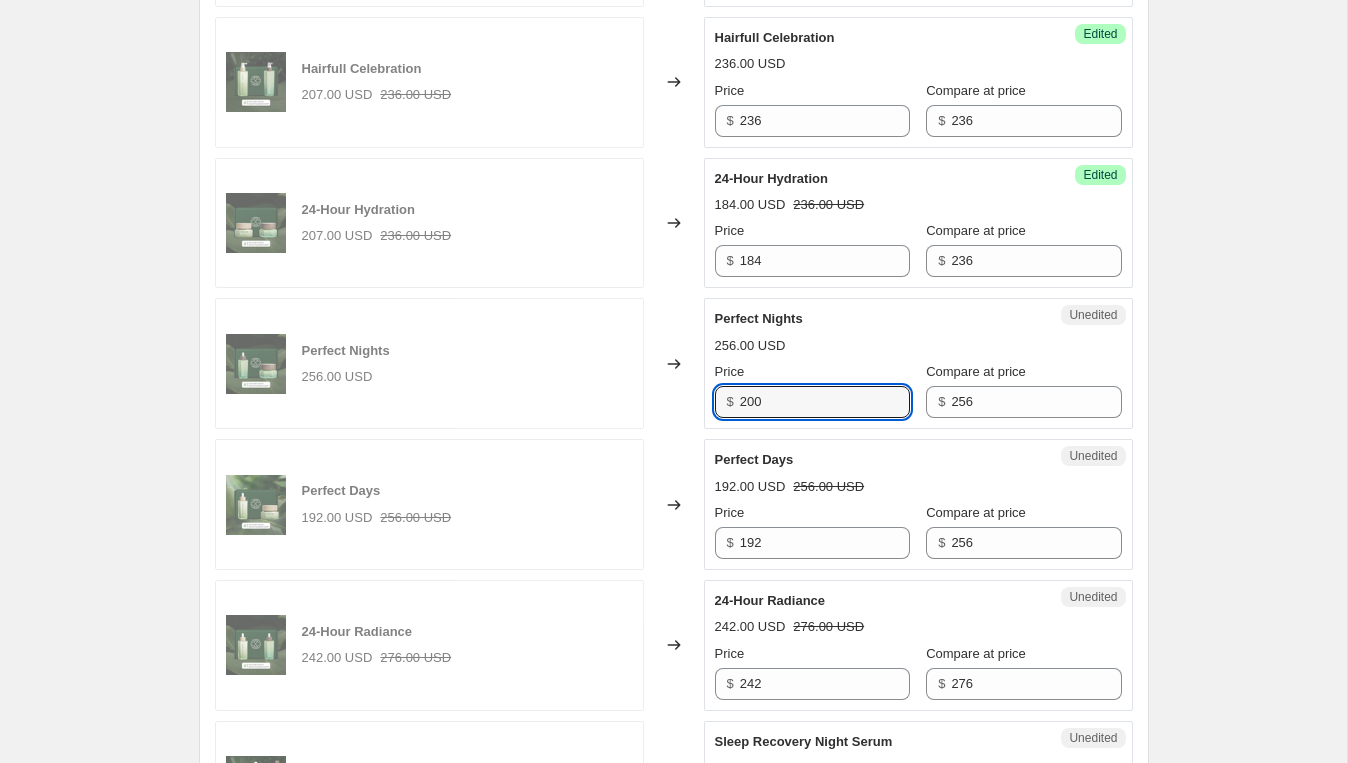 type on "200" 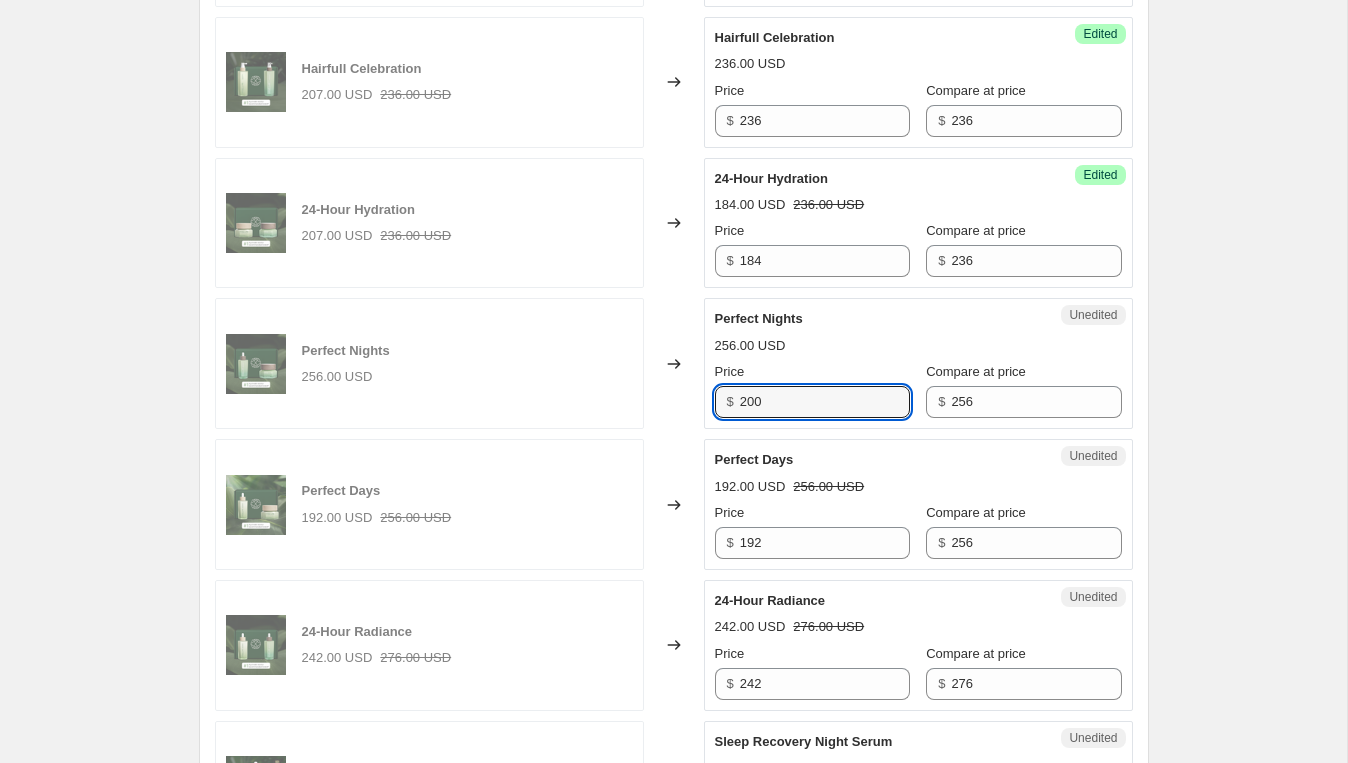 click on "Perfect Nights 256.00 USD Price $ 200 Compare at price $ 256" at bounding box center [918, 363] 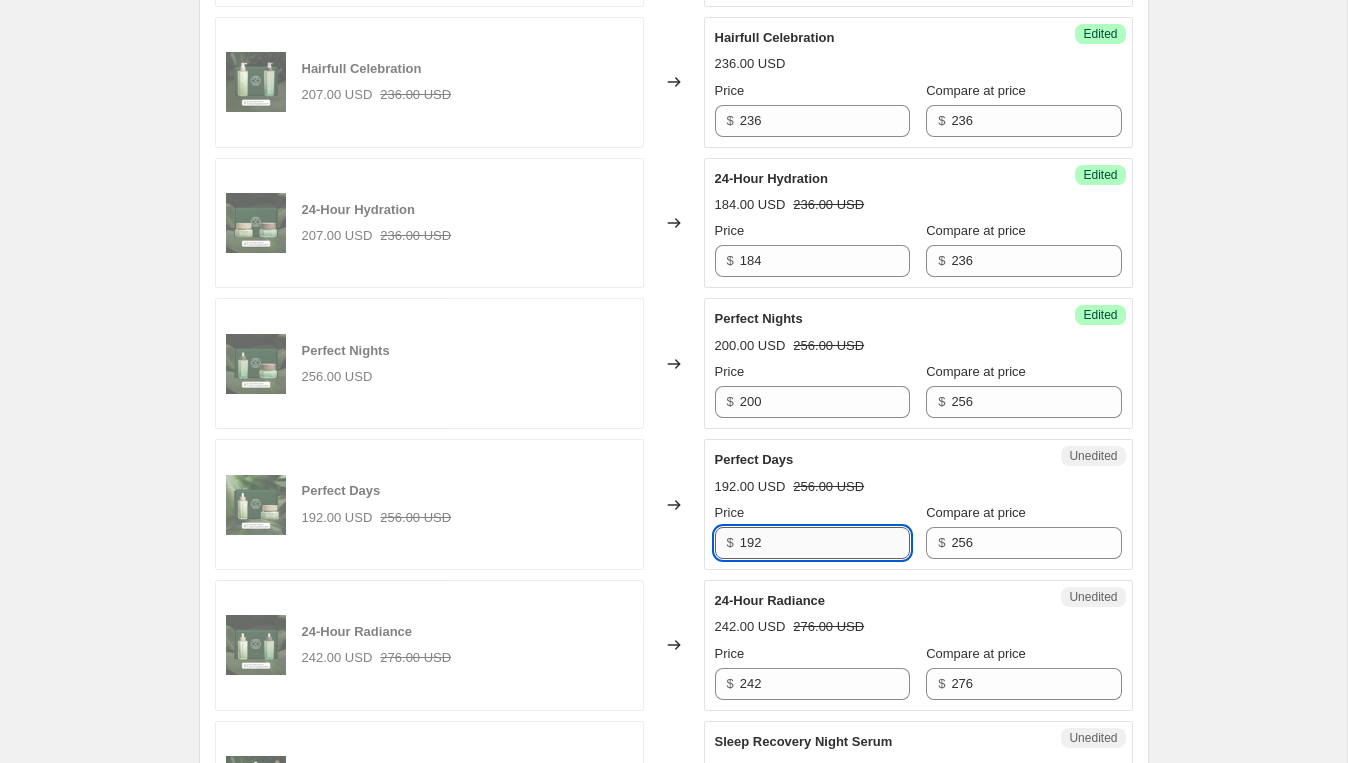 click on "192" at bounding box center [825, 543] 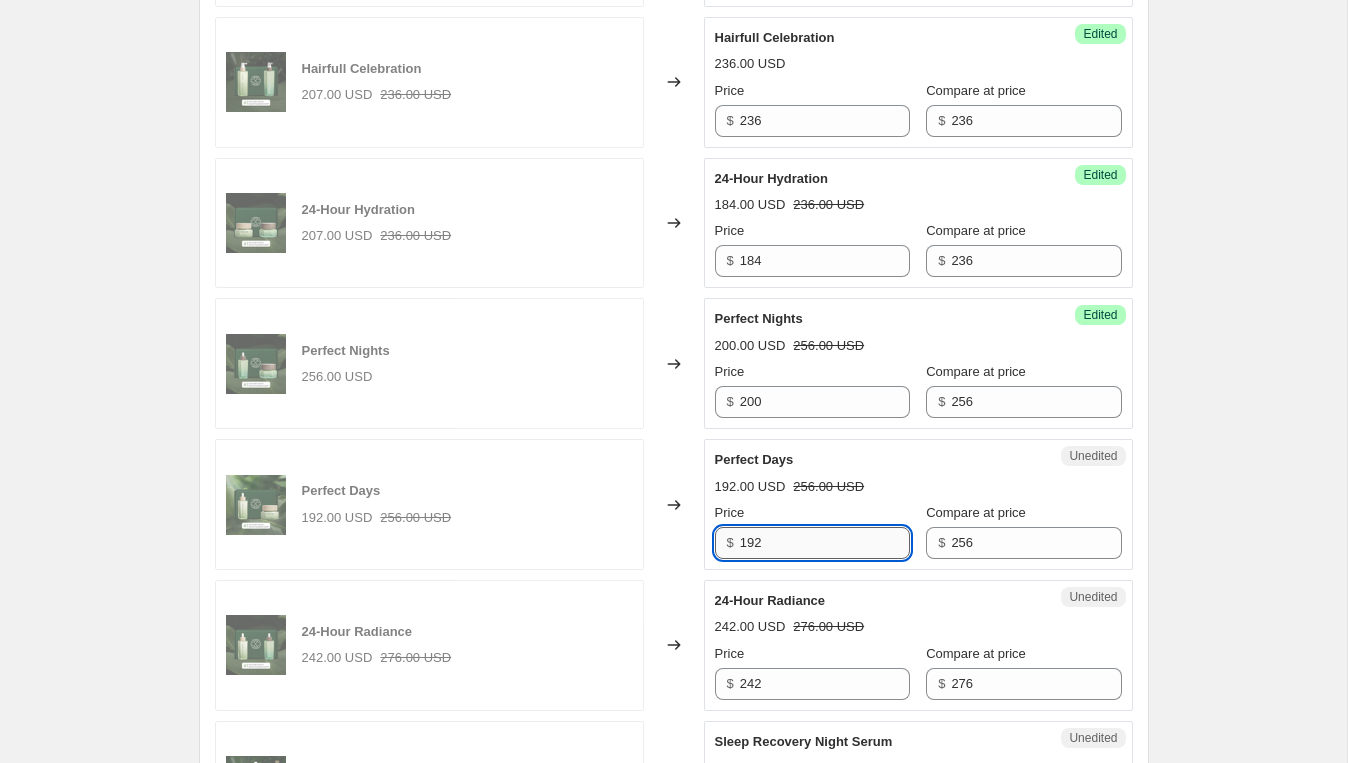 click on "192" at bounding box center [825, 543] 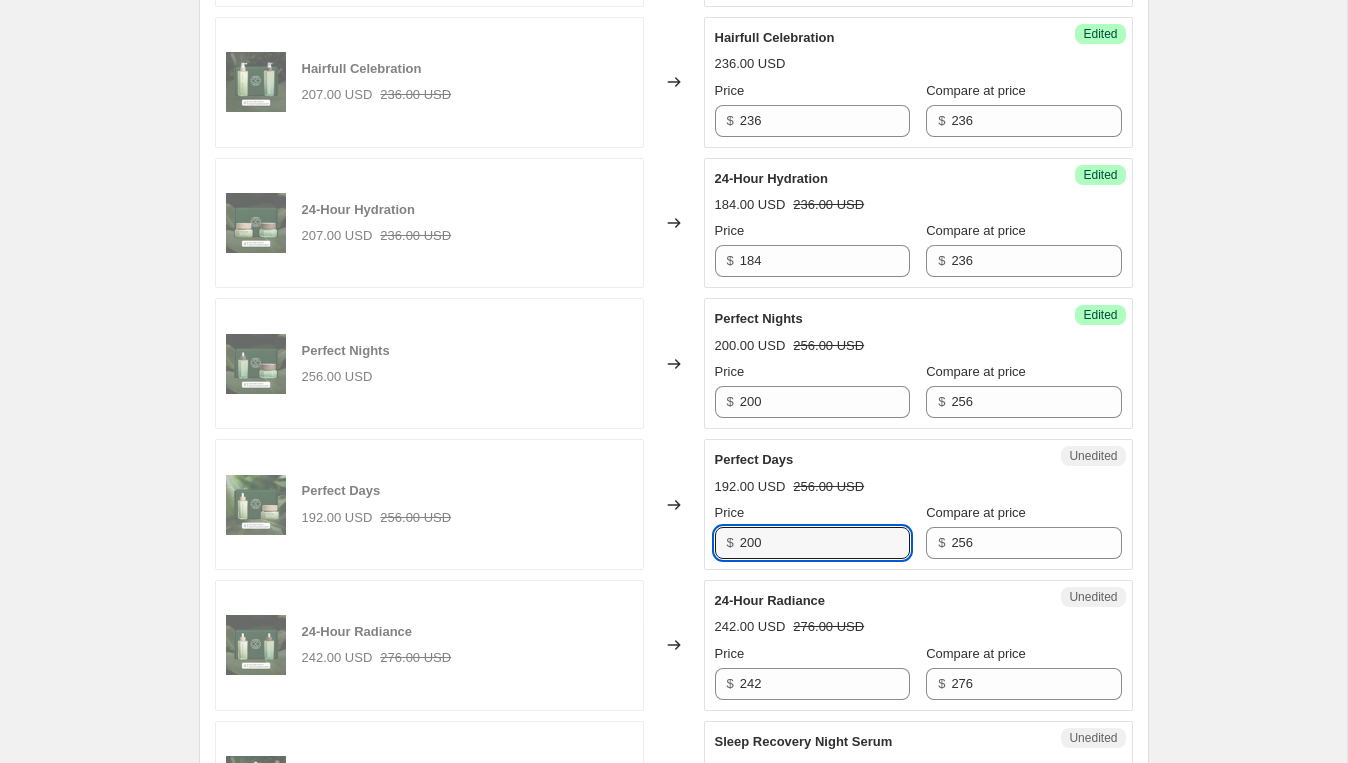 type on "200" 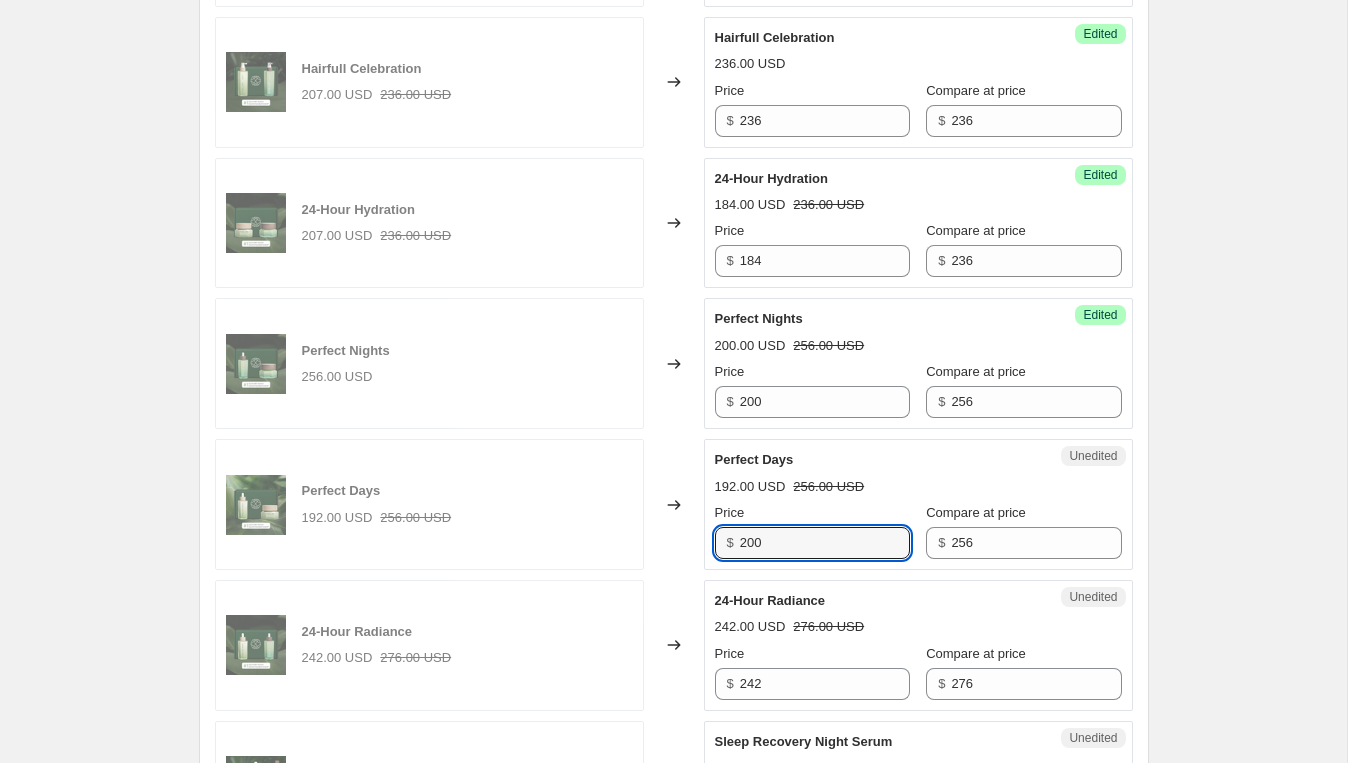 click on "Perfect Days" at bounding box center [878, 460] 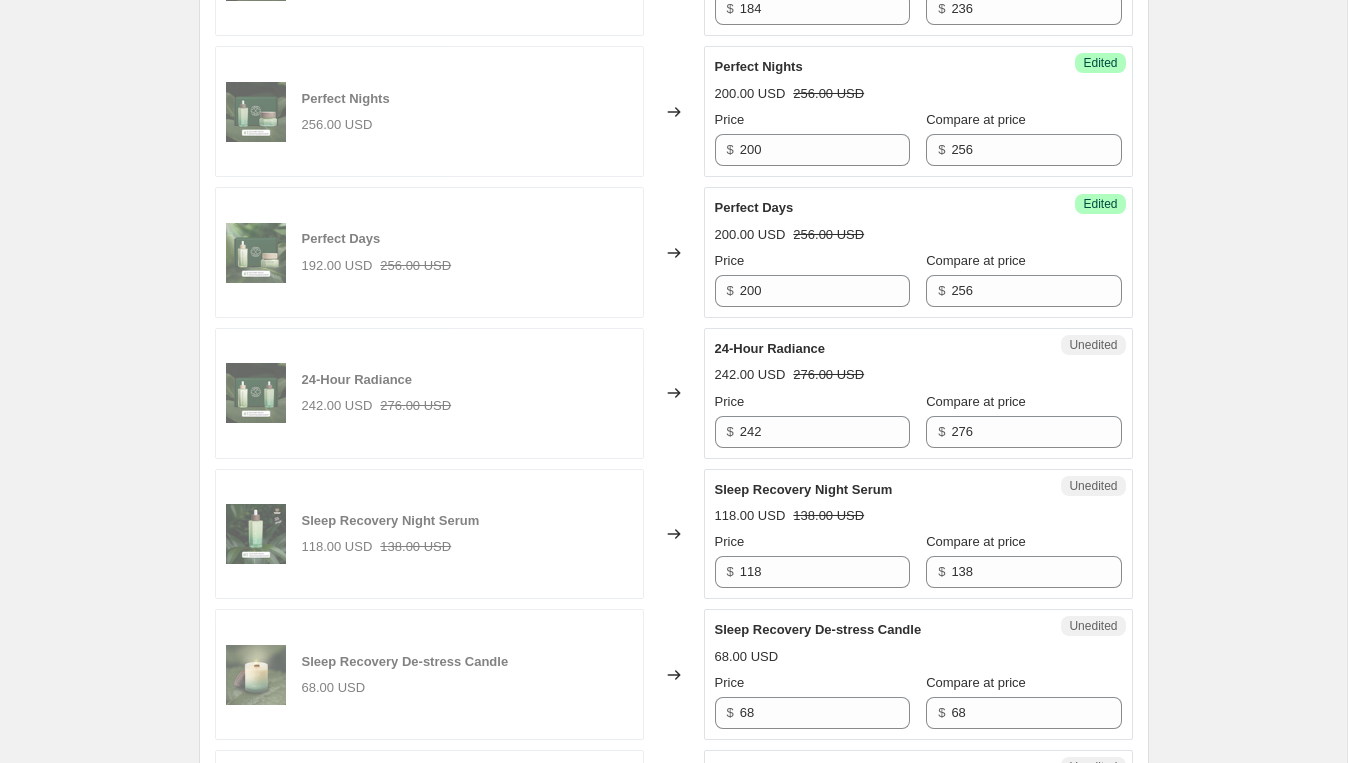 scroll, scrollTop: 2613, scrollLeft: 0, axis: vertical 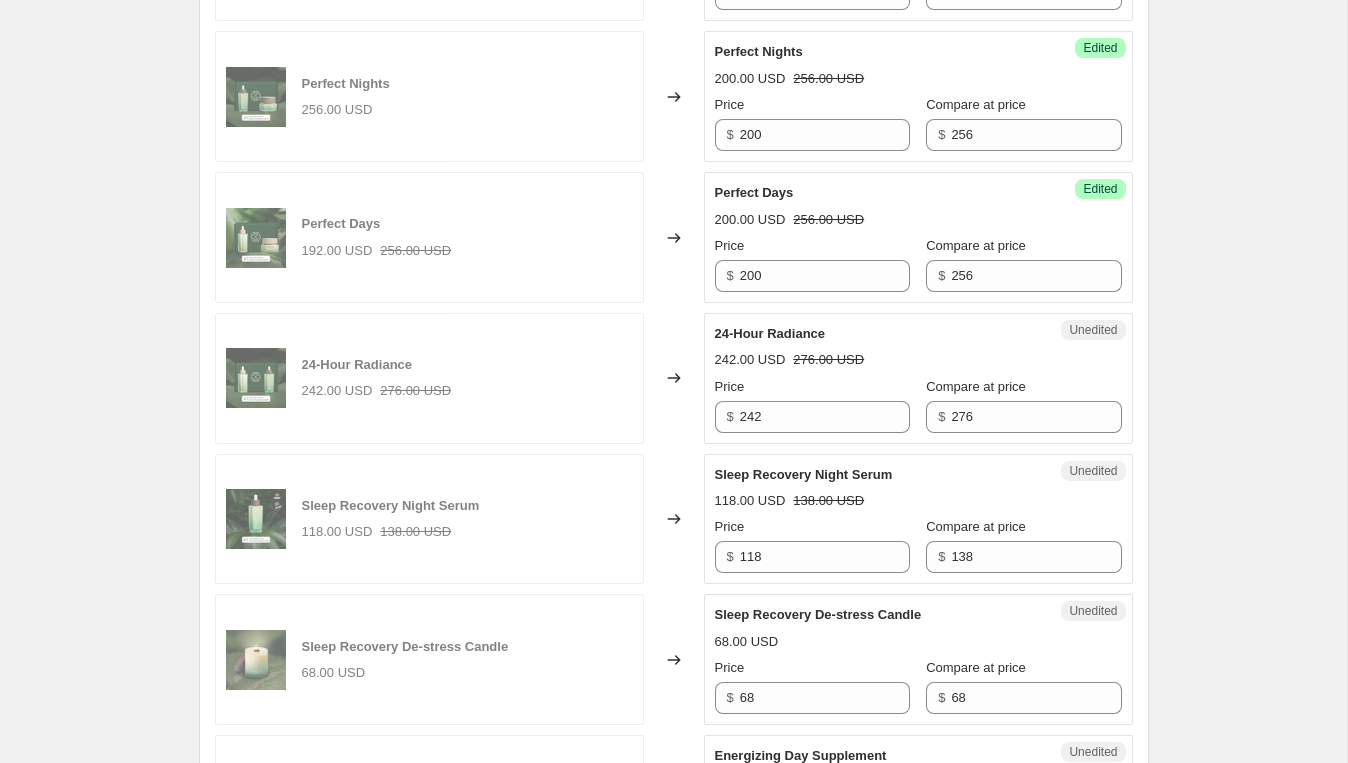 click on "Price" at bounding box center (812, 387) 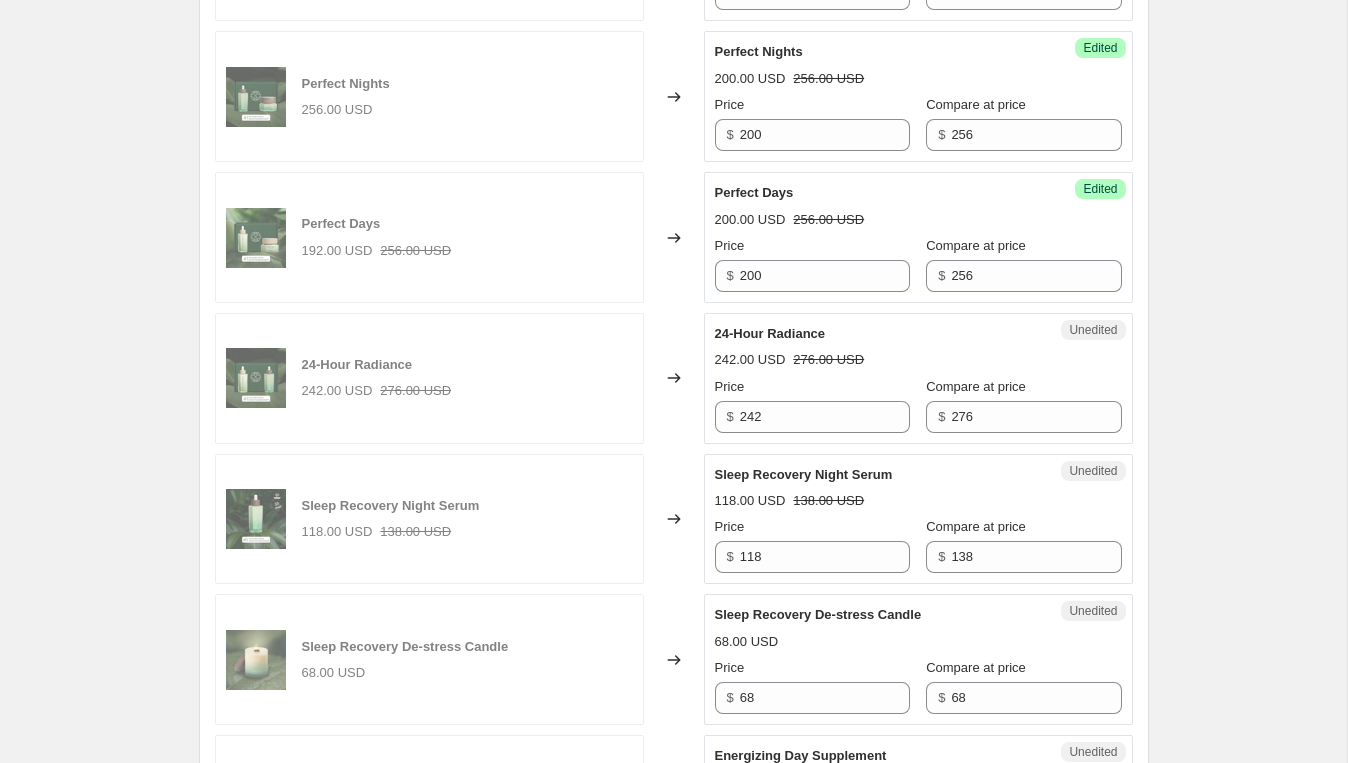 click on "Price" at bounding box center (812, 387) 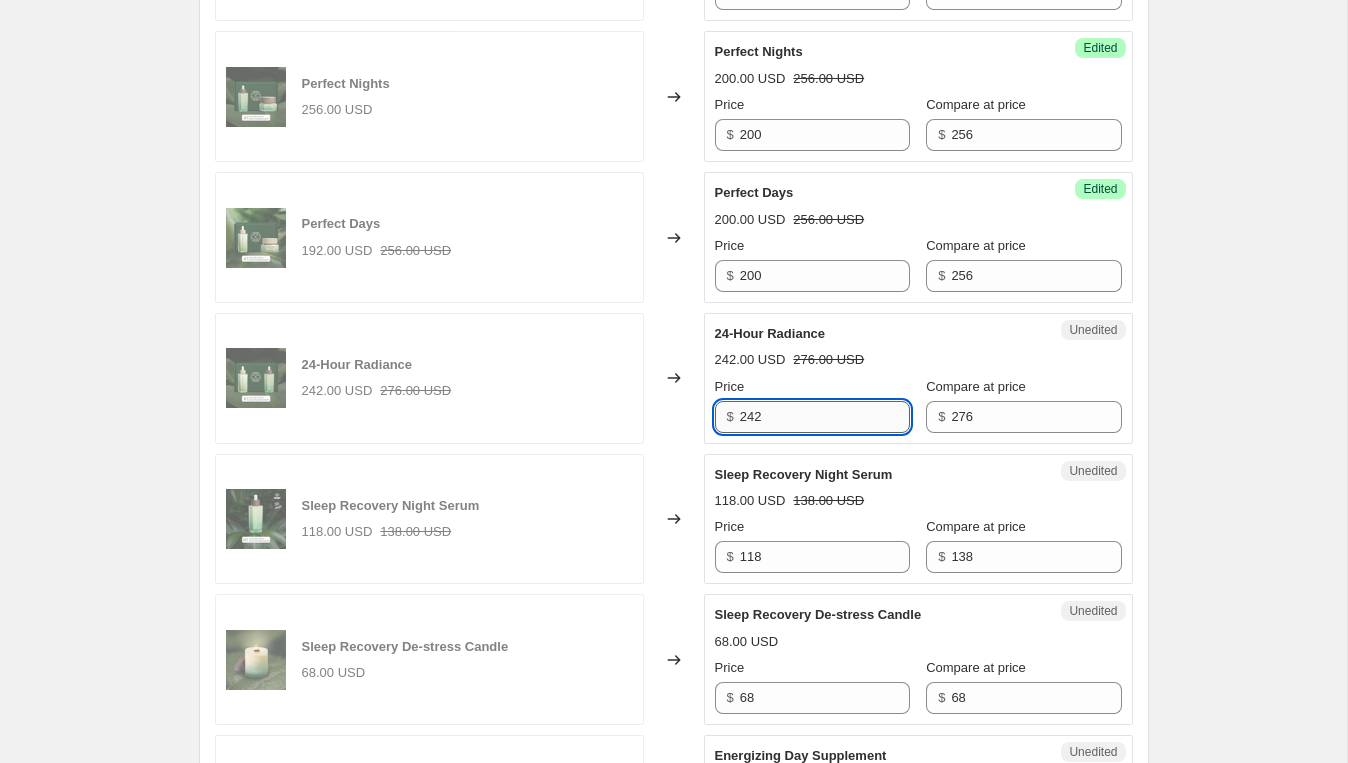 click on "242" at bounding box center (825, 417) 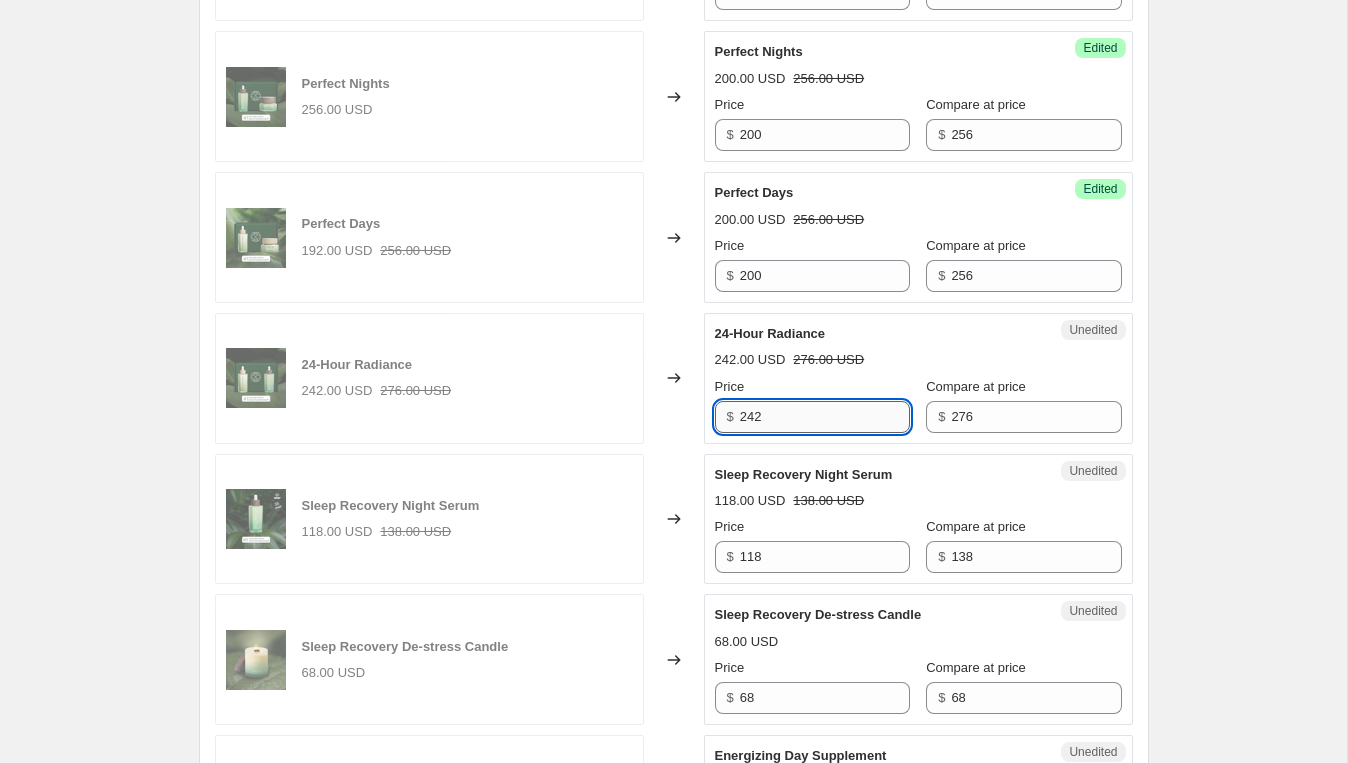 click on "242" at bounding box center [825, 417] 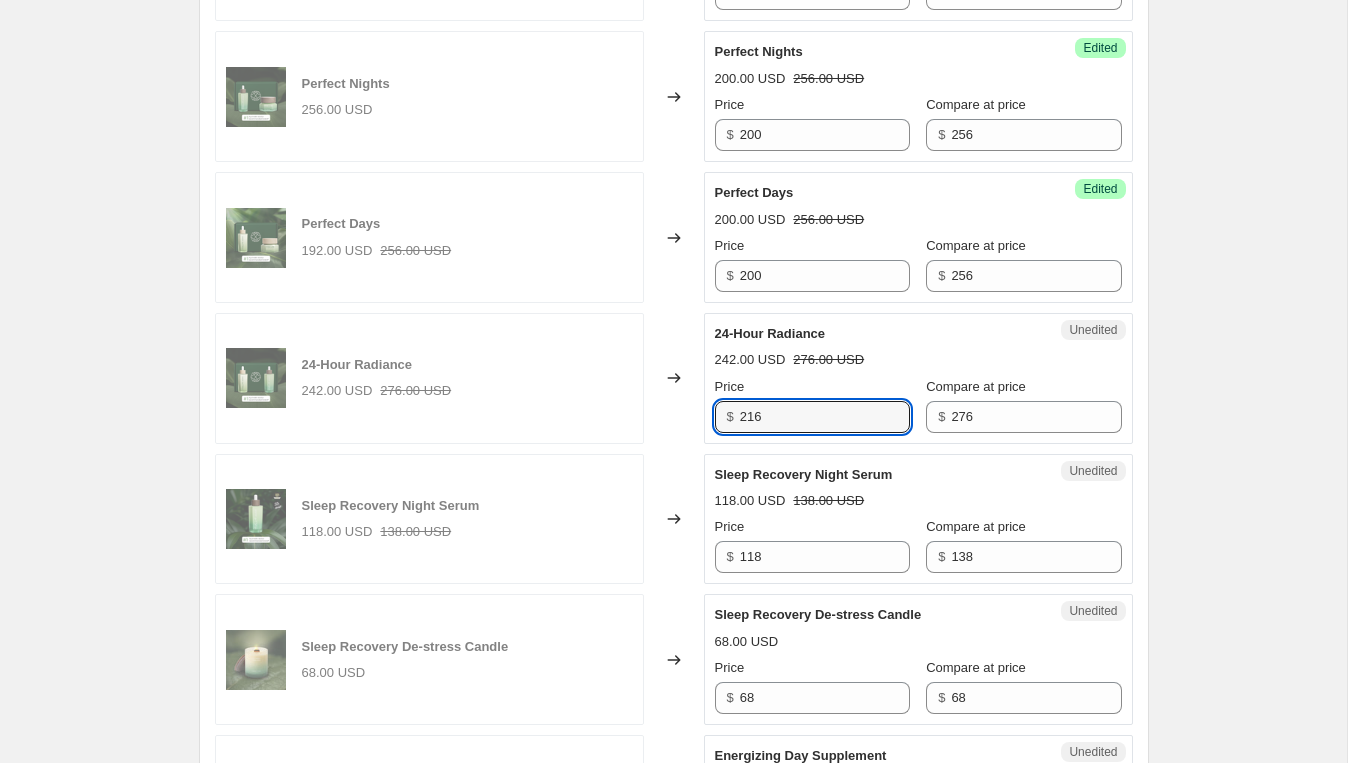 type on "216" 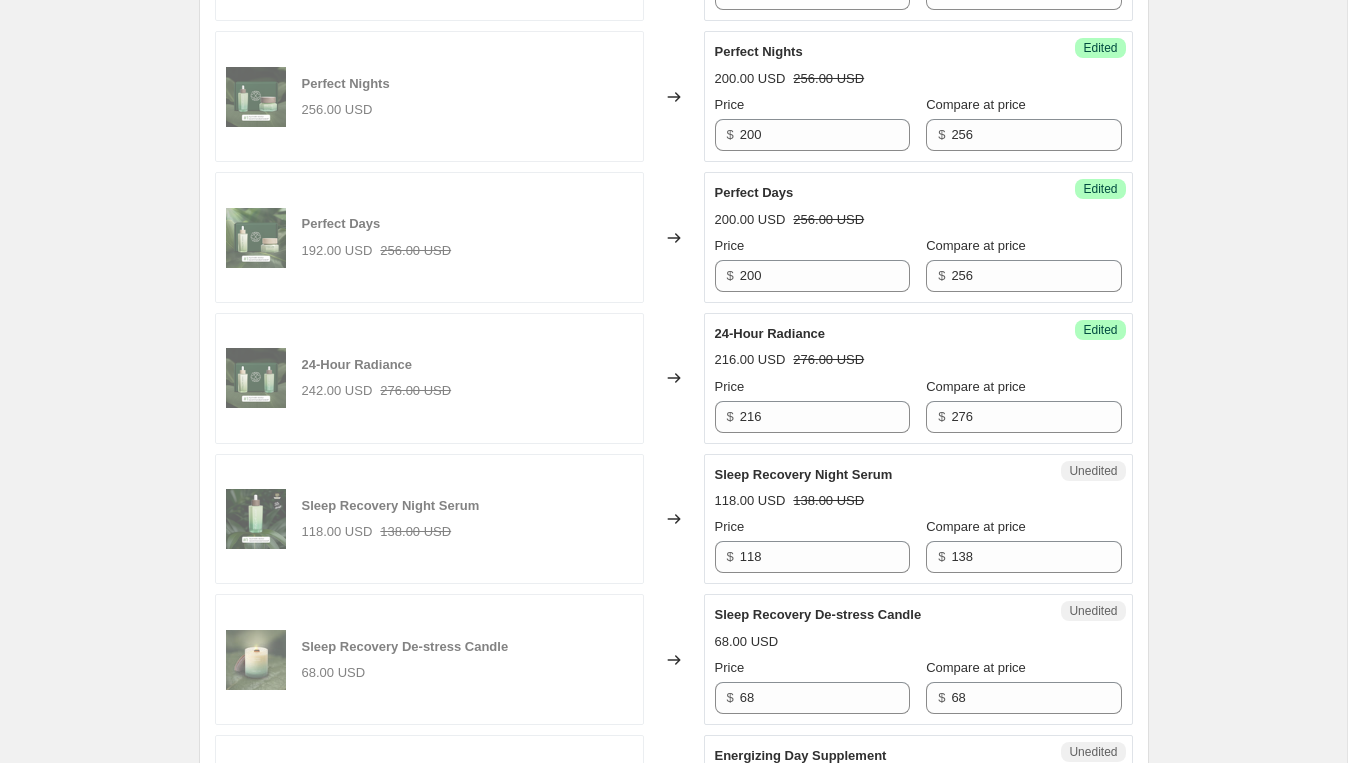 click on "24-Hour Radiance" at bounding box center [878, 334] 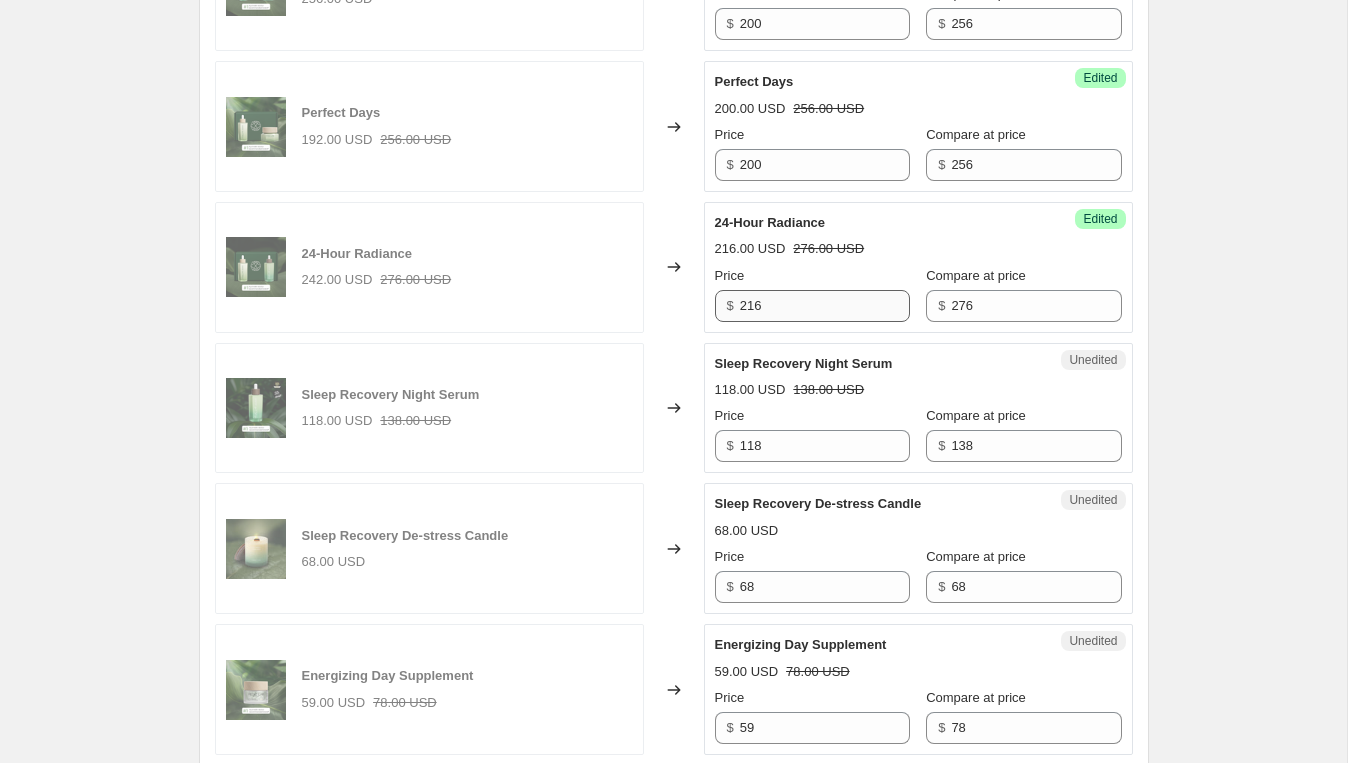 scroll, scrollTop: 2742, scrollLeft: 0, axis: vertical 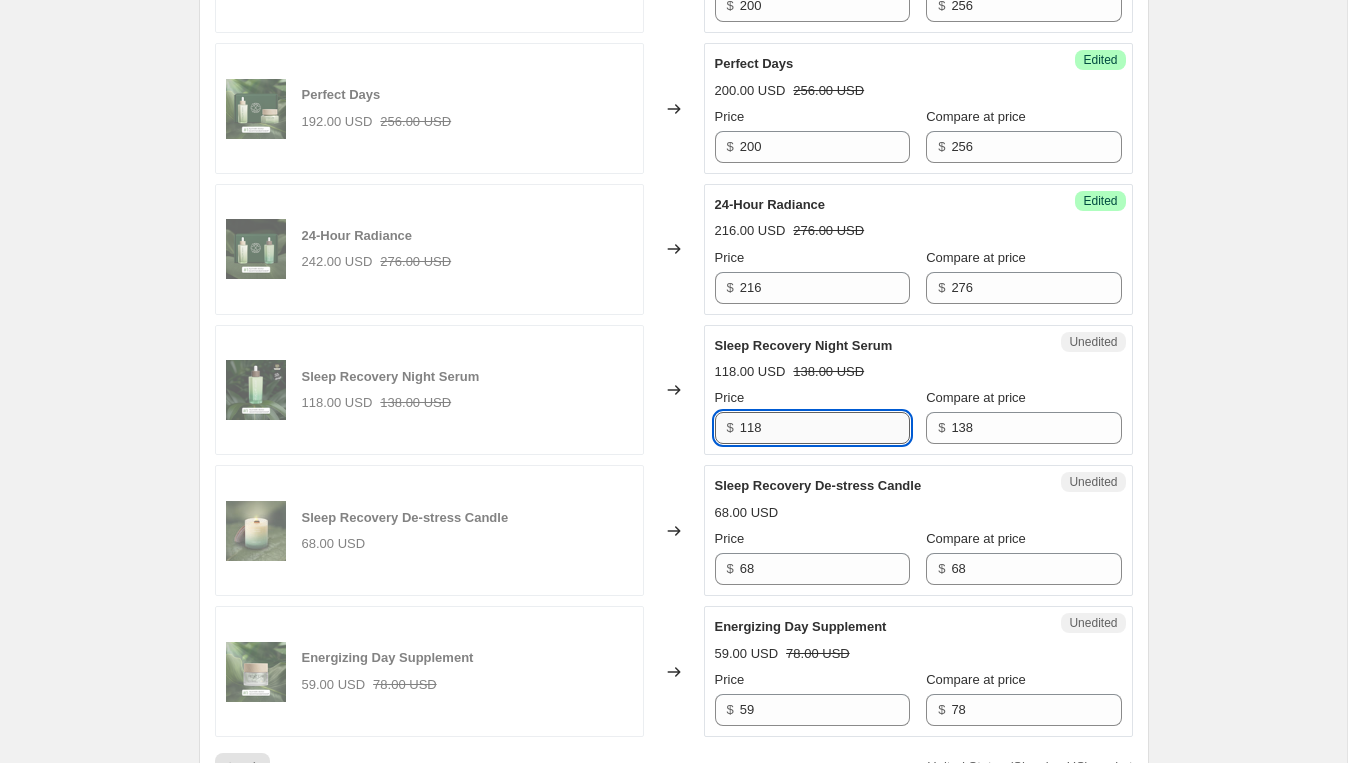 click on "118" at bounding box center [825, 428] 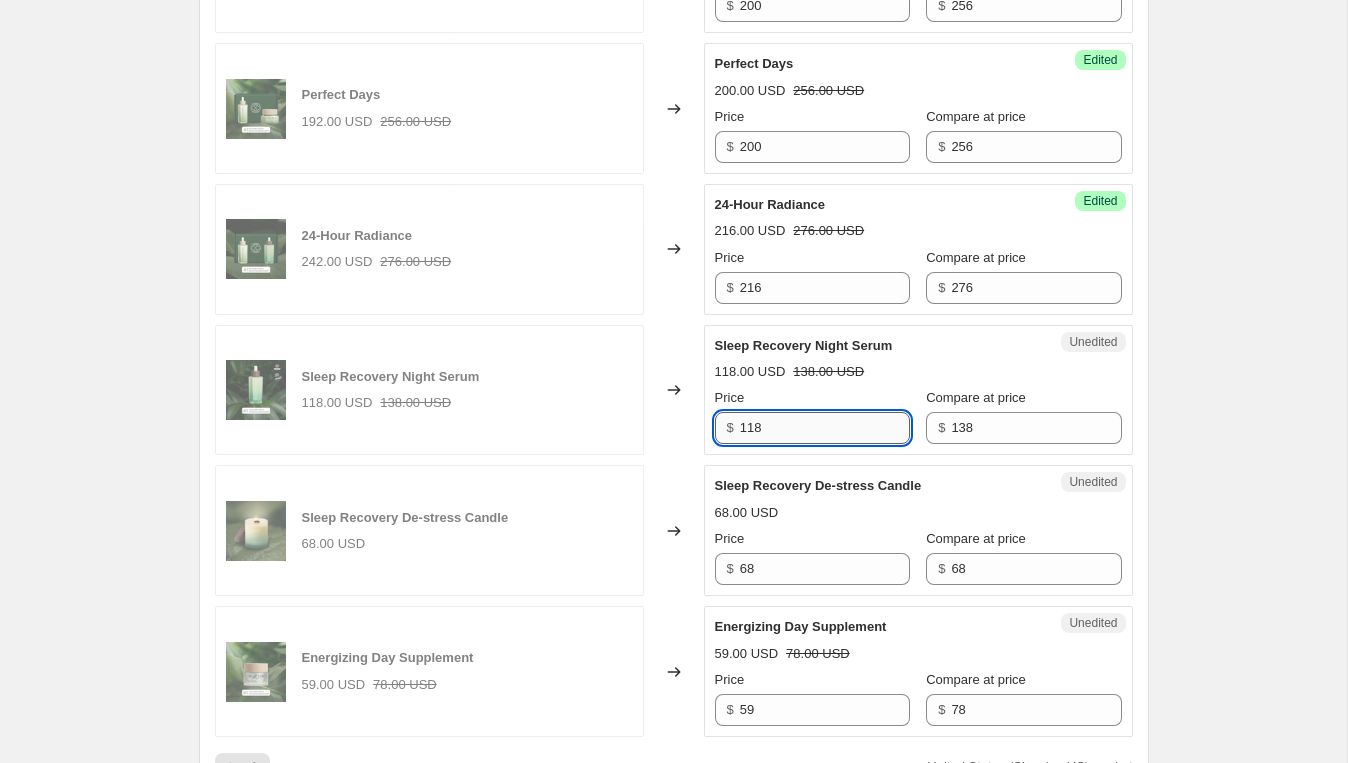 click on "118" at bounding box center [825, 428] 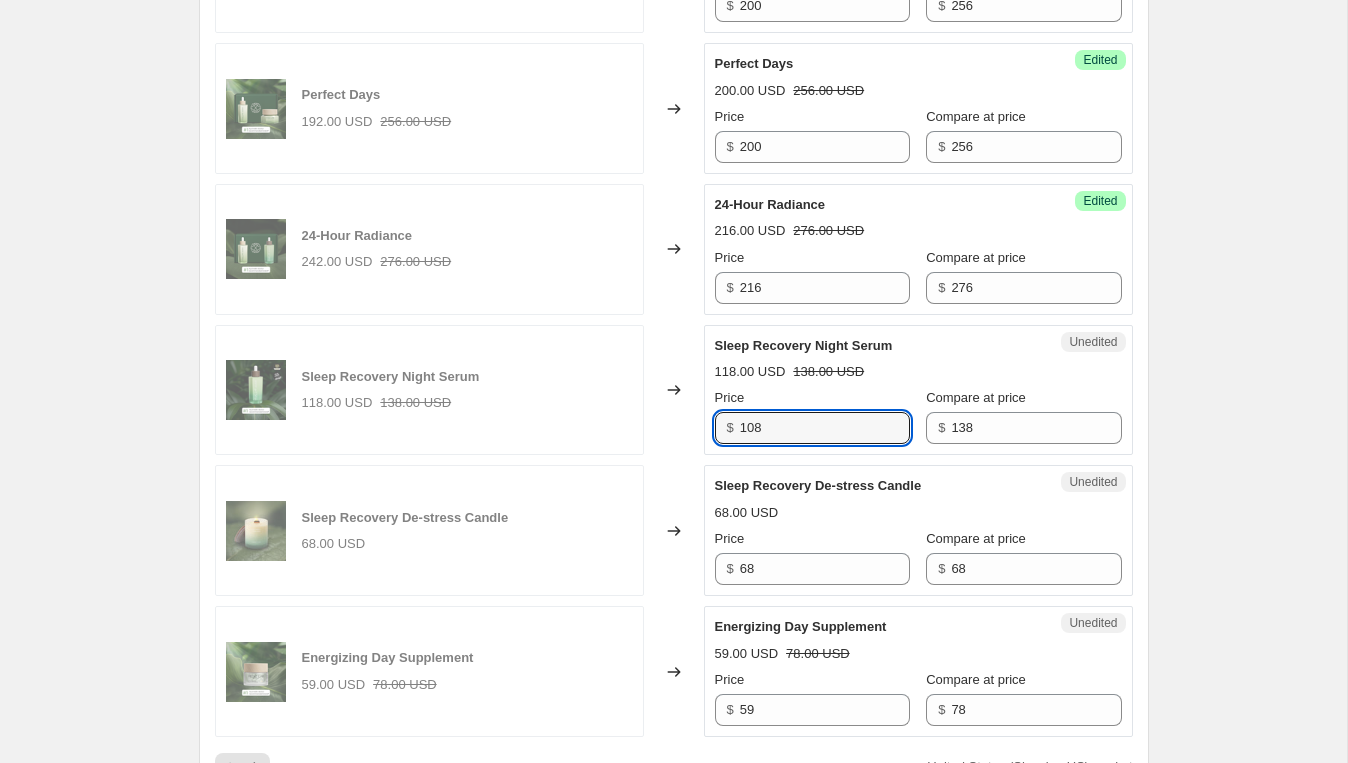 type on "108" 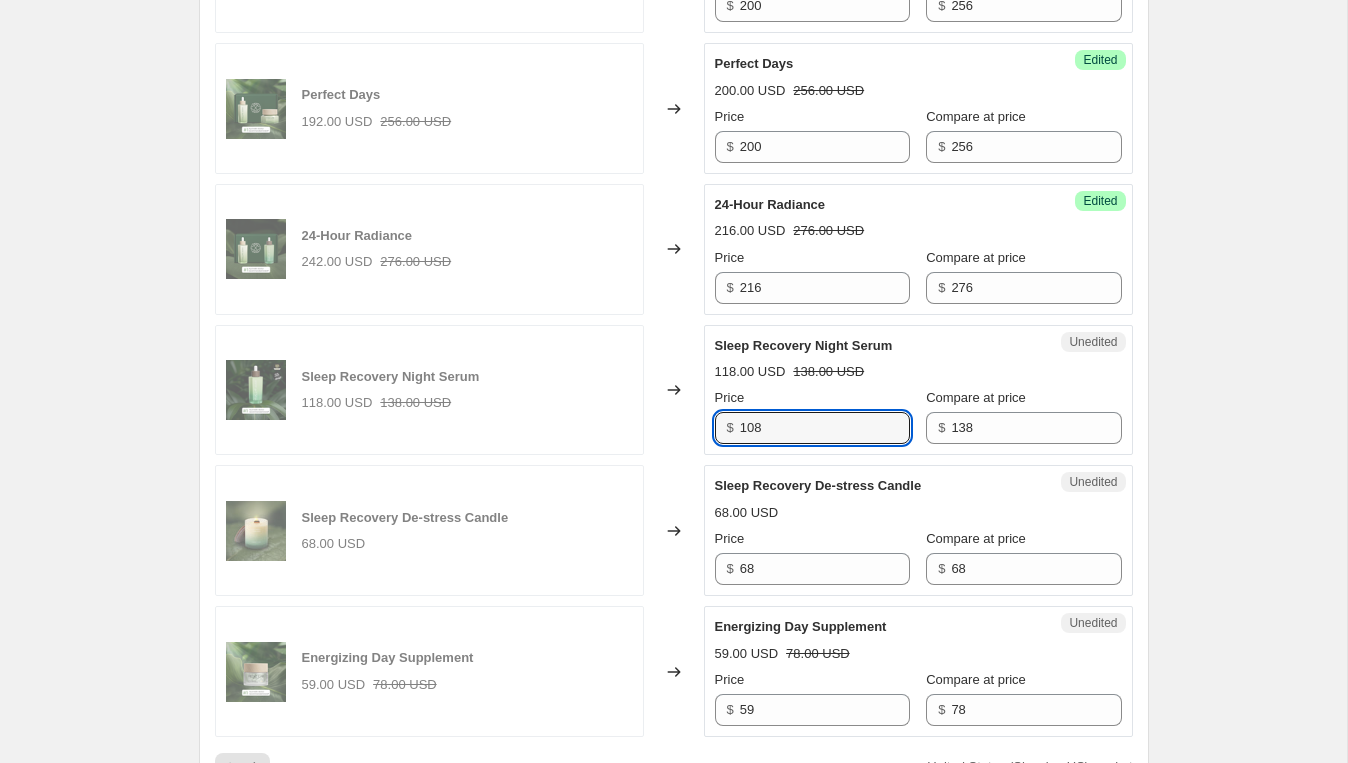 click on "Sleep Recovery Night Serum" at bounding box center [878, 346] 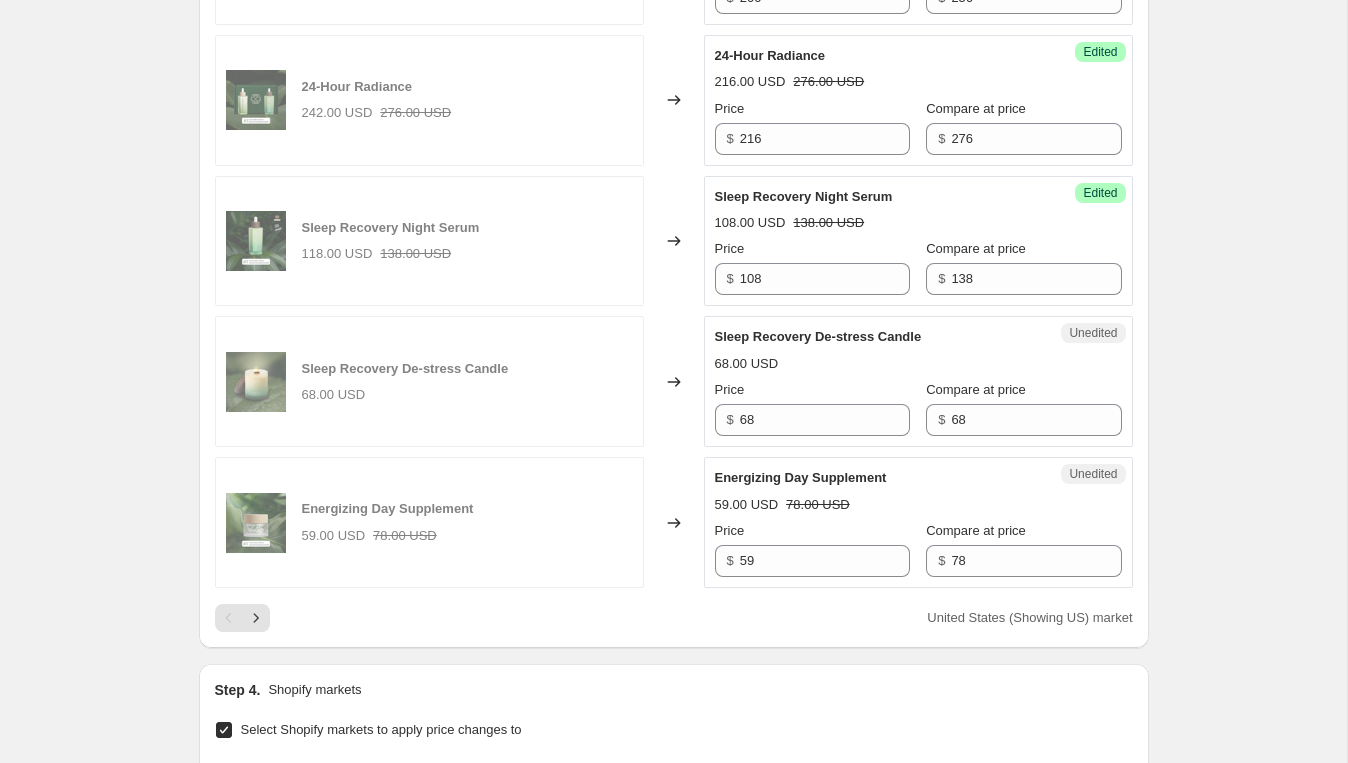 scroll, scrollTop: 2894, scrollLeft: 0, axis: vertical 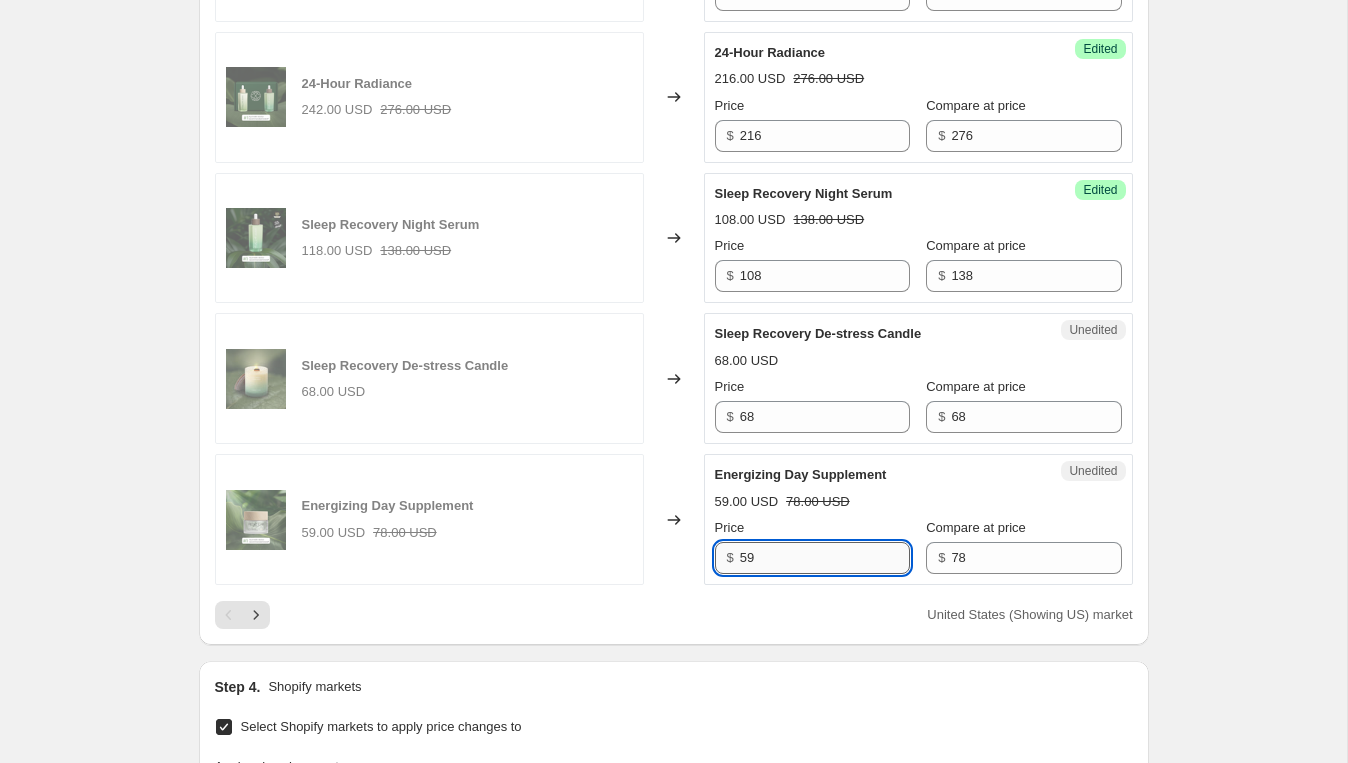 click on "59" at bounding box center (825, 558) 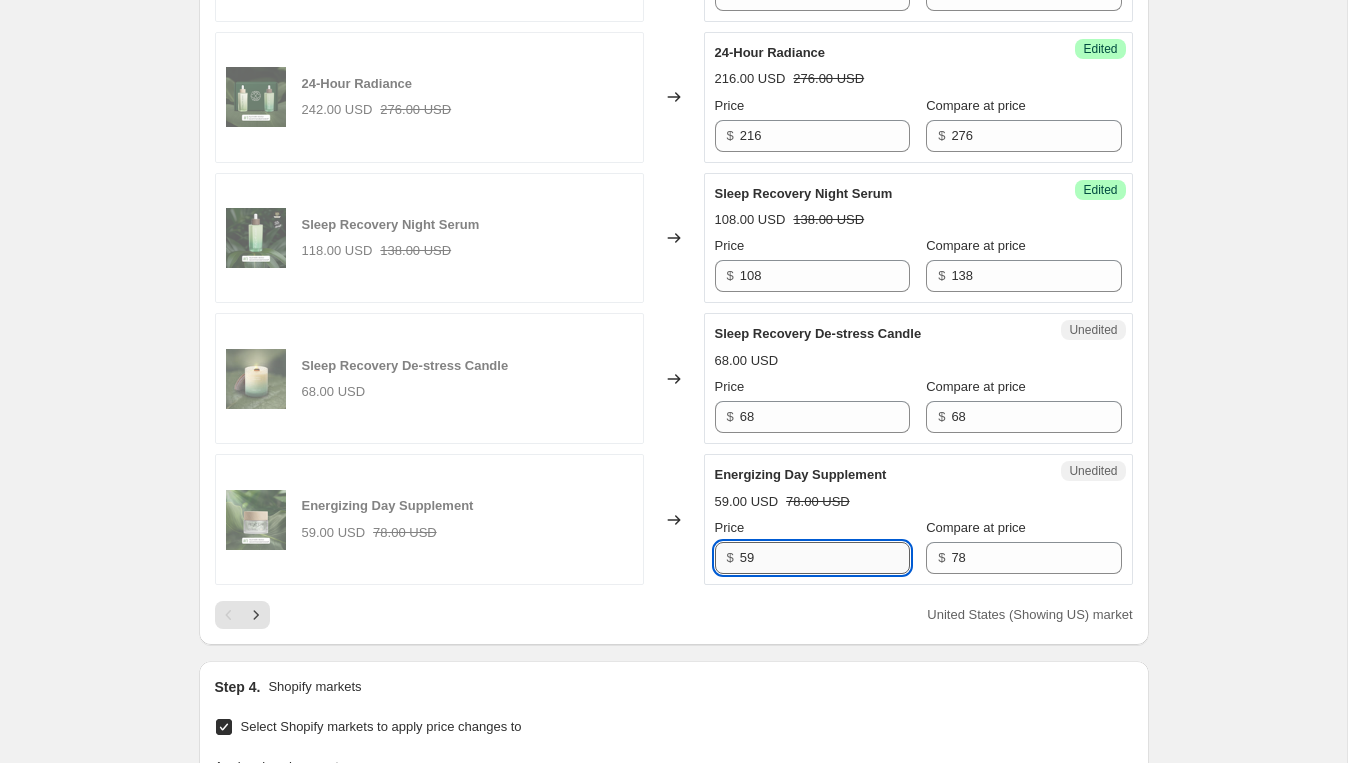click on "59" at bounding box center (825, 558) 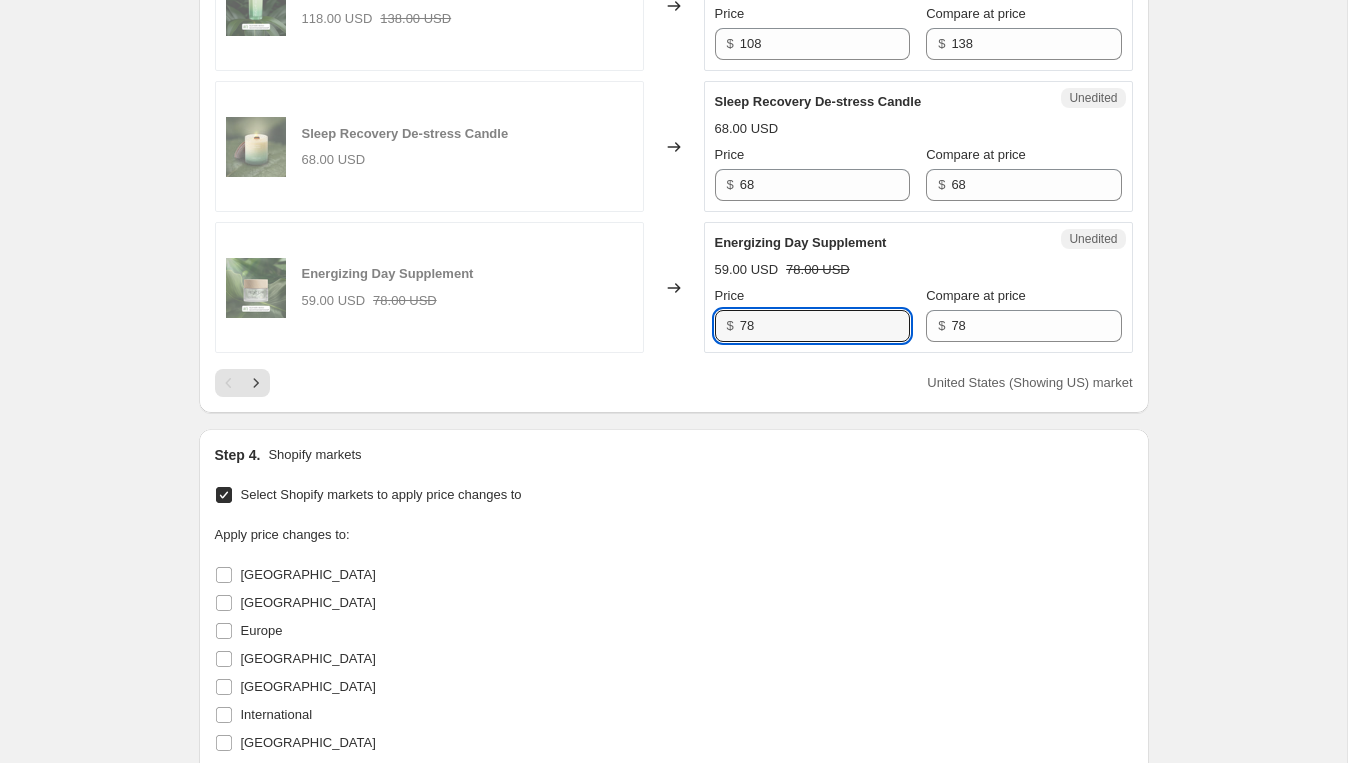 scroll, scrollTop: 3150, scrollLeft: 0, axis: vertical 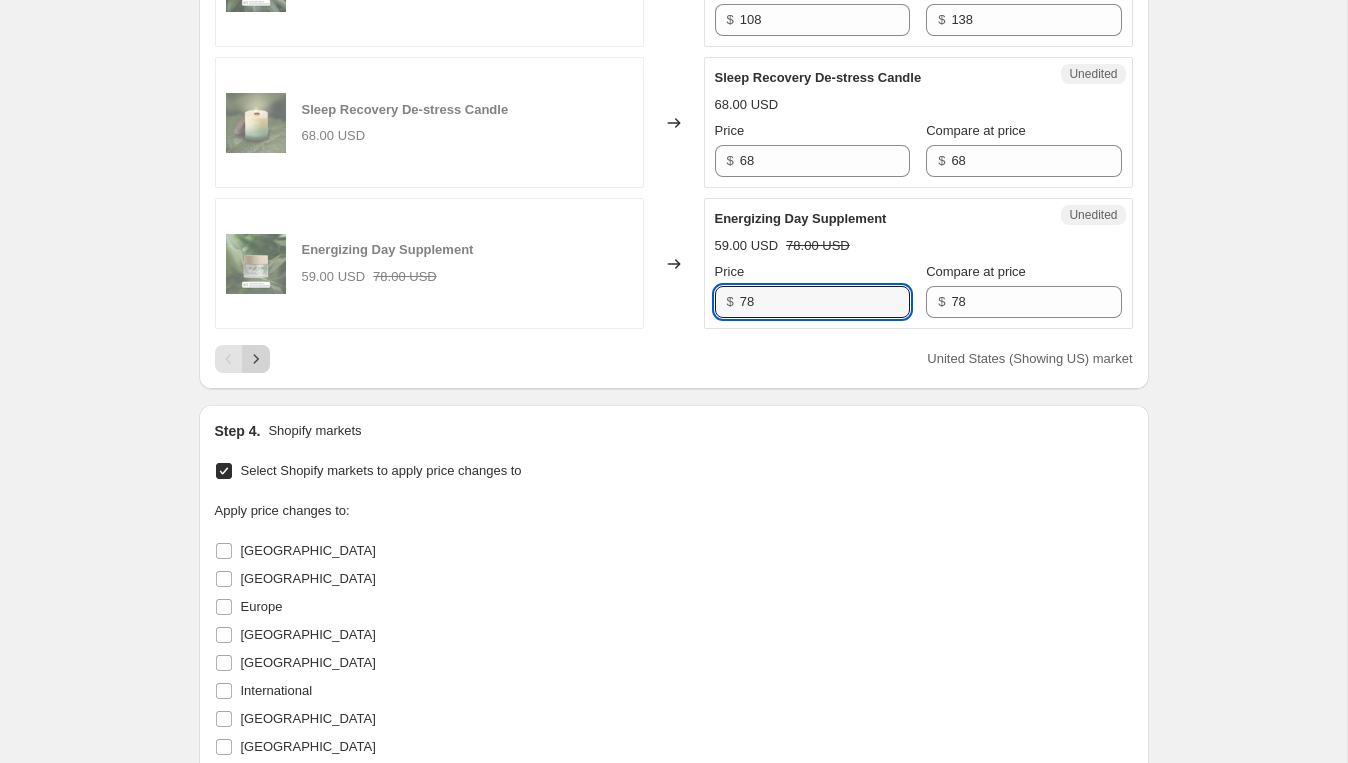 type on "78" 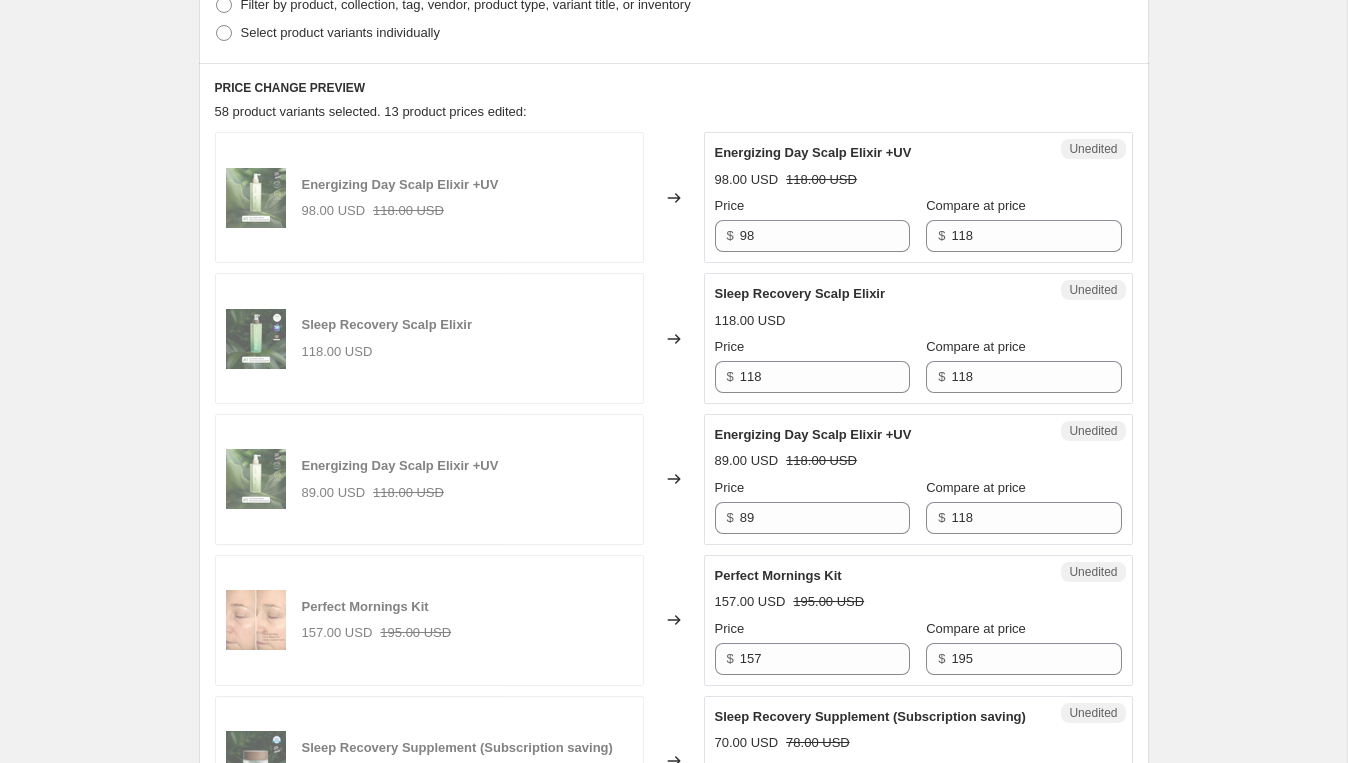 scroll, scrollTop: 555, scrollLeft: 0, axis: vertical 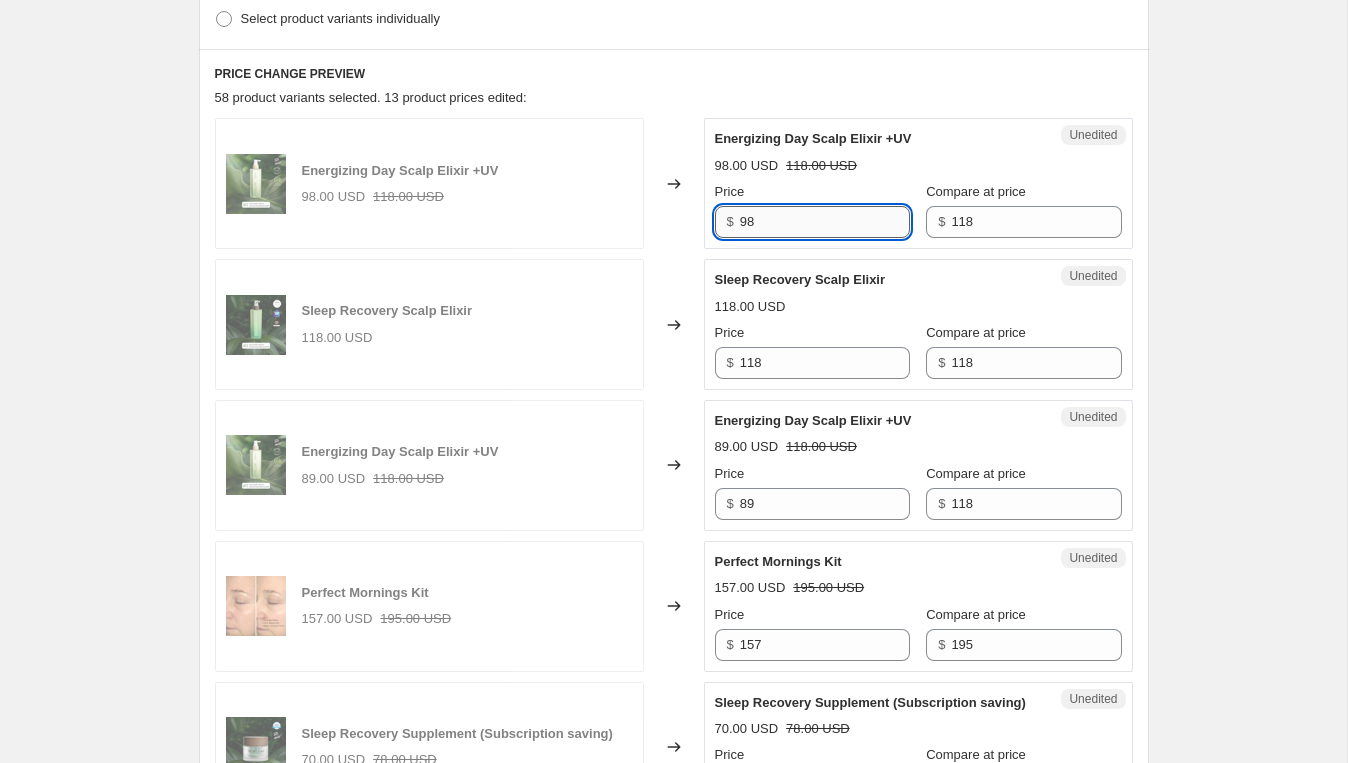 click on "98" at bounding box center [825, 222] 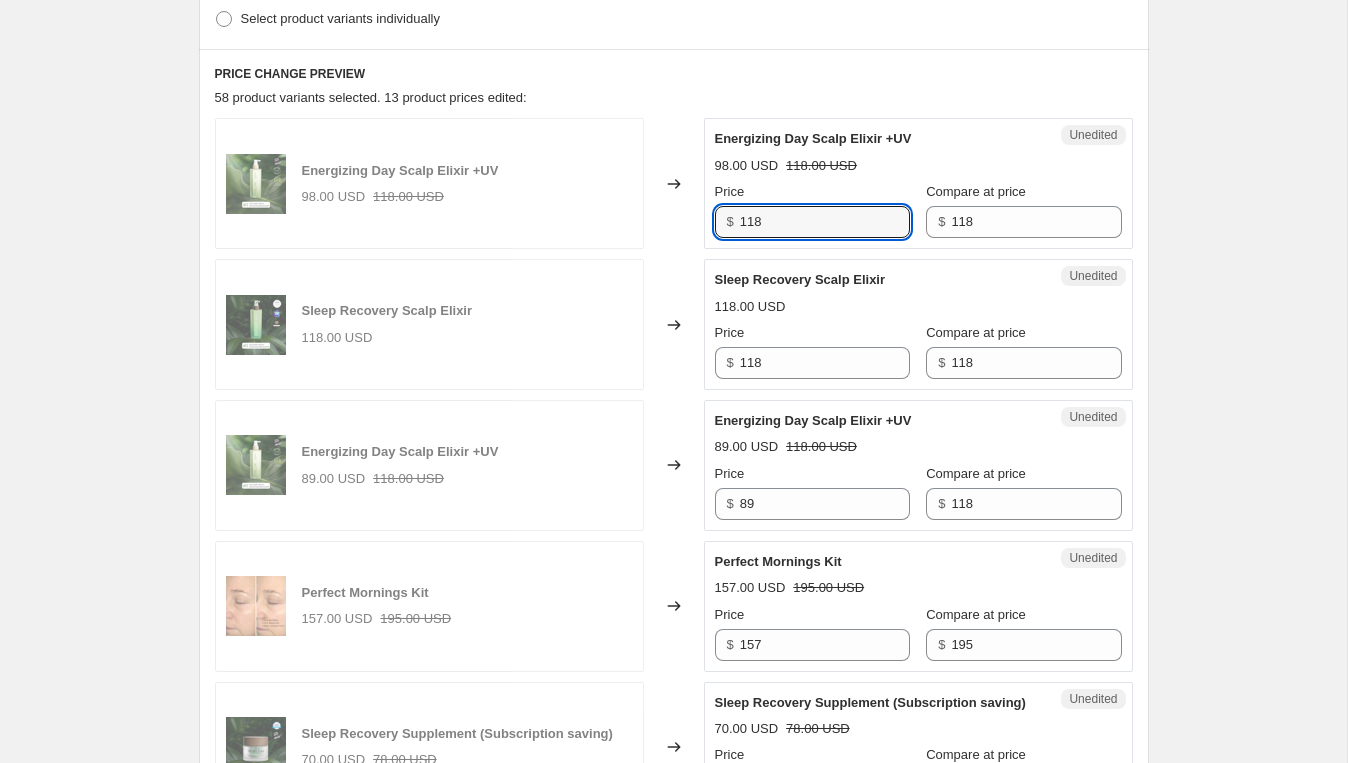 type on "118" 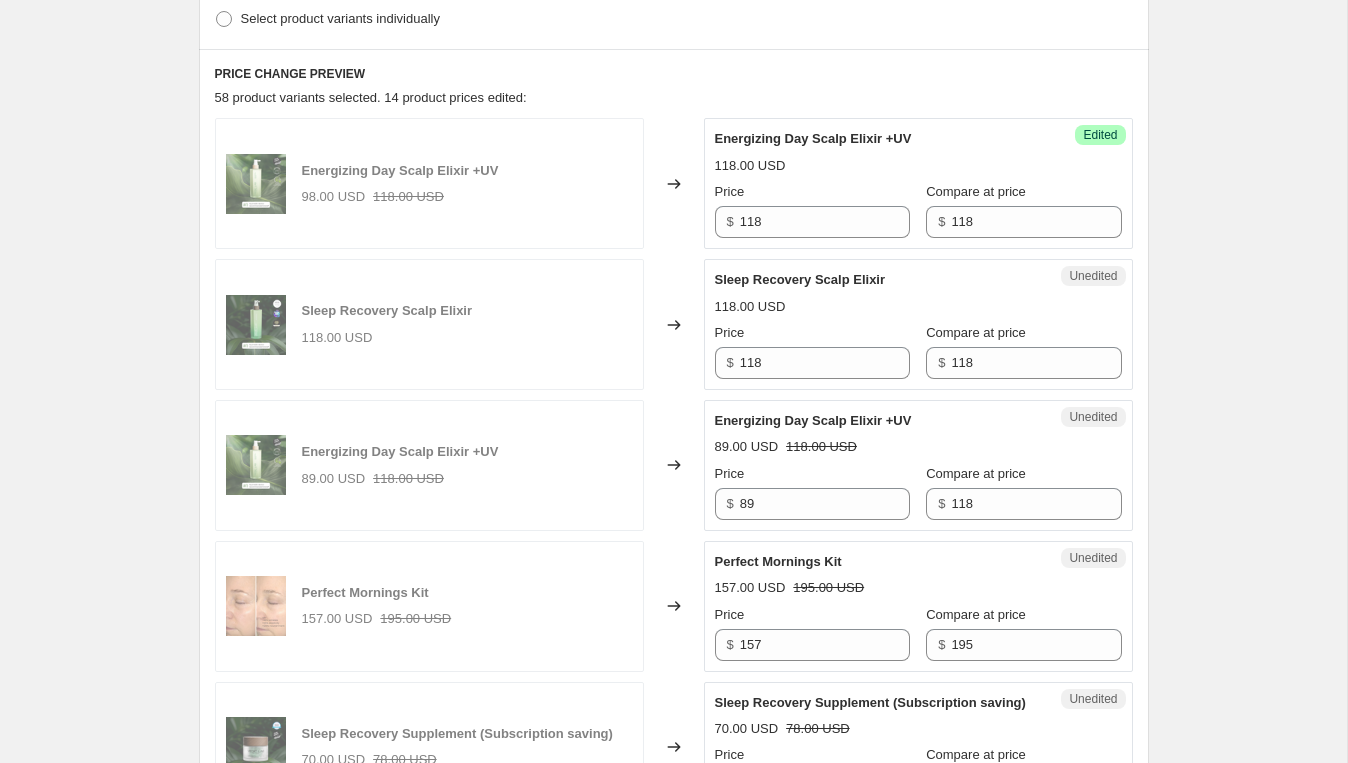 click on "Success Edited Energizing Day Scalp Elixir +UV 118.00 USD Price $ 118 Compare at price $ 118" at bounding box center [918, 183] 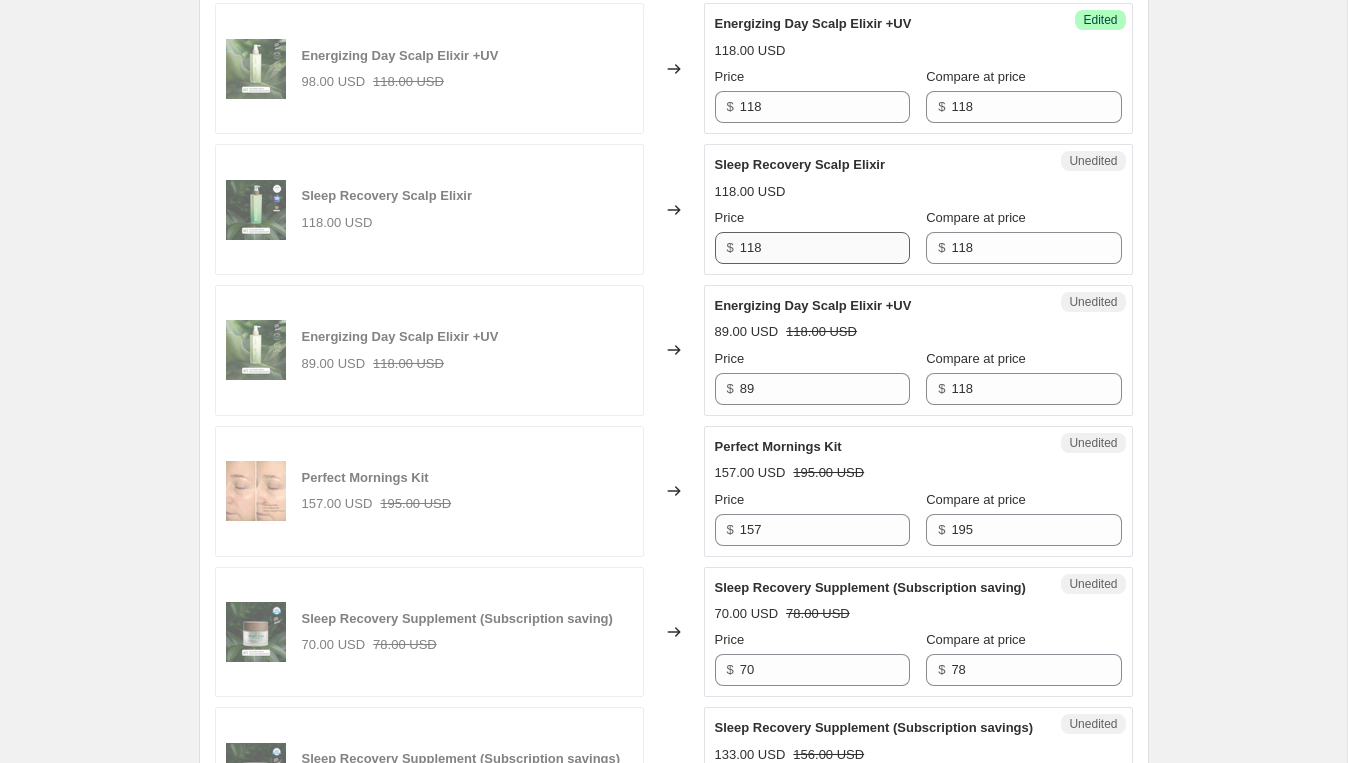 scroll, scrollTop: 672, scrollLeft: 0, axis: vertical 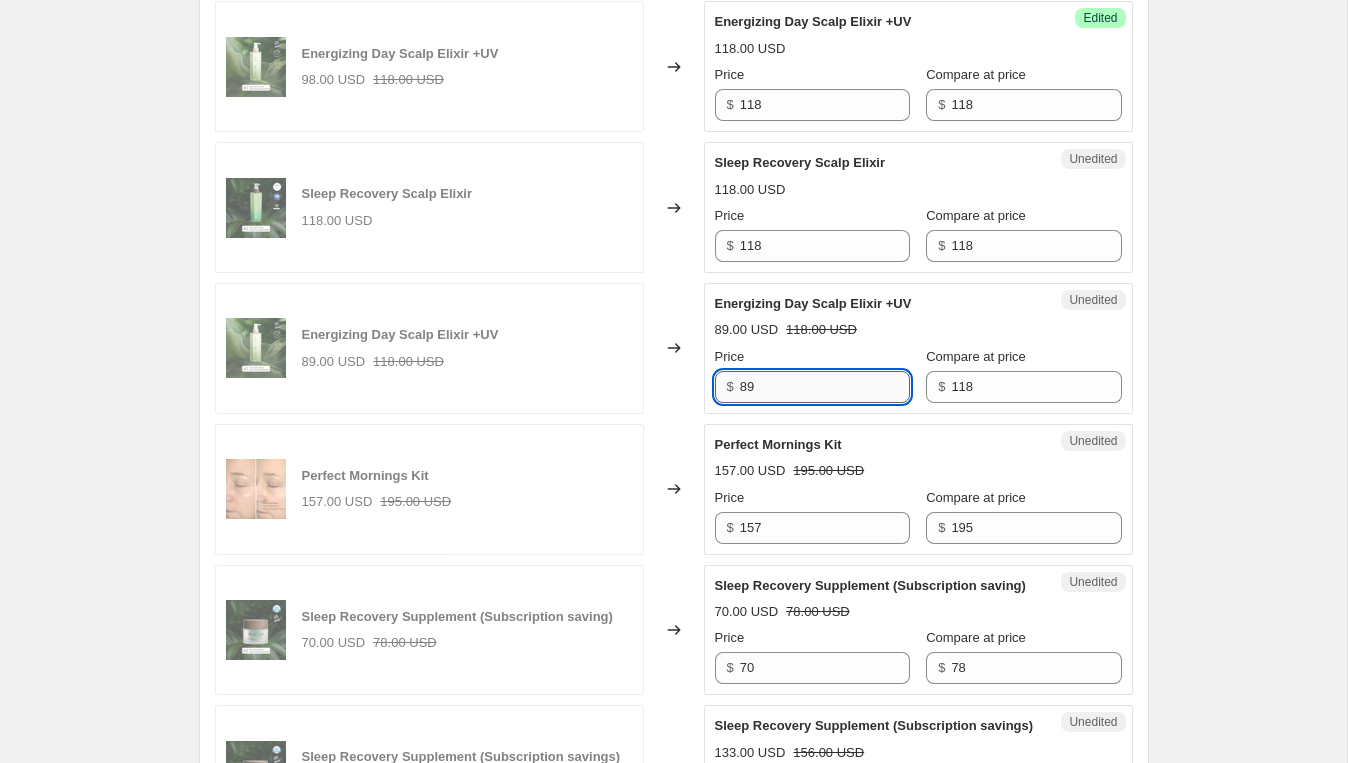 click on "89" at bounding box center [825, 387] 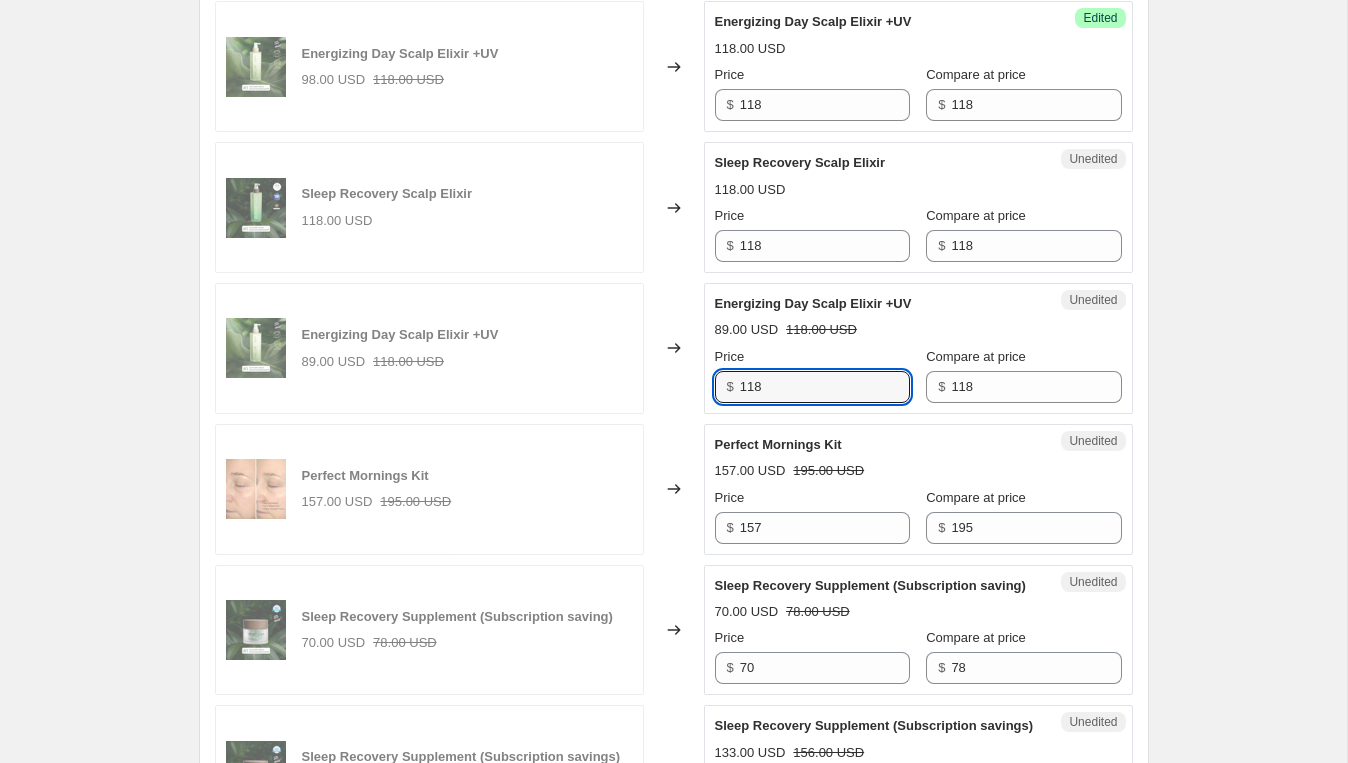 type on "118" 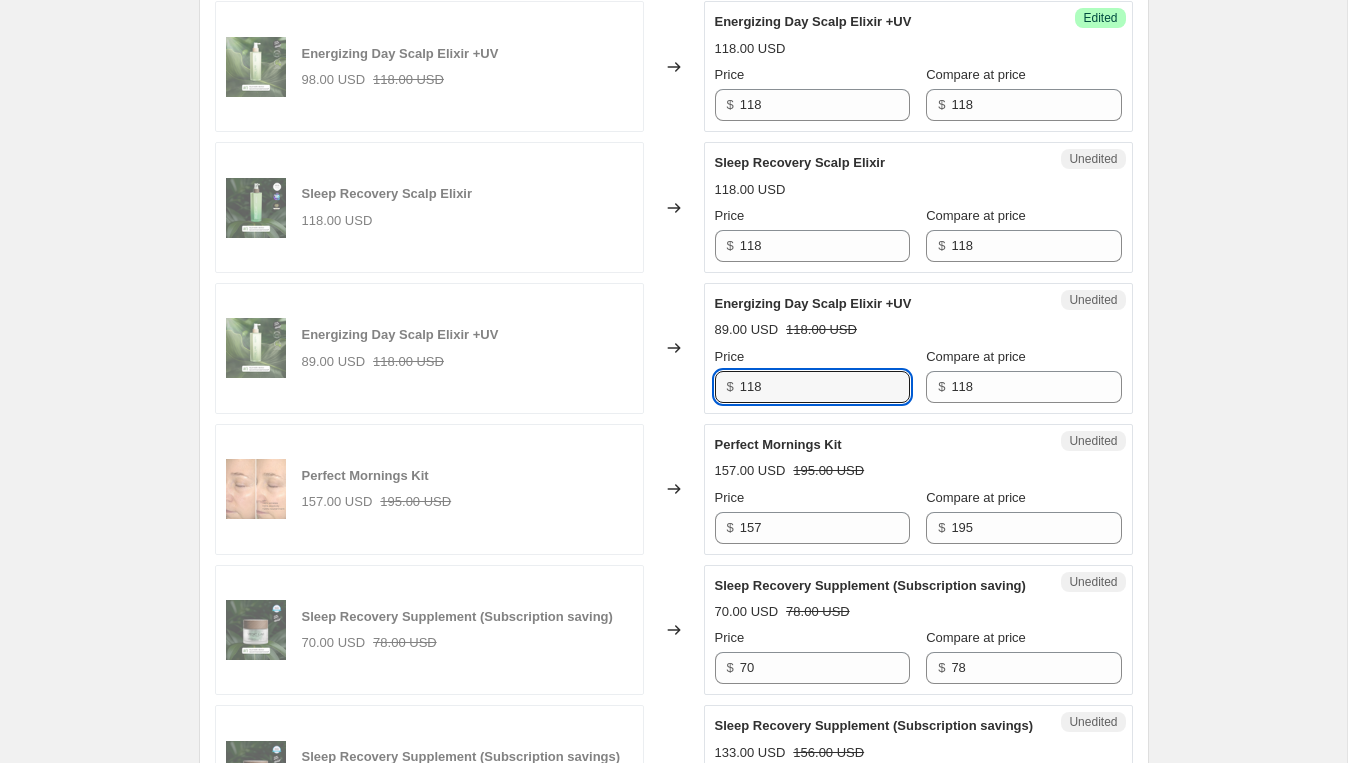 click on "Energizing Day Scalp Elixir +UV" at bounding box center (878, 304) 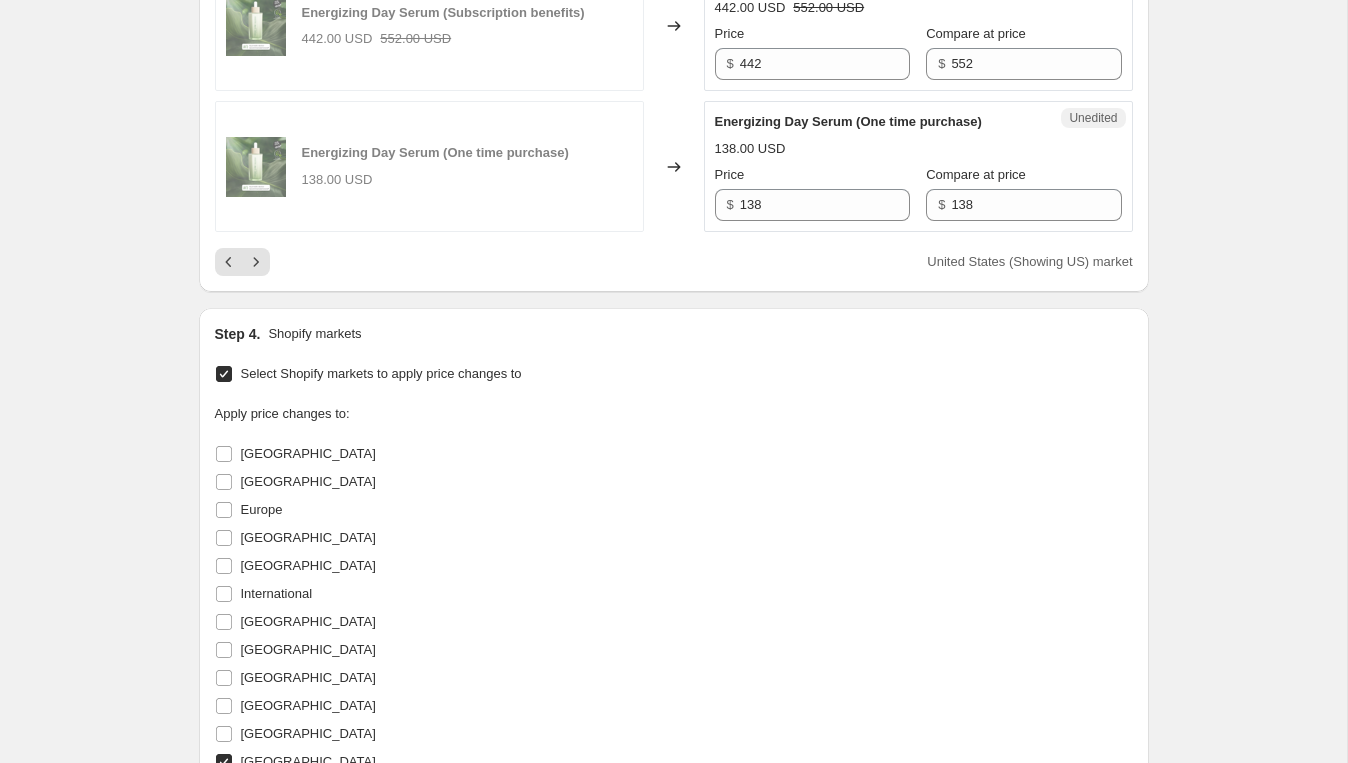 scroll, scrollTop: 3355, scrollLeft: 0, axis: vertical 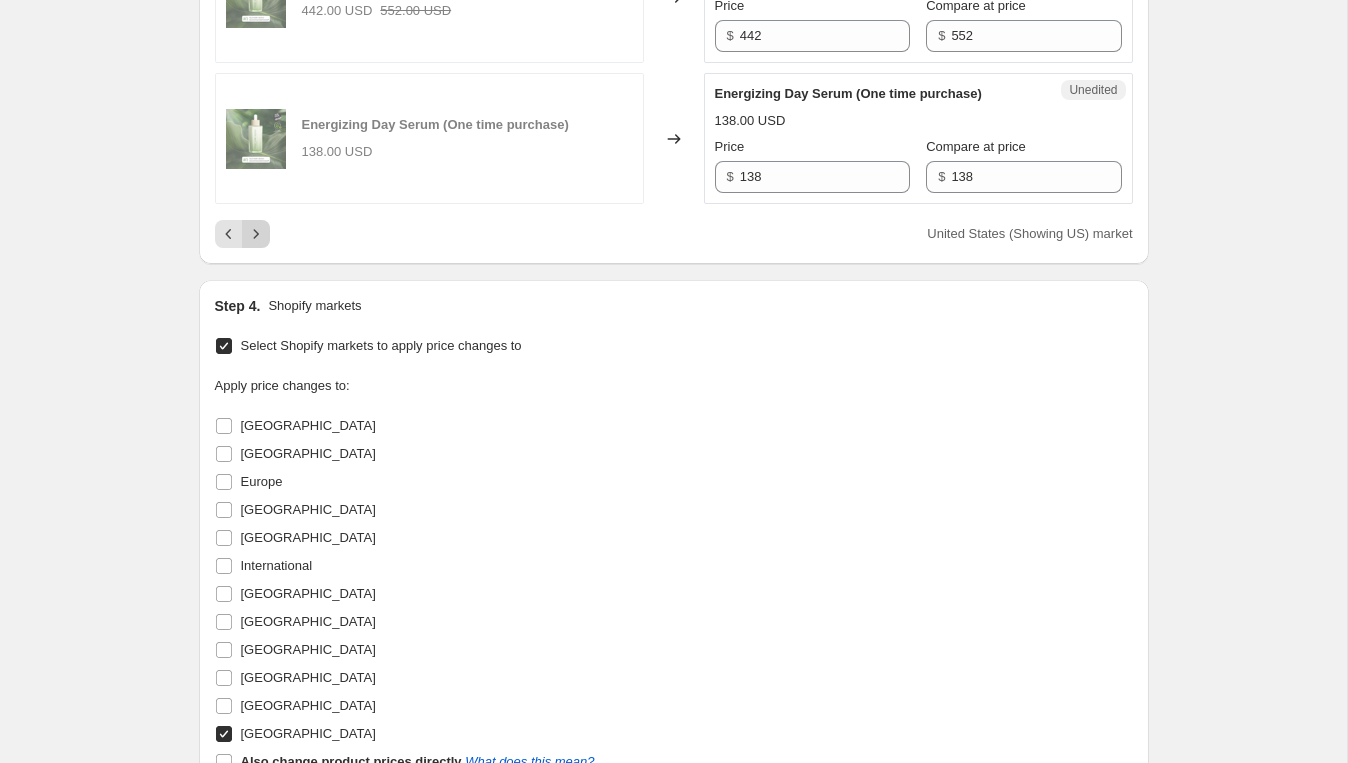click 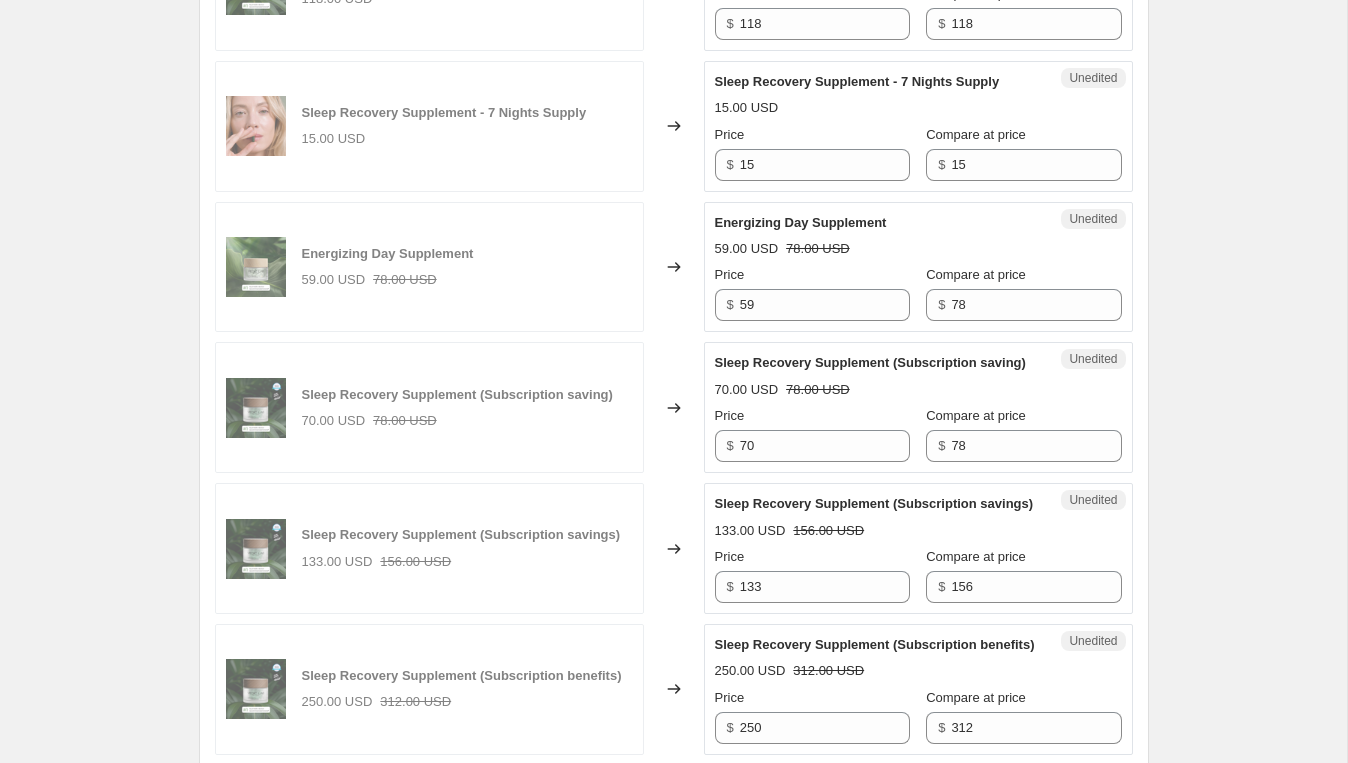 scroll, scrollTop: 2369, scrollLeft: 0, axis: vertical 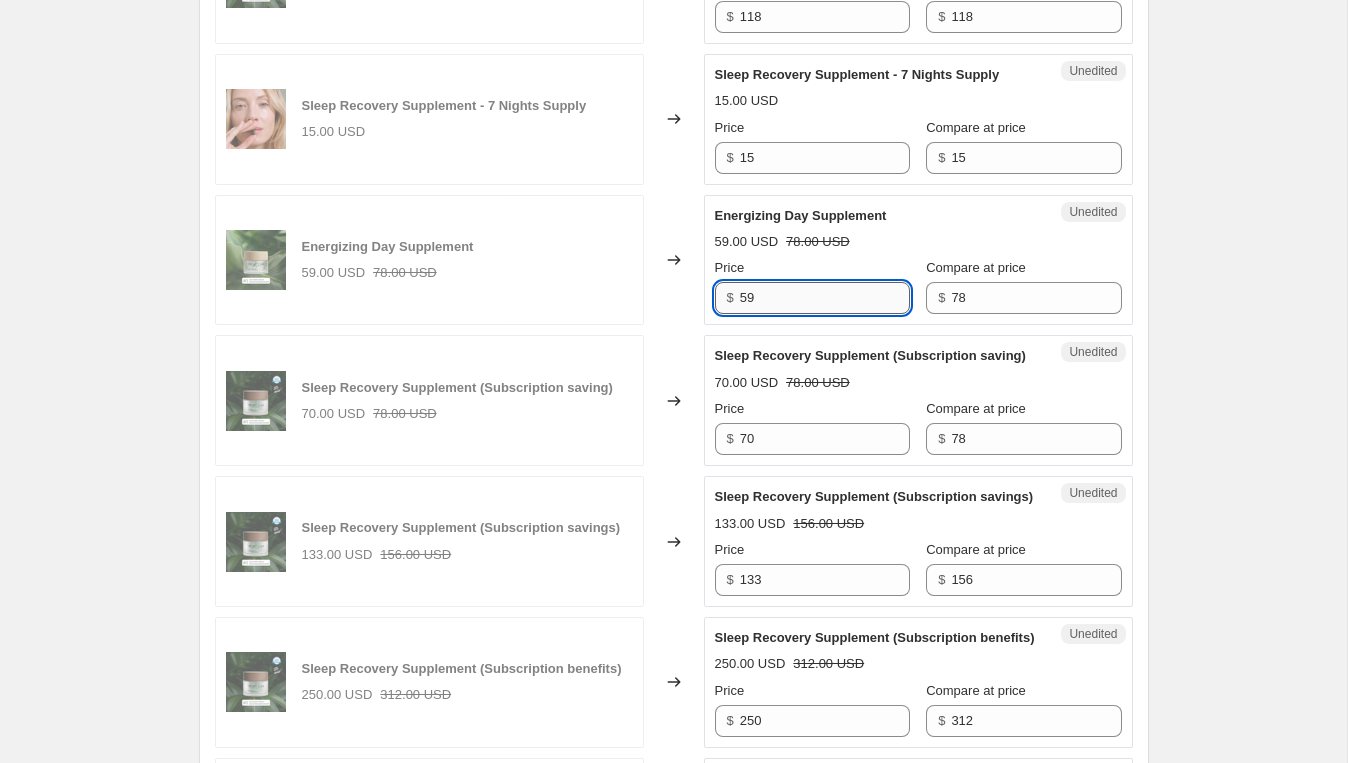 click on "59" at bounding box center (825, 298) 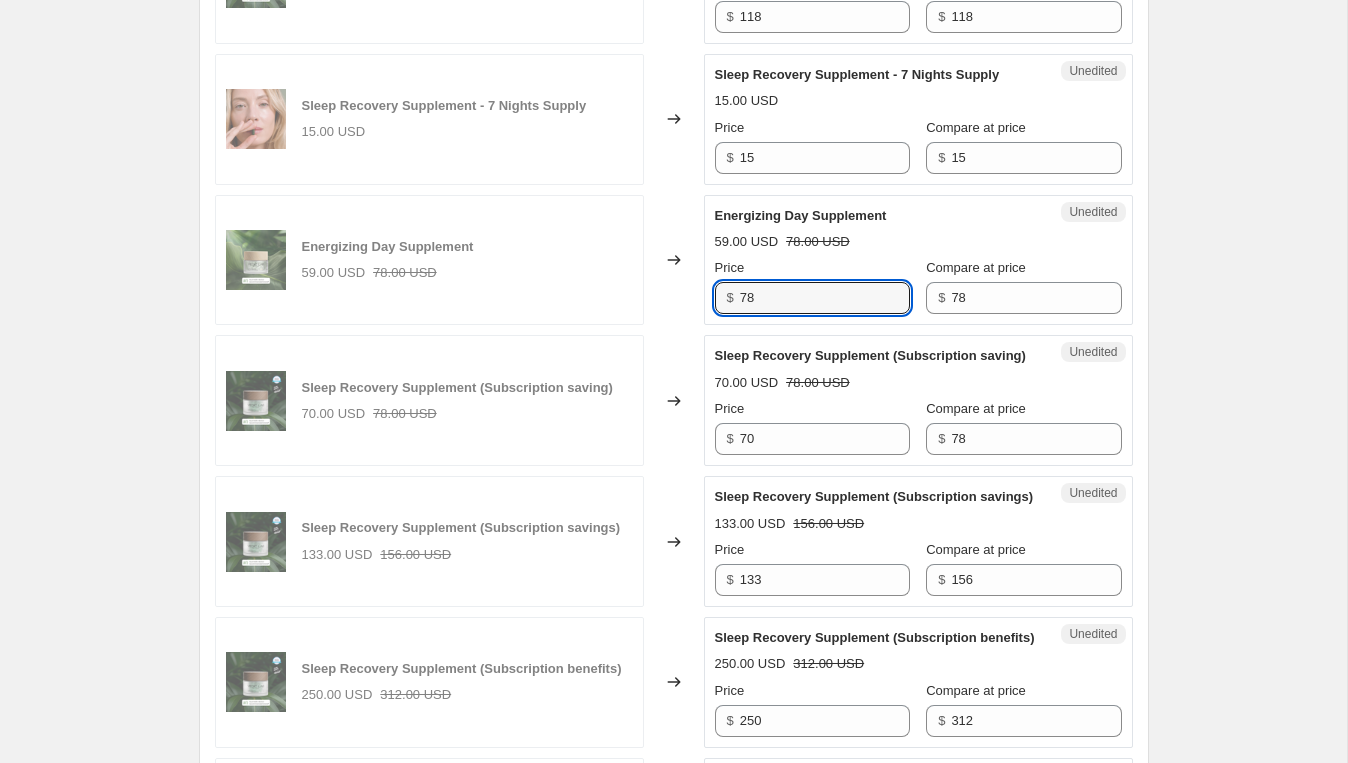 type on "78" 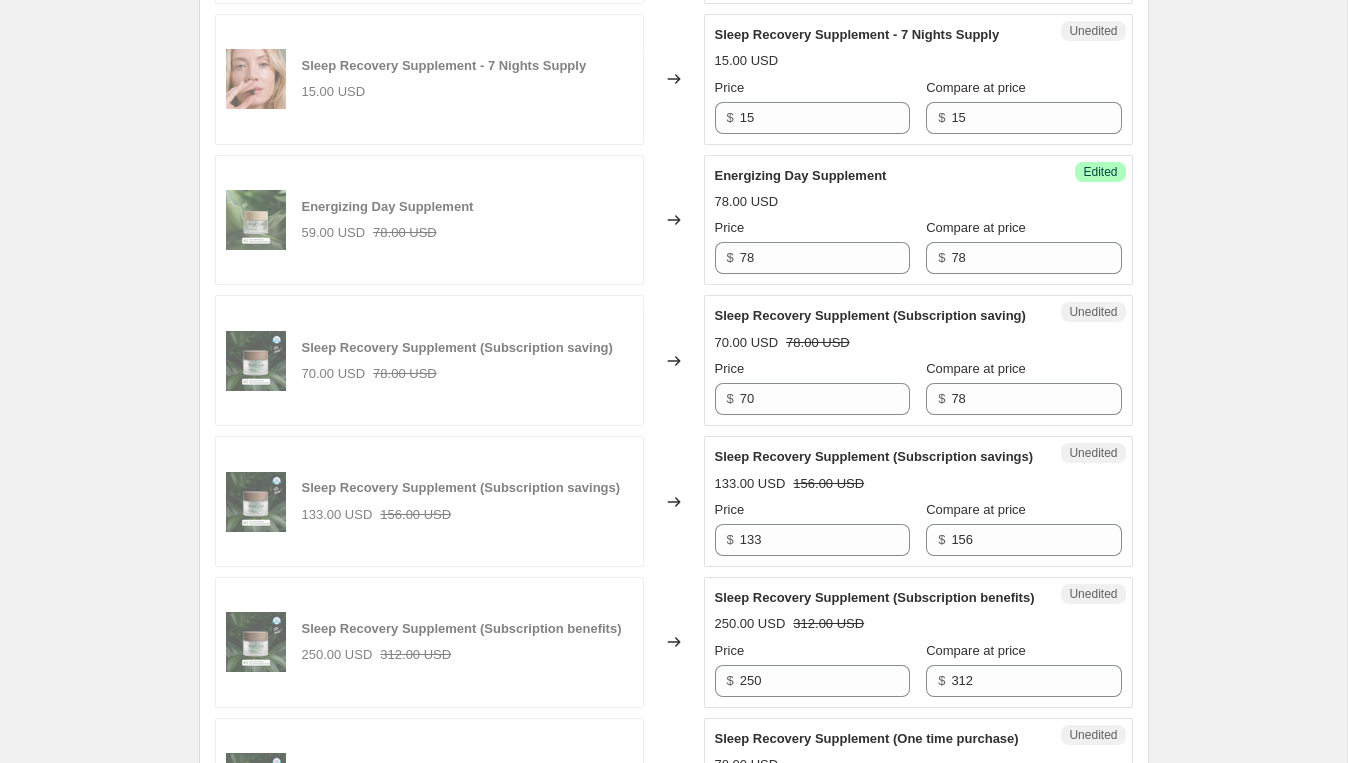 scroll, scrollTop: 2500, scrollLeft: 0, axis: vertical 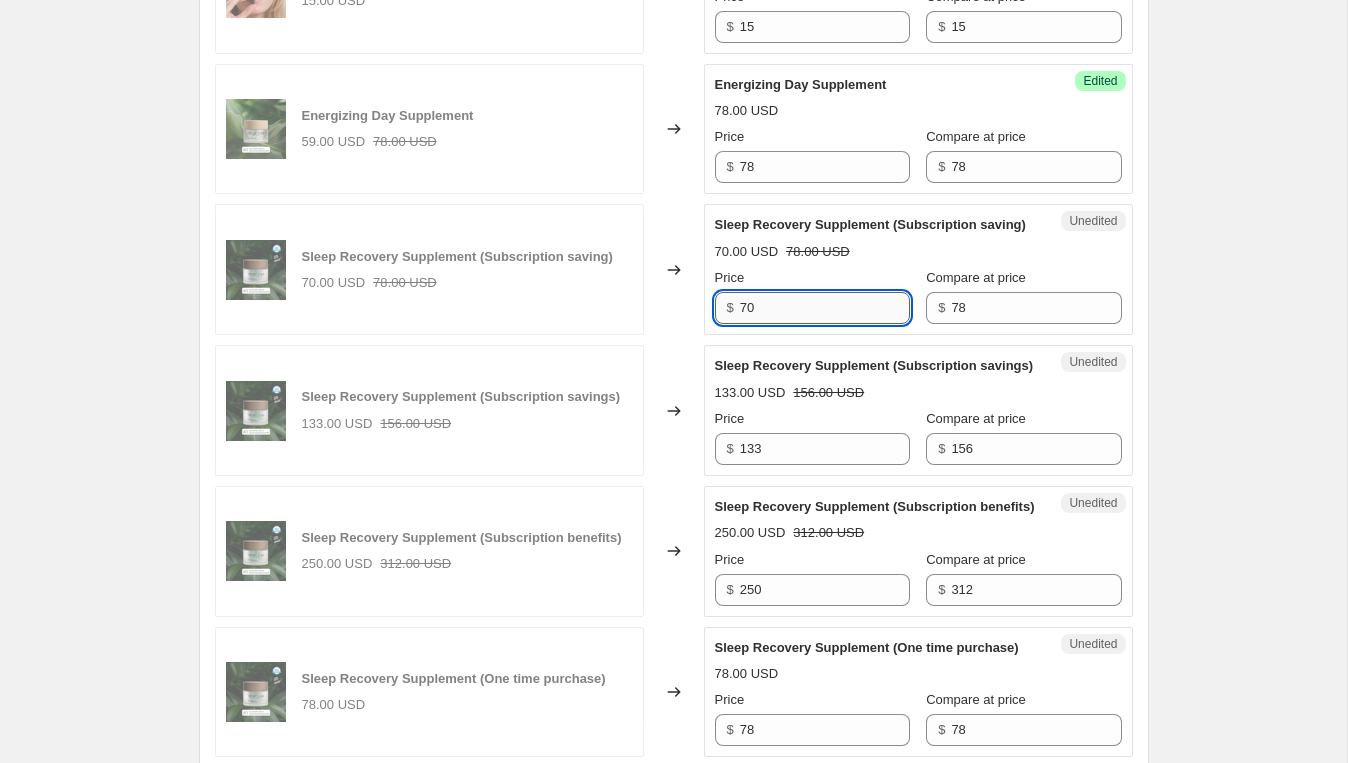 click on "70" at bounding box center (825, 308) 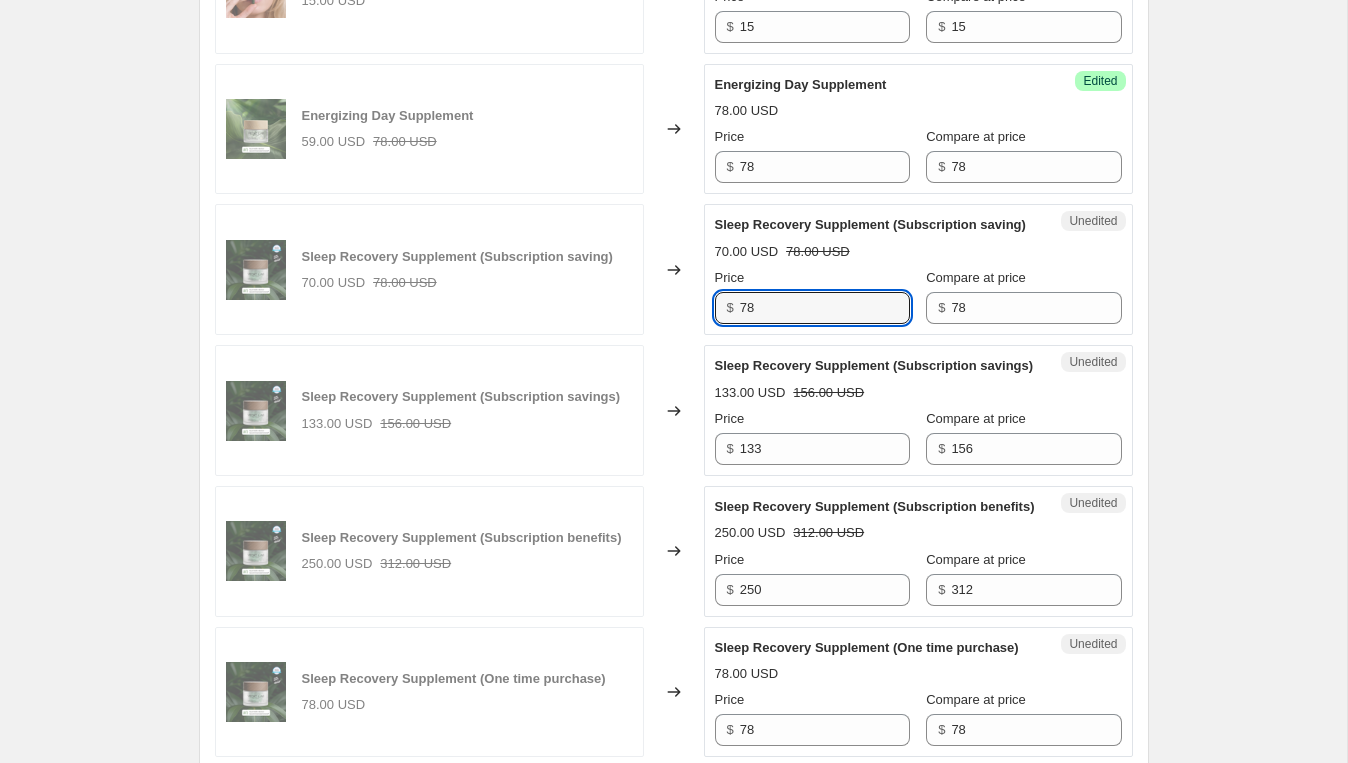 type on "78" 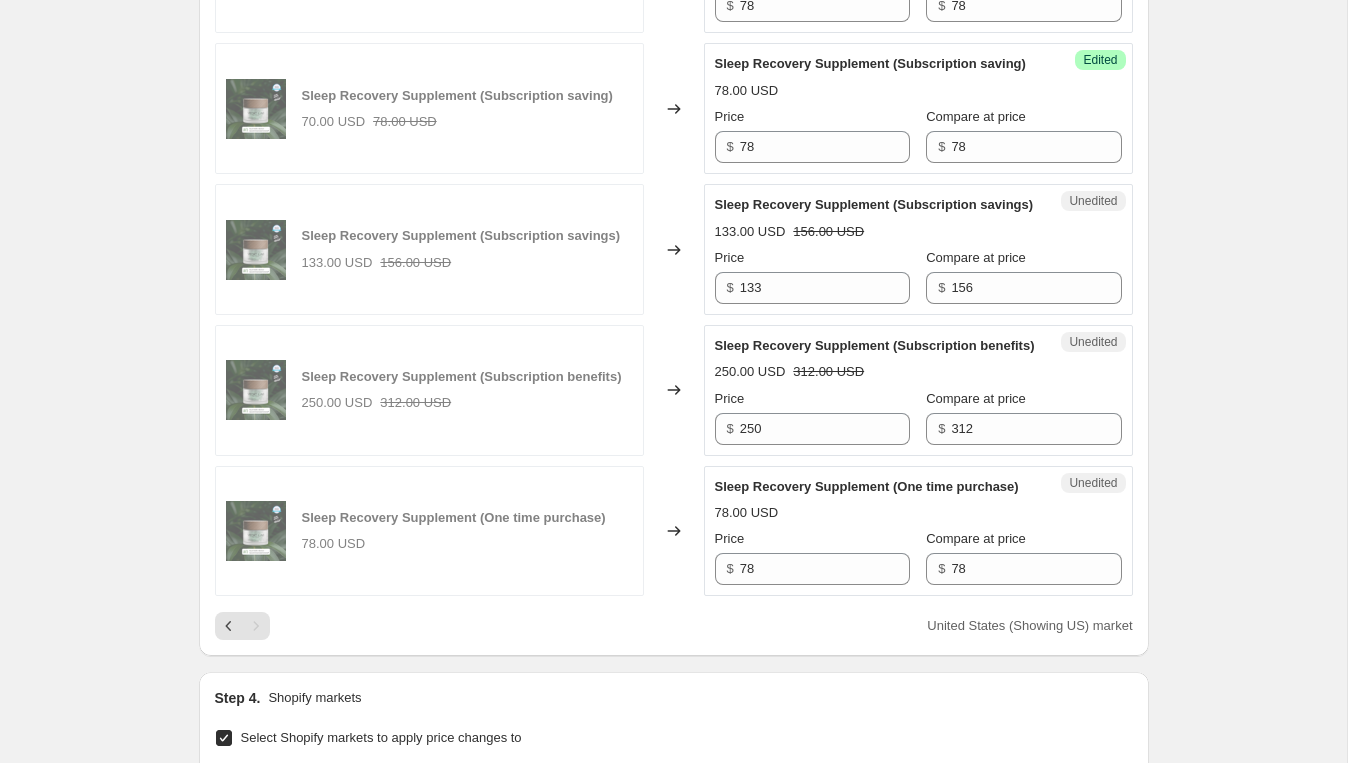 scroll, scrollTop: 2676, scrollLeft: 0, axis: vertical 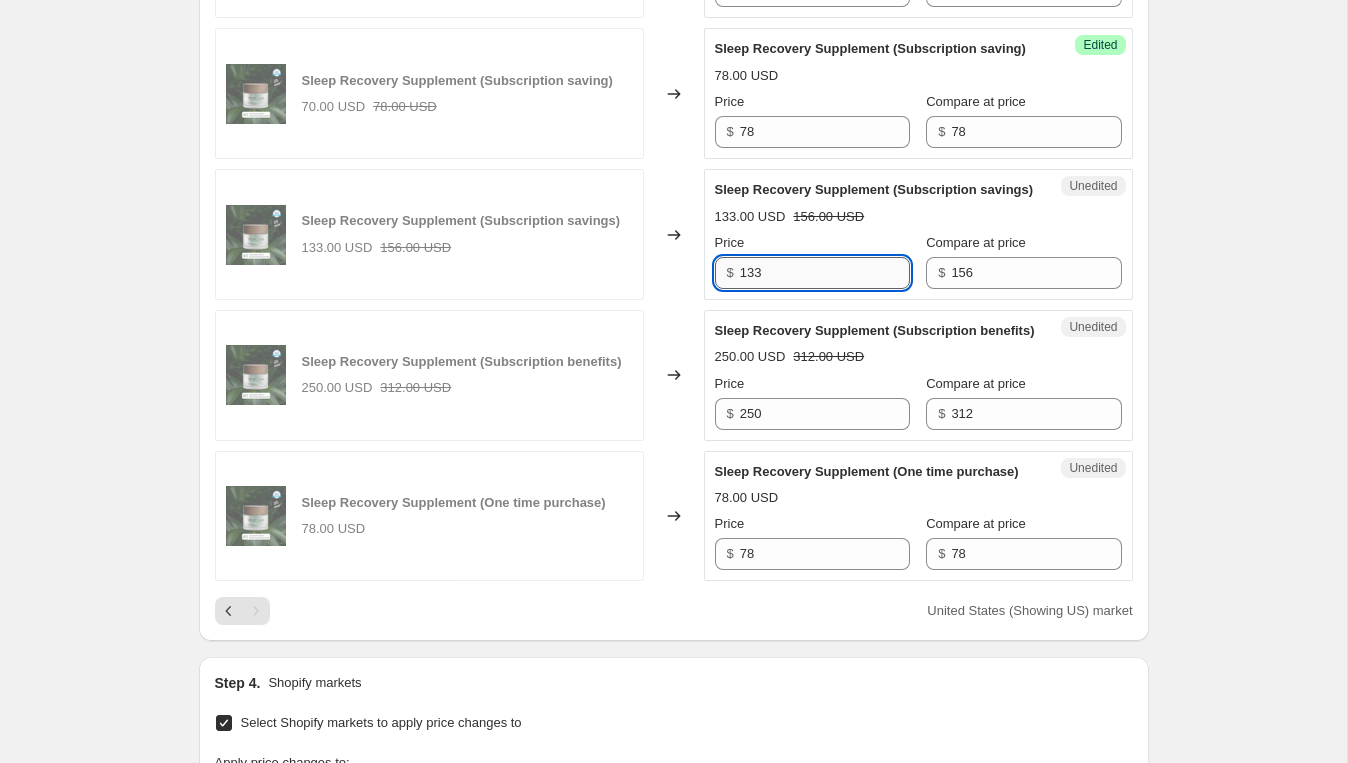 click on "133" at bounding box center (825, 273) 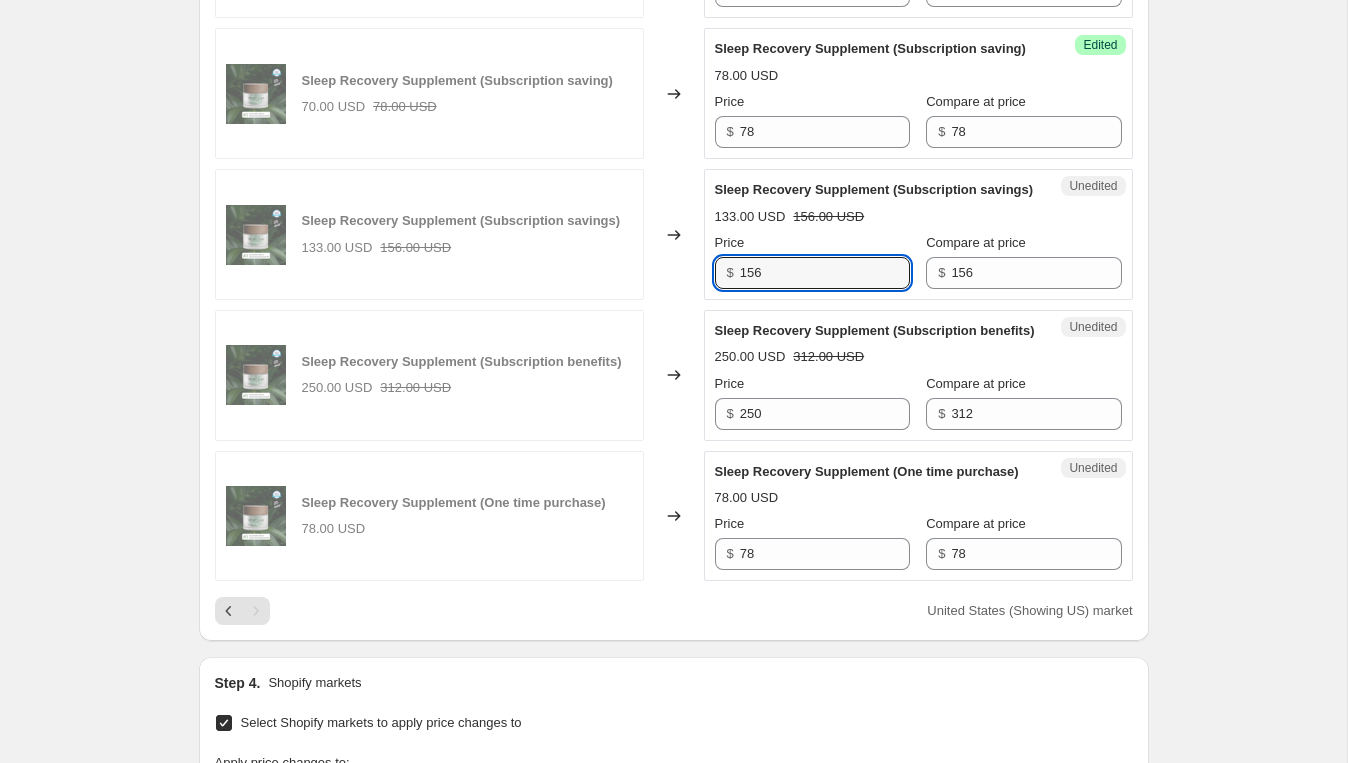 click on "Sleep Recovery Supplement (Subscription savings)" at bounding box center (874, 189) 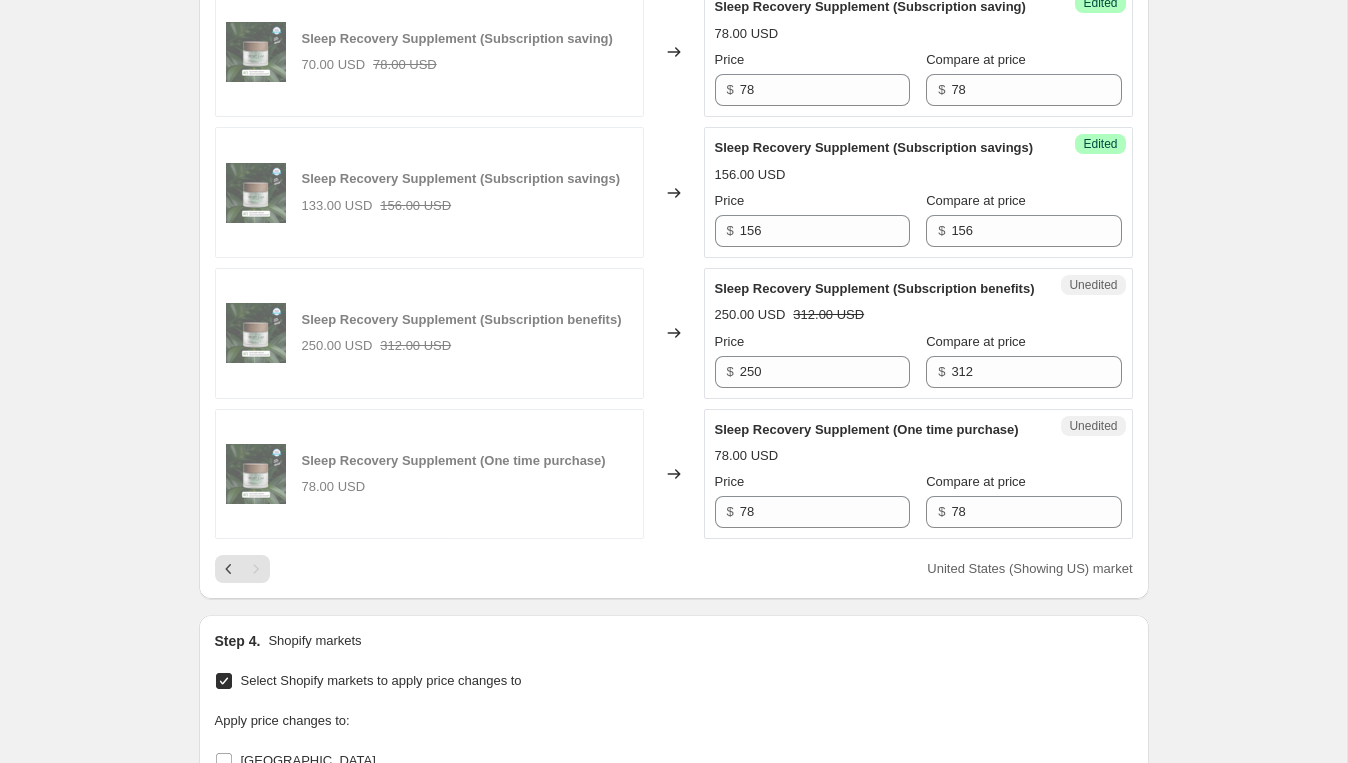 scroll, scrollTop: 2738, scrollLeft: 0, axis: vertical 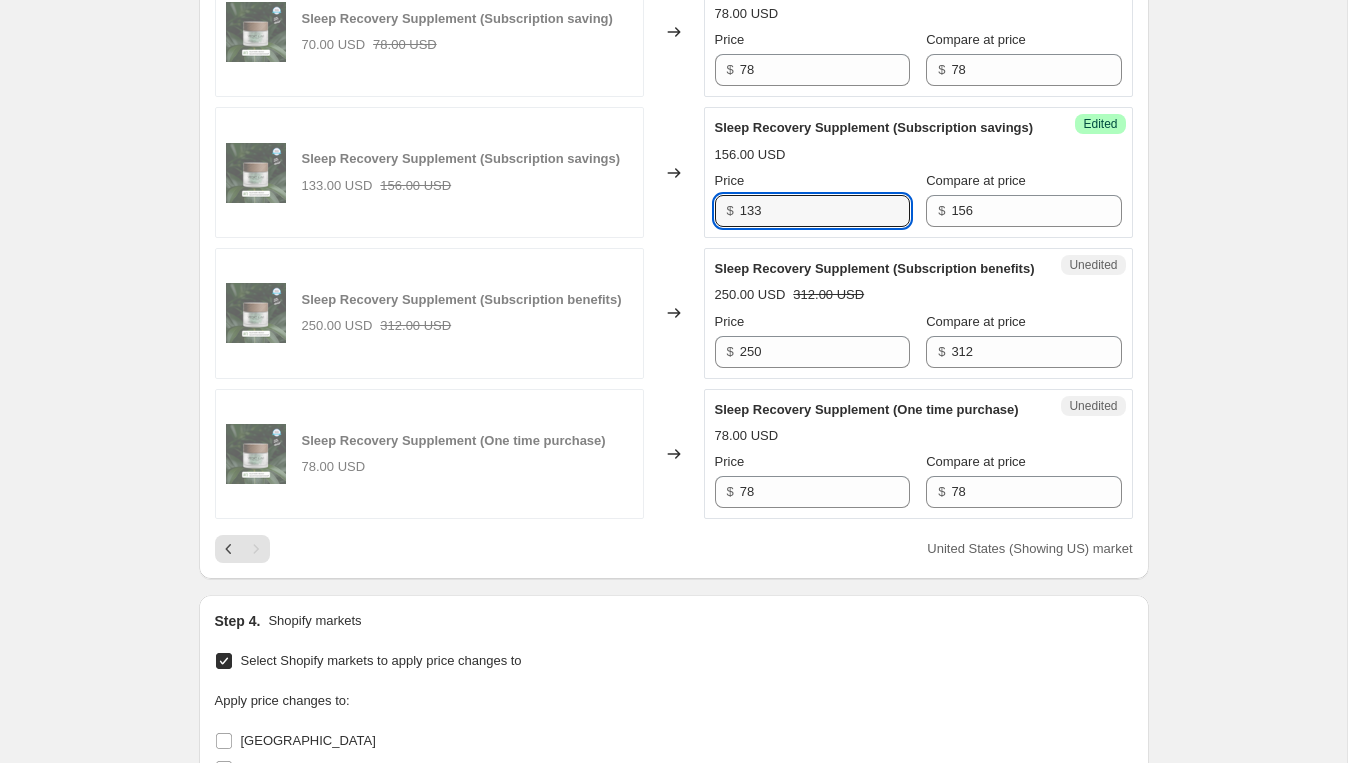 type on "133" 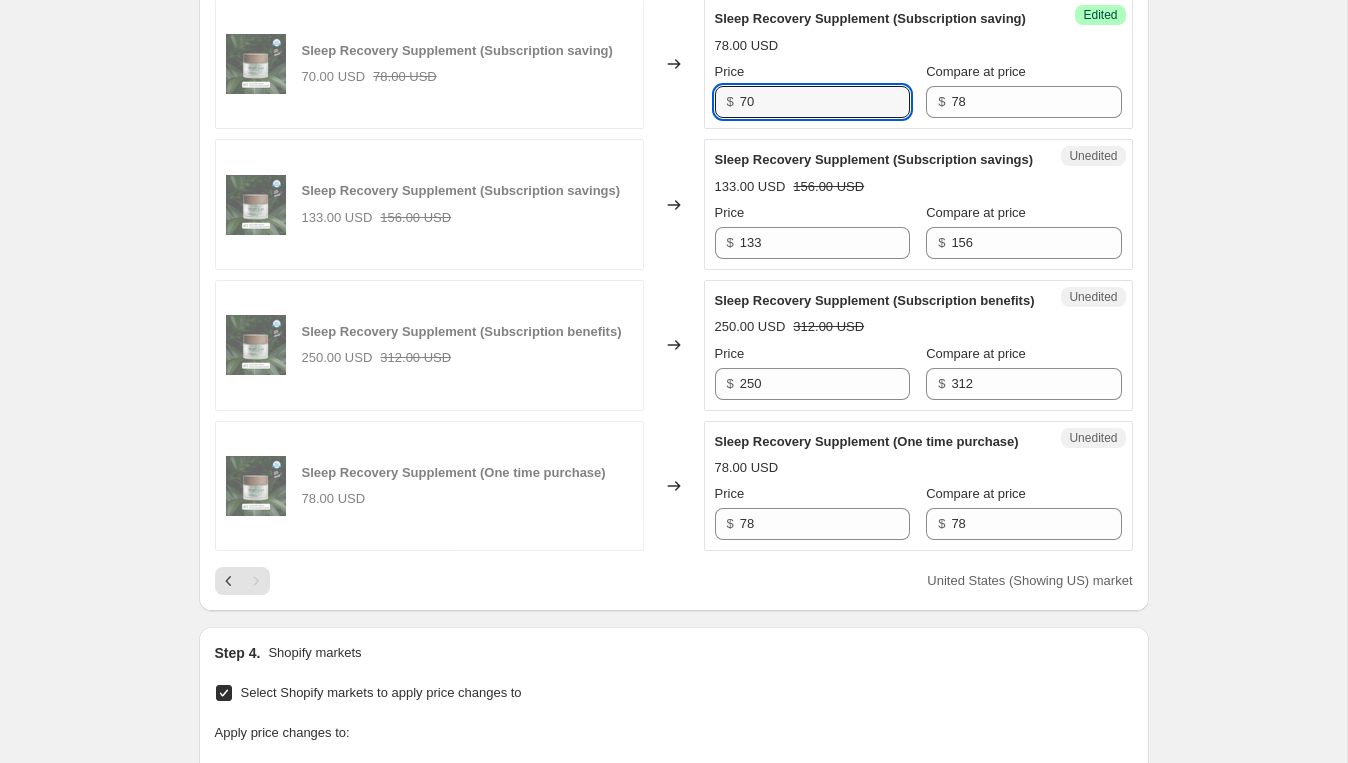 scroll, scrollTop: 2705, scrollLeft: 0, axis: vertical 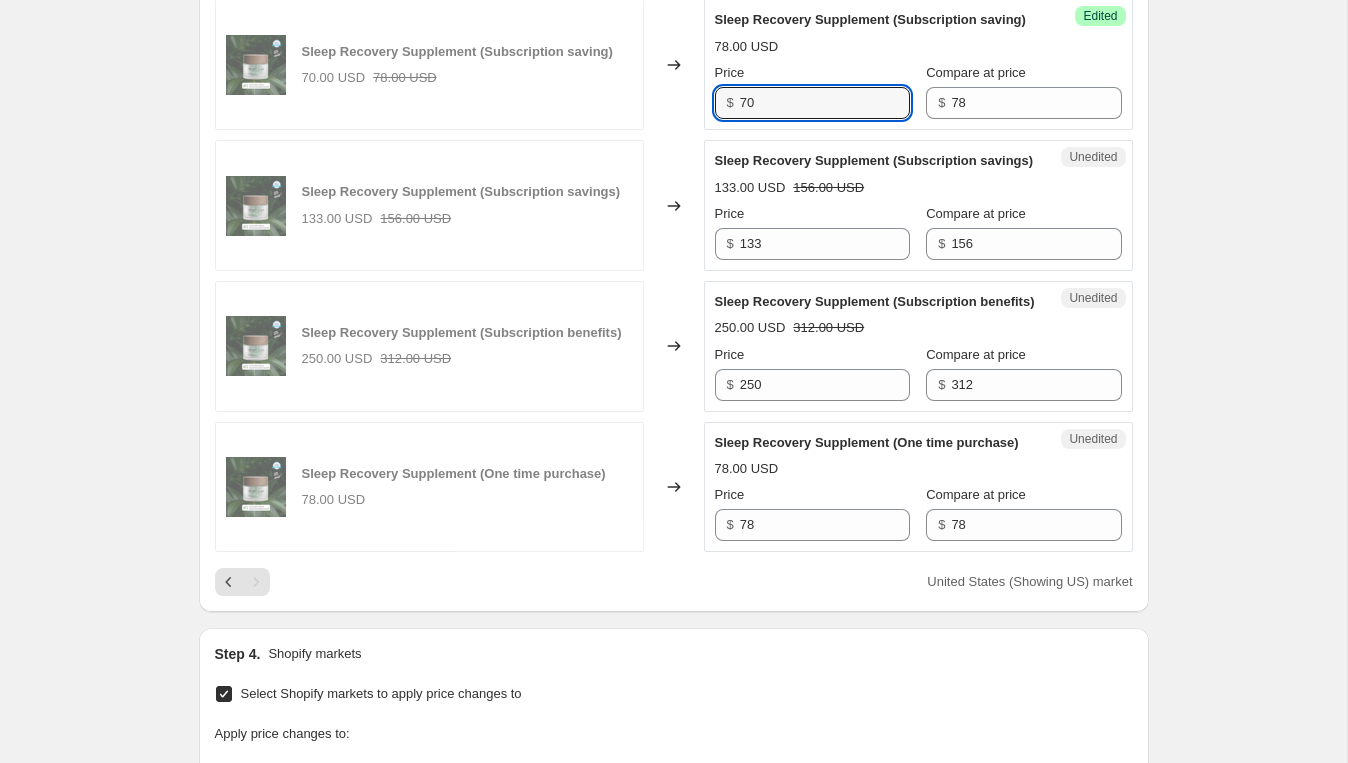 type on "70" 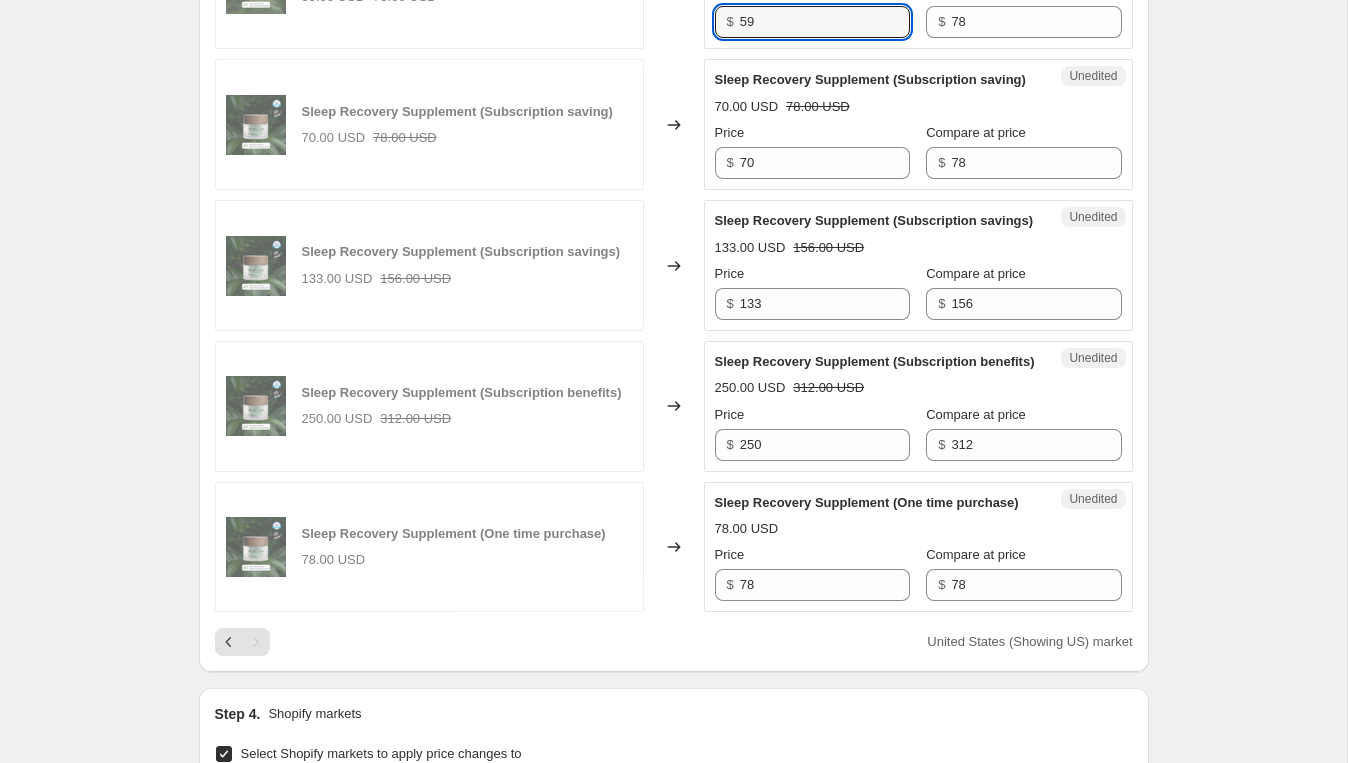 scroll, scrollTop: 2636, scrollLeft: 0, axis: vertical 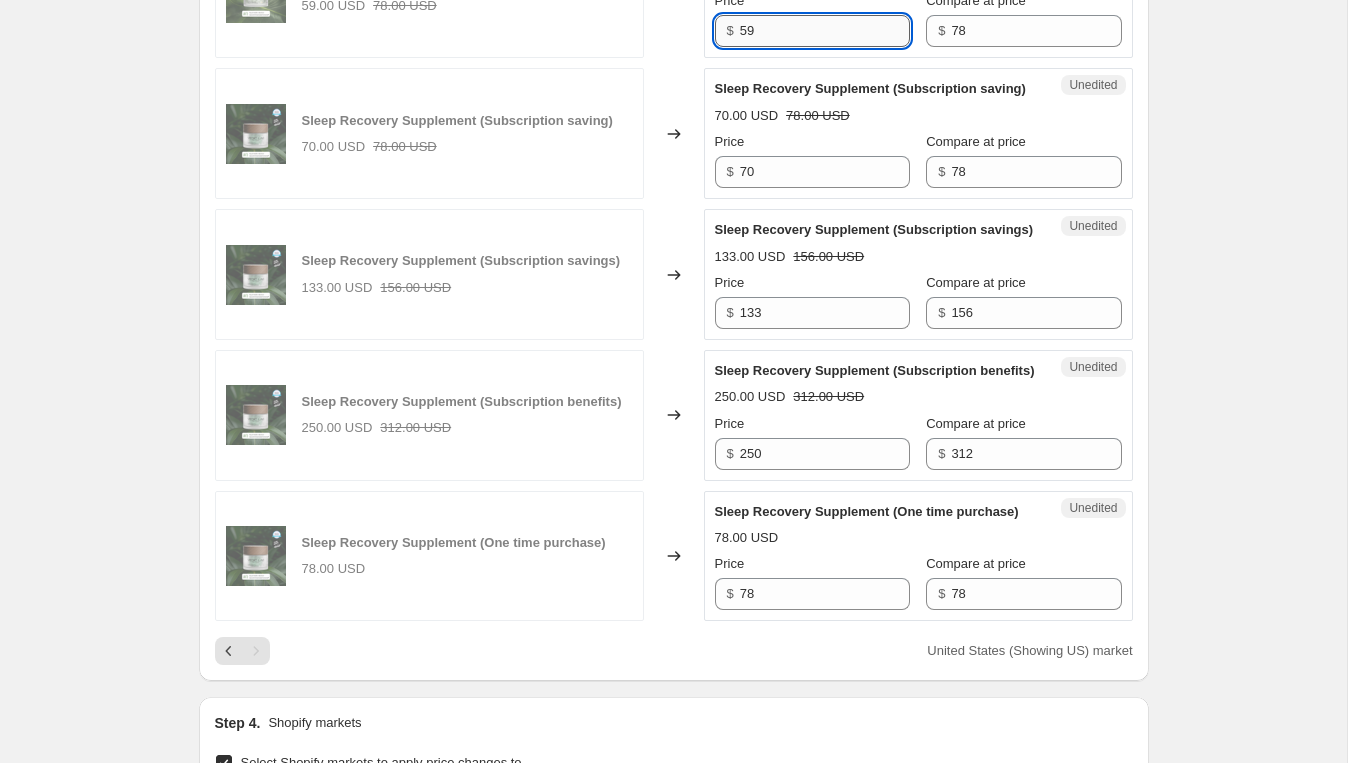 click on "59" at bounding box center (825, 31) 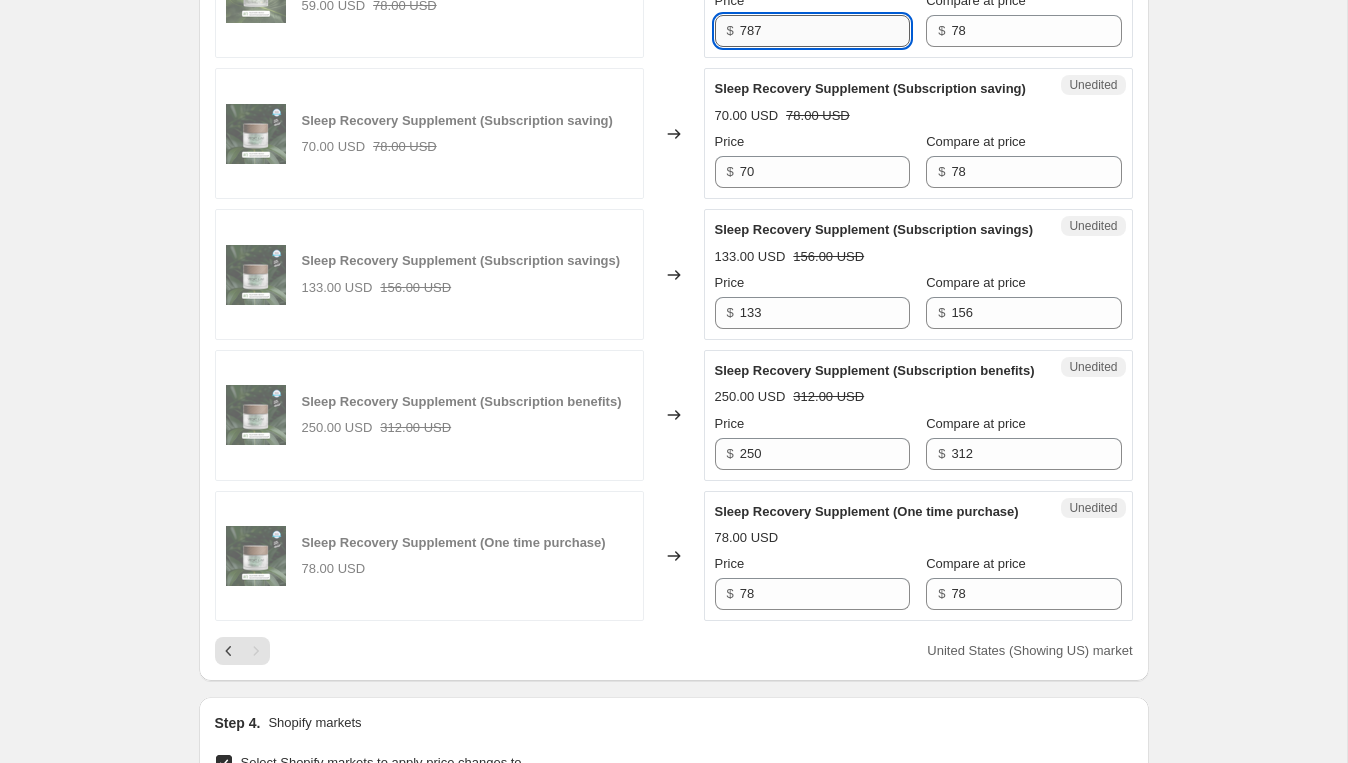type on "78" 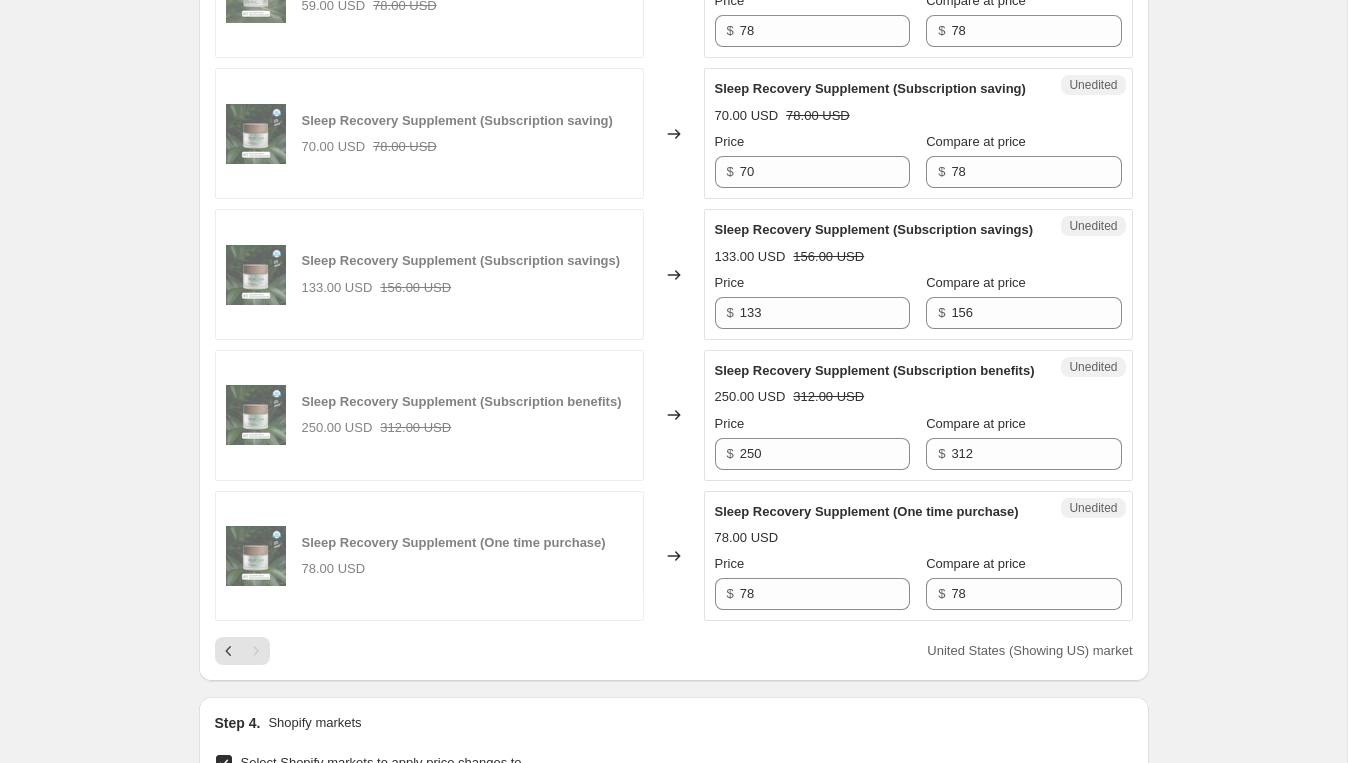 click on "Energizing Day Supplement 78.00 USD Price $ 78 Compare at price $ 78" at bounding box center (918, -7) 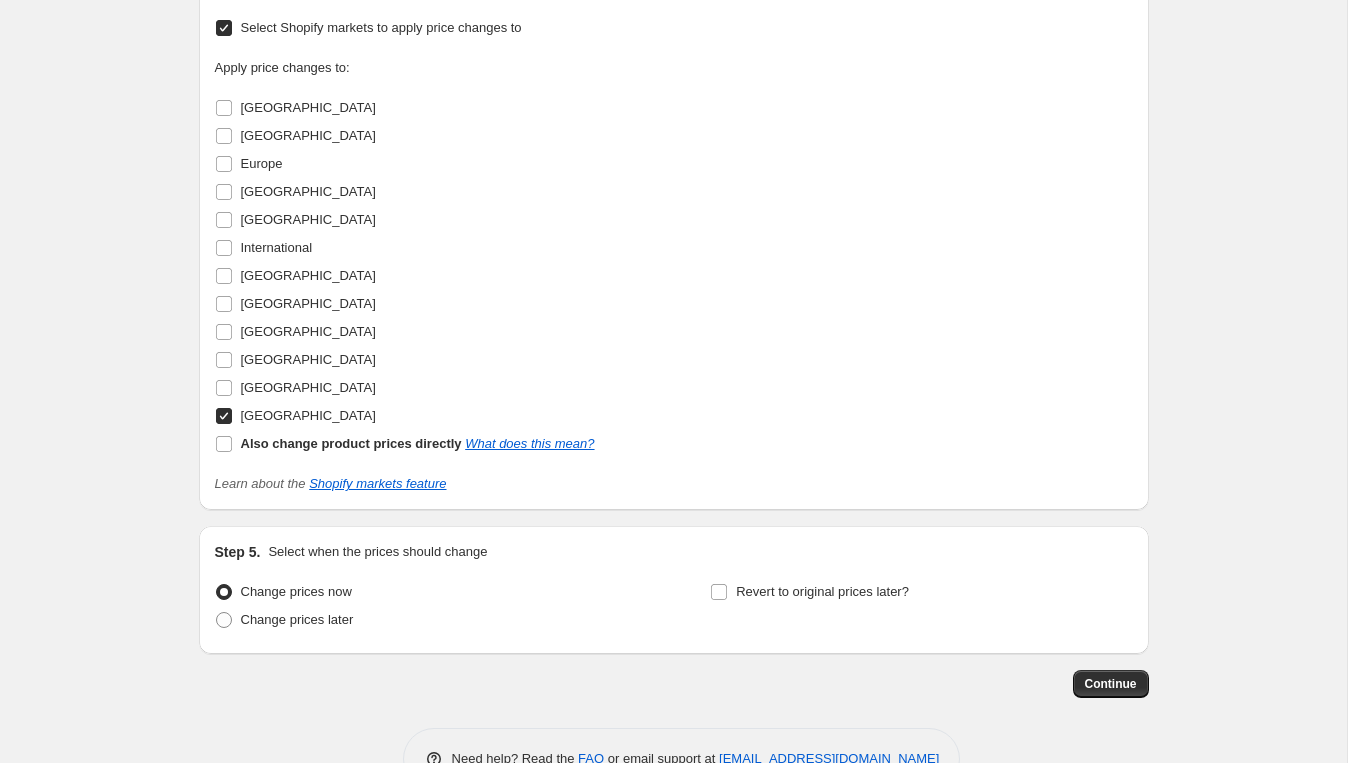 scroll, scrollTop: 3376, scrollLeft: 0, axis: vertical 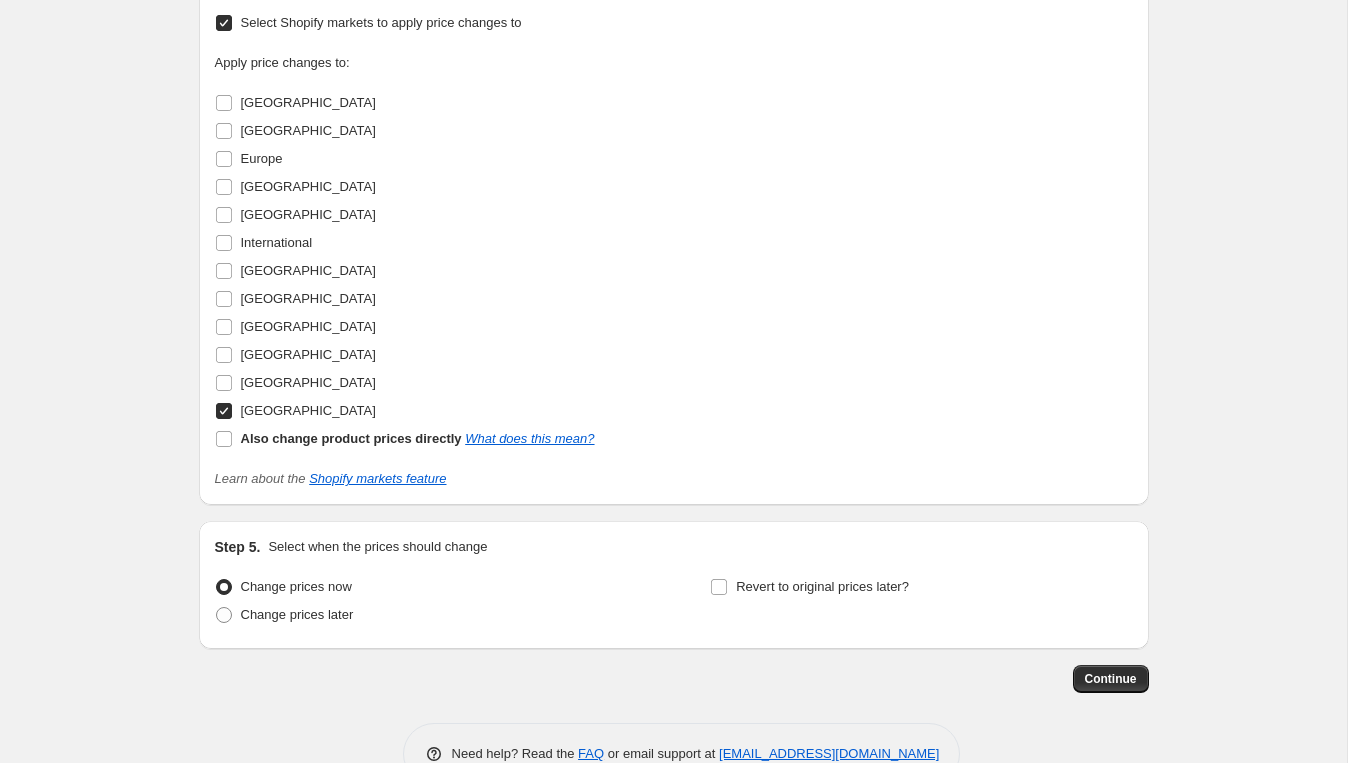 click on "Create new price [MEDICAL_DATA]. This page is ready Create new price [MEDICAL_DATA] Draft Step 1. Optionally give your price [MEDICAL_DATA] a title (eg "March 30% off sale on boots") [DATE] 17:25:42 Price [MEDICAL_DATA] This title is just for internal use, customers won't see it Step 2. Select how the prices should change Use bulk price change rules Set product prices individually Use CSV upload Select tags to add while price change is active Select tags to remove while price change is active Step 3. Select which products should change in price Select all products, use filters, or select products variants individually All products Filter by product, collection, tag, vendor, product type, variant title, or inventory Select product variants individually PRICE CHANGE PREVIEW 58 product variants selected. 16 product prices edited: Energizing Day Scalp Elixir +UV (Subscription saving) 106.00 USD 118.00 USD Changed to Unedited Energizing Day Scalp Elixir +UV (Subscription saving) 106.00 USD 118.00 USD Price $ 106 $ 118 Price" at bounding box center [673, -1281] 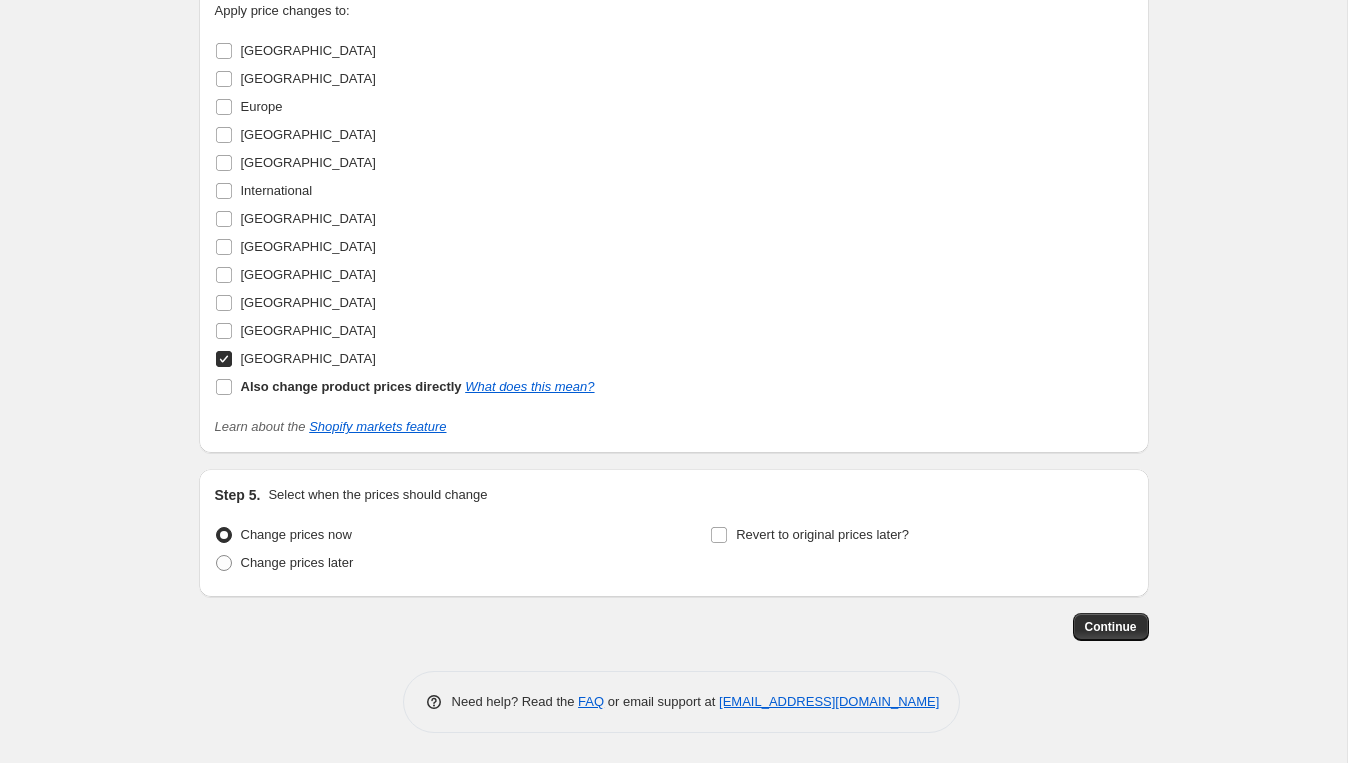 scroll, scrollTop: 3670, scrollLeft: 0, axis: vertical 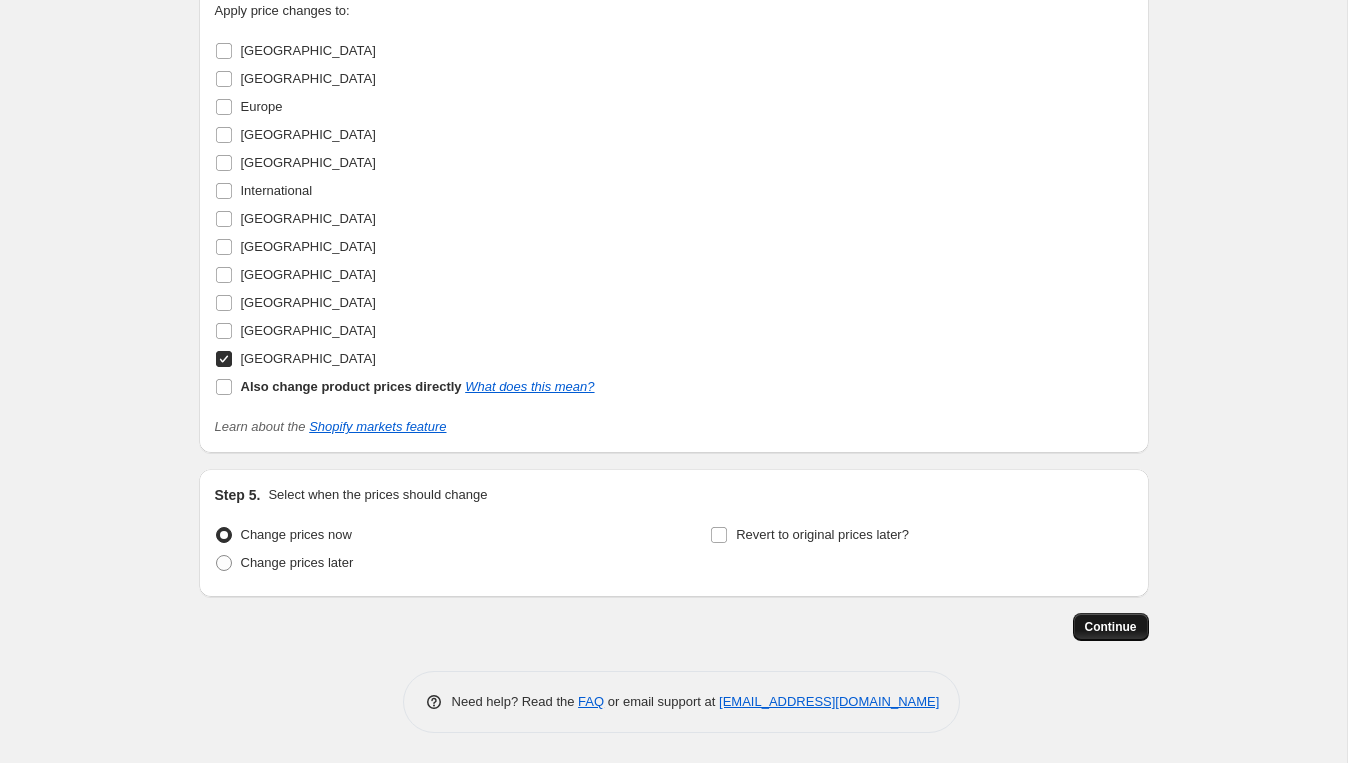 click on "Continue" at bounding box center (1111, 627) 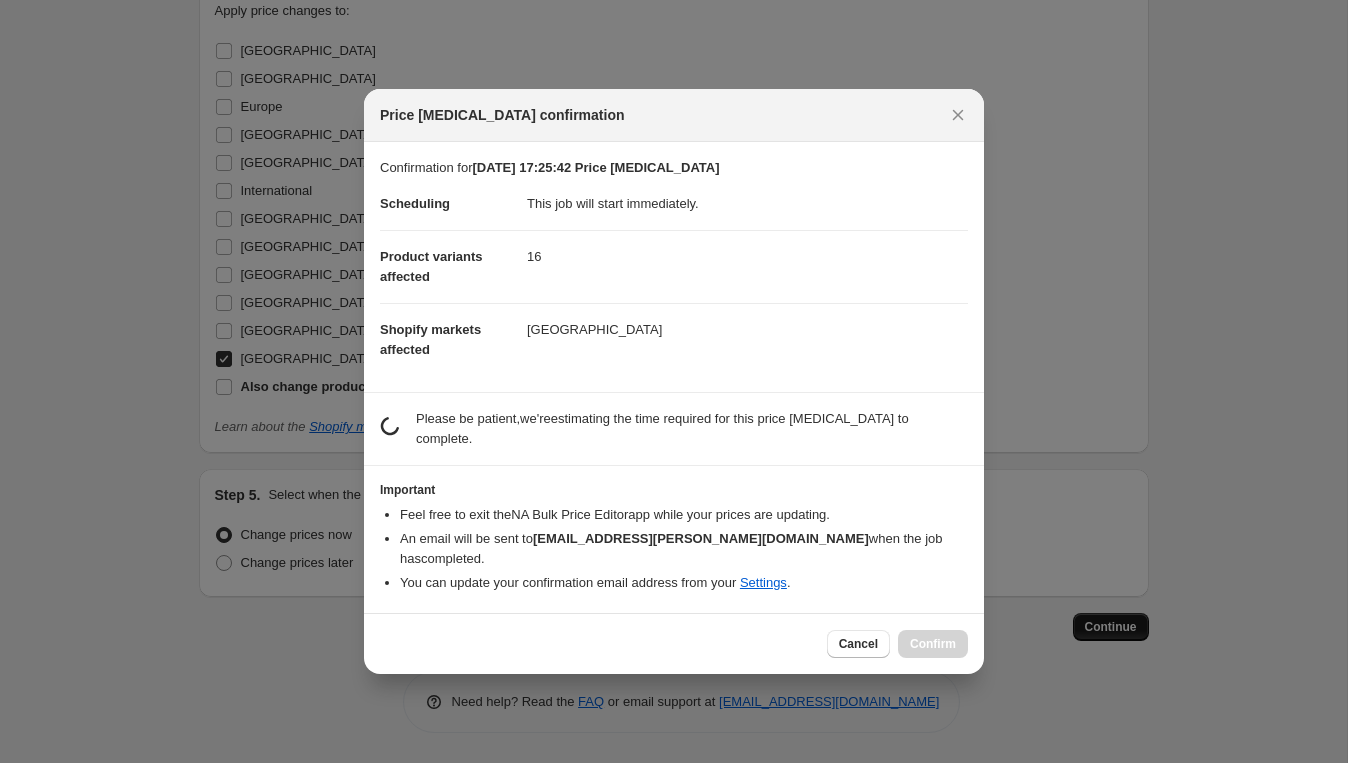 scroll, scrollTop: 3670, scrollLeft: 0, axis: vertical 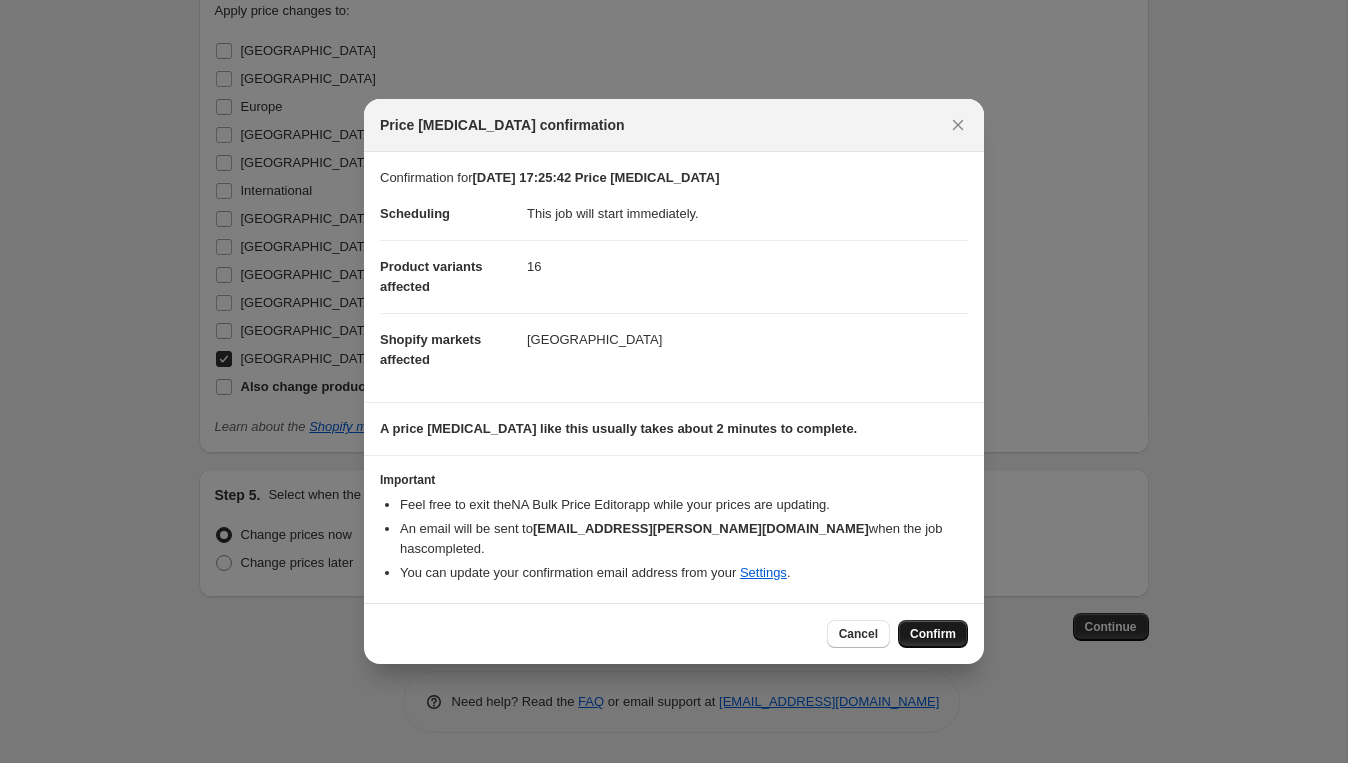 click on "Confirm" at bounding box center (933, 634) 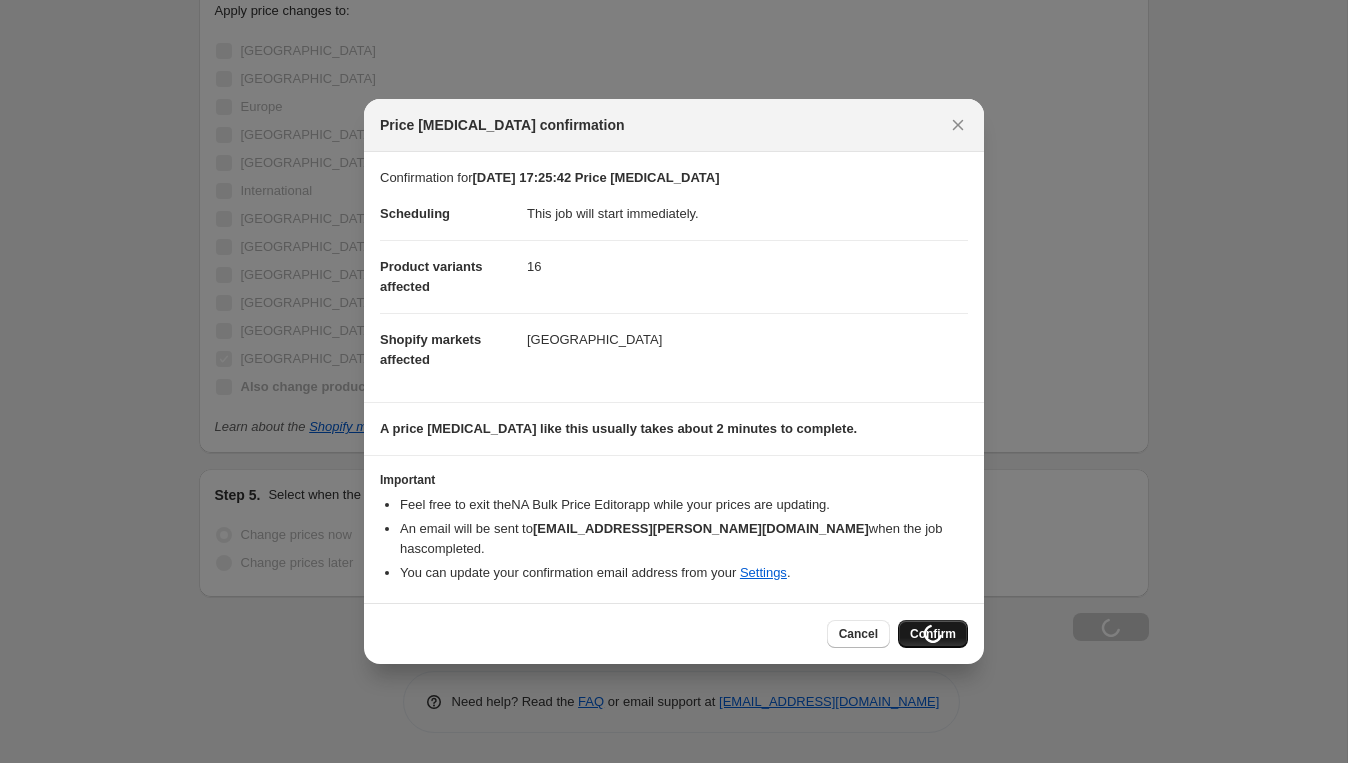 scroll, scrollTop: 3738, scrollLeft: 0, axis: vertical 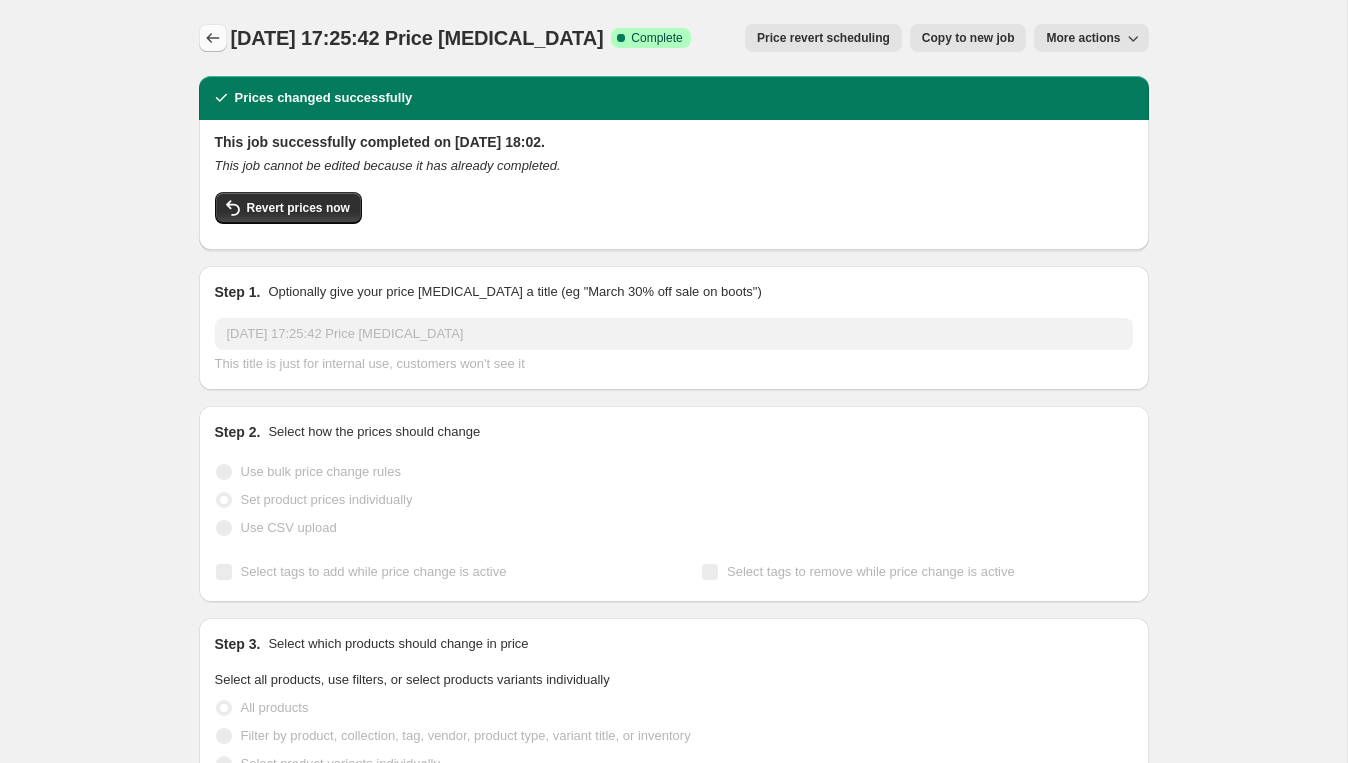 click 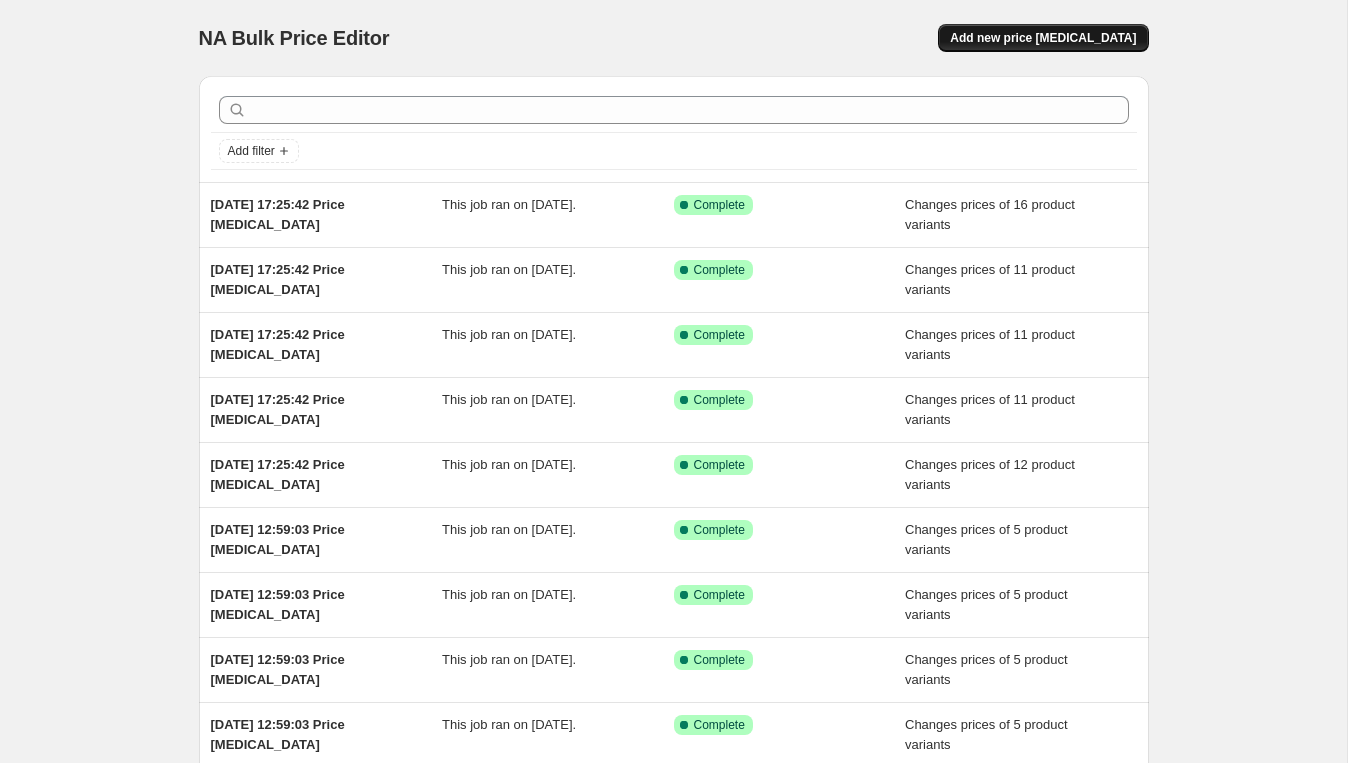 click on "Add new price [MEDICAL_DATA]" at bounding box center (1043, 38) 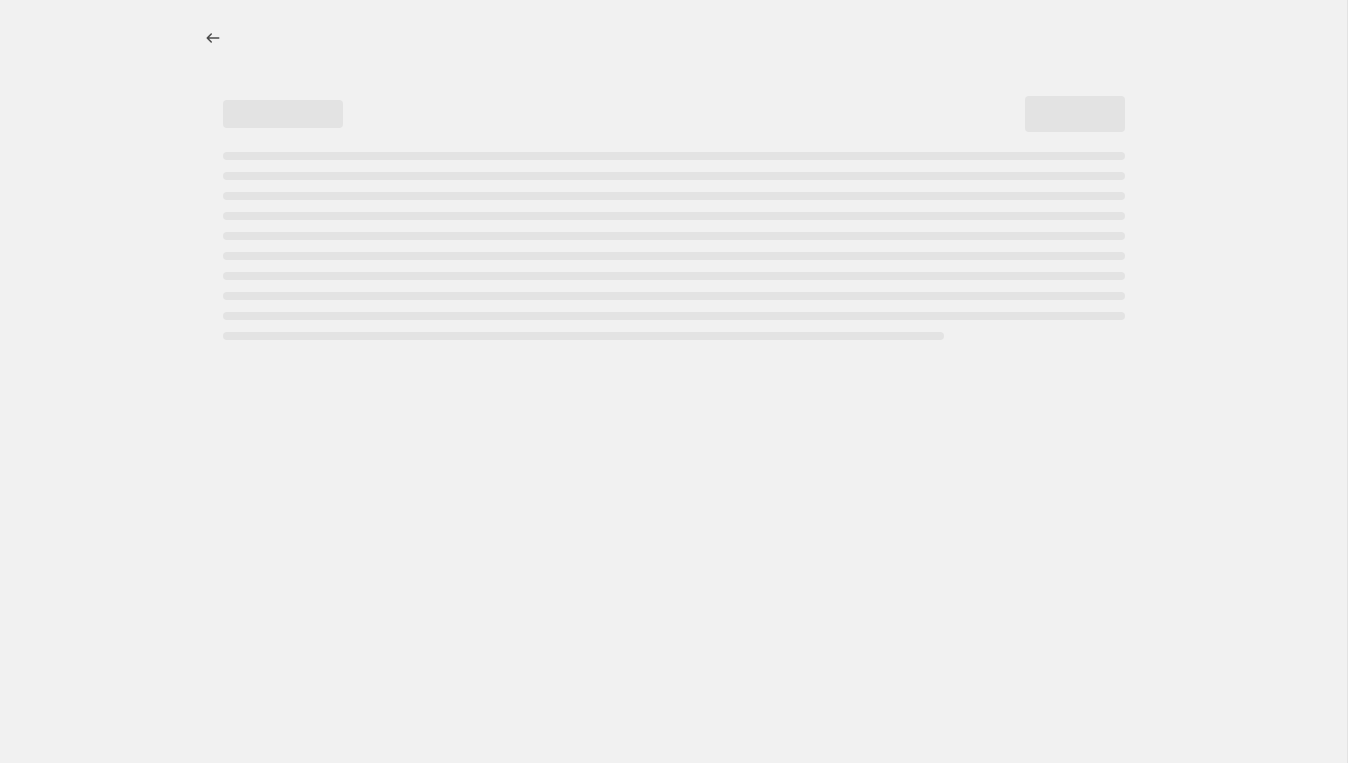 select on "percentage" 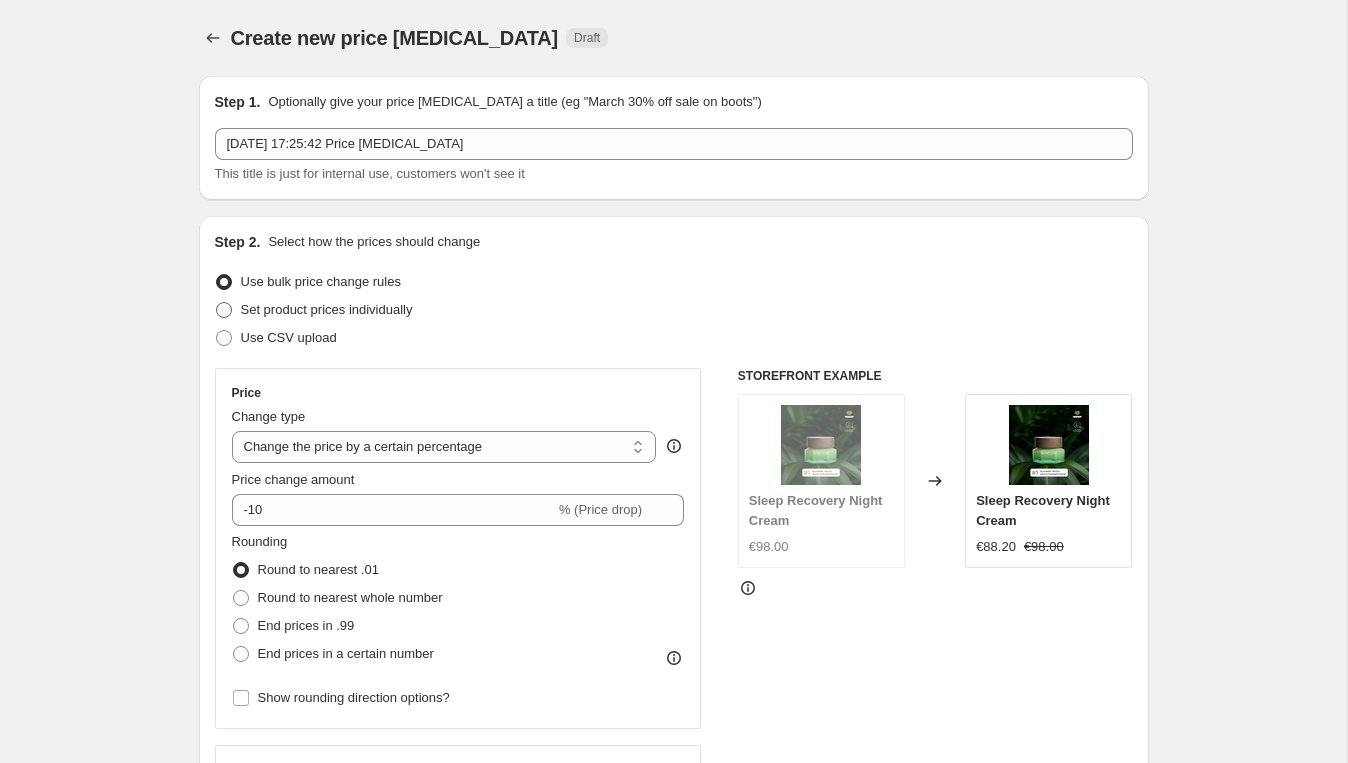 click on "Set product prices individually" at bounding box center [327, 309] 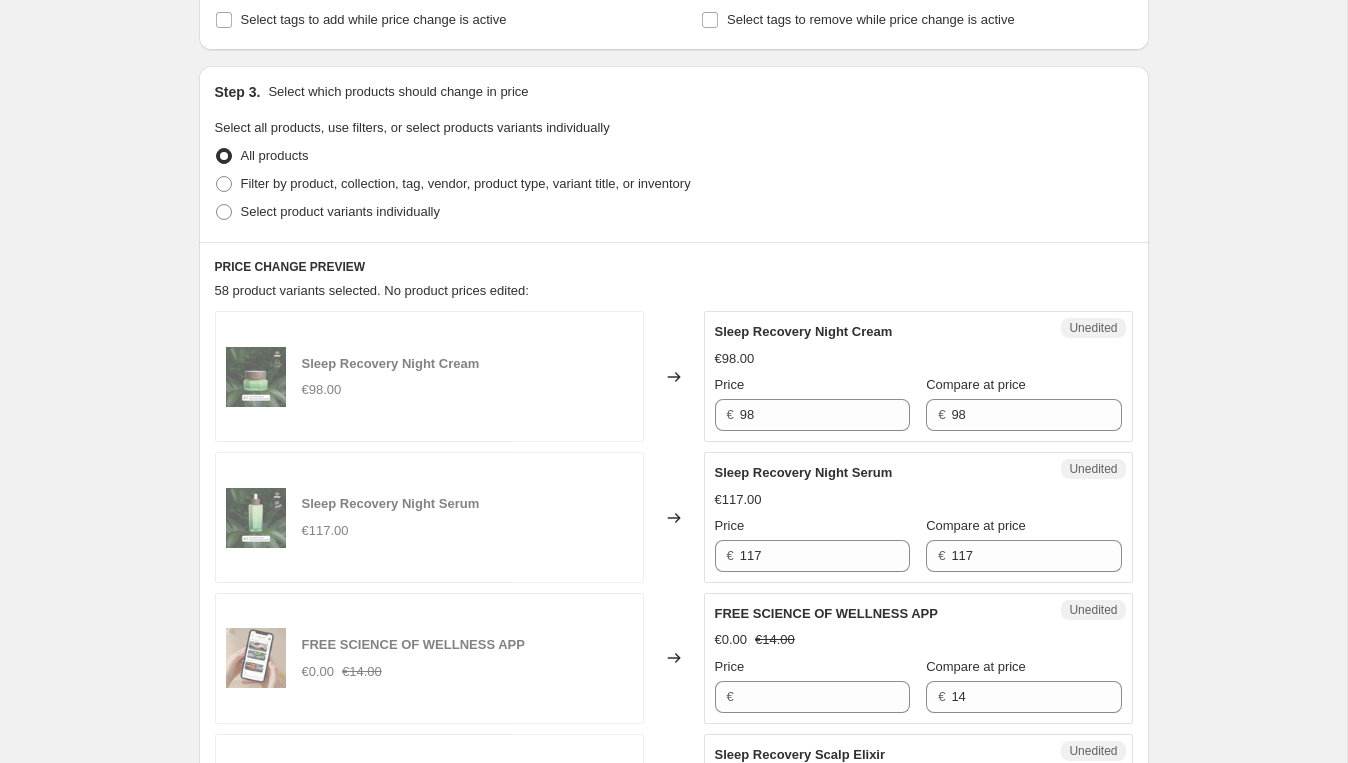 scroll, scrollTop: 367, scrollLeft: 0, axis: vertical 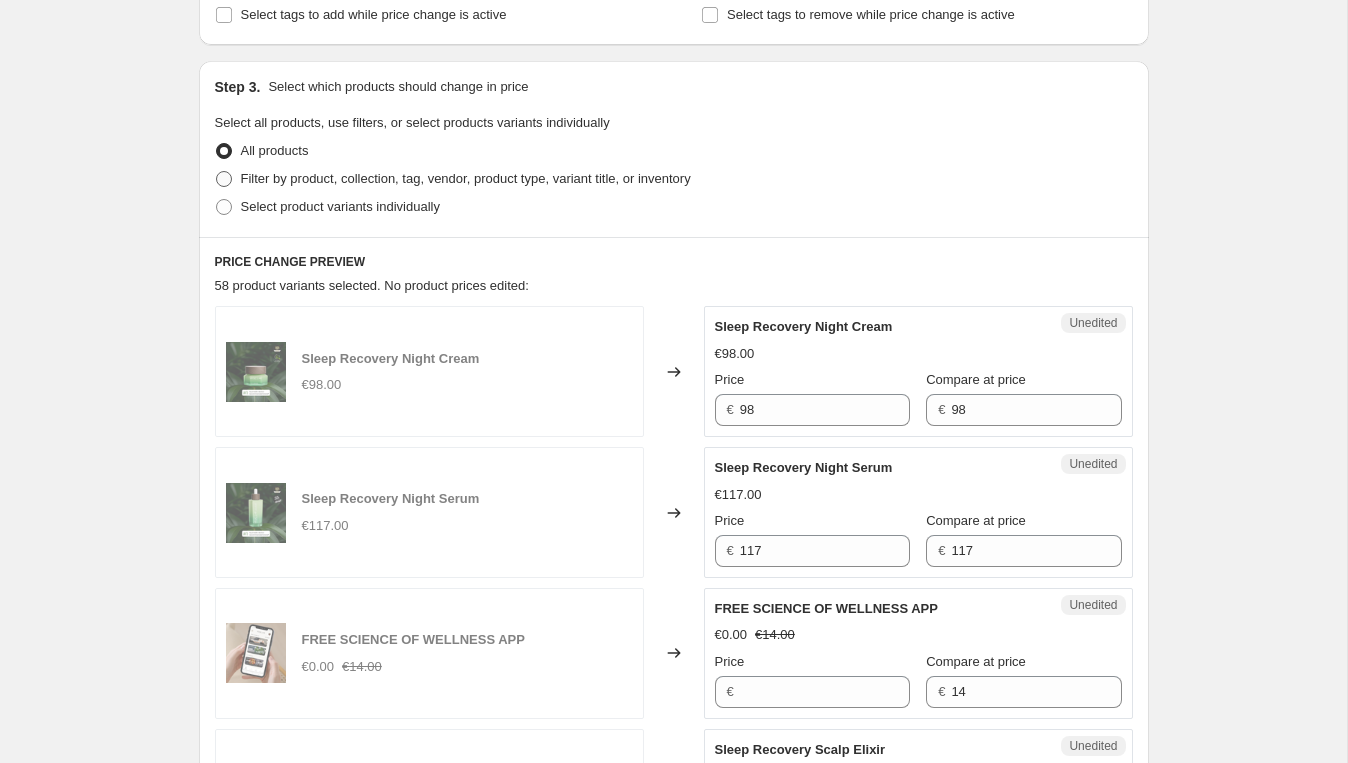 click on "Filter by product, collection, tag, vendor, product type, variant title, or inventory" at bounding box center [466, 178] 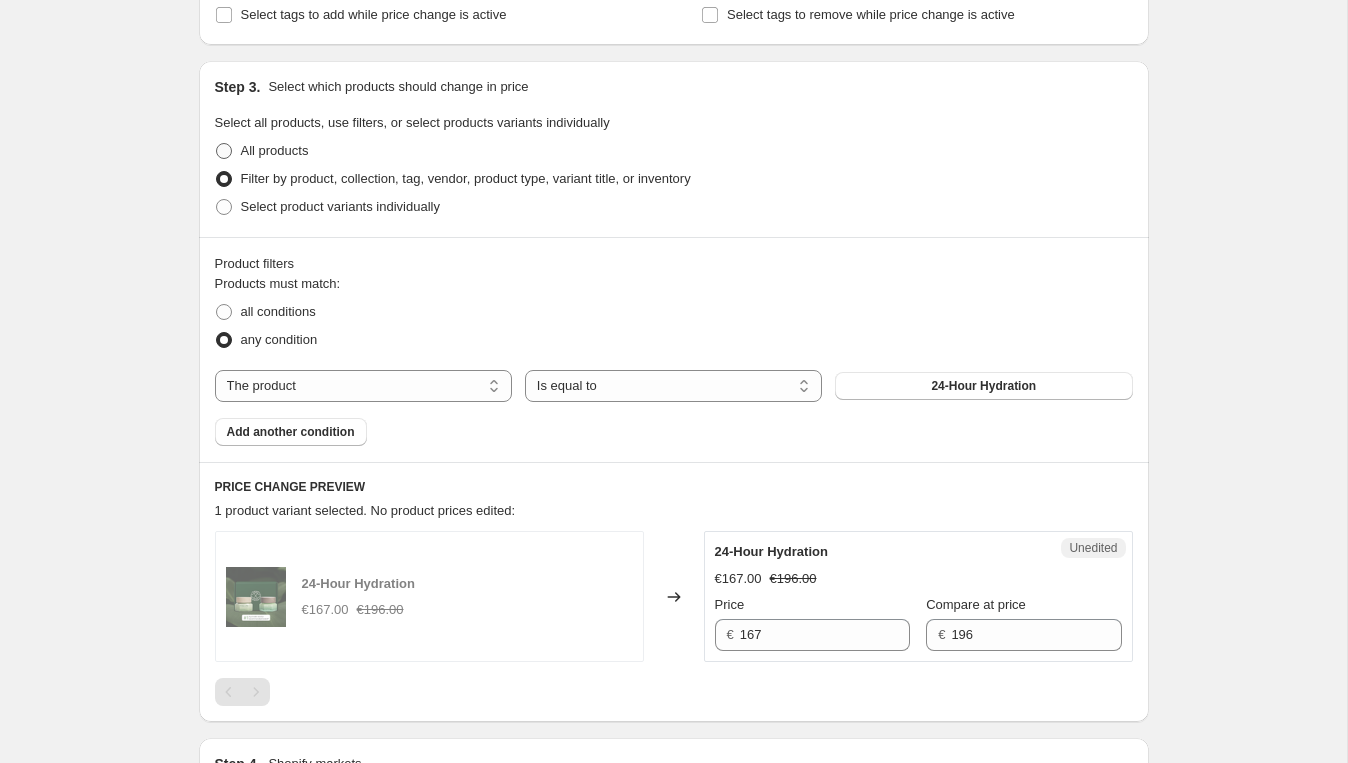 click on "All products" at bounding box center (275, 150) 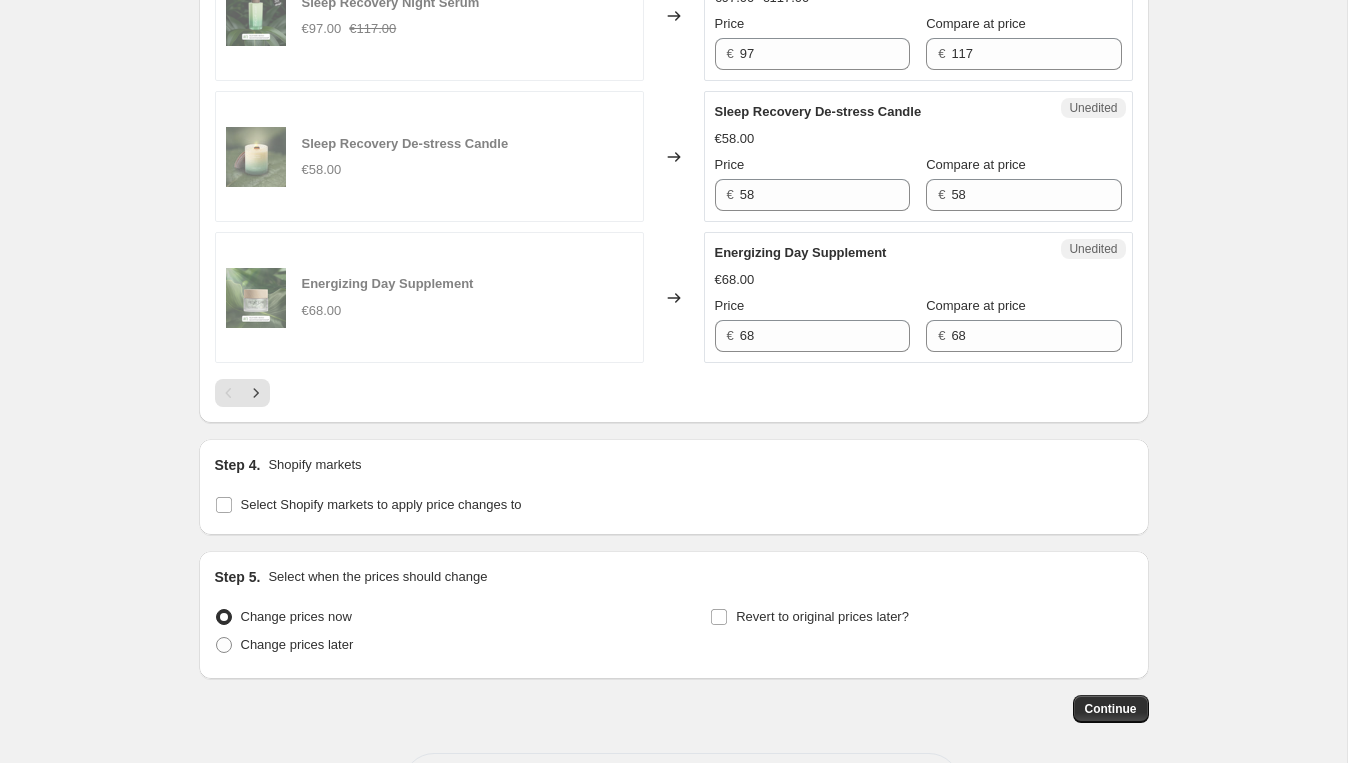 scroll, scrollTop: 3258, scrollLeft: 0, axis: vertical 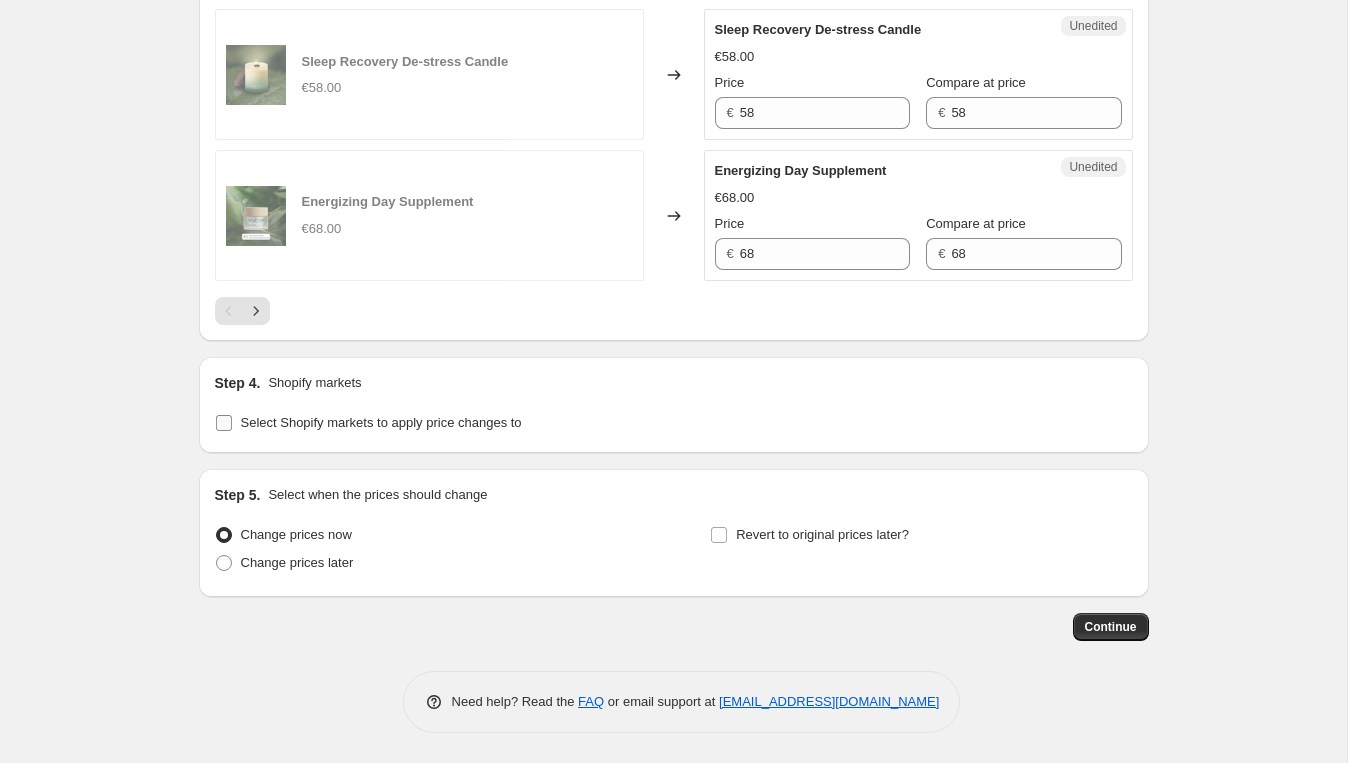 click on "Select Shopify markets to apply price changes to" at bounding box center [224, 423] 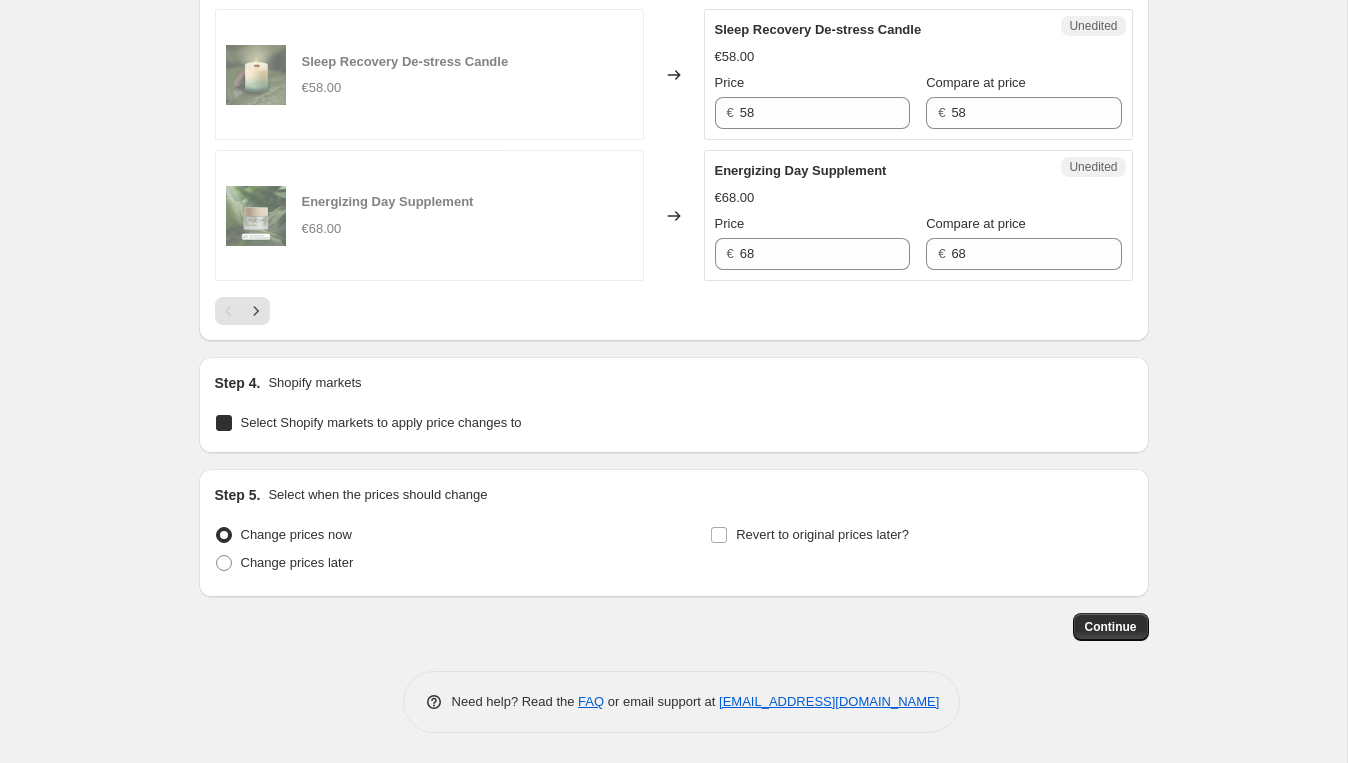 checkbox on "true" 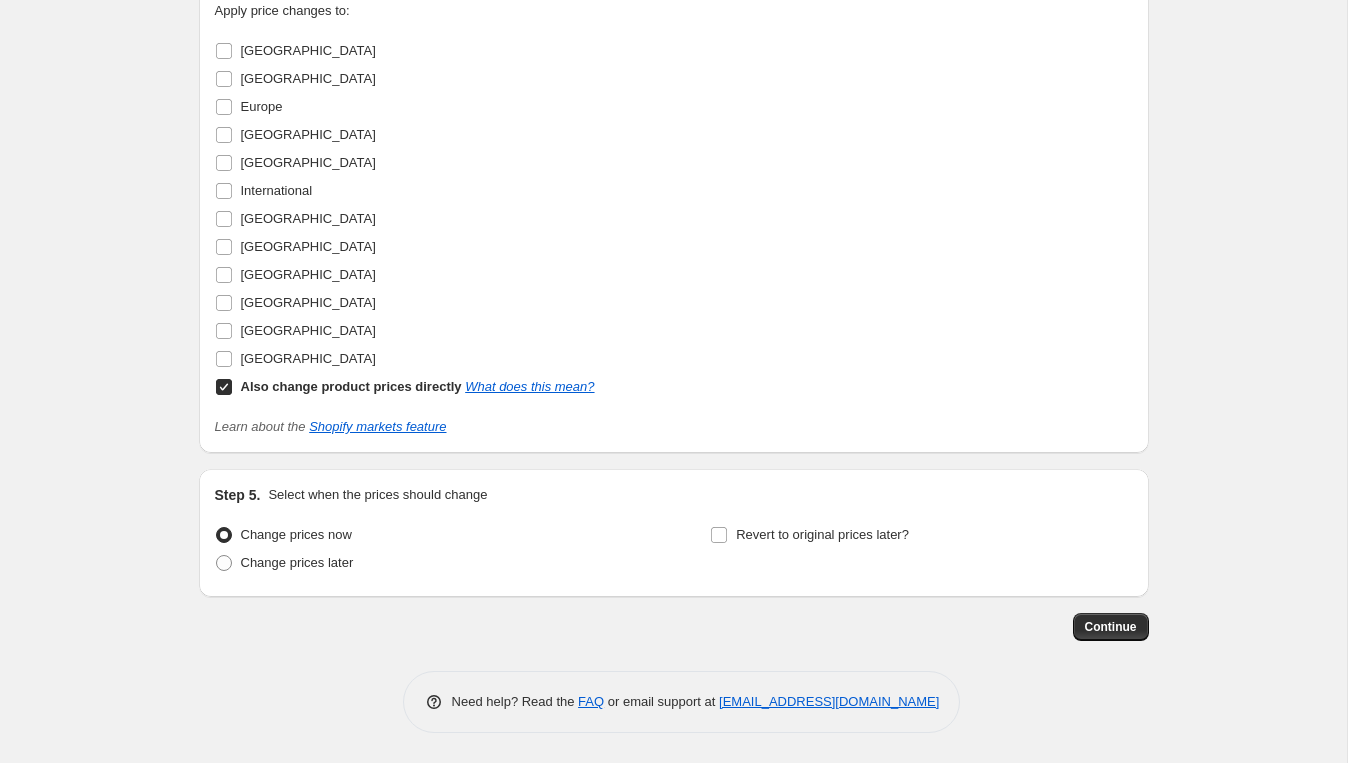 scroll, scrollTop: 3668, scrollLeft: 0, axis: vertical 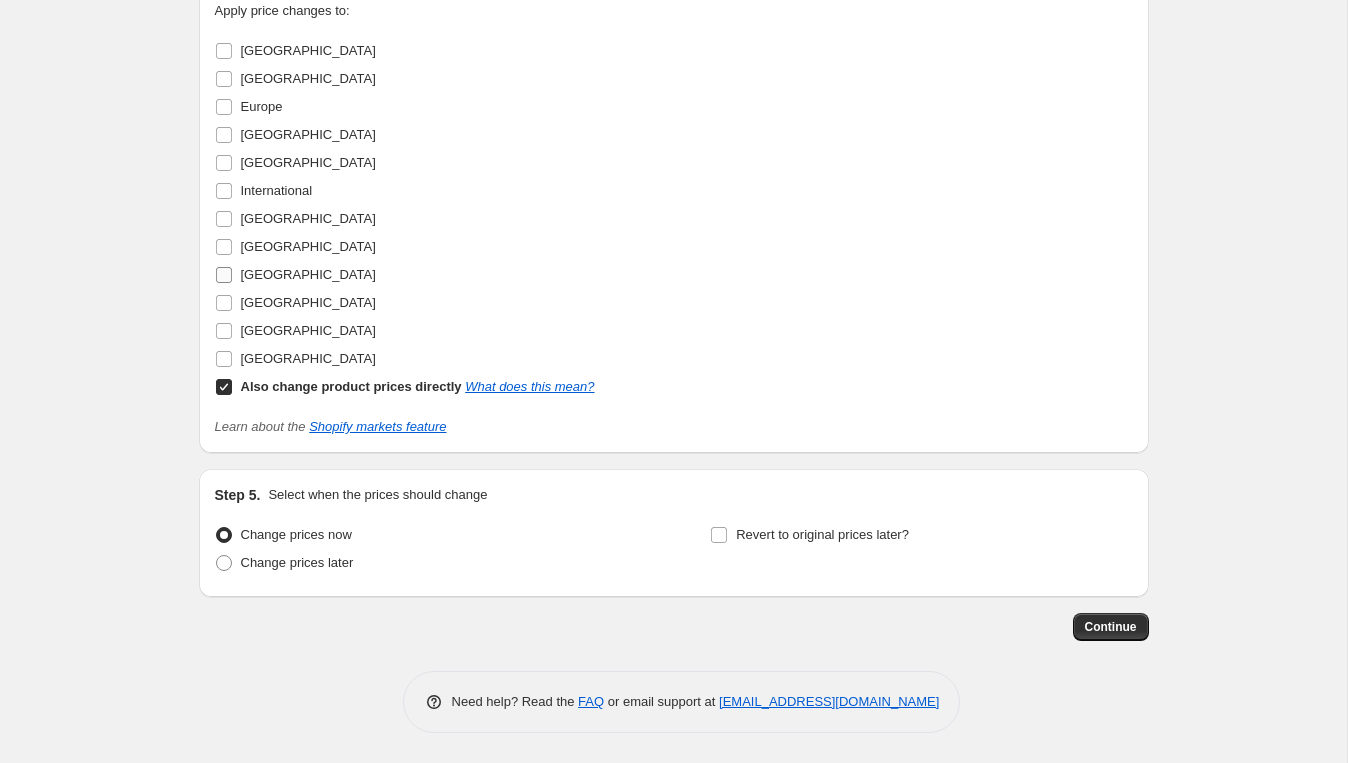 click on "[GEOGRAPHIC_DATA]" at bounding box center [308, 274] 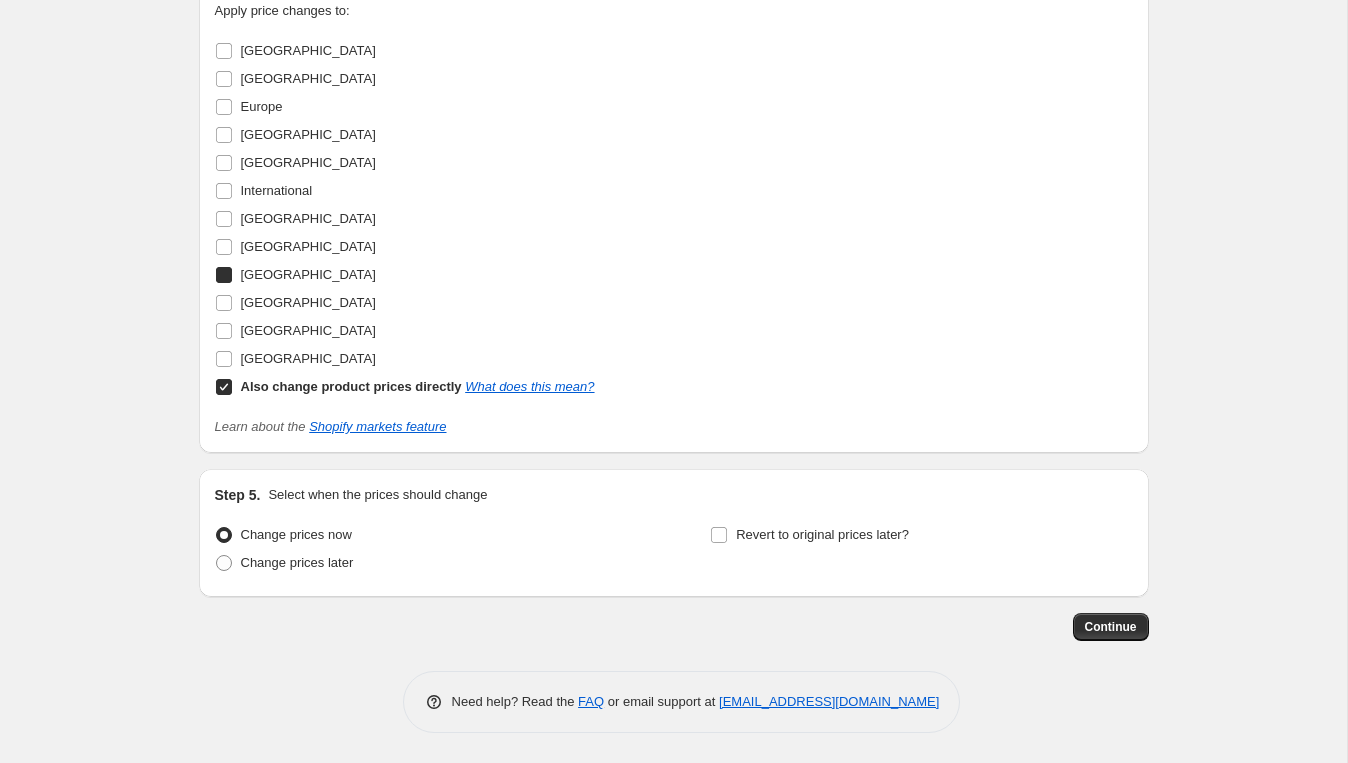 checkbox on "true" 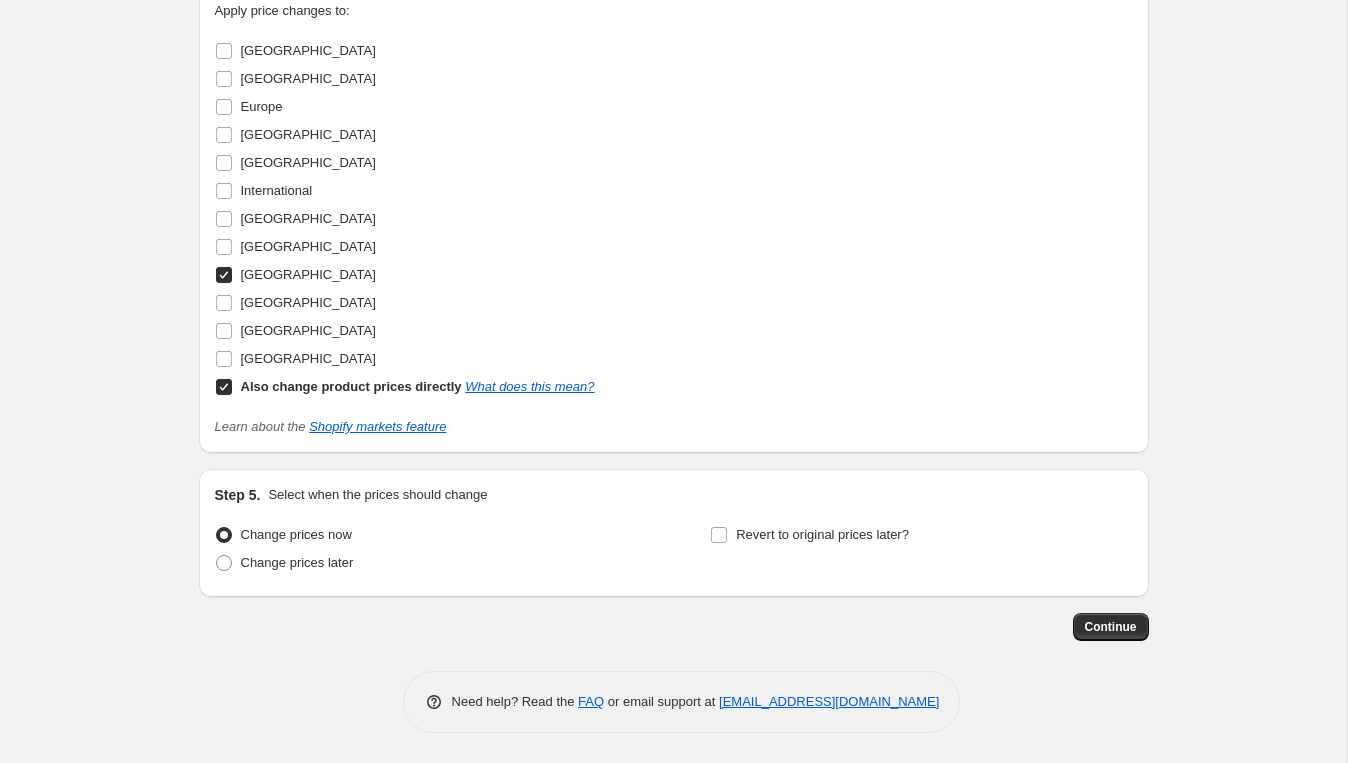 click on "Also change product prices directly   What does this mean?" at bounding box center [224, 387] 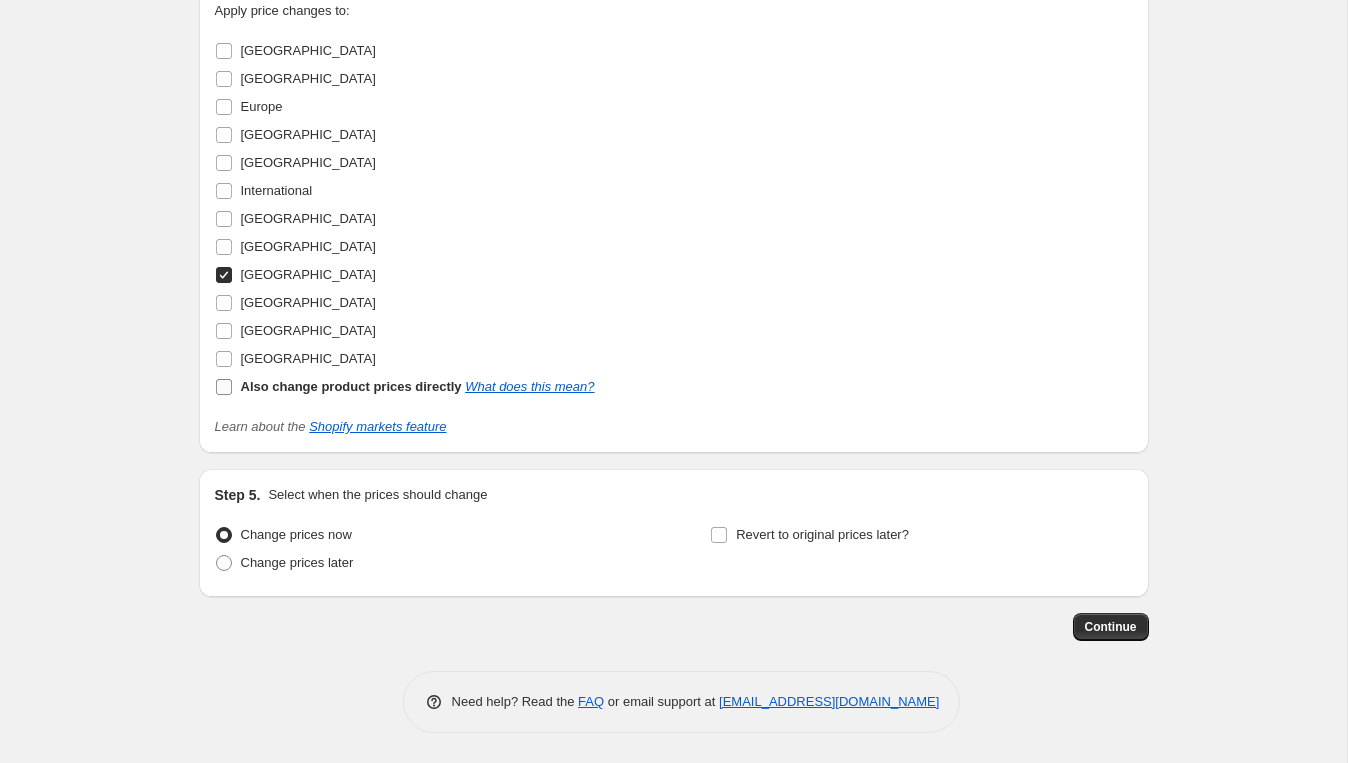 checkbox on "false" 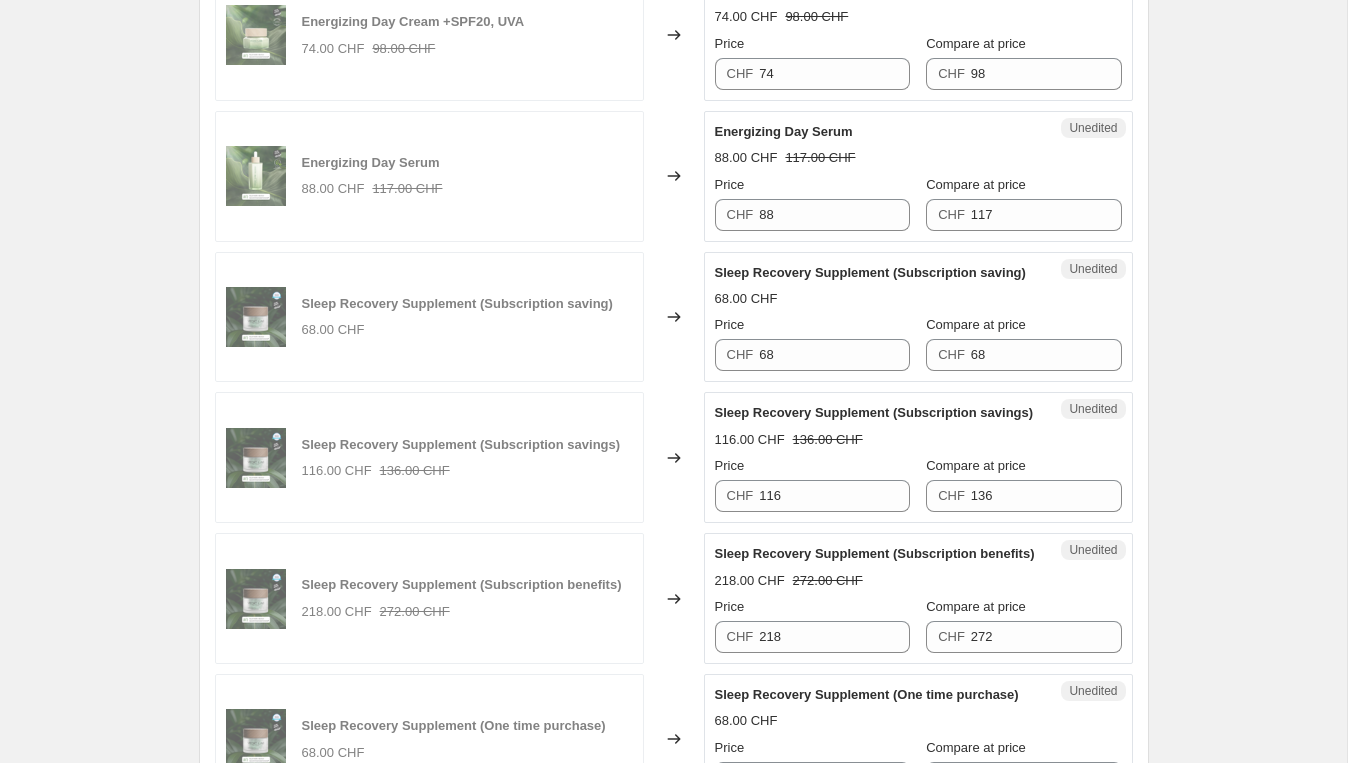 scroll, scrollTop: 1552, scrollLeft: 0, axis: vertical 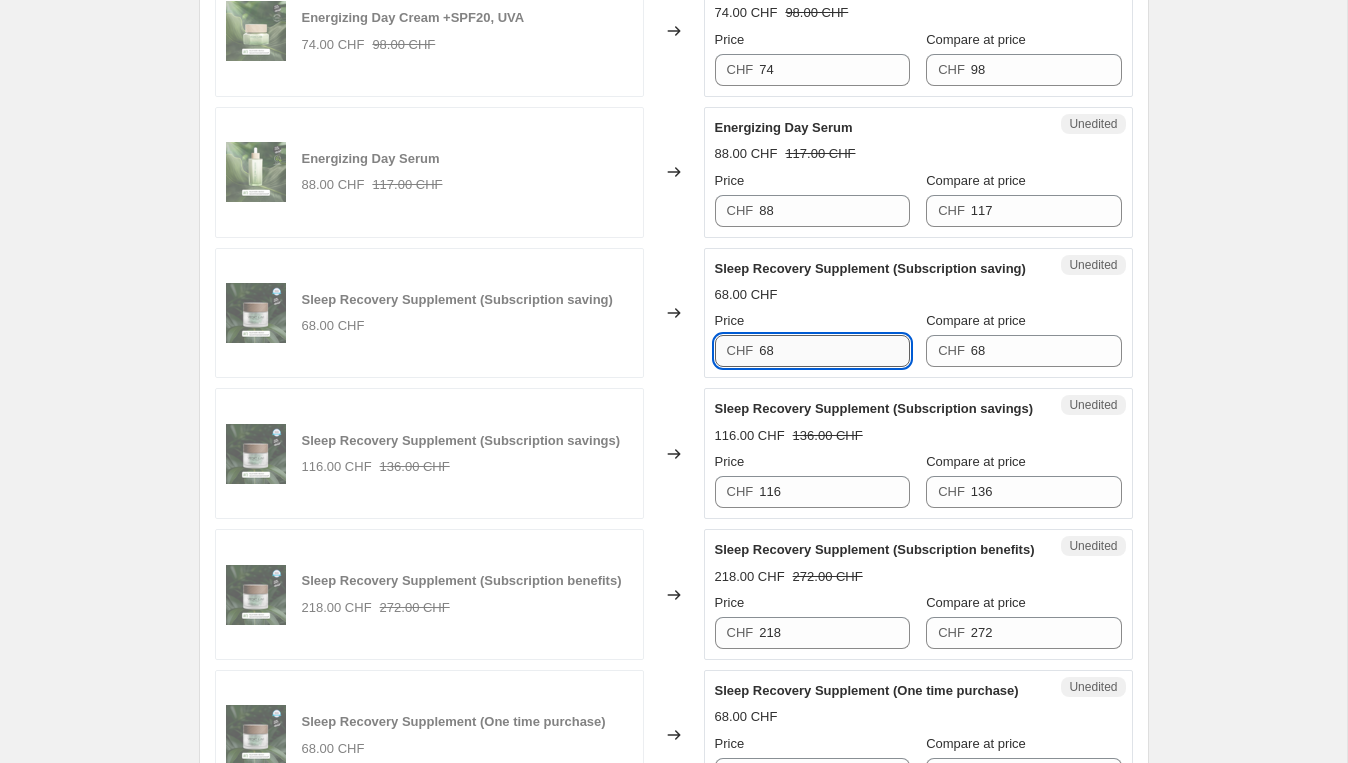 click on "68" at bounding box center (834, 351) 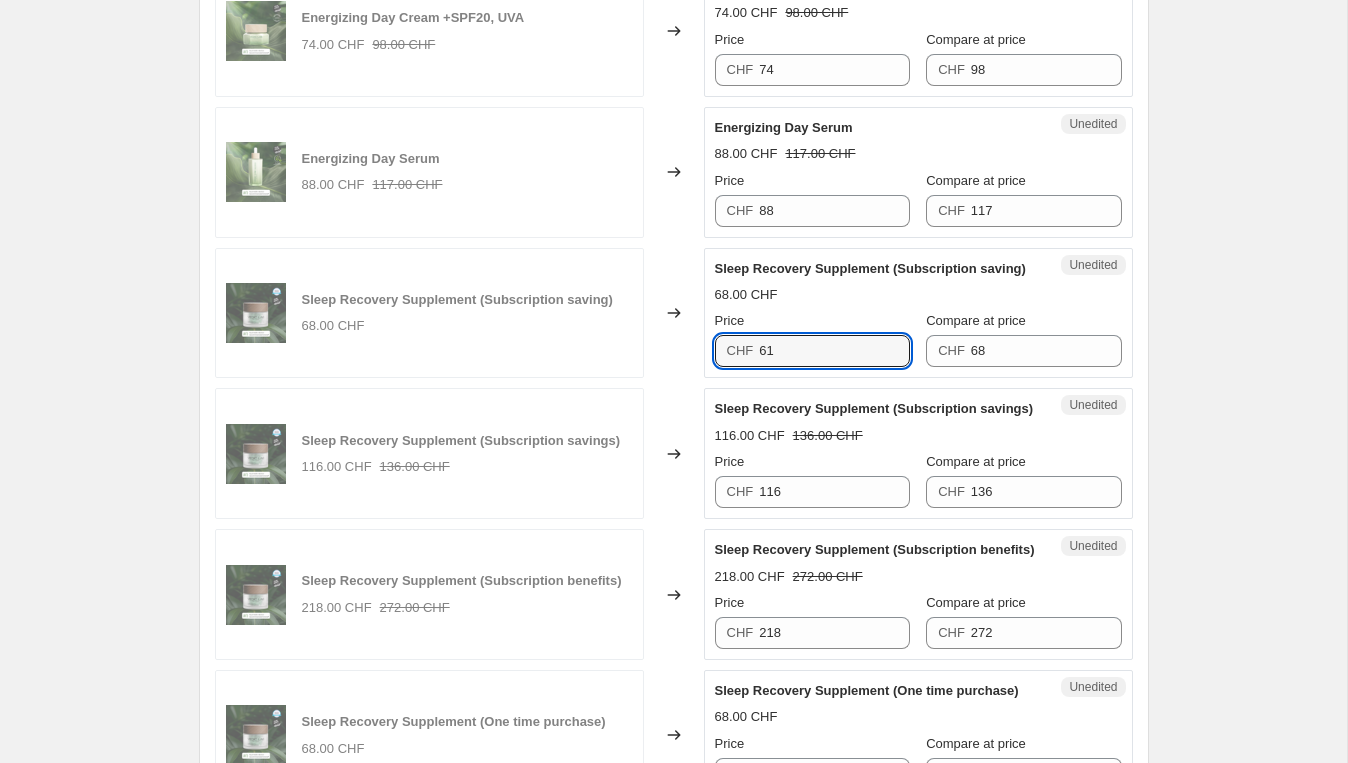 type on "61" 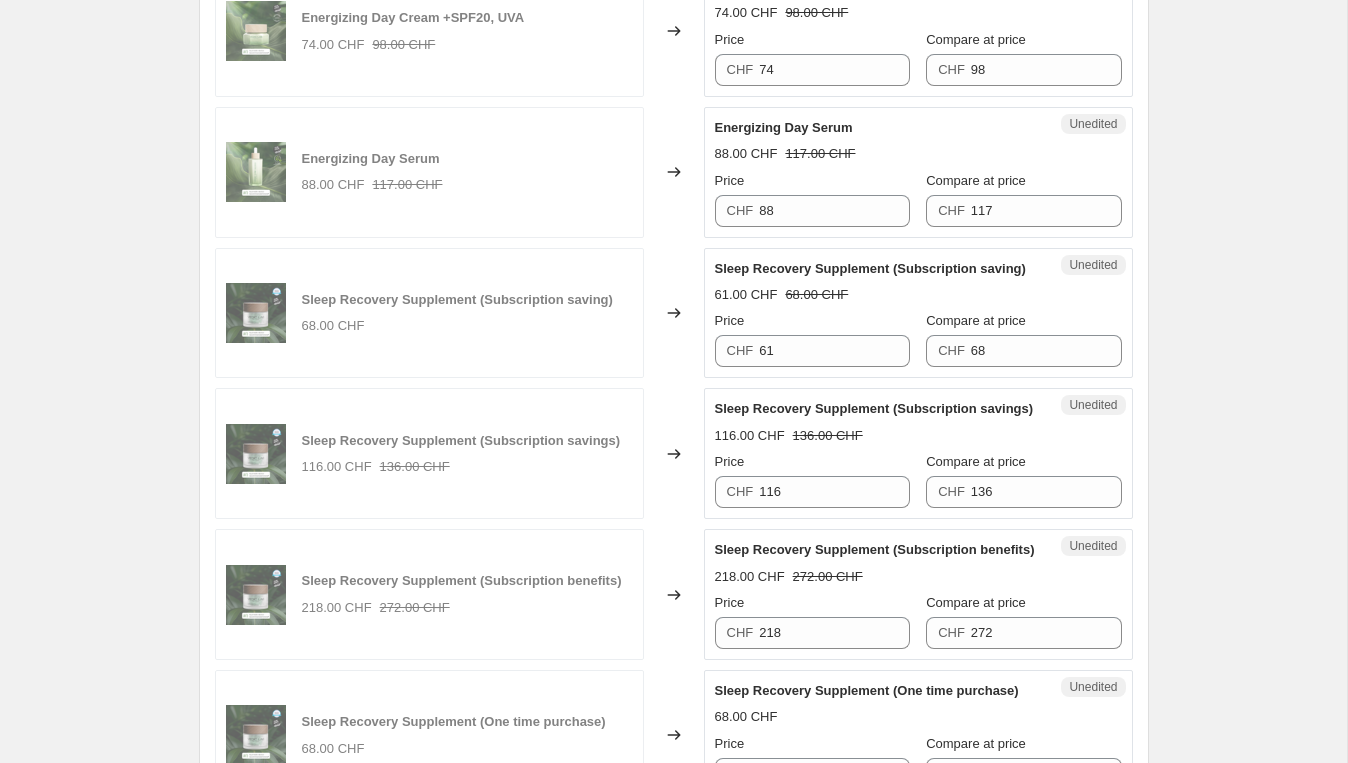click on "61.00 CHF 68.00 CHF" at bounding box center (918, 295) 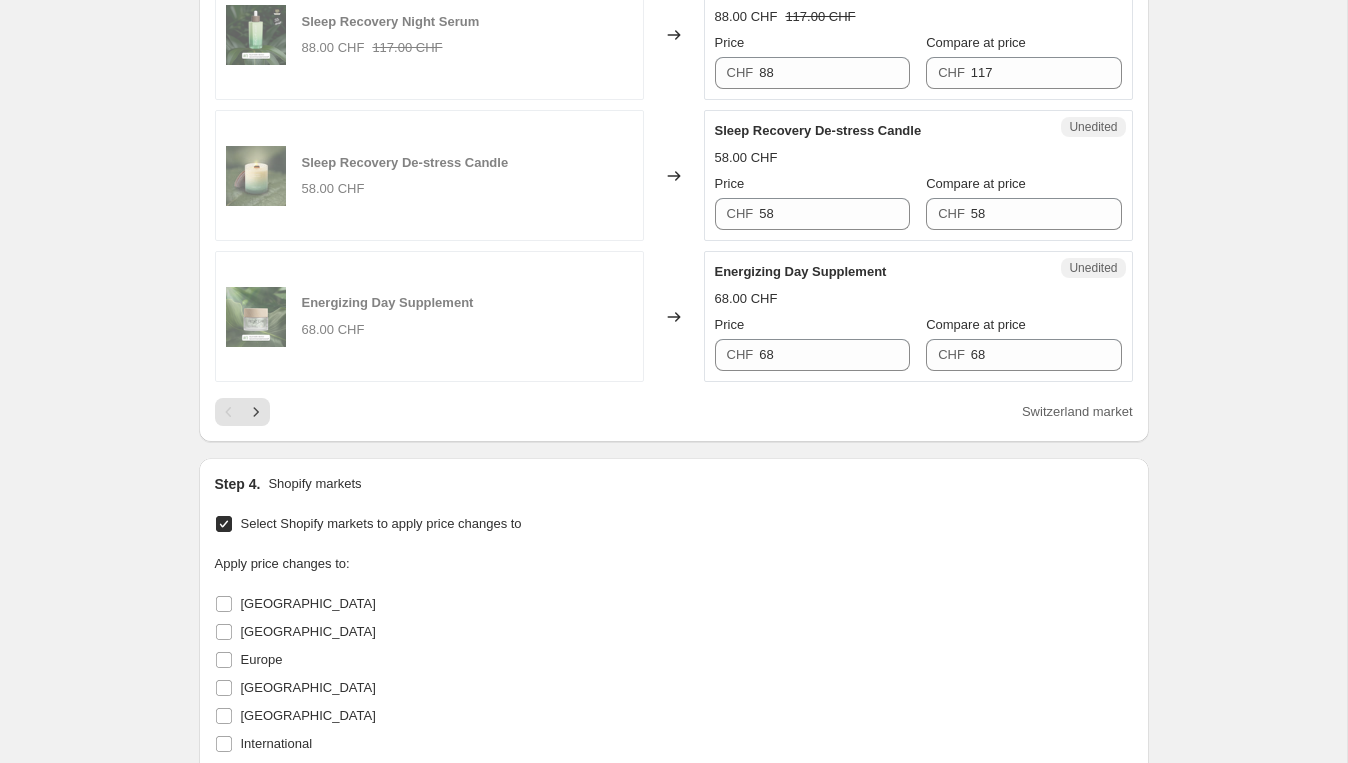 scroll, scrollTop: 2928, scrollLeft: 0, axis: vertical 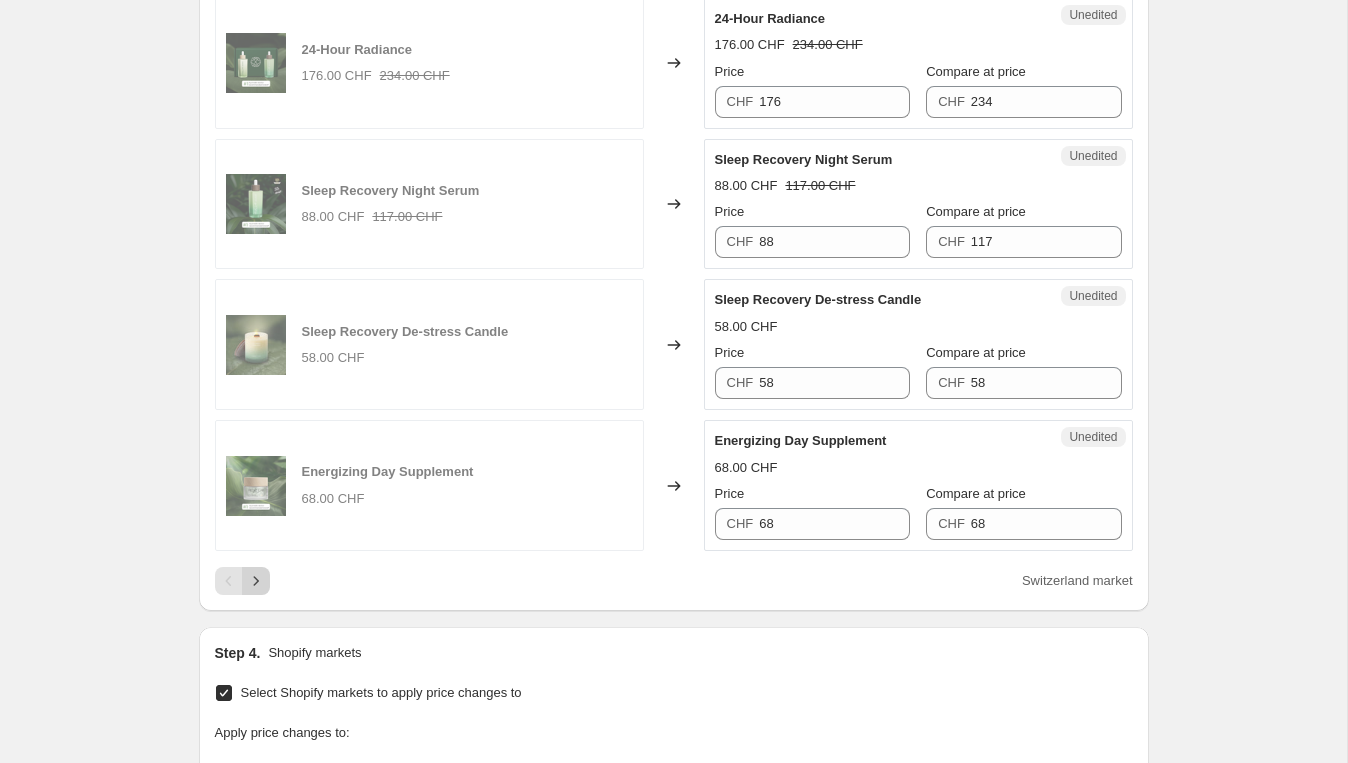 click at bounding box center [256, 581] 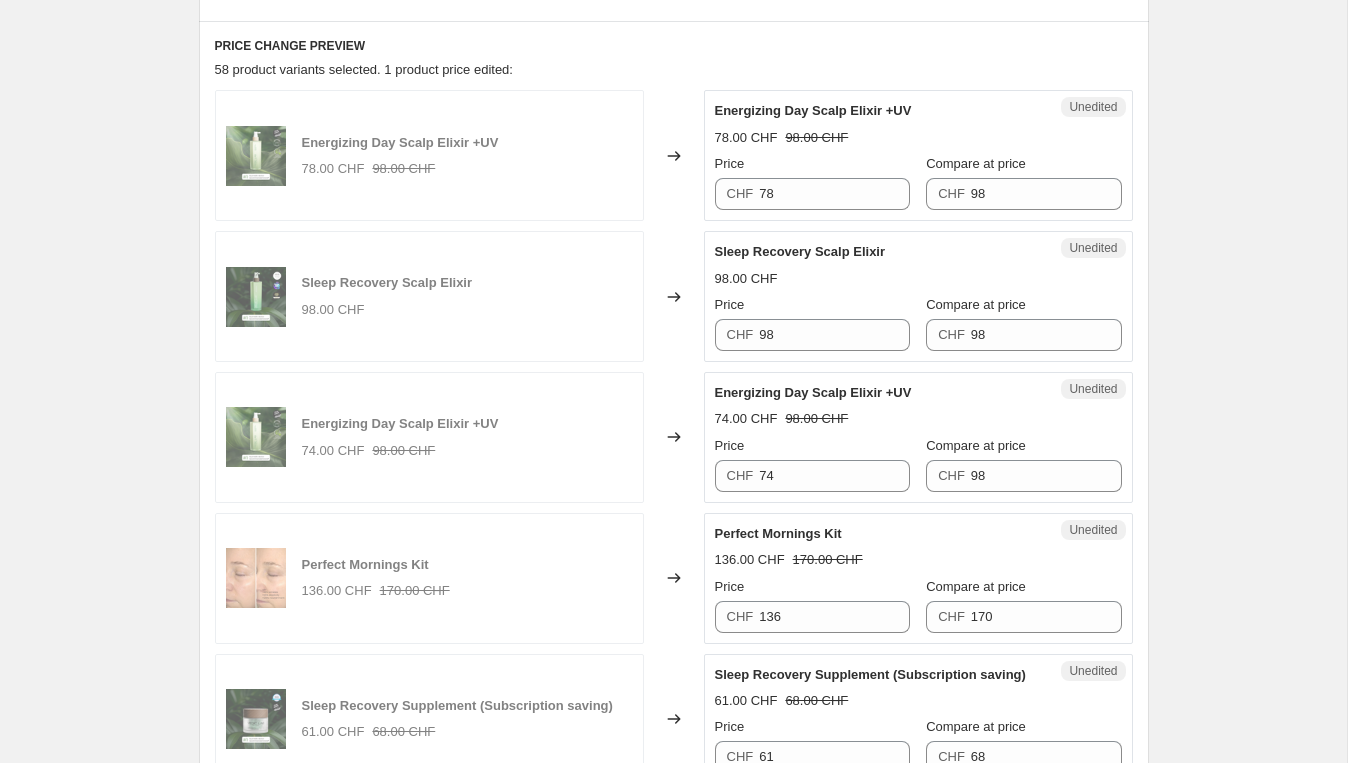 scroll, scrollTop: 576, scrollLeft: 0, axis: vertical 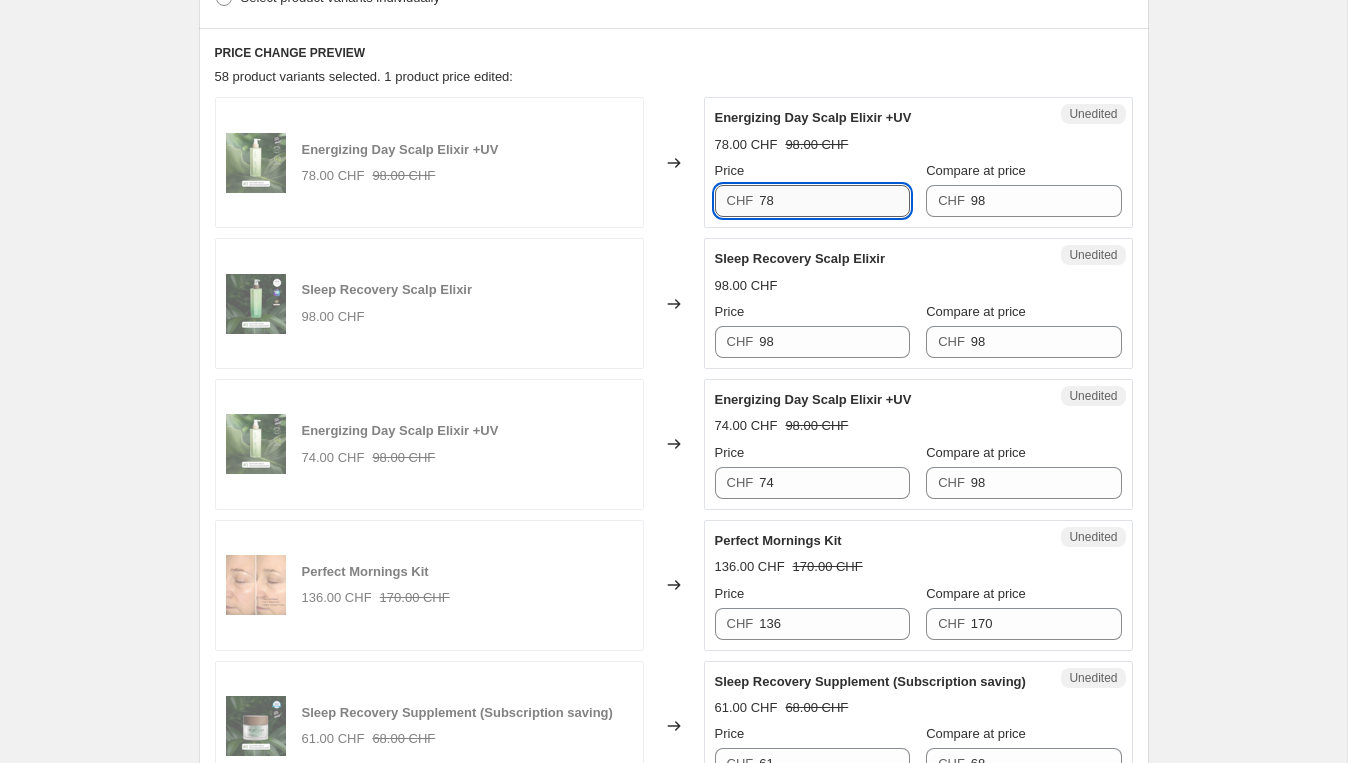 click on "78" at bounding box center [834, 201] 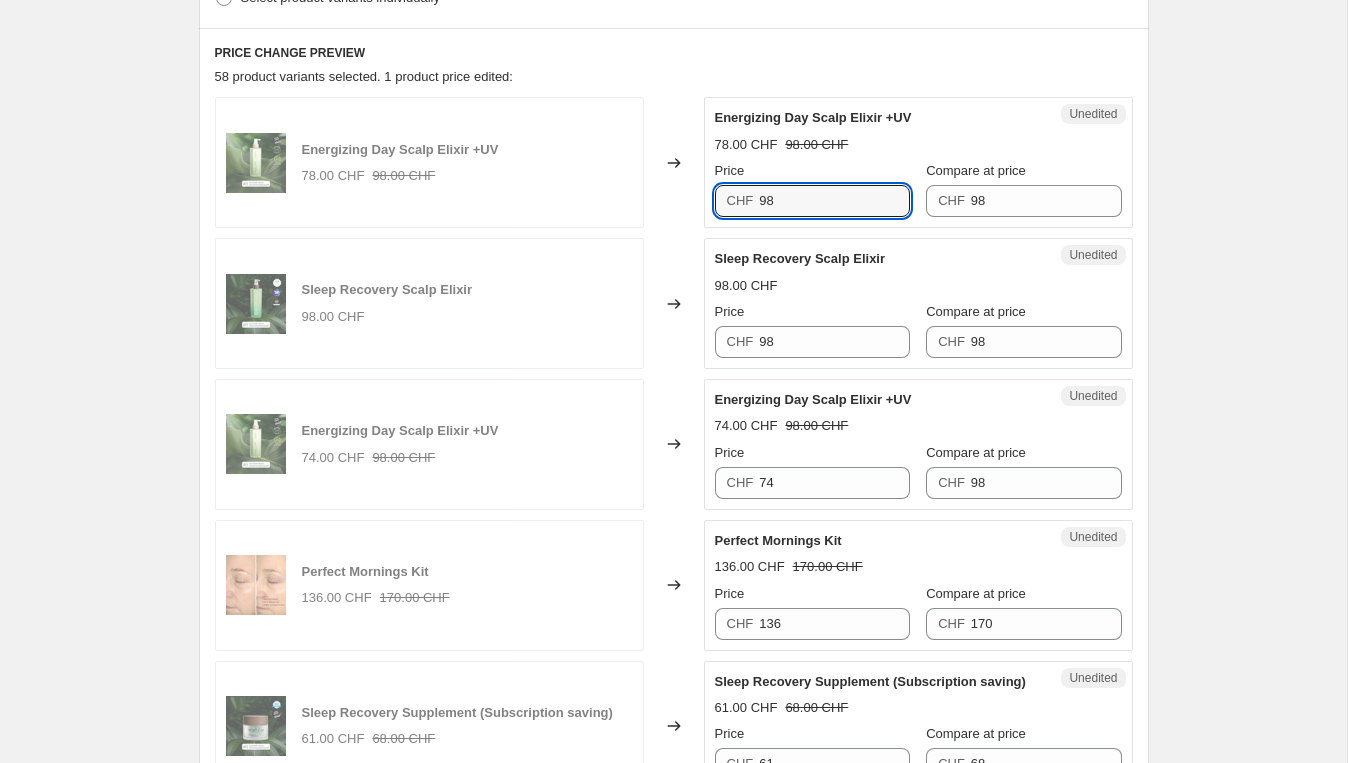 type on "98" 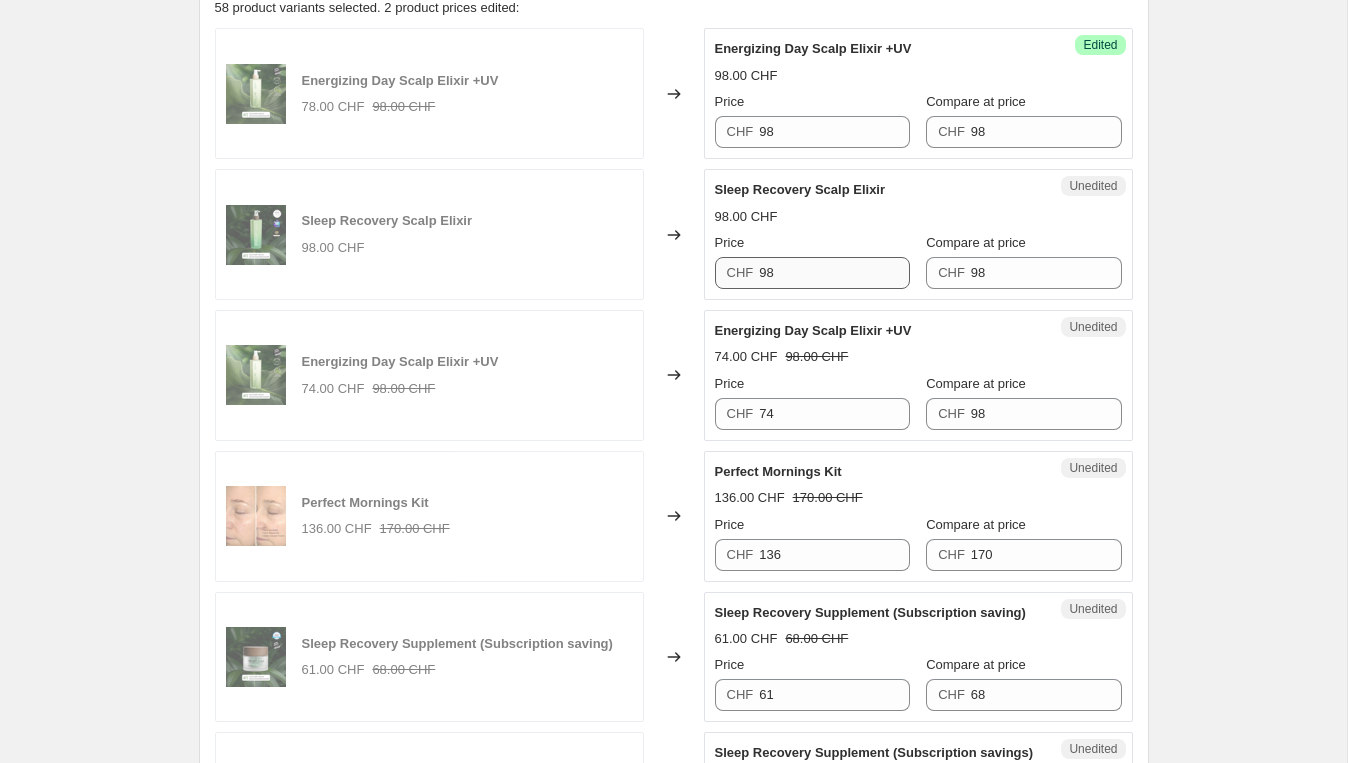 scroll, scrollTop: 677, scrollLeft: 0, axis: vertical 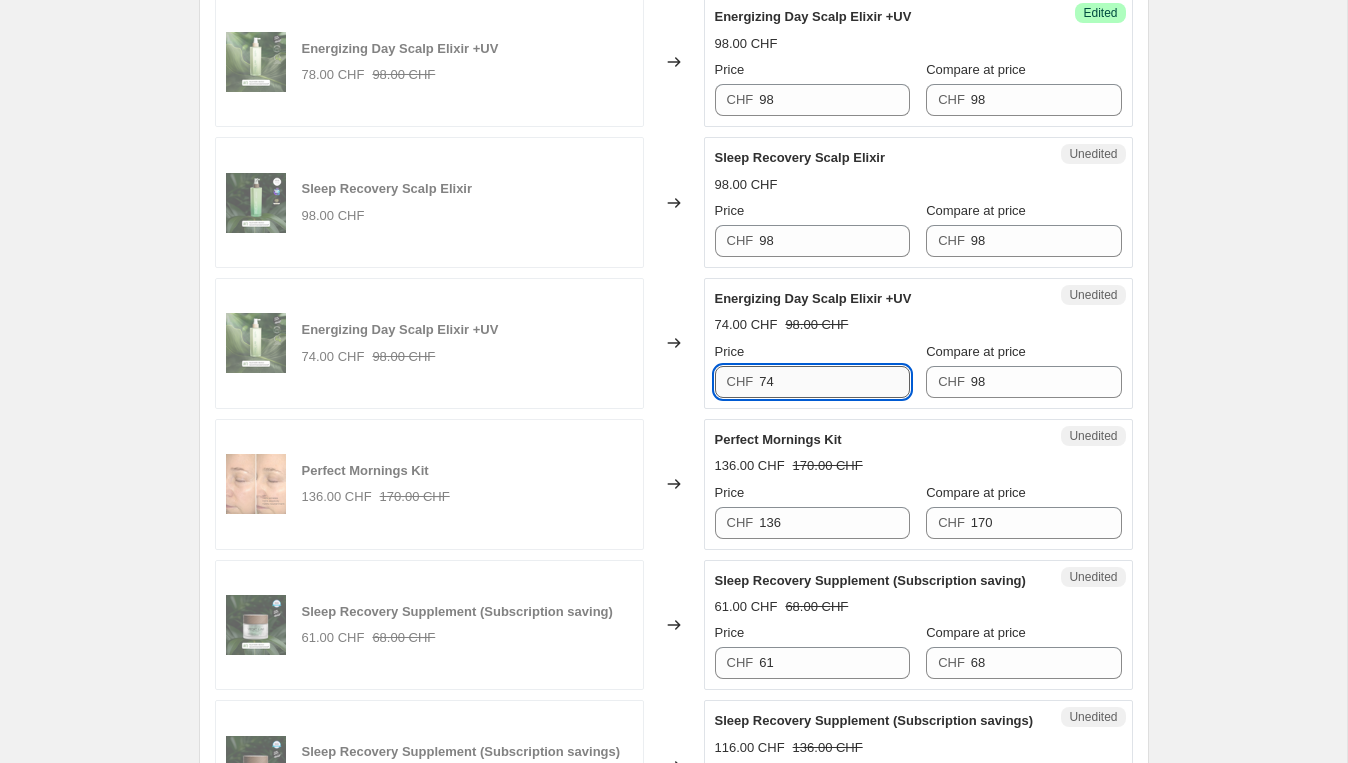 click on "74" at bounding box center (834, 382) 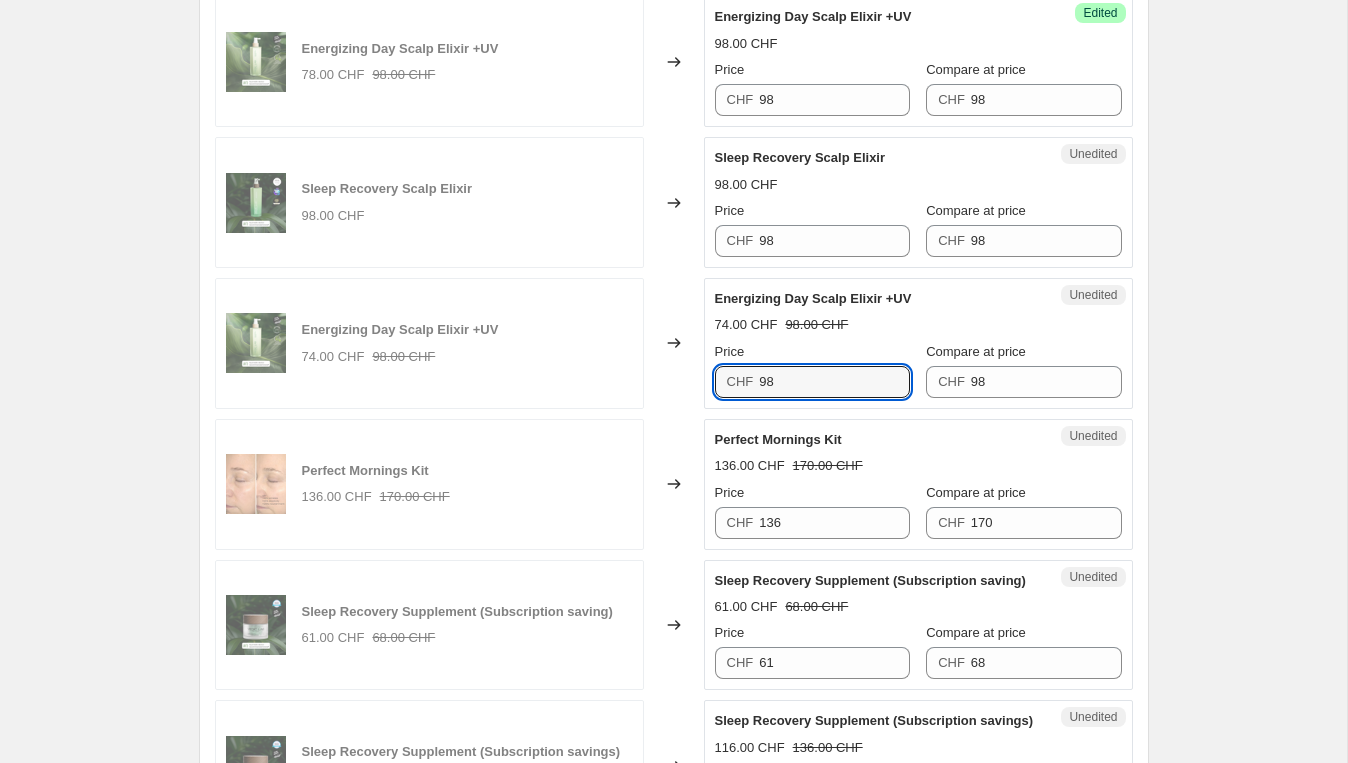 type on "98" 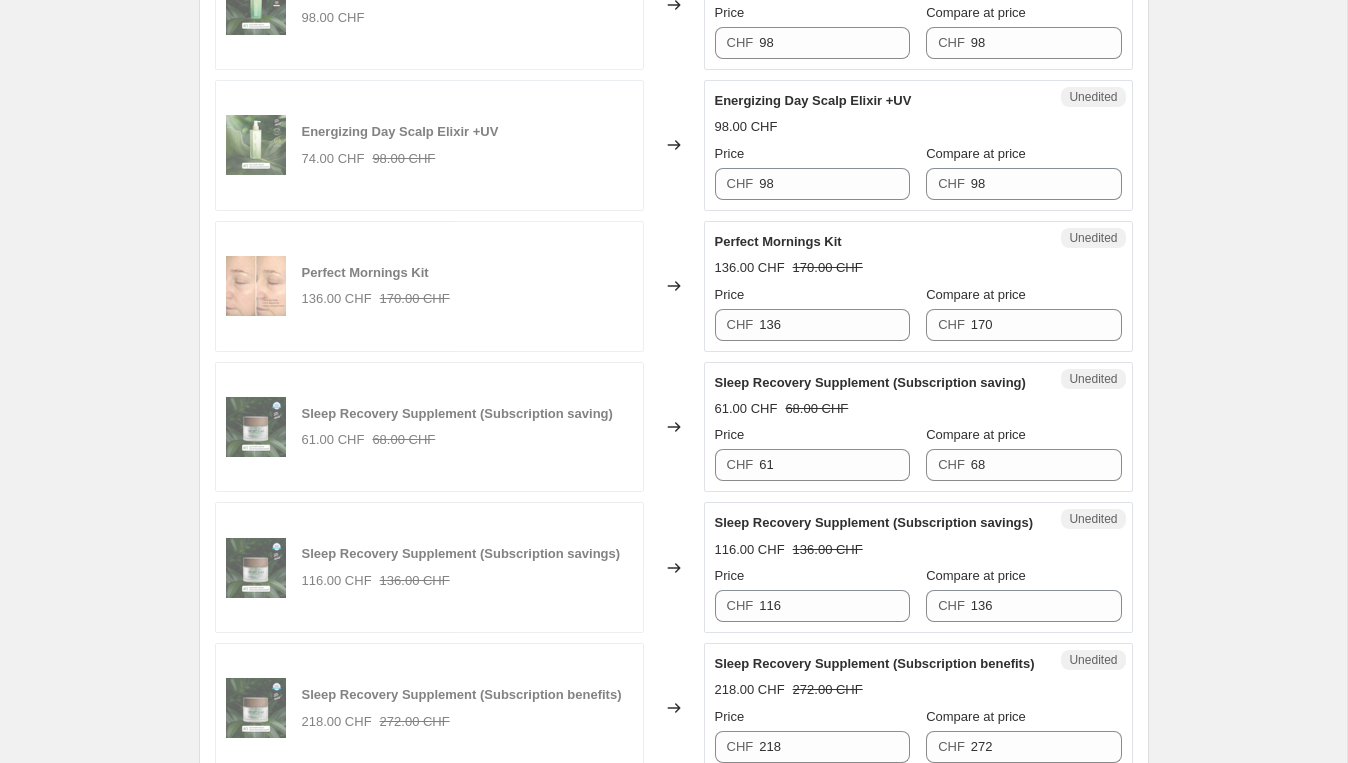 scroll, scrollTop: 878, scrollLeft: 0, axis: vertical 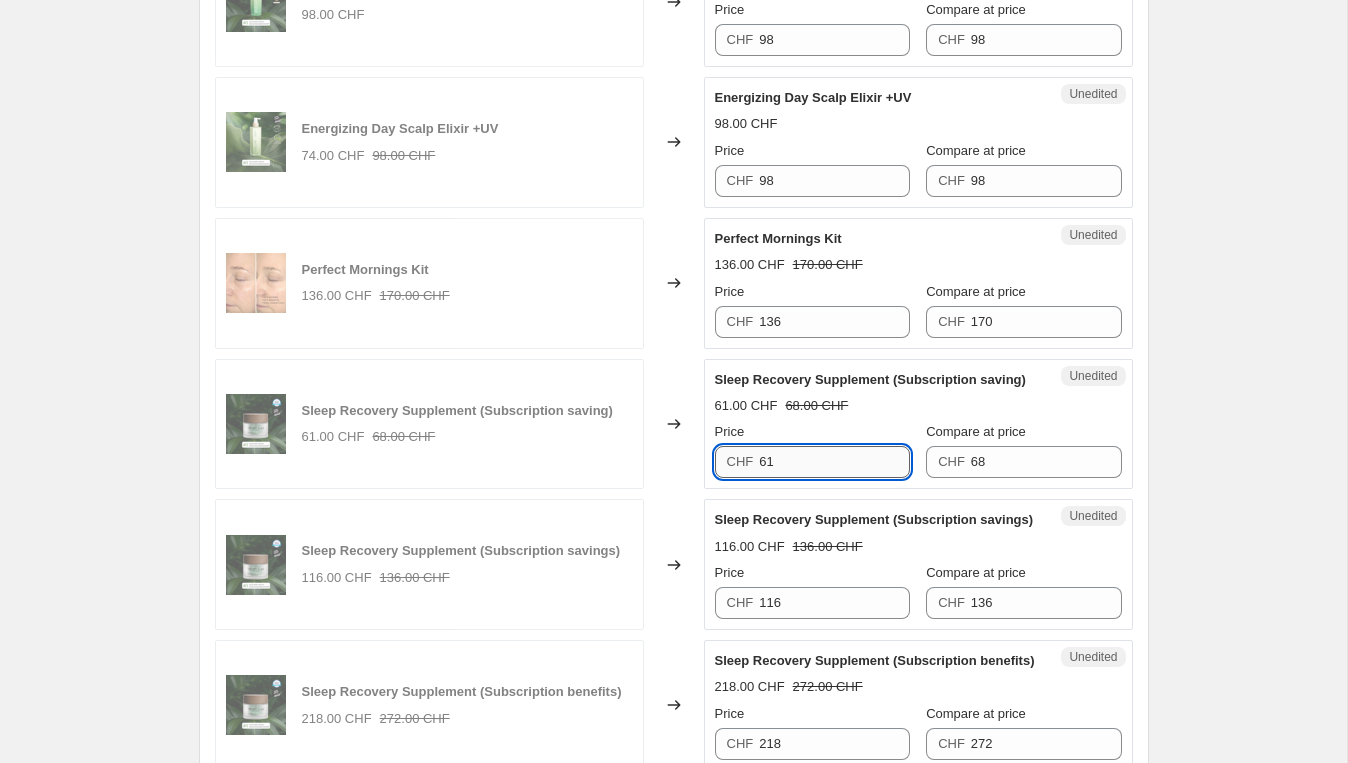 click on "61" at bounding box center (834, 462) 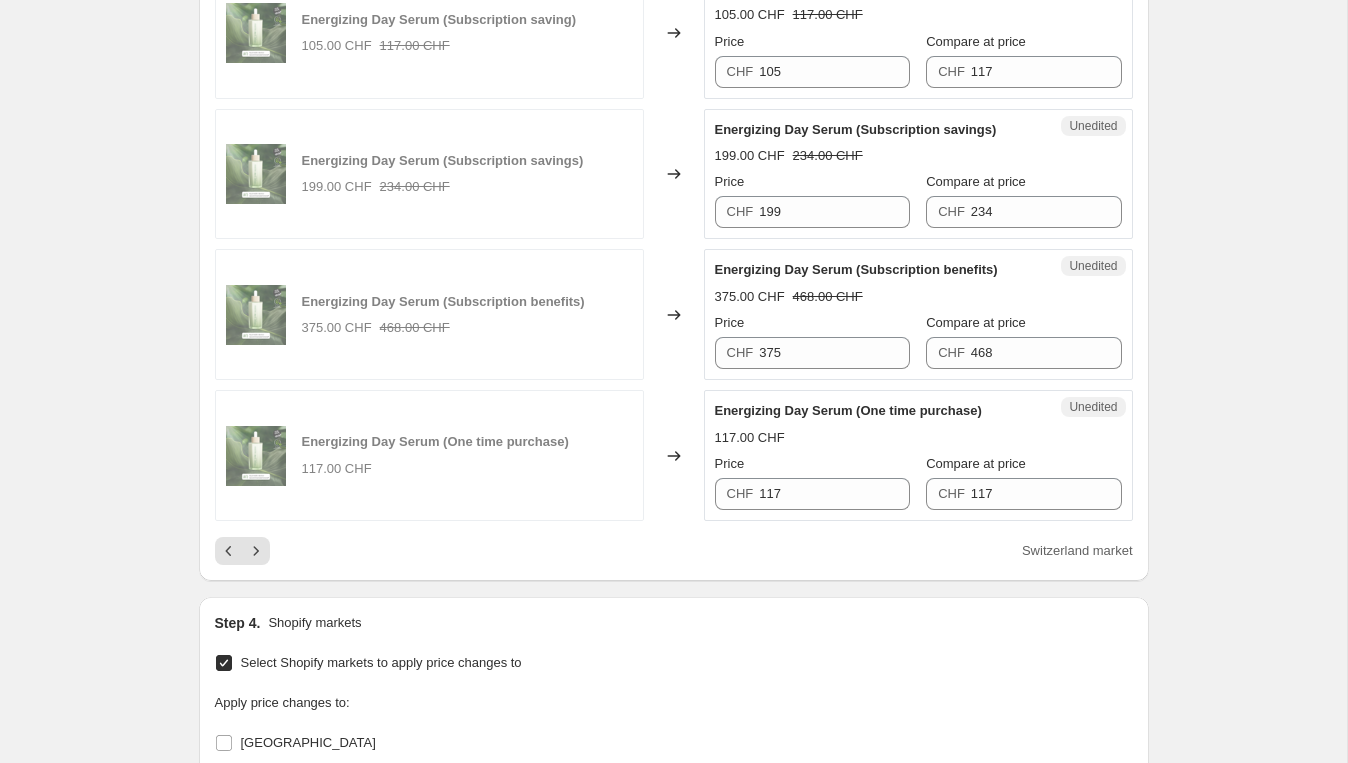 scroll, scrollTop: 3048, scrollLeft: 0, axis: vertical 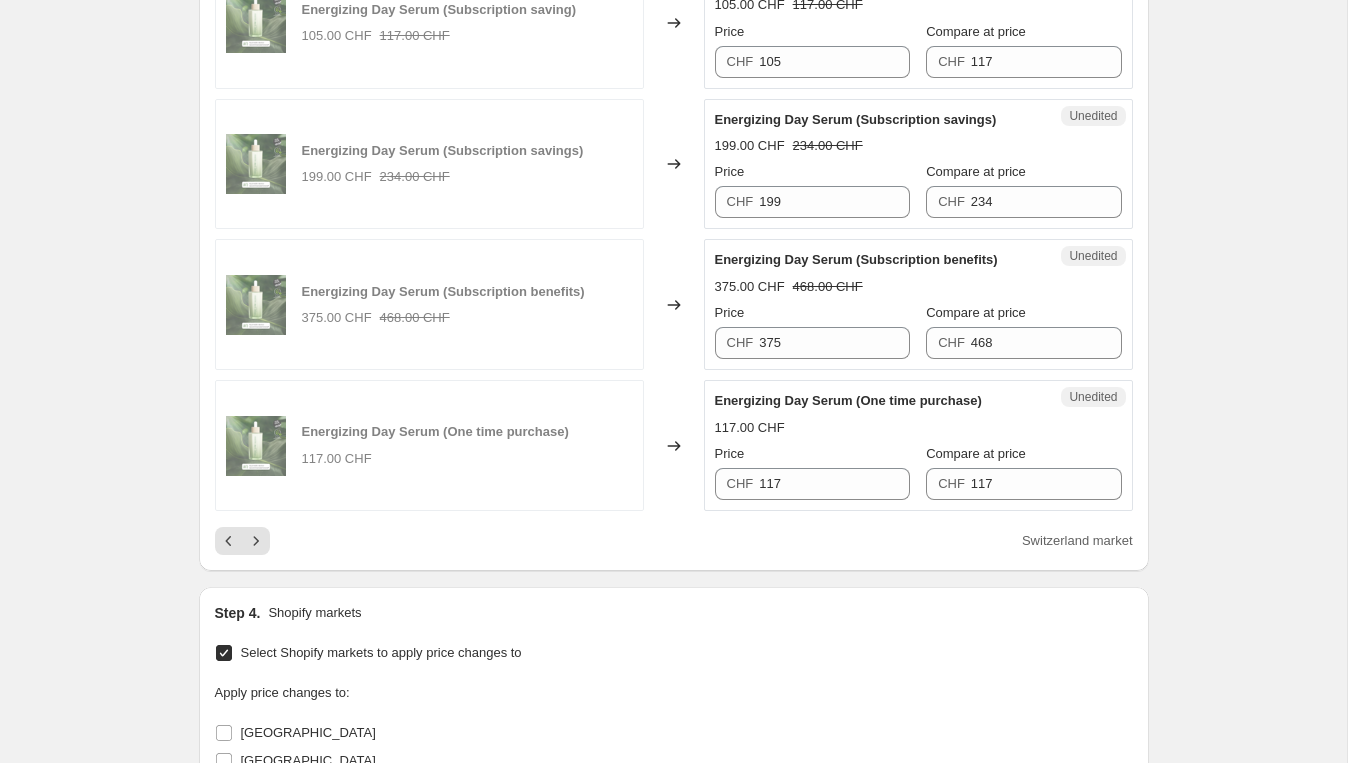 click 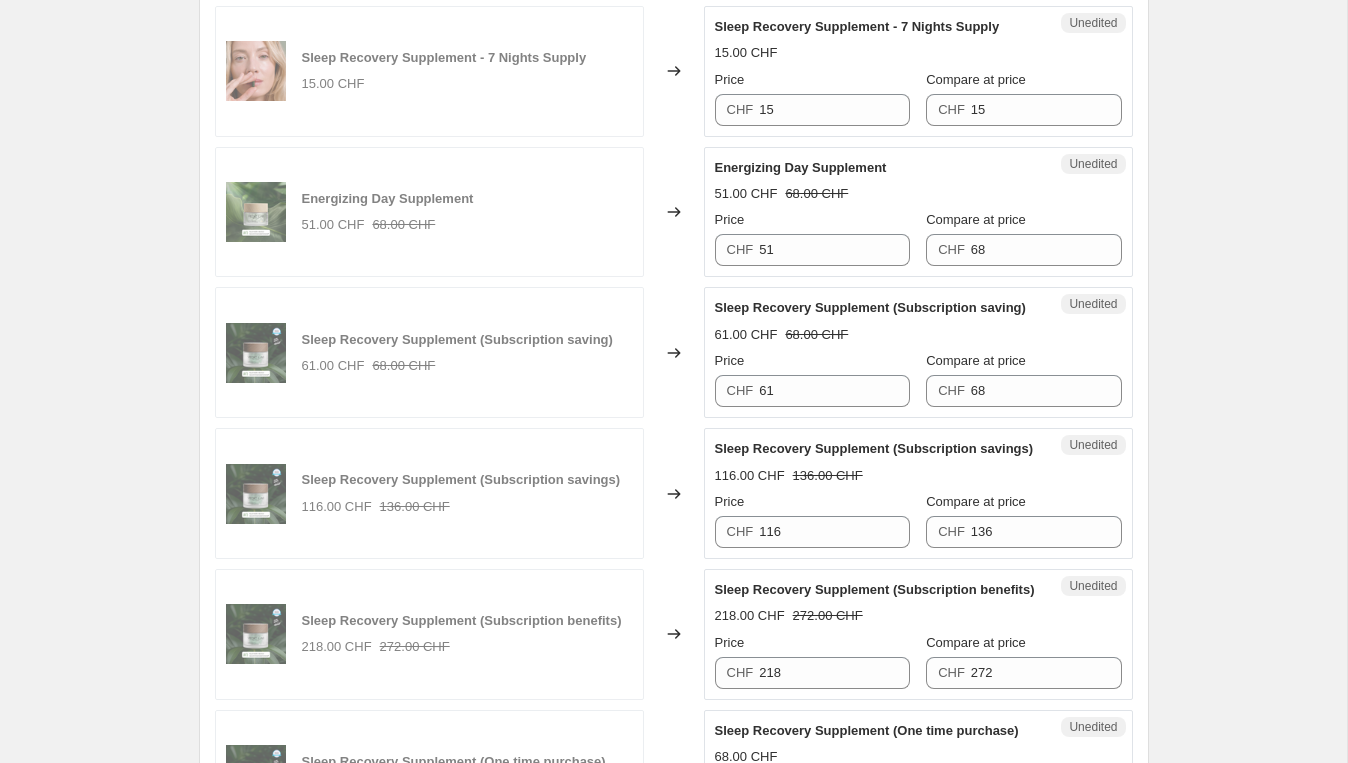 scroll, scrollTop: 2426, scrollLeft: 0, axis: vertical 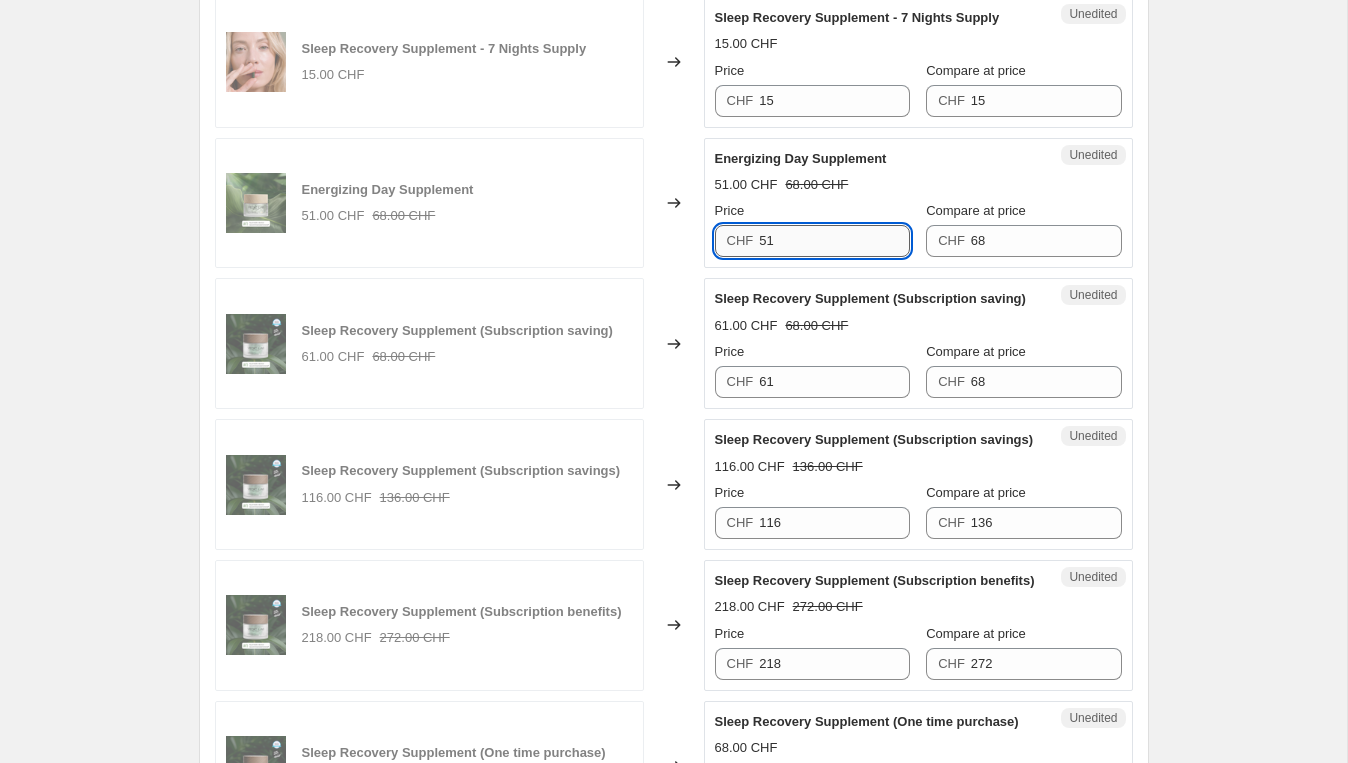 click on "51" at bounding box center (834, 241) 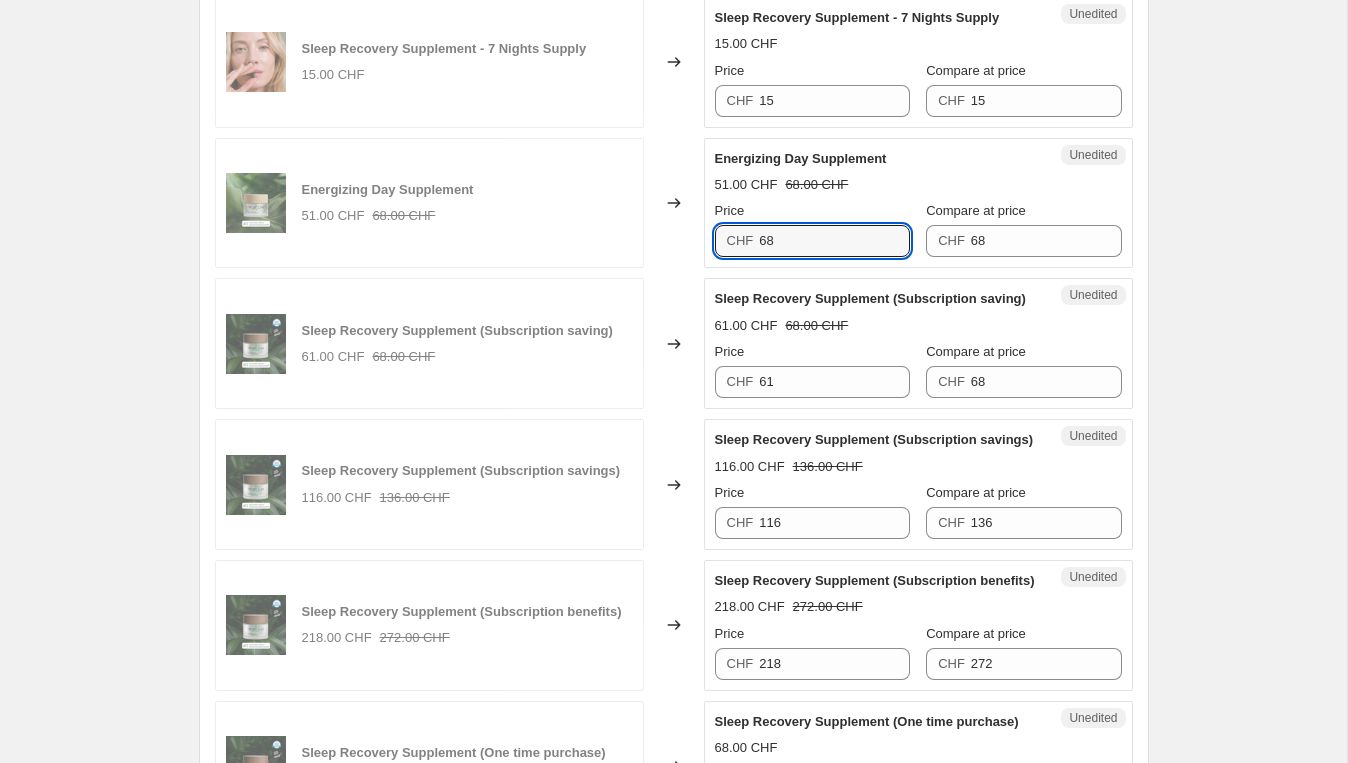 type on "68" 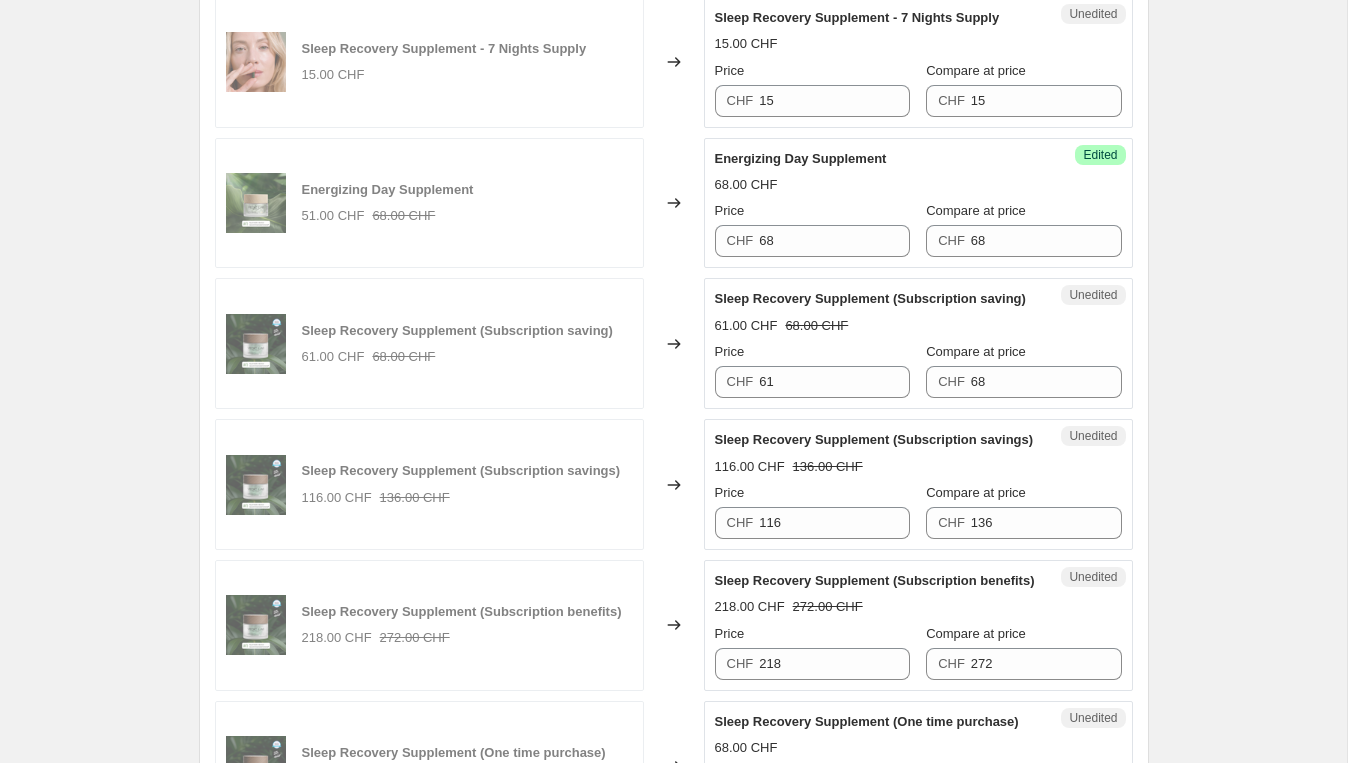 click on "68.00 CHF" at bounding box center (918, 185) 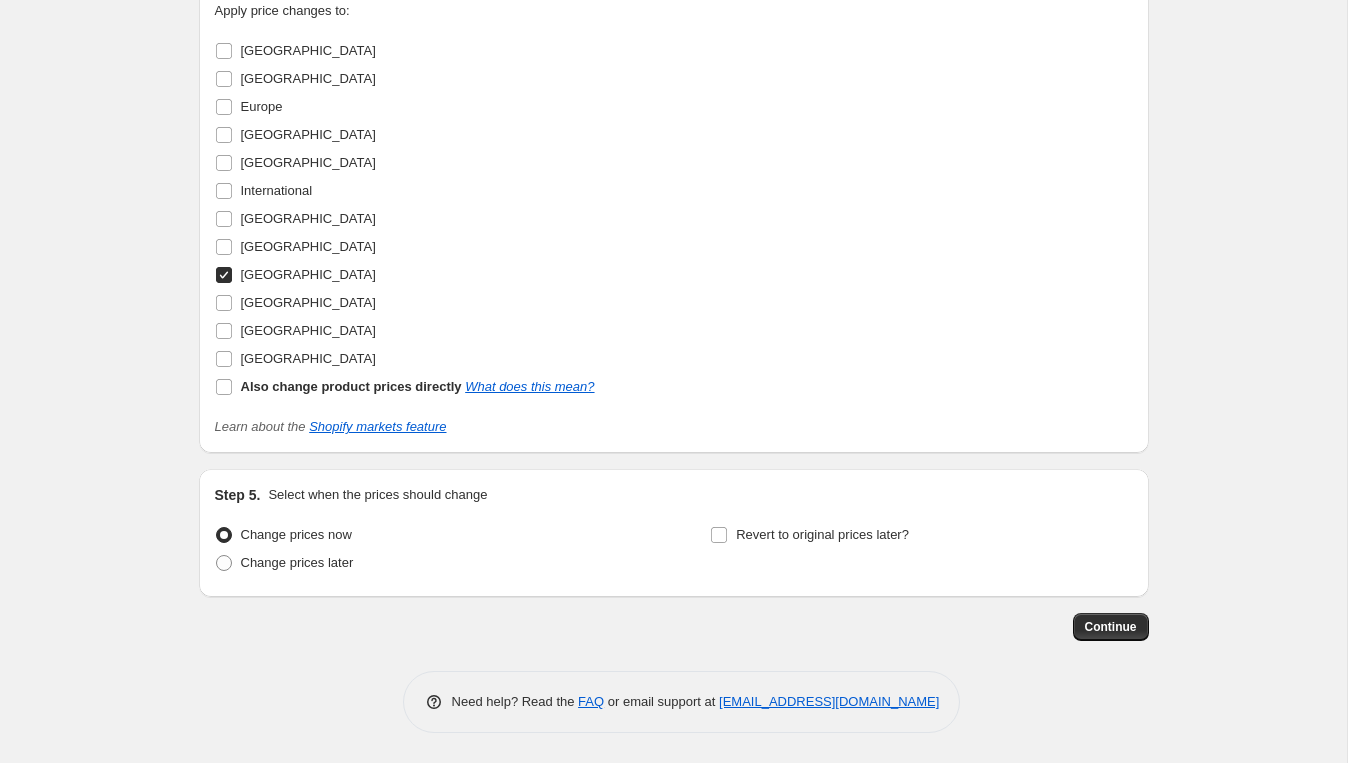 scroll, scrollTop: 3530, scrollLeft: 0, axis: vertical 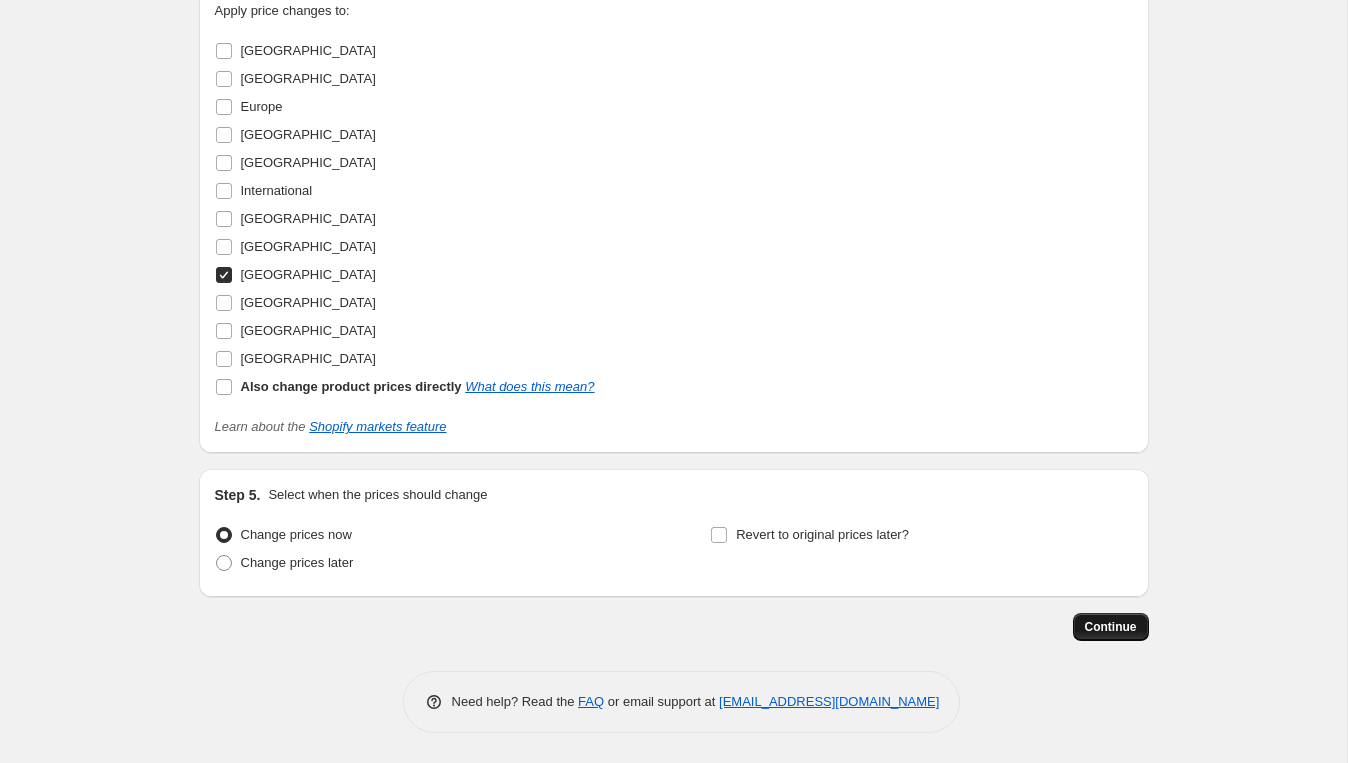 click on "Continue" at bounding box center (1111, 627) 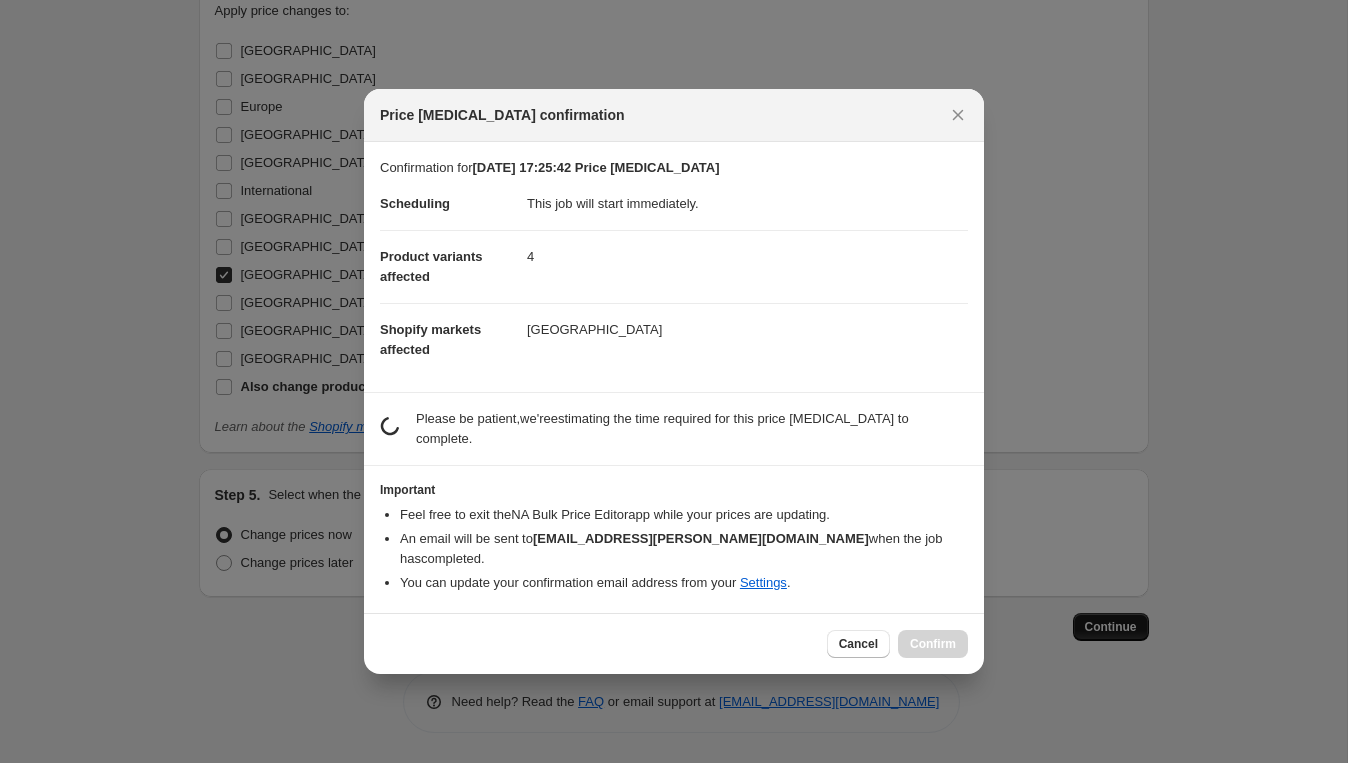 scroll, scrollTop: 0, scrollLeft: 0, axis: both 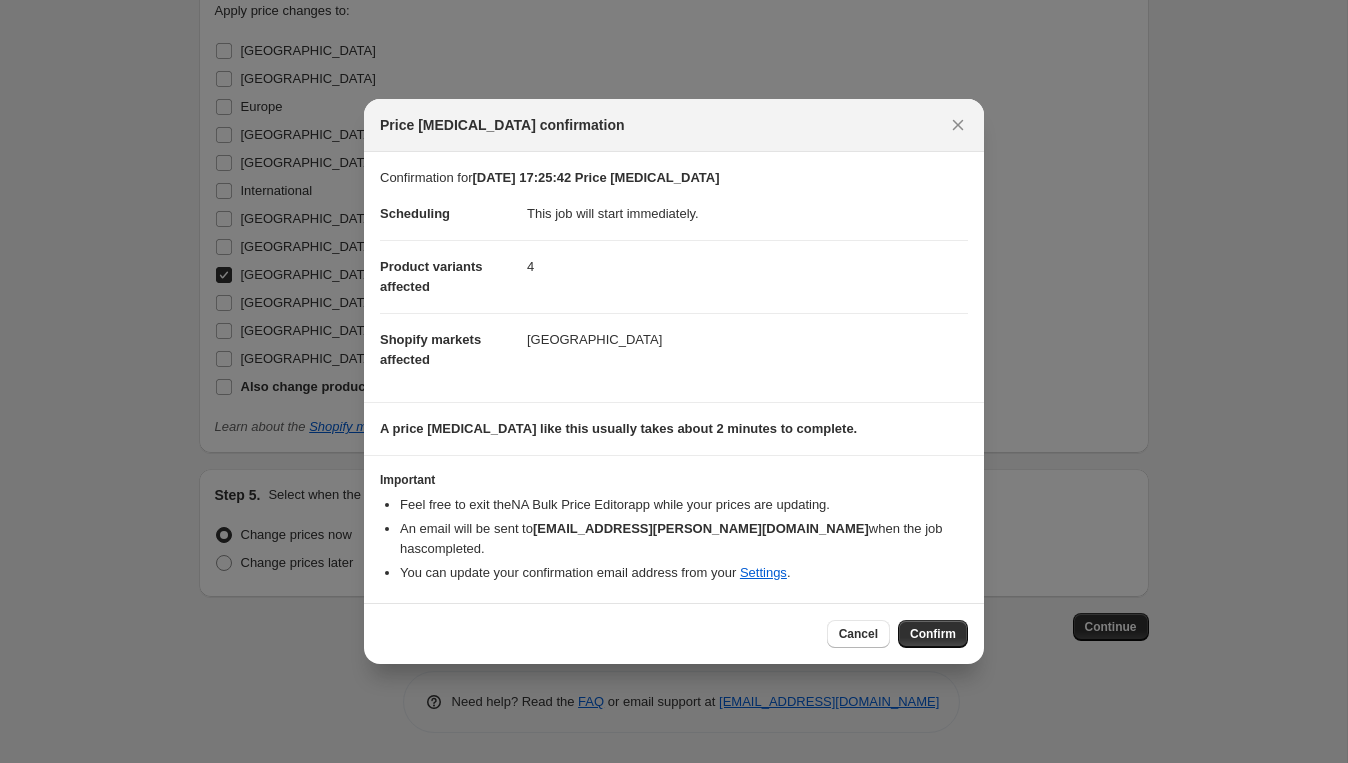 click on "Confirm" at bounding box center [933, 634] 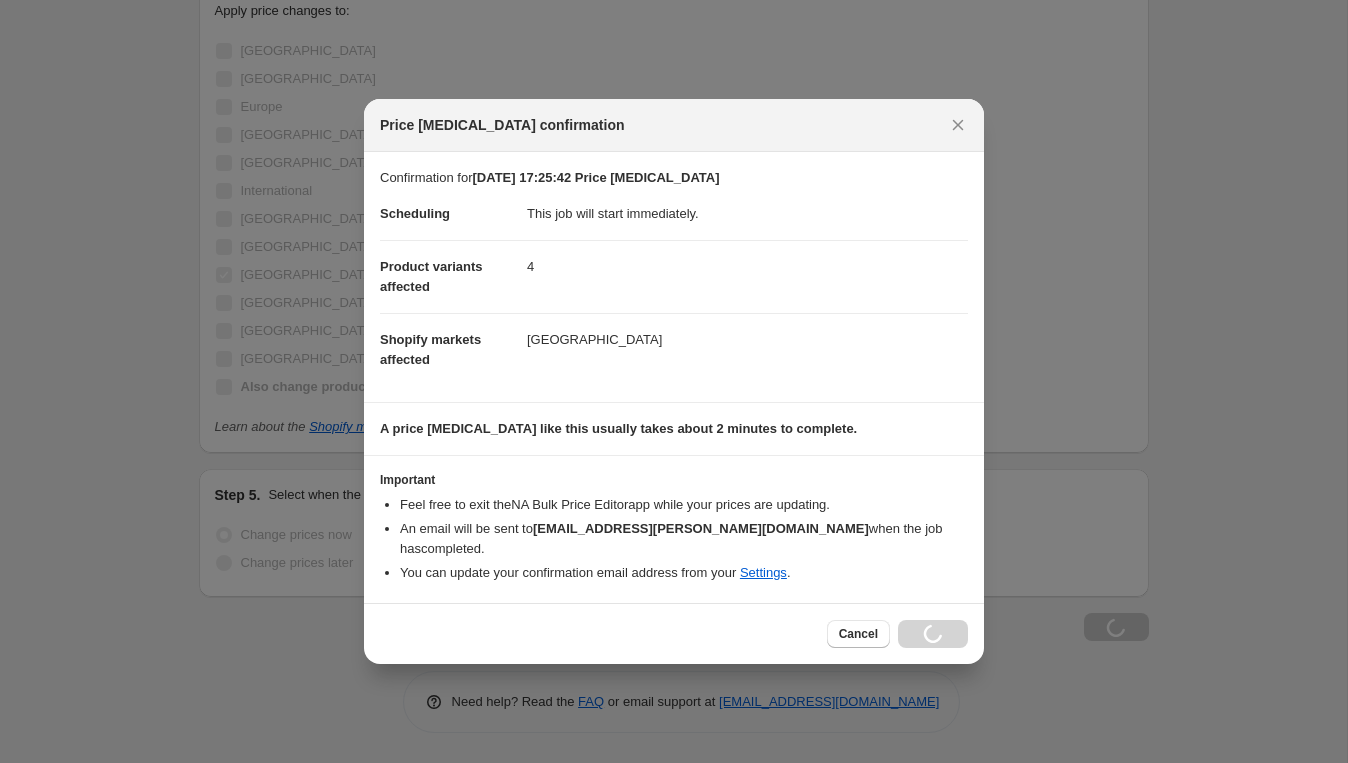 scroll, scrollTop: 3598, scrollLeft: 0, axis: vertical 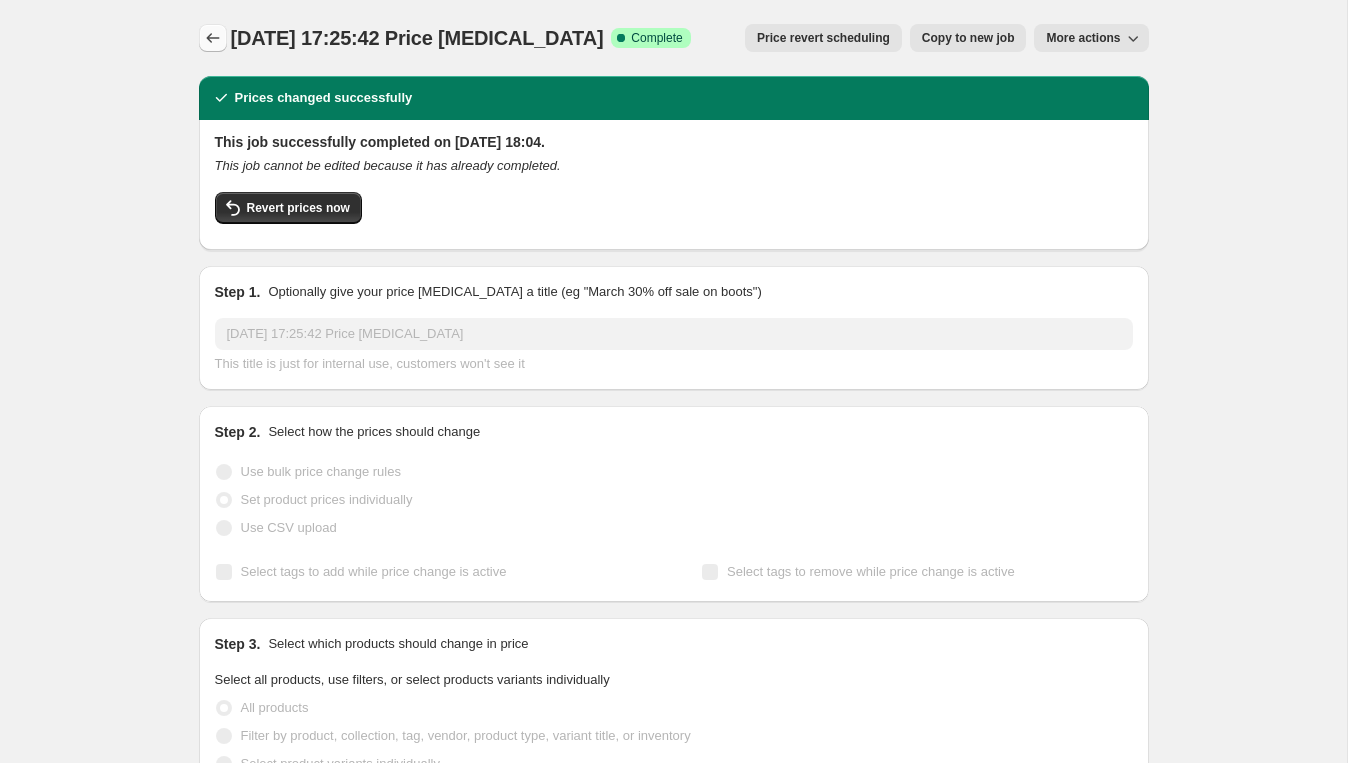 click 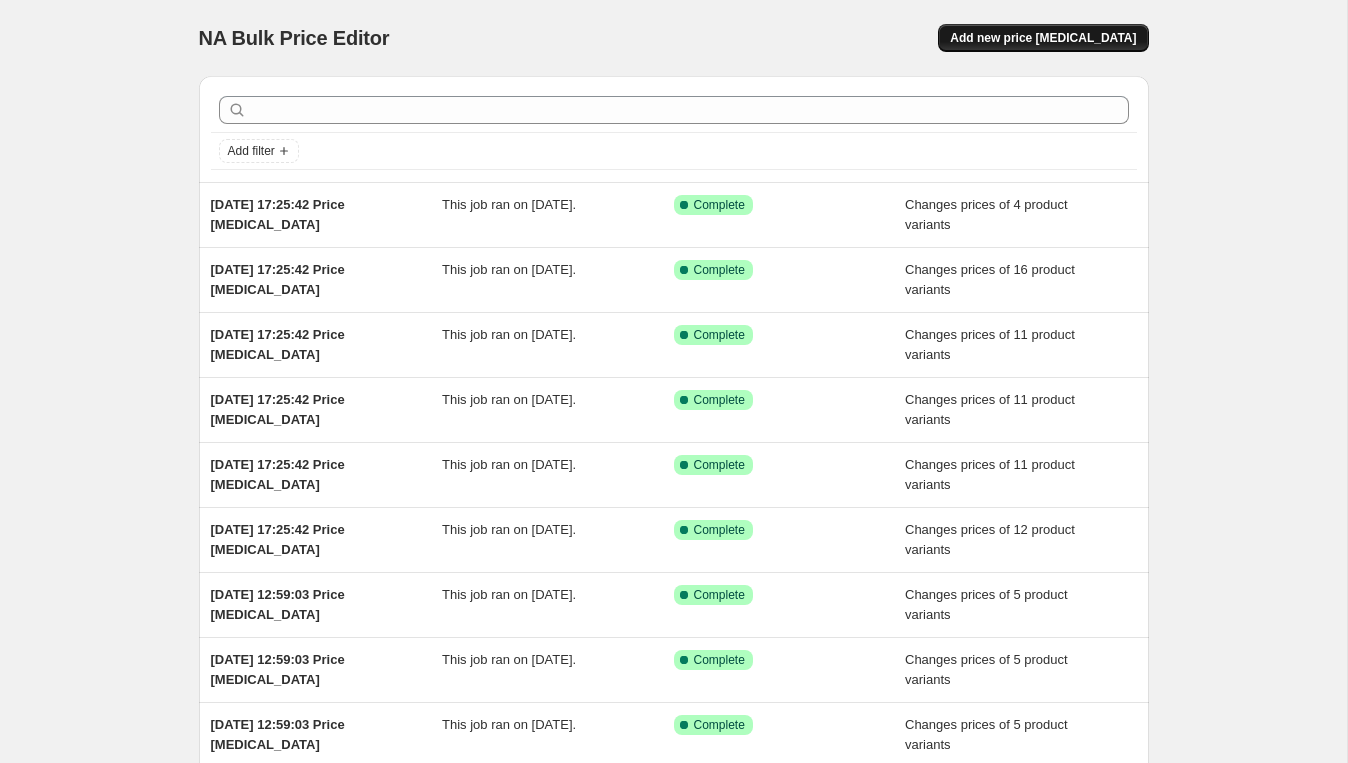 click on "Add new price [MEDICAL_DATA]" at bounding box center (1043, 38) 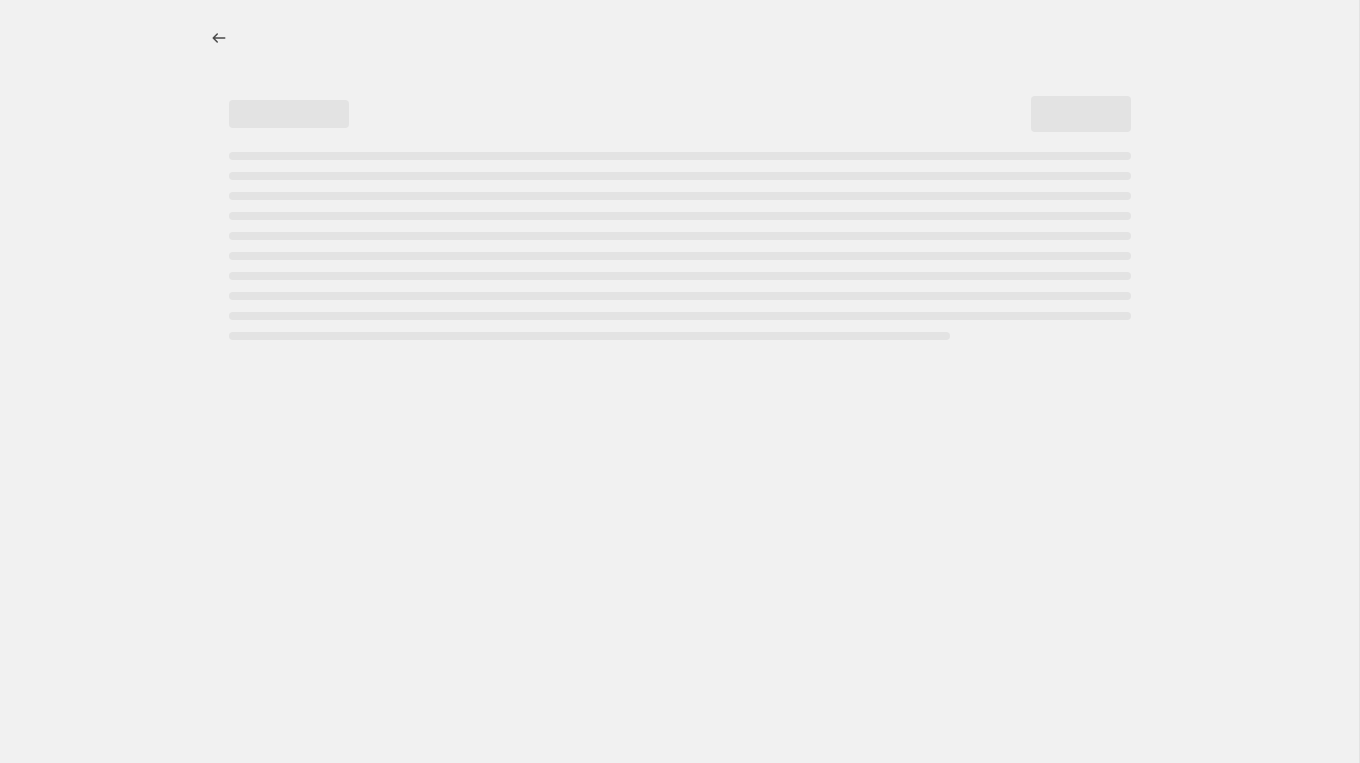 select on "percentage" 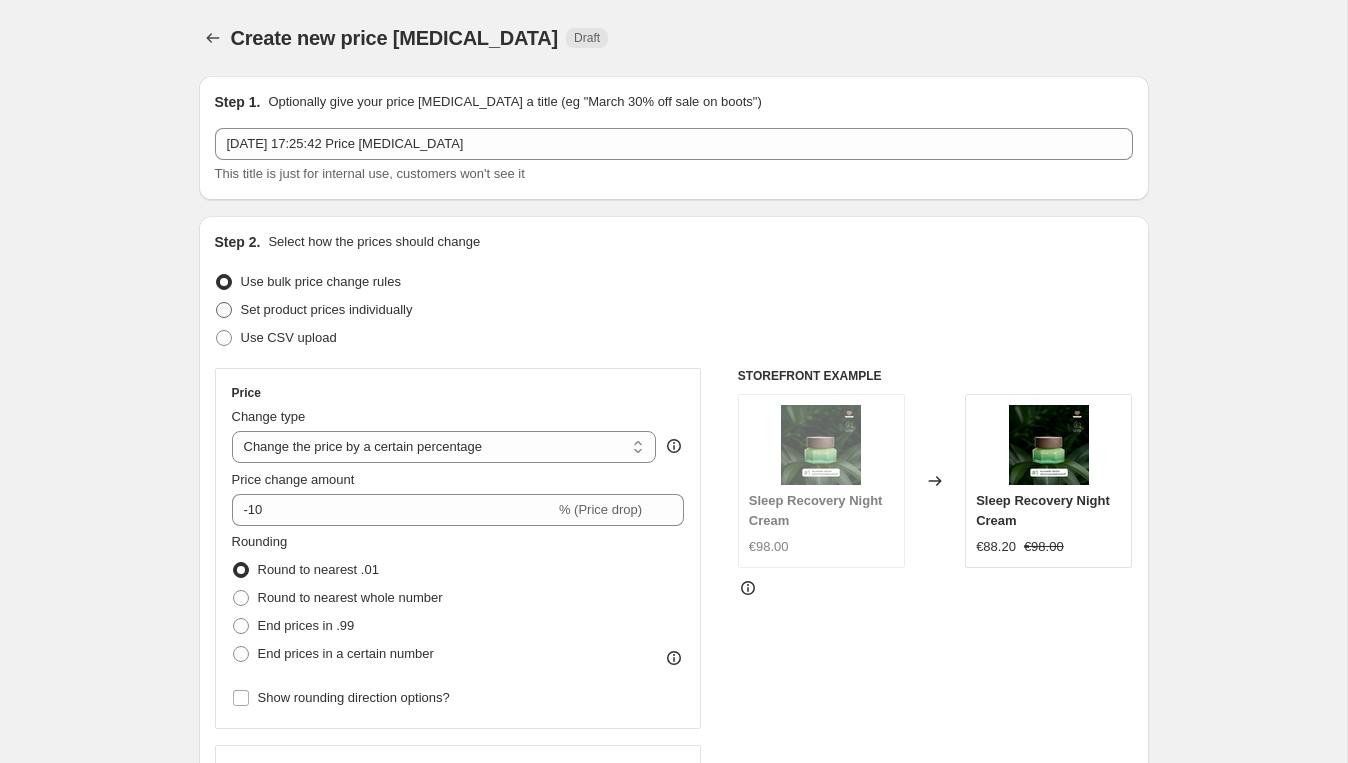 click on "Set product prices individually" at bounding box center (327, 309) 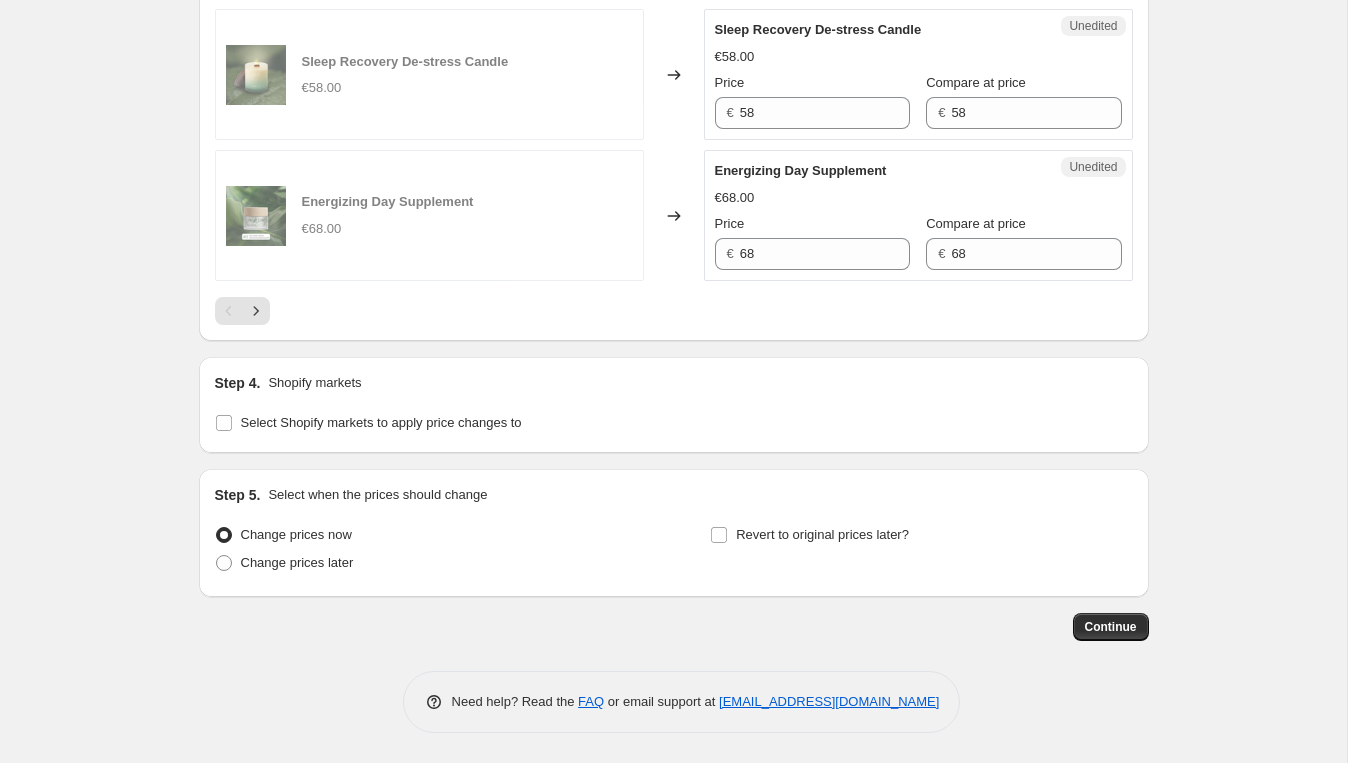 scroll, scrollTop: 3258, scrollLeft: 0, axis: vertical 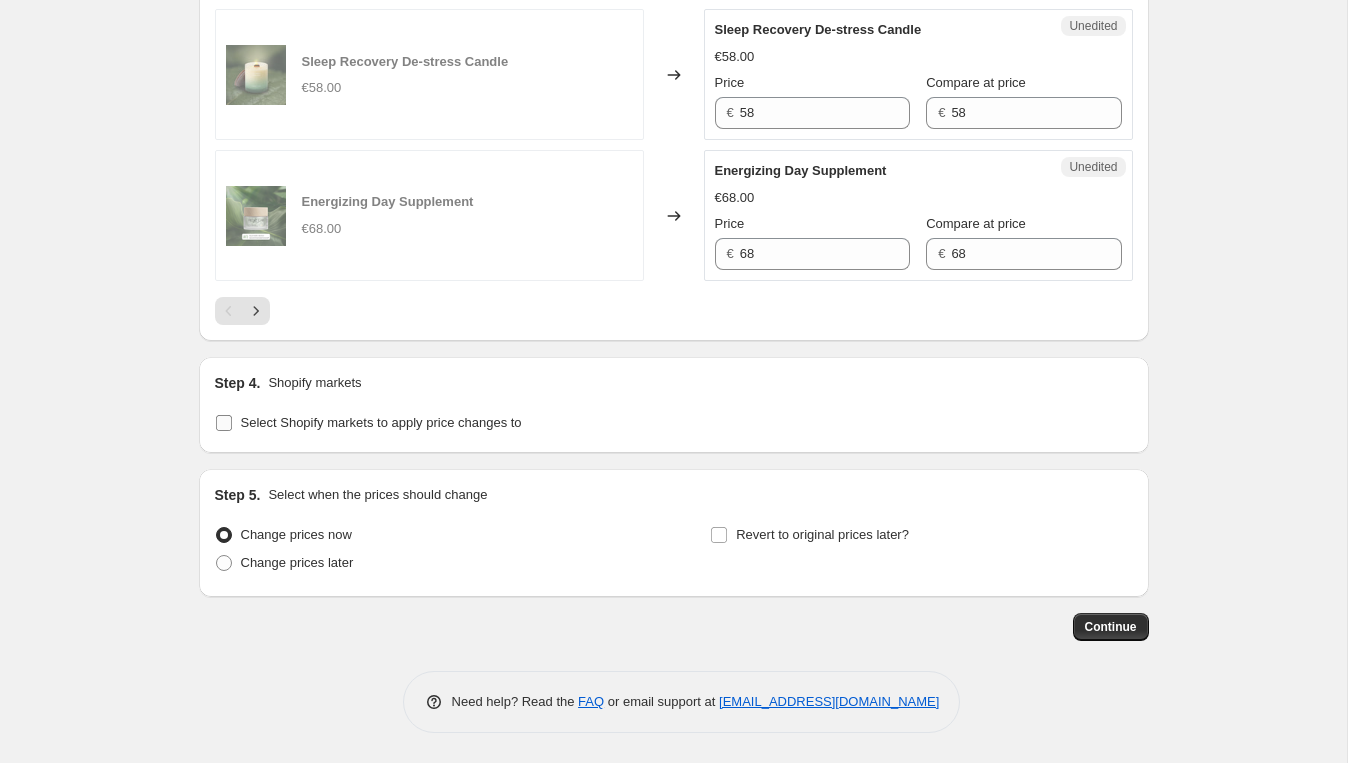 click on "Select Shopify markets to apply price changes to" at bounding box center (224, 423) 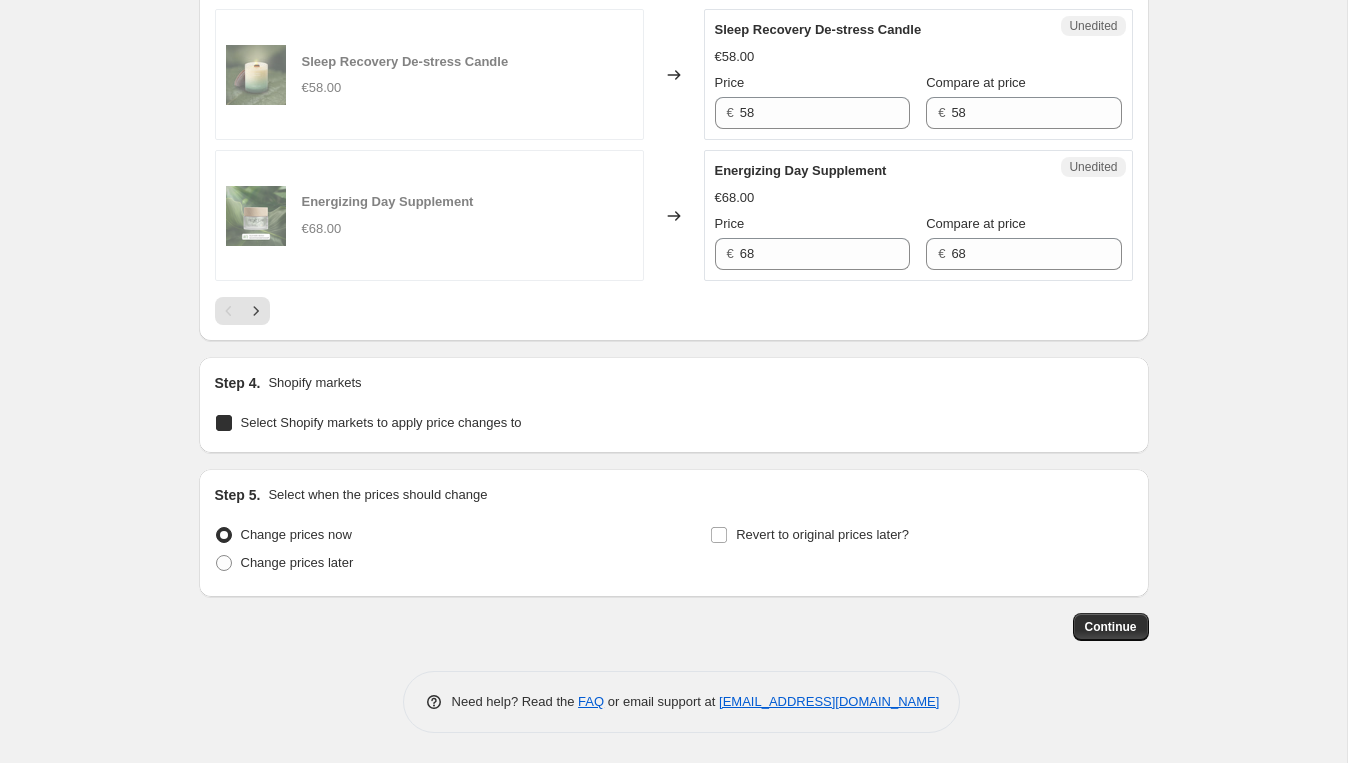 checkbox on "true" 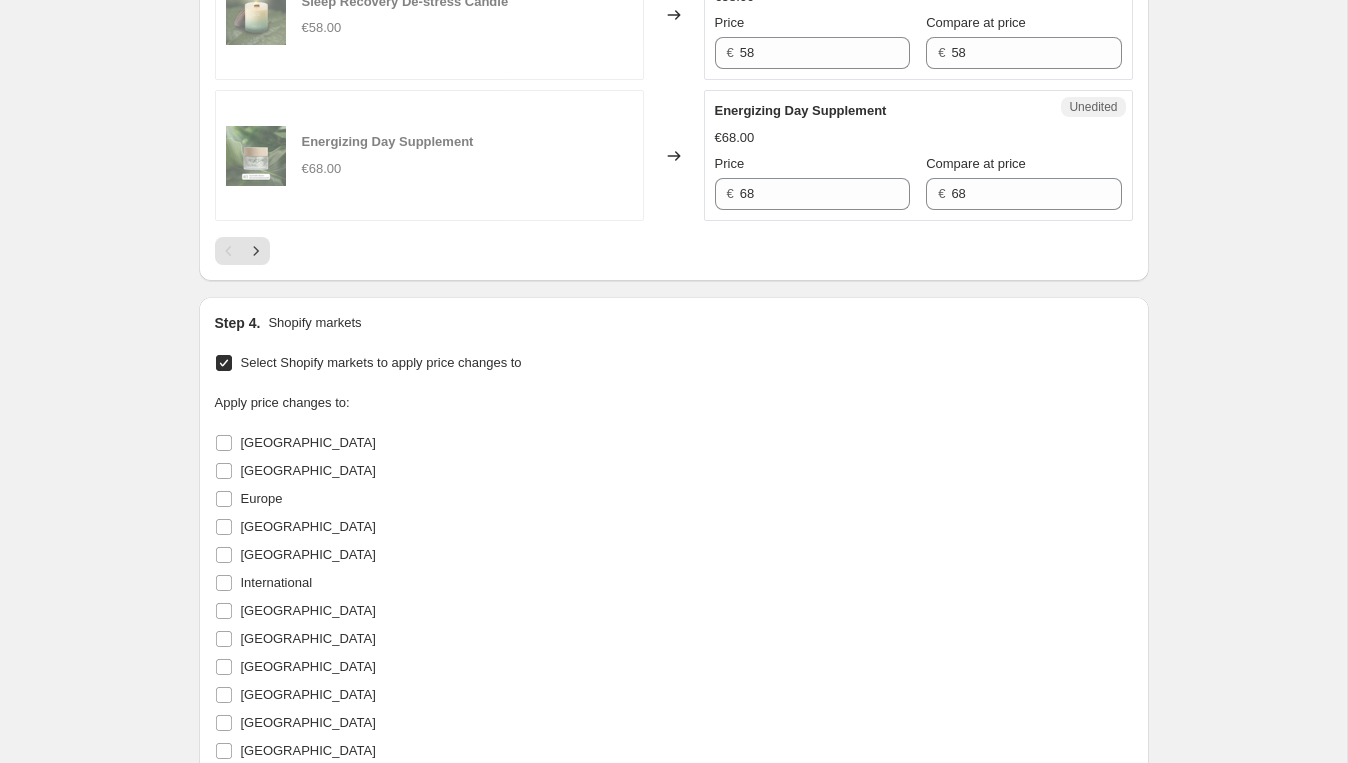 scroll, scrollTop: 3302, scrollLeft: 0, axis: vertical 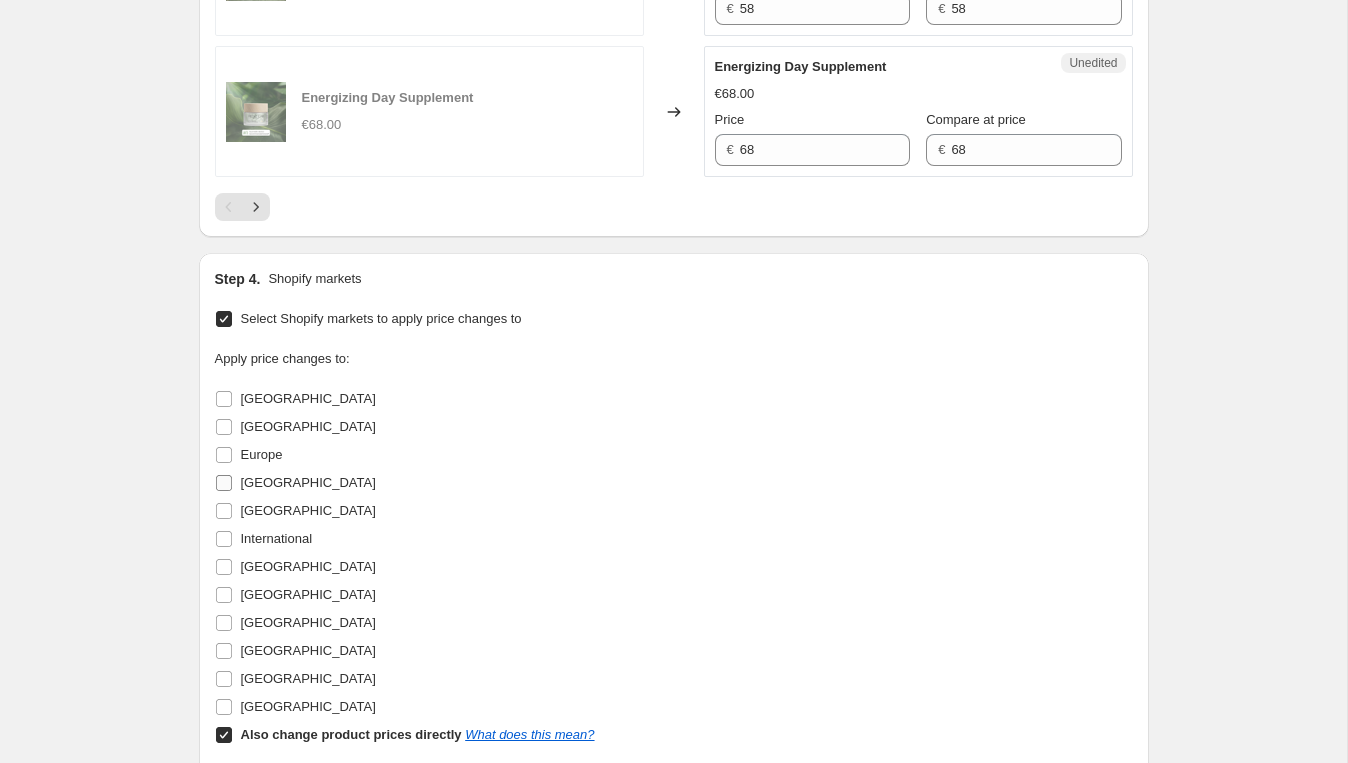 click on "[GEOGRAPHIC_DATA]" at bounding box center (308, 482) 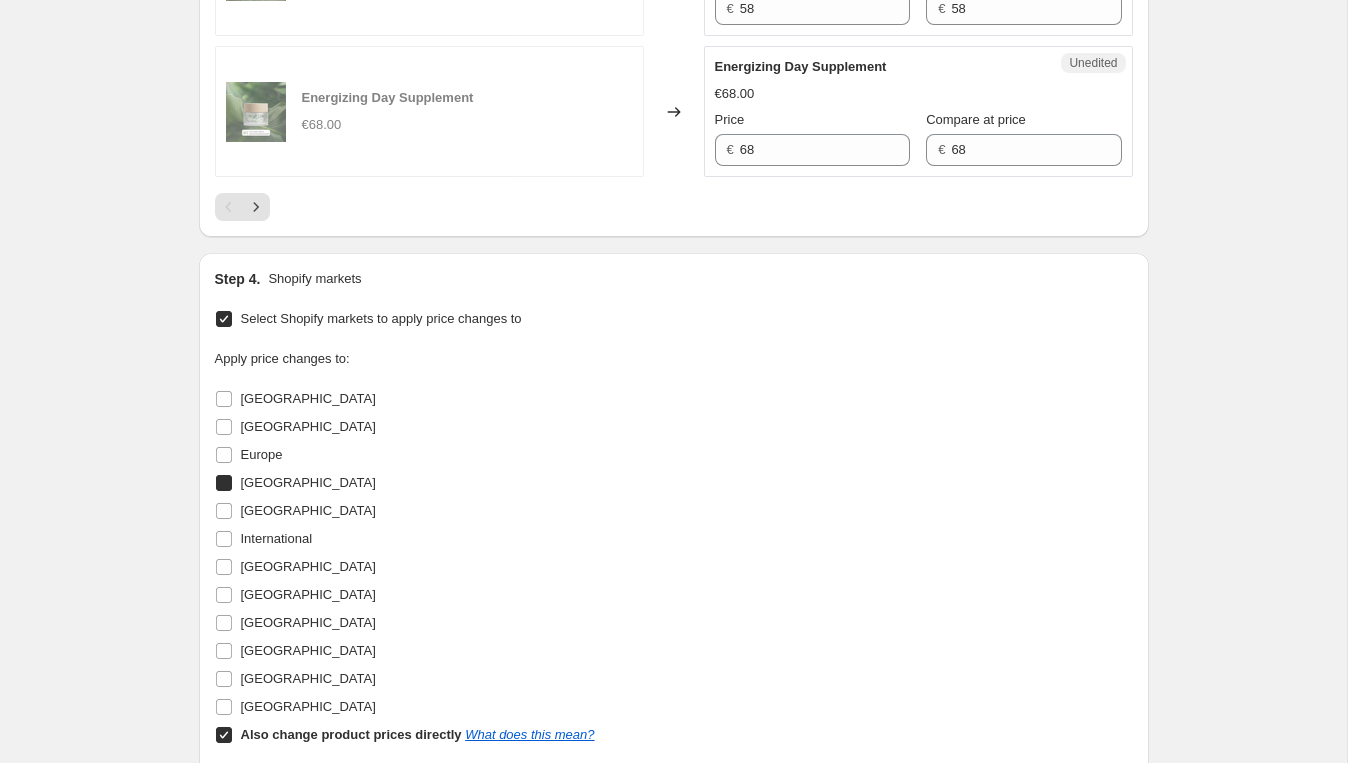 checkbox on "true" 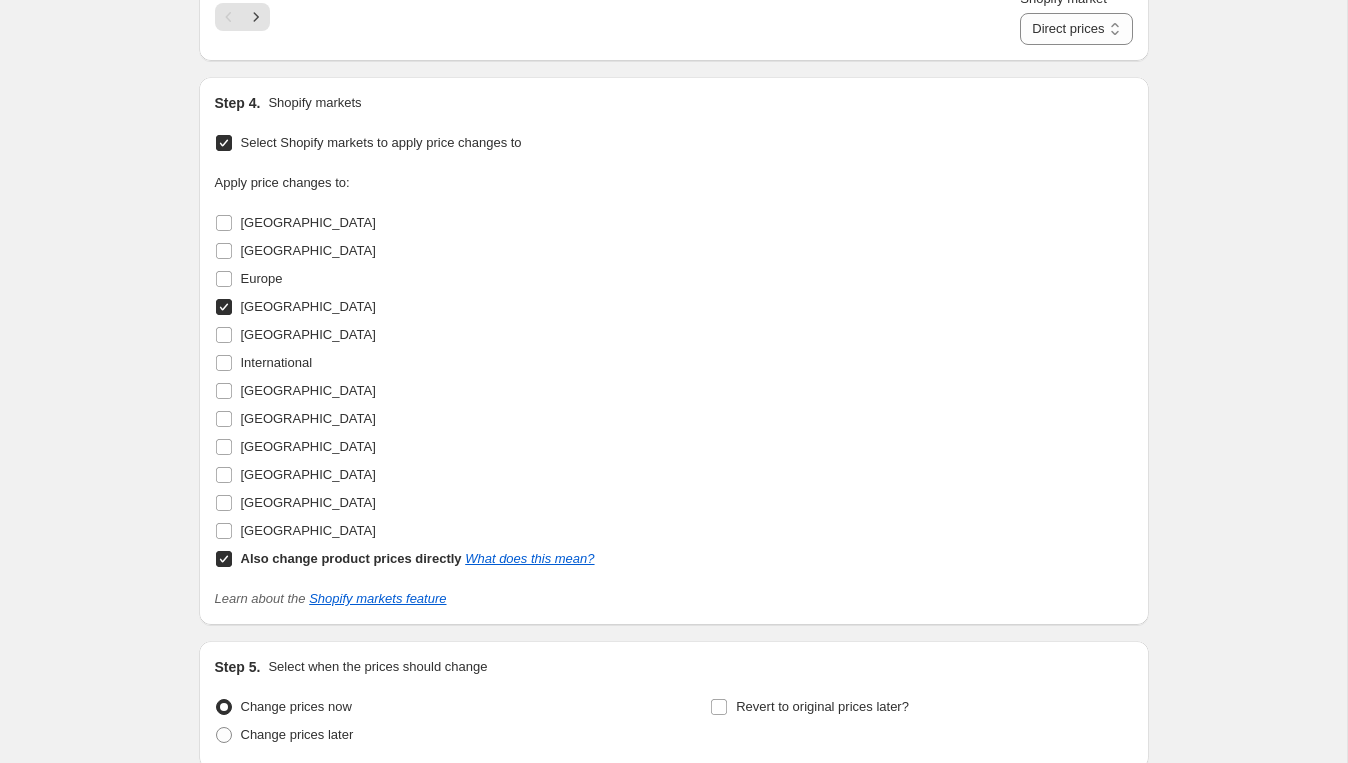 scroll, scrollTop: 3521, scrollLeft: 0, axis: vertical 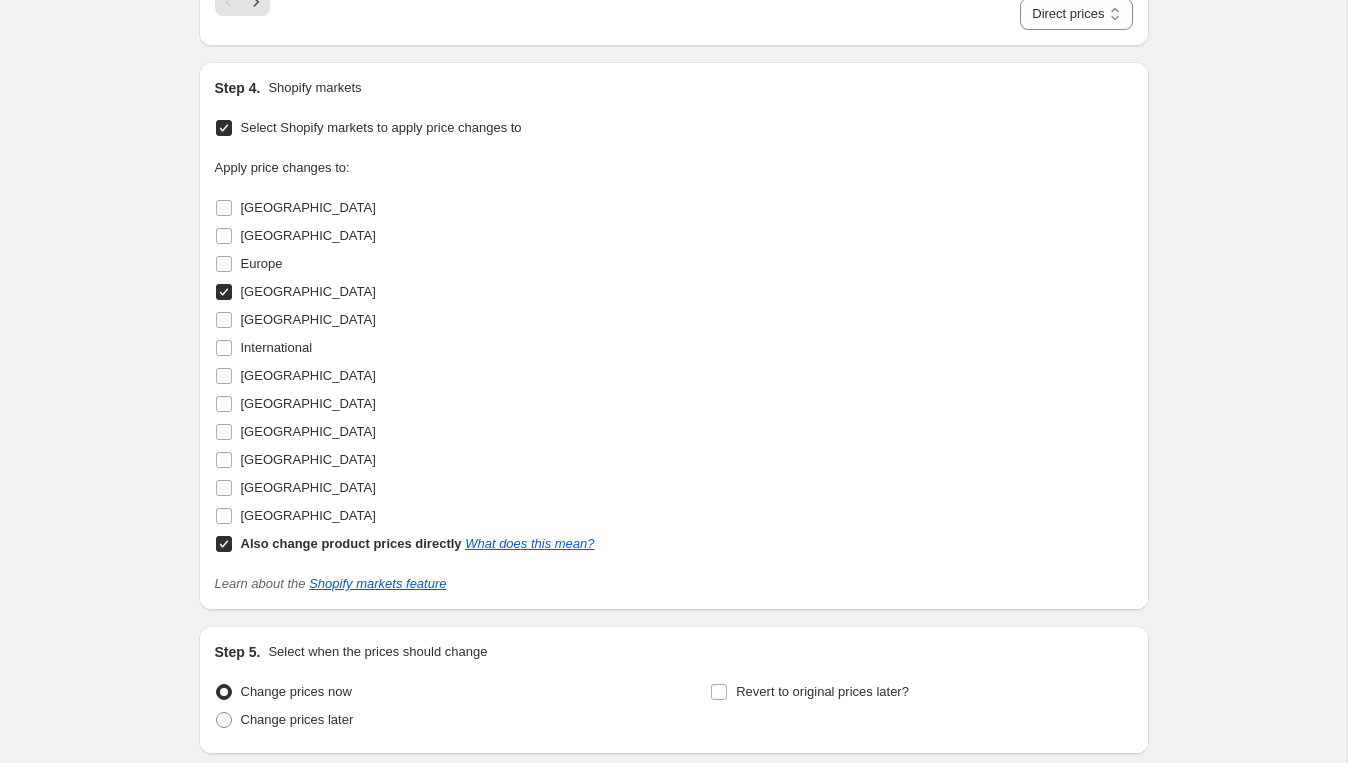 click on "Also change product prices directly   What does this mean?" at bounding box center [224, 544] 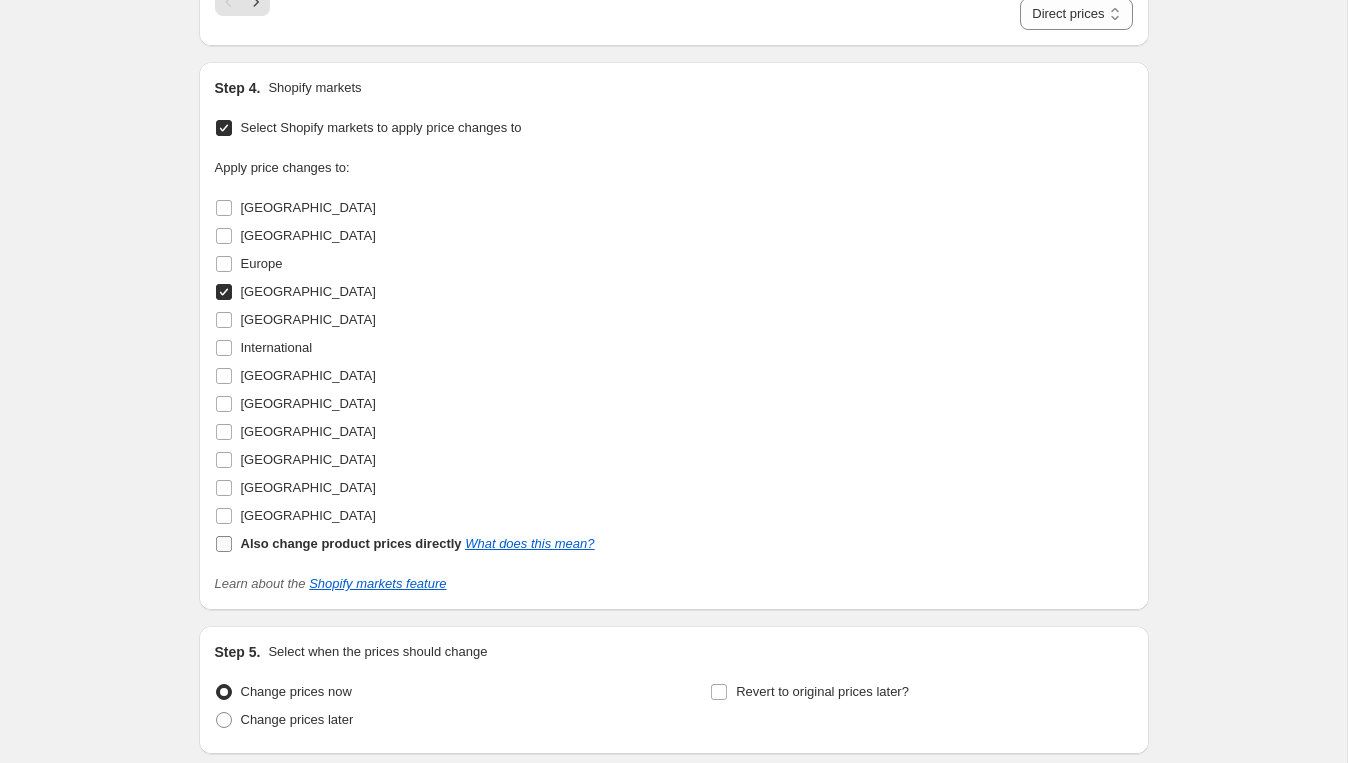checkbox on "false" 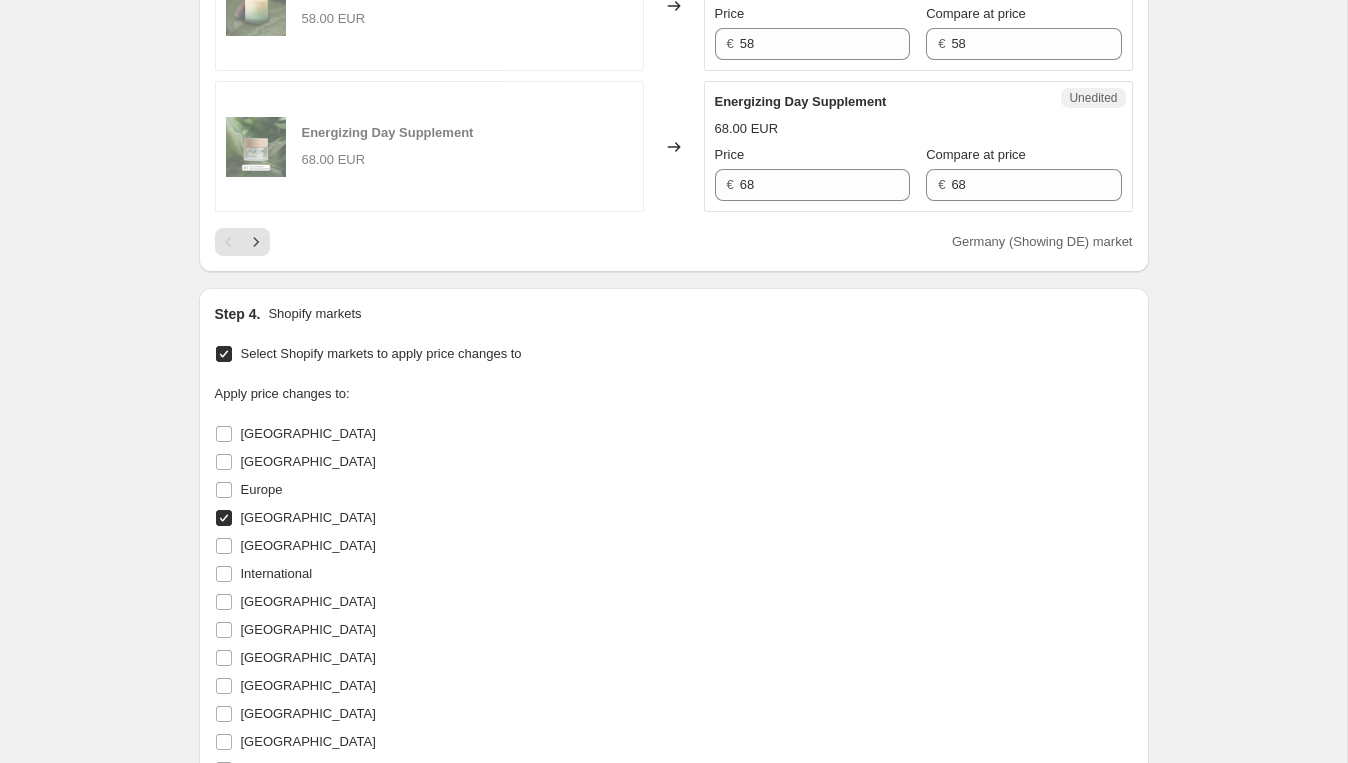 scroll, scrollTop: 3275, scrollLeft: 0, axis: vertical 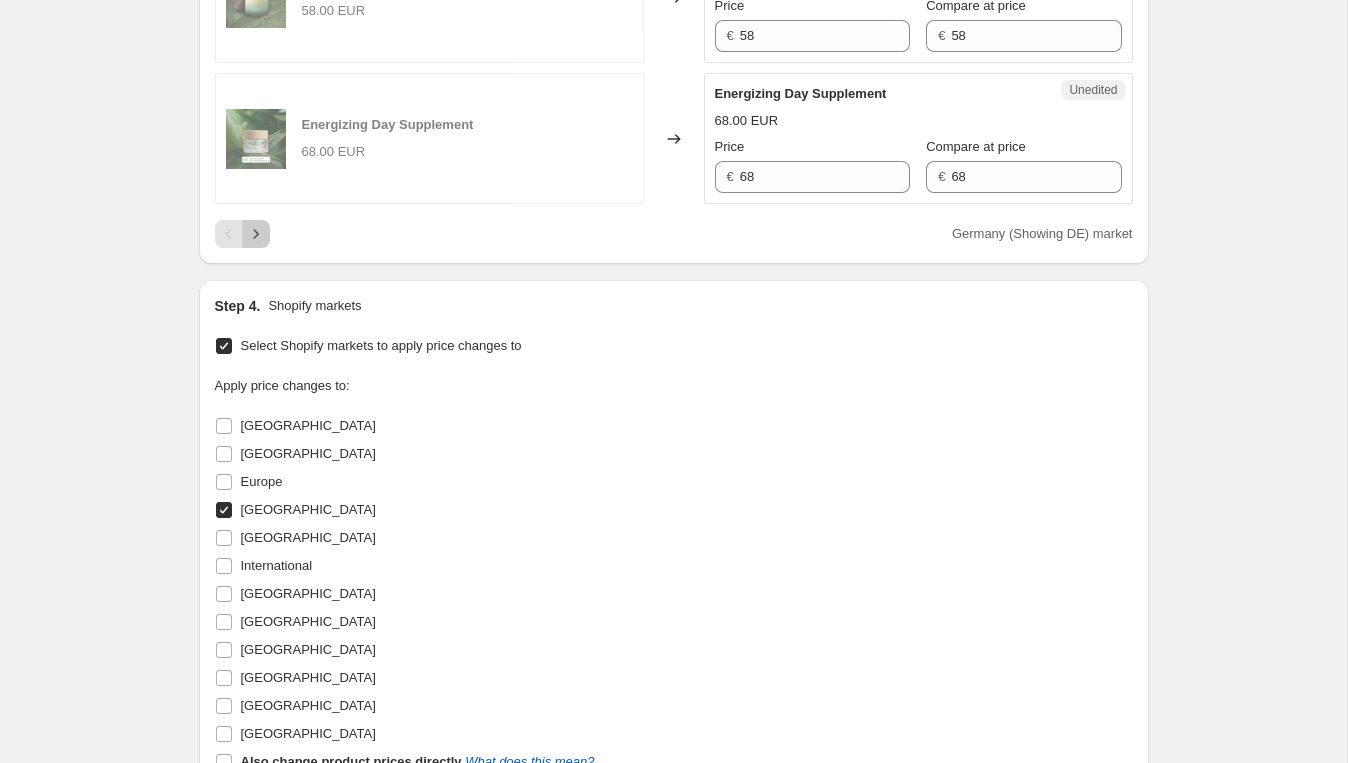 click 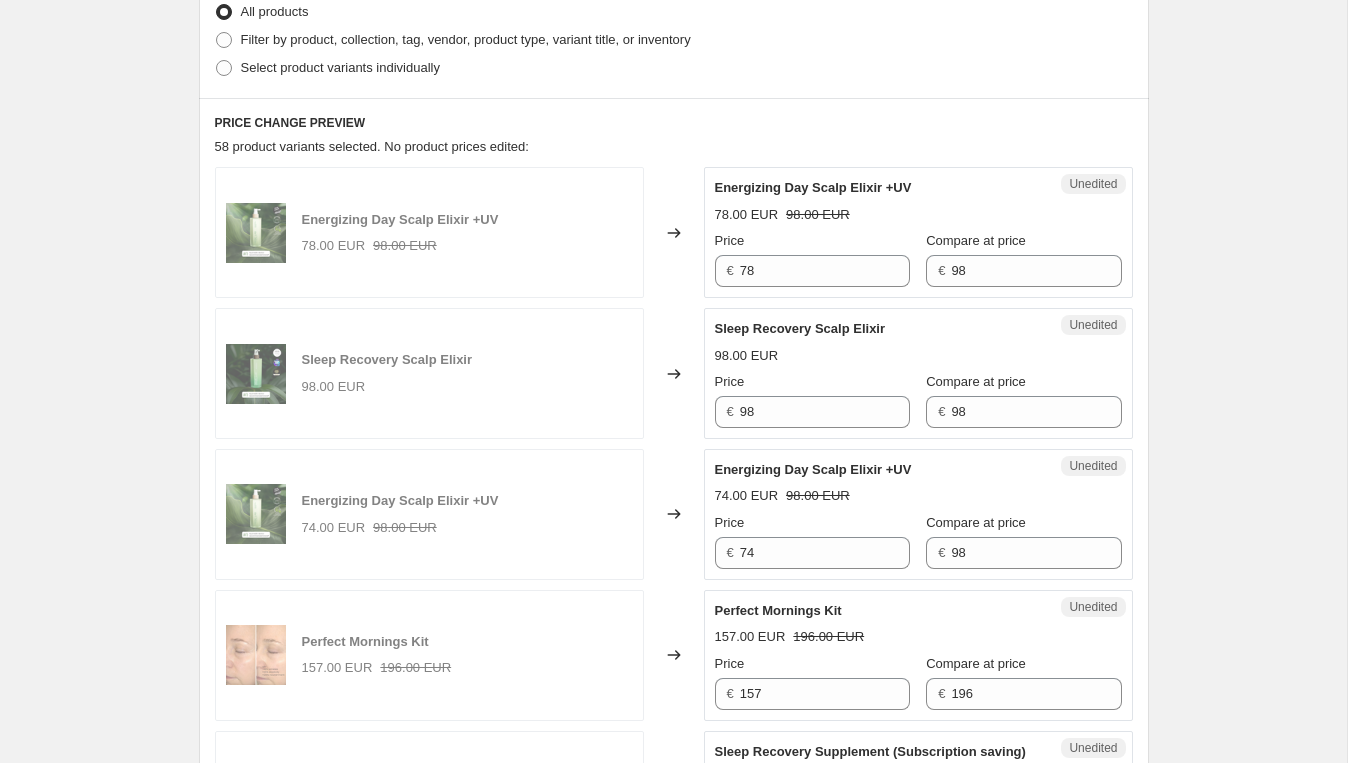 scroll, scrollTop: 535, scrollLeft: 0, axis: vertical 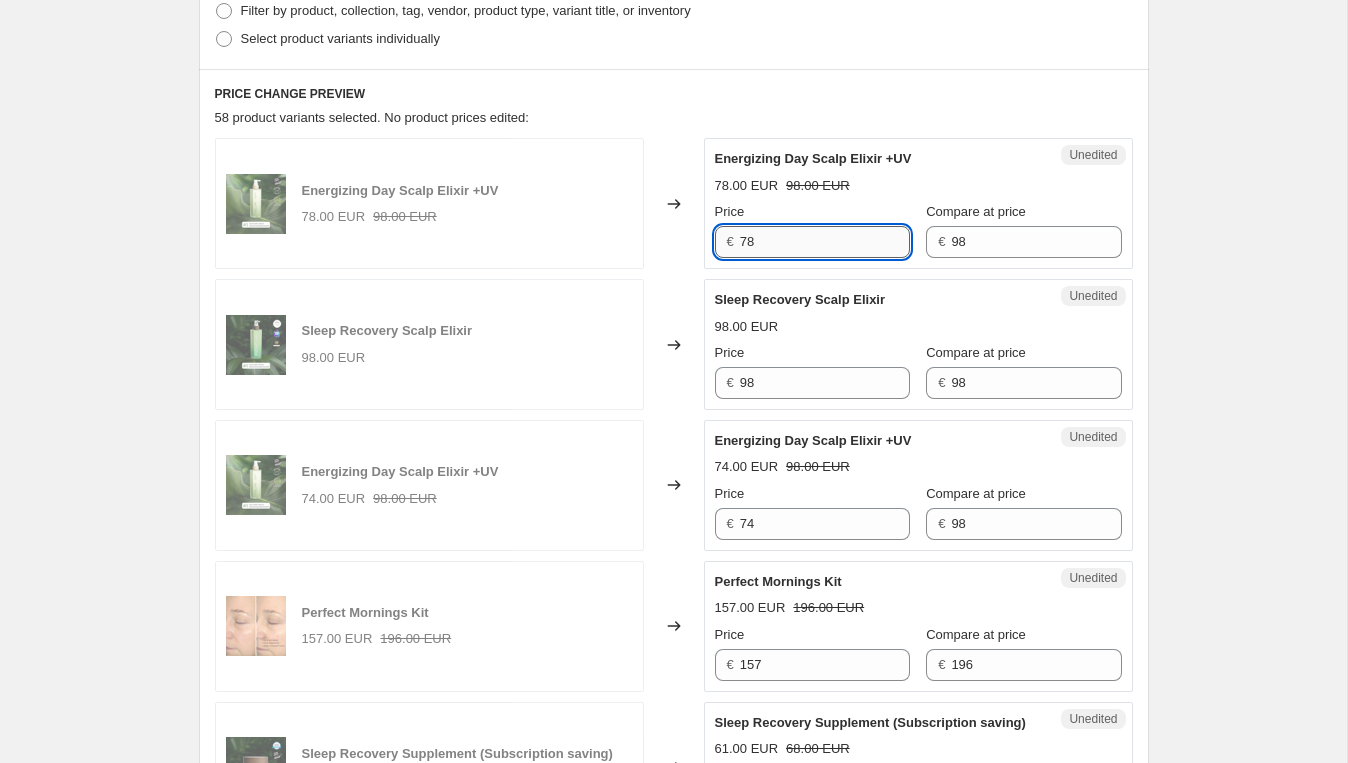 click on "78" at bounding box center [825, 242] 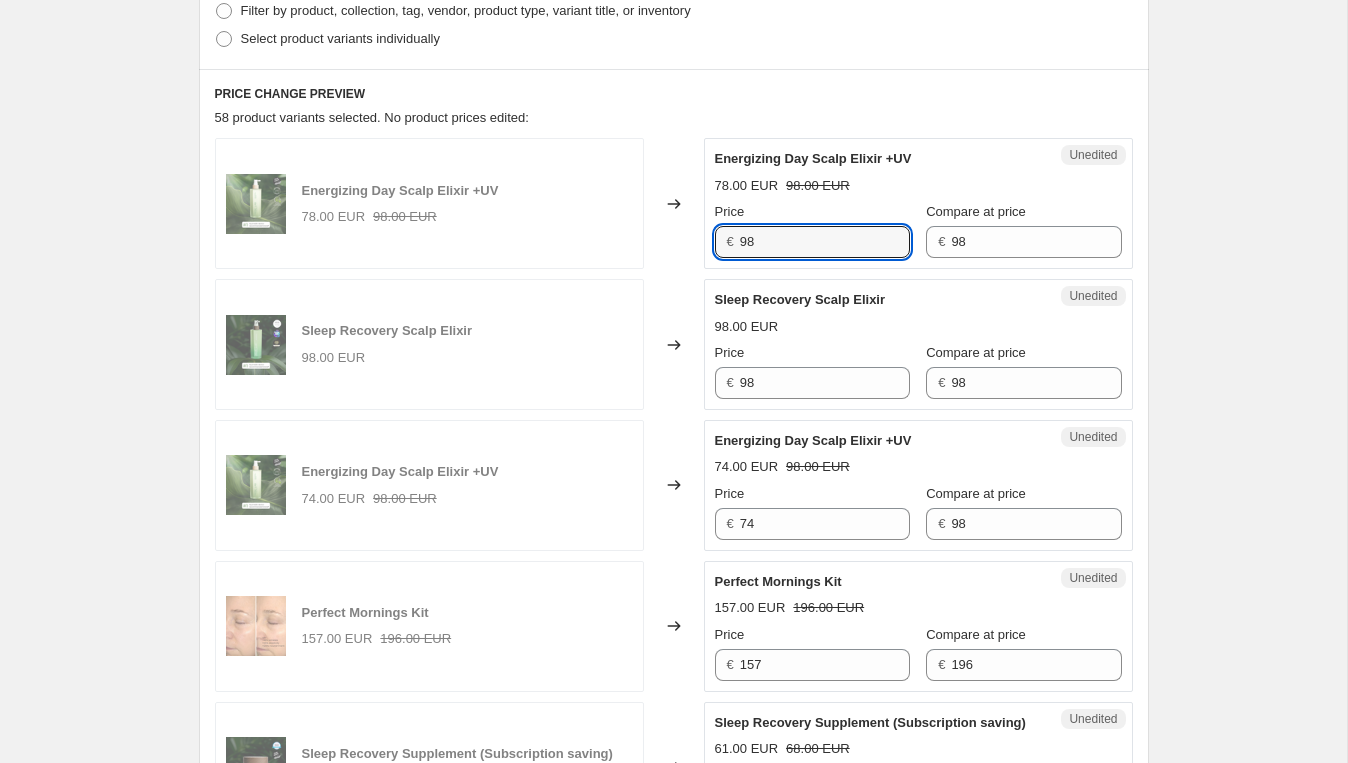 type on "98" 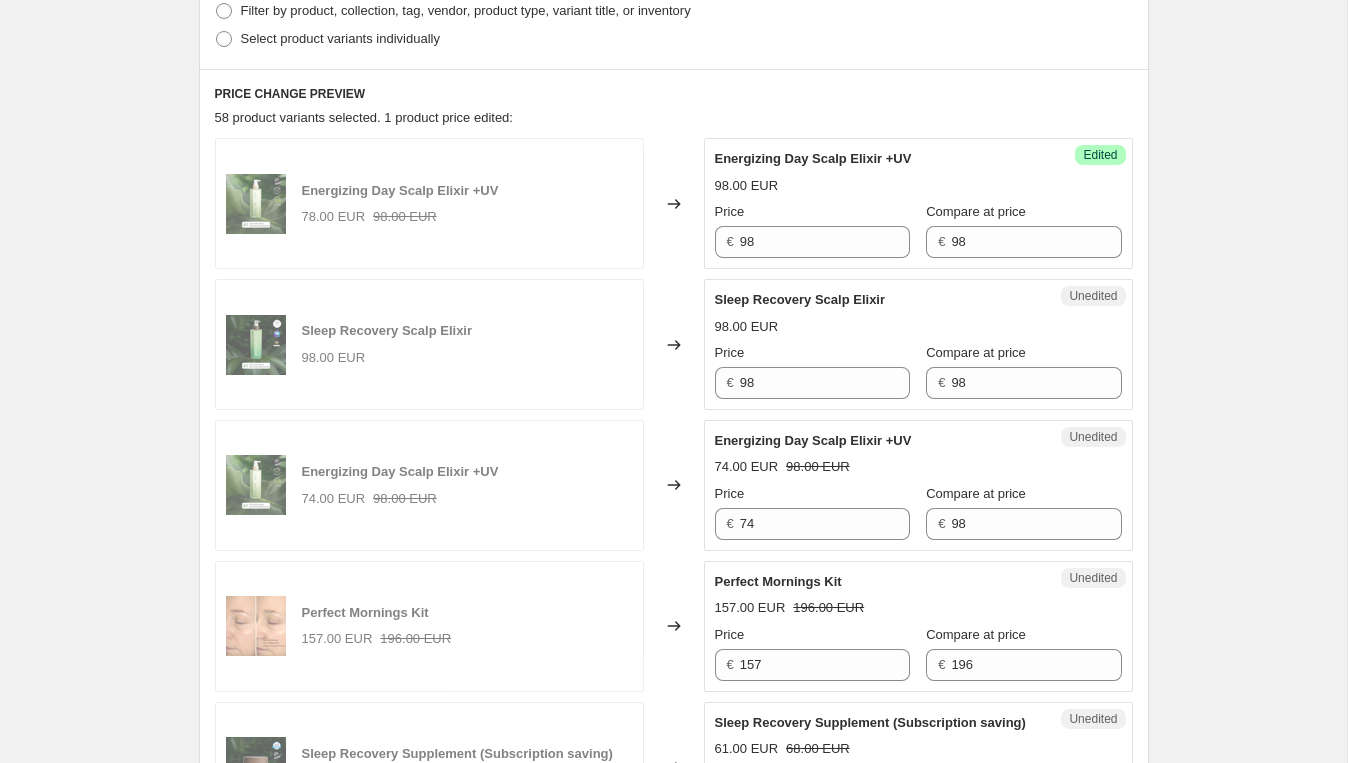 click on "Energizing Day Scalp Elixir +UV 98.00 EUR Price € 98 Compare at price € 98" at bounding box center (918, 203) 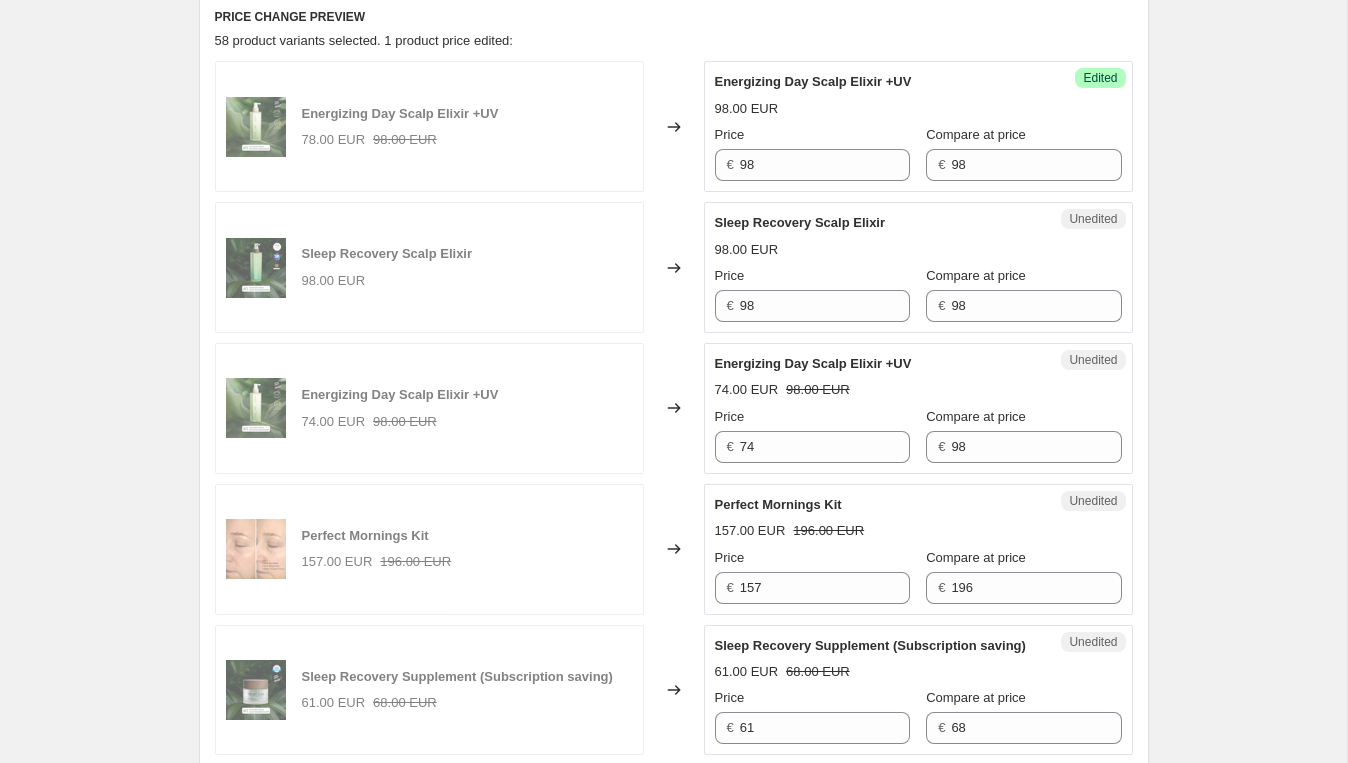 scroll, scrollTop: 636, scrollLeft: 0, axis: vertical 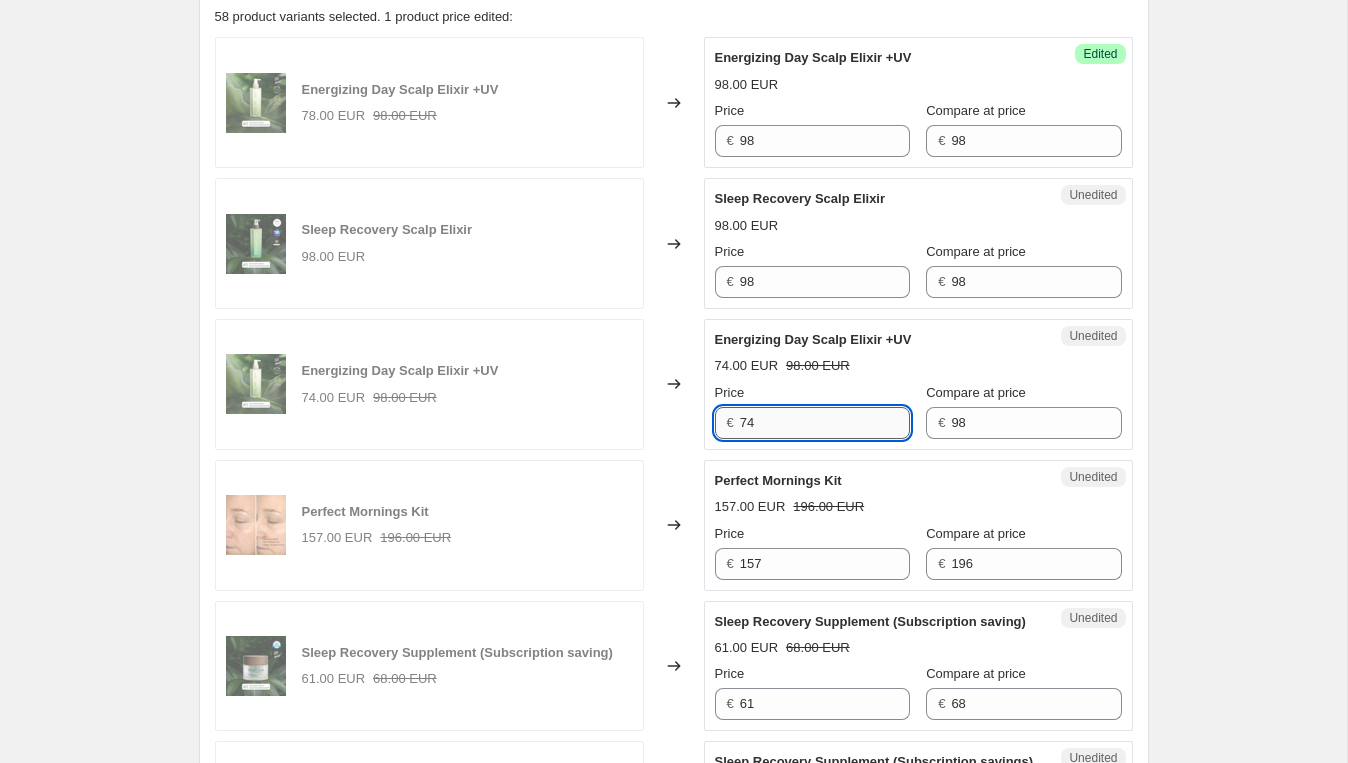 click on "74" at bounding box center [825, 423] 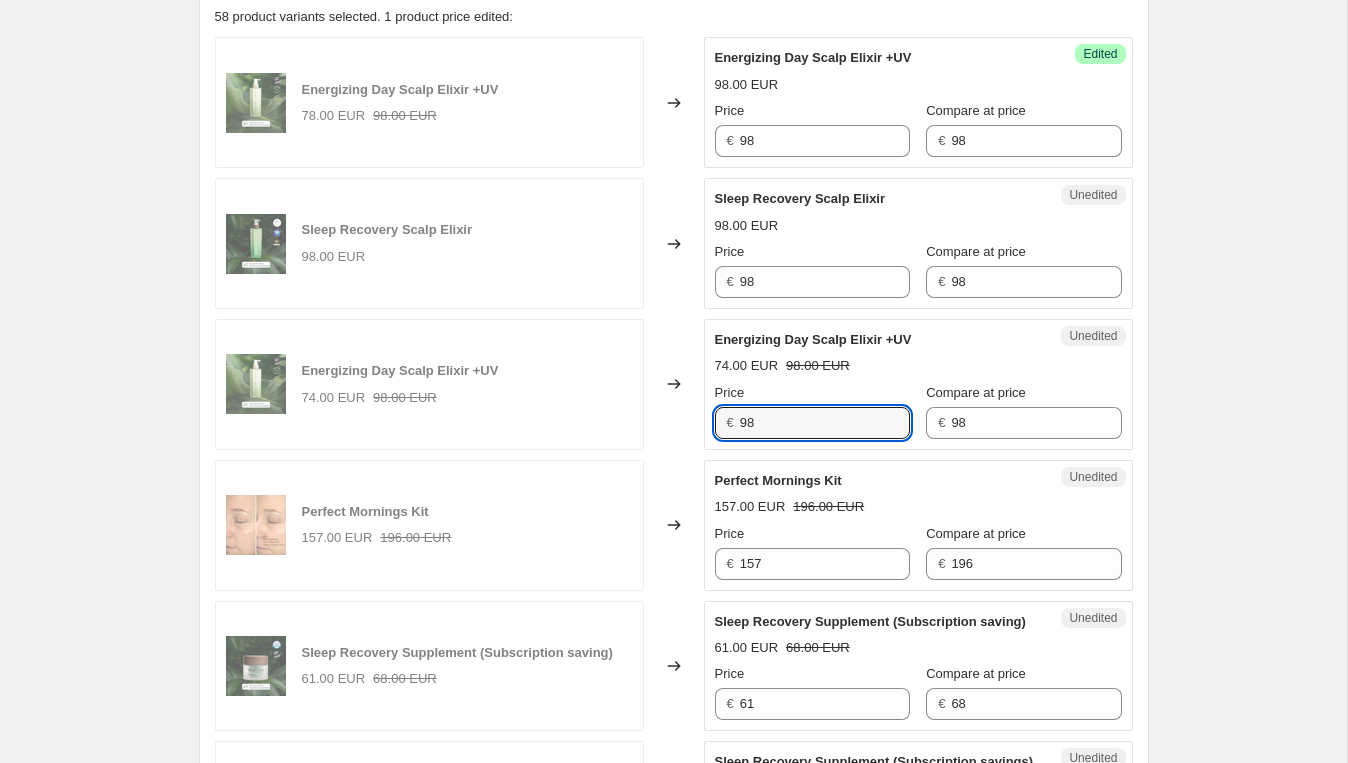 type on "98" 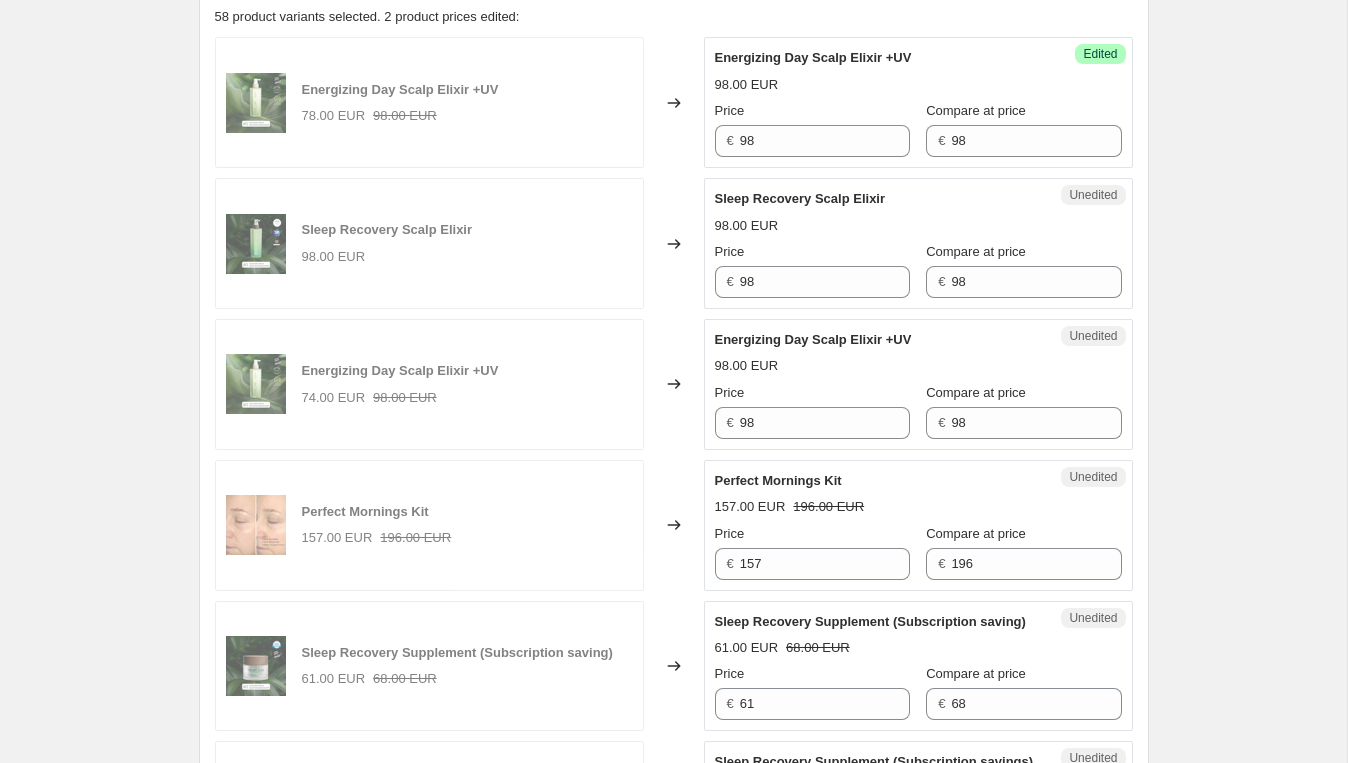 click on "Energizing Day Scalp Elixir +UV" at bounding box center [878, 340] 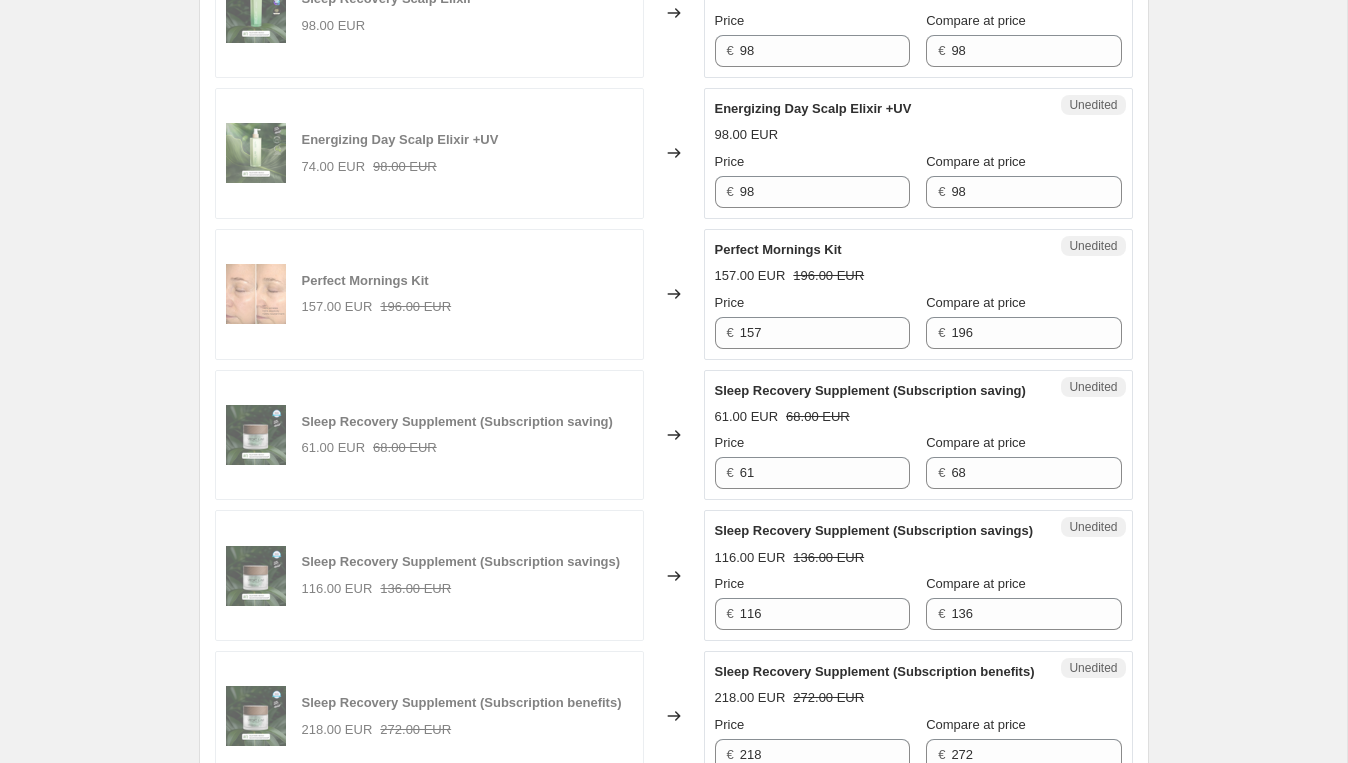 scroll, scrollTop: 893, scrollLeft: 0, axis: vertical 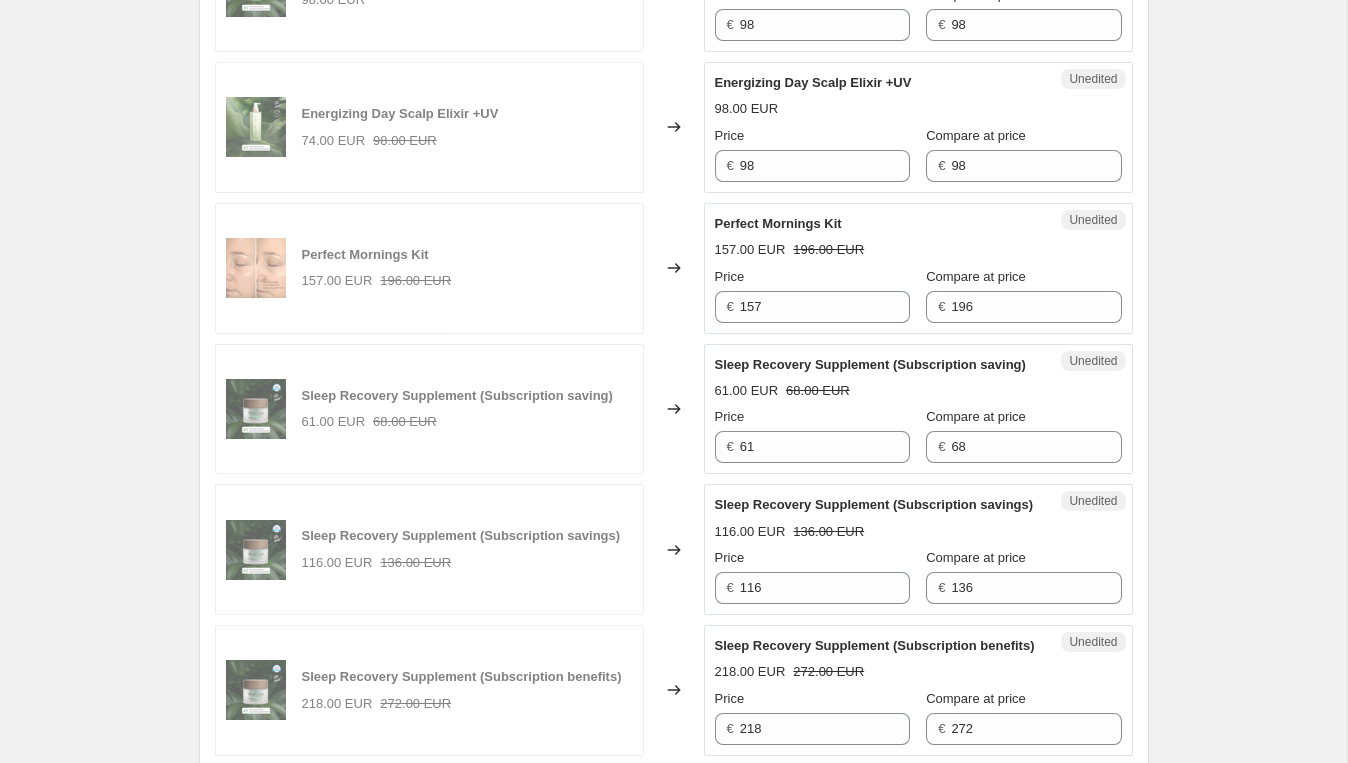click on "Perfect Mornings Kit" at bounding box center [878, 224] 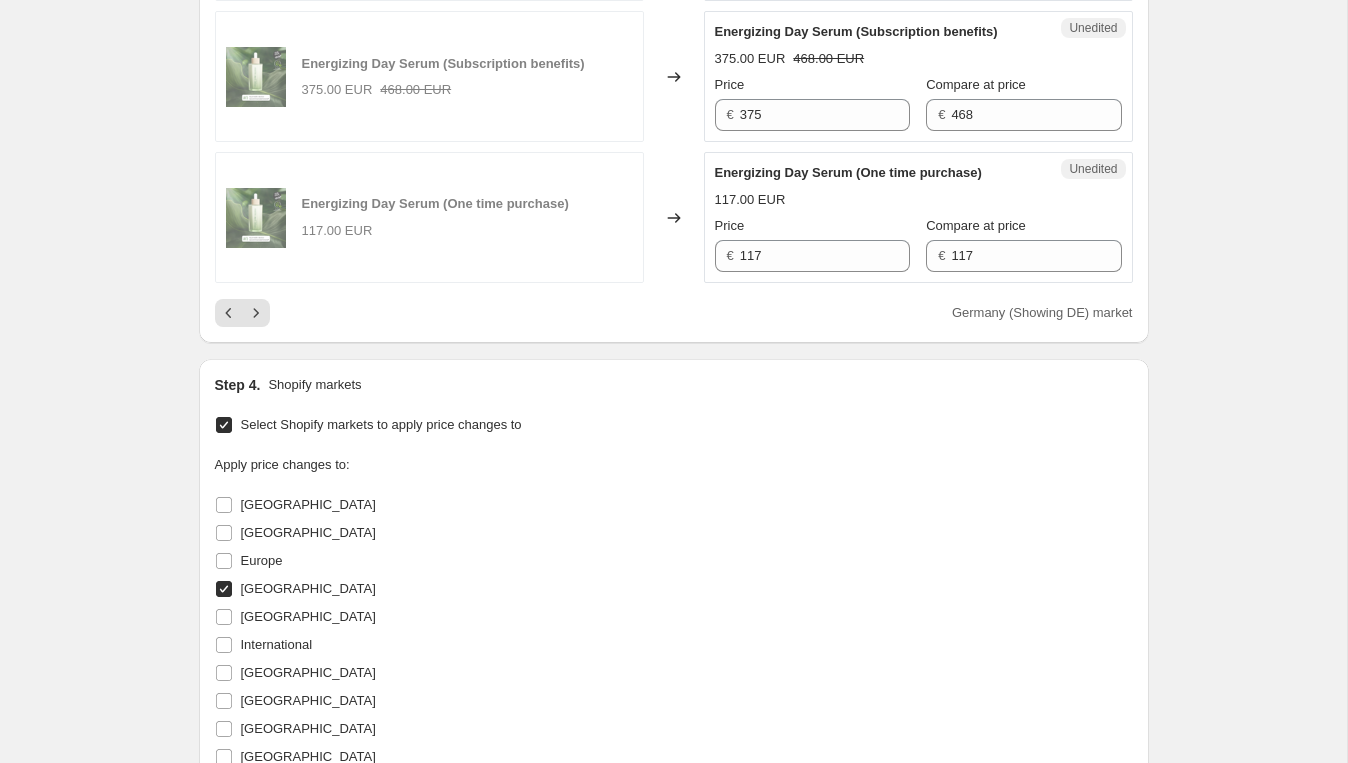 scroll, scrollTop: 3280, scrollLeft: 0, axis: vertical 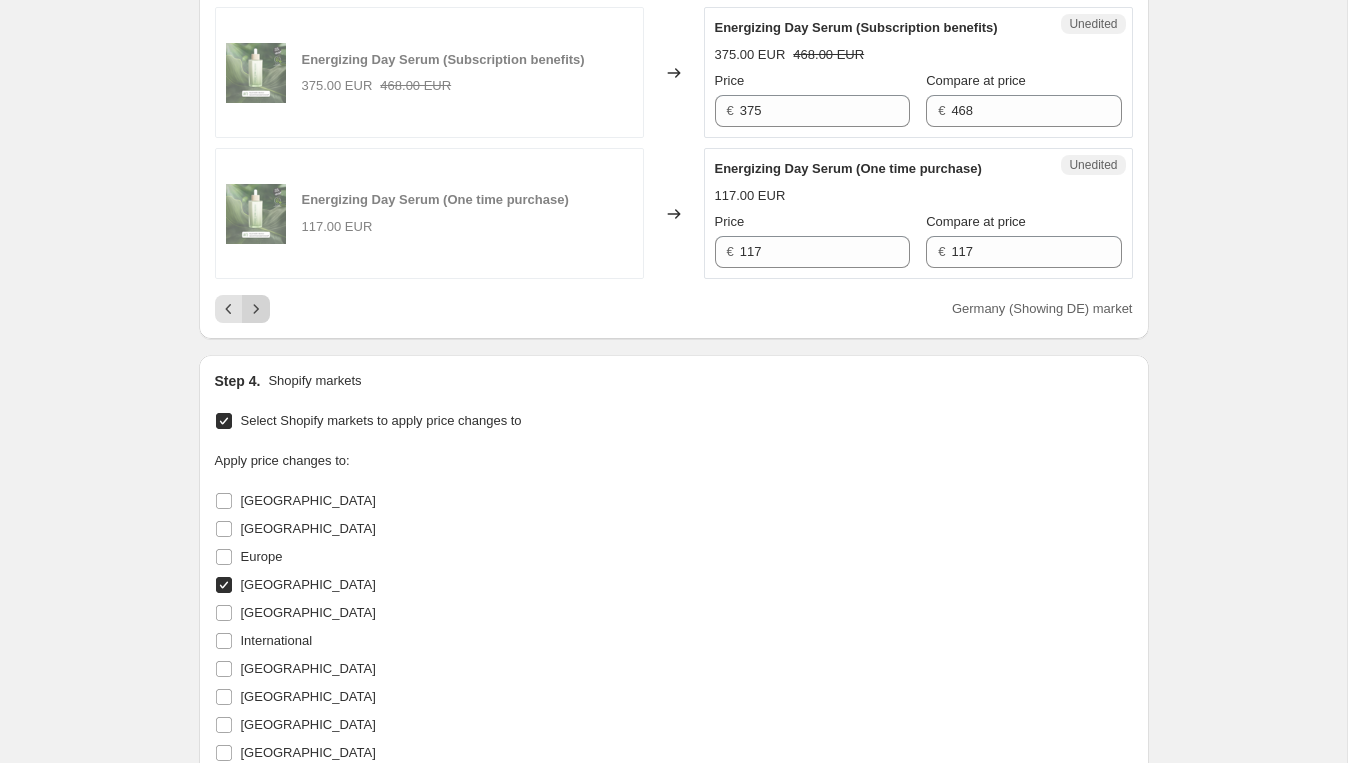 click 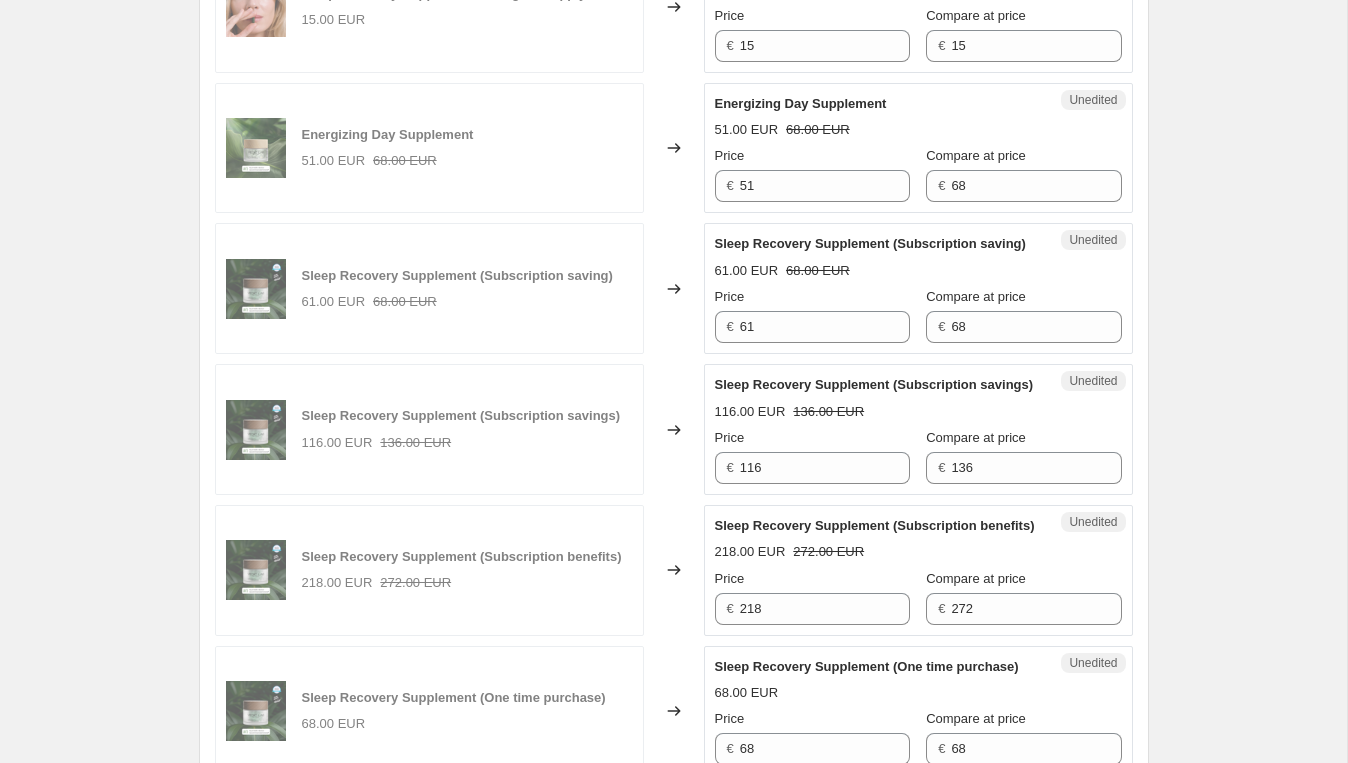 scroll, scrollTop: 2536, scrollLeft: 0, axis: vertical 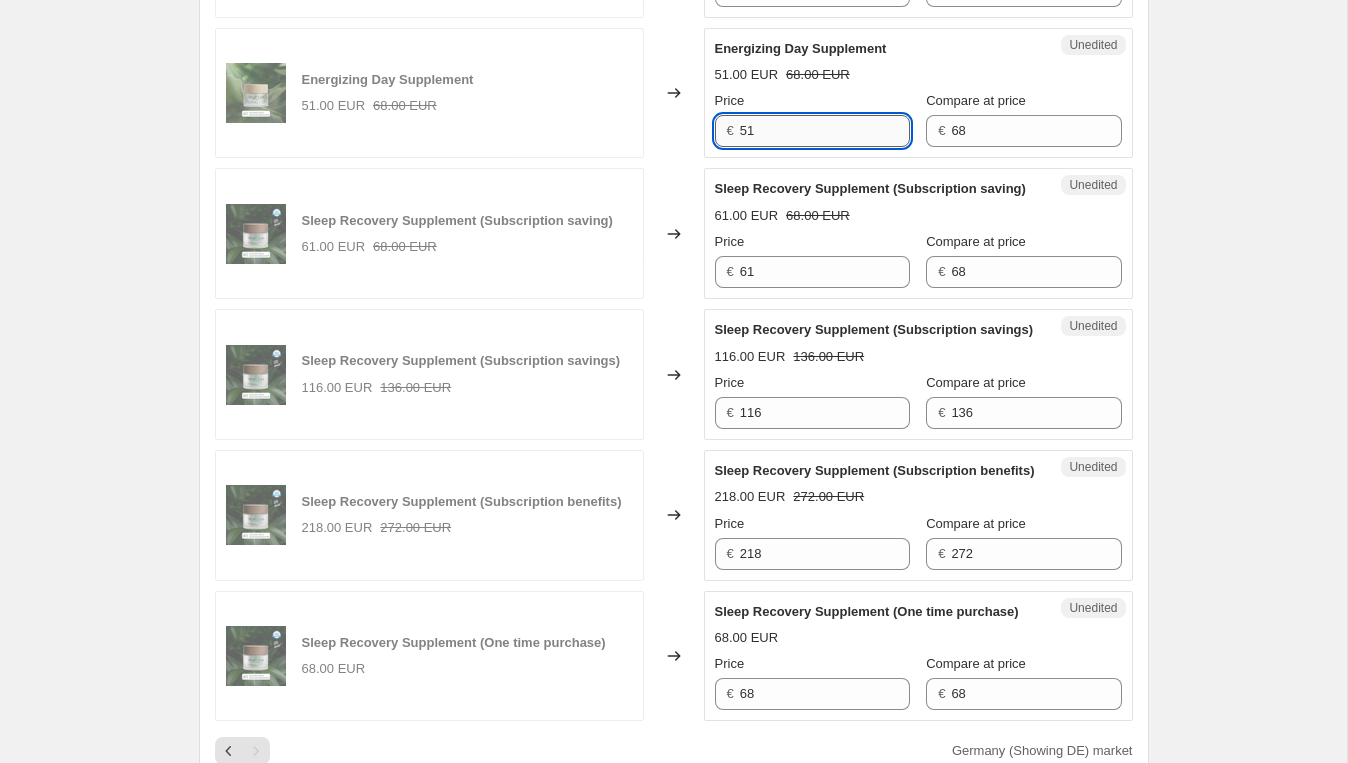 click on "51" at bounding box center [825, 131] 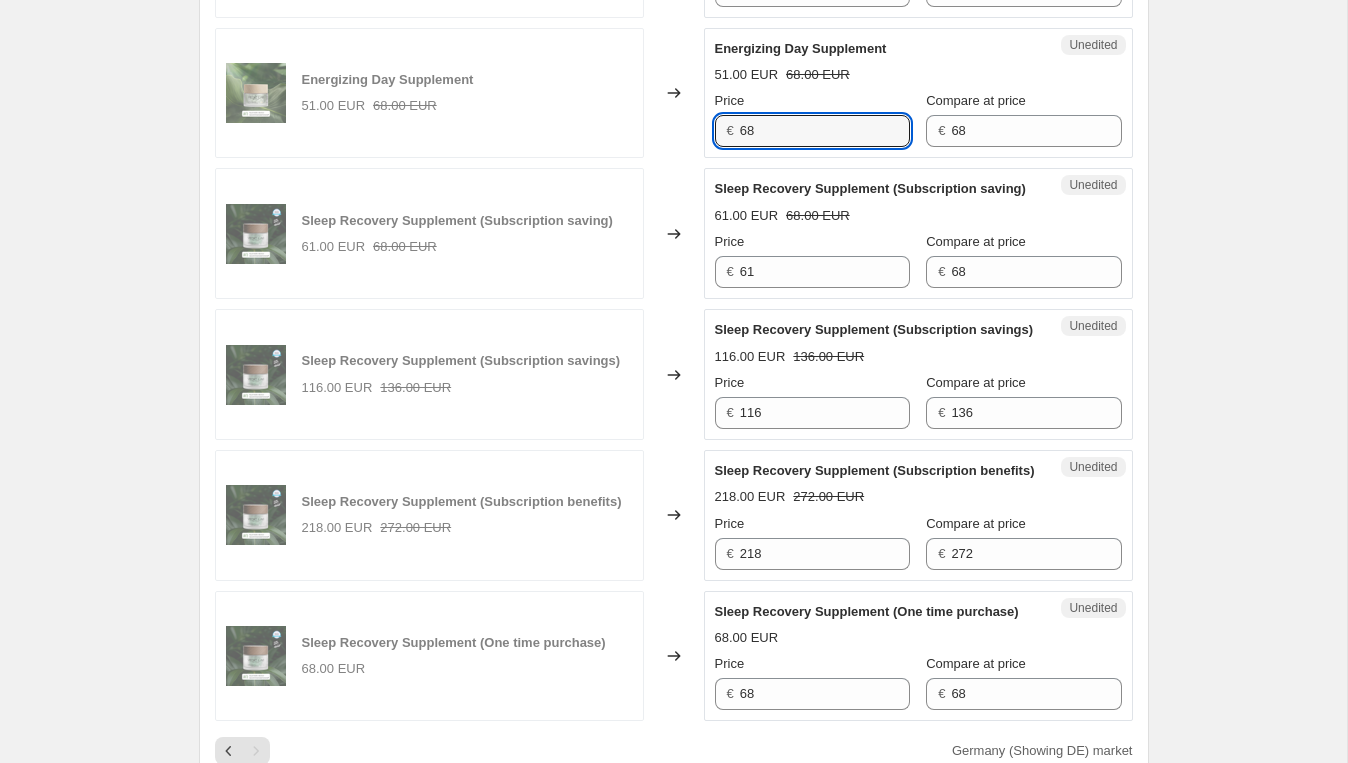 type on "68" 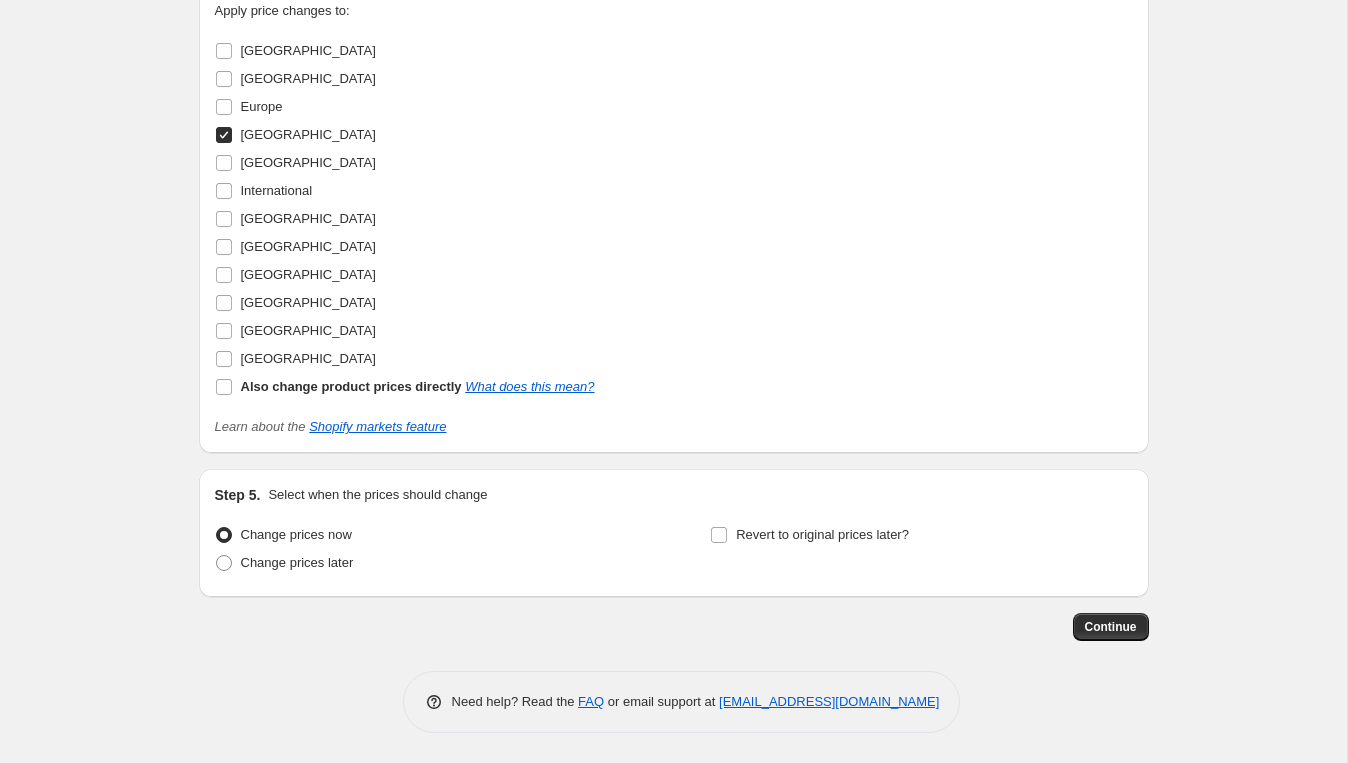 scroll, scrollTop: 3670, scrollLeft: 0, axis: vertical 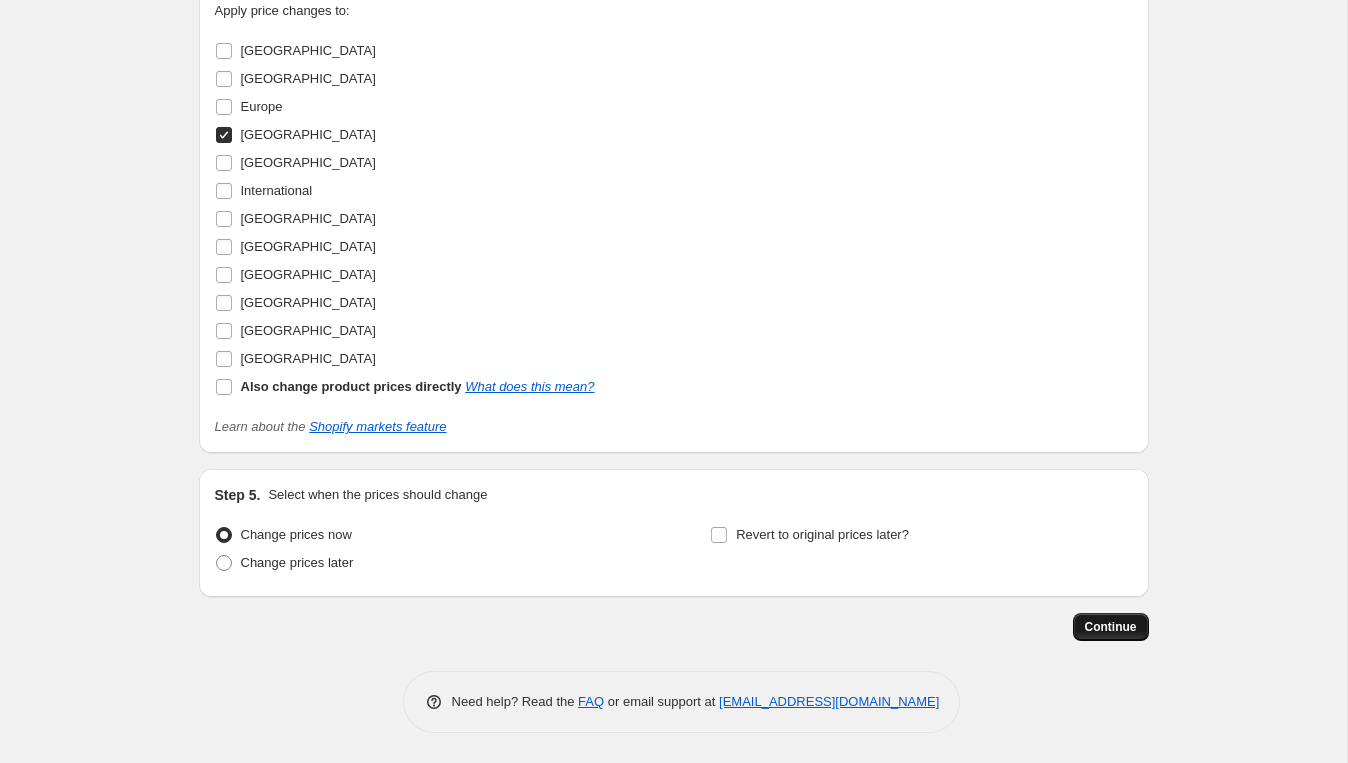 click on "Continue" at bounding box center (1111, 627) 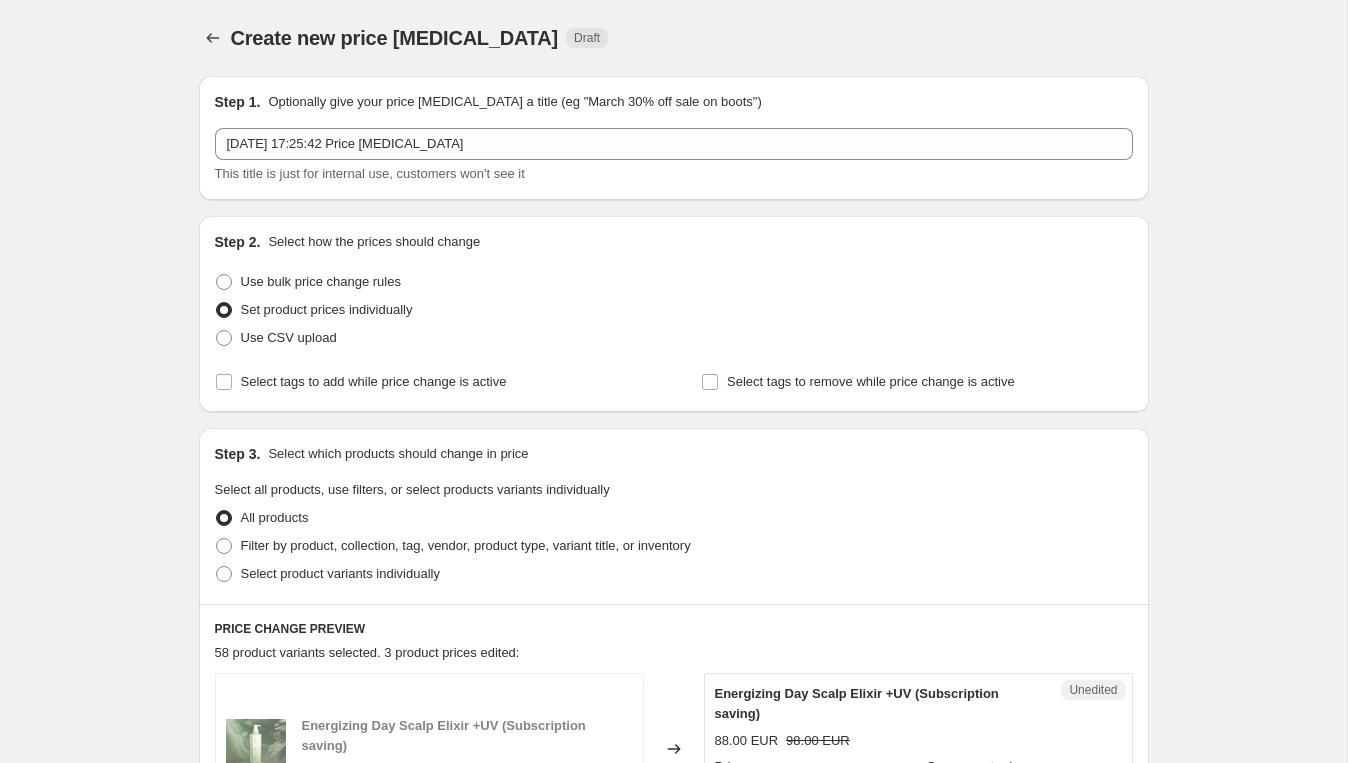 scroll, scrollTop: 3670, scrollLeft: 0, axis: vertical 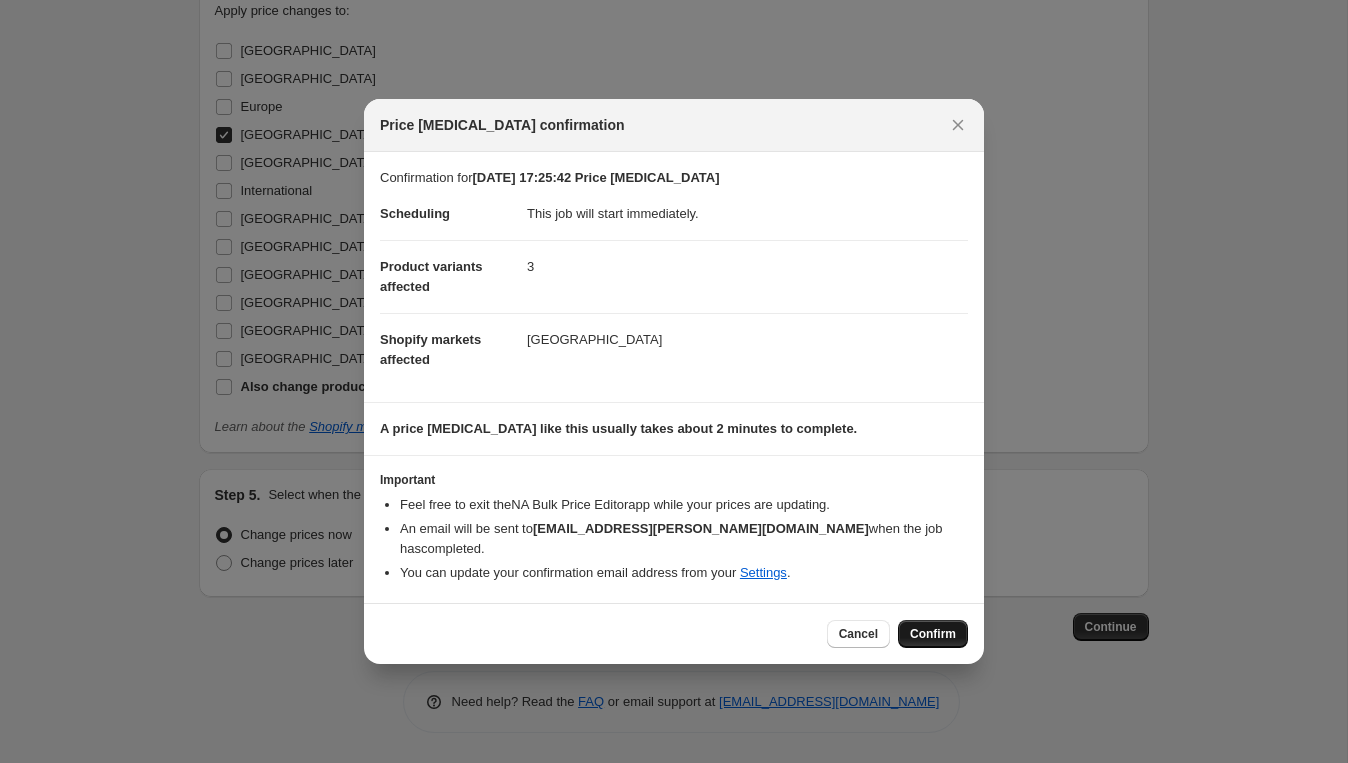click on "Confirm" at bounding box center (933, 634) 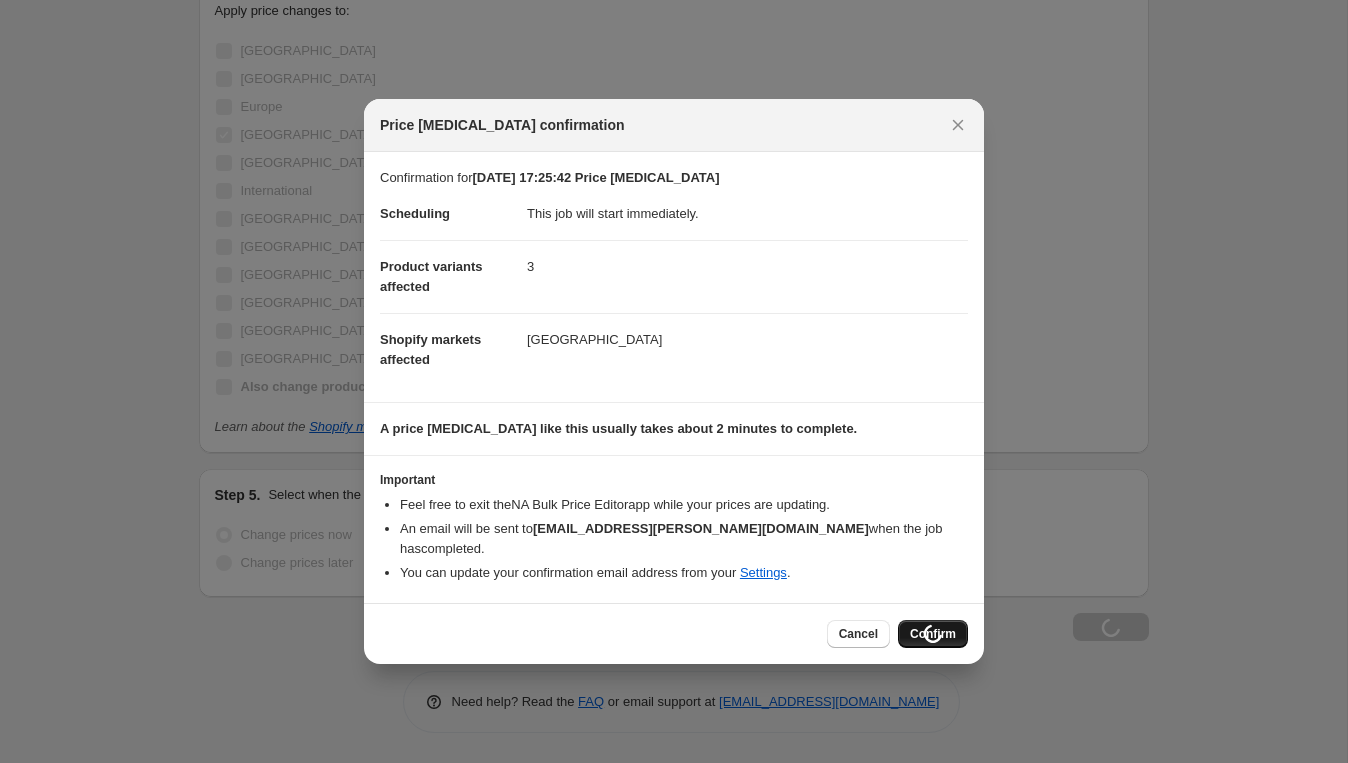 scroll, scrollTop: 3738, scrollLeft: 0, axis: vertical 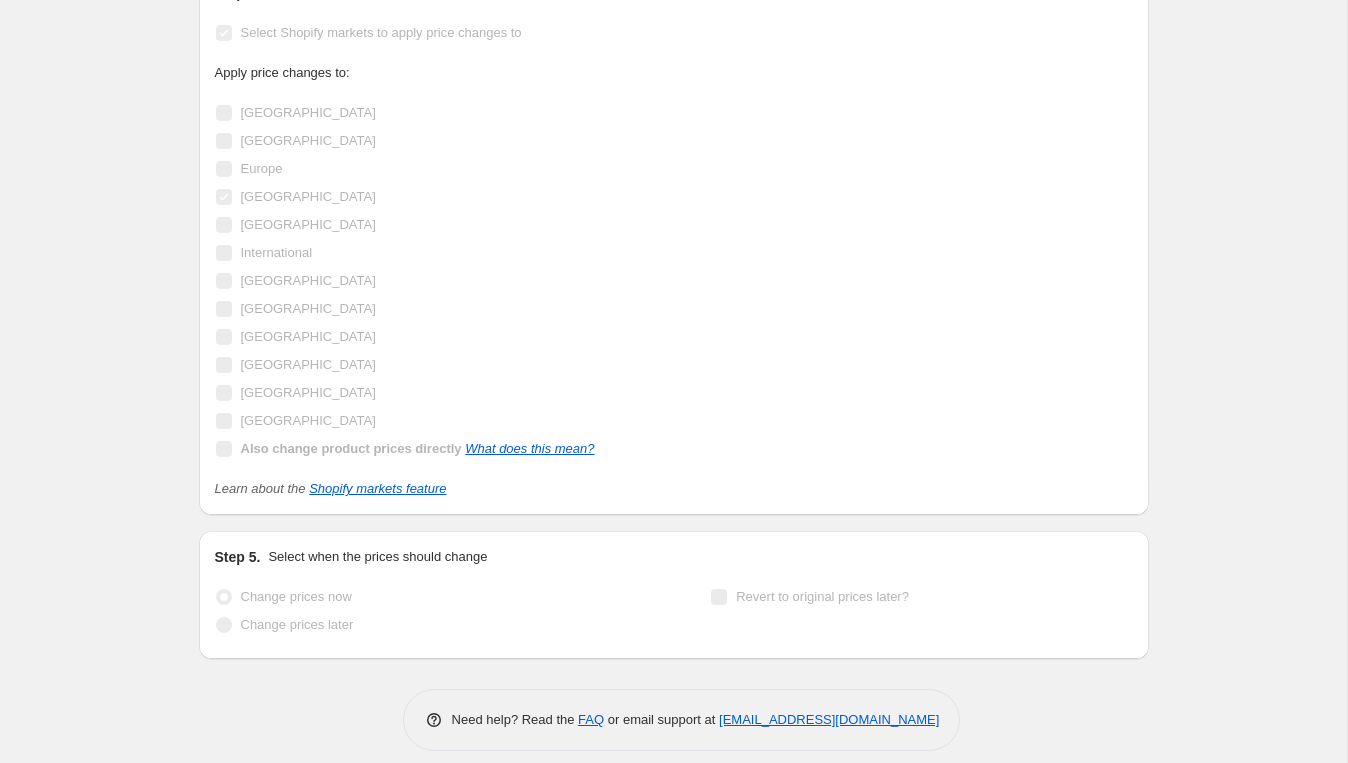 click on "[DATE] 17:25:42 Price [MEDICAL_DATA]. This page is ready [DATE] 17:25:42 Price [MEDICAL_DATA] Info Incomplete Queued Price [MEDICAL_DATA] in progress... The prices will begin updating shortly. This job cannot be edited because it is currently in progress. Step 1. Optionally give your price [MEDICAL_DATA] a title (eg "March 30% off sale on boots") [DATE] 17:25:42 Price [MEDICAL_DATA] This title is just for internal use, customers won't see it Step 2. Select how the prices should change Use bulk price change rules Set product prices individually Use CSV upload Select tags to add while price change is active Select tags to remove while price change is active Step 3. Select which products should change in price Select all products, use filters, or select products variants individually All products Filter by product, collection, tag, vendor, product type, variant title, or inventory Select product variants individually PRICE CHANGE PREVIEW 58 product variants selected. 3 product prices edited: 88.00 EUR 98.00 EUR 88" at bounding box center [673, -1309] 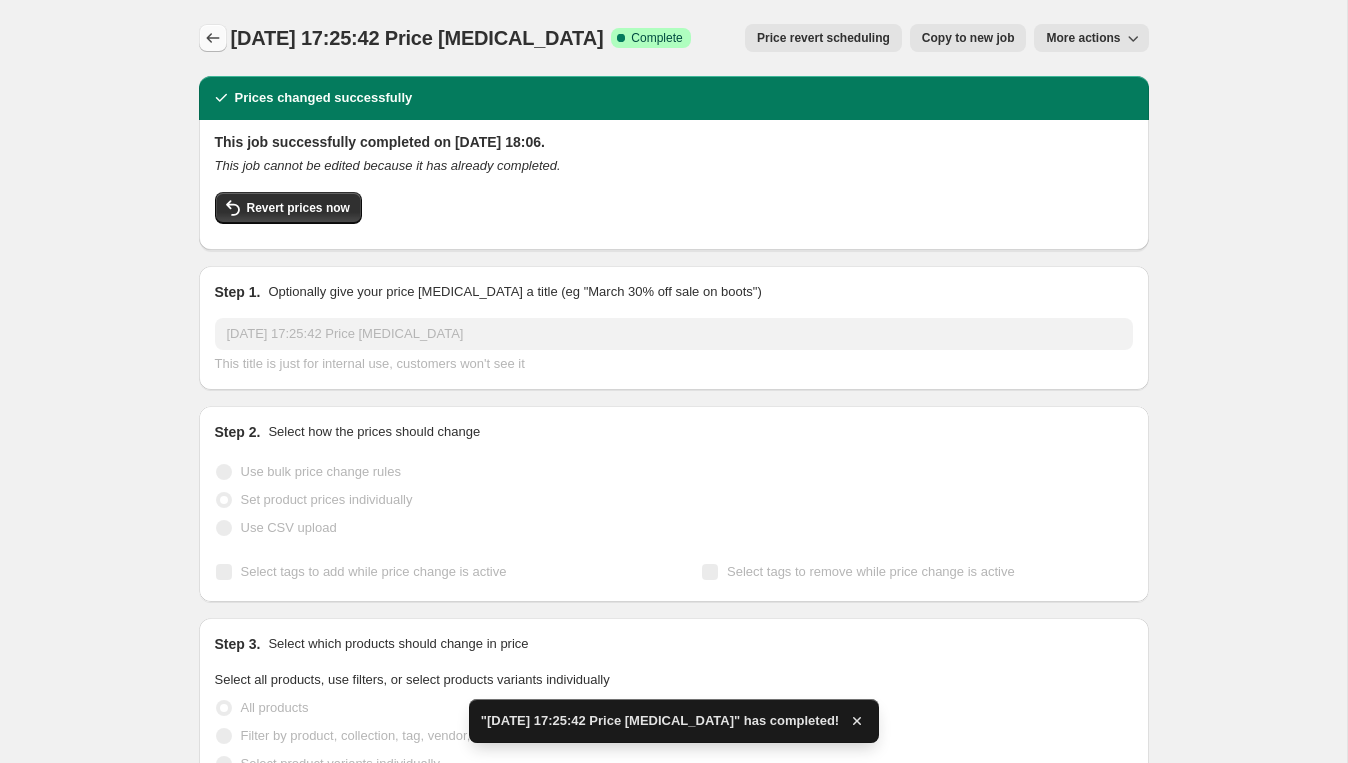 click 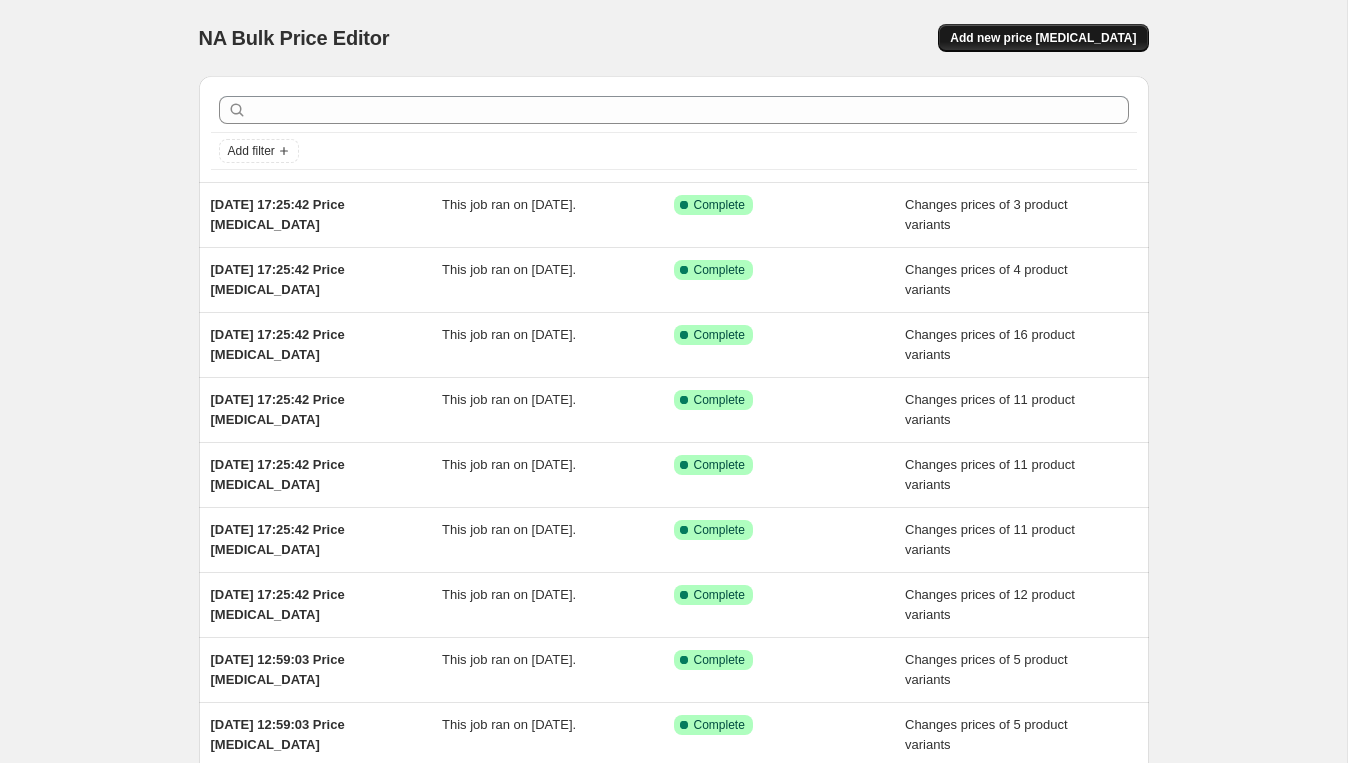 click on "Add new price [MEDICAL_DATA]" at bounding box center [1043, 38] 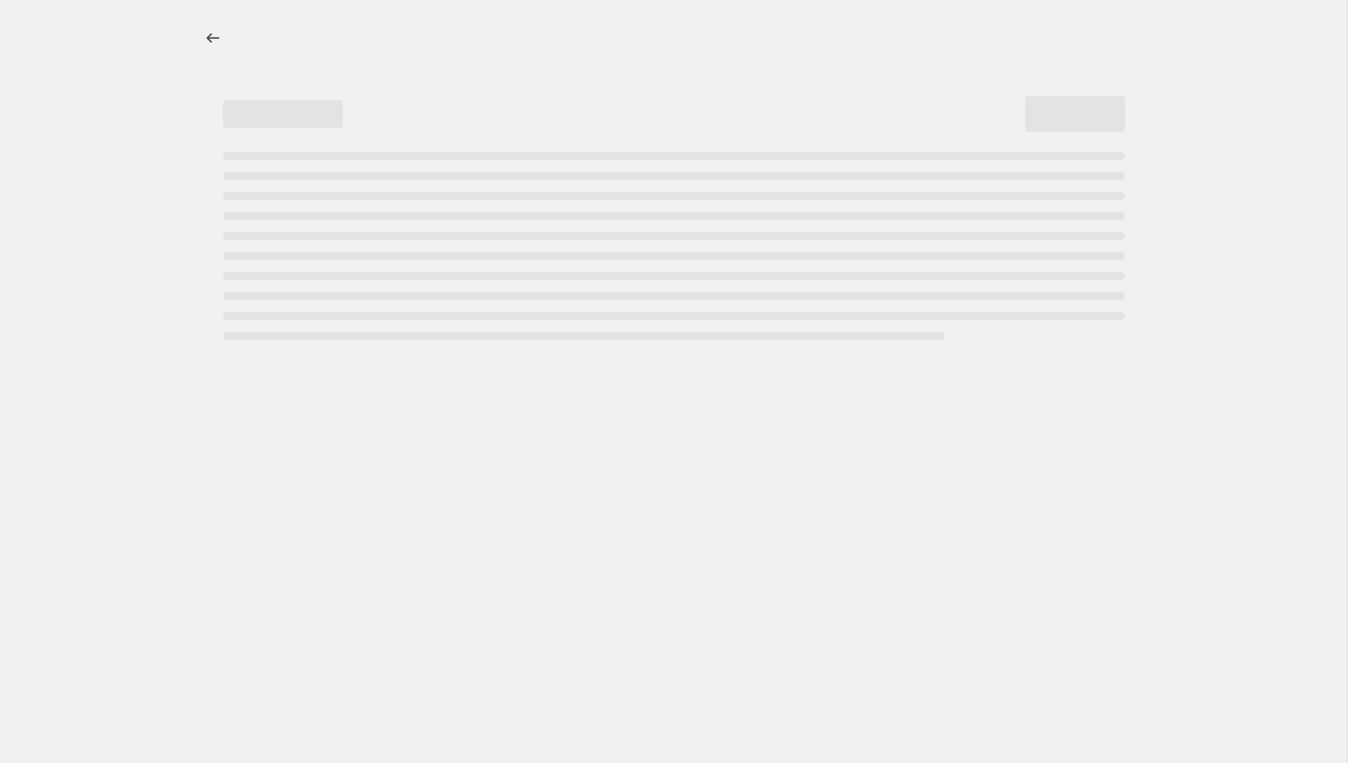 select on "percentage" 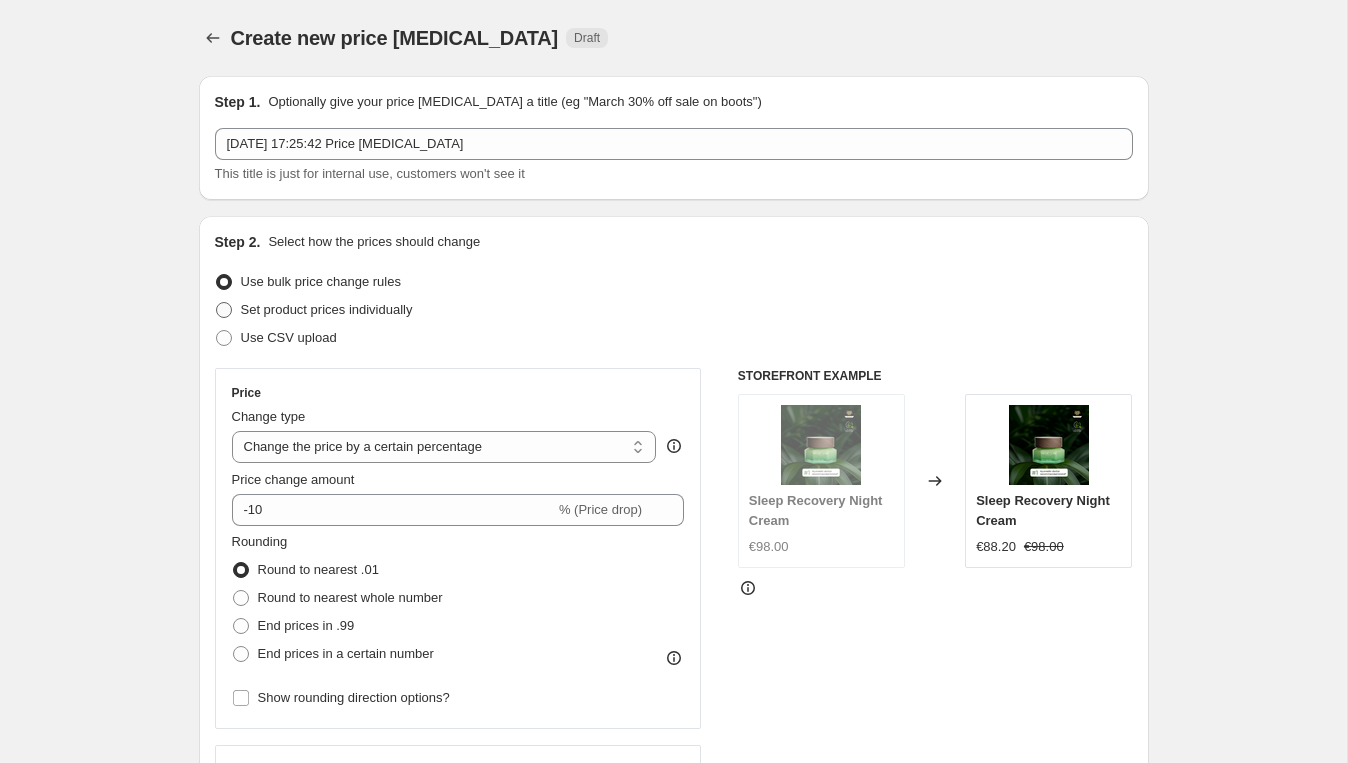 click on "Set product prices individually" at bounding box center [327, 309] 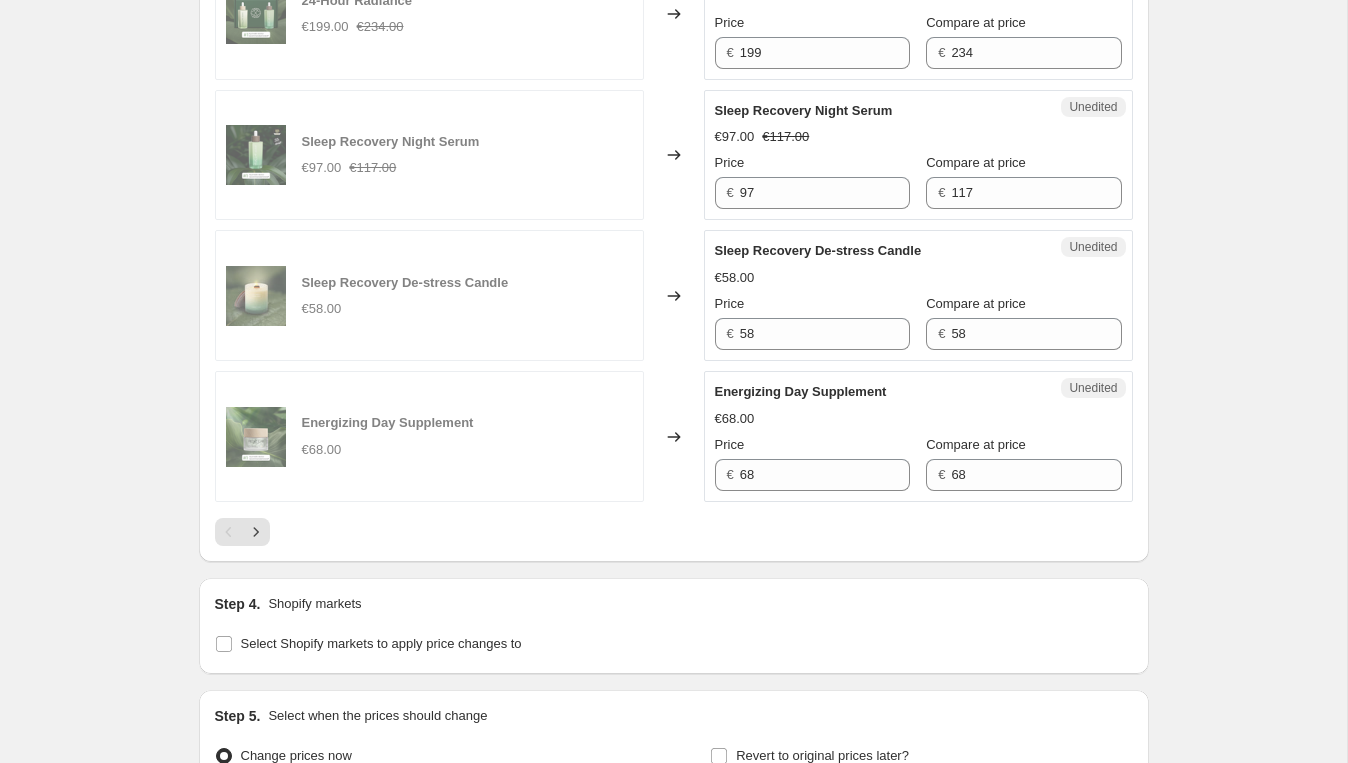scroll, scrollTop: 3258, scrollLeft: 0, axis: vertical 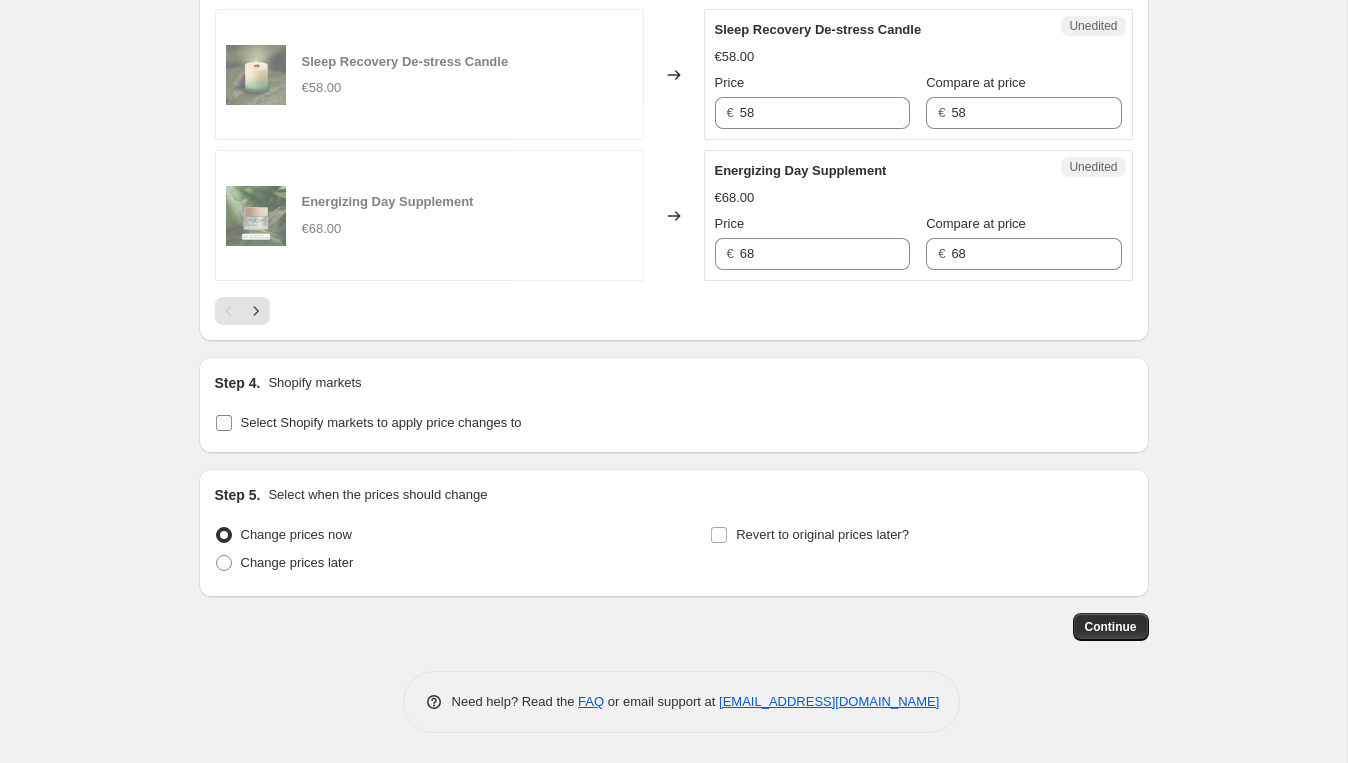 click on "Select Shopify markets to apply price changes to" at bounding box center [368, 423] 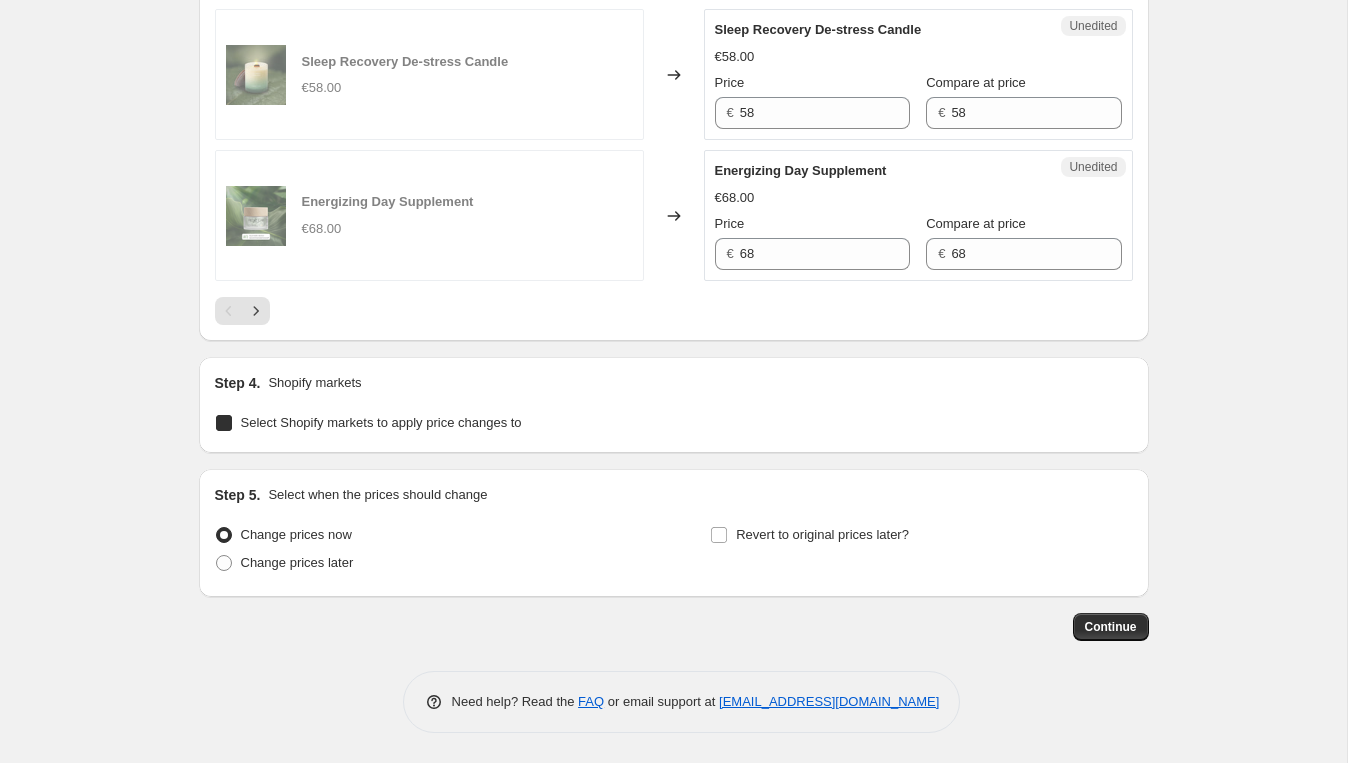 checkbox on "true" 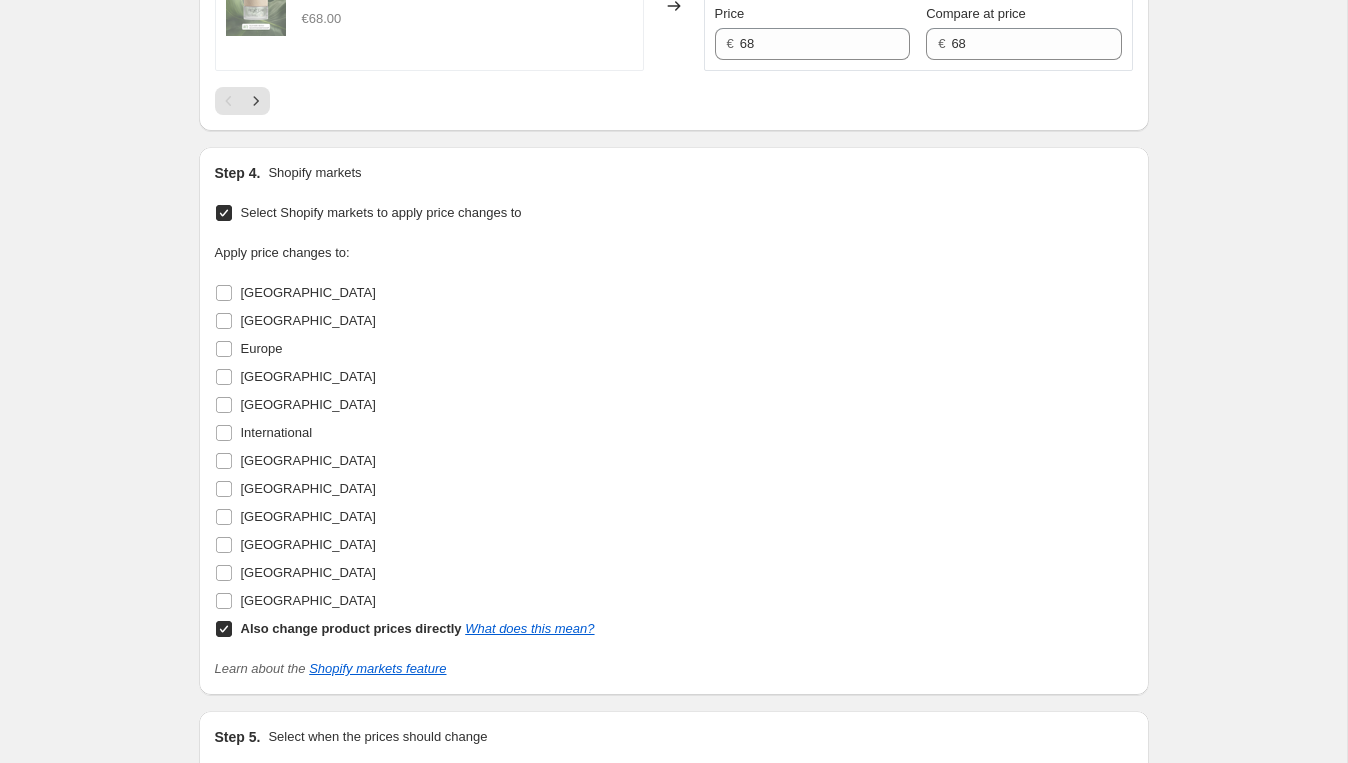 scroll, scrollTop: 3710, scrollLeft: 0, axis: vertical 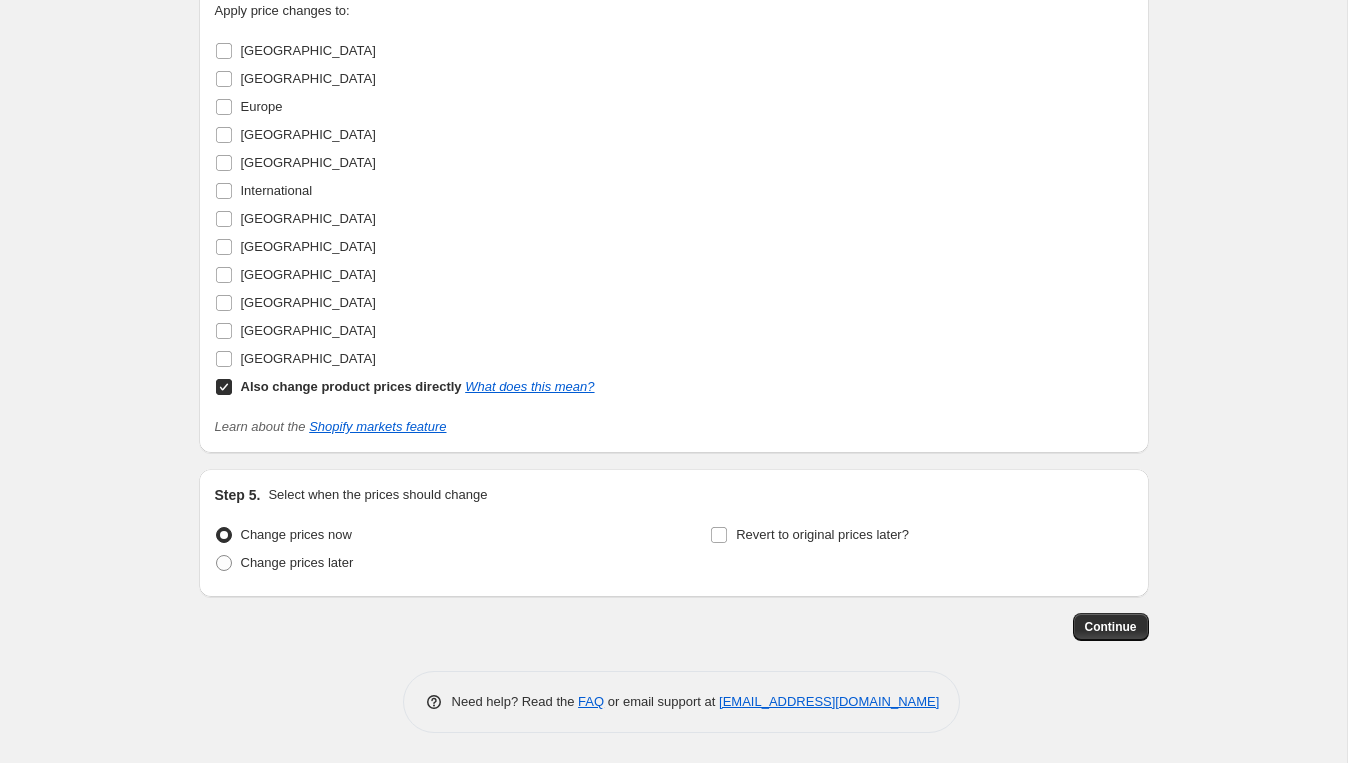 click on "Also change product prices directly   What does this mean?" at bounding box center [224, 387] 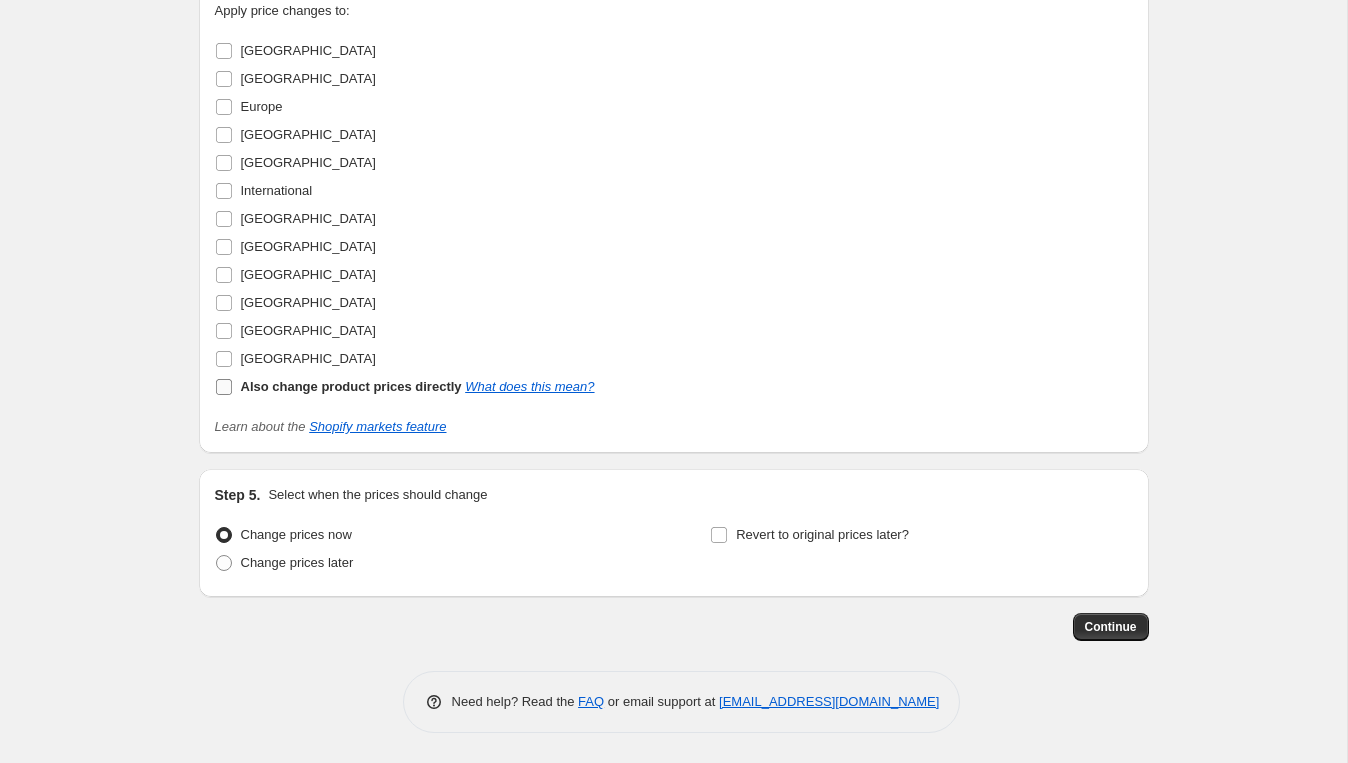 checkbox on "false" 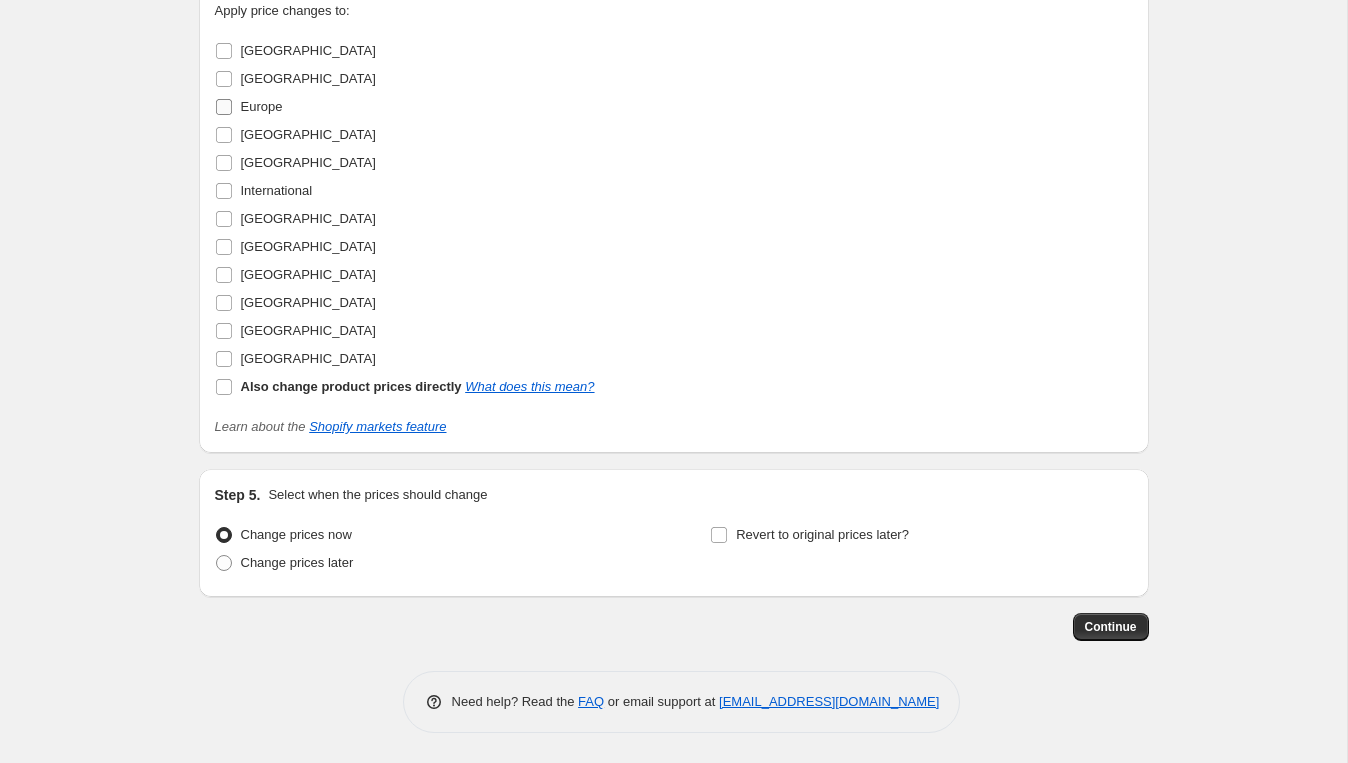 click on "Europe" at bounding box center [262, 106] 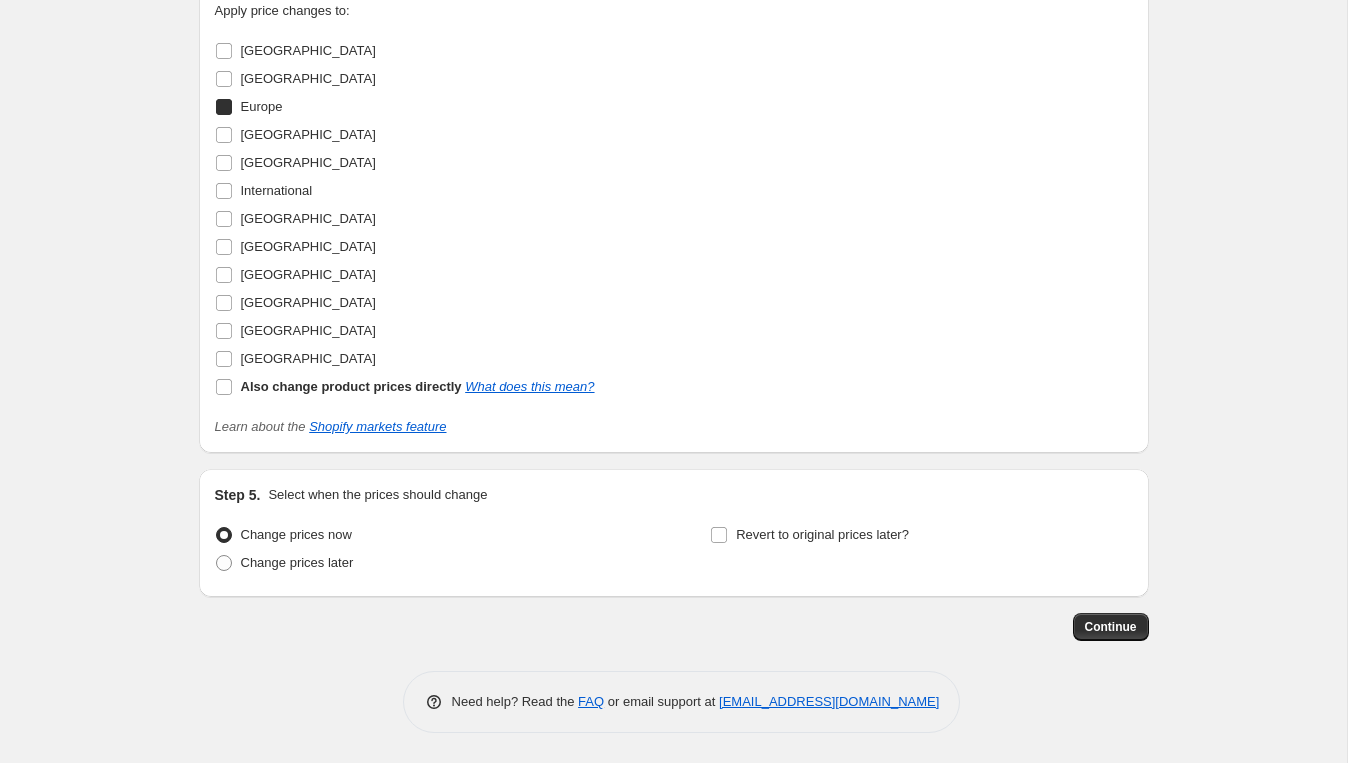 checkbox on "true" 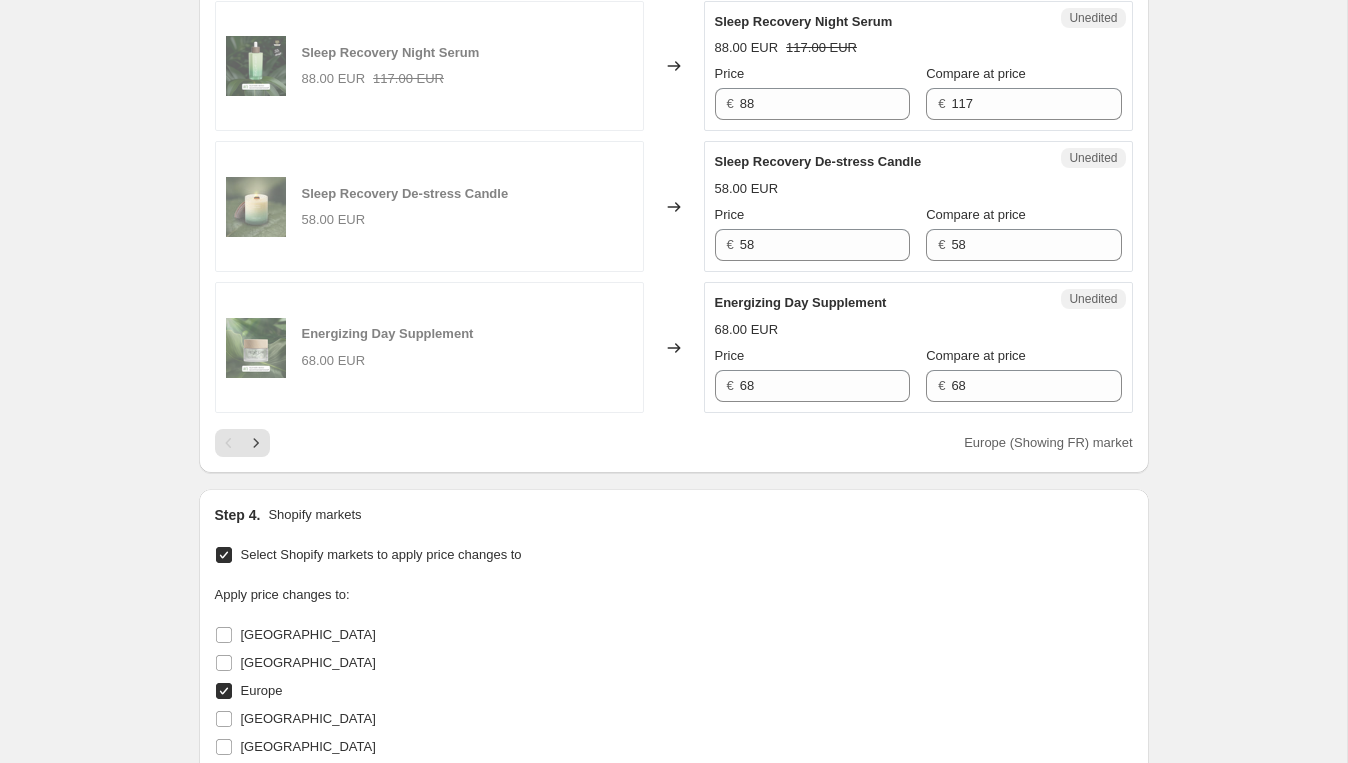 scroll, scrollTop: 3038, scrollLeft: 0, axis: vertical 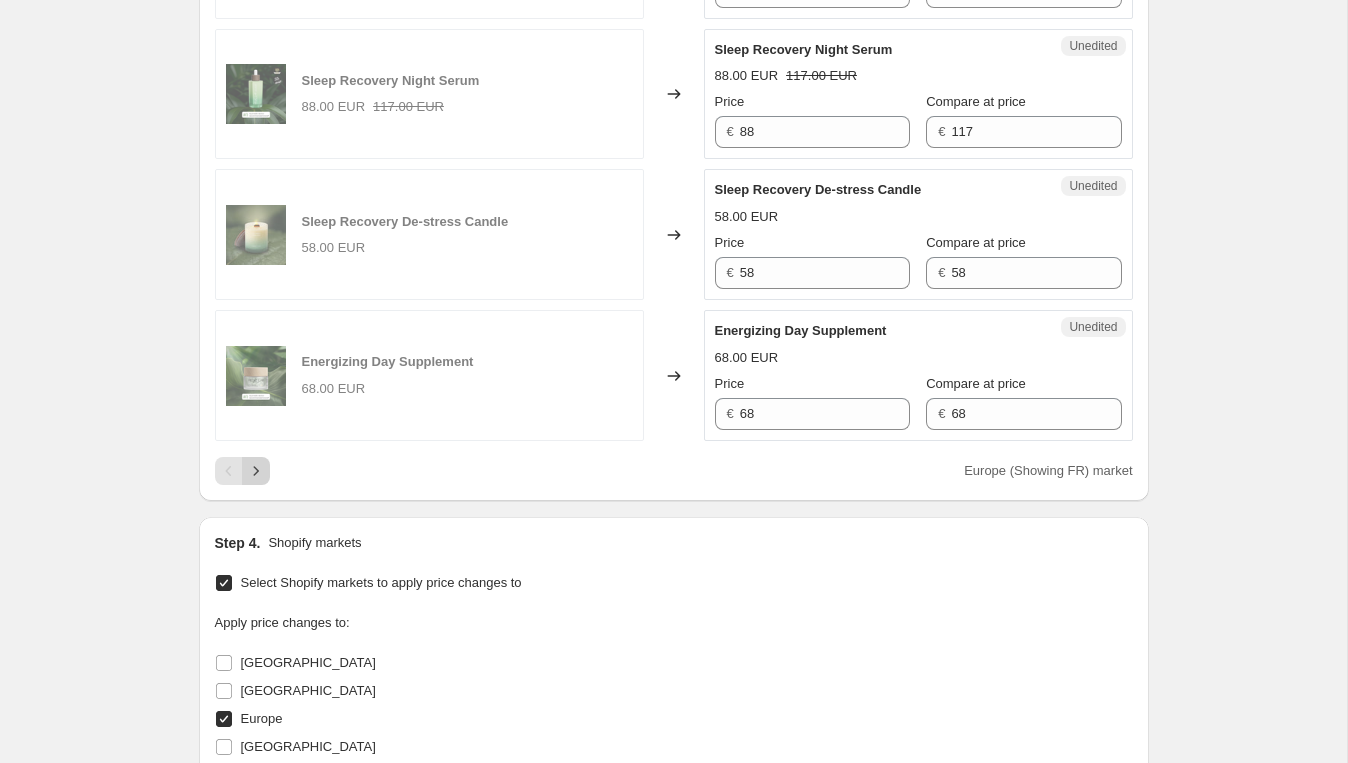 click 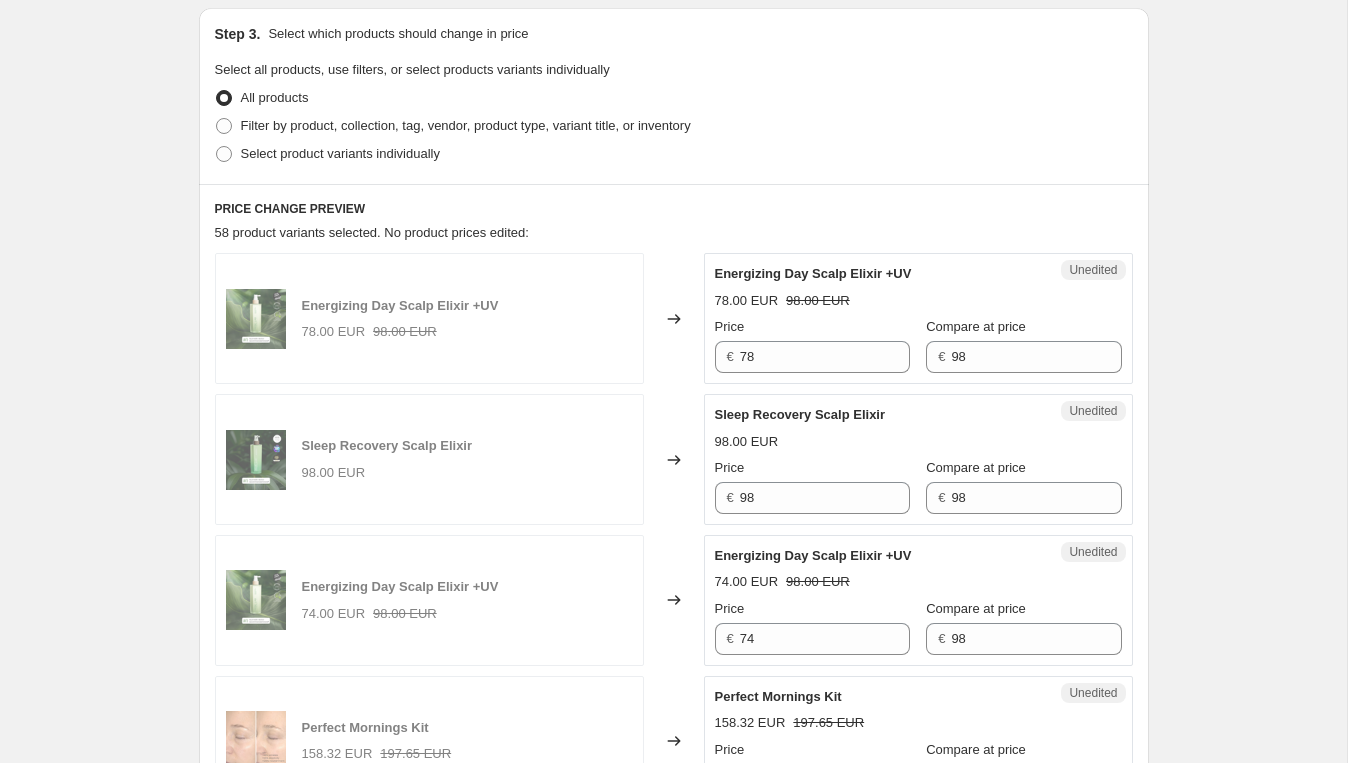 scroll, scrollTop: 437, scrollLeft: 0, axis: vertical 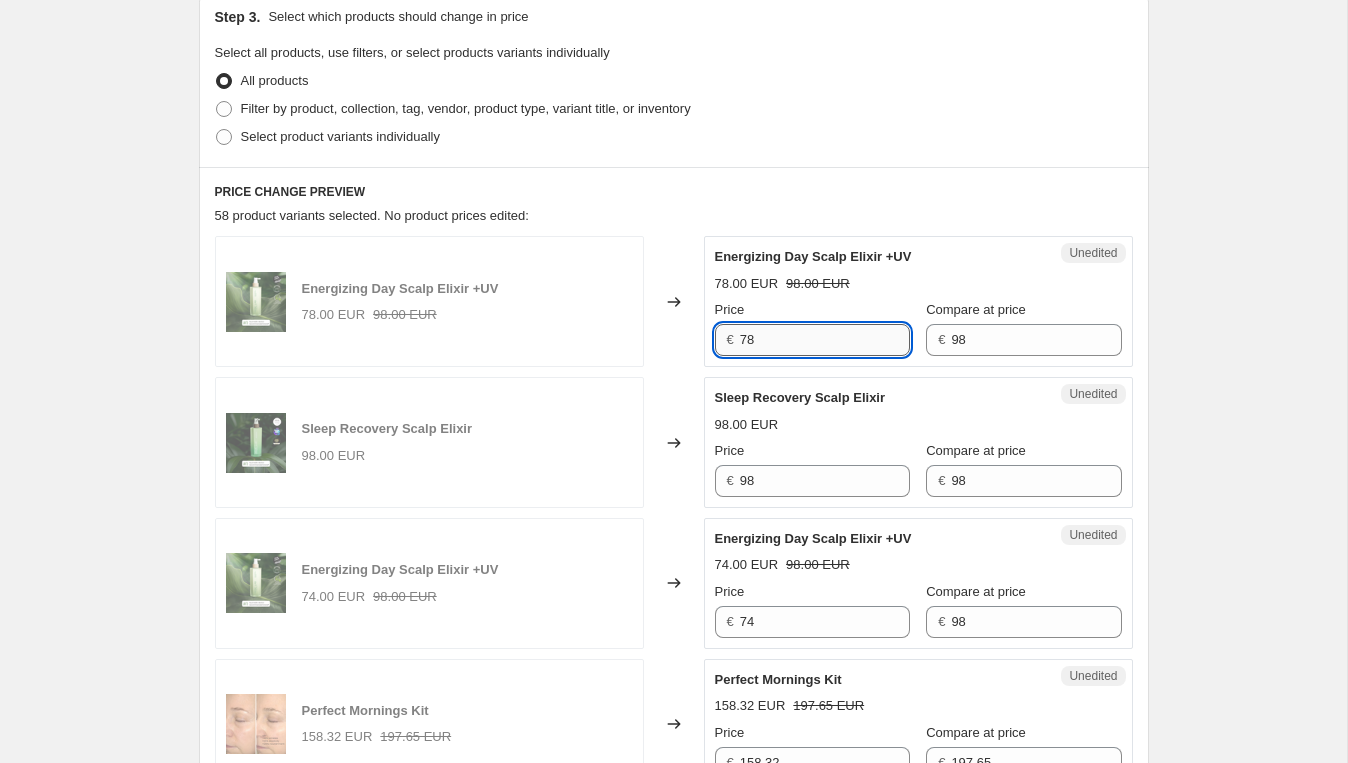 click on "78" at bounding box center (825, 340) 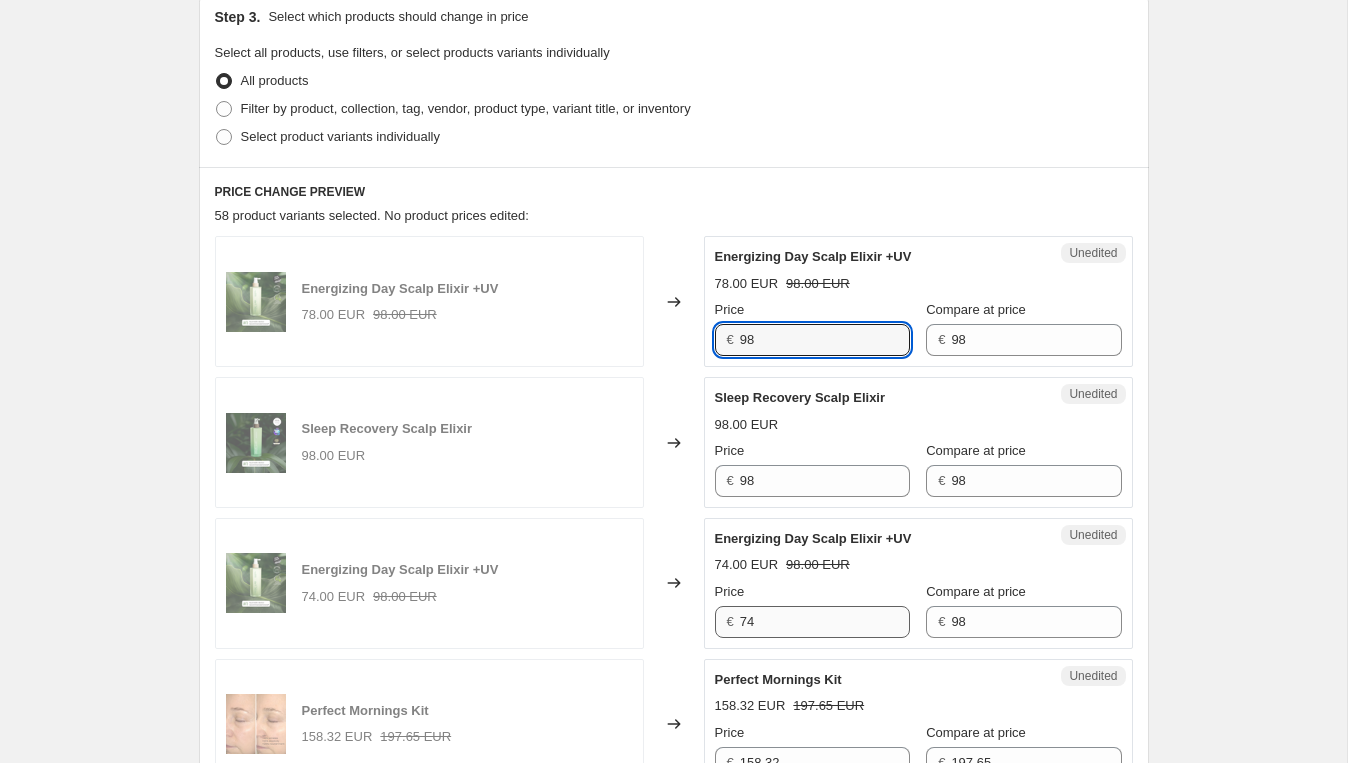 type on "98" 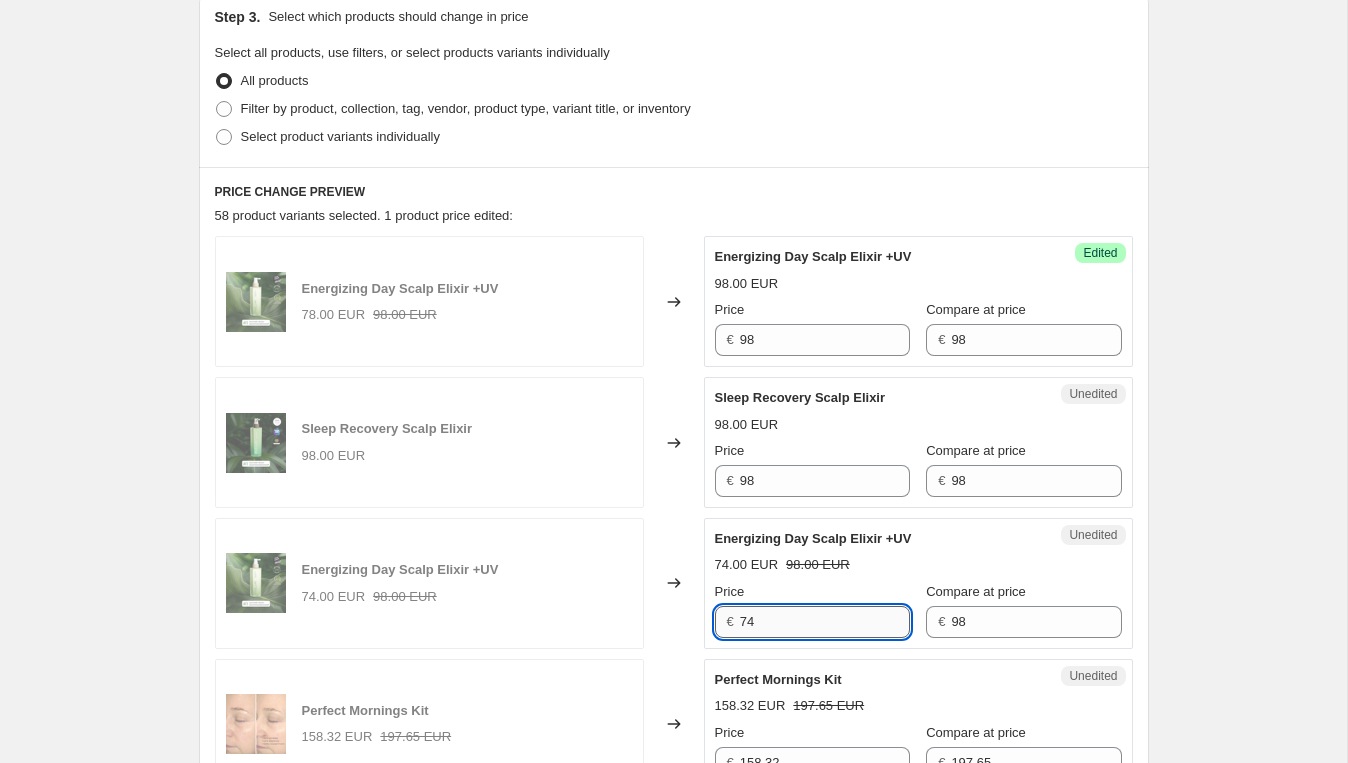 click on "74" at bounding box center (825, 622) 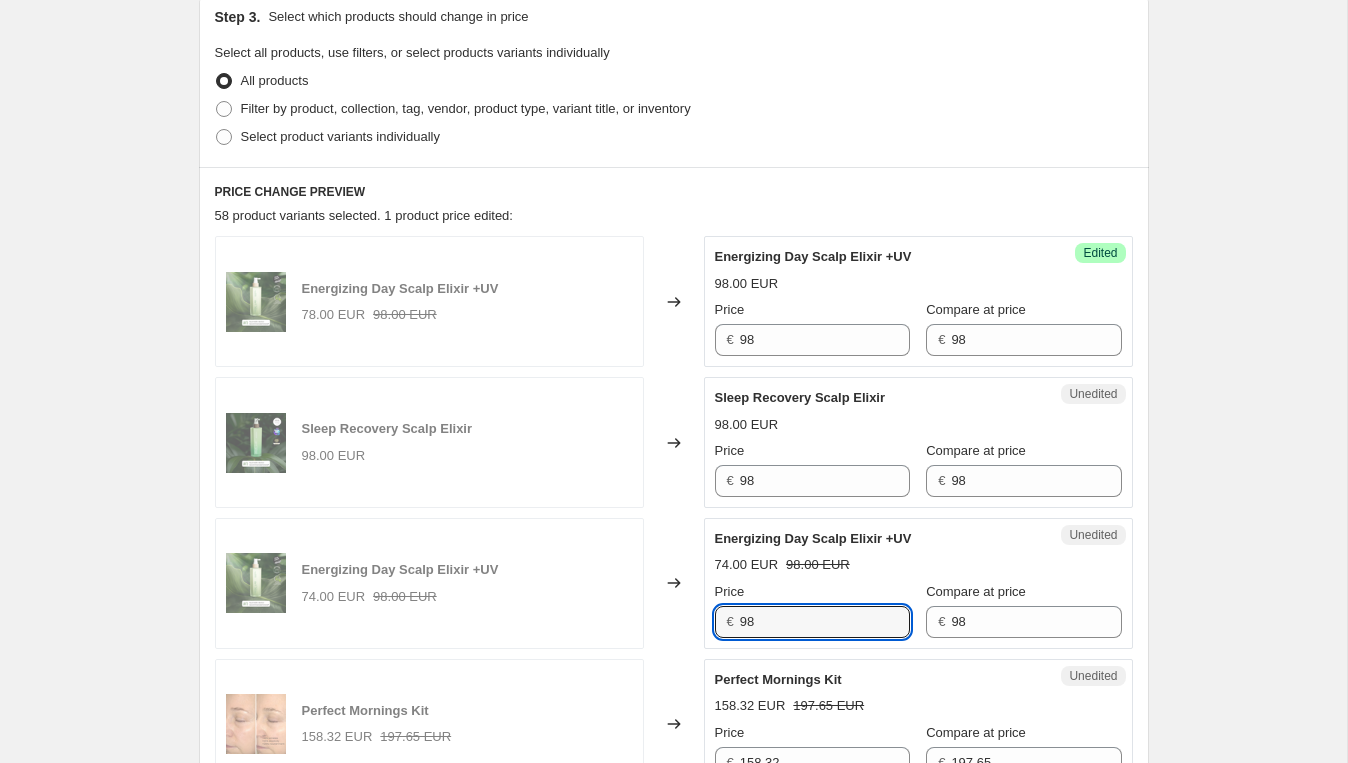 type on "98" 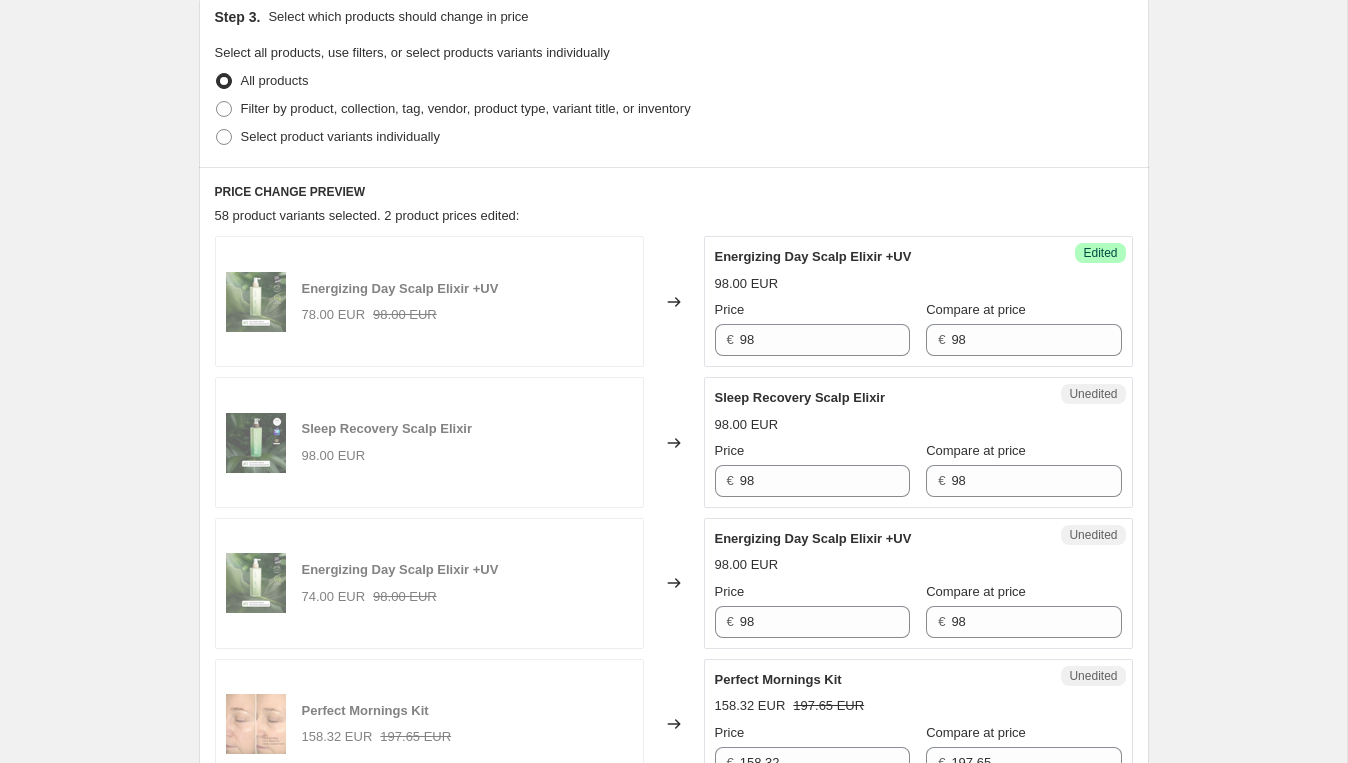 click on "98.00 EUR" at bounding box center (918, 565) 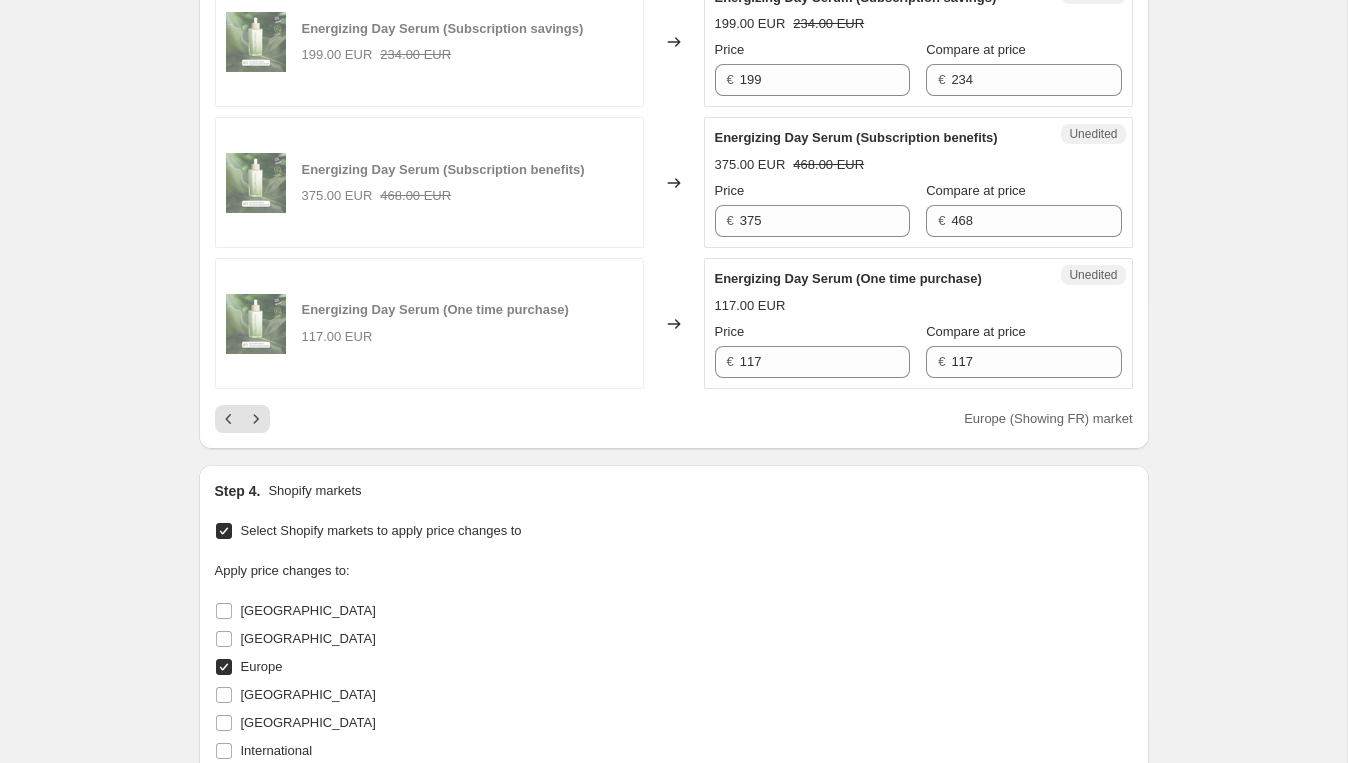 scroll, scrollTop: 3233, scrollLeft: 0, axis: vertical 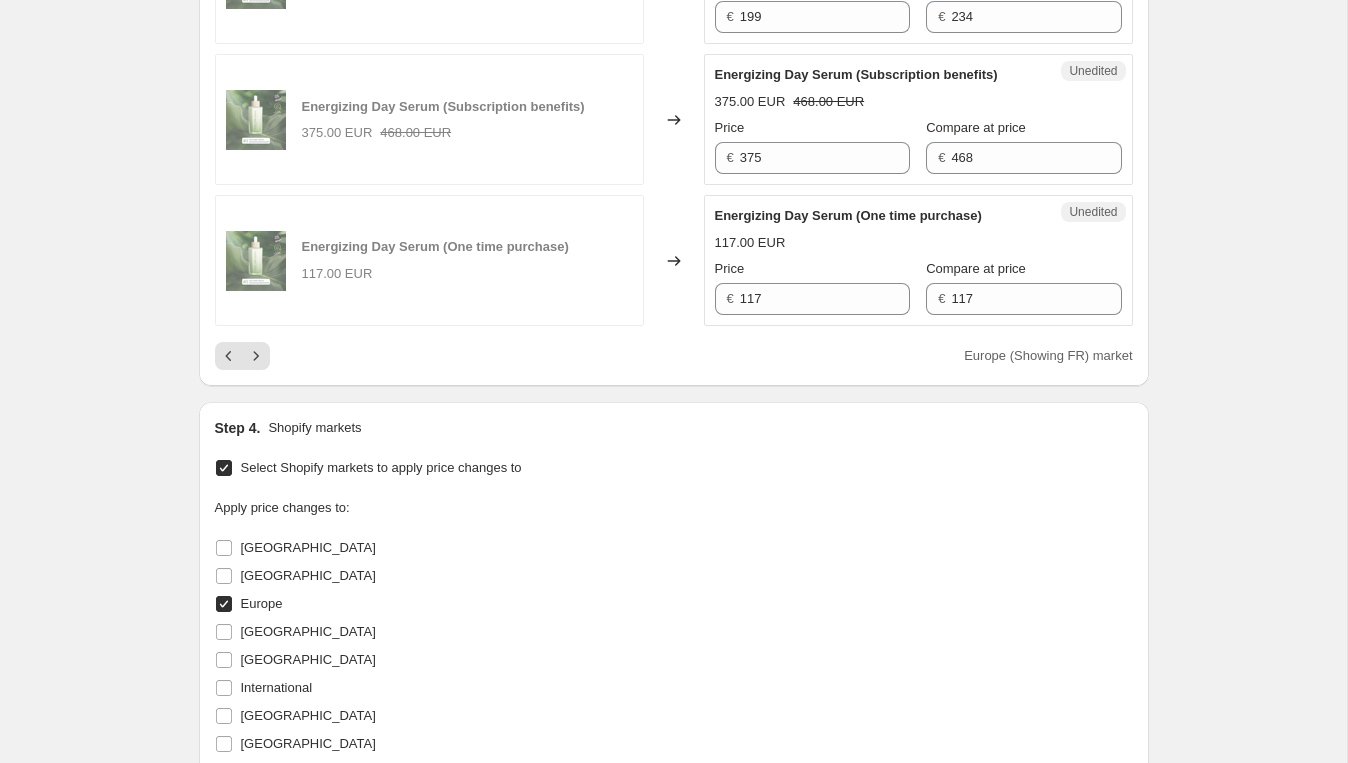 click on "Energizing Day Scalp Elixir +UV 78.00 EUR 98.00 EUR Changed to Success Edited Energizing Day Scalp Elixir +UV 98.00 EUR Price € 98 Compare at price € 98 Sleep Recovery Scalp Elixir 98.00 EUR Changed to Unedited Sleep Recovery Scalp Elixir 98.00 EUR Price € 98 Compare at price € 98 Energizing Day Scalp Elixir +UV 74.00 EUR 98.00 EUR Changed to Unedited Energizing Day Scalp Elixir +UV 98.00 EUR Price € 98 Compare at price € 98 Perfect Mornings Kit 158.32 EUR 197.65 EUR Changed to Unedited Perfect Mornings Kit 158.32 EUR 197.65 EUR Price € 158.32 Compare at price € 197.65 Sleep Recovery Supplement (Subscription saving) 61.00 EUR 68.00 EUR Changed to Unedited Sleep Recovery Supplement (Subscription saving) 61.00 EUR 68.00 EUR Price € 61 Compare at price € 68 Sleep Recovery Supplement (Subscription savings) 116.00 EUR 136.00 EUR Changed to Unedited Sleep Recovery Supplement (Subscription savings) 116.00 EUR 136.00 EUR Price € 116 Compare at price € 136 218.00 EUR 272.00 EUR Changed to Price" at bounding box center (674, -1095) 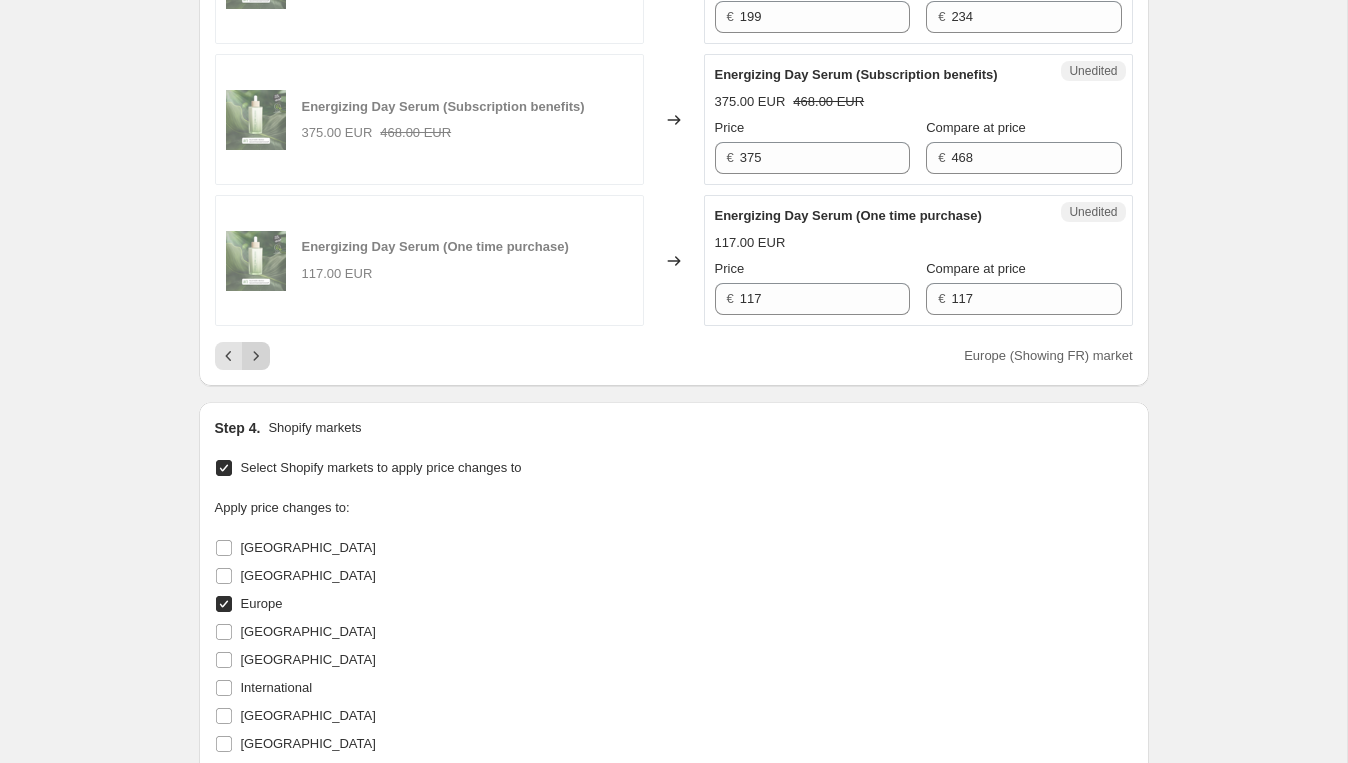 click at bounding box center [256, 356] 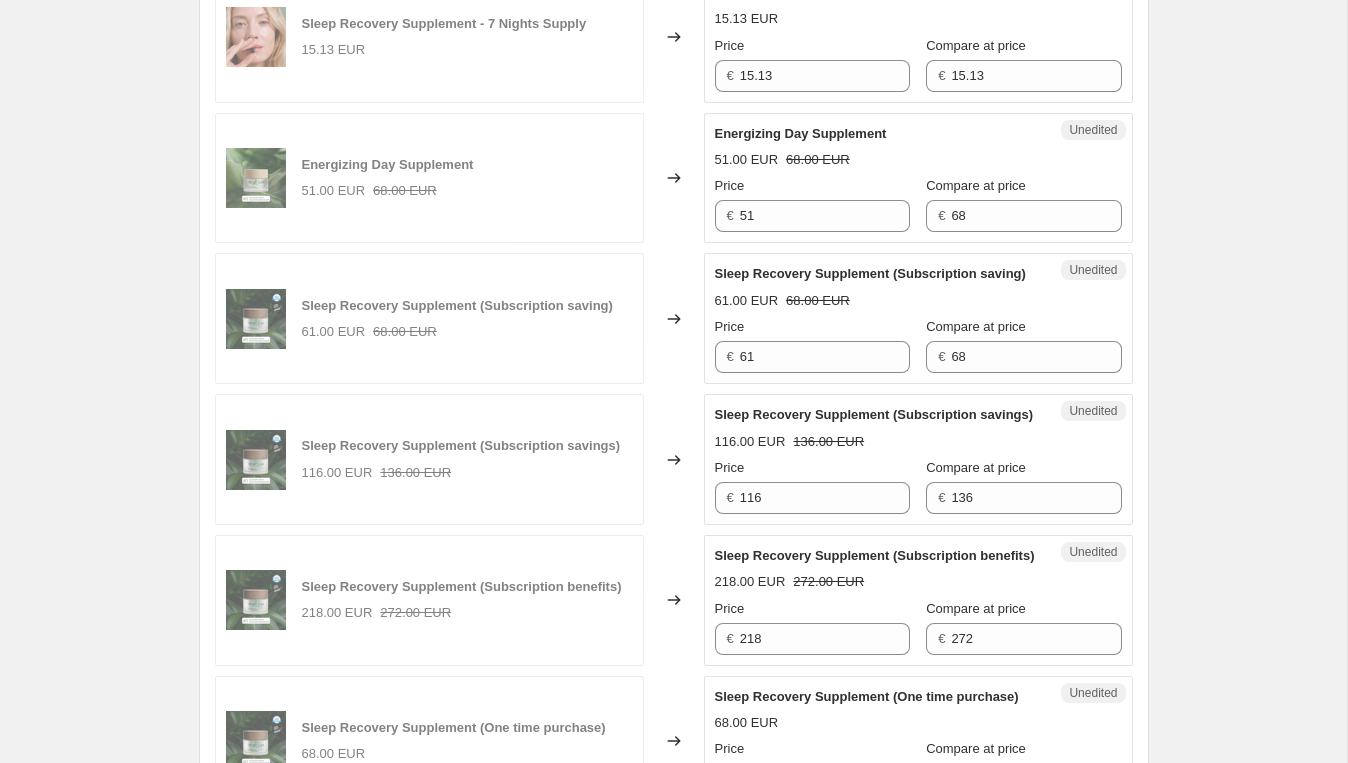 scroll, scrollTop: 2454, scrollLeft: 0, axis: vertical 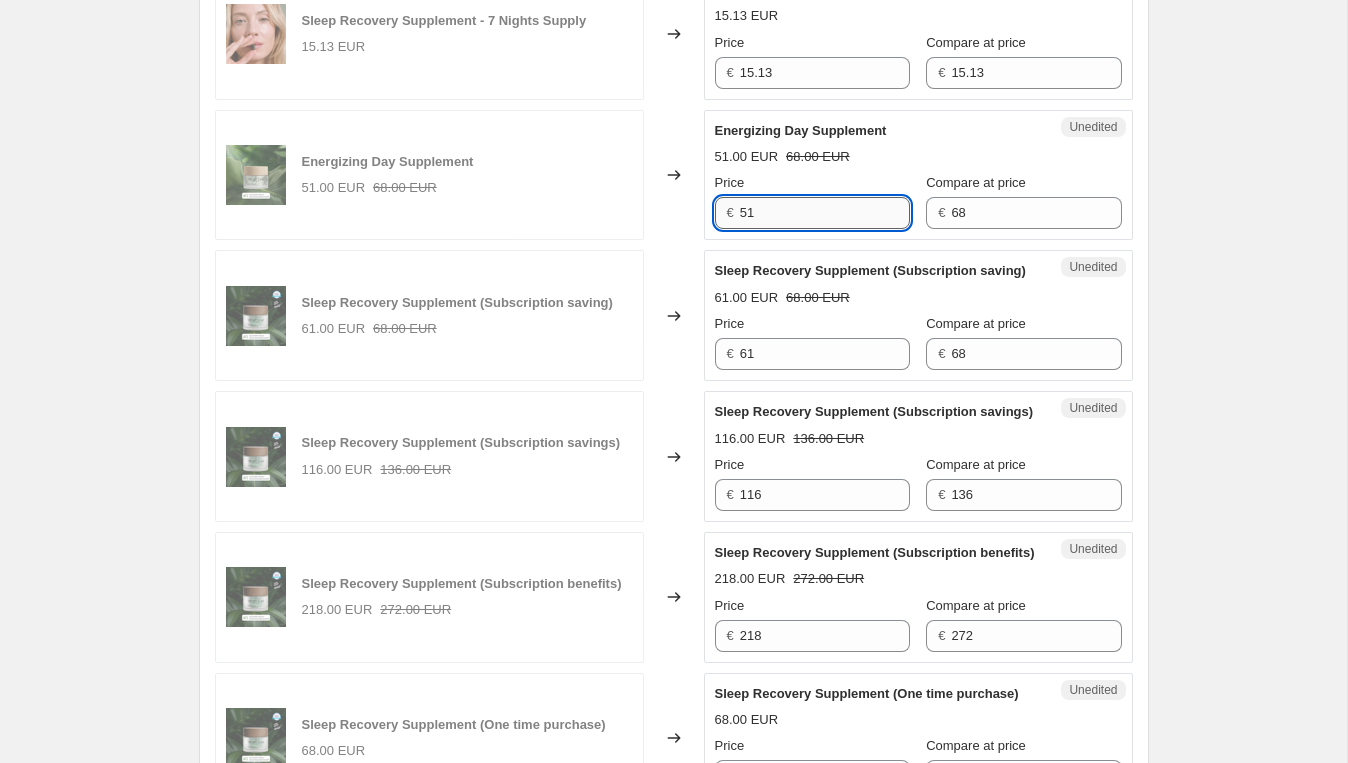 click on "51" at bounding box center [825, 213] 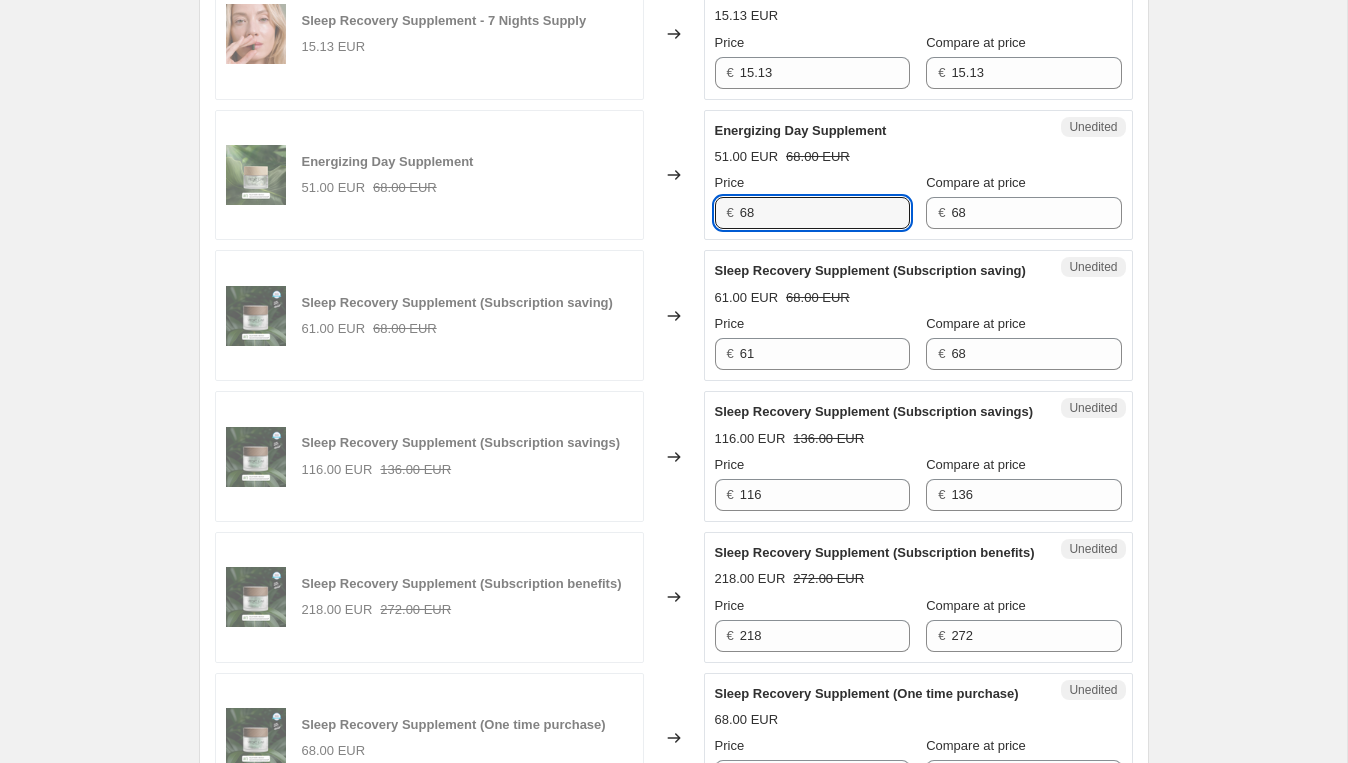 type on "68" 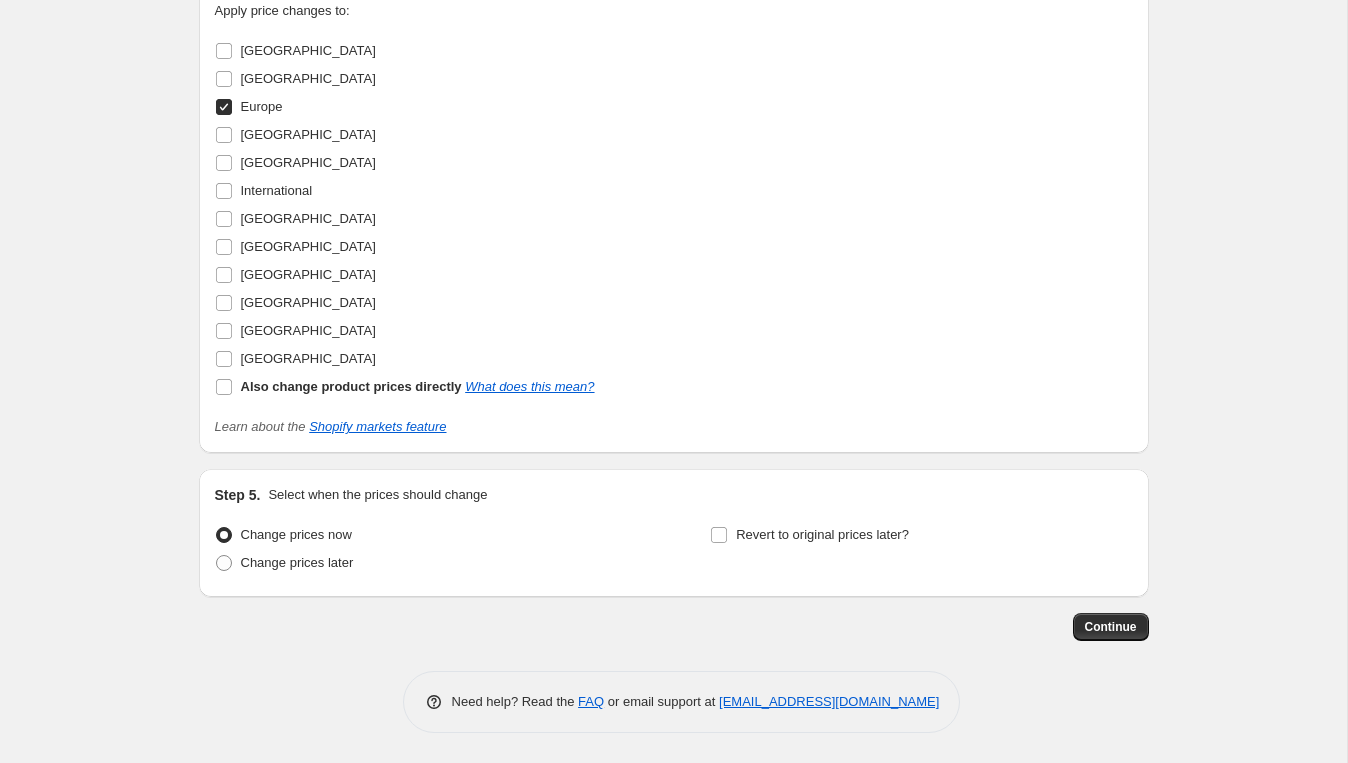 scroll, scrollTop: 3670, scrollLeft: 0, axis: vertical 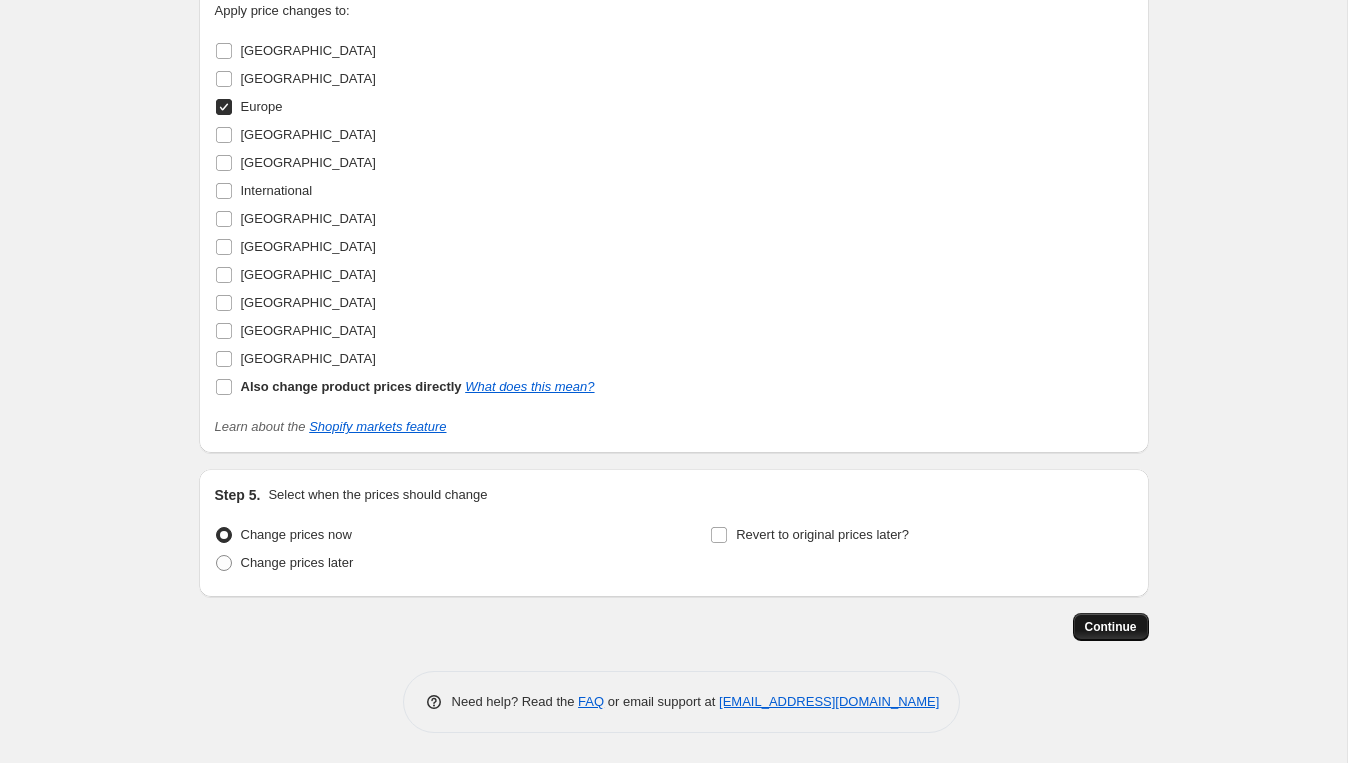 click on "Continue" at bounding box center [1111, 627] 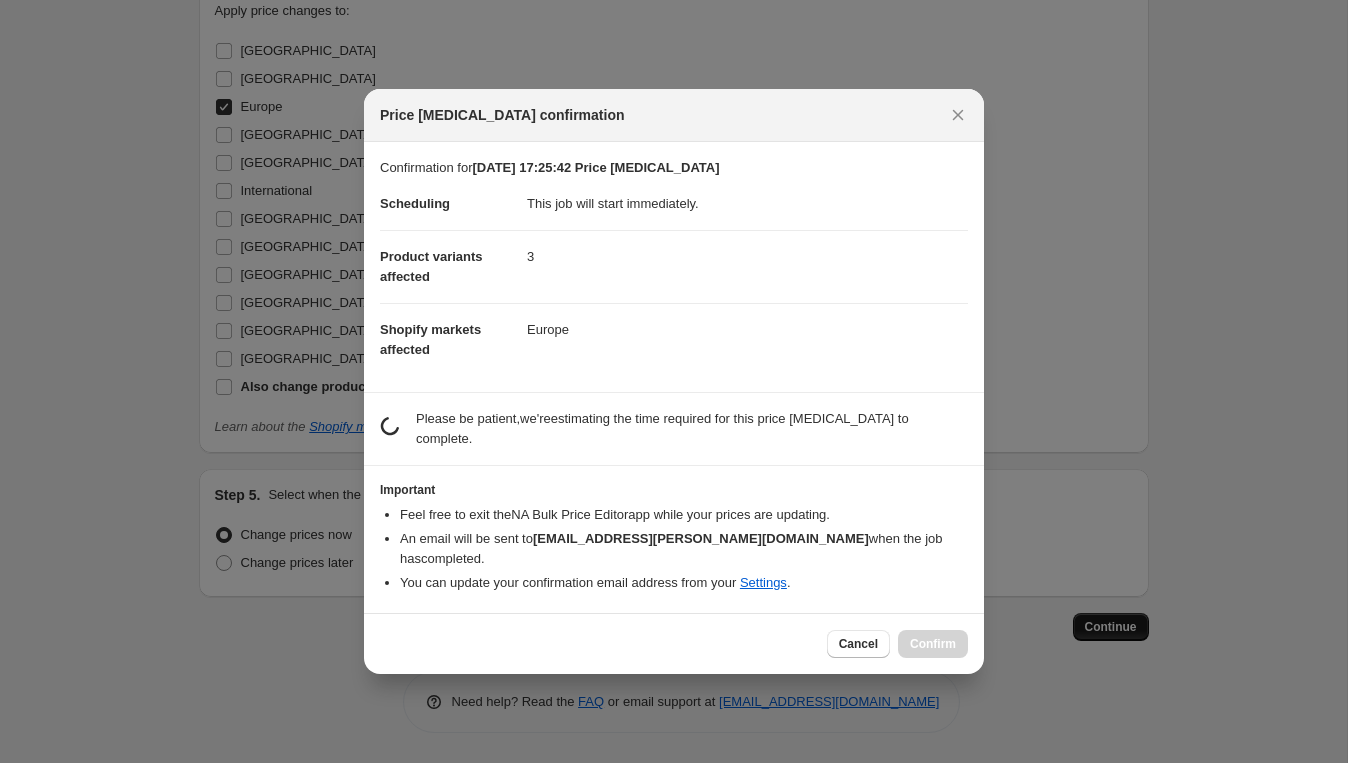 scroll, scrollTop: 0, scrollLeft: 0, axis: both 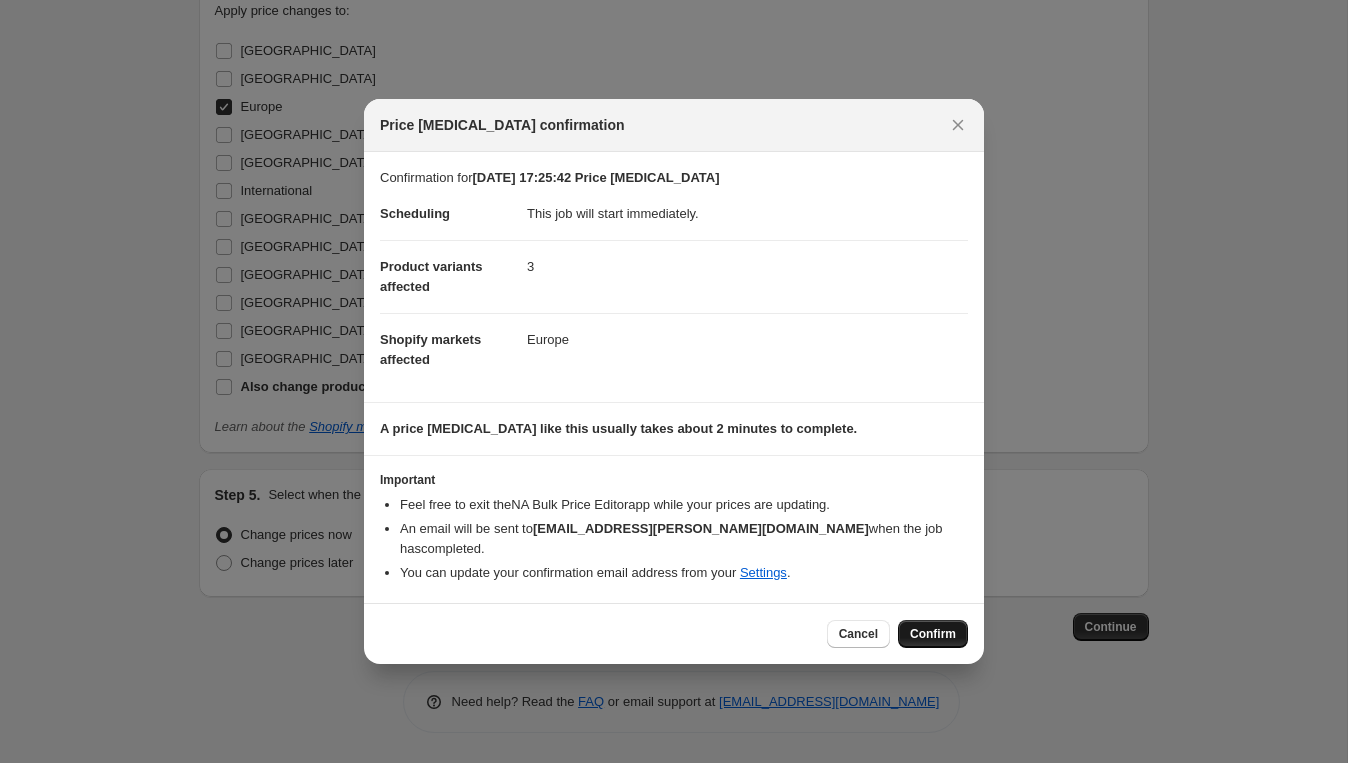 click on "Confirm" at bounding box center (933, 634) 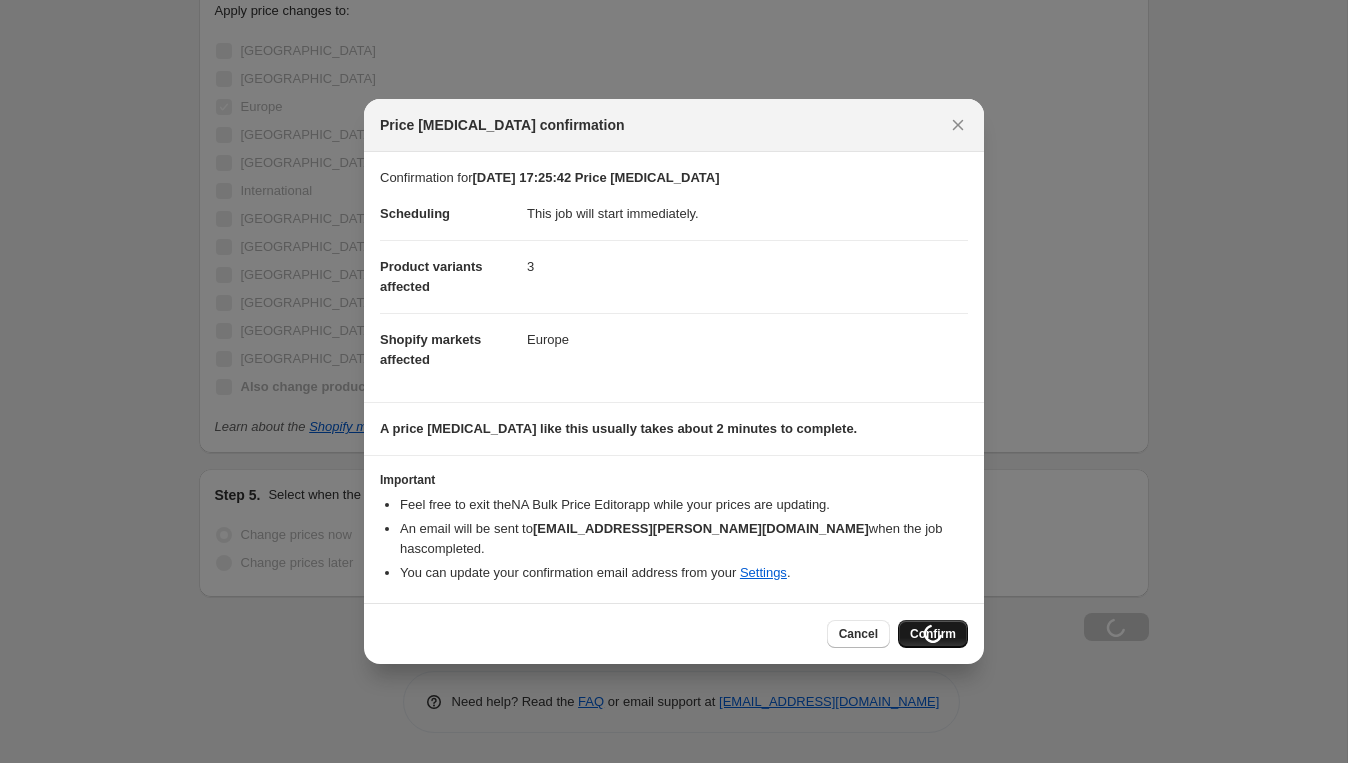 scroll, scrollTop: 3738, scrollLeft: 0, axis: vertical 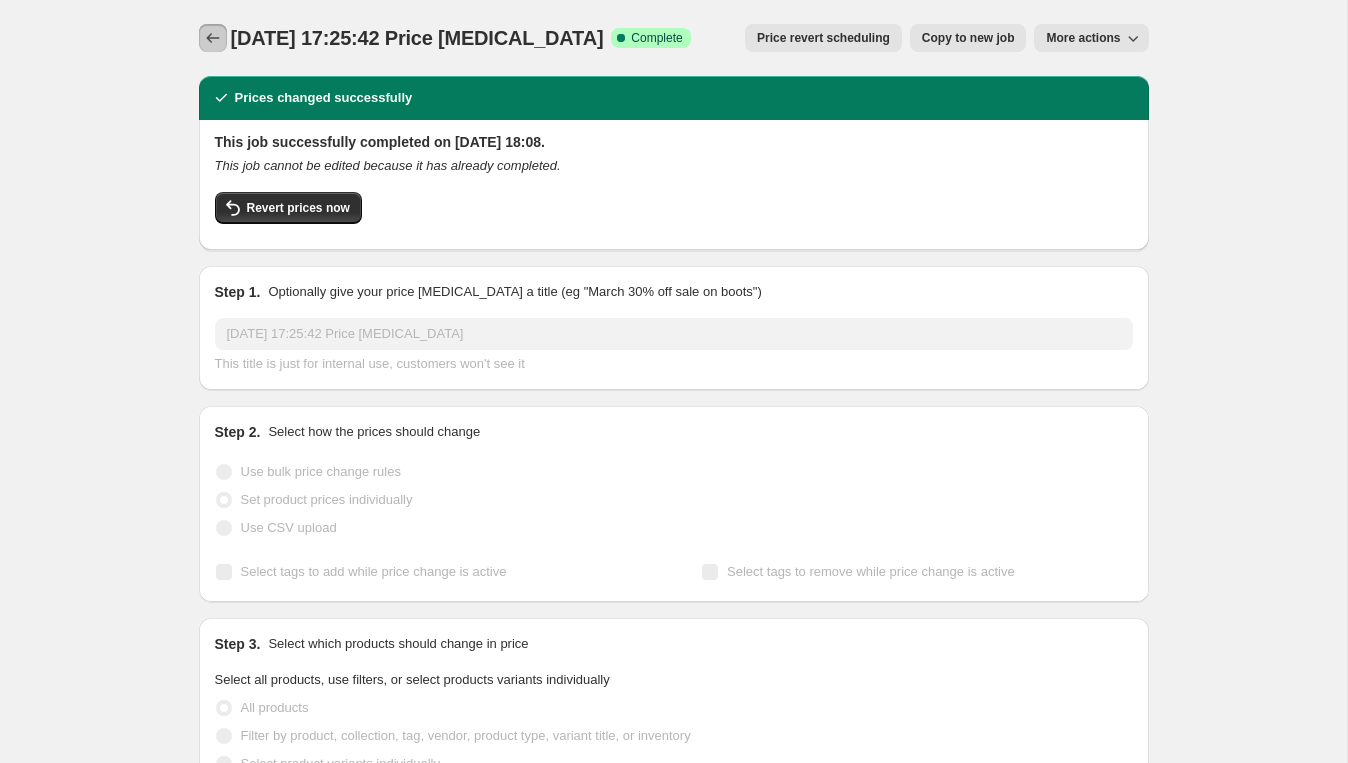 click 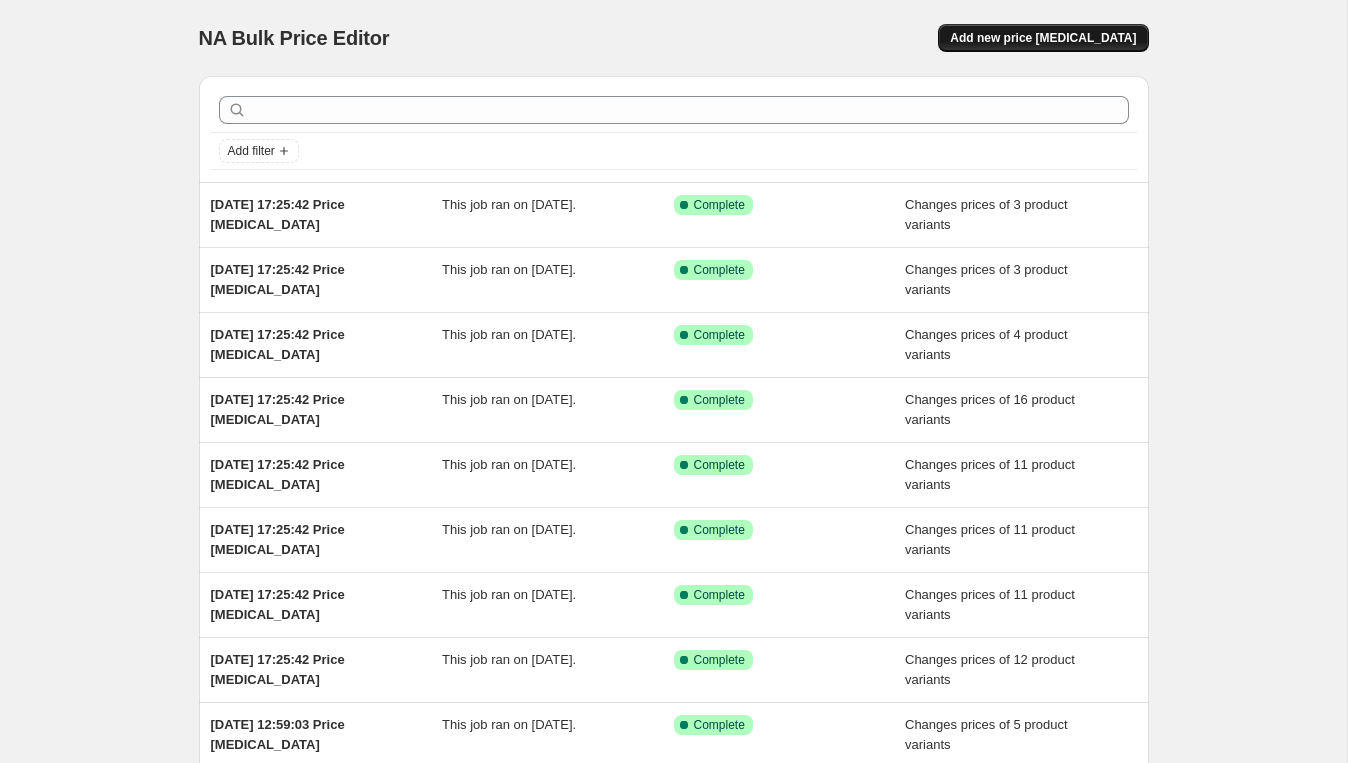 click on "Add new price [MEDICAL_DATA]" at bounding box center (1043, 38) 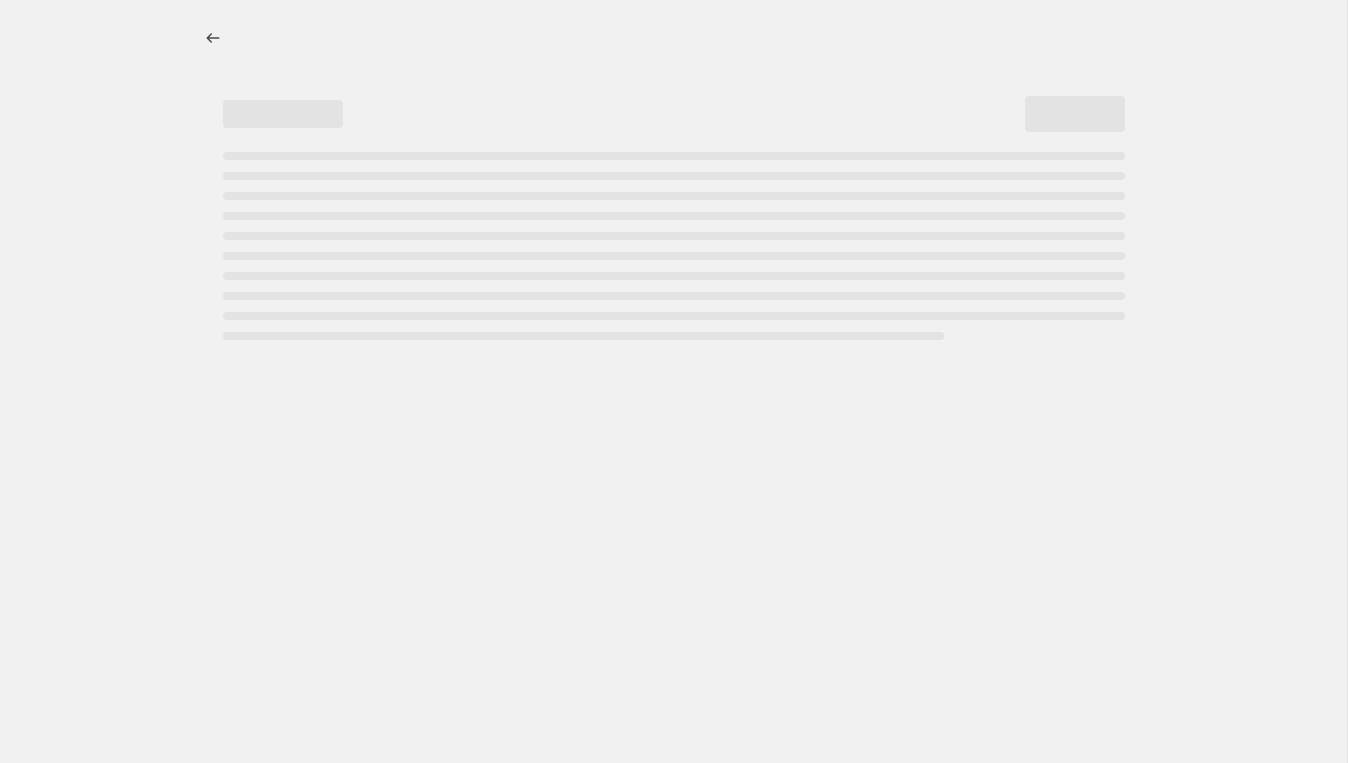 select on "percentage" 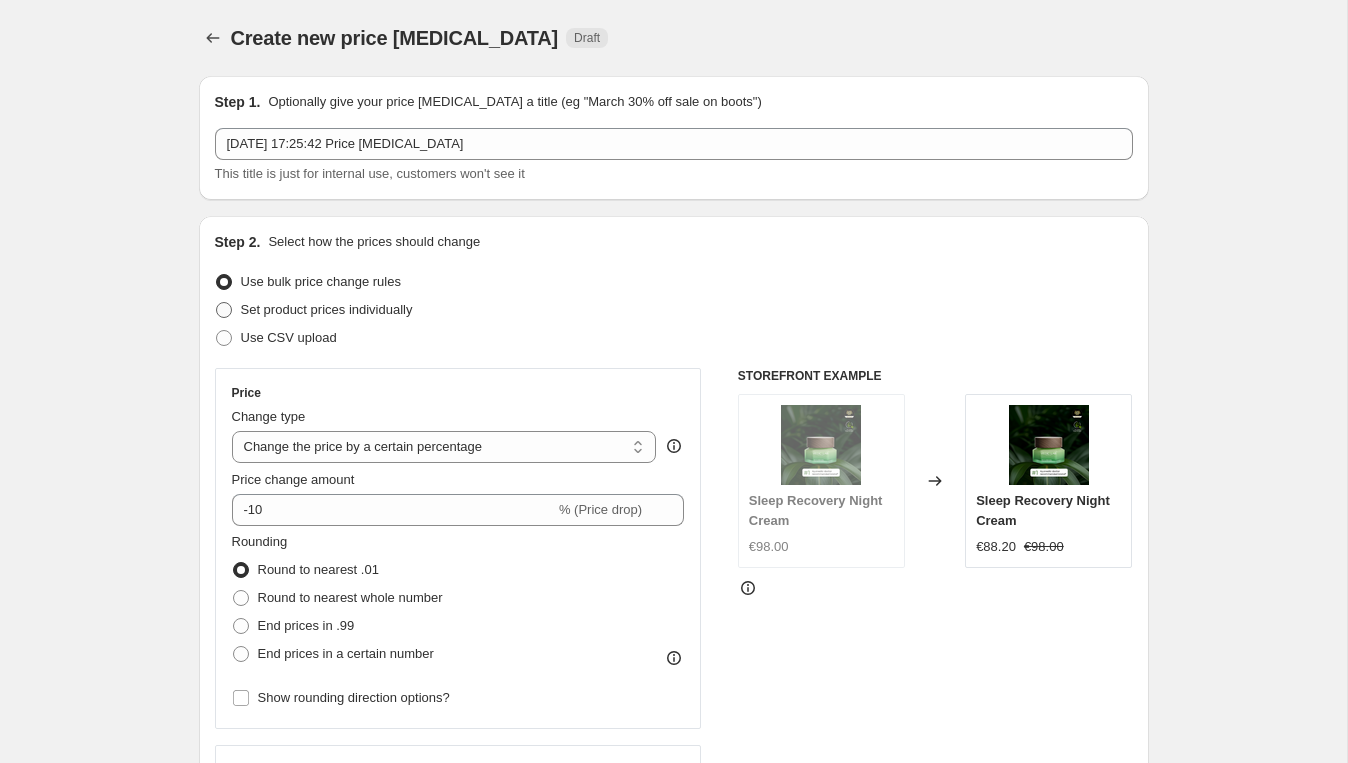 click on "Set product prices individually" at bounding box center (327, 309) 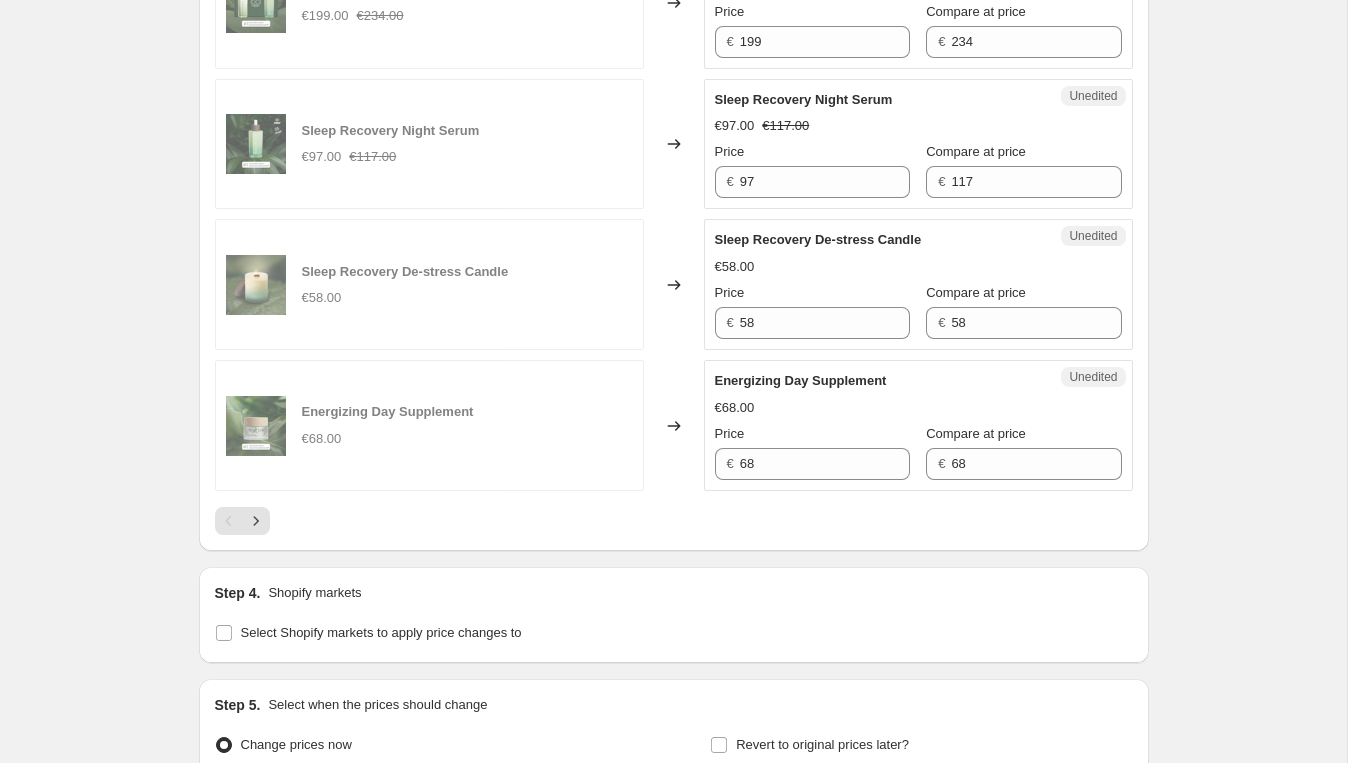 scroll, scrollTop: 3258, scrollLeft: 0, axis: vertical 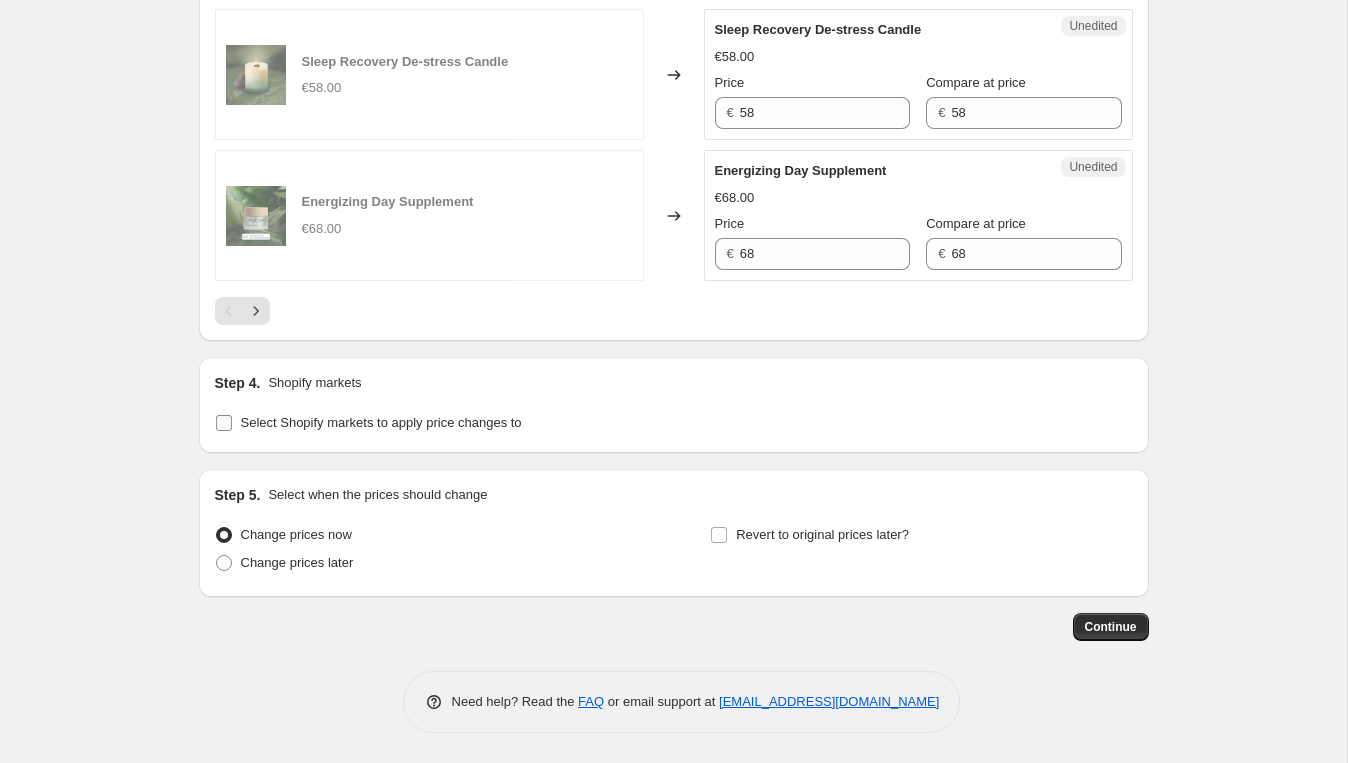 click on "Select Shopify markets to apply price changes to" at bounding box center (224, 423) 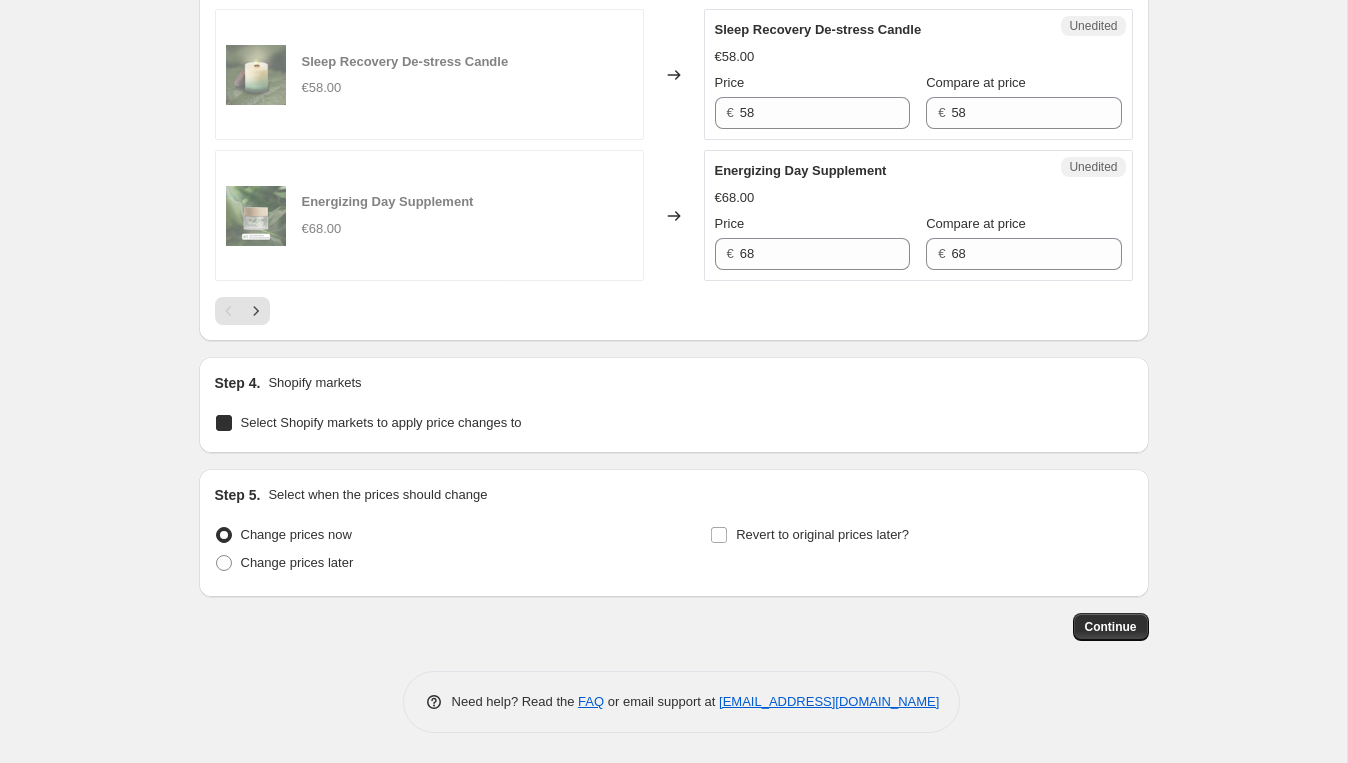 checkbox on "true" 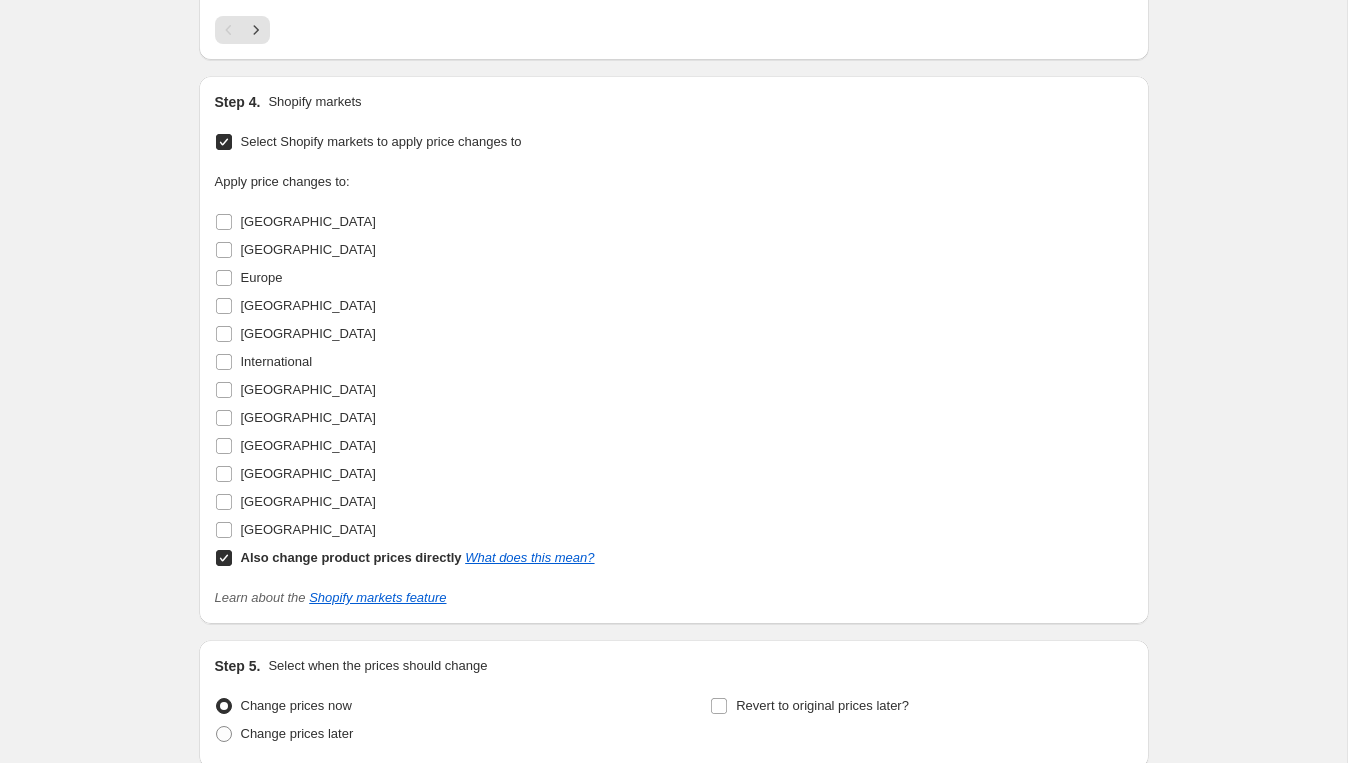 scroll, scrollTop: 3488, scrollLeft: 0, axis: vertical 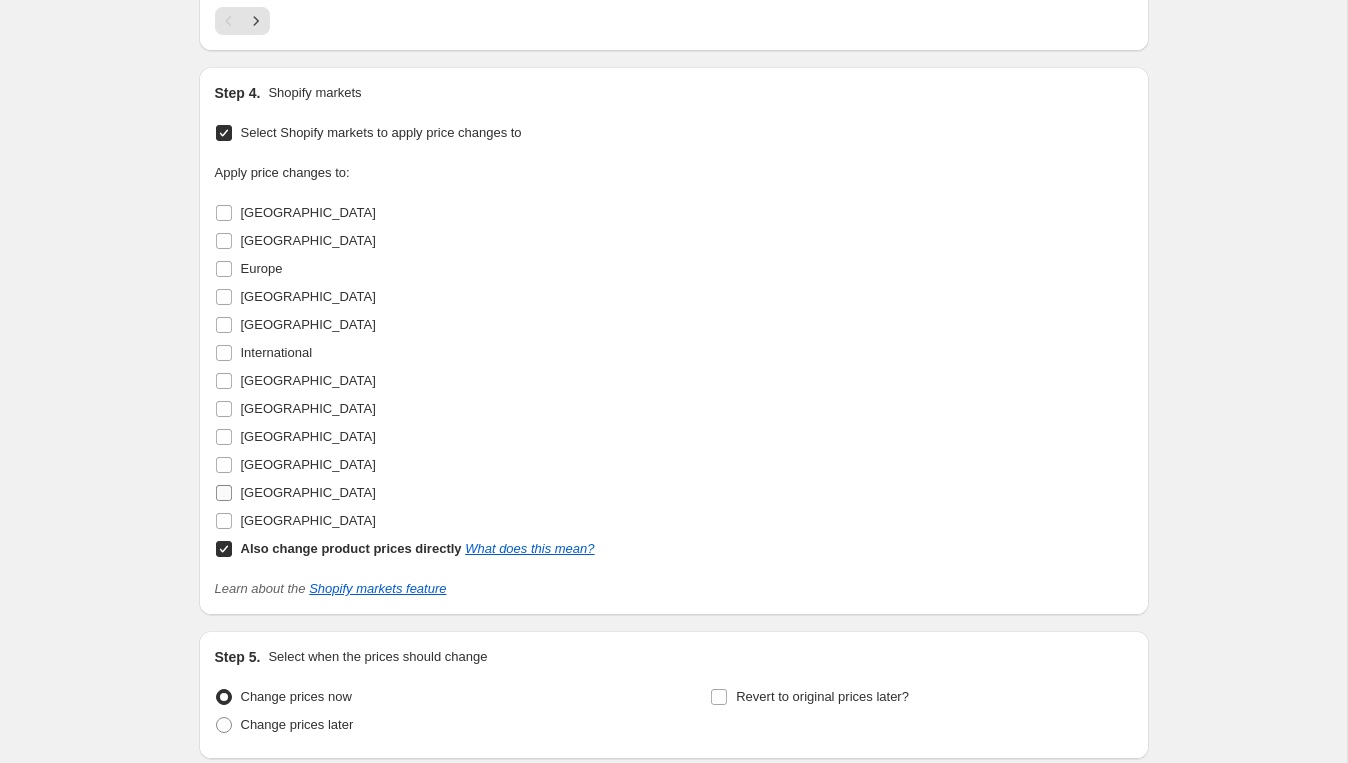click on "[GEOGRAPHIC_DATA]" at bounding box center (308, 492) 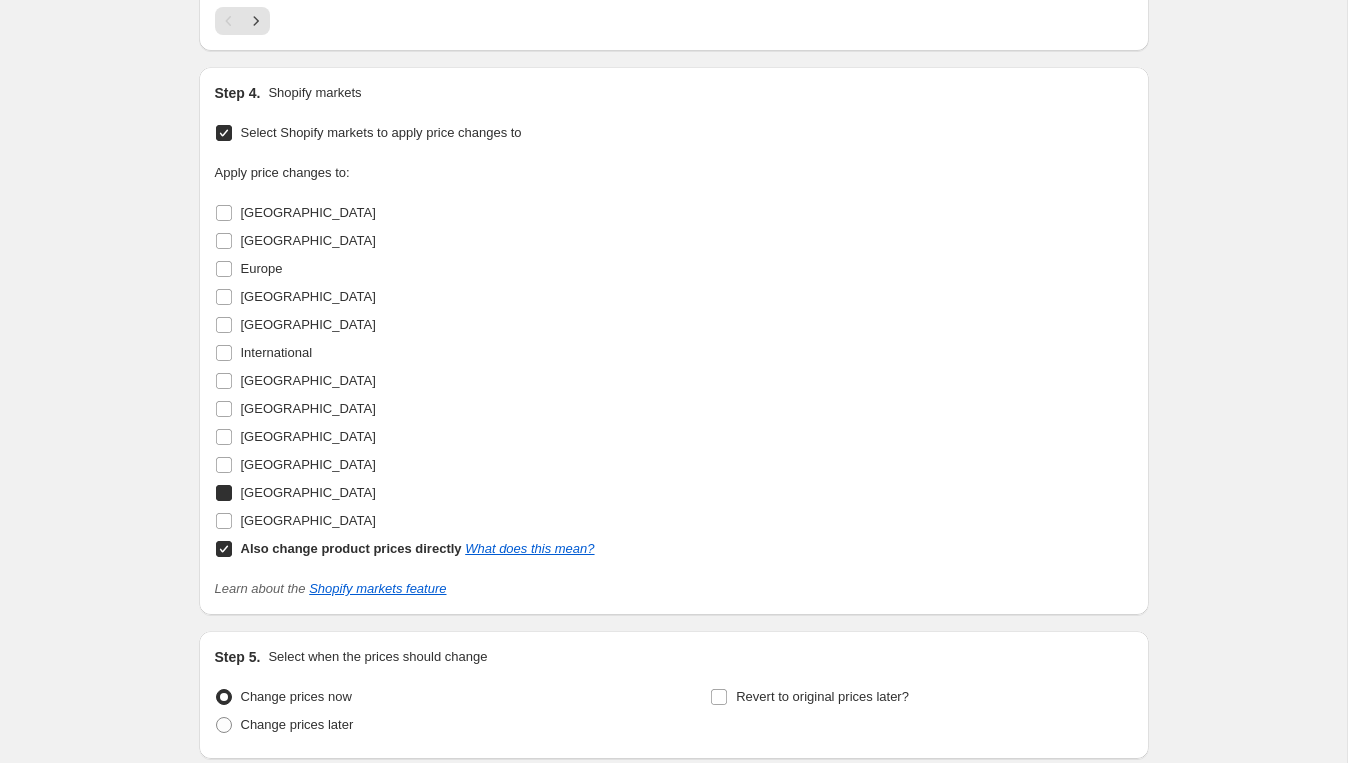 checkbox on "true" 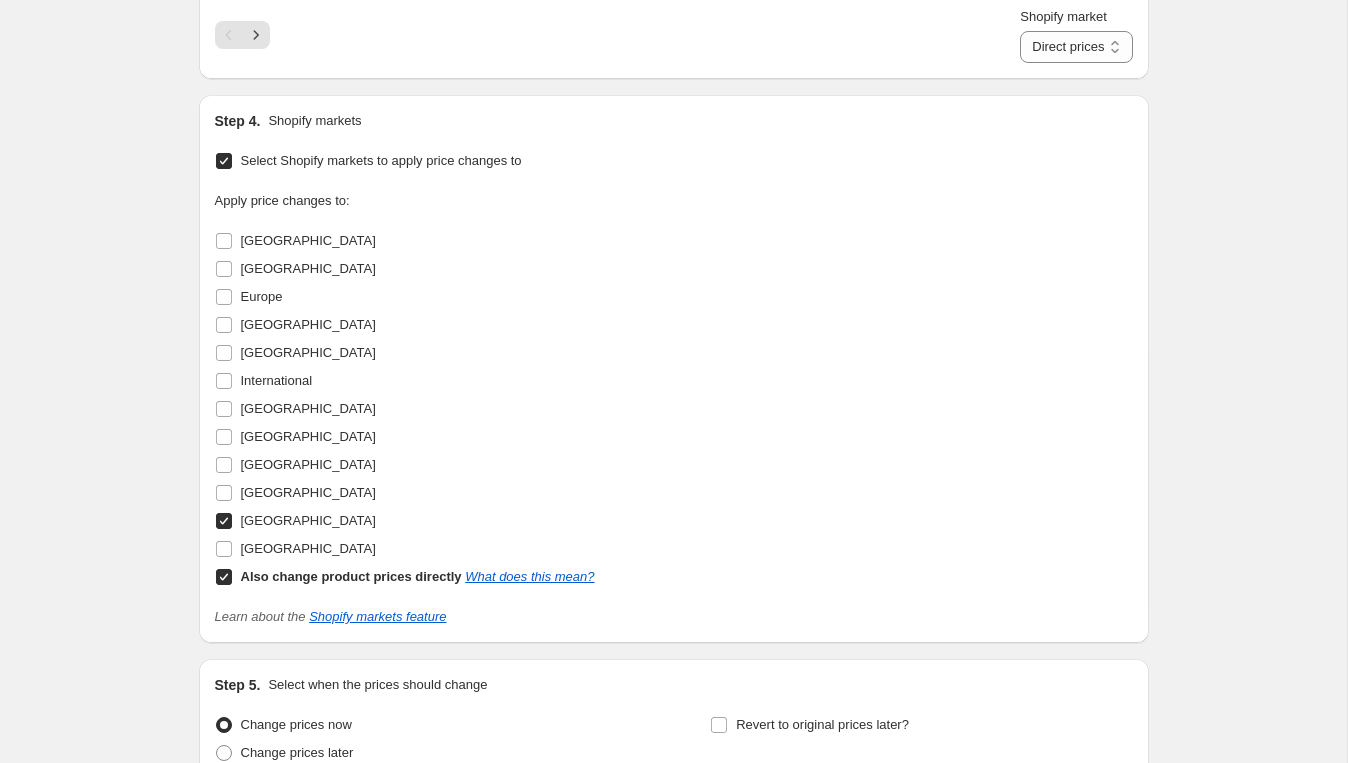 click on "Also change product prices directly   What does this mean?" at bounding box center [224, 577] 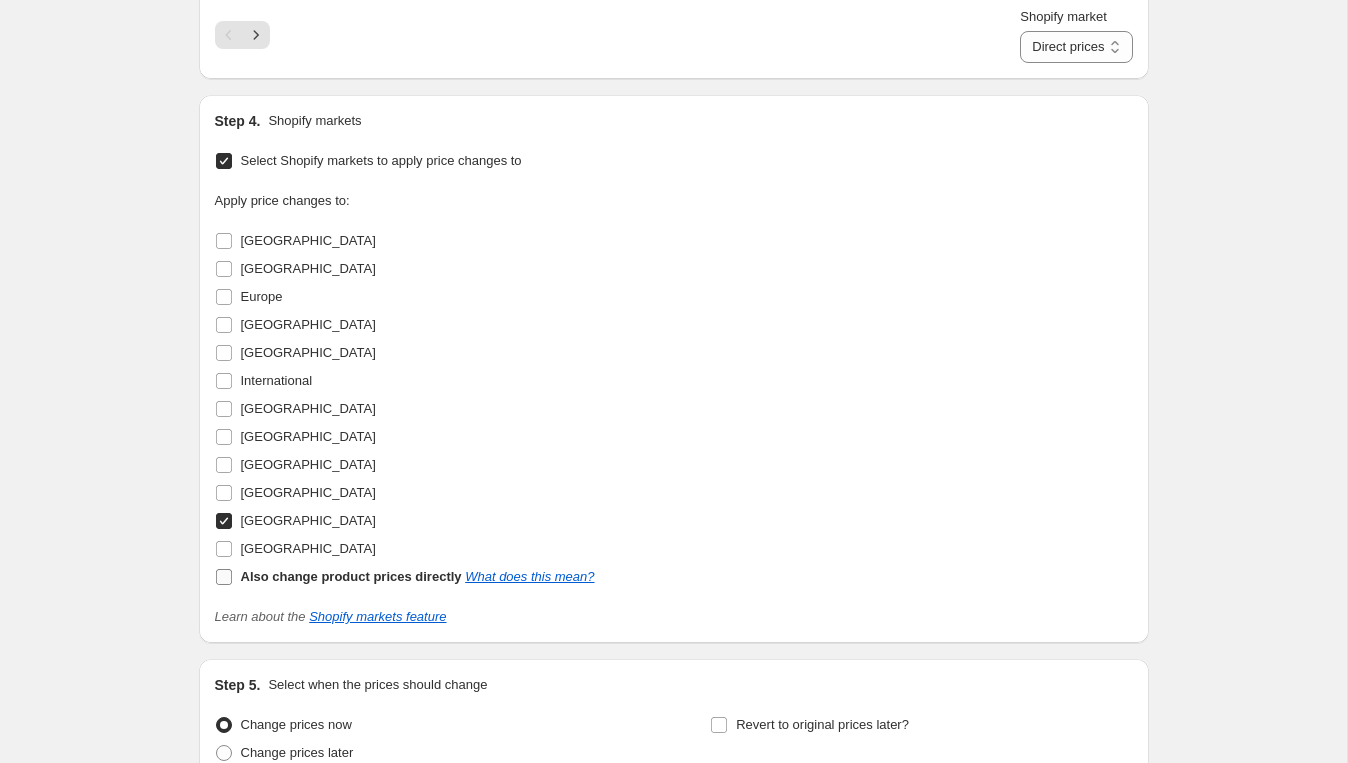 checkbox on "false" 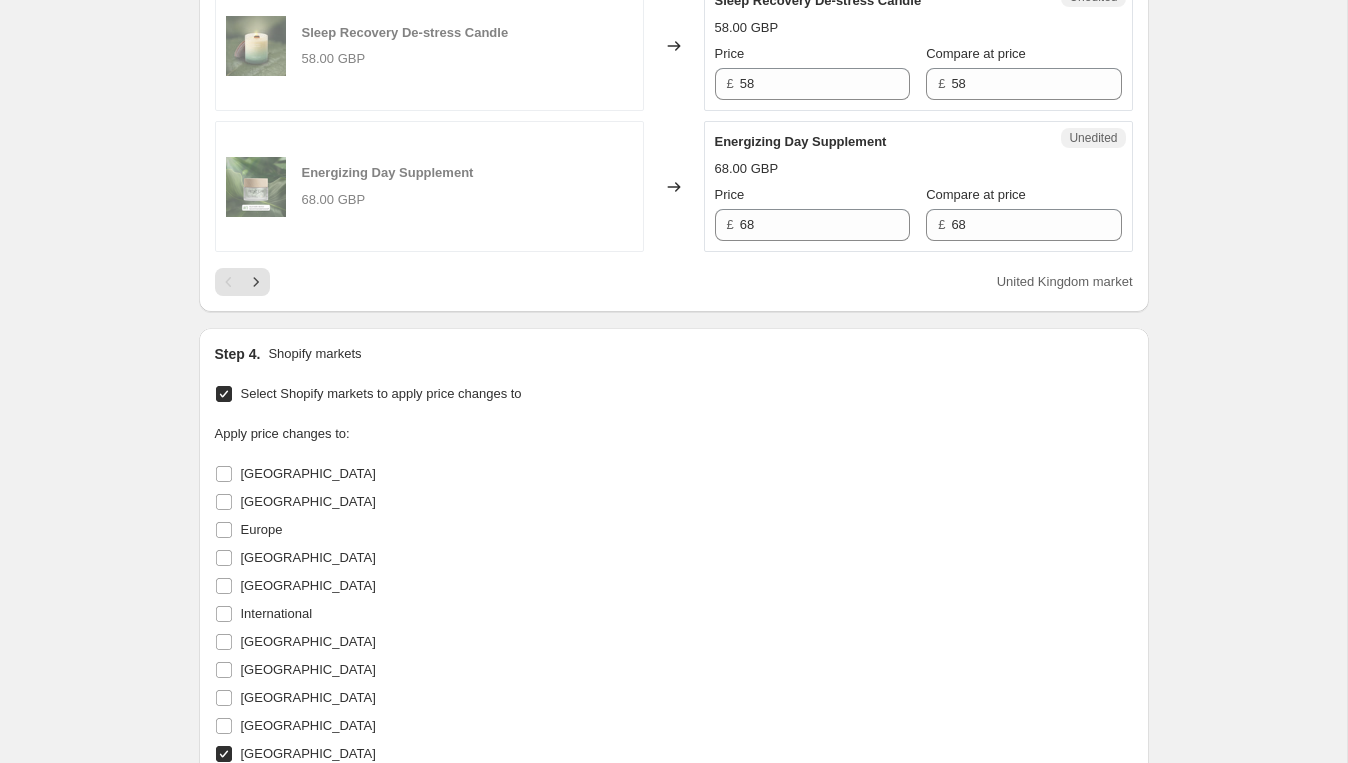 scroll, scrollTop: 3470, scrollLeft: 0, axis: vertical 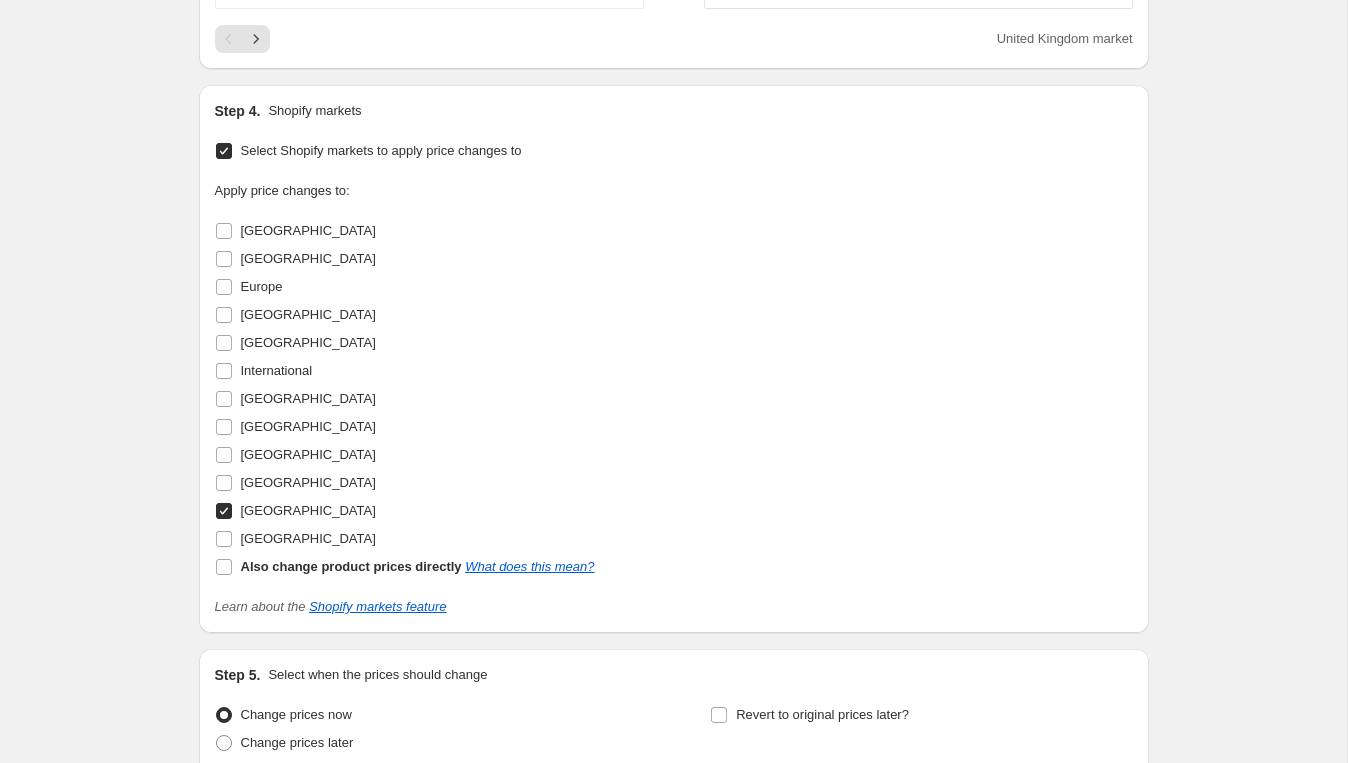 click 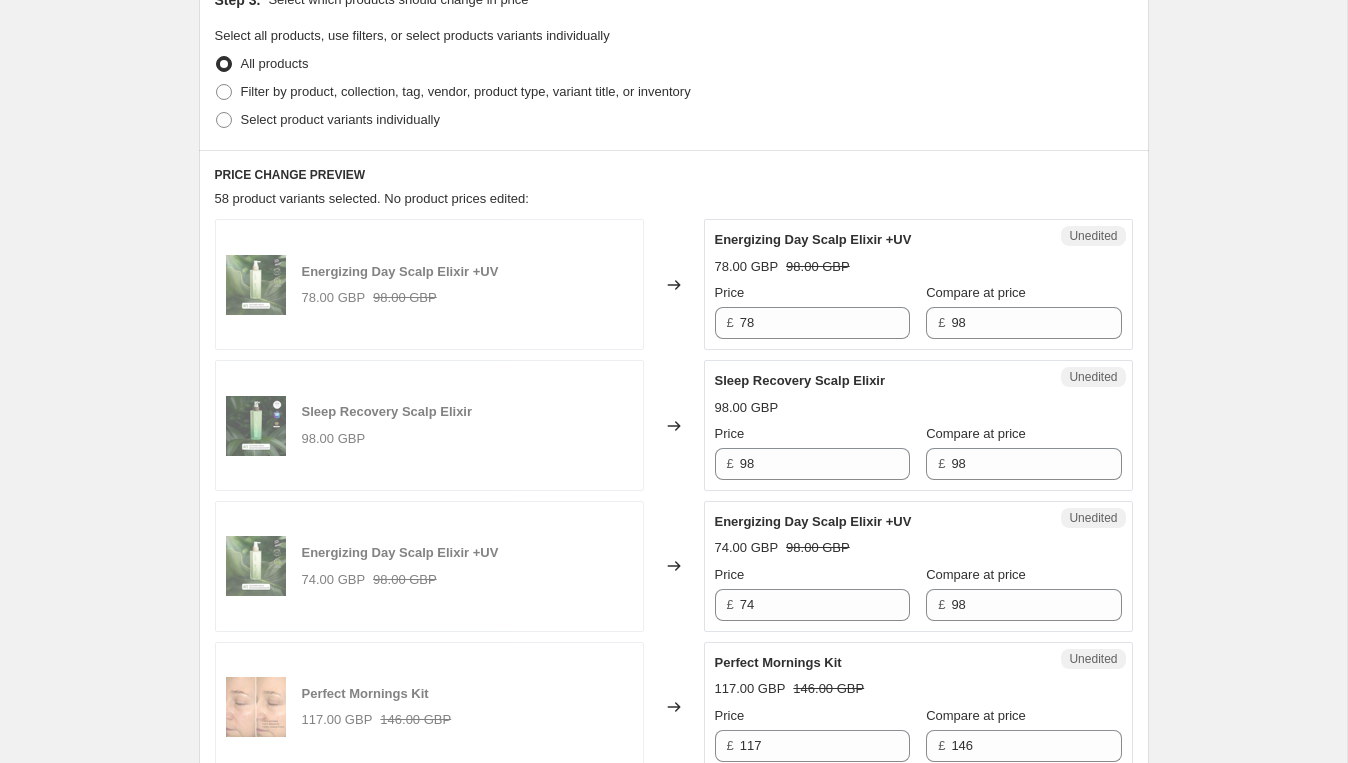 scroll, scrollTop: 432, scrollLeft: 0, axis: vertical 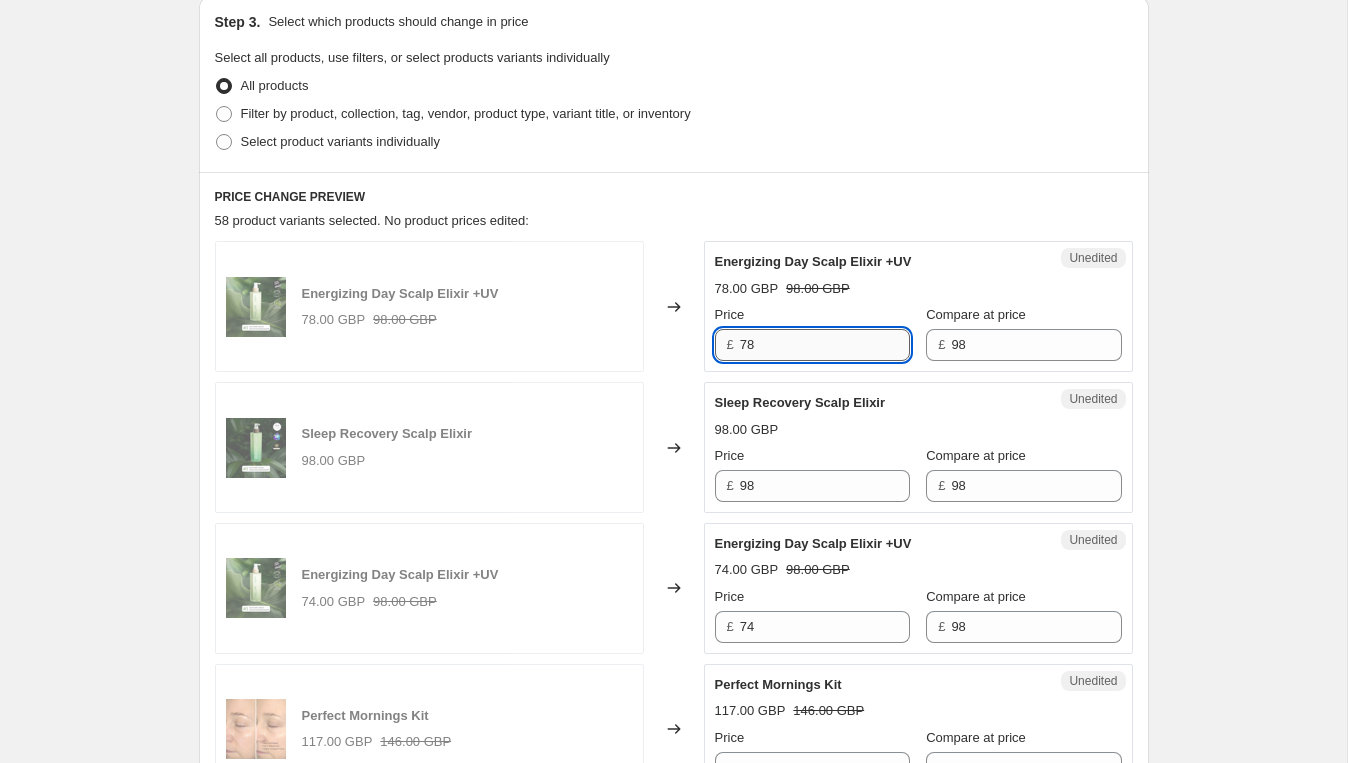 click on "78" at bounding box center (825, 345) 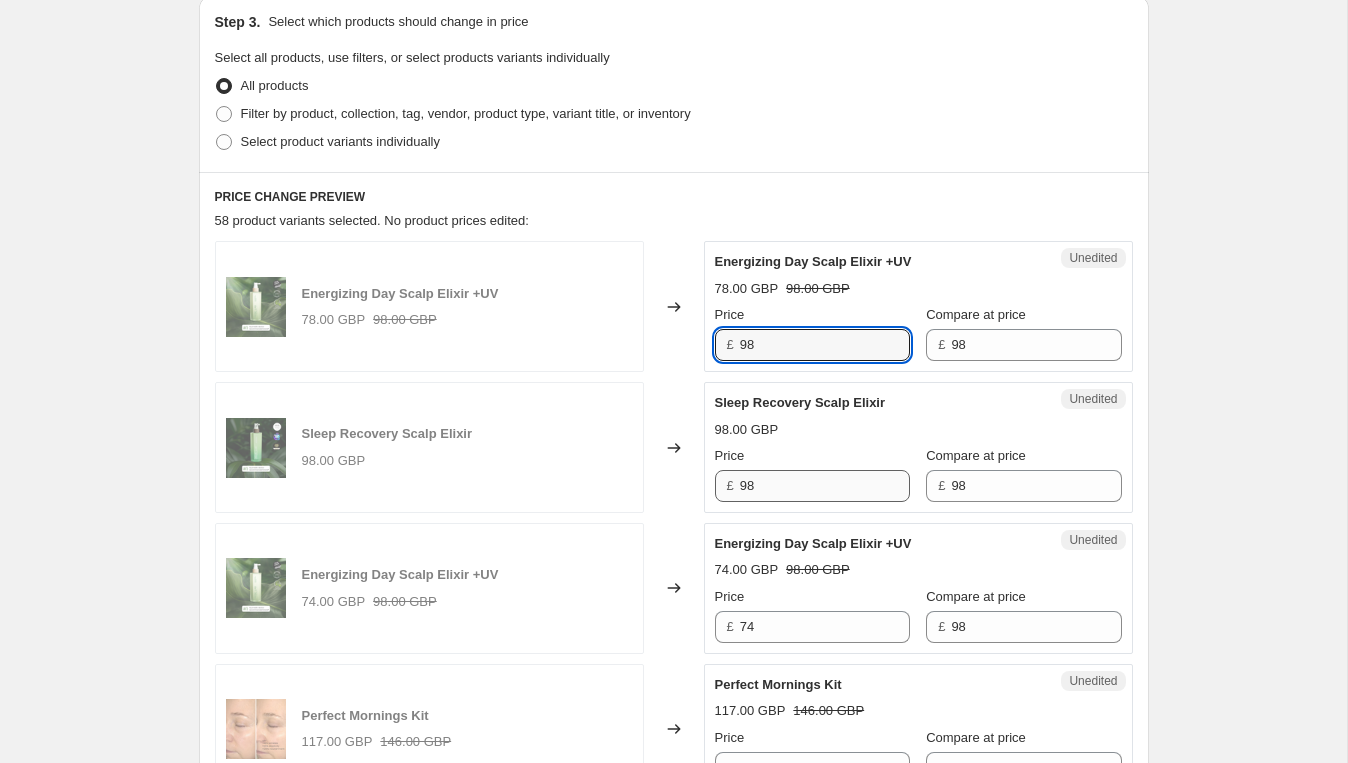 type on "98" 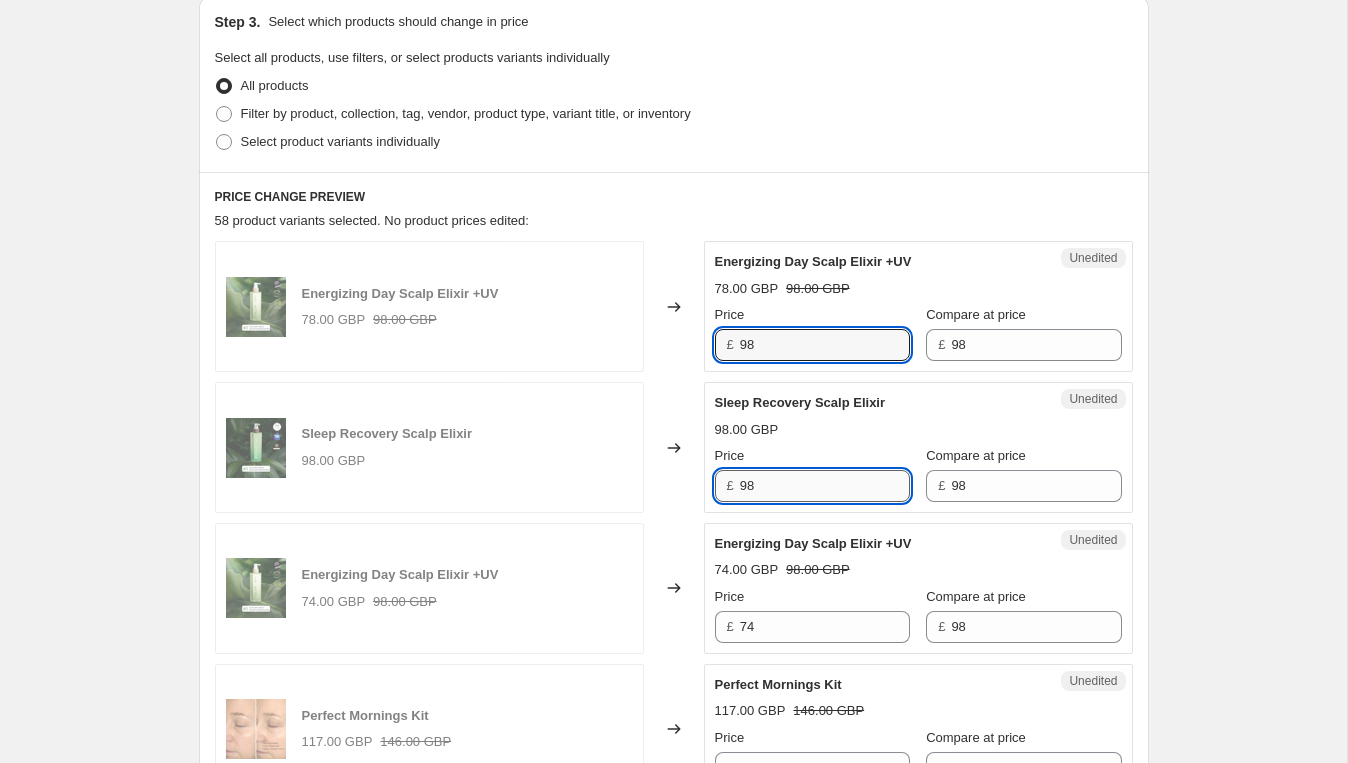 click on "98" at bounding box center [825, 486] 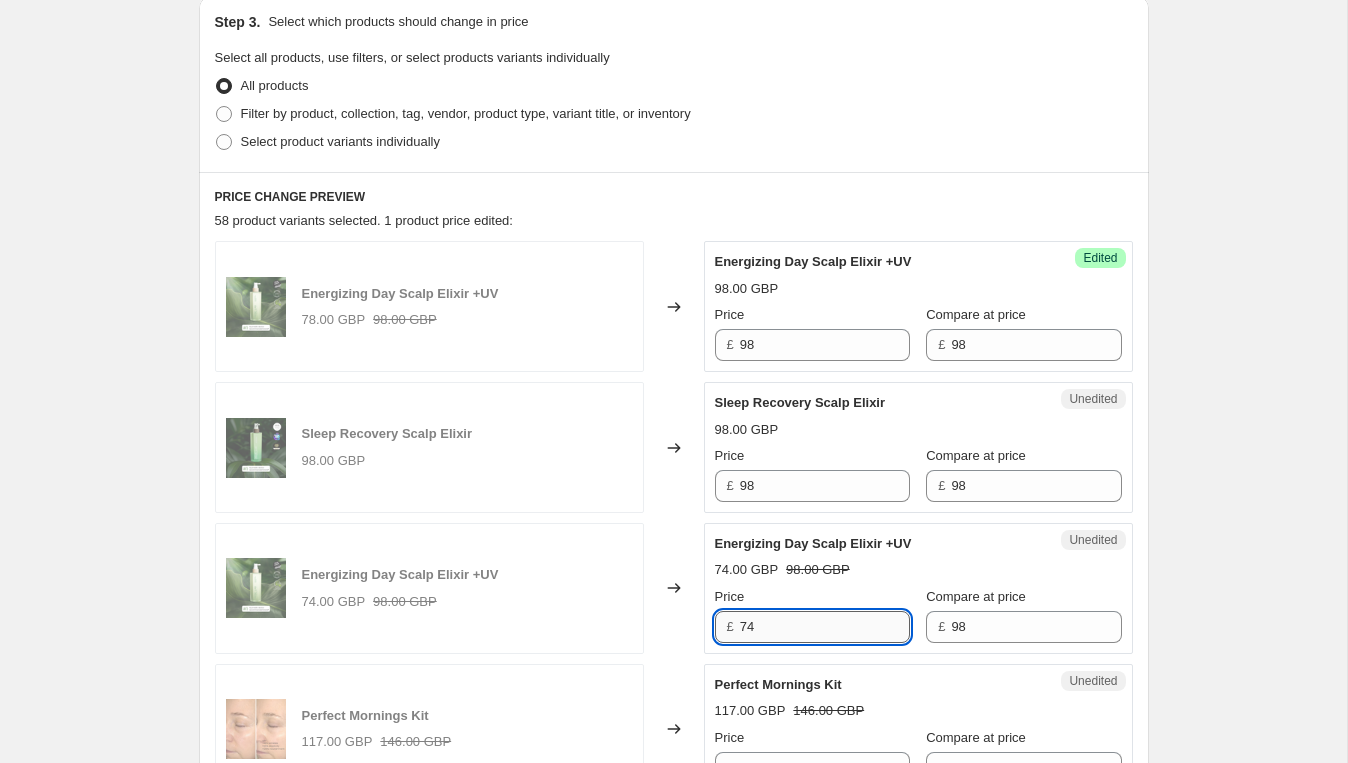 click on "74" at bounding box center (825, 627) 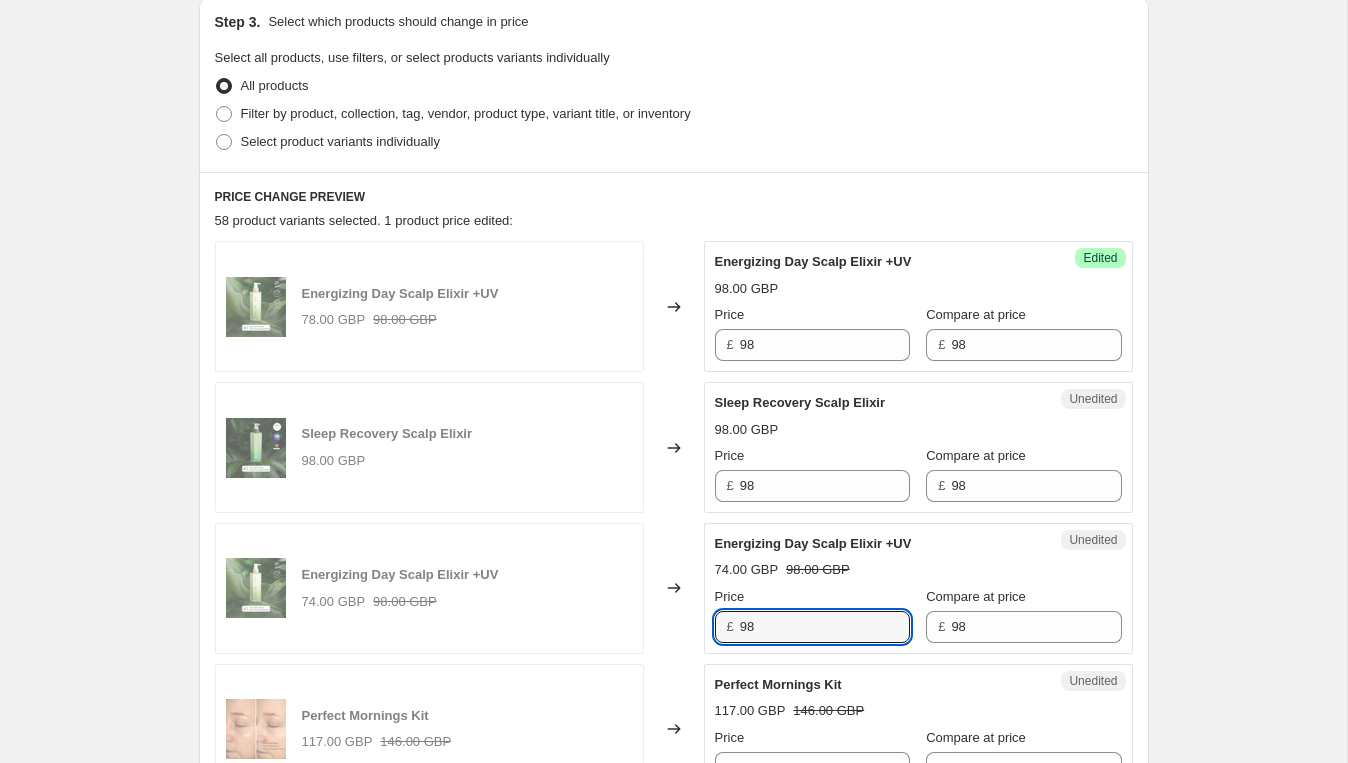 type on "98" 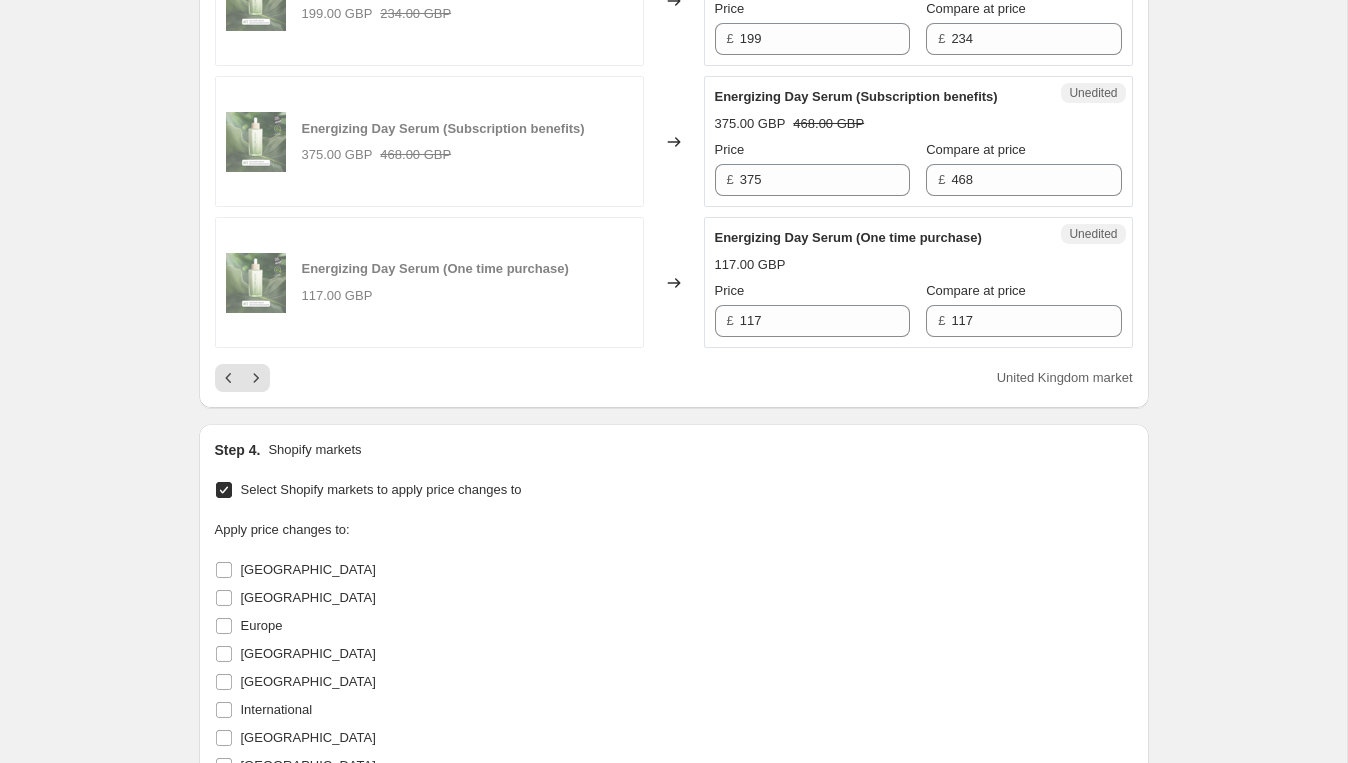 scroll, scrollTop: 3234, scrollLeft: 0, axis: vertical 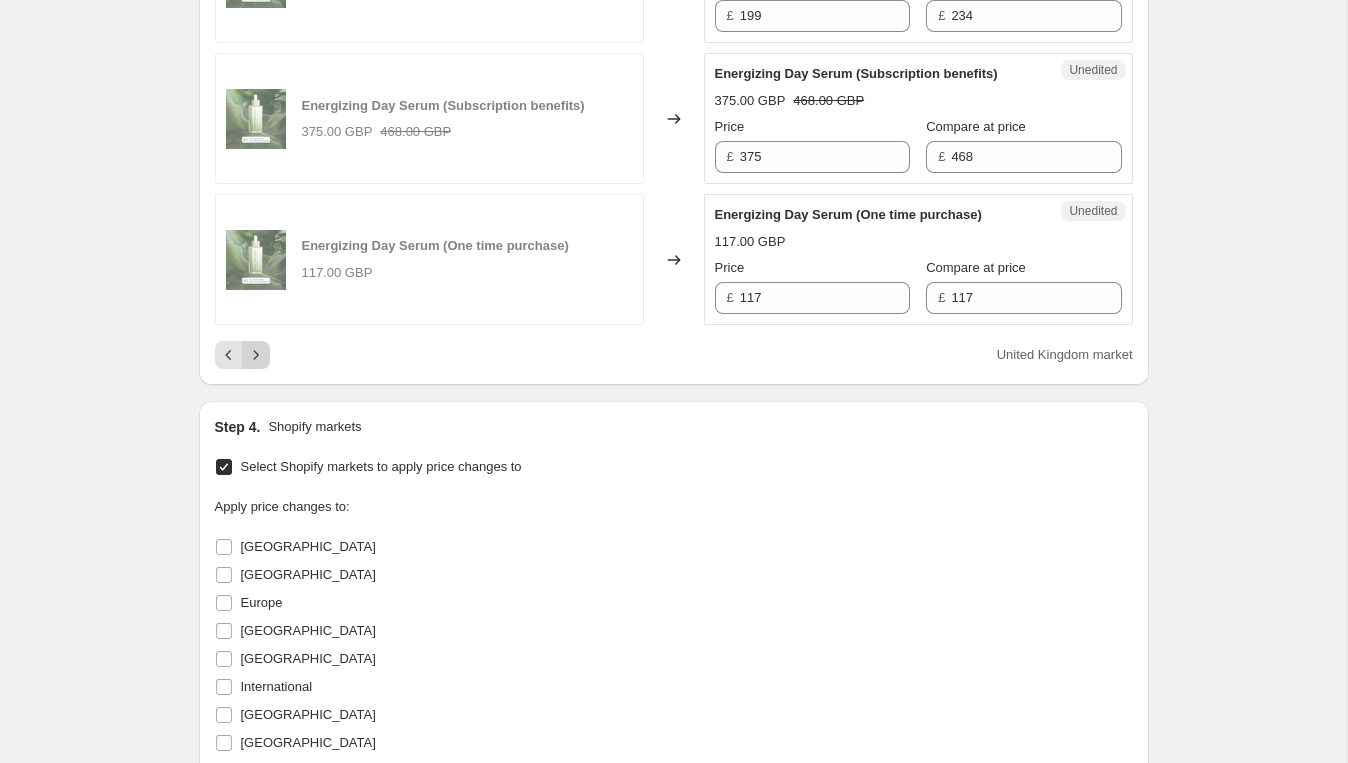 click 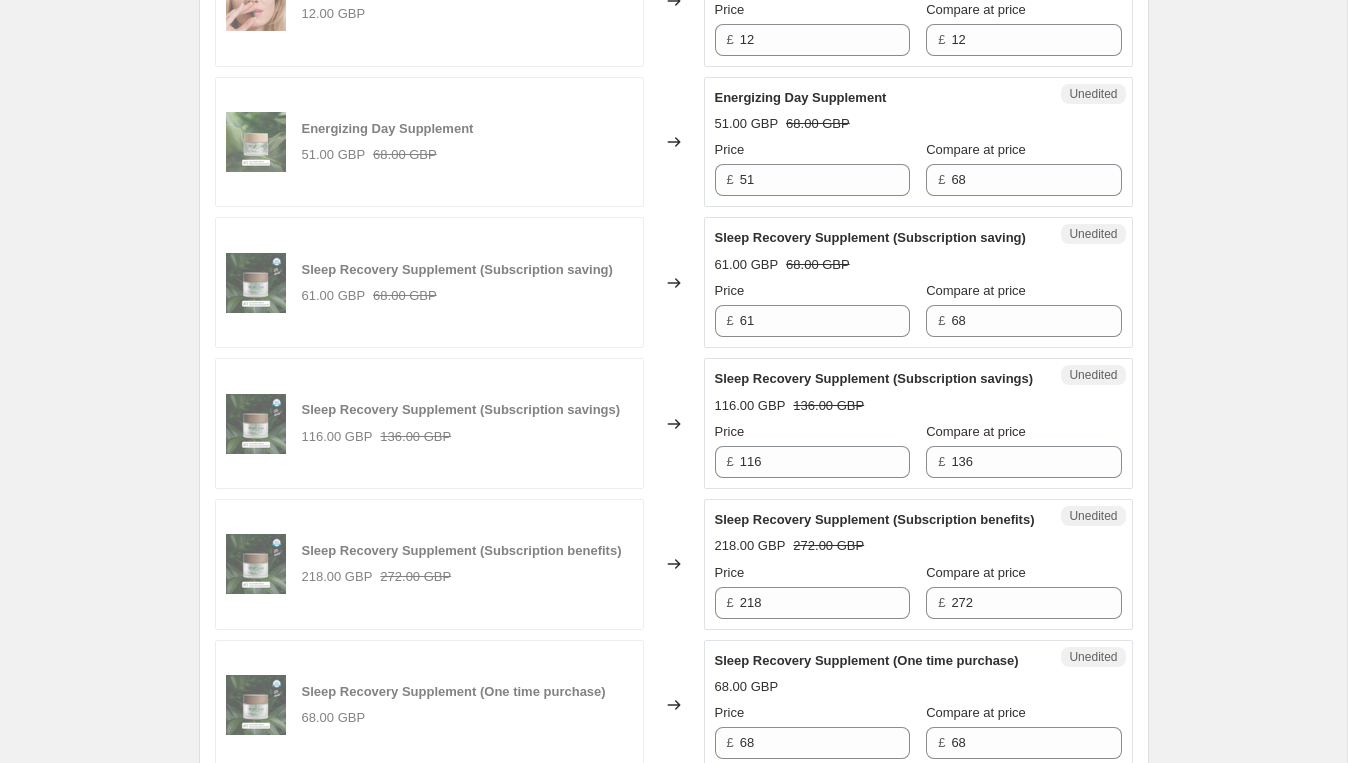 scroll, scrollTop: 2532, scrollLeft: 0, axis: vertical 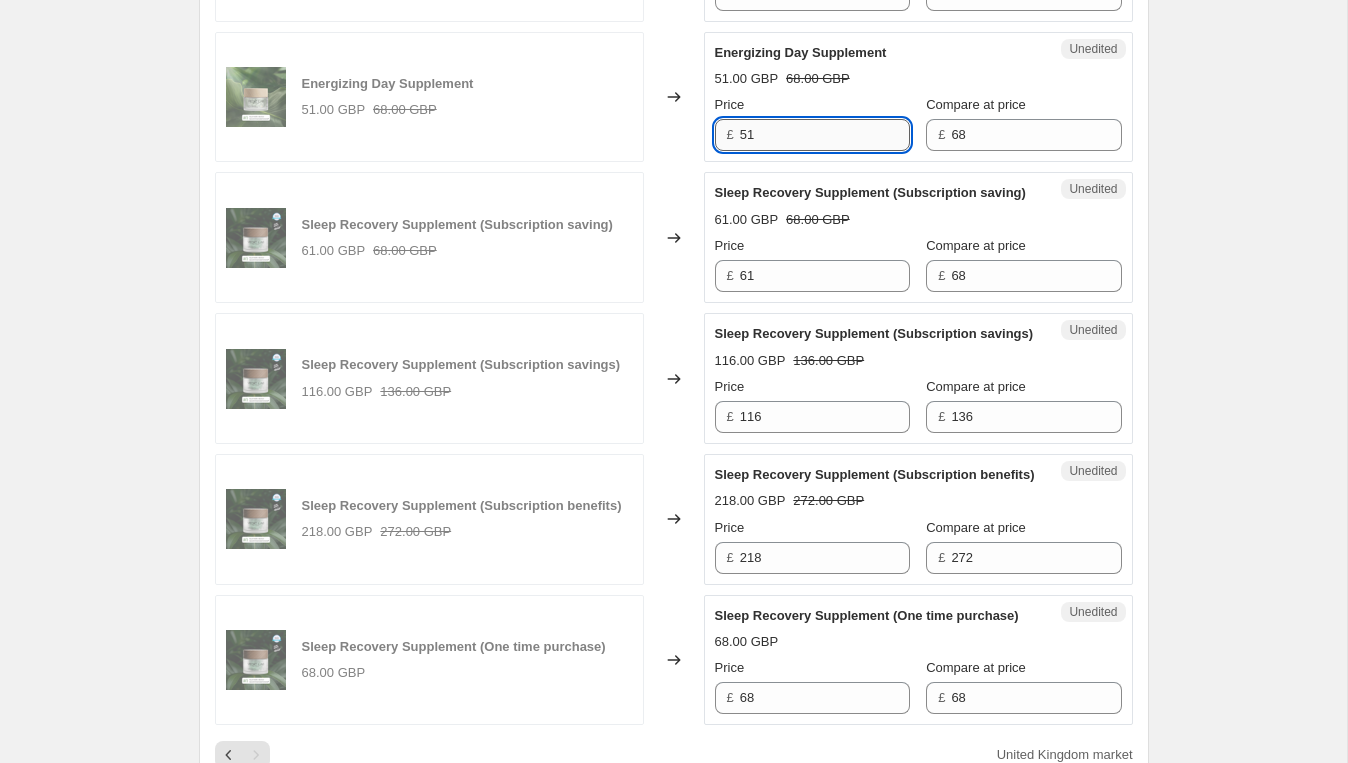 click on "51" at bounding box center [825, 135] 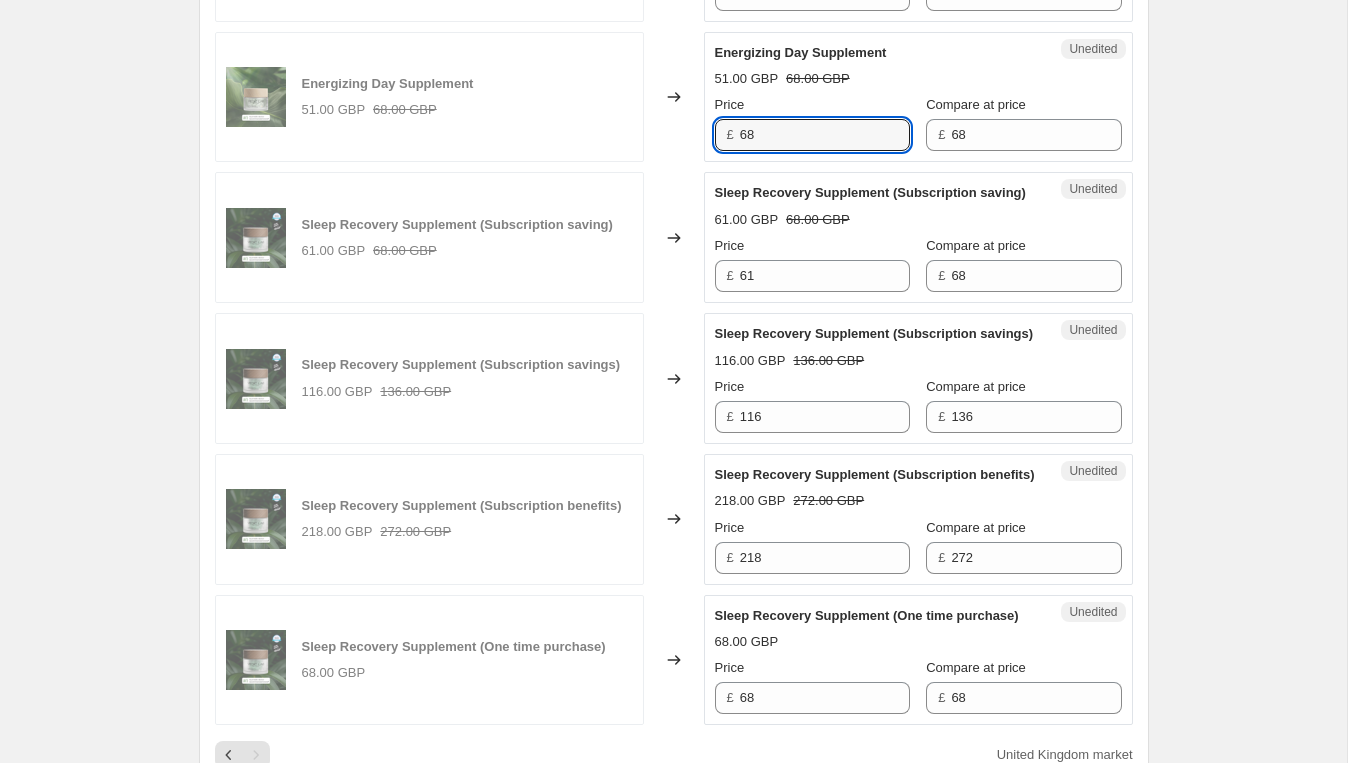 type on "68" 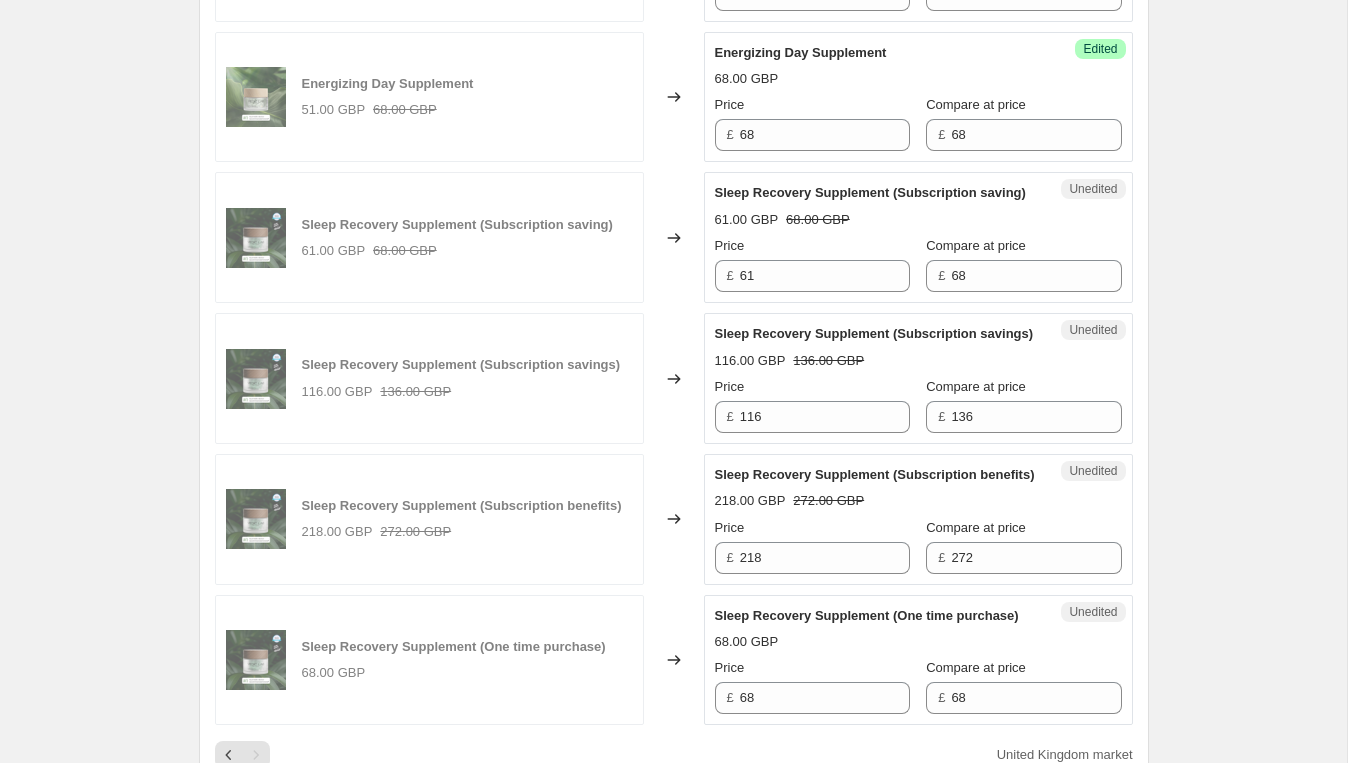 click on "Energizing Day Supplement 51.00 GBP 68.00 GBP" at bounding box center [429, 97] 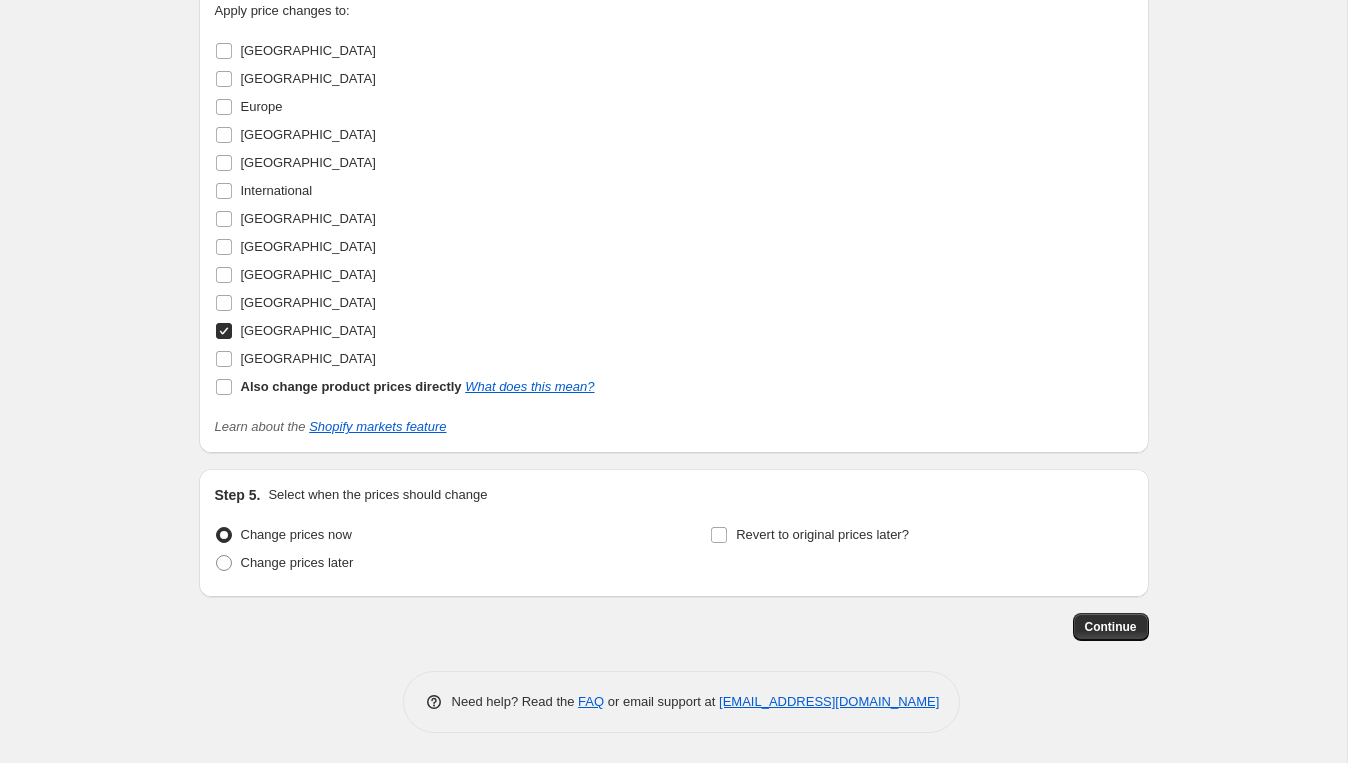scroll, scrollTop: 3670, scrollLeft: 0, axis: vertical 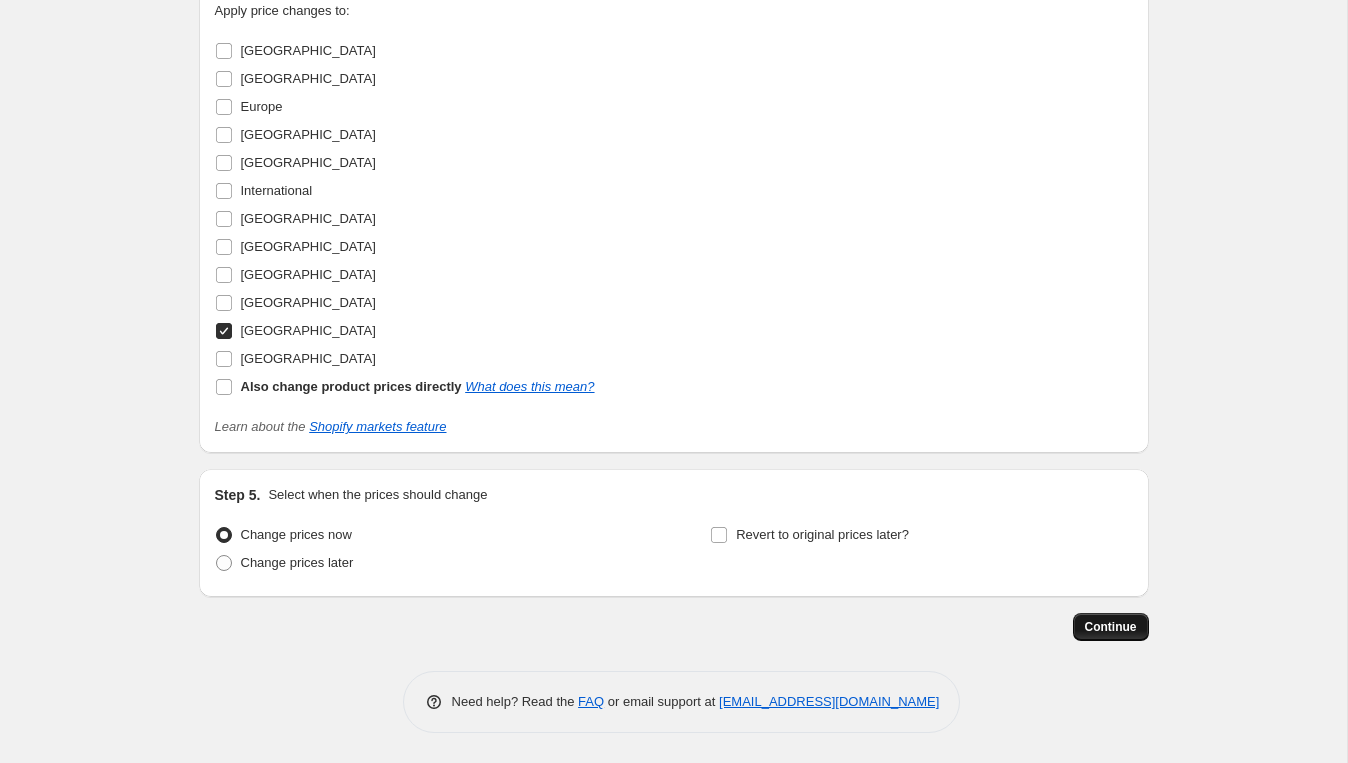 click on "Continue" at bounding box center [1111, 627] 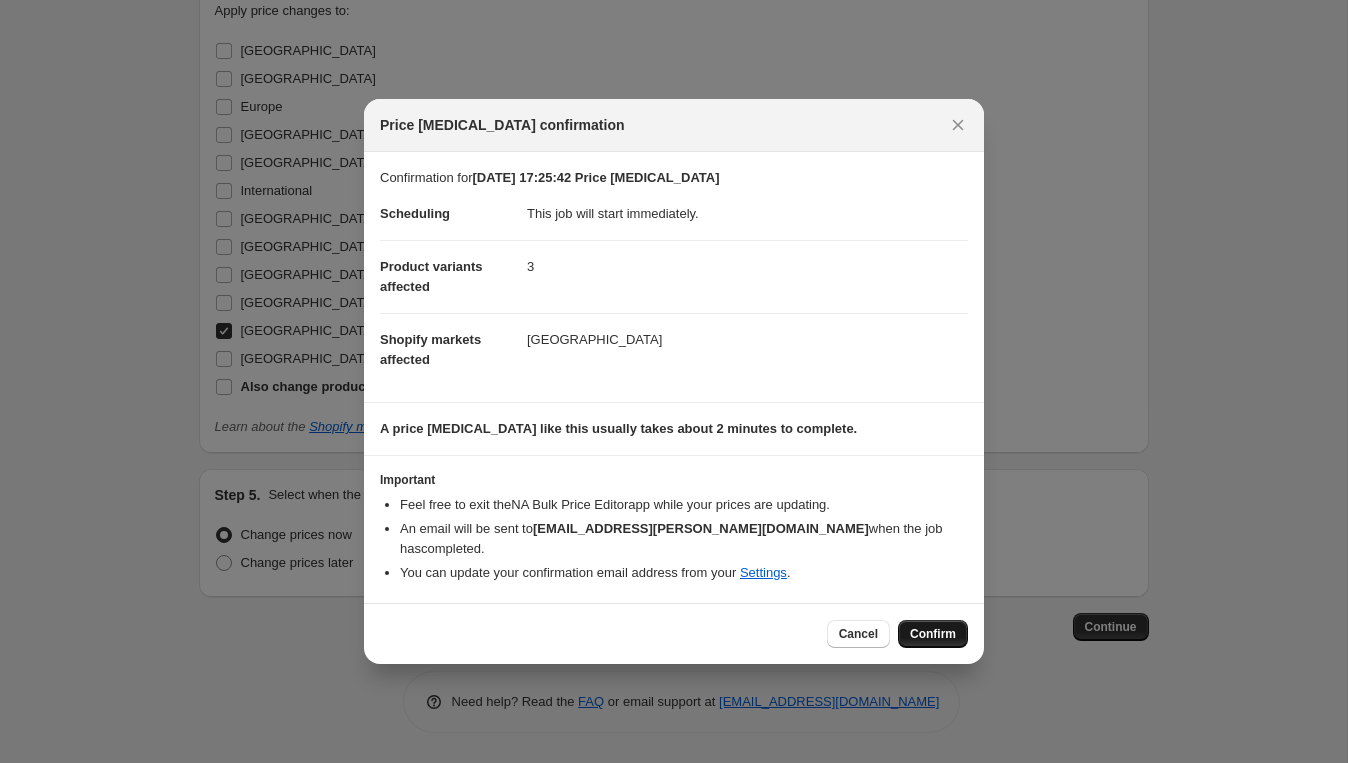 click on "Confirm" at bounding box center (933, 634) 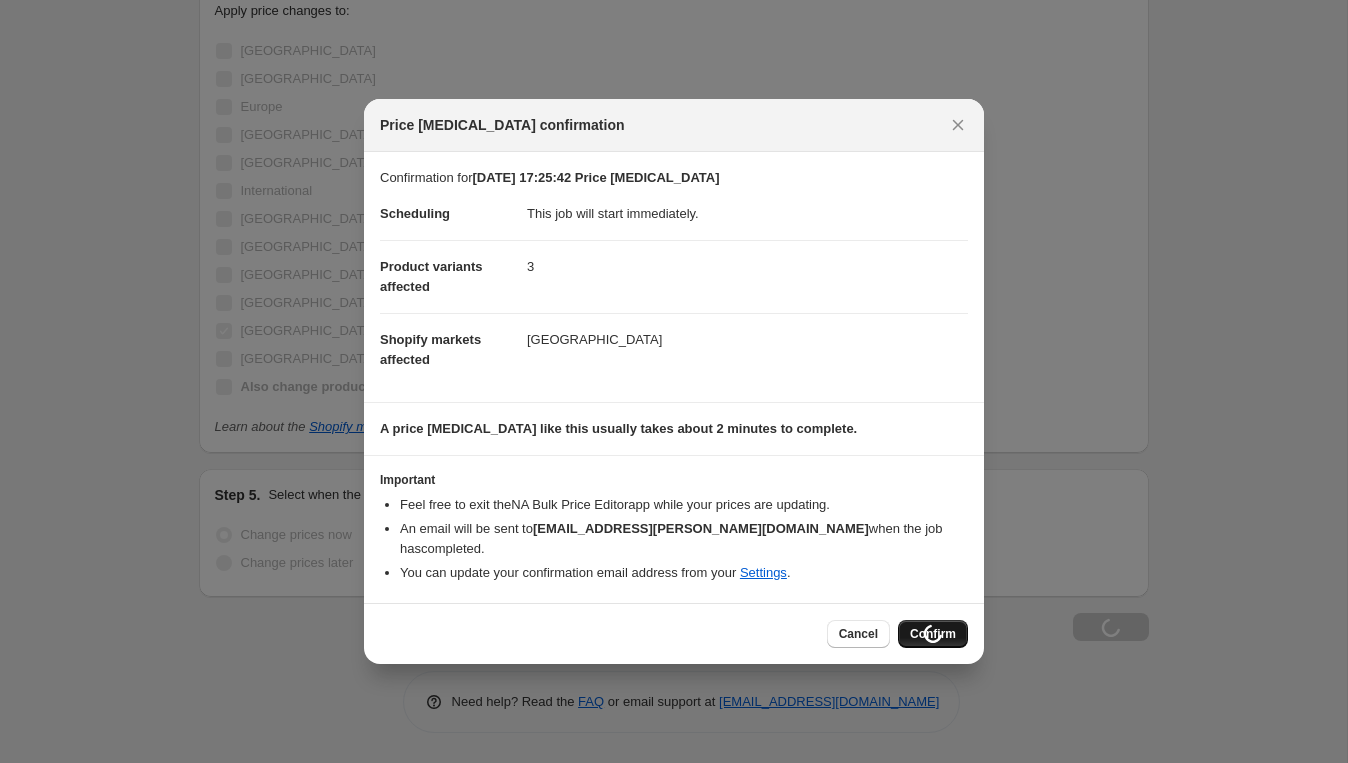 scroll, scrollTop: 3738, scrollLeft: 0, axis: vertical 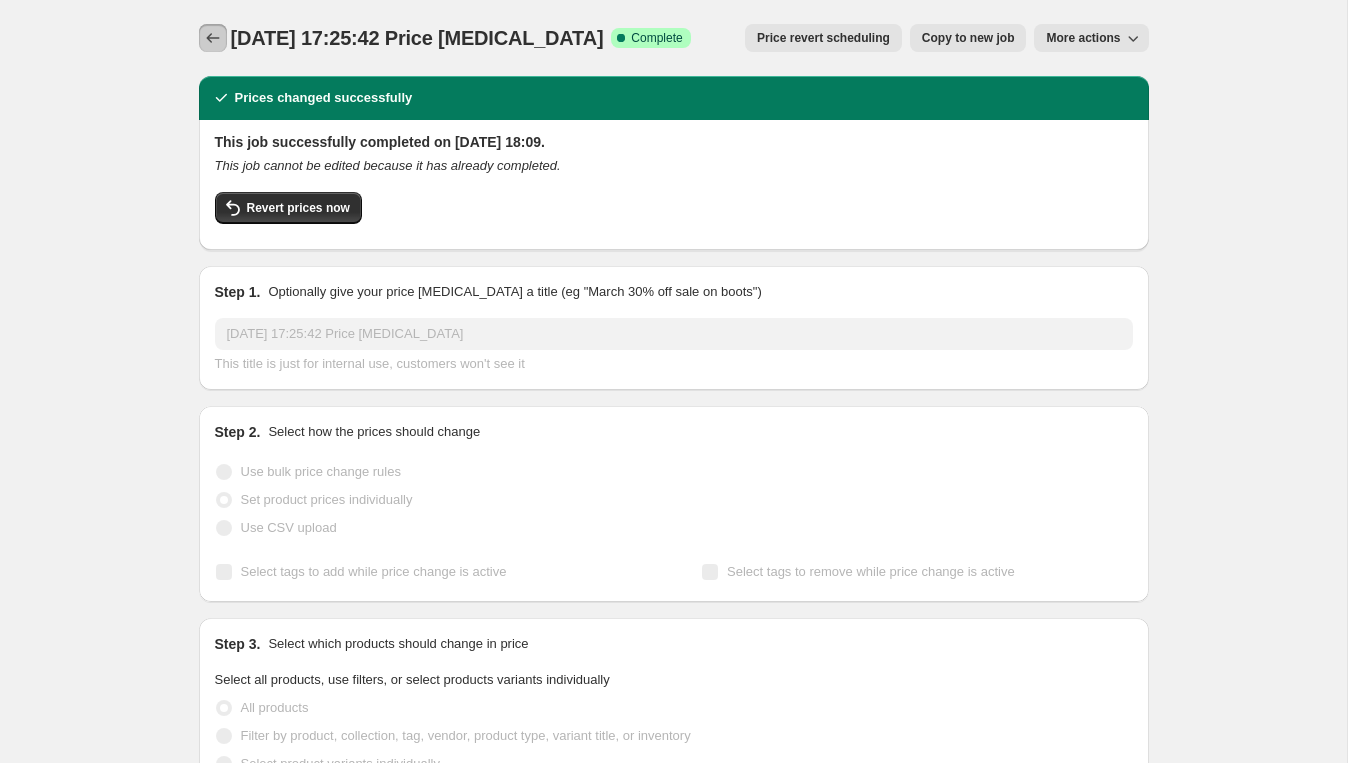 click 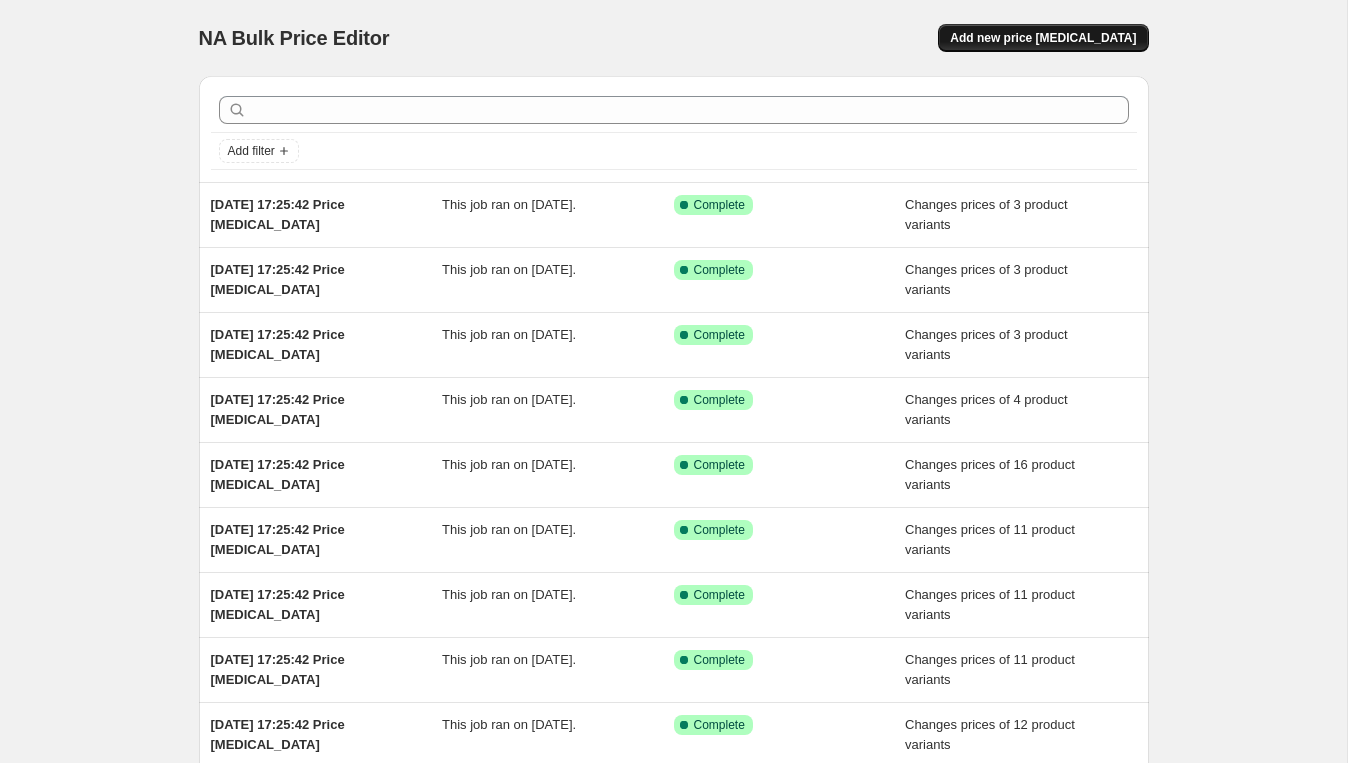 click on "Add new price [MEDICAL_DATA]" at bounding box center (1043, 38) 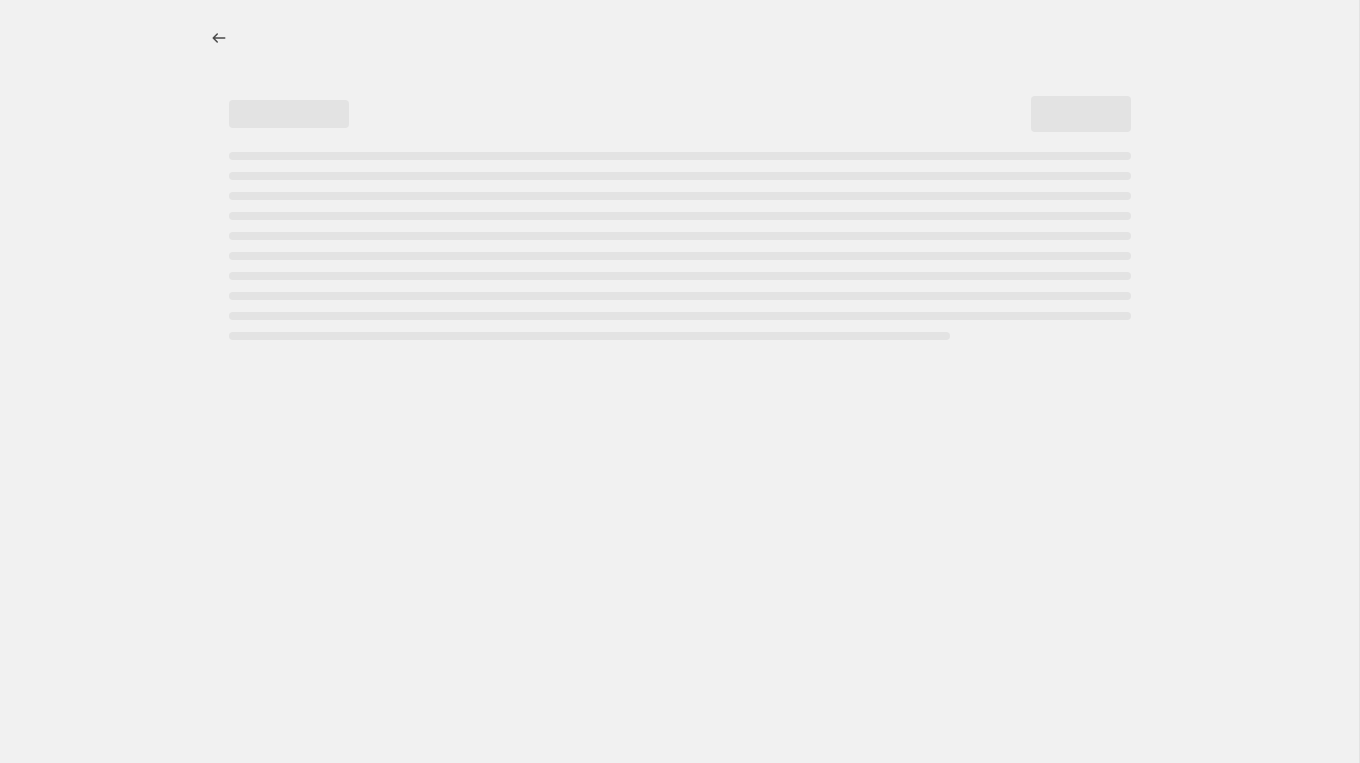 select on "percentage" 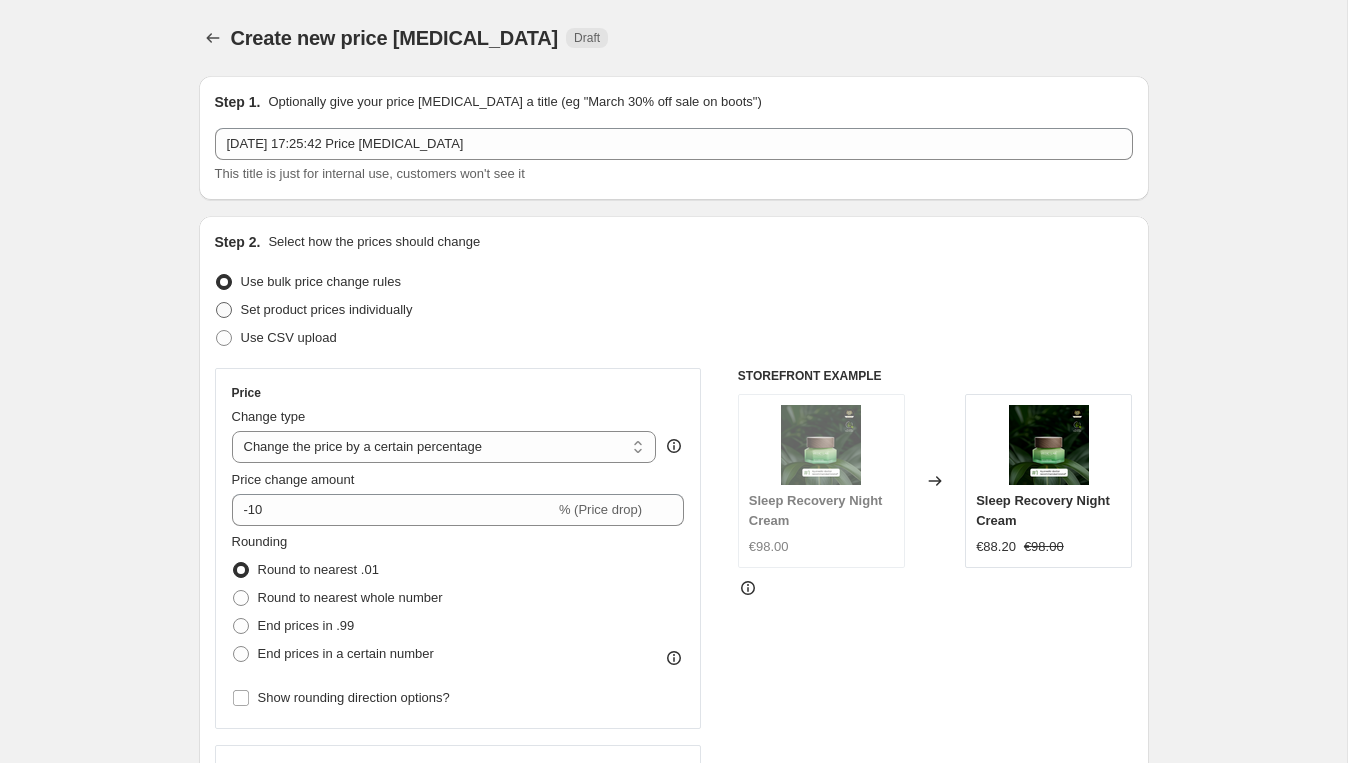 click at bounding box center (224, 310) 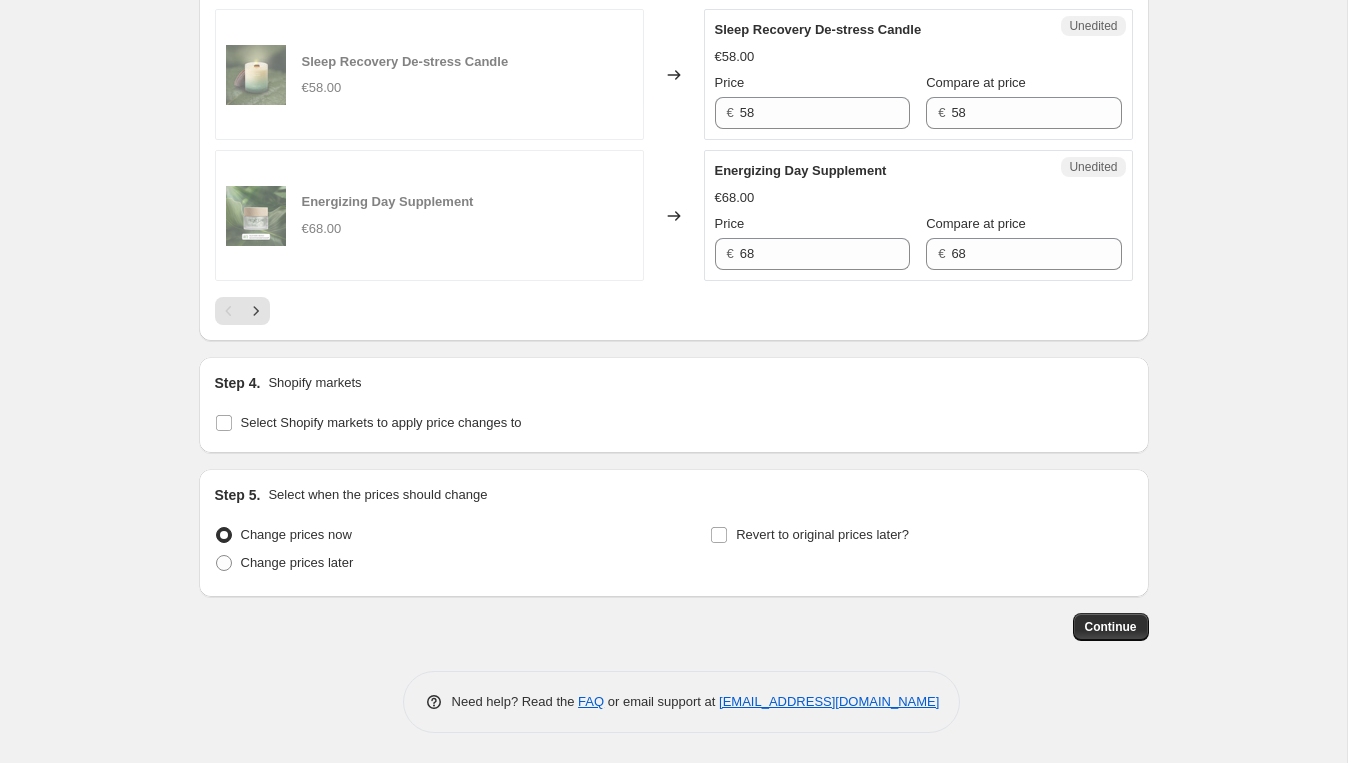 scroll, scrollTop: 3258, scrollLeft: 0, axis: vertical 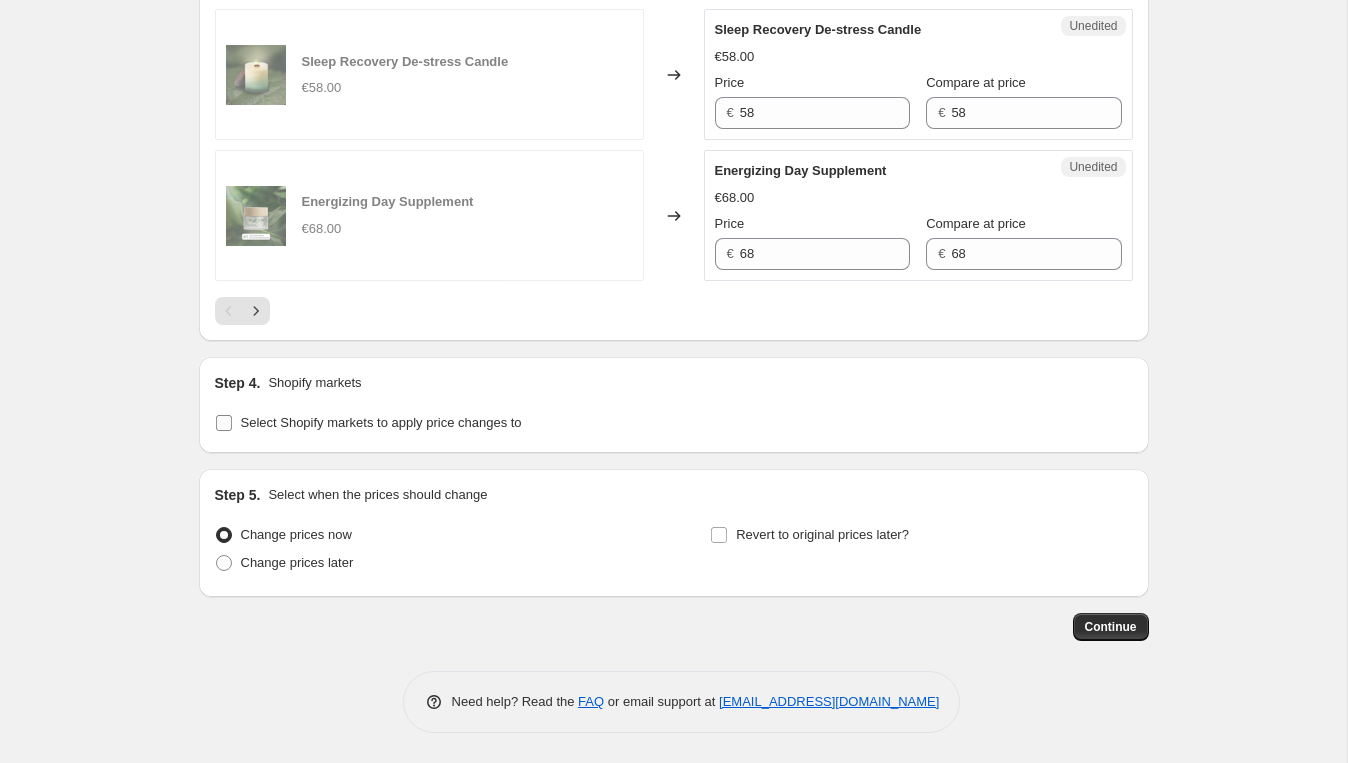 click on "Select Shopify markets to apply price changes to" at bounding box center (224, 423) 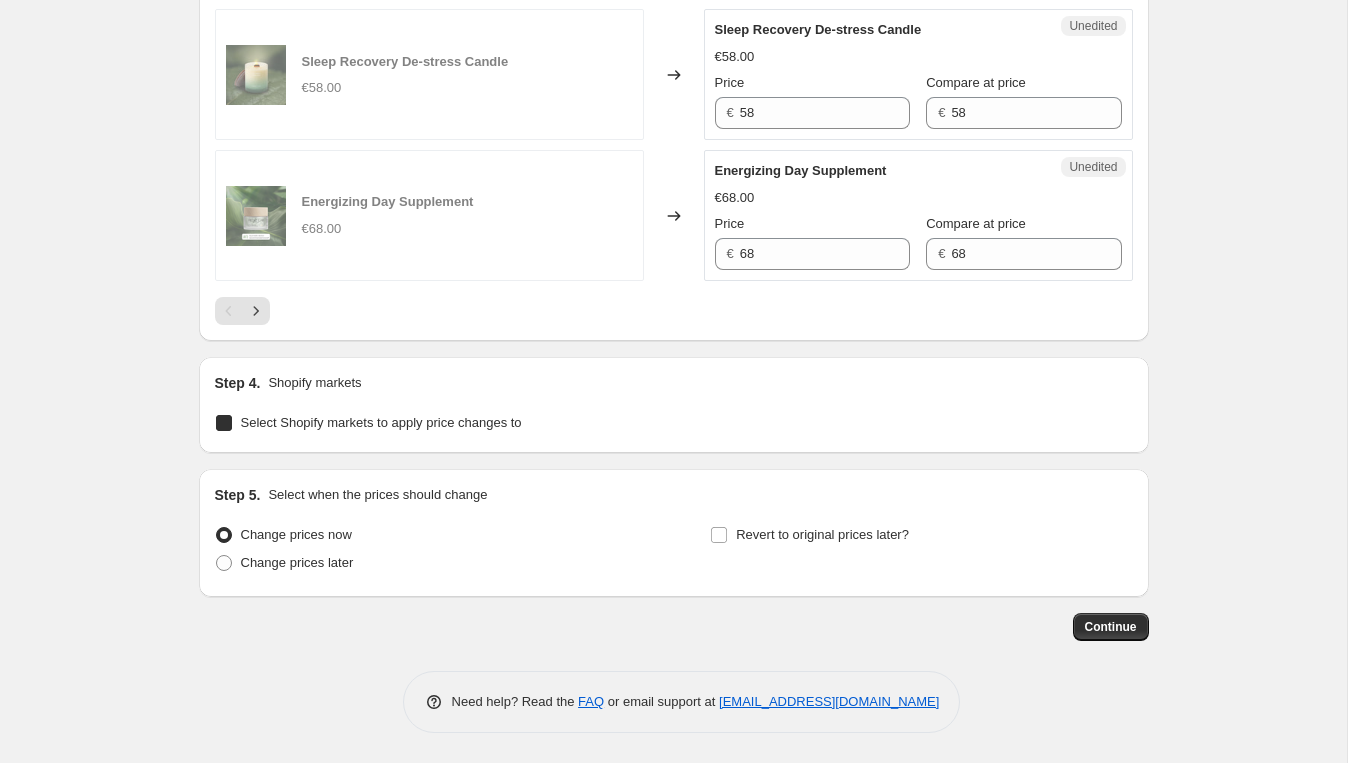 checkbox on "true" 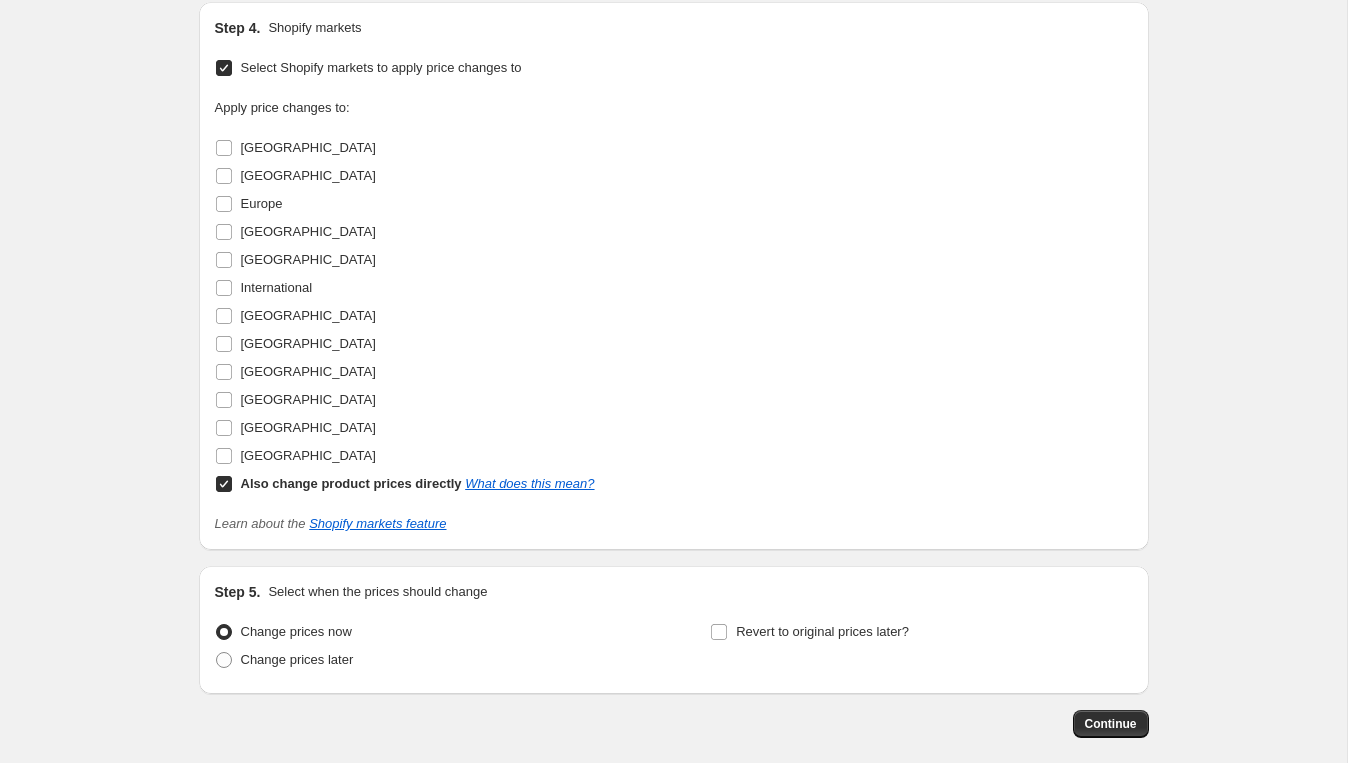scroll, scrollTop: 3557, scrollLeft: 0, axis: vertical 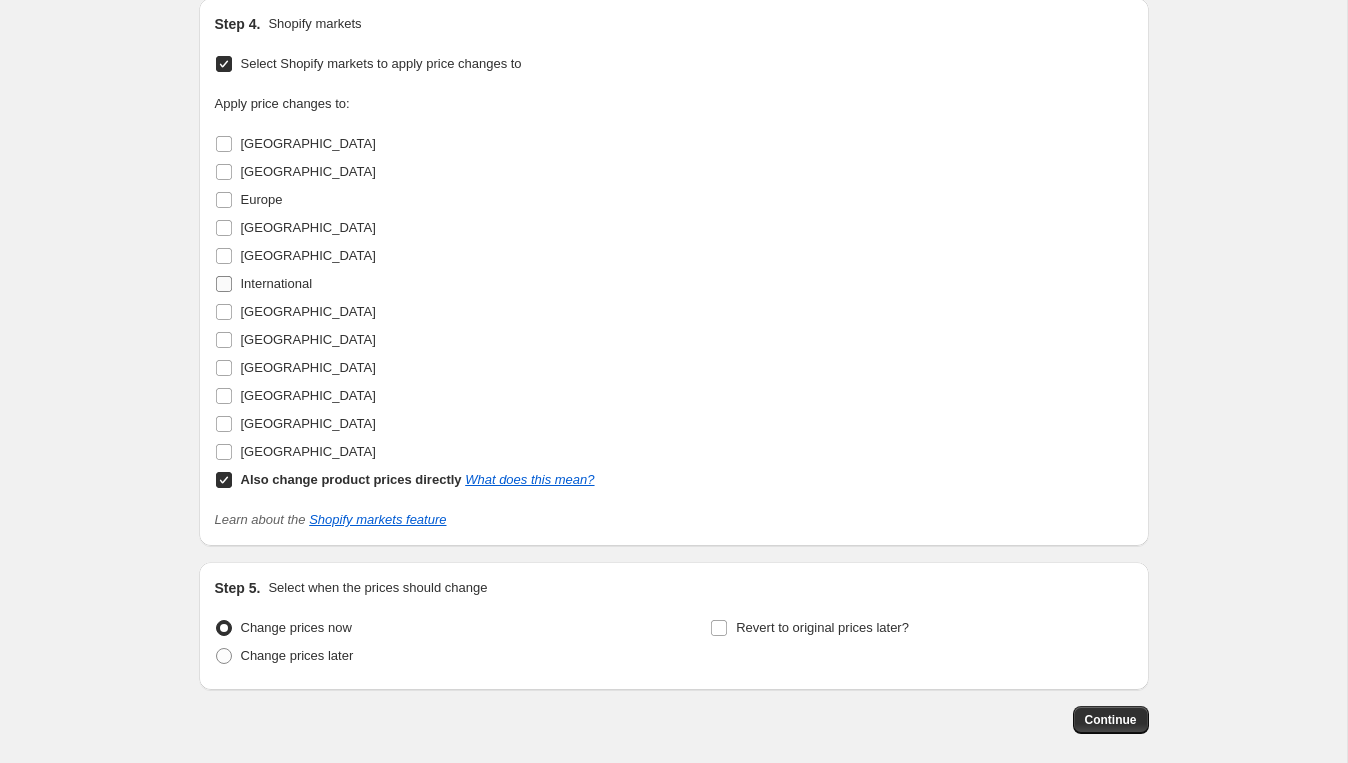 click on "International" at bounding box center (277, 283) 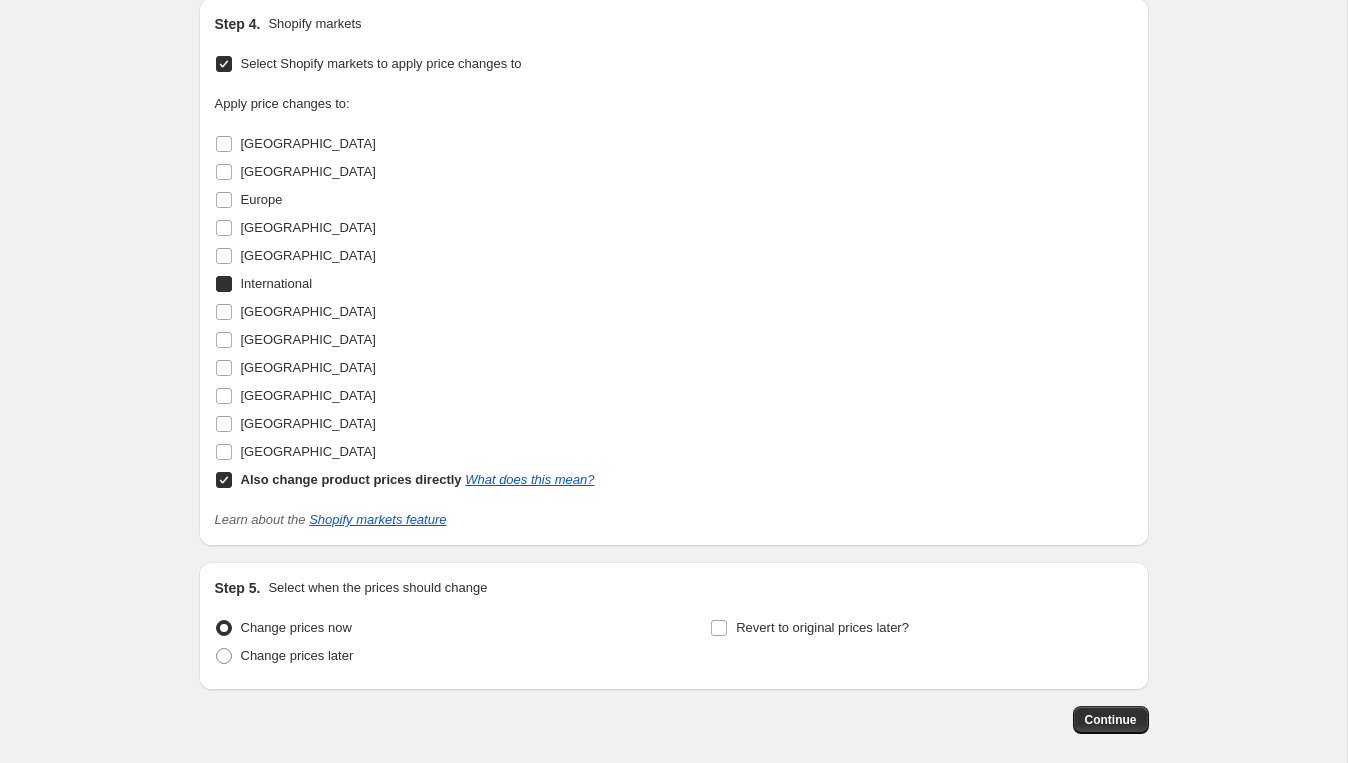 checkbox on "true" 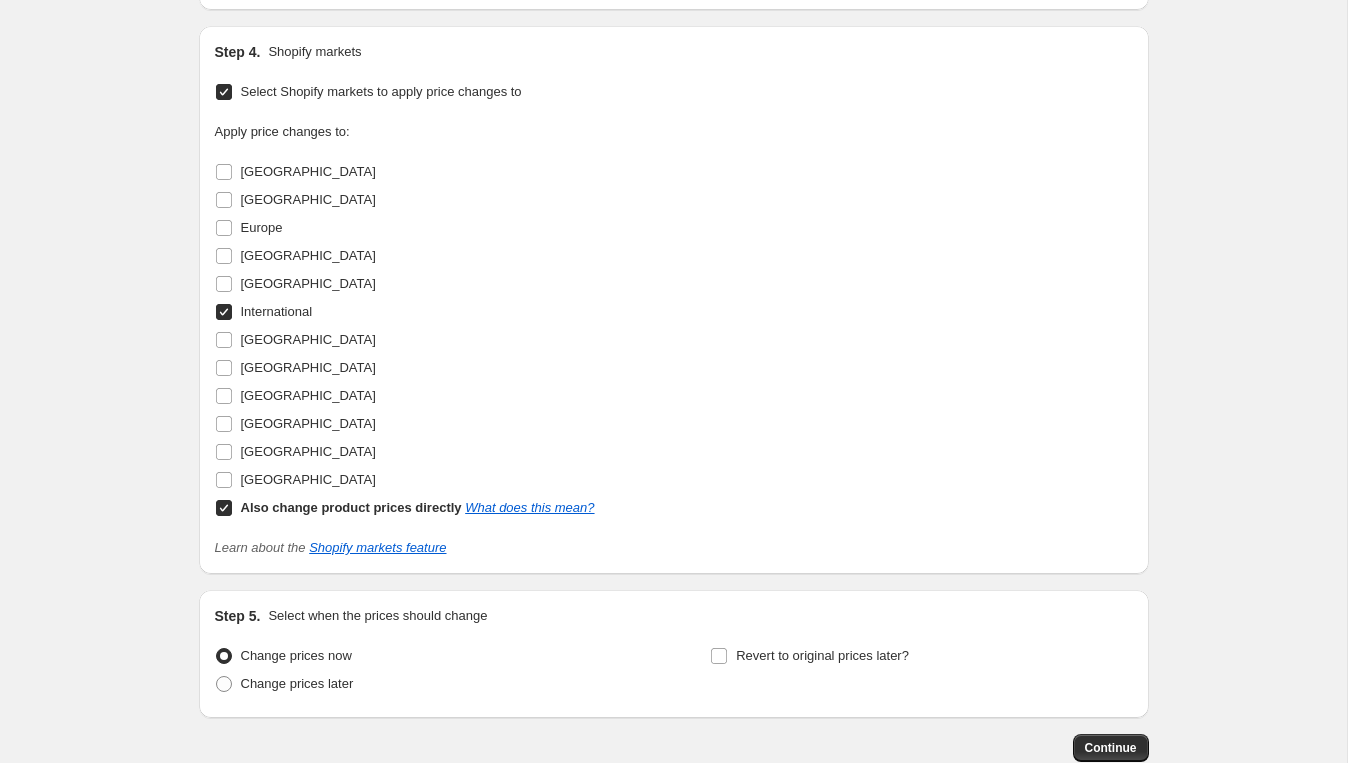 click on "Also change product prices directly   What does this mean?" at bounding box center (224, 508) 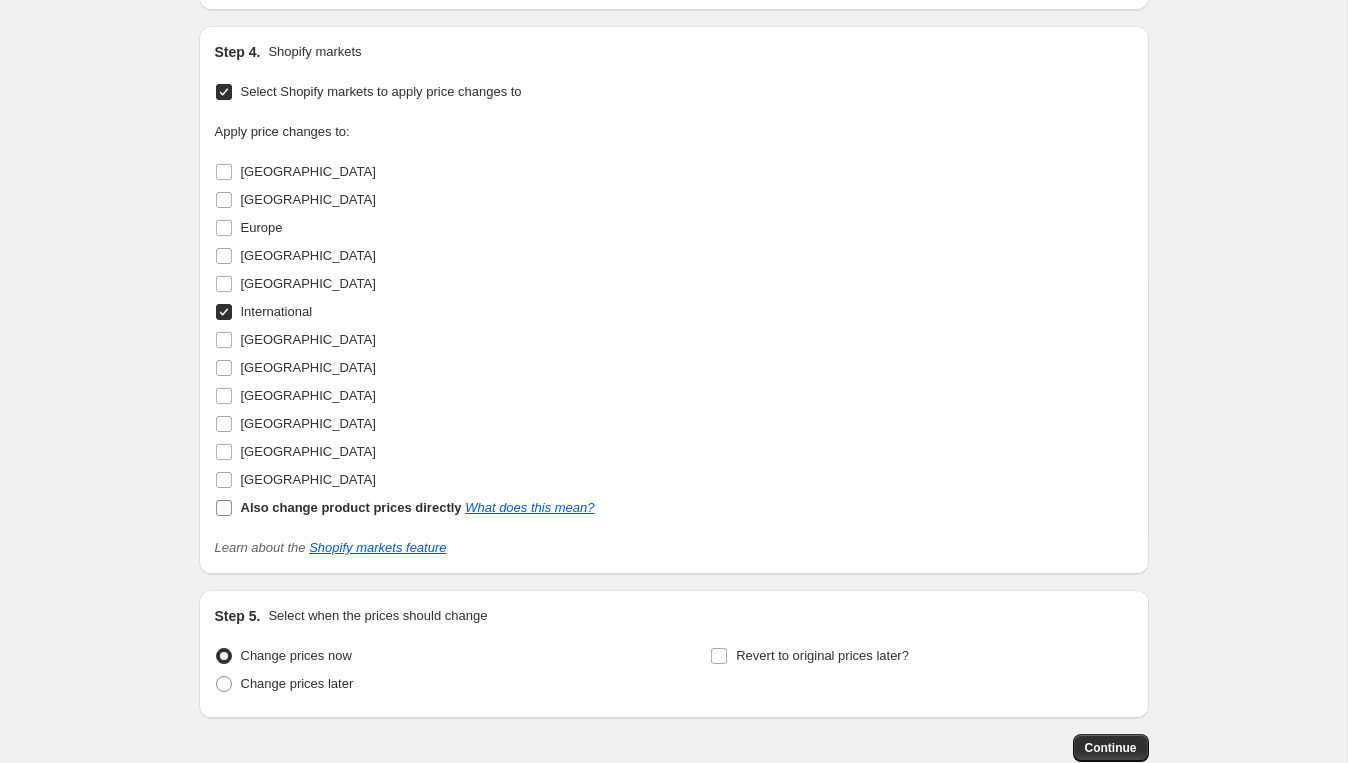 checkbox on "false" 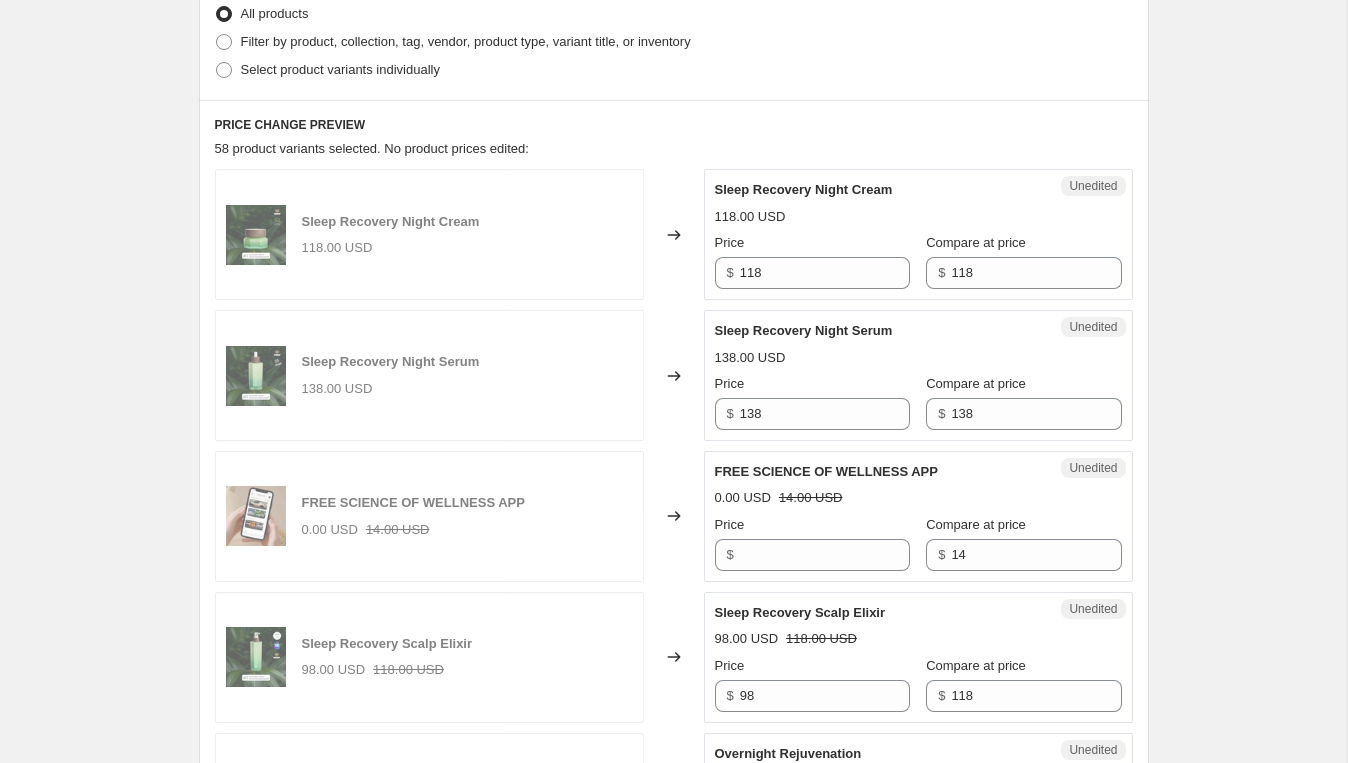 scroll, scrollTop: 487, scrollLeft: 0, axis: vertical 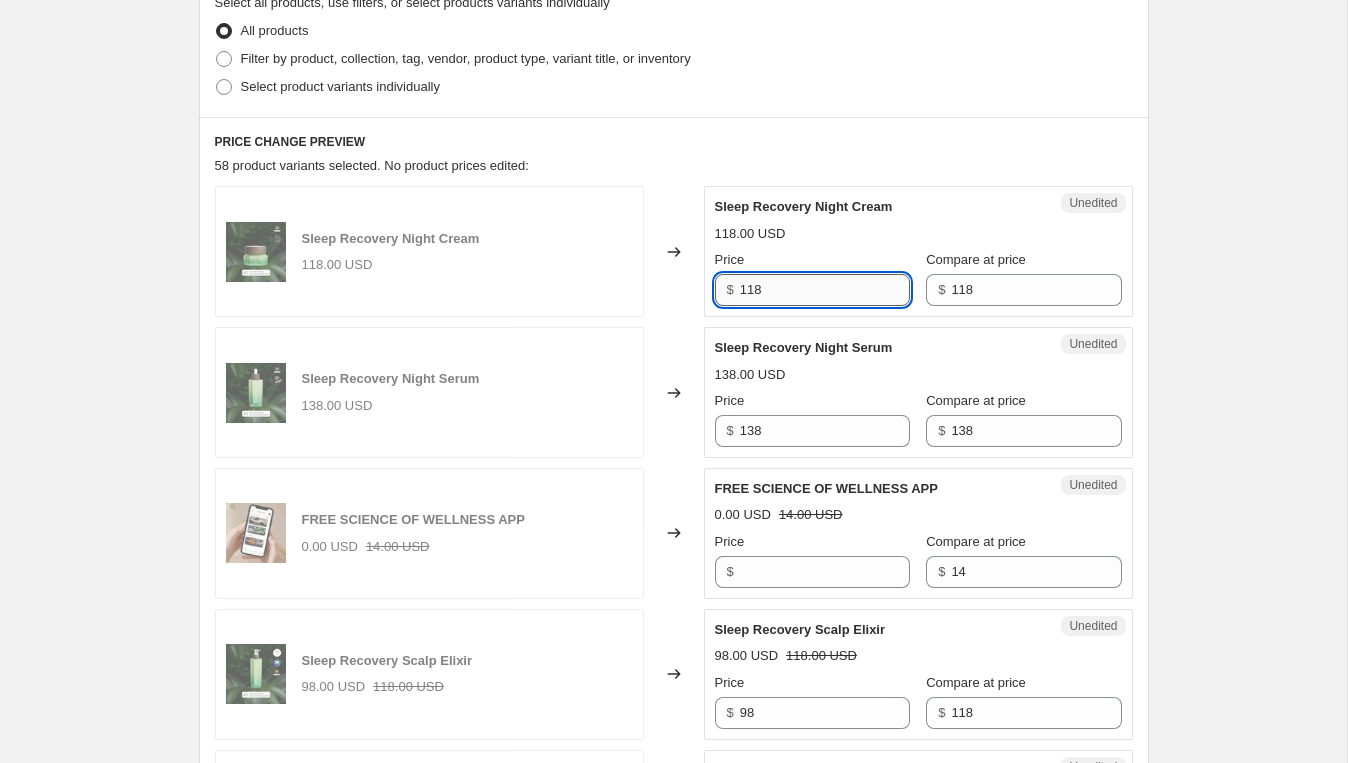 click on "118" at bounding box center [825, 290] 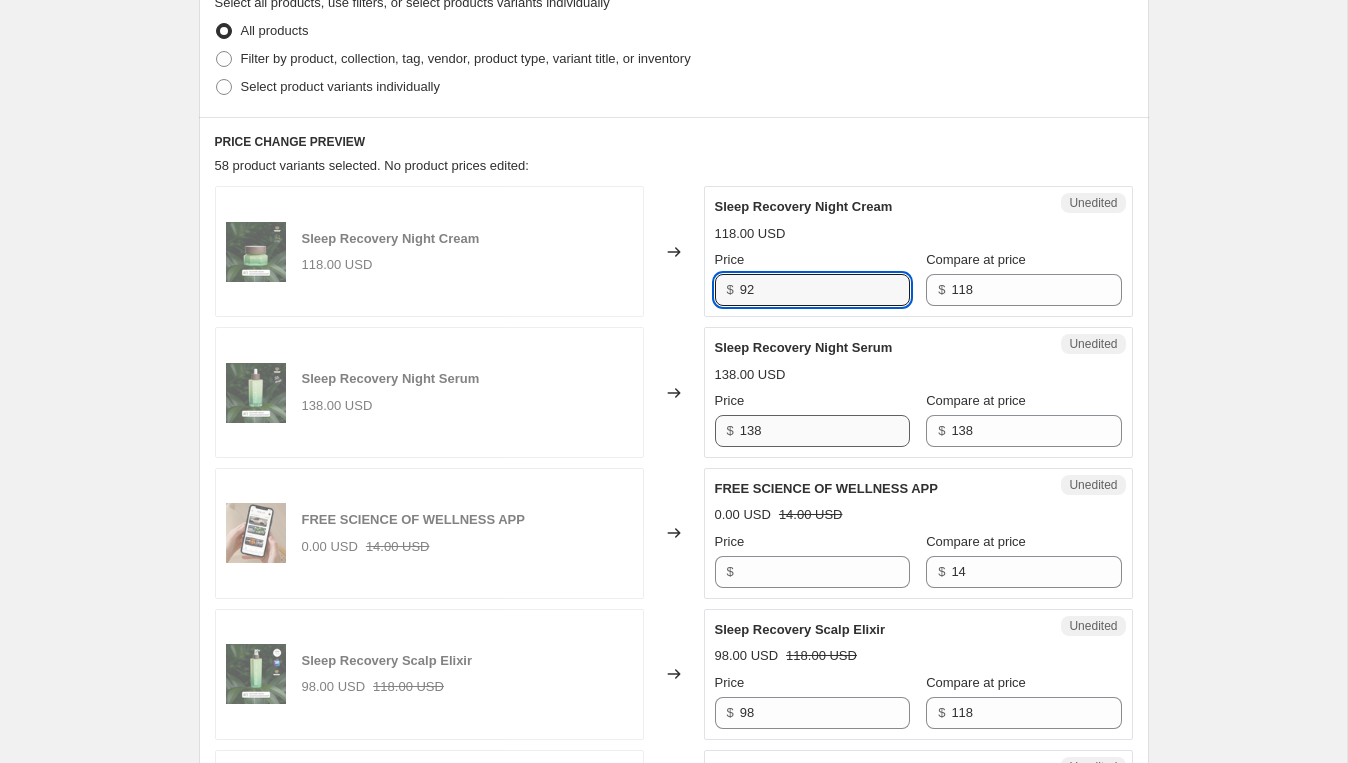 type on "92" 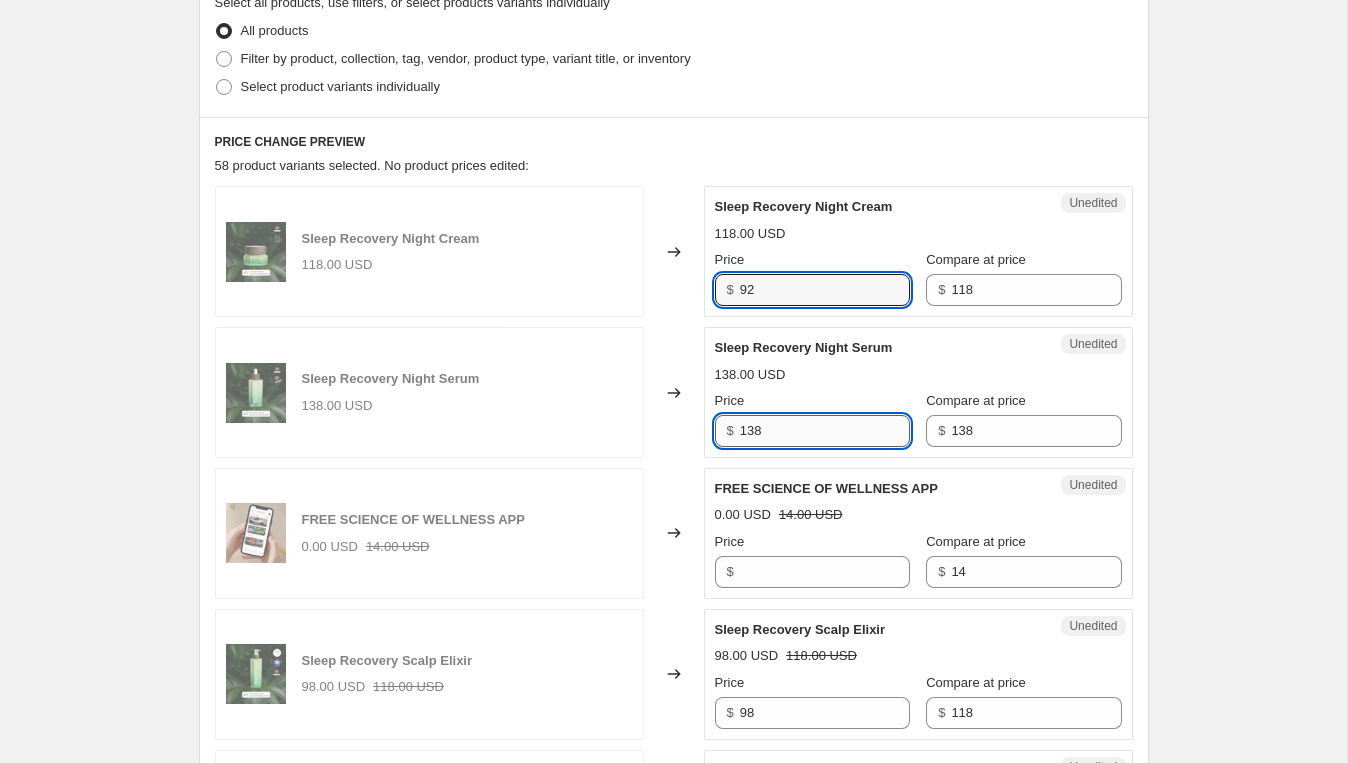 click on "138" at bounding box center (825, 431) 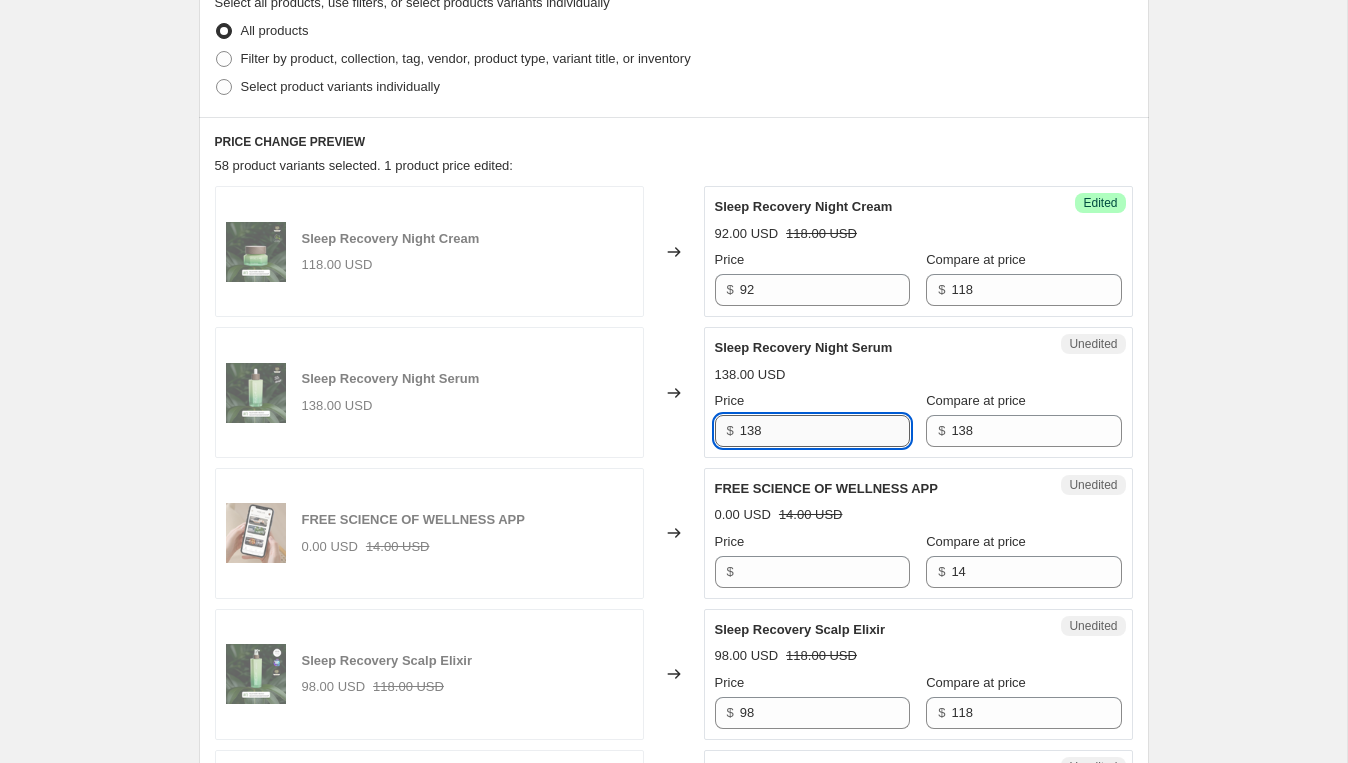 click on "138" at bounding box center (825, 431) 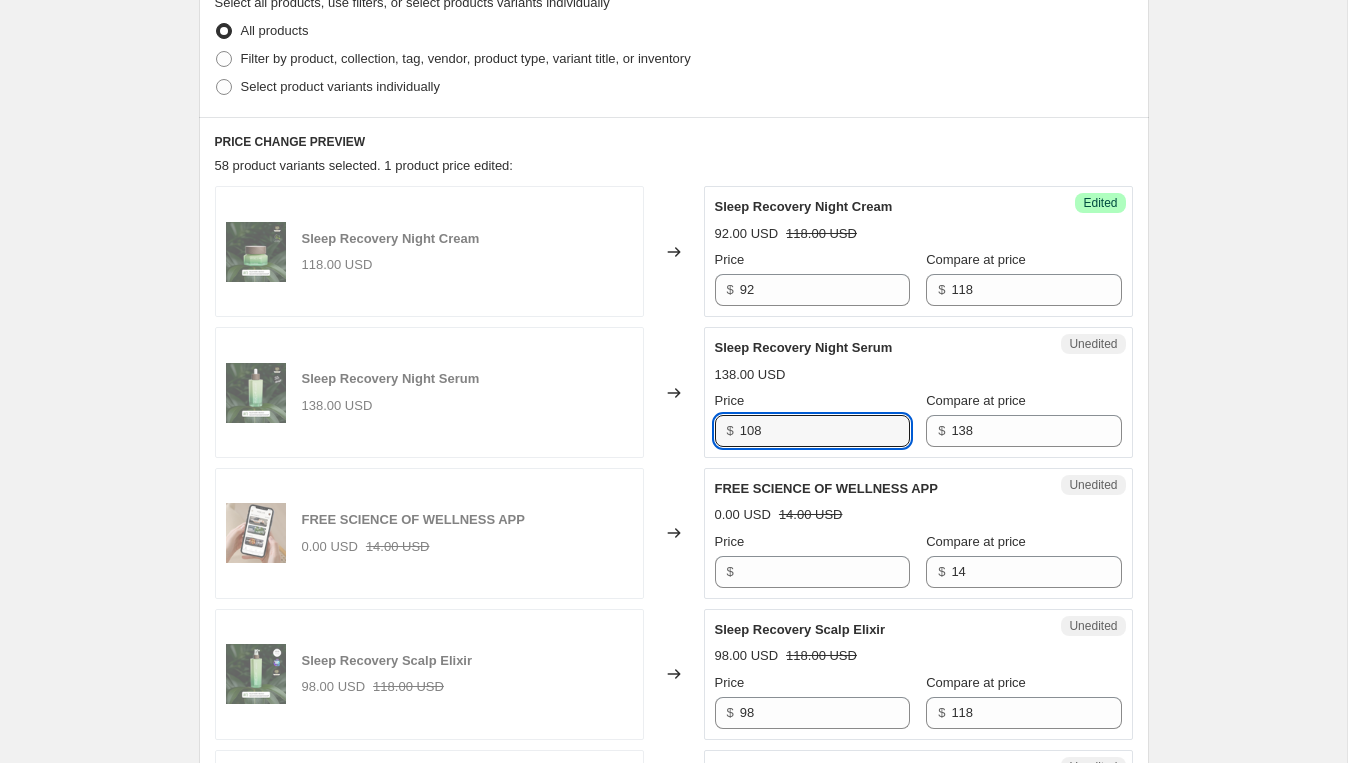 type on "108" 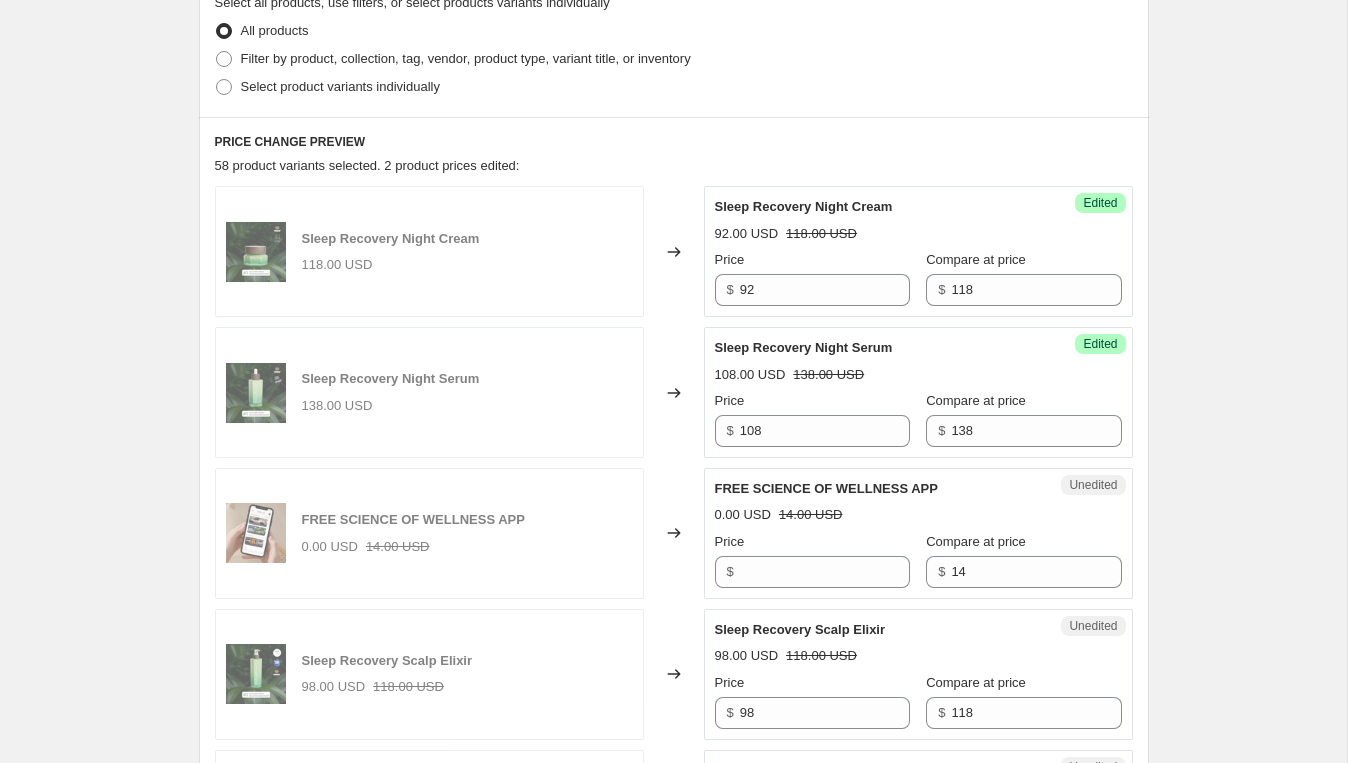 click on "Sleep Recovery Night Serum 108.00 USD 138.00 USD Price $ 108 Compare at price $ 138" at bounding box center [918, 392] 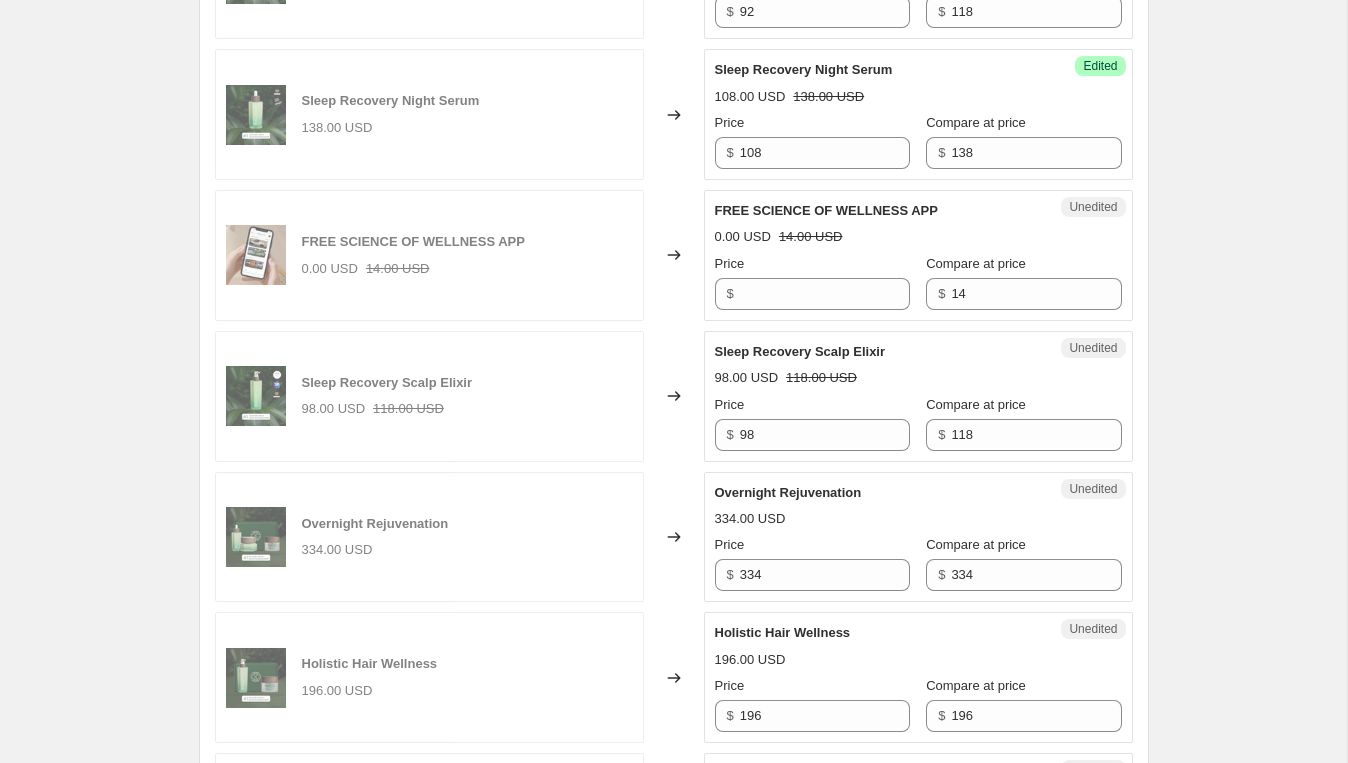 scroll, scrollTop: 767, scrollLeft: 0, axis: vertical 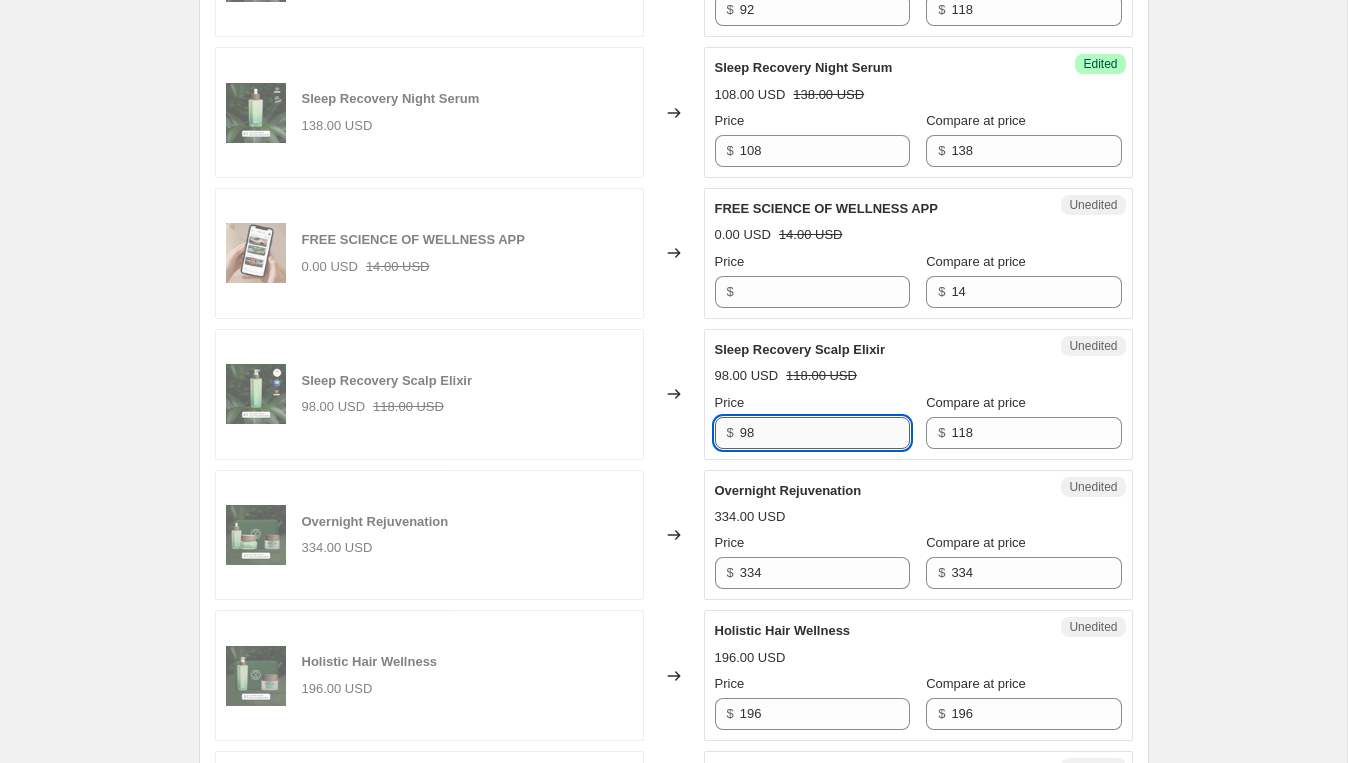 click on "98" at bounding box center [825, 433] 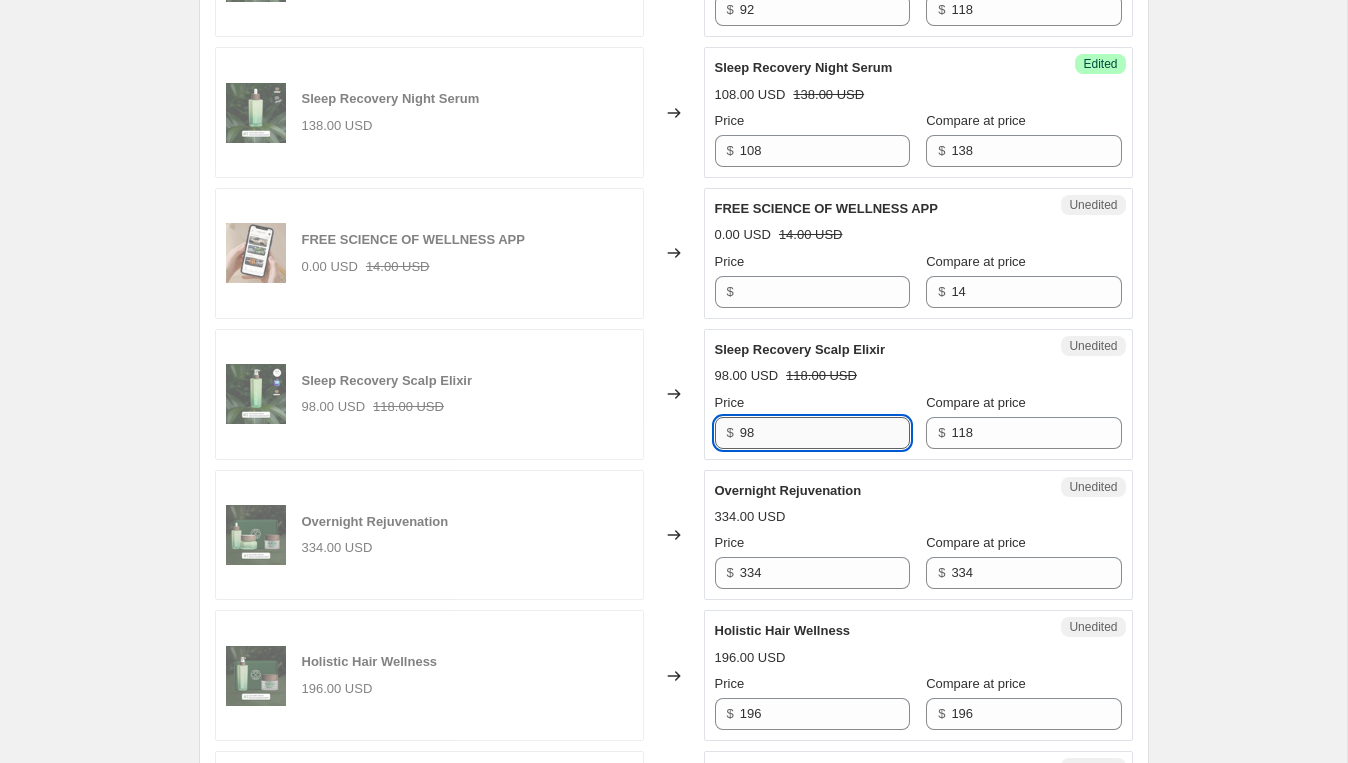 click on "98" at bounding box center (825, 433) 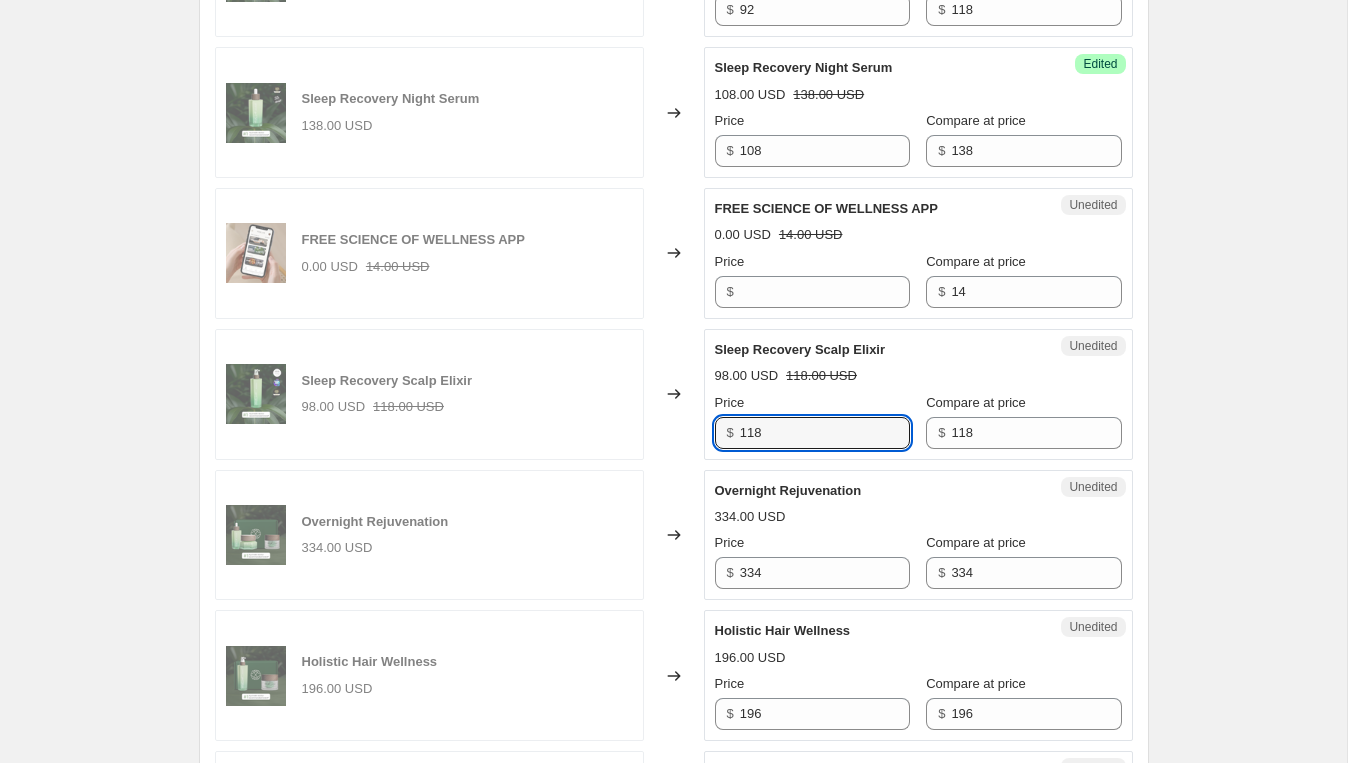 type on "118" 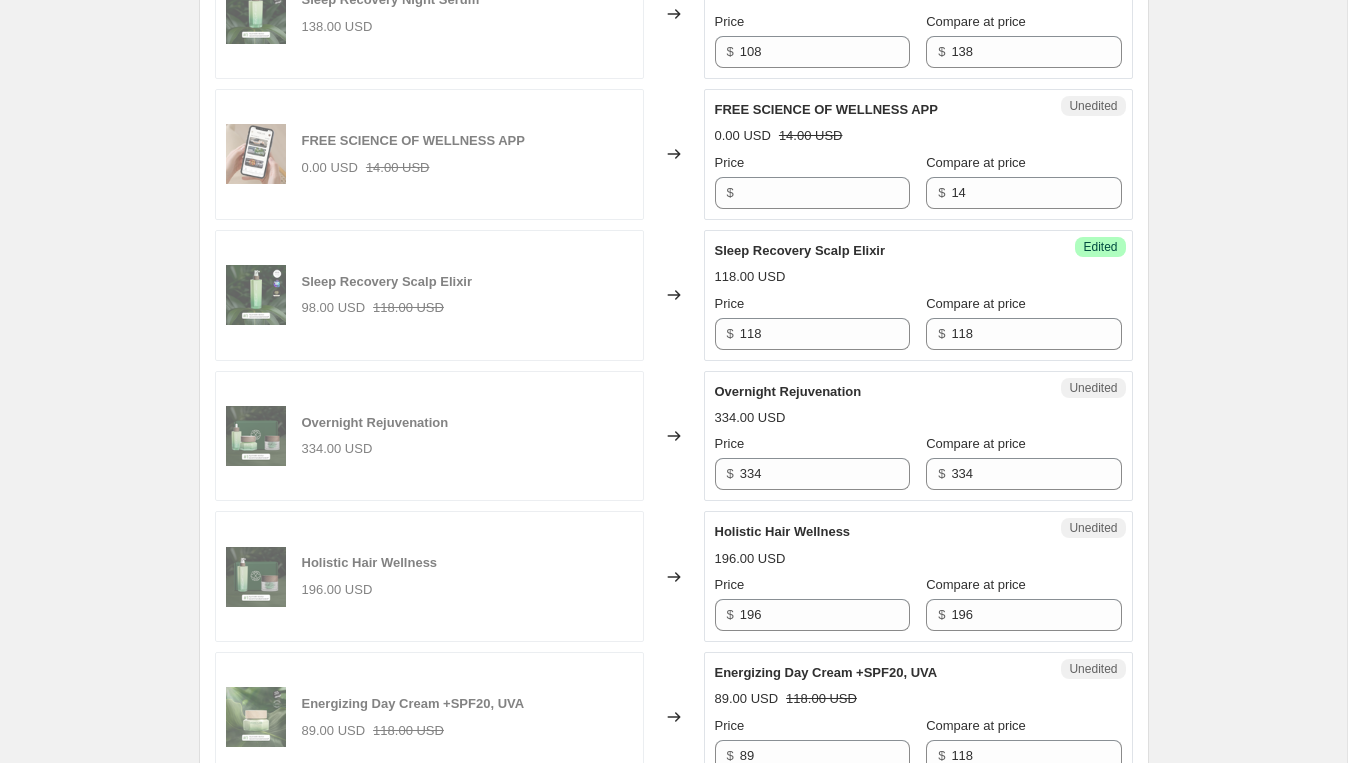scroll, scrollTop: 870, scrollLeft: 0, axis: vertical 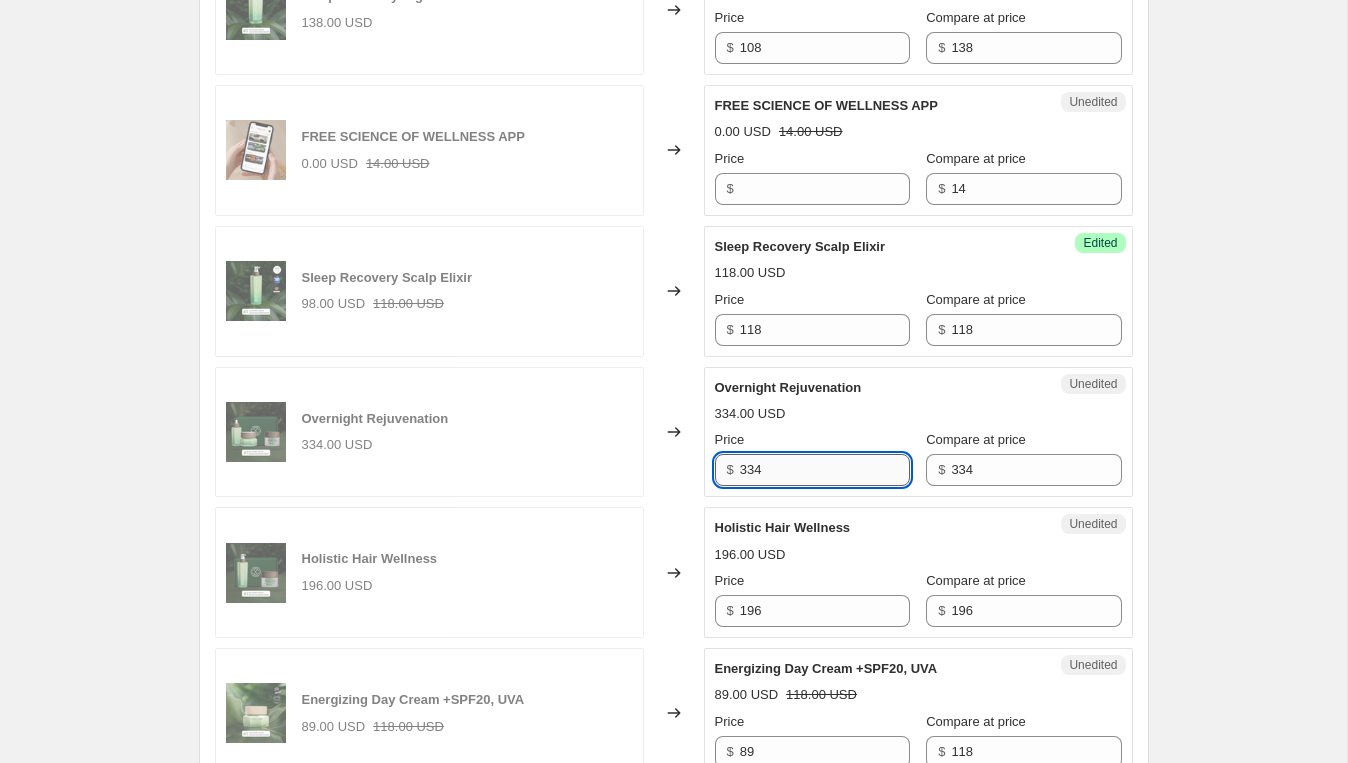 click on "334" at bounding box center (825, 470) 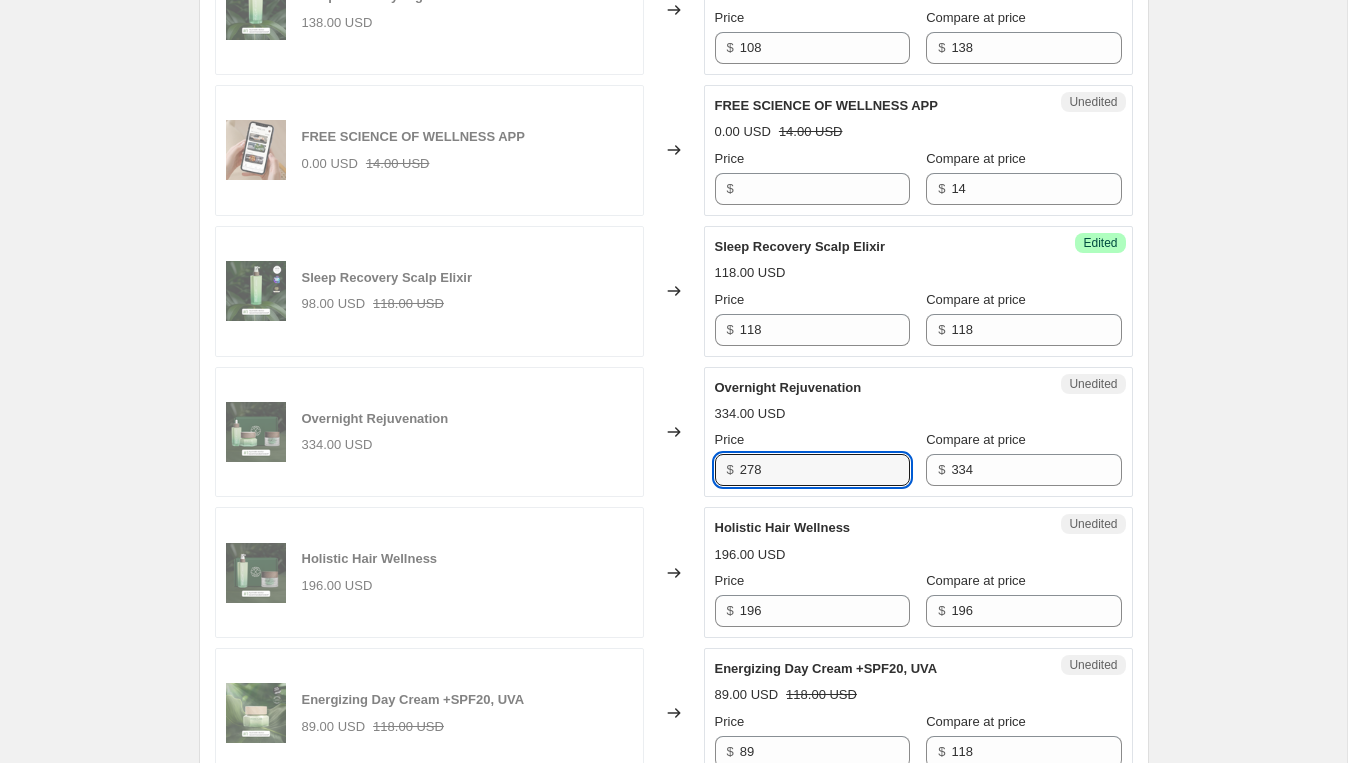 type on "278" 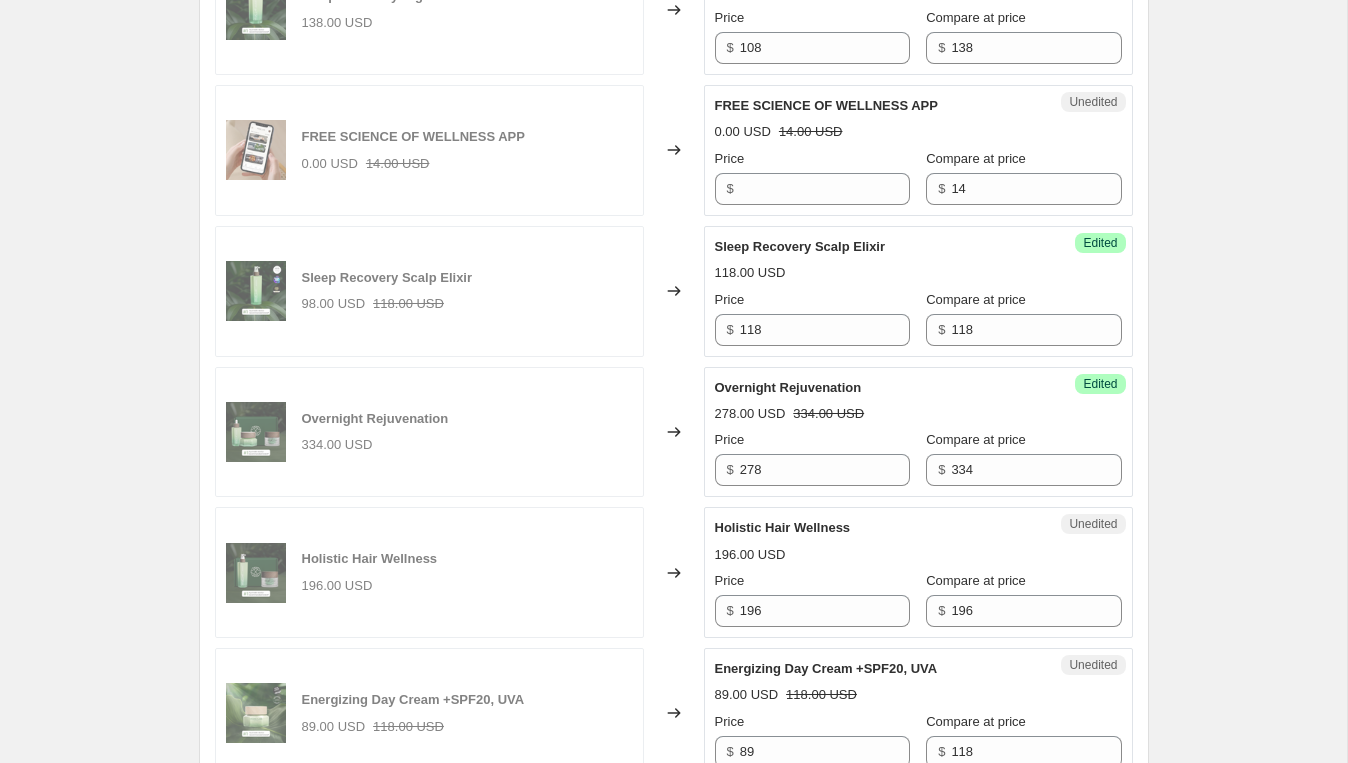 click on "278.00 USD 334.00 USD" at bounding box center [918, 414] 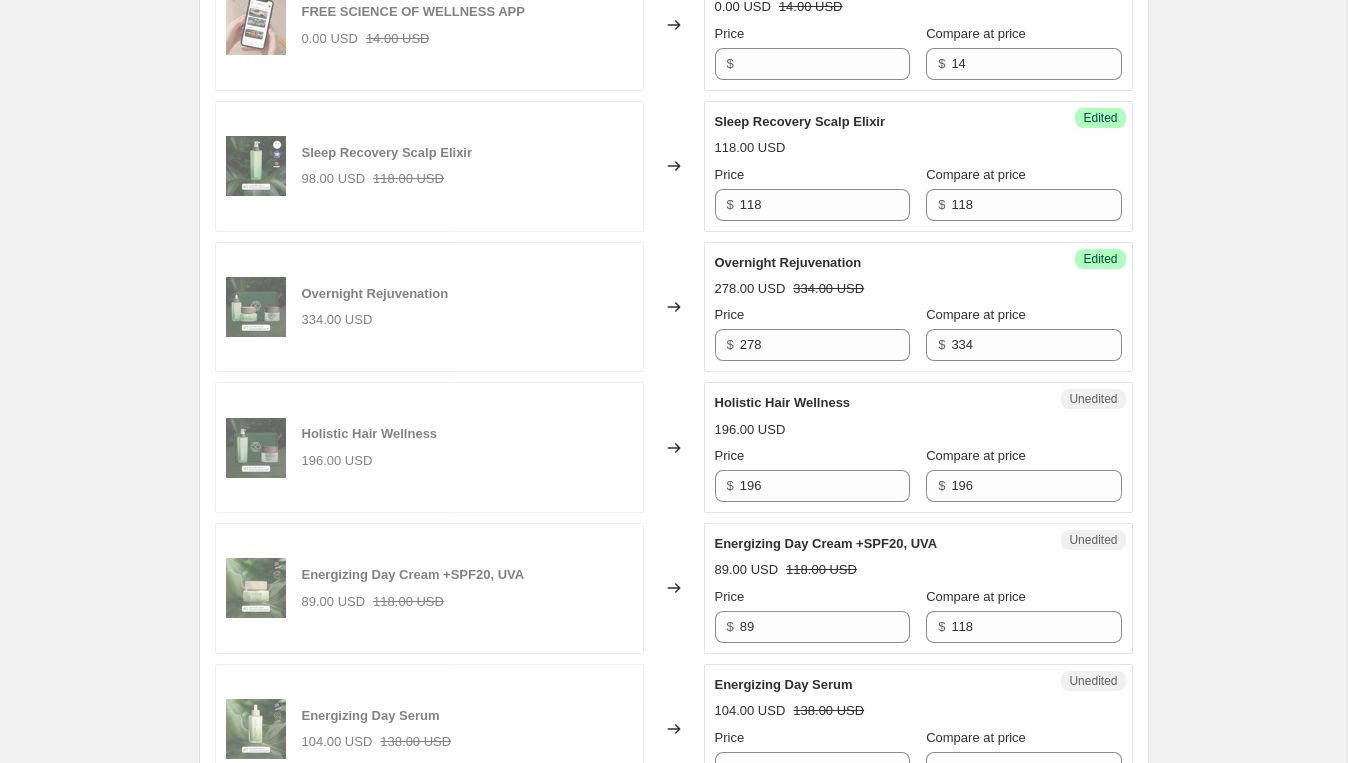 scroll, scrollTop: 1003, scrollLeft: 0, axis: vertical 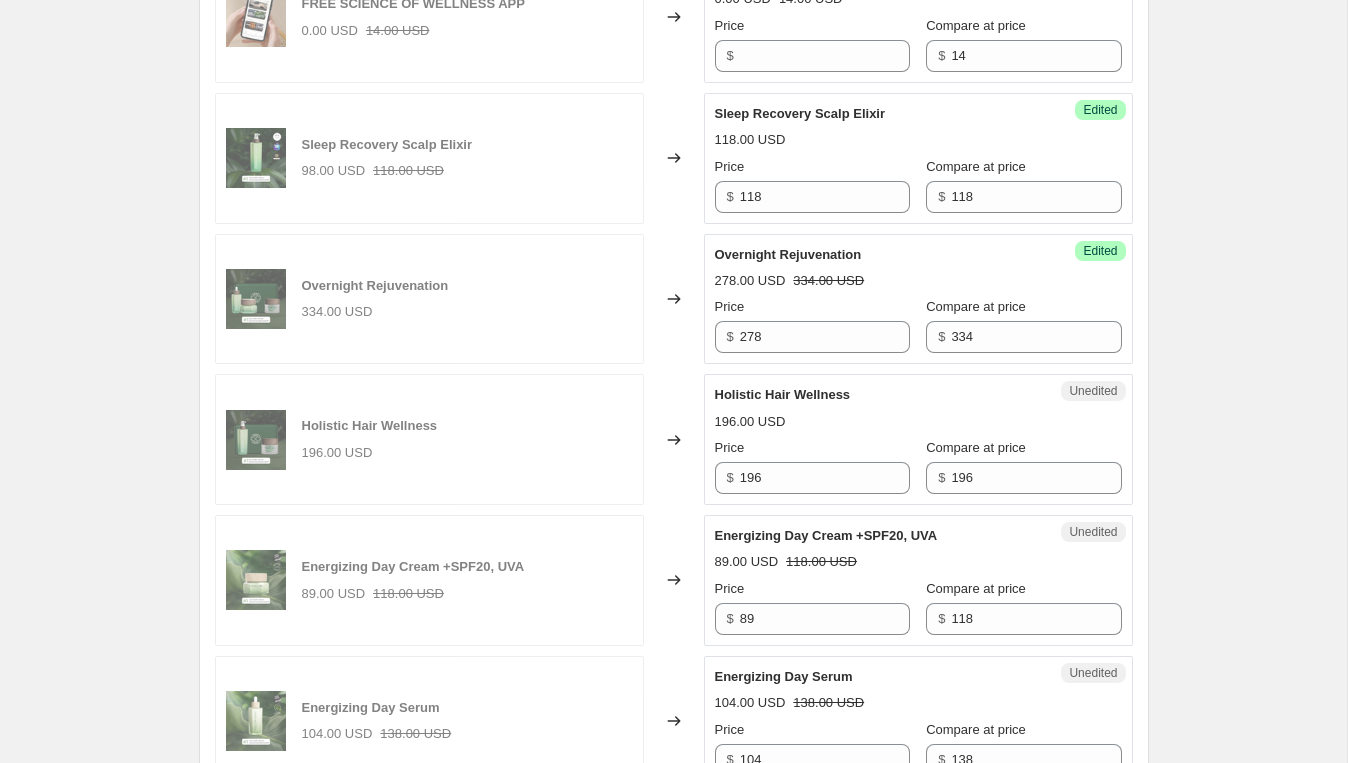 click on "Holistic Hair Wellness" at bounding box center [878, 395] 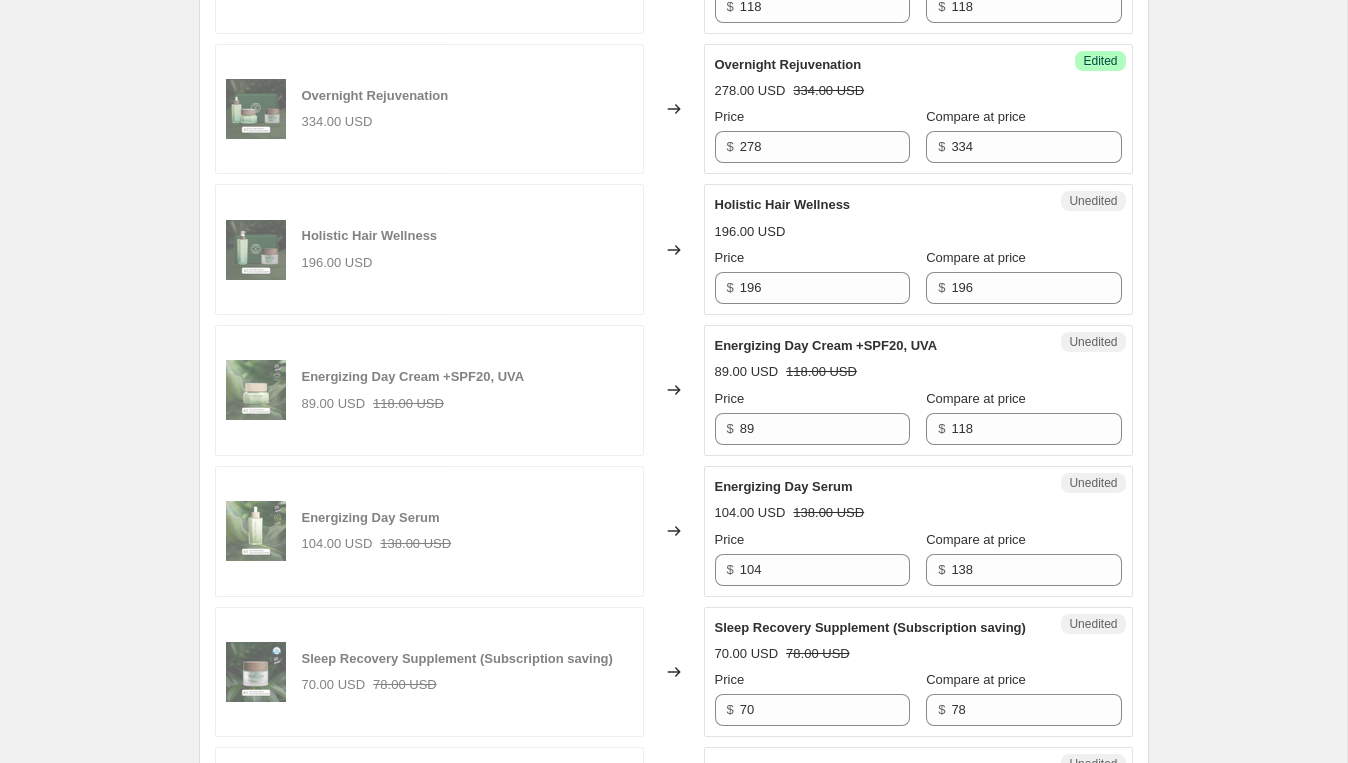 scroll, scrollTop: 1230, scrollLeft: 0, axis: vertical 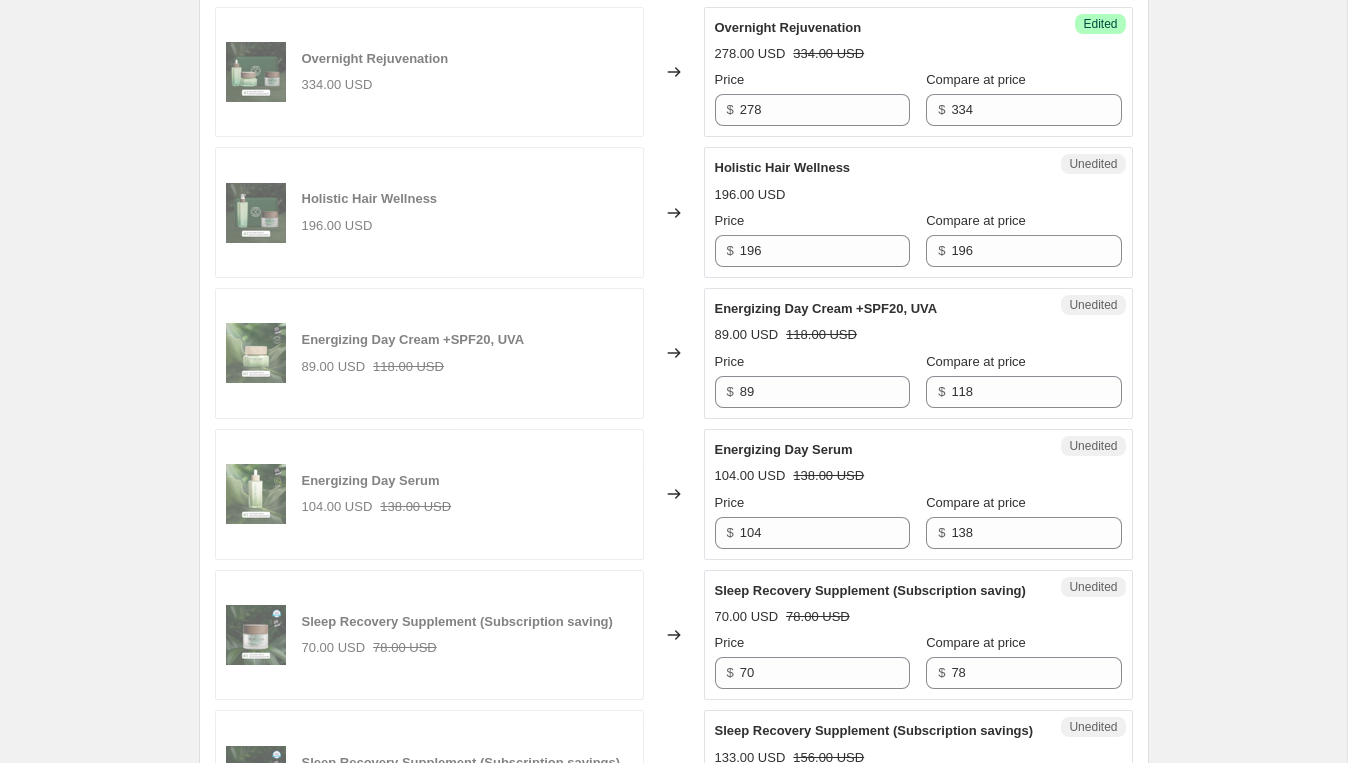 click on "89.00 USD 118.00 USD" at bounding box center (918, 335) 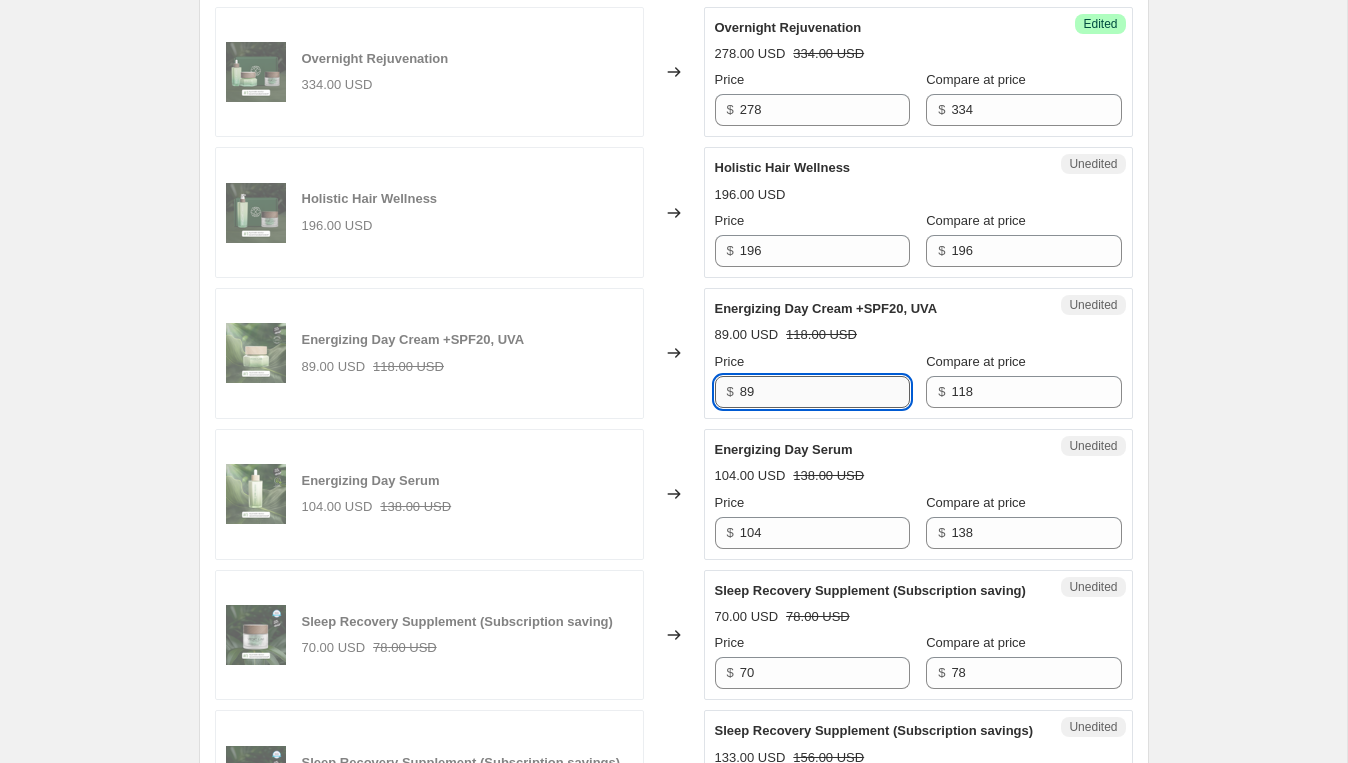 click on "89" at bounding box center (825, 392) 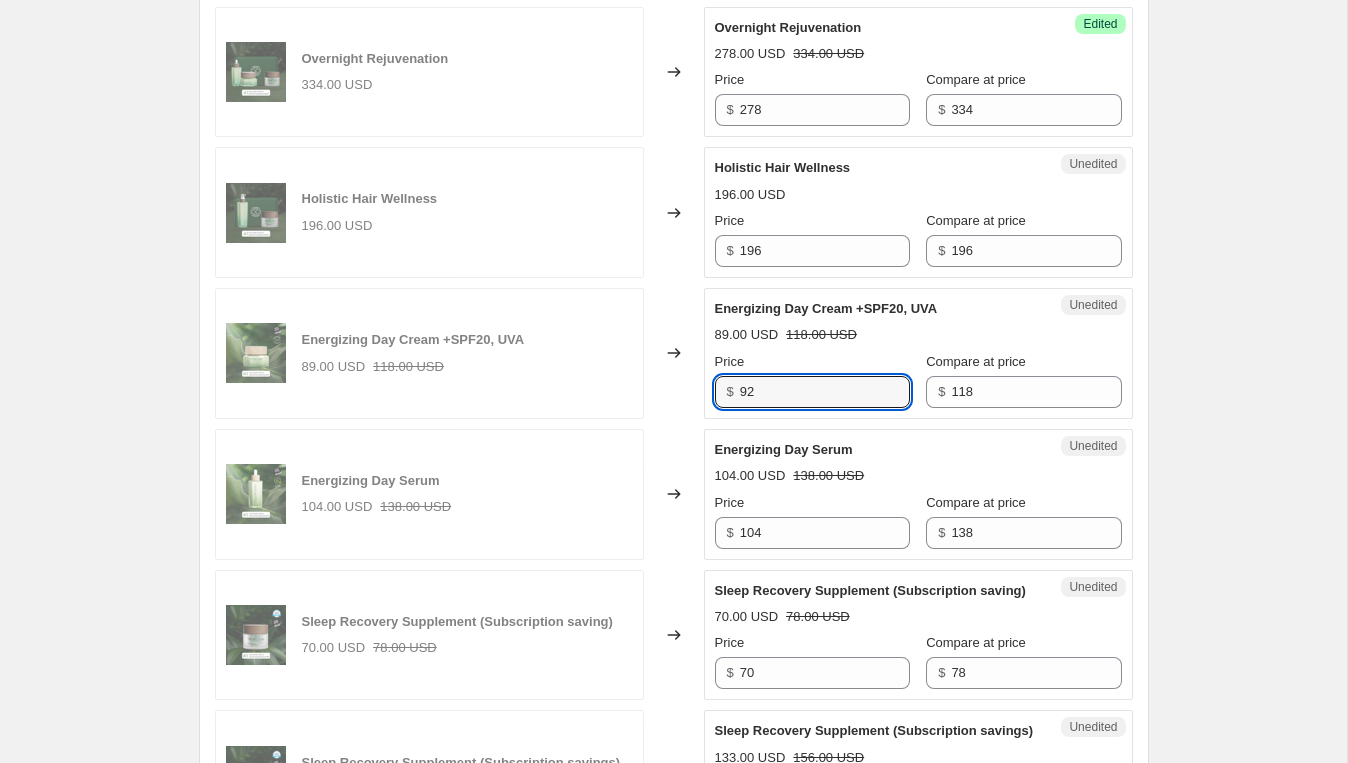 type on "92" 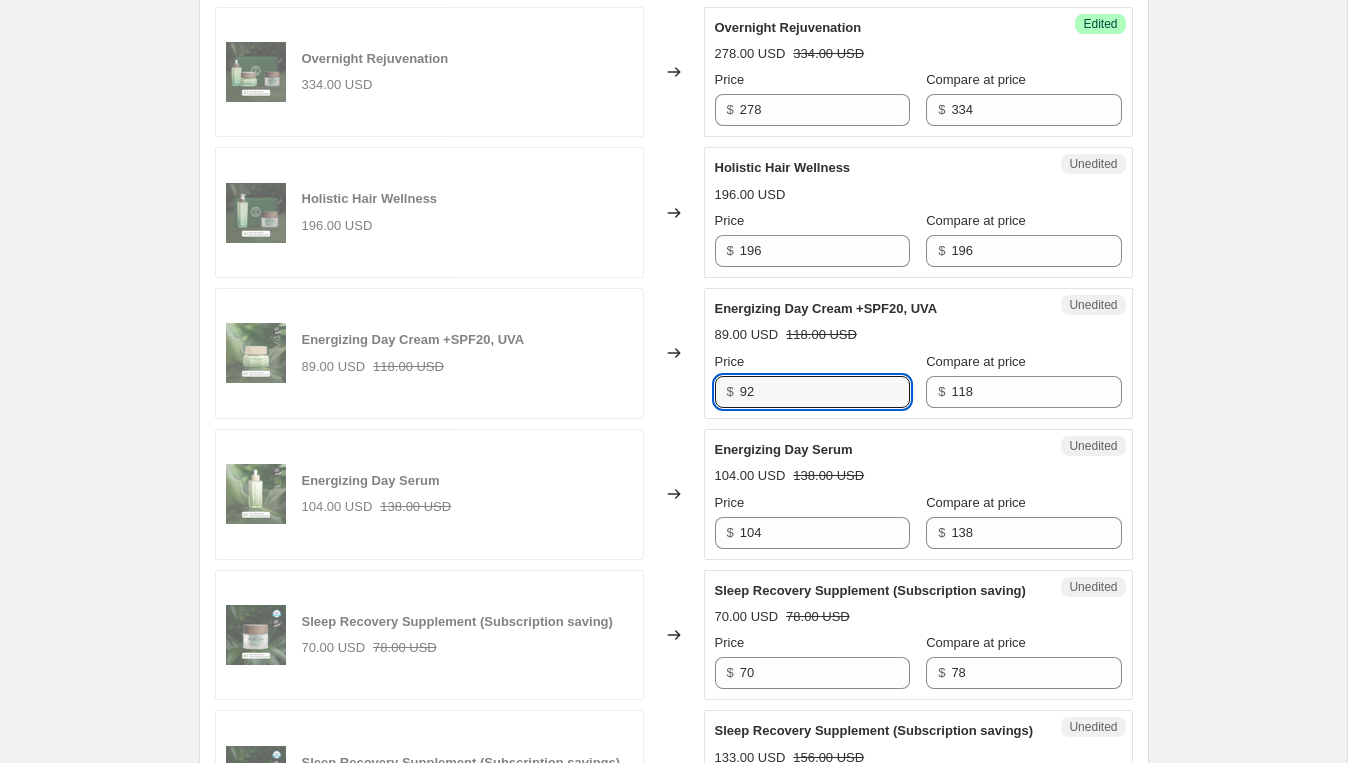 click on "Energizing Day Serum" at bounding box center [878, 450] 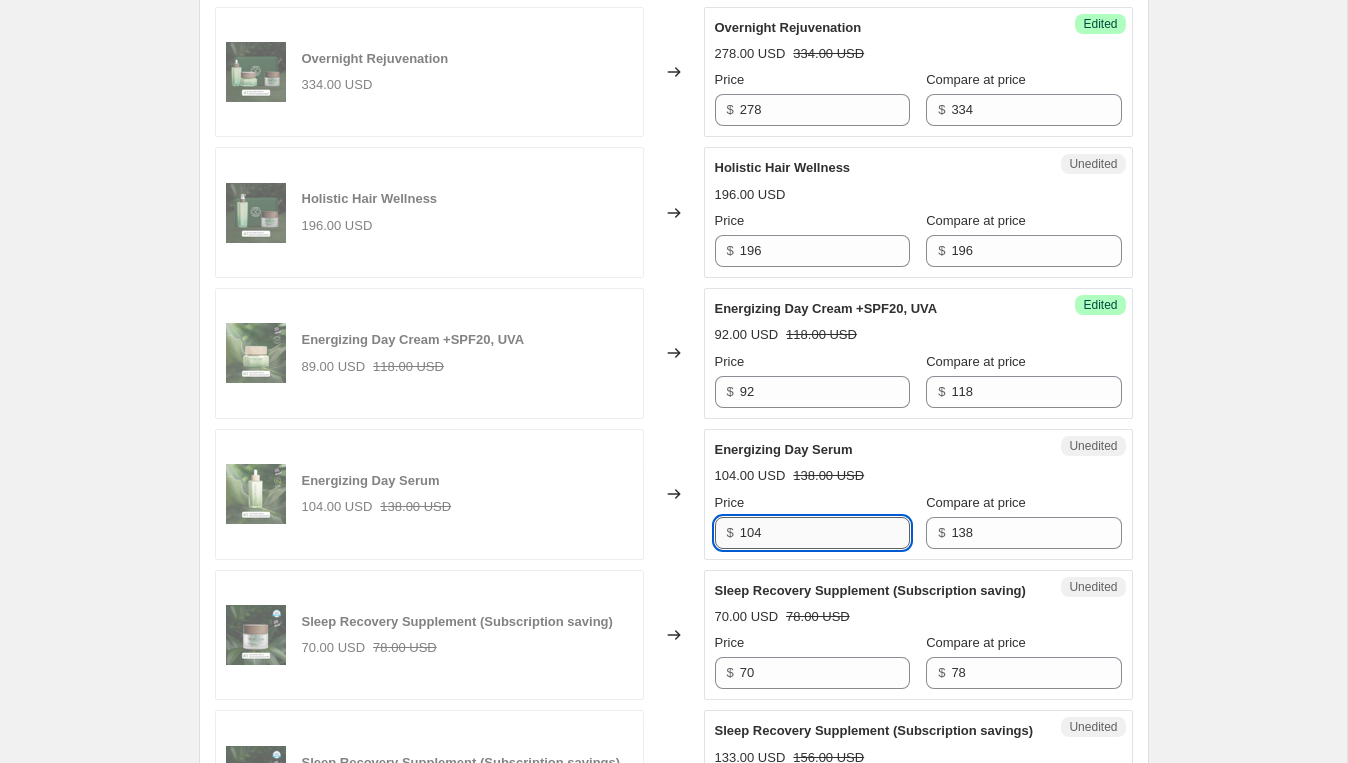 click on "104" at bounding box center (825, 533) 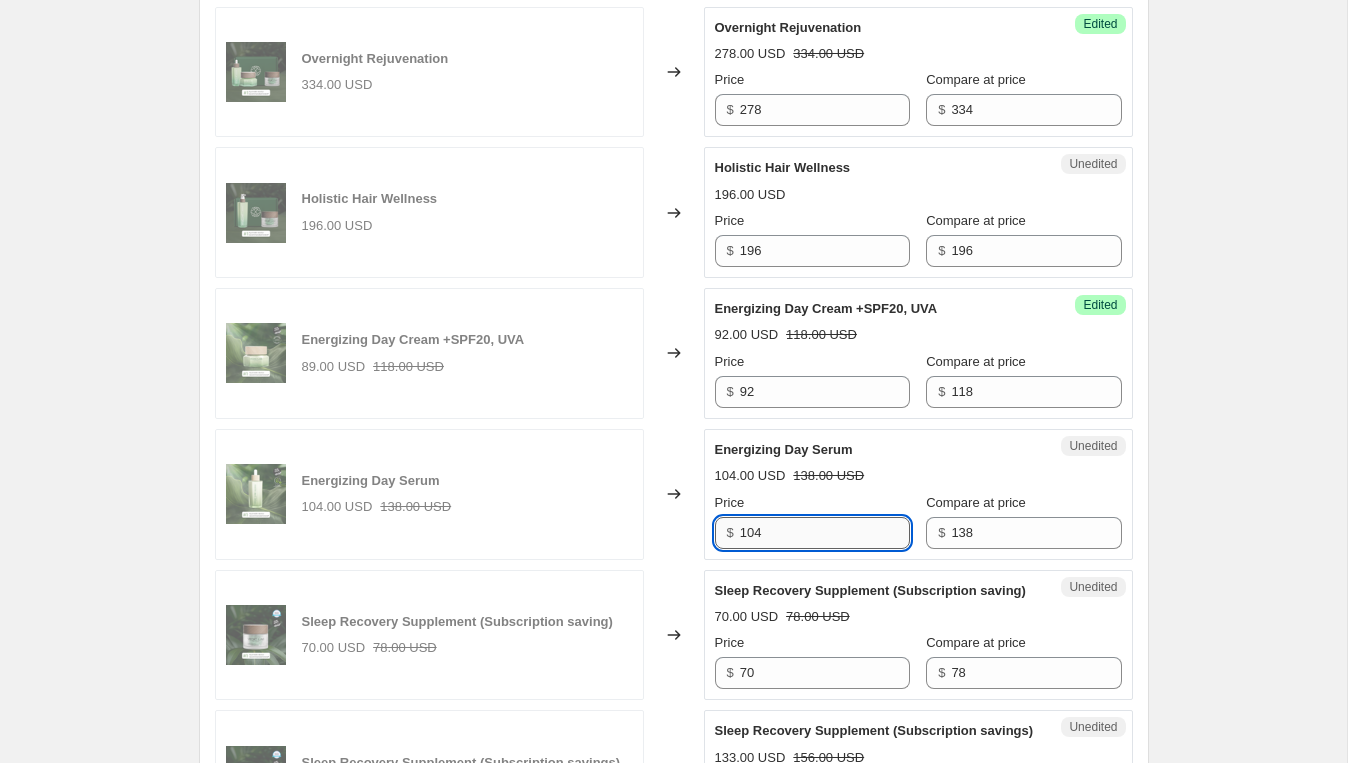 click on "104" at bounding box center [825, 533] 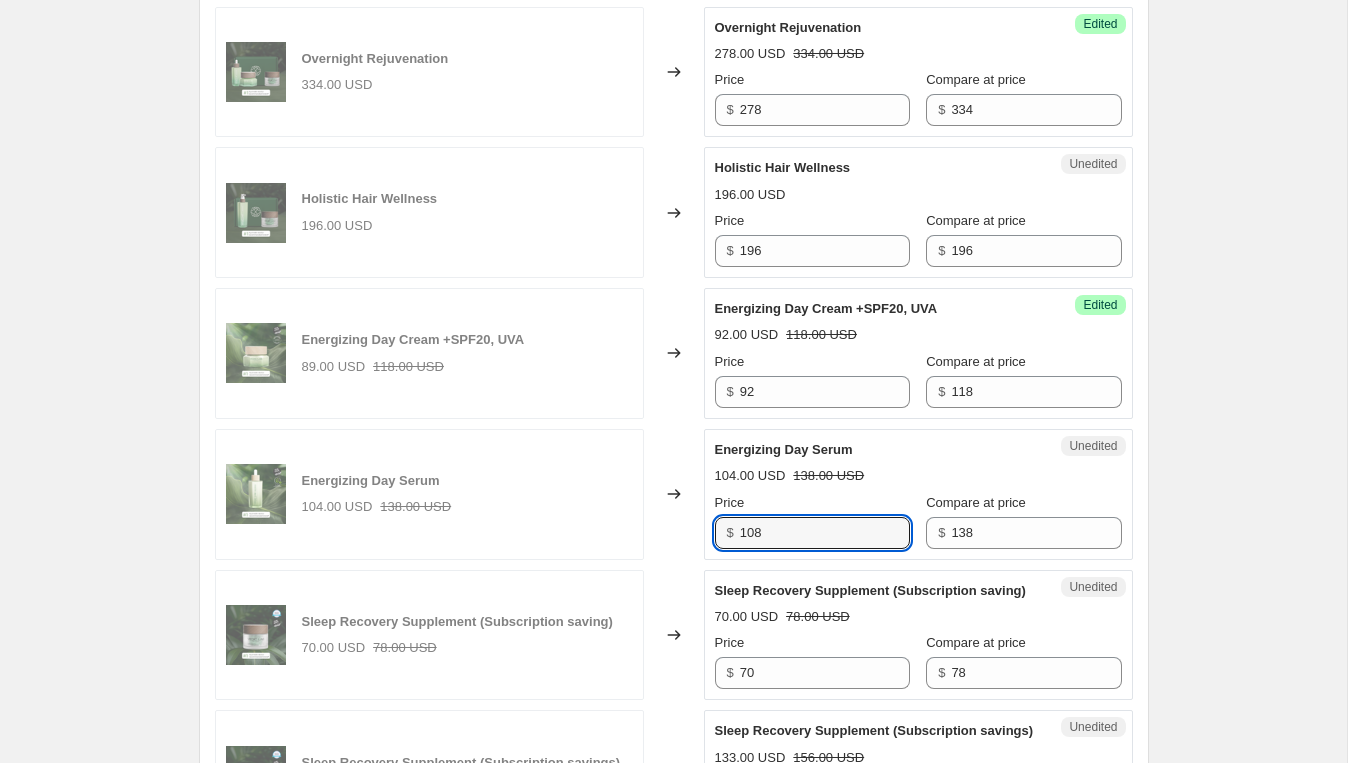 type on "108" 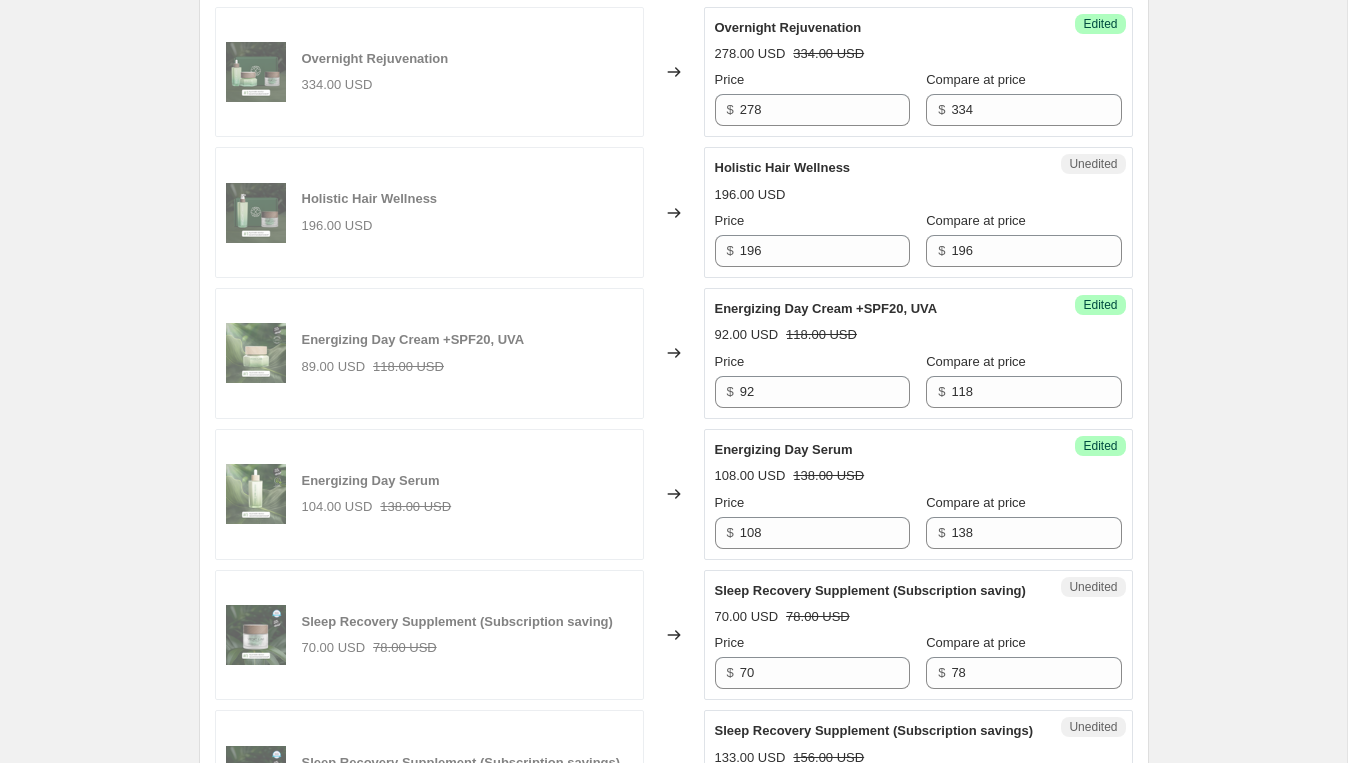 click on "Energizing Day Serum" at bounding box center [878, 450] 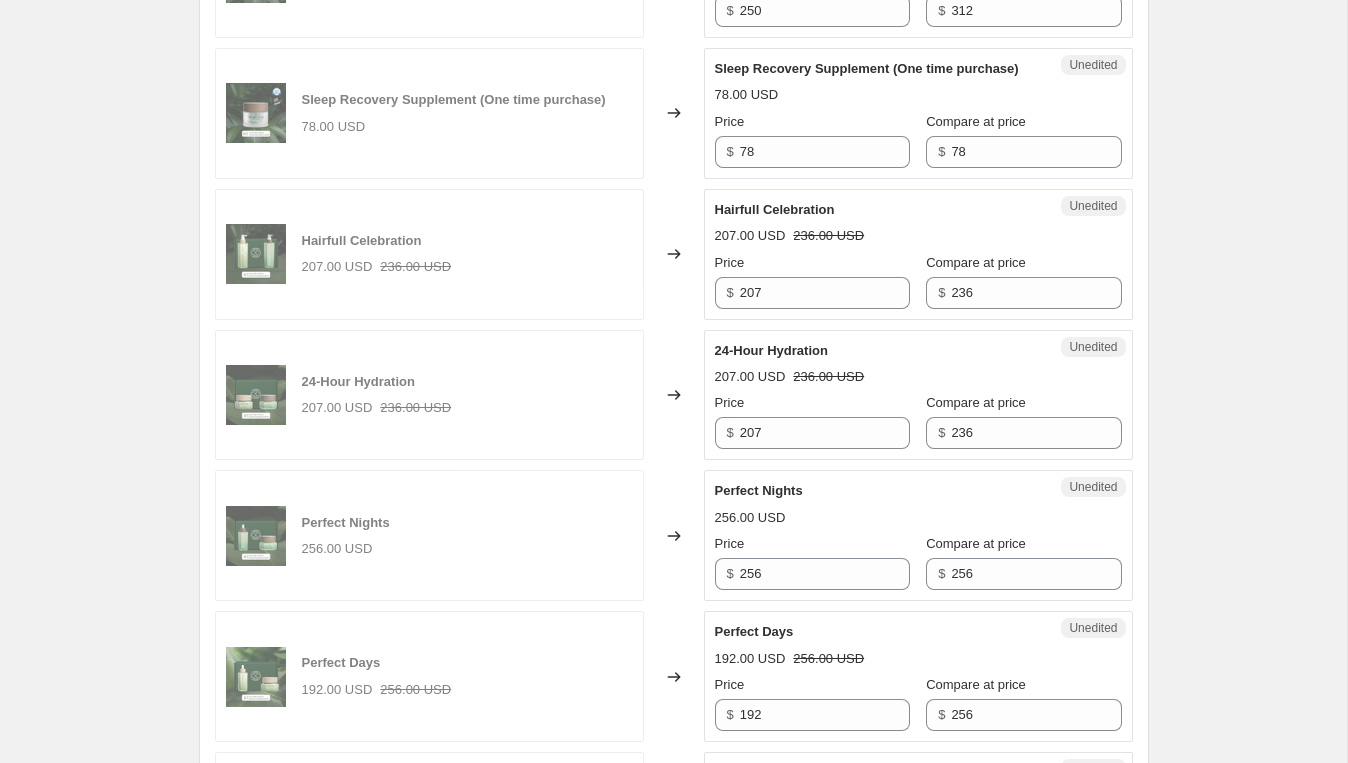 scroll, scrollTop: 2182, scrollLeft: 0, axis: vertical 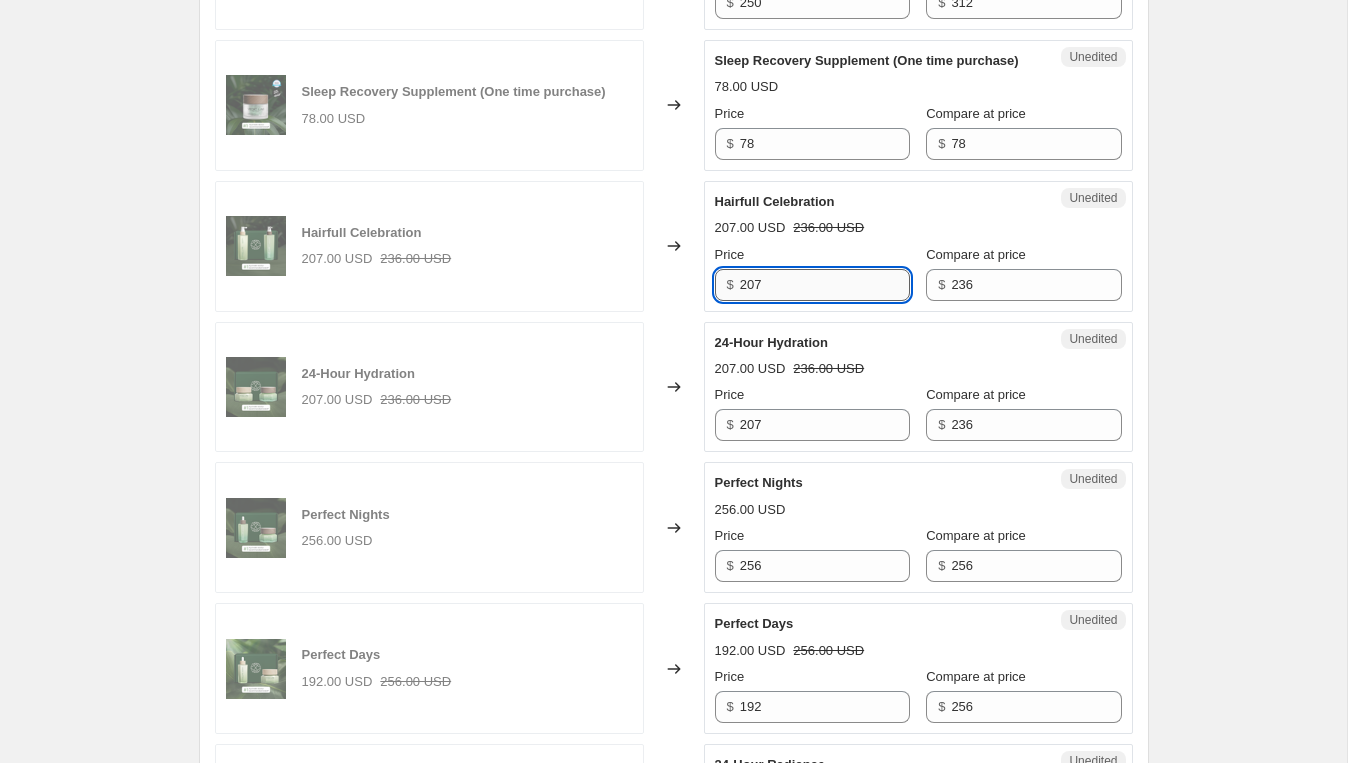 click on "207" at bounding box center (825, 285) 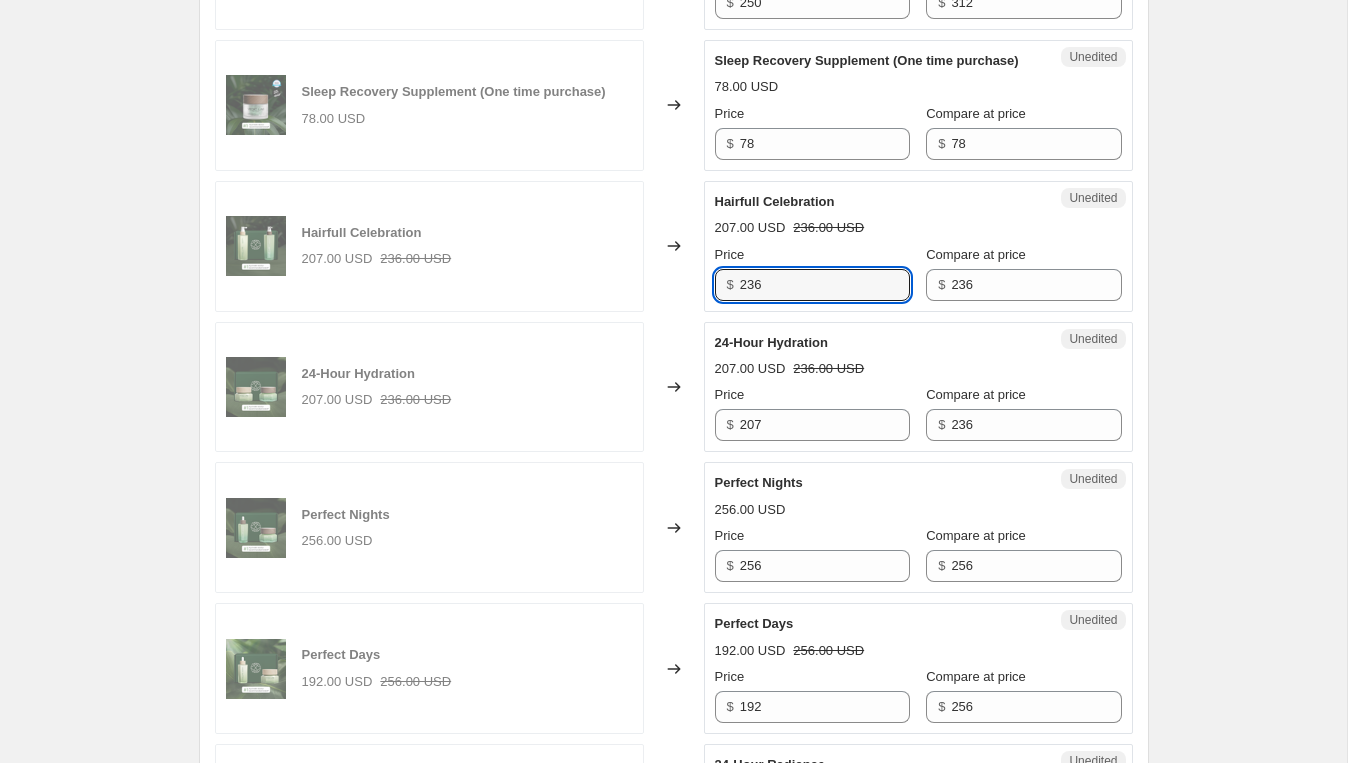 type on "236" 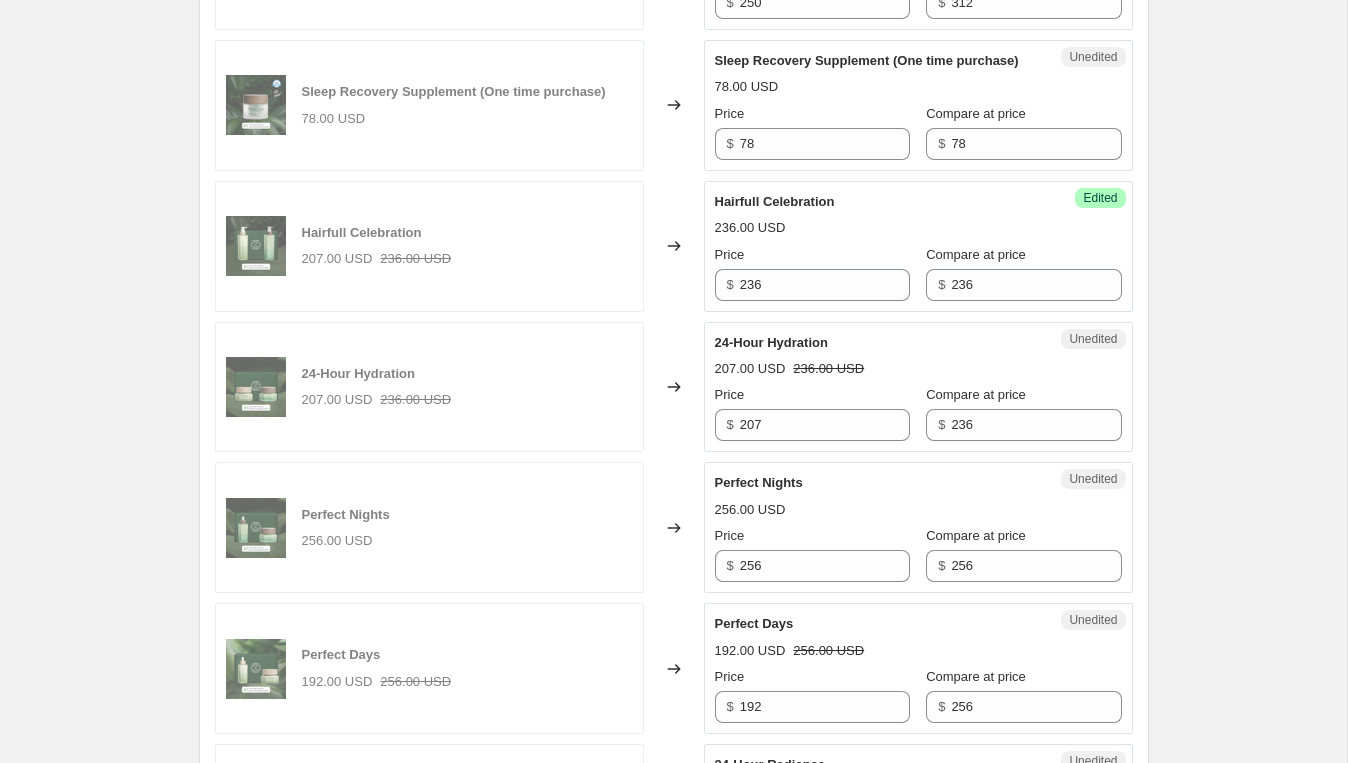 click on "Hairfull Celebration" at bounding box center (878, 202) 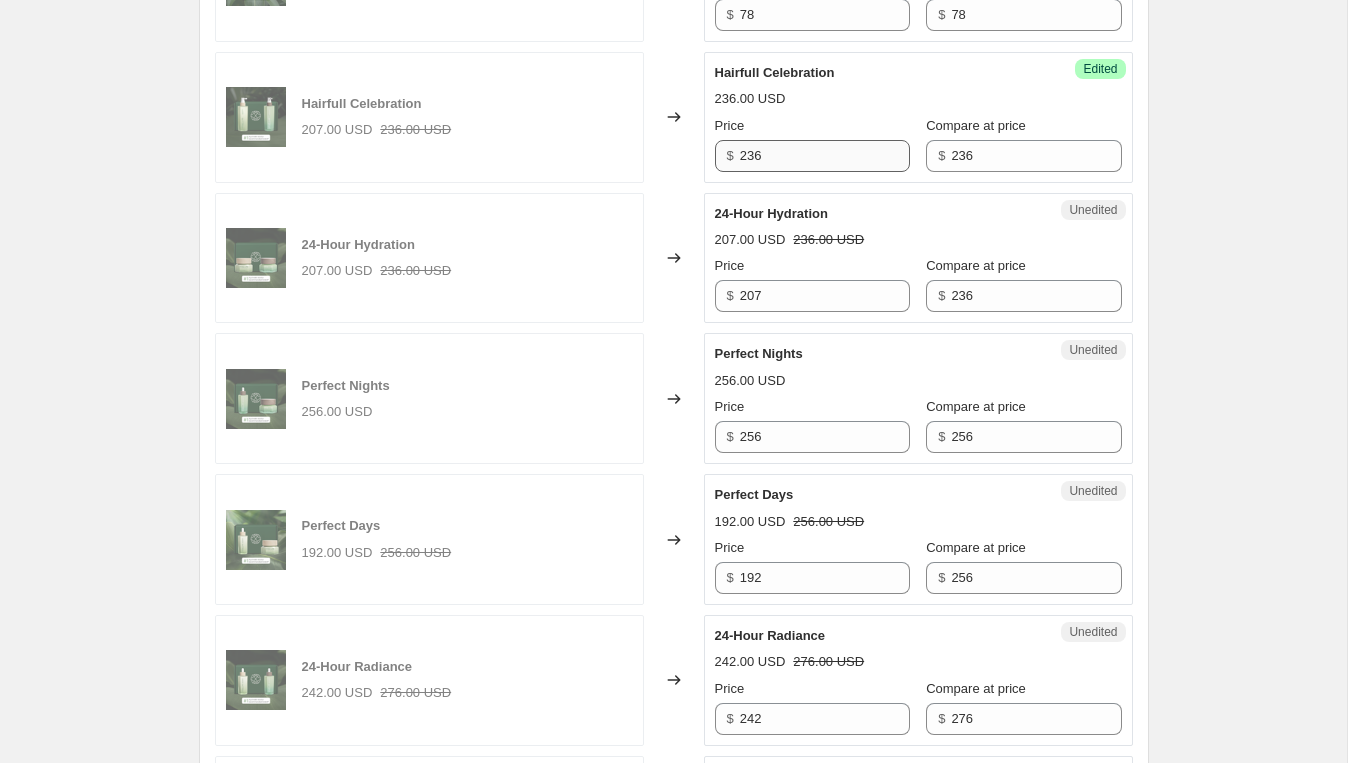scroll, scrollTop: 2321, scrollLeft: 0, axis: vertical 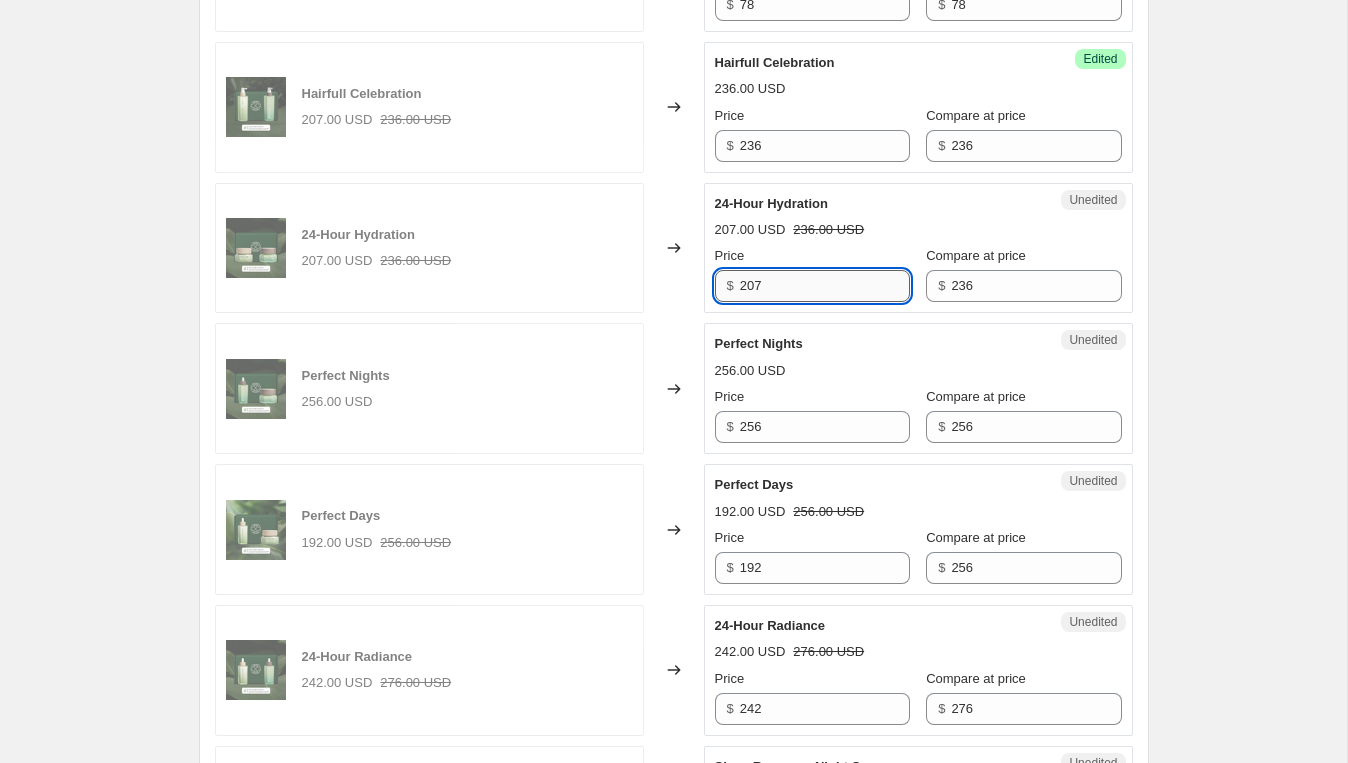 click on "207" at bounding box center [825, 286] 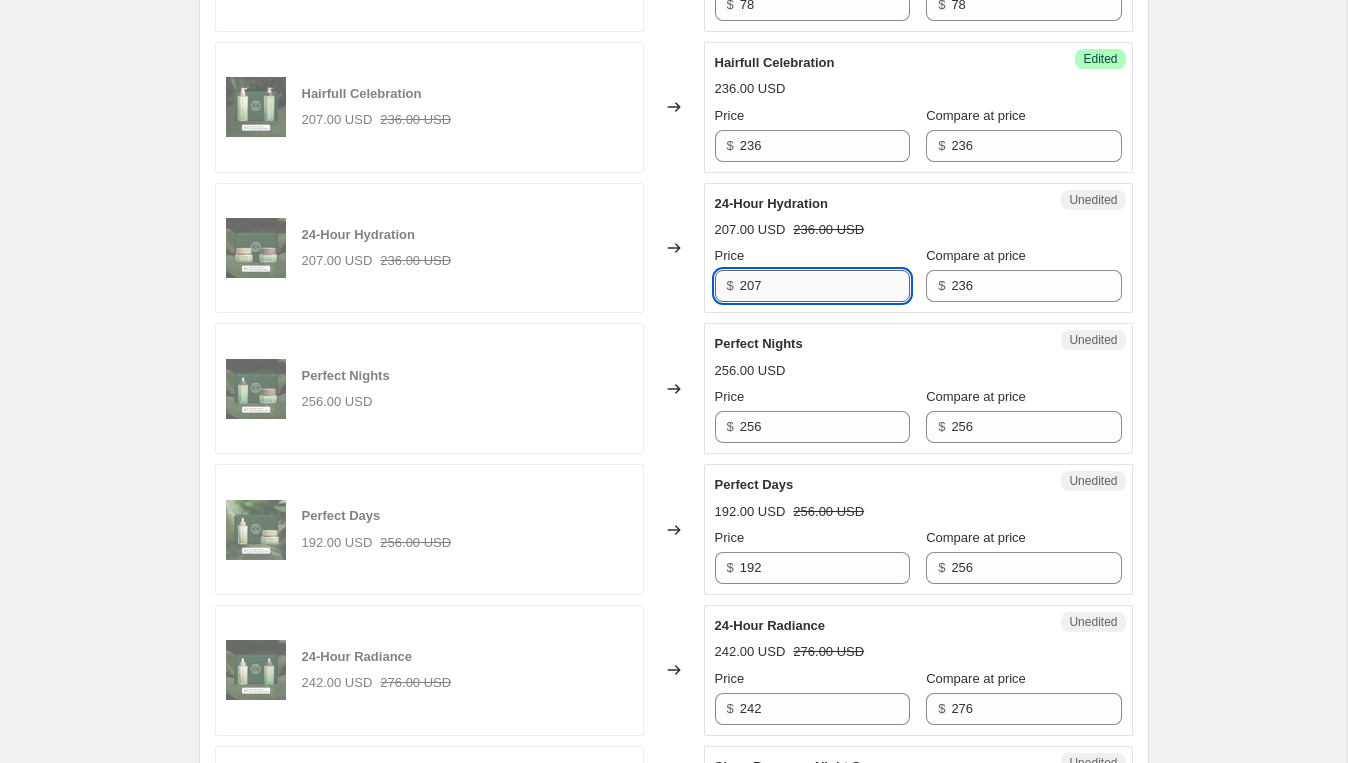 click on "207" at bounding box center [825, 286] 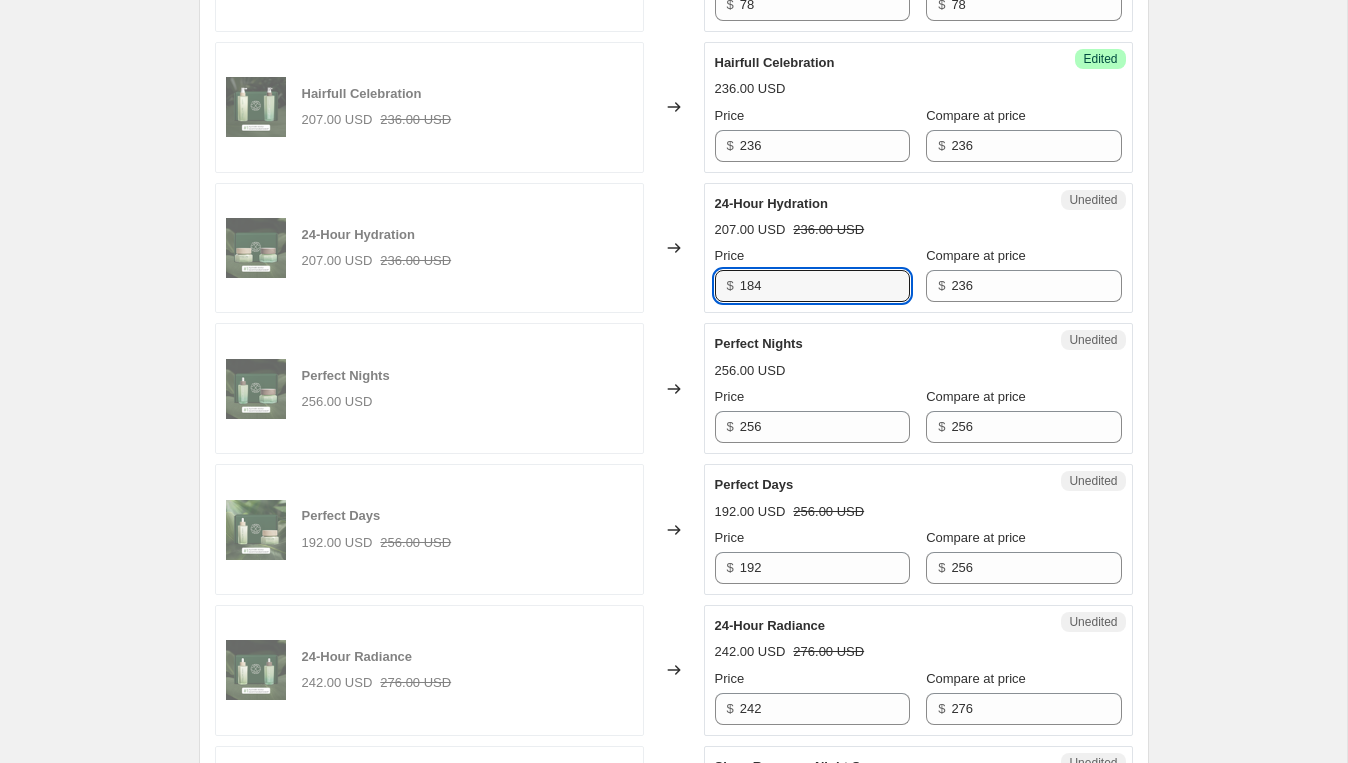 type on "184" 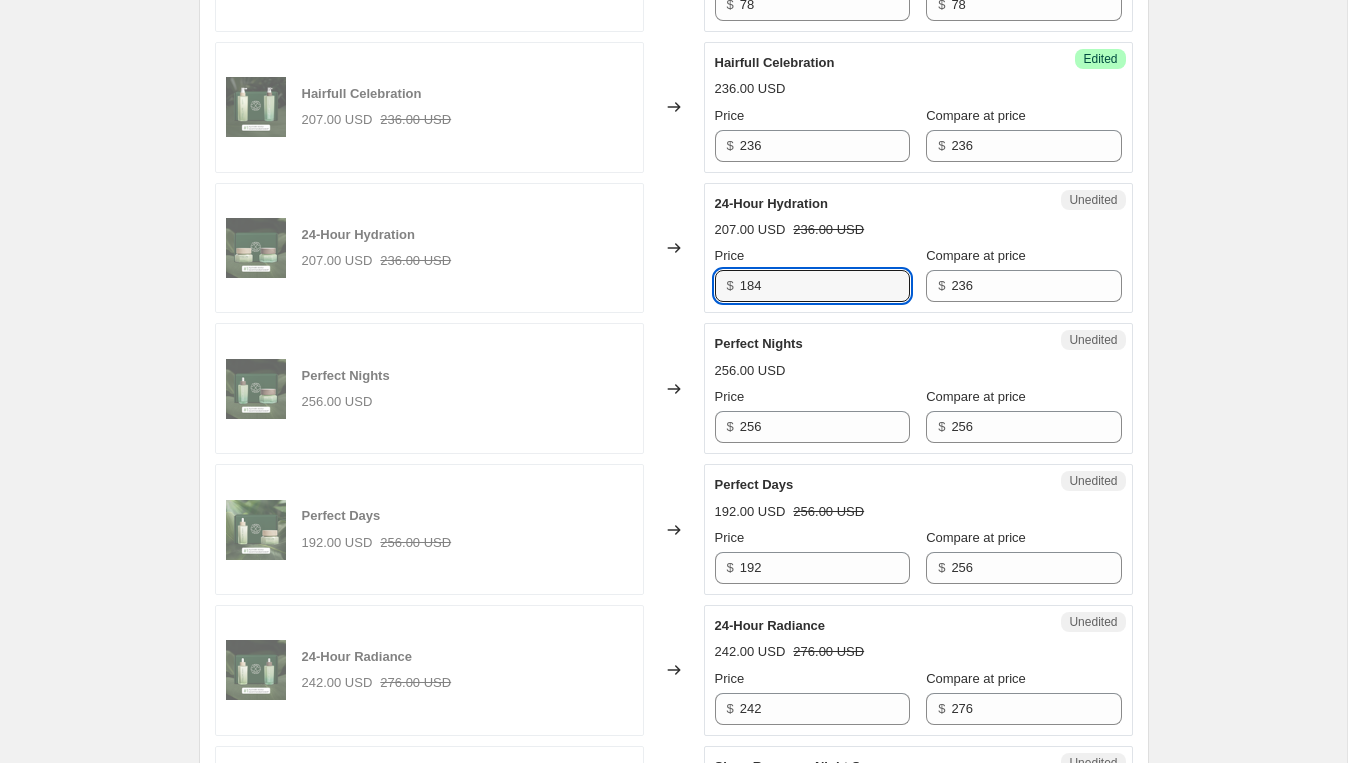 click on "207.00 USD 236.00 USD" at bounding box center [918, 230] 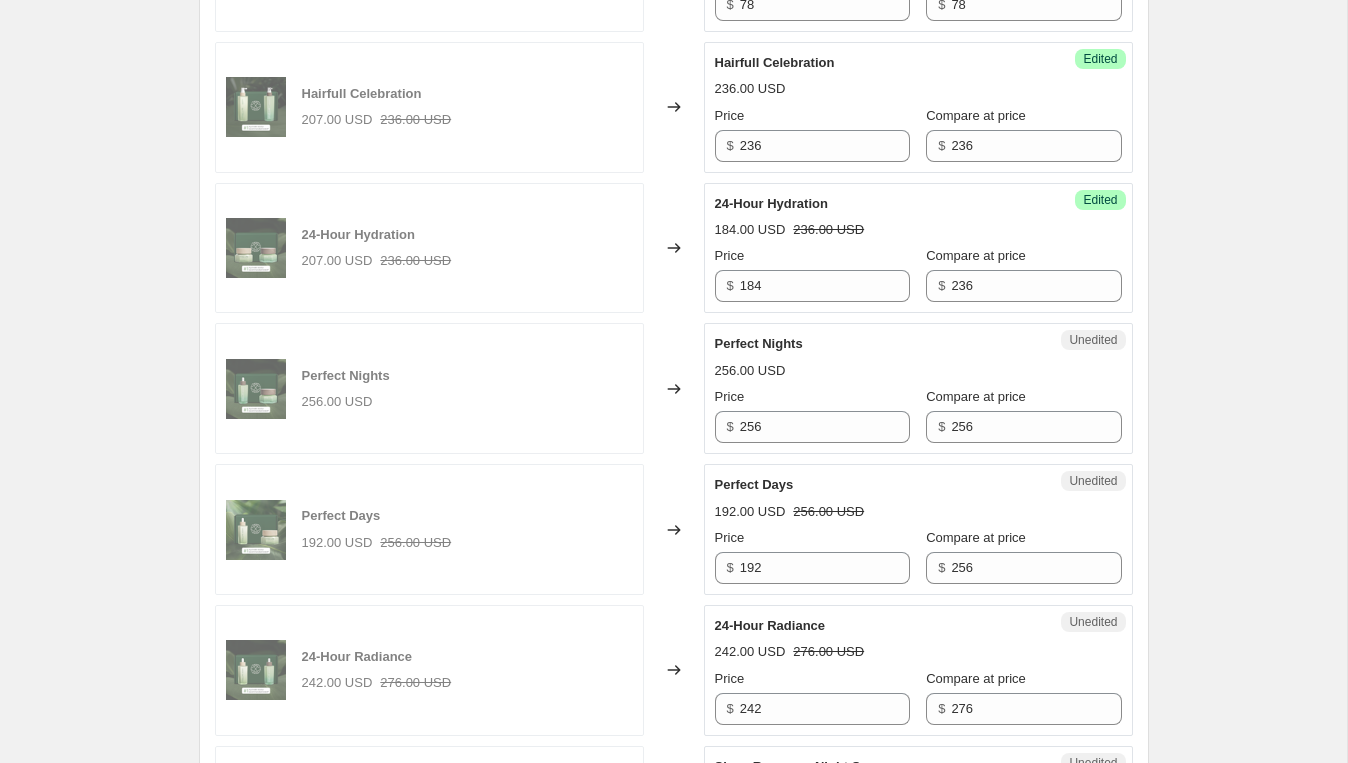 click on "Perfect Nights" at bounding box center (878, 344) 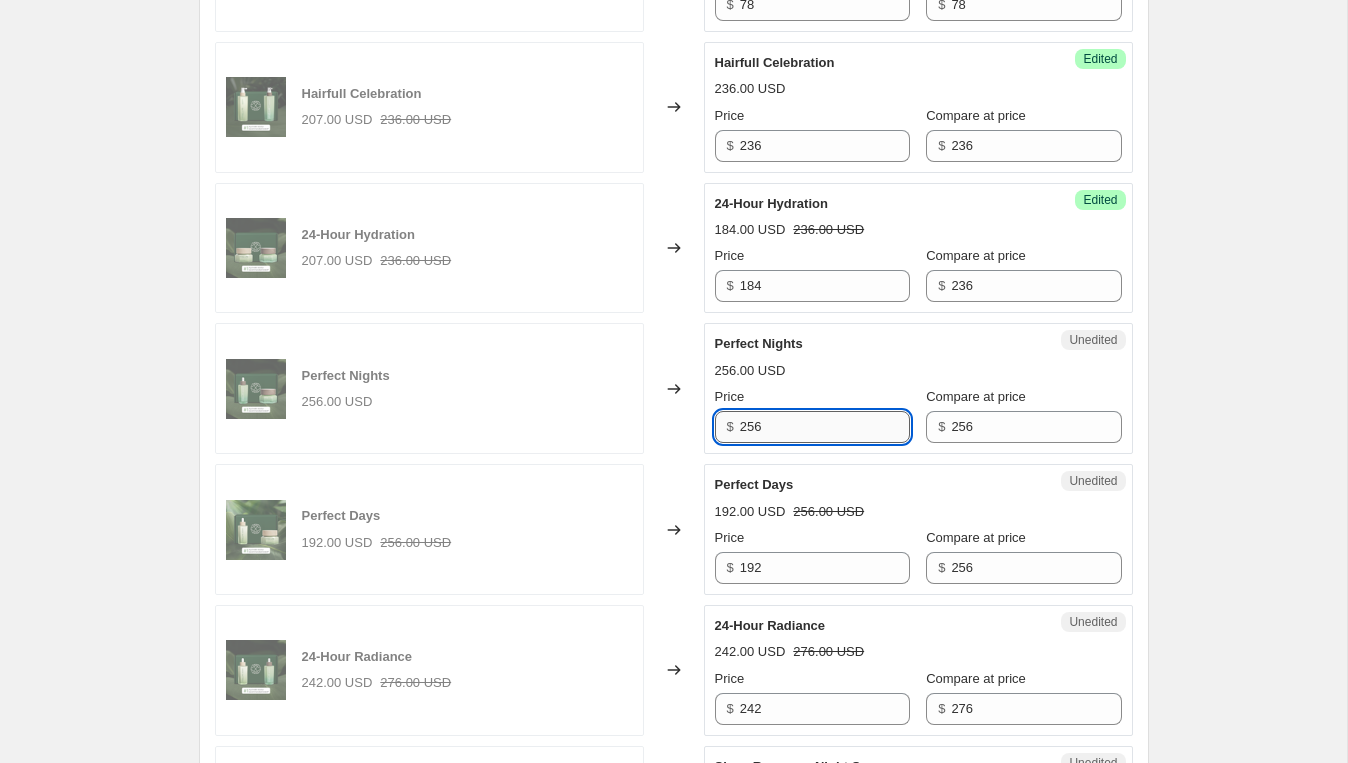 click on "256" at bounding box center (825, 427) 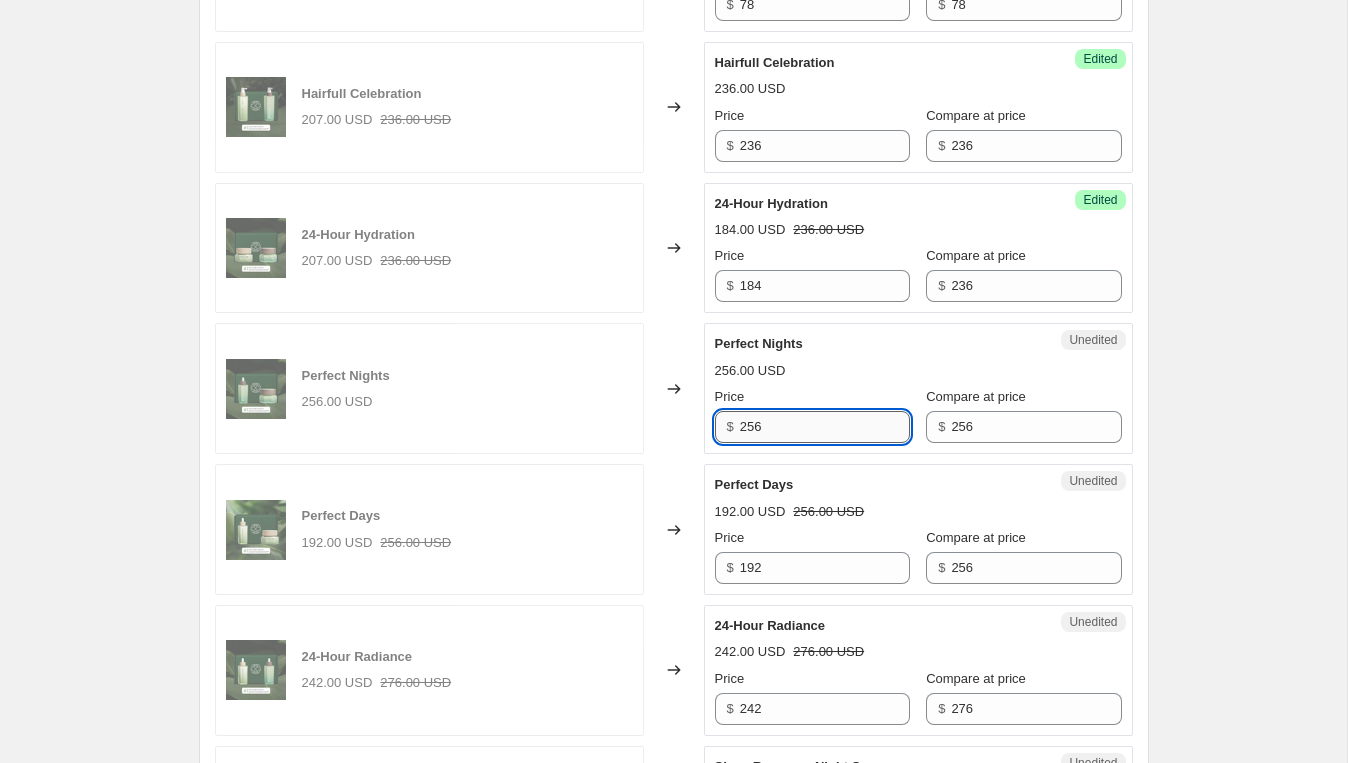 click on "256" at bounding box center [825, 427] 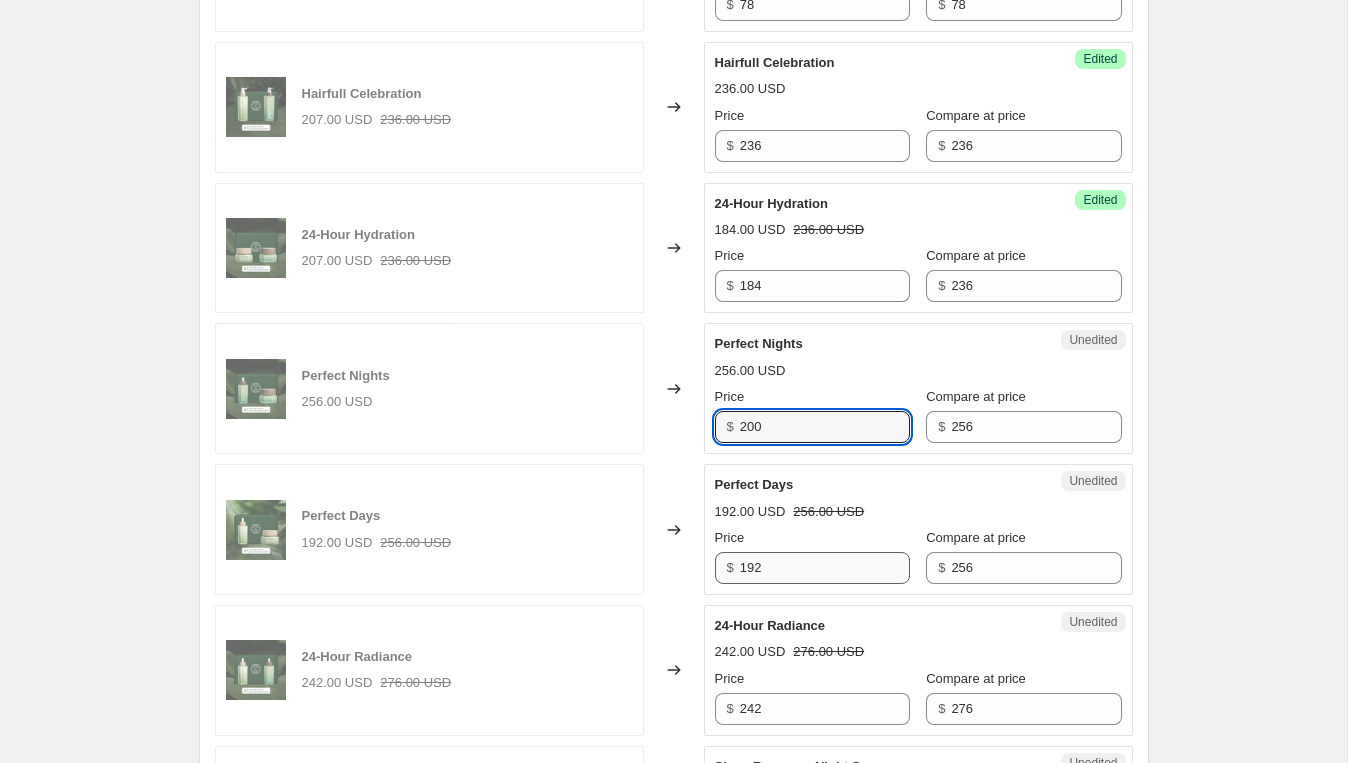 type on "200" 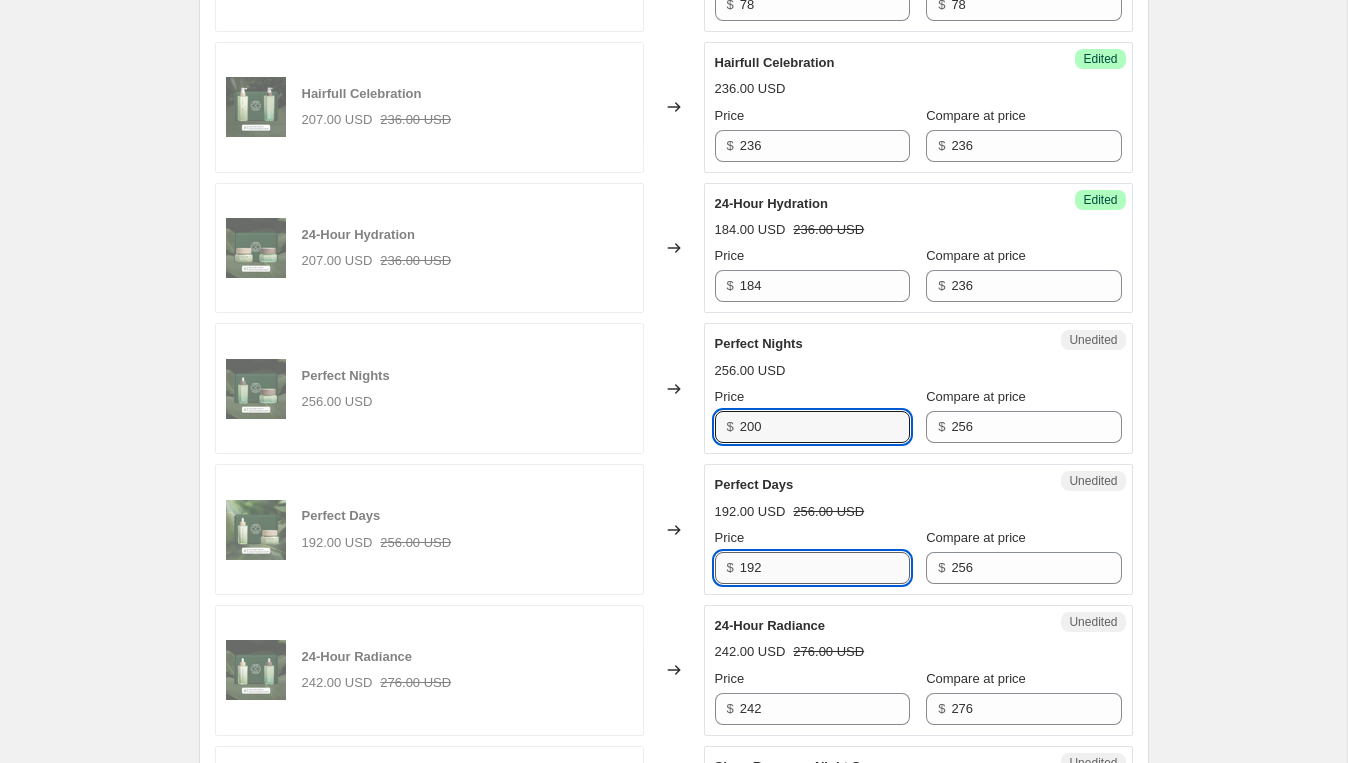 click on "192" at bounding box center [825, 568] 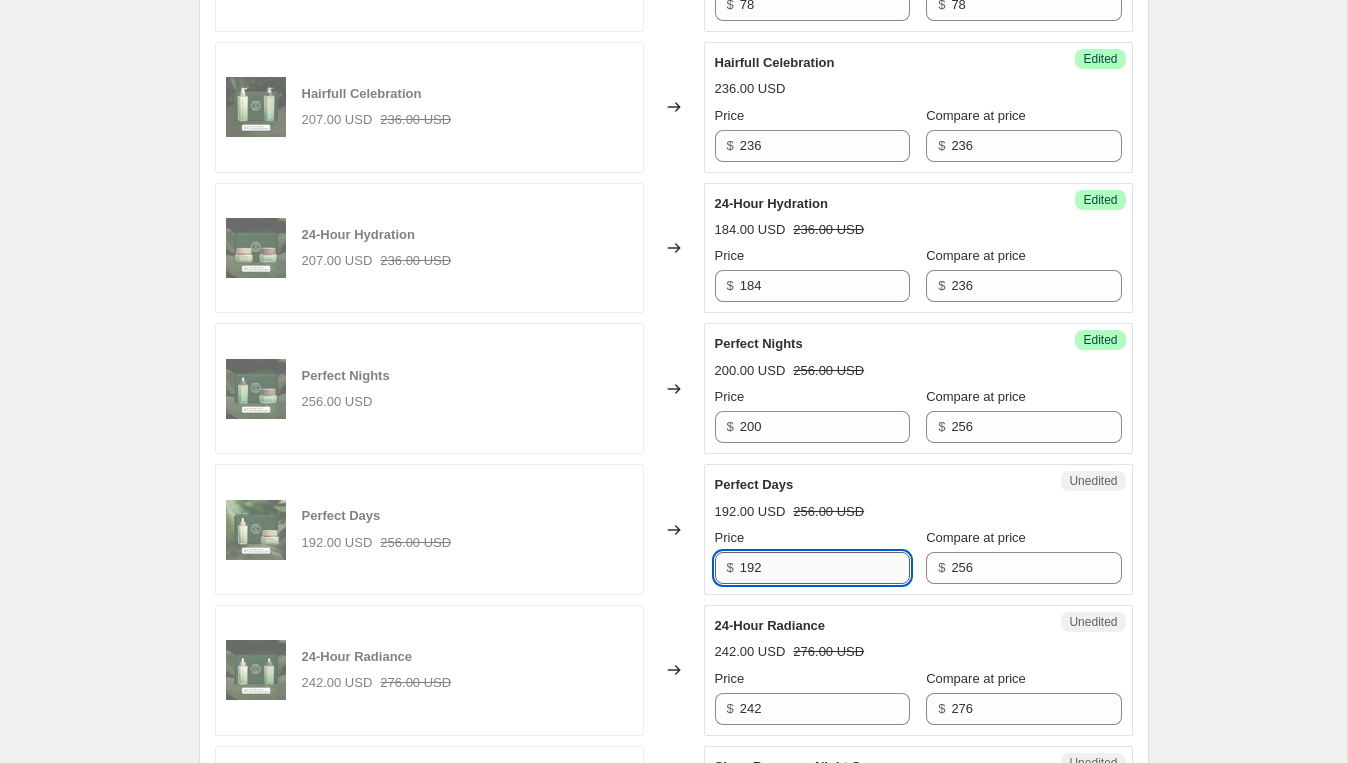 click on "192" at bounding box center [825, 568] 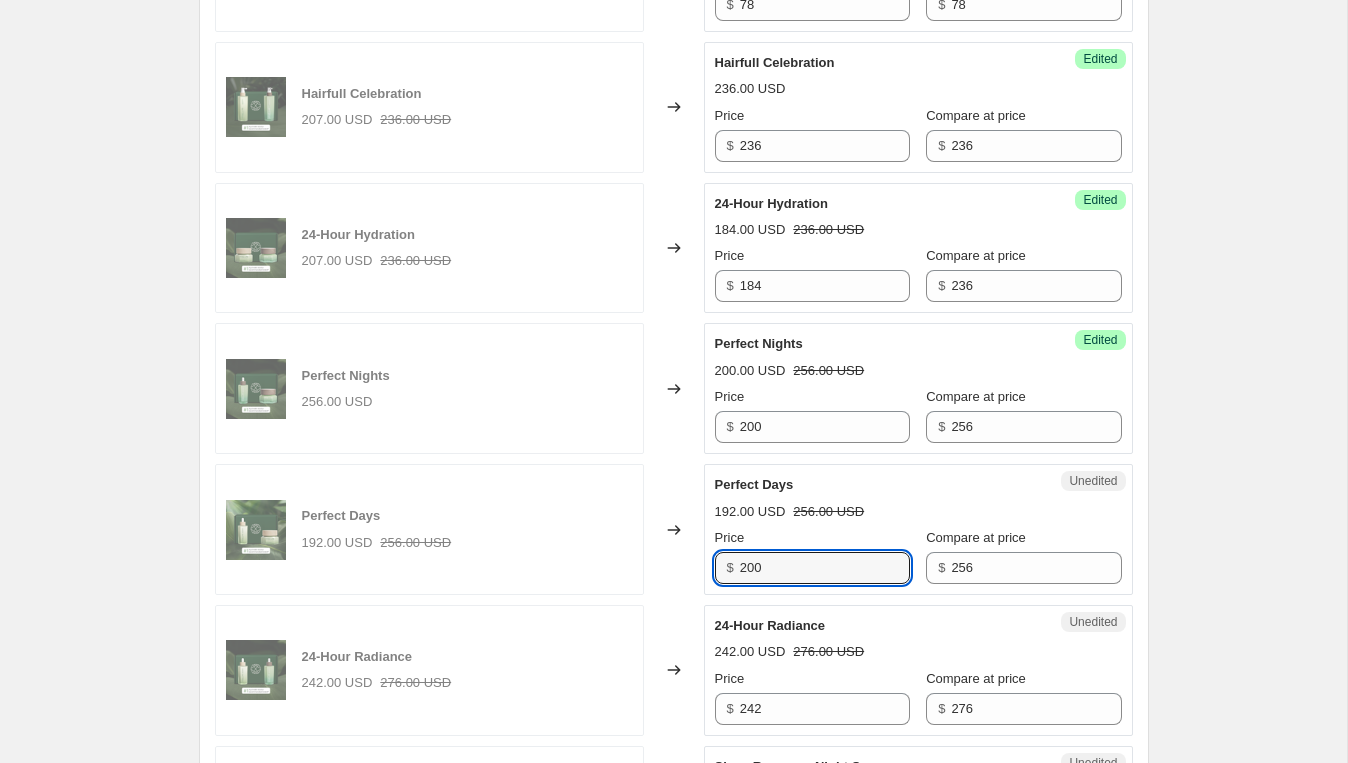 type on "200" 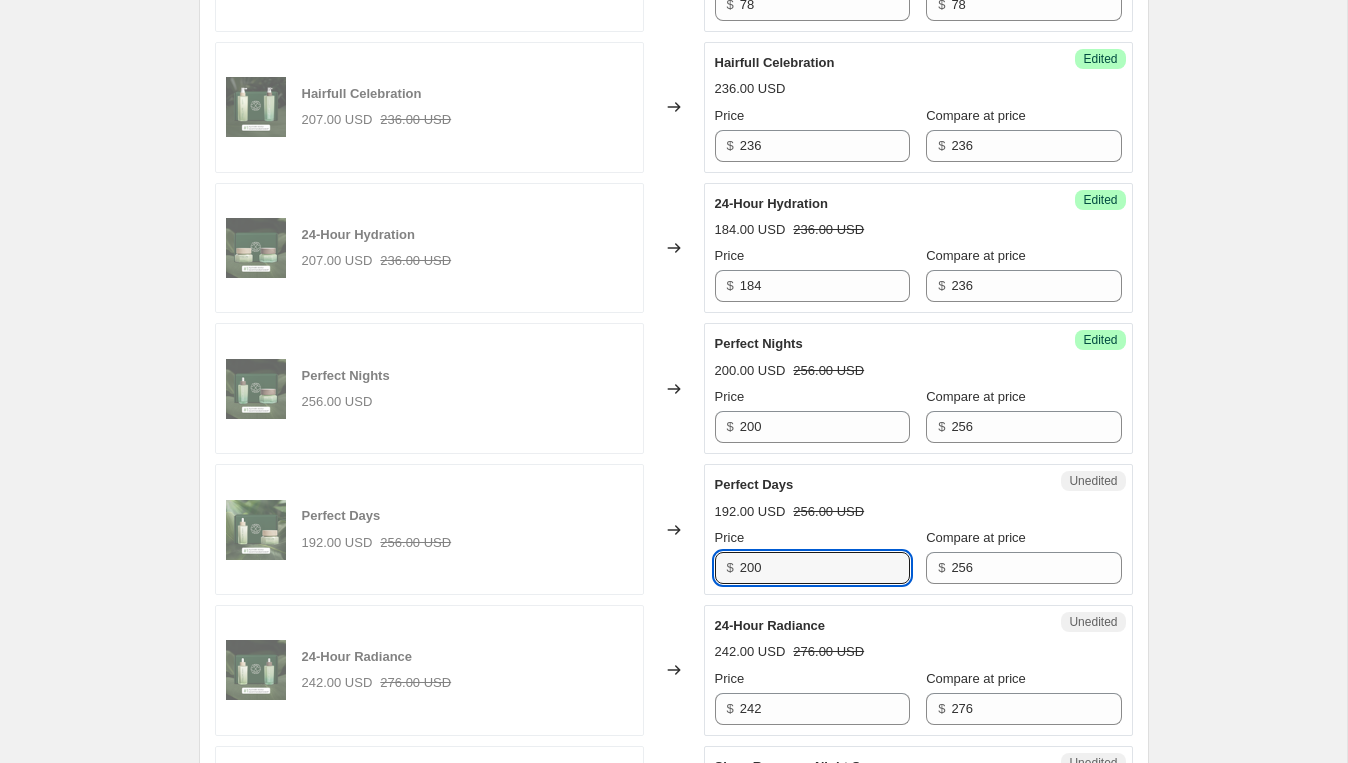 click on "Unedited Perfect Days 192.00 USD 256.00 USD Price $ 200 Compare at price $ 256" at bounding box center [918, 529] 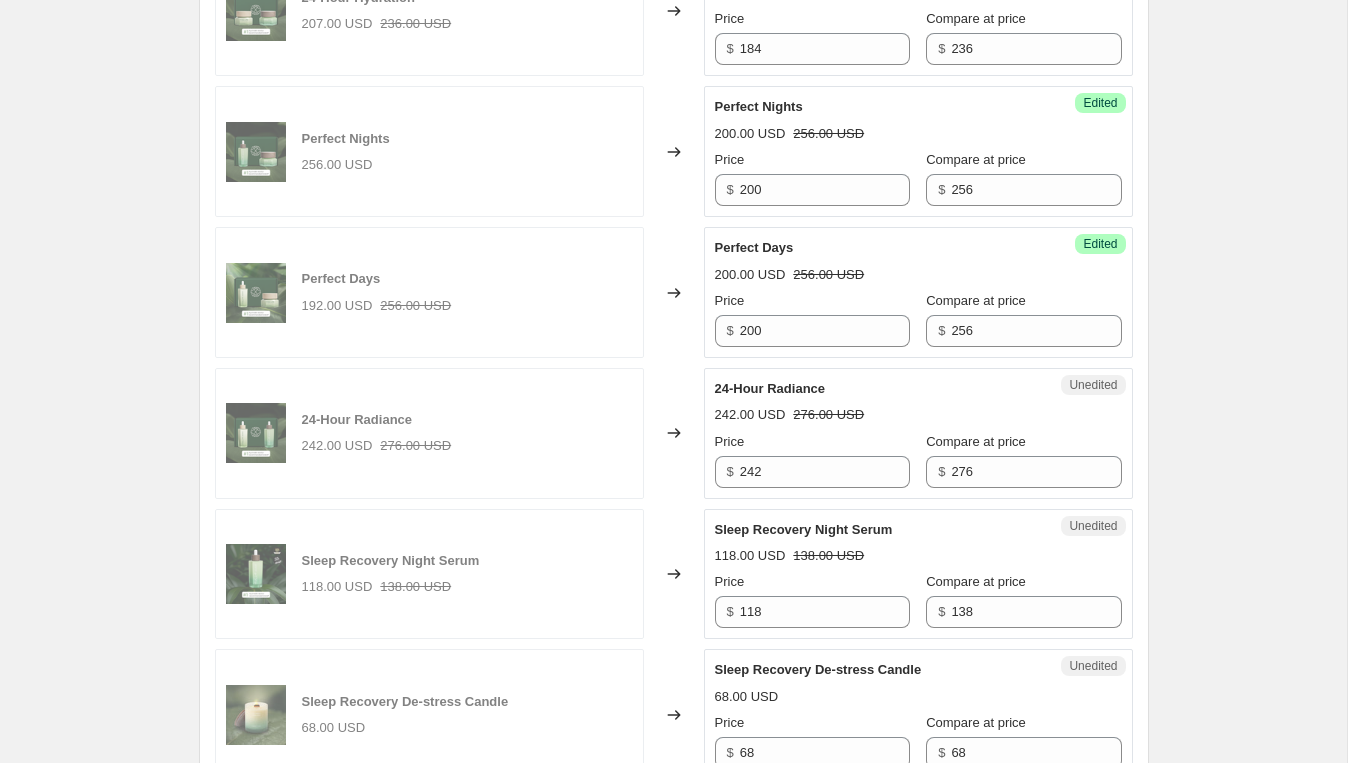 scroll, scrollTop: 2561, scrollLeft: 0, axis: vertical 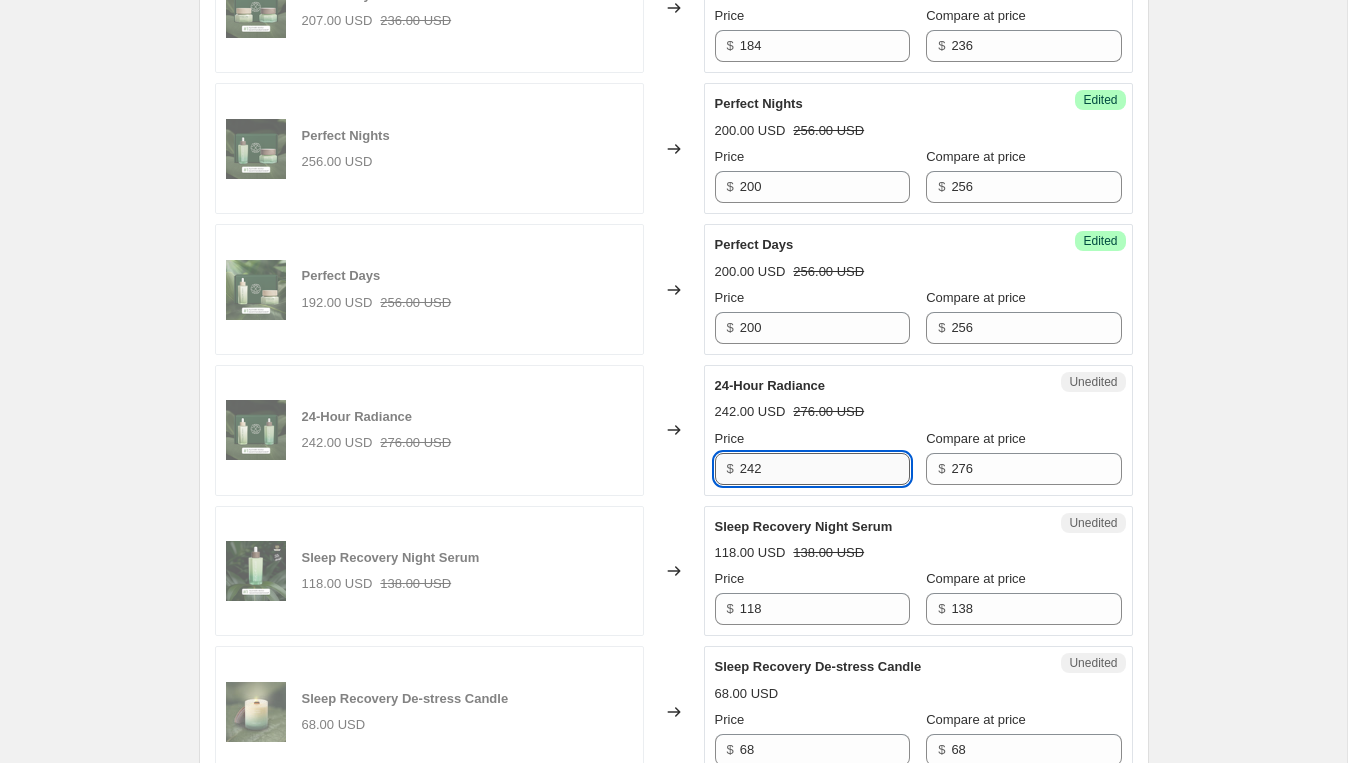 click on "242" at bounding box center [825, 469] 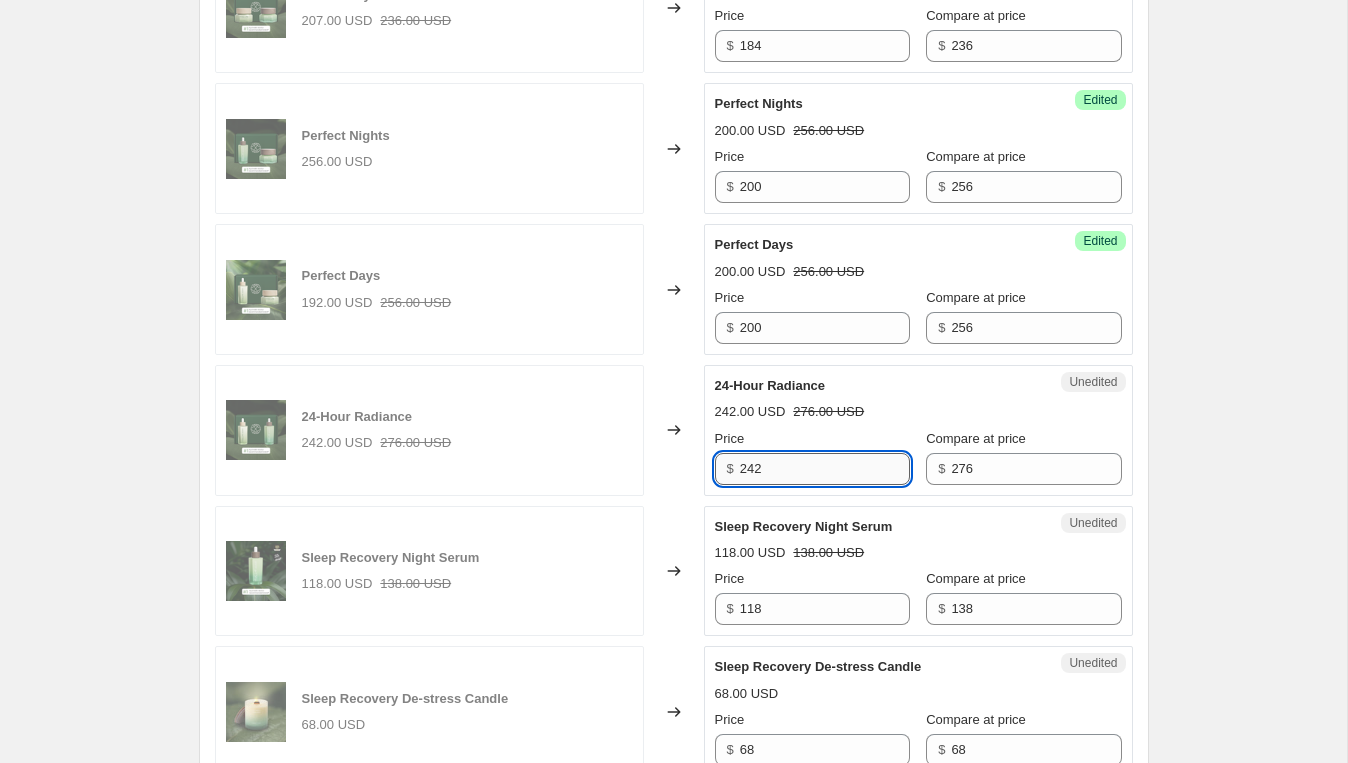 type on "1" 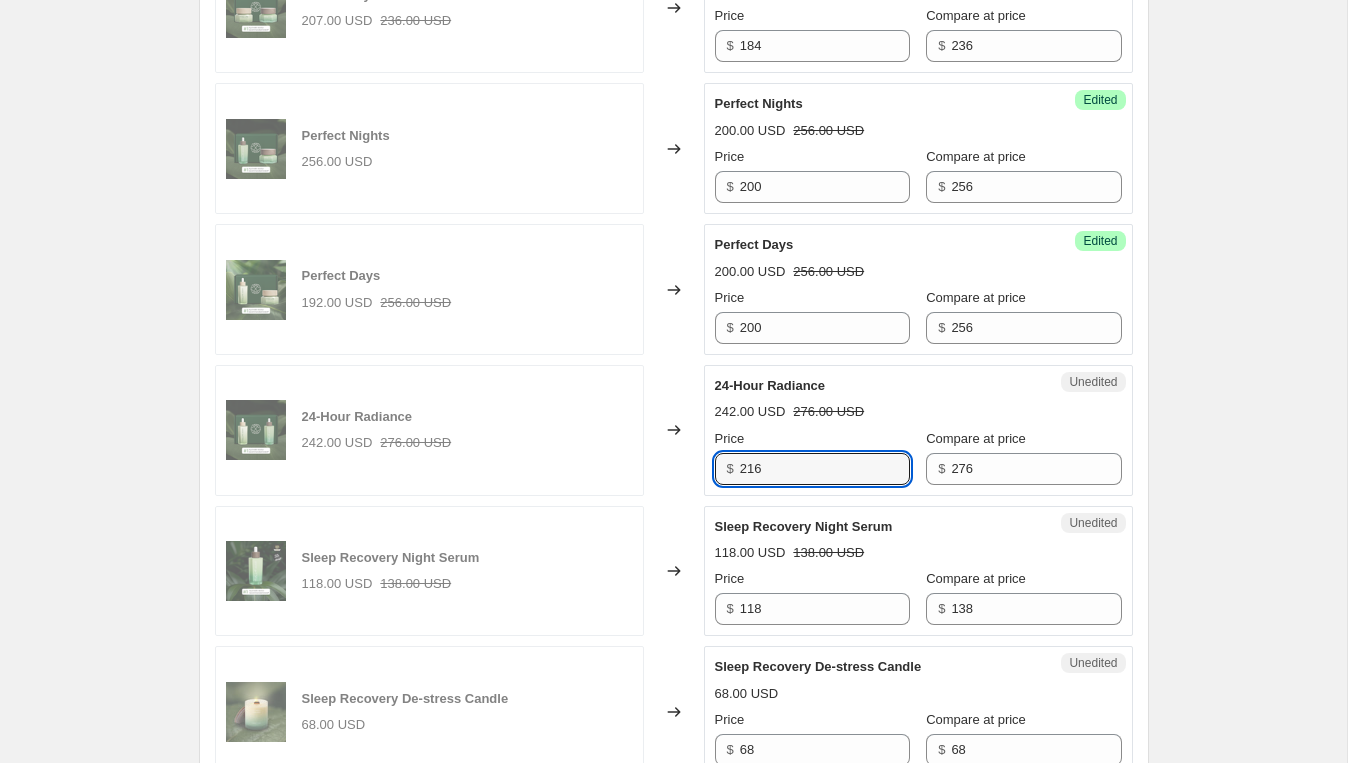 type on "216" 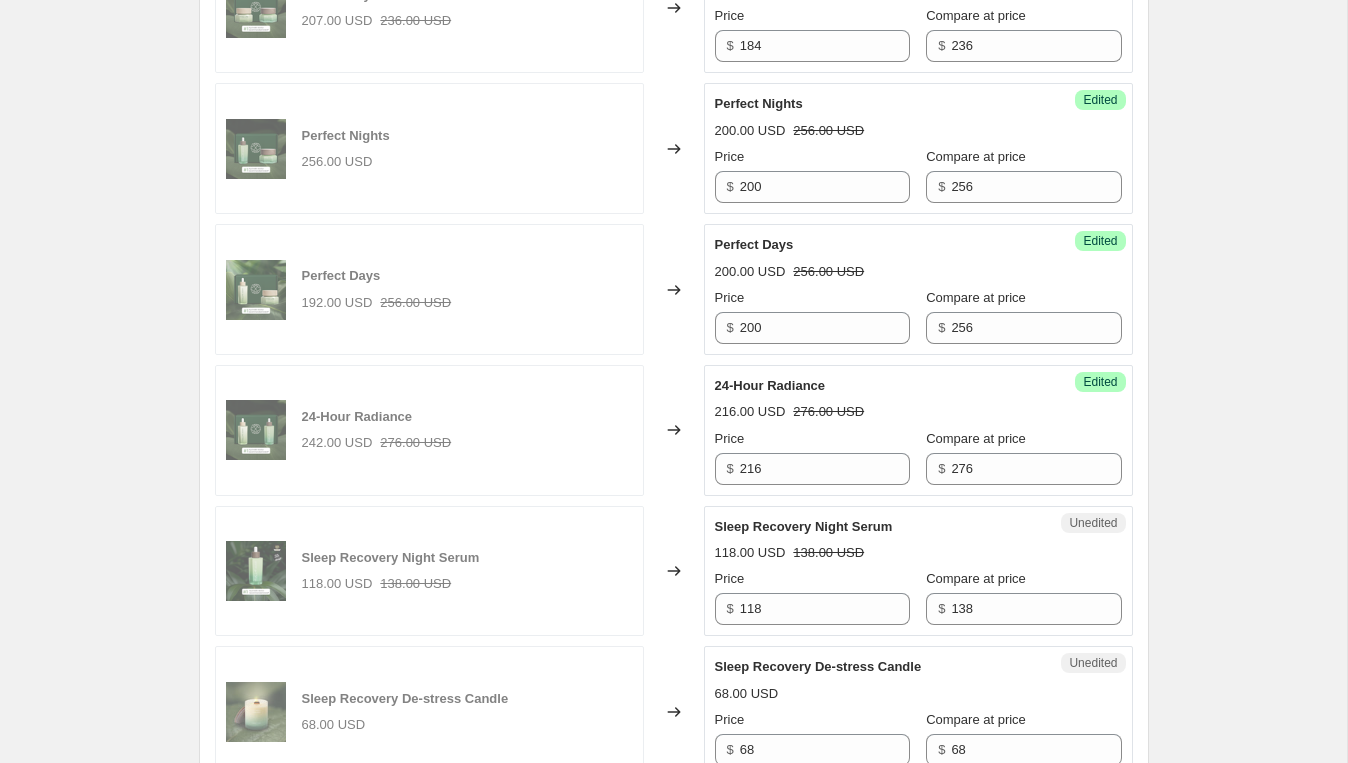 click on "24-Hour Radiance 216.00 USD 276.00 USD Price $ 216 Compare at price $ 276" at bounding box center [918, 430] 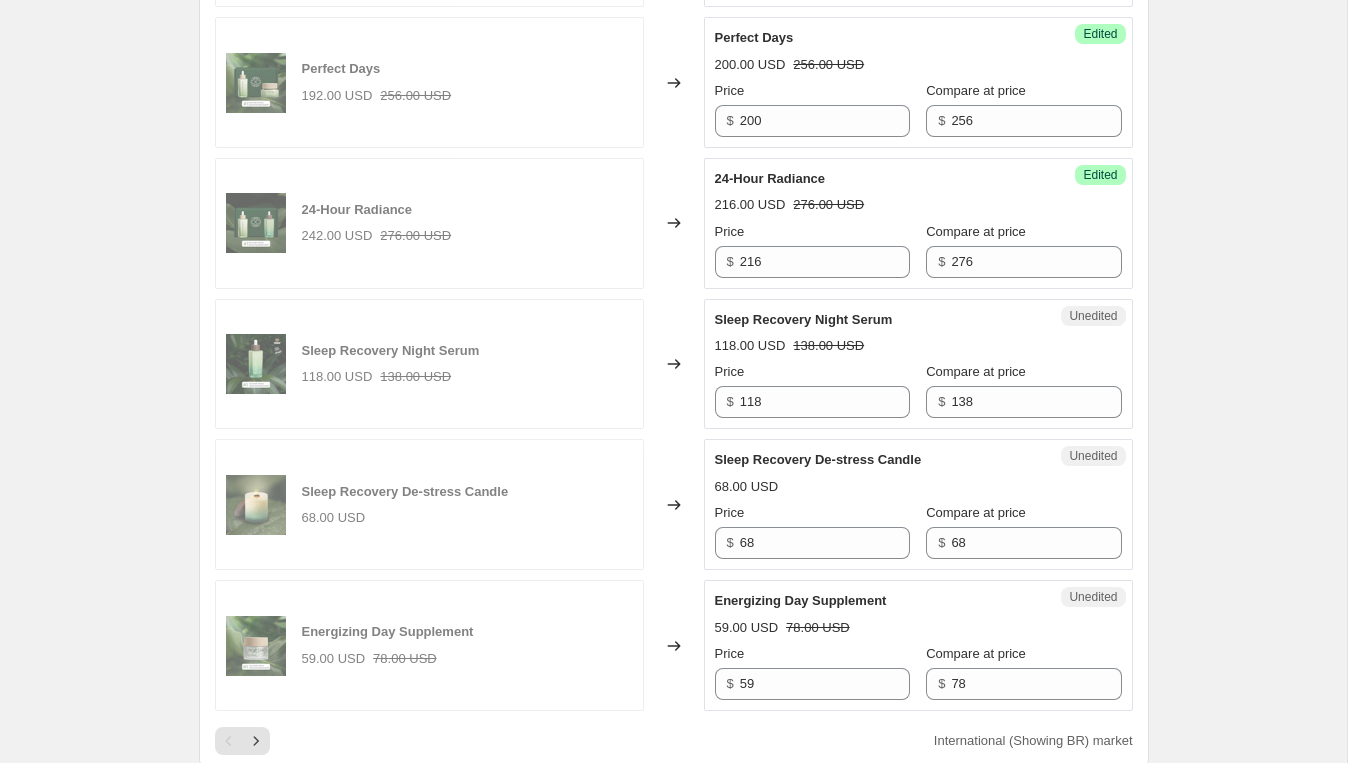 scroll, scrollTop: 2793, scrollLeft: 0, axis: vertical 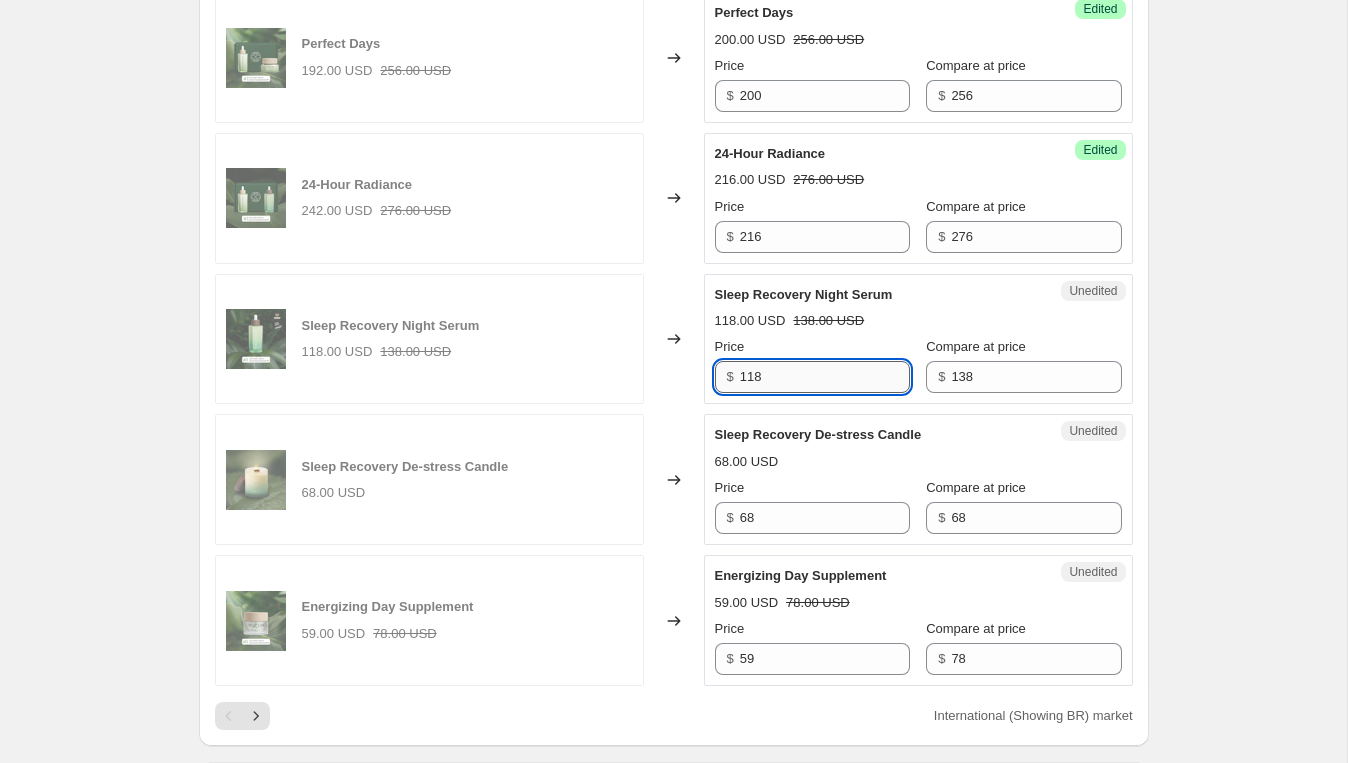 click on "118" at bounding box center (825, 377) 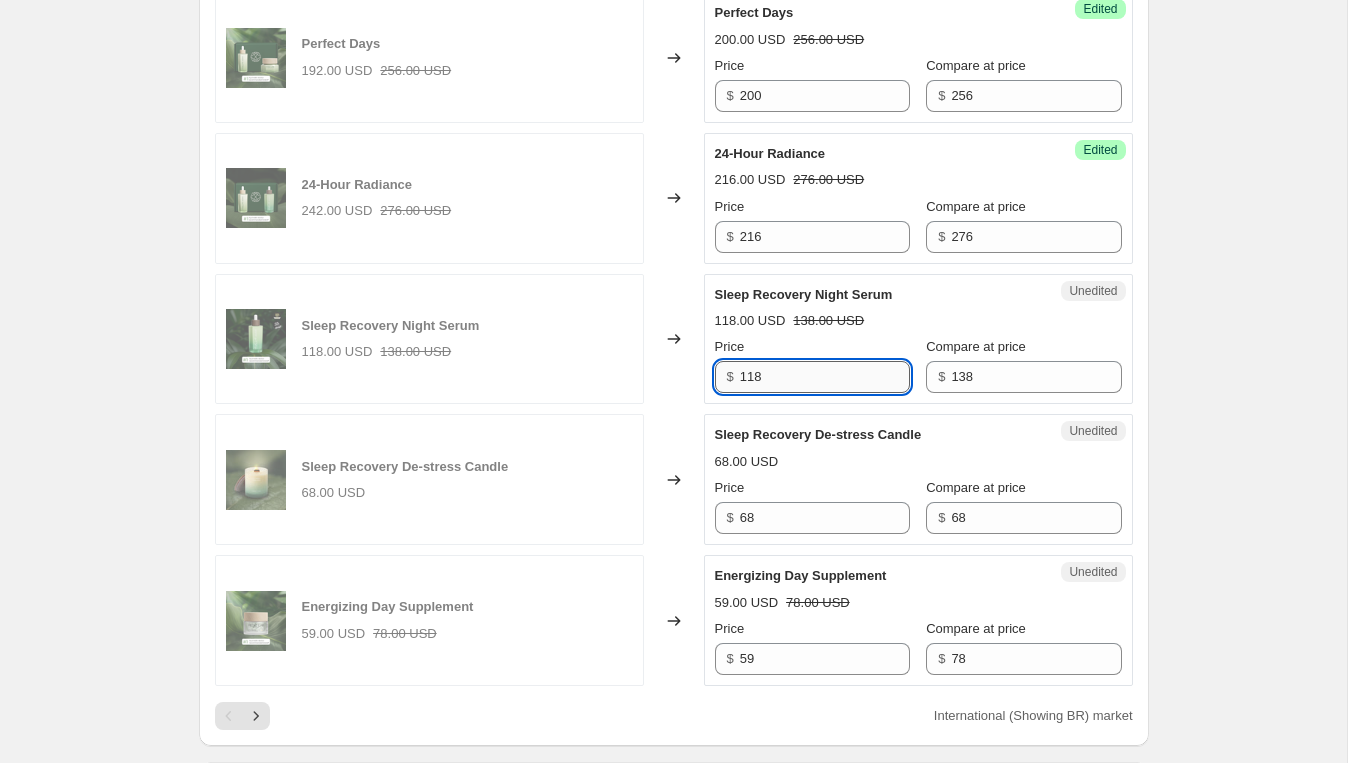 click on "118" at bounding box center (825, 377) 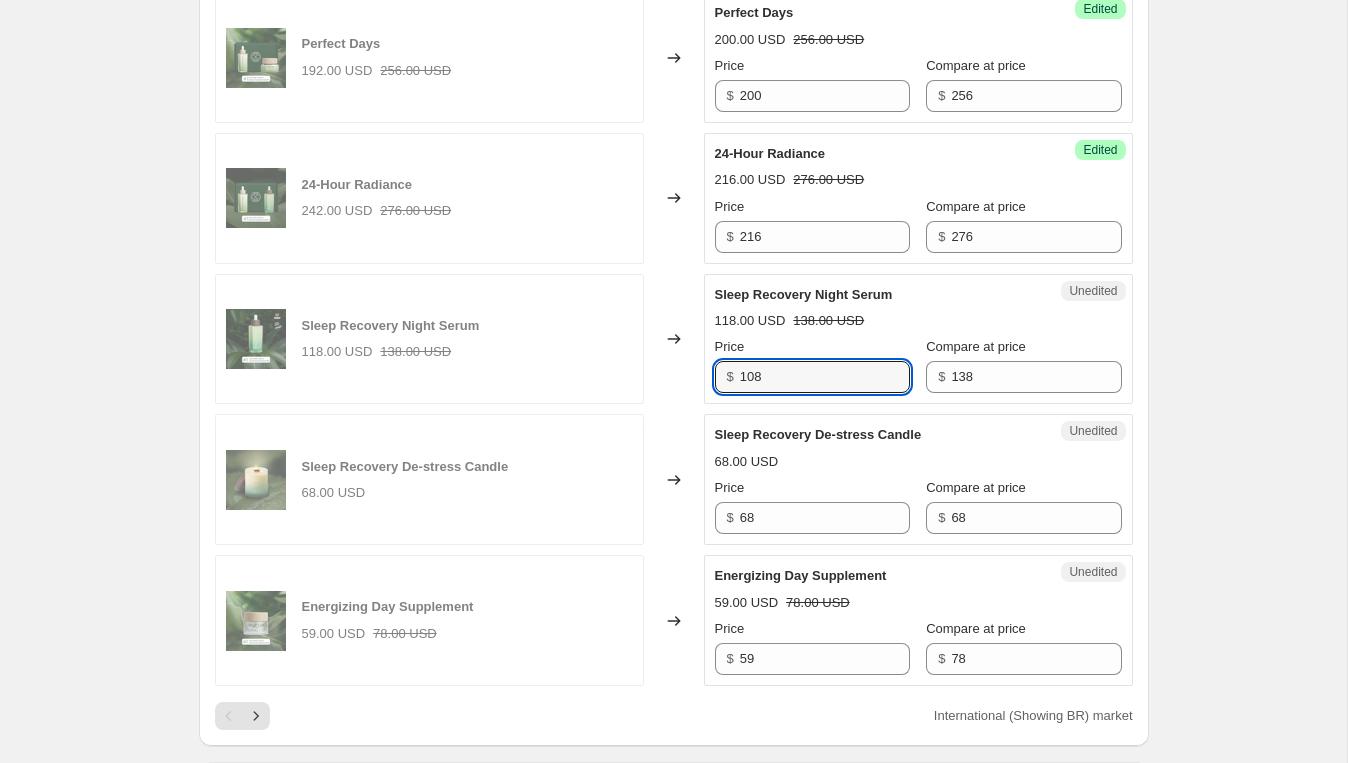 type on "108" 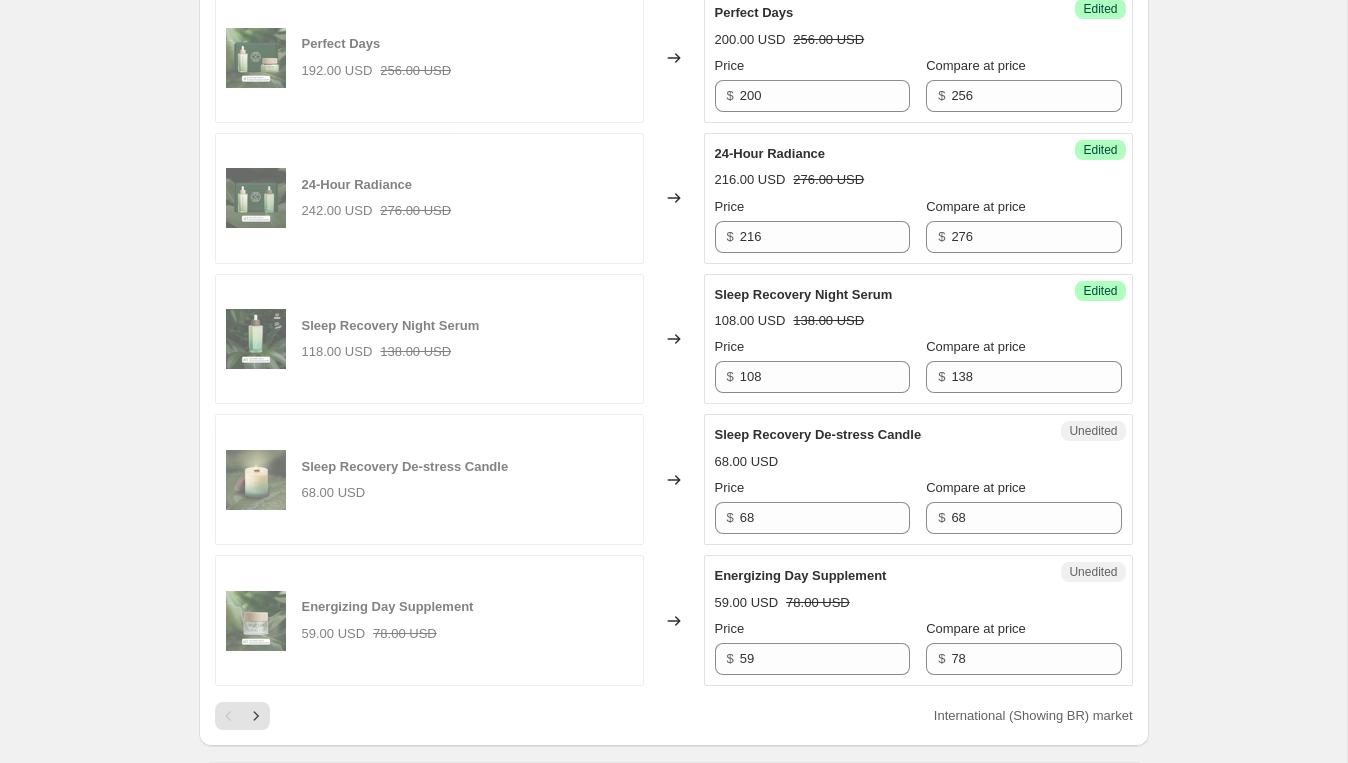 click on "Unedited Sleep Recovery De-stress Candle 68.00 USD Price $ 68 Compare at price $ 68" at bounding box center [918, 479] 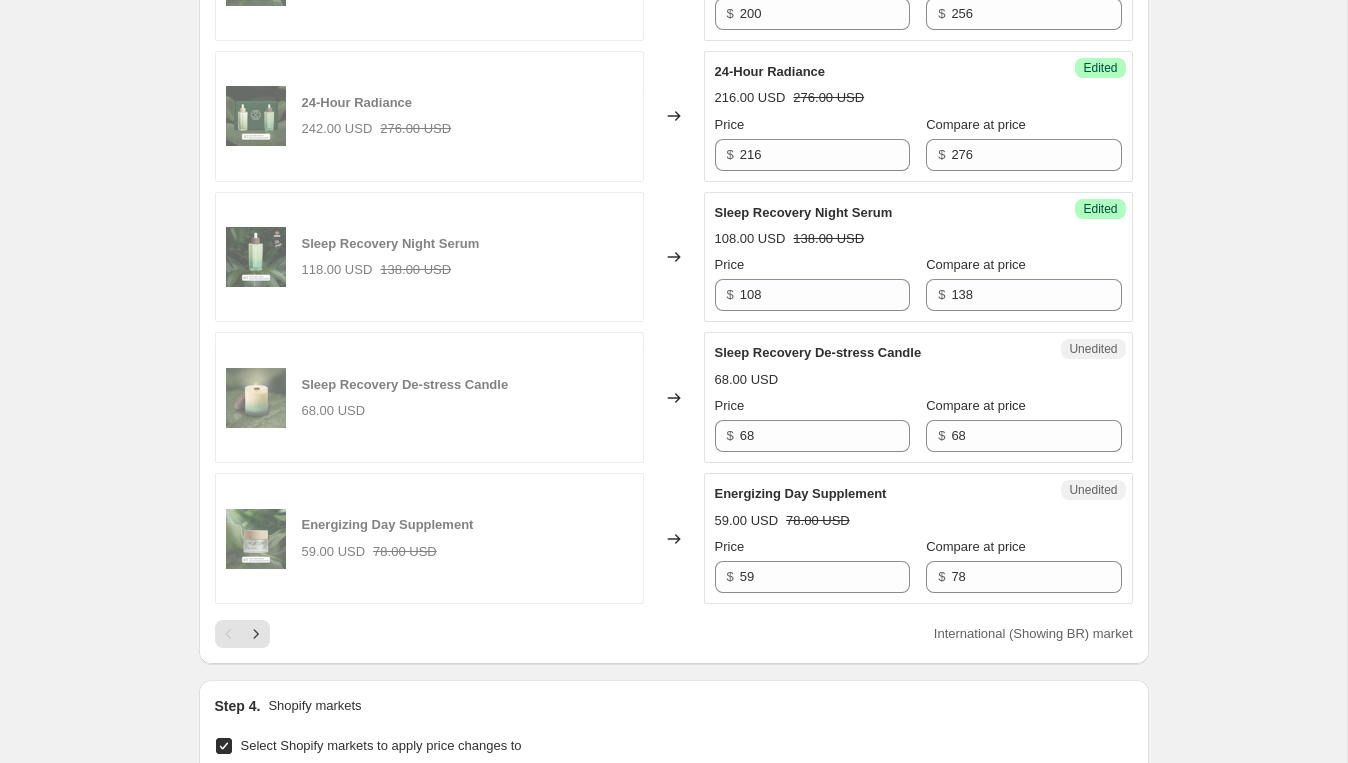 scroll, scrollTop: 2880, scrollLeft: 0, axis: vertical 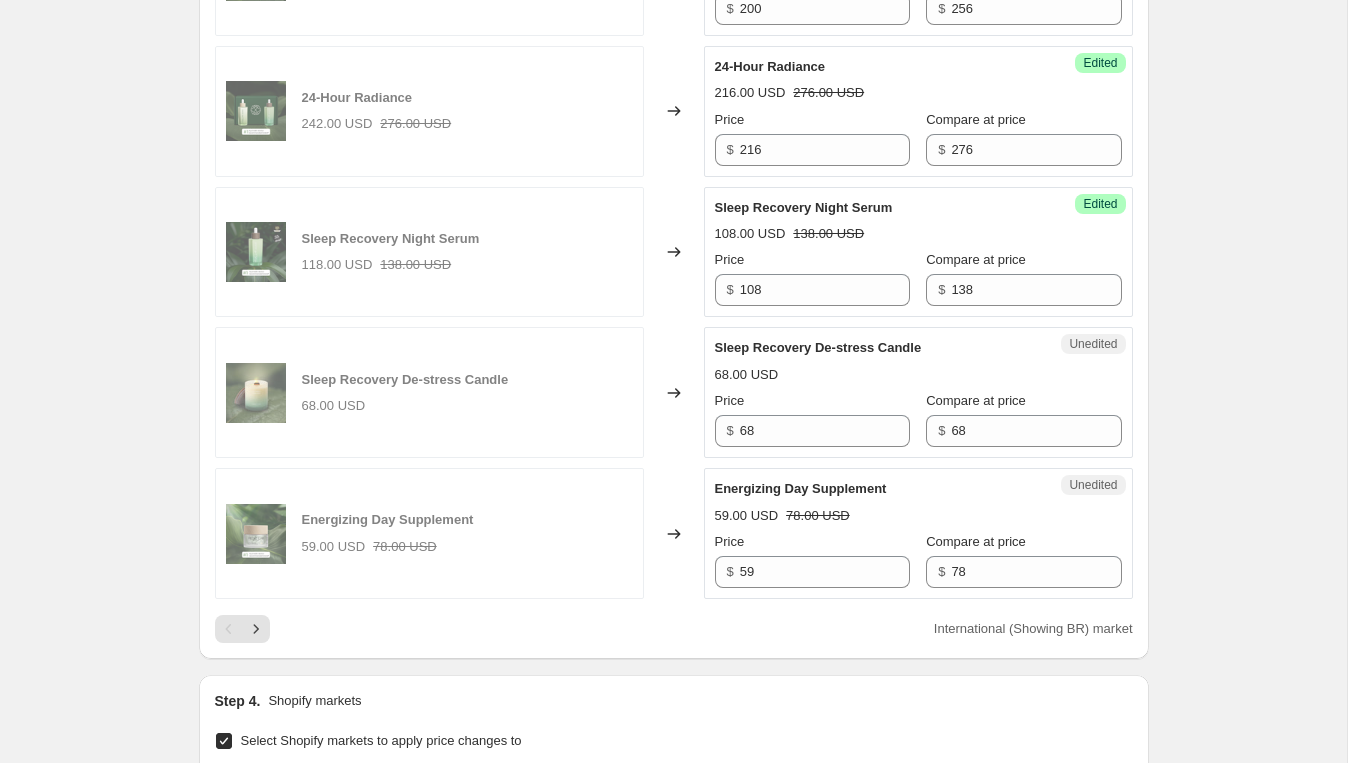 click on "68.00 USD" at bounding box center [918, 375] 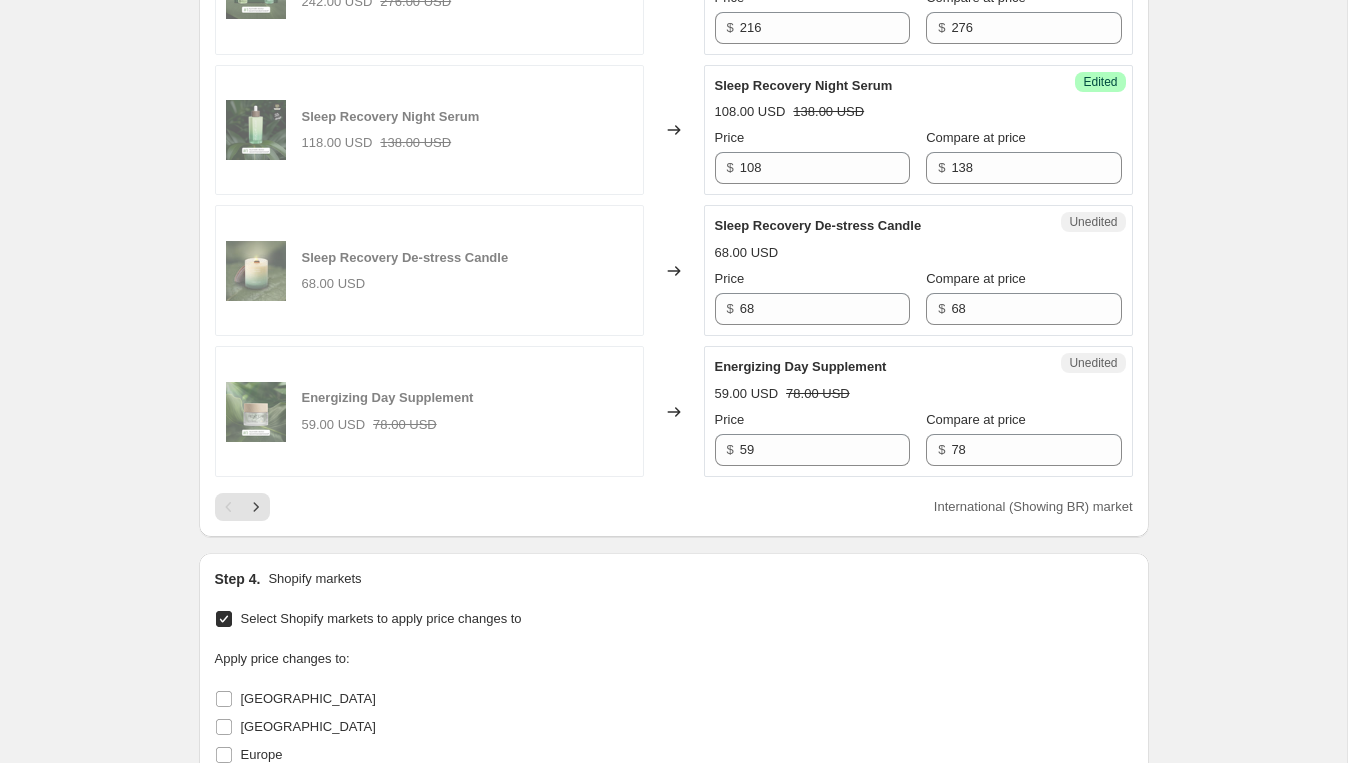 scroll, scrollTop: 3014, scrollLeft: 0, axis: vertical 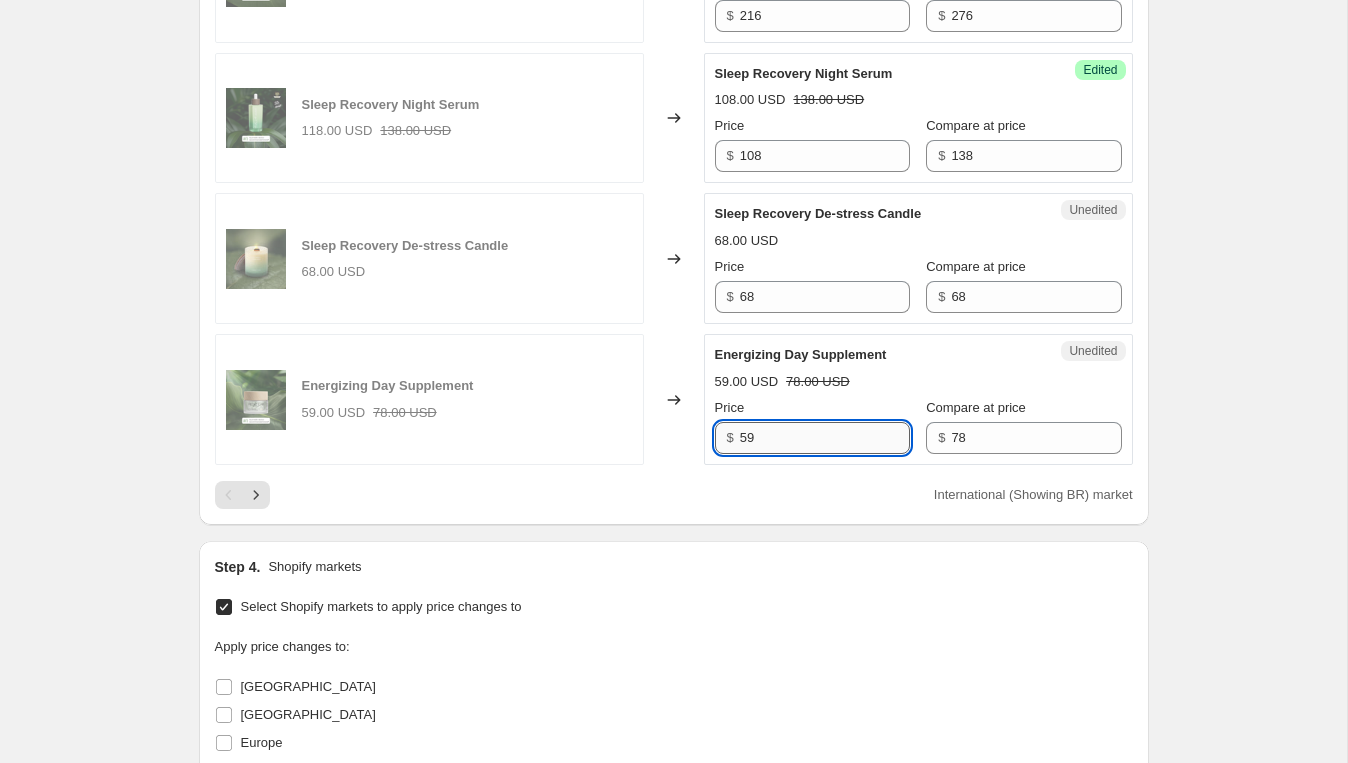 click on "59" at bounding box center [825, 438] 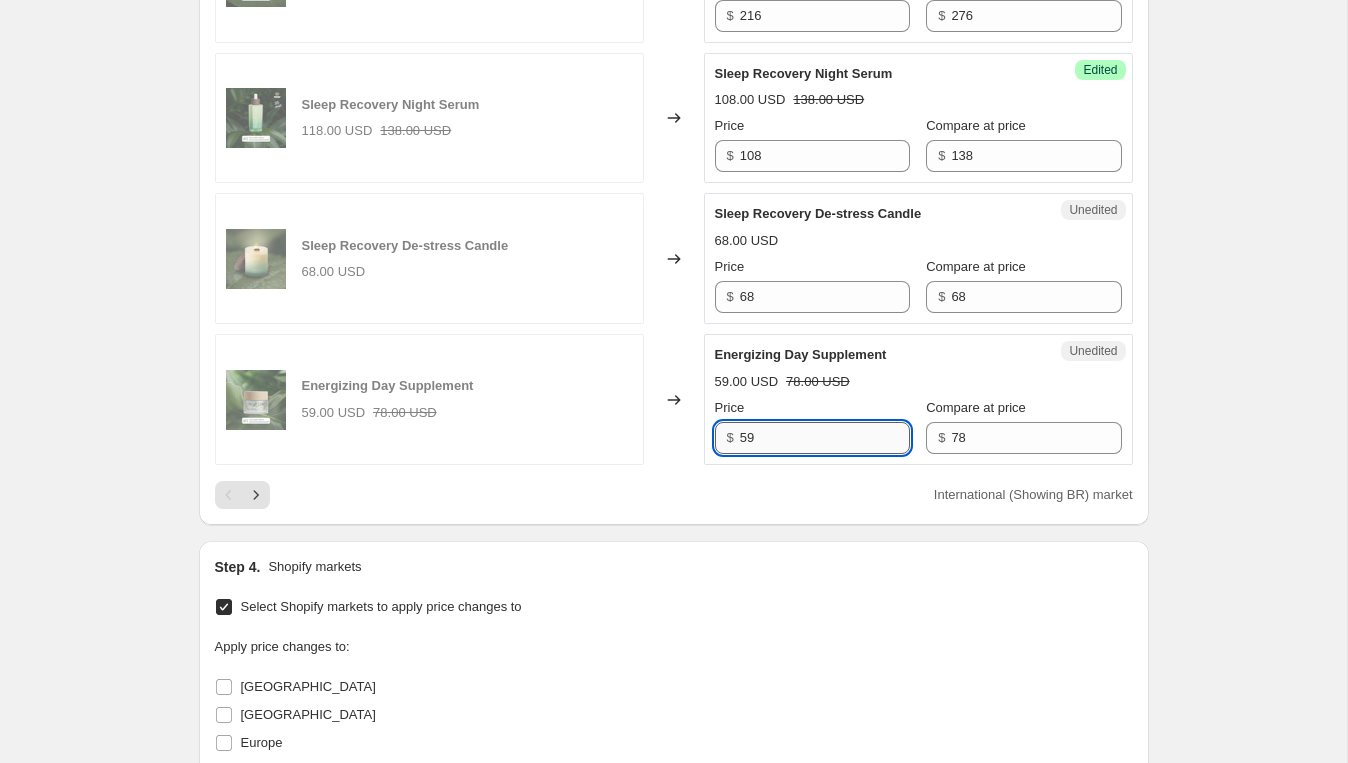 click on "59" at bounding box center (825, 438) 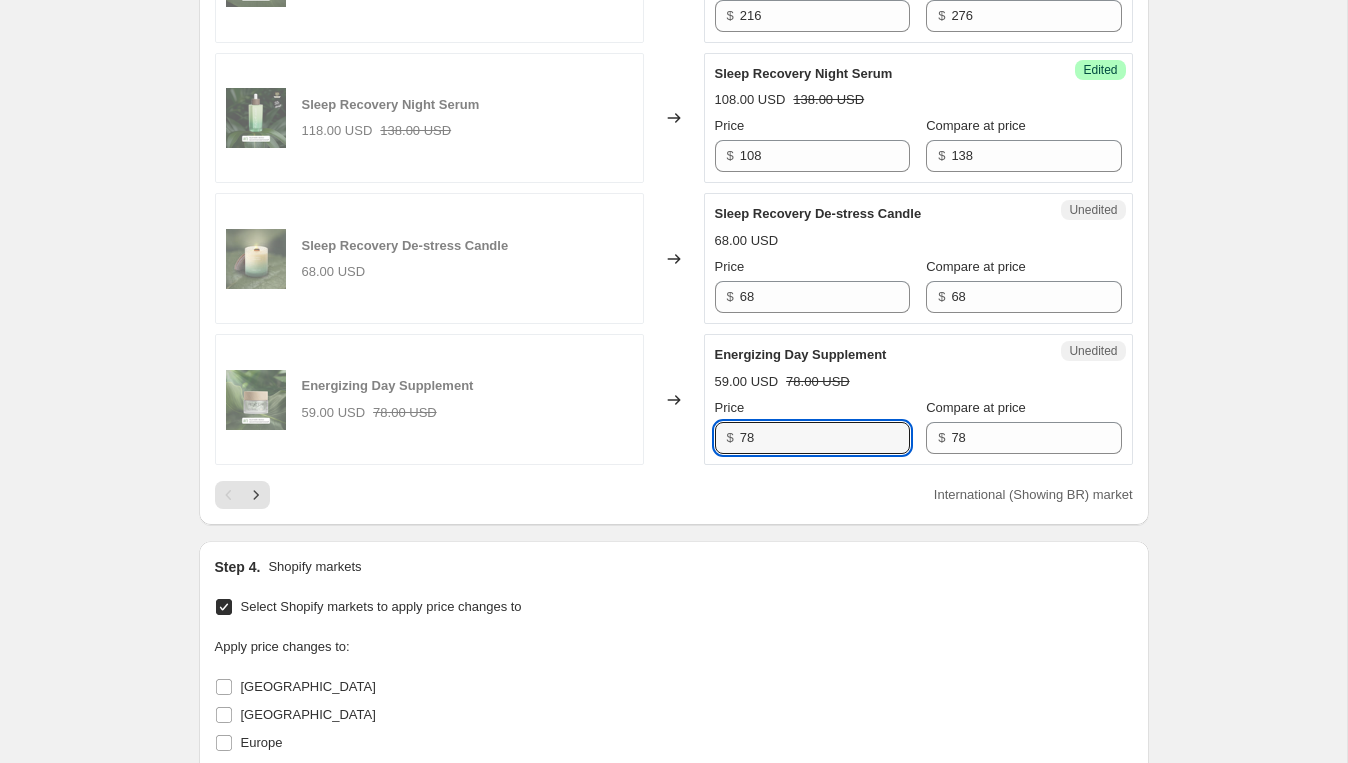 type on "78" 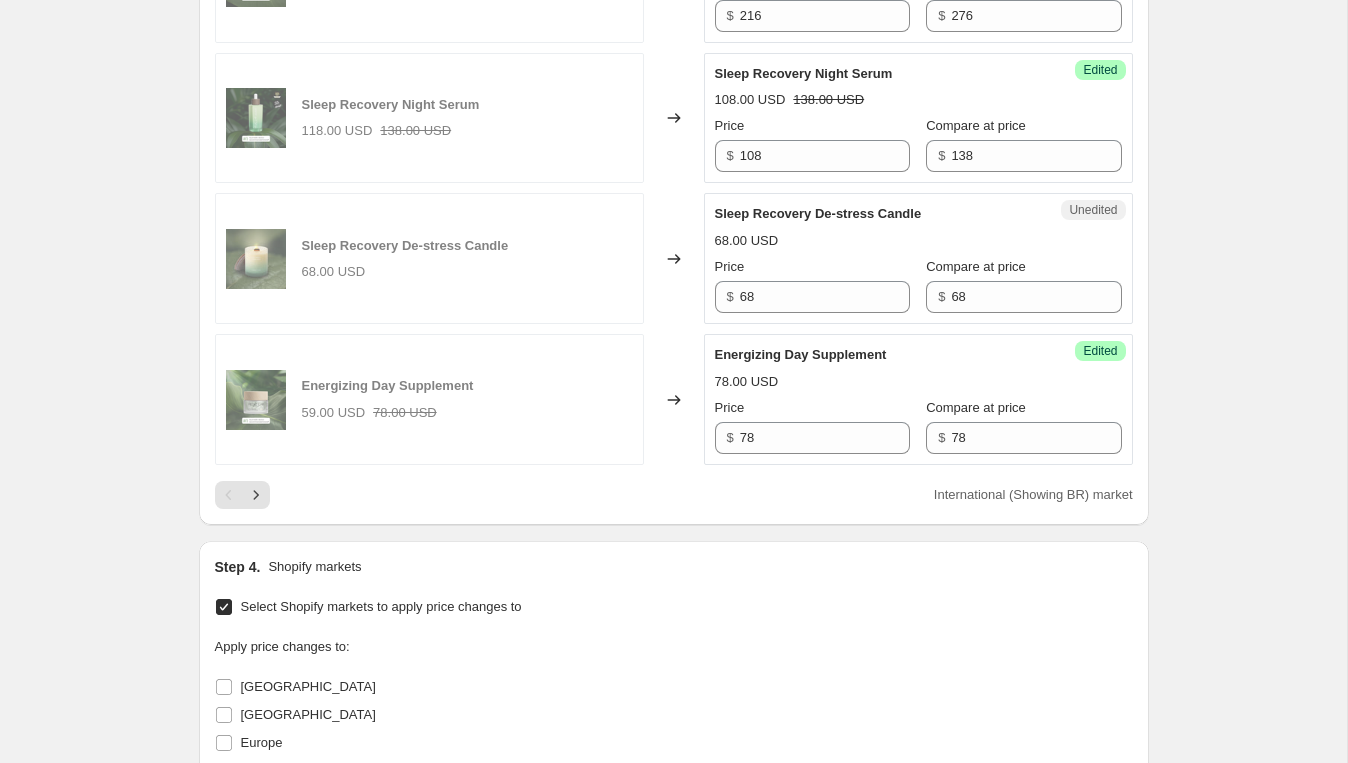 click on "Energizing Day Supplement 78.00 USD Price $ 78 Compare at price $ 78" at bounding box center [918, 399] 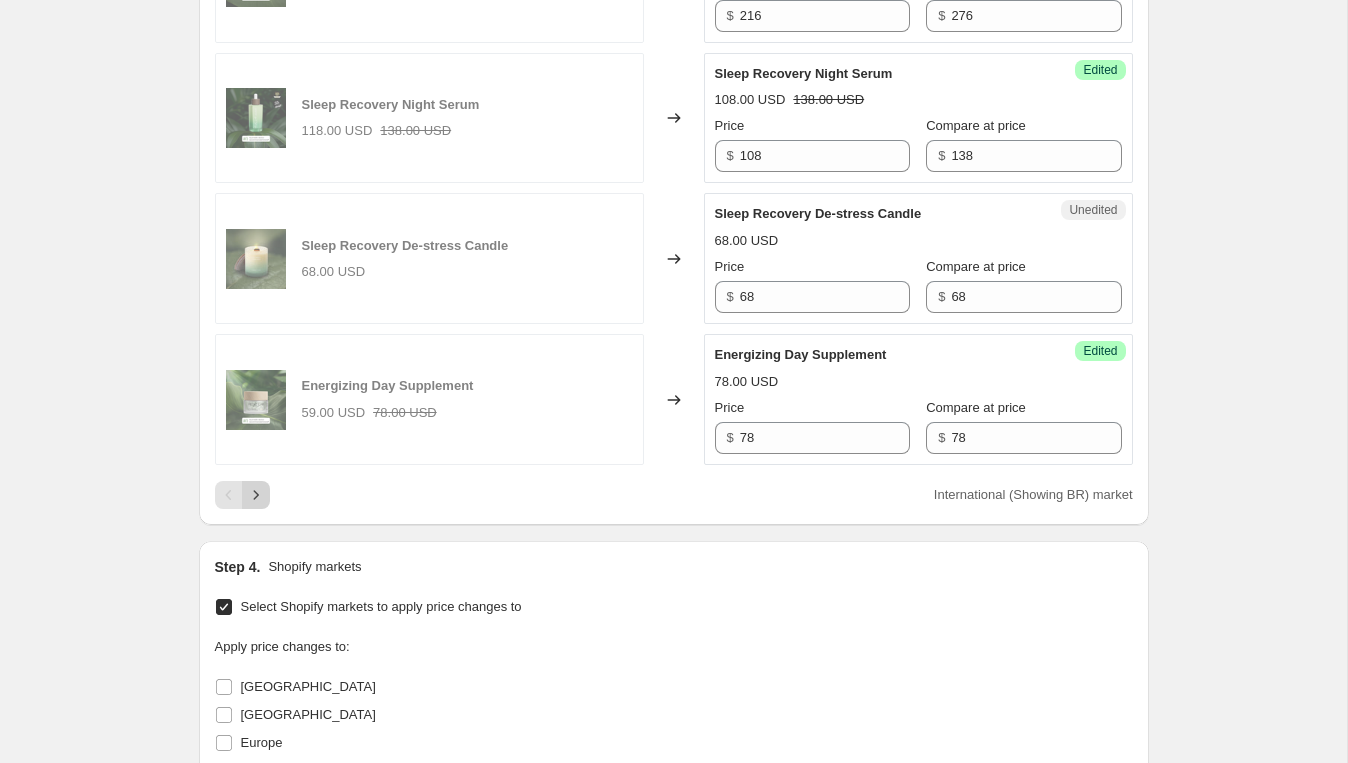 click 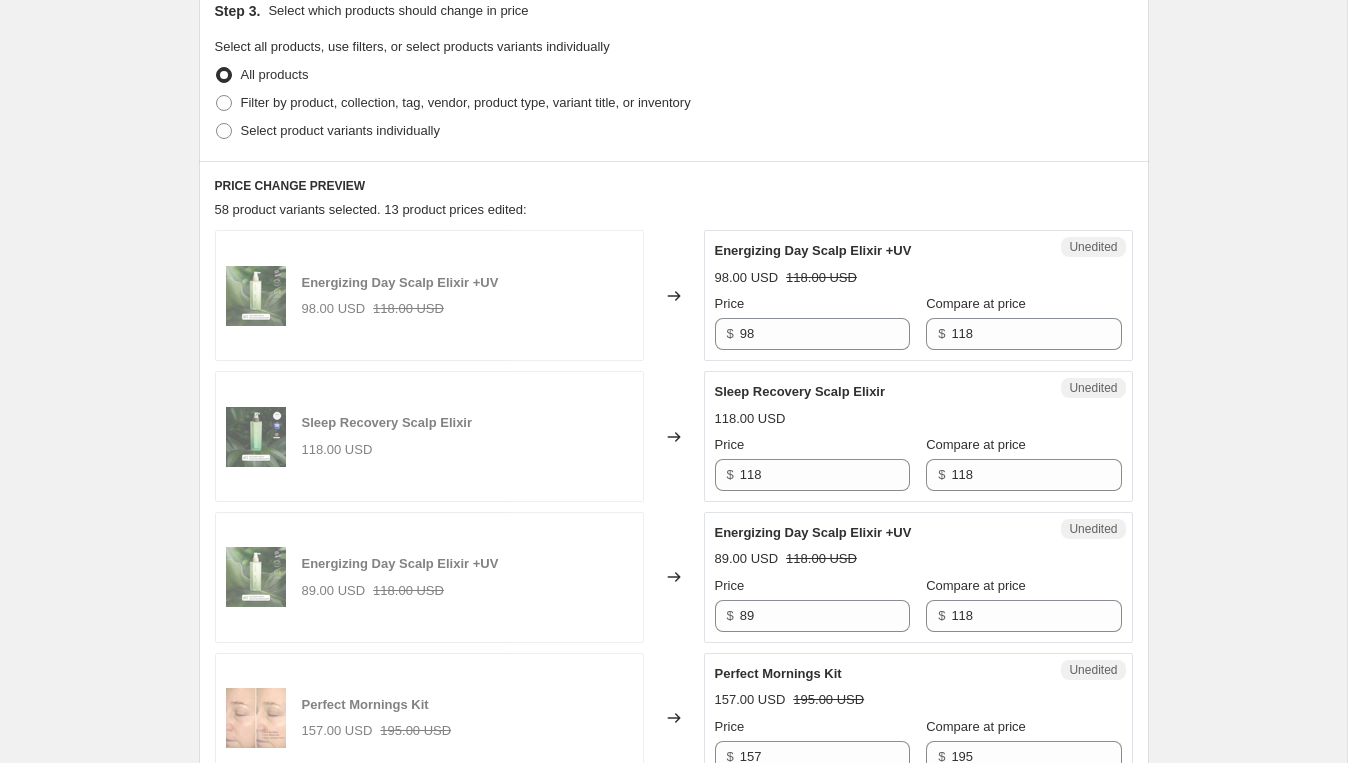 scroll, scrollTop: 471, scrollLeft: 0, axis: vertical 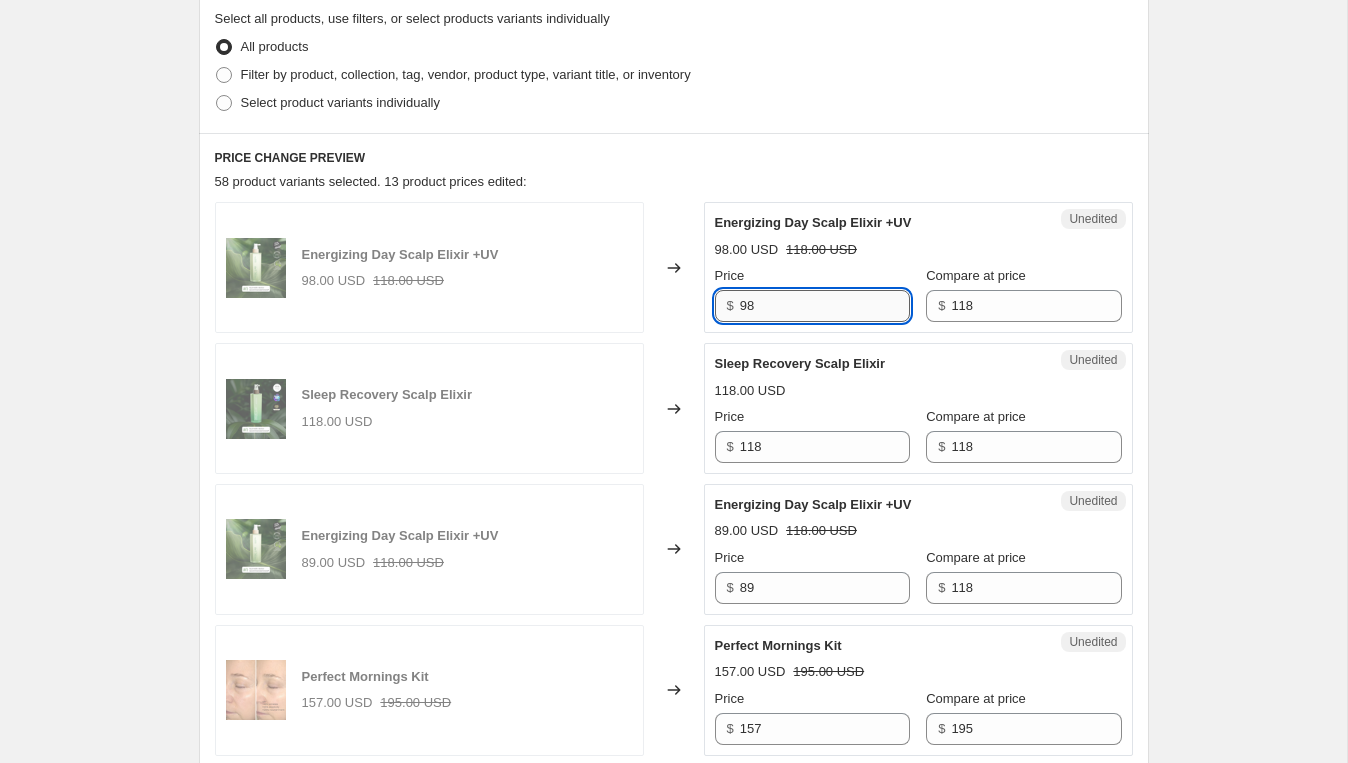 click on "98" at bounding box center [825, 306] 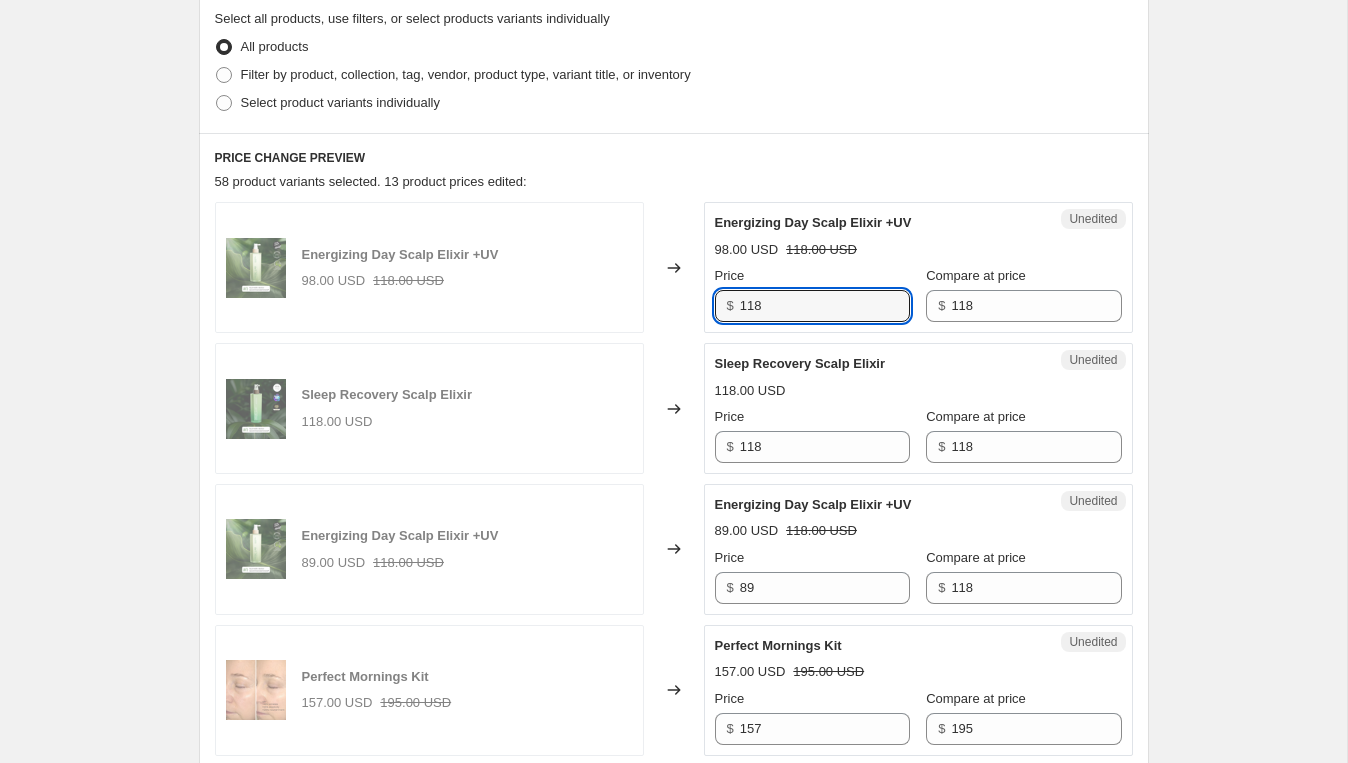 type on "118" 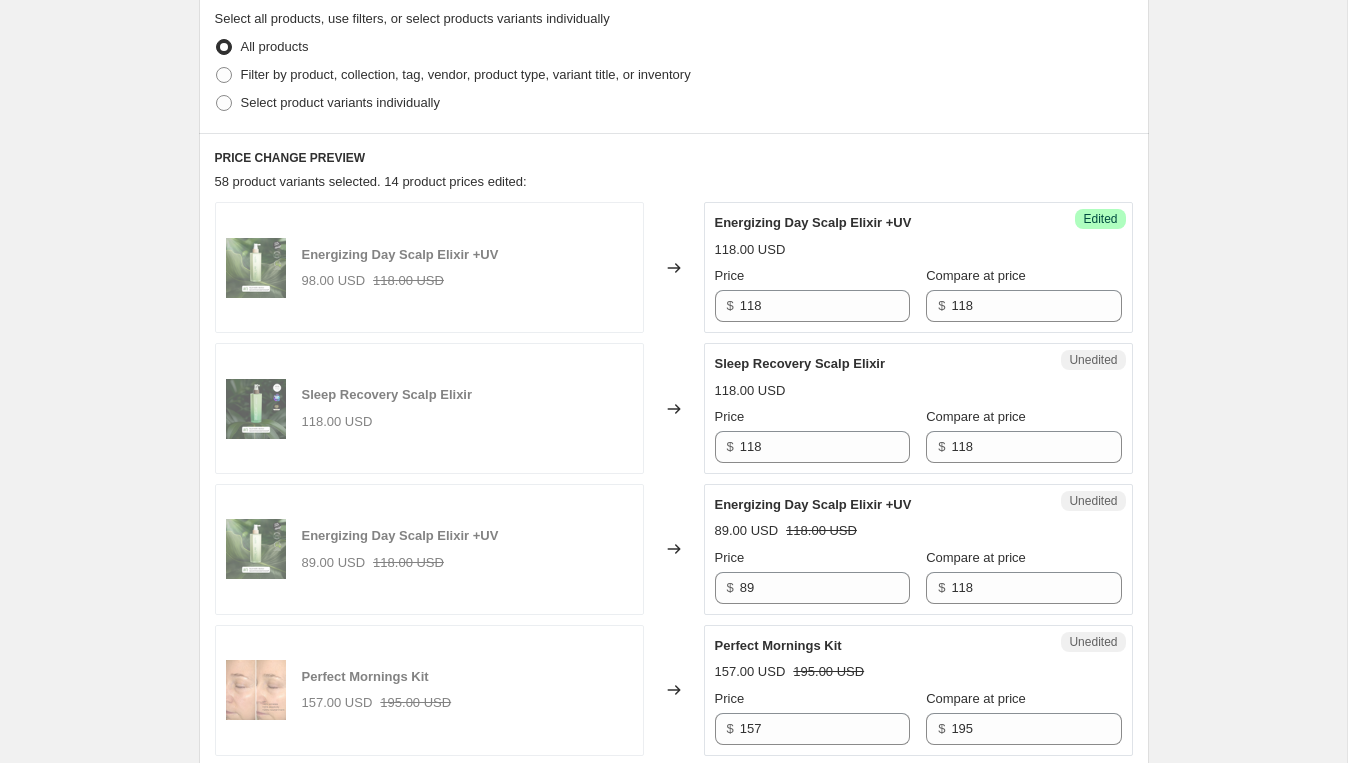 click on "Energizing Day Scalp Elixir +UV" at bounding box center (878, 223) 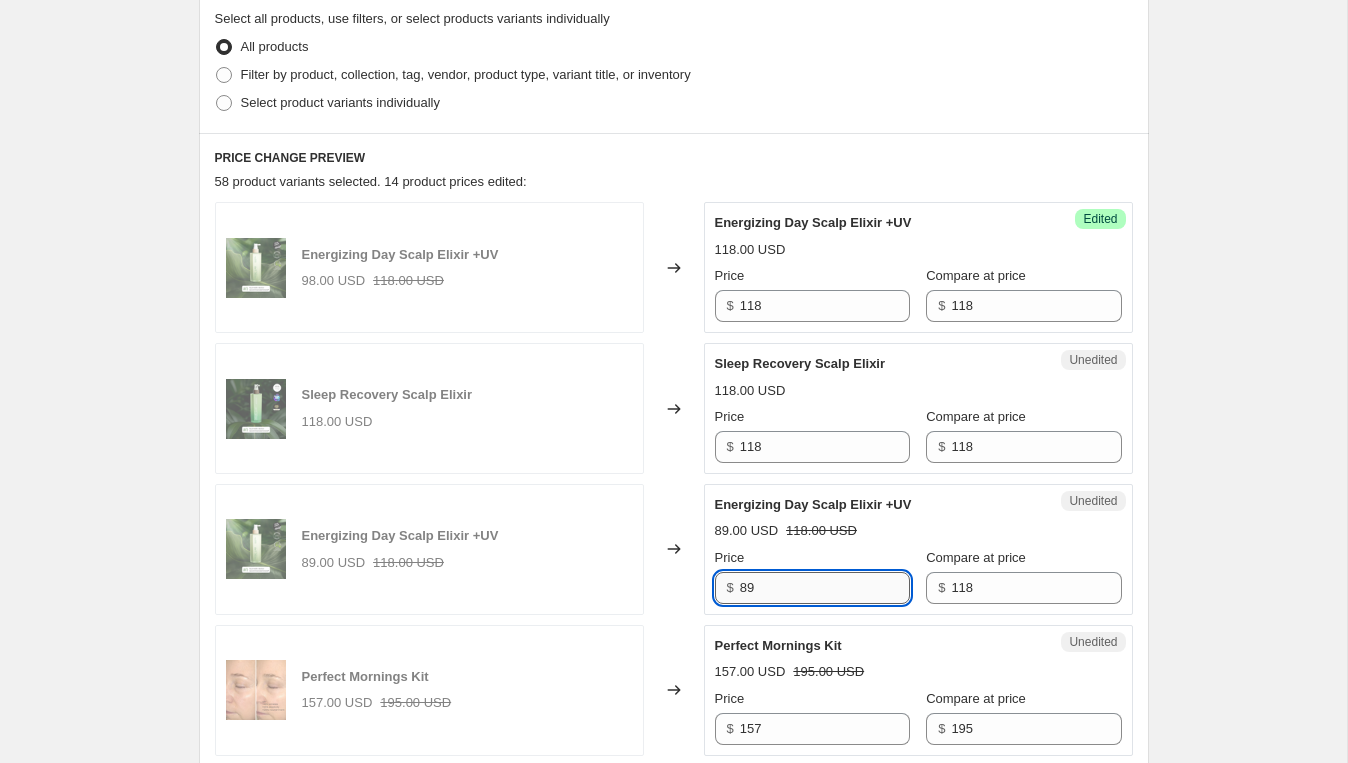 click on "89" at bounding box center [825, 588] 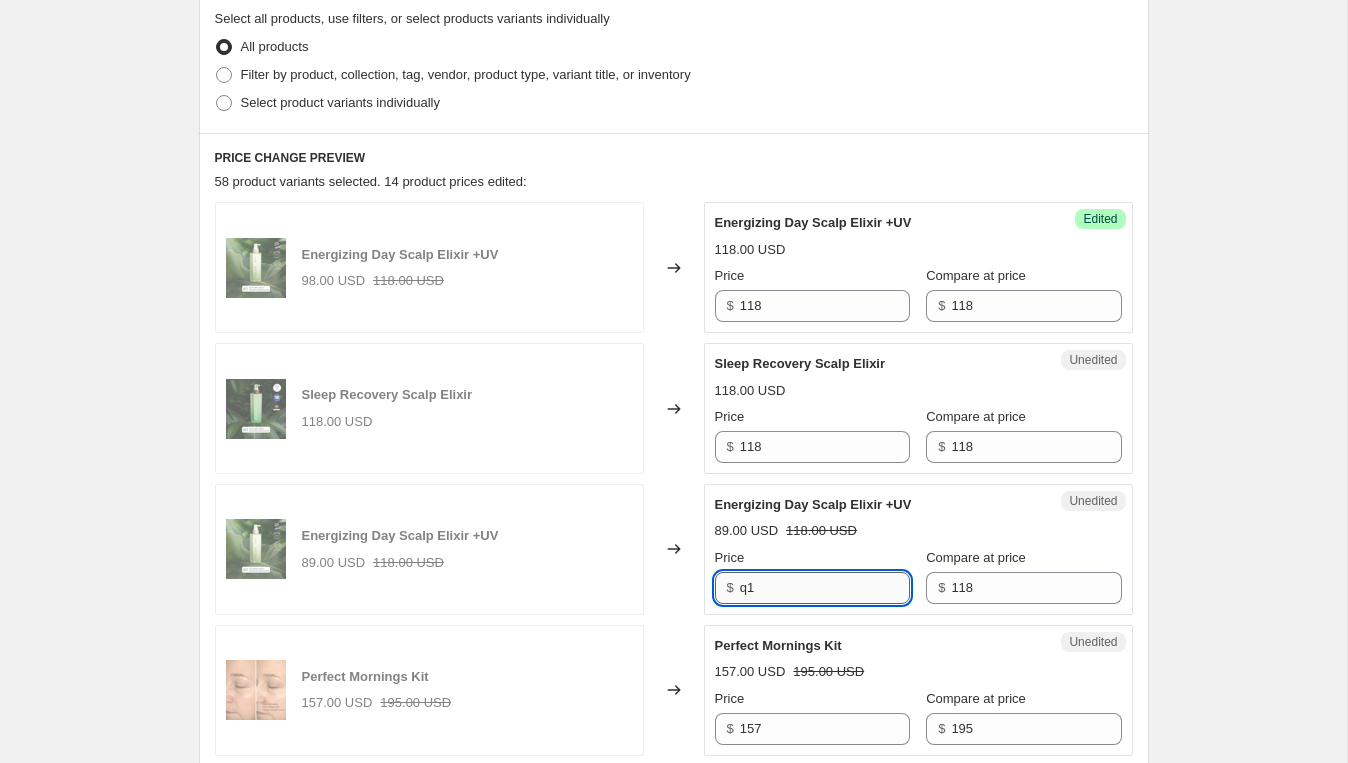 type on "q" 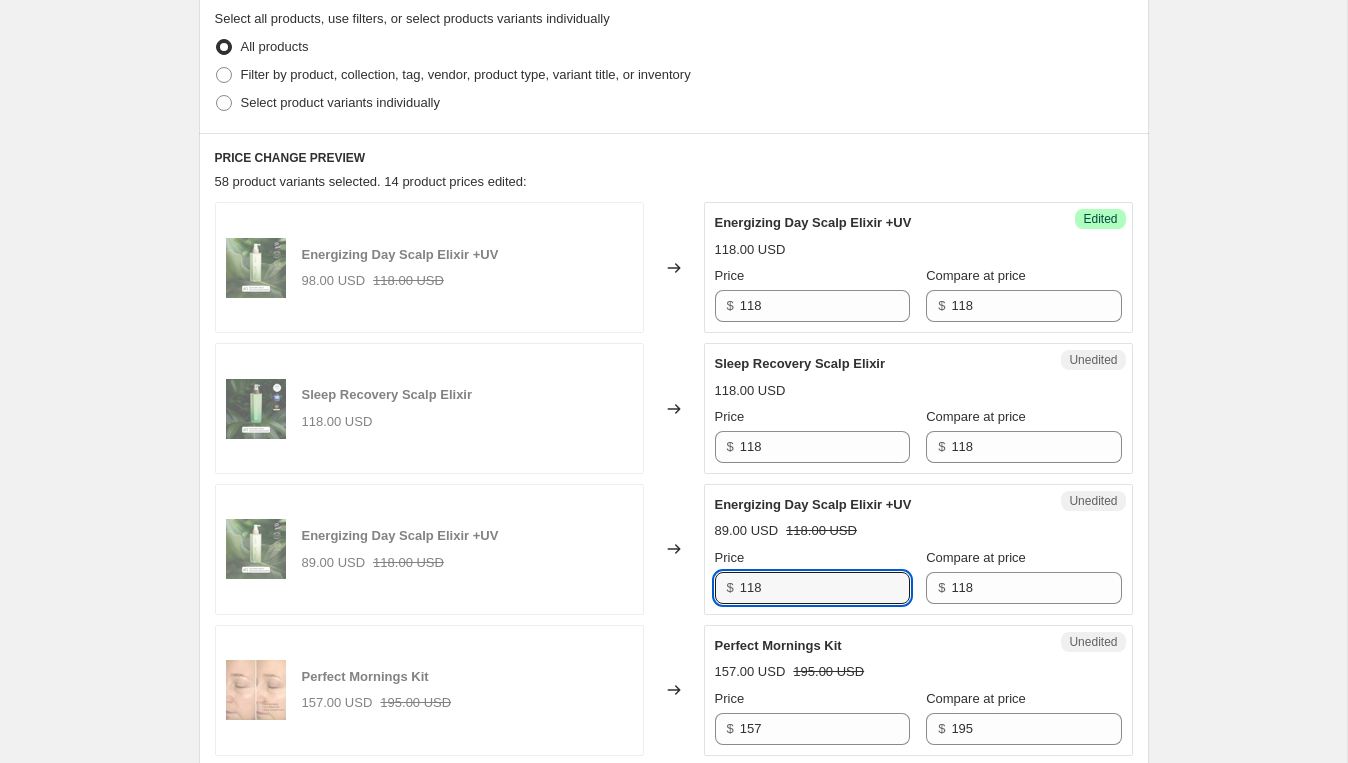 type on "118" 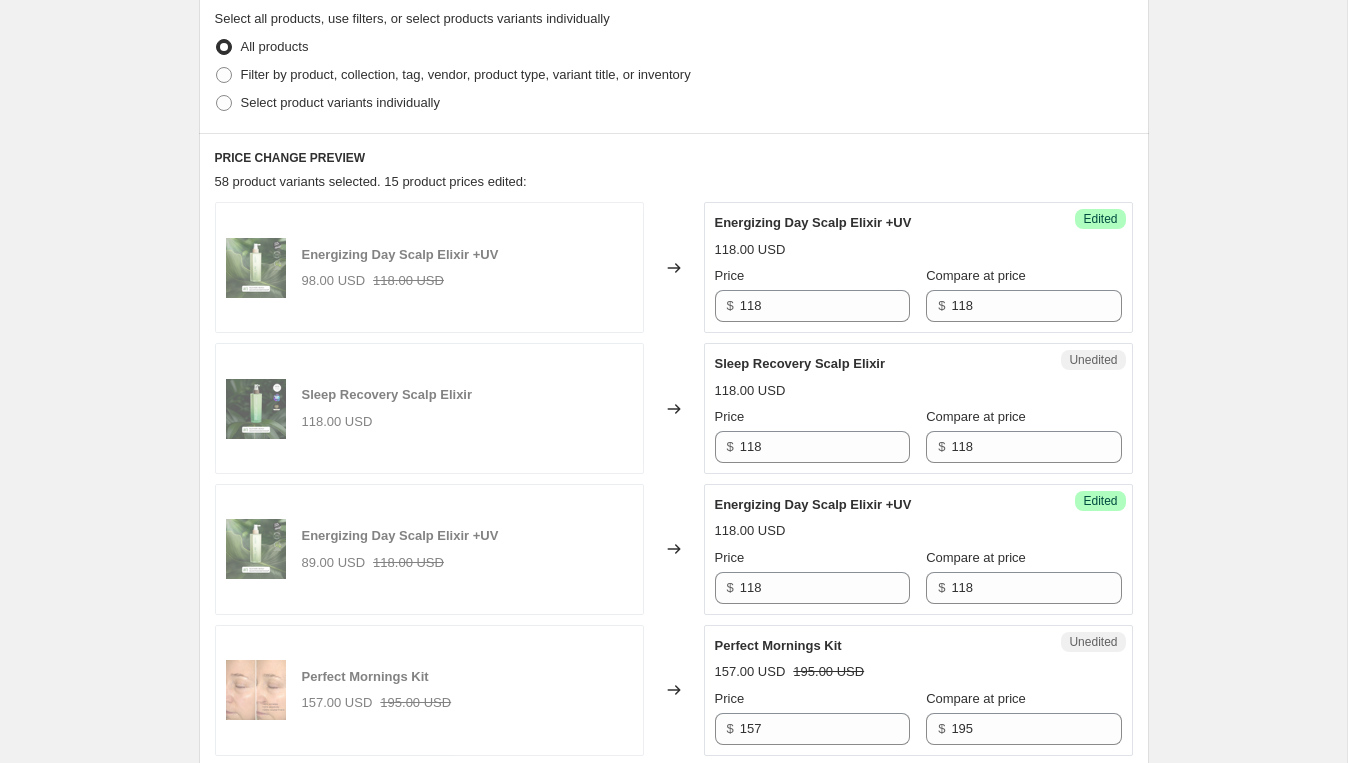 click on "Energizing Day Scalp Elixir +UV 118.00 USD Price $ 118 Compare at price $ 118" at bounding box center (918, 549) 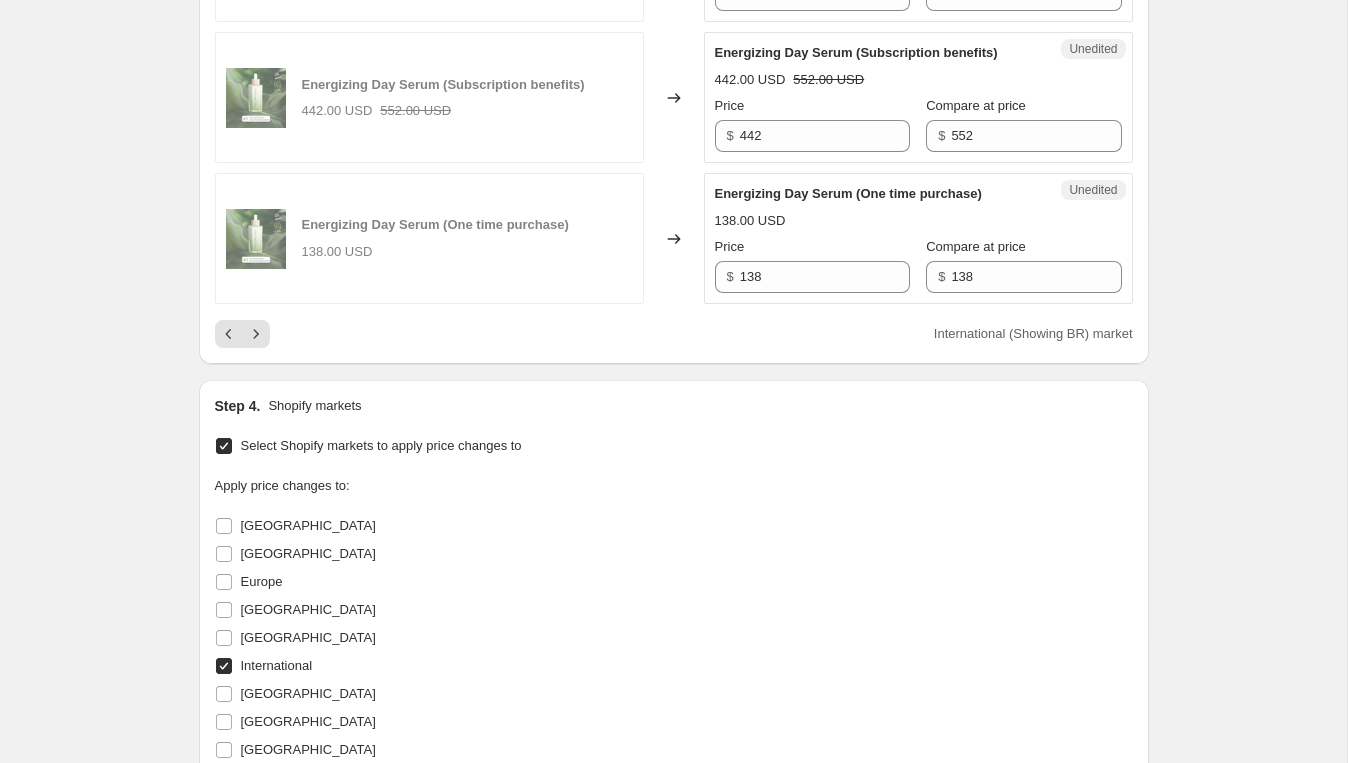 scroll, scrollTop: 3258, scrollLeft: 0, axis: vertical 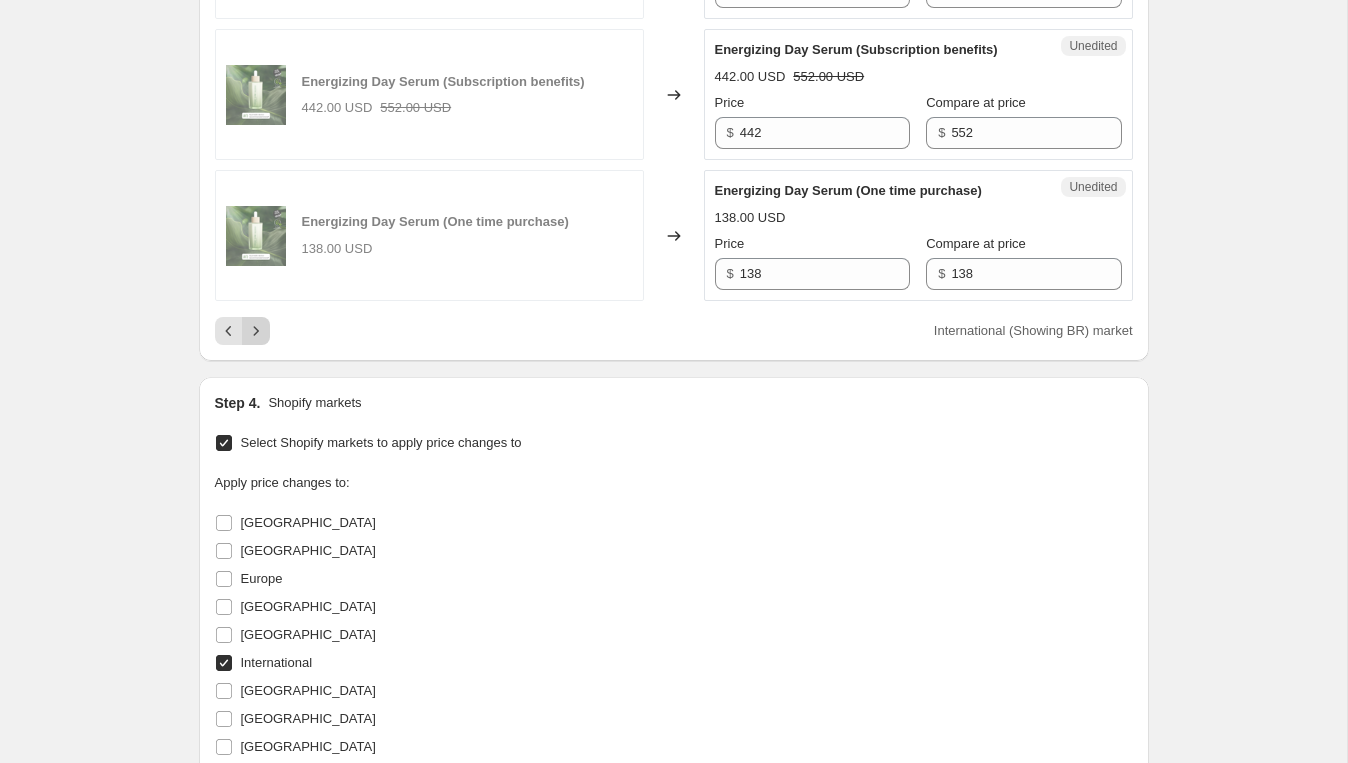 click 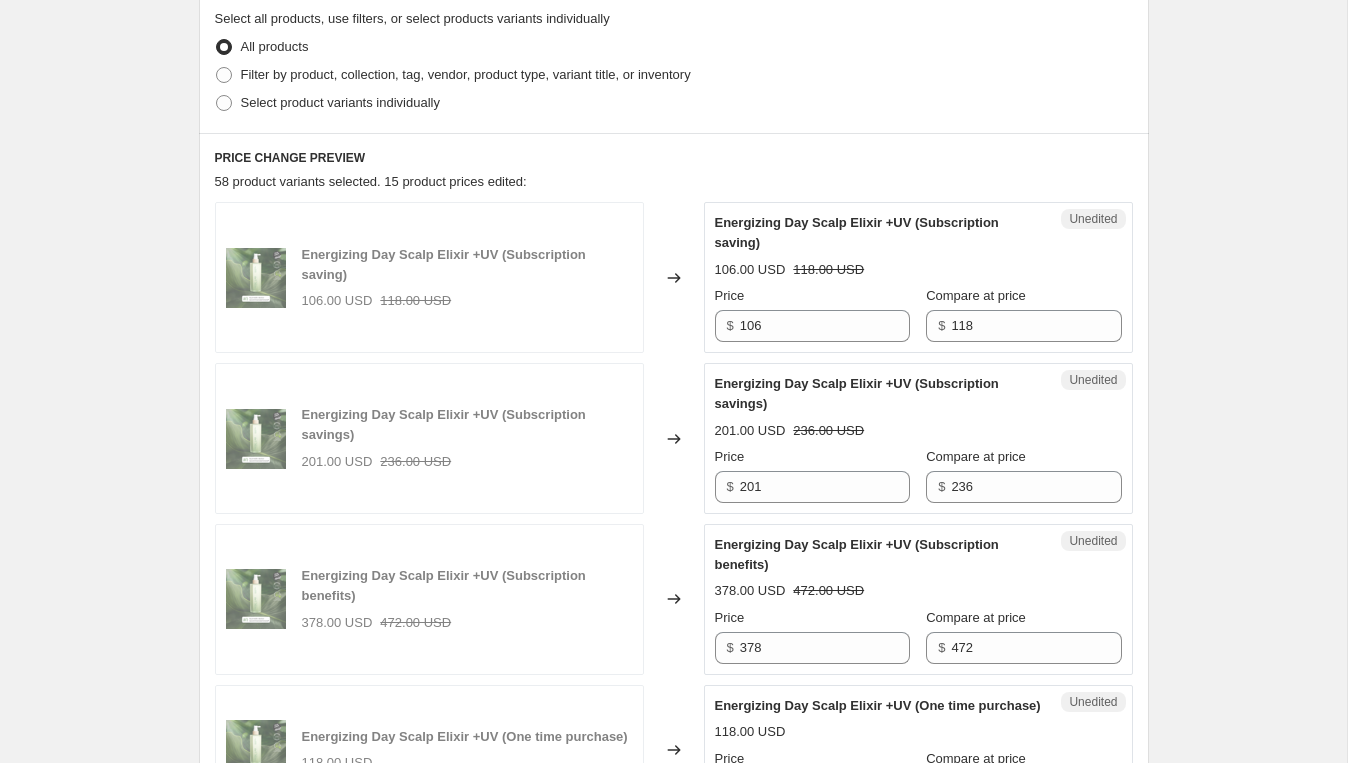 scroll, scrollTop: 470, scrollLeft: 0, axis: vertical 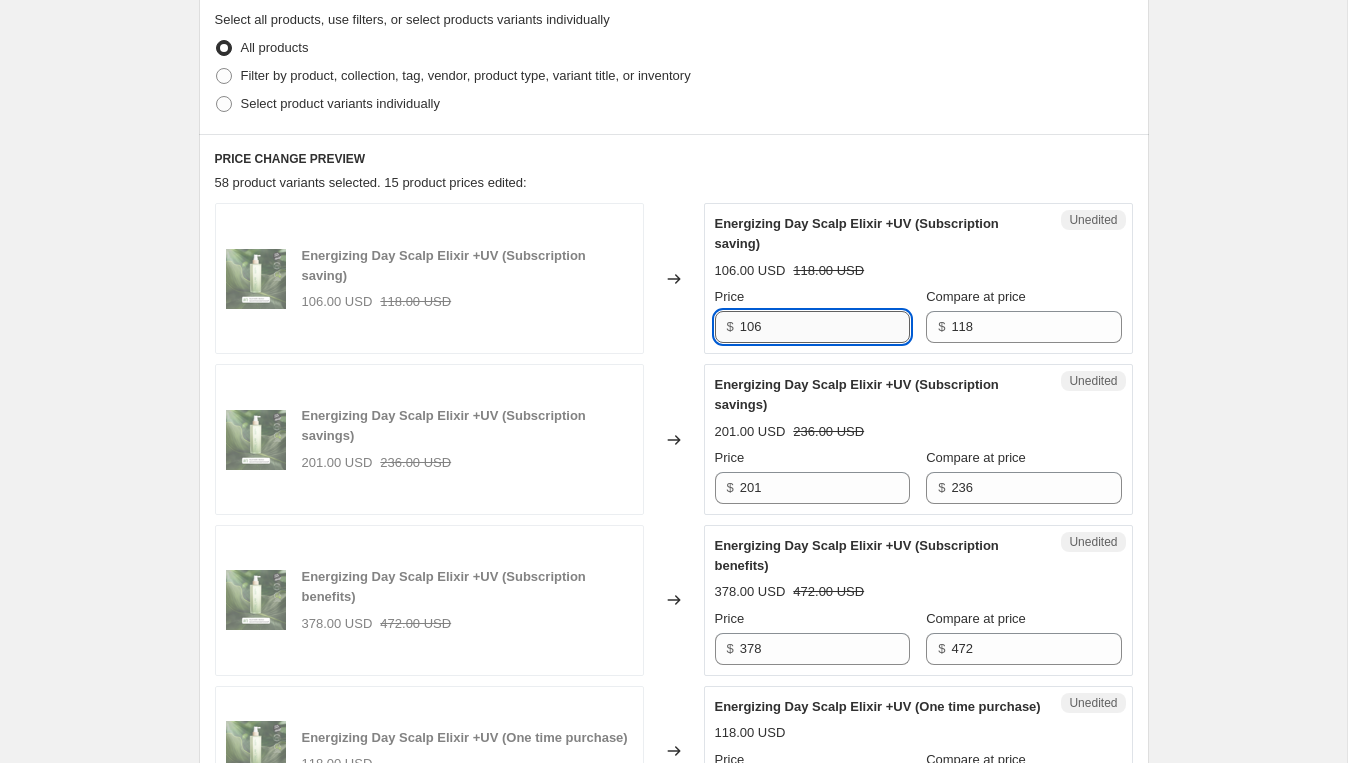 click on "106" at bounding box center (825, 327) 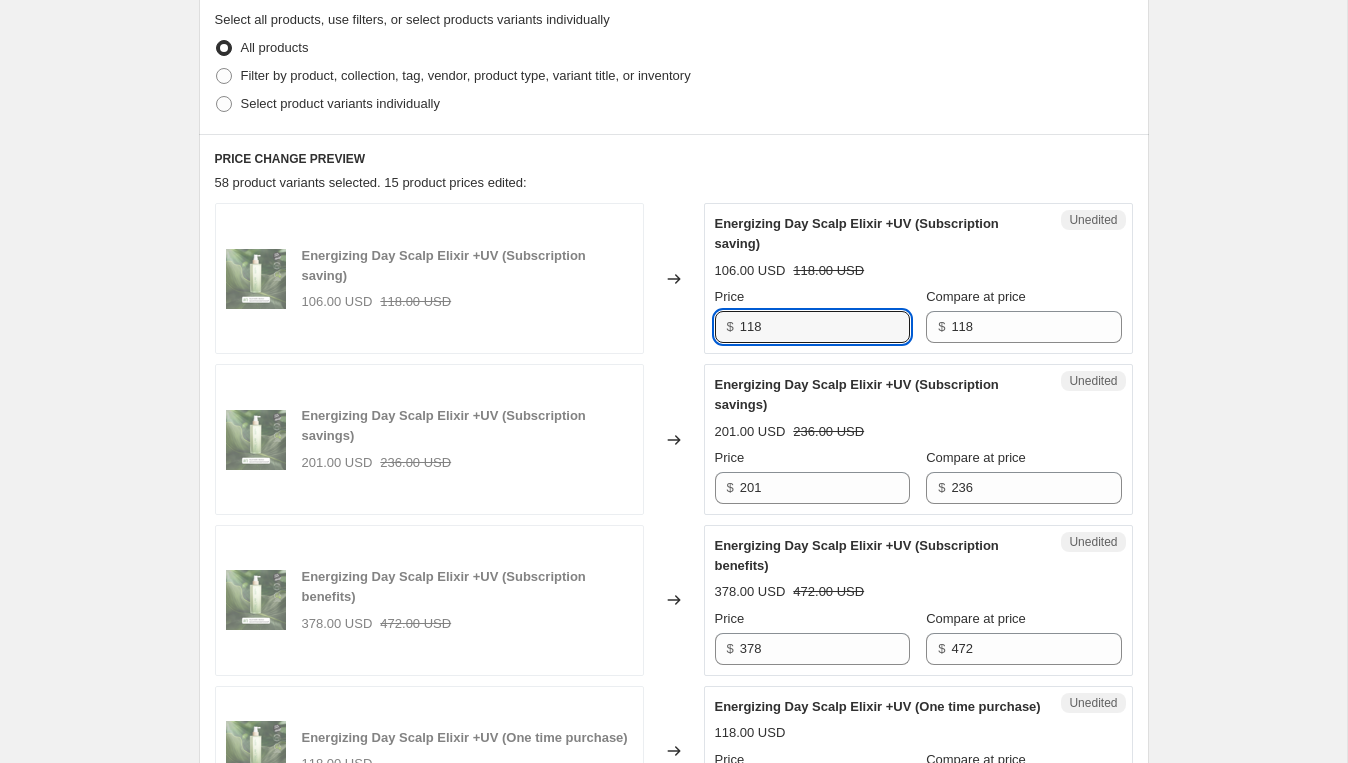 type on "118" 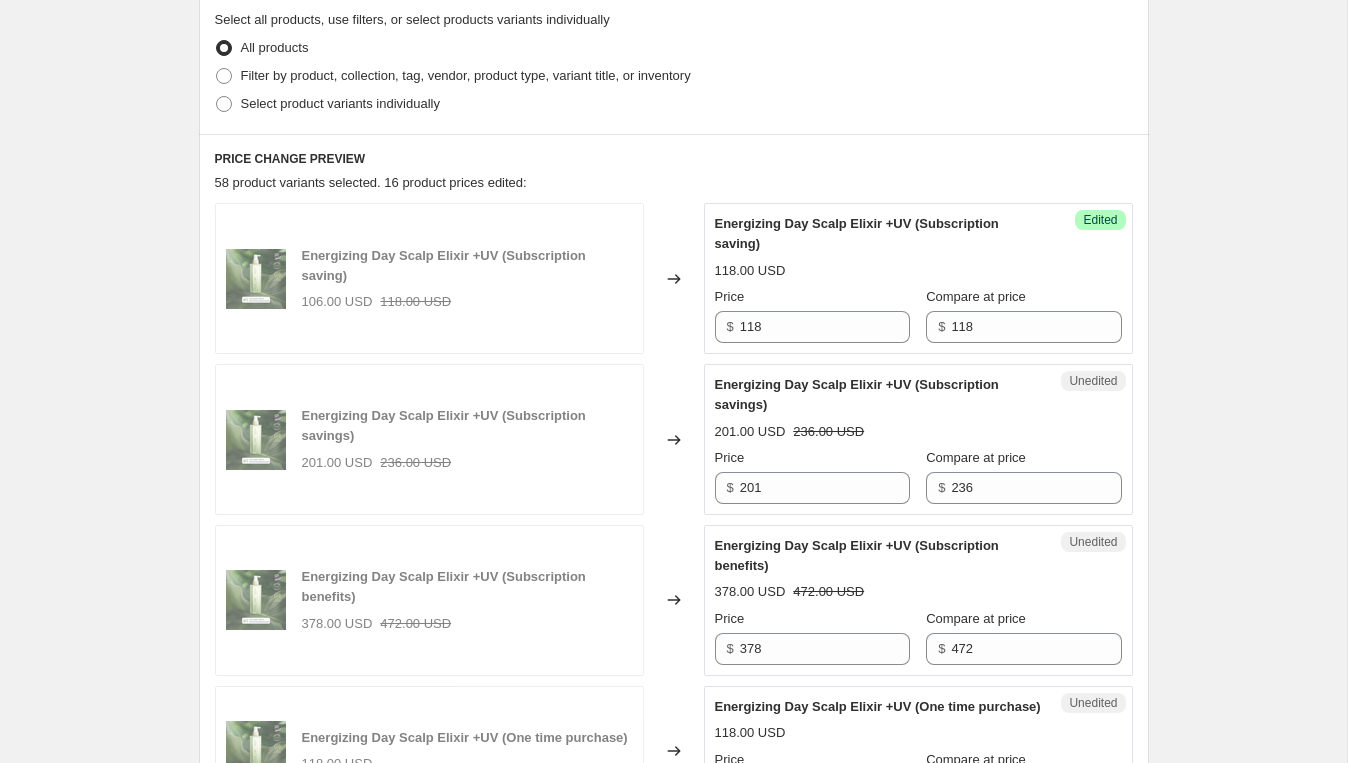 click on "Energizing Day Scalp Elixir +UV (Subscription saving)" at bounding box center (878, 234) 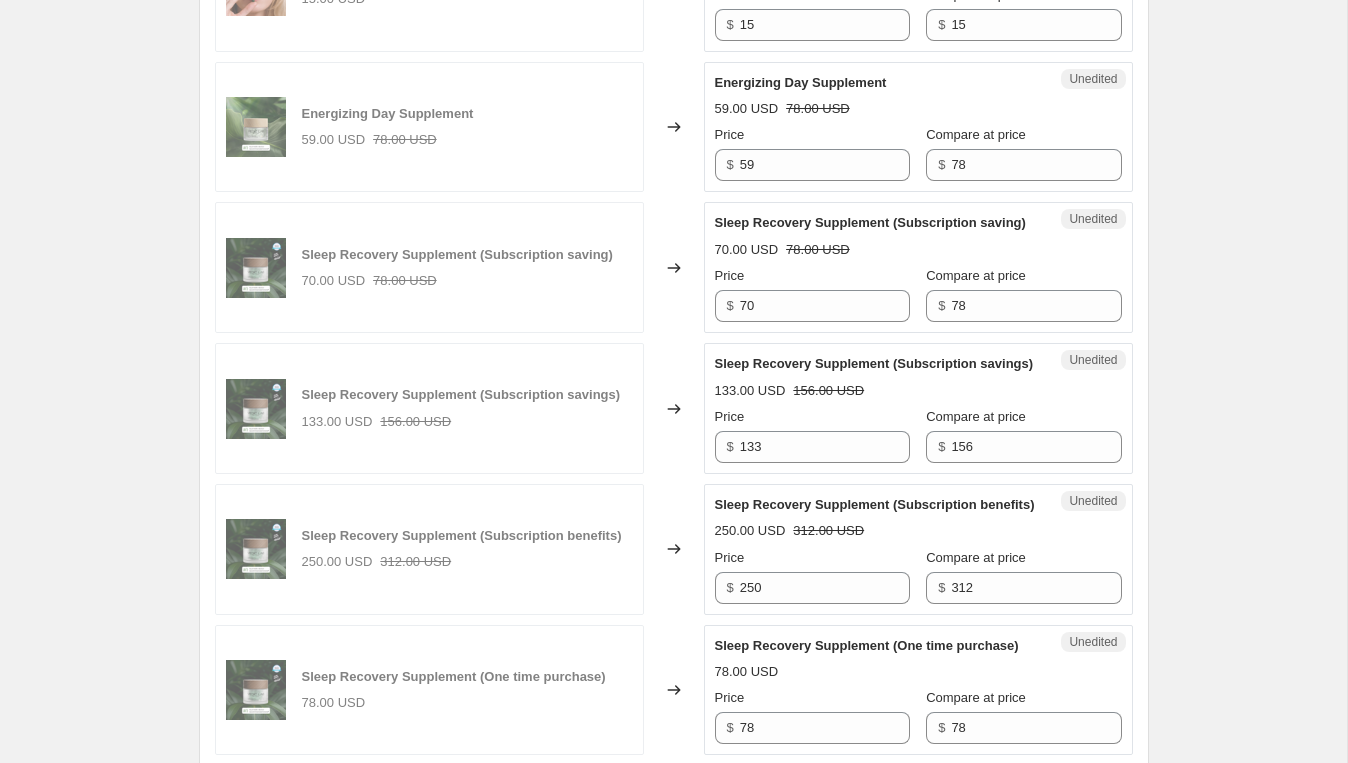 scroll, scrollTop: 2503, scrollLeft: 0, axis: vertical 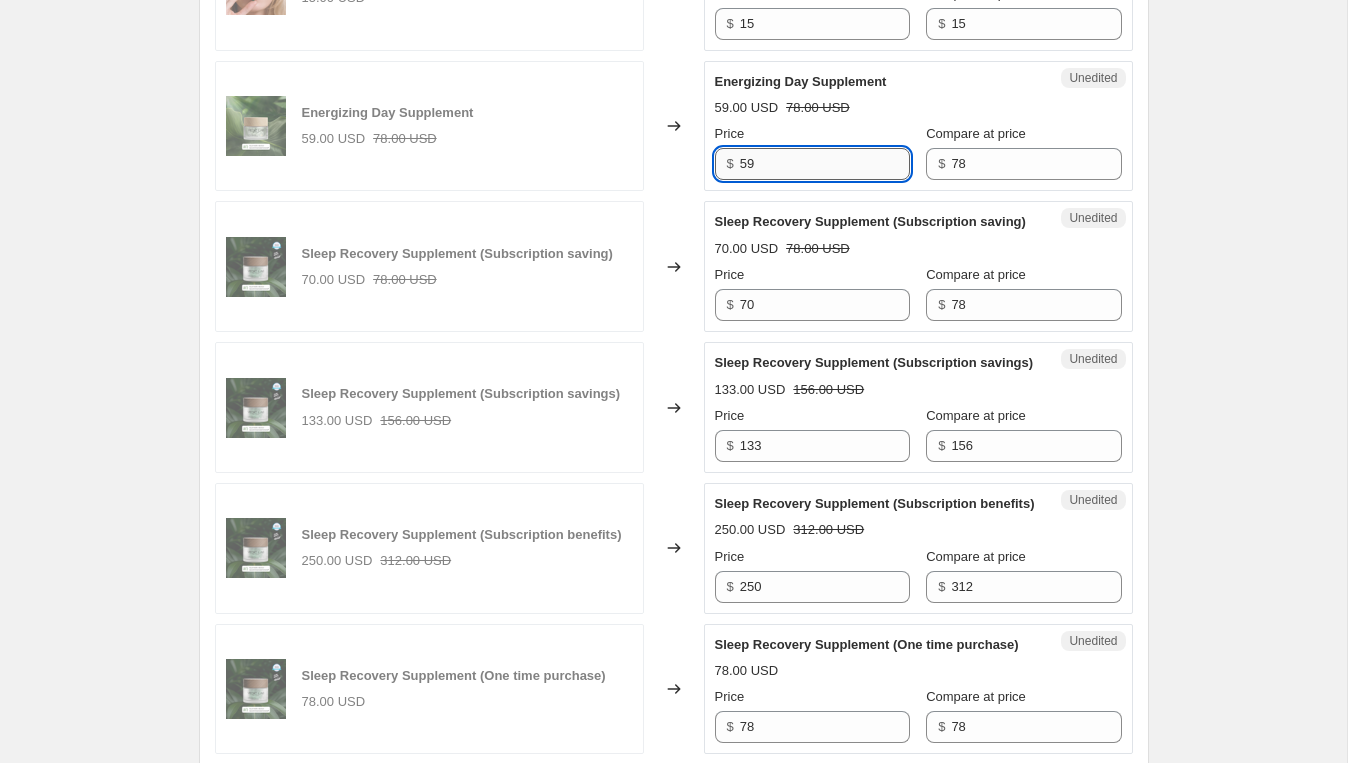 click on "59" at bounding box center (825, 164) 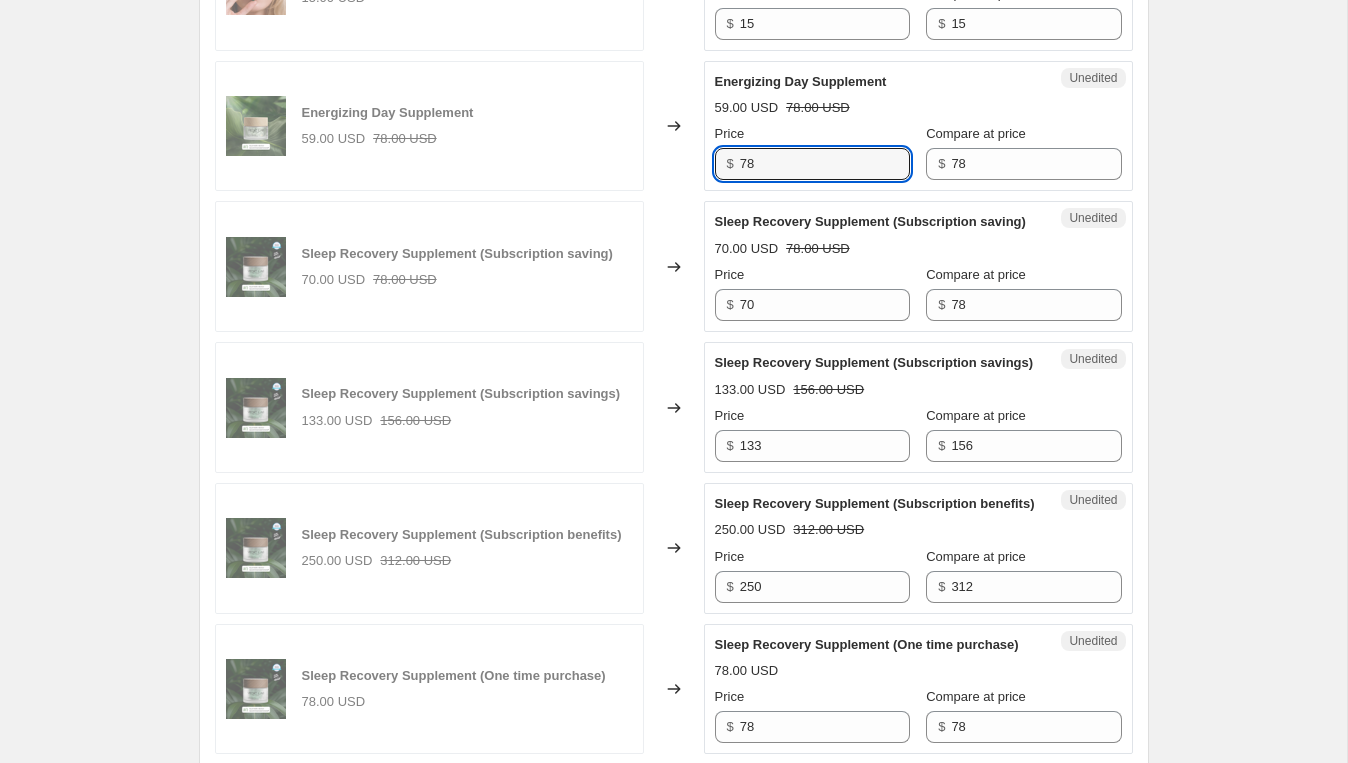 type on "78" 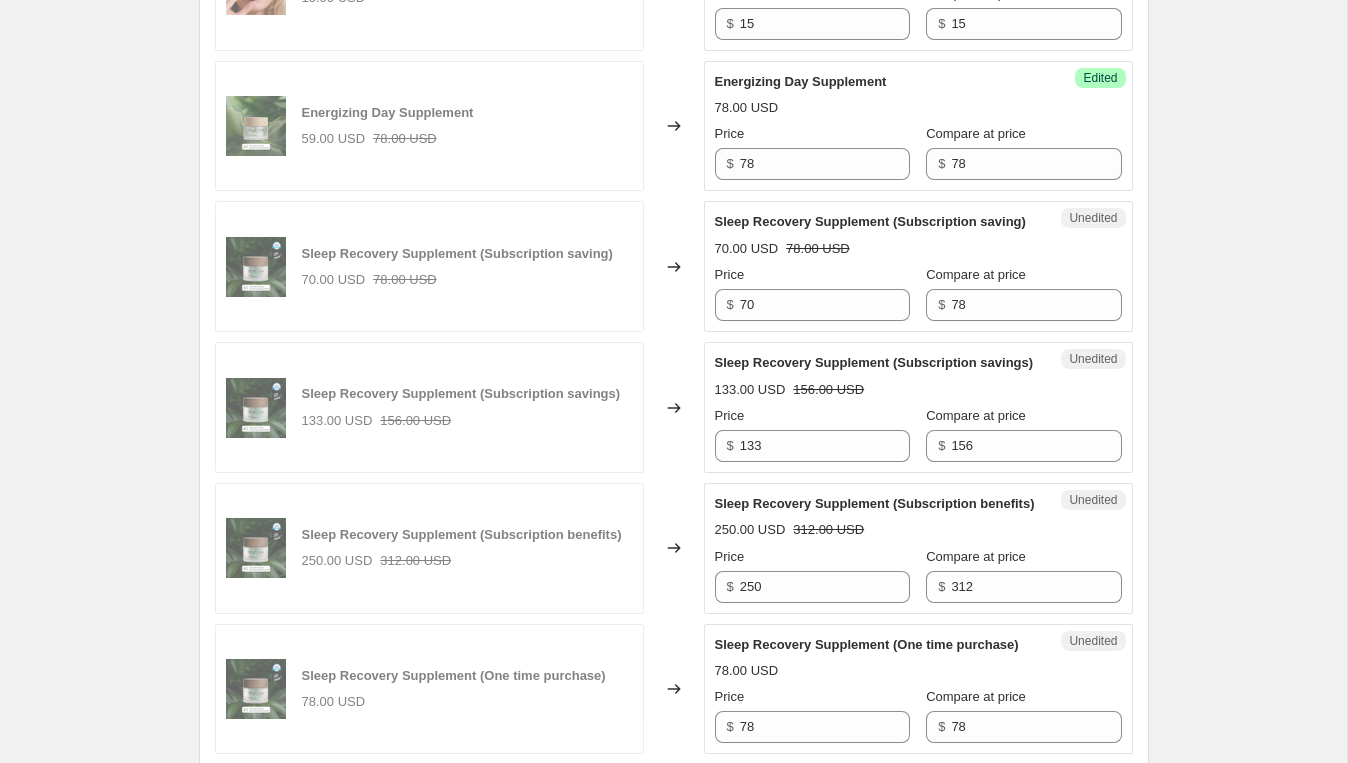 click on "Energizing Day Scalp Elixir +UV (Subscription saving) 106.00 USD 118.00 USD Changed to Success Edited Energizing Day Scalp Elixir +UV (Subscription saving) 118.00 USD Price $ 118 Compare at price $ 118 Energizing Day Scalp Elixir +UV (Subscription savings) 201.00 USD 236.00 USD Changed to Unedited Energizing Day Scalp Elixir +UV (Subscription savings) 201.00 USD 236.00 USD Price $ 201 Compare at price $ 236 Energizing Day Scalp Elixir +UV (Subscription benefits) 378.00 USD 472.00 USD Changed to Unedited Energizing Day Scalp Elixir +UV (Subscription benefits) 378.00 USD 472.00 USD Price $ 378 Compare at price $ 472 Energizing Day Scalp Elixir +UV (One time purchase) 118.00 USD Changed to Unedited Energizing Day Scalp Elixir +UV (One time purchase) 118.00 USD Price $ 118 Compare at price $ 118 Sleep Recovery Night Serum (Subscription saving) 124.00 USD 138.00 USD Changed to Unedited Sleep Recovery Night Serum (Subscription saving) 124.00 USD 138.00 USD Price $ 124 Compare at price $ 138 235.00 USD 276.00 USD $" at bounding box center (674, -538) 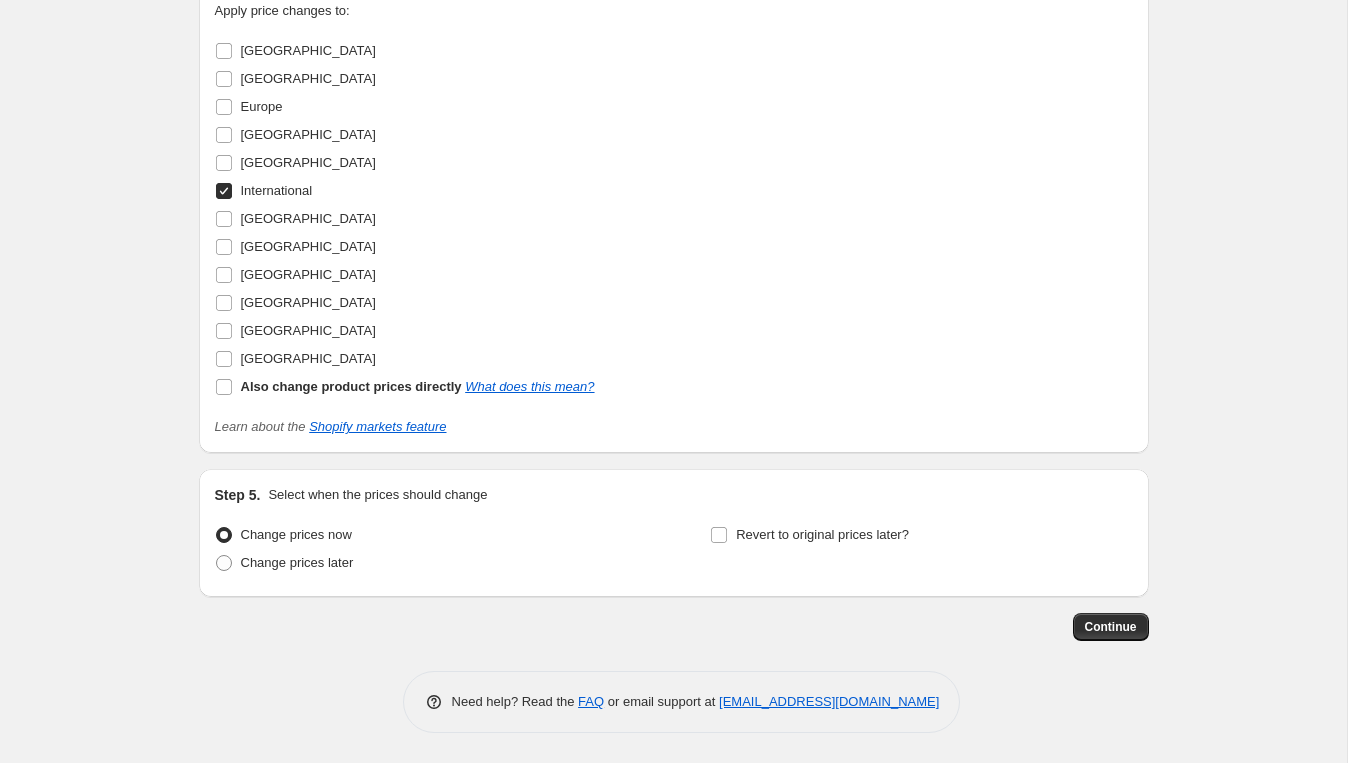 scroll, scrollTop: 3670, scrollLeft: 0, axis: vertical 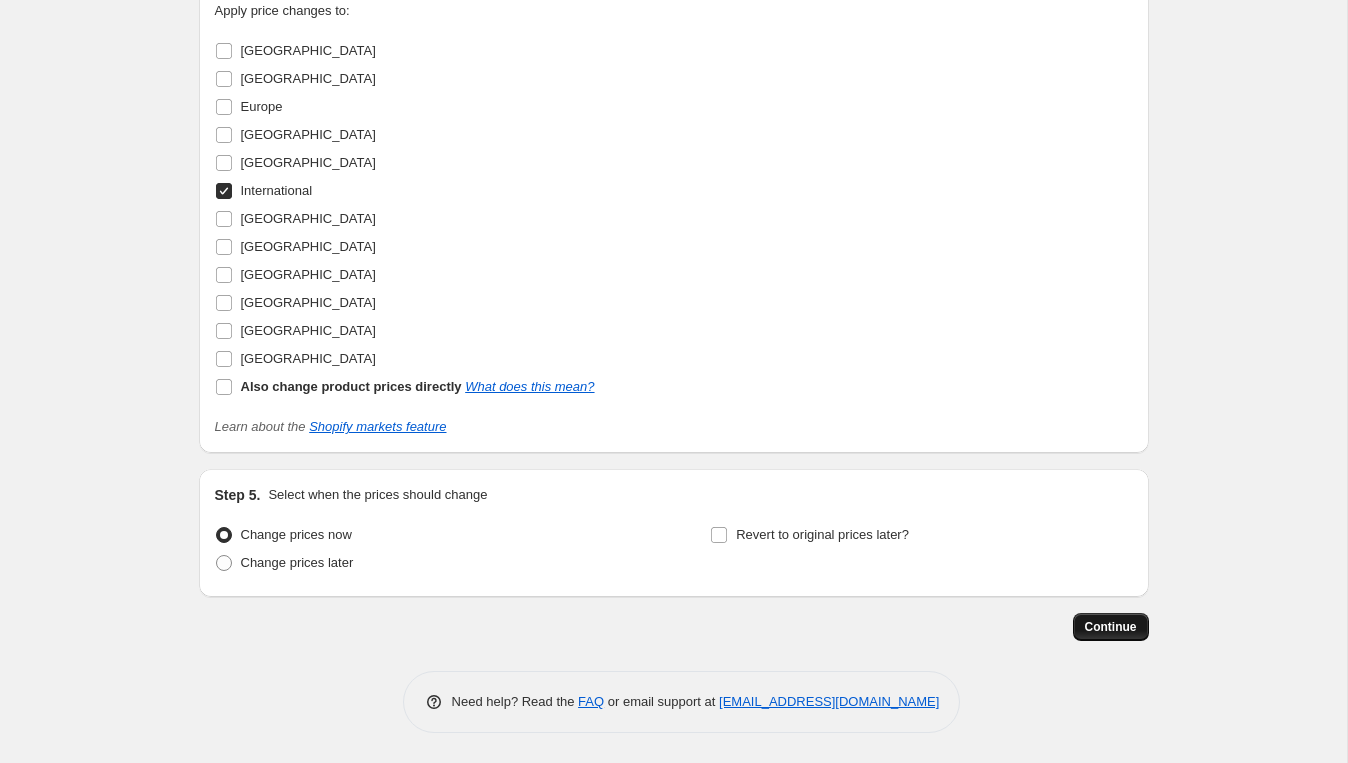 click on "Continue" at bounding box center [1111, 627] 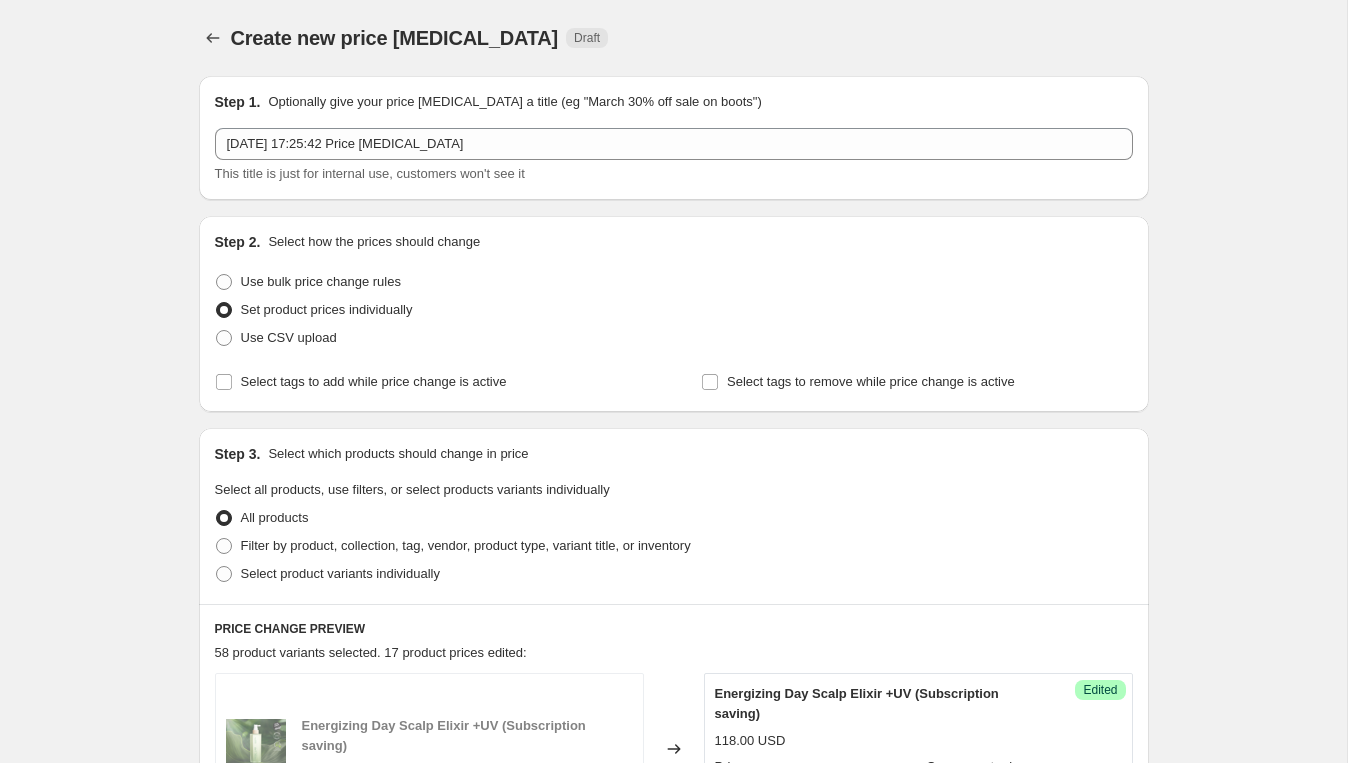 scroll, scrollTop: 3670, scrollLeft: 0, axis: vertical 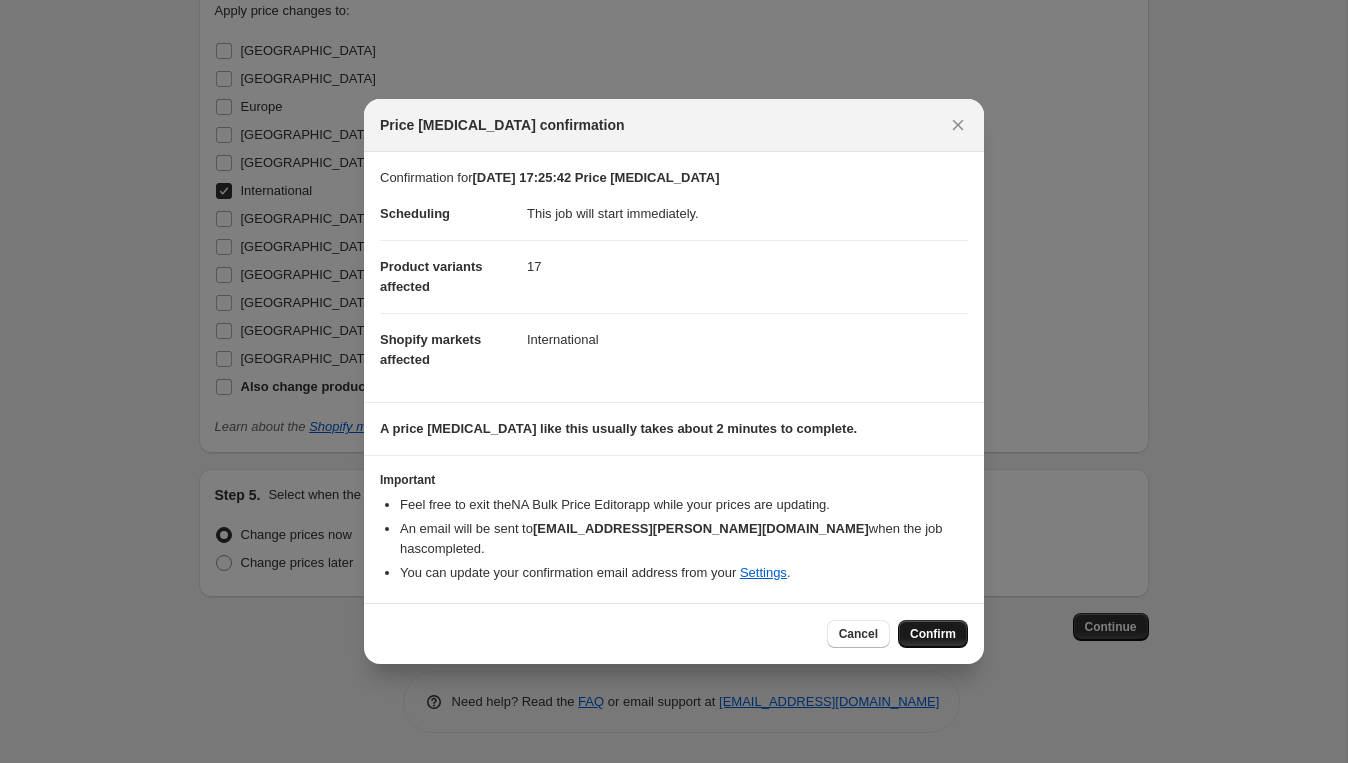 click on "Confirm" at bounding box center (933, 634) 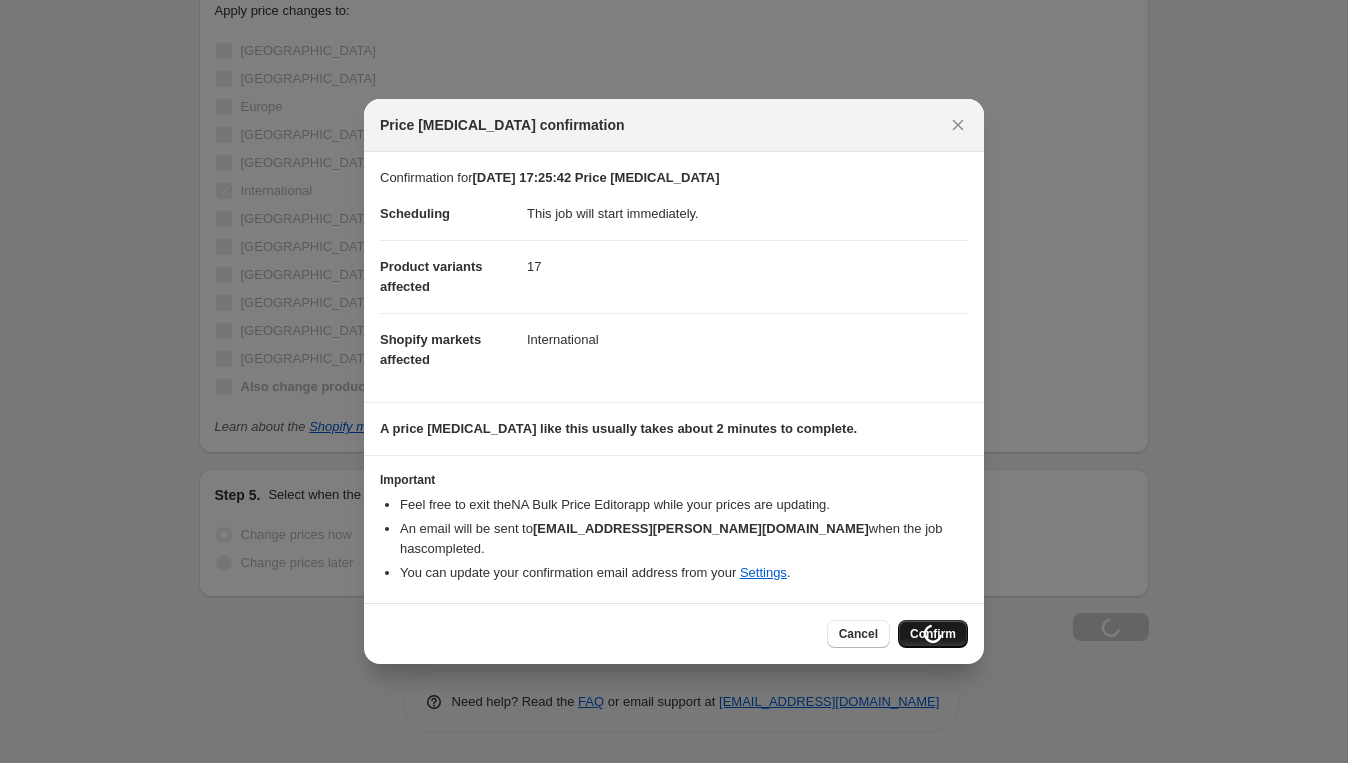 scroll, scrollTop: 3738, scrollLeft: 0, axis: vertical 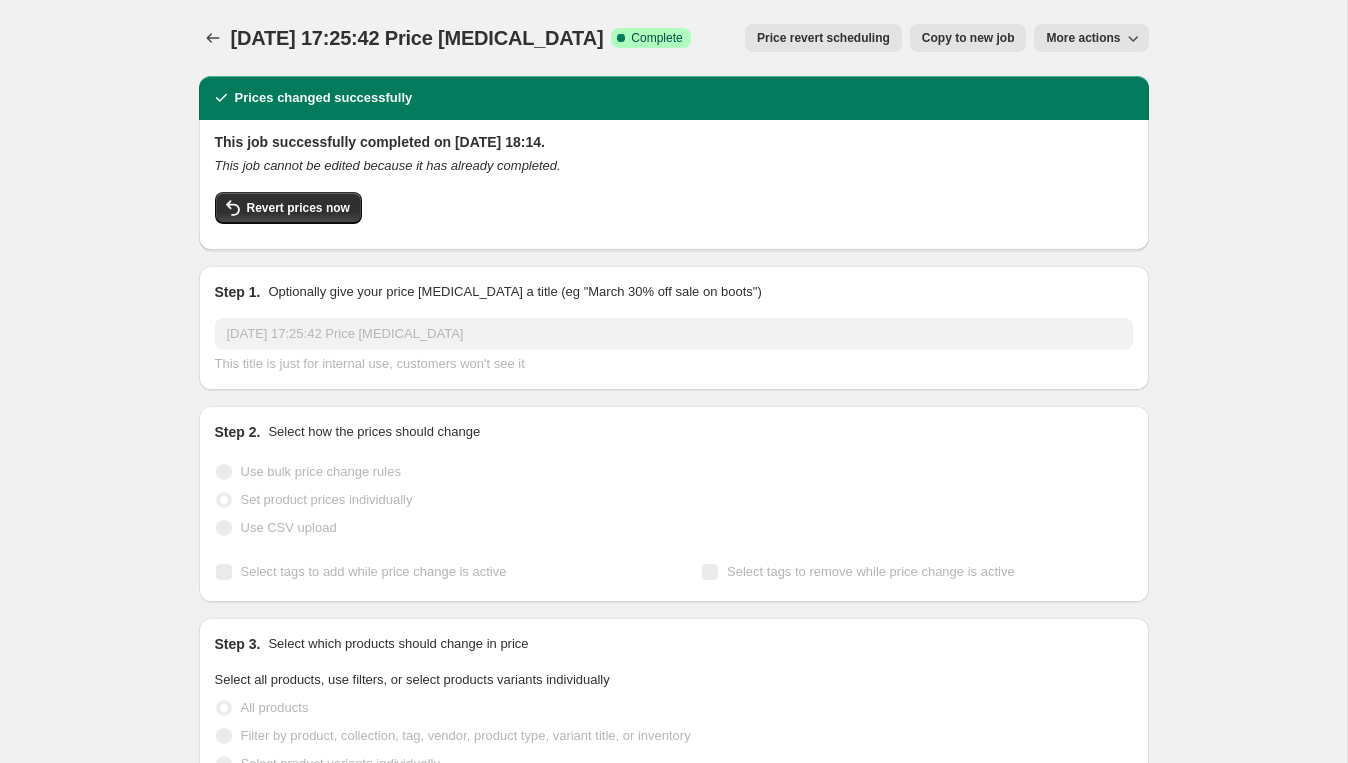 click on "[DATE] 17:25:42 Price [MEDICAL_DATA]. This page is ready [DATE] 17:25:42 Price [MEDICAL_DATA] Success Complete Complete Price revert scheduling Copy to new job Export Recap CSV Delete job More actions Price revert scheduling Copy to new job More actions Prices changed successfully This job successfully completed on [DATE] 18:14. This job cannot be edited because it has already completed. Revert prices now Step 1. Optionally give your price [MEDICAL_DATA] a title (eg "March 30% off sale on boots") [DATE] 17:25:42 Price [MEDICAL_DATA] This title is just for internal use, customers won't see it Step 2. Select how the prices should change Use bulk price change rules Set product prices individually Use CSV upload Select tags to add while price change is active Select tags to remove while price change is active Step 3. Select which products should change in price Select all products, use filters, or select products variants individually All products Select product variants individually PRICE CHANGE RECAP" at bounding box center (673, 1223) 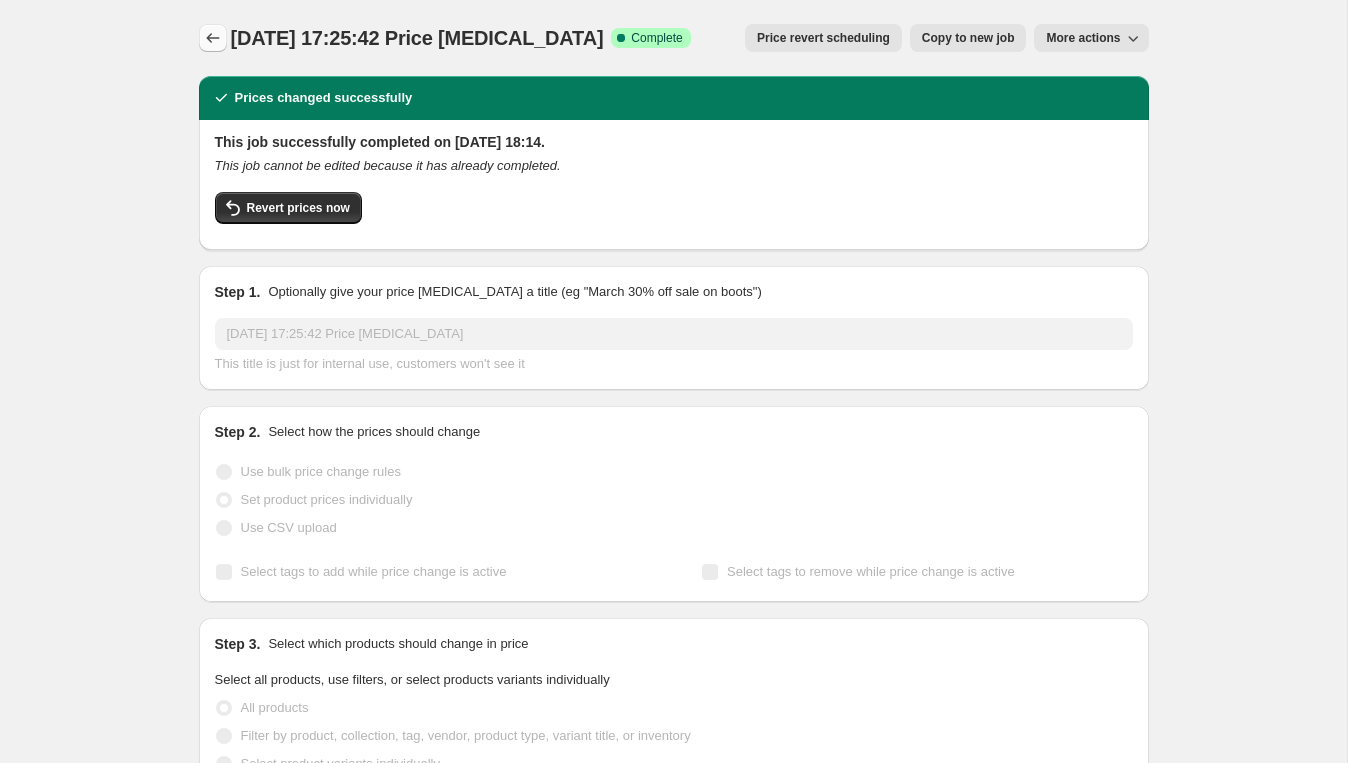 click 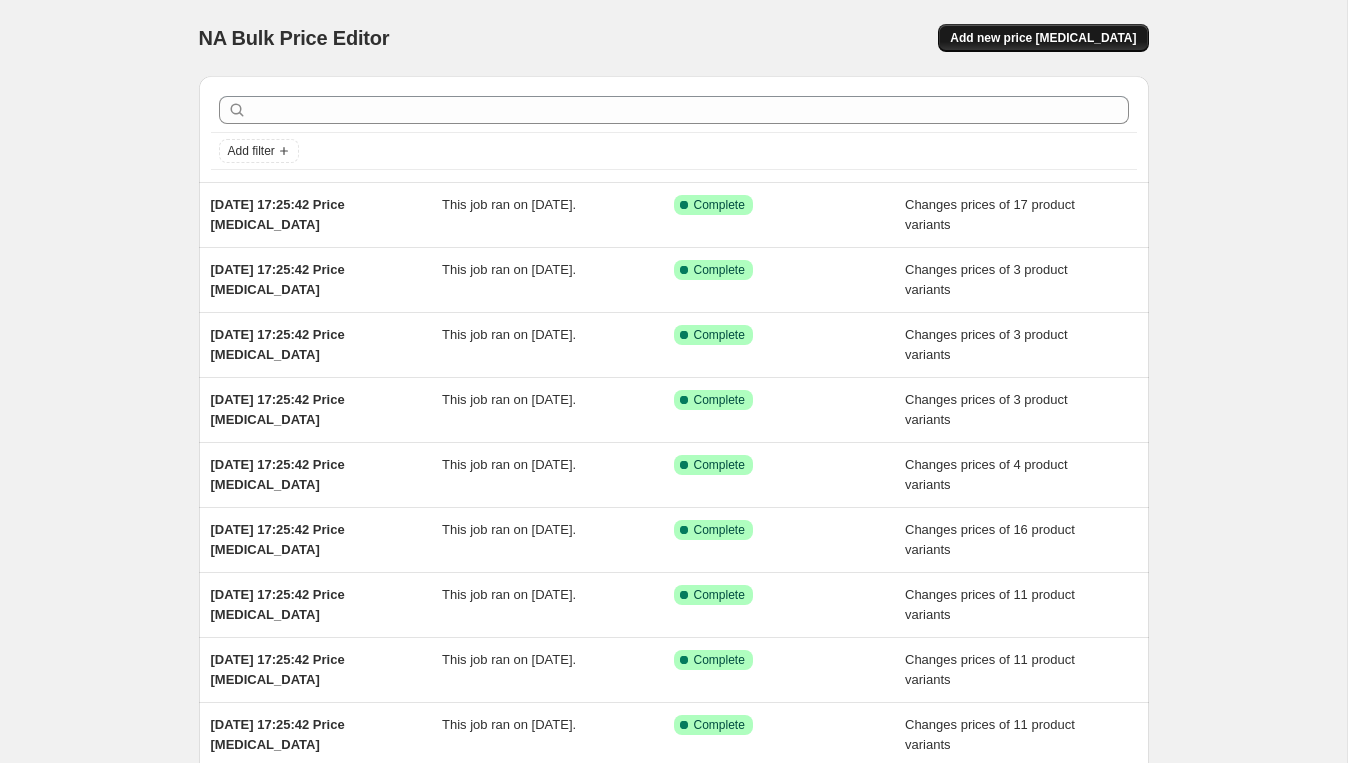 click on "Add new price [MEDICAL_DATA]" at bounding box center [1043, 38] 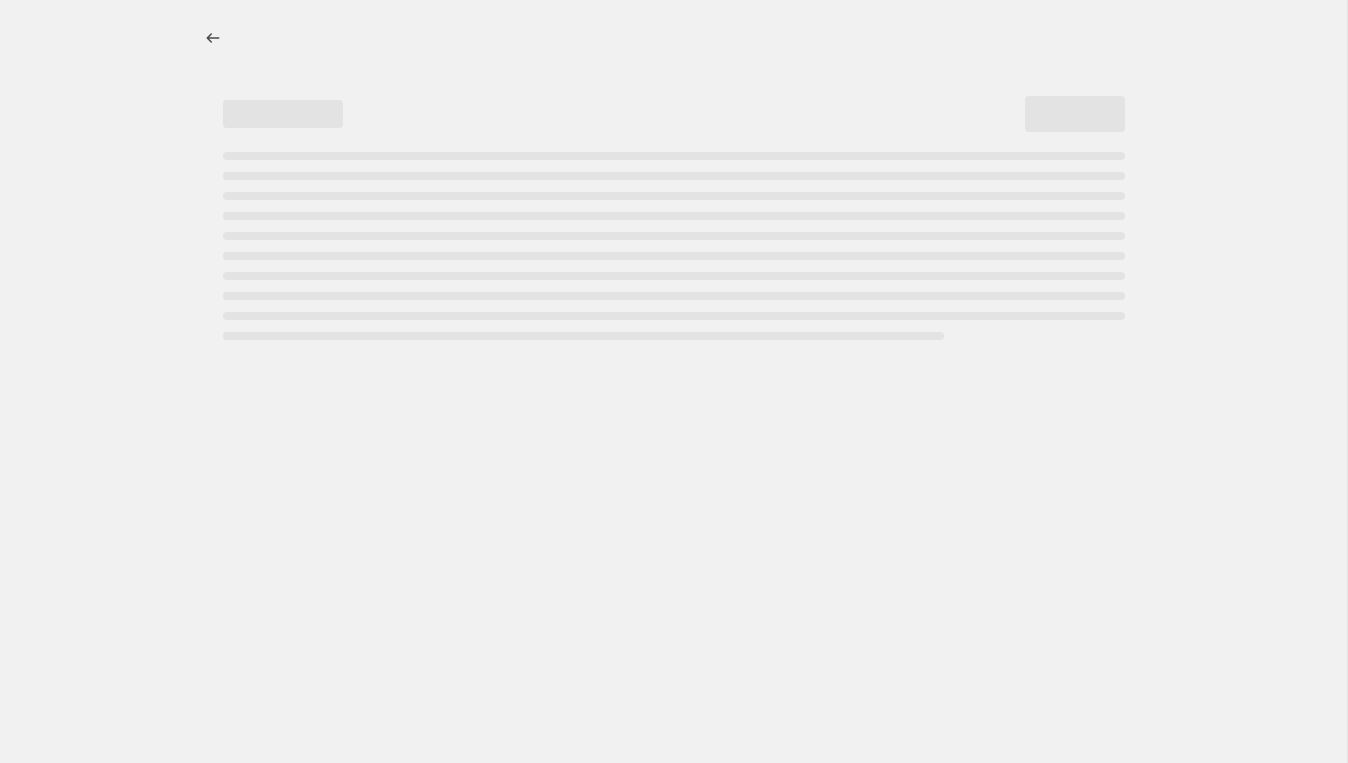 select on "percentage" 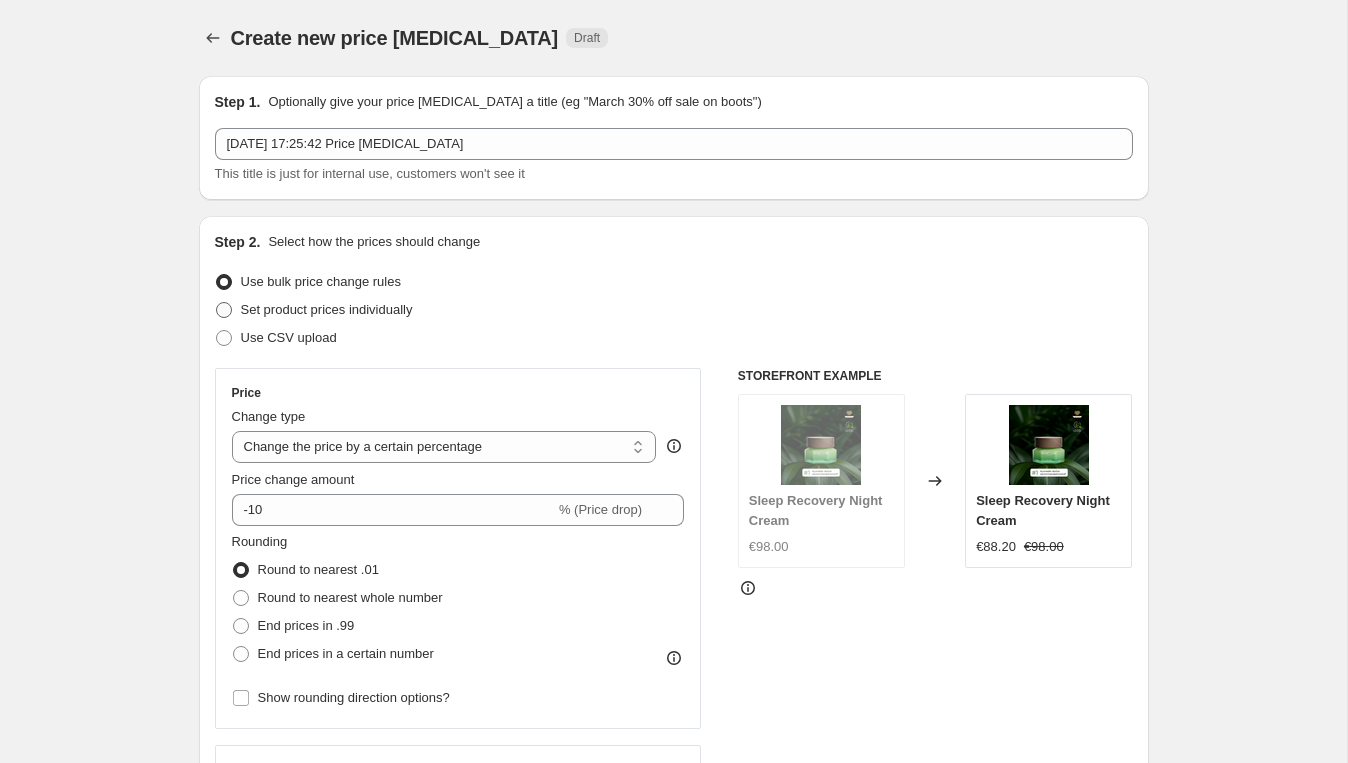 click on "Set product prices individually" at bounding box center (327, 309) 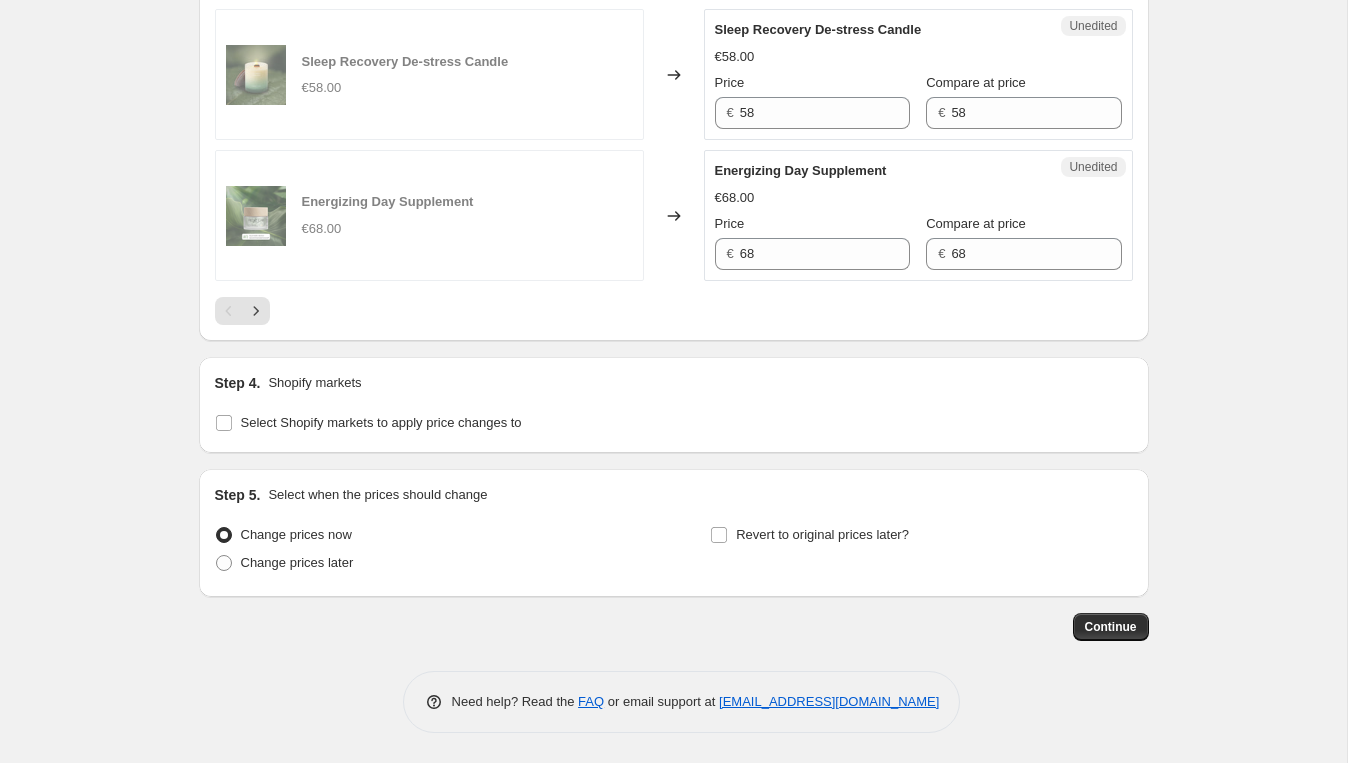 scroll, scrollTop: 3258, scrollLeft: 0, axis: vertical 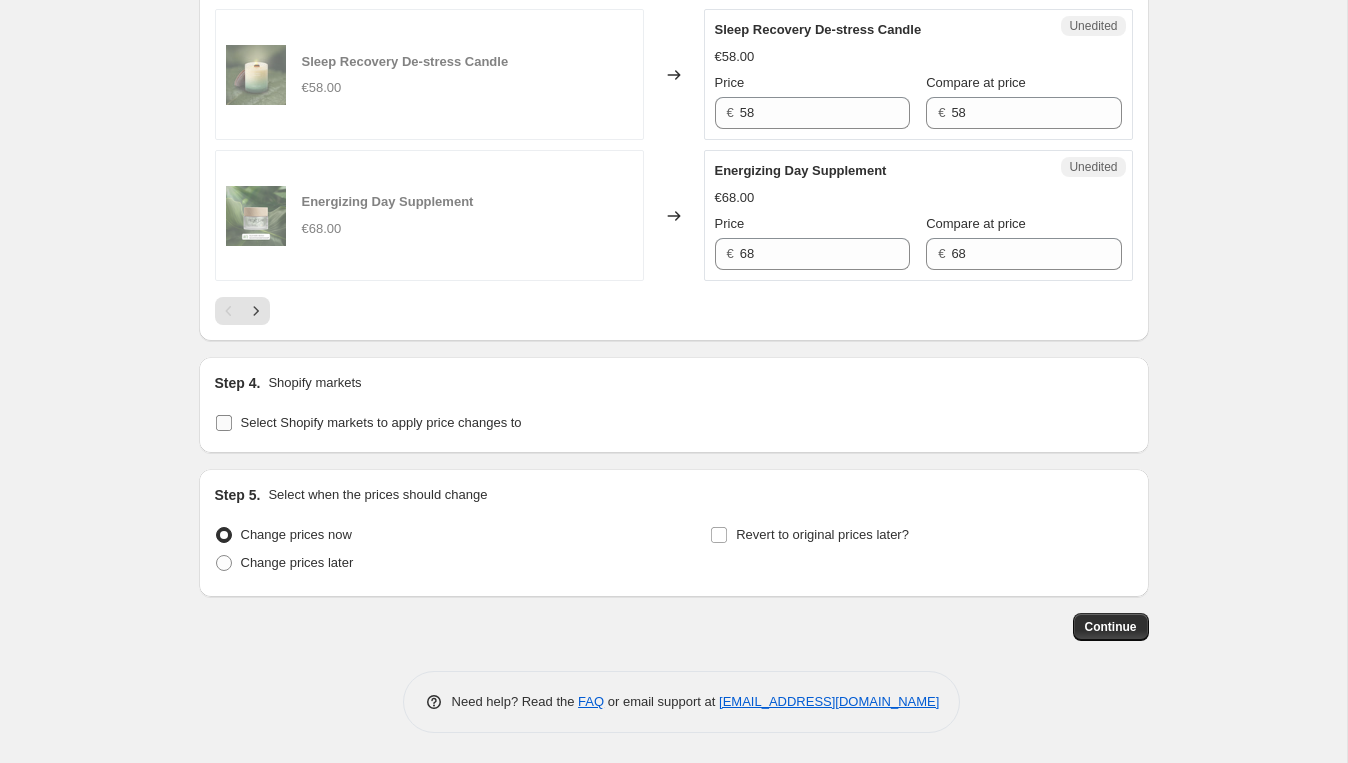 click on "Select Shopify markets to apply price changes to" at bounding box center [224, 423] 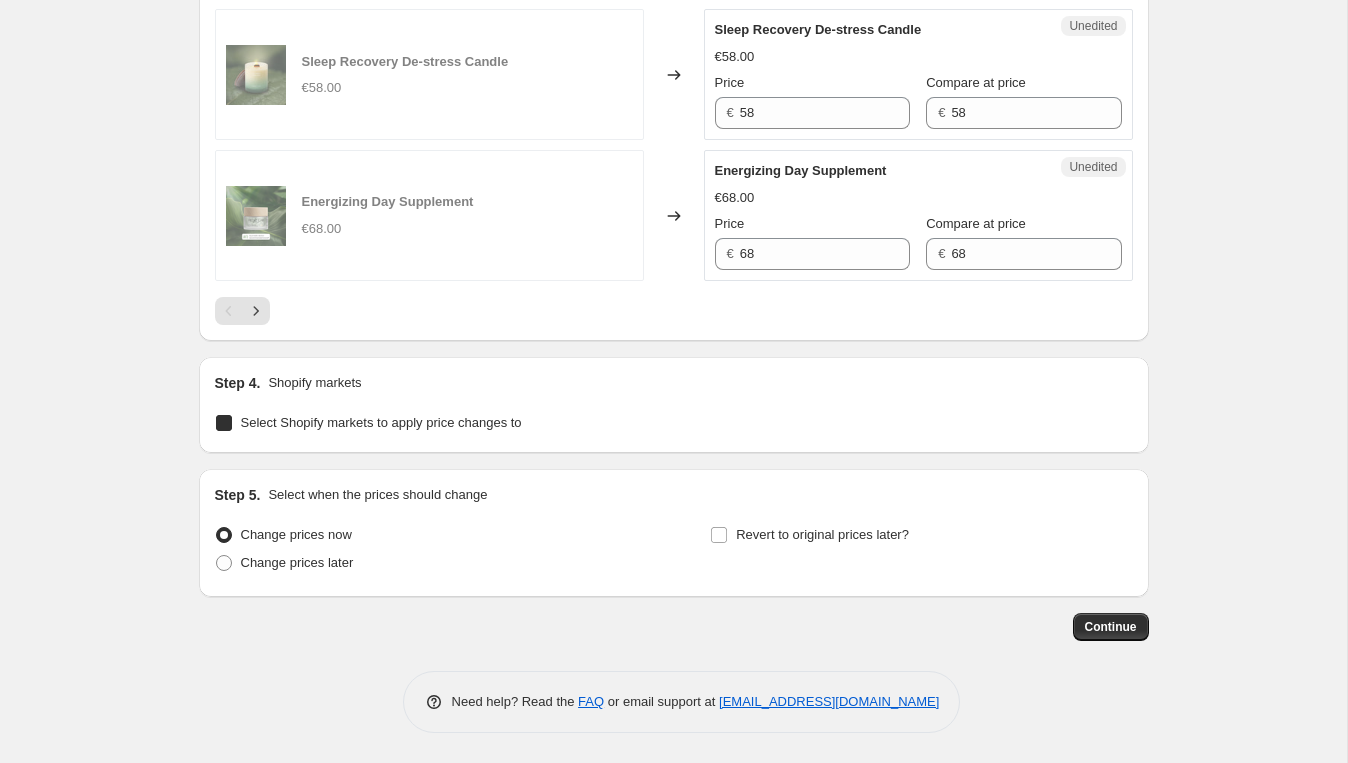 checkbox on "true" 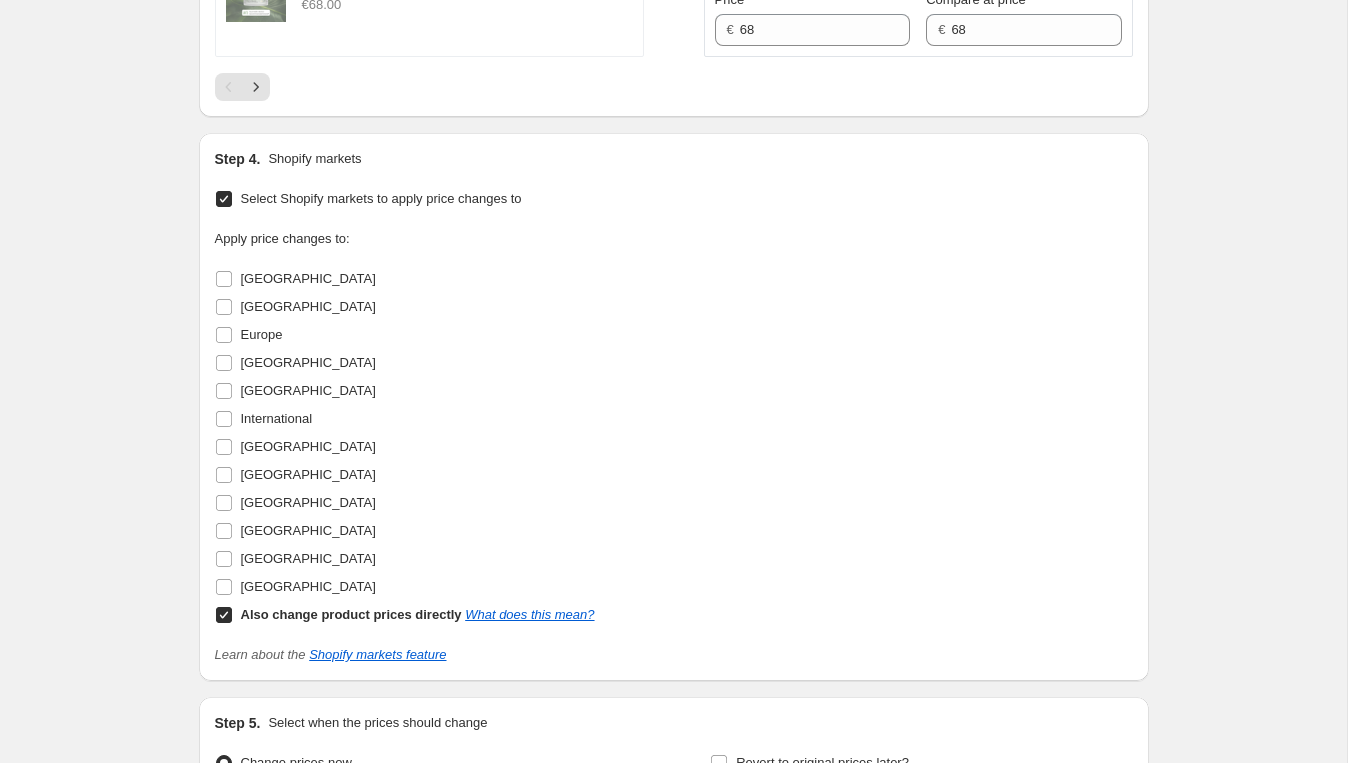 scroll, scrollTop: 3435, scrollLeft: 0, axis: vertical 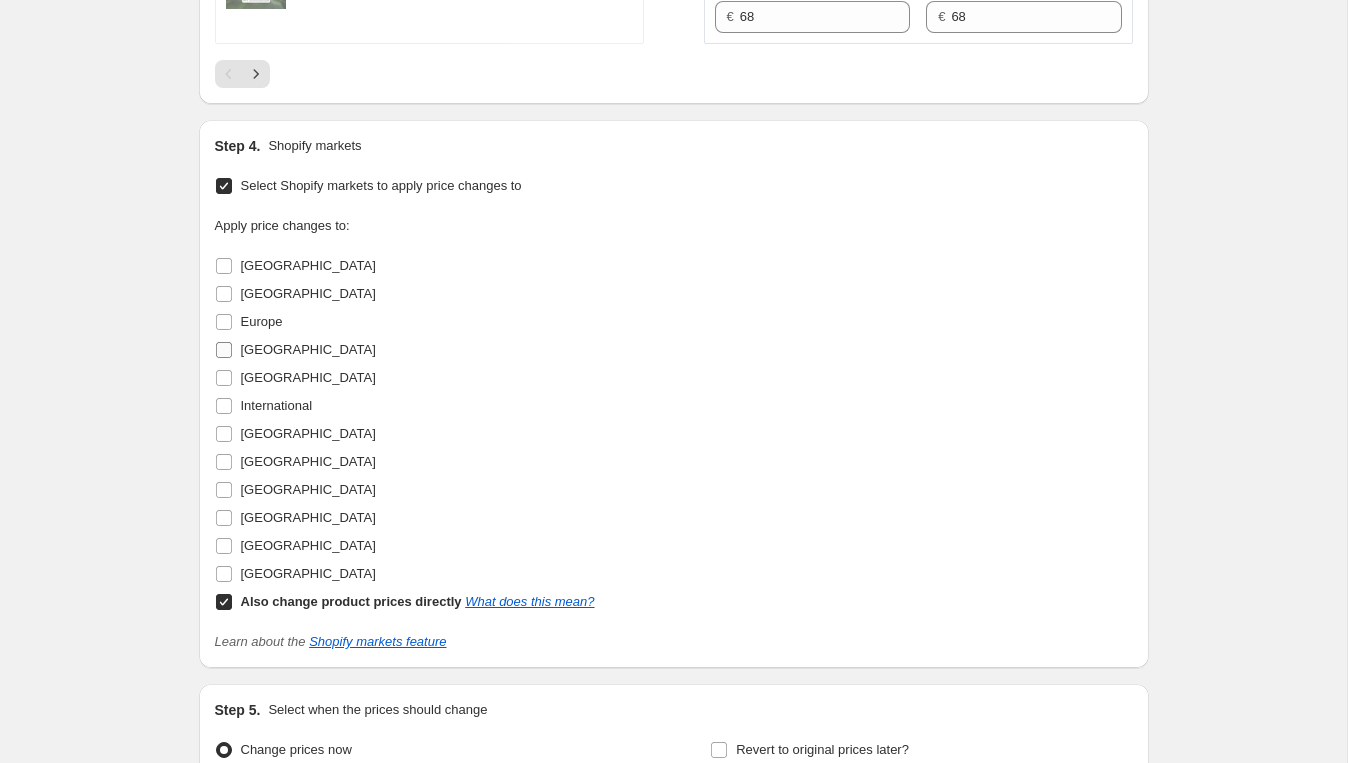 click on "[GEOGRAPHIC_DATA]" at bounding box center (308, 349) 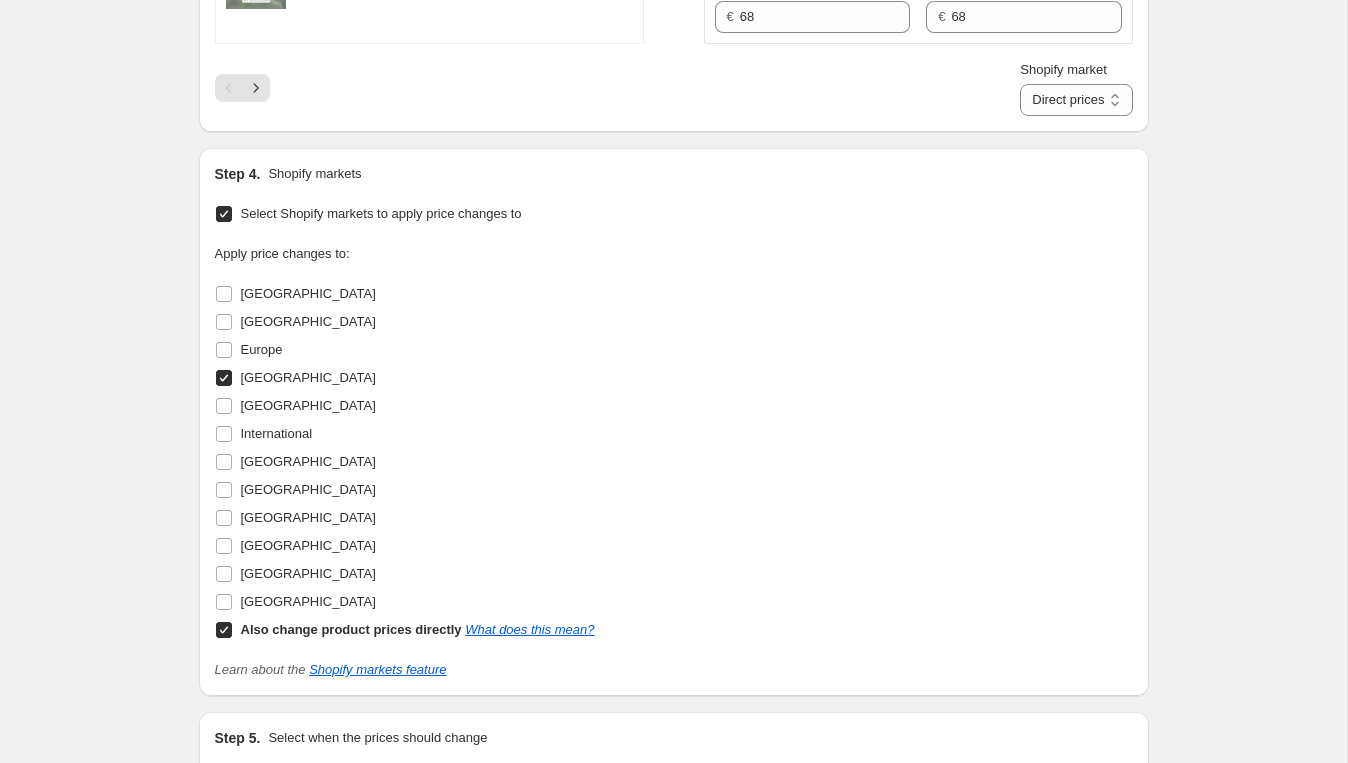 click on "[GEOGRAPHIC_DATA]" at bounding box center (224, 378) 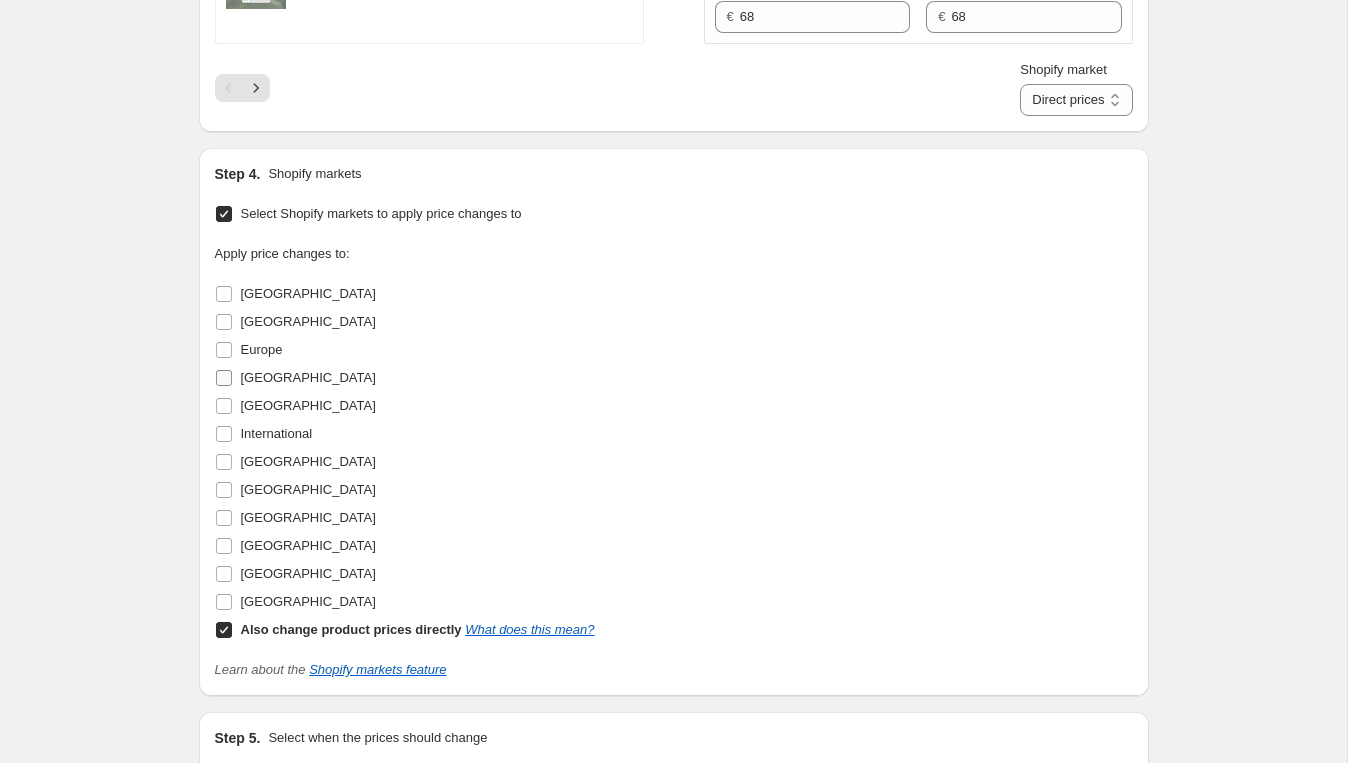 checkbox on "false" 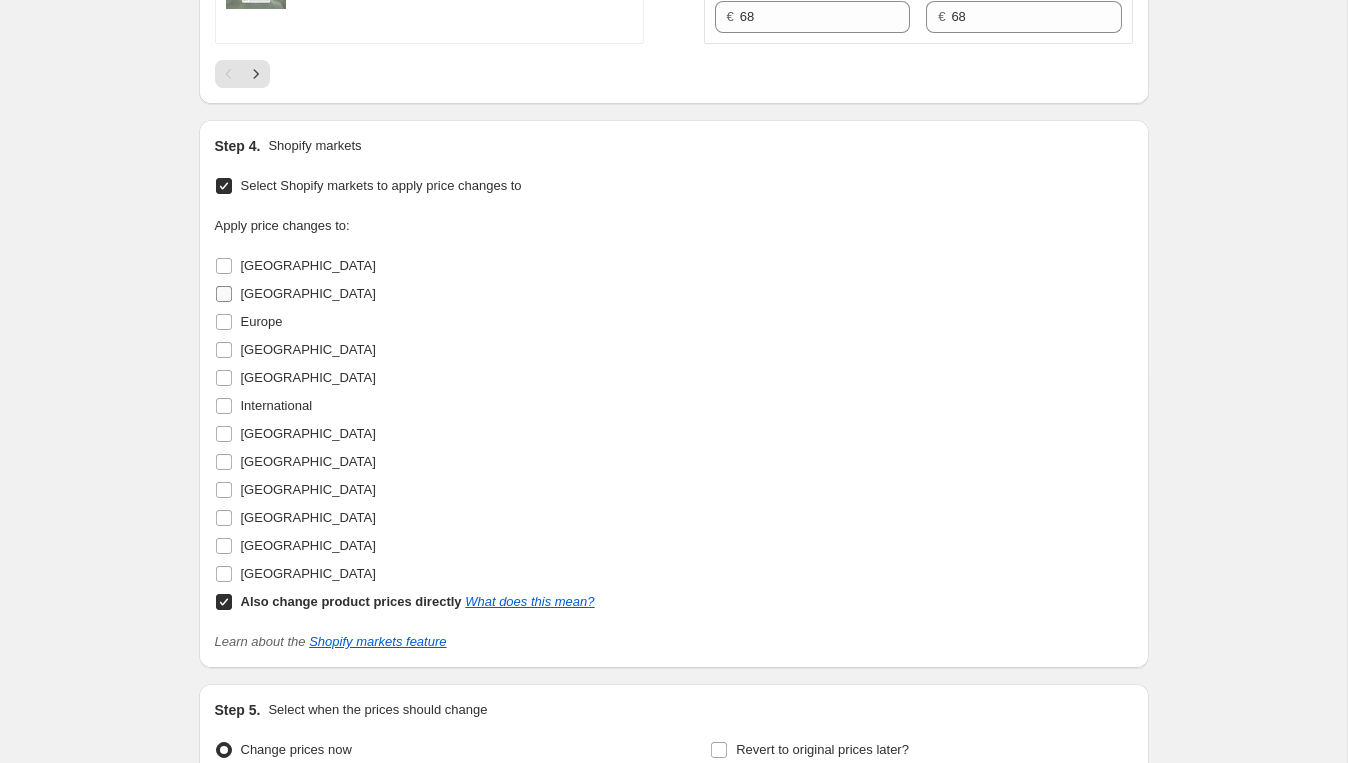 click on "[GEOGRAPHIC_DATA]" at bounding box center (308, 293) 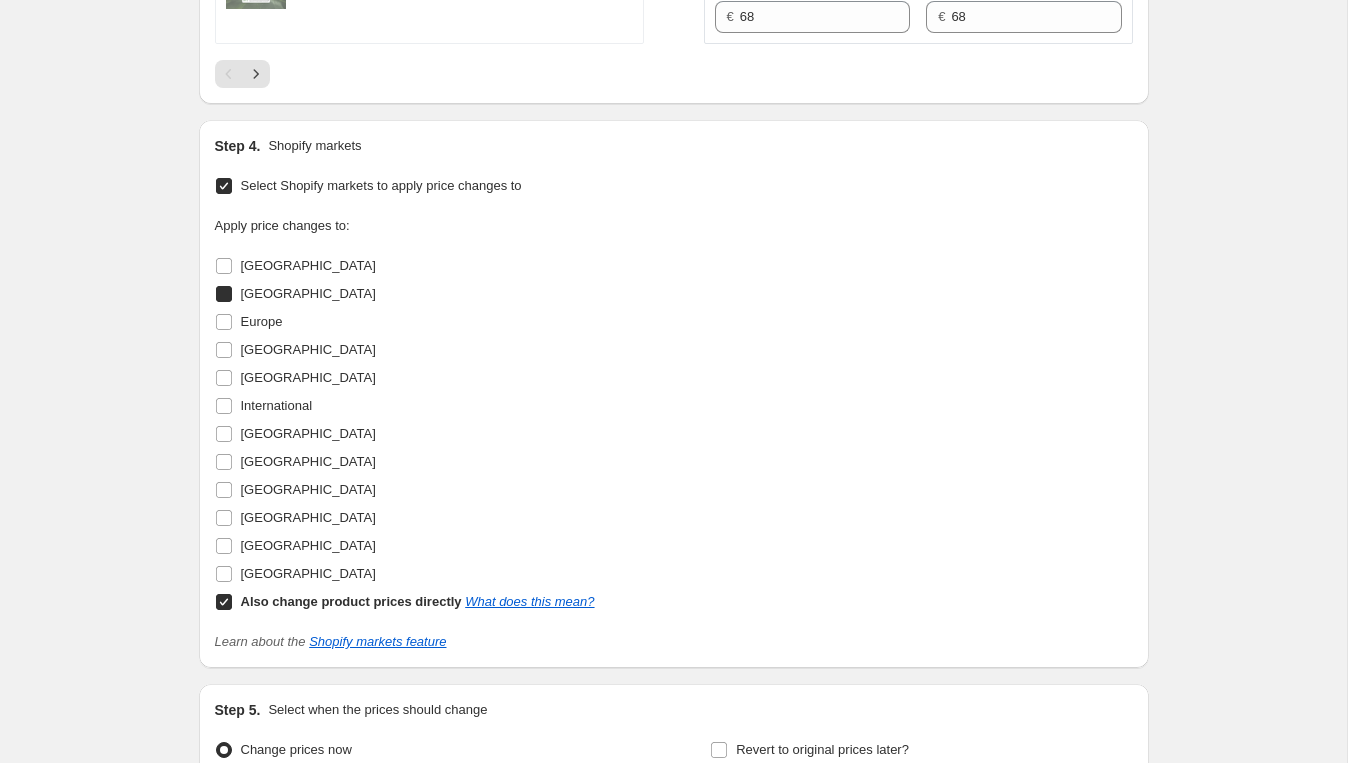 checkbox on "true" 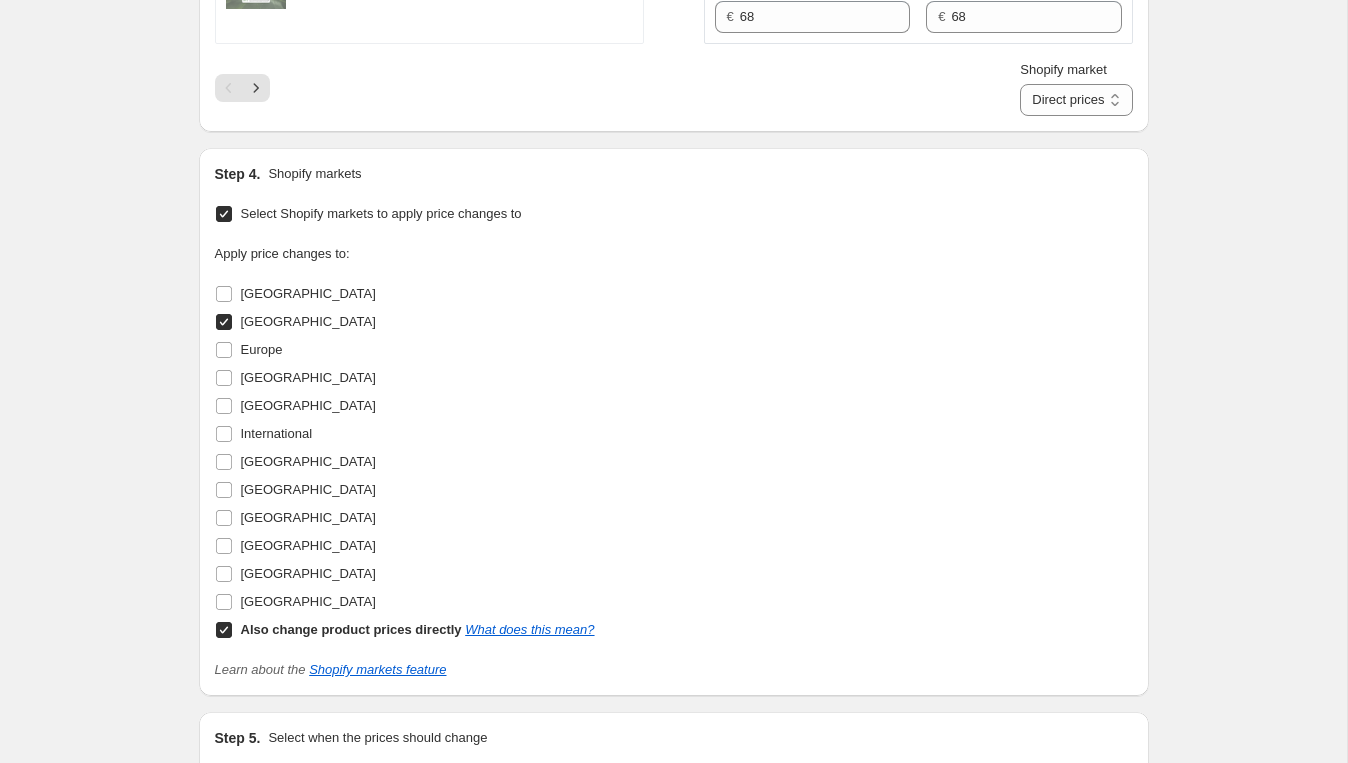 click on "Also change product prices directly   What does this mean?" at bounding box center (224, 630) 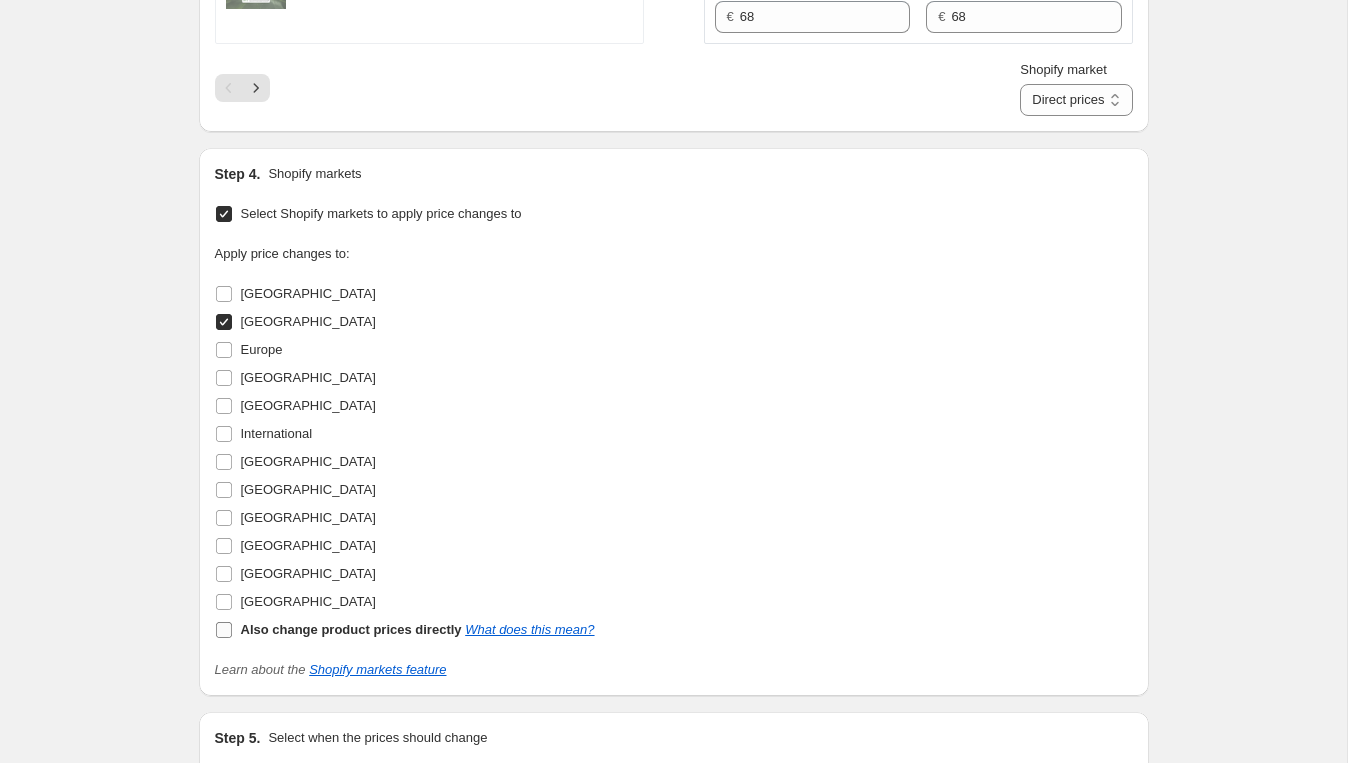 checkbox on "false" 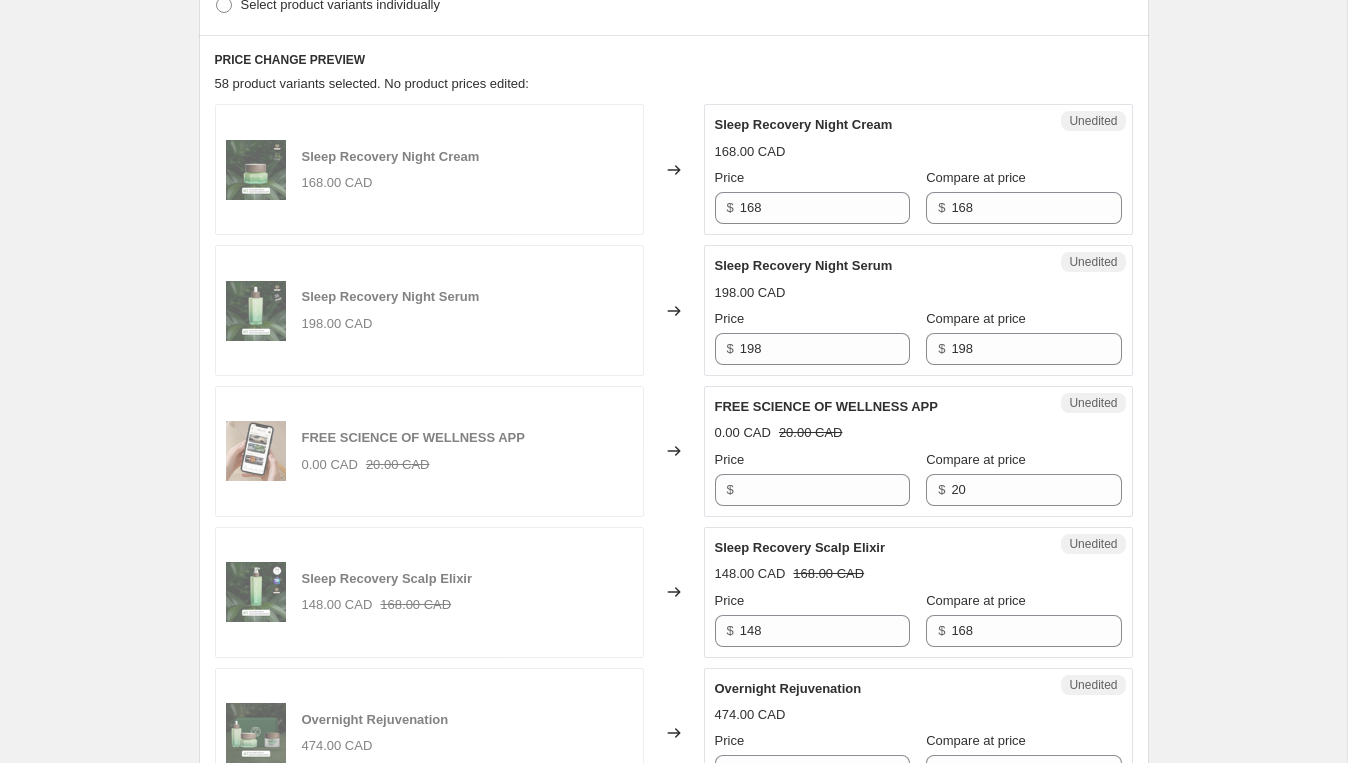 scroll, scrollTop: 577, scrollLeft: 0, axis: vertical 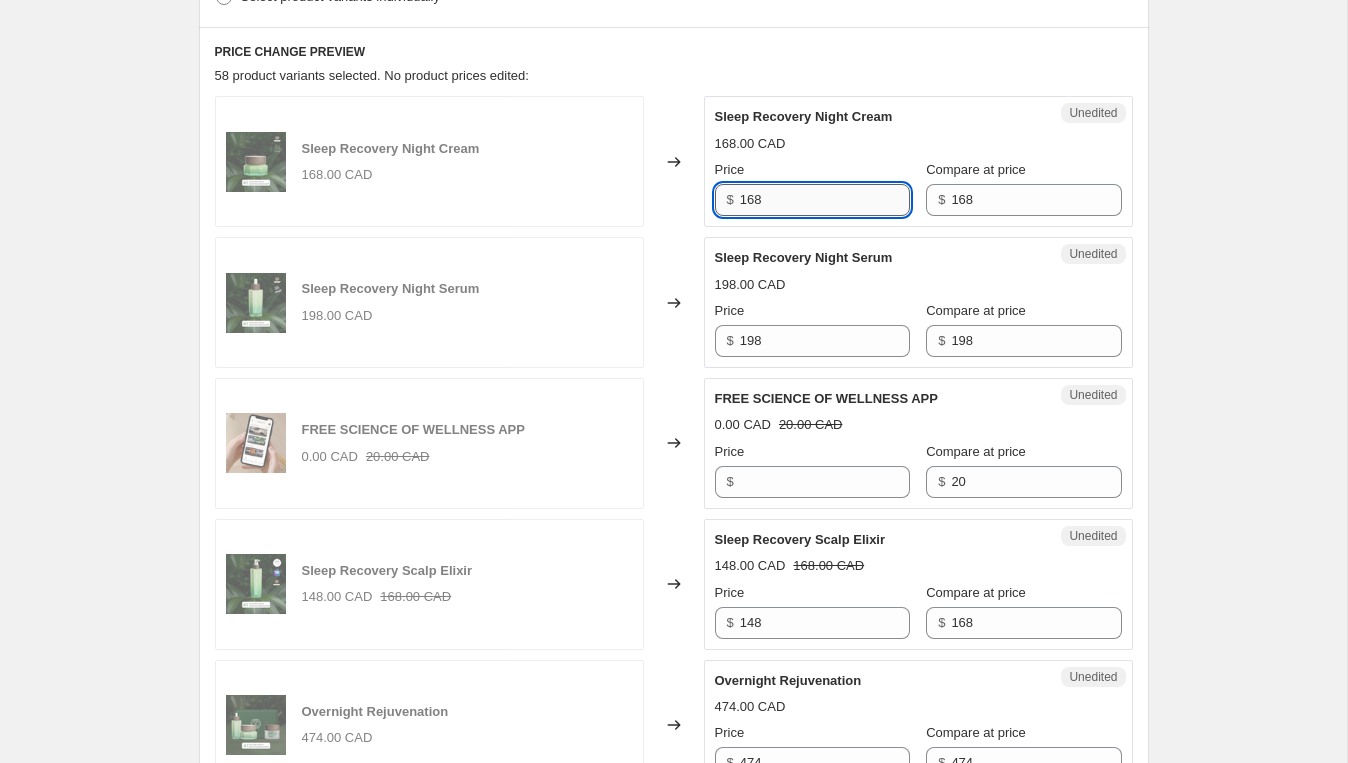 click on "168" at bounding box center [825, 200] 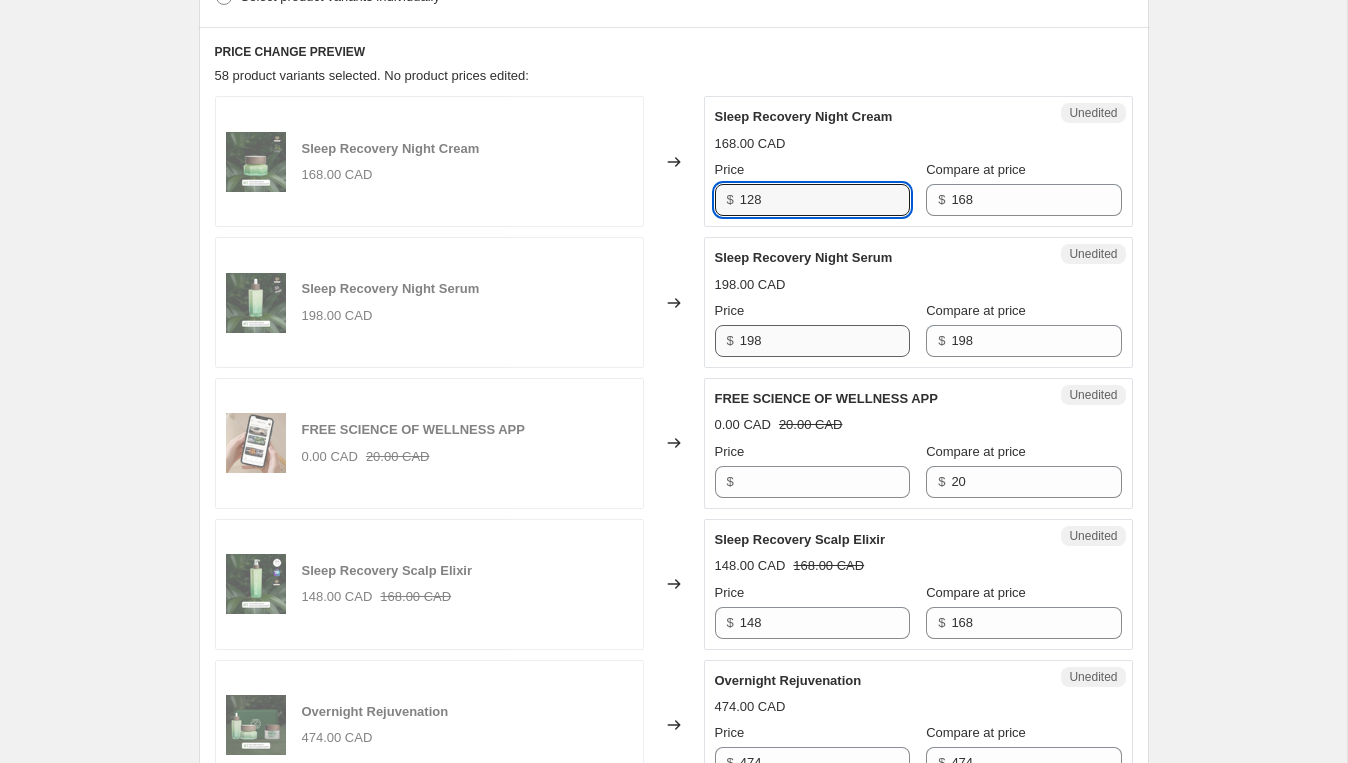 type on "128" 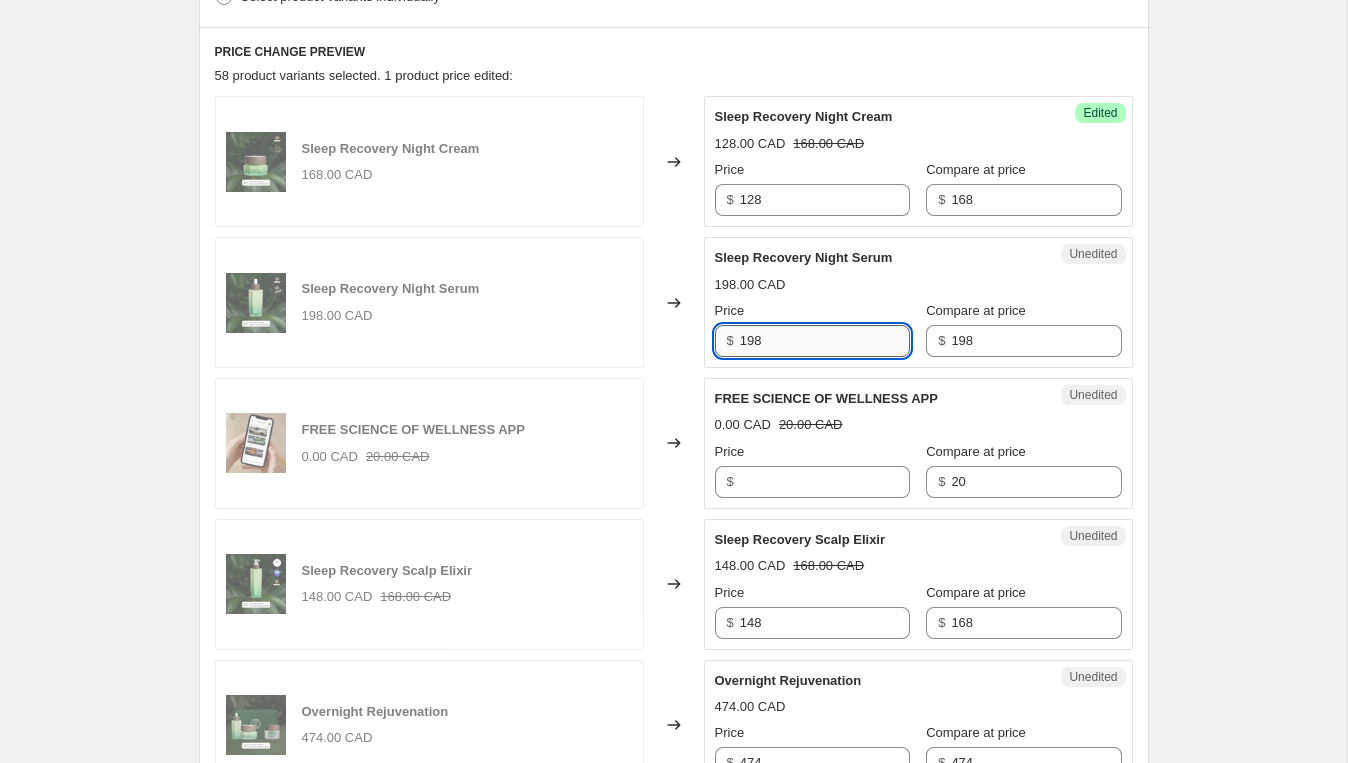 click on "198" at bounding box center (825, 341) 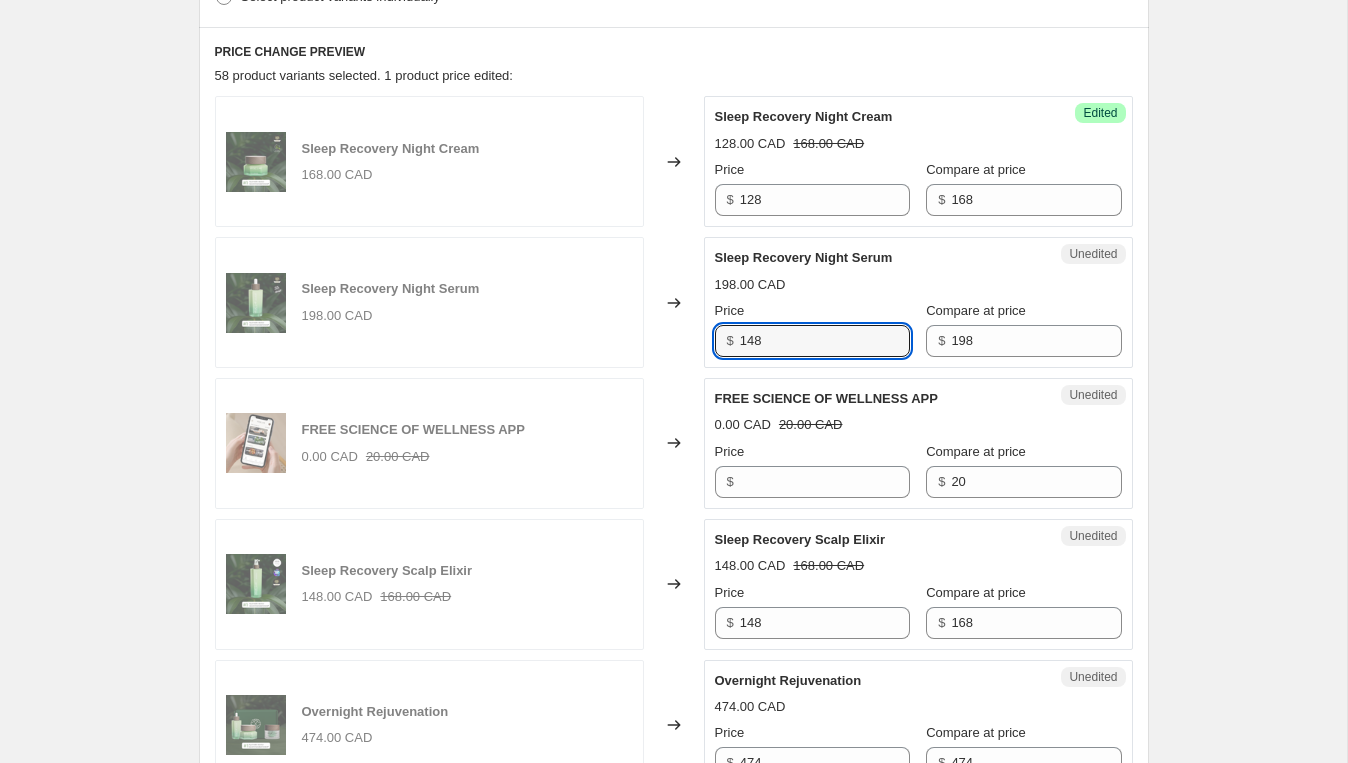 type on "148" 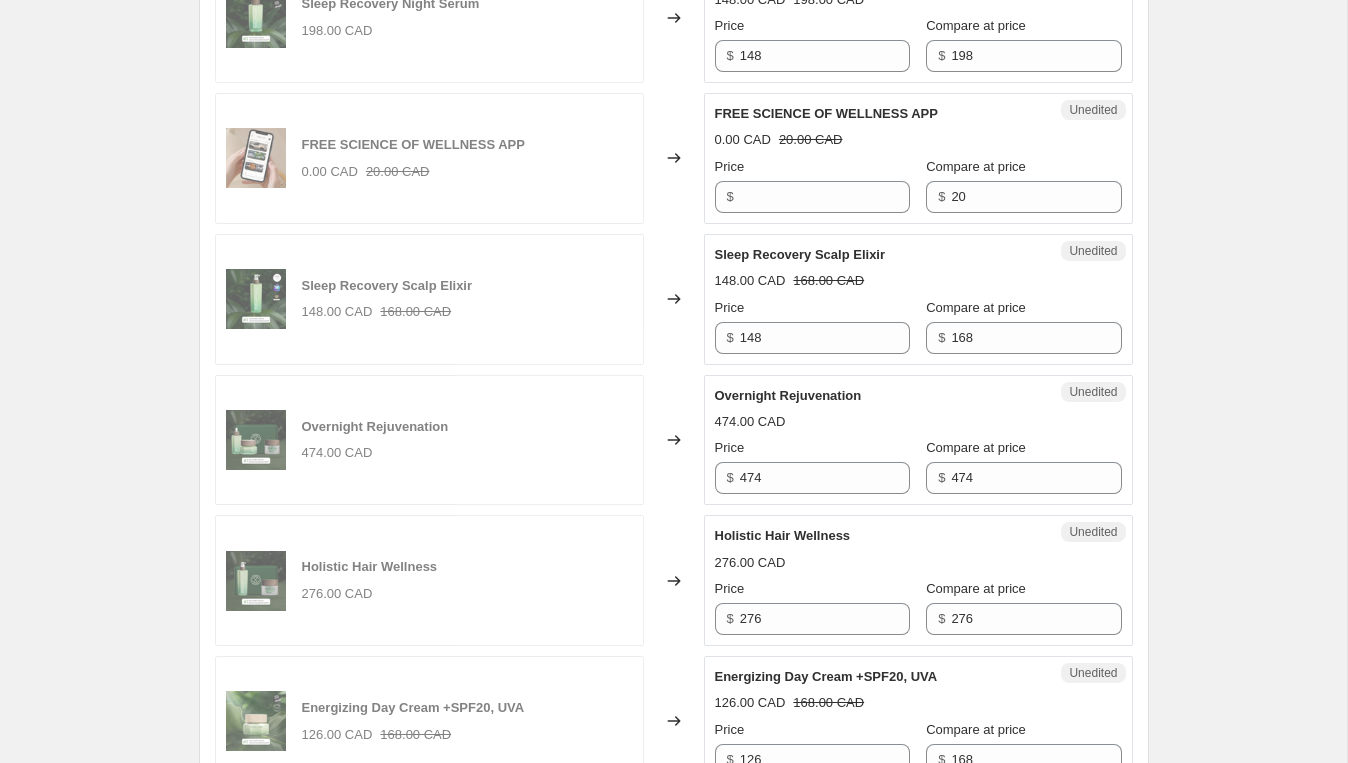 scroll, scrollTop: 873, scrollLeft: 0, axis: vertical 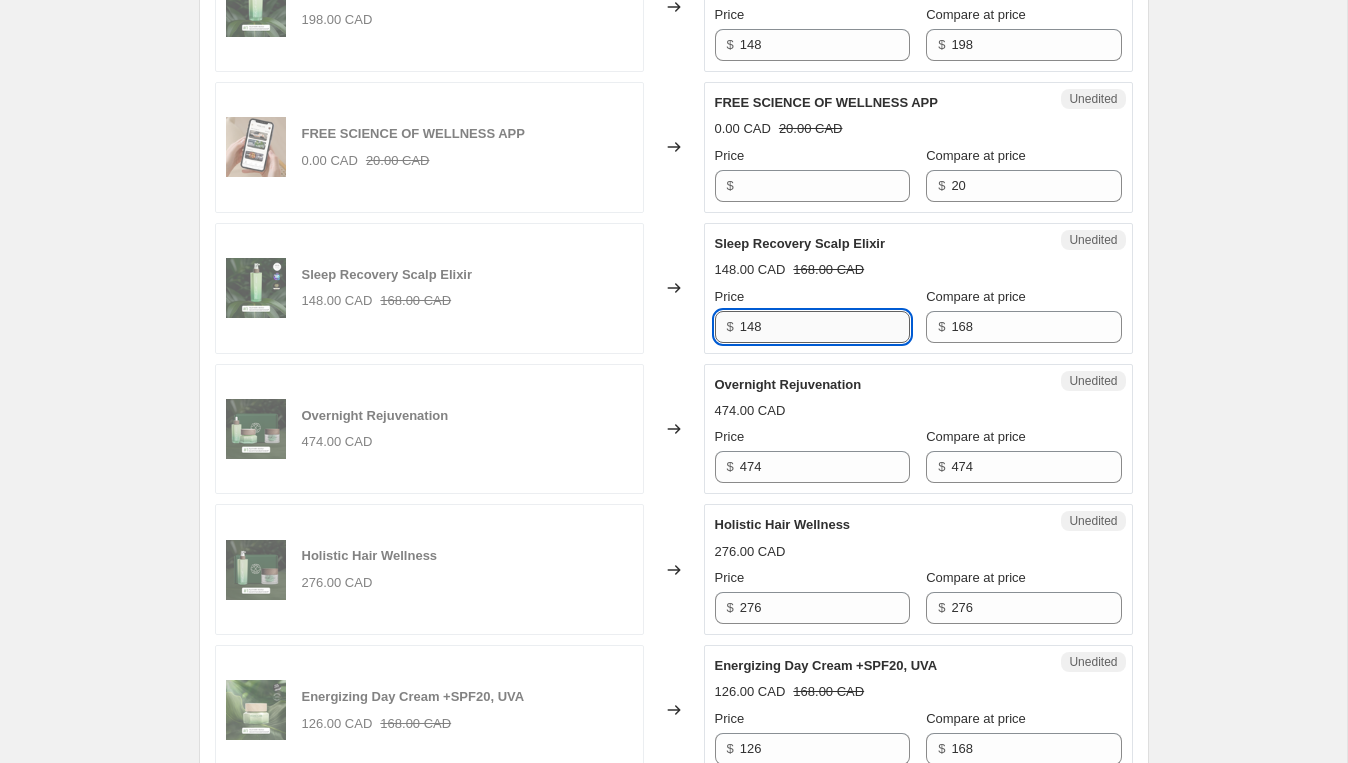click on "148" at bounding box center [825, 327] 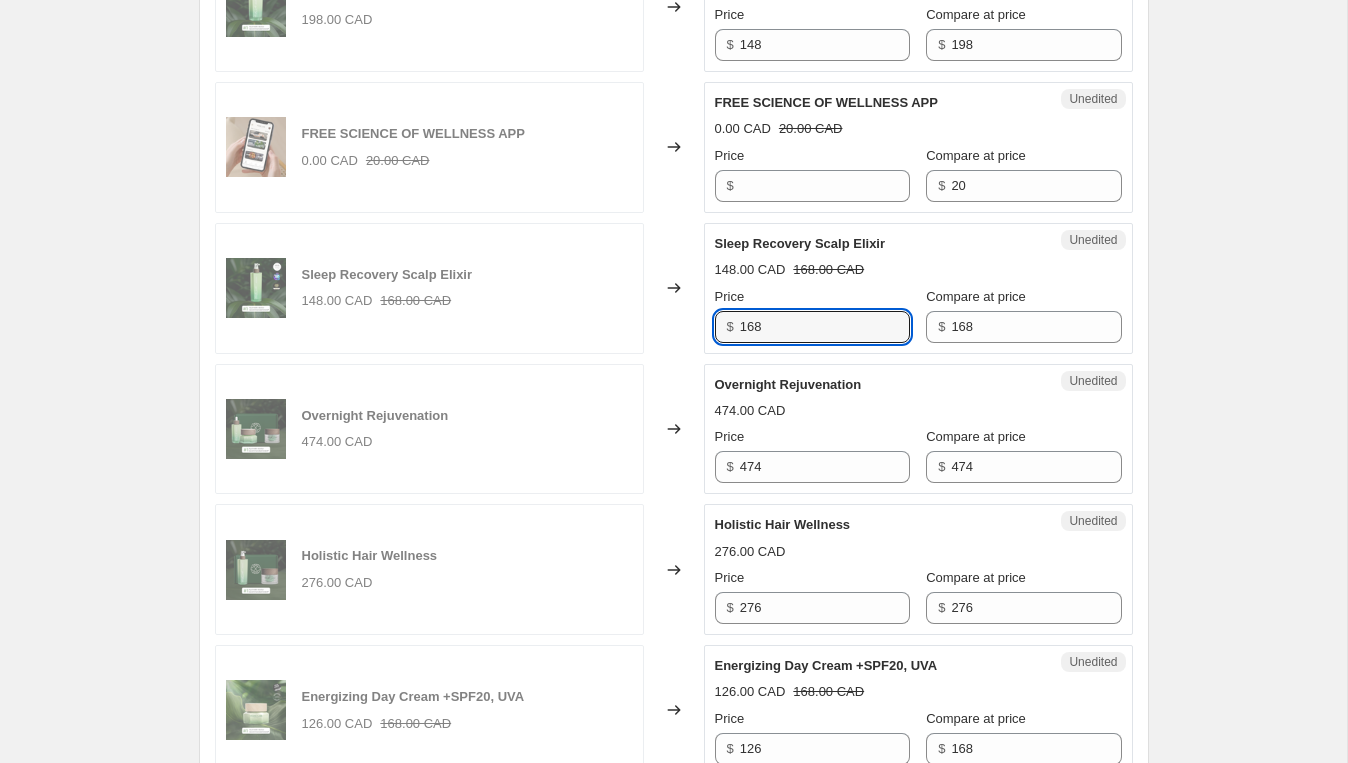 type on "168" 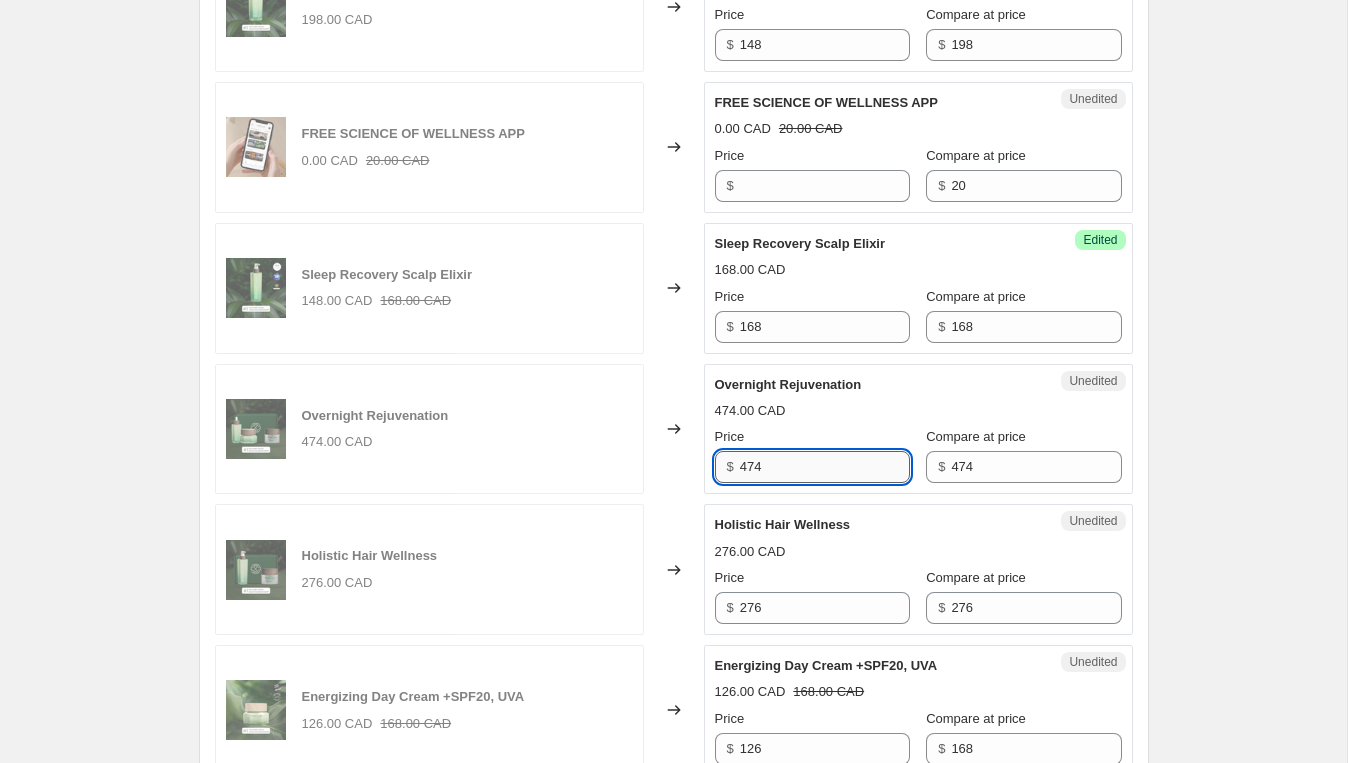click on "474" at bounding box center [825, 467] 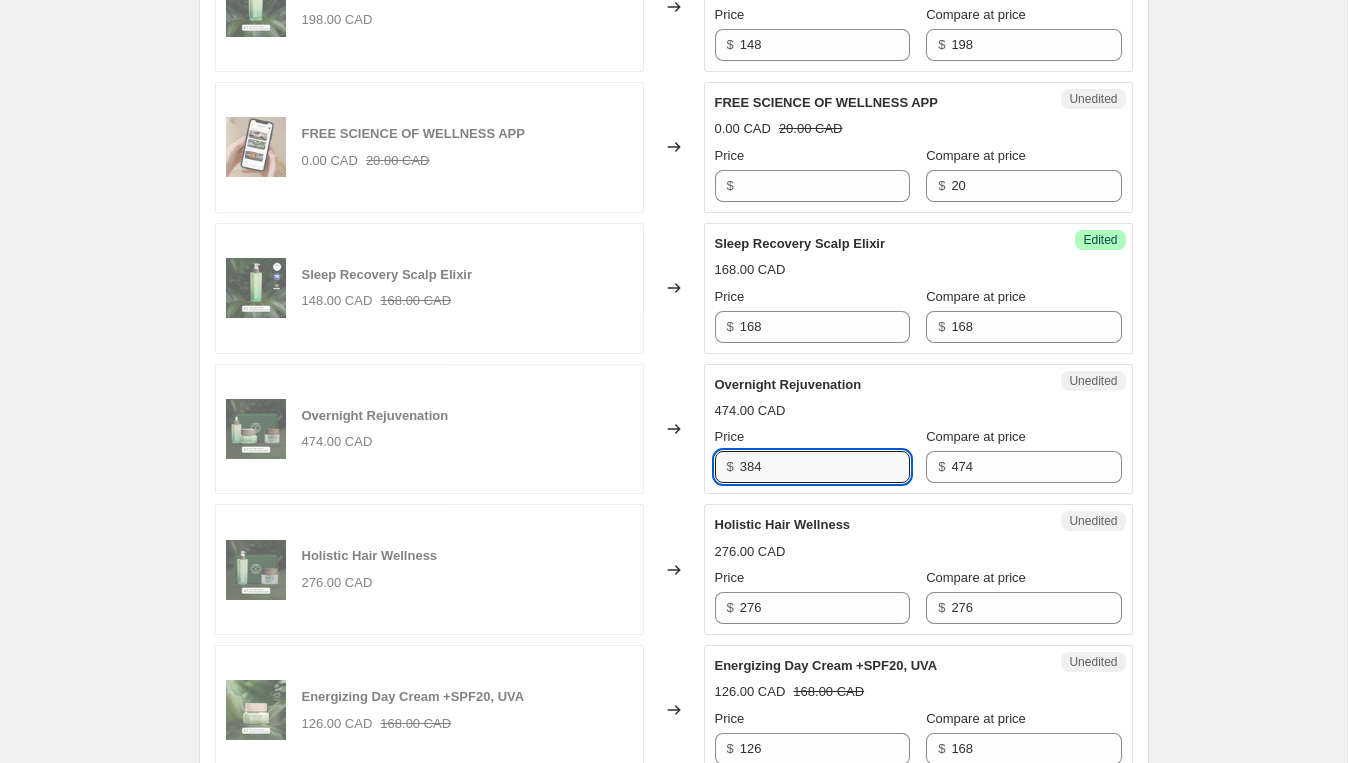 type on "384" 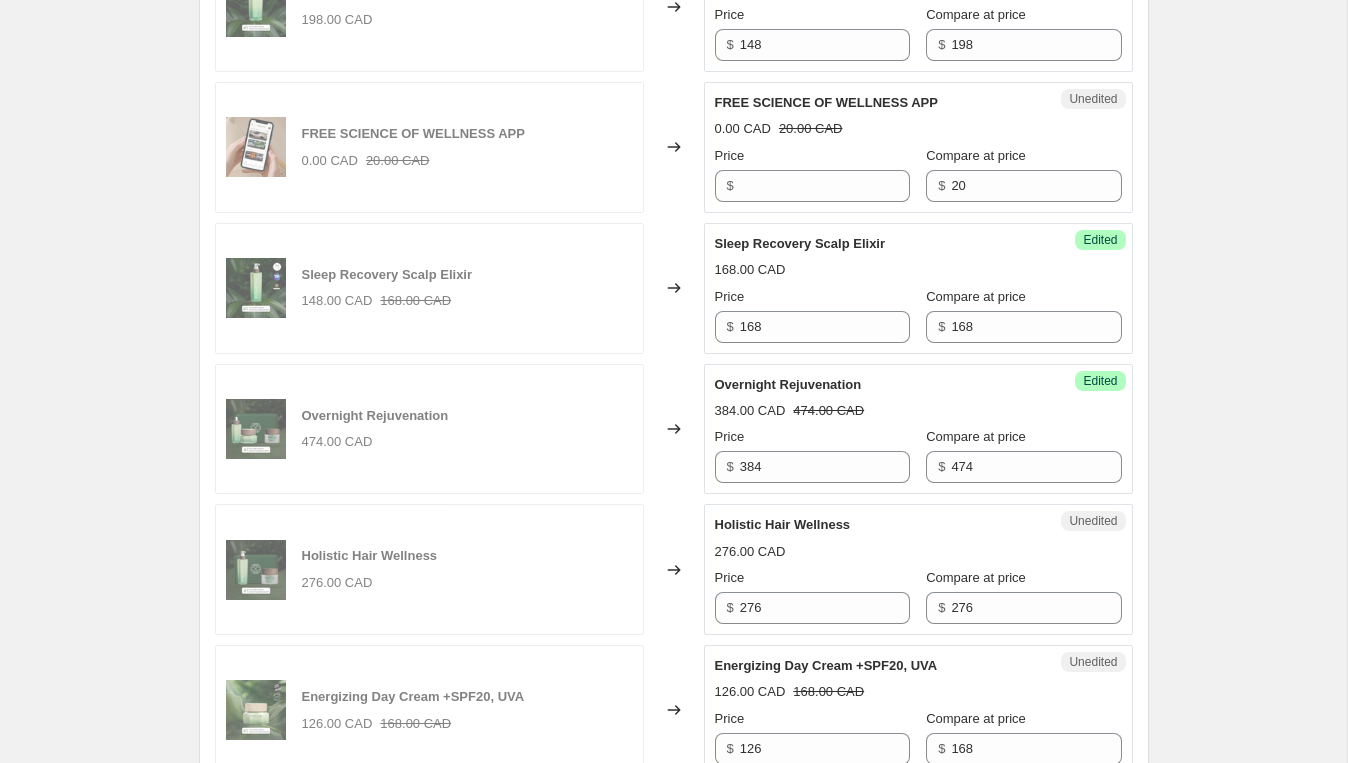 click on "384.00 CAD 474.00 CAD" at bounding box center (918, 411) 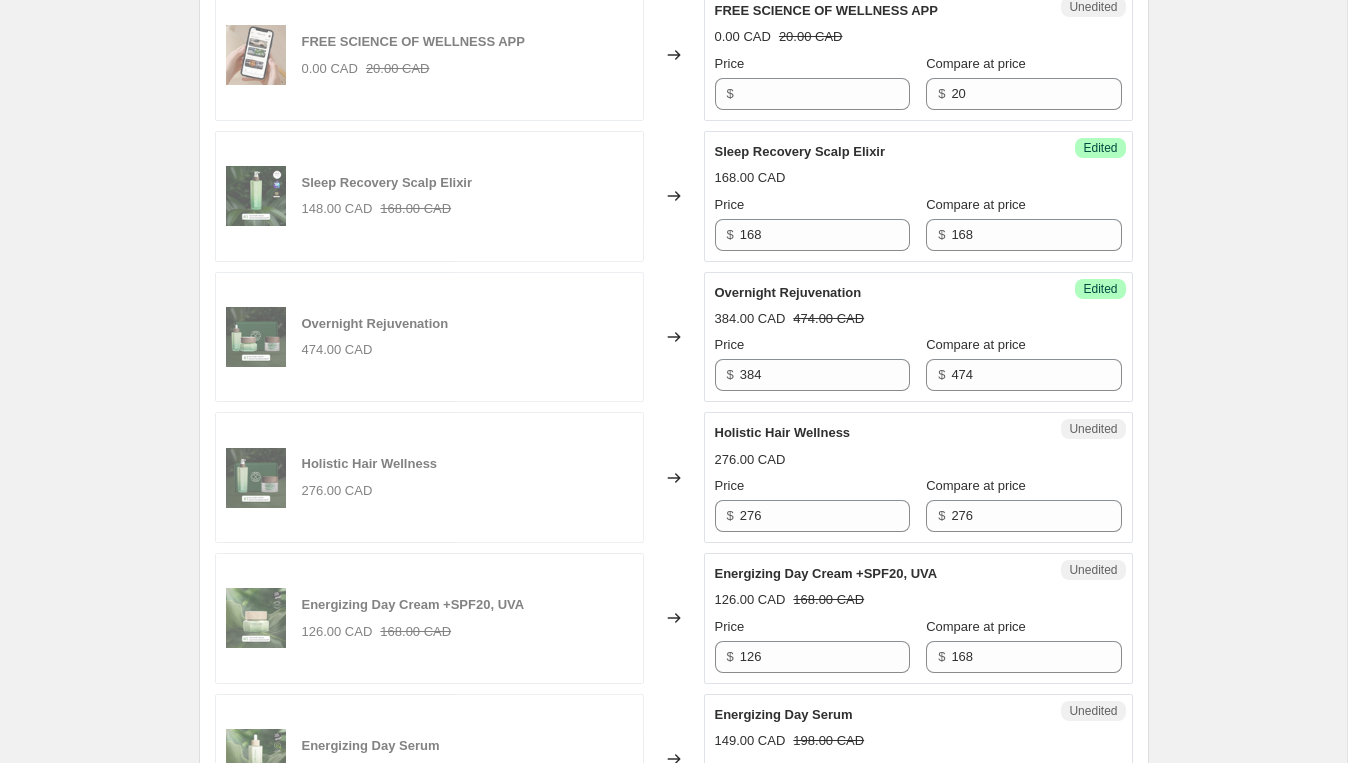 scroll, scrollTop: 971, scrollLeft: 0, axis: vertical 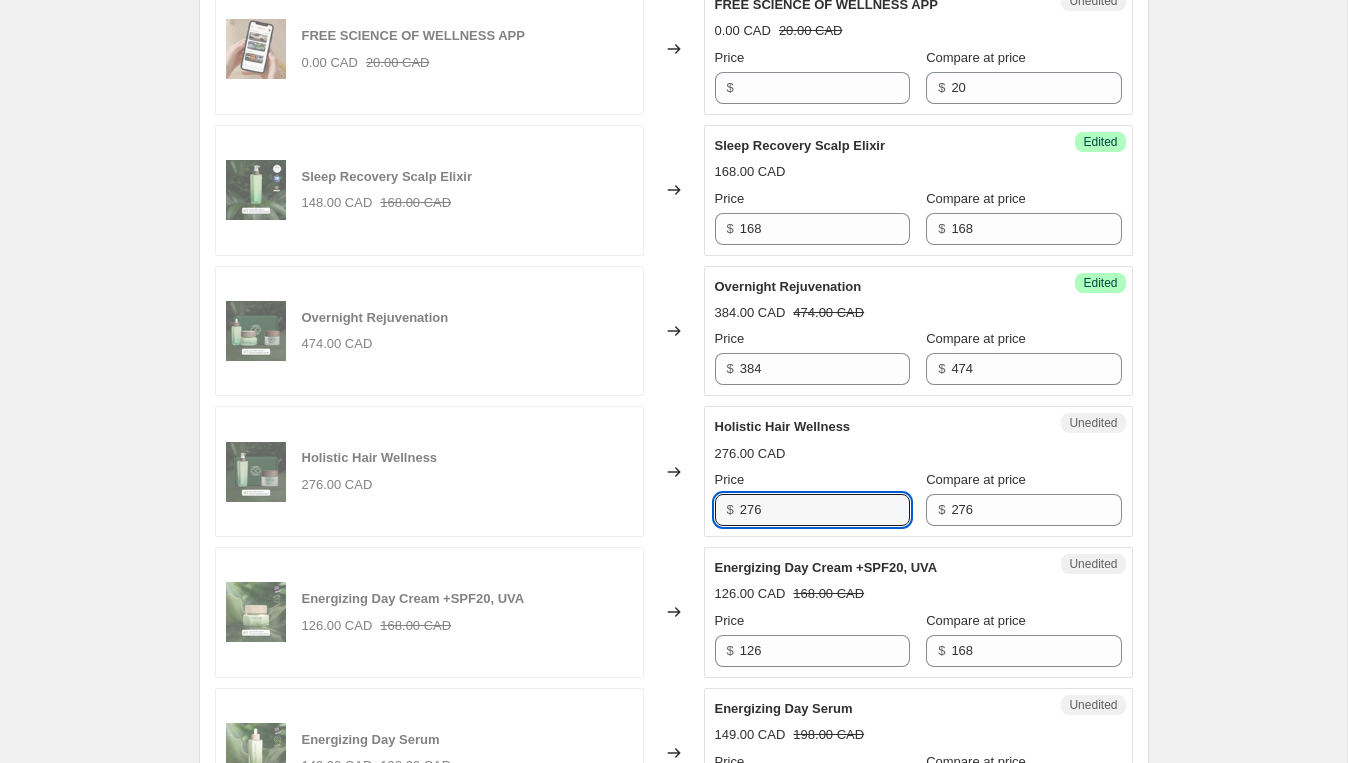 click on "276" at bounding box center [825, 510] 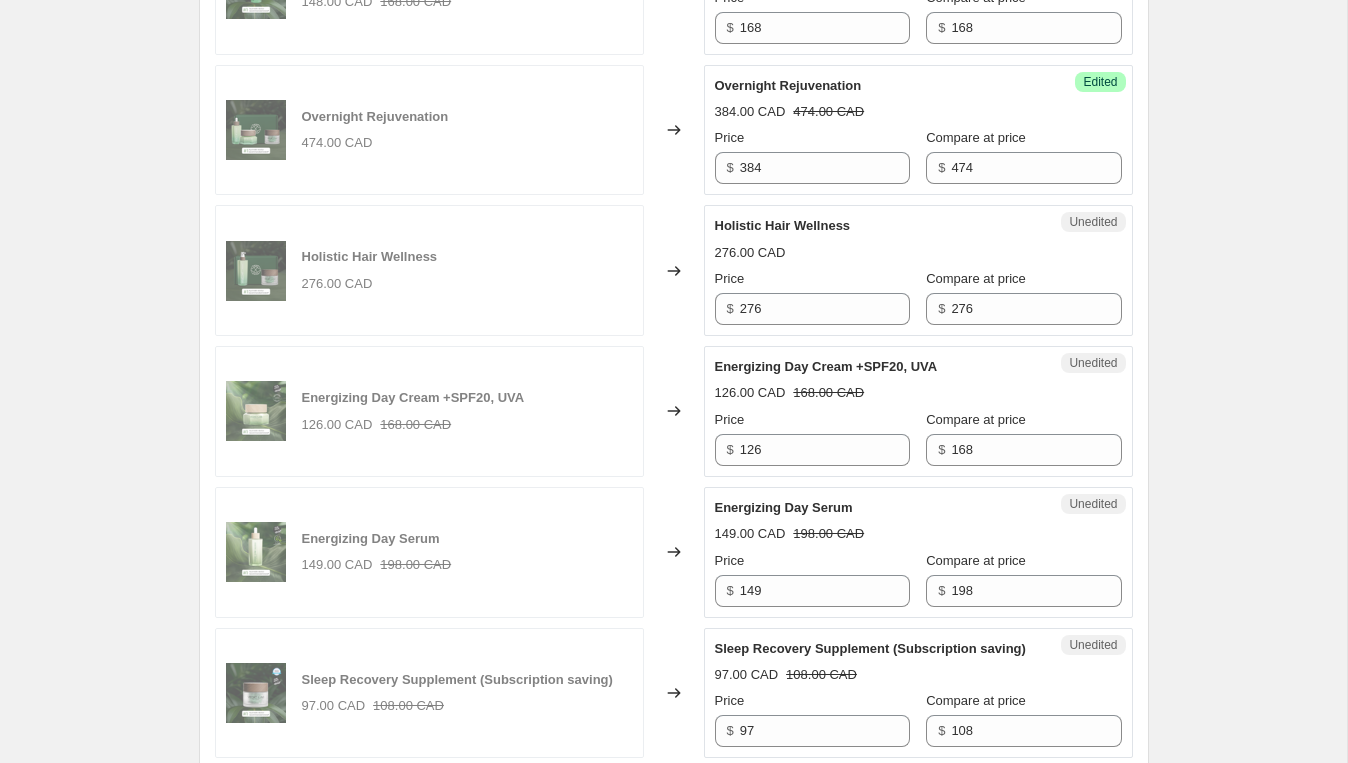 scroll, scrollTop: 1175, scrollLeft: 0, axis: vertical 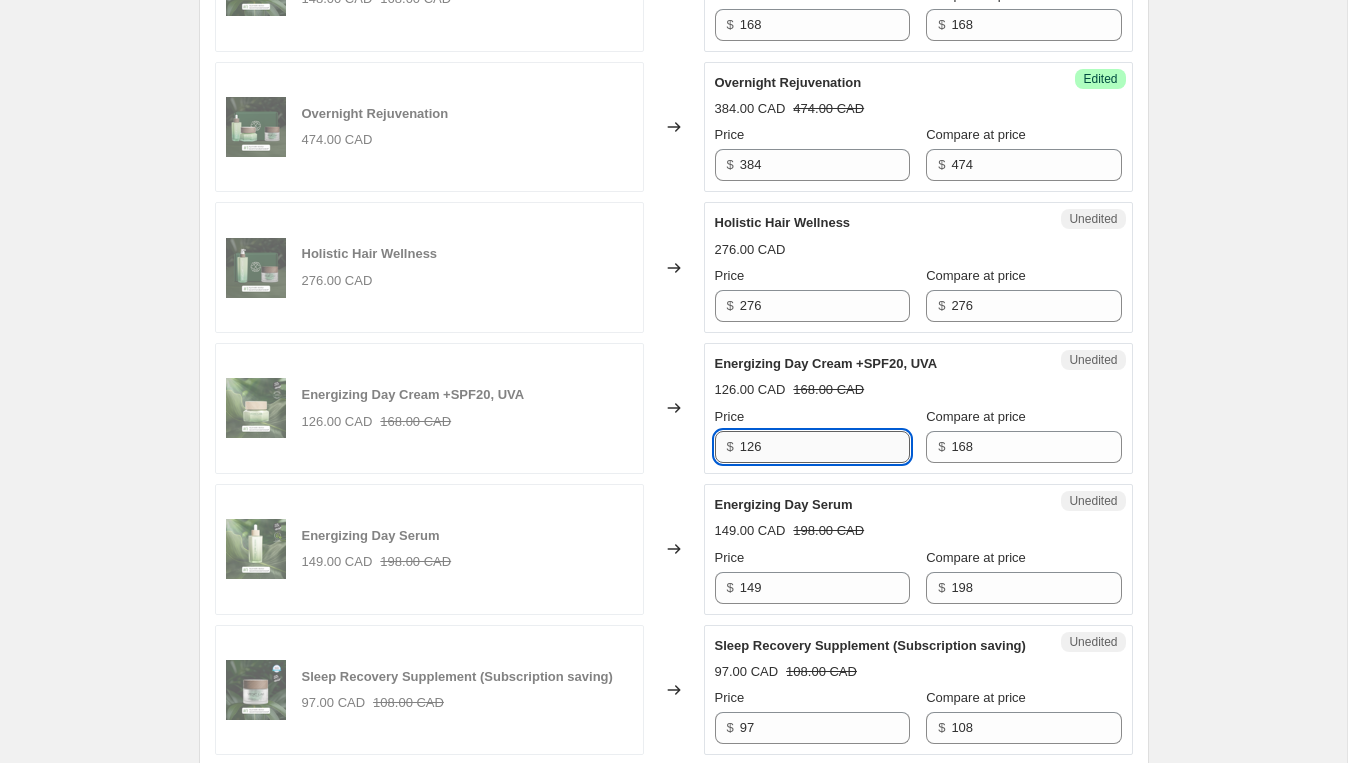 click on "126" at bounding box center [825, 447] 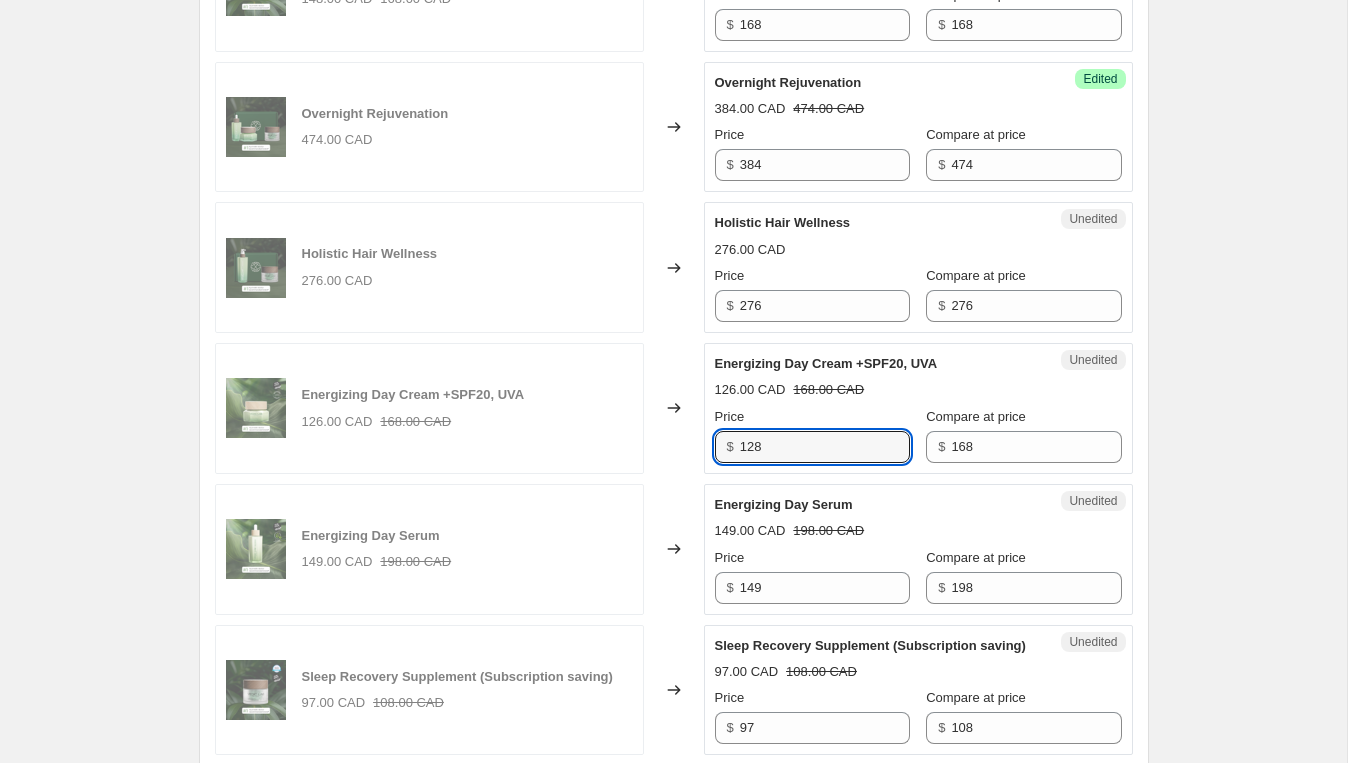 type on "128" 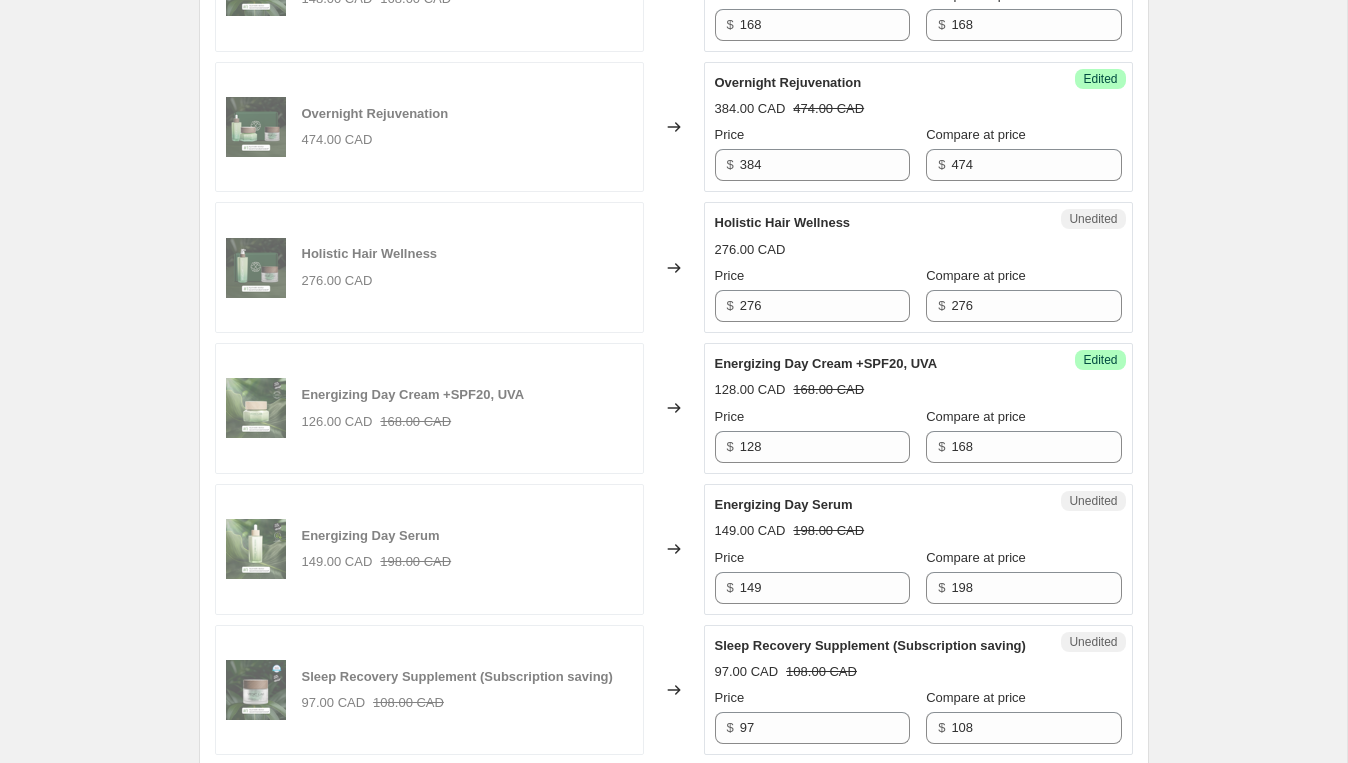 click on "Energizing Day Cream +SPF20, UVA" at bounding box center (878, 364) 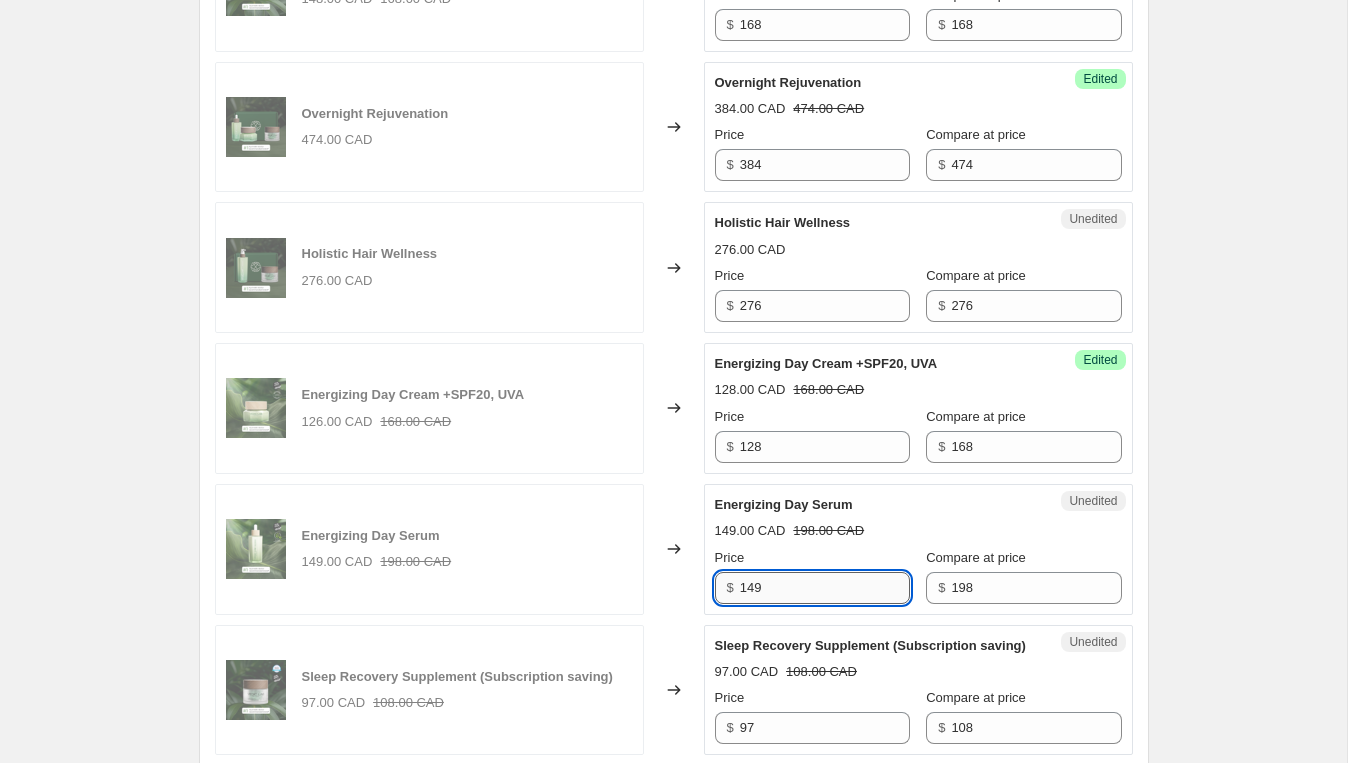 click on "149" at bounding box center (825, 588) 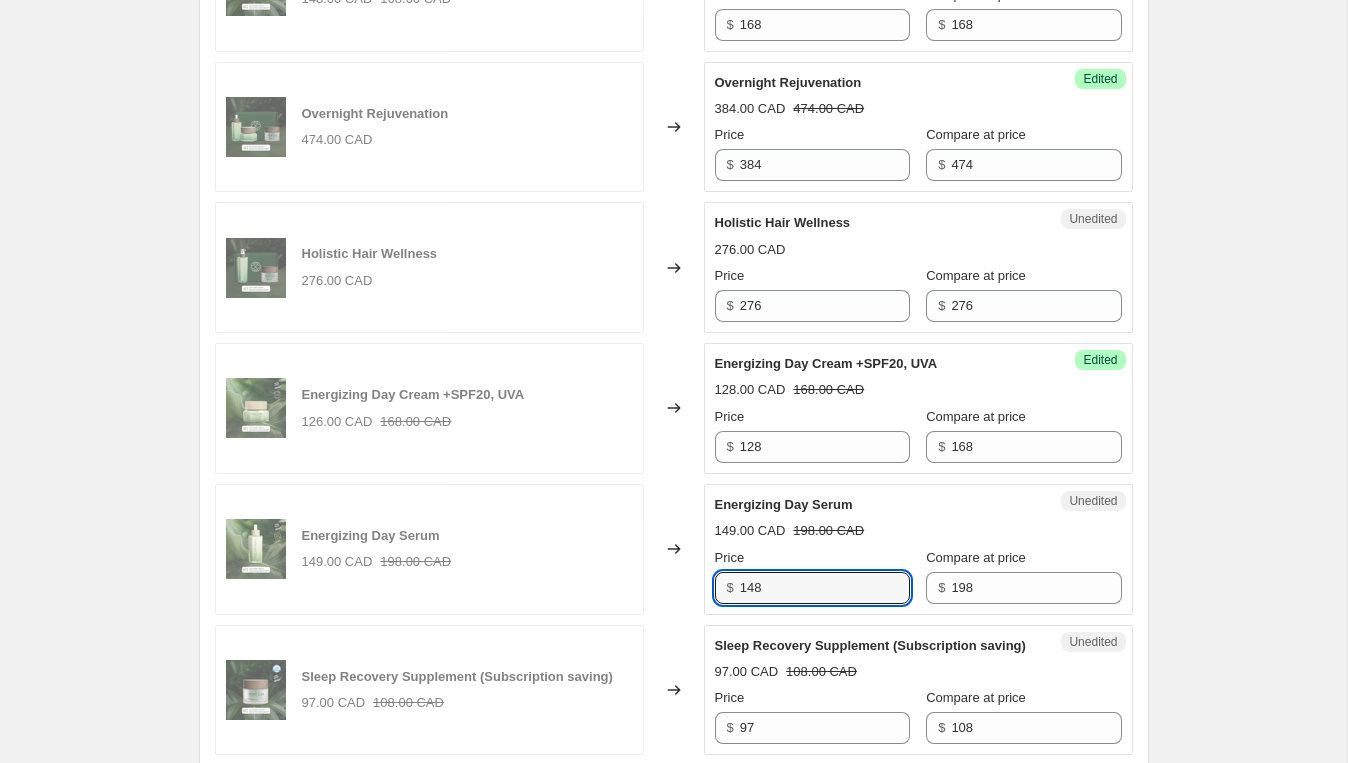 type on "148" 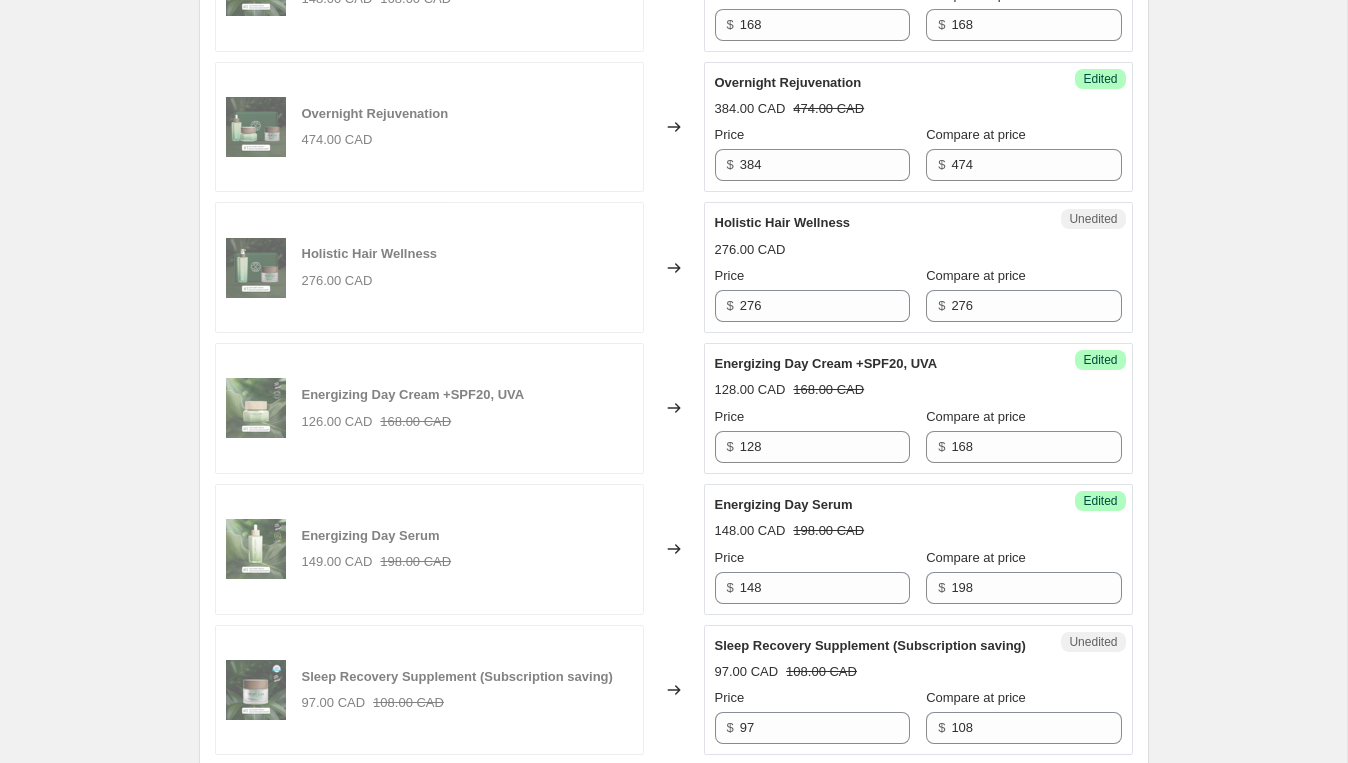 click on "Energizing Day Serum" at bounding box center [878, 505] 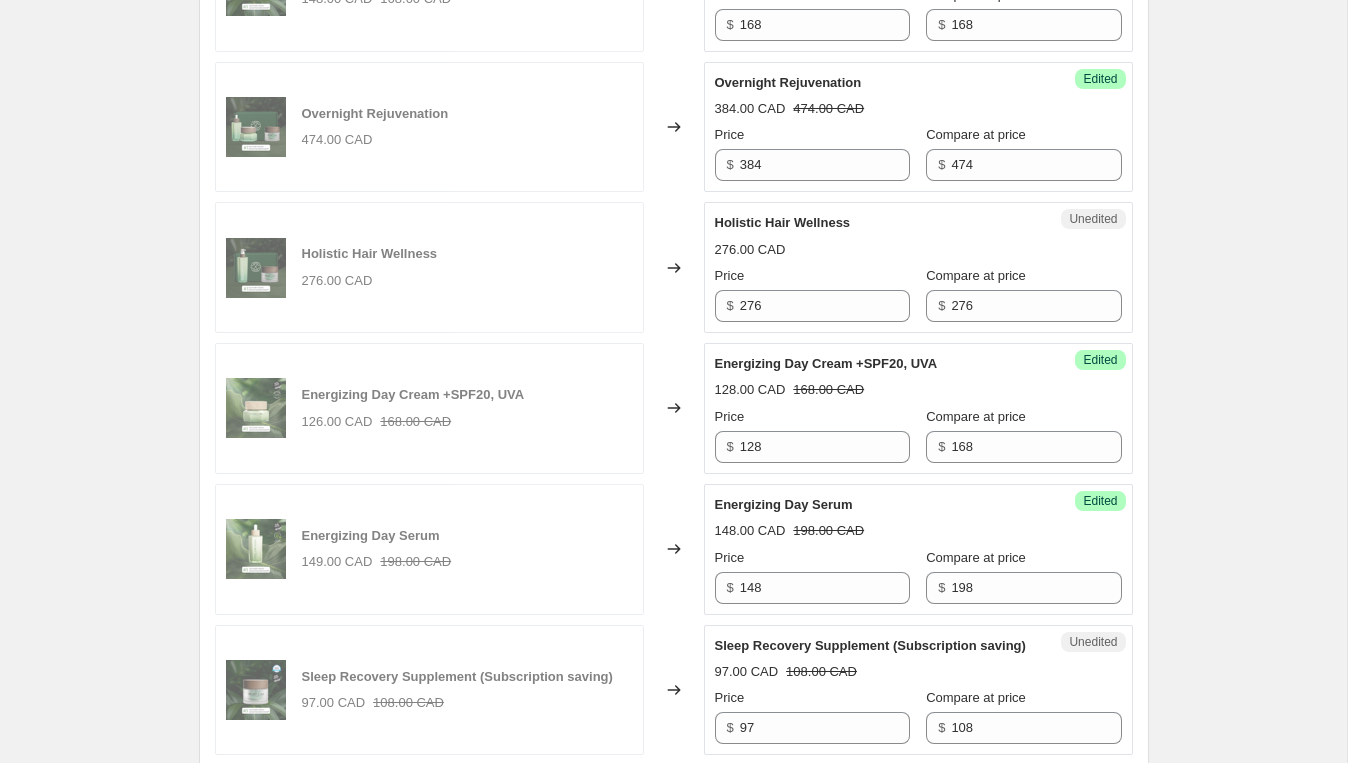 click on "Energizing Day Serum" at bounding box center [878, 505] 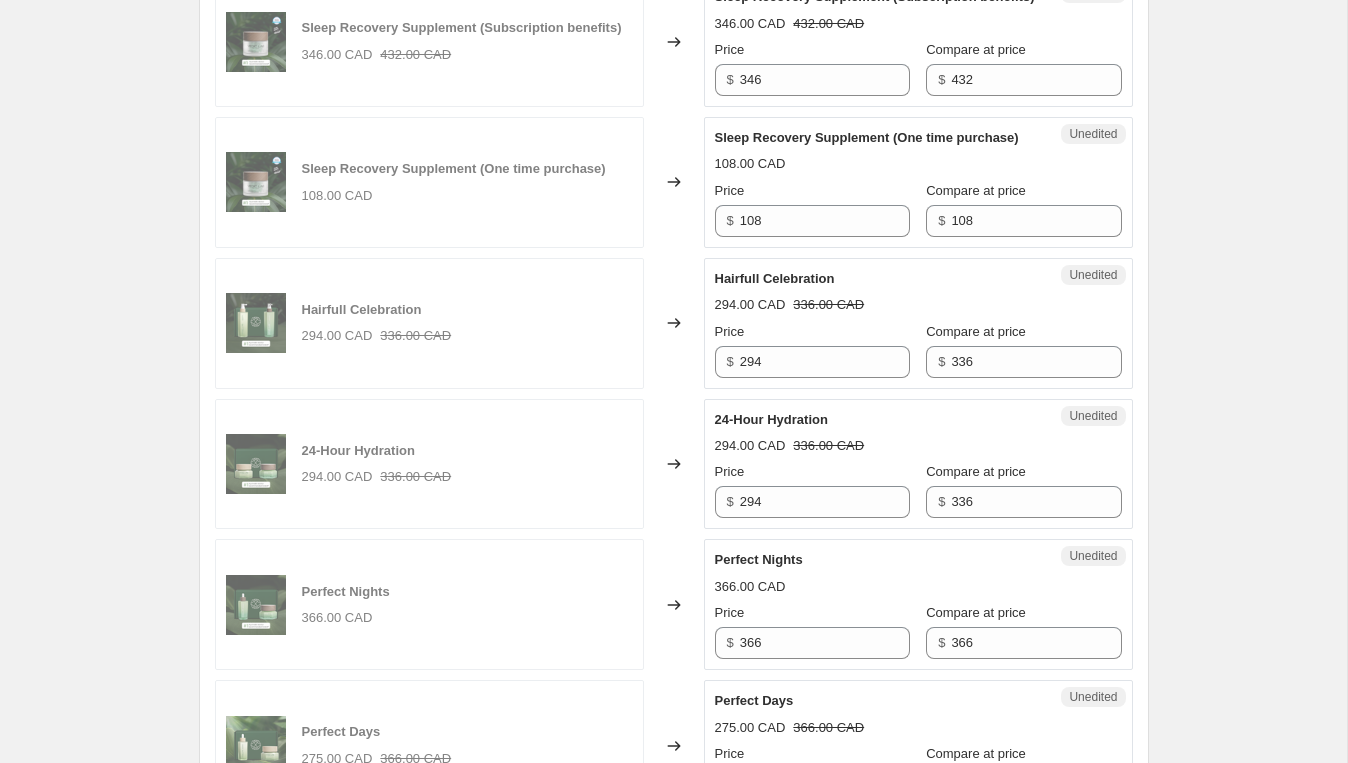 scroll, scrollTop: 2123, scrollLeft: 0, axis: vertical 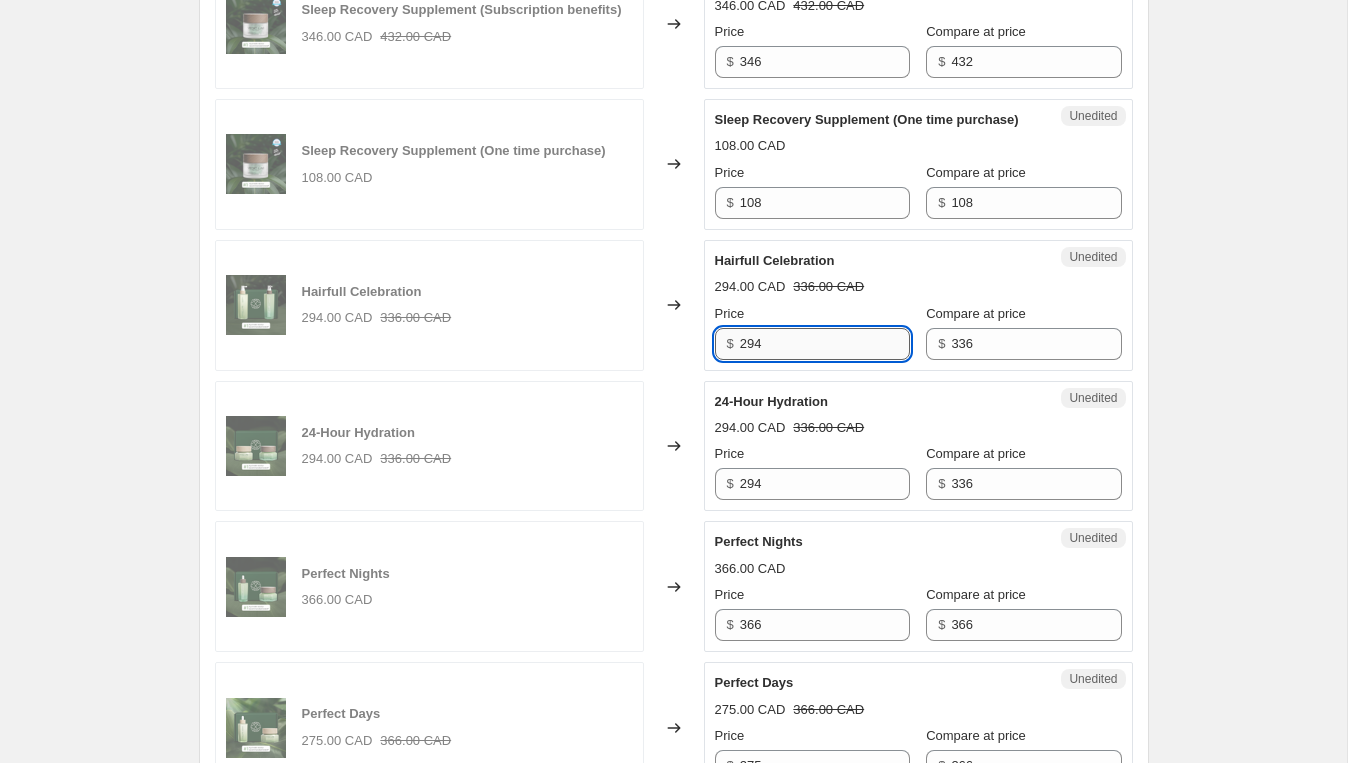 click on "294" at bounding box center (825, 344) 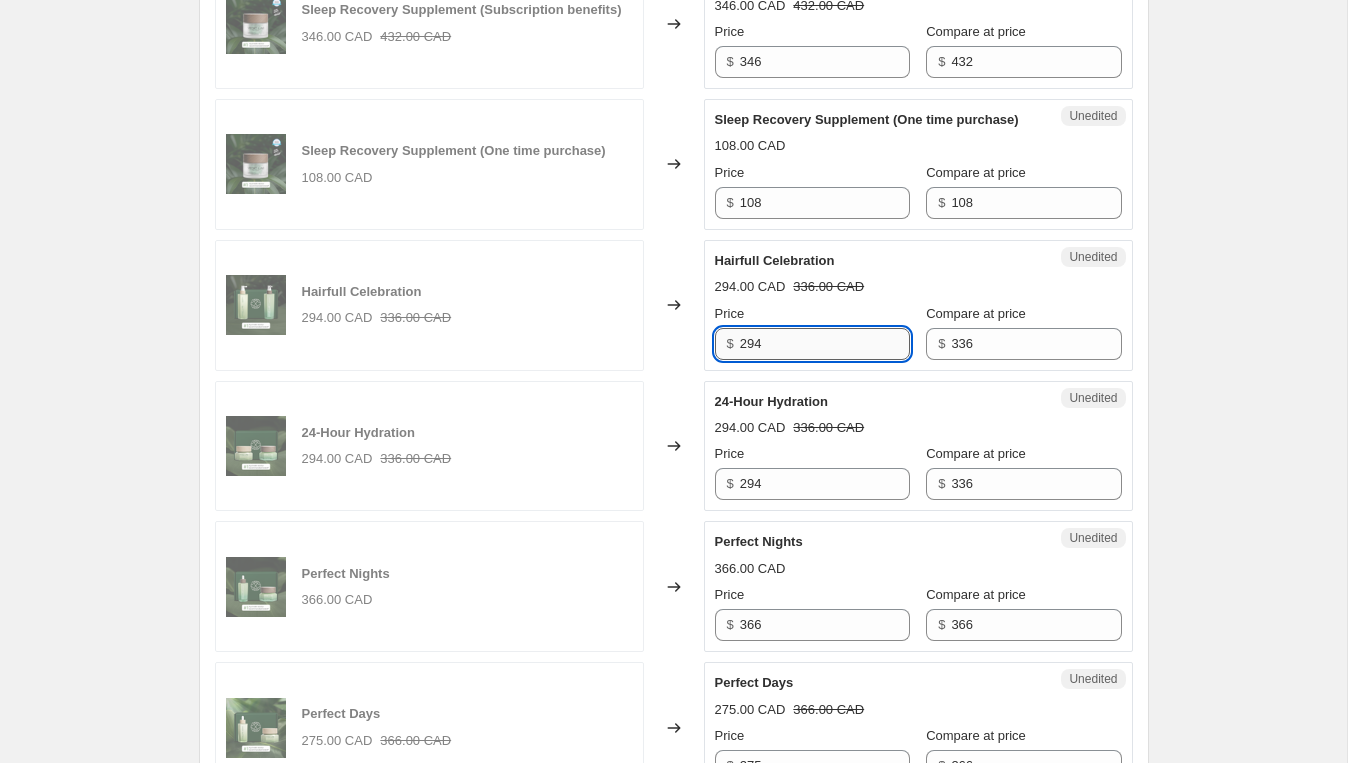 click on "294" at bounding box center (825, 344) 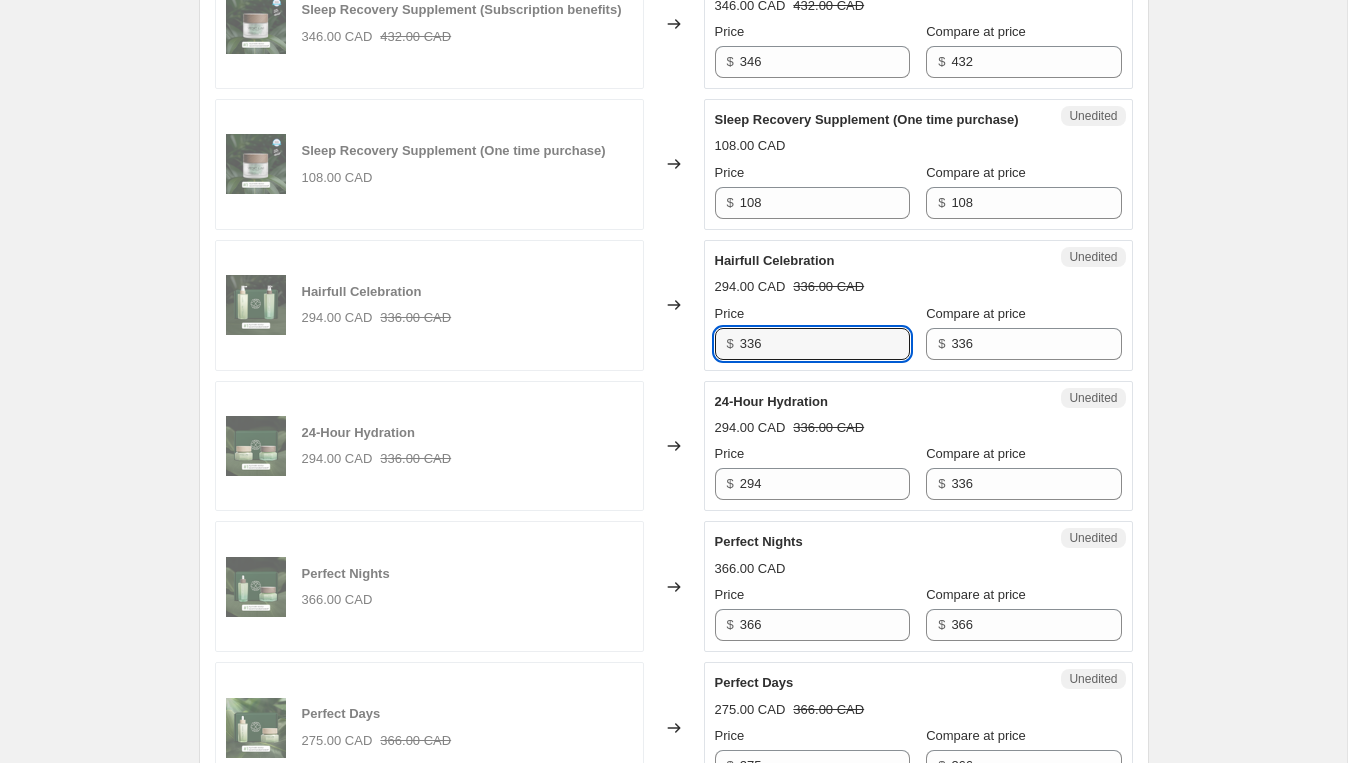 type on "336" 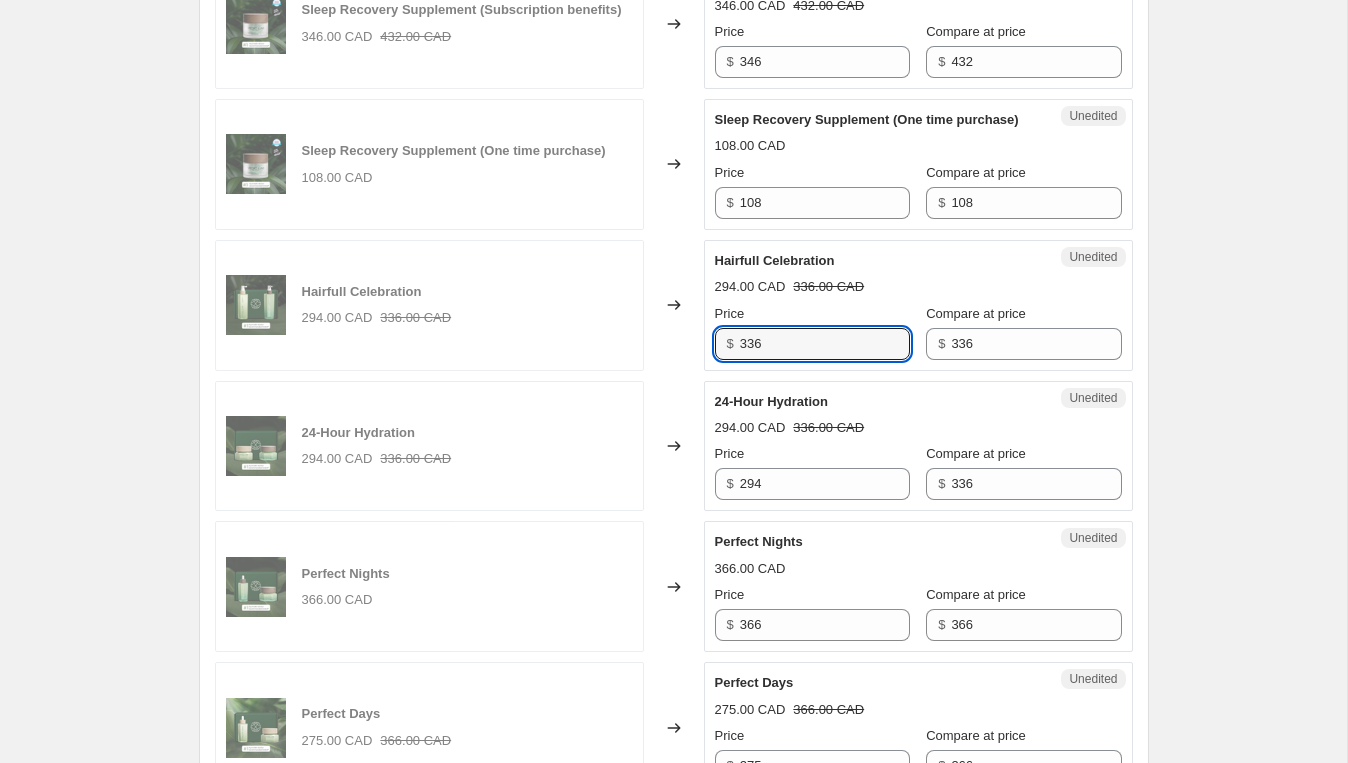 click on "294.00 CAD 336.00 CAD" at bounding box center [918, 287] 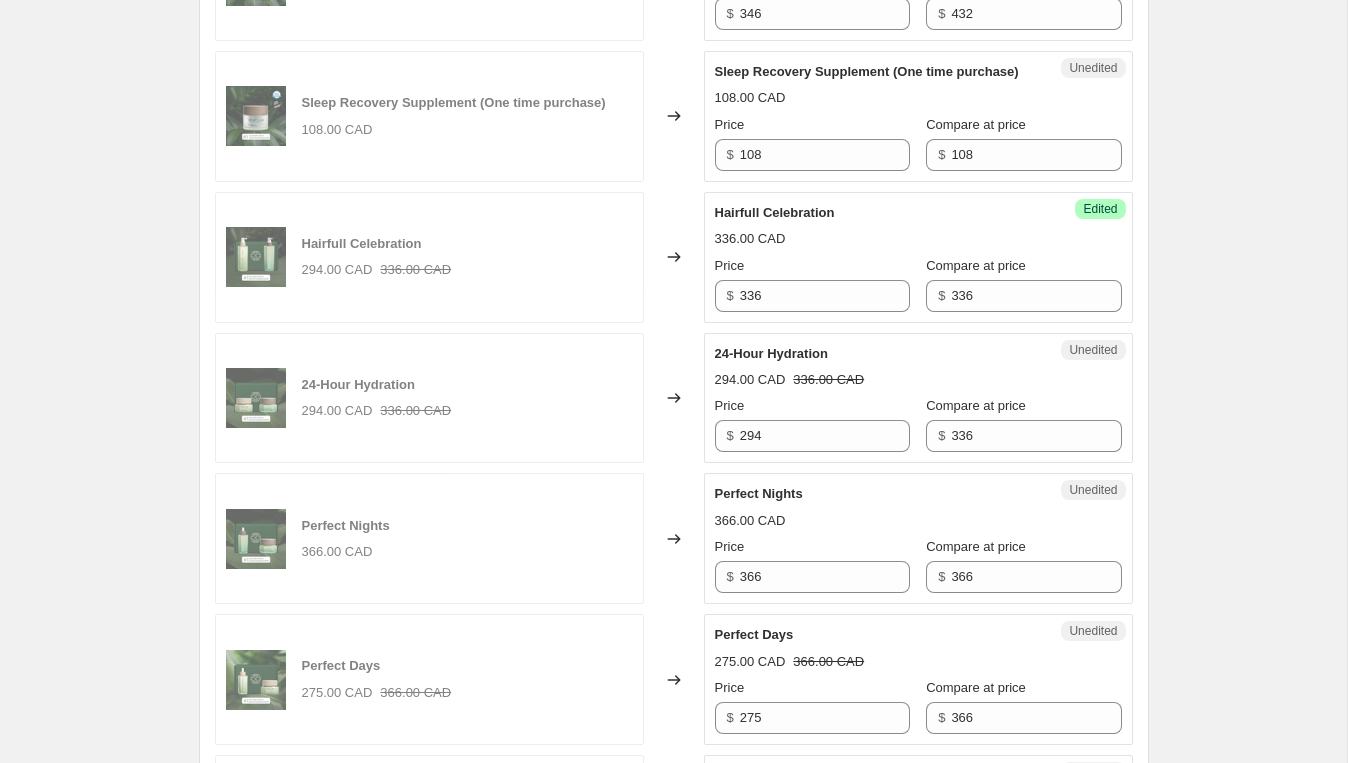 scroll, scrollTop: 2183, scrollLeft: 0, axis: vertical 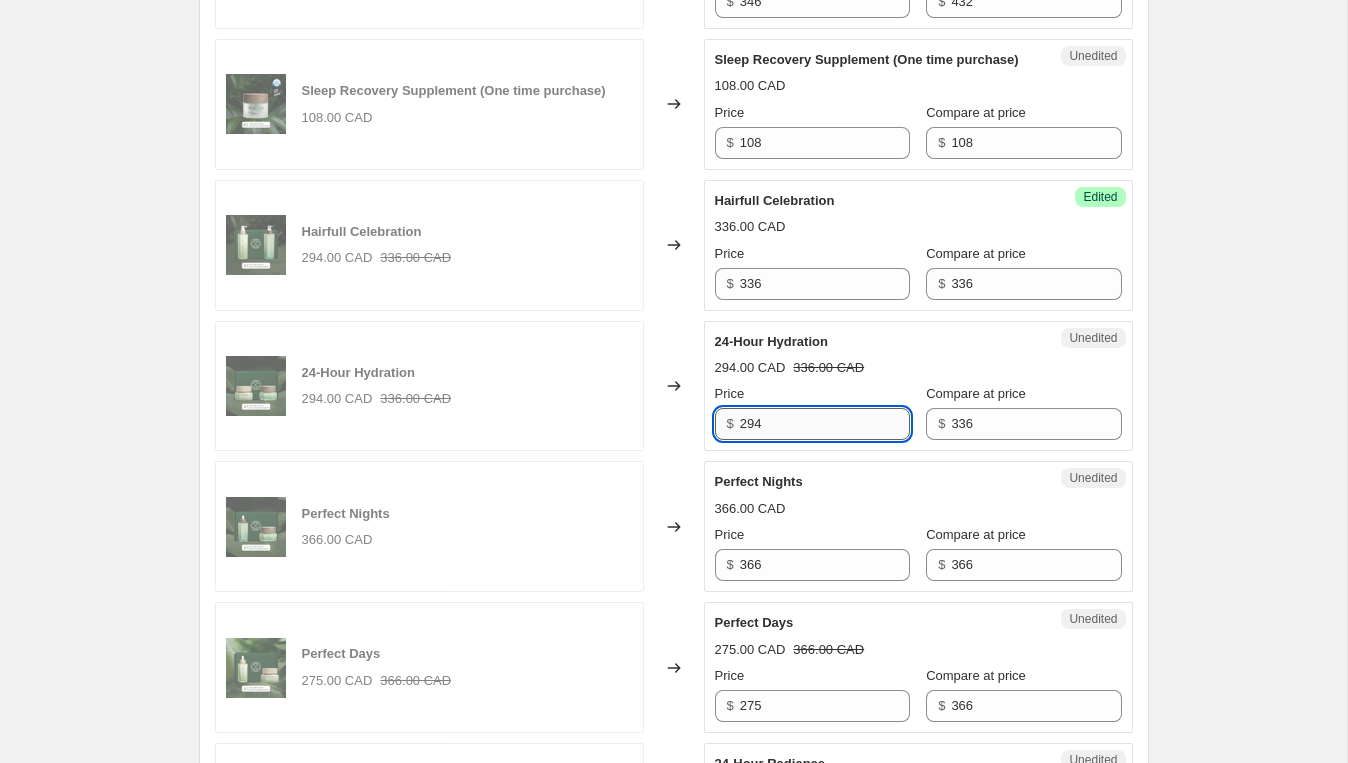 click on "294" at bounding box center (825, 424) 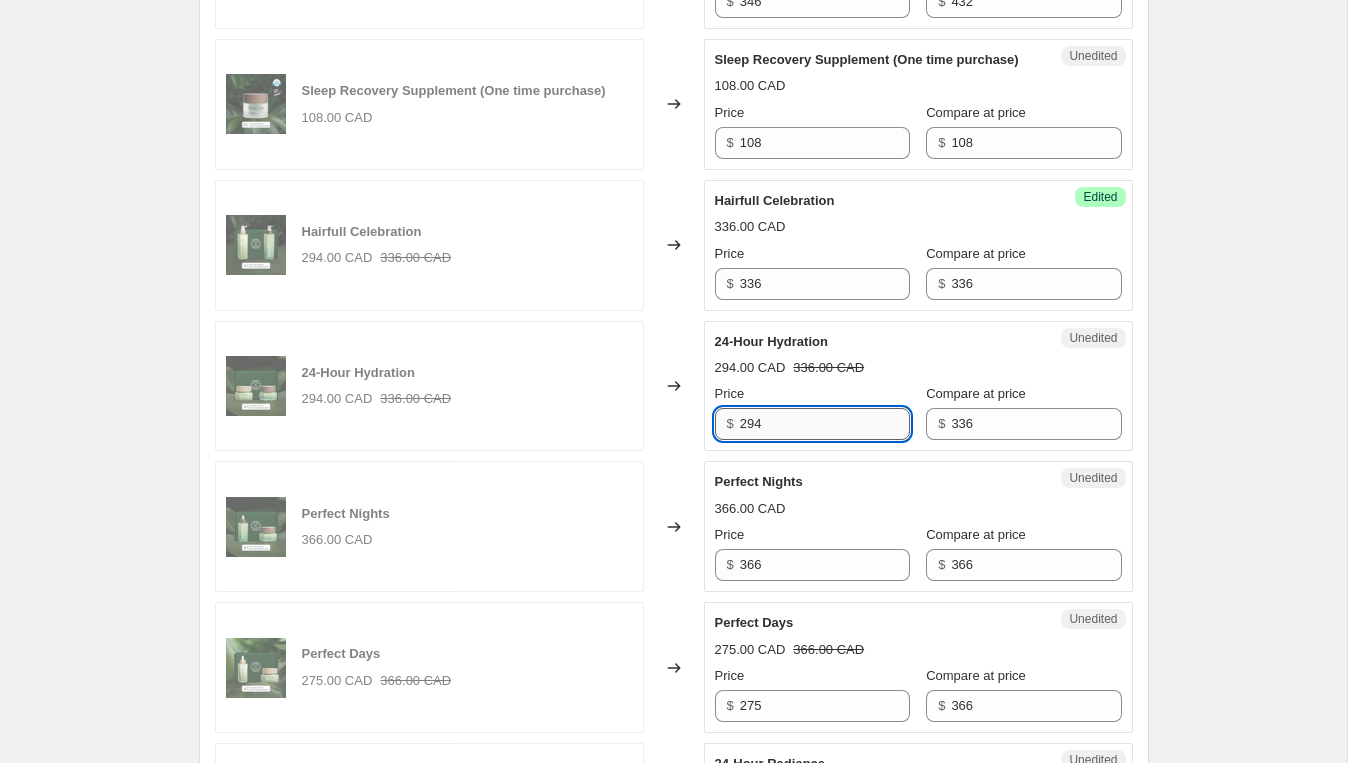click on "294" at bounding box center (825, 424) 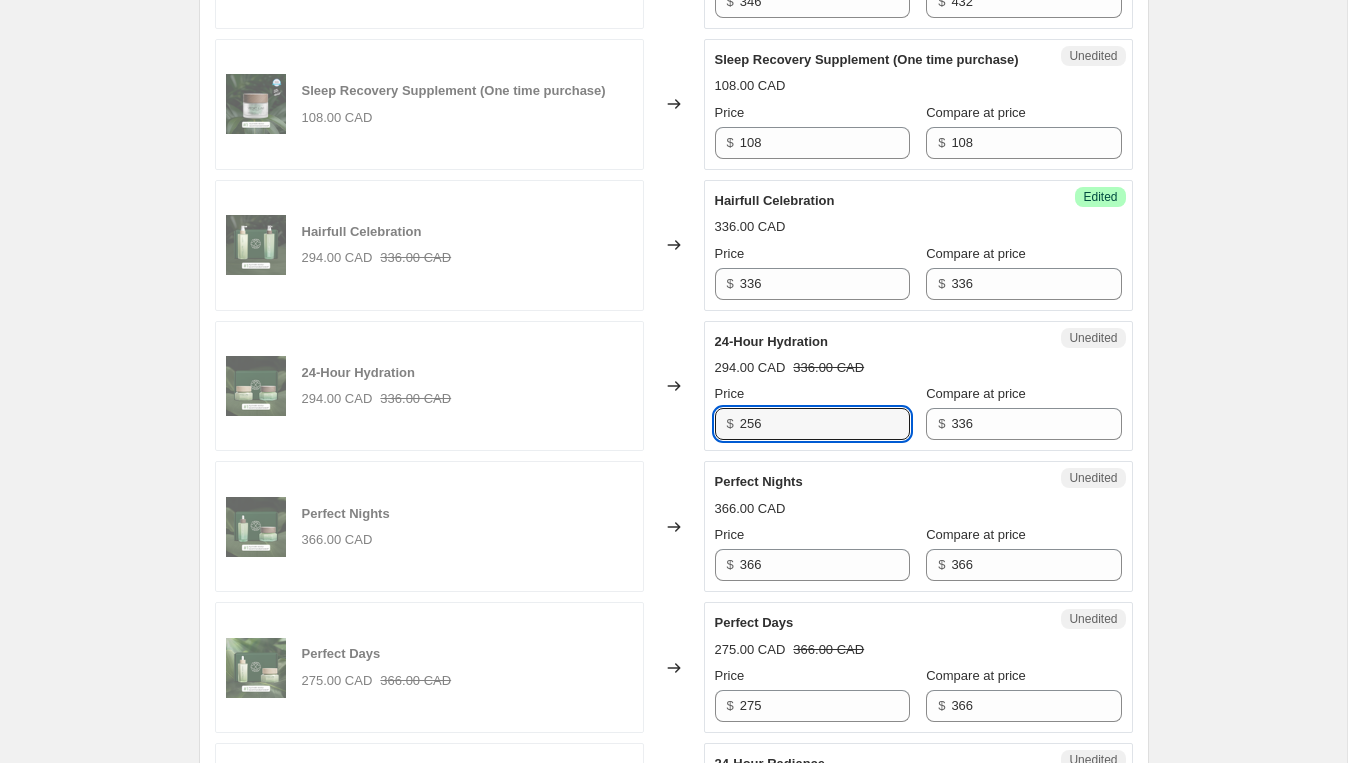 type on "256" 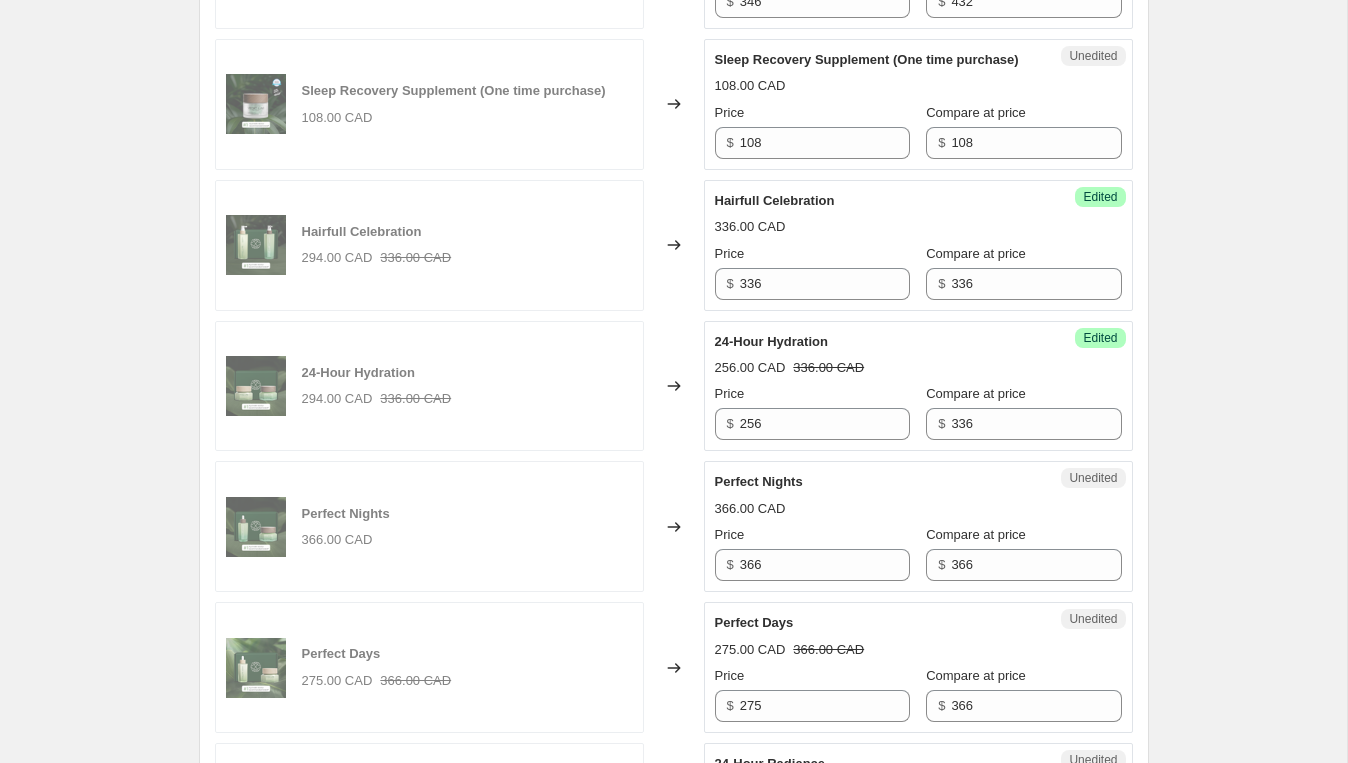 click on "24-Hour Hydration" at bounding box center (878, 342) 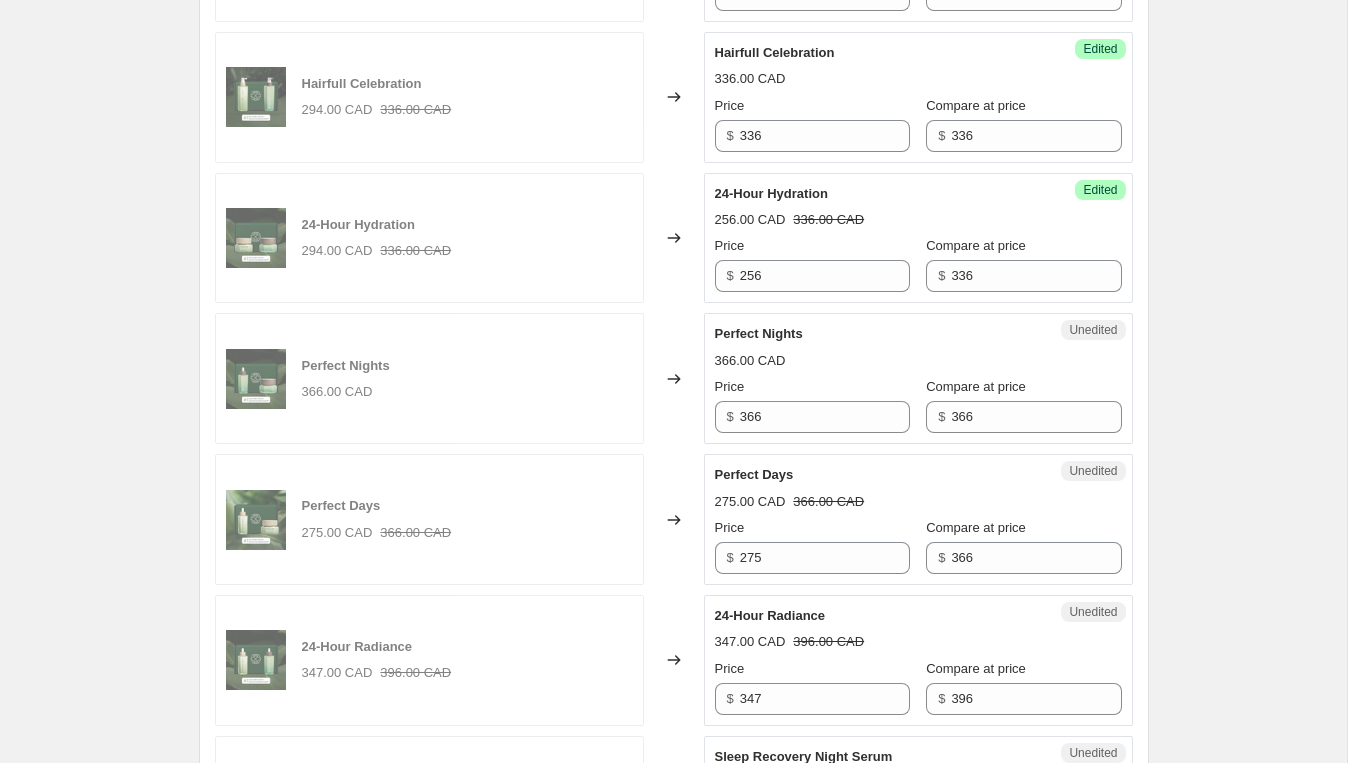 scroll, scrollTop: 2333, scrollLeft: 0, axis: vertical 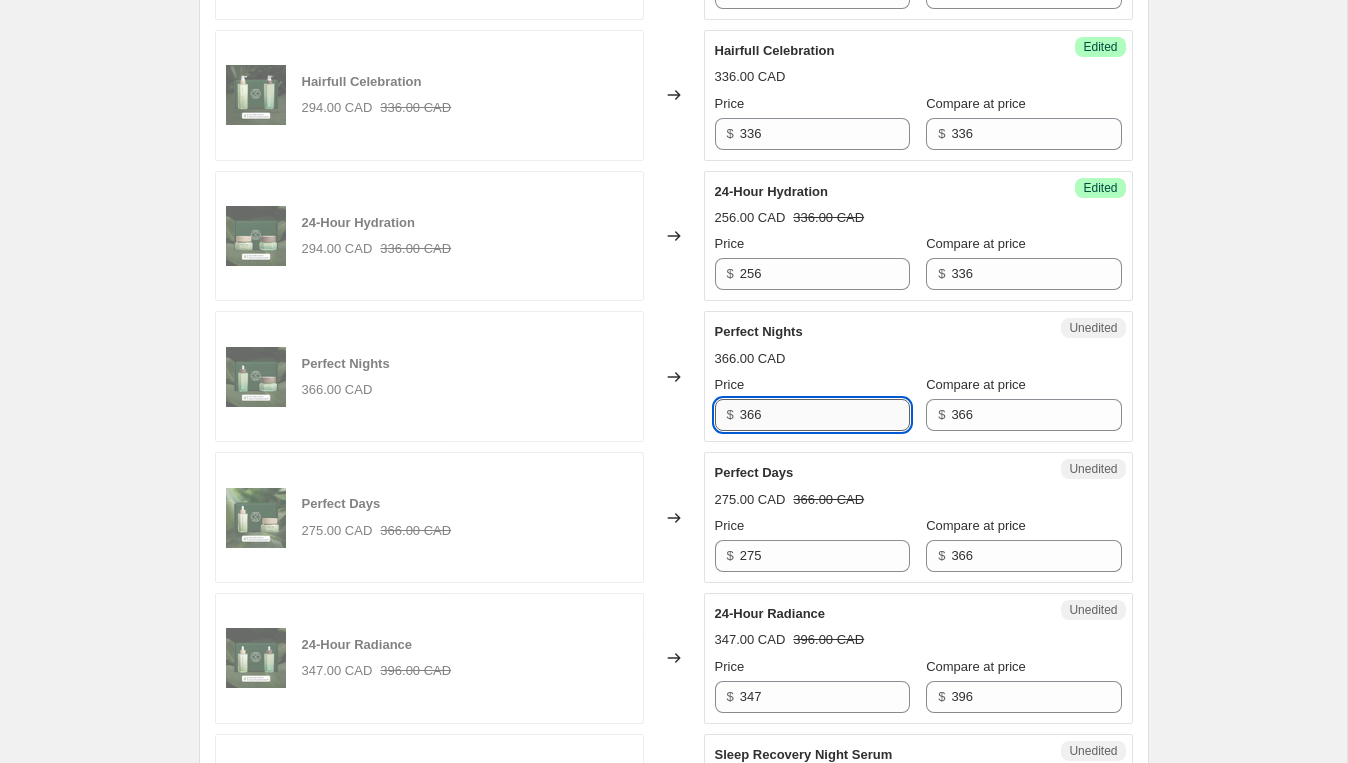 click on "366" at bounding box center [825, 415] 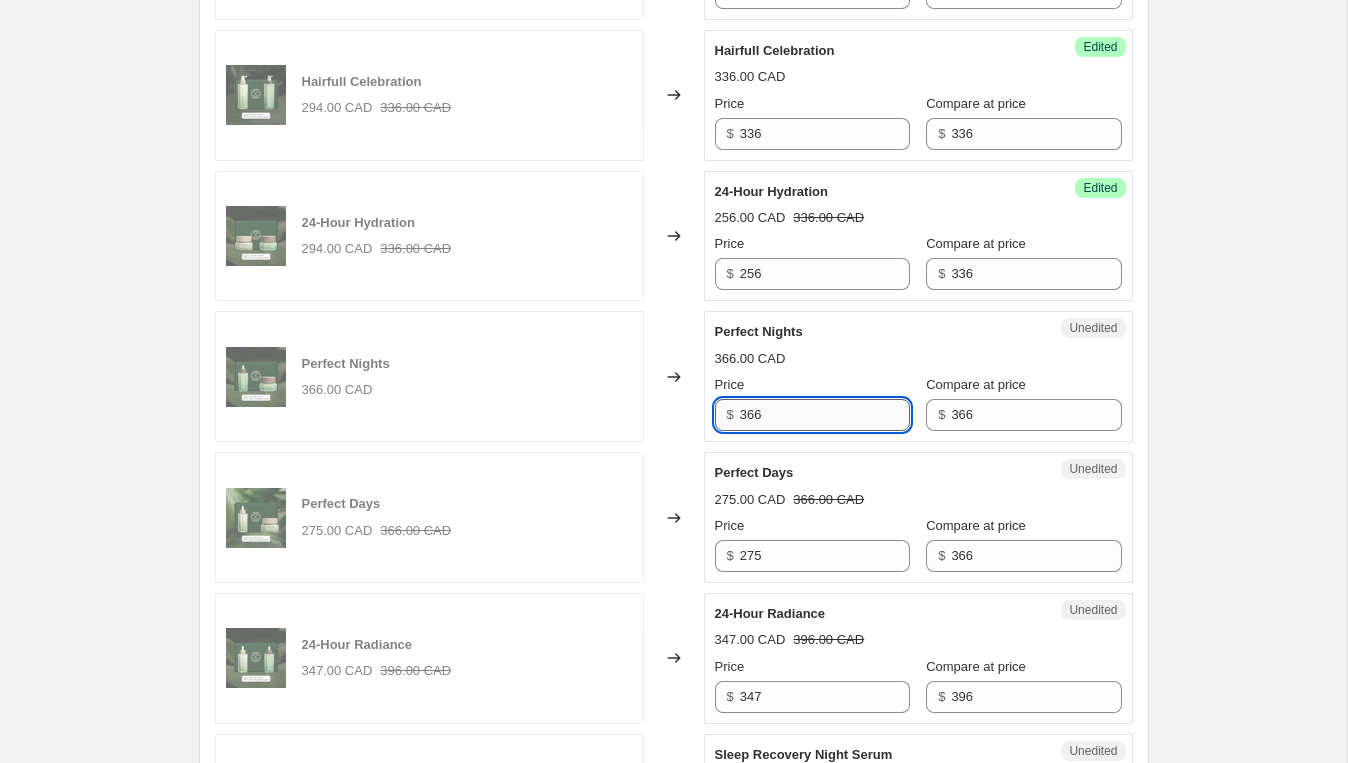 click on "366" at bounding box center (825, 415) 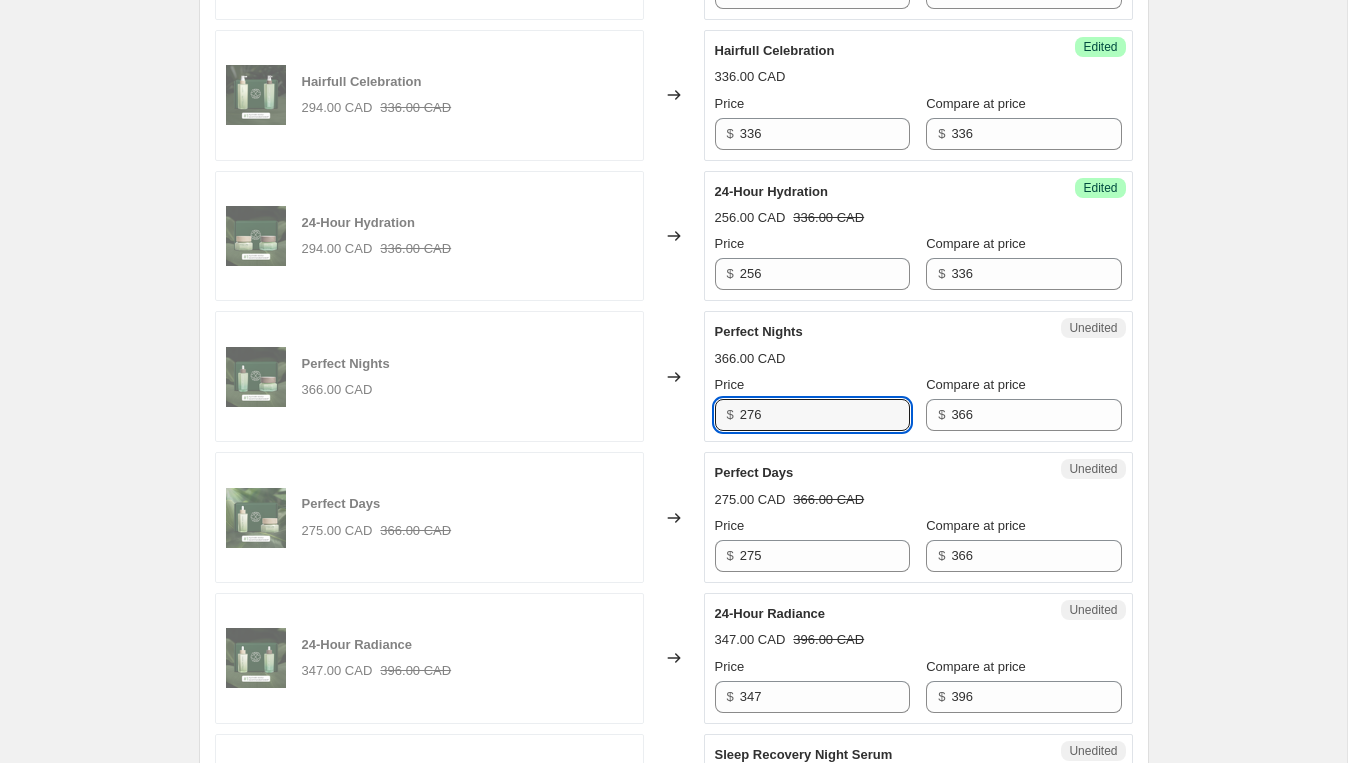 type on "276" 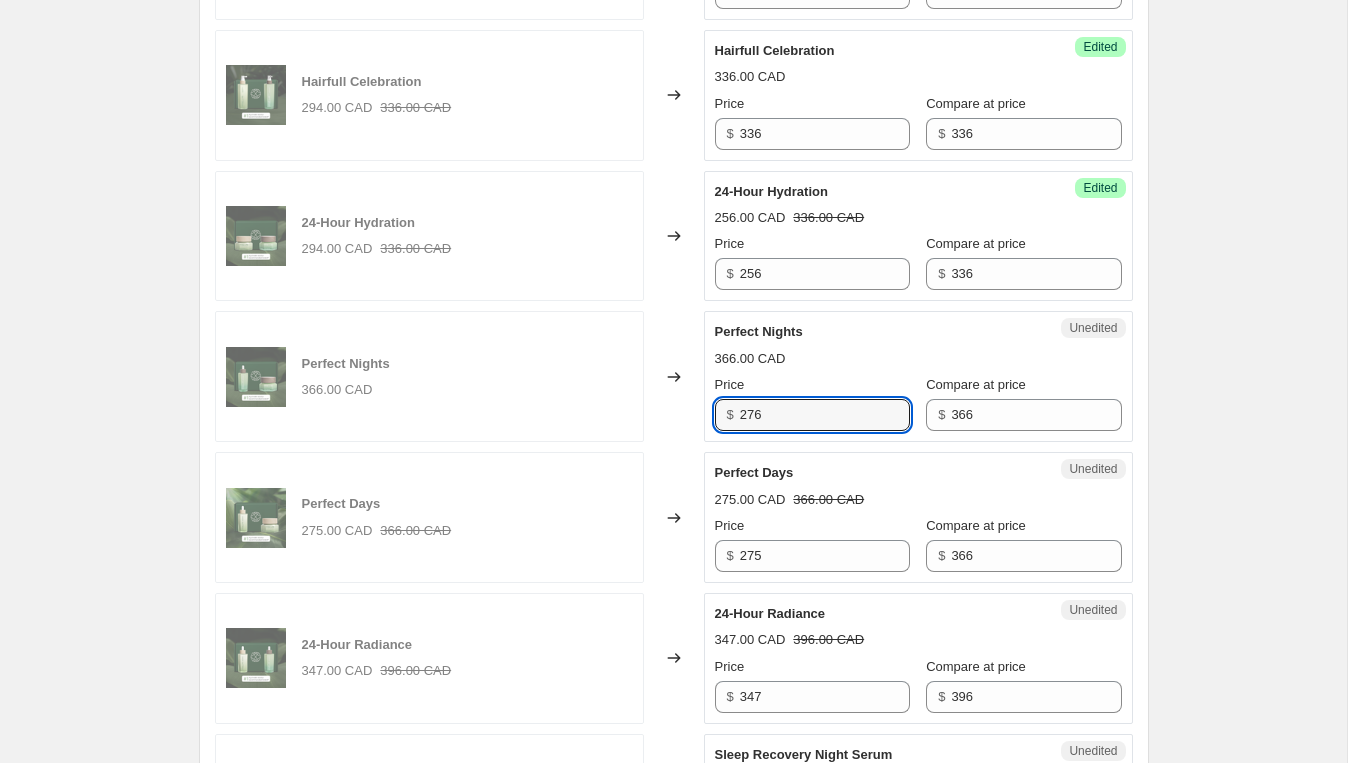 click on "Price $ 275" at bounding box center (812, 544) 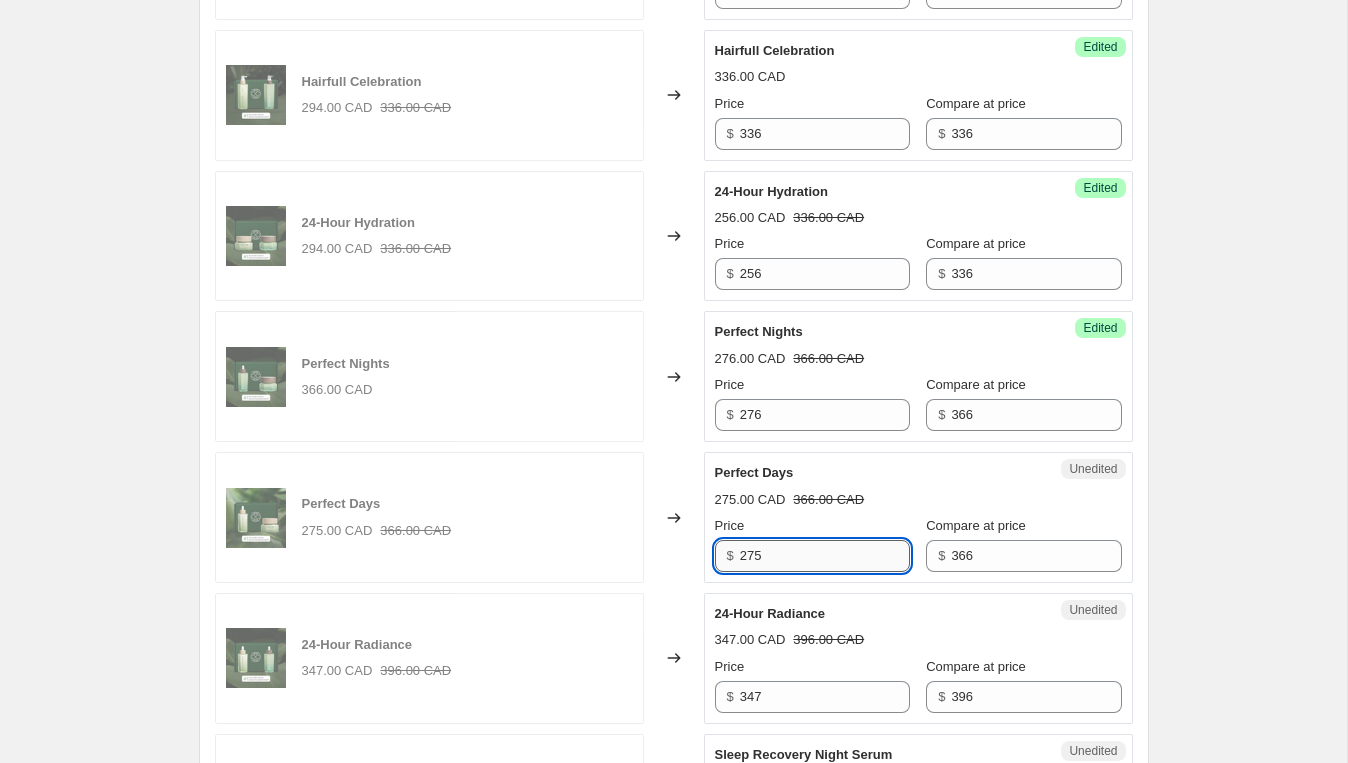 click on "275" at bounding box center (825, 556) 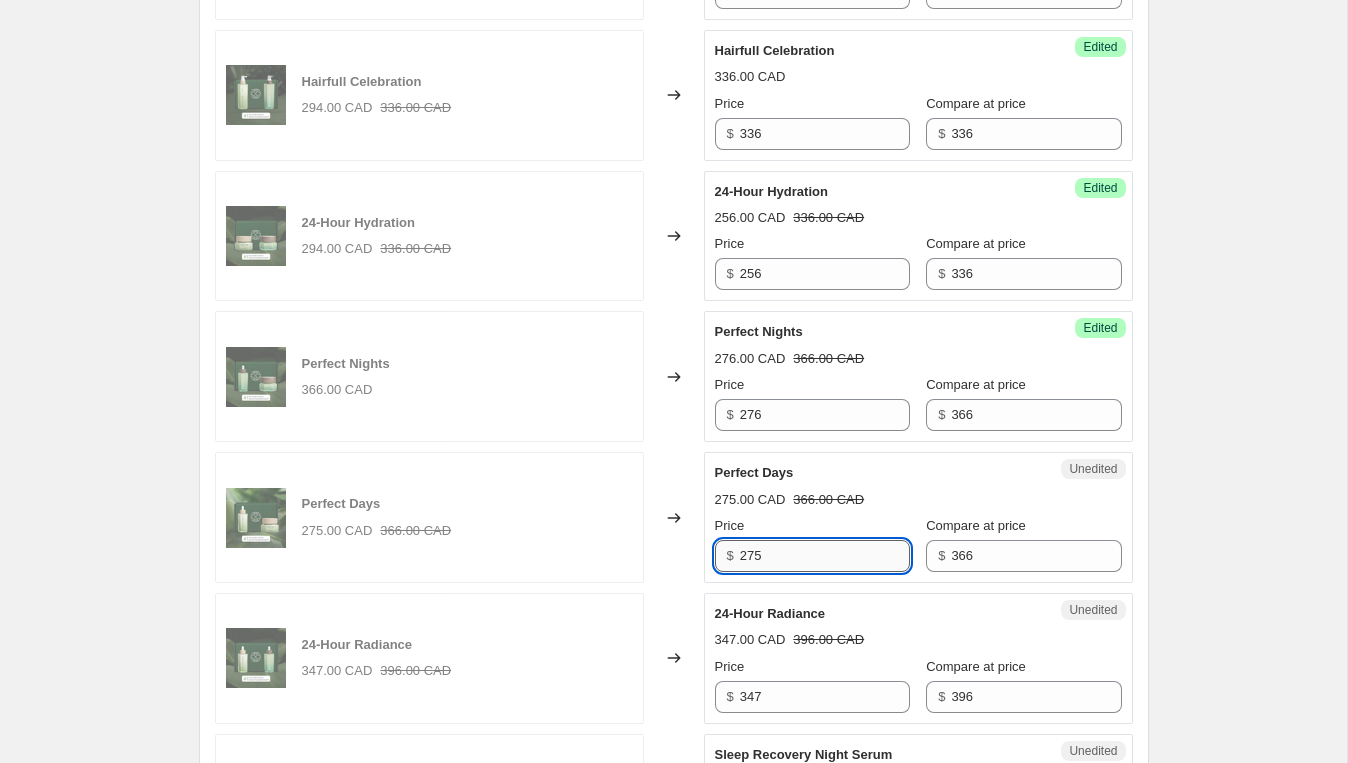 click on "275" at bounding box center [825, 556] 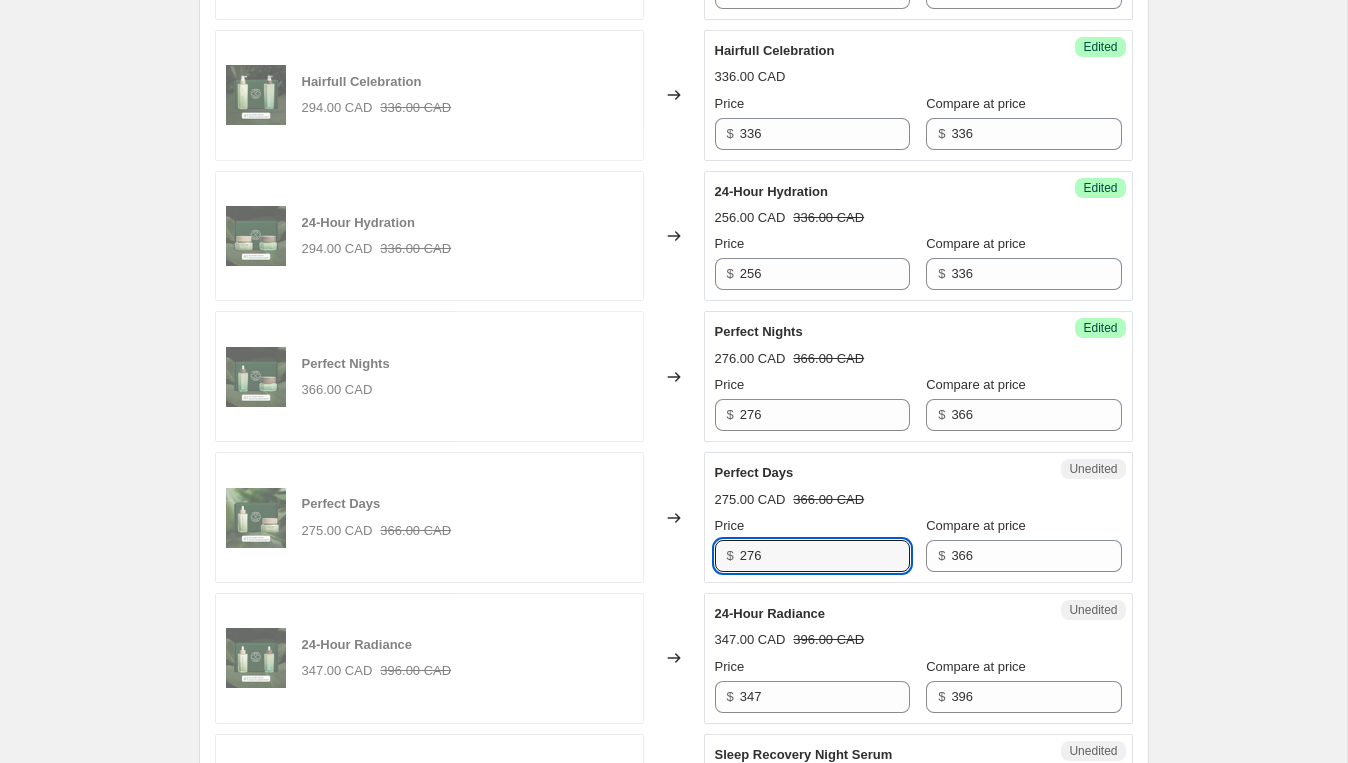 type on "276" 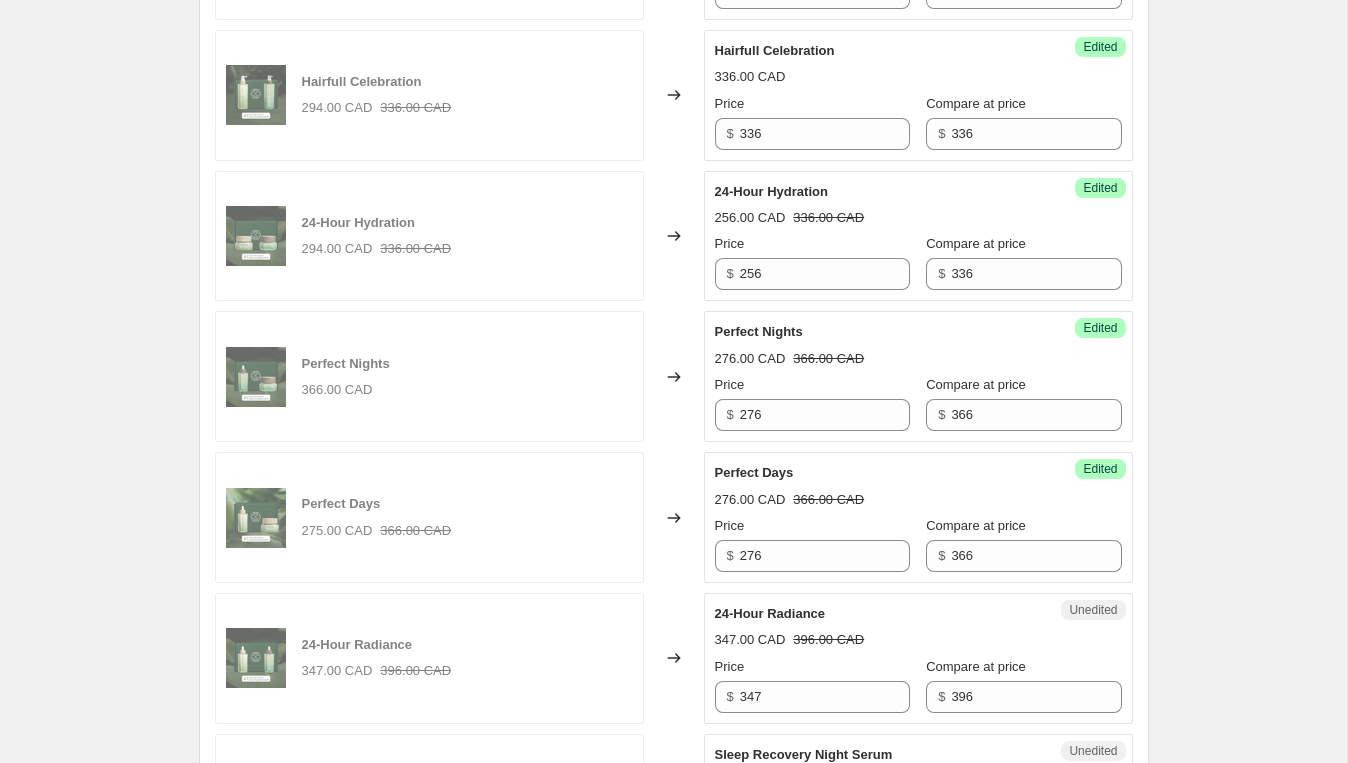 click on "Perfect Days" at bounding box center (878, 473) 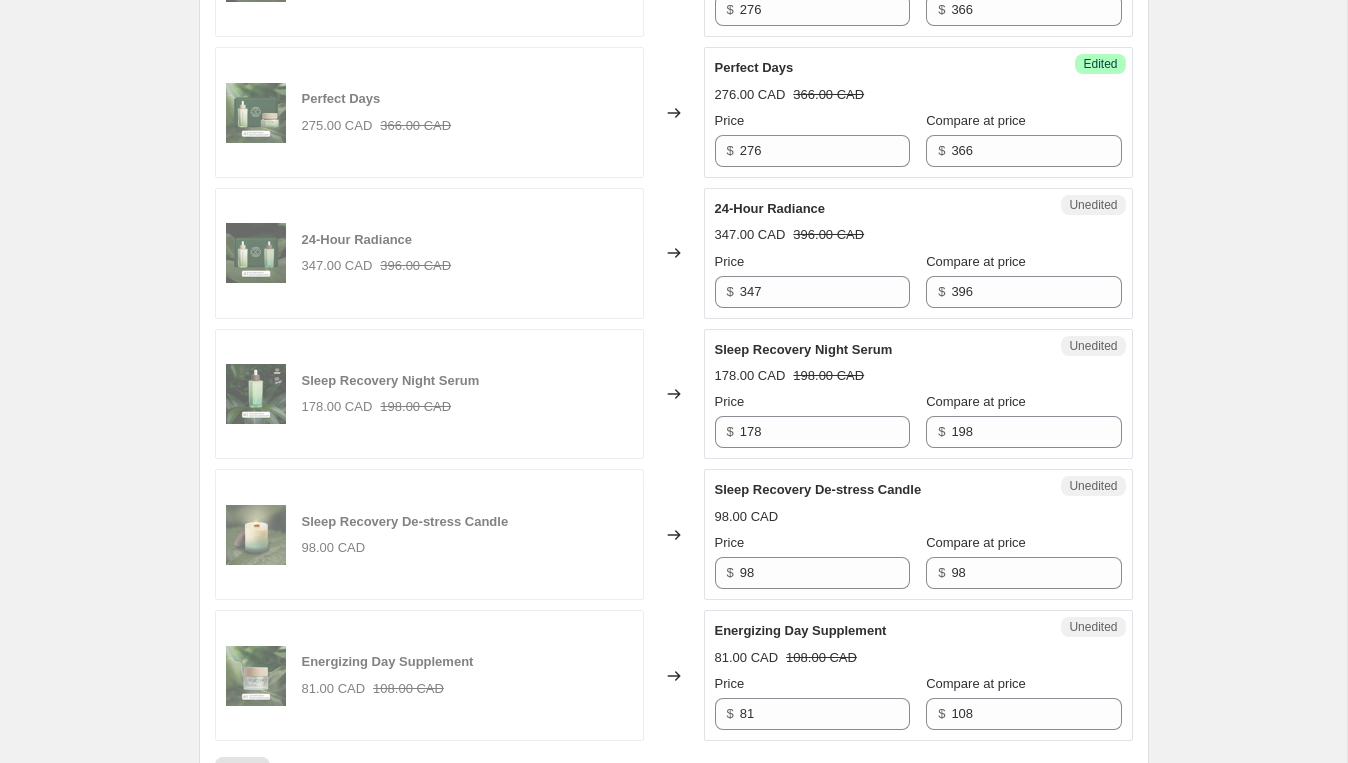 scroll, scrollTop: 2739, scrollLeft: 0, axis: vertical 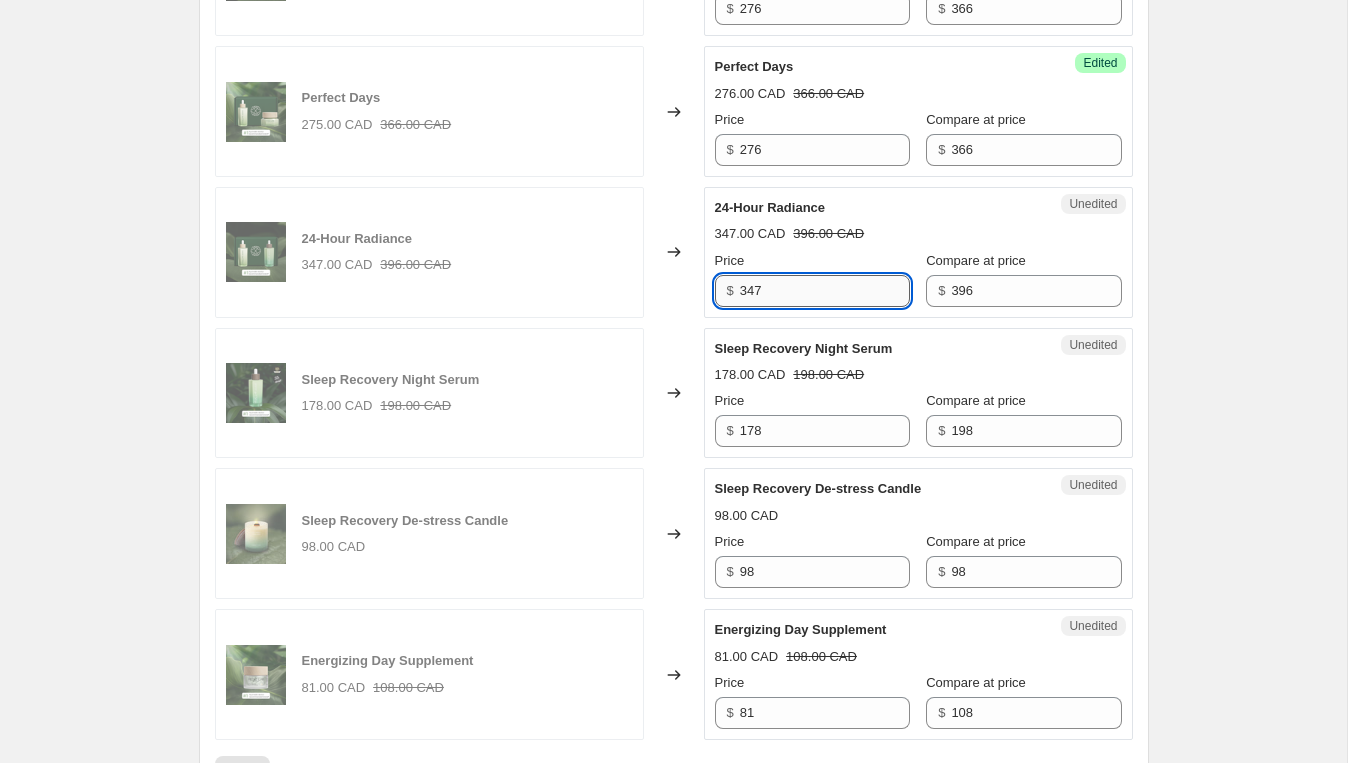 click on "347" at bounding box center (825, 291) 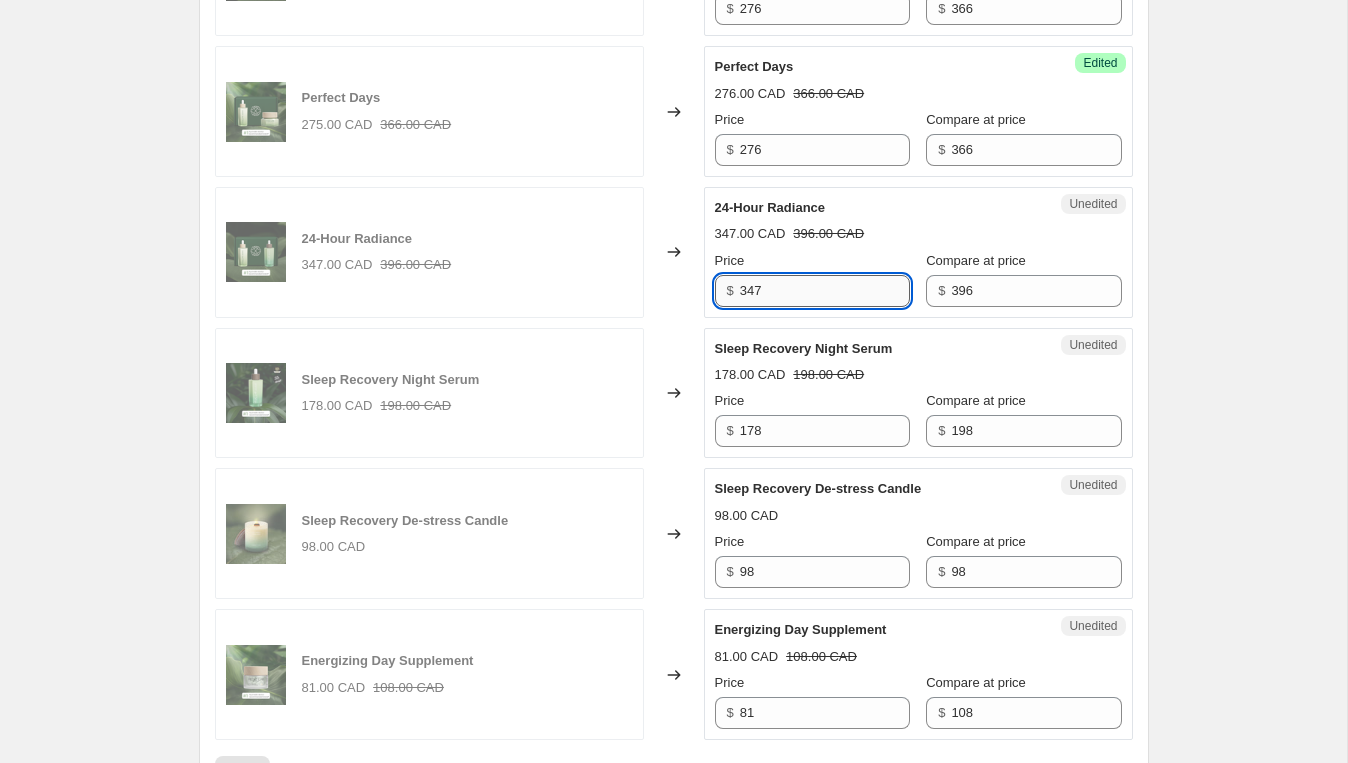 click on "347" at bounding box center (825, 291) 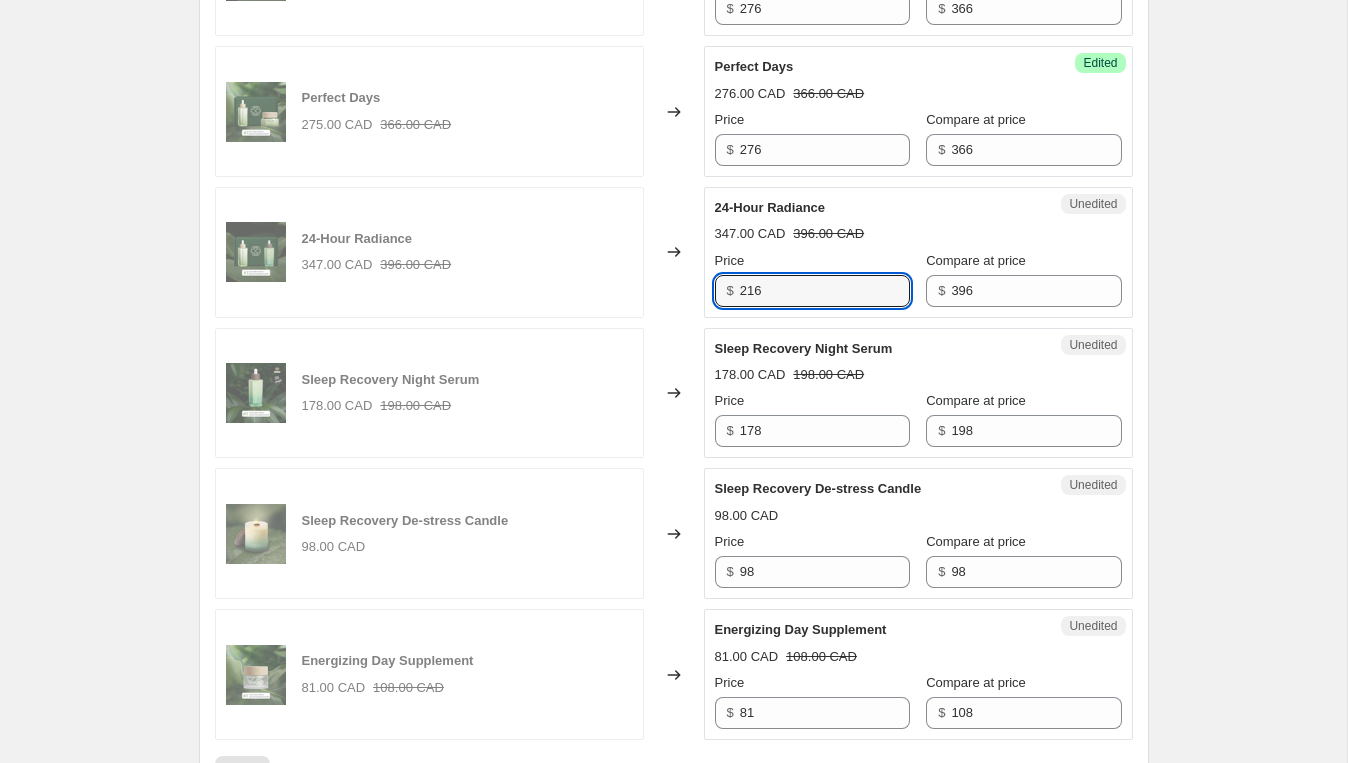 type on "216" 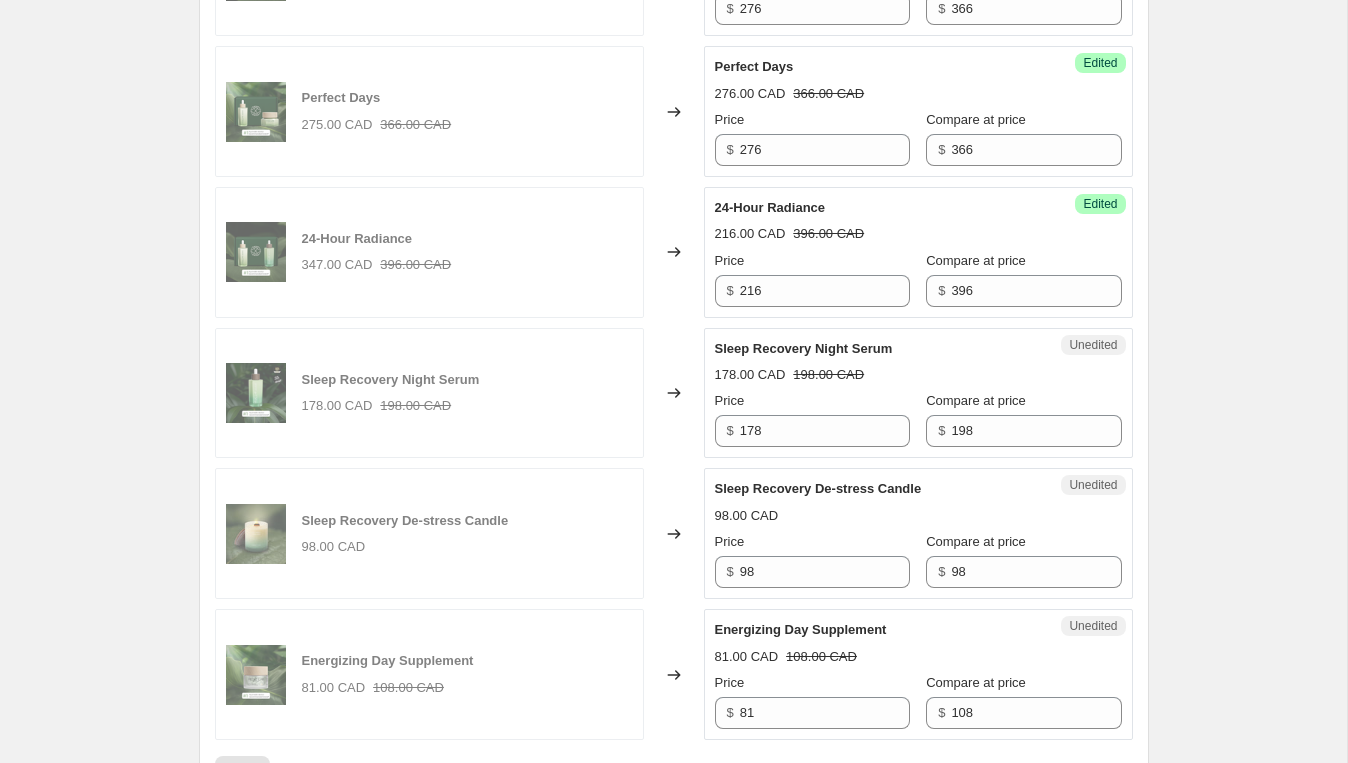 click on "24-Hour Radiance" at bounding box center (878, 208) 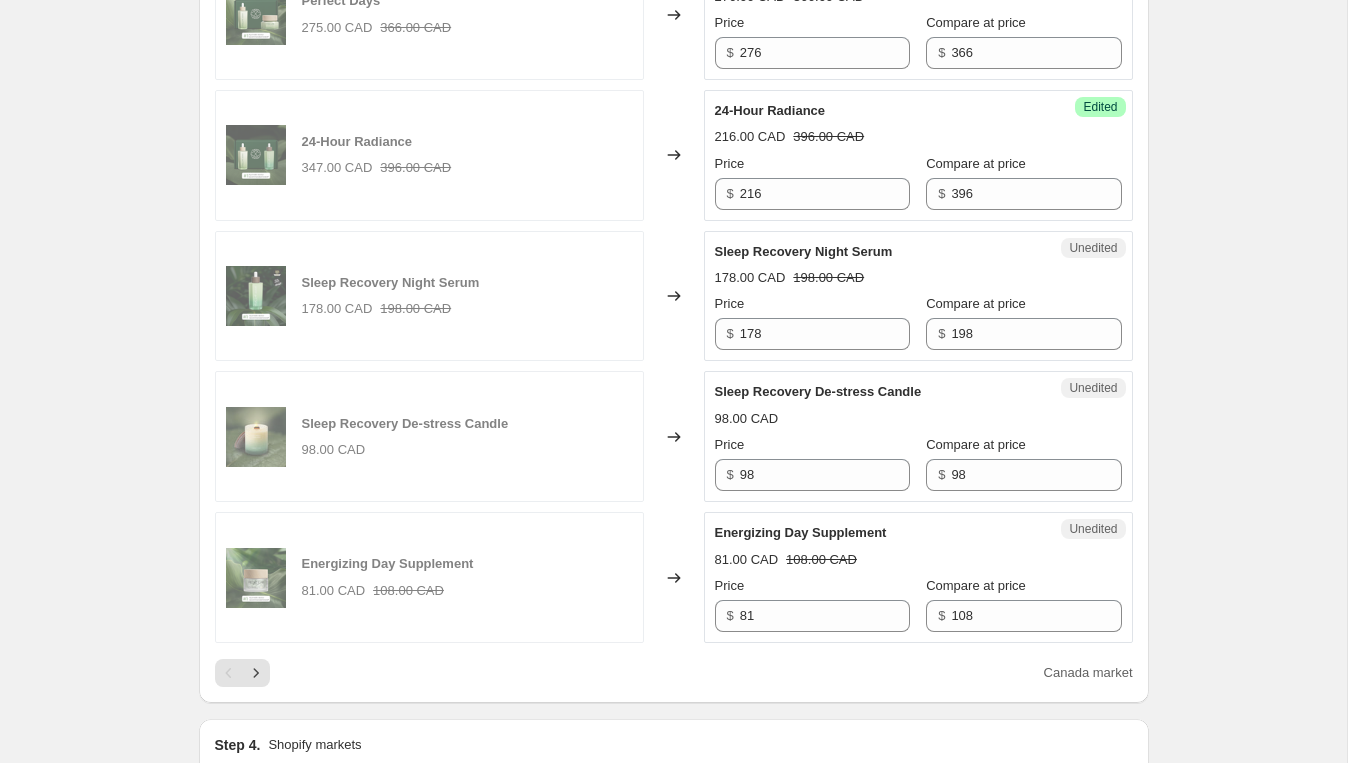 scroll, scrollTop: 2843, scrollLeft: 0, axis: vertical 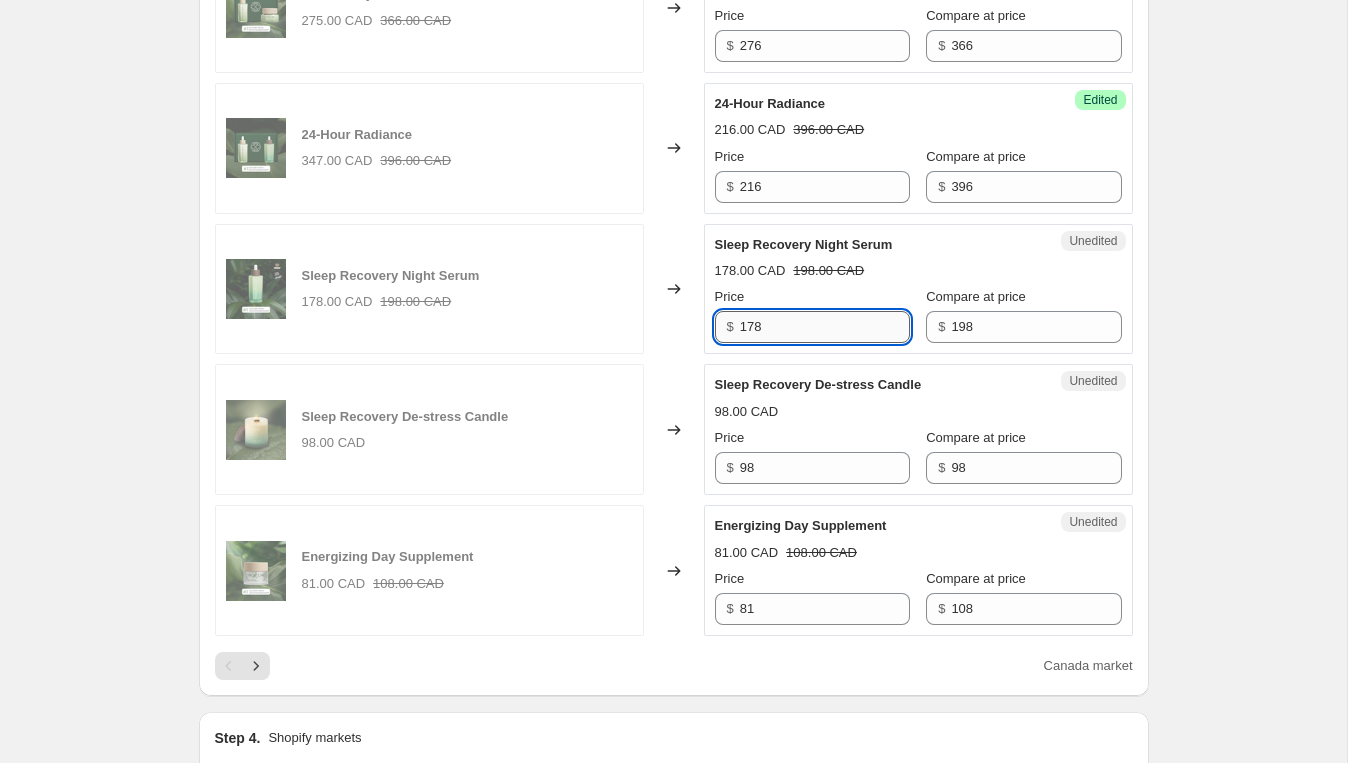 click on "178" at bounding box center [825, 327] 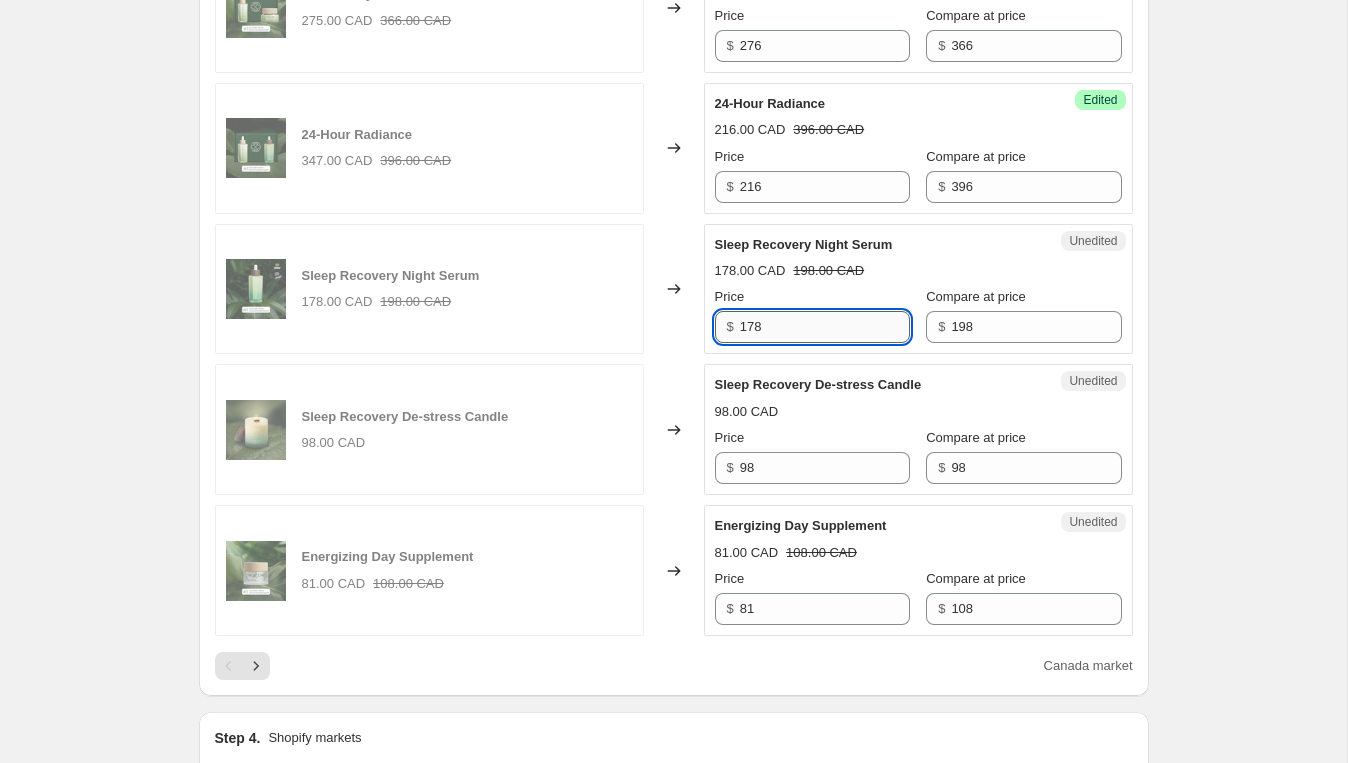click on "178" at bounding box center (825, 327) 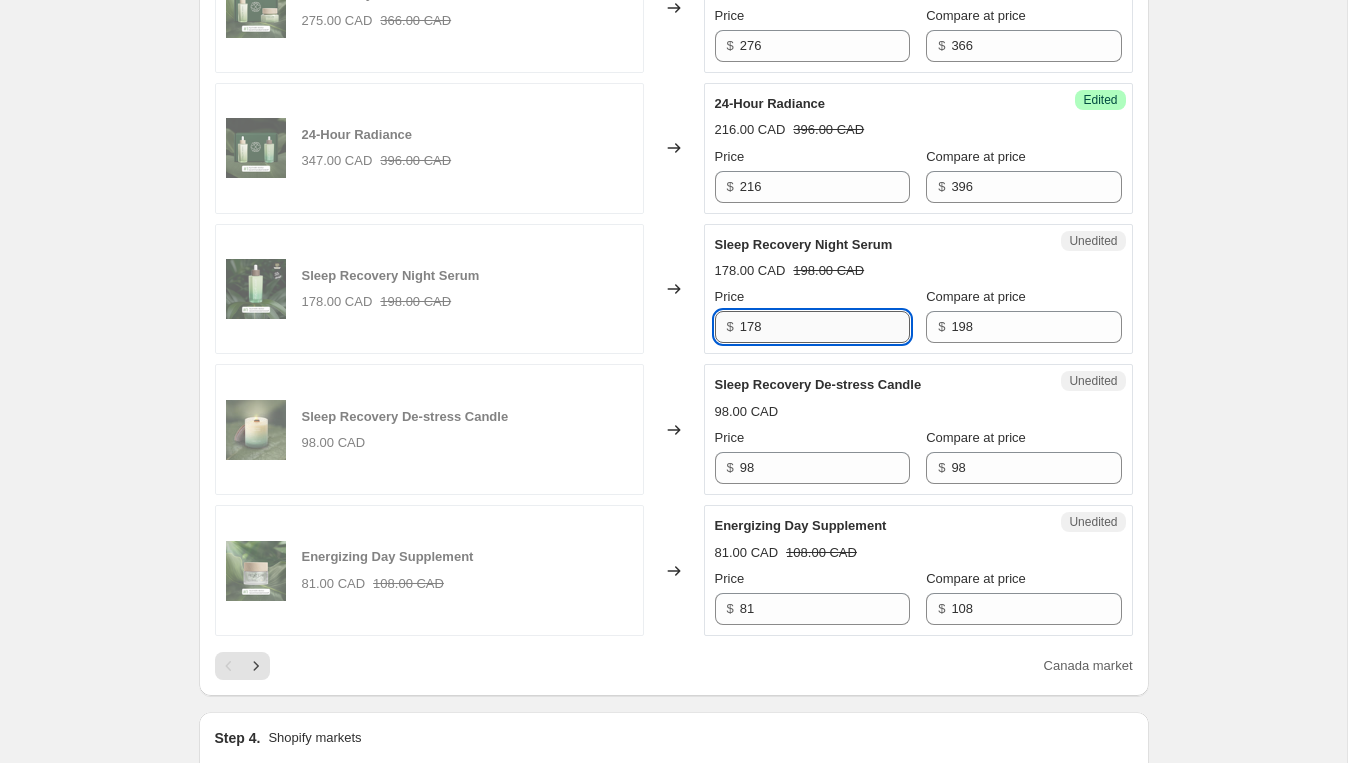 click on "178" at bounding box center (825, 327) 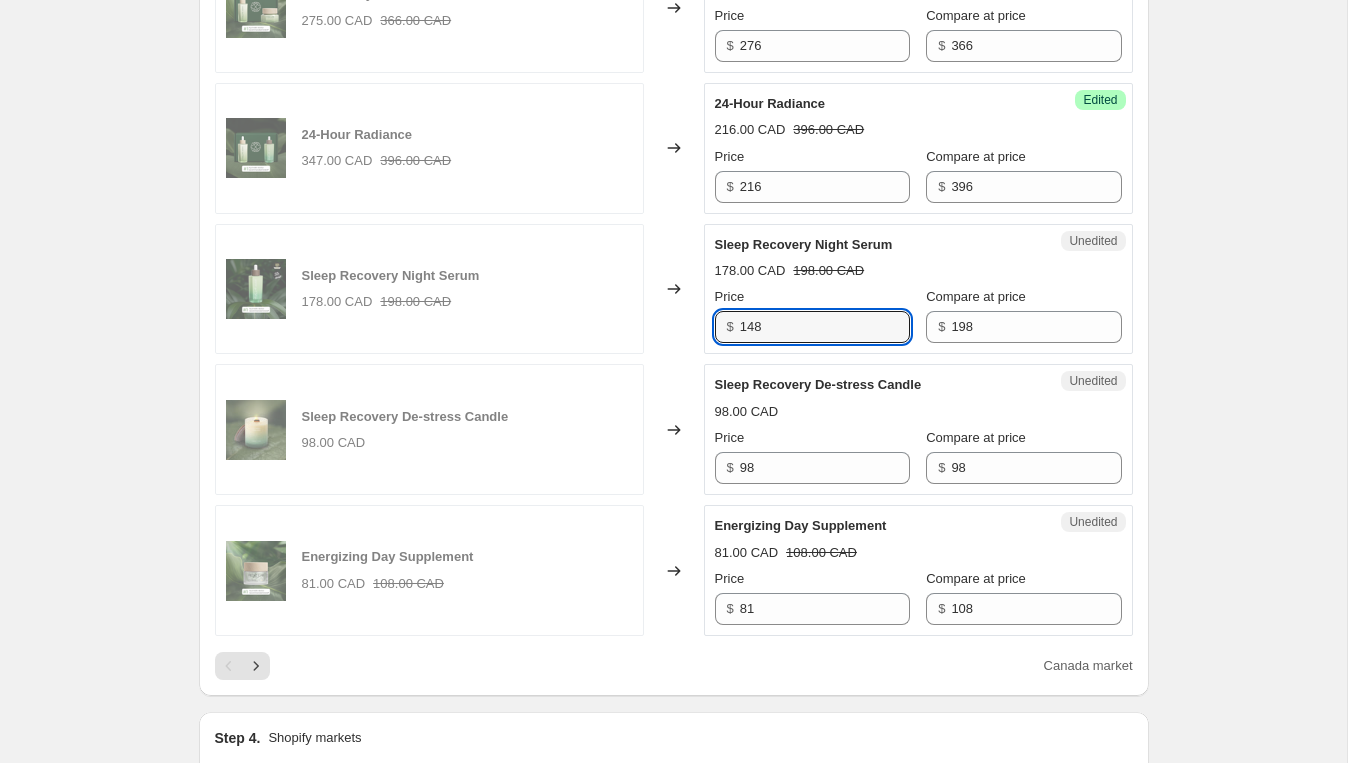 type on "148" 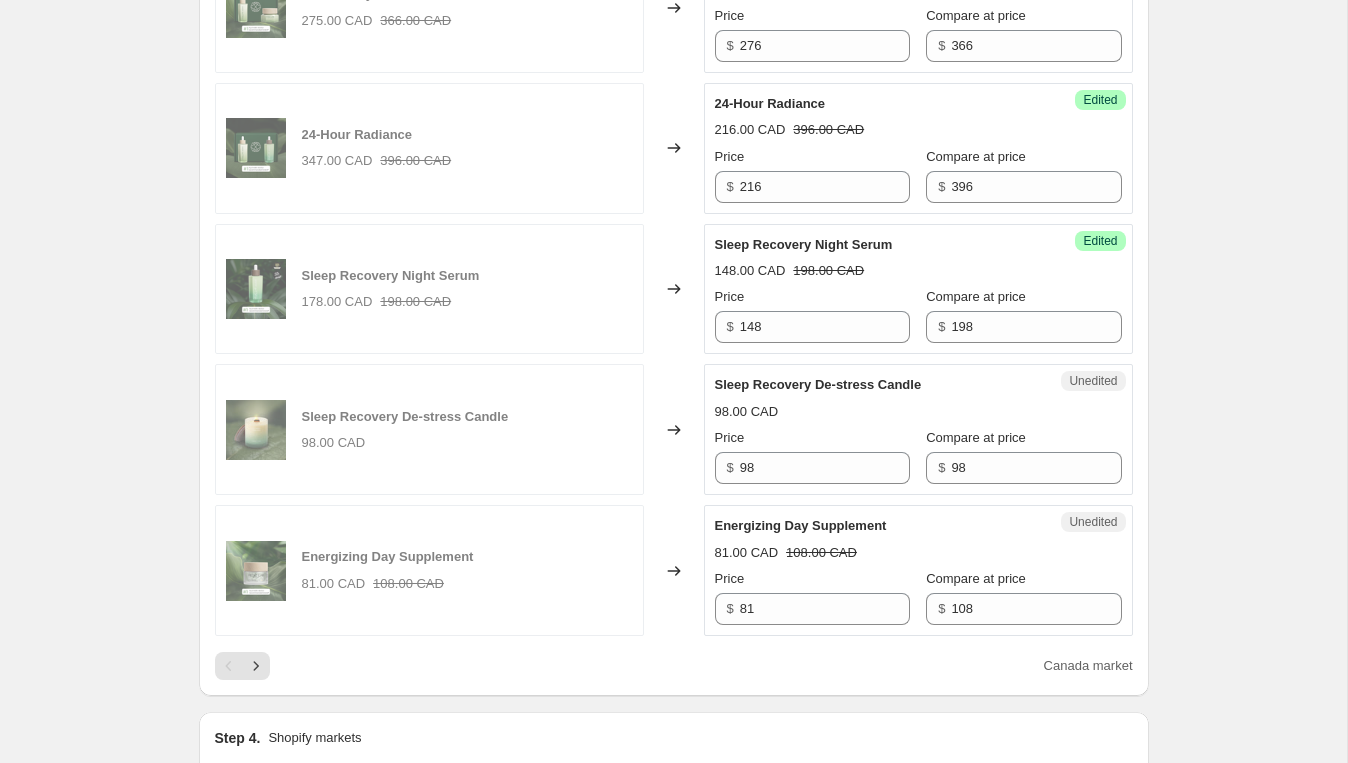 click on "Sleep Recovery Night Serum" at bounding box center [878, 245] 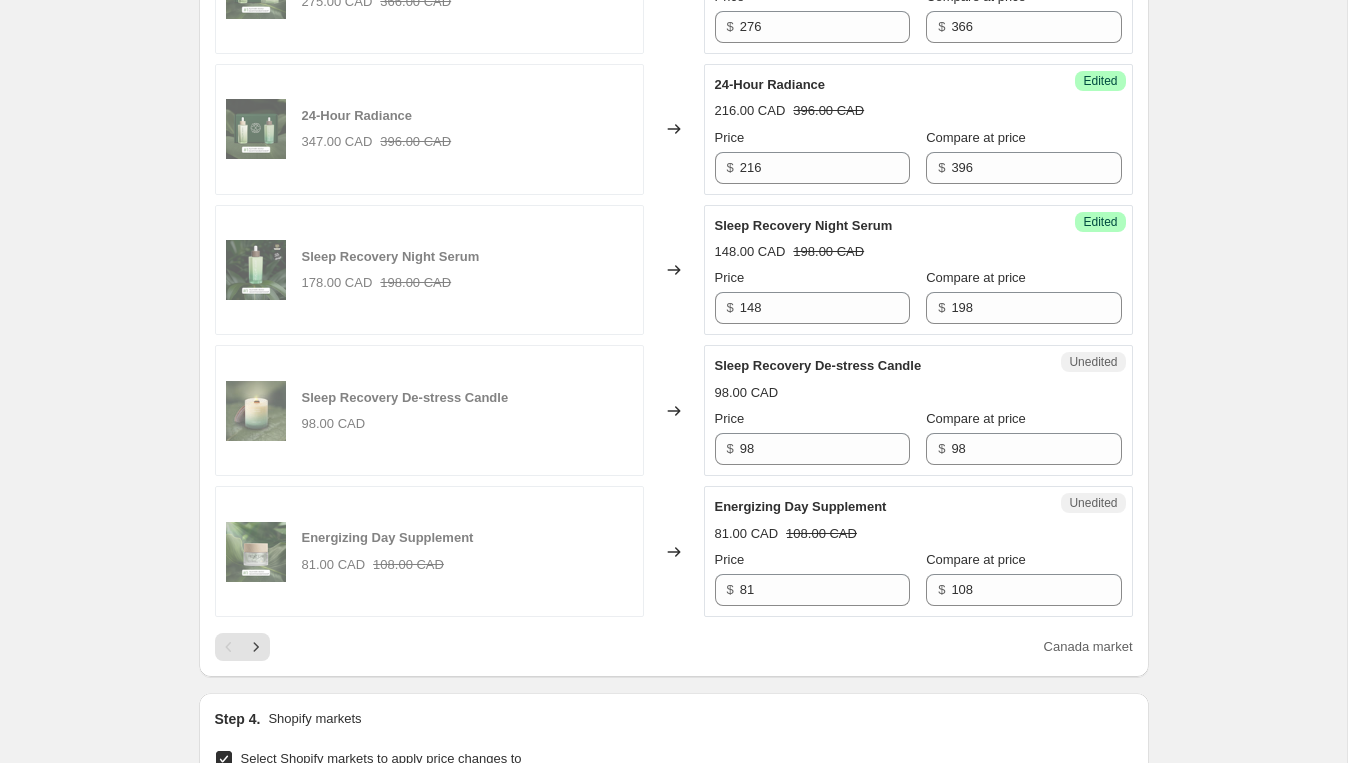scroll, scrollTop: 2888, scrollLeft: 0, axis: vertical 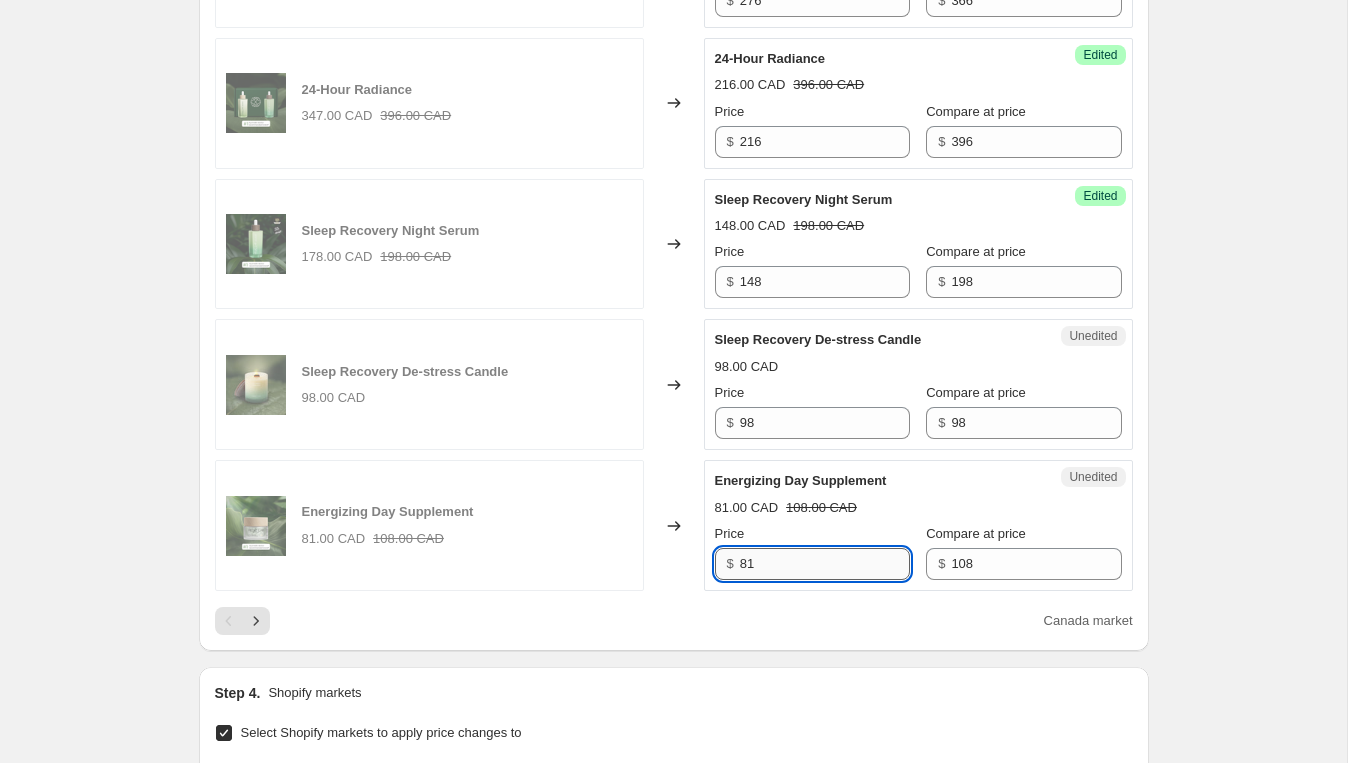 click on "81" at bounding box center (825, 564) 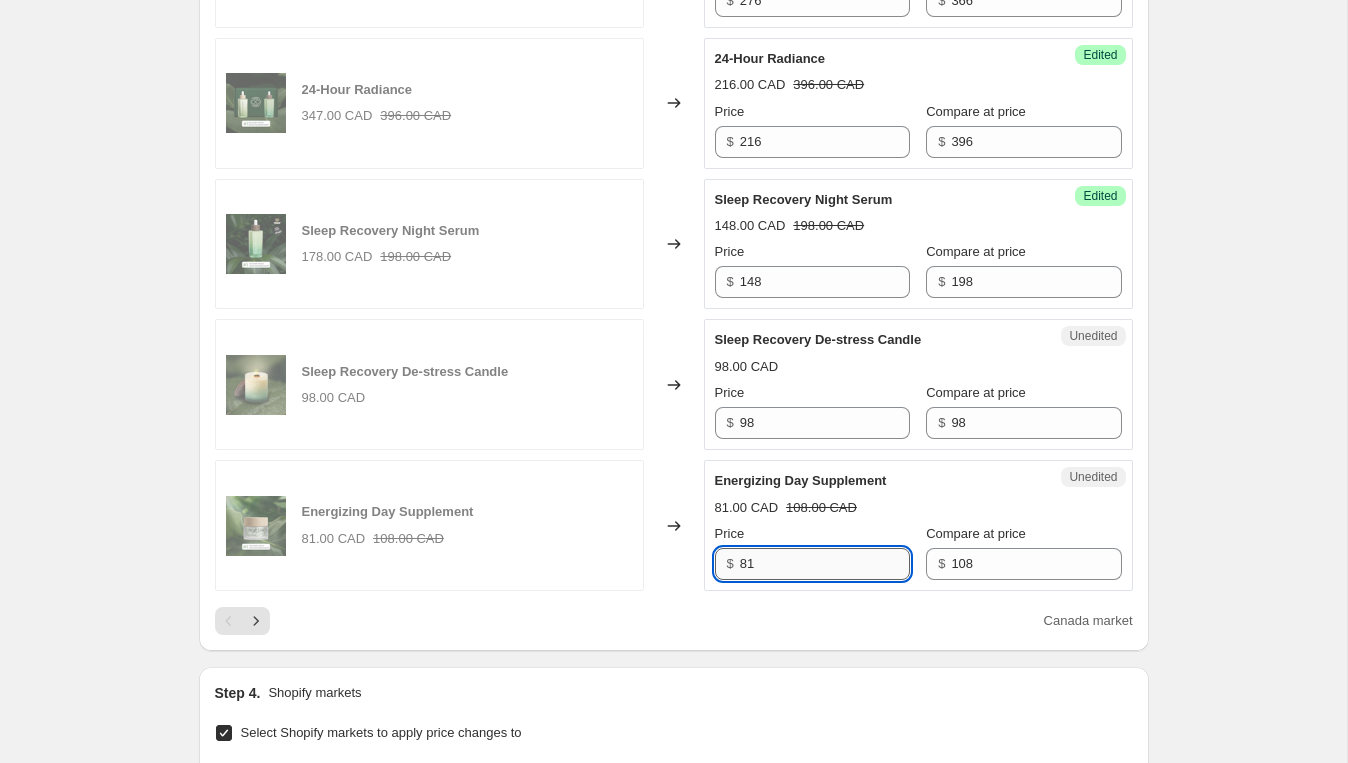 click on "81" at bounding box center (825, 564) 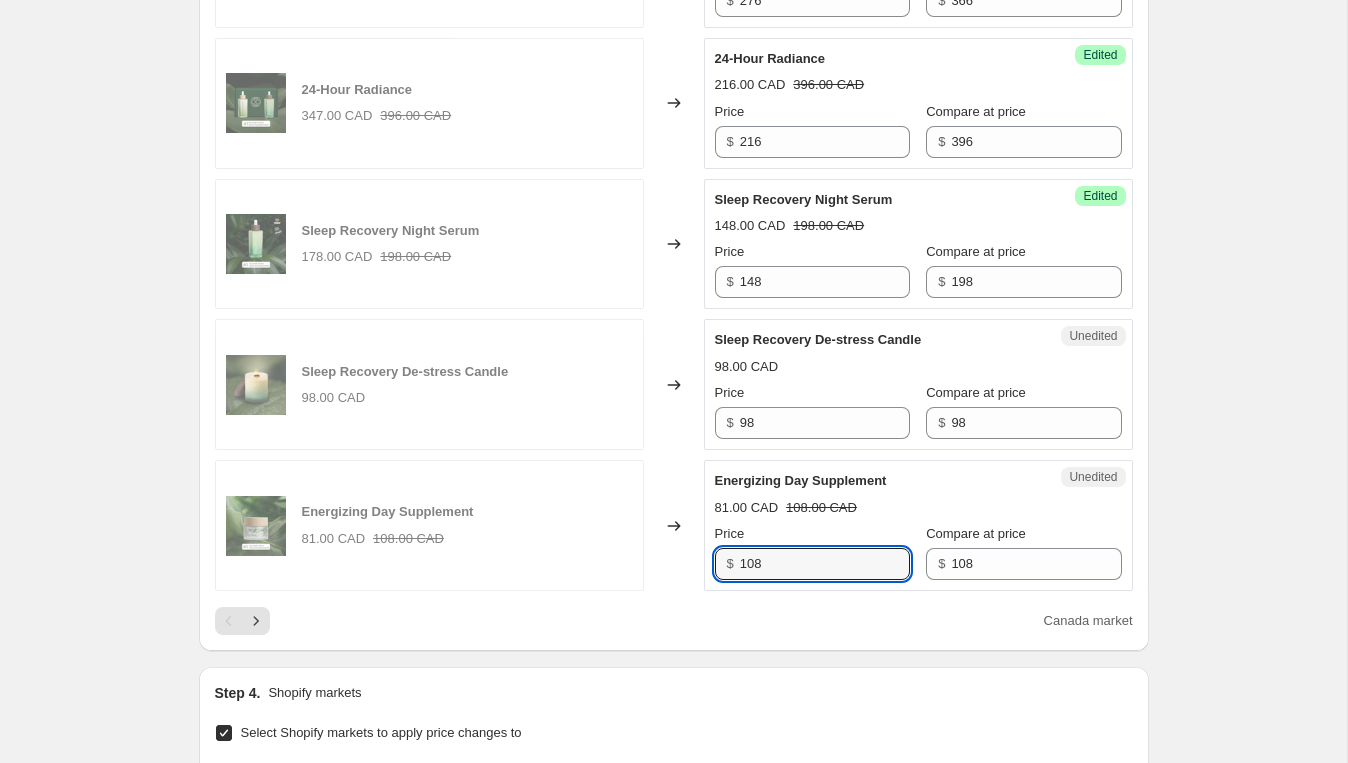 type on "108" 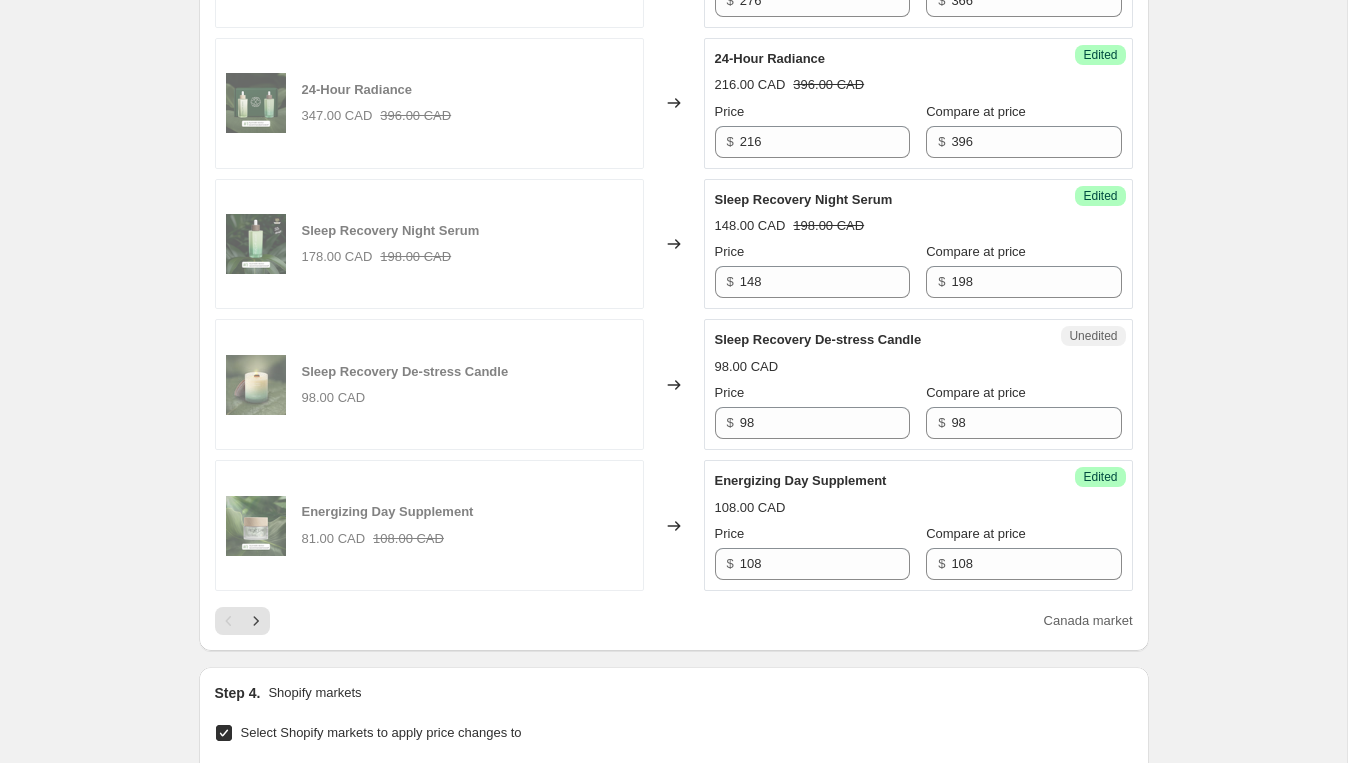 click on "Energizing Day Supplement" at bounding box center [878, 481] 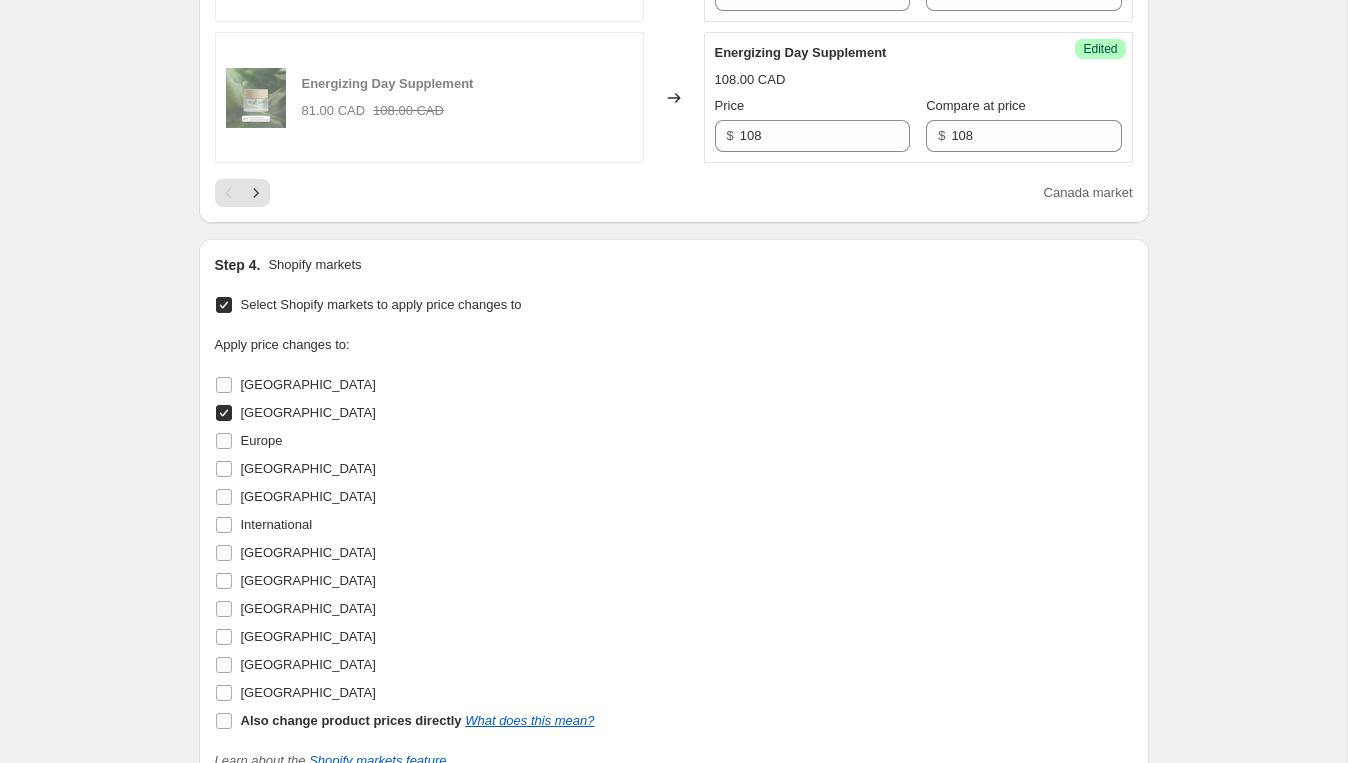 scroll, scrollTop: 3351, scrollLeft: 0, axis: vertical 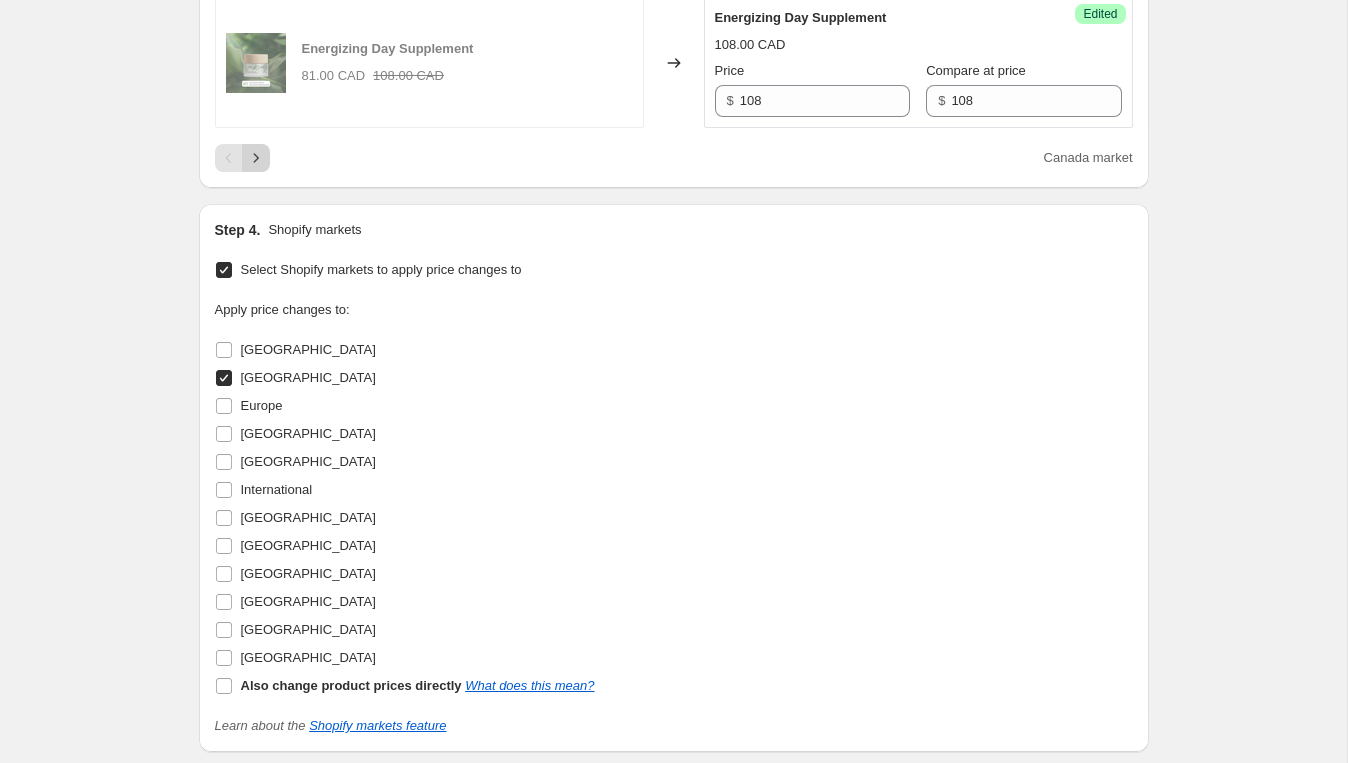click 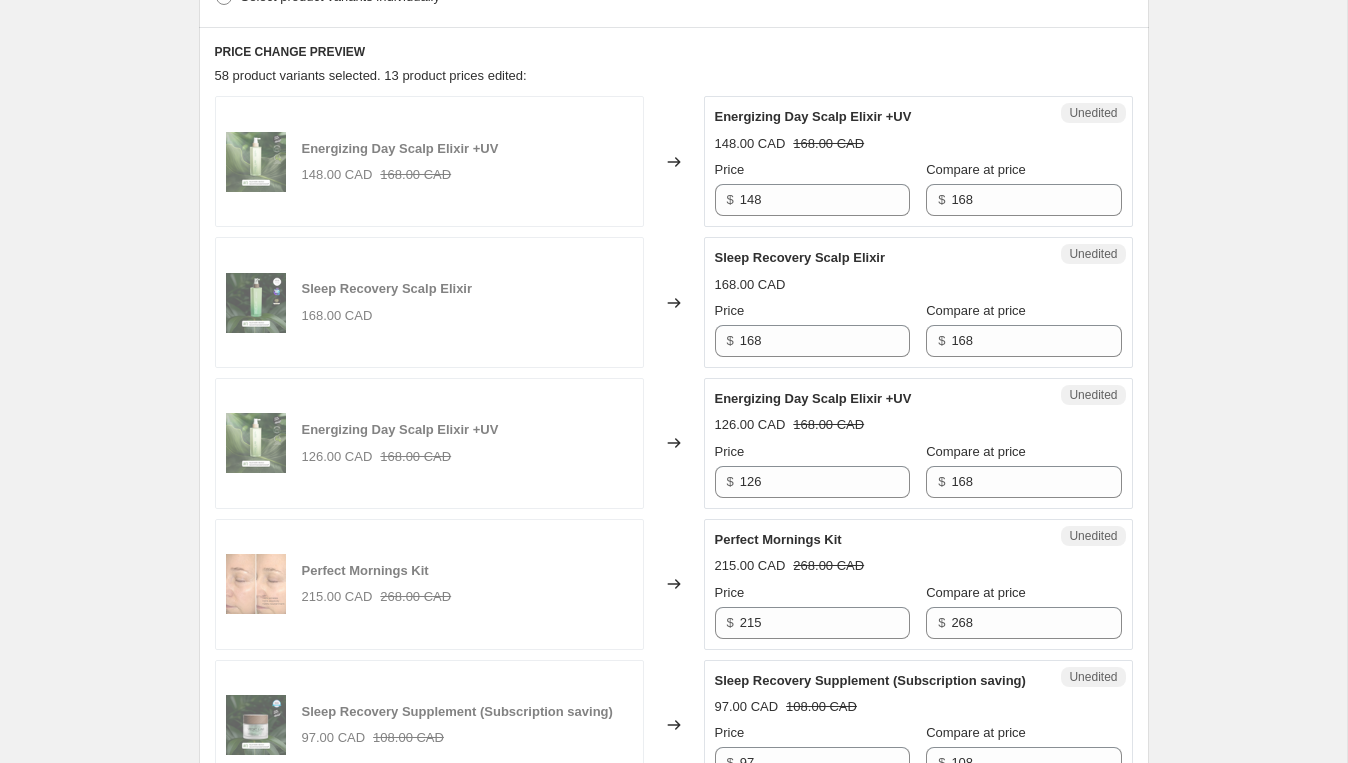 scroll, scrollTop: 574, scrollLeft: 0, axis: vertical 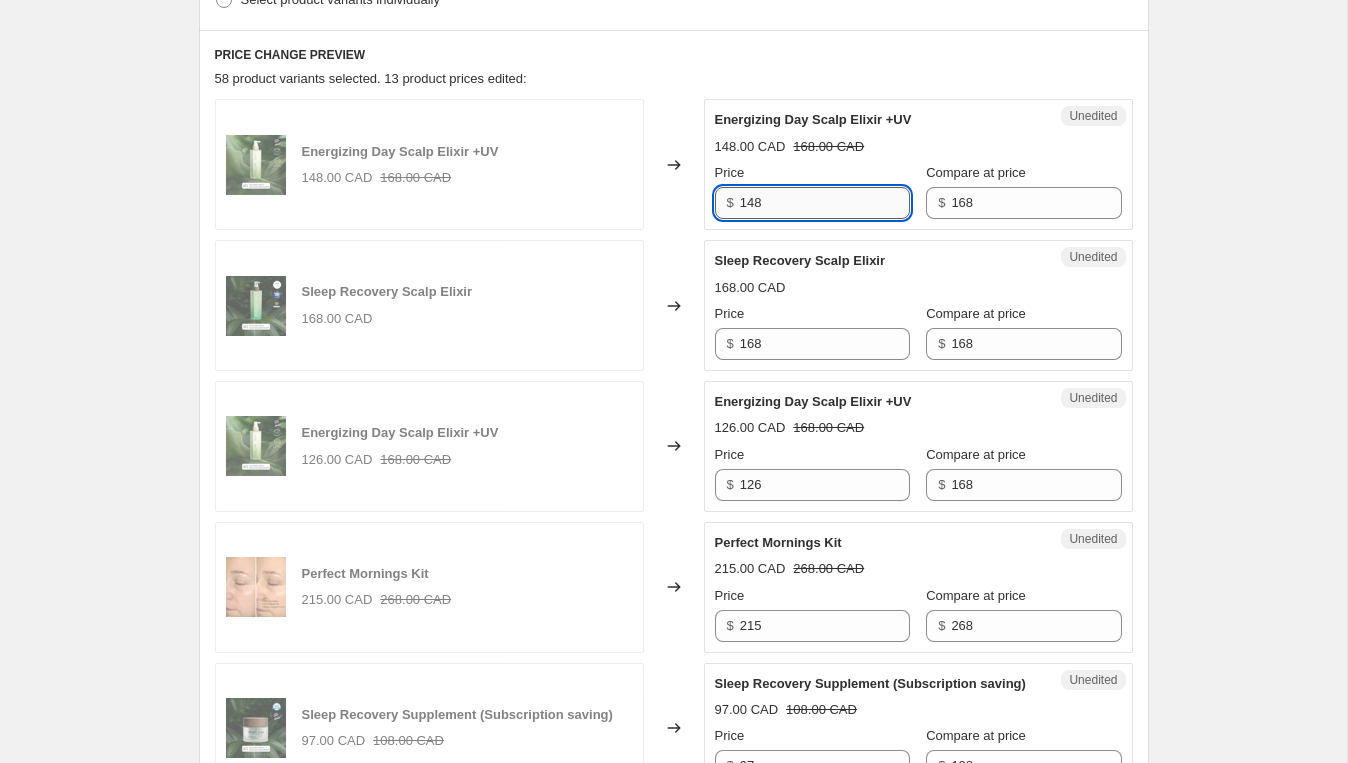 click on "148" at bounding box center [825, 203] 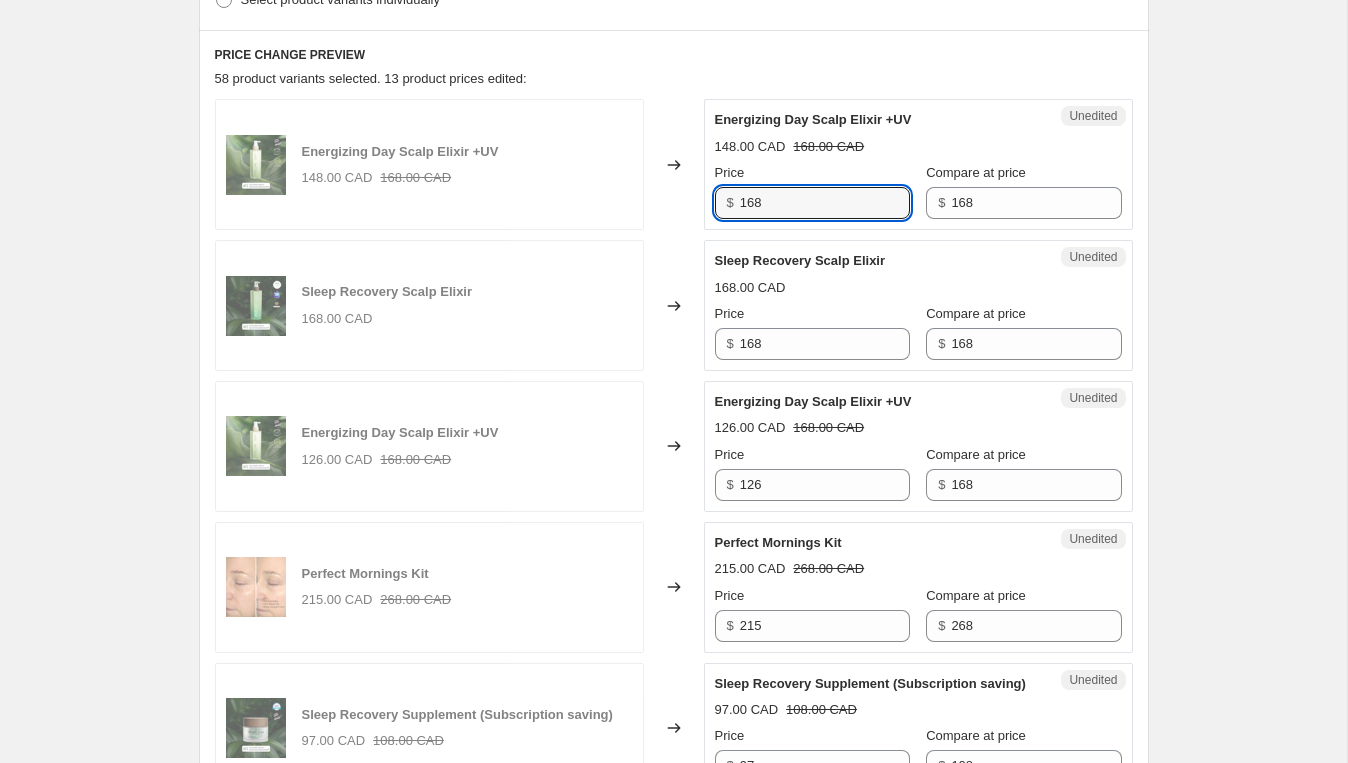 type on "168" 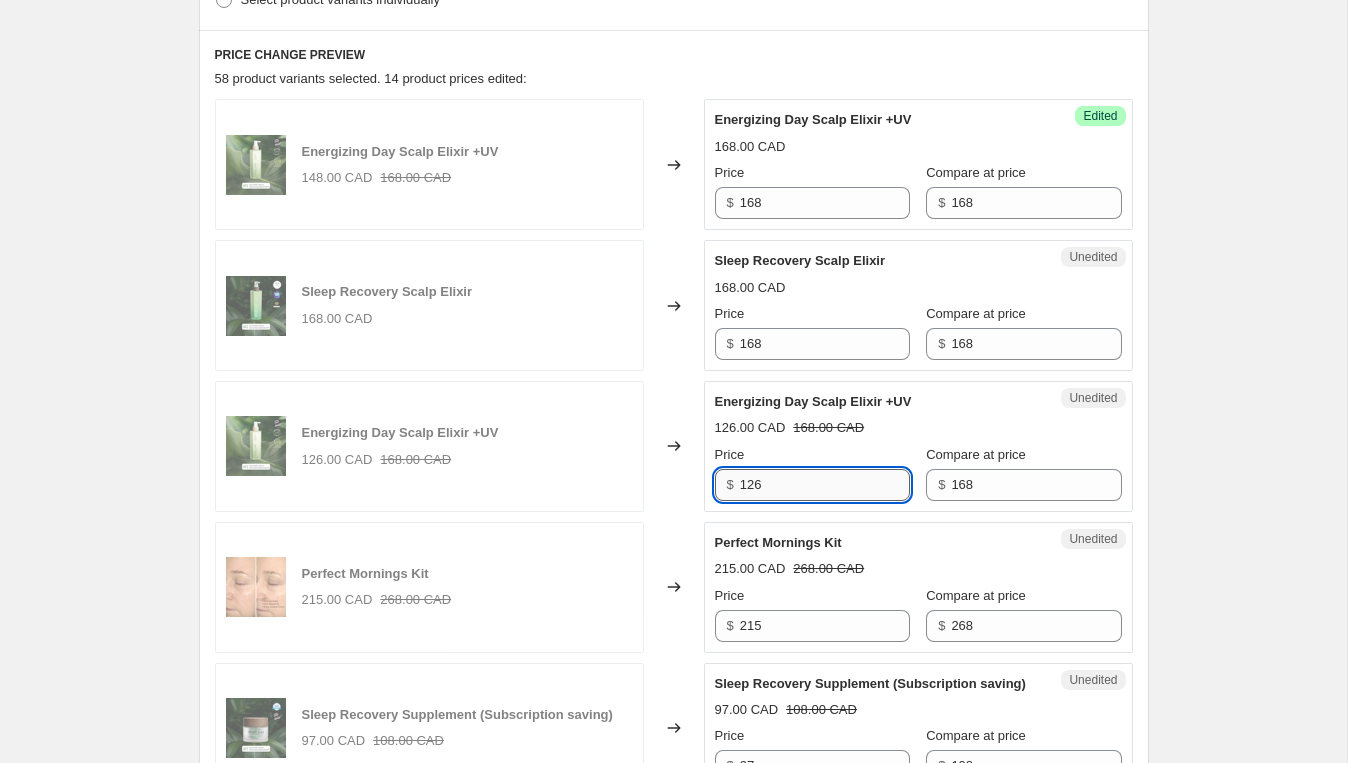 click on "126" at bounding box center [825, 485] 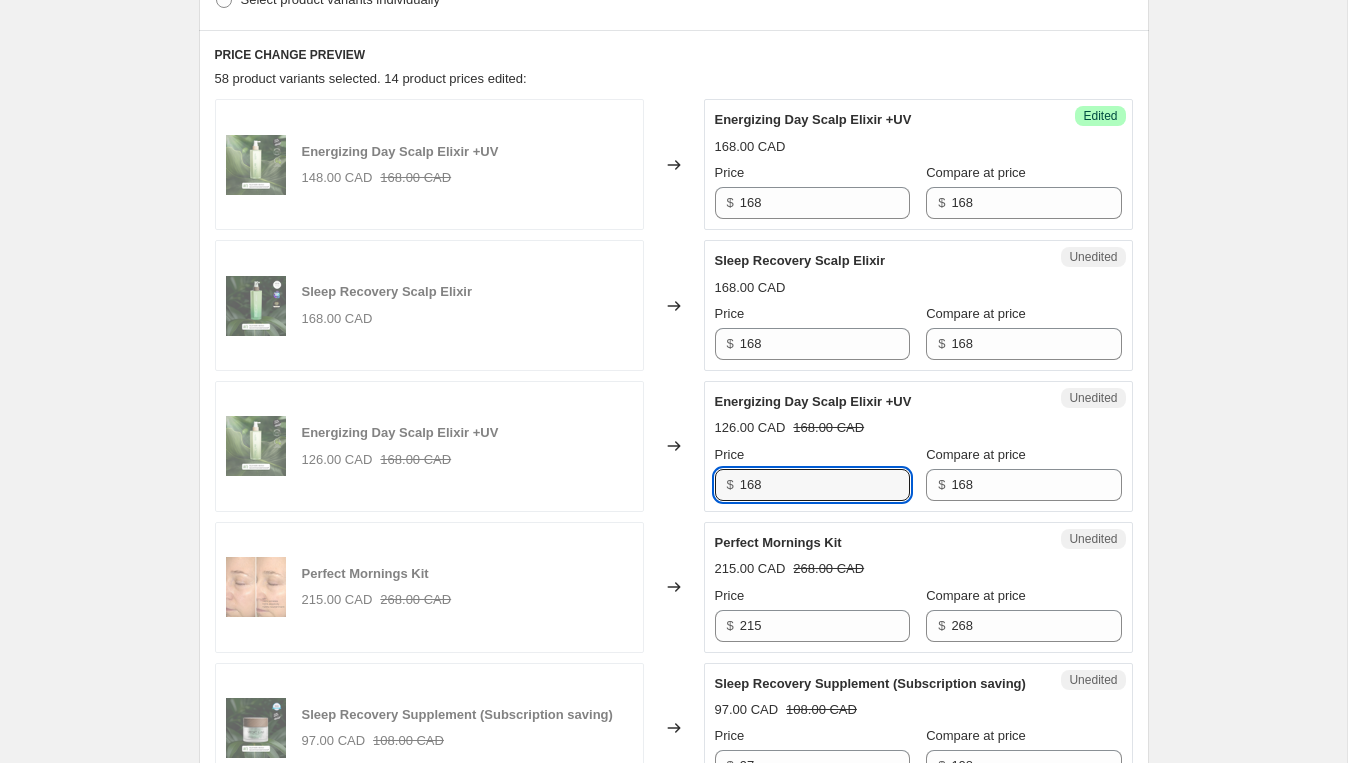 type on "168" 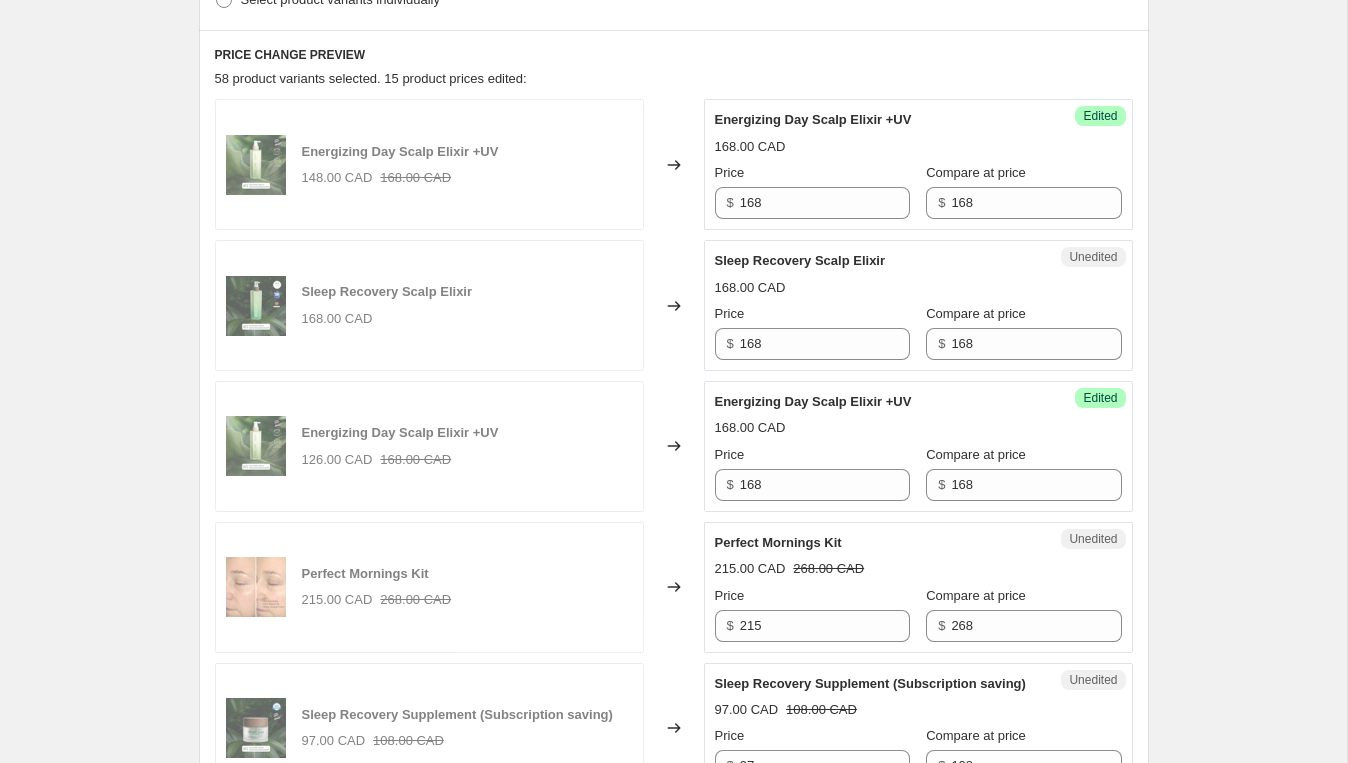 click on "Energizing Day Scalp Elixir +UV" at bounding box center [878, 402] 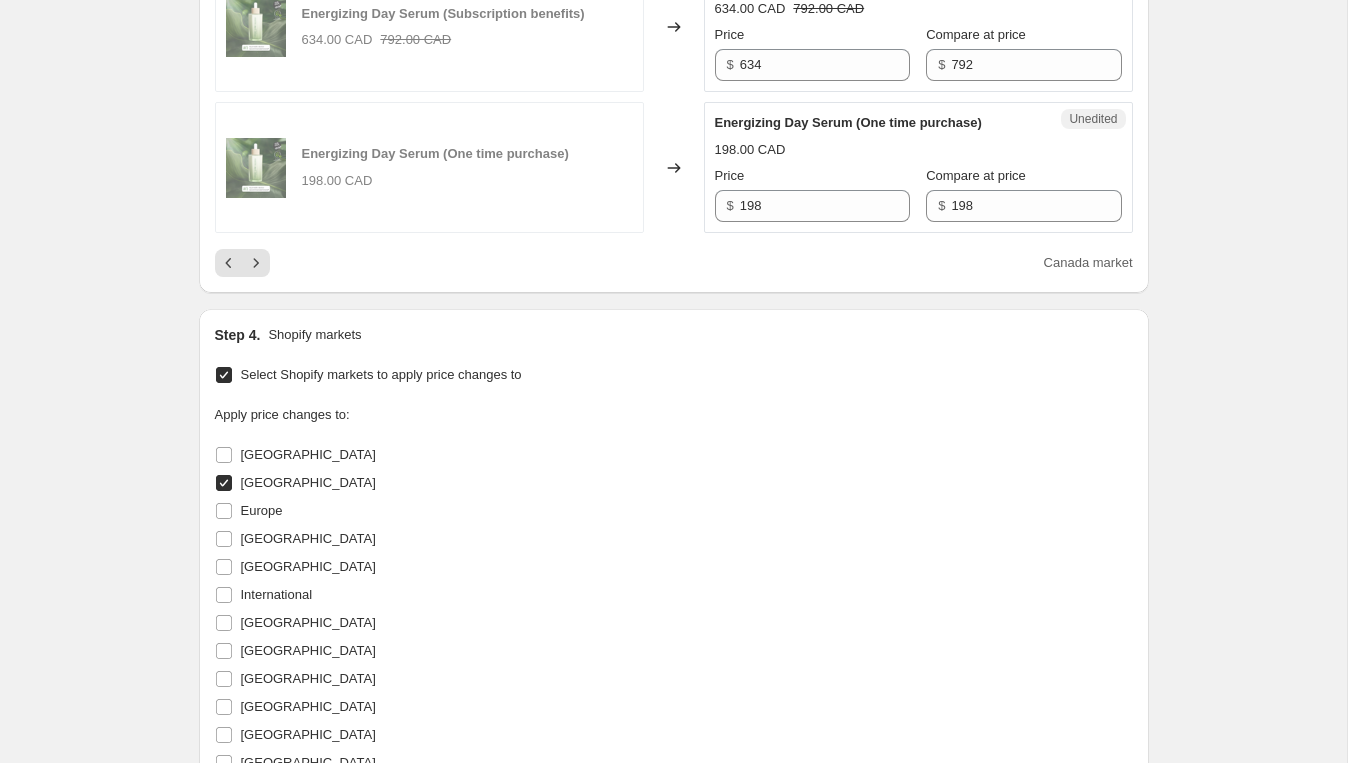 scroll, scrollTop: 3370, scrollLeft: 0, axis: vertical 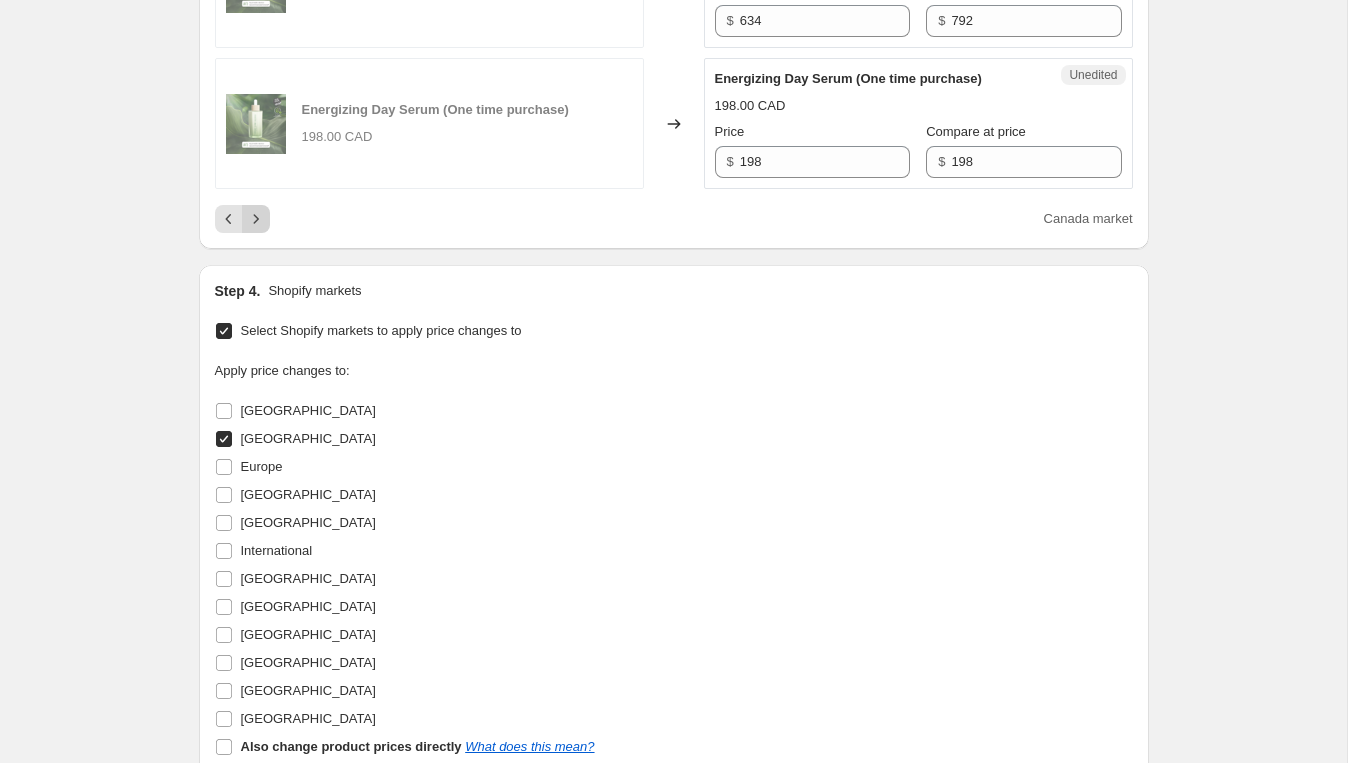 click 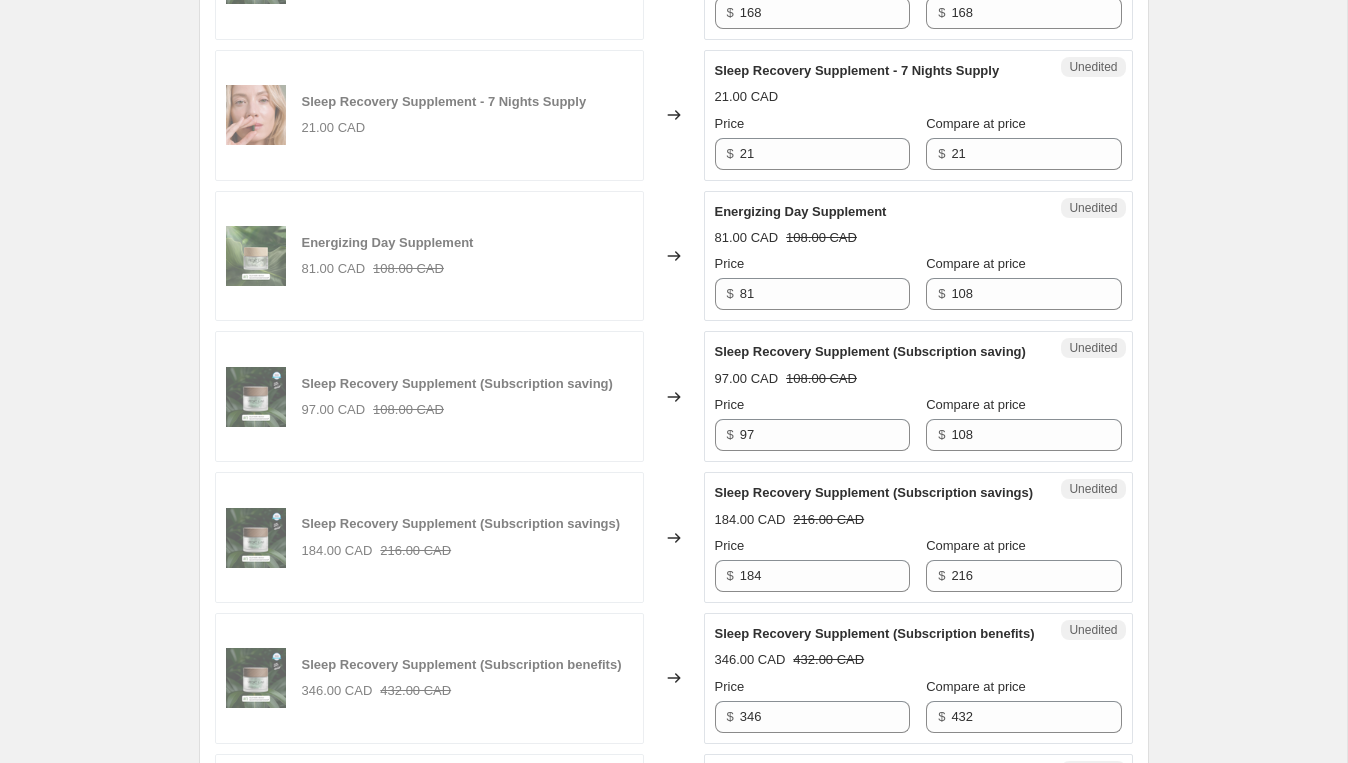 scroll, scrollTop: 2378, scrollLeft: 0, axis: vertical 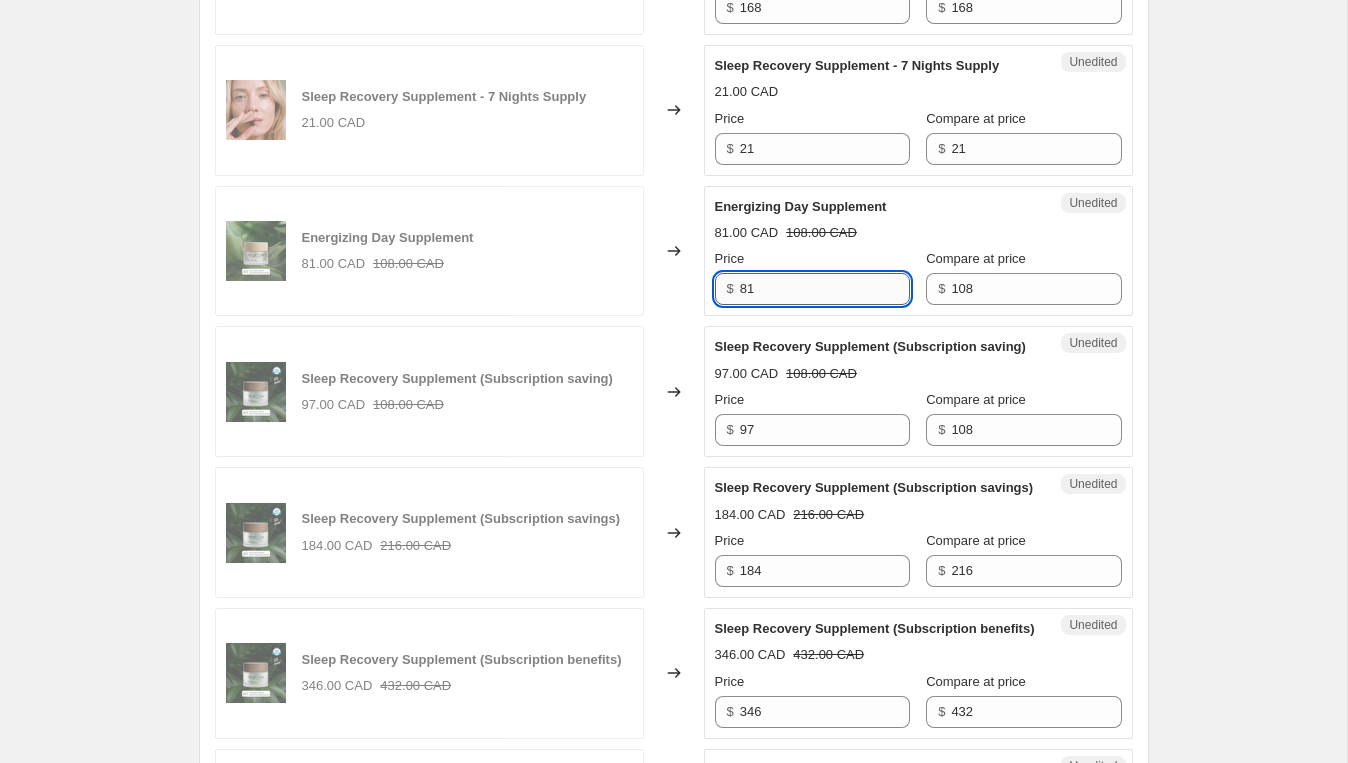 click on "81" at bounding box center (825, 289) 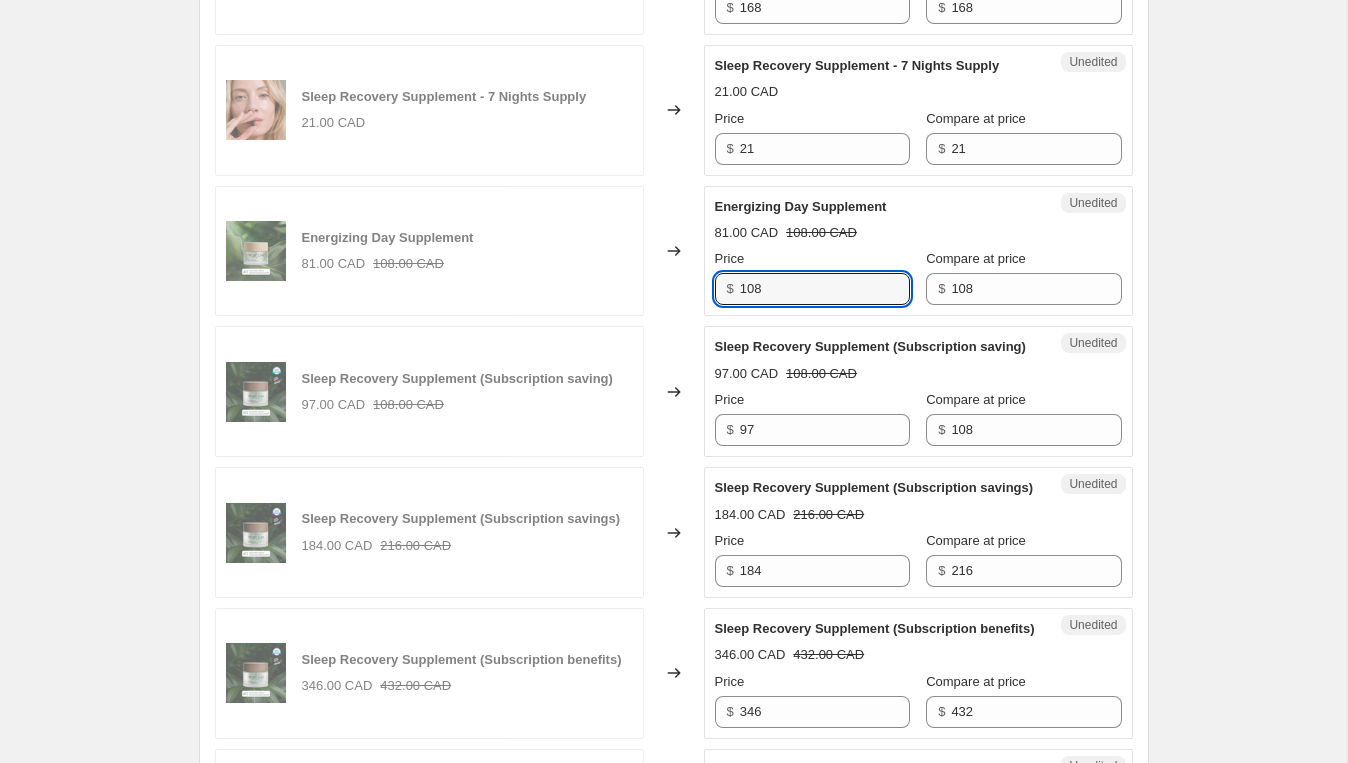 type on "108" 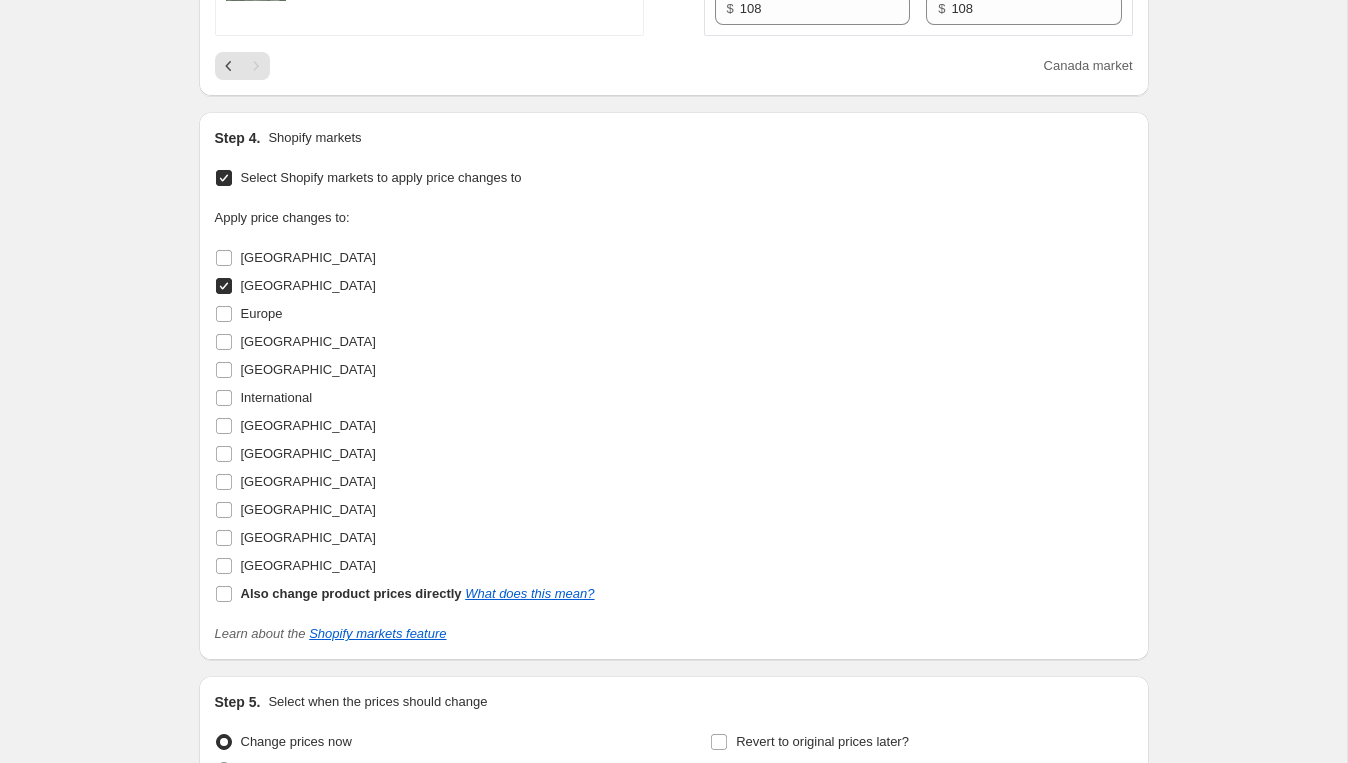 scroll, scrollTop: 3628, scrollLeft: 0, axis: vertical 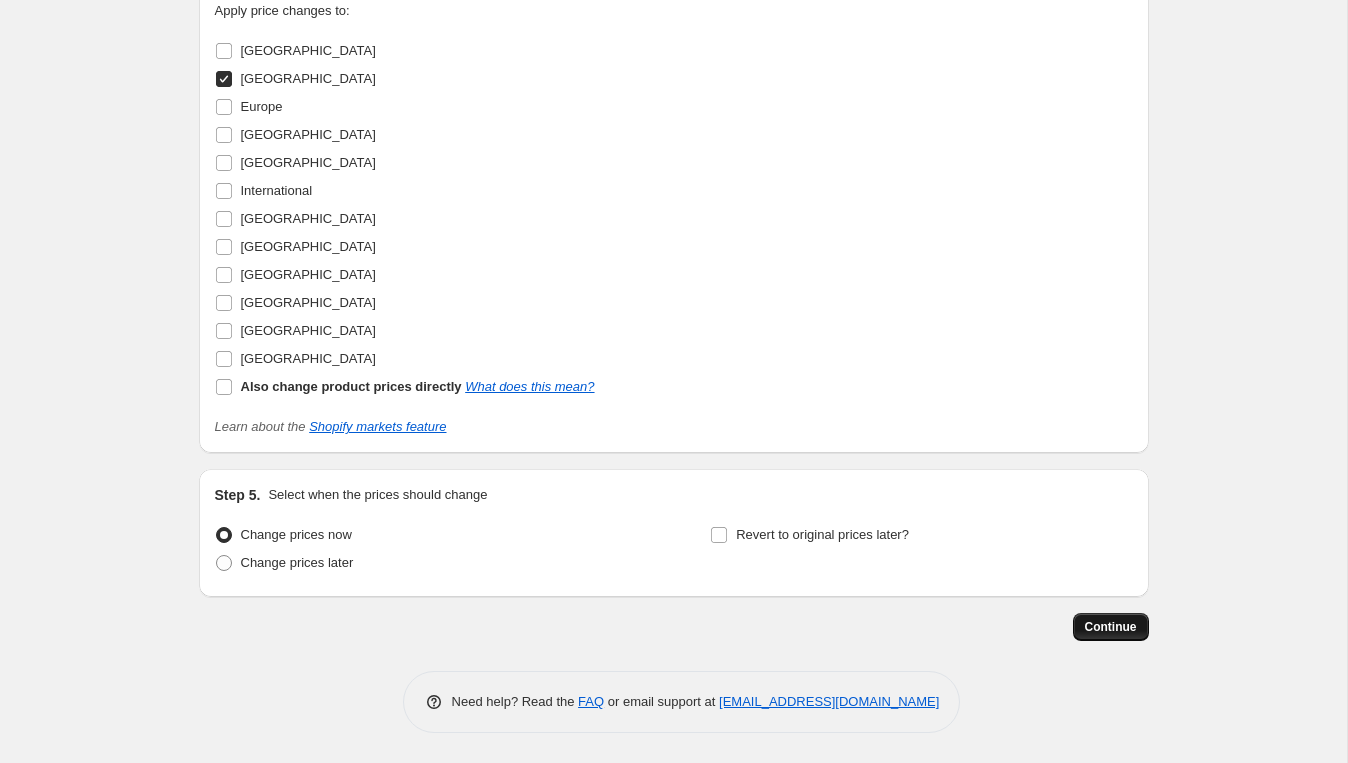 click on "Continue" at bounding box center (1111, 627) 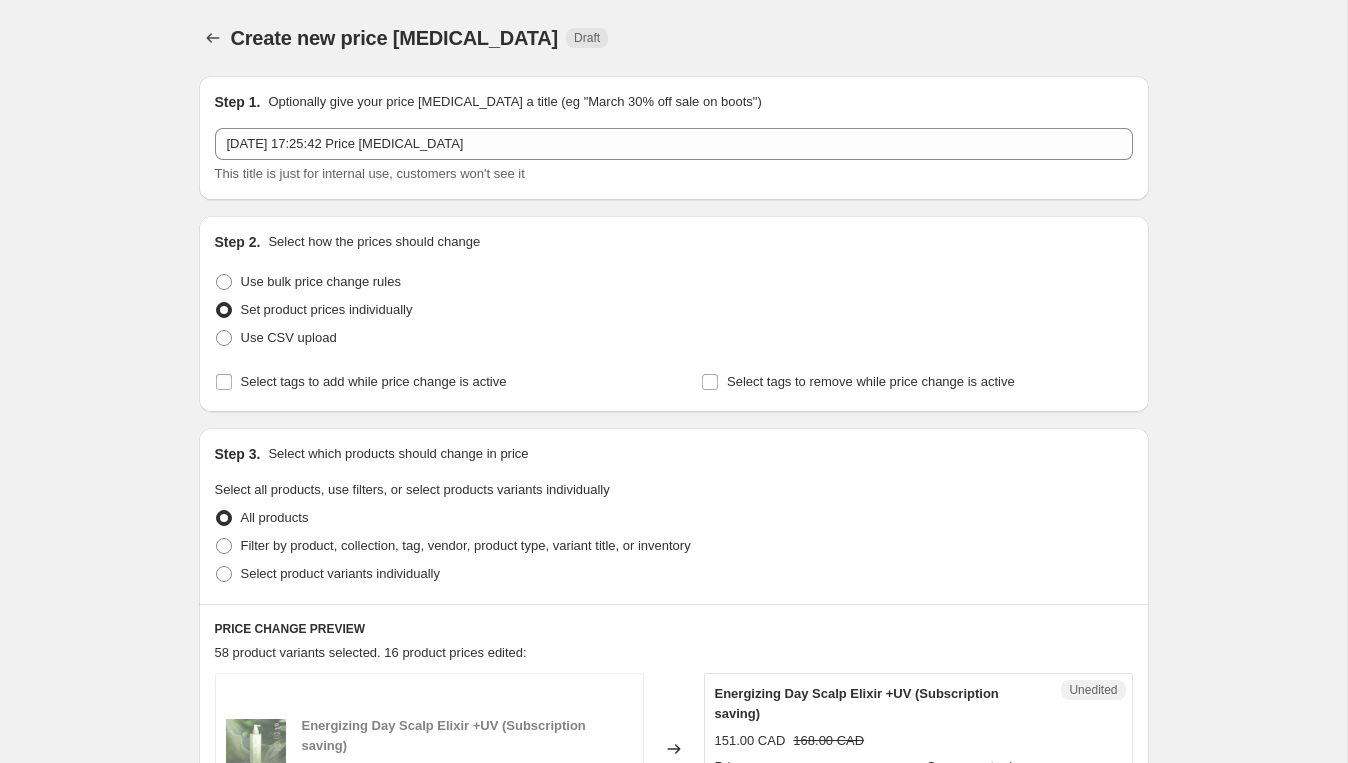 scroll, scrollTop: 3628, scrollLeft: 0, axis: vertical 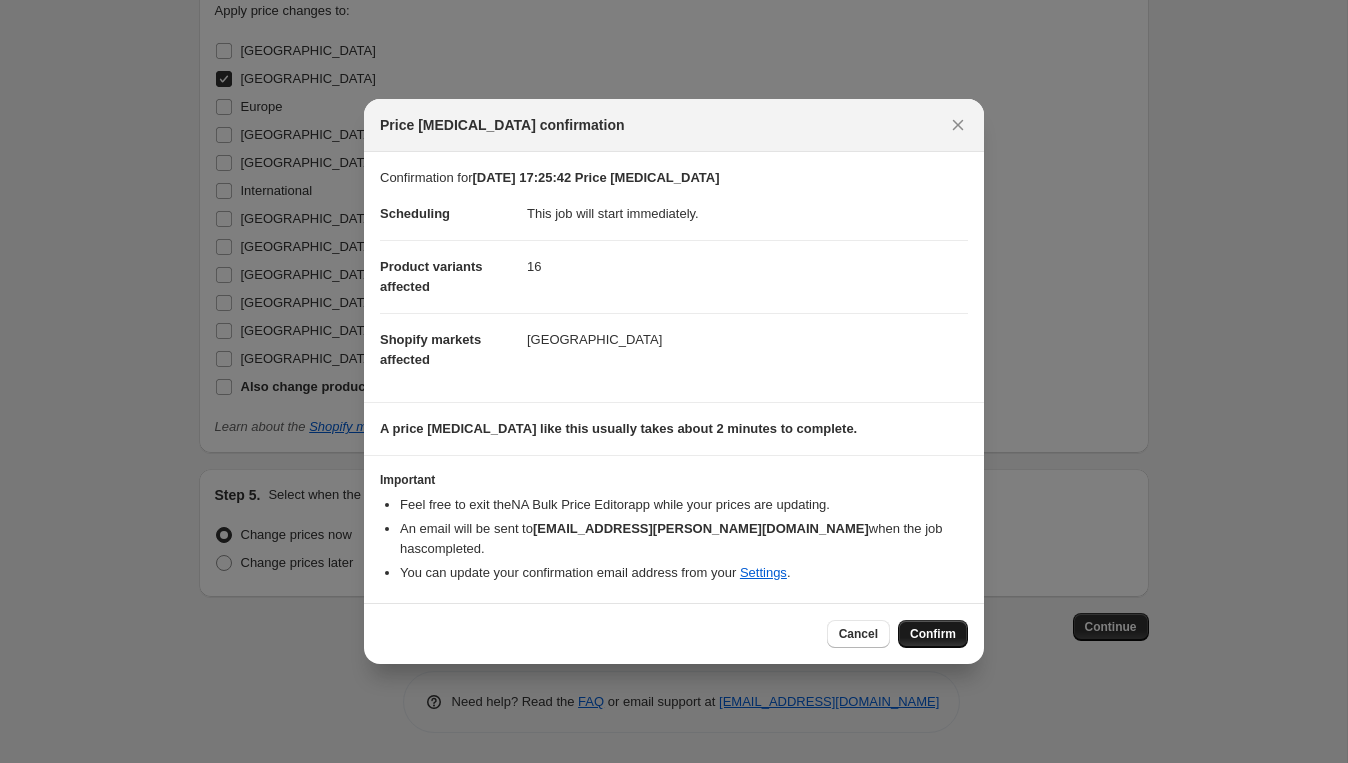 click on "Confirm" at bounding box center [933, 634] 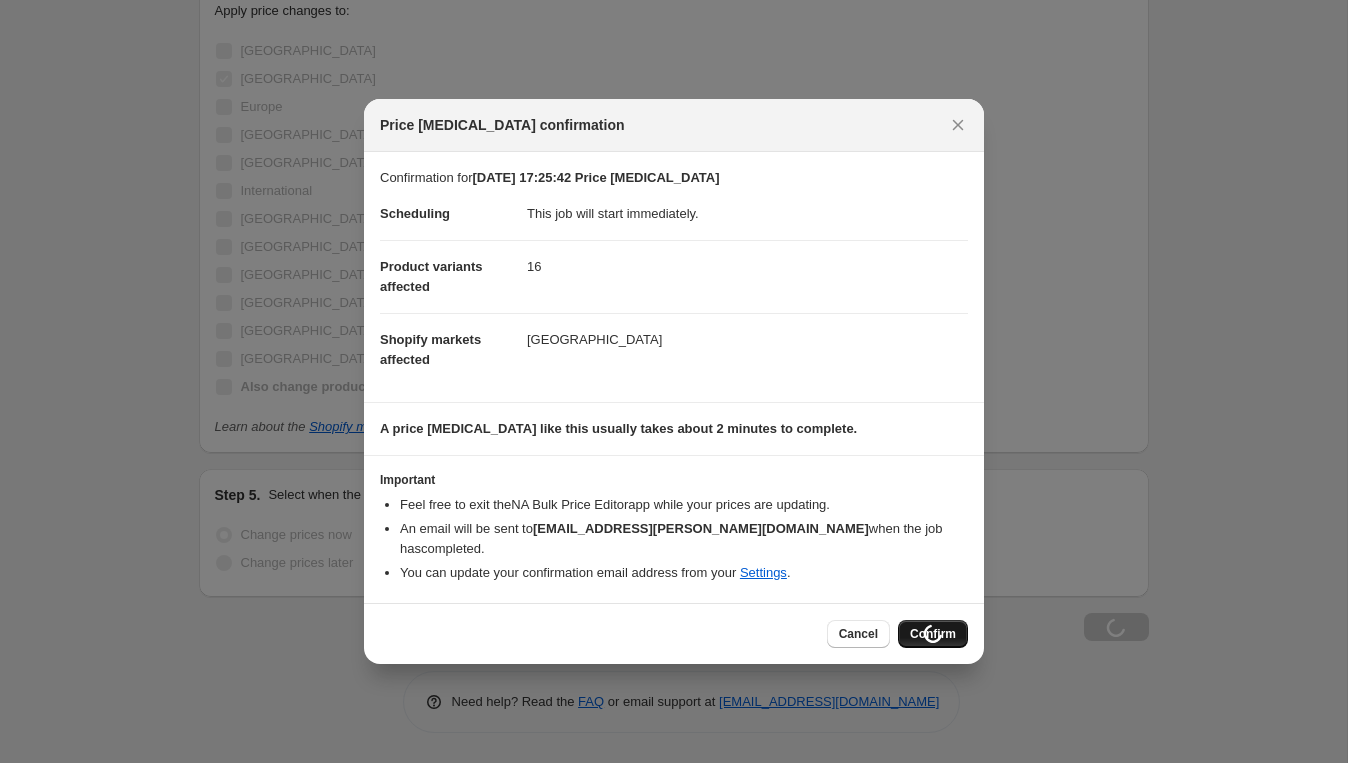 scroll, scrollTop: 3697, scrollLeft: 0, axis: vertical 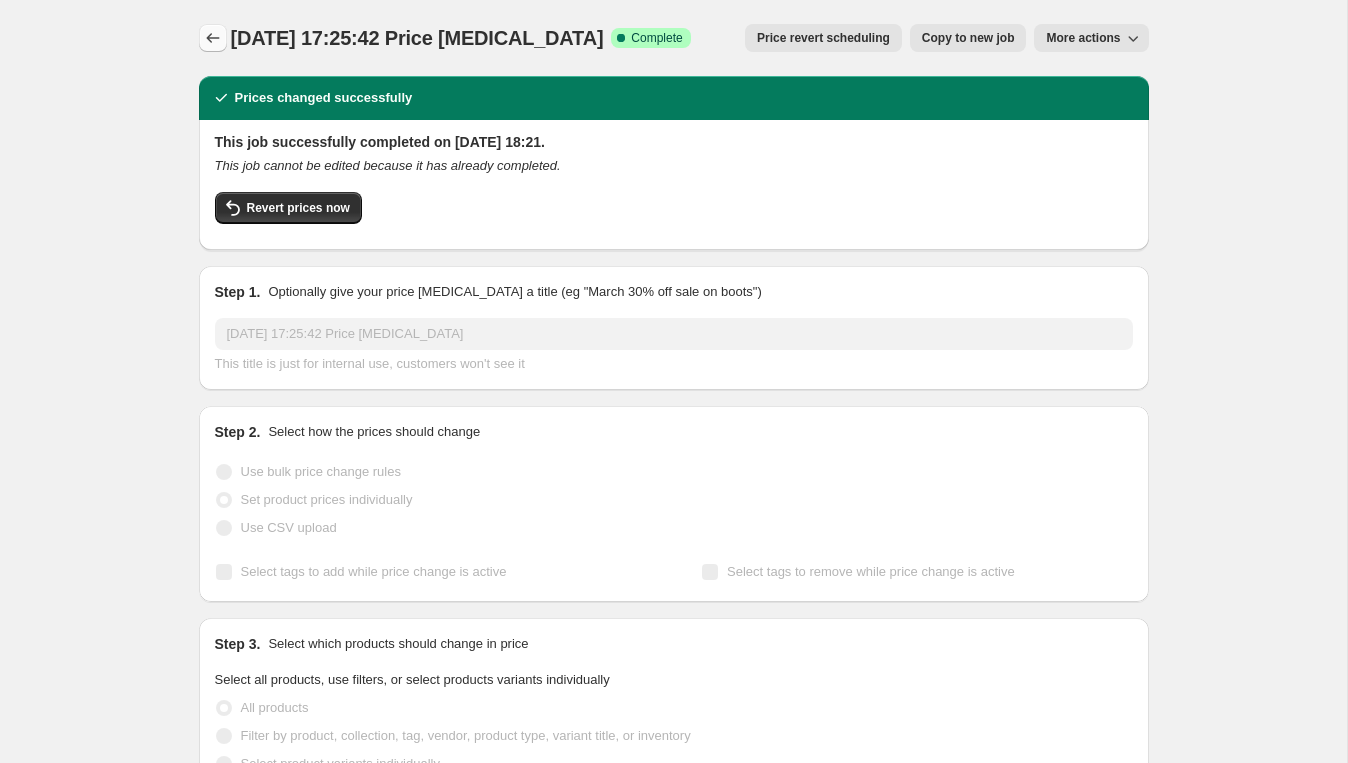 click at bounding box center (213, 38) 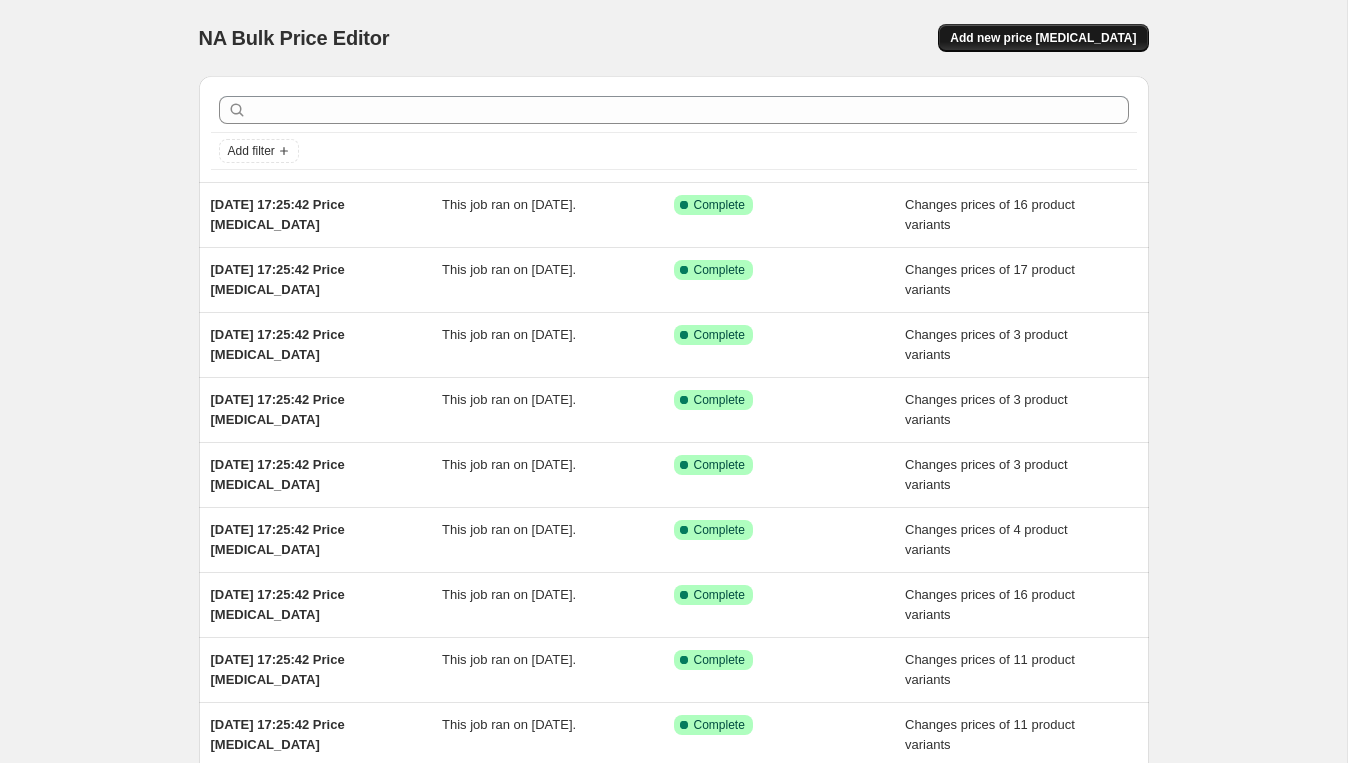 click on "Add new price [MEDICAL_DATA]" at bounding box center [1043, 38] 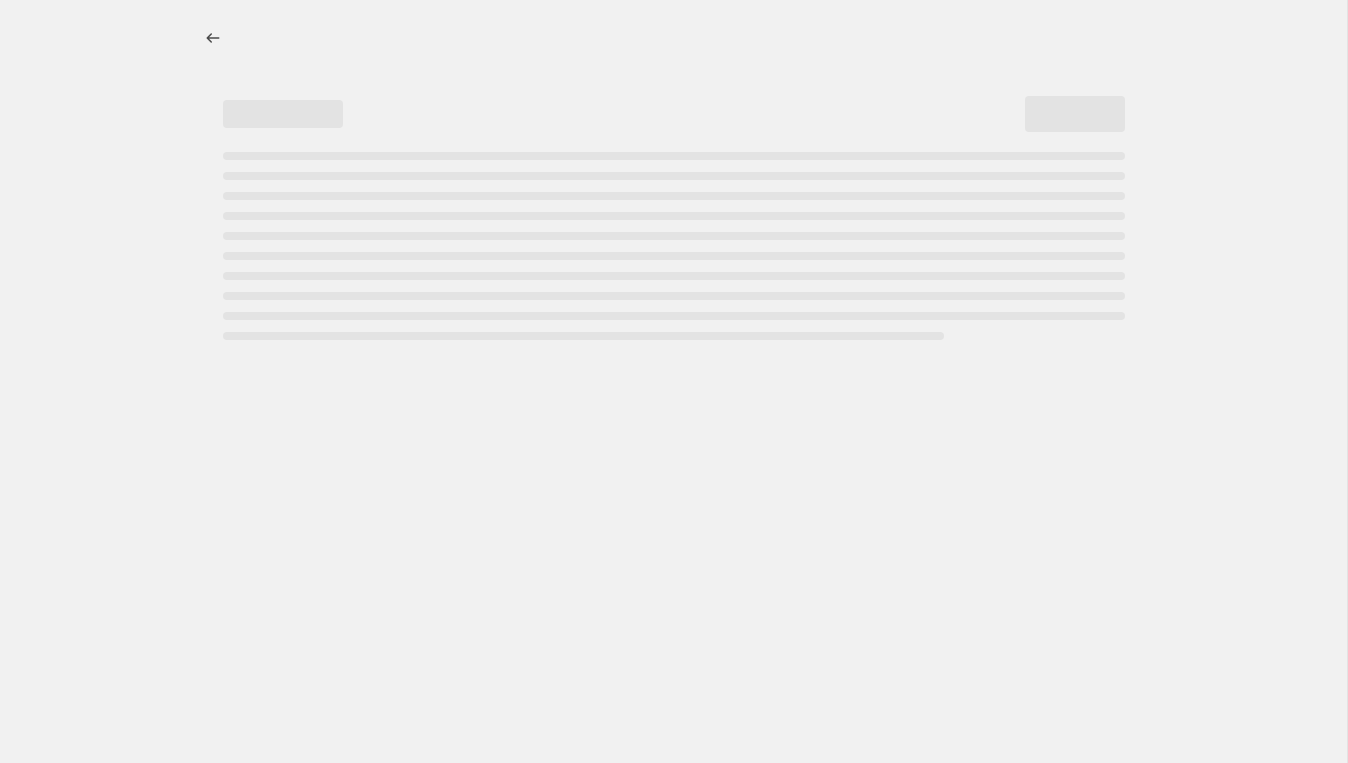 select on "percentage" 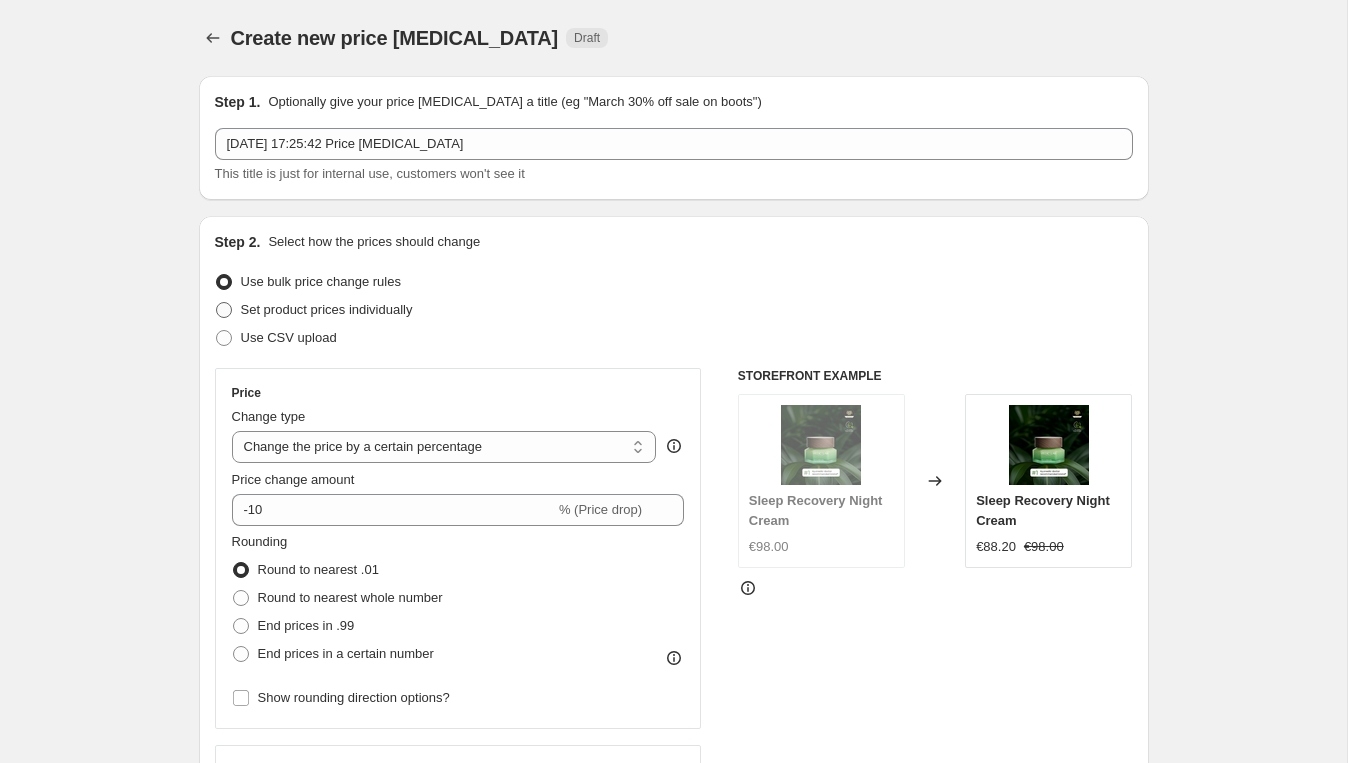click on "Set product prices individually" at bounding box center [327, 309] 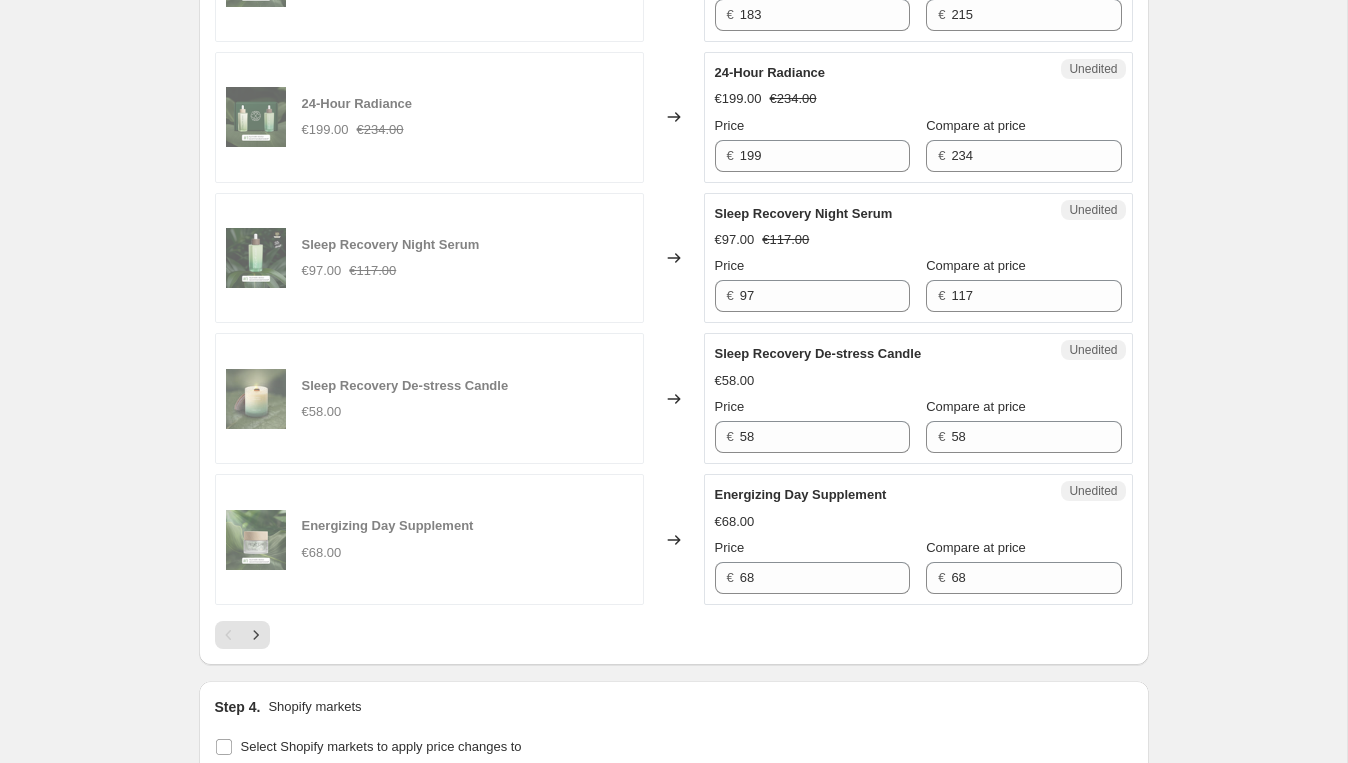 scroll, scrollTop: 3258, scrollLeft: 0, axis: vertical 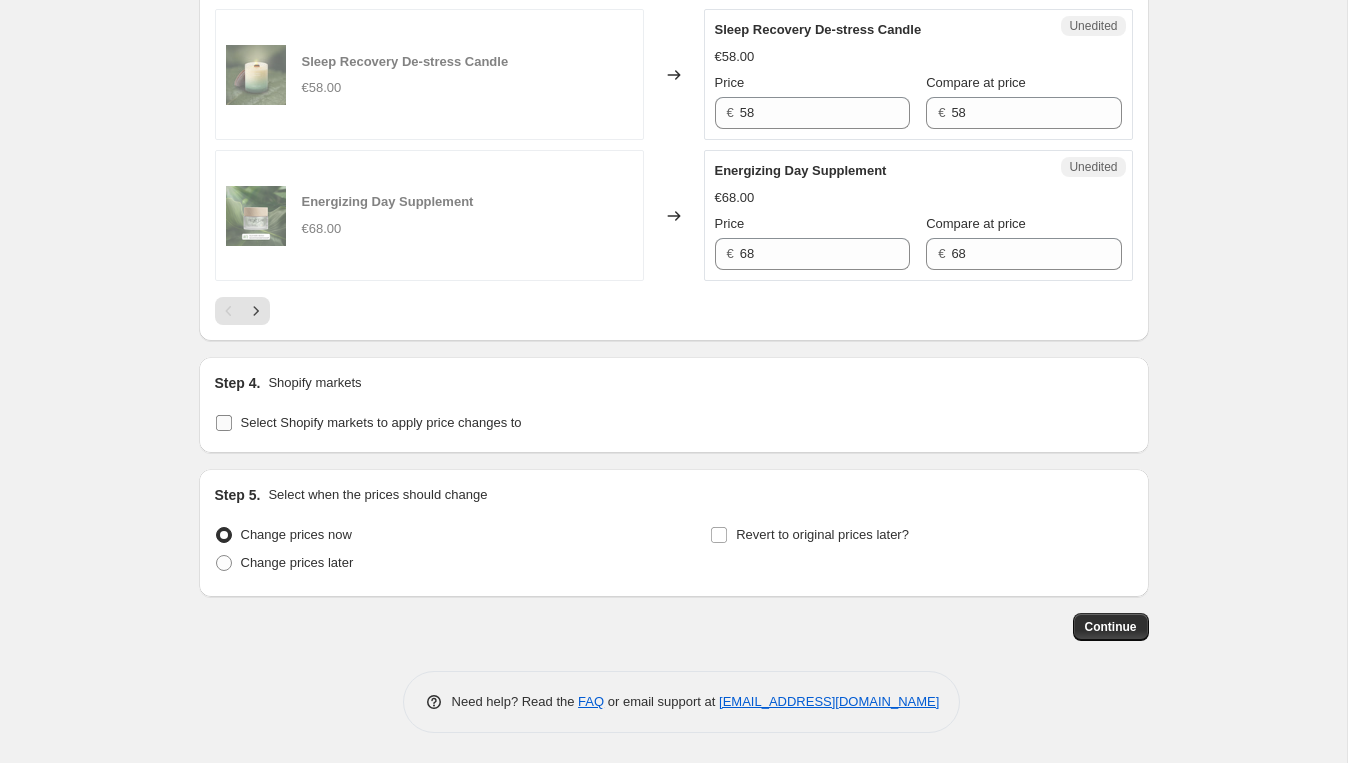click on "Select Shopify markets to apply price changes to" at bounding box center (224, 423) 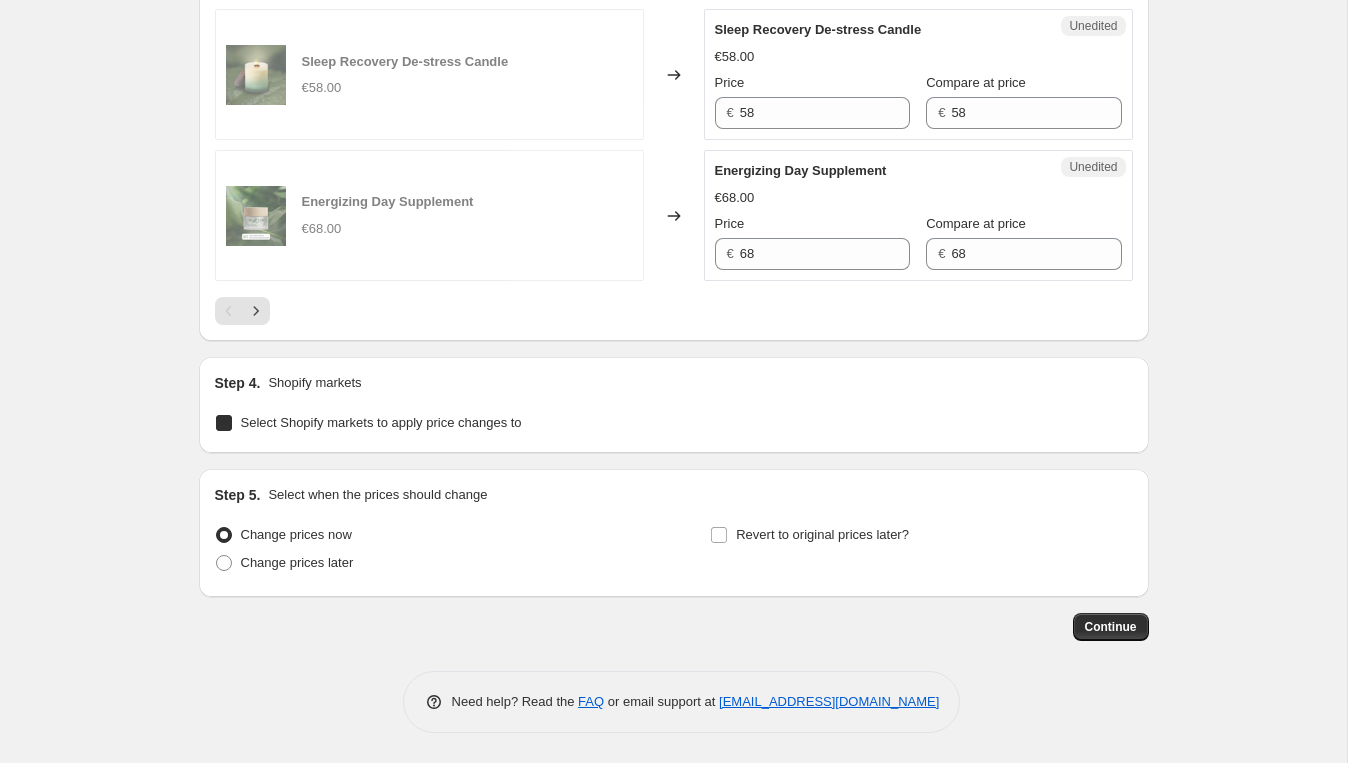 checkbox on "true" 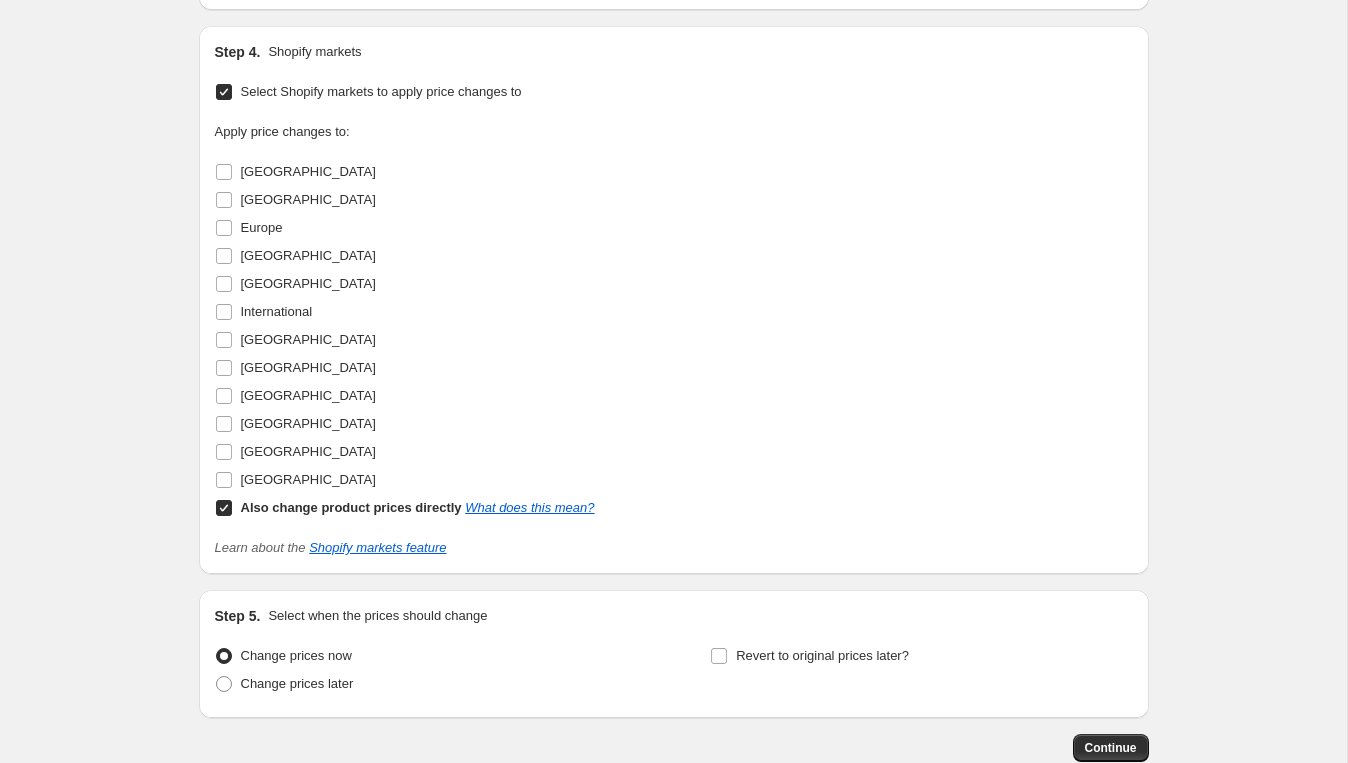 scroll, scrollTop: 3537, scrollLeft: 0, axis: vertical 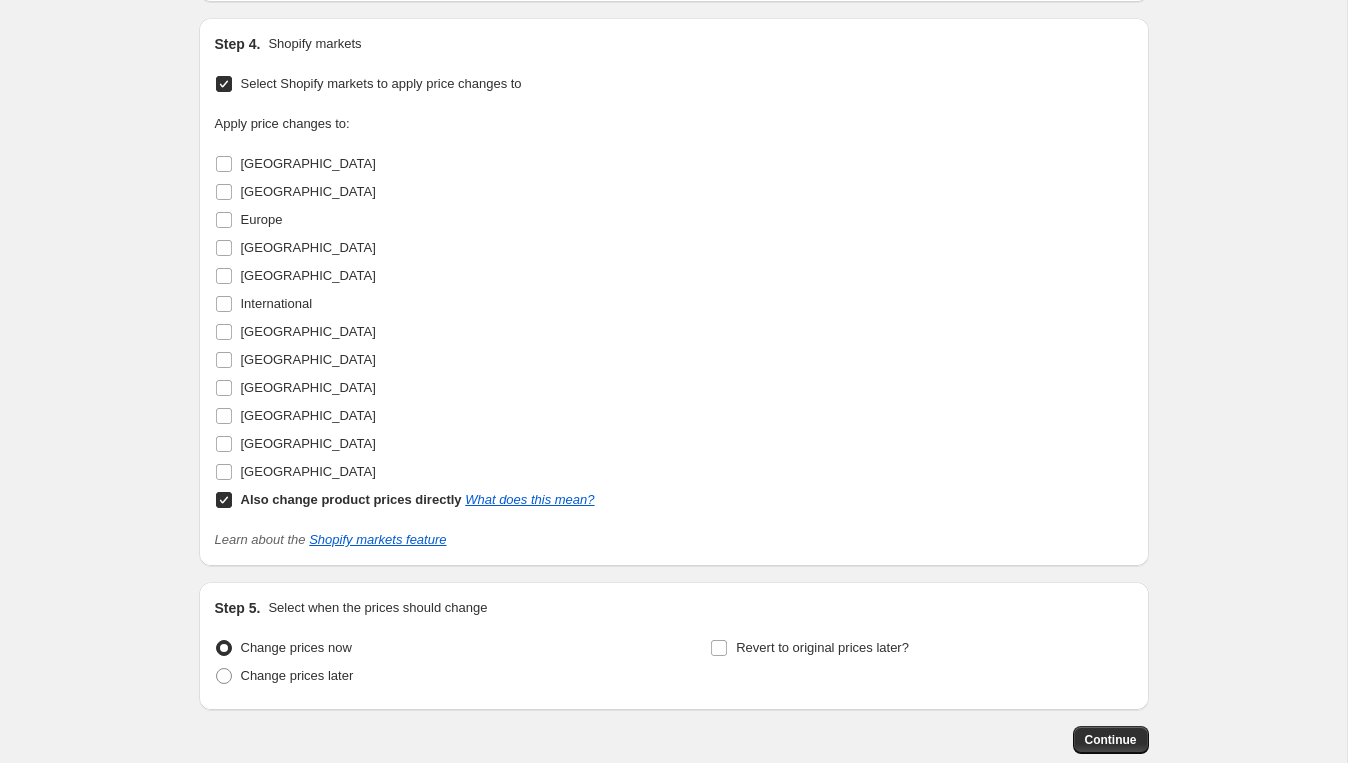 click on "Also change product prices directly   What does this mean?" at bounding box center (224, 500) 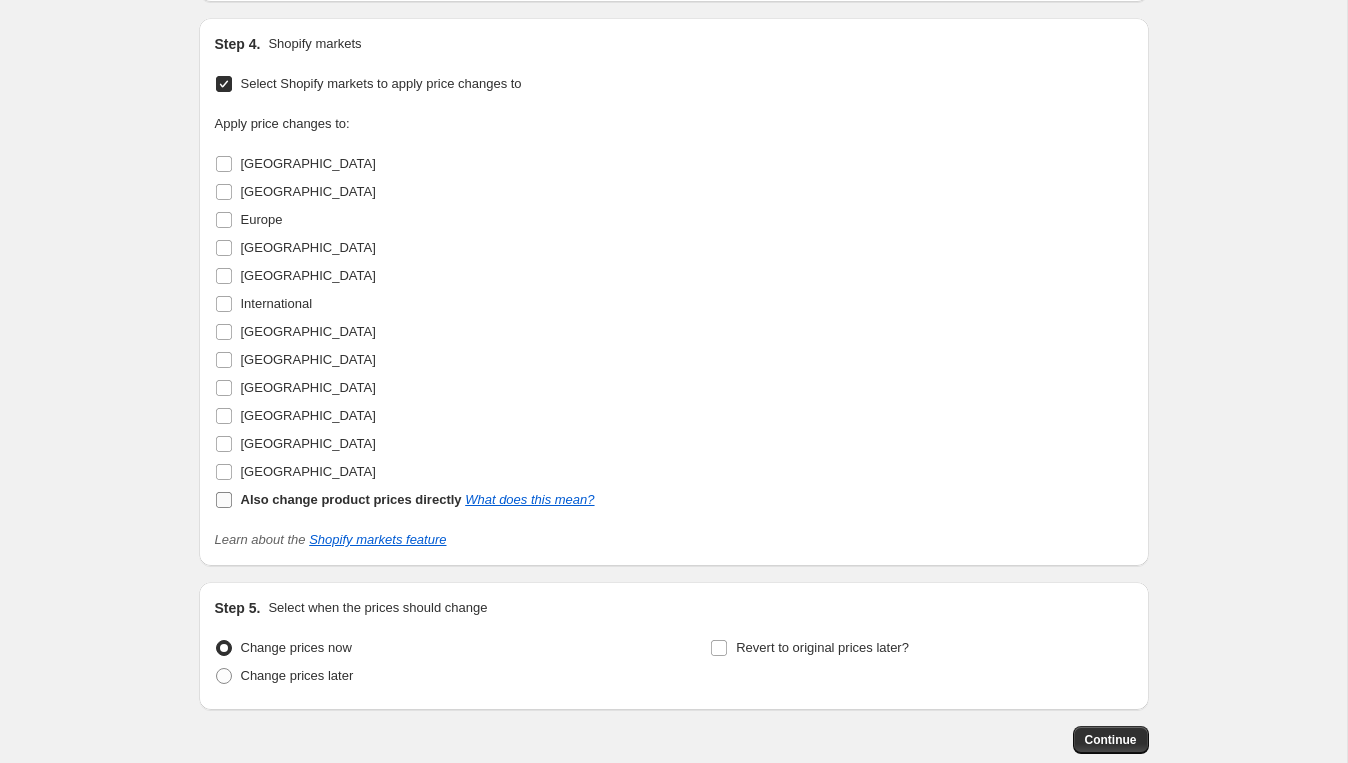 checkbox on "false" 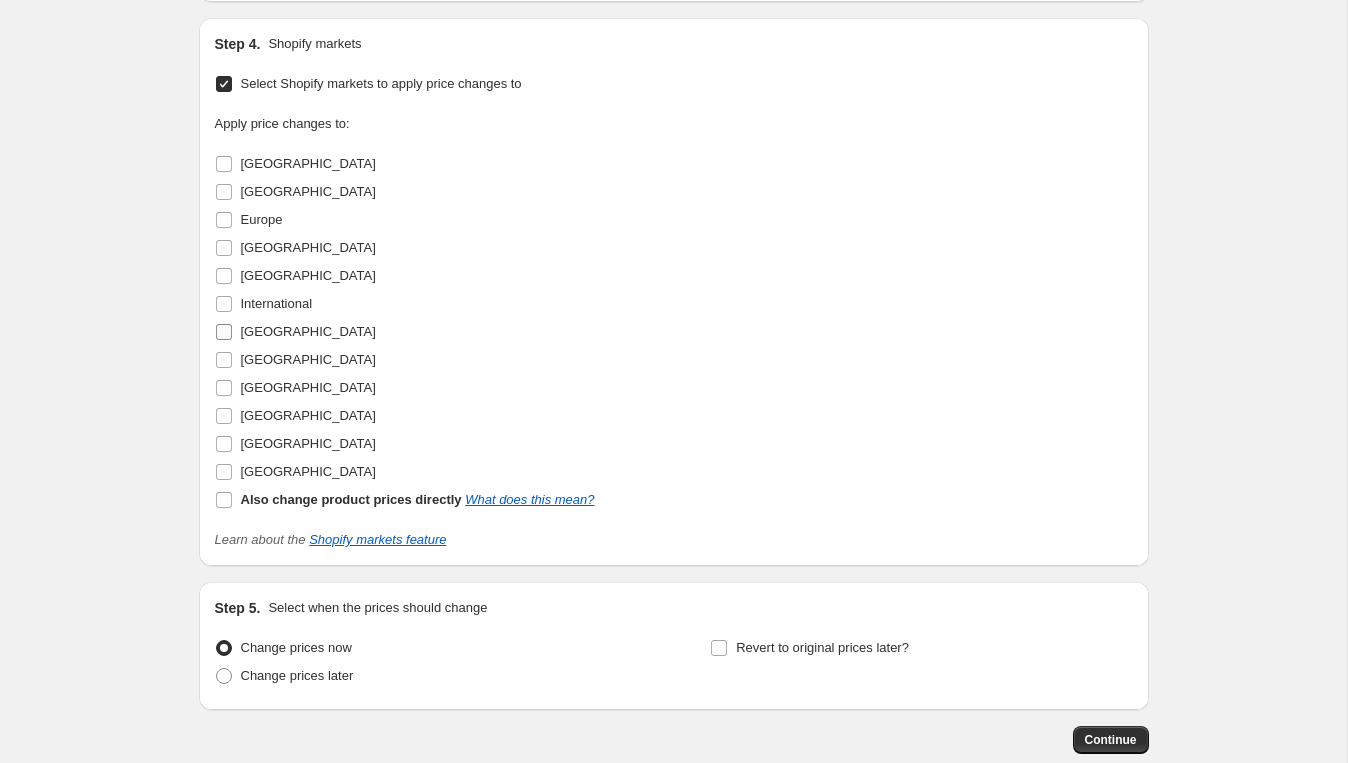 click on "[GEOGRAPHIC_DATA]" at bounding box center (308, 331) 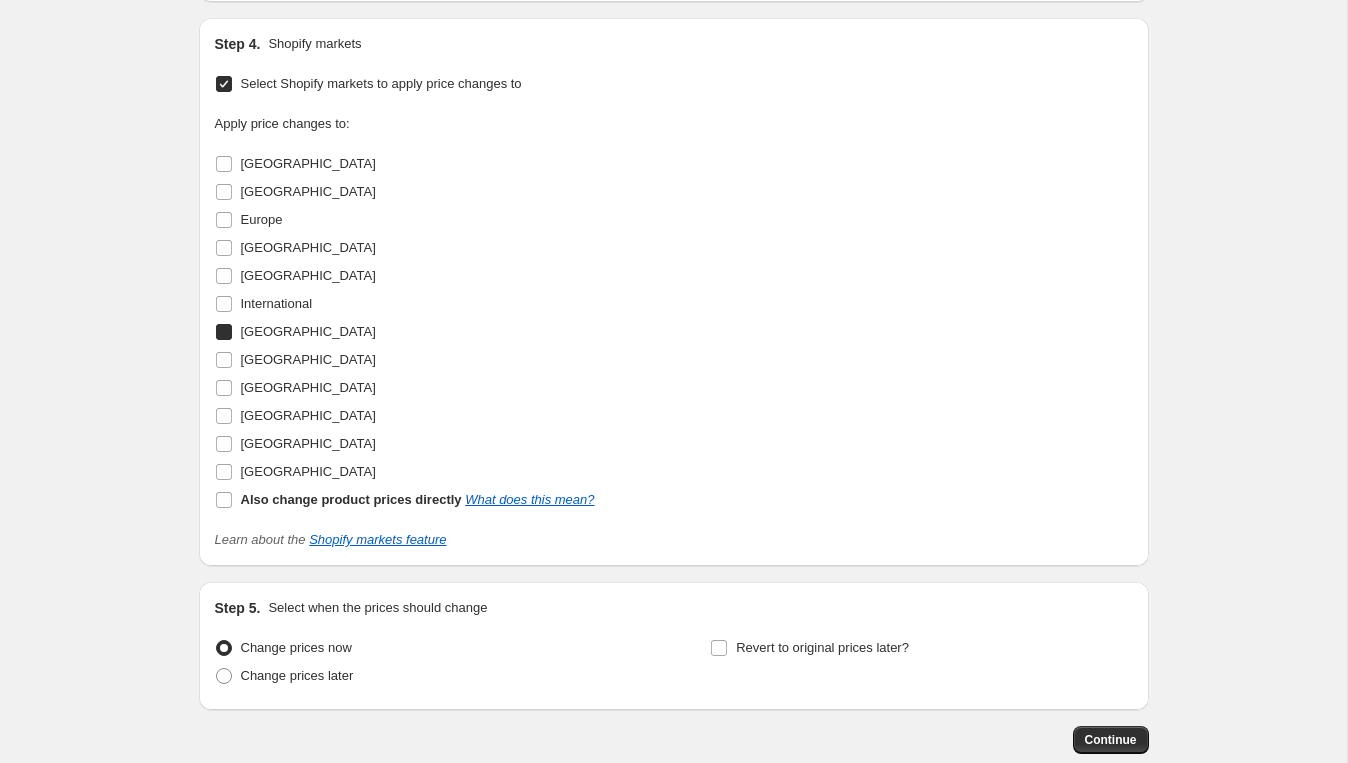 checkbox on "true" 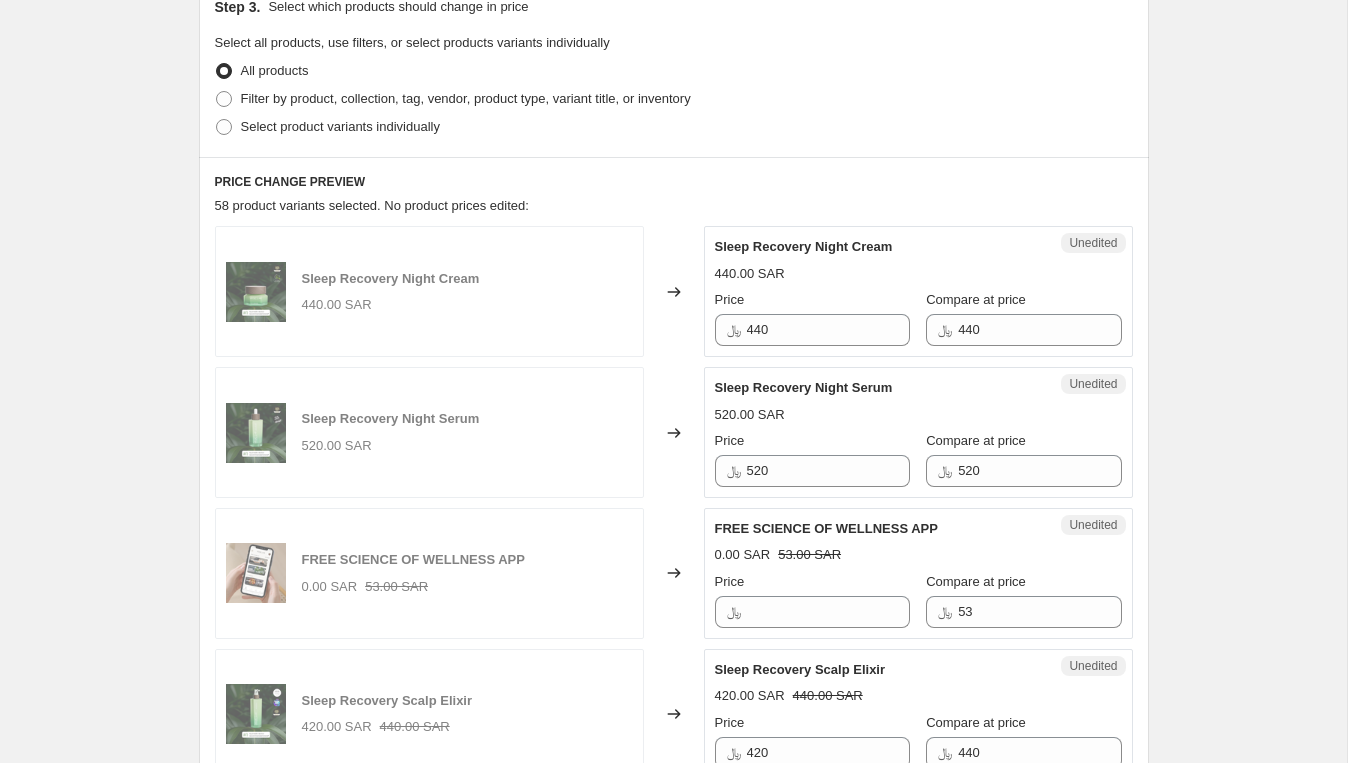 scroll, scrollTop: 448, scrollLeft: 0, axis: vertical 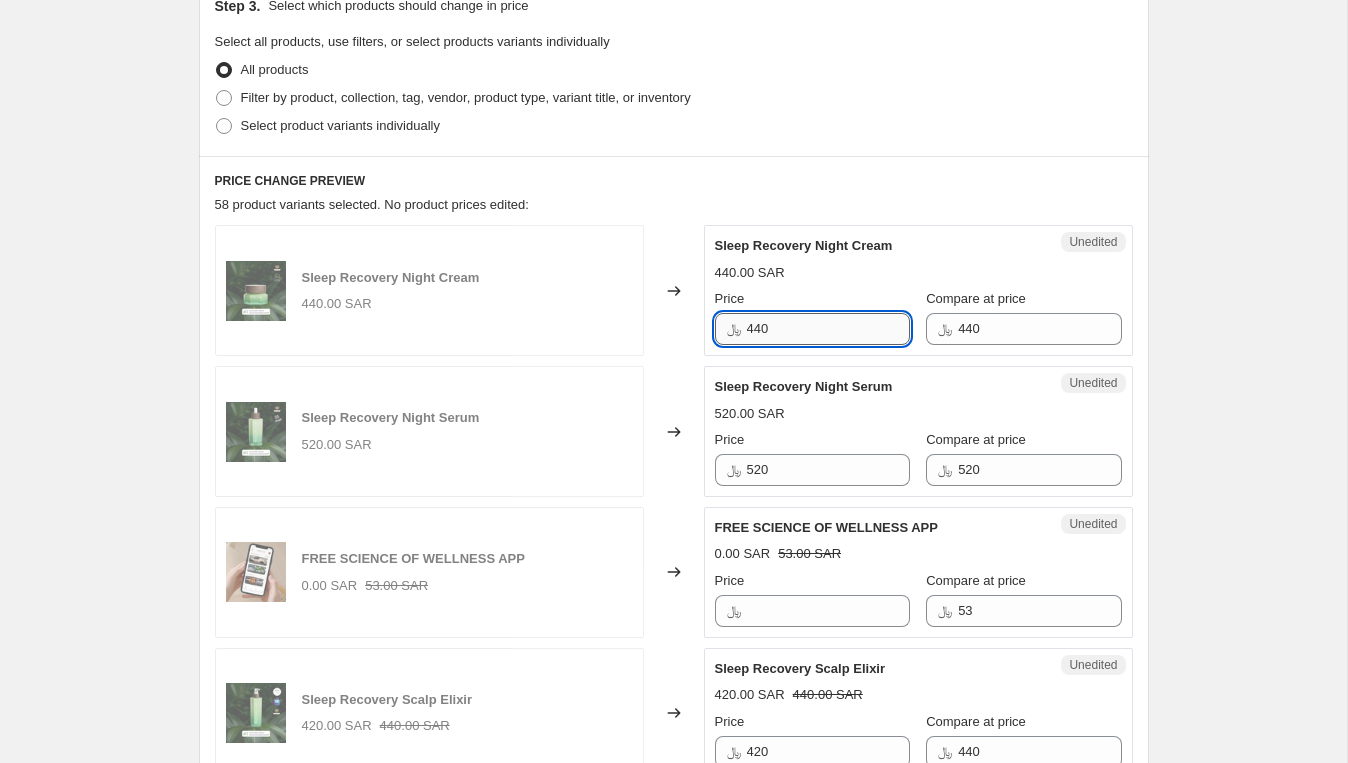 click on "440" at bounding box center (828, 329) 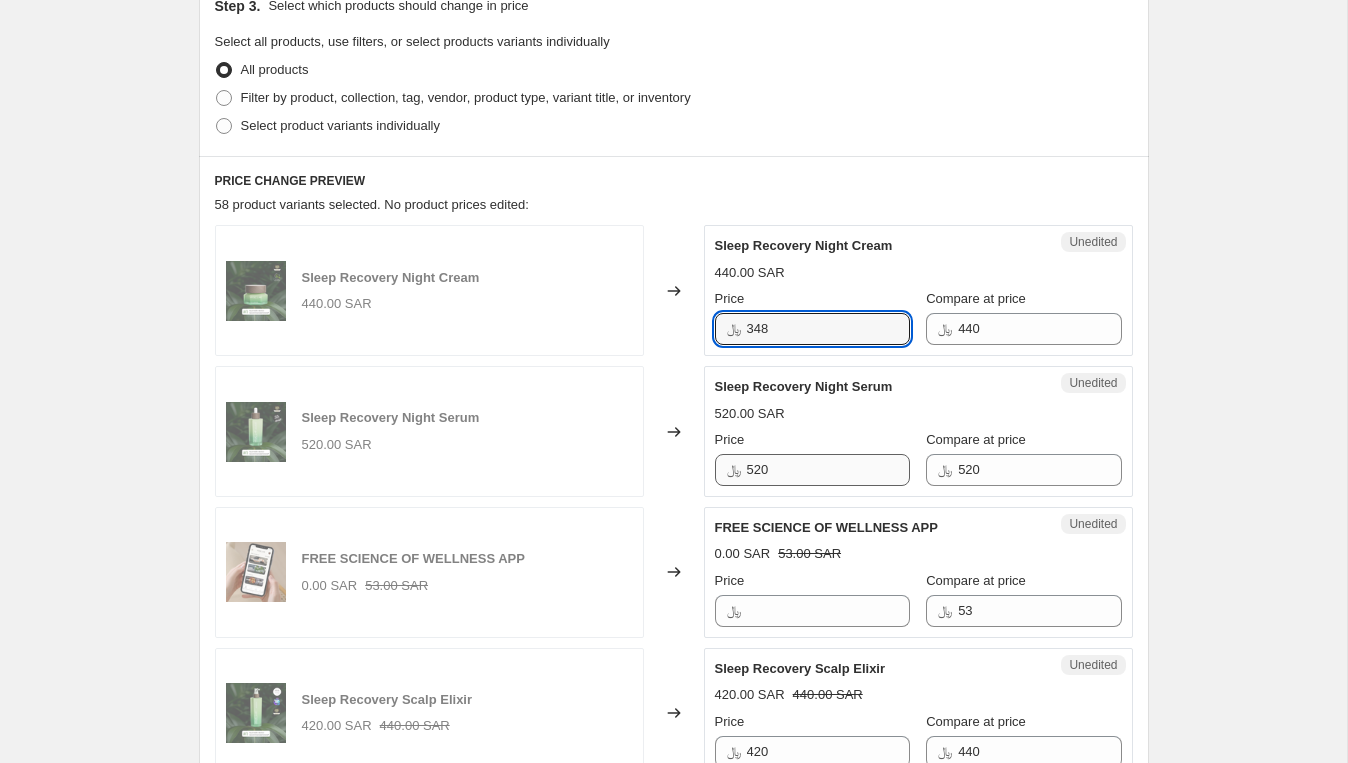 type on "348" 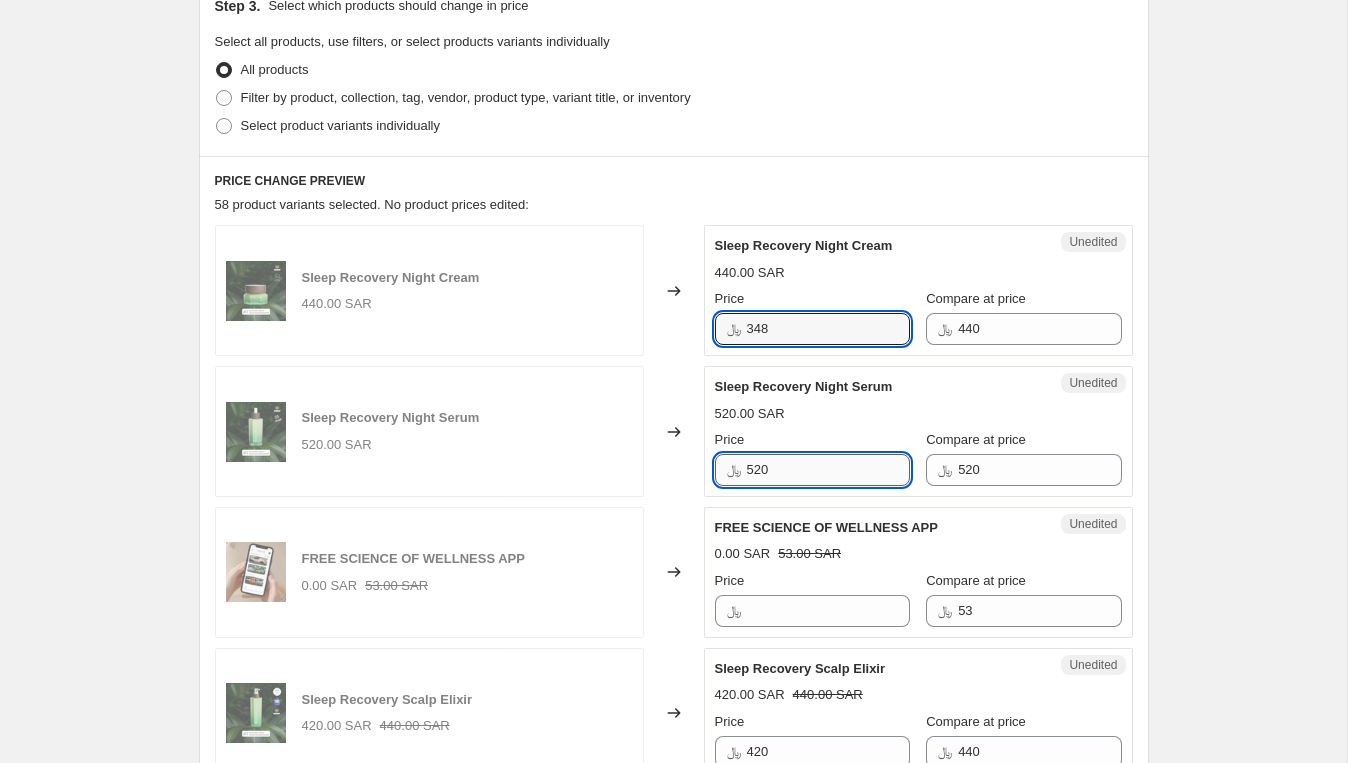 click on "520" at bounding box center (828, 470) 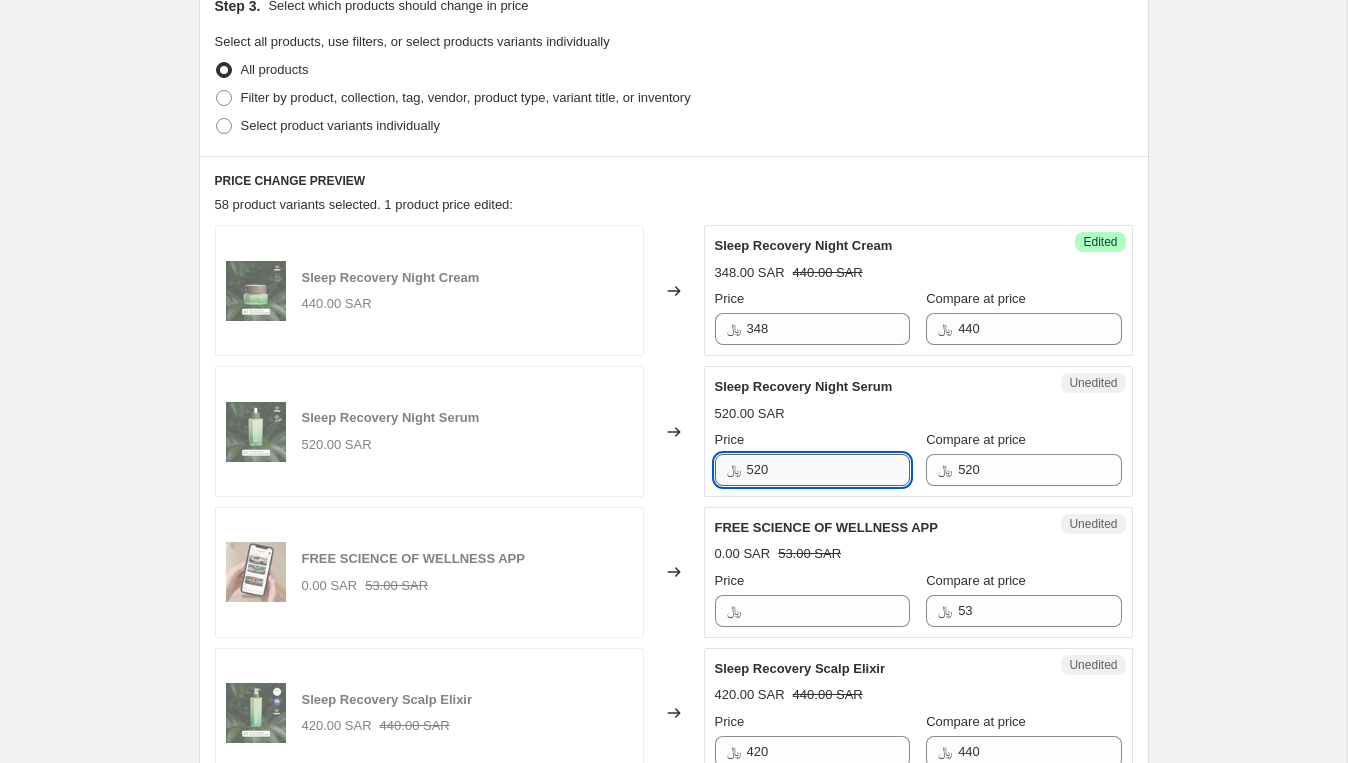 click on "520" at bounding box center [828, 470] 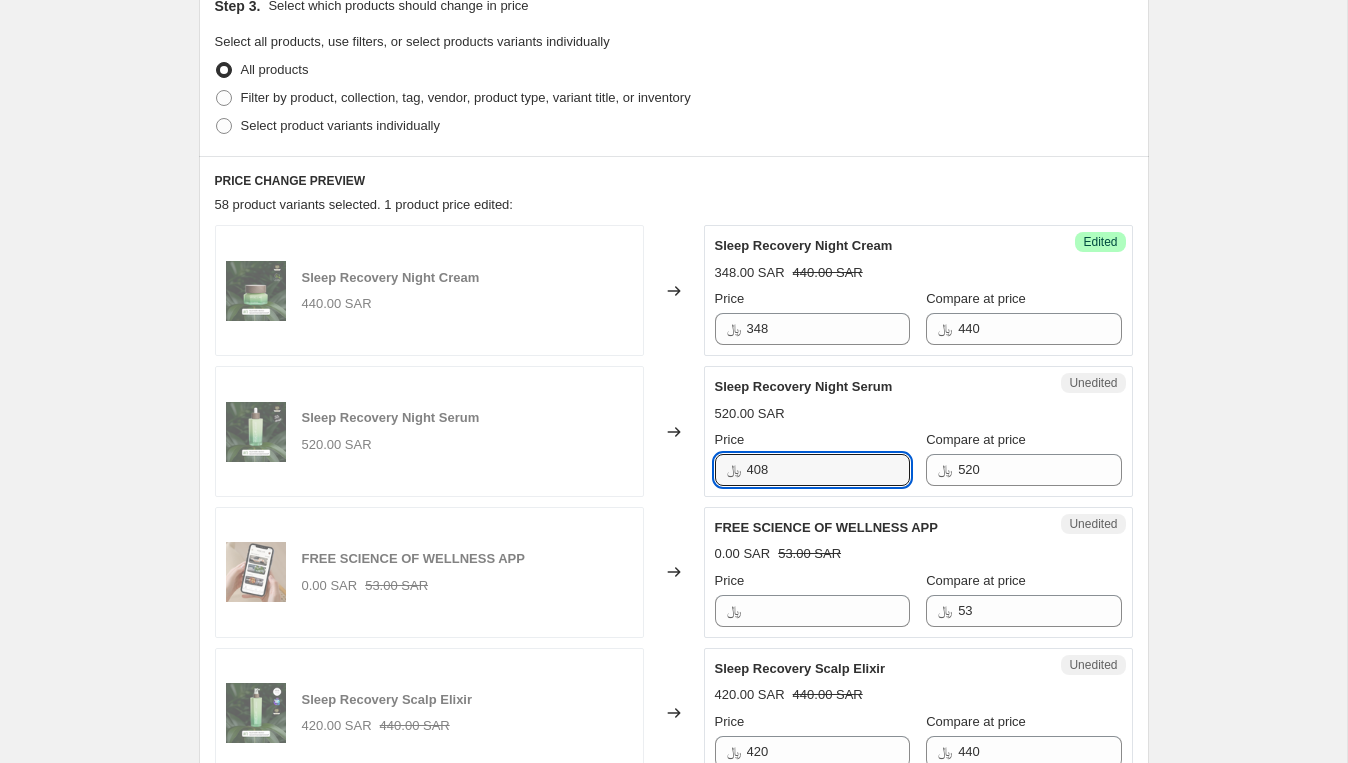 type on "408" 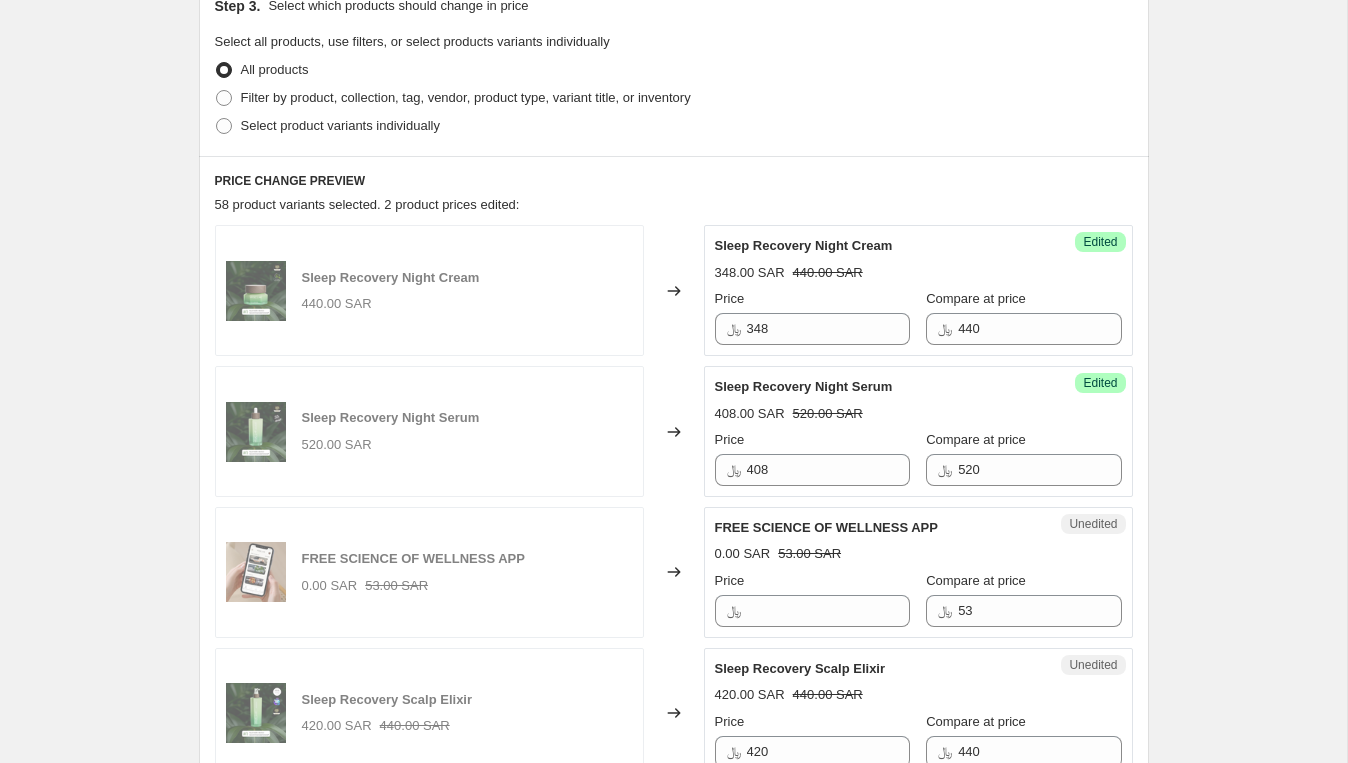 click on "408.00 SAR 520.00 SAR" at bounding box center (918, 414) 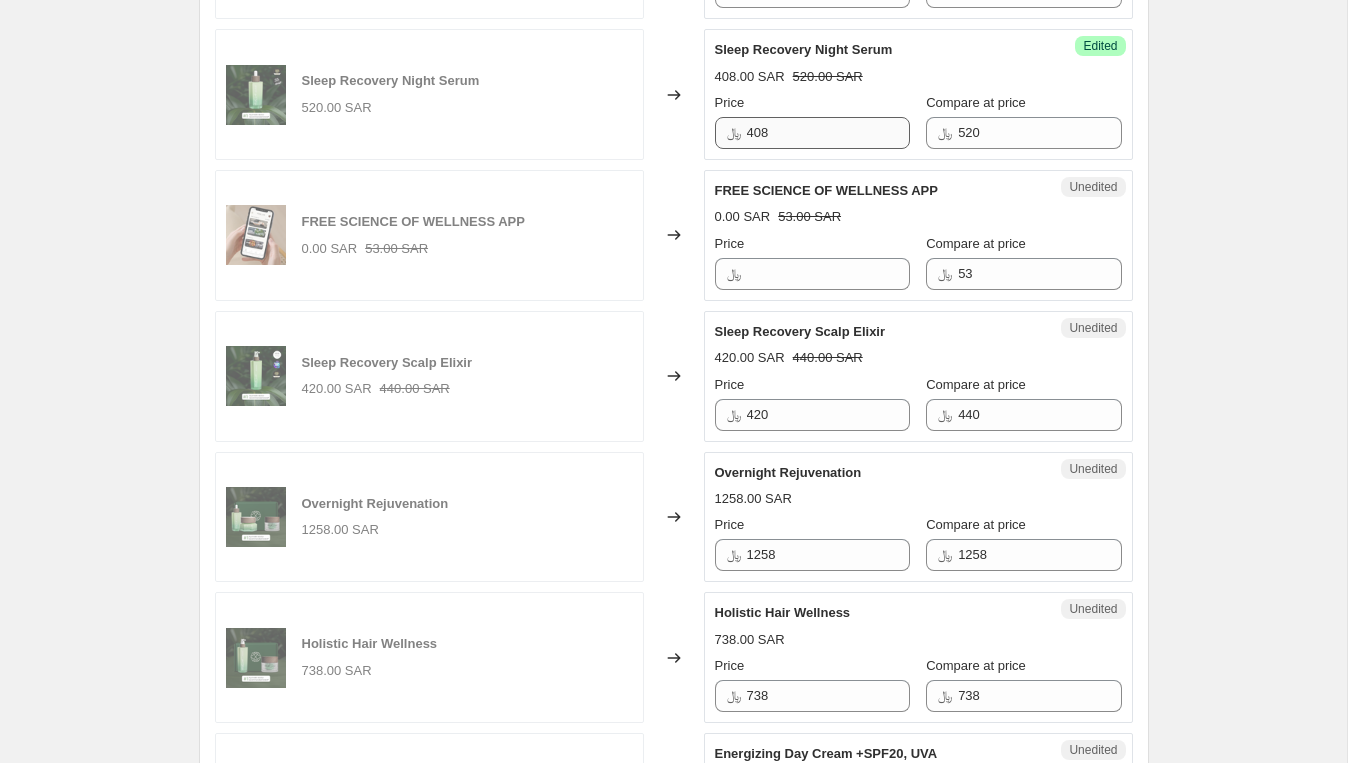 scroll, scrollTop: 803, scrollLeft: 0, axis: vertical 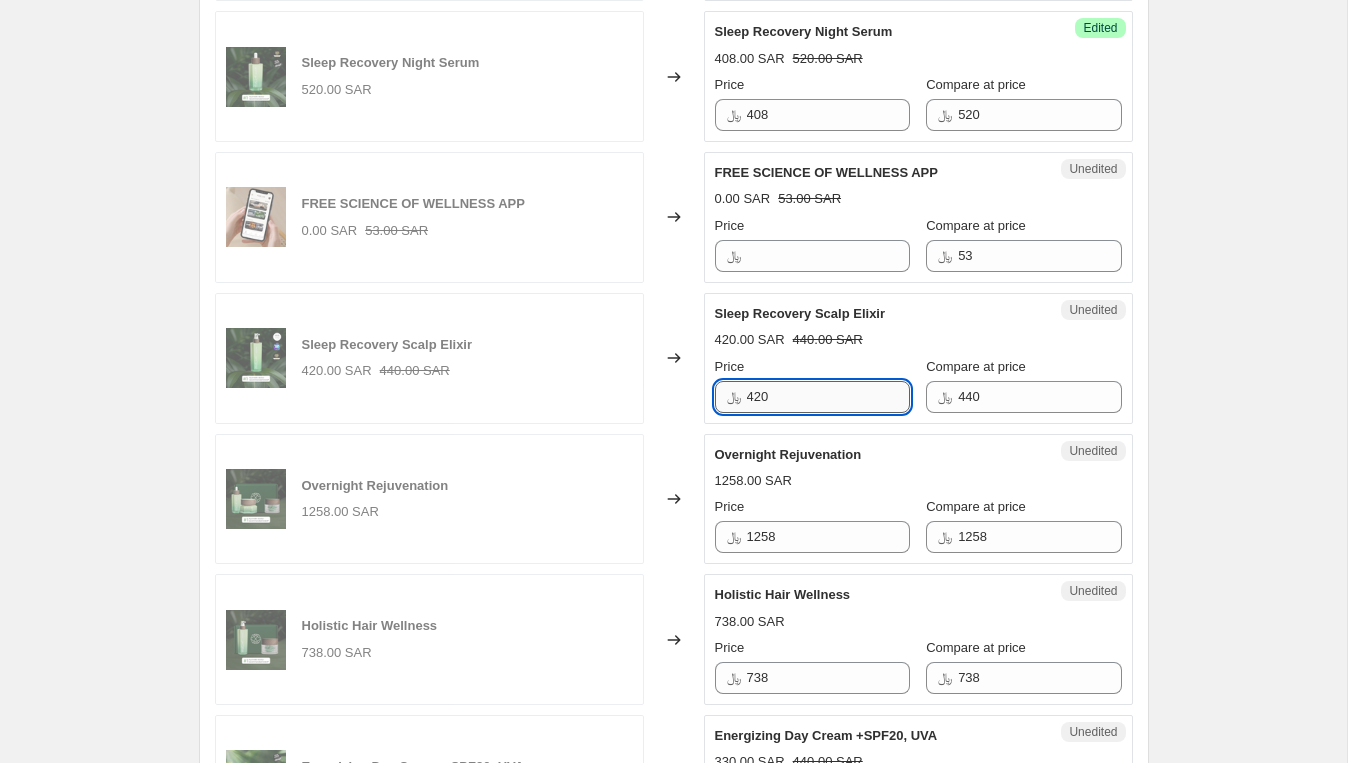 click on "420" at bounding box center [828, 397] 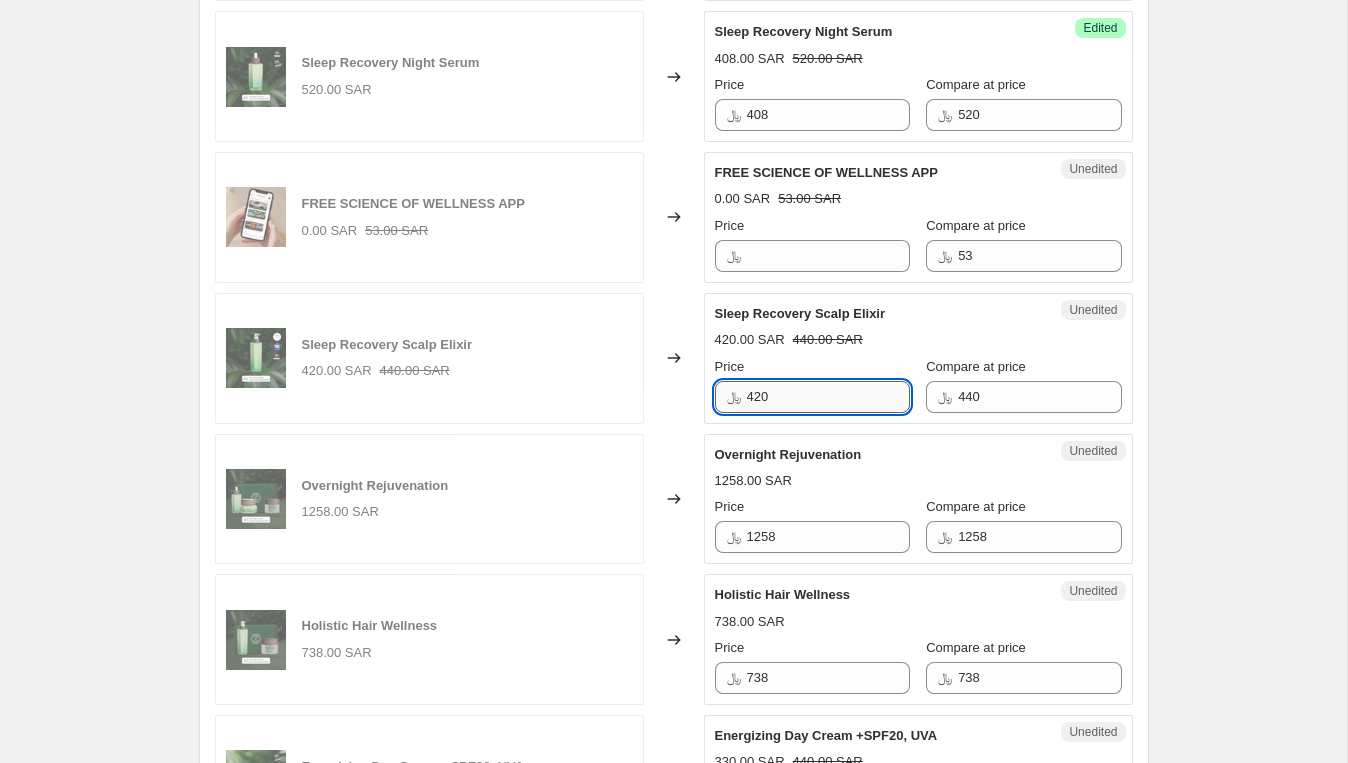 click on "420" at bounding box center [828, 397] 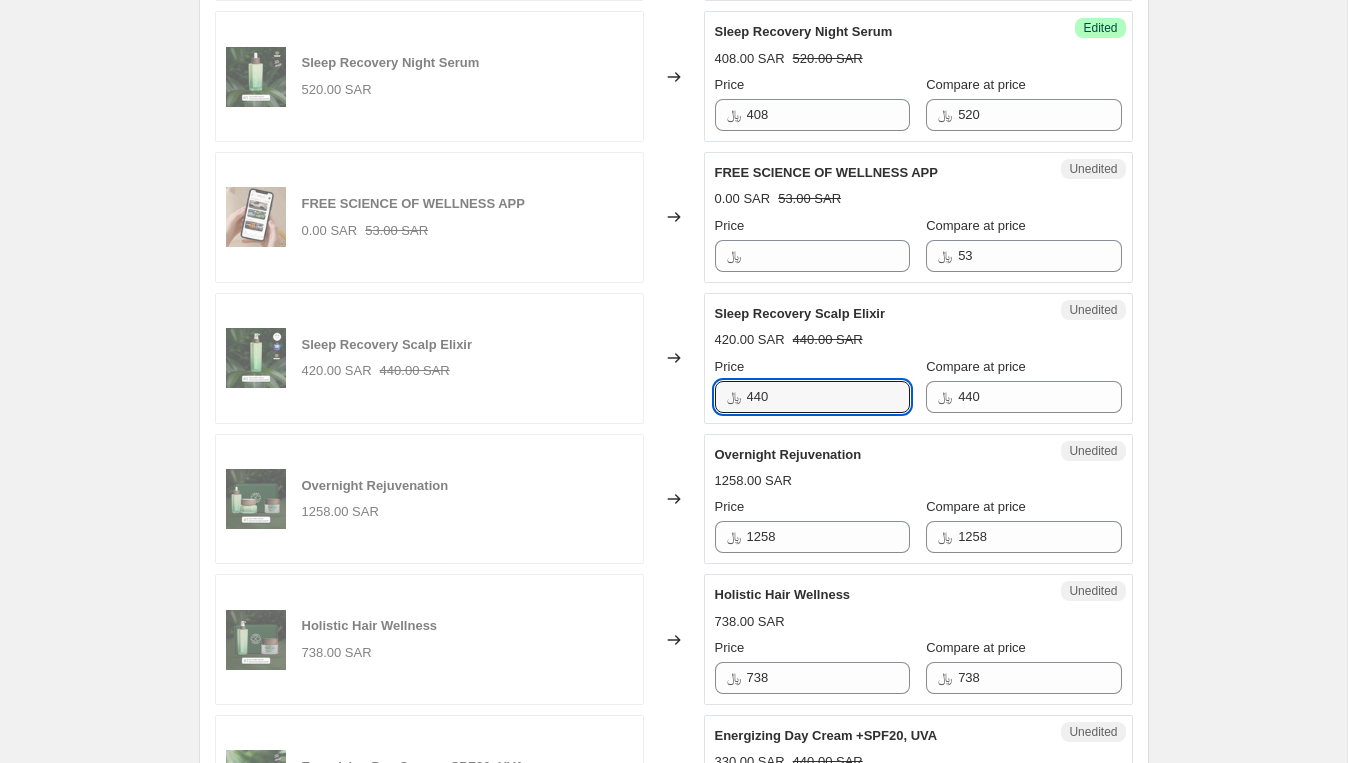 type on "440" 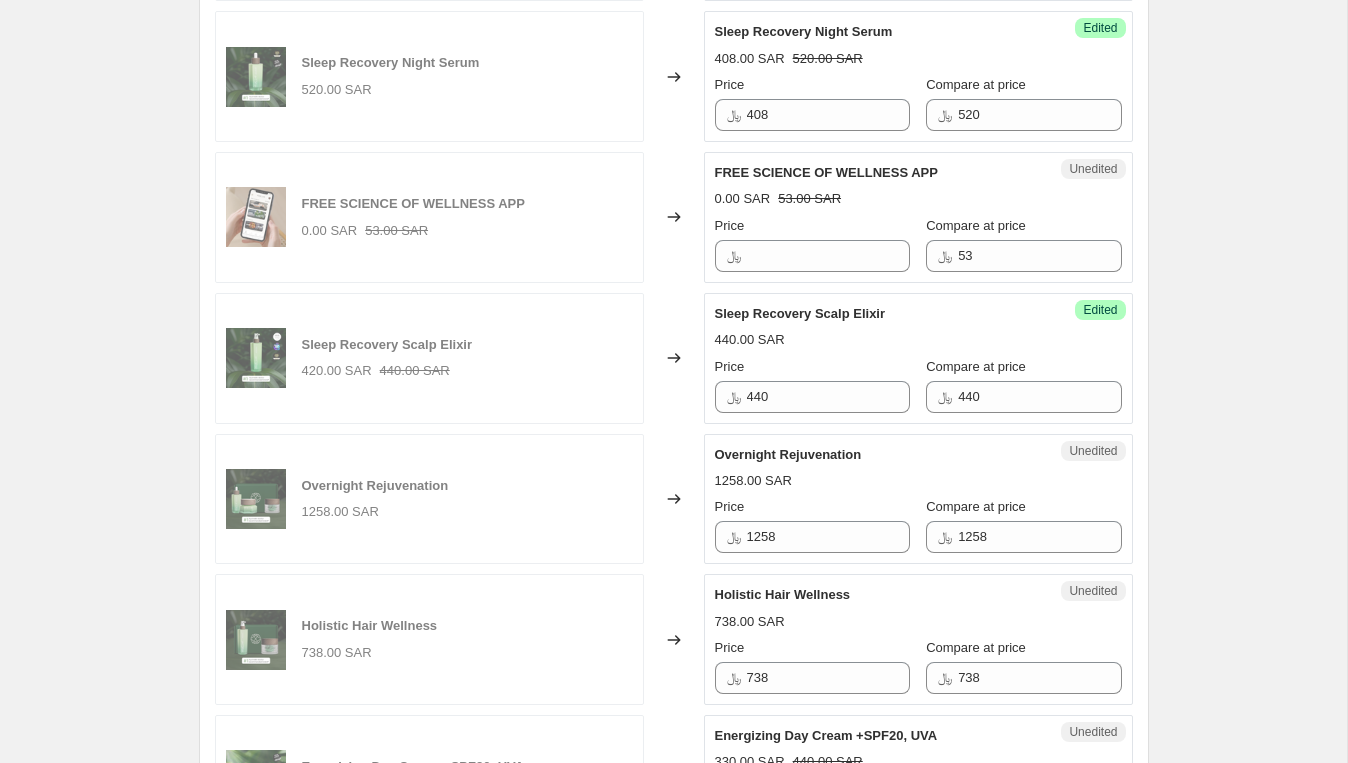 click on "Sleep Recovery Scalp Elixir" at bounding box center [878, 314] 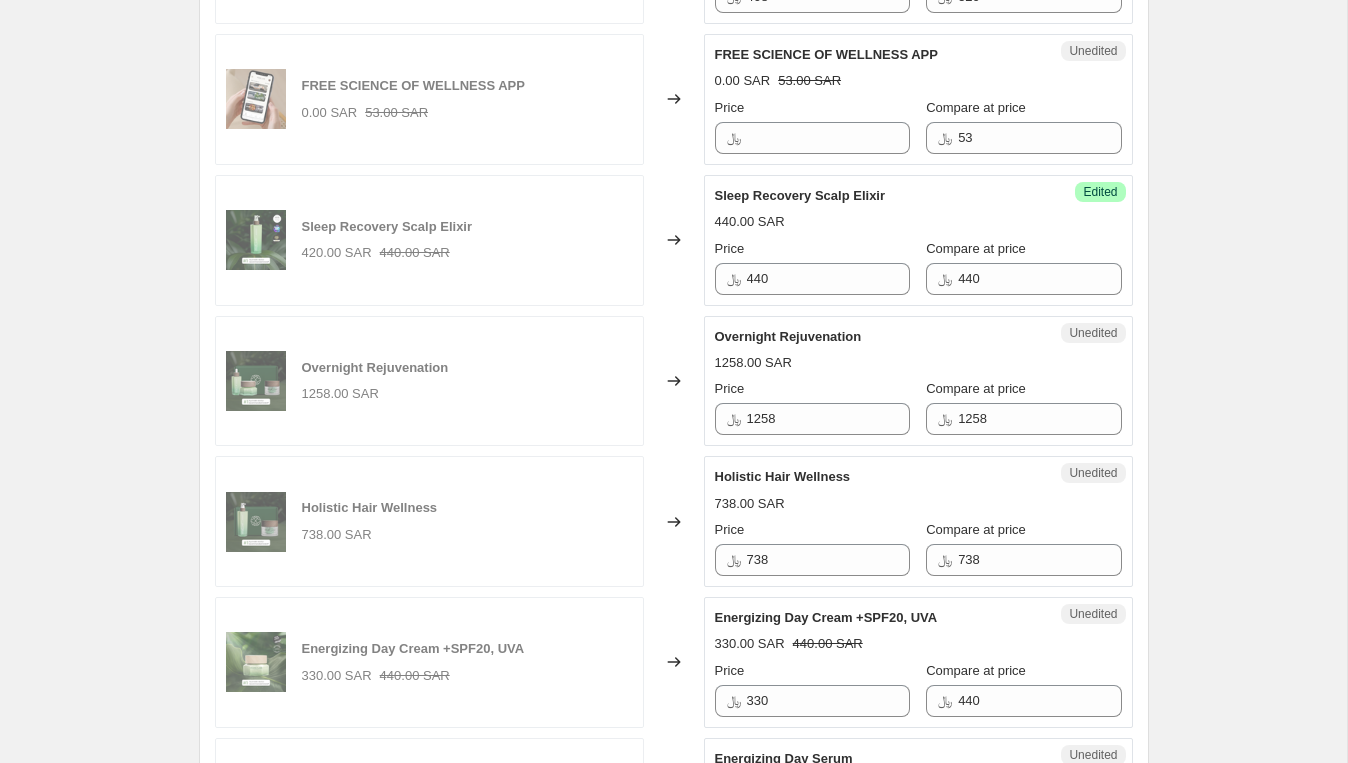 scroll, scrollTop: 937, scrollLeft: 0, axis: vertical 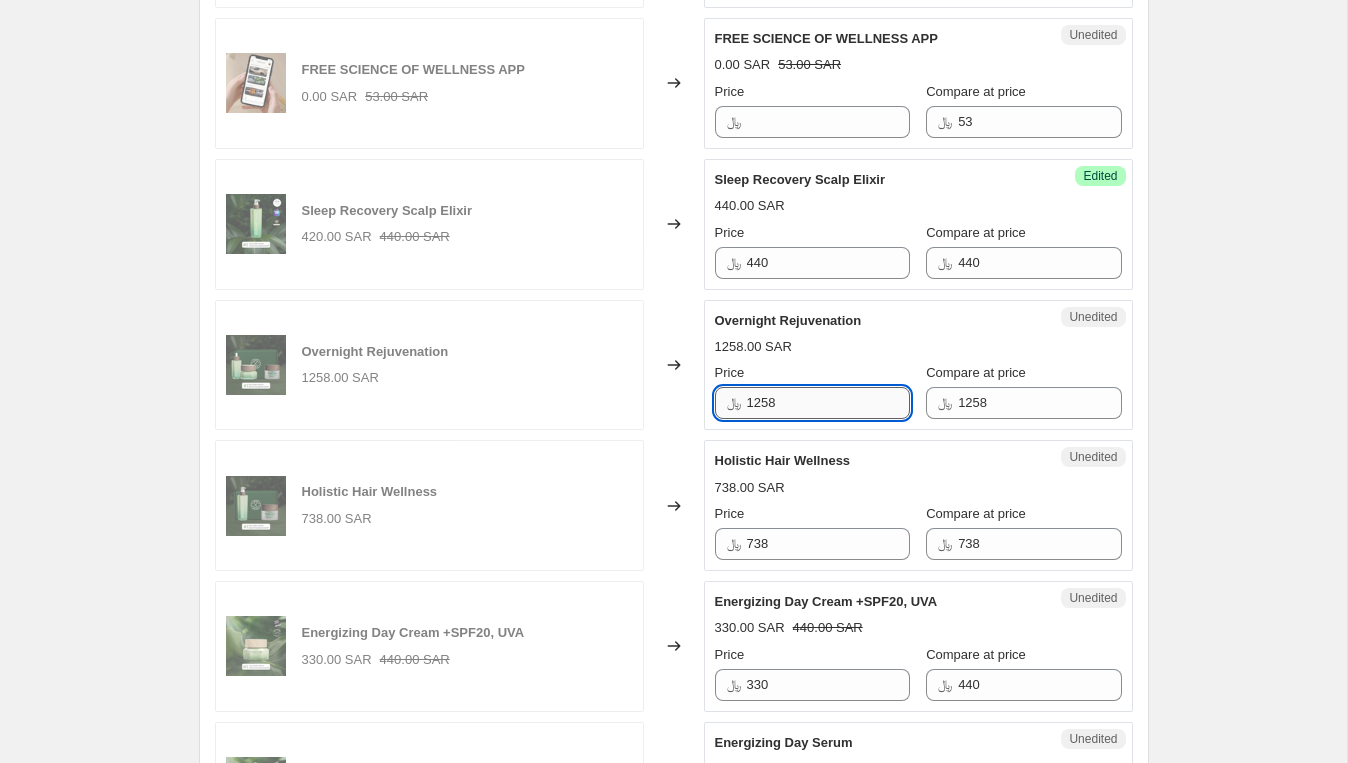 click on "1258" at bounding box center (828, 403) 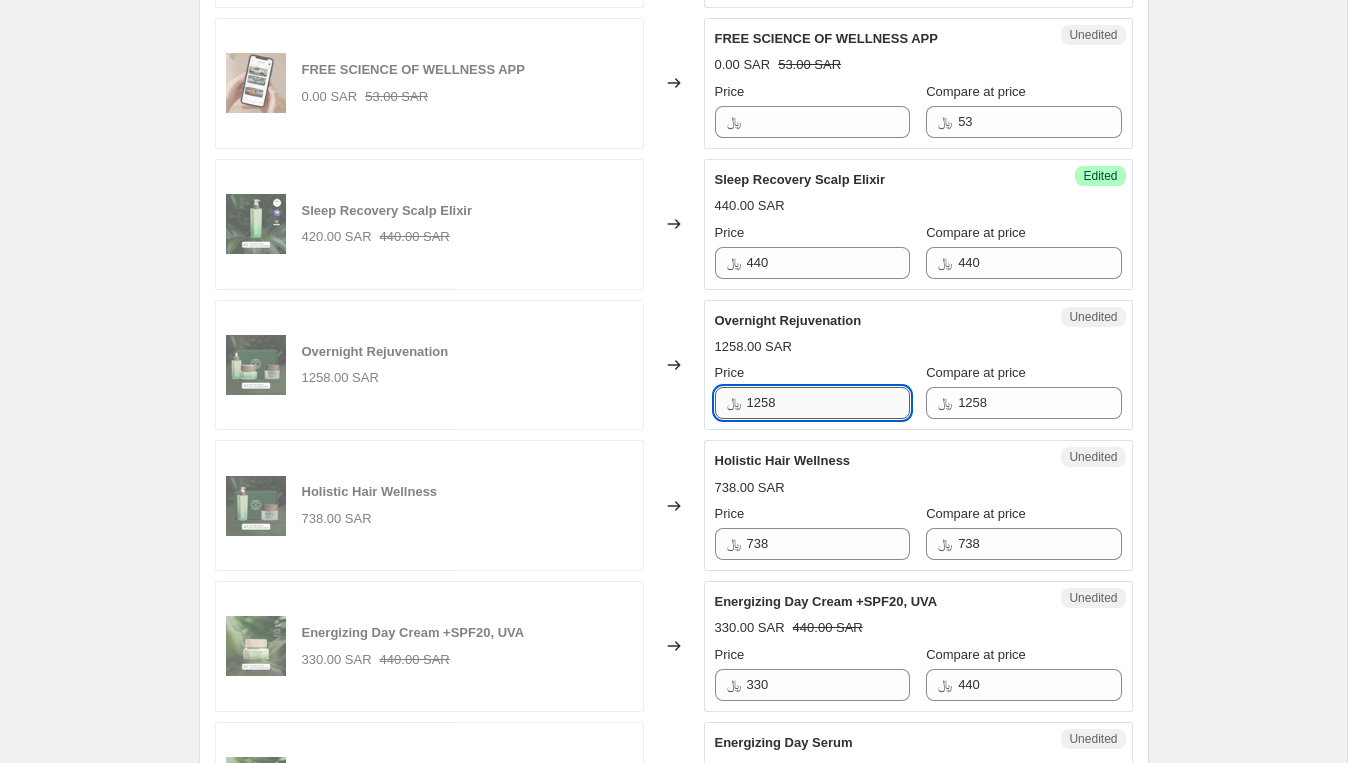 click on "1258" at bounding box center [828, 403] 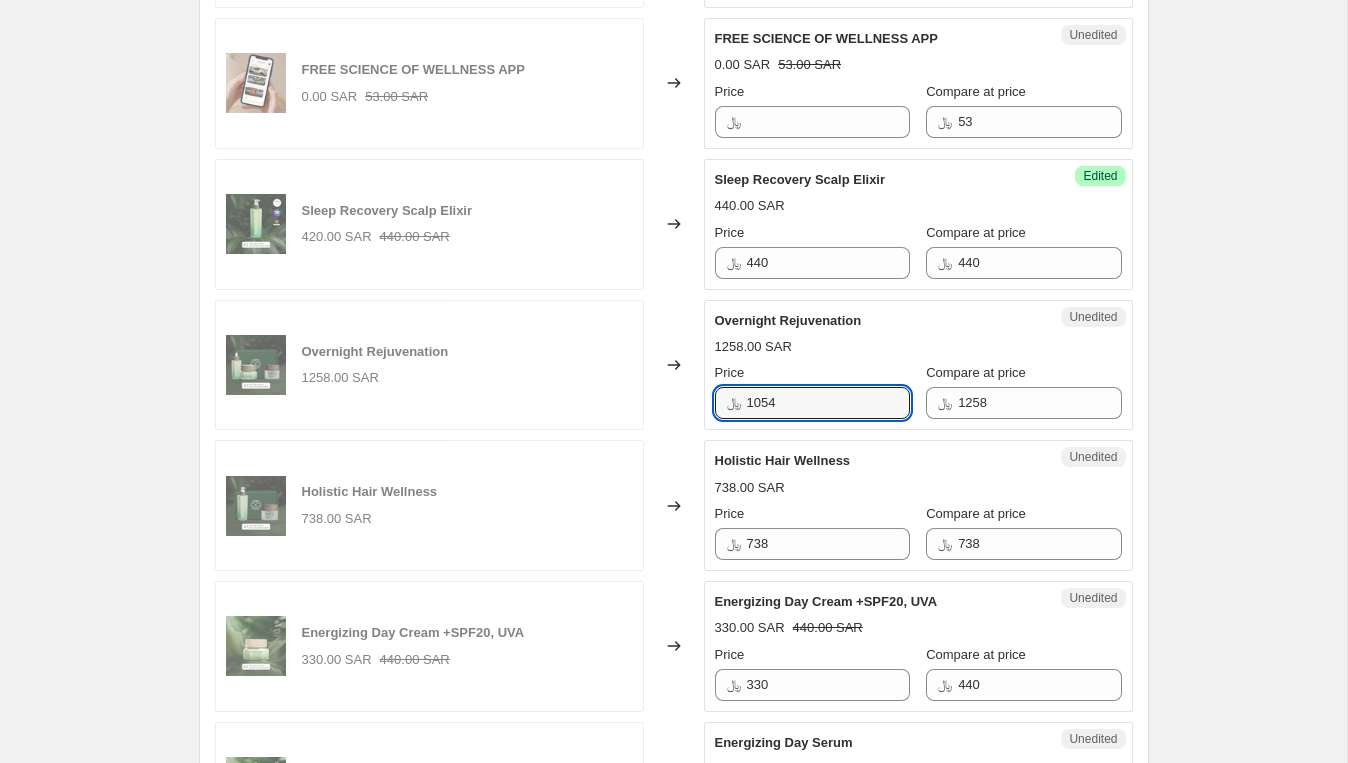 type on "1054" 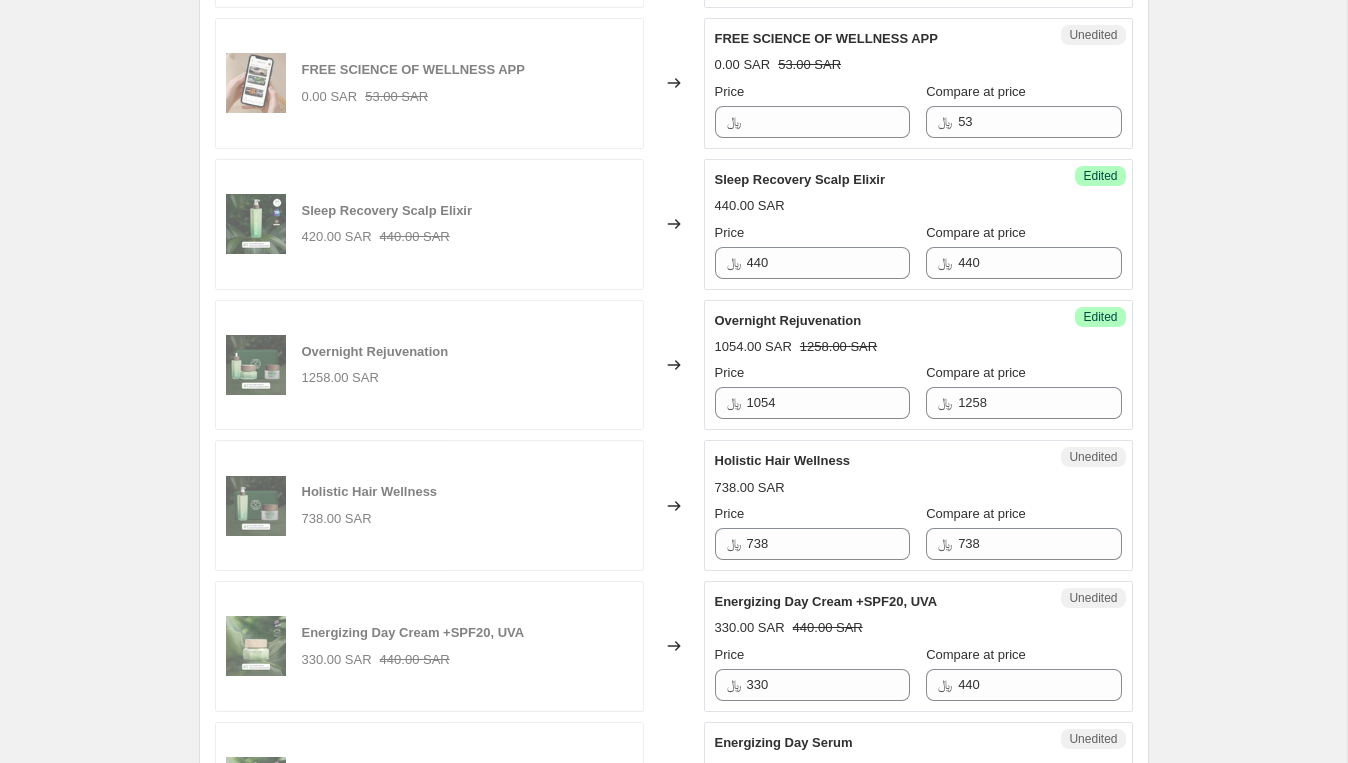 click on "Overnight Rejuvenation 1054.00 SAR 1258.00 SAR Price ﷼ 1054 Compare at price ﷼ 1258" at bounding box center [918, 365] 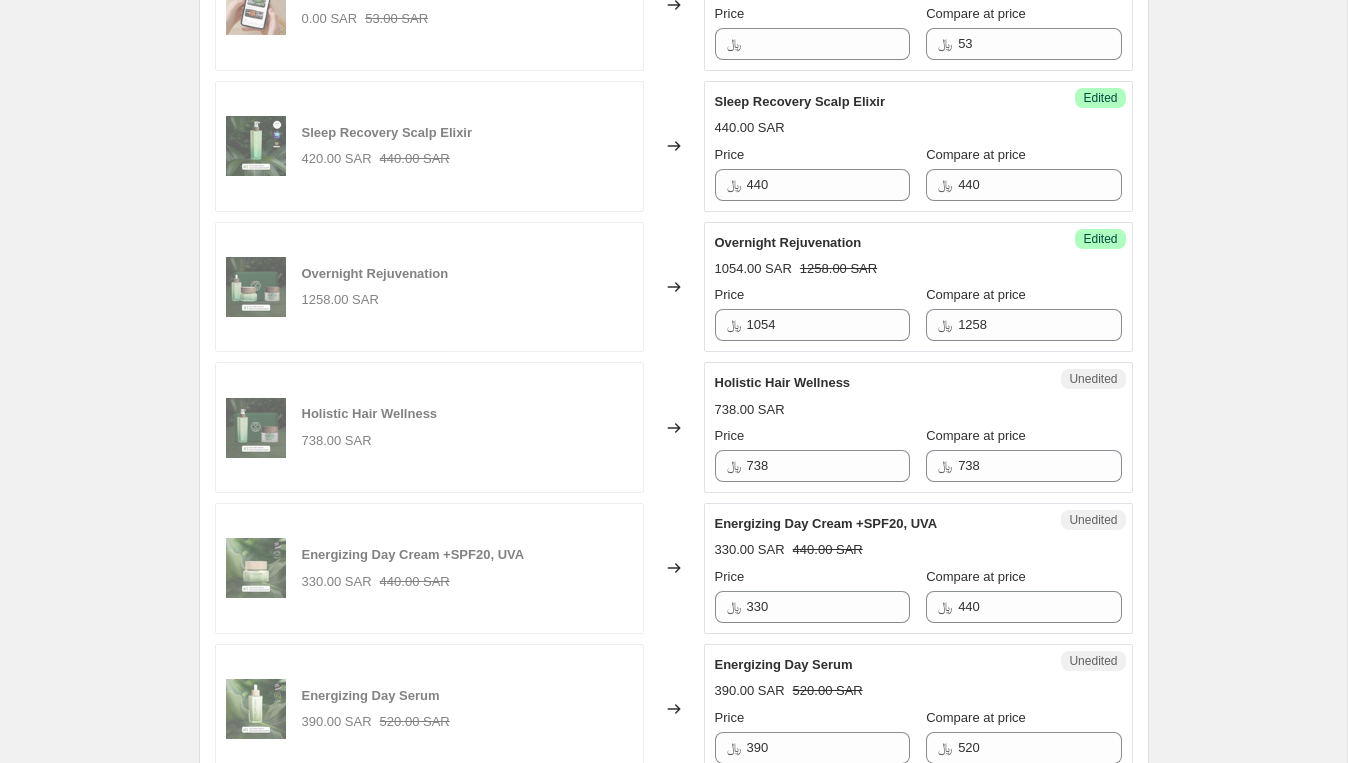 scroll, scrollTop: 1026, scrollLeft: 0, axis: vertical 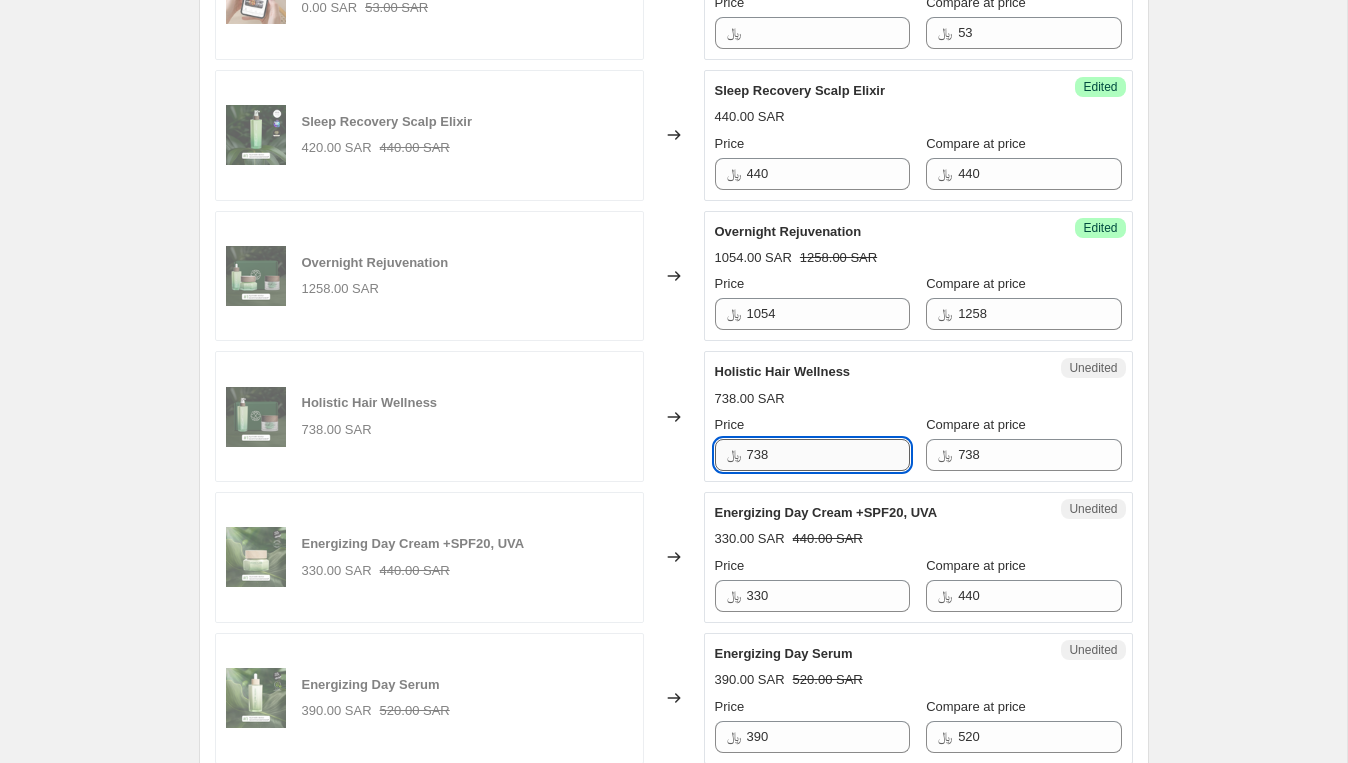 click on "738" at bounding box center [828, 455] 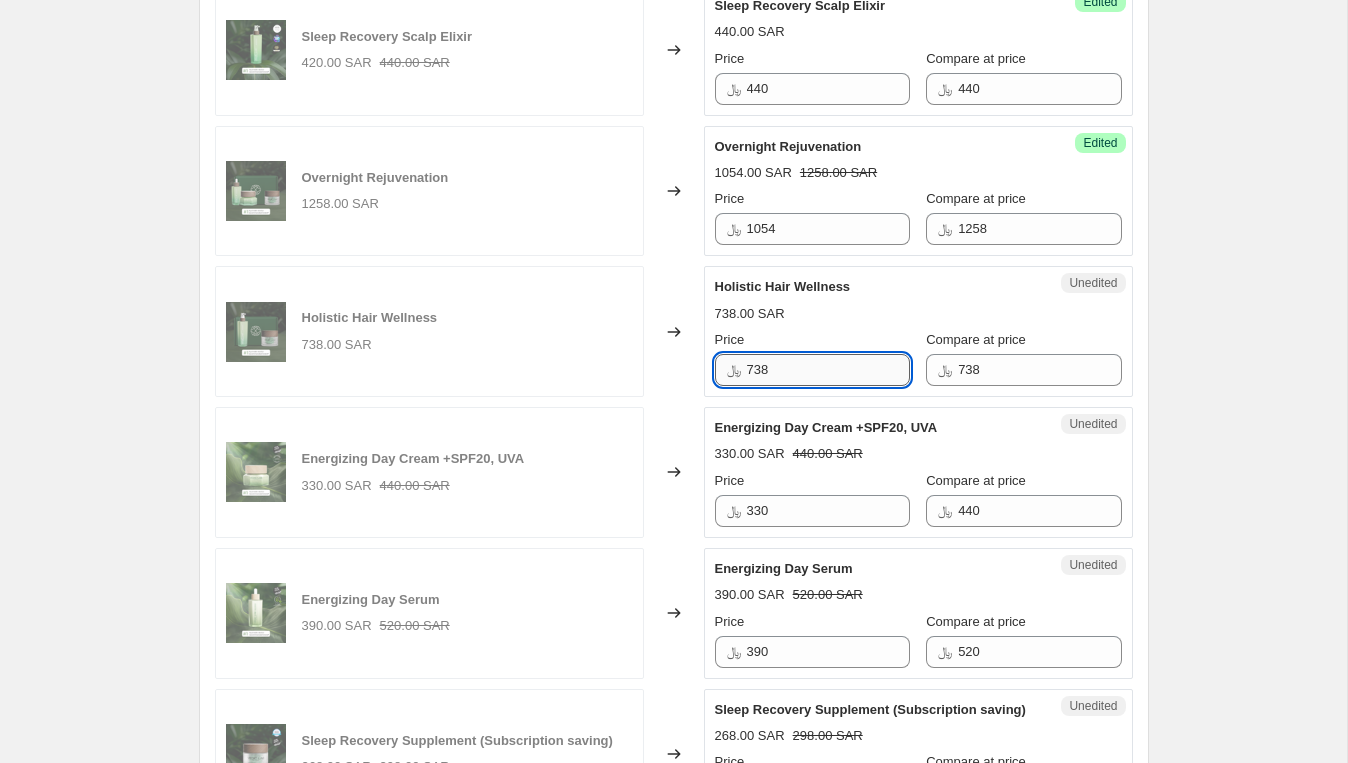 scroll, scrollTop: 1113, scrollLeft: 0, axis: vertical 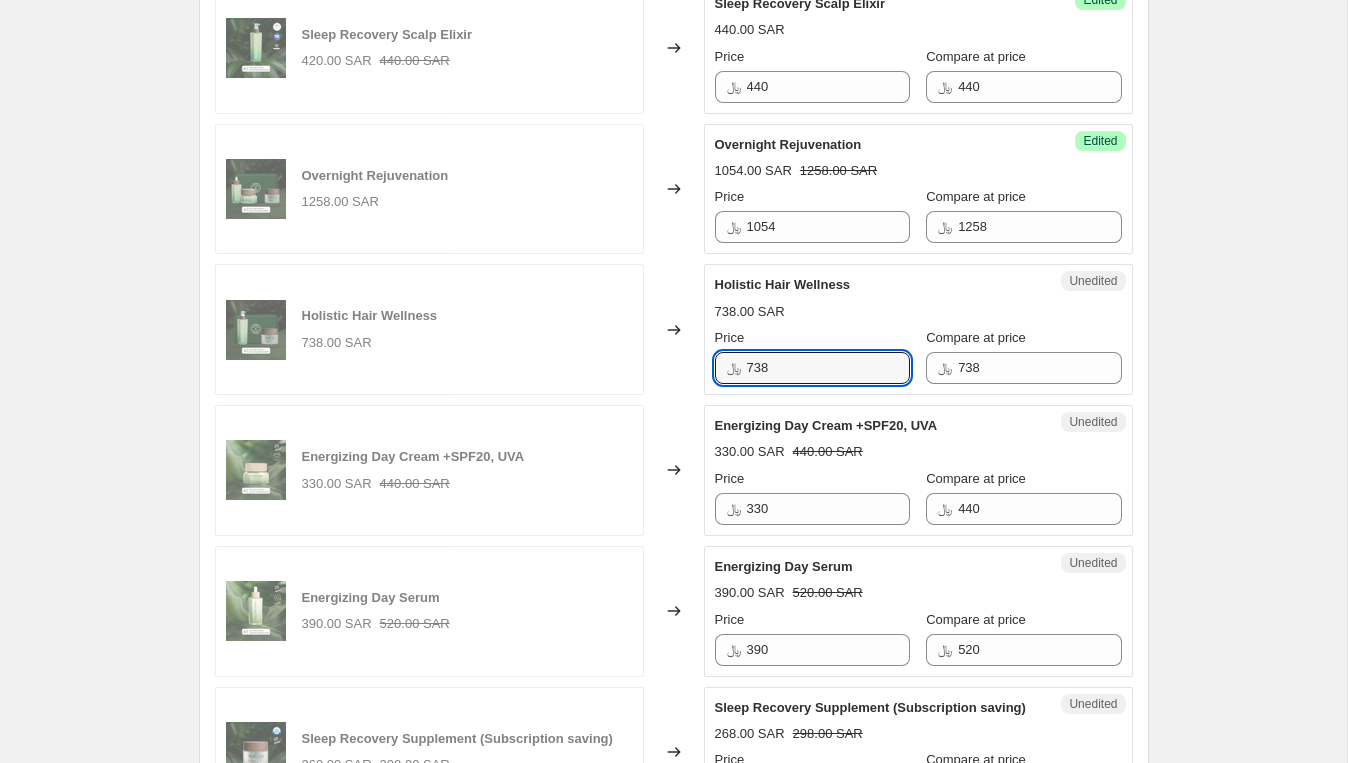 click on "330.00 SAR 440.00 SAR" at bounding box center (918, 452) 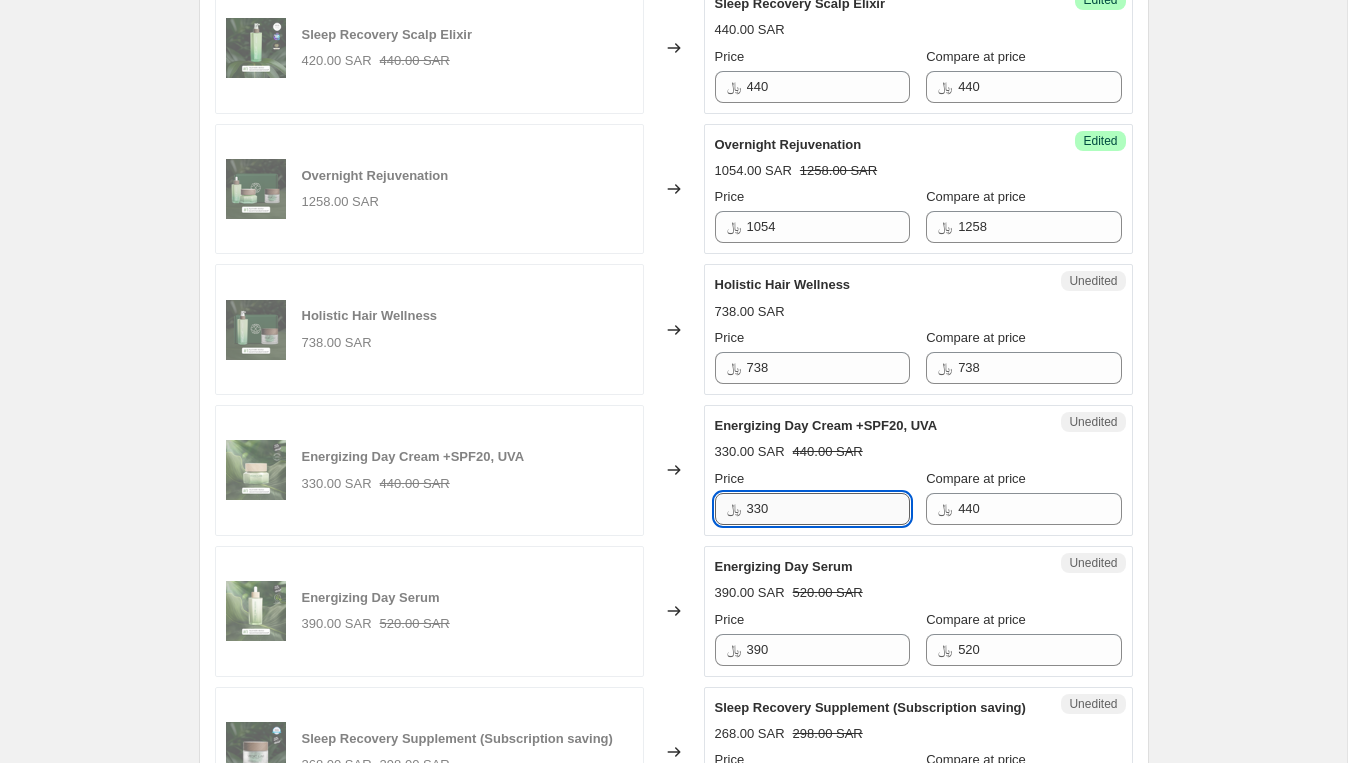 click on "330" at bounding box center (828, 509) 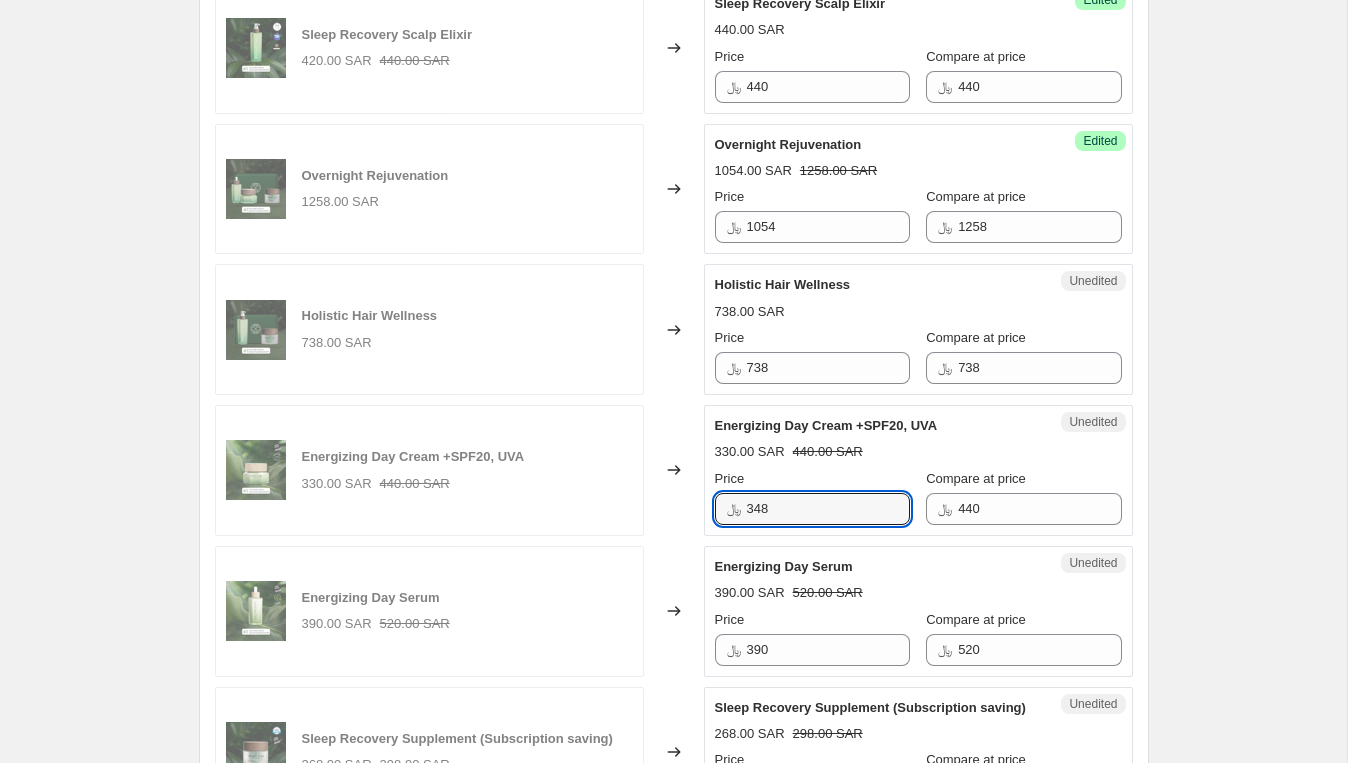 type on "348" 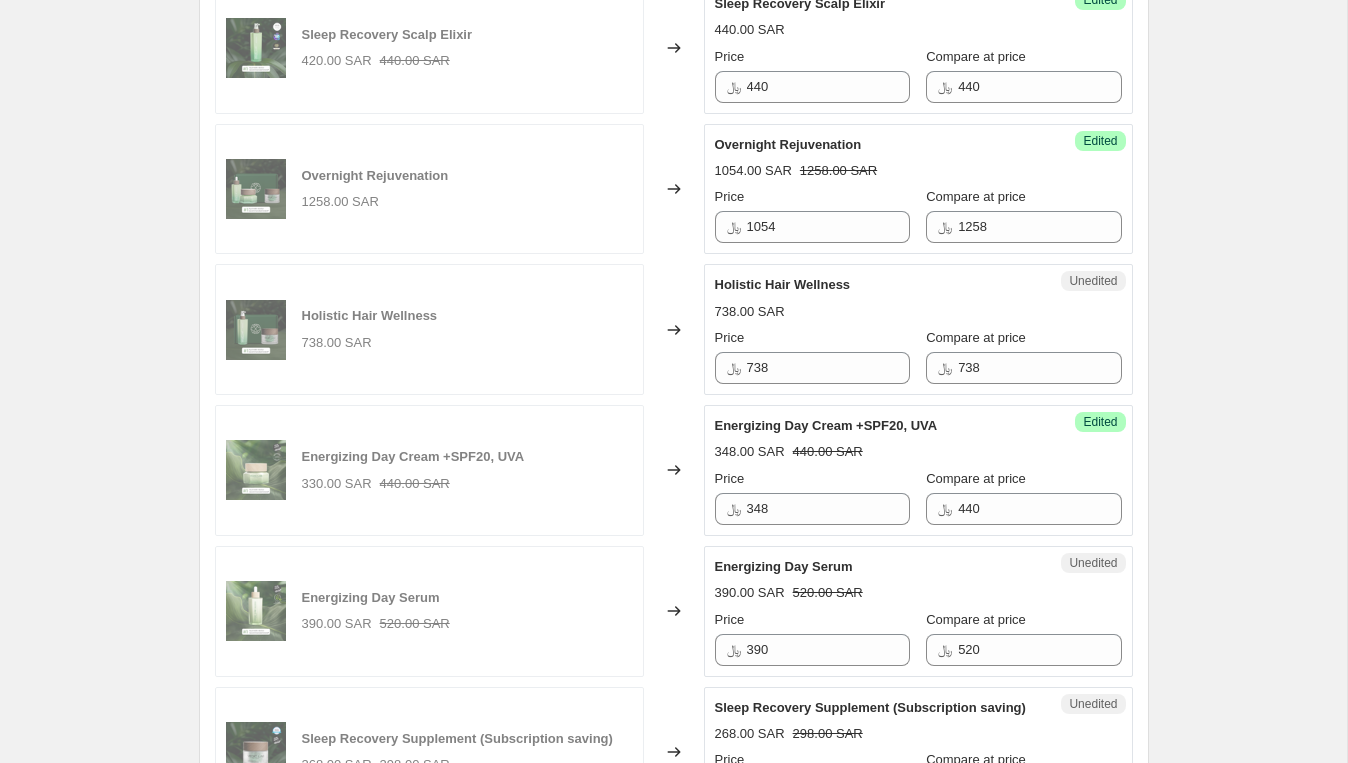 click on "Energizing Day Cream +SPF20, UVA 348.00 SAR 440.00 SAR Price ﷼ 348 Compare at price ﷼ 440" at bounding box center [918, 470] 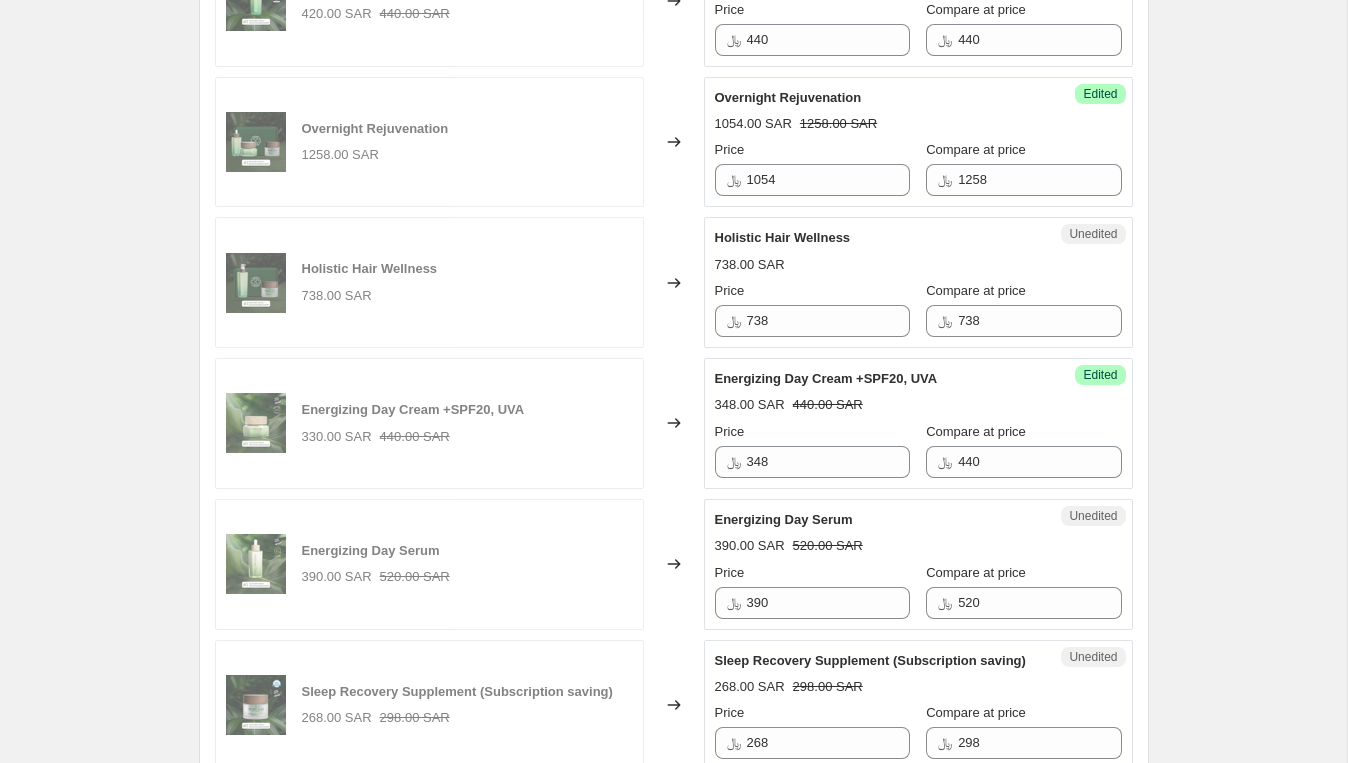 scroll, scrollTop: 1167, scrollLeft: 0, axis: vertical 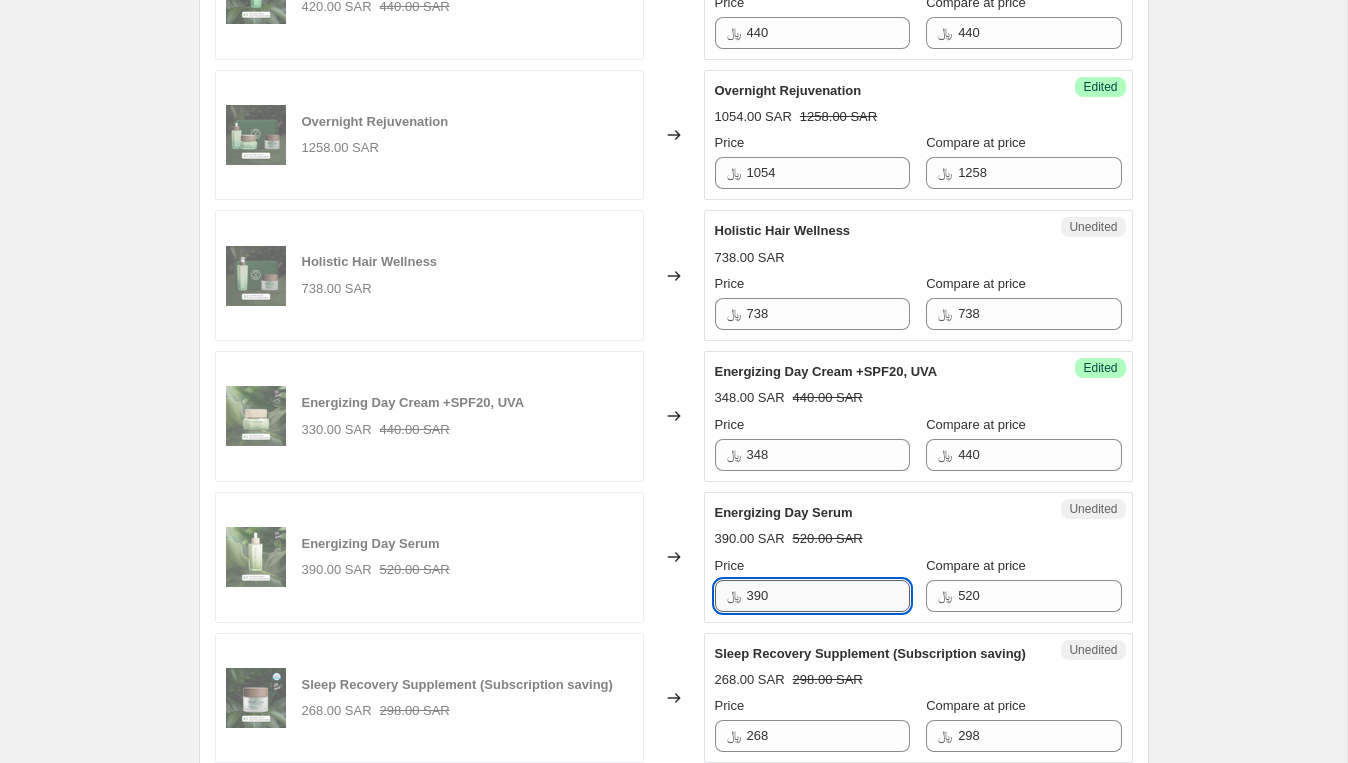 click on "390" at bounding box center [828, 596] 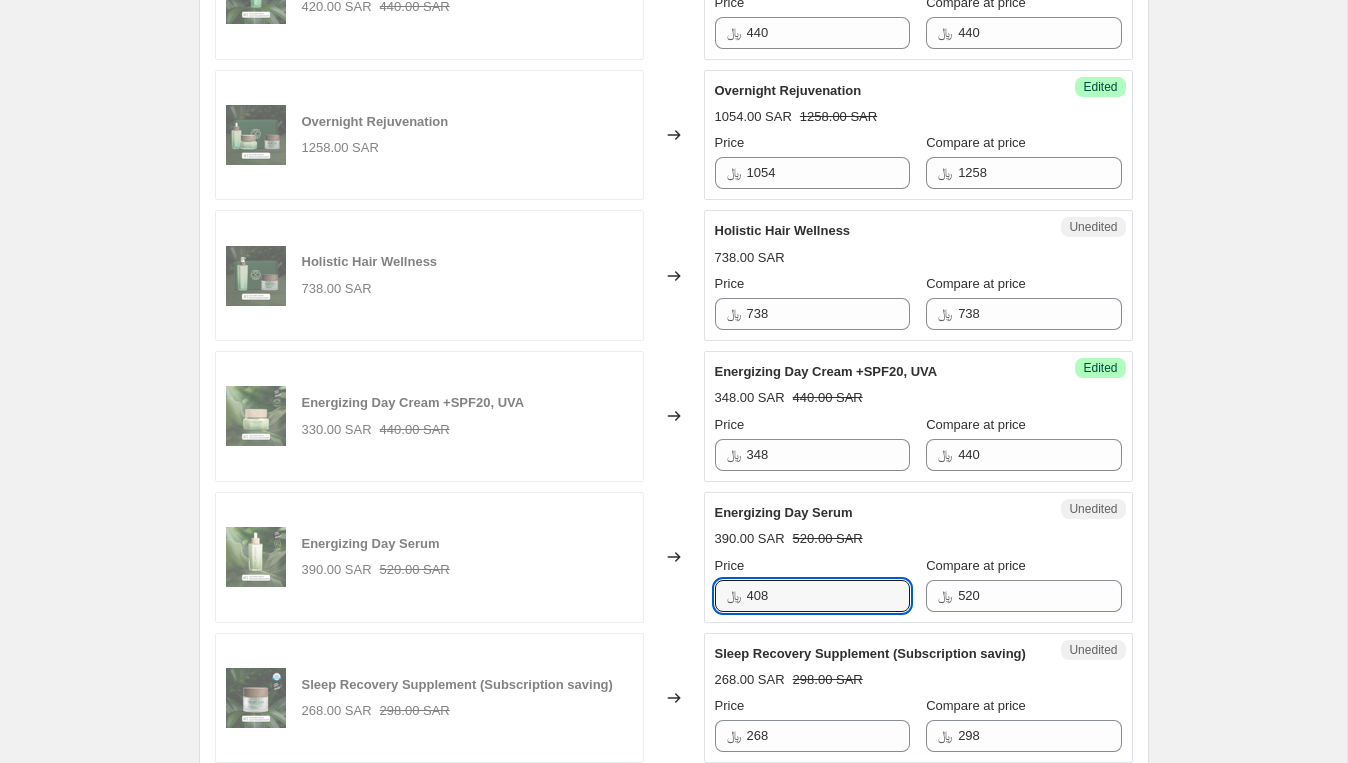 type on "408" 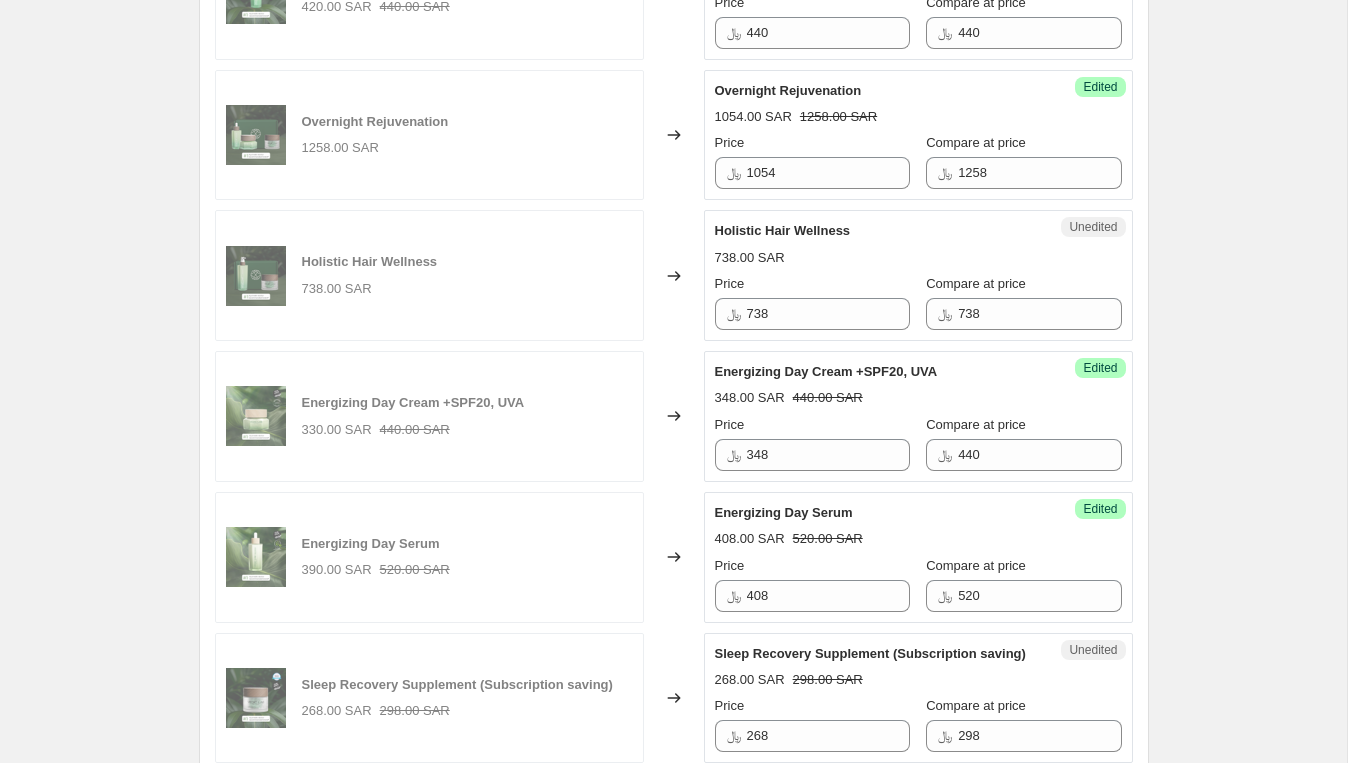click on "Energizing Day Serum 408.00 SAR 520.00 SAR Price ﷼ 408 Compare at price ﷼ 520" at bounding box center (918, 557) 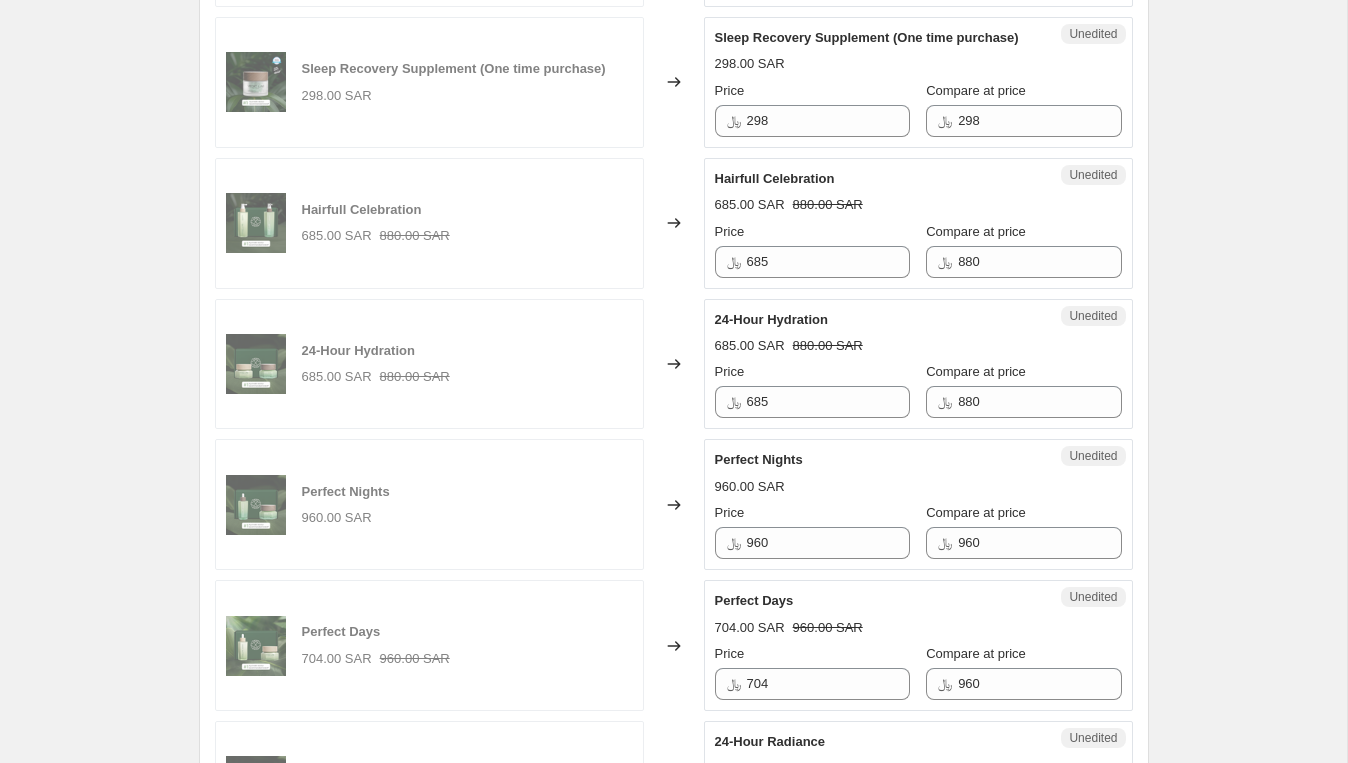 scroll, scrollTop: 2208, scrollLeft: 0, axis: vertical 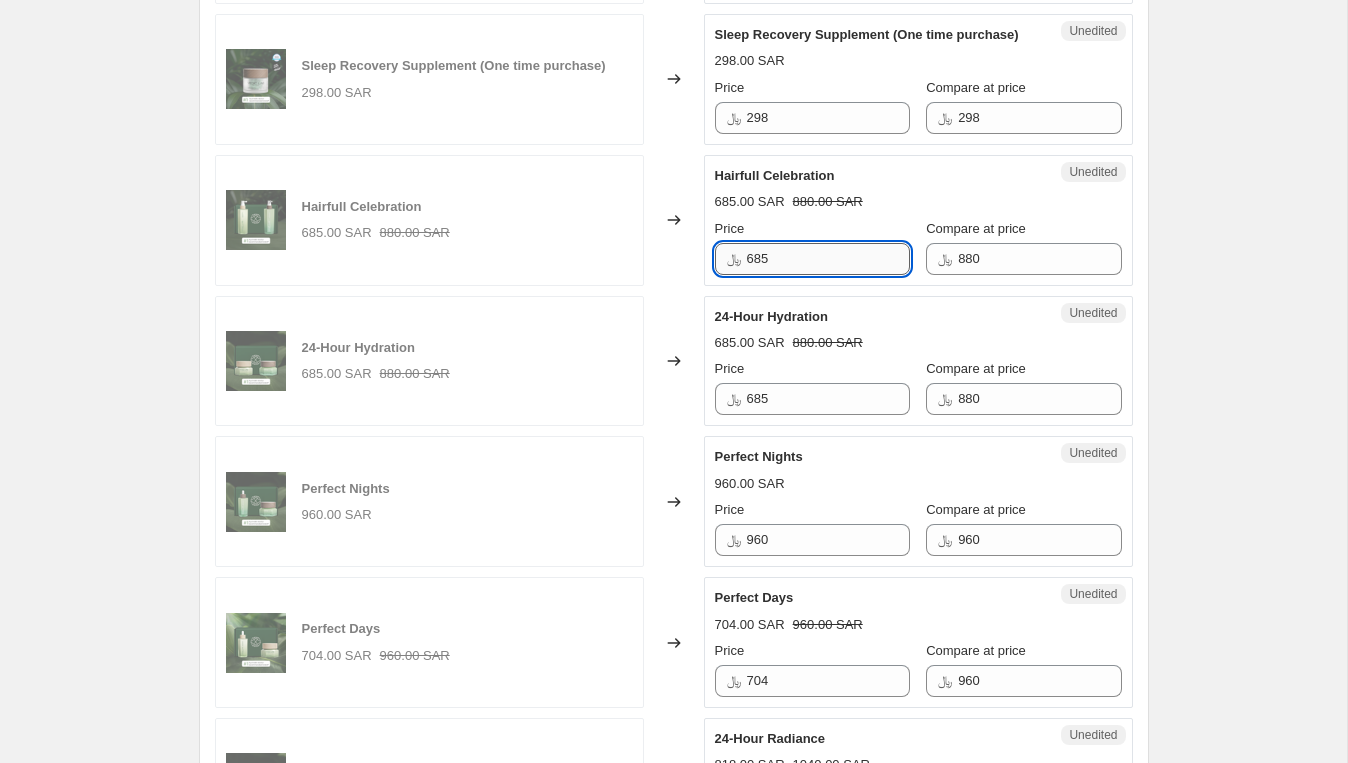 click on "685" at bounding box center [828, 259] 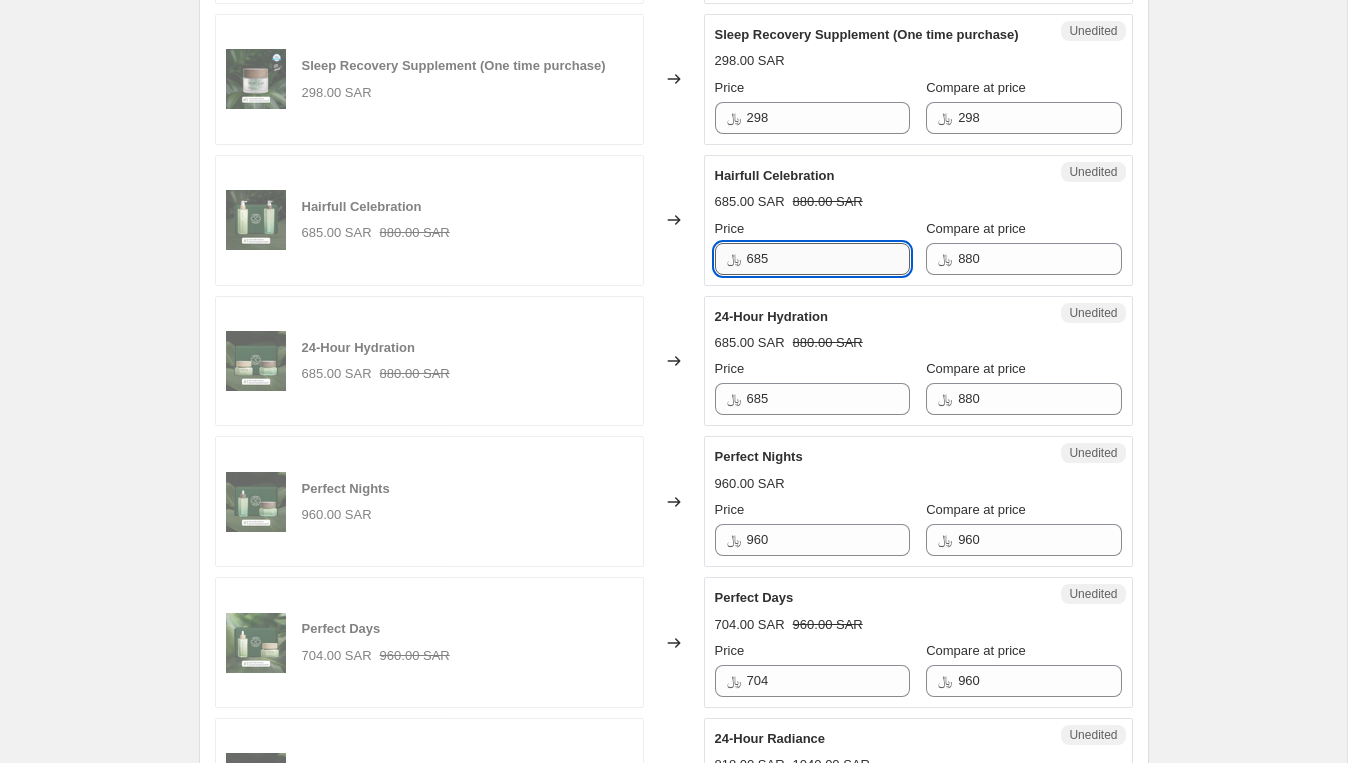 click on "685" at bounding box center (828, 259) 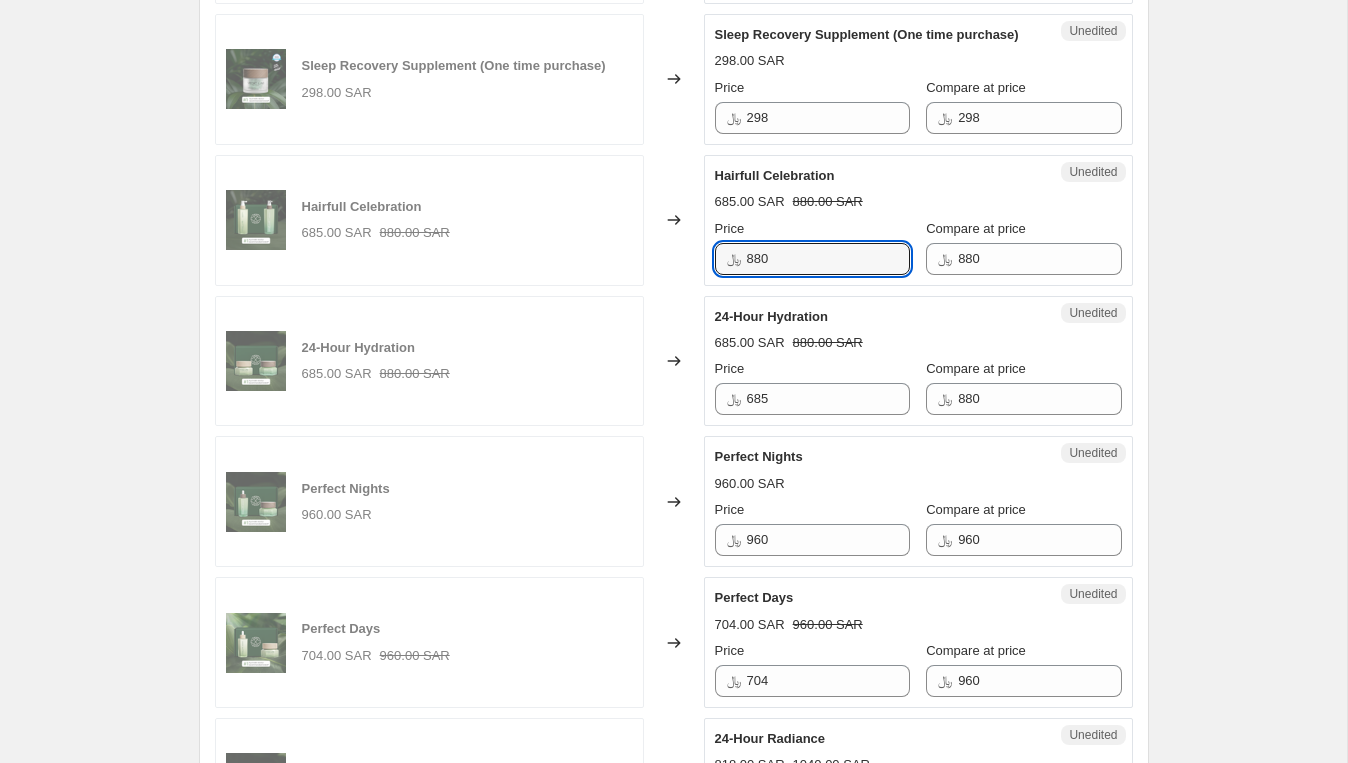 type on "880" 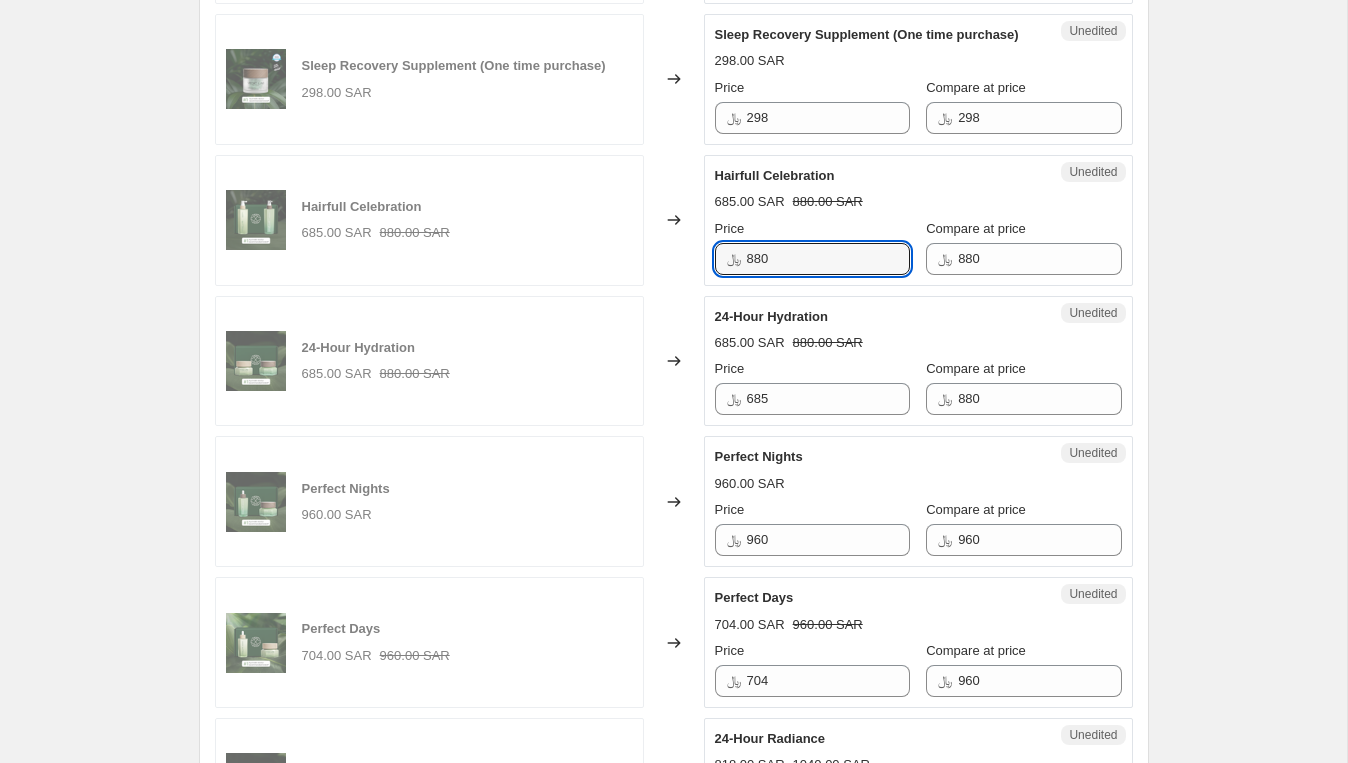click on "685.00 SAR 880.00 SAR" at bounding box center [918, 202] 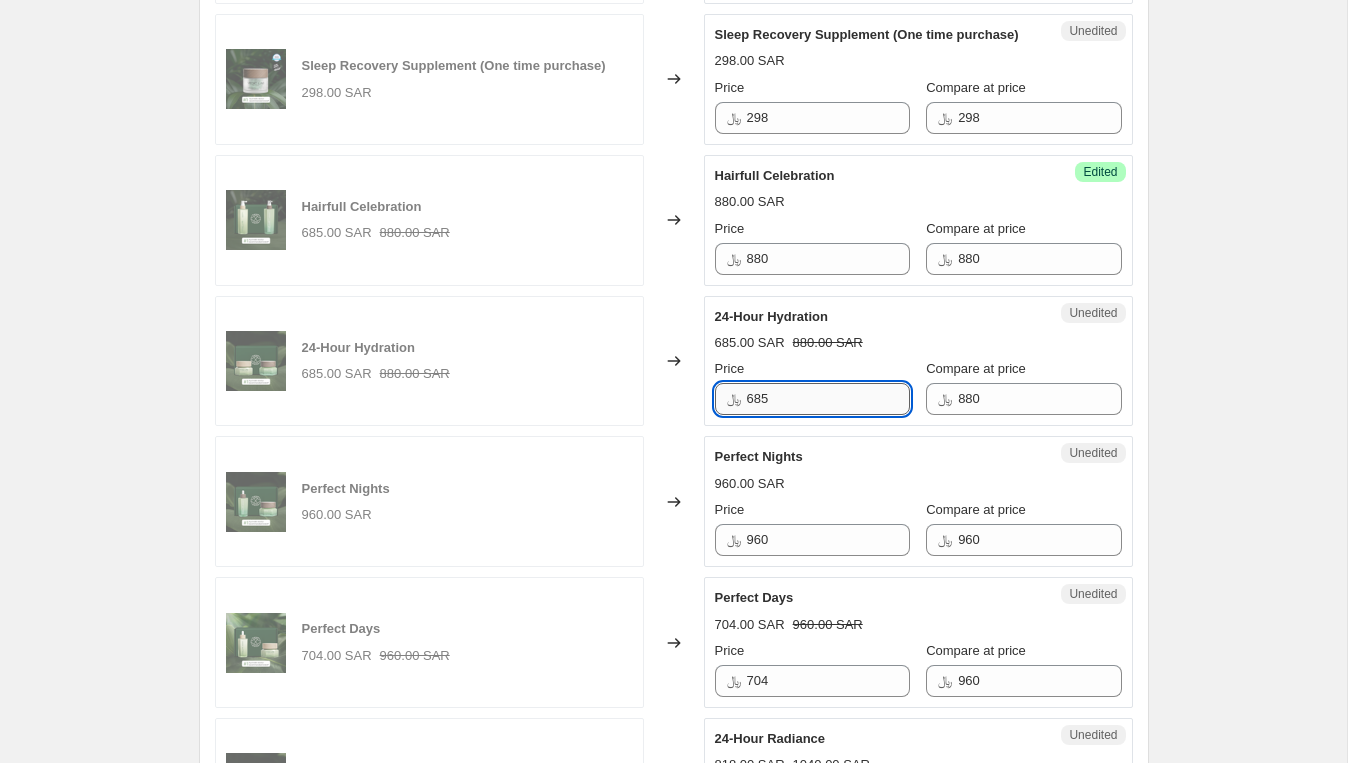 click on "685" at bounding box center (828, 399) 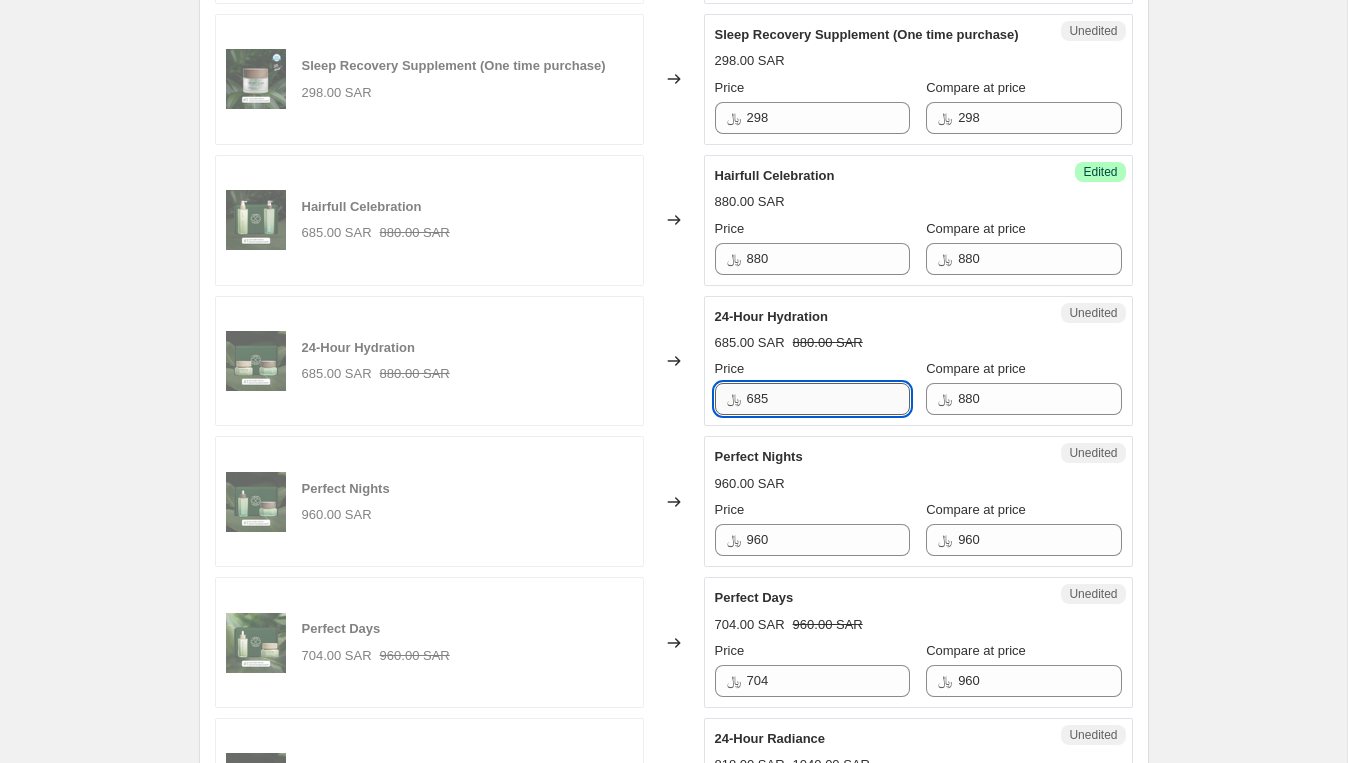 click on "685" at bounding box center (828, 399) 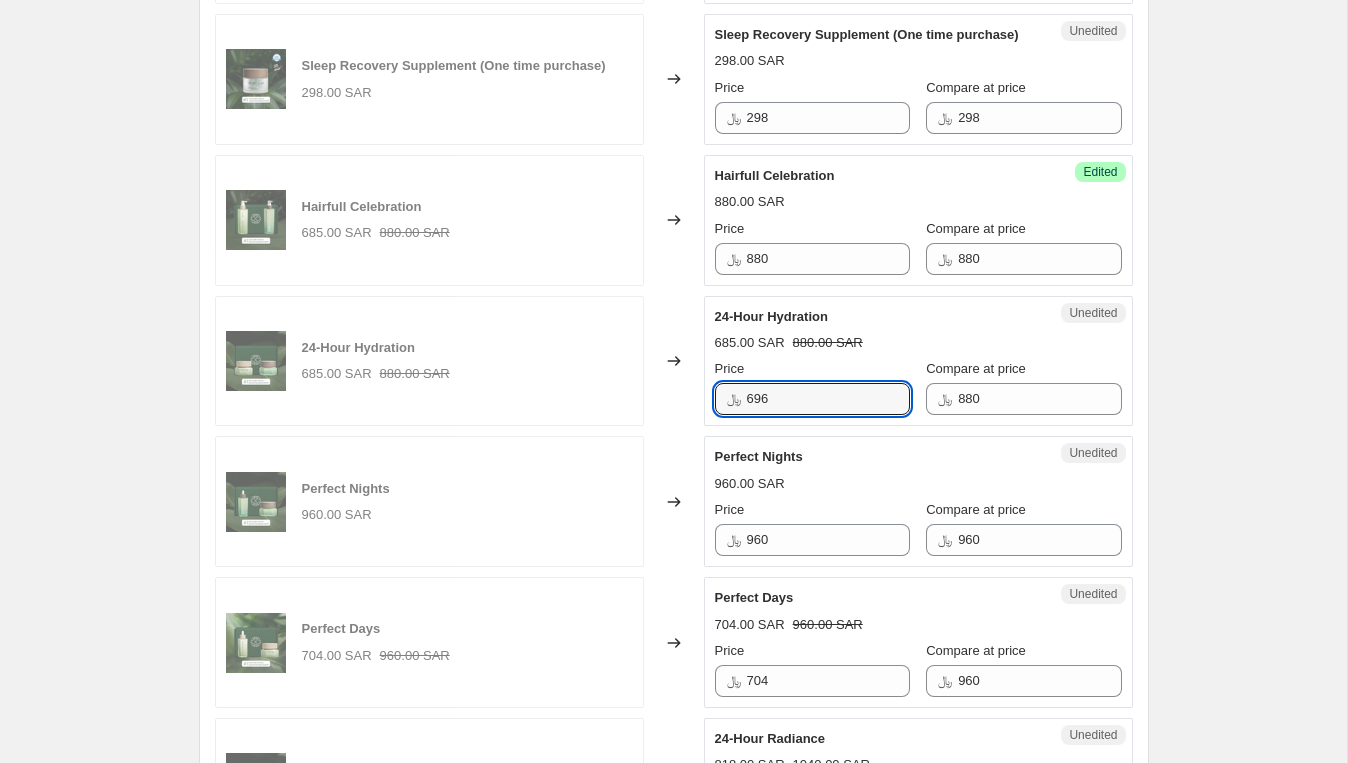 type on "696" 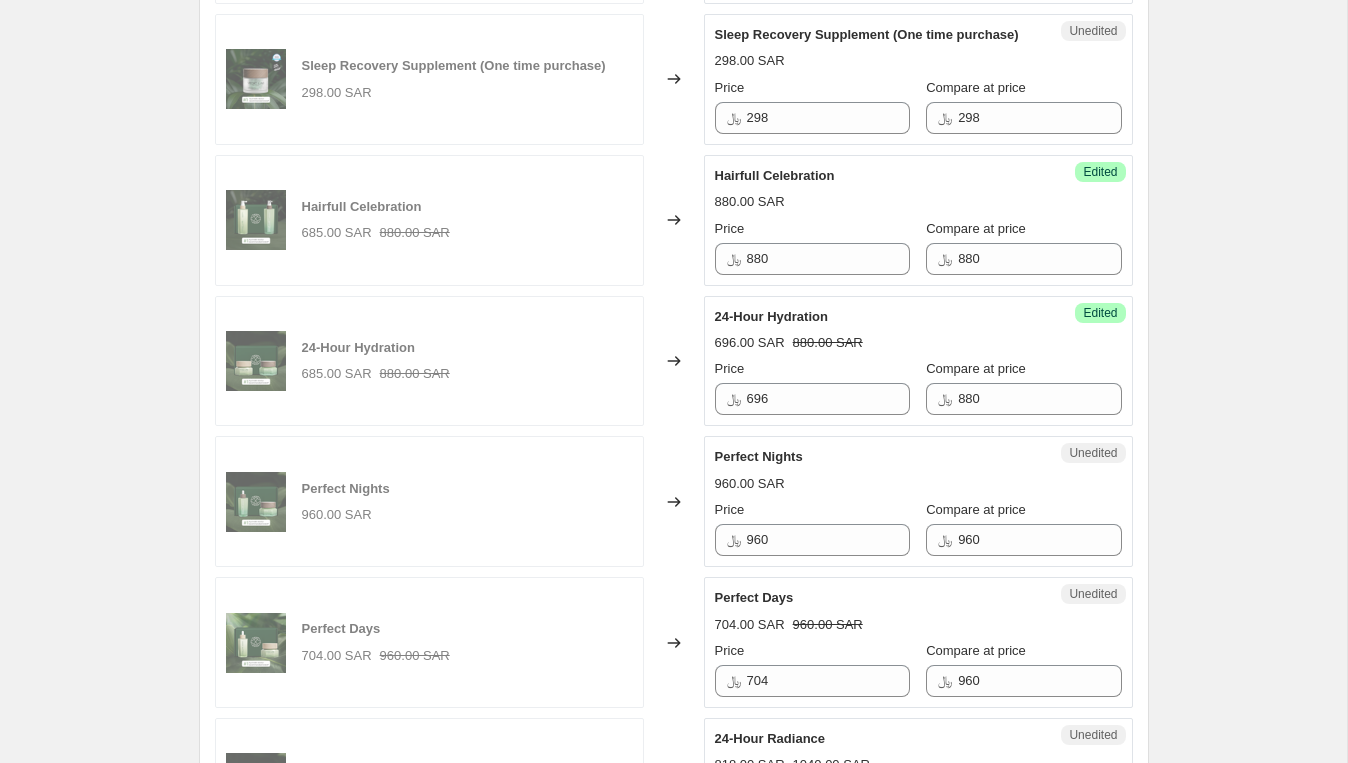 click on "24-Hour Hydration" at bounding box center [878, 317] 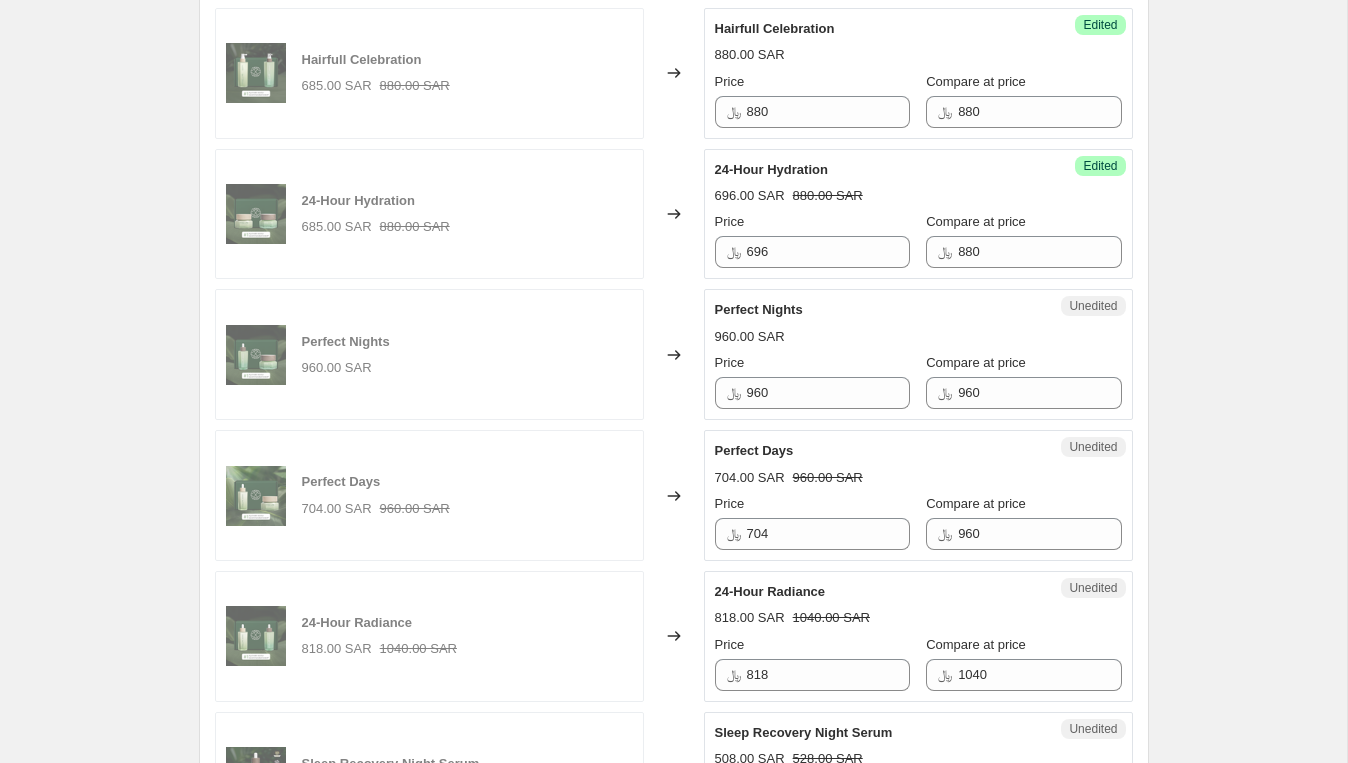 scroll, scrollTop: 2356, scrollLeft: 0, axis: vertical 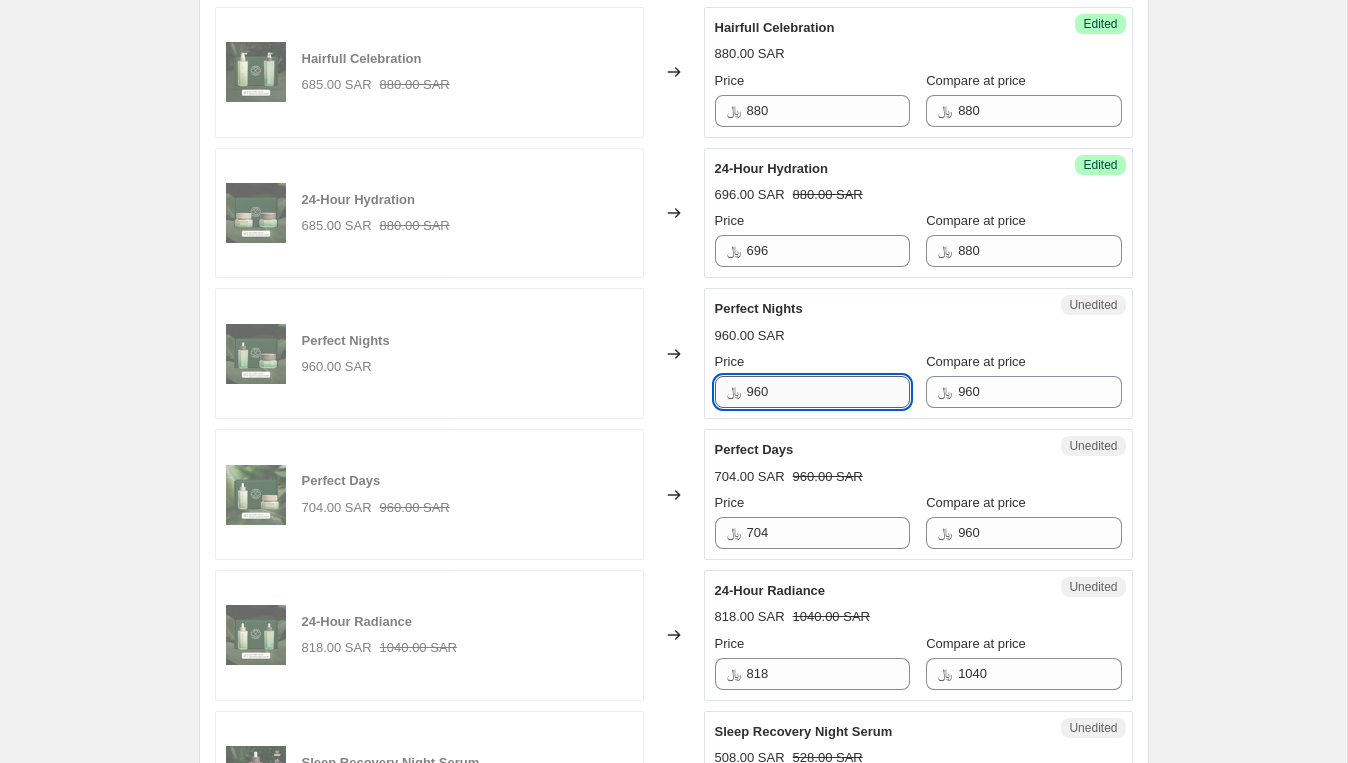 click on "960" at bounding box center [828, 392] 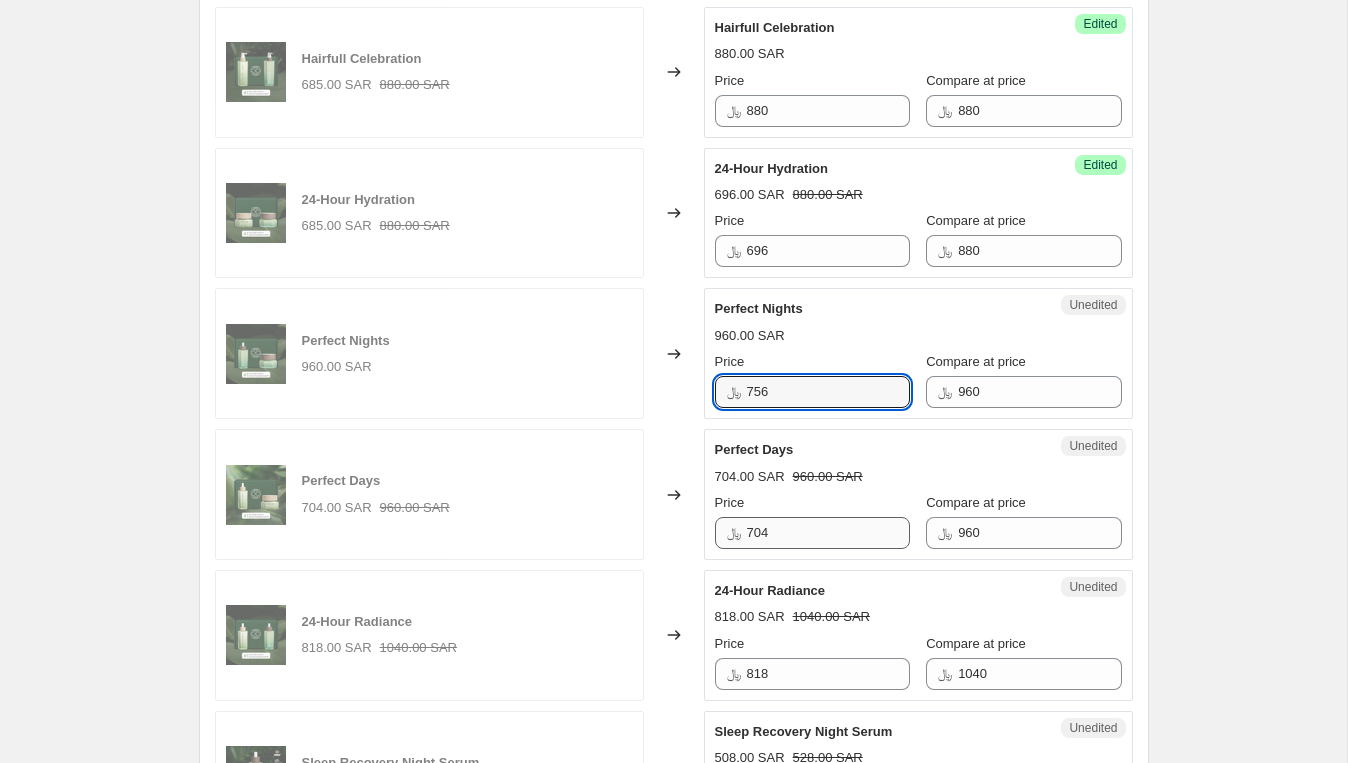 type on "756" 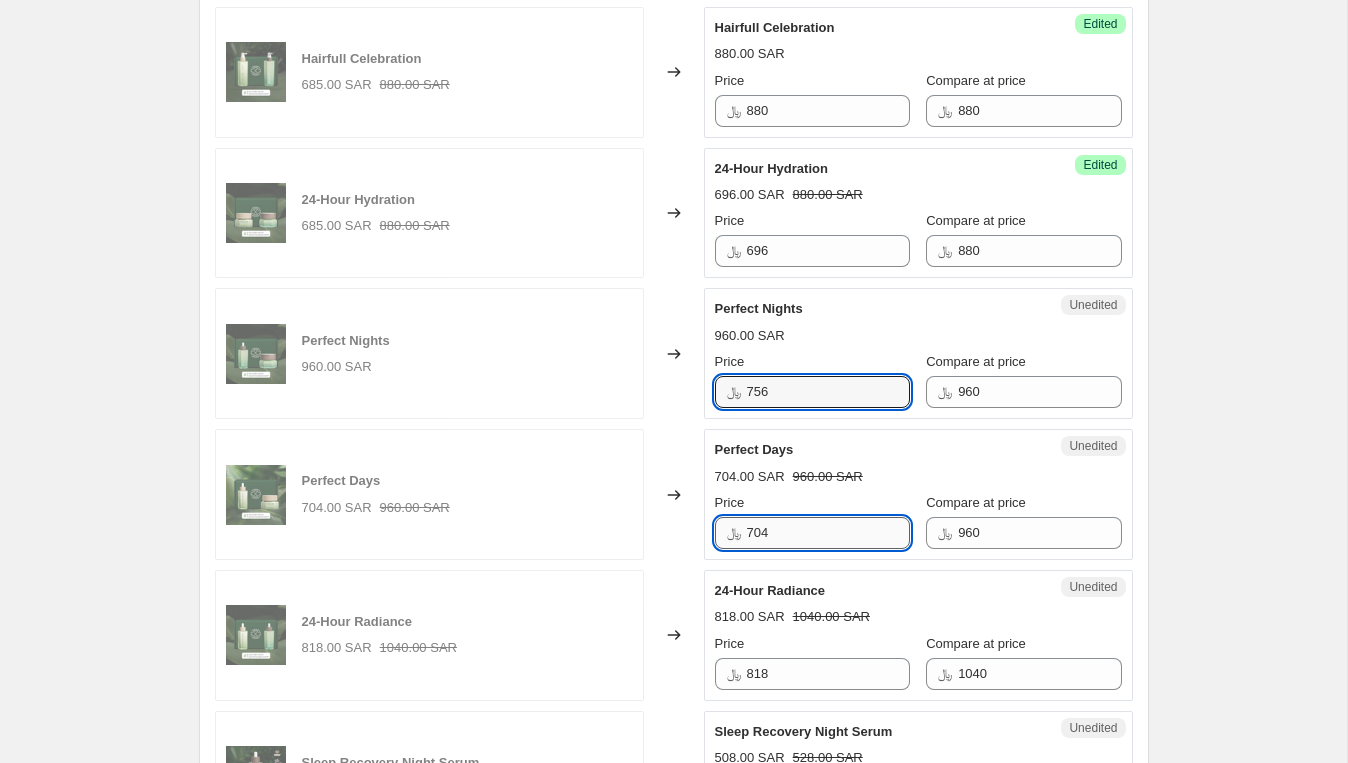 click on "704" at bounding box center (828, 533) 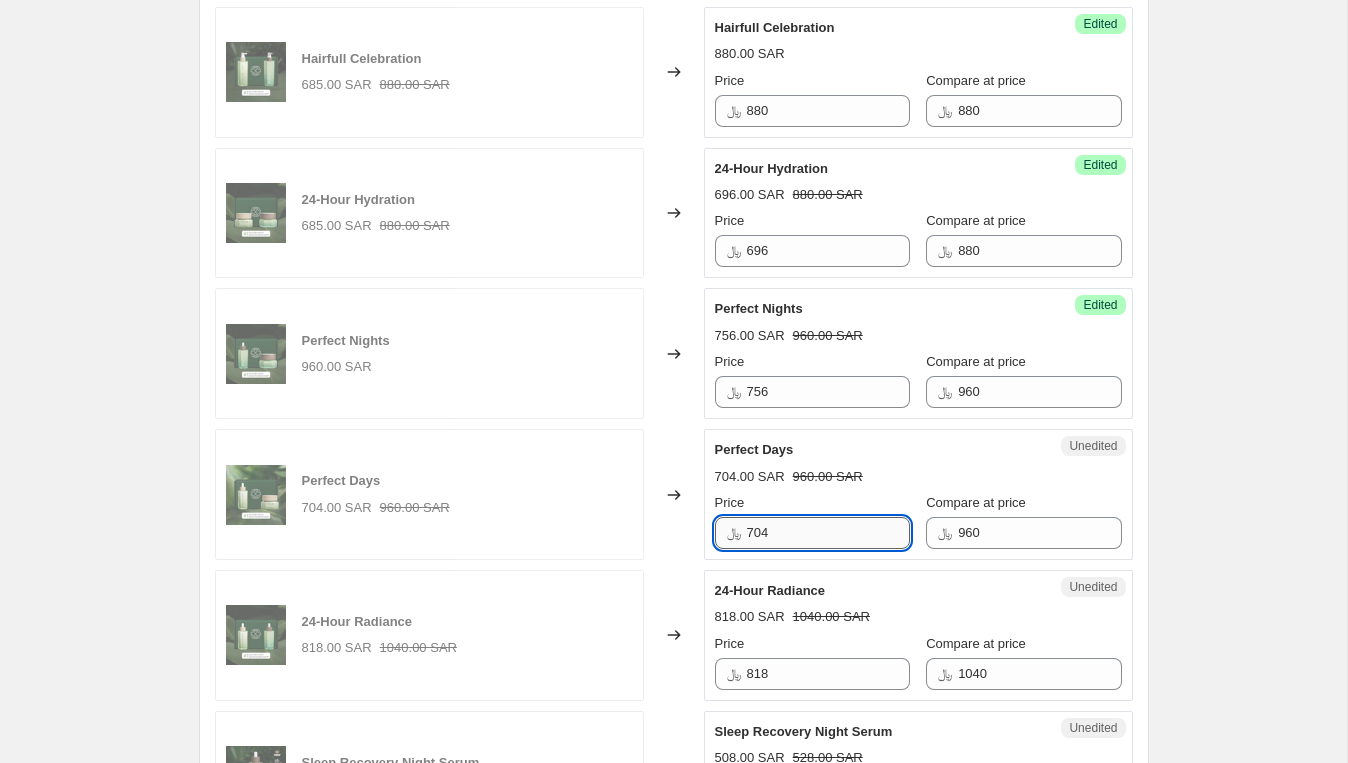 click on "704" at bounding box center (828, 533) 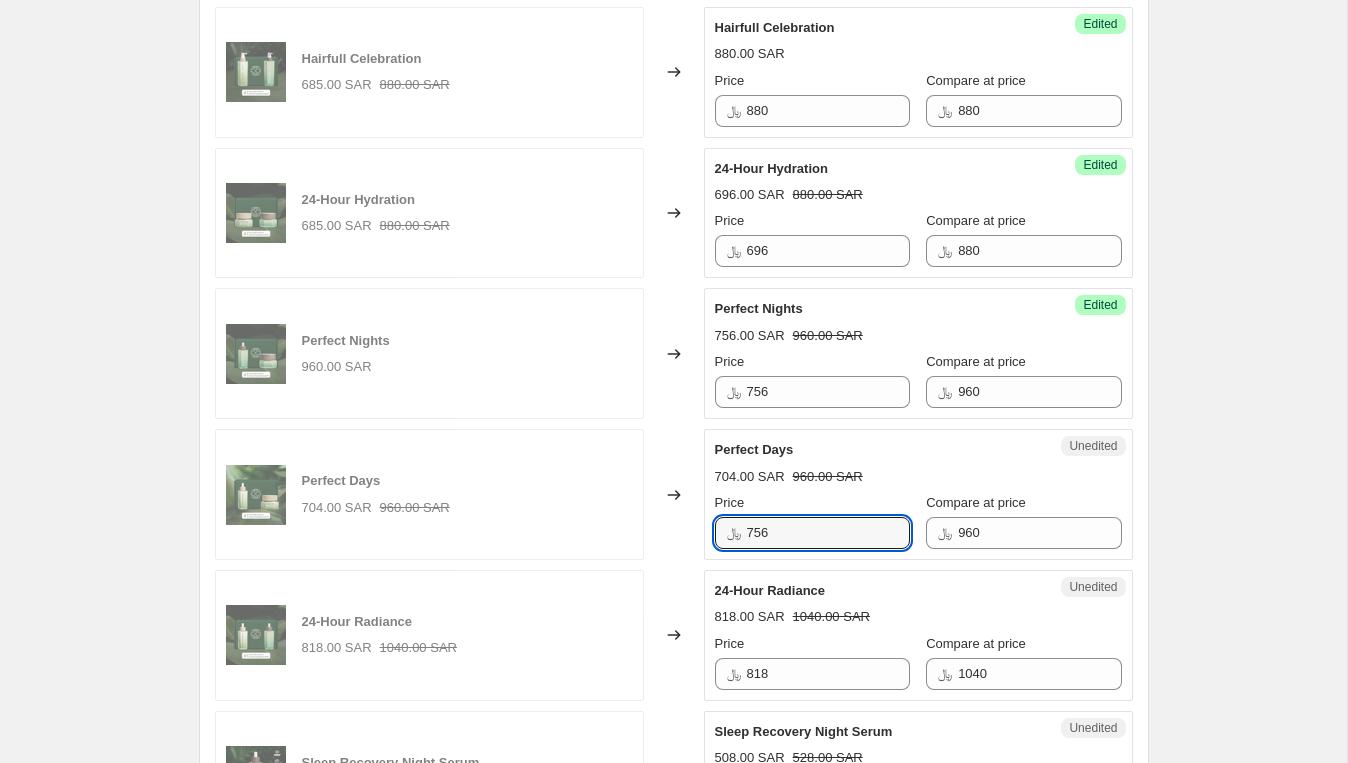 type on "756" 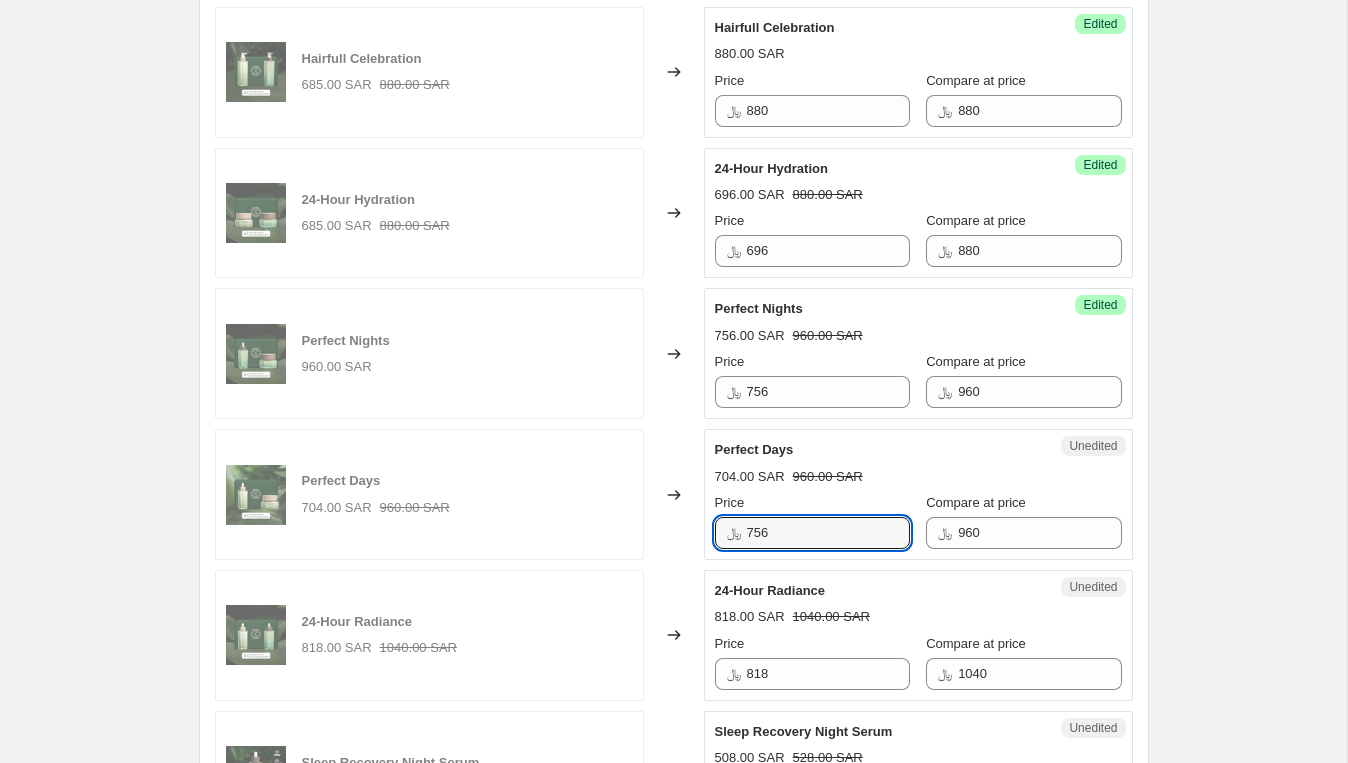 click on "Perfect Days" at bounding box center (878, 450) 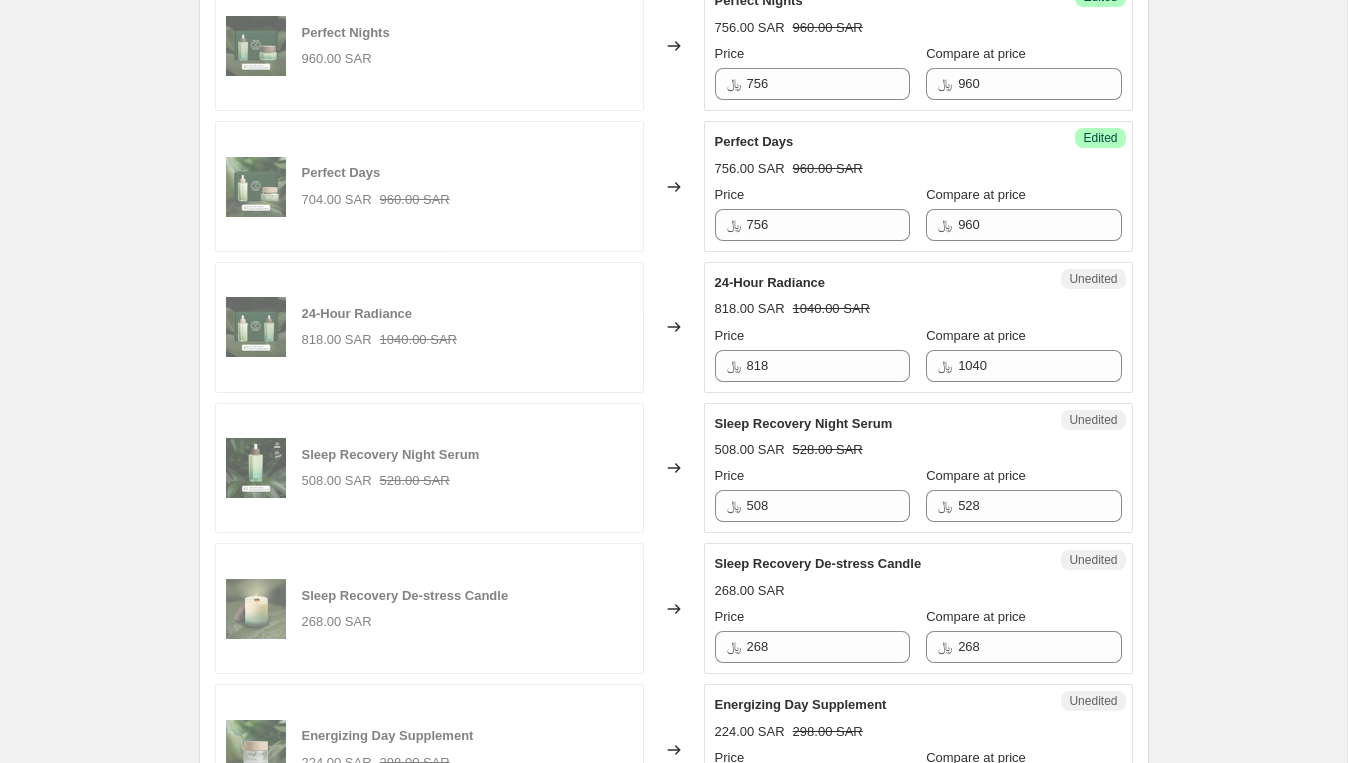 scroll, scrollTop: 2670, scrollLeft: 0, axis: vertical 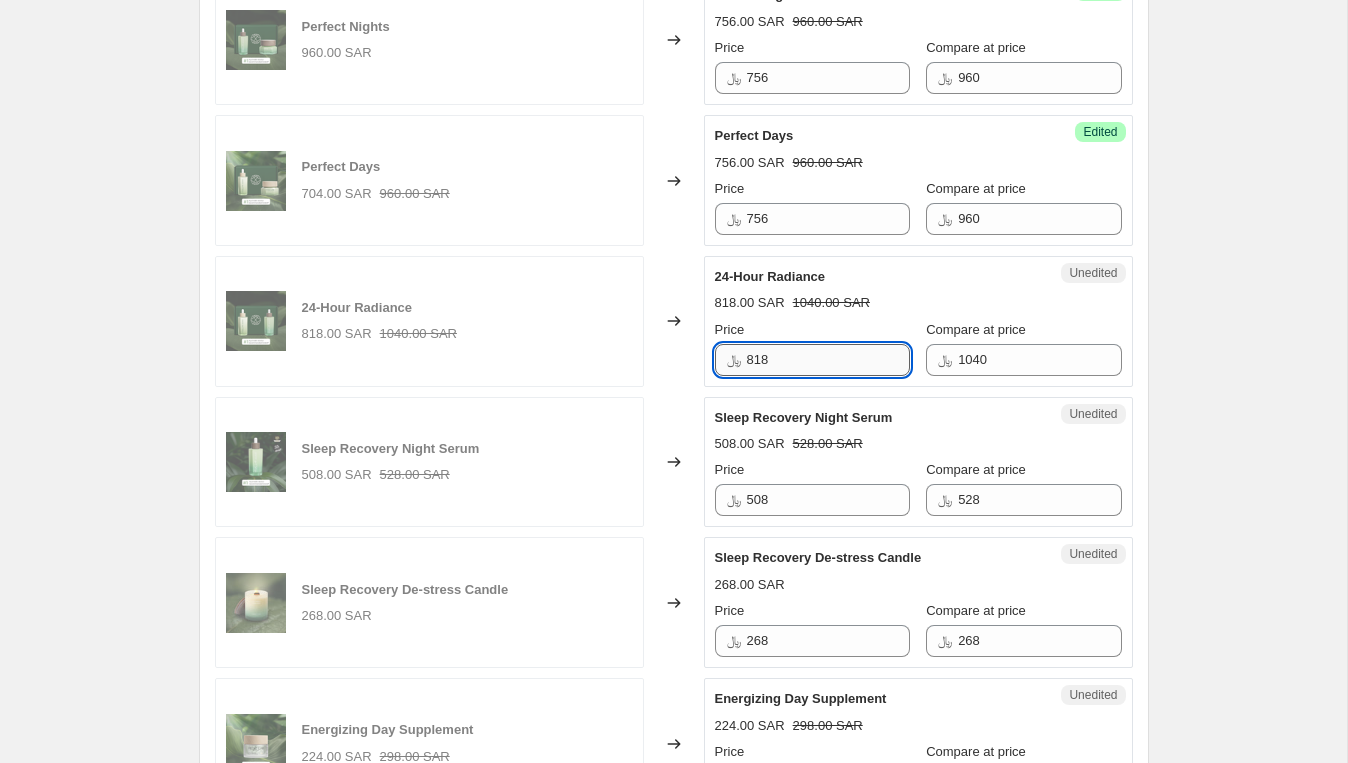 click on "818" at bounding box center [828, 360] 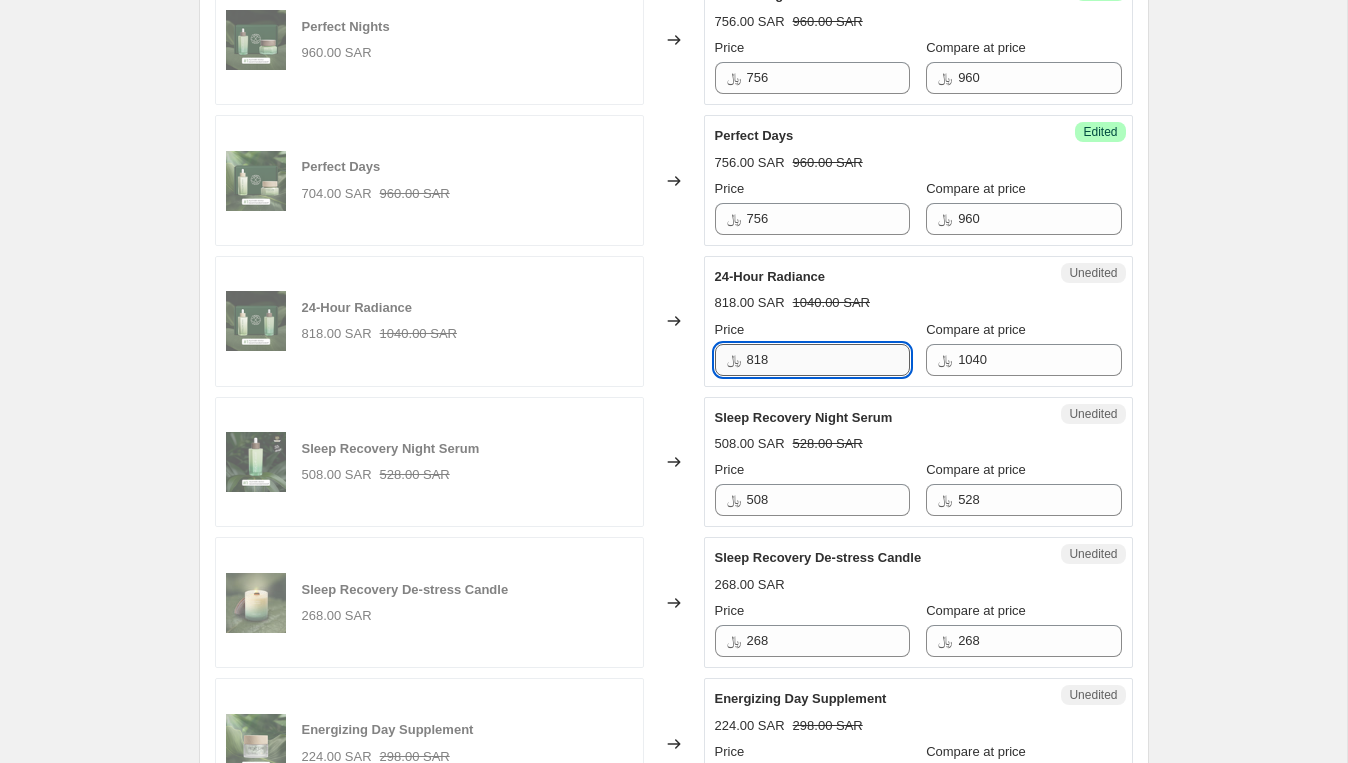 click on "818" at bounding box center [828, 360] 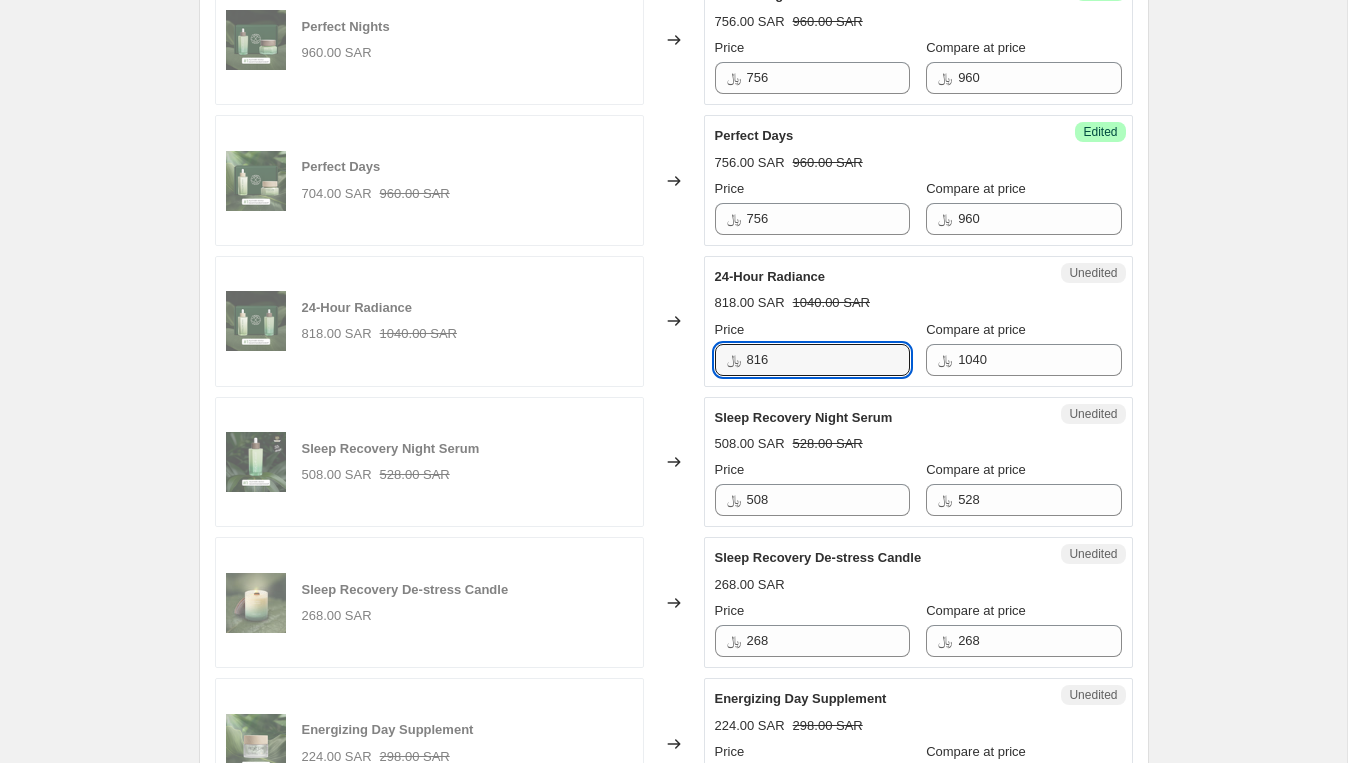 type on "816" 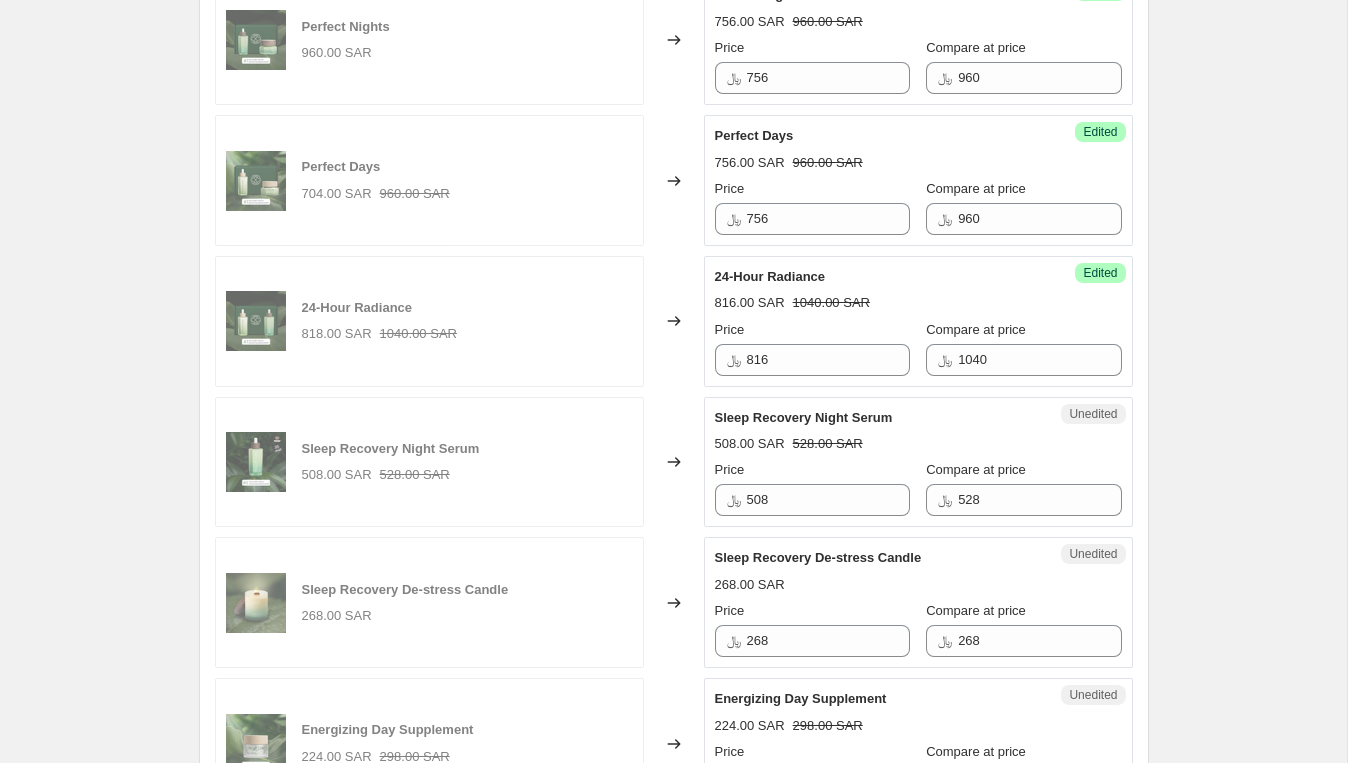 click on "24-Hour Radiance" at bounding box center (878, 277) 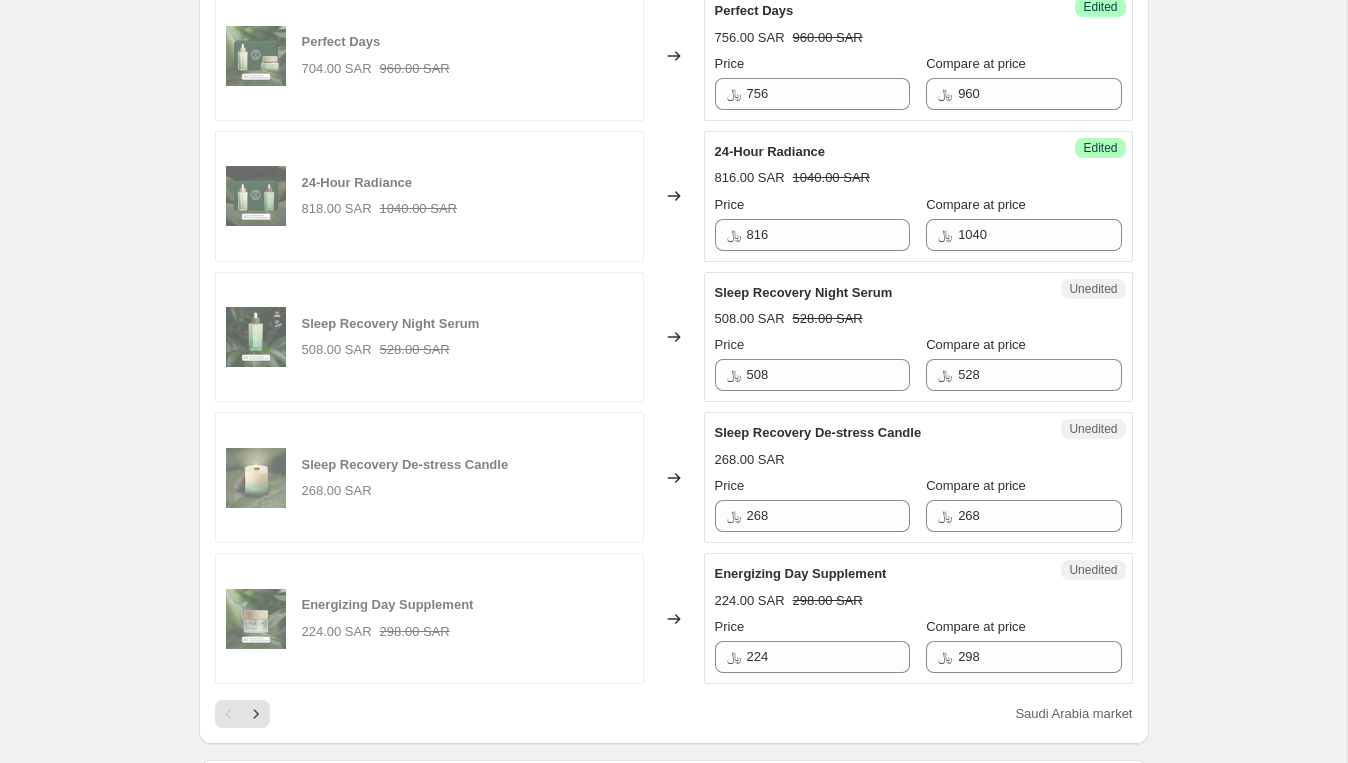 scroll, scrollTop: 2796, scrollLeft: 0, axis: vertical 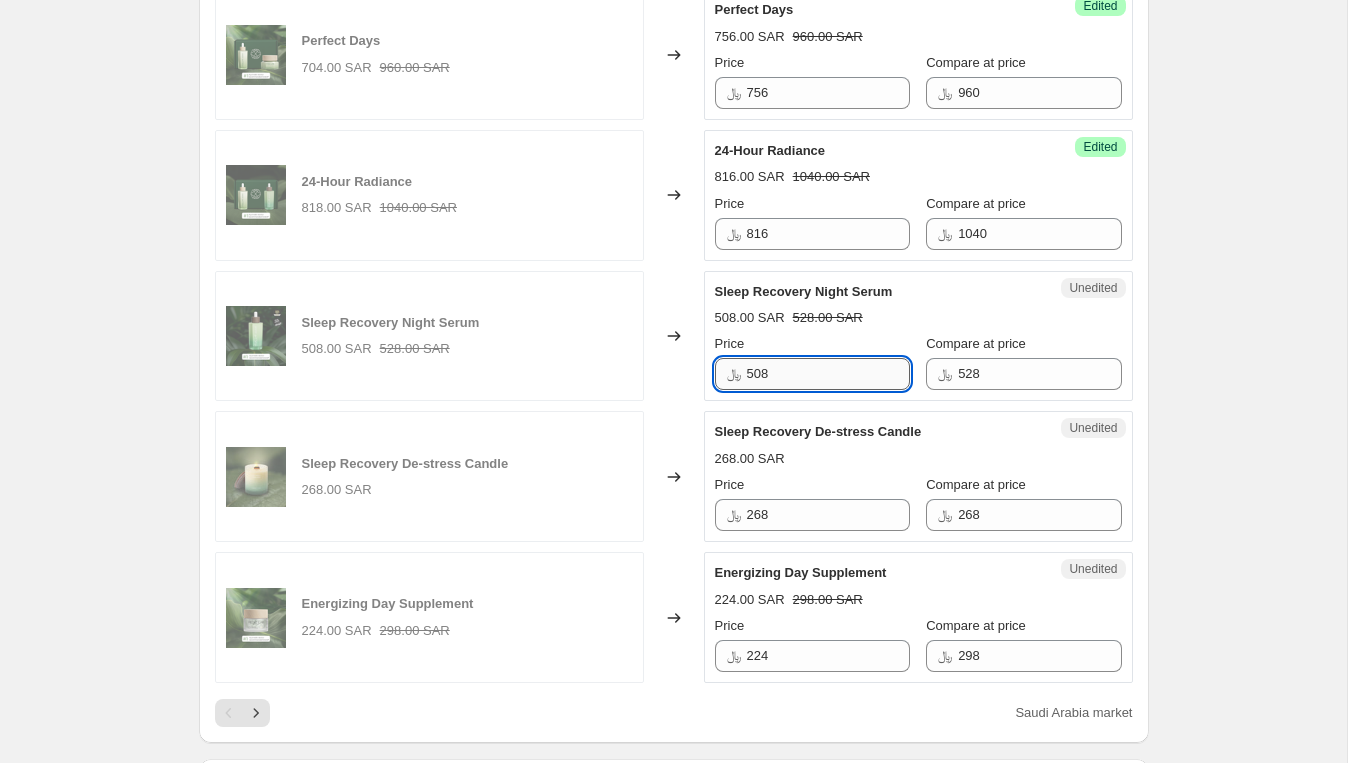 click on "508" at bounding box center (828, 374) 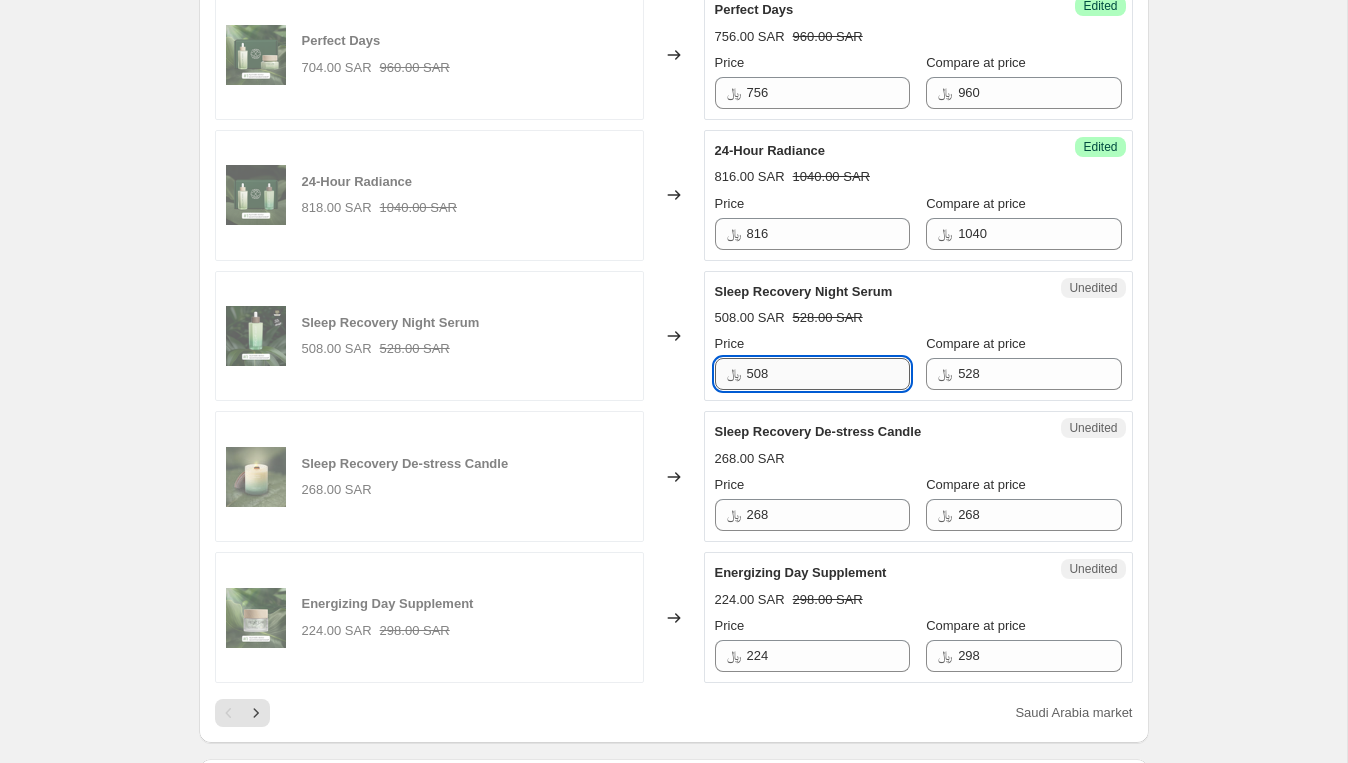 click on "508" at bounding box center (828, 374) 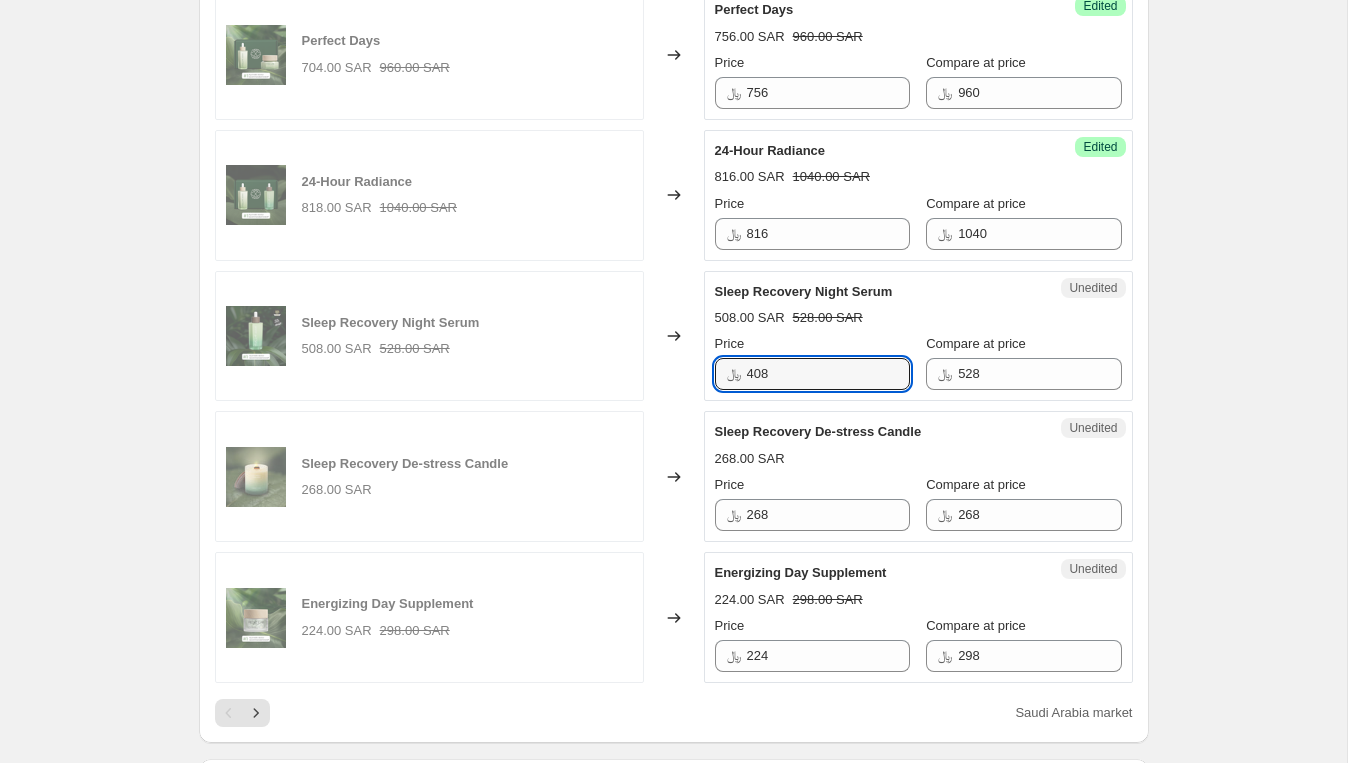 type on "408" 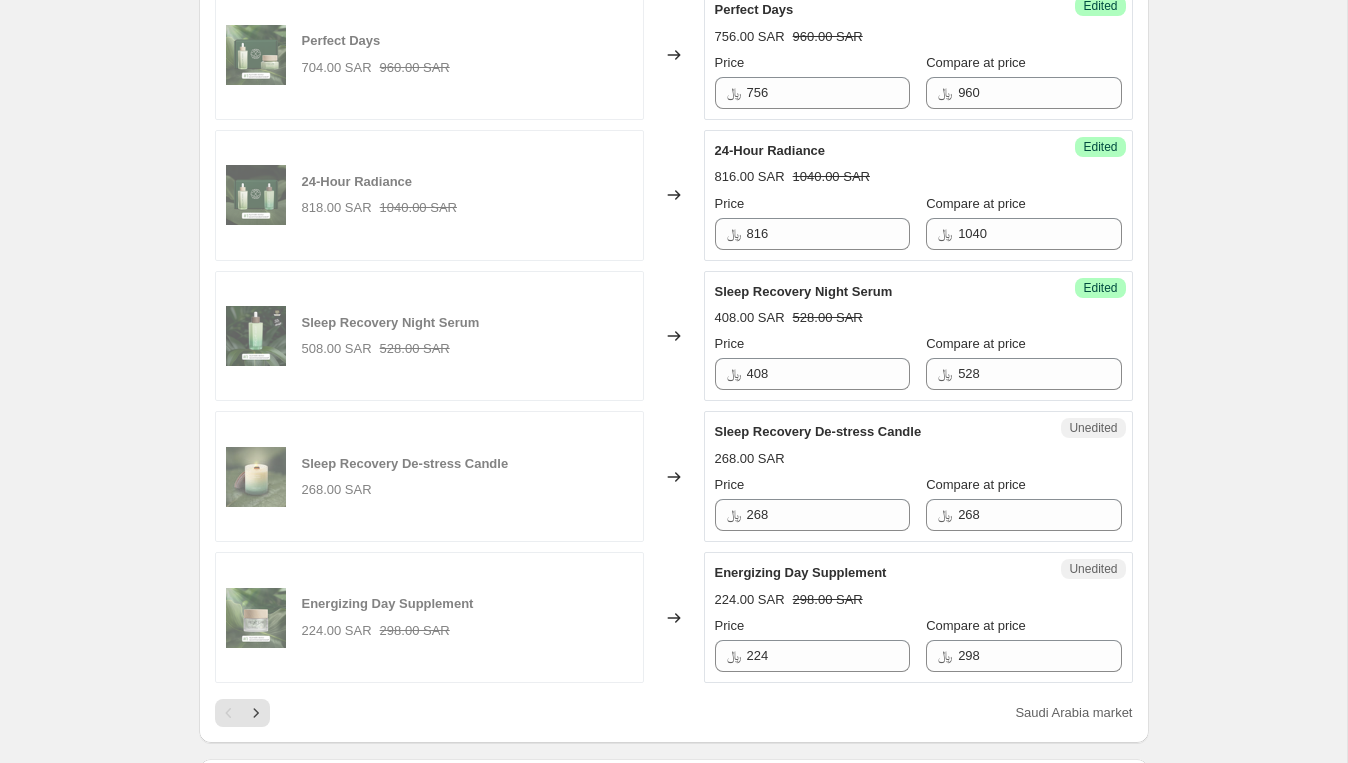 click on "Sleep Recovery Night Serum" at bounding box center [878, 292] 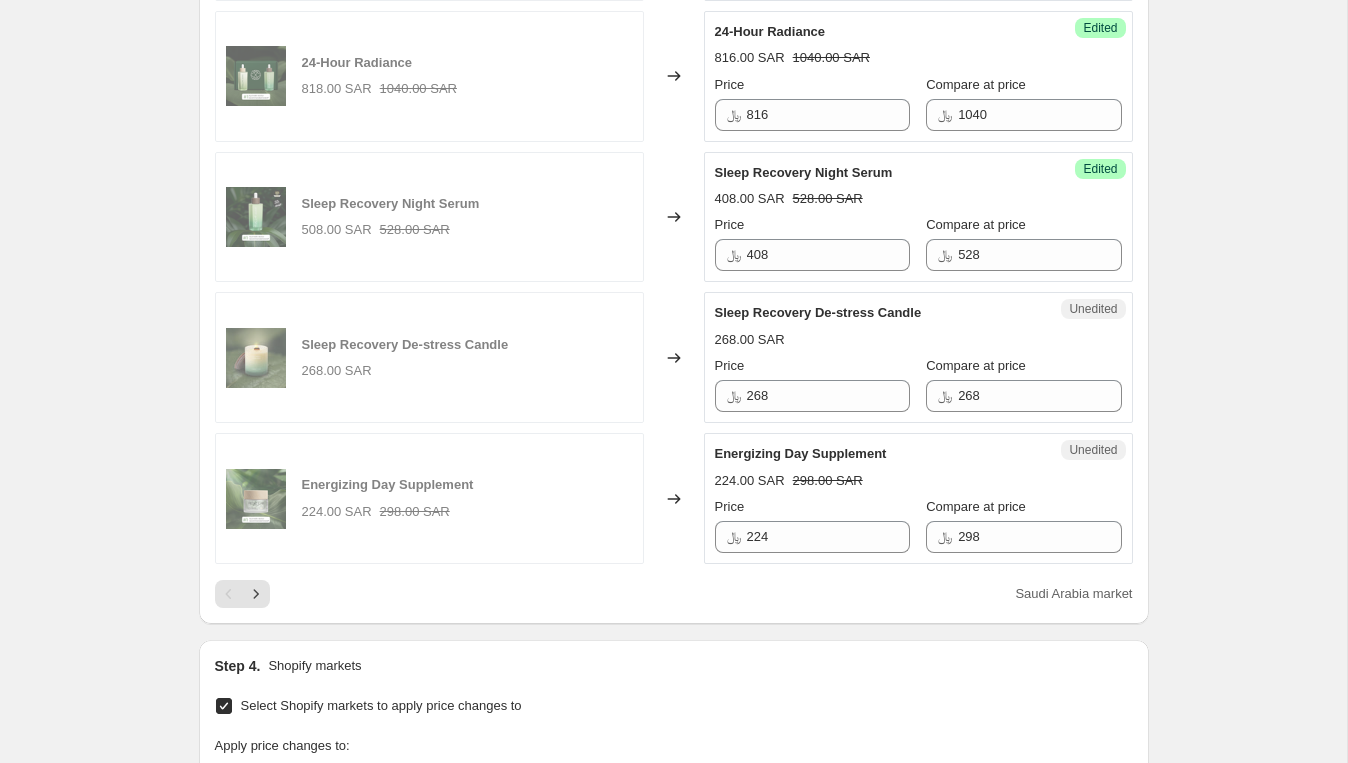 scroll, scrollTop: 2918, scrollLeft: 0, axis: vertical 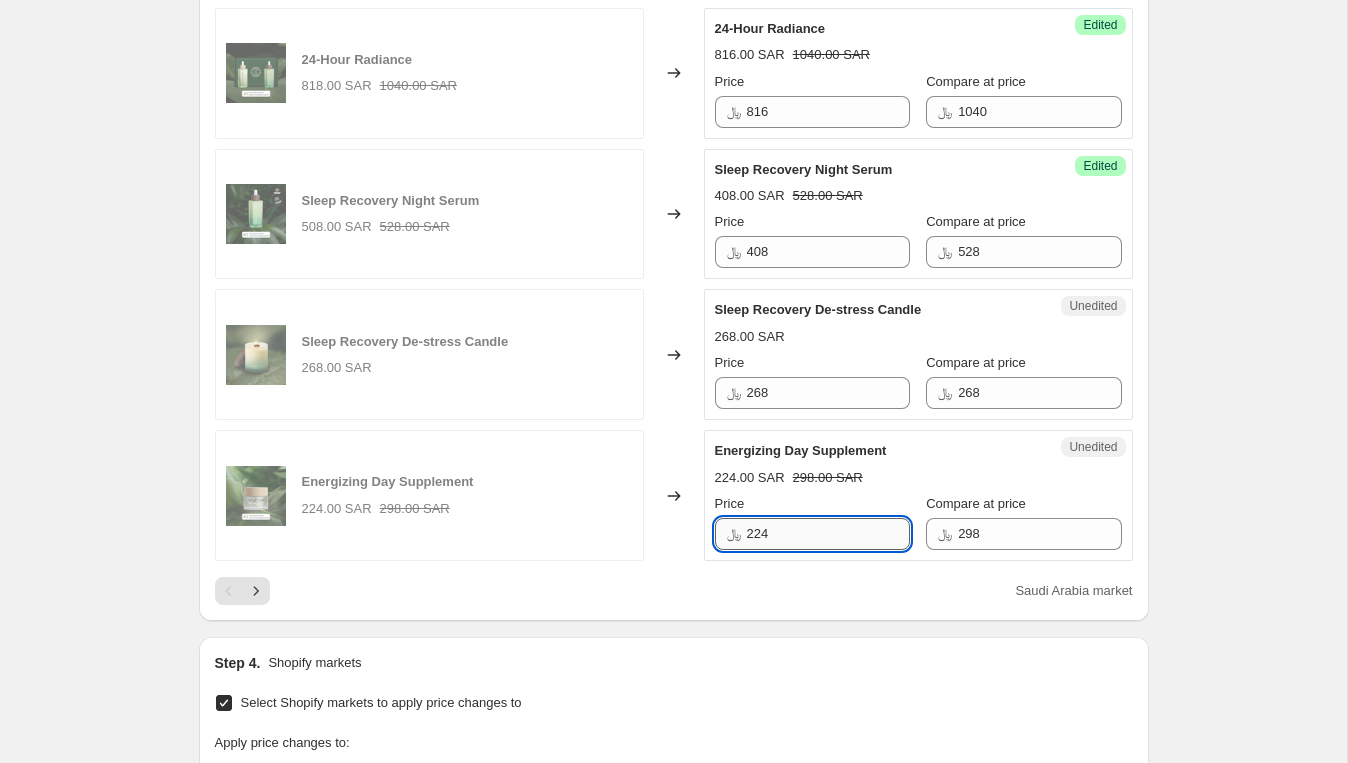 click on "224" at bounding box center [828, 534] 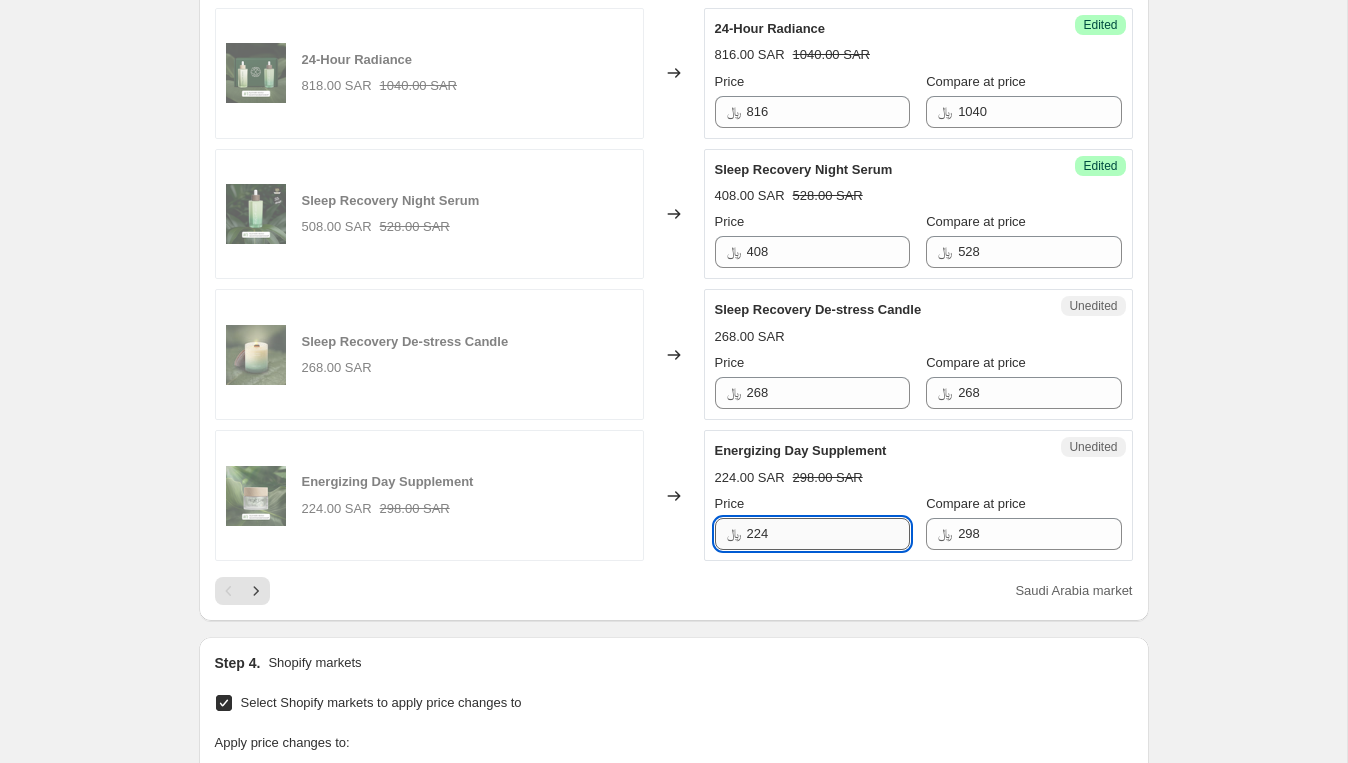 click on "224" at bounding box center (828, 534) 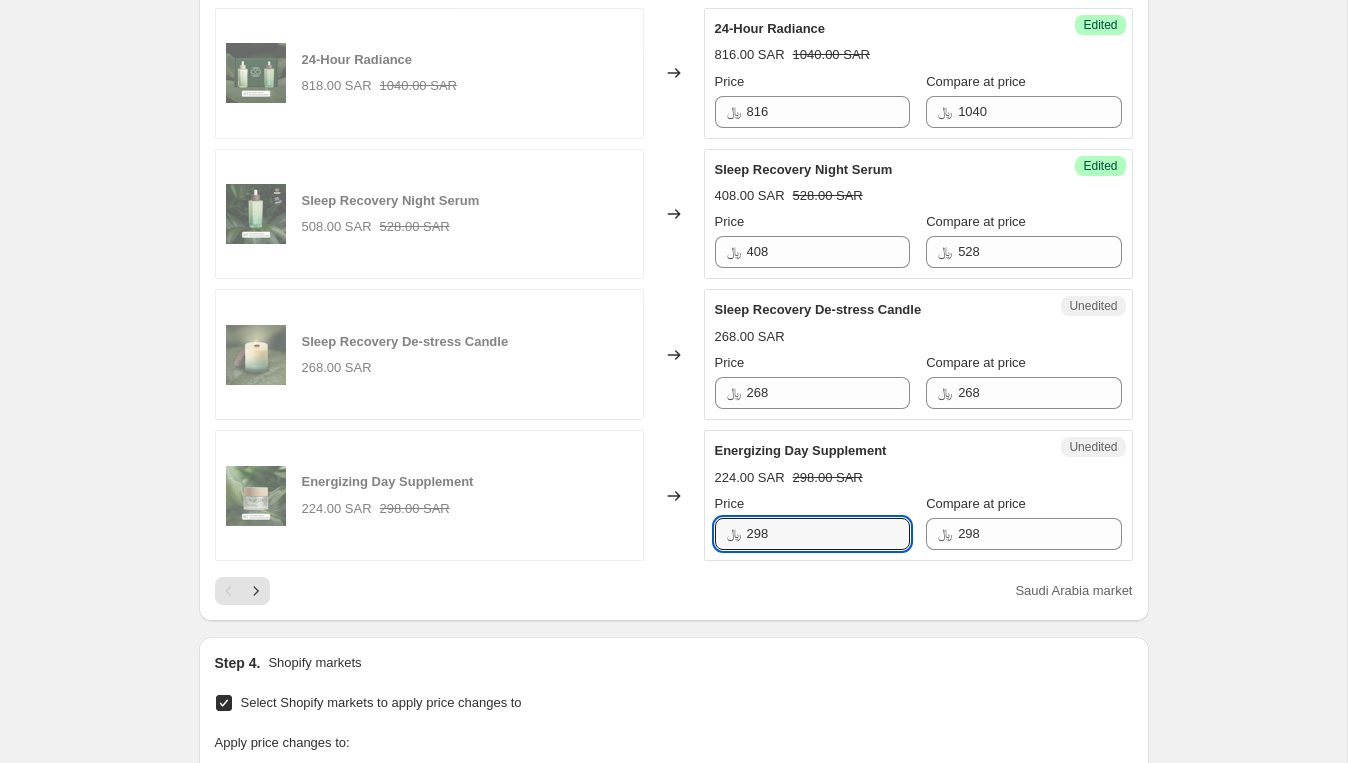 type on "298" 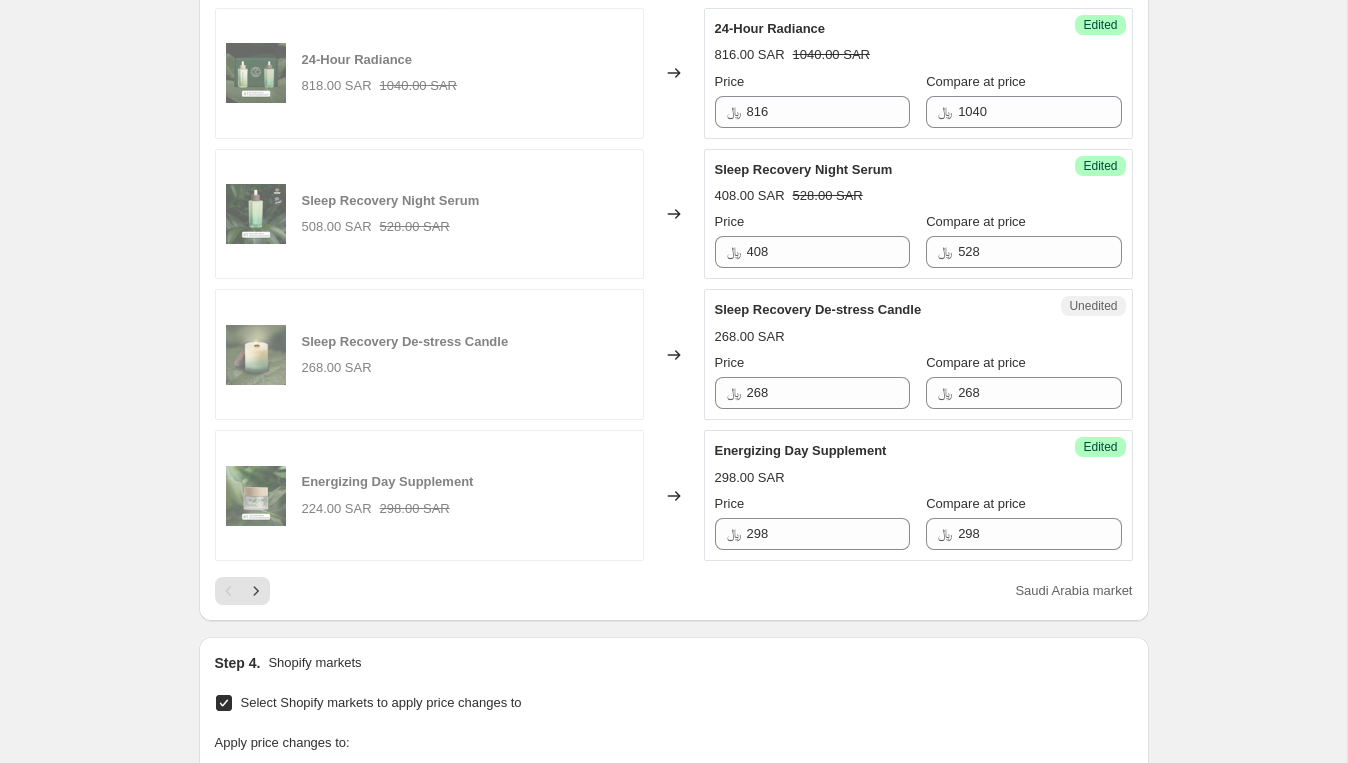 click on "Create new price [MEDICAL_DATA]. This page is ready Create new price [MEDICAL_DATA] Draft Step 1. Optionally give your price [MEDICAL_DATA] a title (eg "March 30% off sale on boots") [DATE] 17:25:42 Price [MEDICAL_DATA] This title is just for internal use, customers won't see it Step 2. Select how the prices should change Use bulk price change rules Set product prices individually Use CSV upload Select tags to add while price change is active Select tags to remove while price change is active Step 3. Select which products should change in price Select all products, use filters, or select products variants individually All products Filter by product, collection, tag, vendor, product type, variant title, or inventory Select product variants individually PRICE CHANGE PREVIEW 58 product variants selected. 13 product prices edited: Sleep Recovery Night Cream 440.00 SAR Changed to Success Edited Sleep Recovery Night Cream 348.00 SAR 440.00 SAR Price ﷼ 348 Compare at price ﷼ 440 Sleep Recovery Night Serum 520.00 SAR Price" at bounding box center [673, -712] 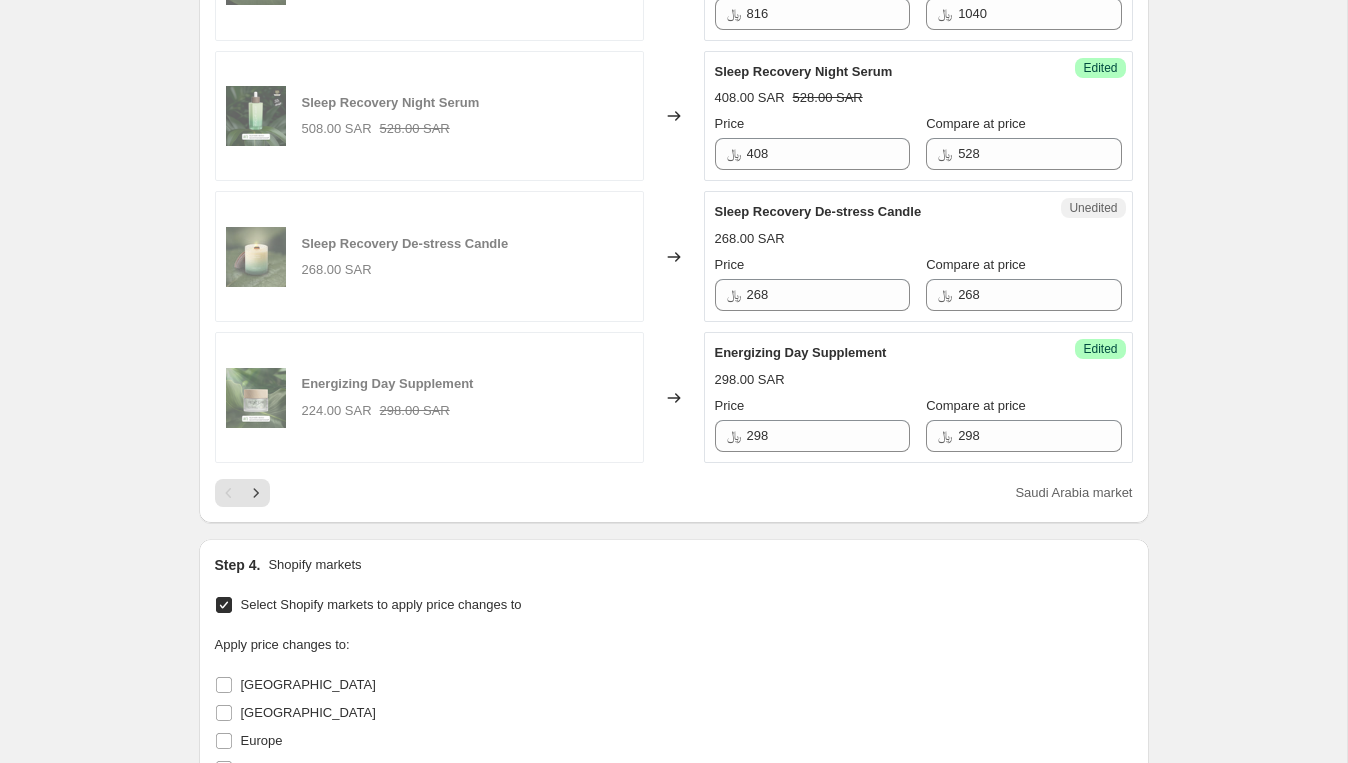 scroll, scrollTop: 3101, scrollLeft: 0, axis: vertical 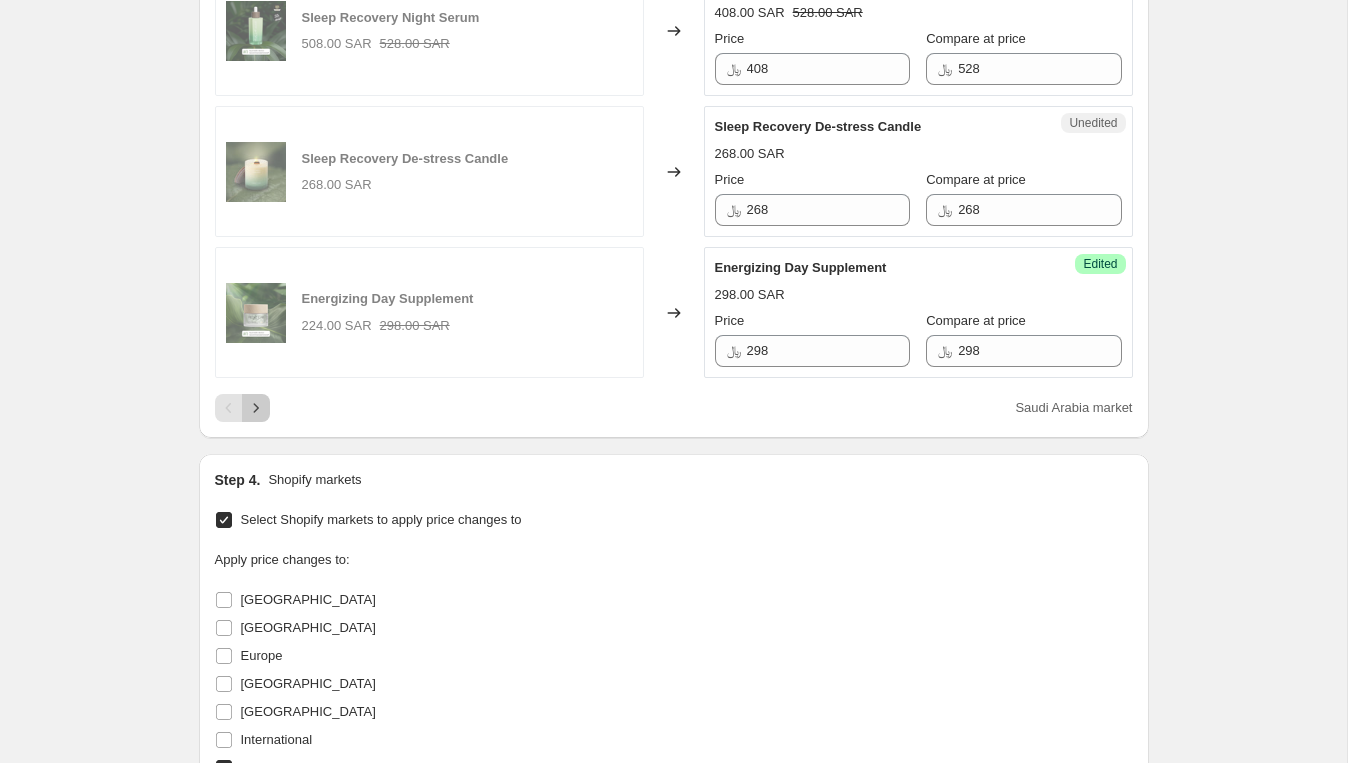 click 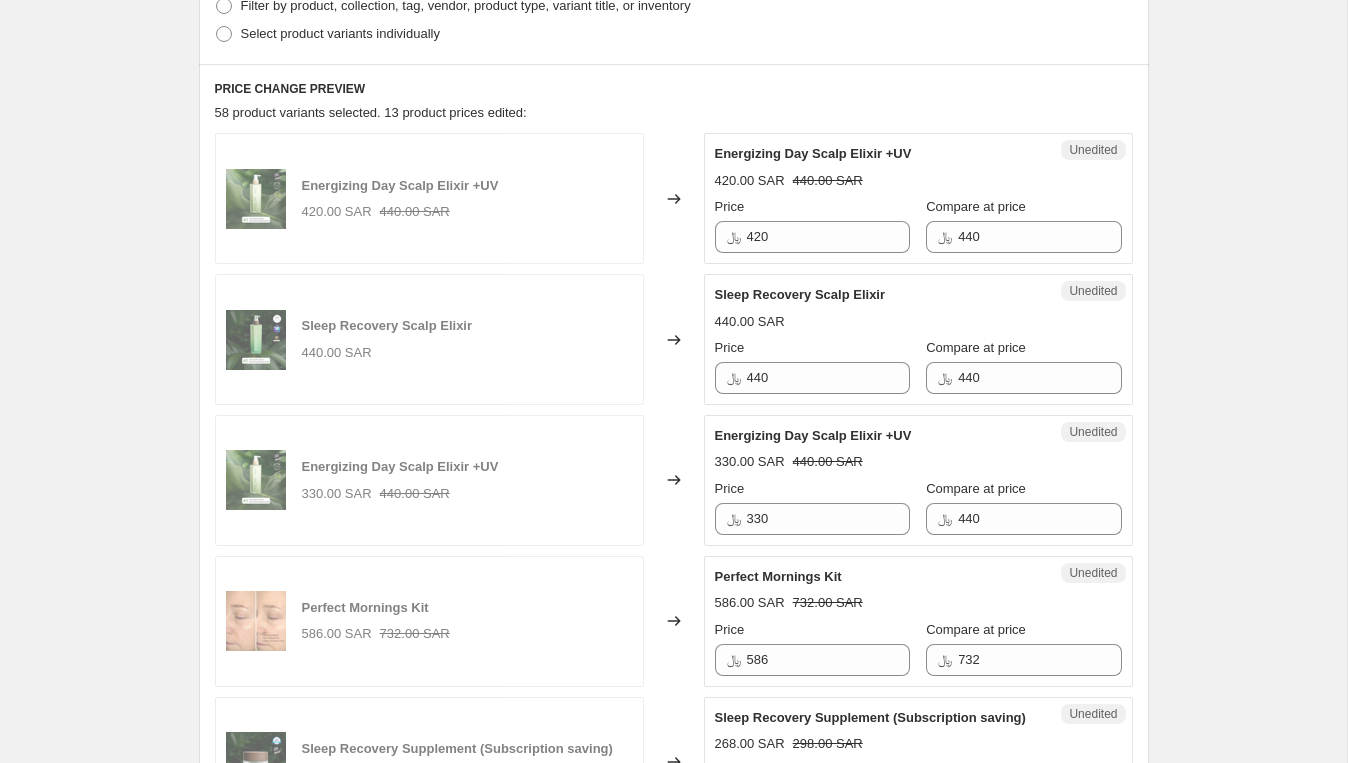 scroll, scrollTop: 546, scrollLeft: 0, axis: vertical 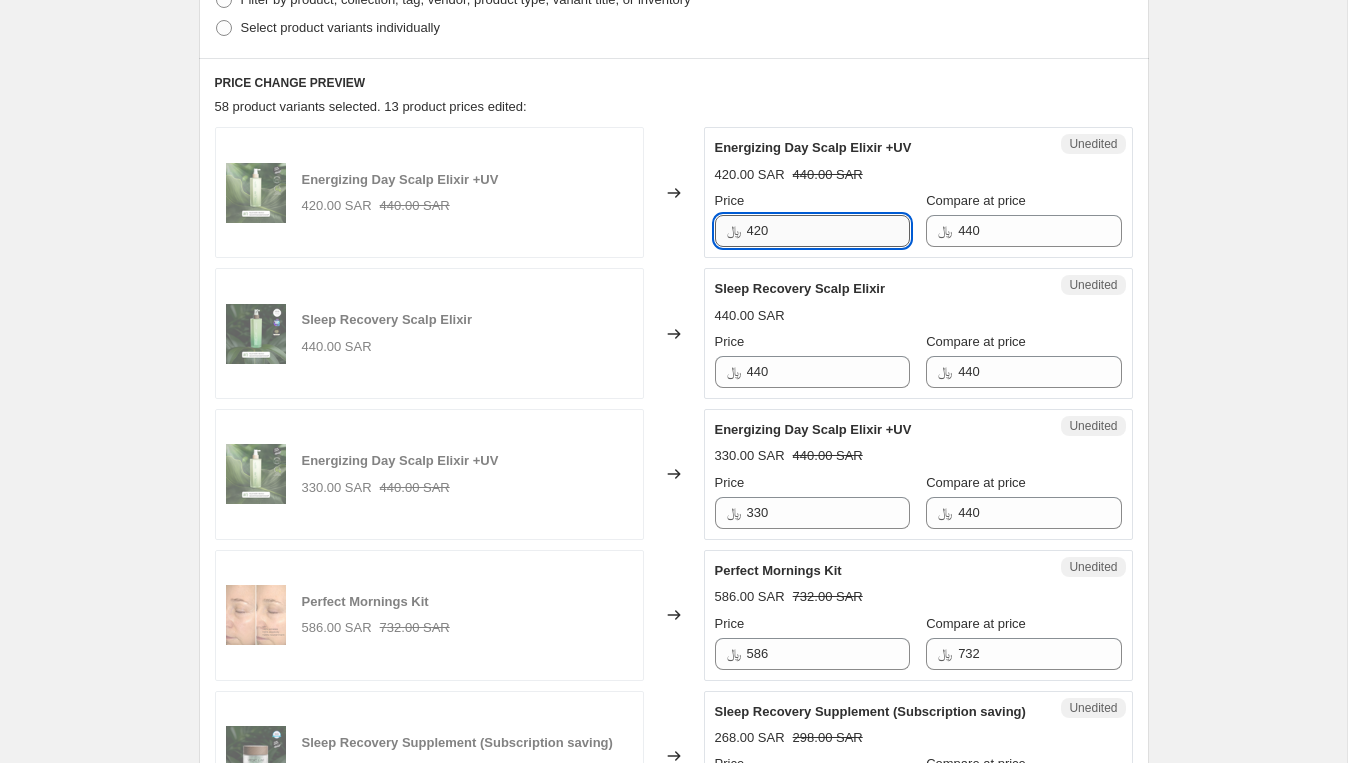 click on "420" at bounding box center [828, 231] 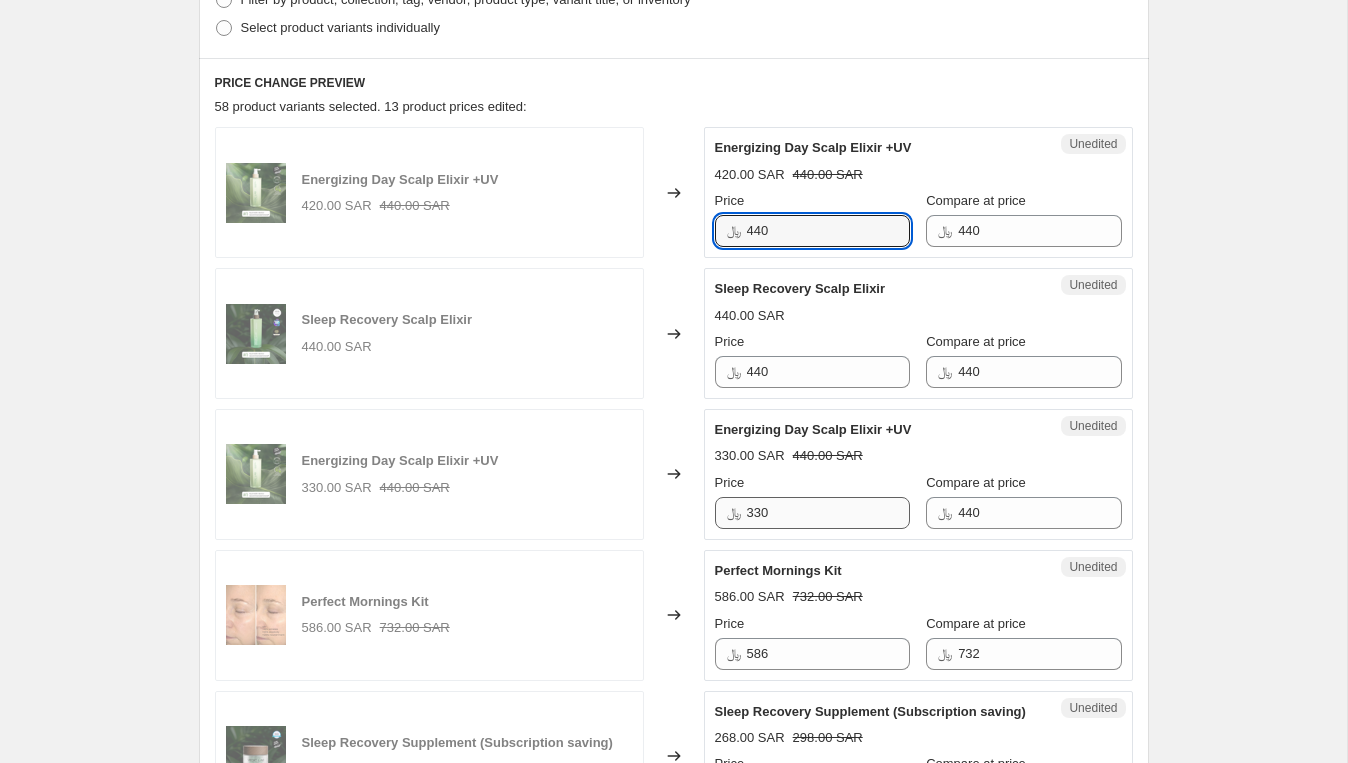 type on "440" 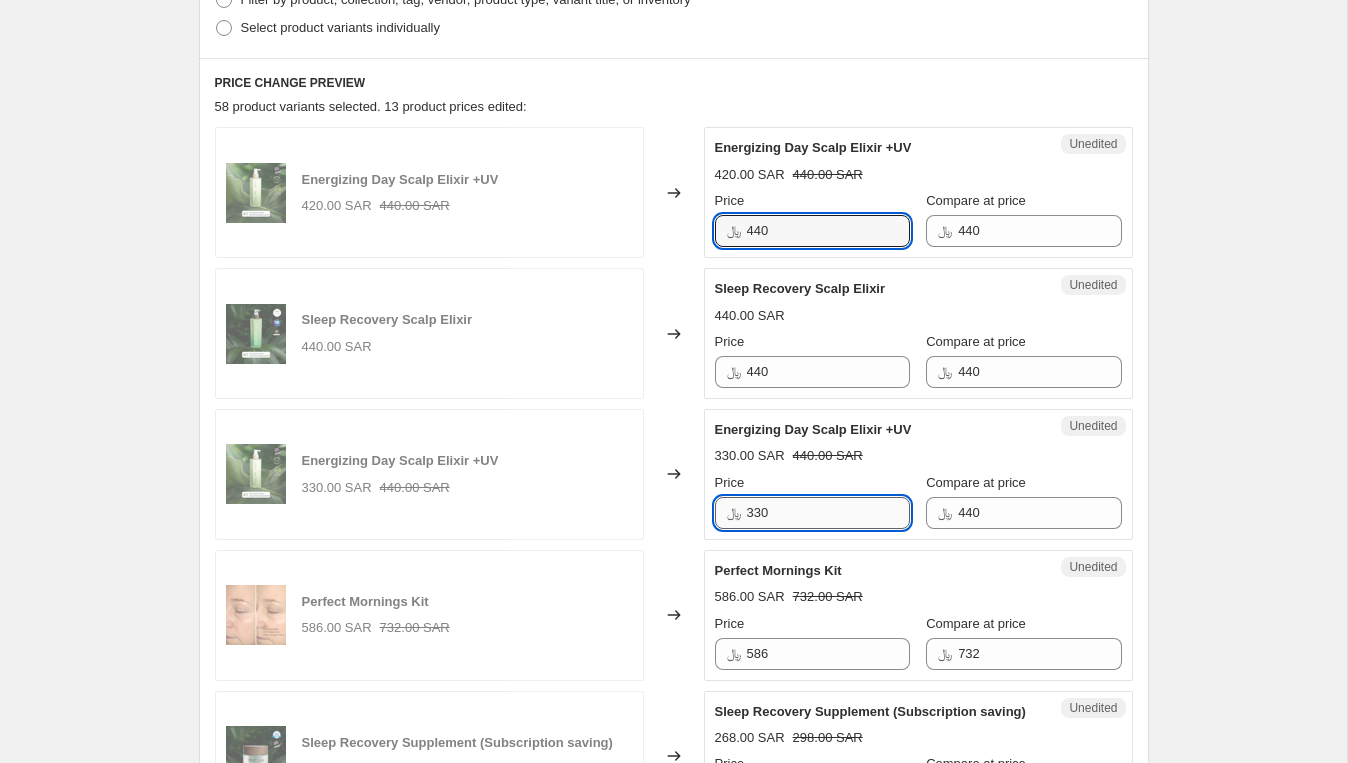 click on "330" at bounding box center (828, 513) 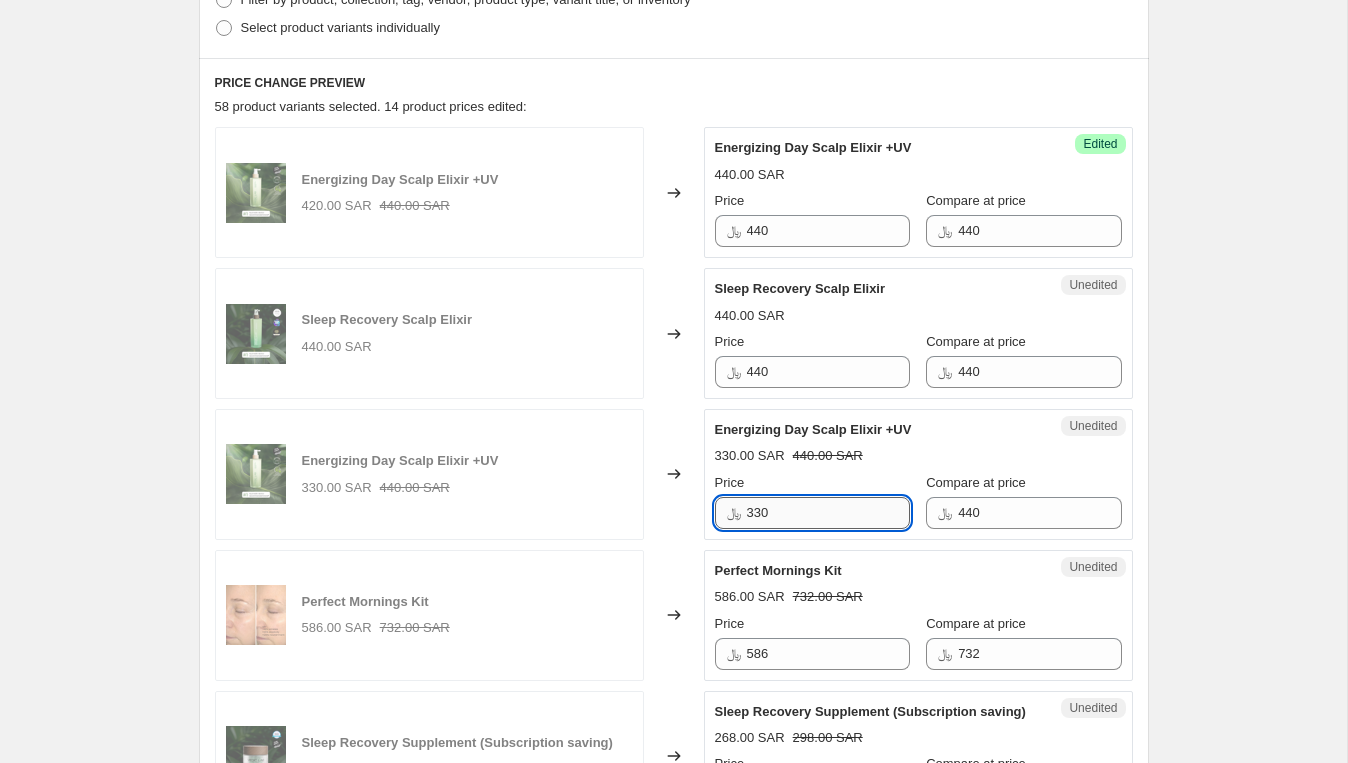 click on "330" at bounding box center (828, 513) 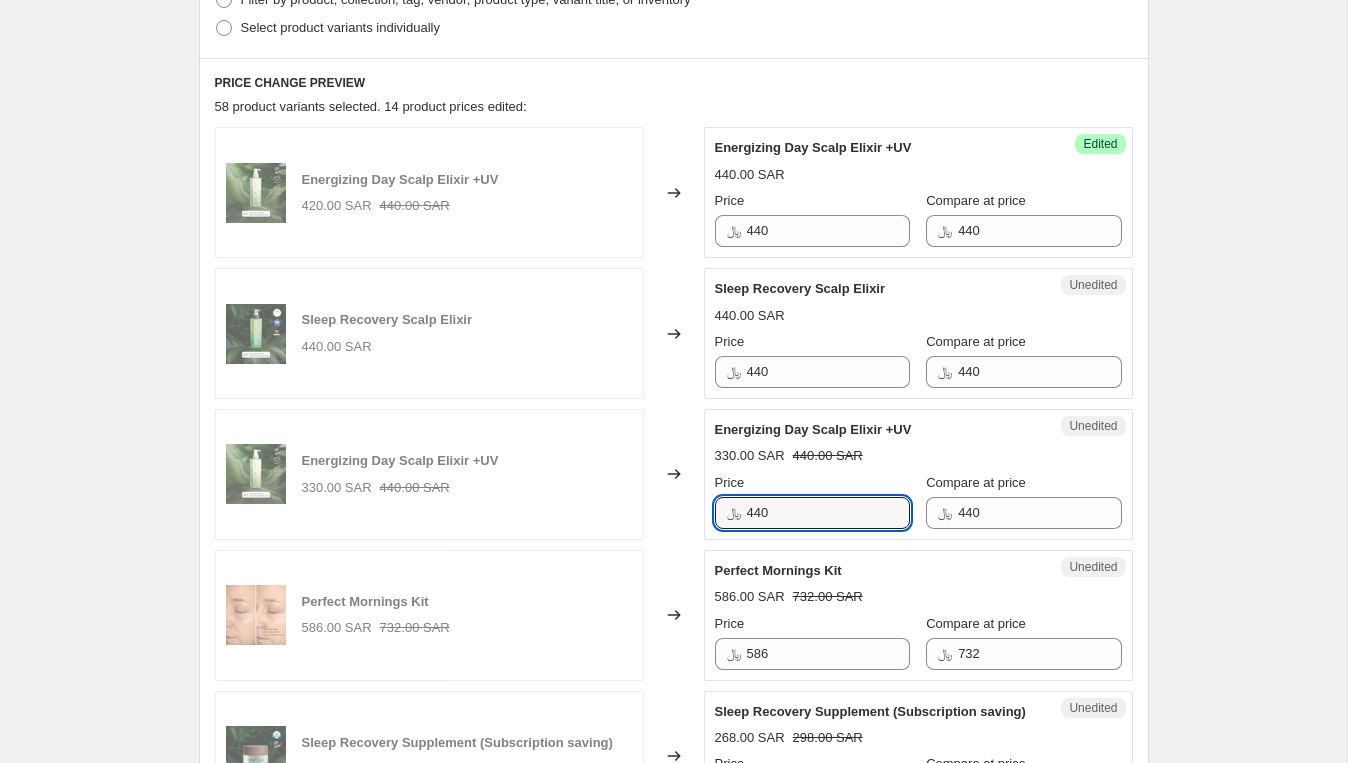 type on "440" 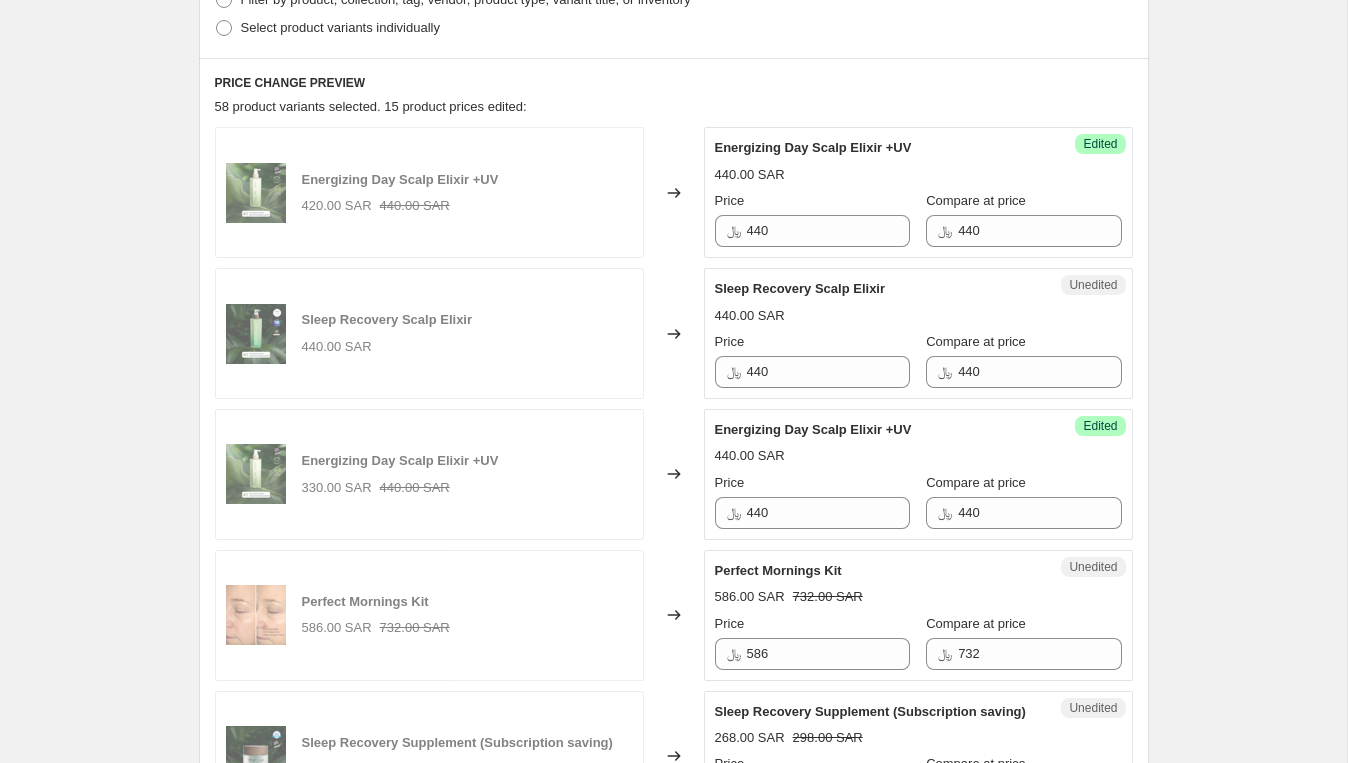 click on "Energizing Day Scalp Elixir +UV" at bounding box center (878, 430) 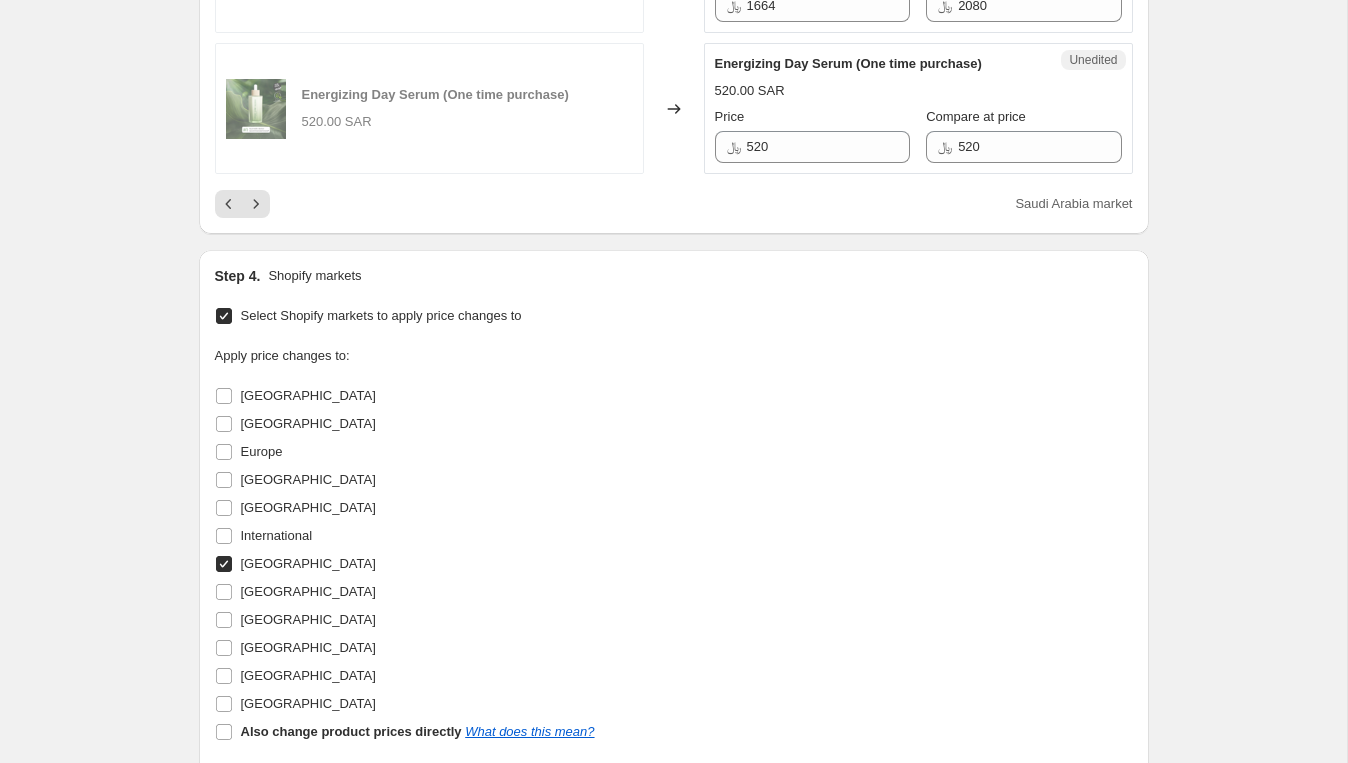 scroll, scrollTop: 3402, scrollLeft: 0, axis: vertical 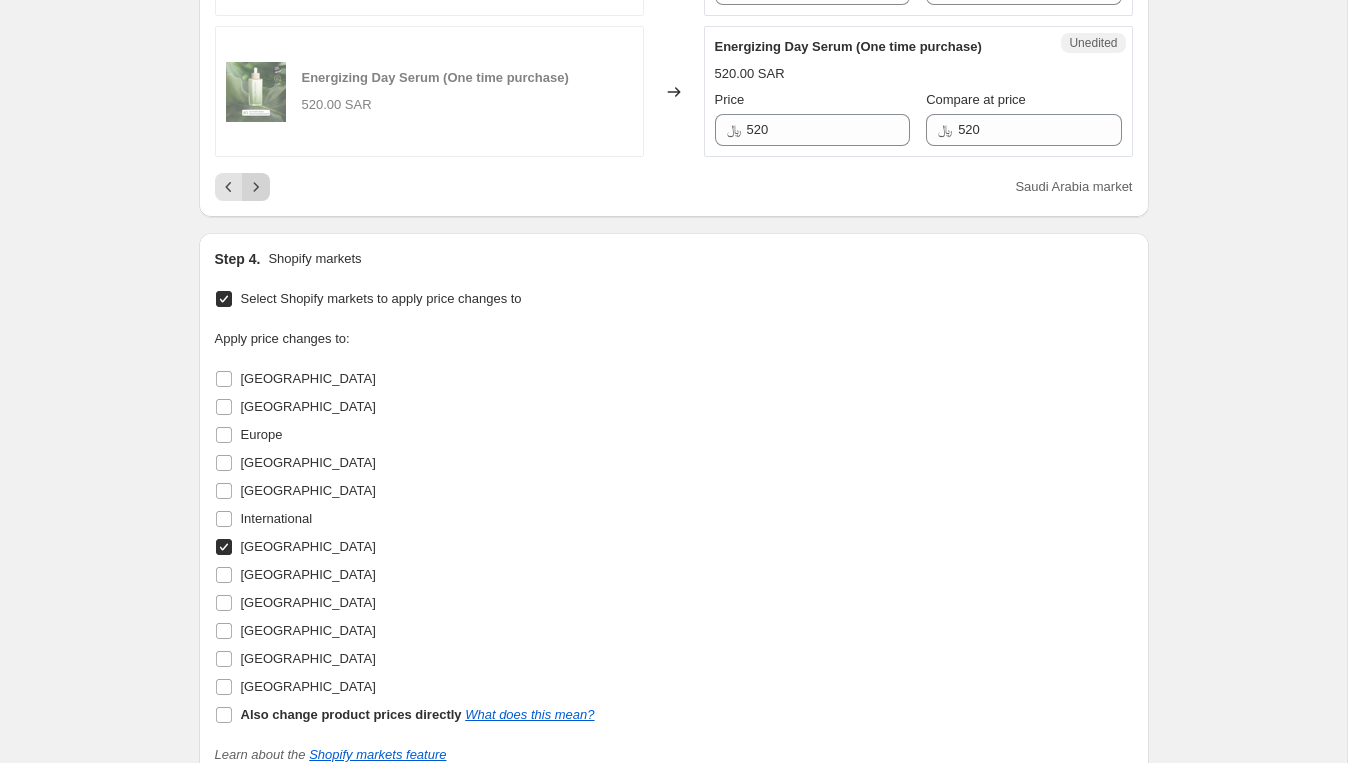 click 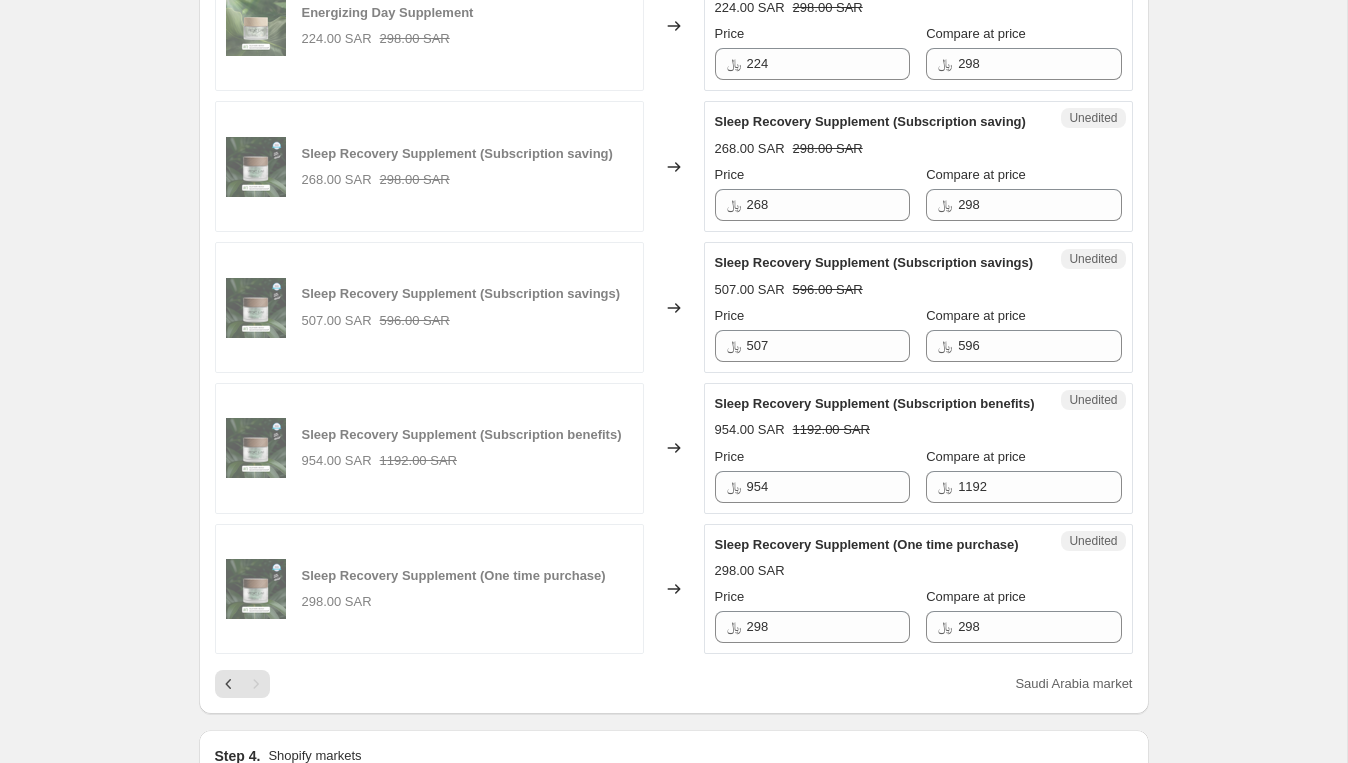 scroll, scrollTop: 2612, scrollLeft: 0, axis: vertical 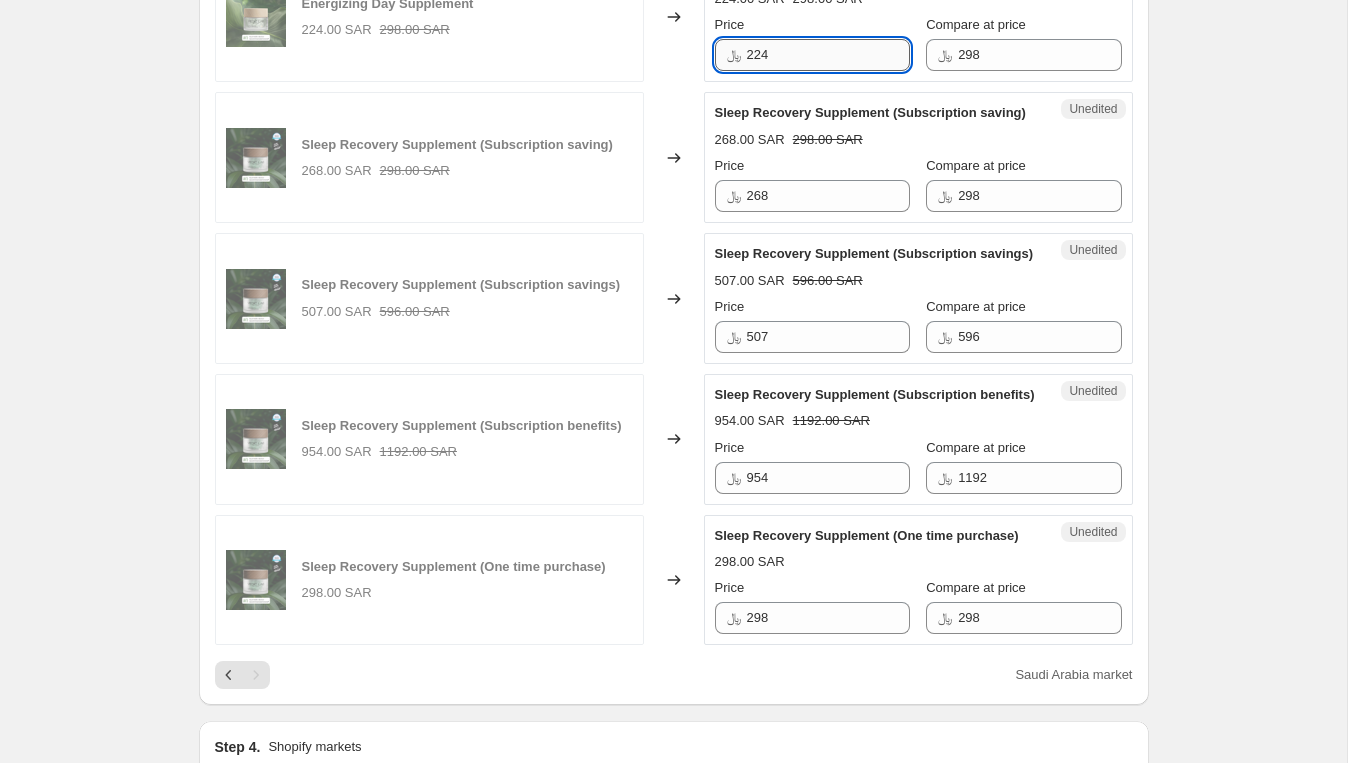 click on "224" at bounding box center (828, 55) 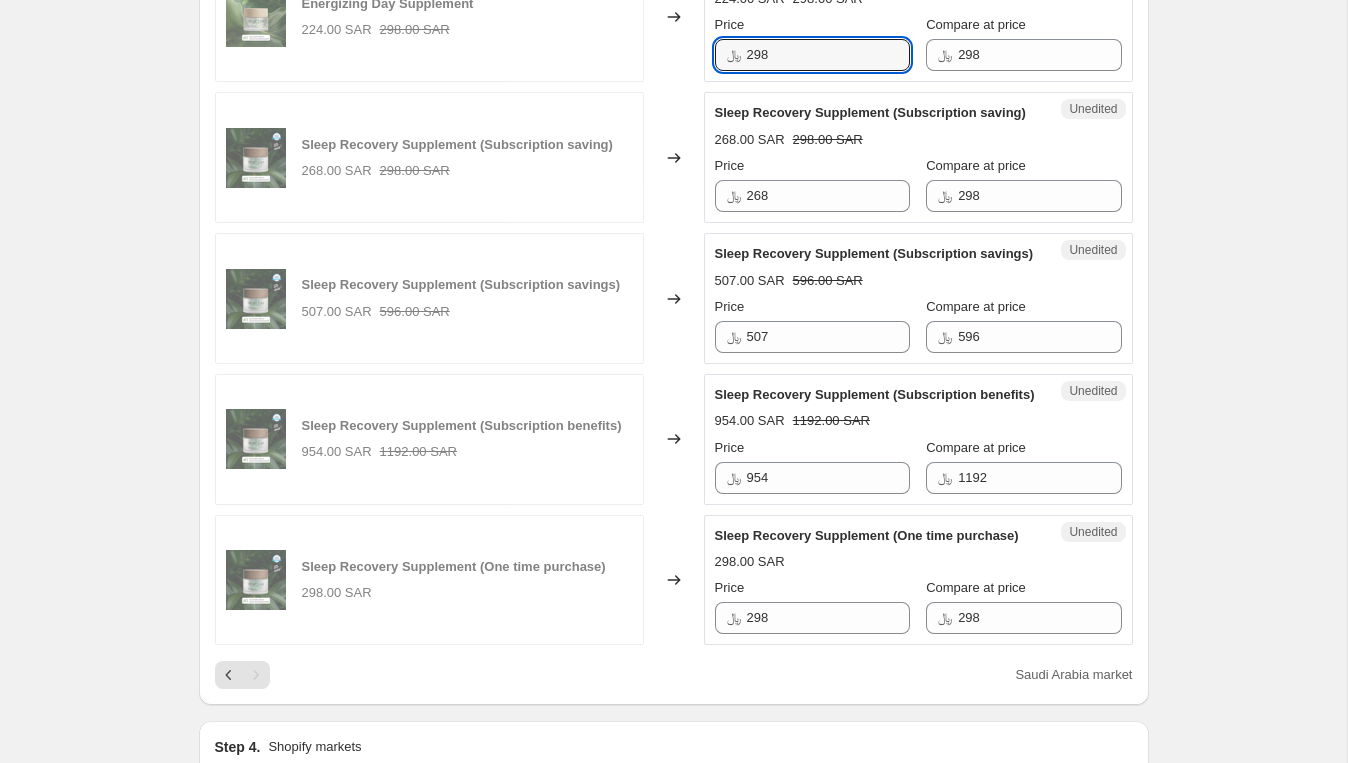type on "298" 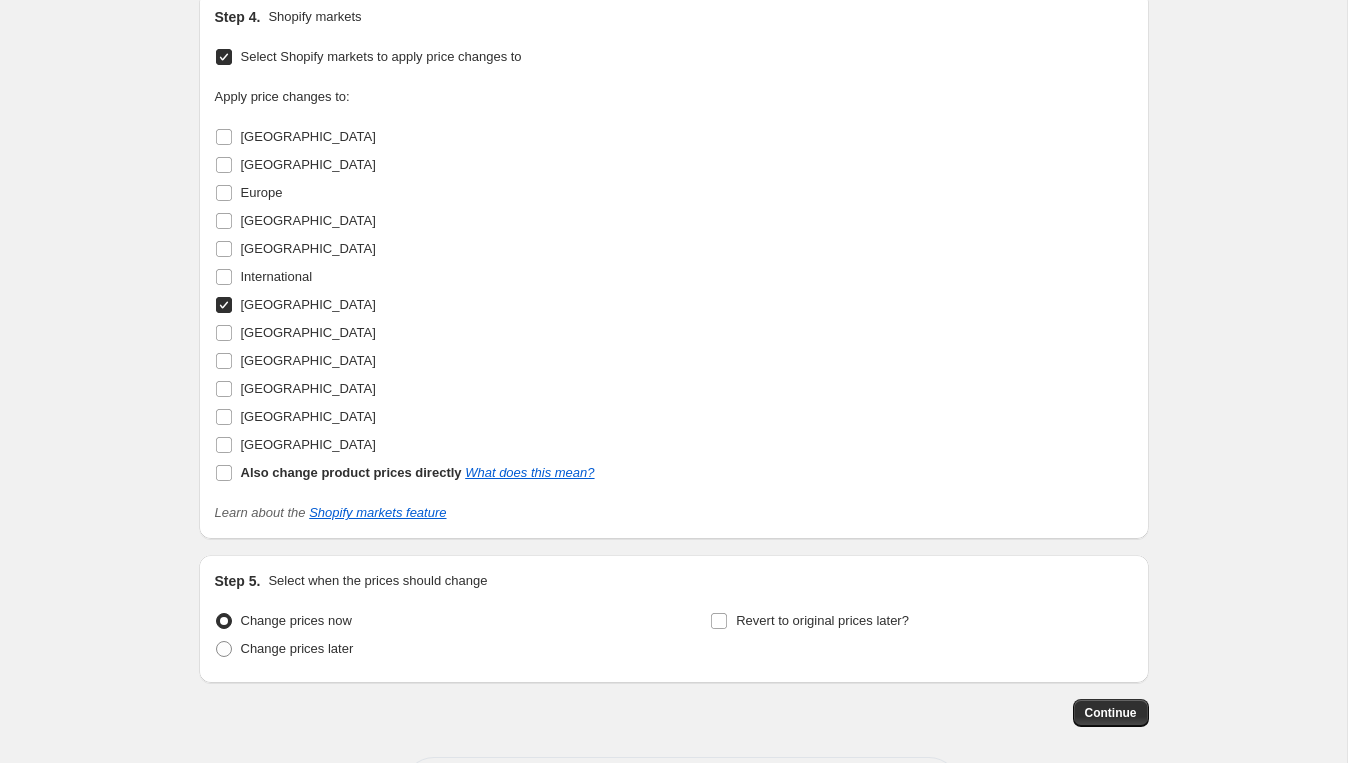scroll, scrollTop: 3670, scrollLeft: 0, axis: vertical 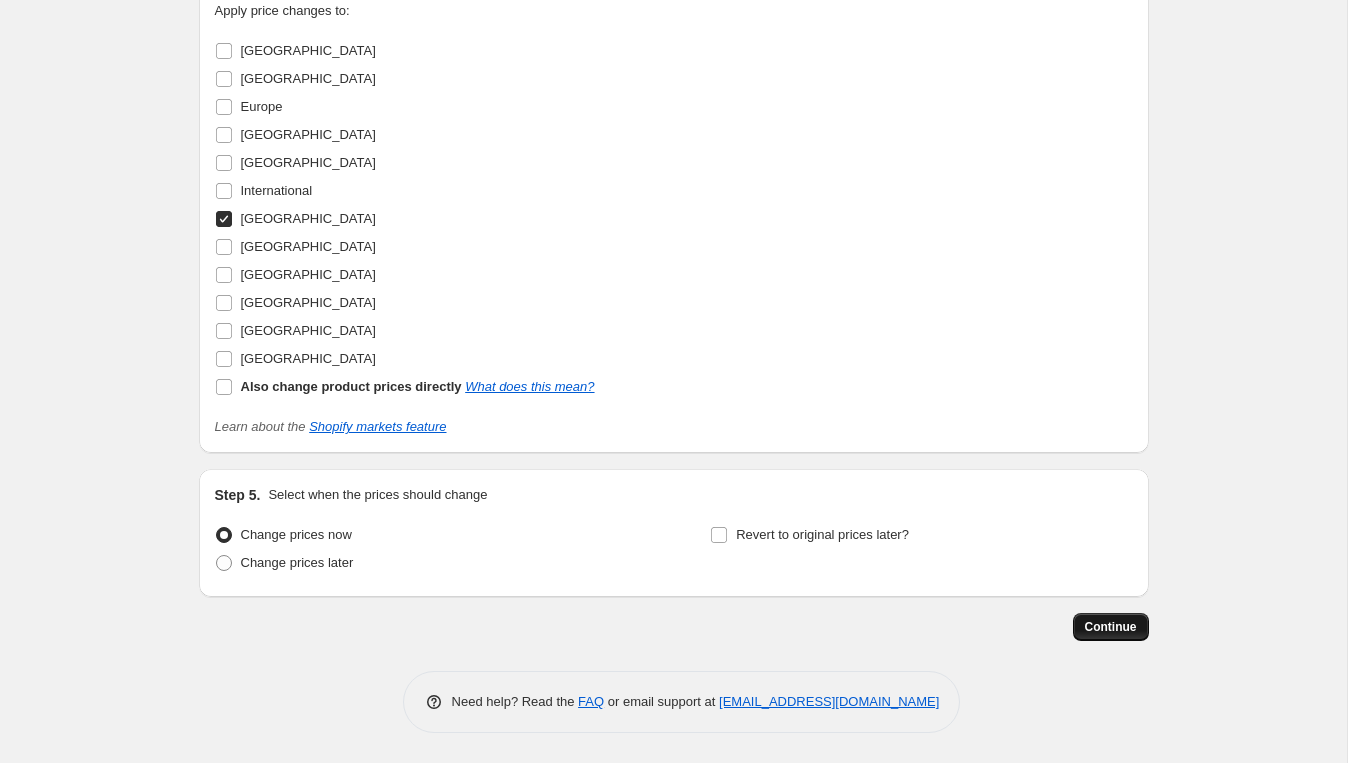 click on "Continue" at bounding box center [1111, 627] 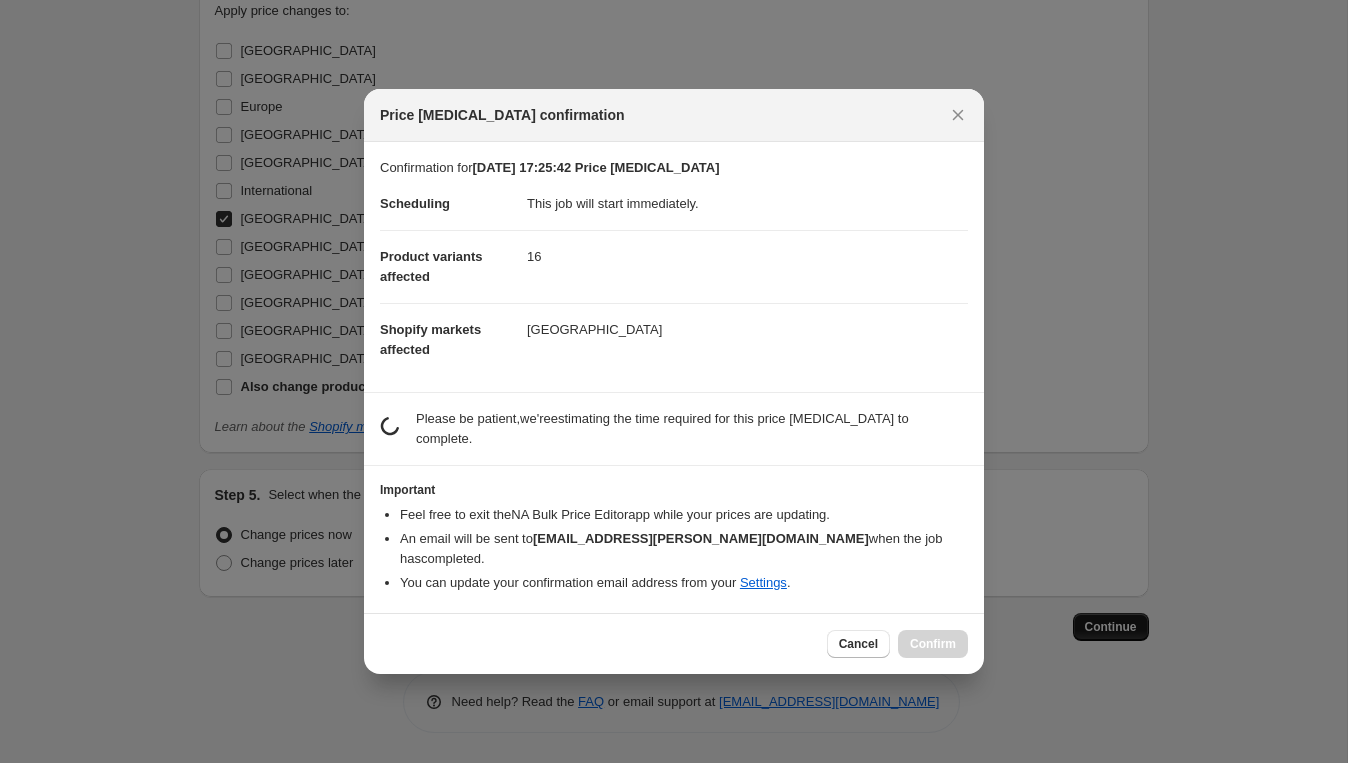 scroll, scrollTop: 0, scrollLeft: 0, axis: both 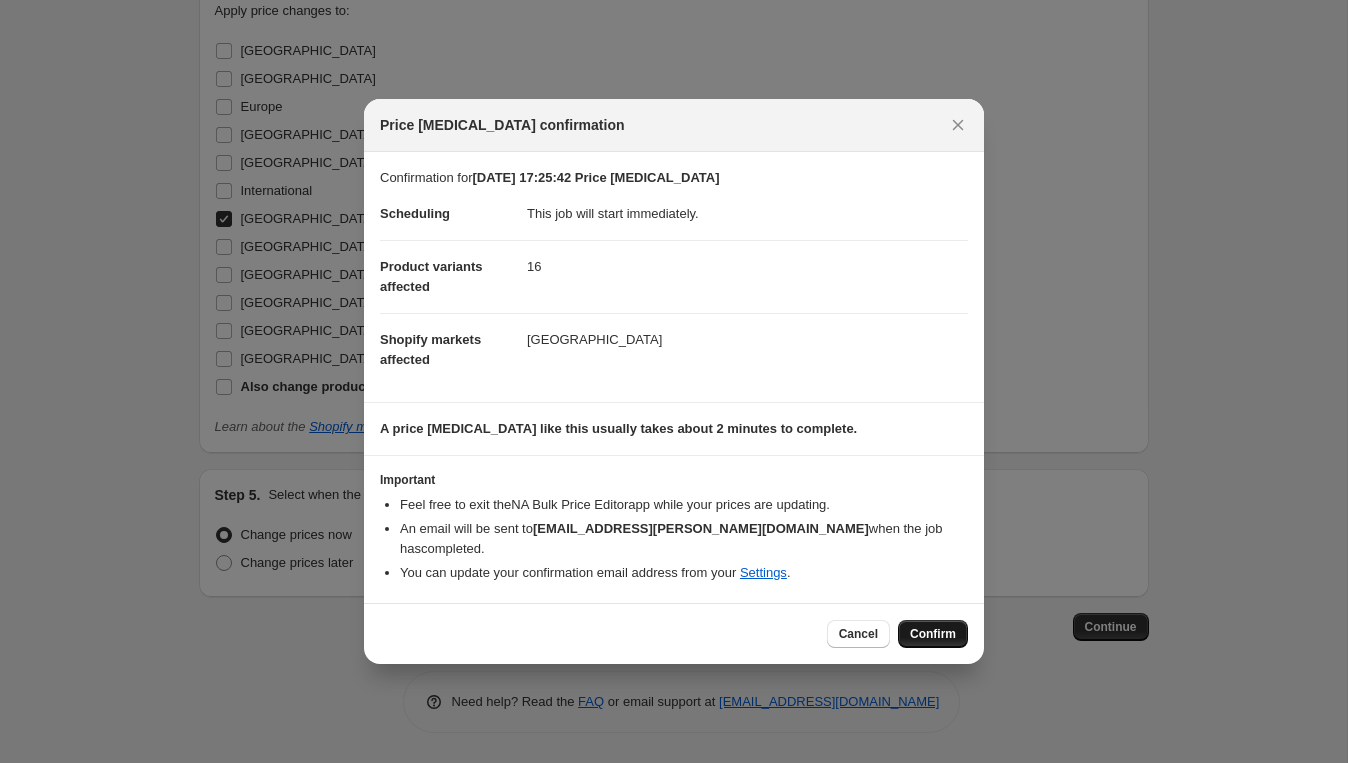 click on "Confirm" at bounding box center (933, 634) 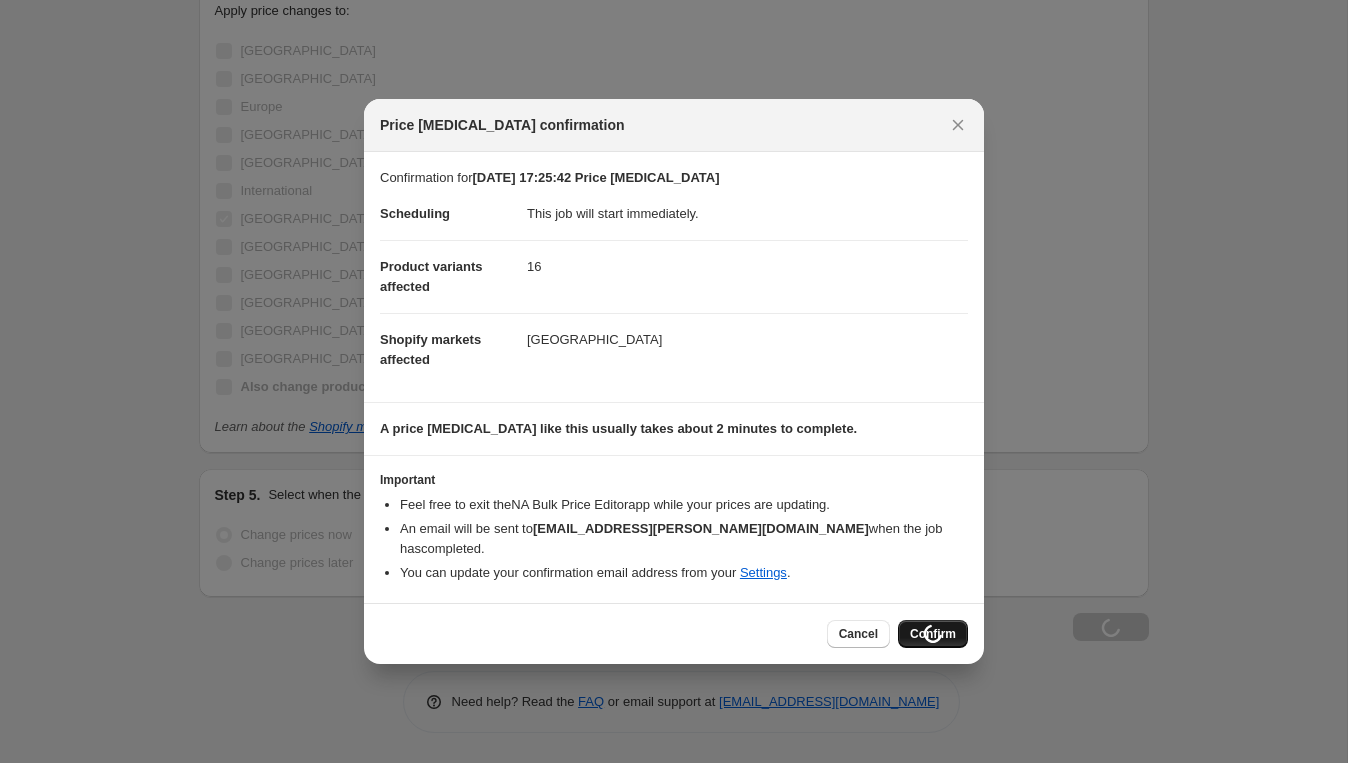 scroll, scrollTop: 3738, scrollLeft: 0, axis: vertical 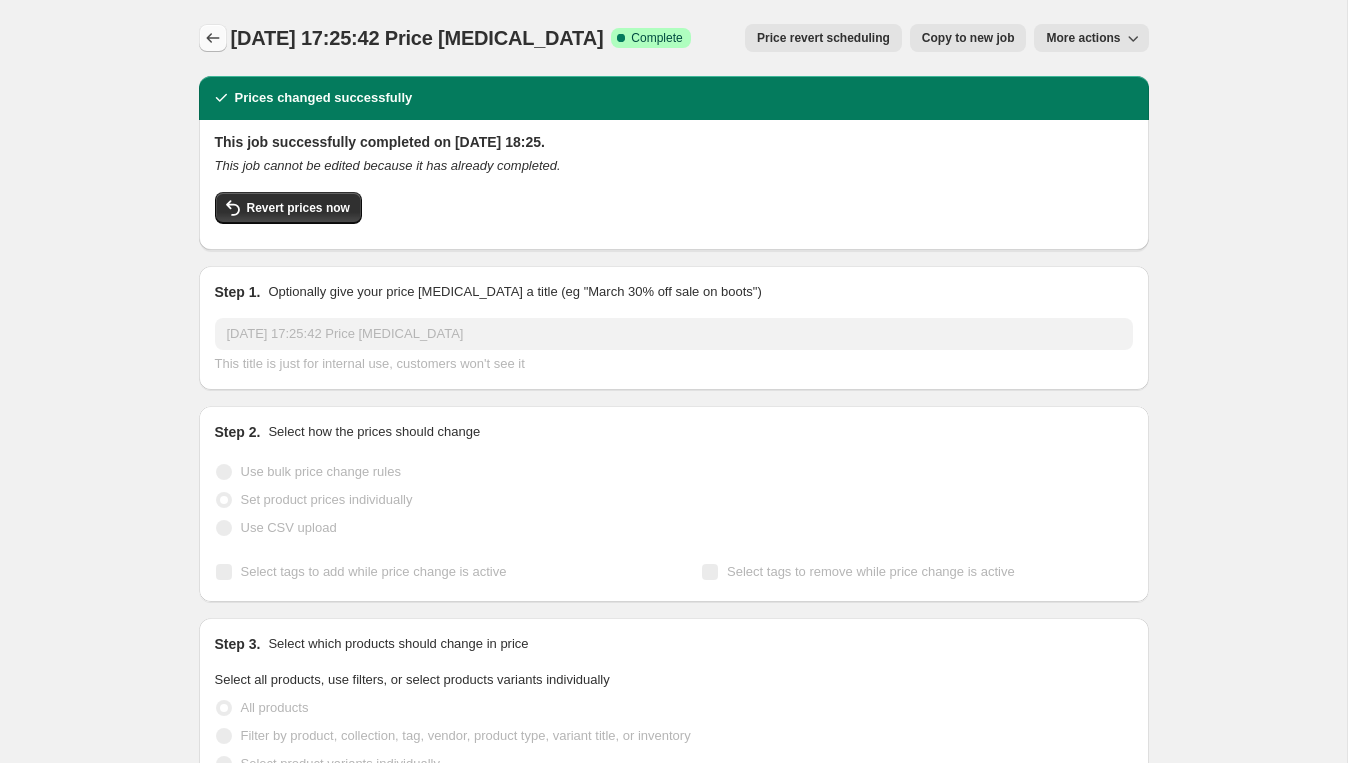 click 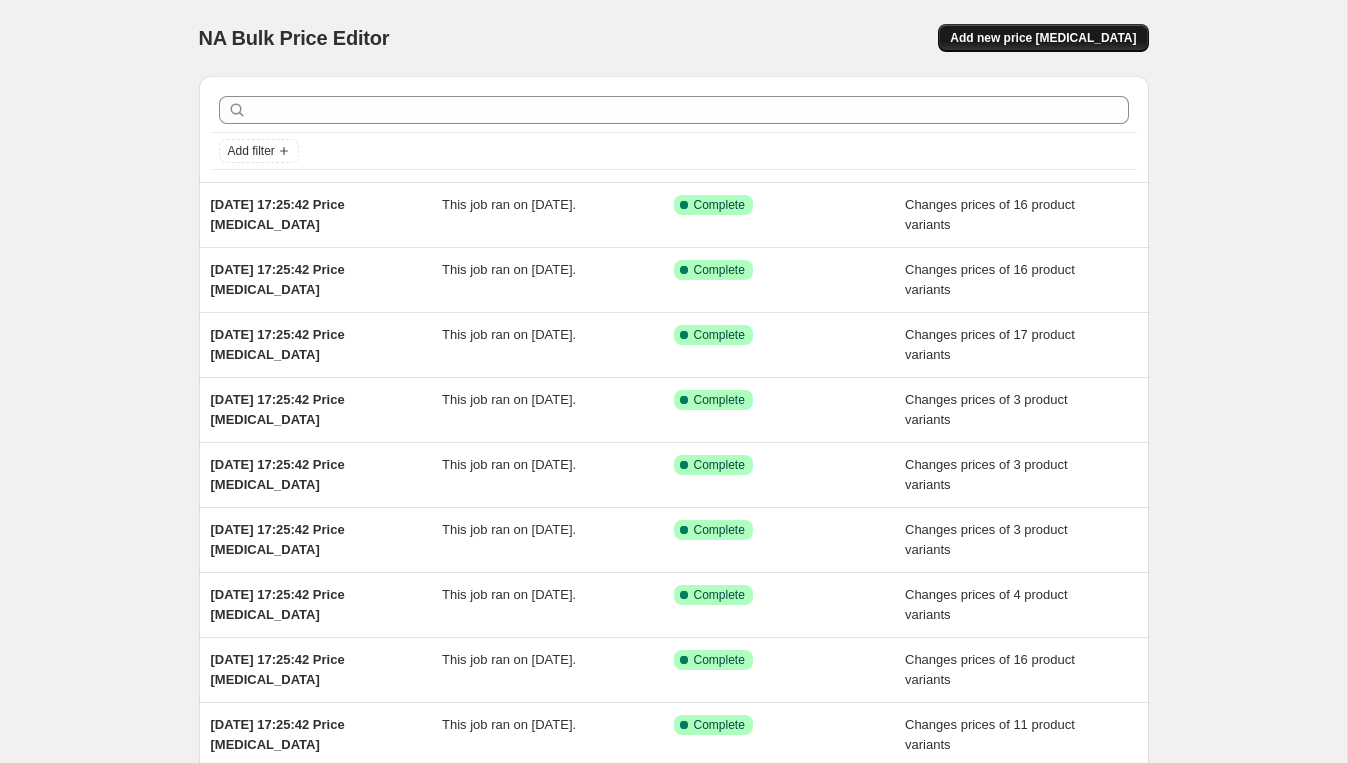click on "Add new price [MEDICAL_DATA]" at bounding box center (1043, 38) 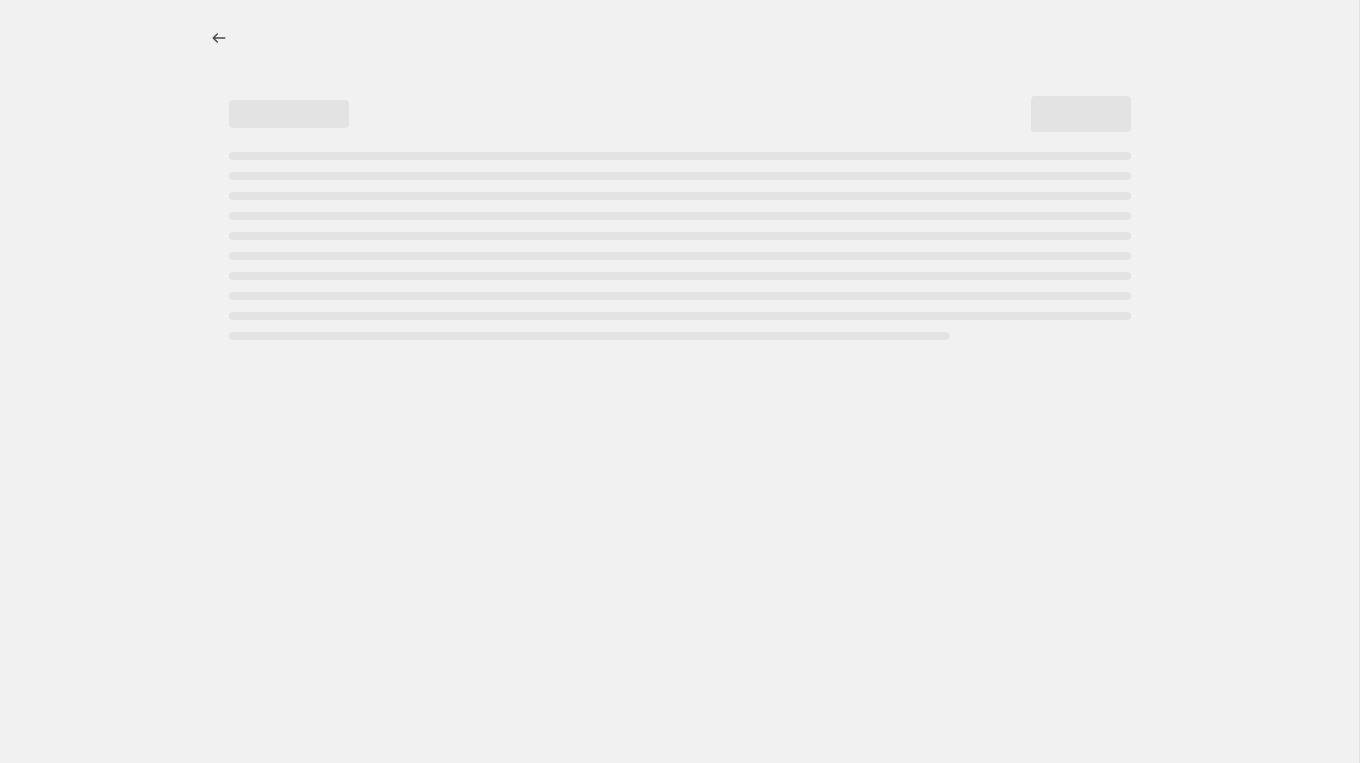 select on "percentage" 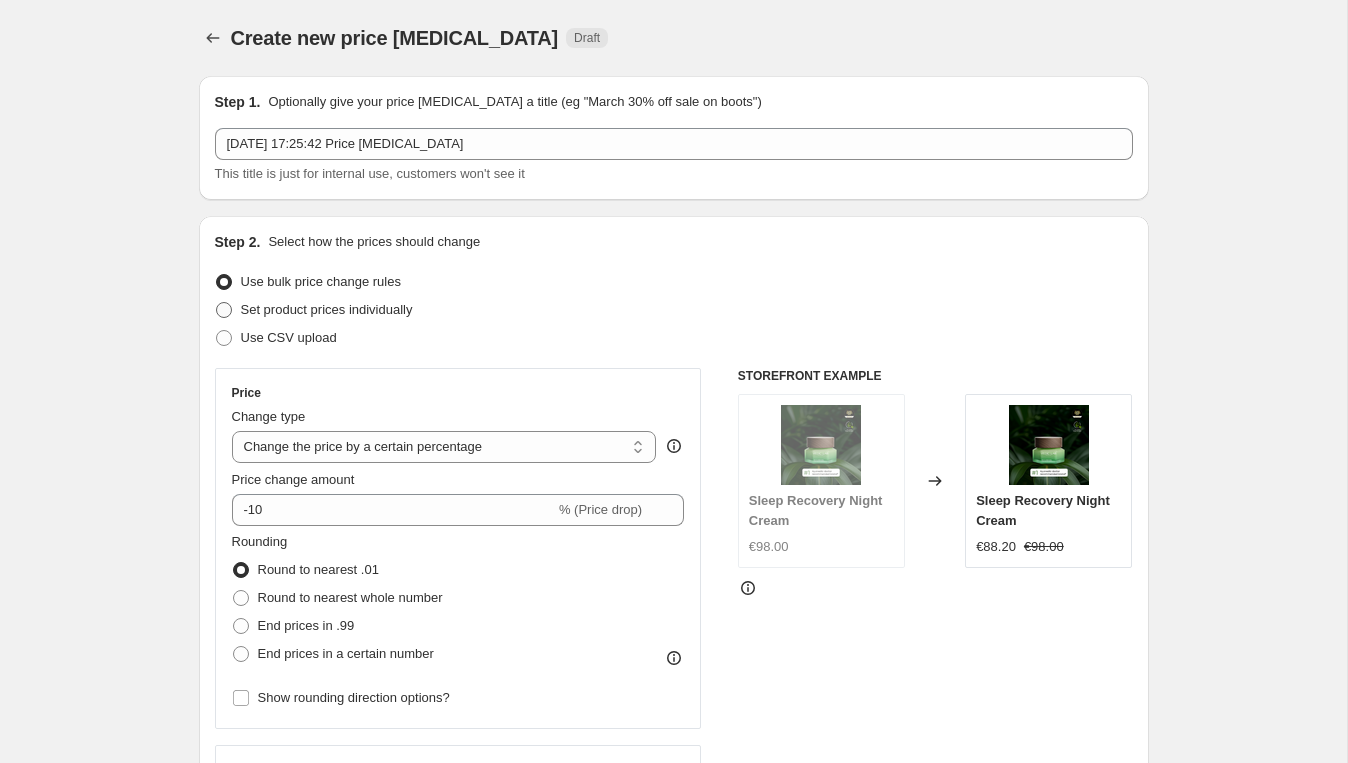 click on "Set product prices individually" at bounding box center [327, 309] 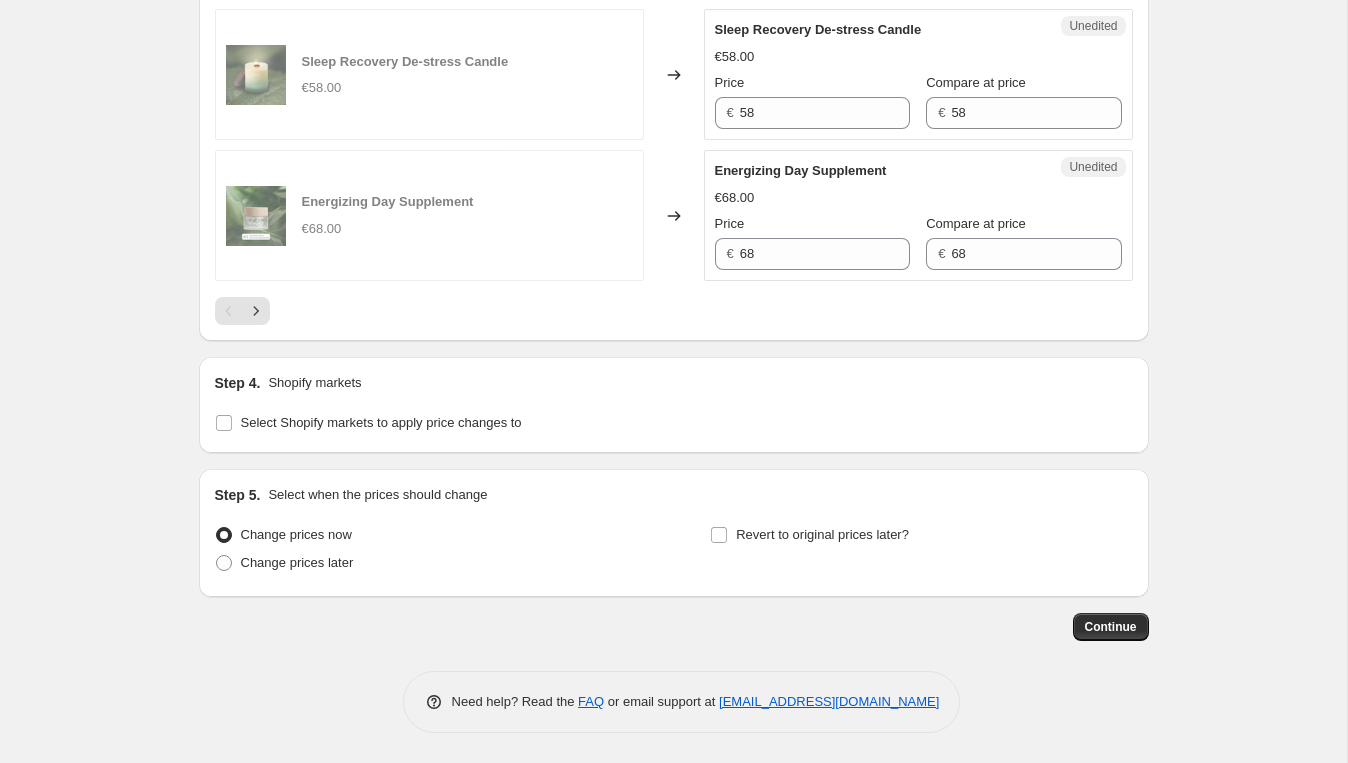 scroll, scrollTop: 3258, scrollLeft: 0, axis: vertical 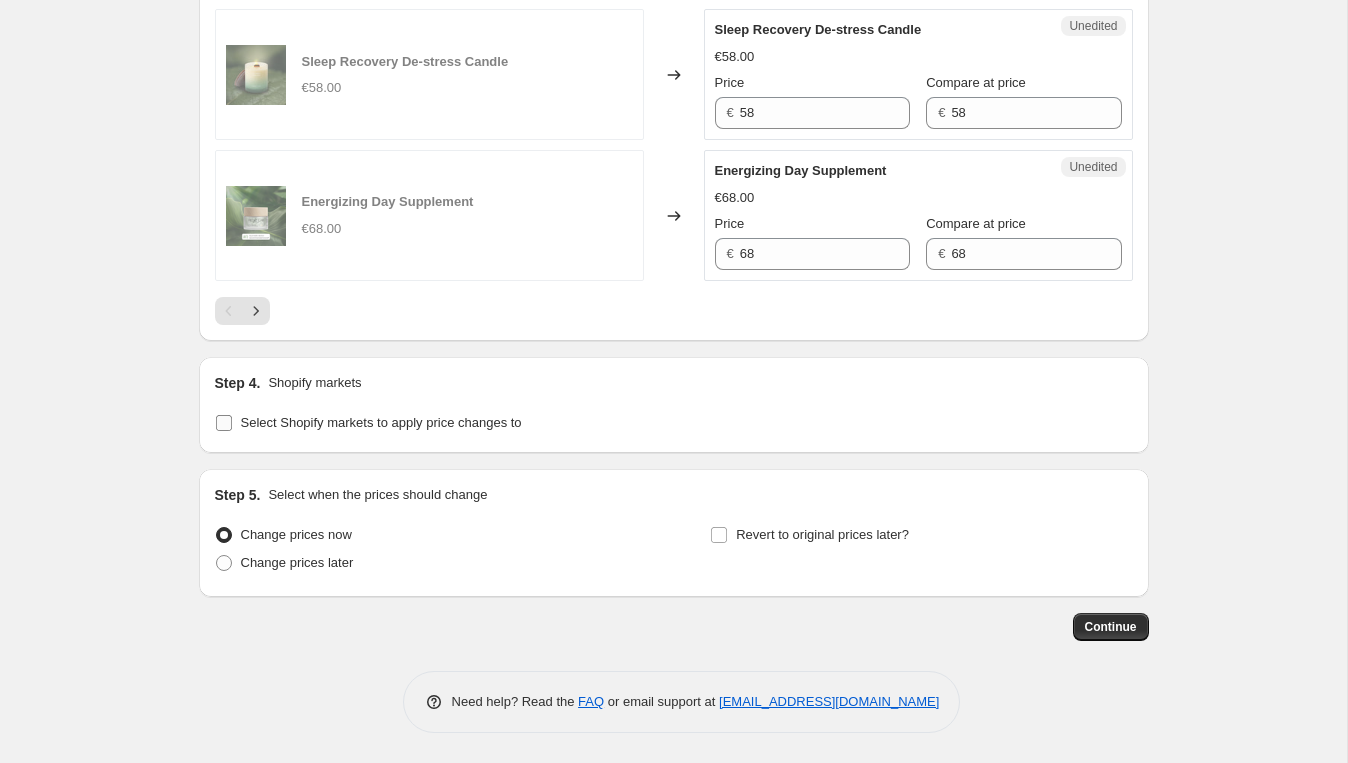 click on "Select Shopify markets to apply price changes to" at bounding box center [224, 423] 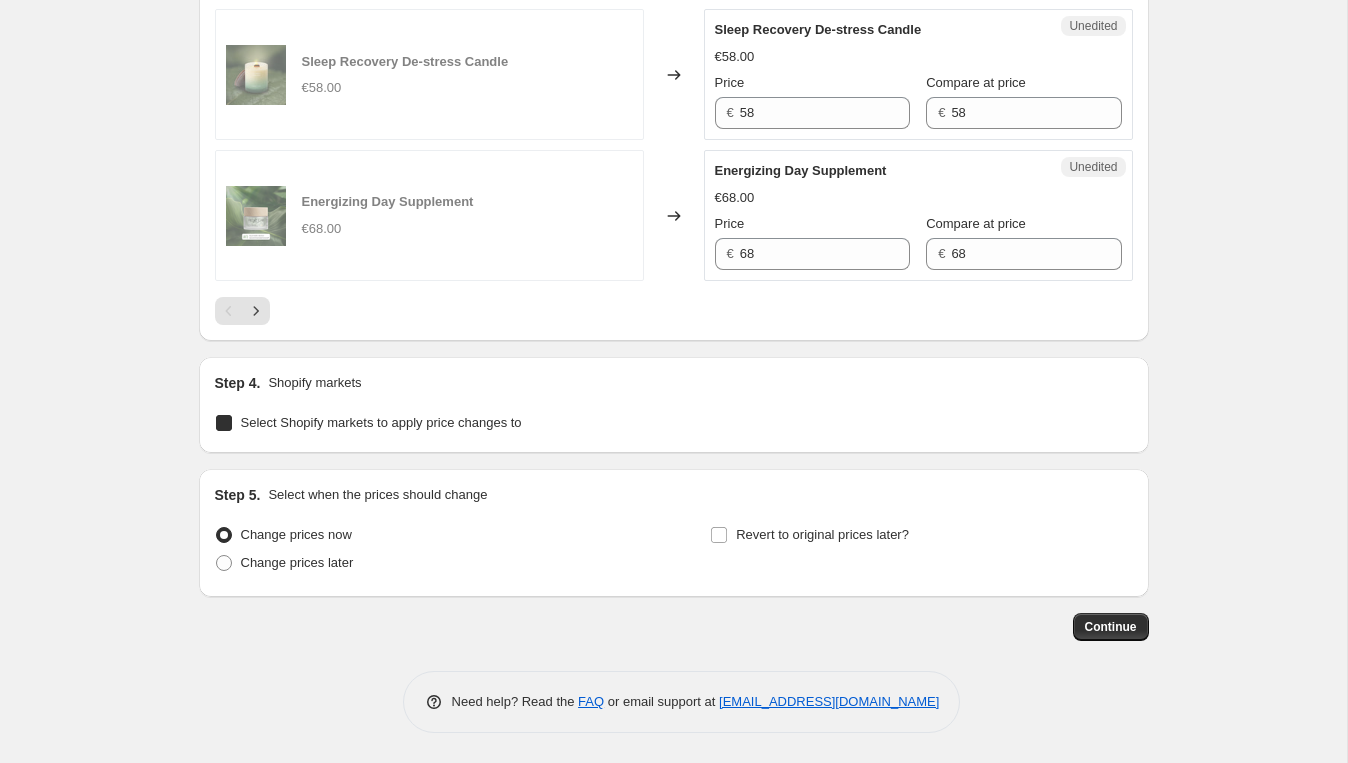 checkbox on "true" 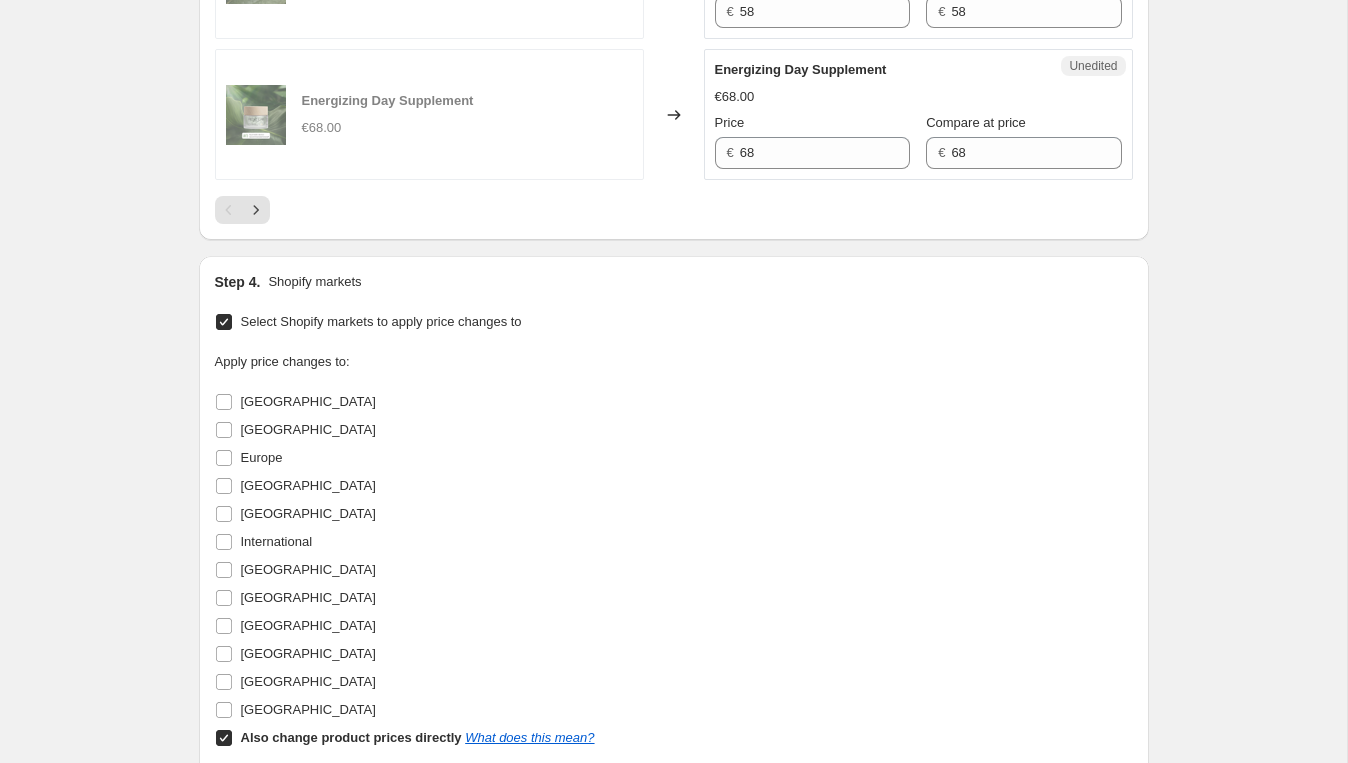 scroll, scrollTop: 3311, scrollLeft: 0, axis: vertical 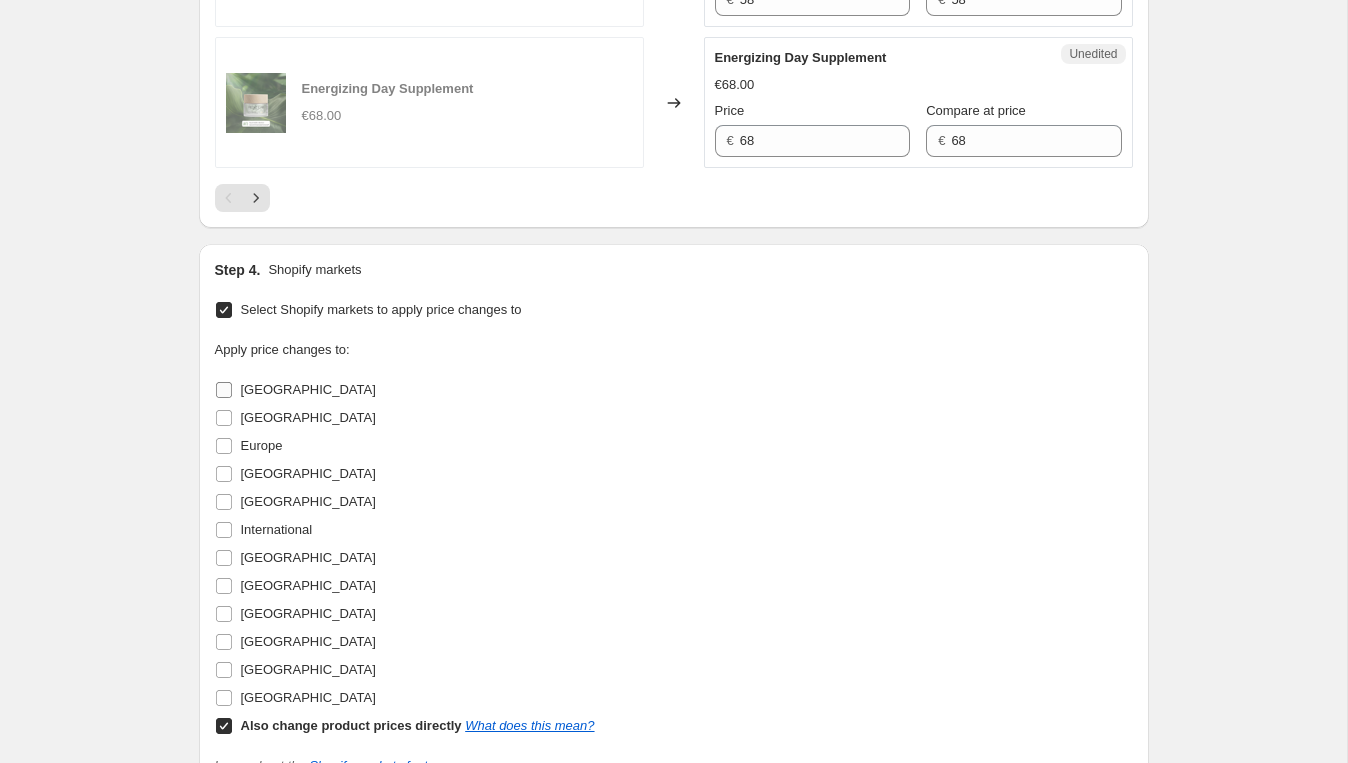 click on "[GEOGRAPHIC_DATA]" at bounding box center (308, 389) 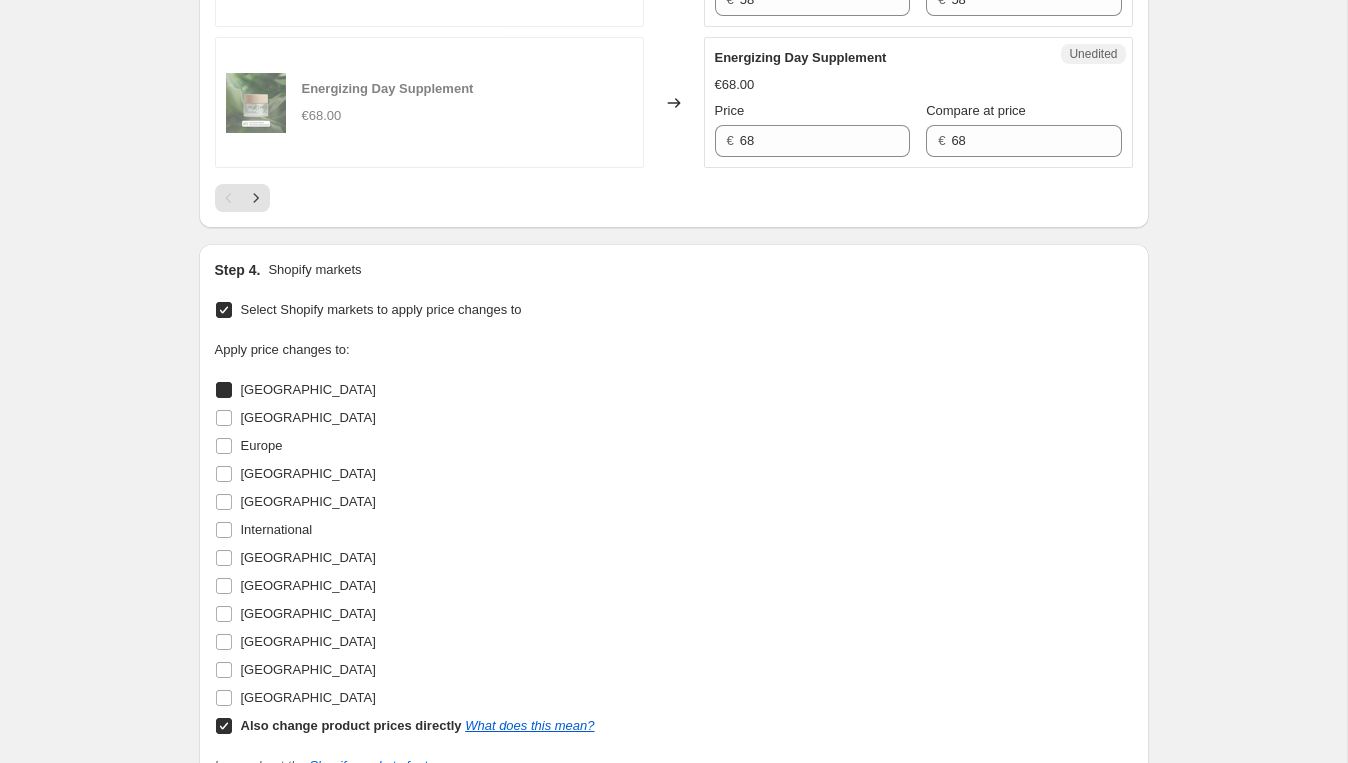 checkbox on "true" 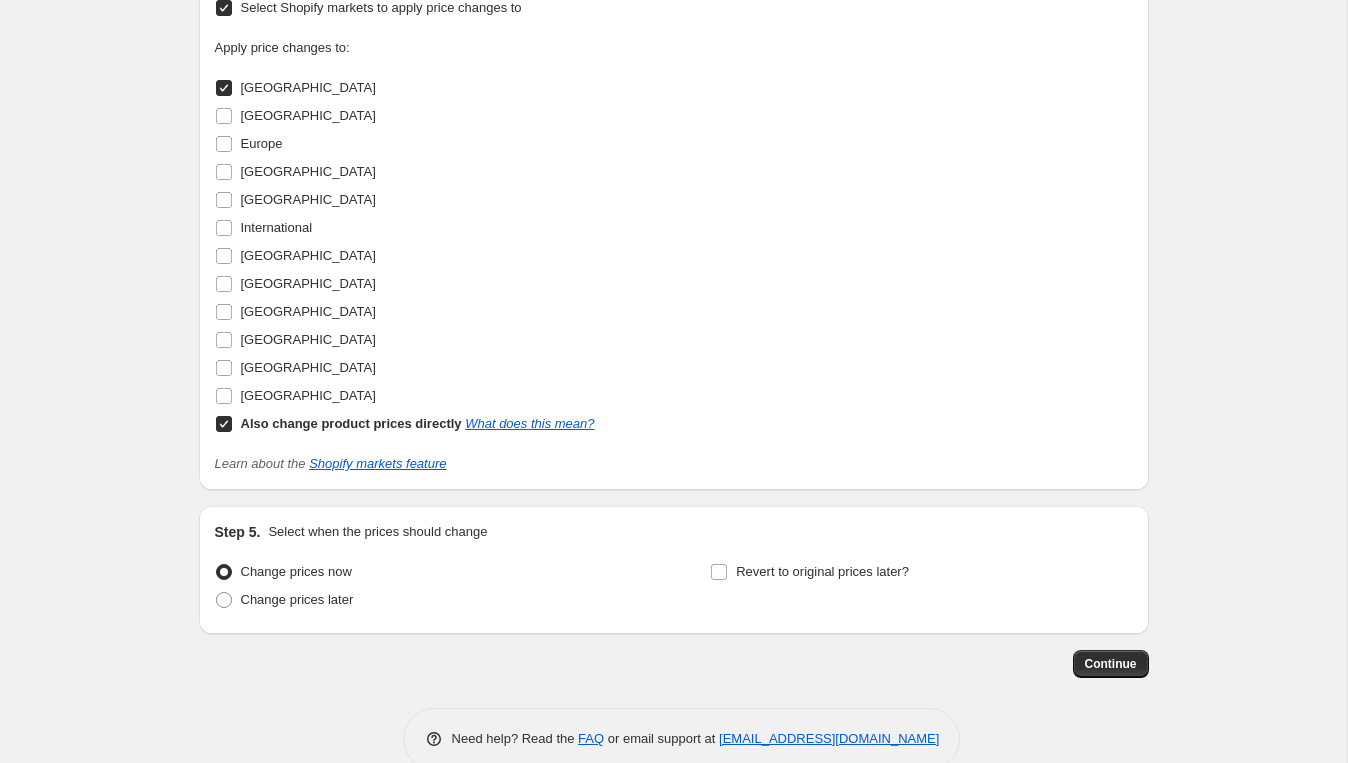 scroll, scrollTop: 3652, scrollLeft: 0, axis: vertical 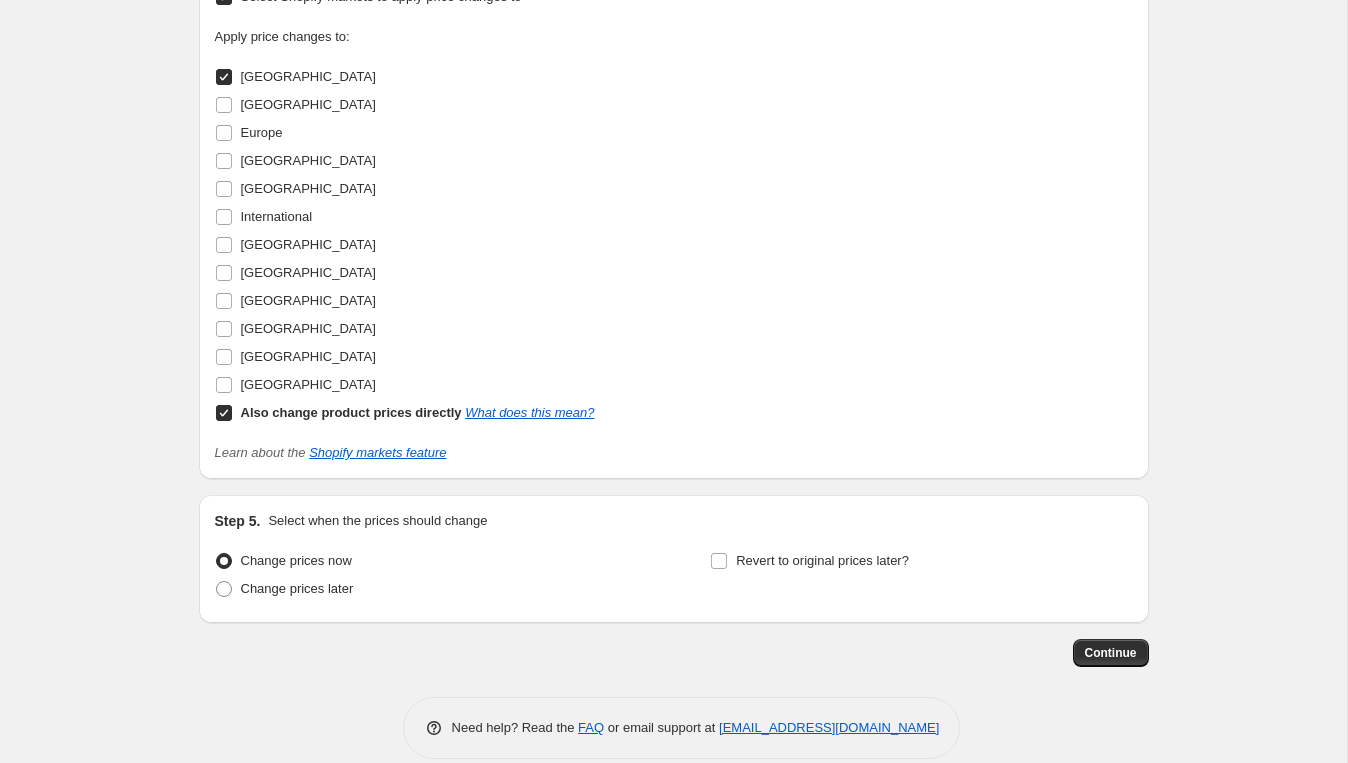 click on "Also change product prices directly   What does this mean?" at bounding box center [224, 413] 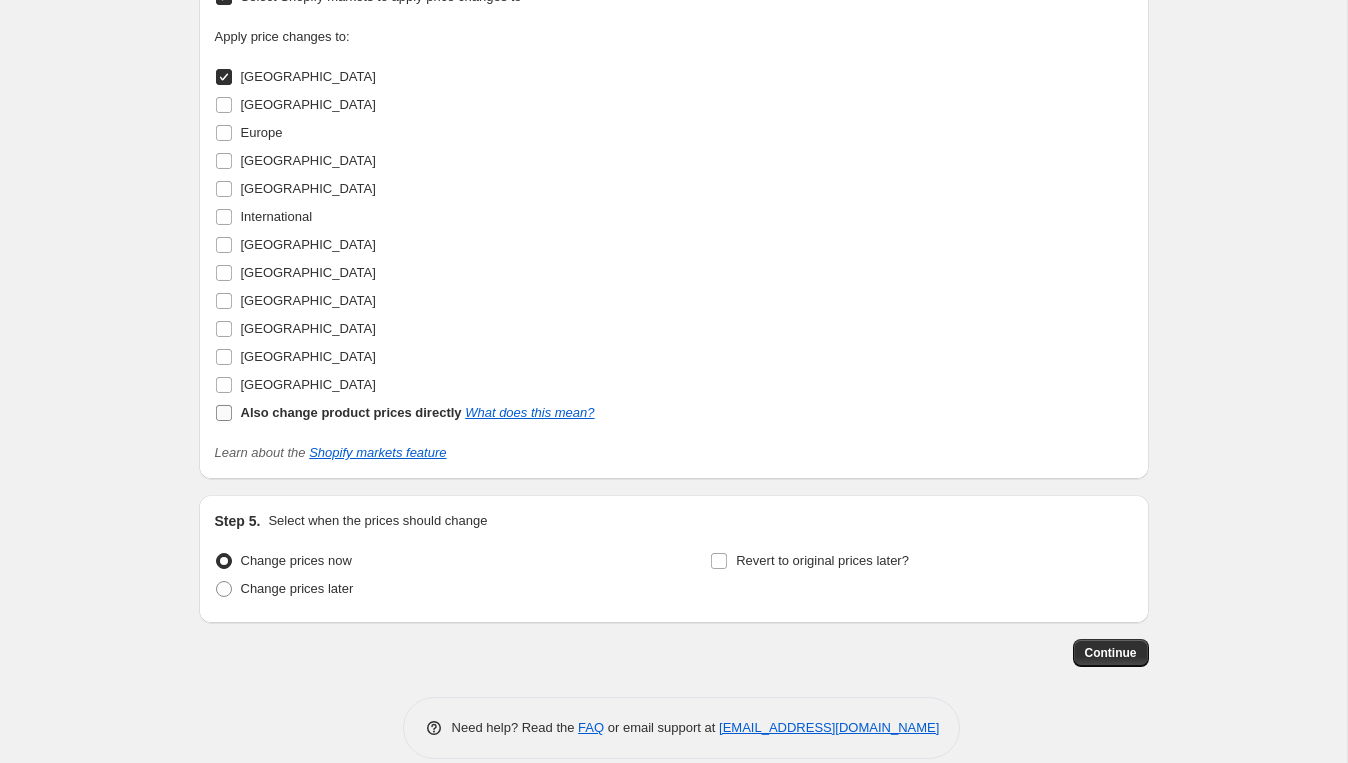 checkbox on "false" 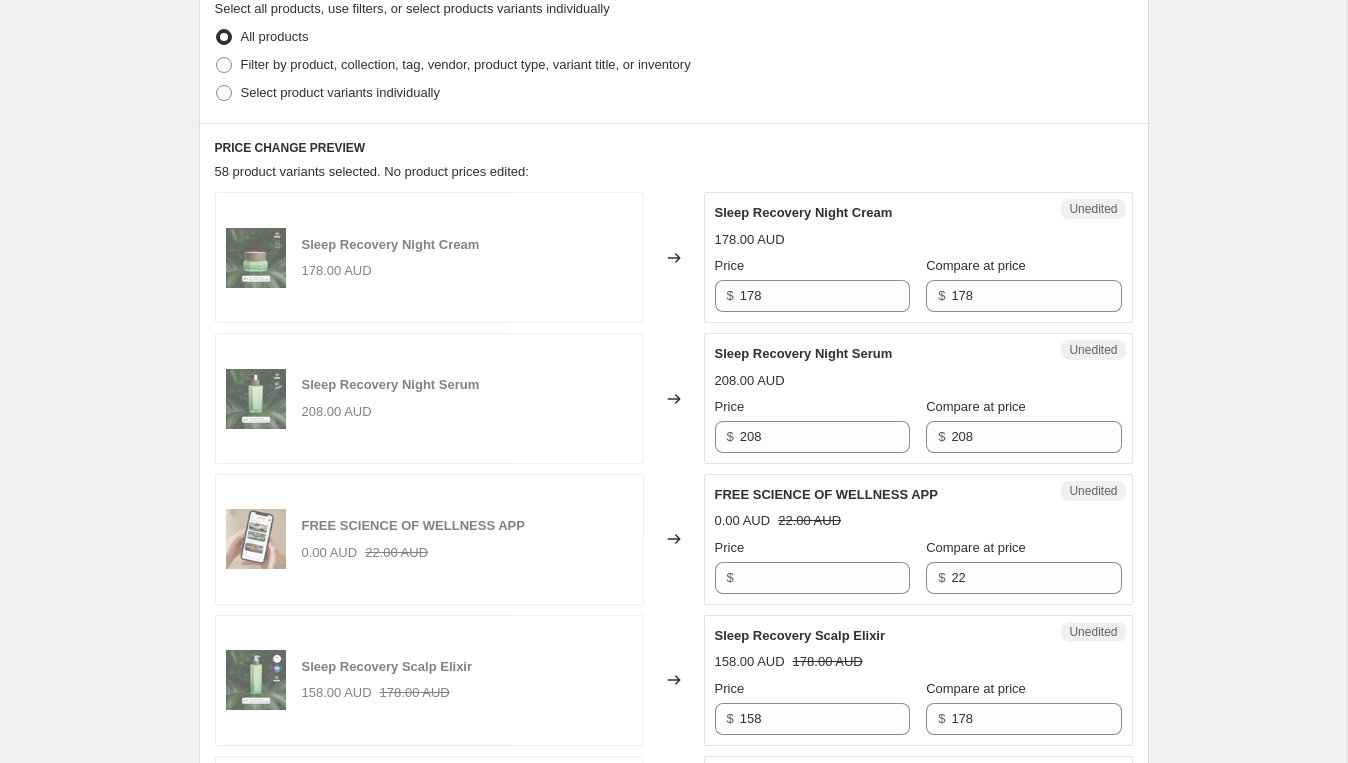 scroll, scrollTop: 521, scrollLeft: 0, axis: vertical 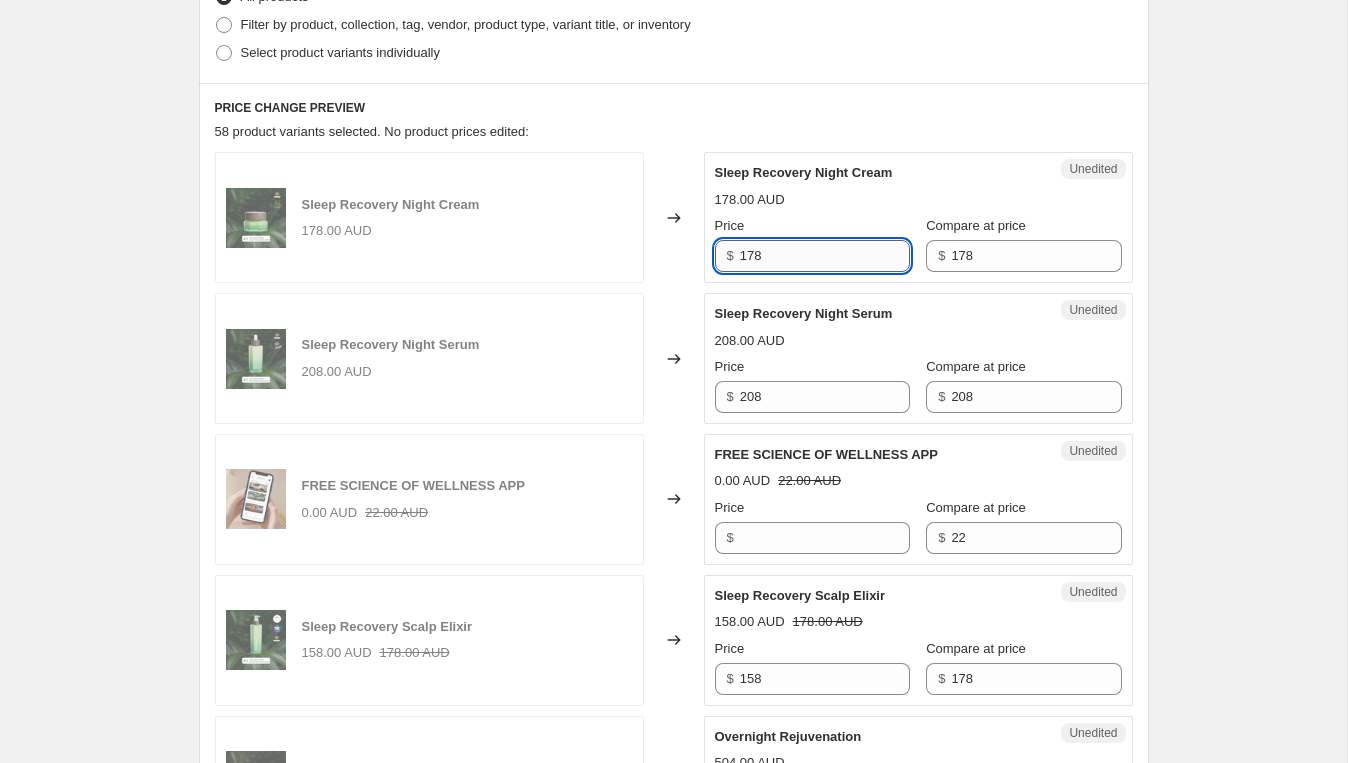 click on "178" at bounding box center (825, 256) 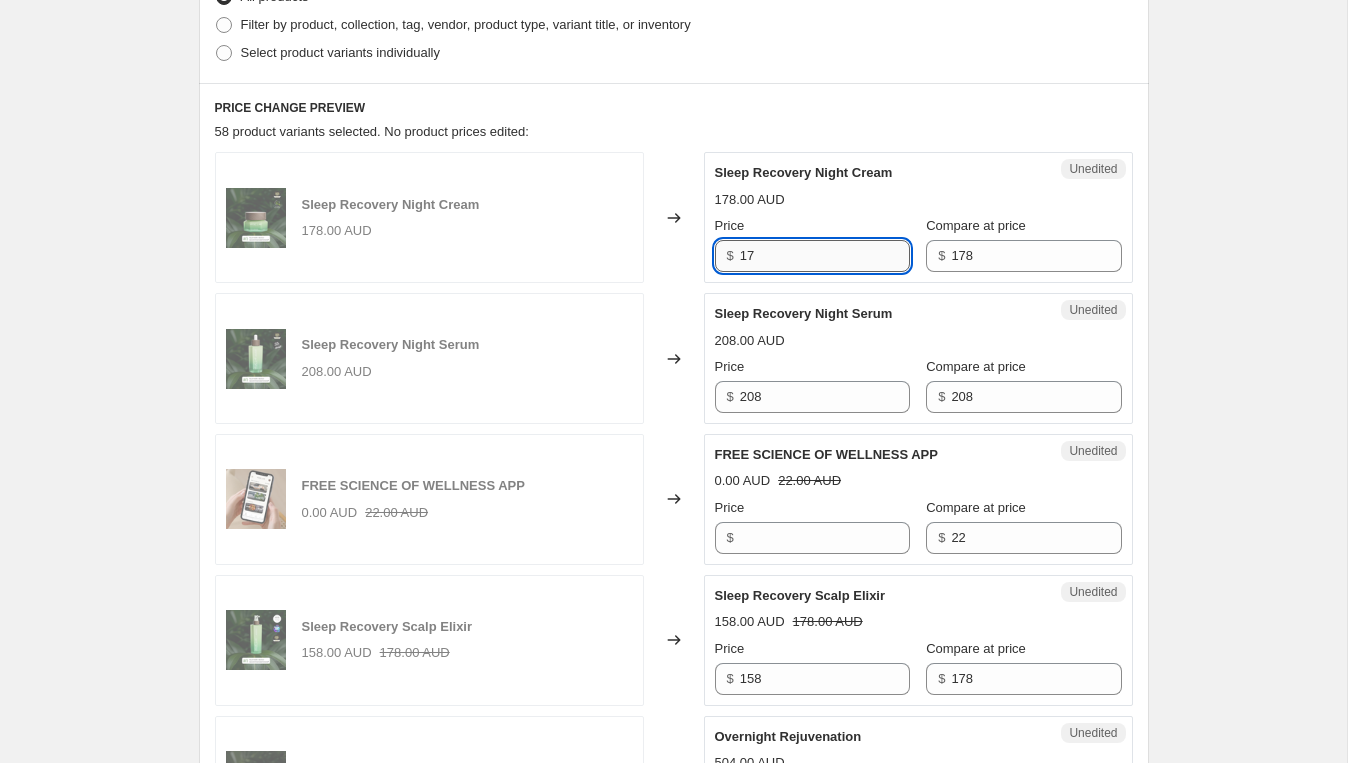 type 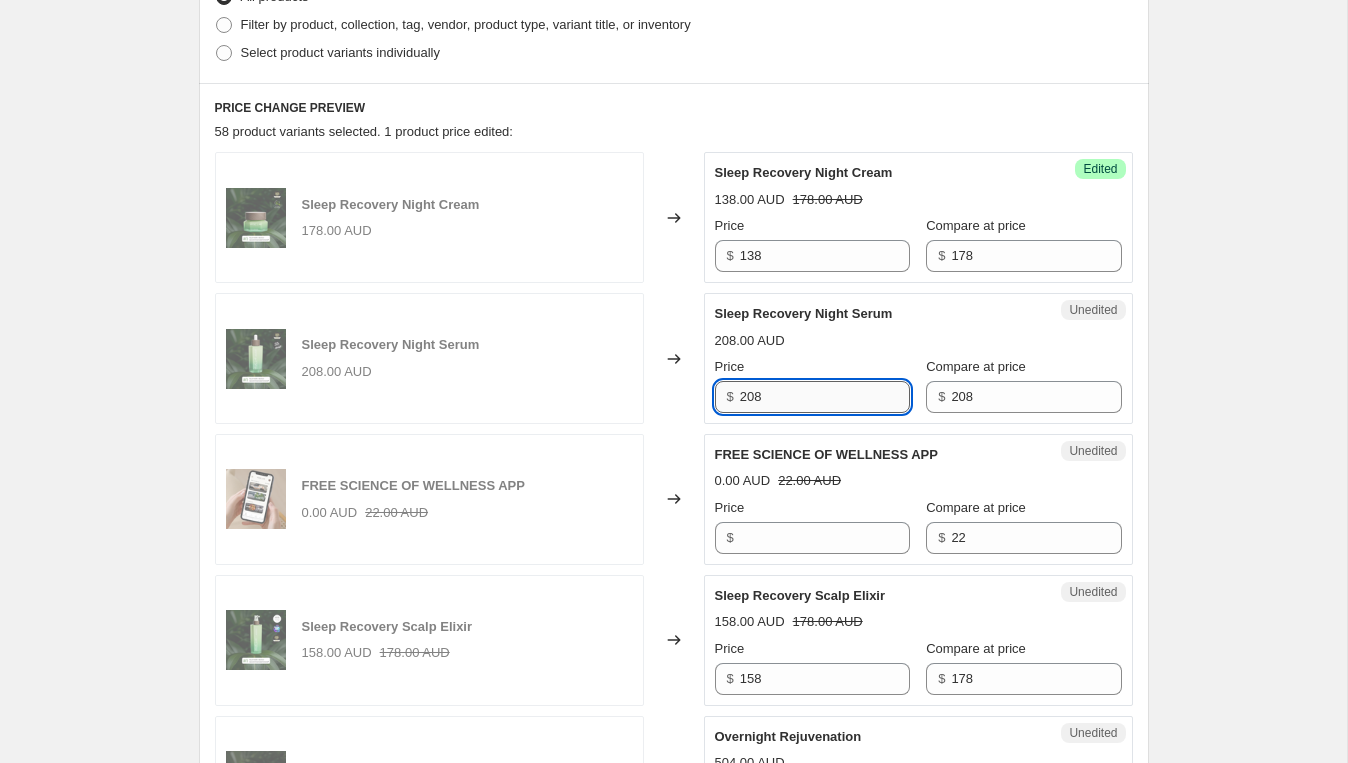 click on "208" at bounding box center (825, 397) 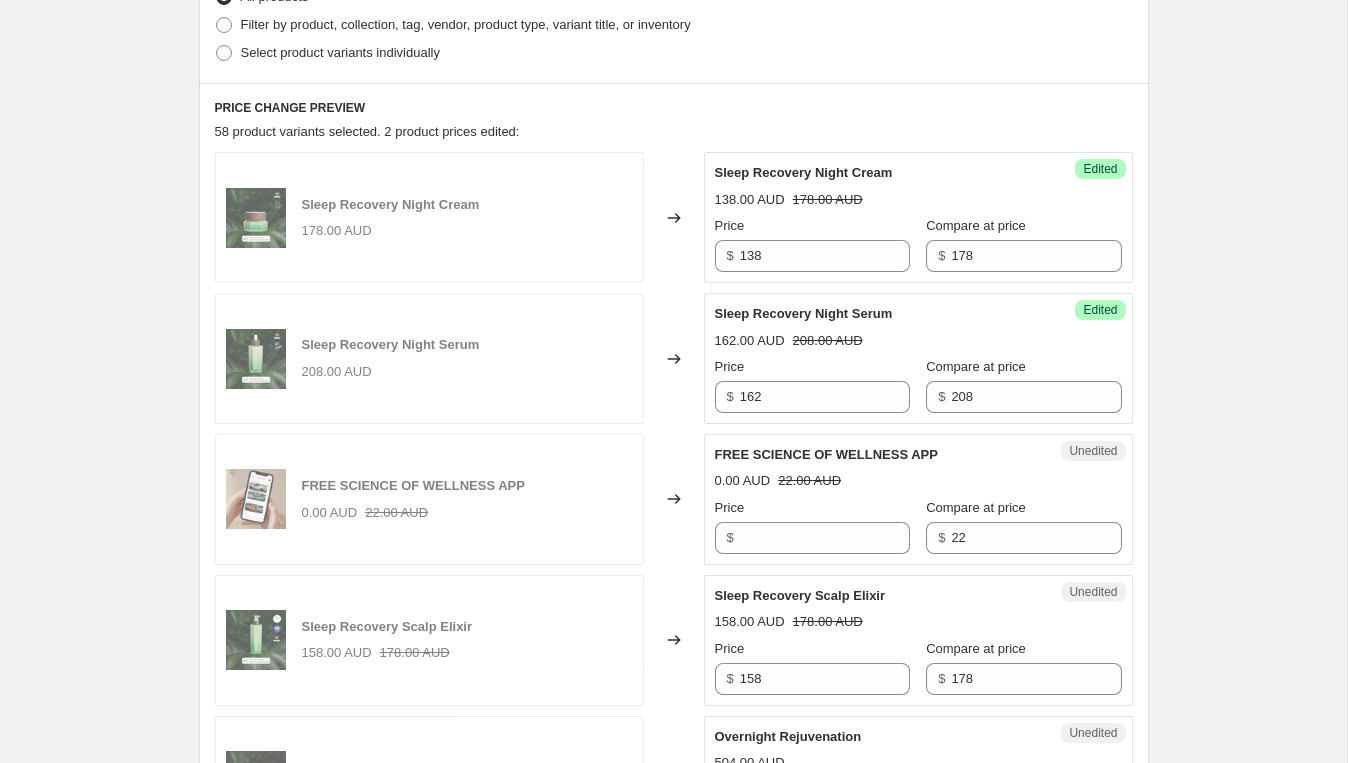 click on "162.00 AUD 208.00 AUD" at bounding box center (918, 341) 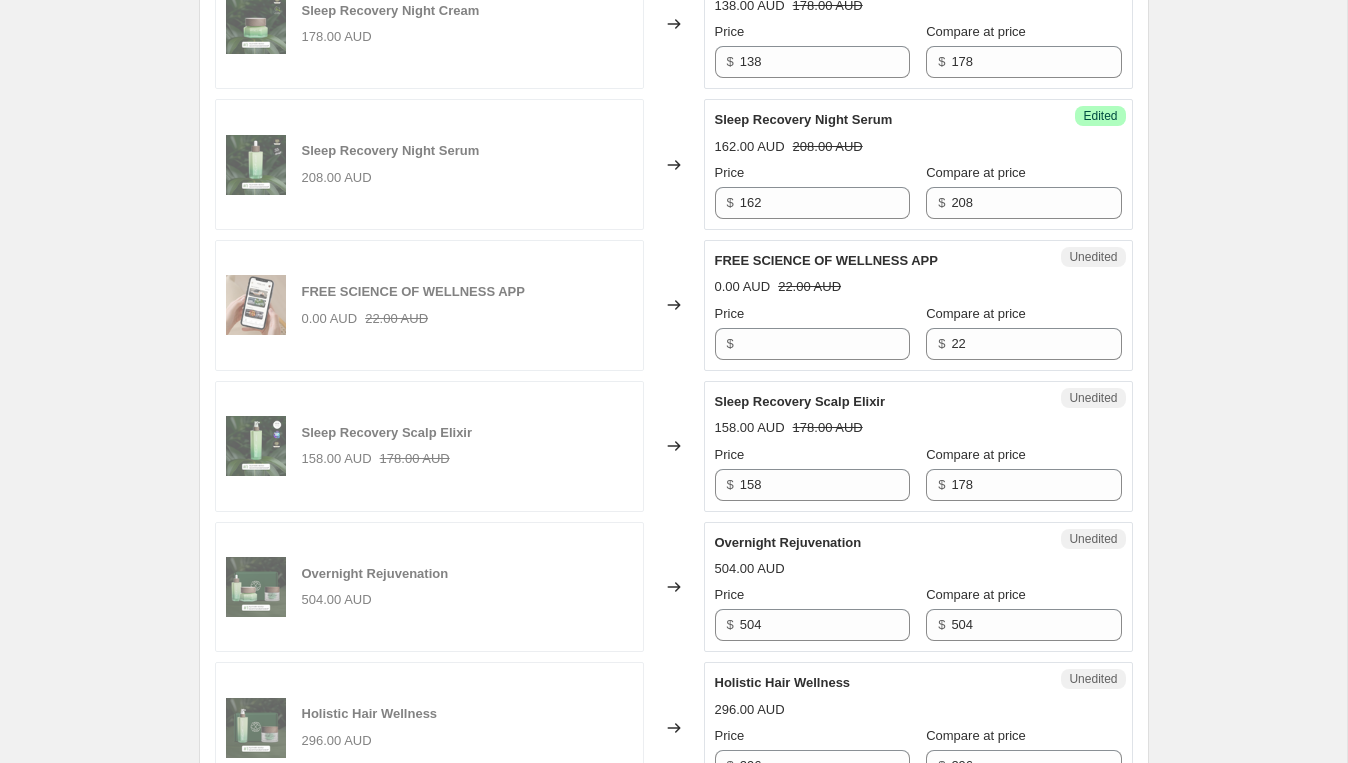 scroll, scrollTop: 717, scrollLeft: 0, axis: vertical 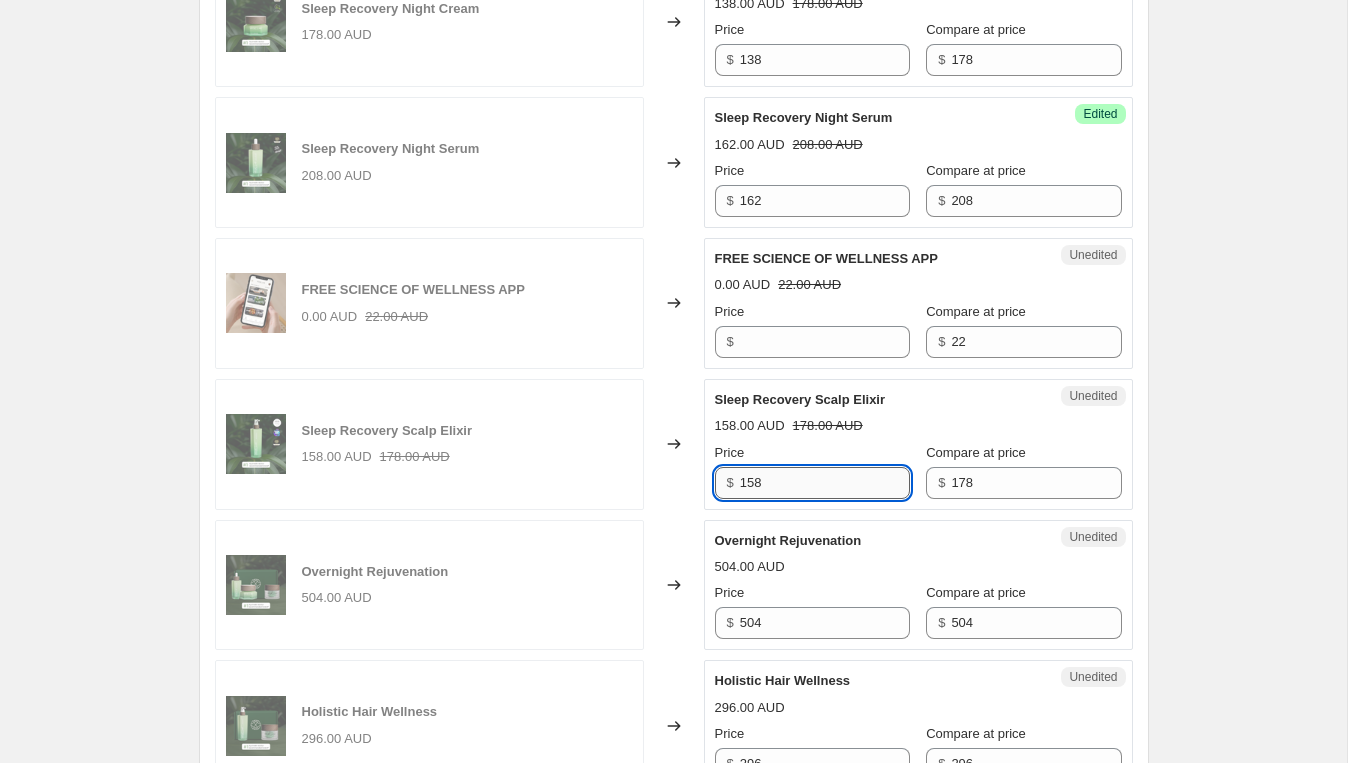 click on "158" at bounding box center (825, 483) 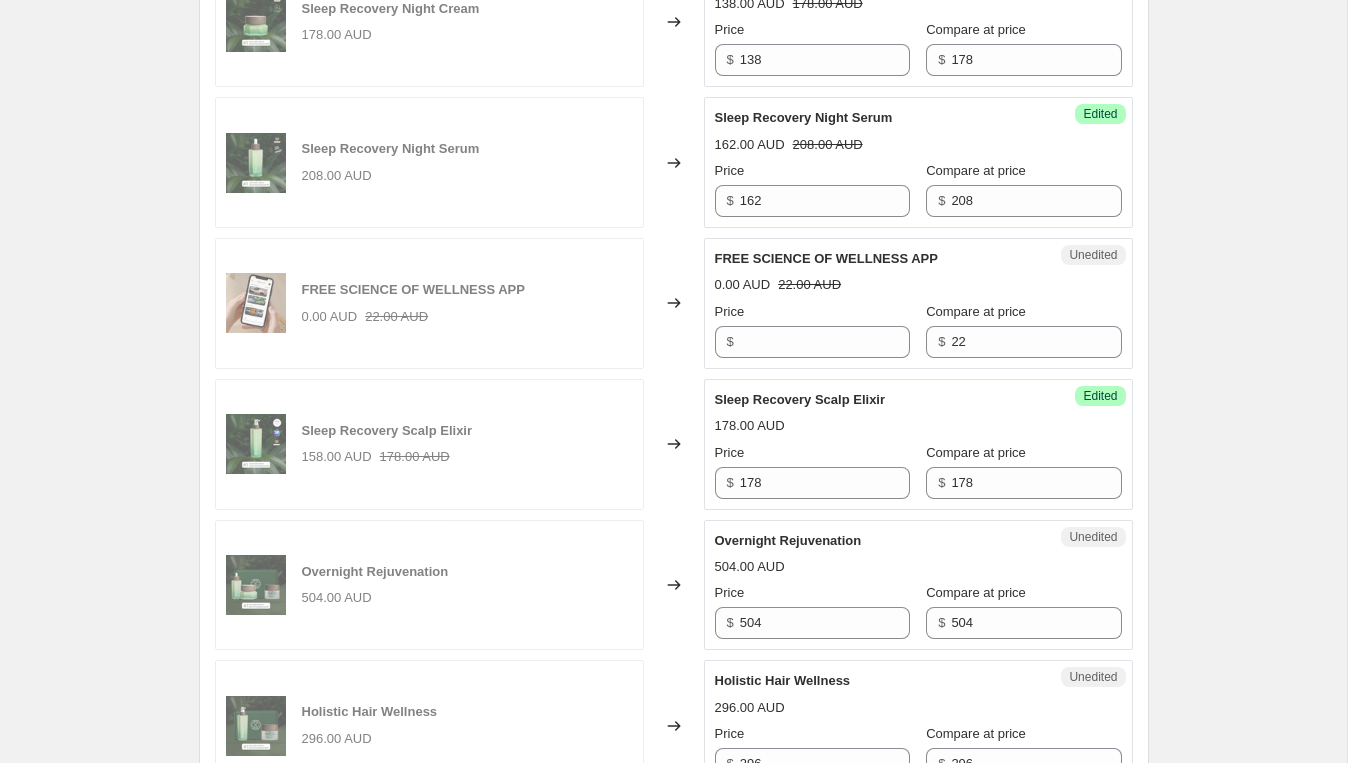 click on "Sleep Recovery Scalp Elixir 178.00 AUD Price $ 178 Compare at price $ 178" at bounding box center (918, 444) 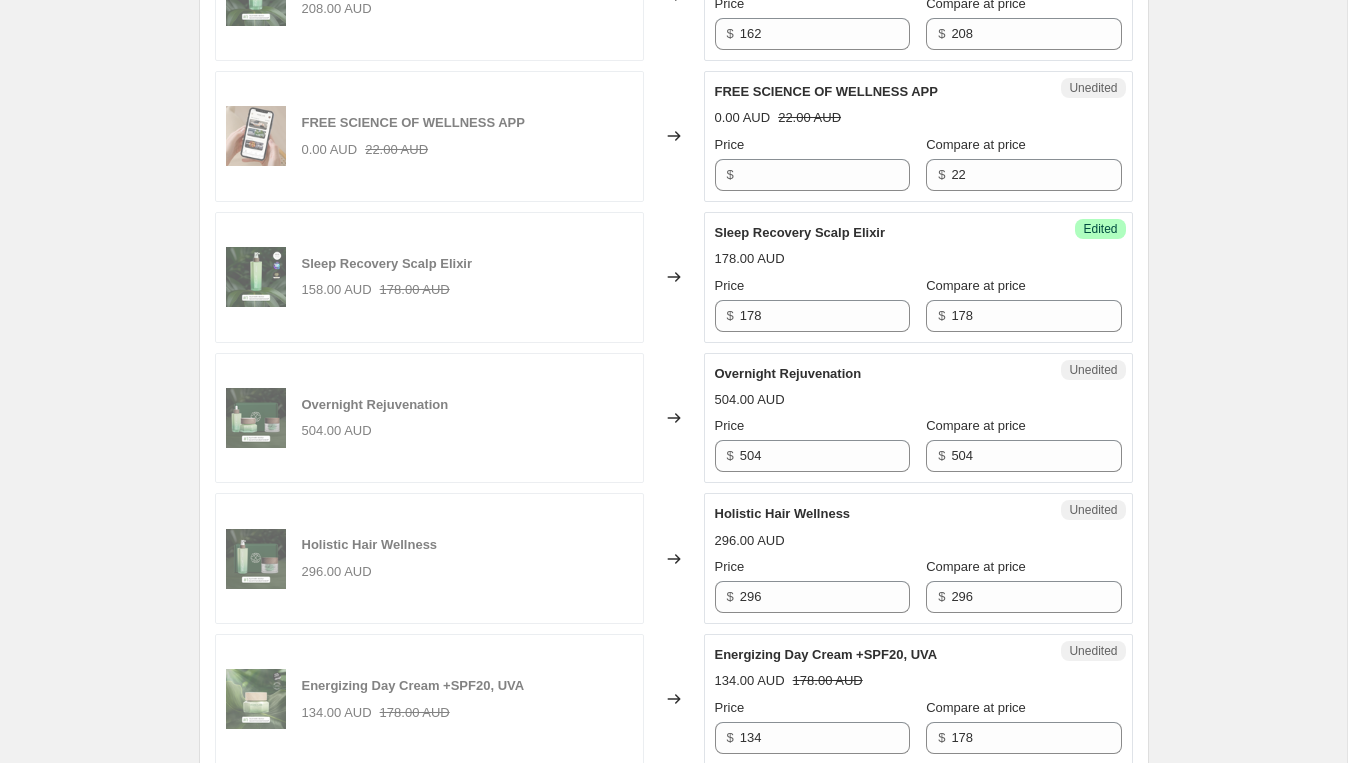 scroll, scrollTop: 917, scrollLeft: 0, axis: vertical 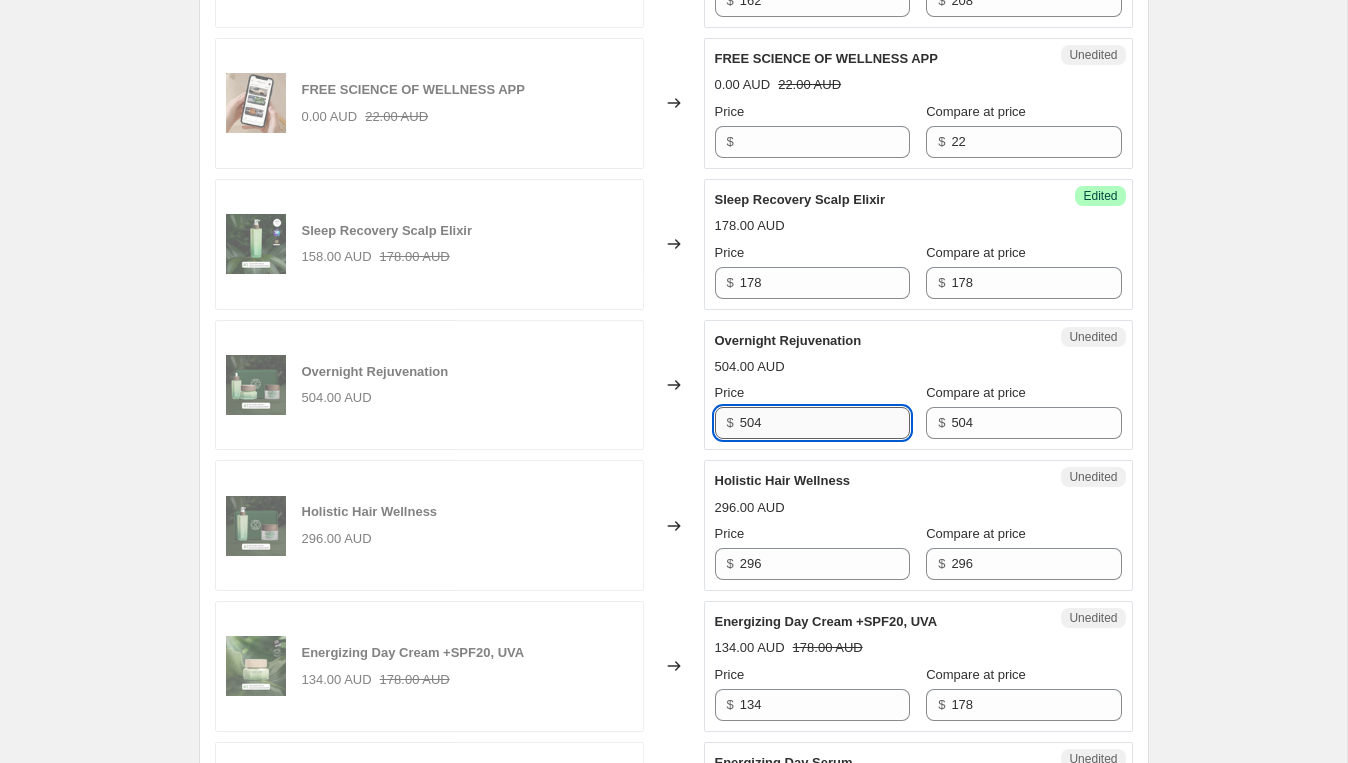 click on "504" at bounding box center (825, 423) 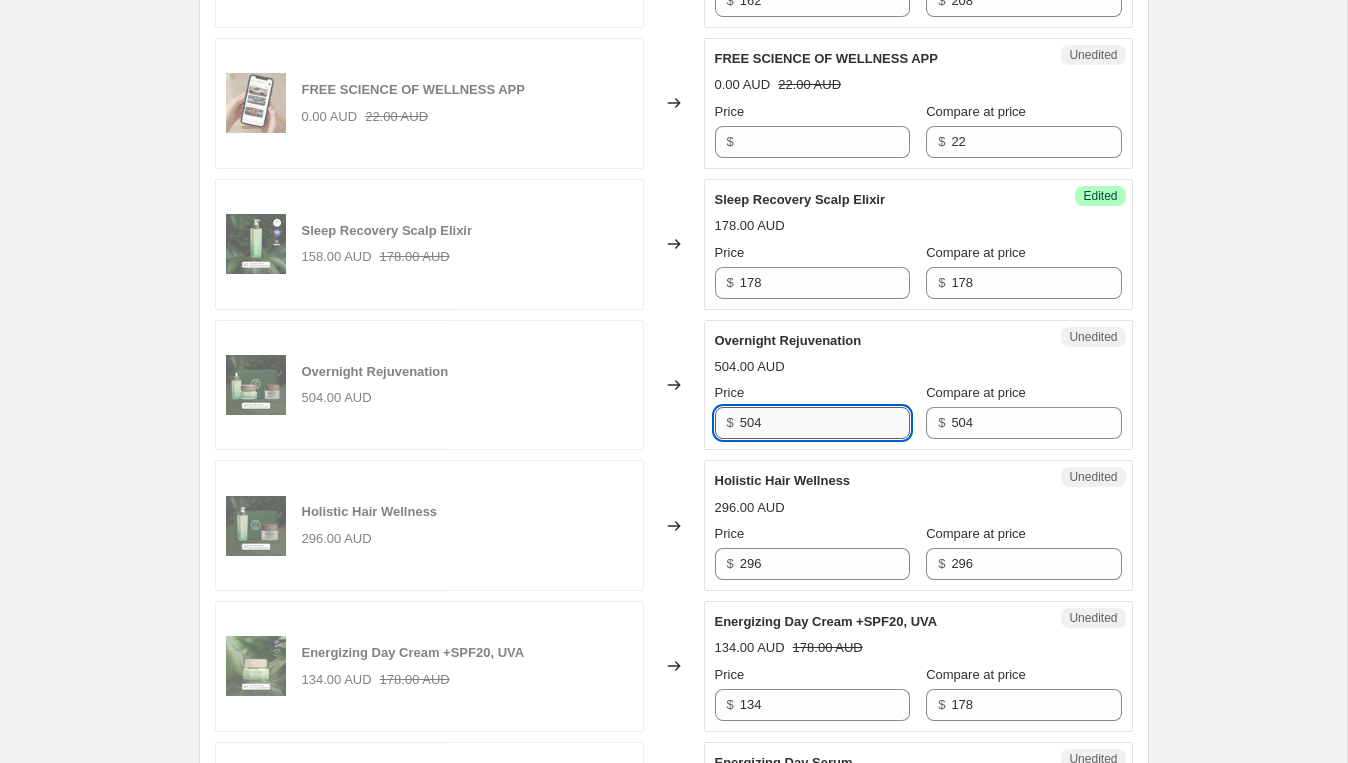 click on "504" at bounding box center (825, 423) 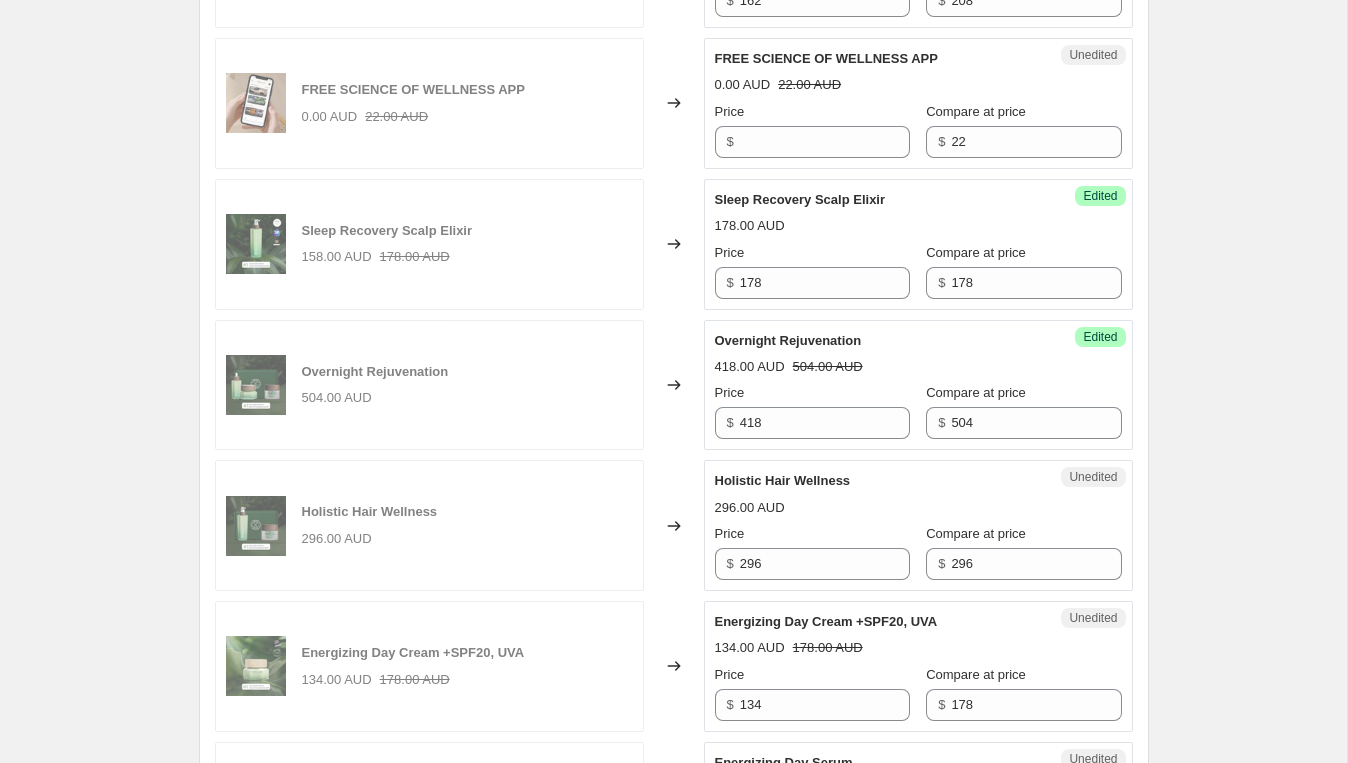 click on "418.00 AUD 504.00 AUD" at bounding box center [918, 367] 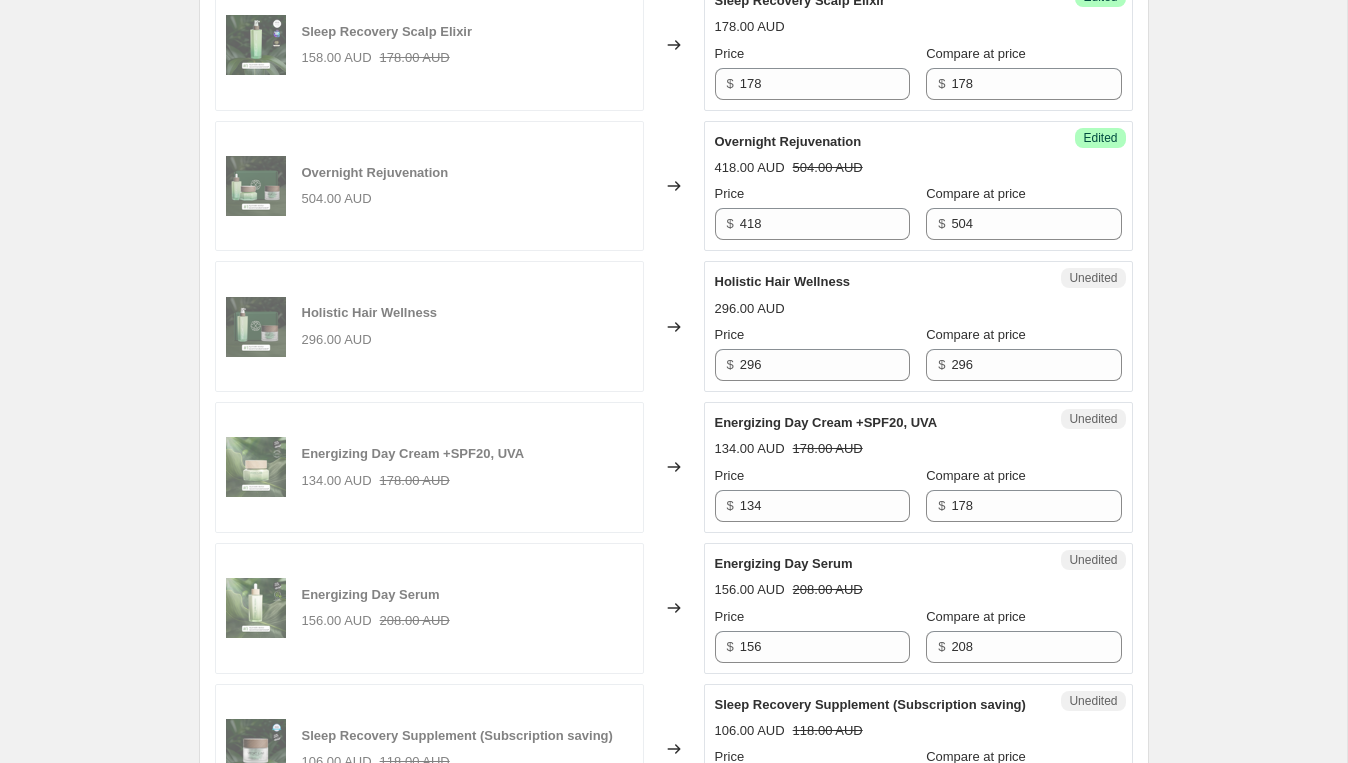 scroll, scrollTop: 1126, scrollLeft: 0, axis: vertical 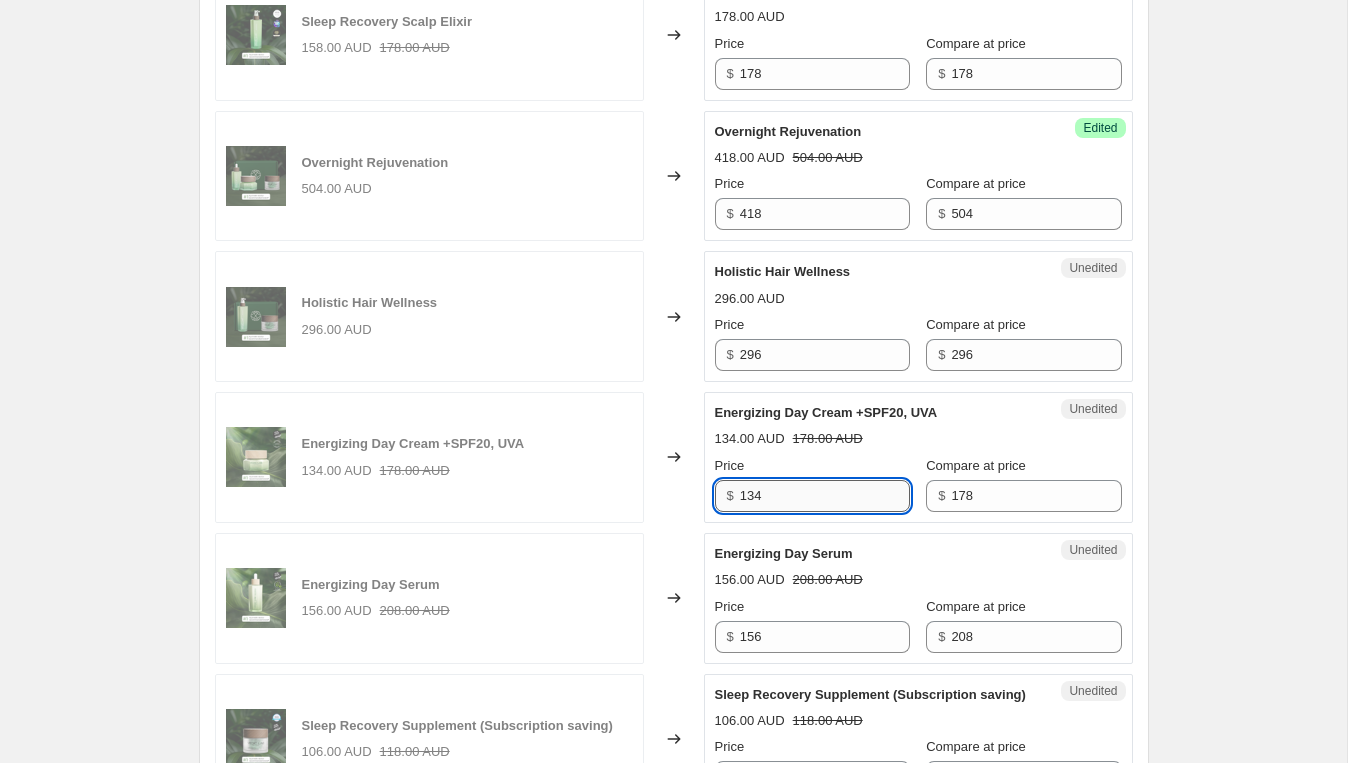 click on "134" at bounding box center [825, 496] 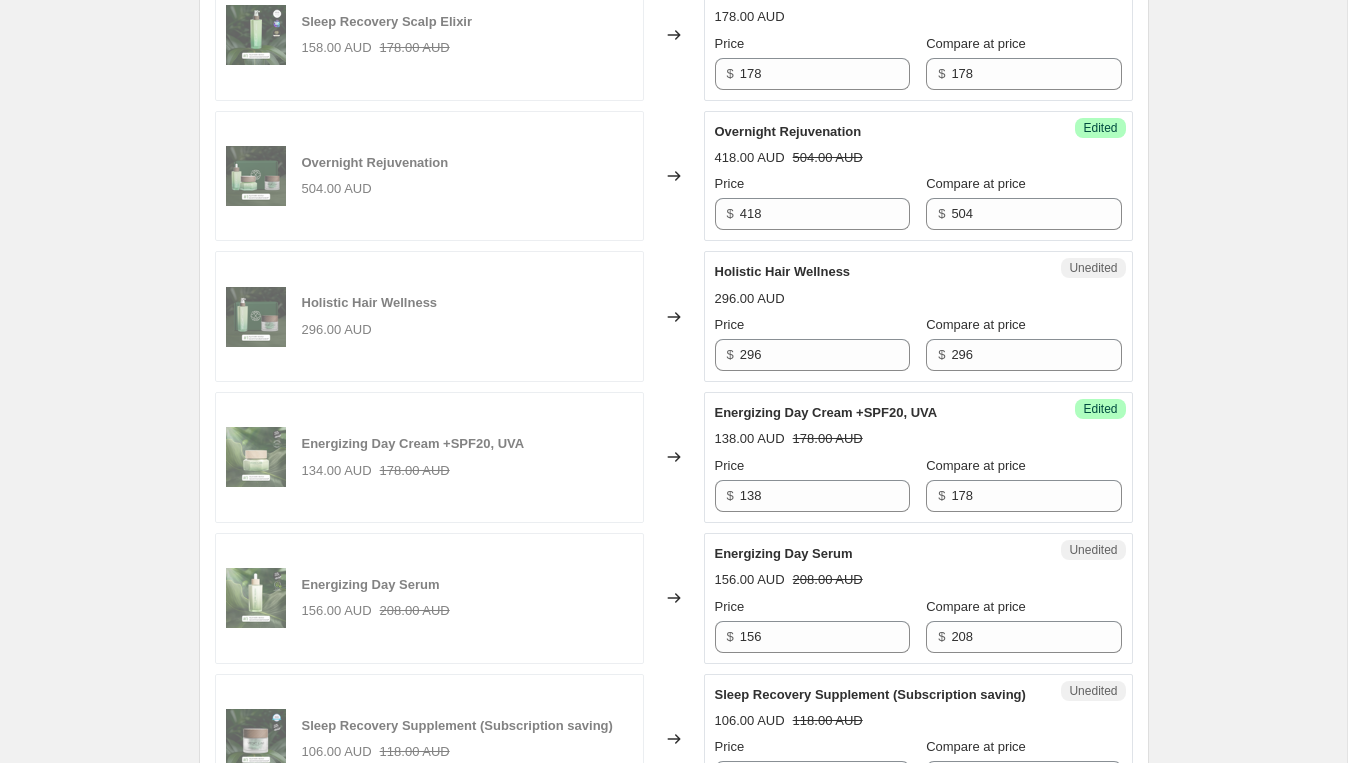 click on "Price $ 138 Compare at price $ 178" at bounding box center [918, 484] 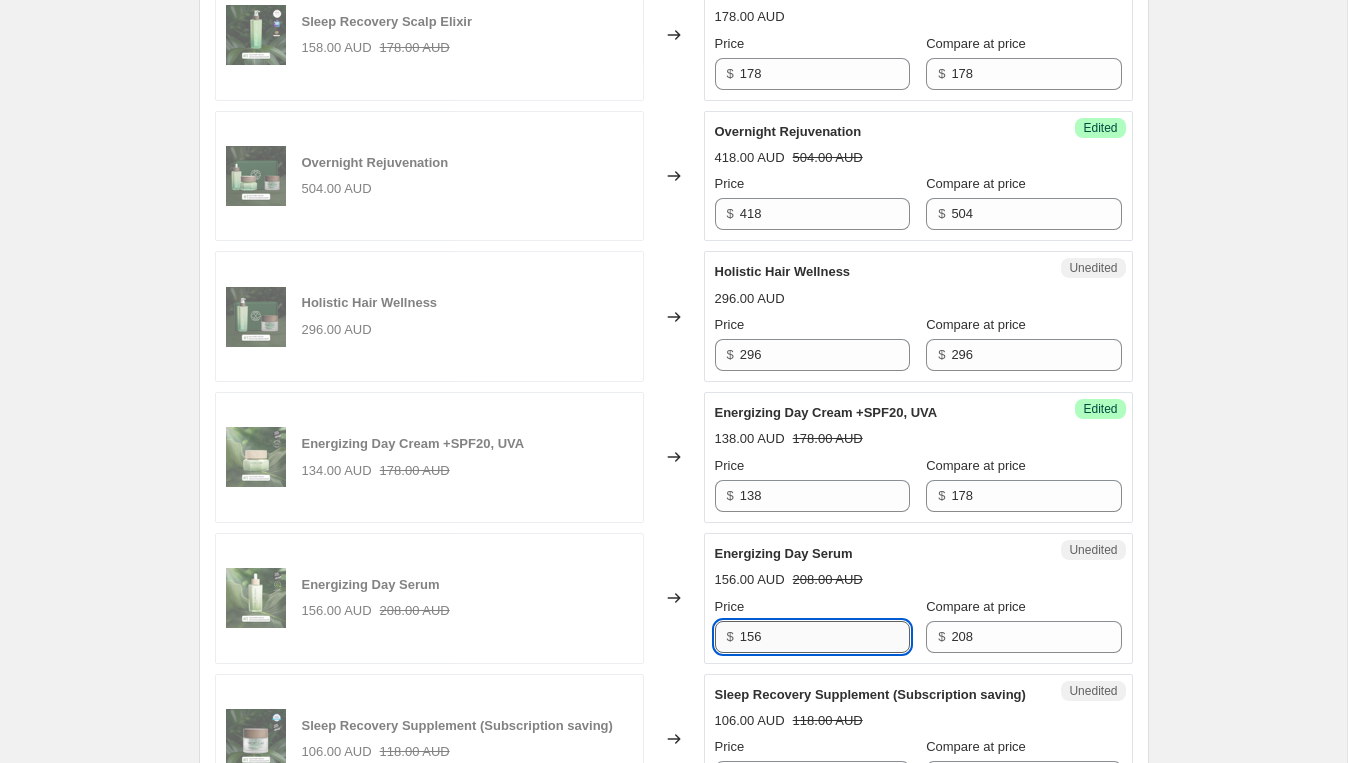 click on "156" at bounding box center [825, 637] 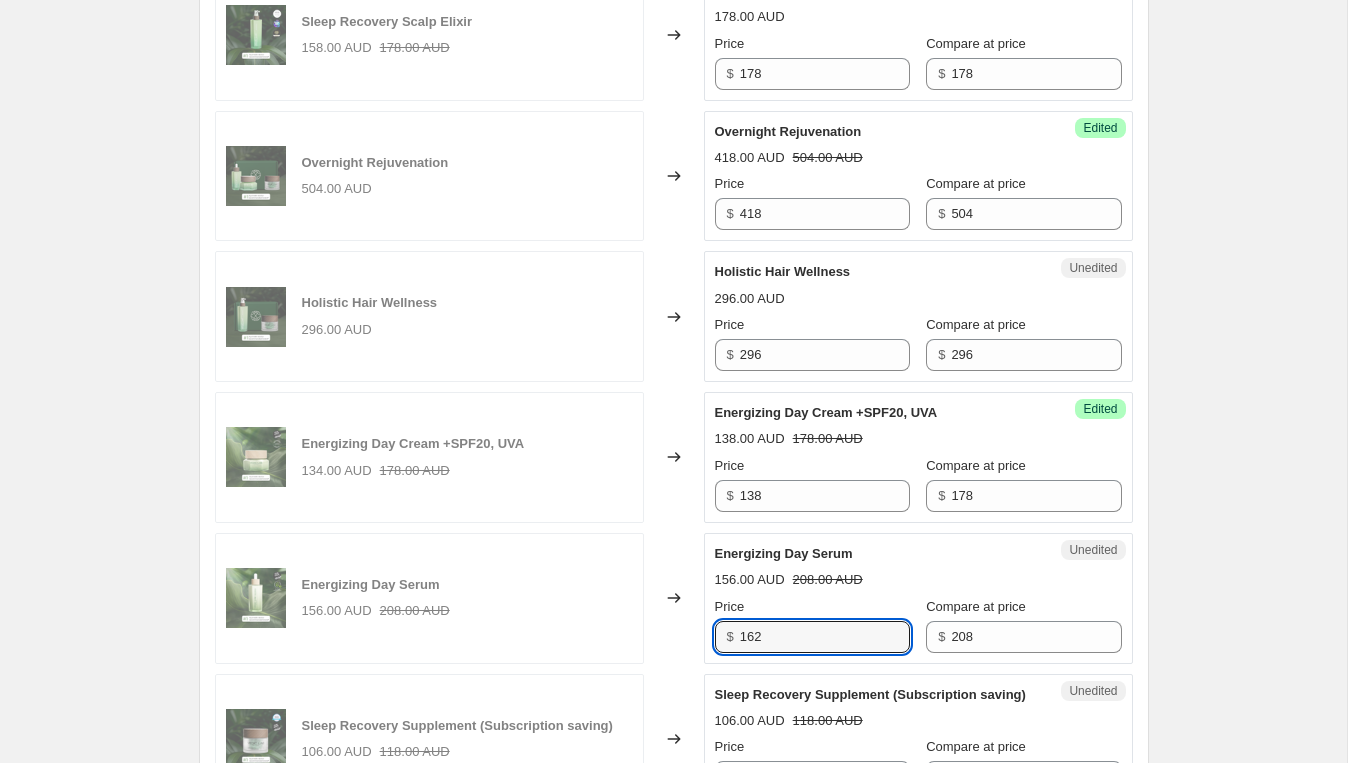 click on "Unedited Energizing Day Serum 156.00 AUD 208.00 AUD Price $ 162 Compare at price $ 208" at bounding box center [918, 598] 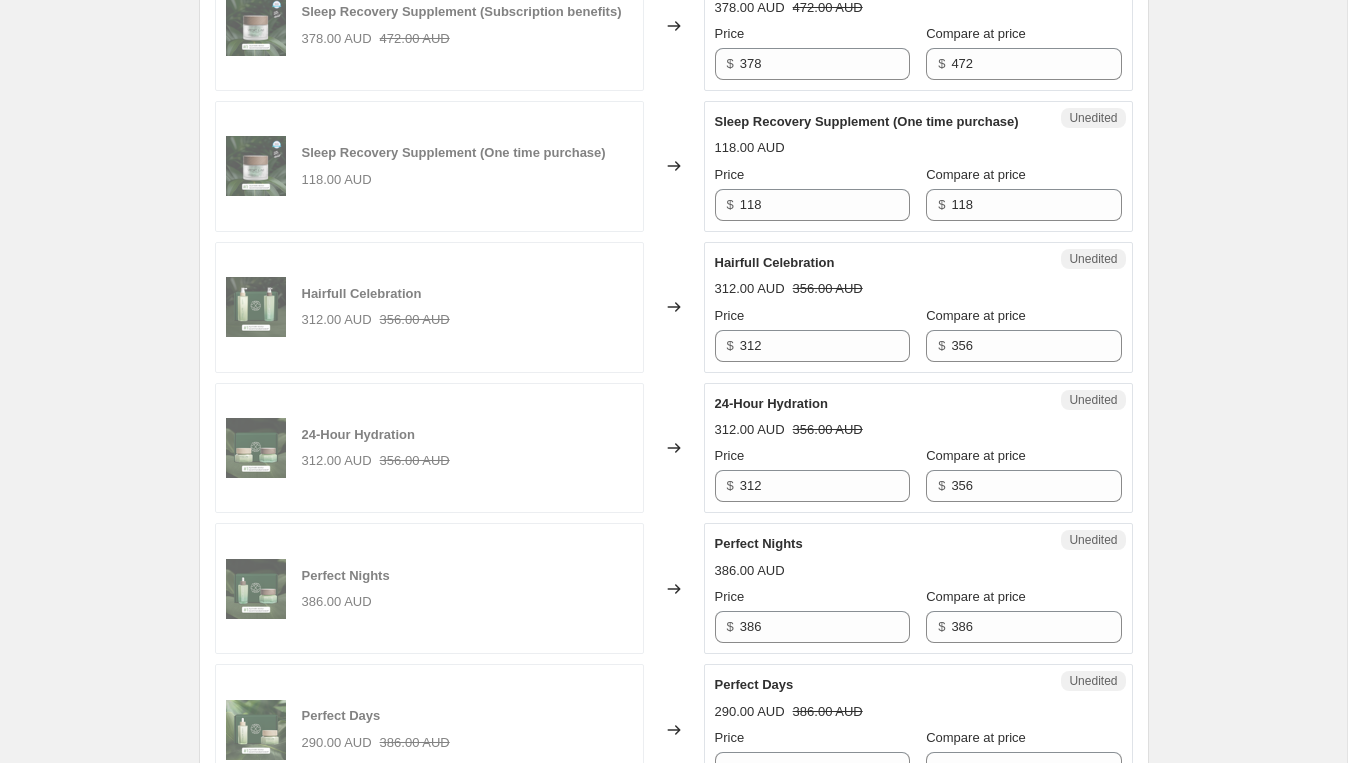 scroll, scrollTop: 2140, scrollLeft: 0, axis: vertical 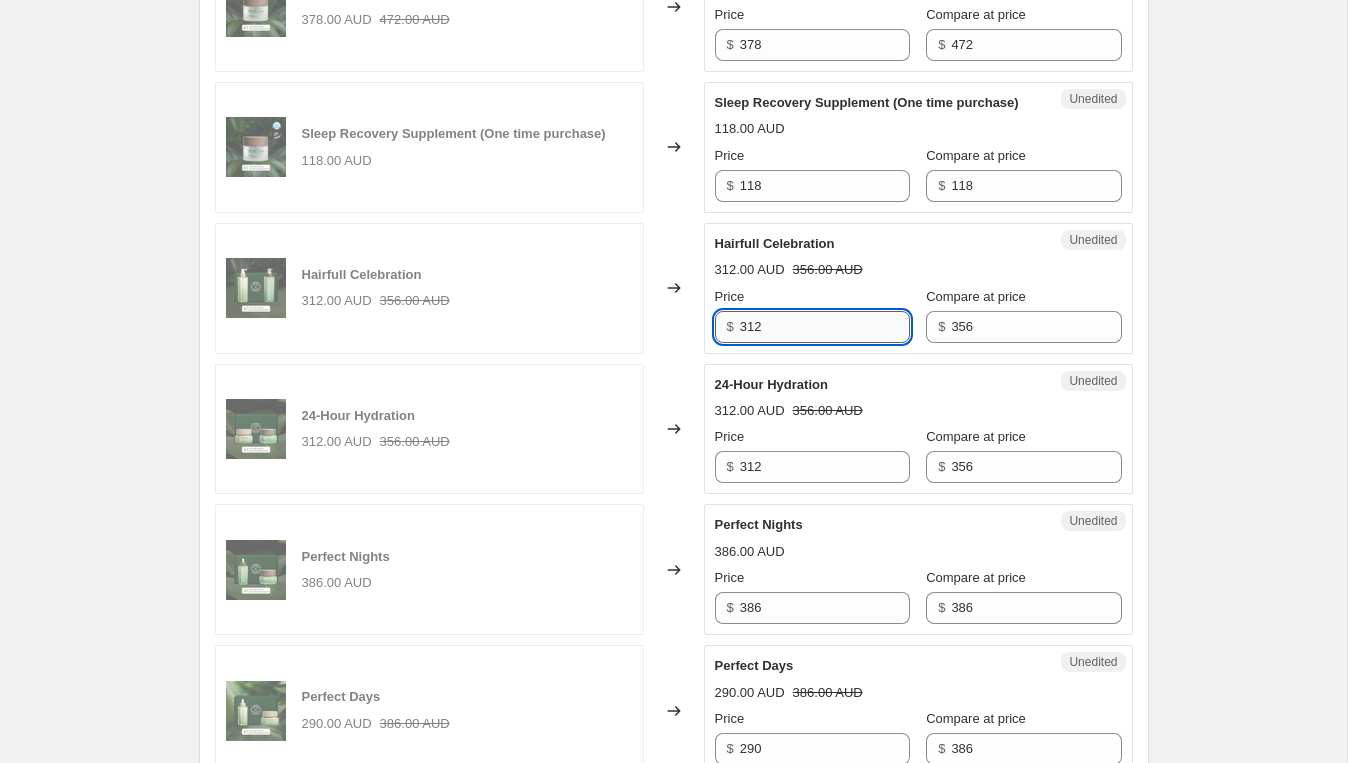 click on "312" at bounding box center [825, 327] 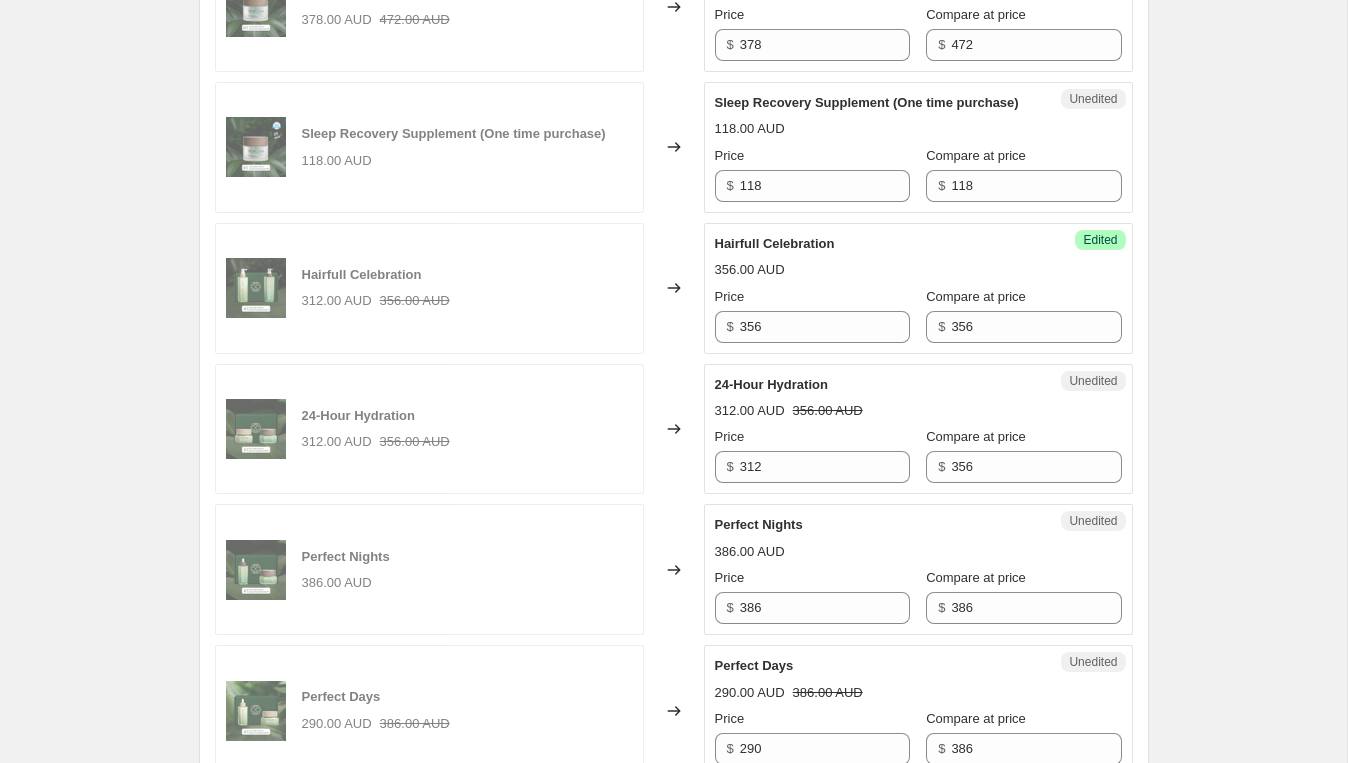 click on "356.00 AUD" at bounding box center [918, 270] 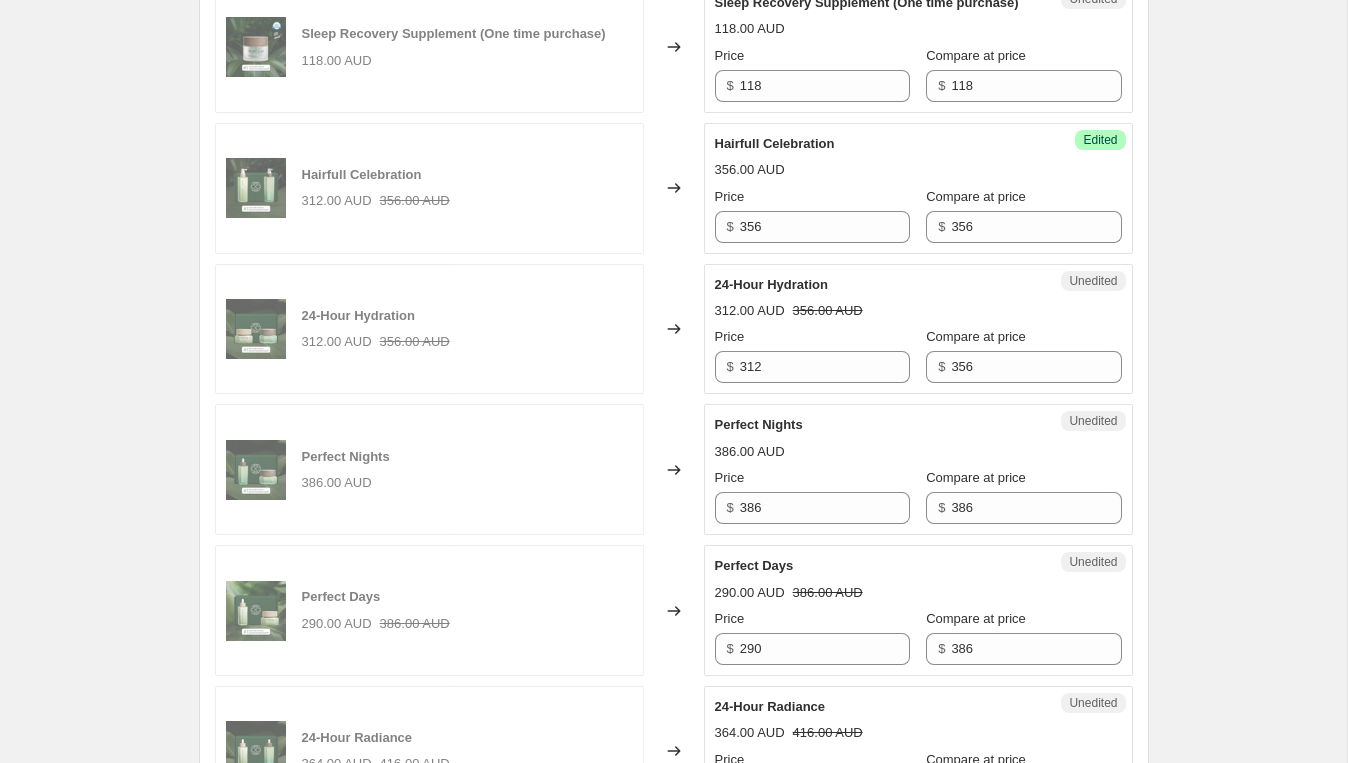 scroll, scrollTop: 2242, scrollLeft: 0, axis: vertical 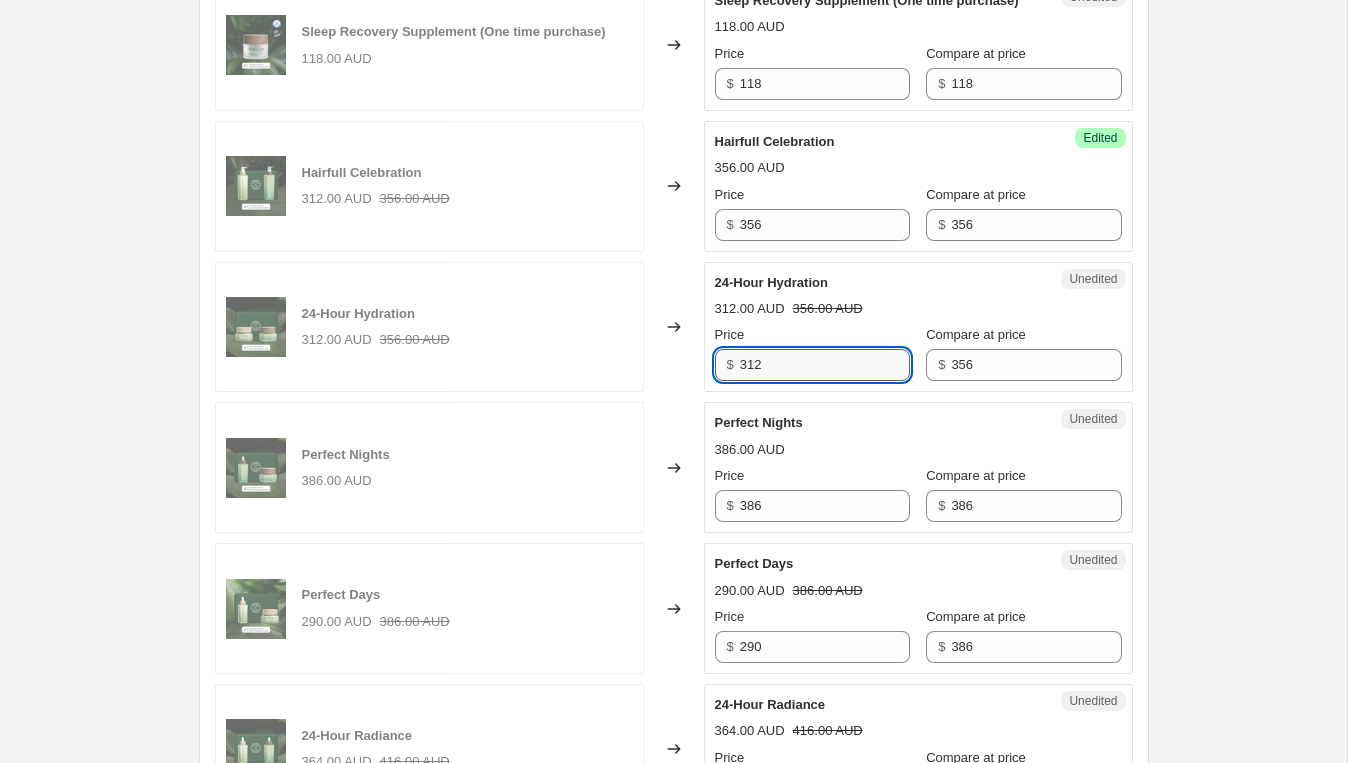 click on "312" at bounding box center (825, 365) 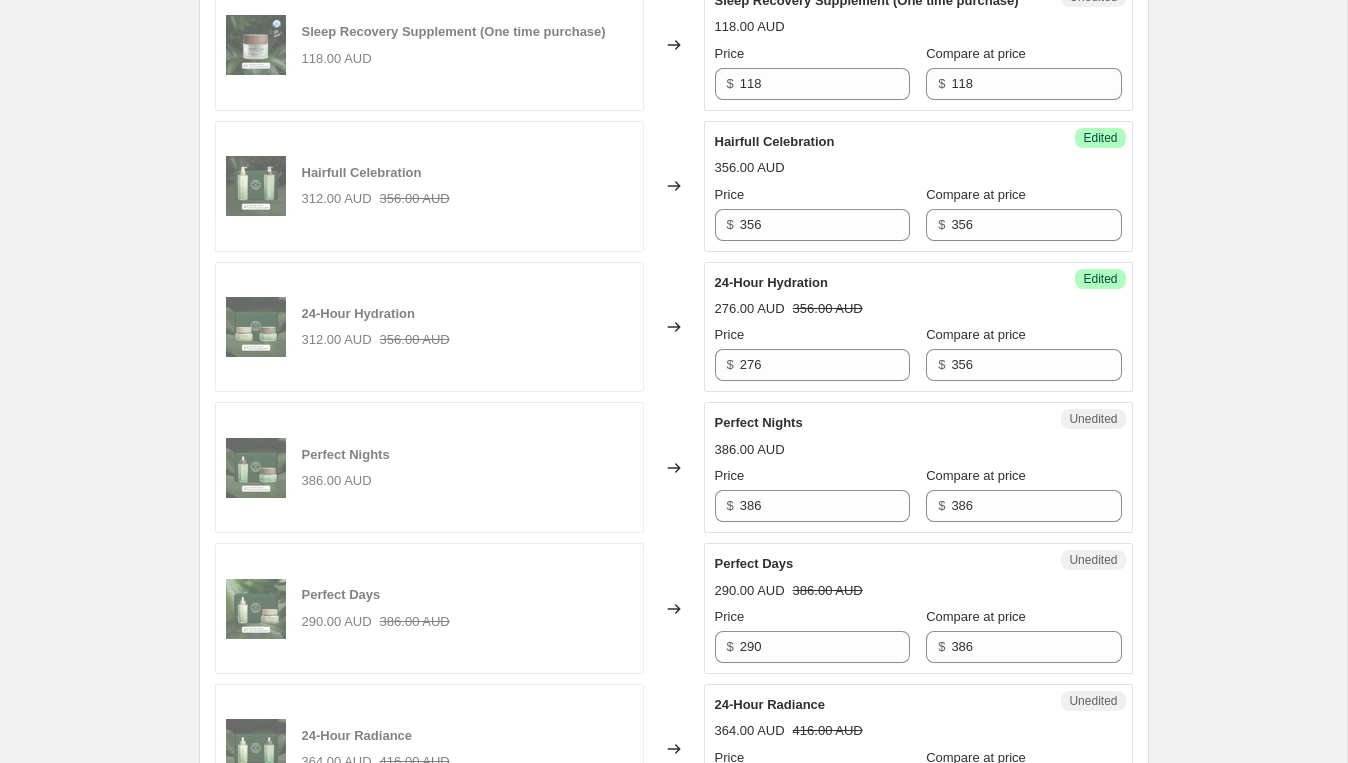 click on "24-Hour Hydration" at bounding box center (878, 283) 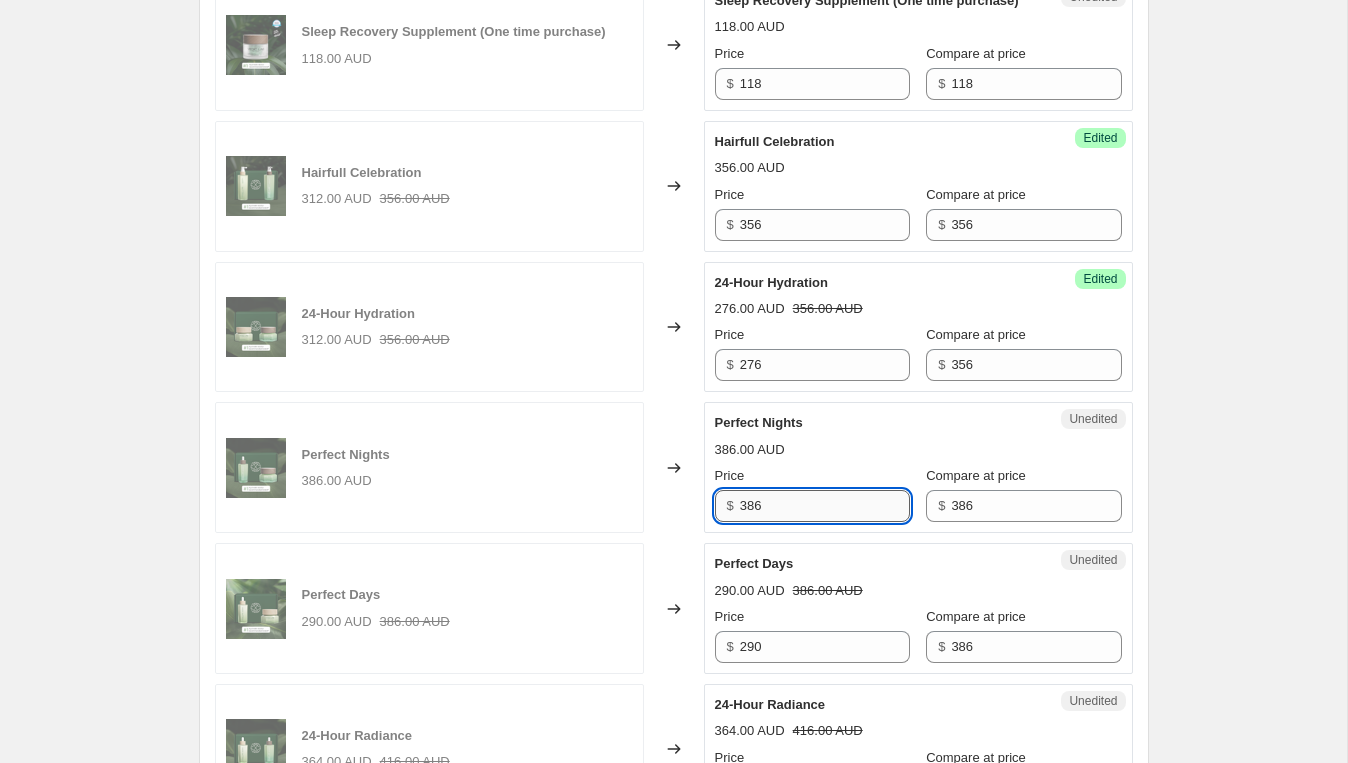 click on "386" at bounding box center (825, 506) 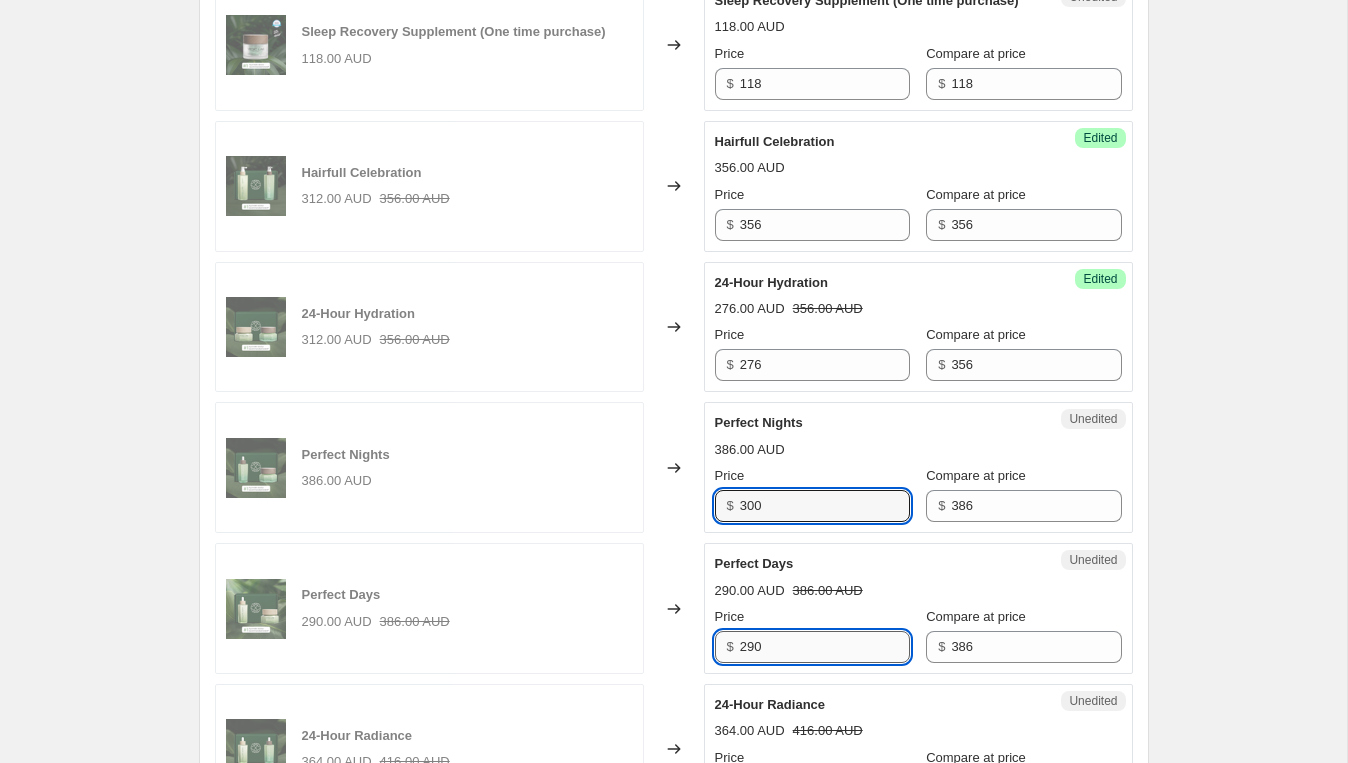 click on "290" at bounding box center [825, 647] 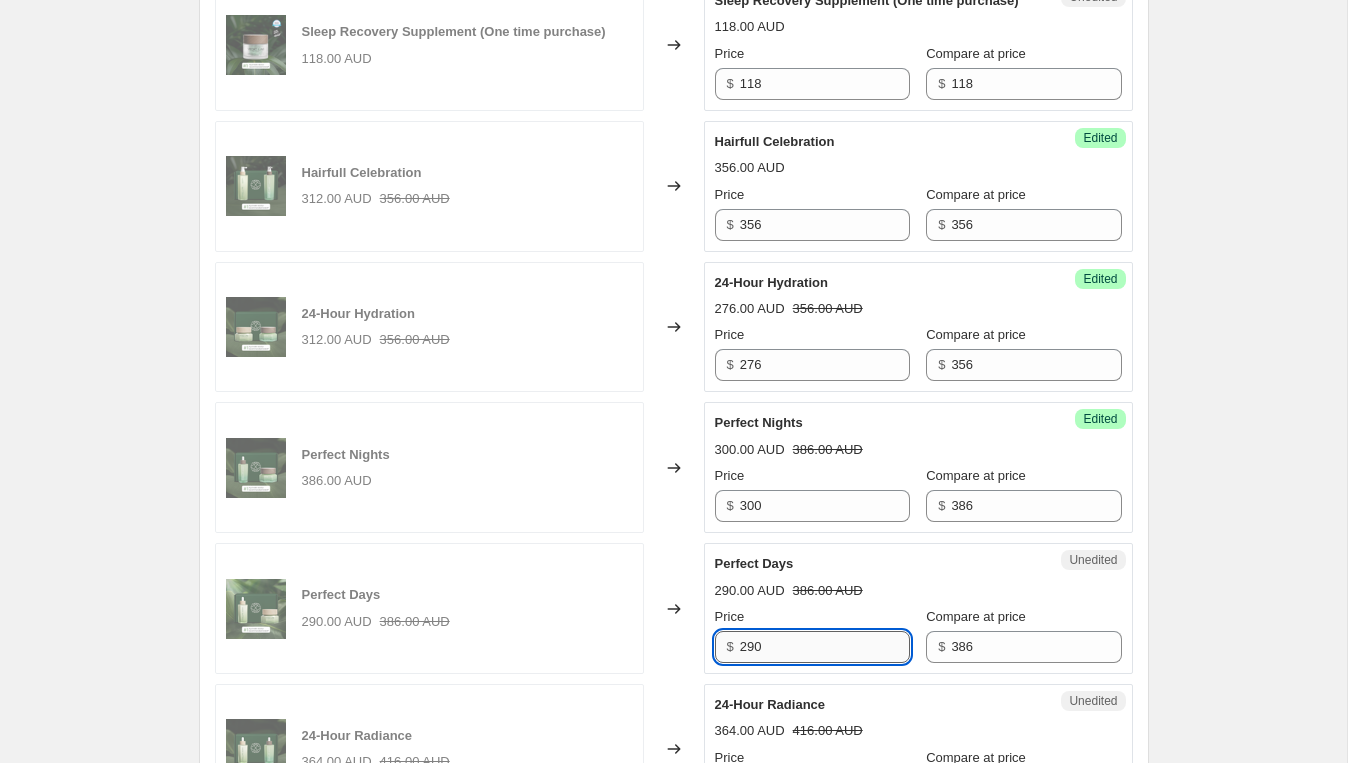 click on "290" at bounding box center [825, 647] 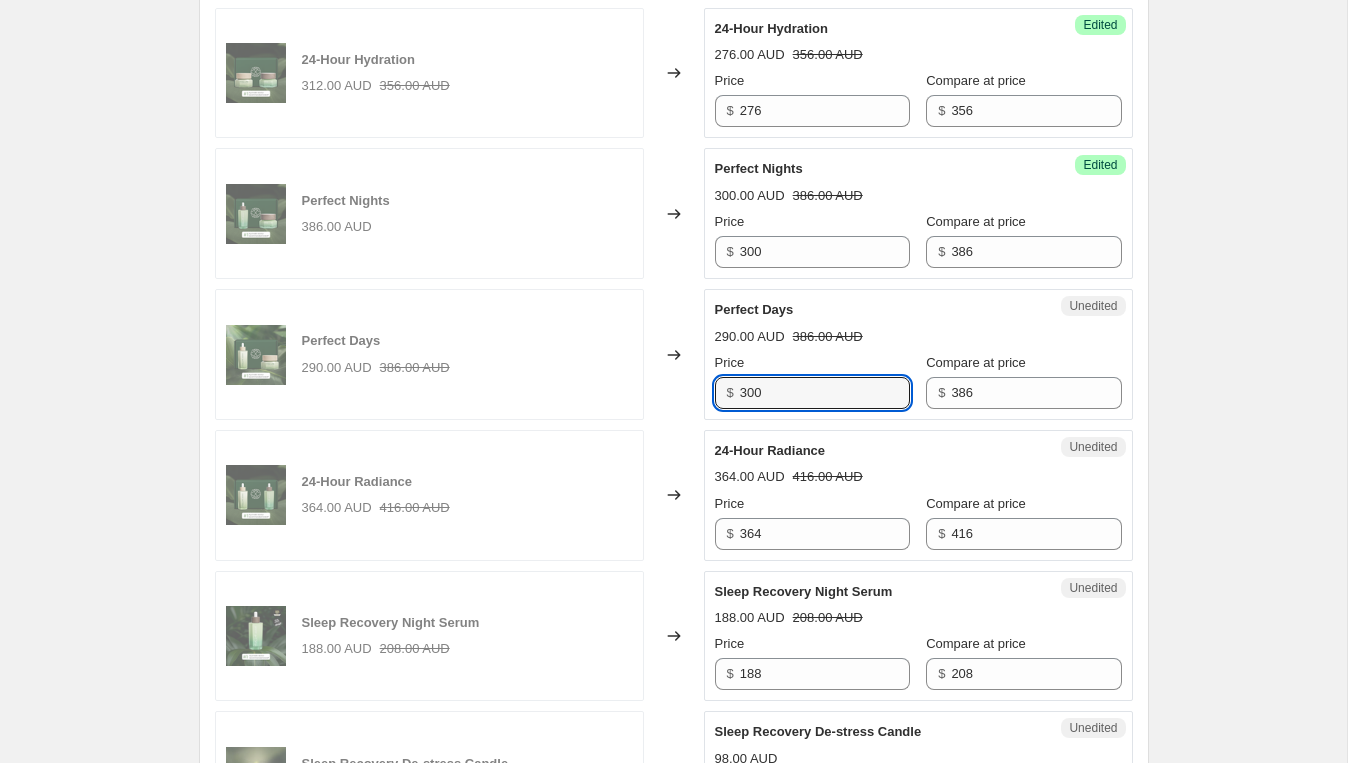 scroll, scrollTop: 2497, scrollLeft: 0, axis: vertical 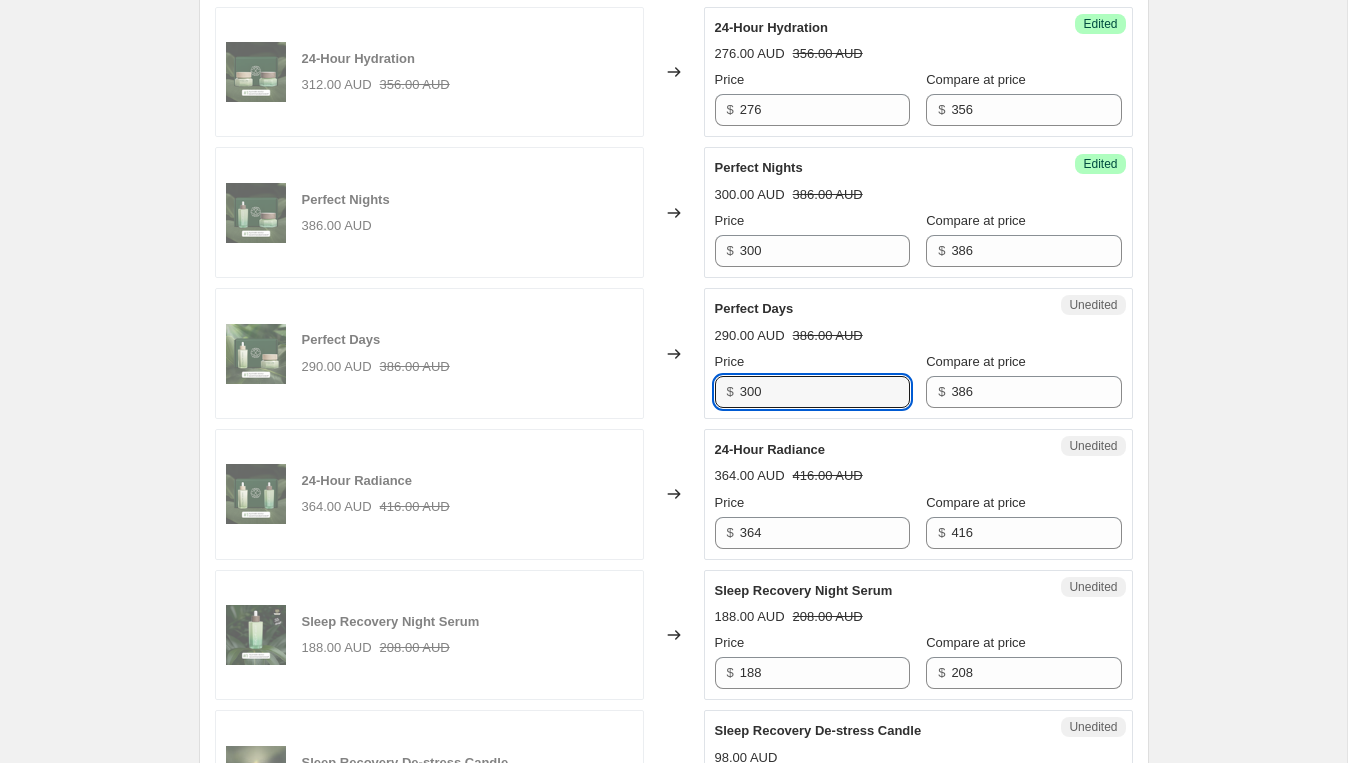 click on "Perfect Days 290.00 AUD 386.00 AUD Price $ 300 Compare at price $ 386" at bounding box center (918, 353) 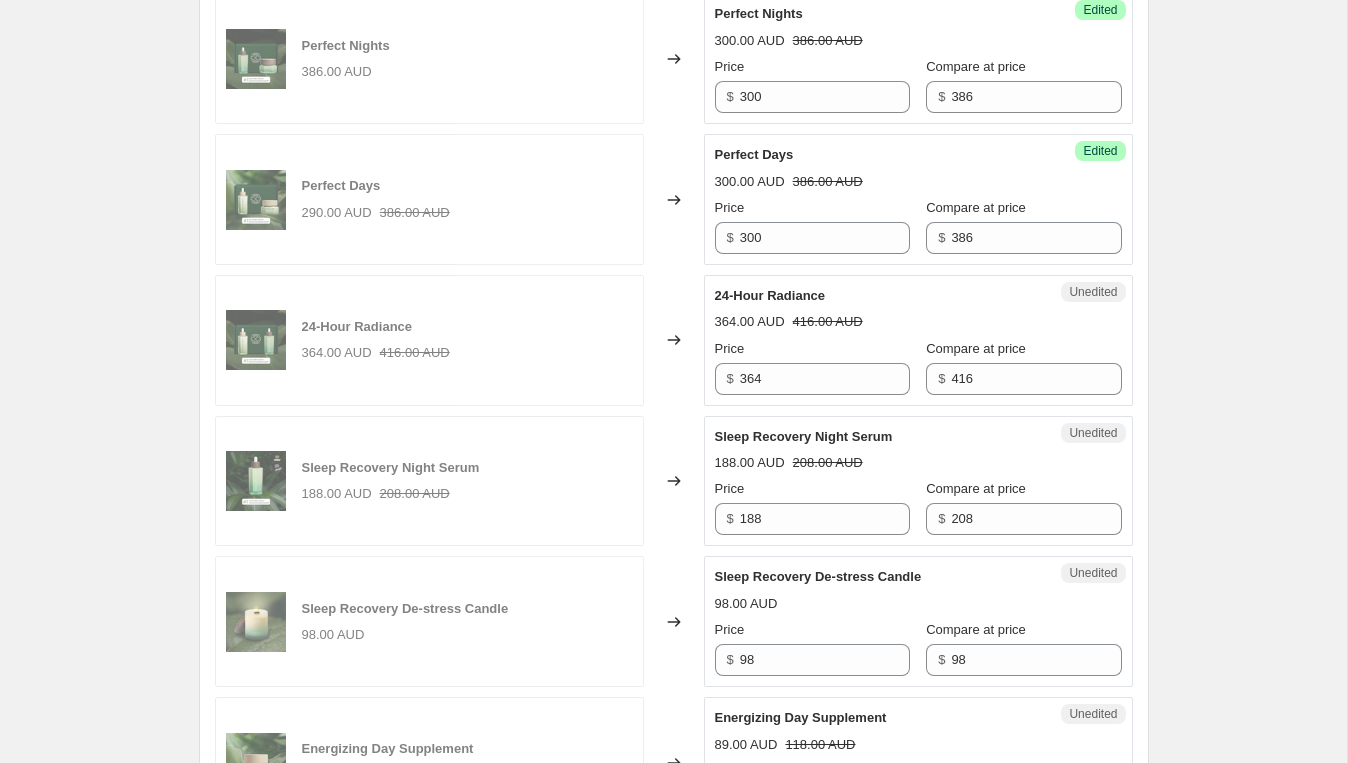 scroll, scrollTop: 2663, scrollLeft: 0, axis: vertical 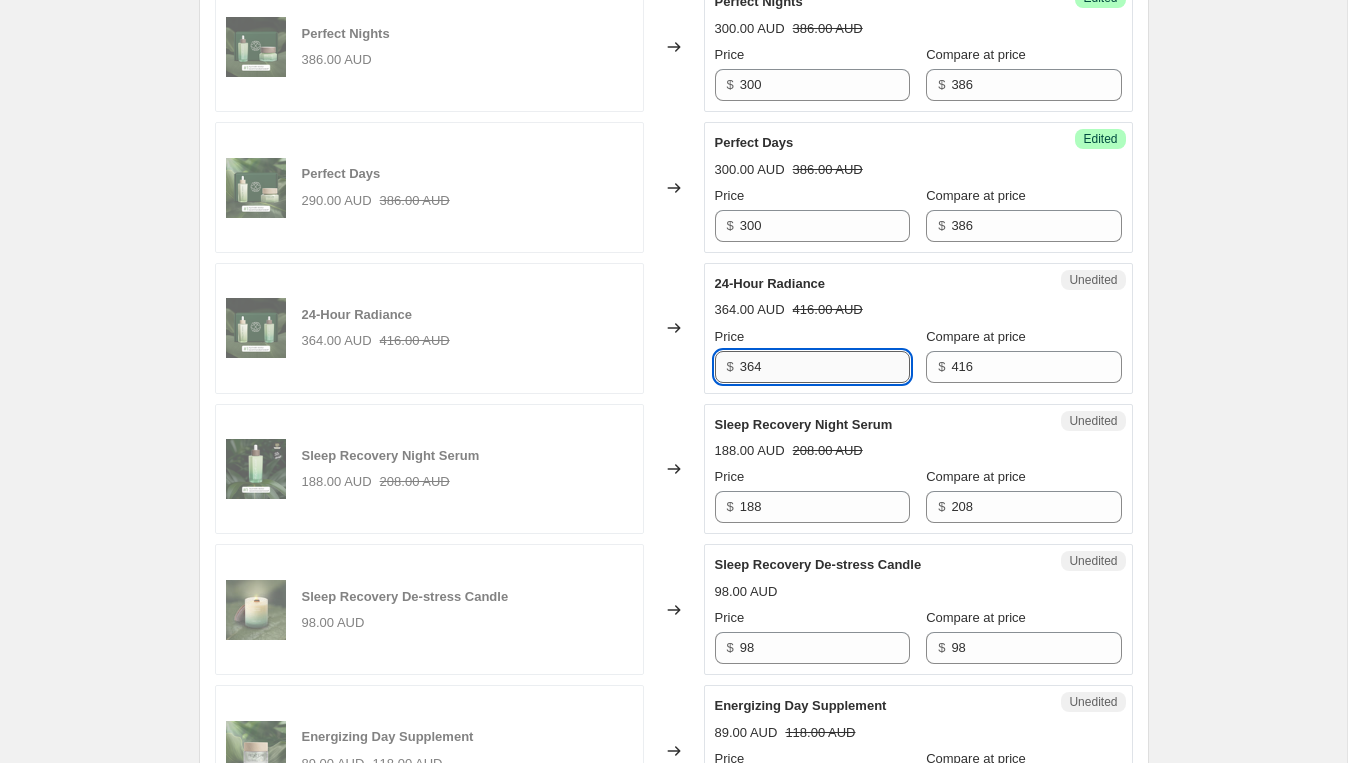 click on "364" at bounding box center [825, 367] 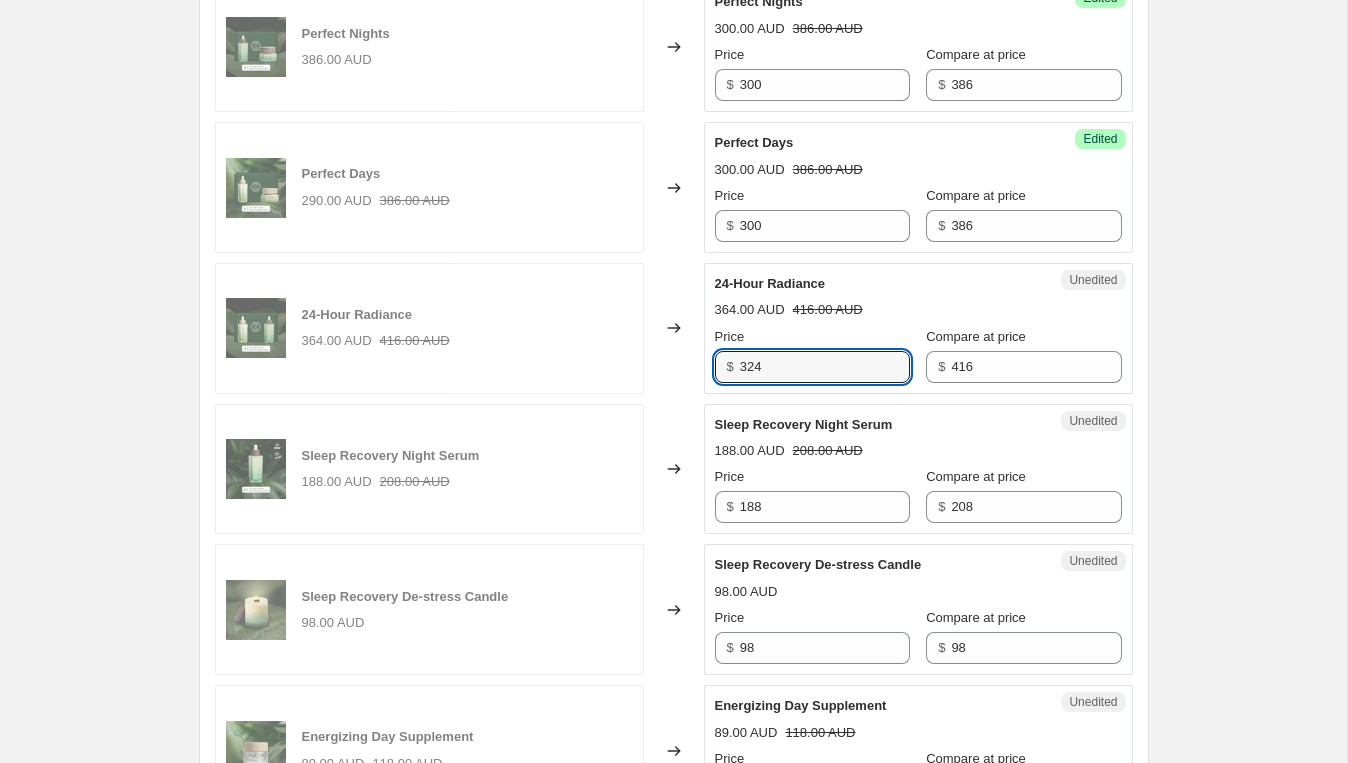 click on "24-Hour Radiance 364.00 AUD 416.00 AUD Price $ 324 Compare at price $ 416" at bounding box center [918, 328] 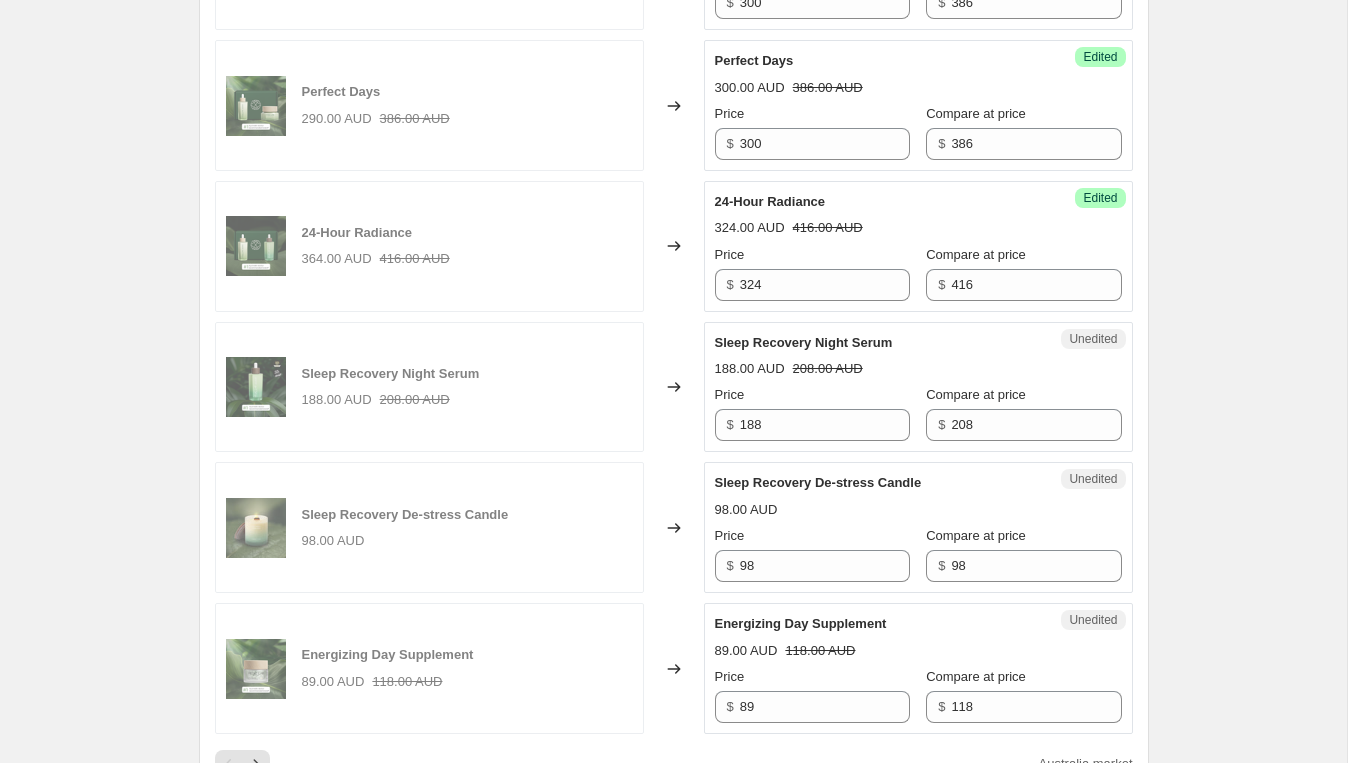 scroll, scrollTop: 2756, scrollLeft: 0, axis: vertical 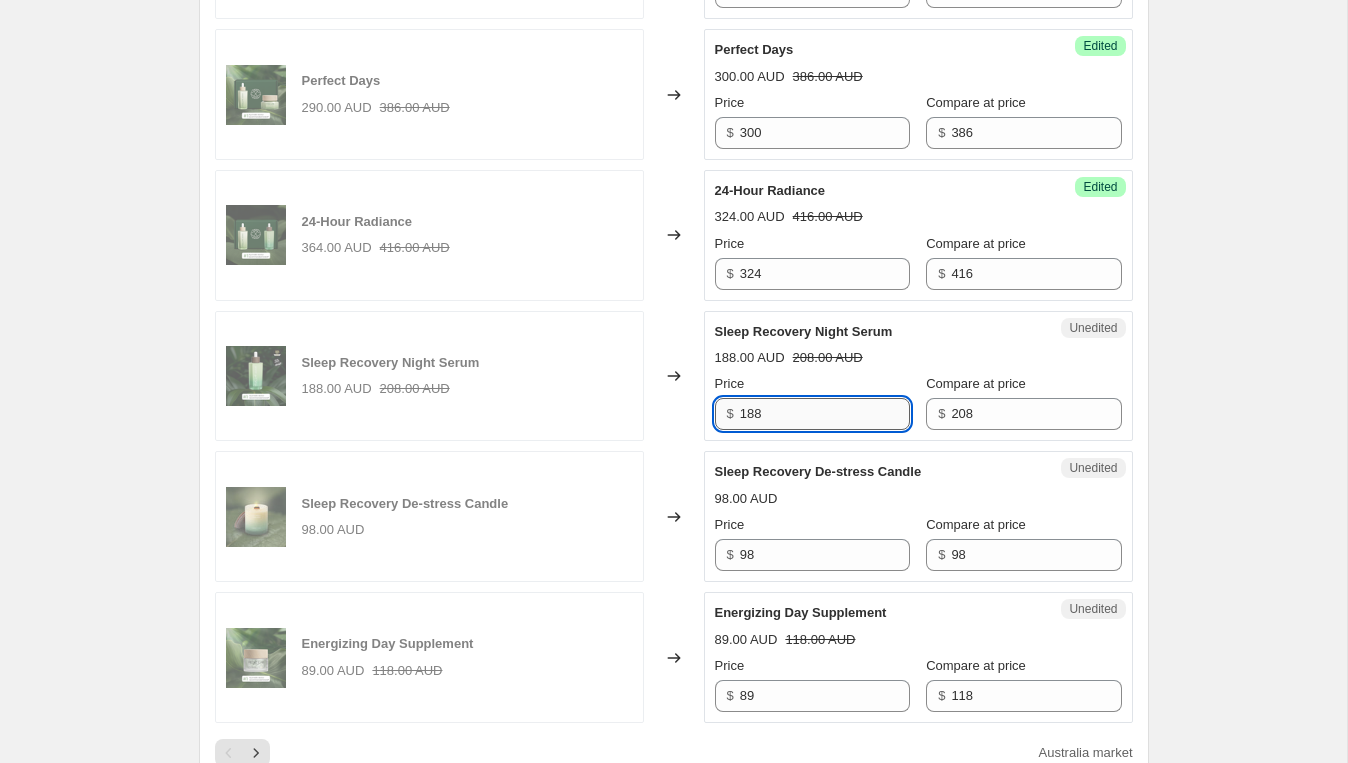 click on "188" at bounding box center (825, 414) 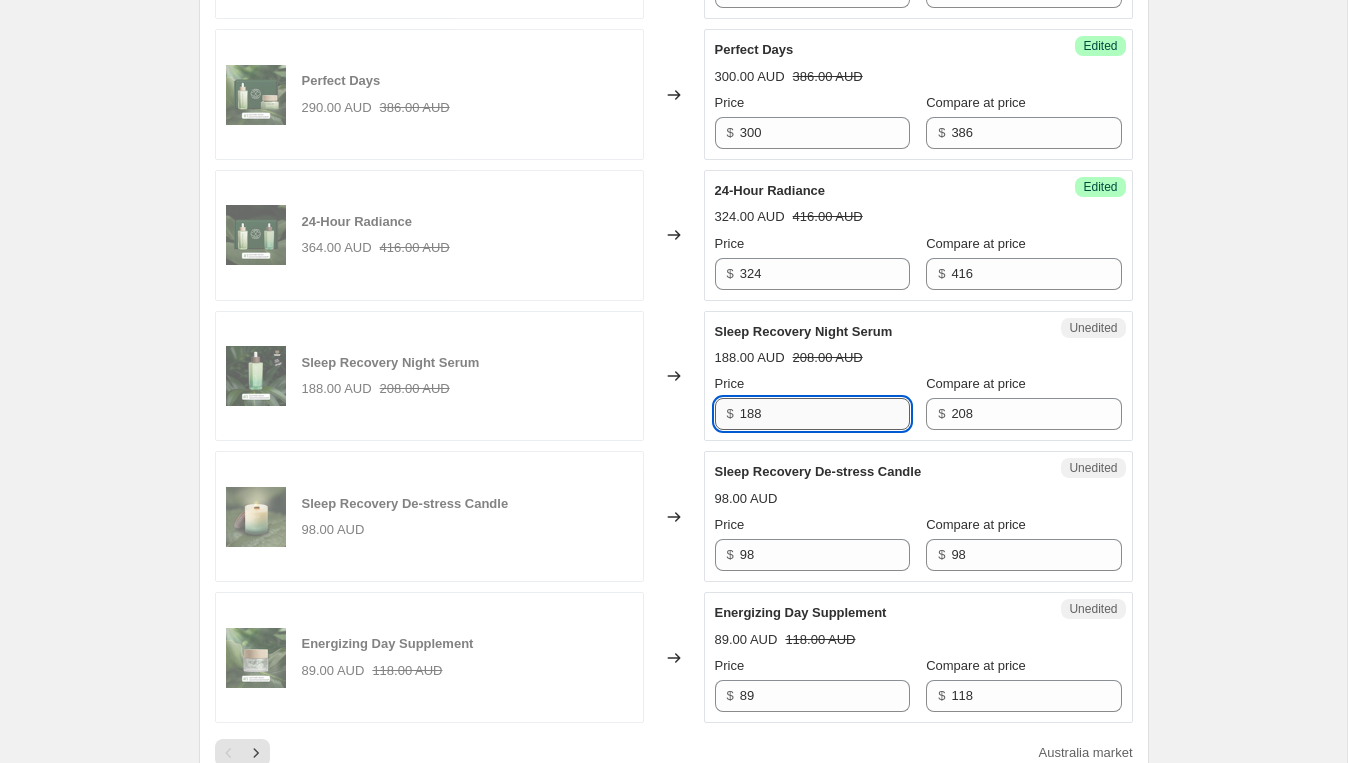 click on "188" at bounding box center [825, 414] 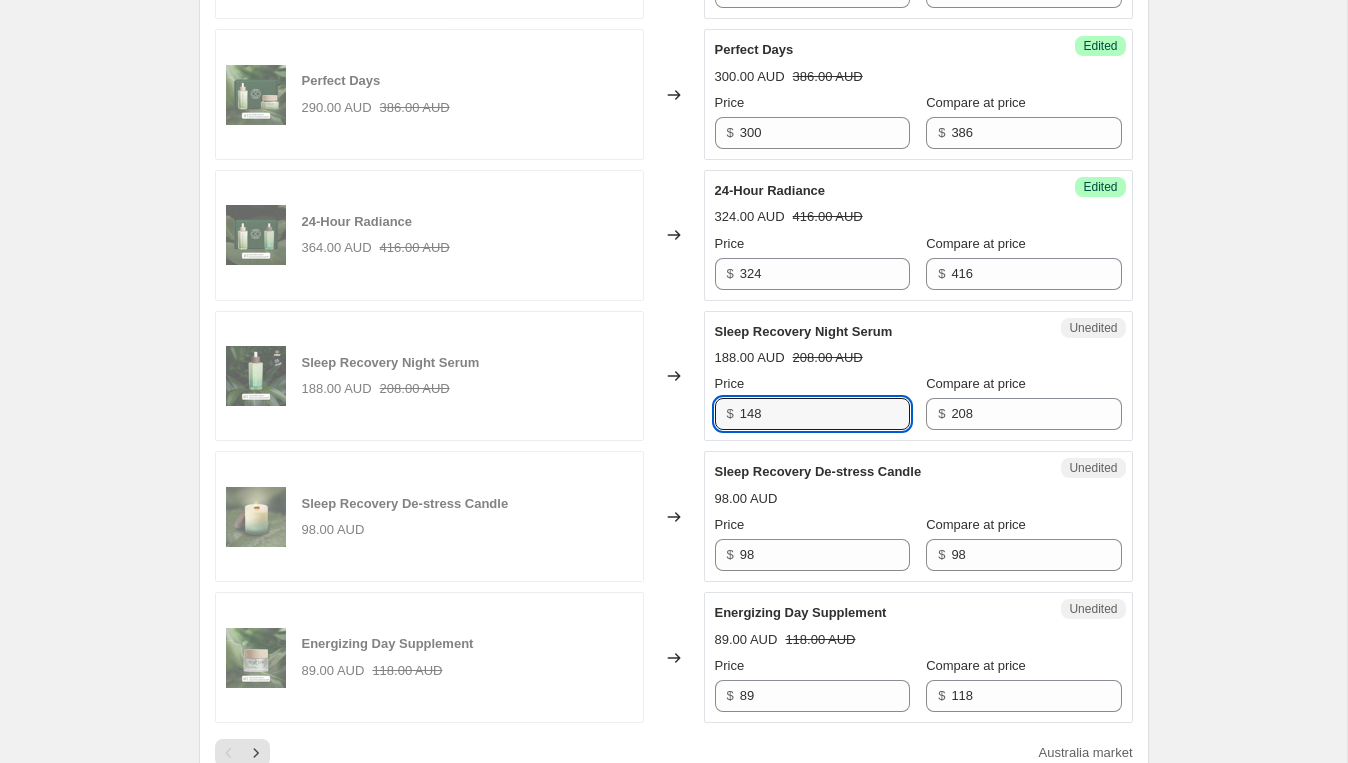 click on "Sleep Recovery Night Serum 188.00 AUD 208.00 AUD Price $ 148 Compare at price $ 208" at bounding box center [918, 376] 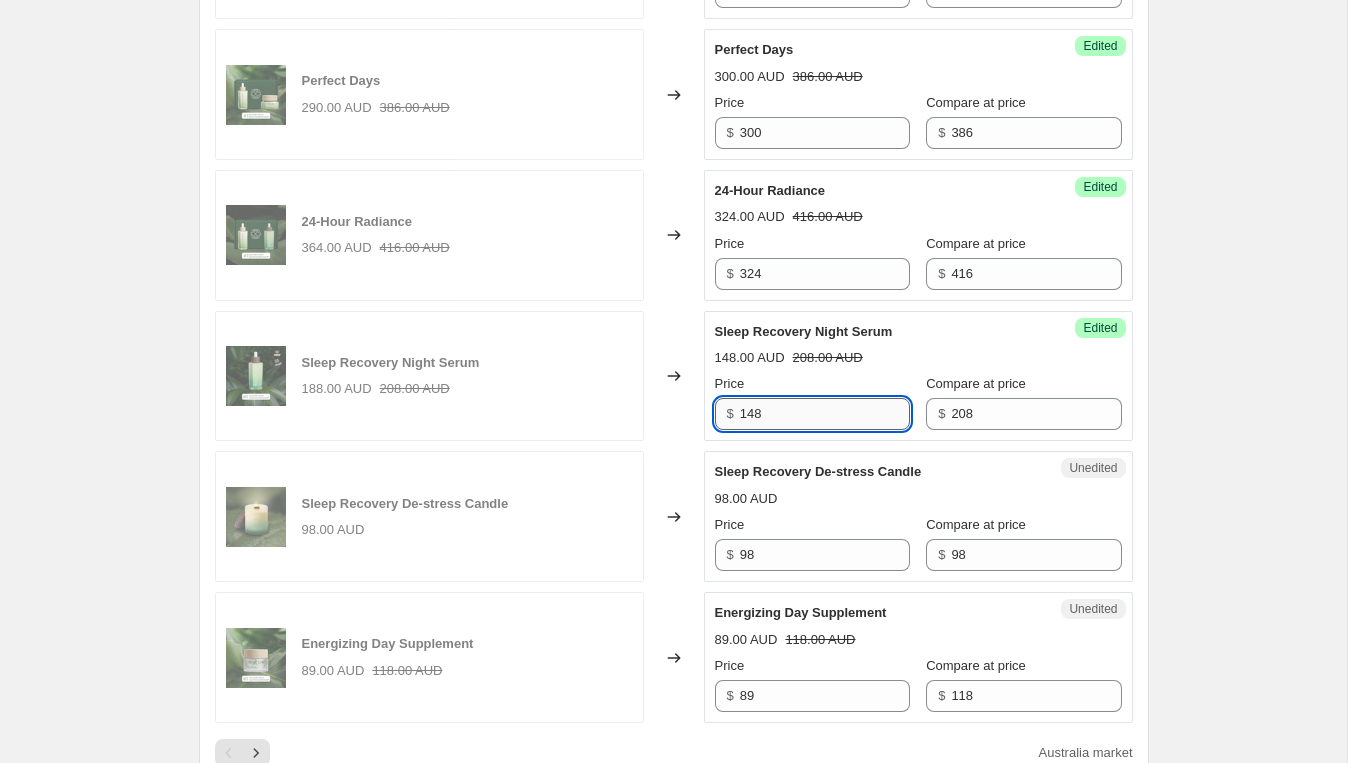 click on "148" at bounding box center [825, 414] 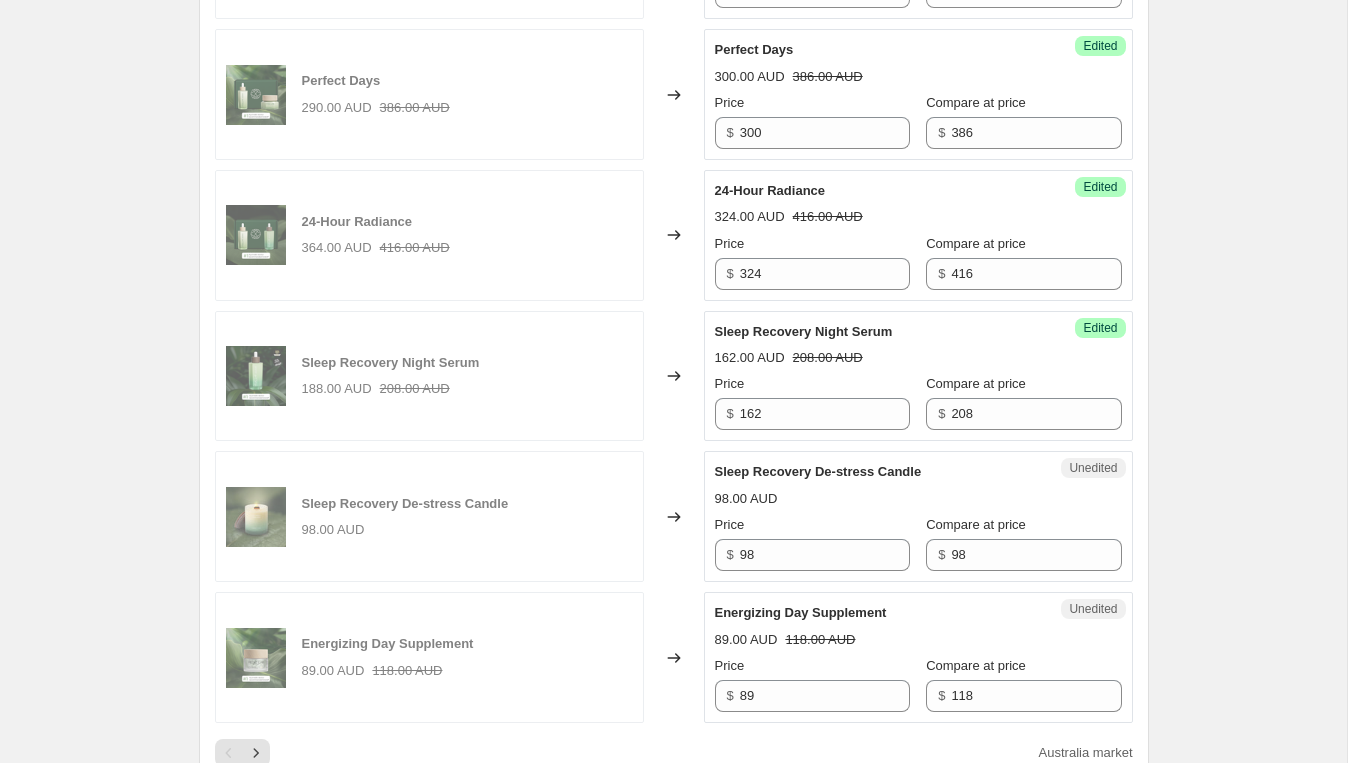 click on "162.00 AUD 208.00 AUD" at bounding box center [918, 358] 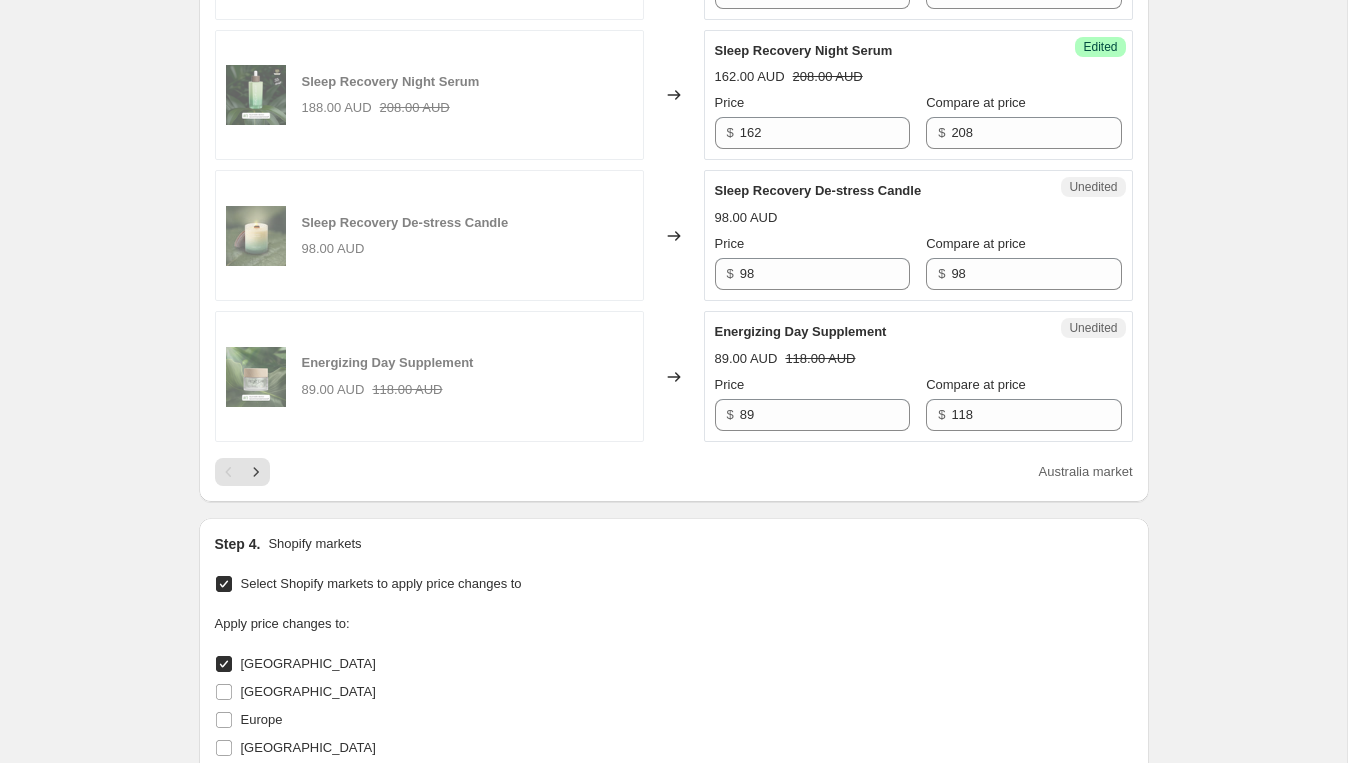 scroll, scrollTop: 3044, scrollLeft: 0, axis: vertical 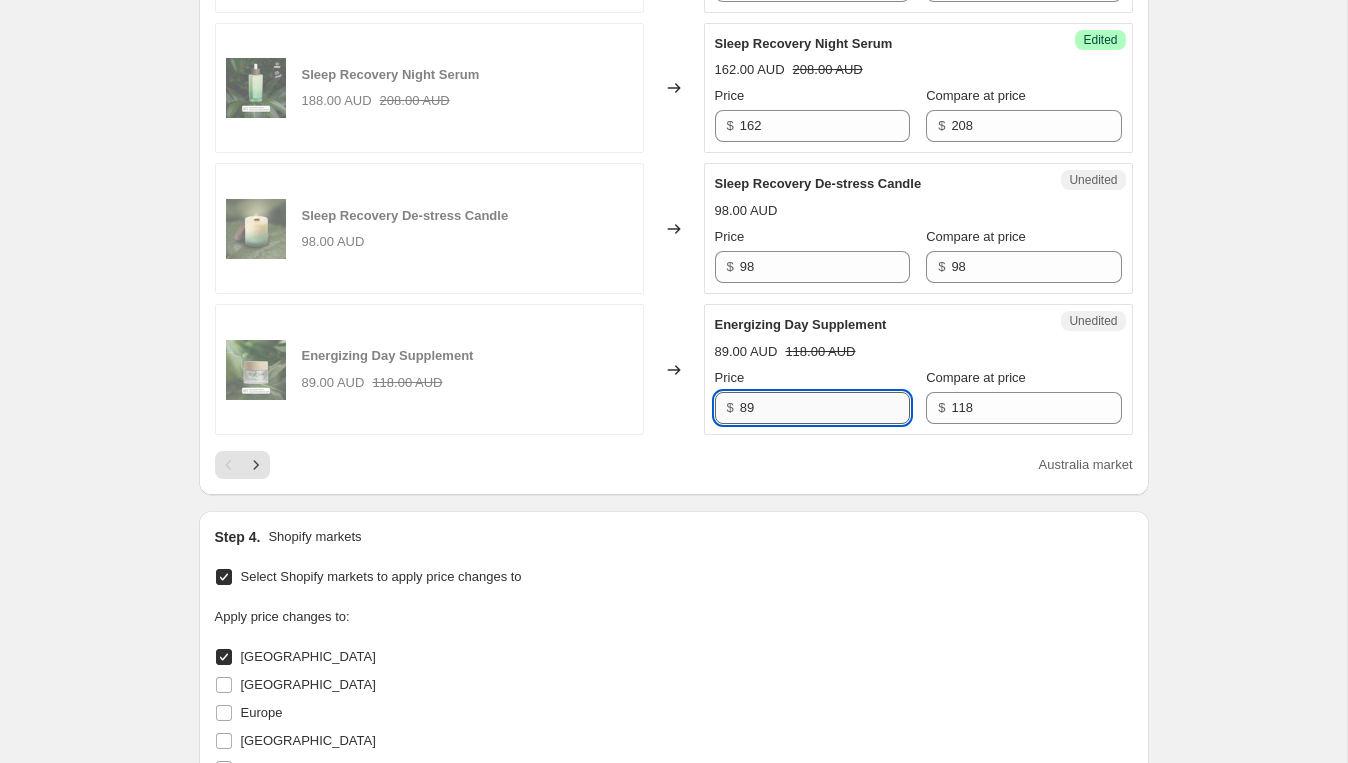 click on "89" at bounding box center [825, 408] 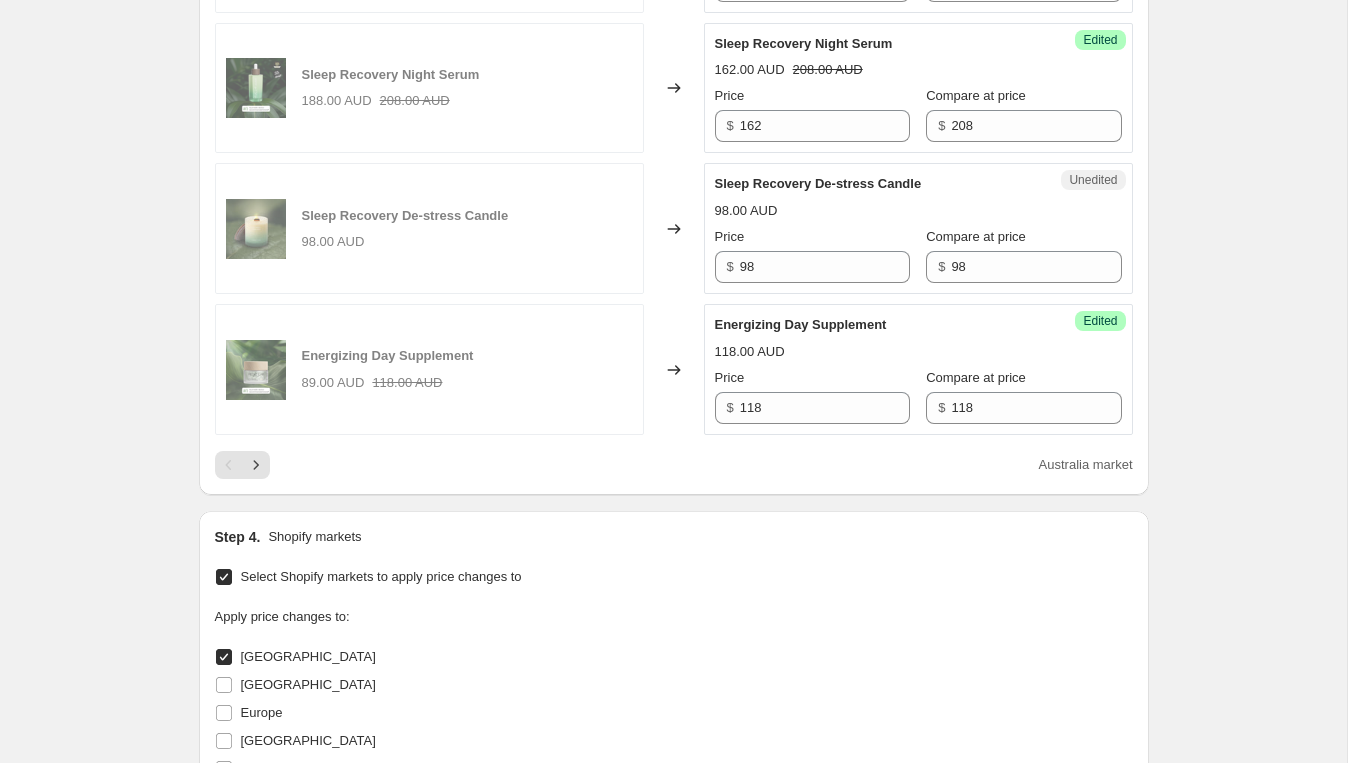 click on "Energizing Day Supplement" at bounding box center (878, 325) 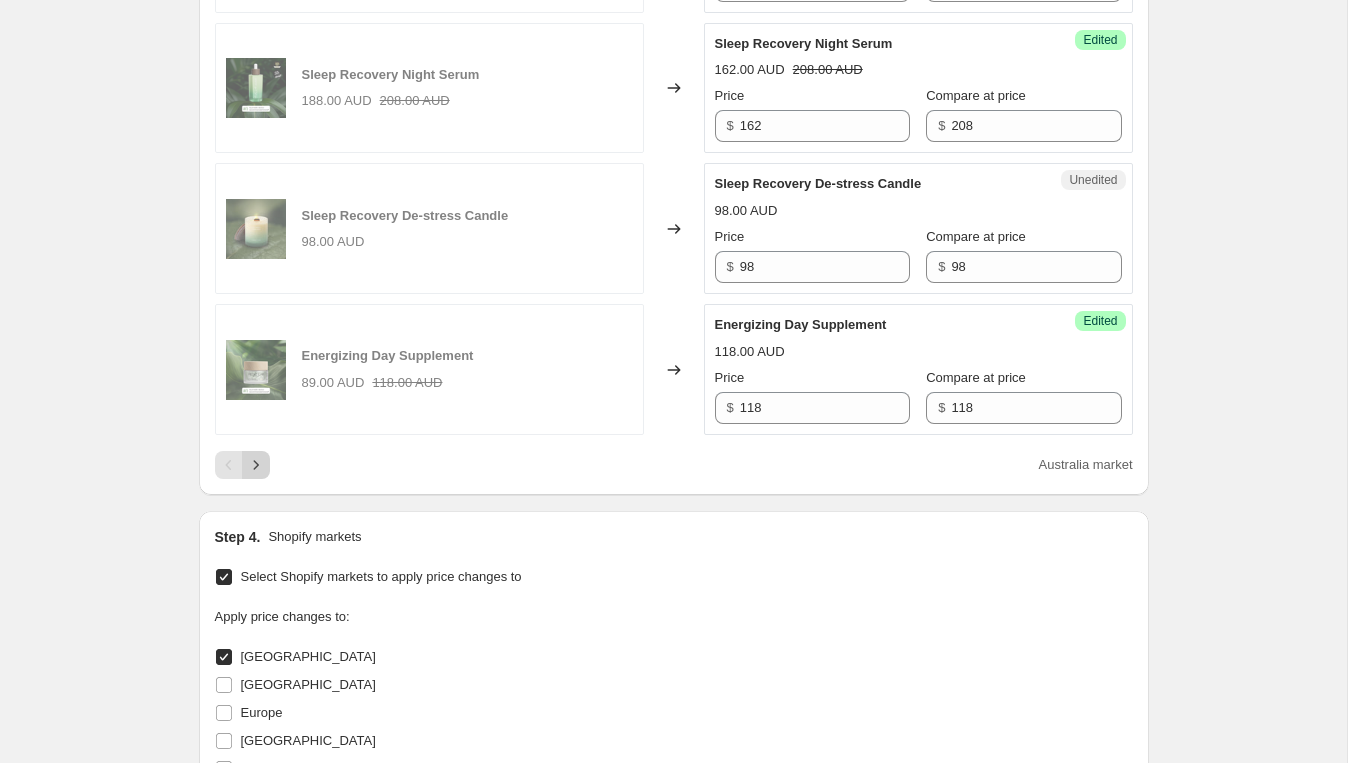 click 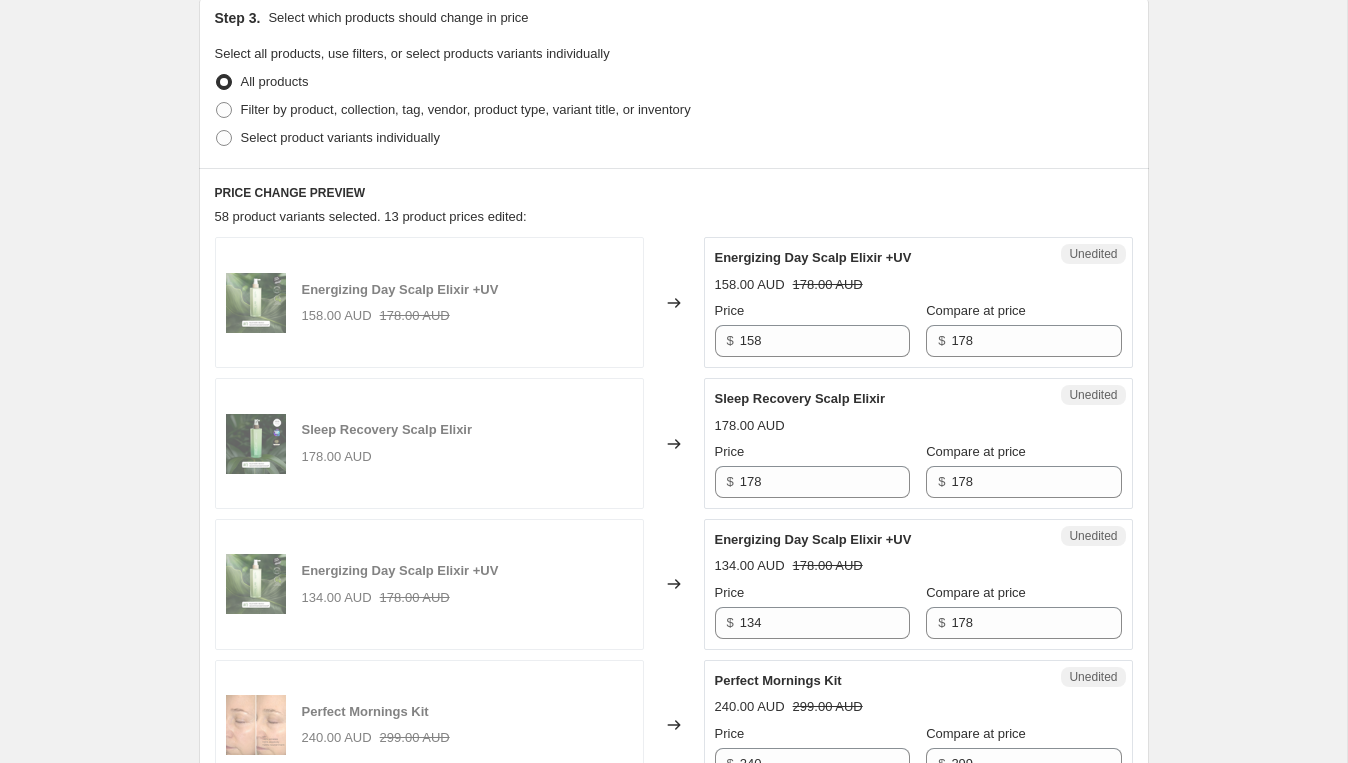scroll, scrollTop: 441, scrollLeft: 0, axis: vertical 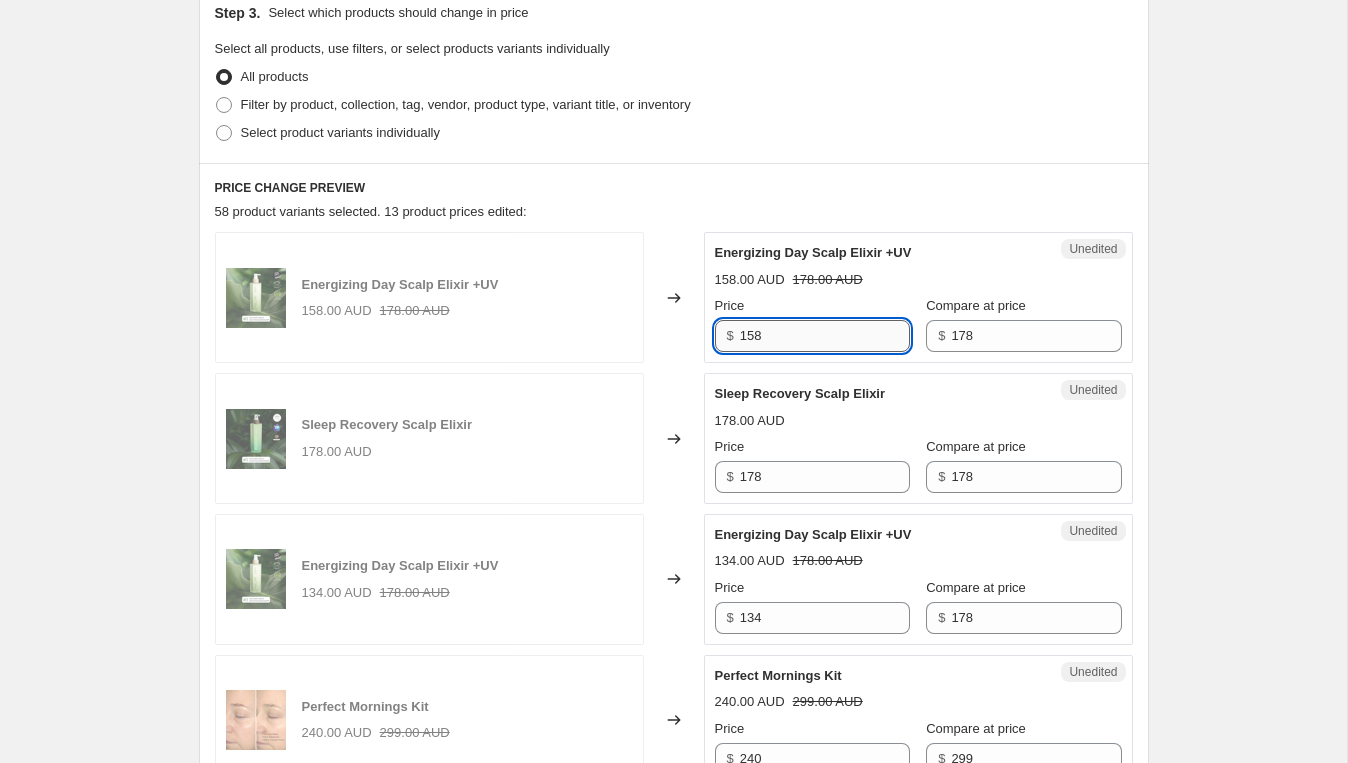 click on "158" at bounding box center [825, 336] 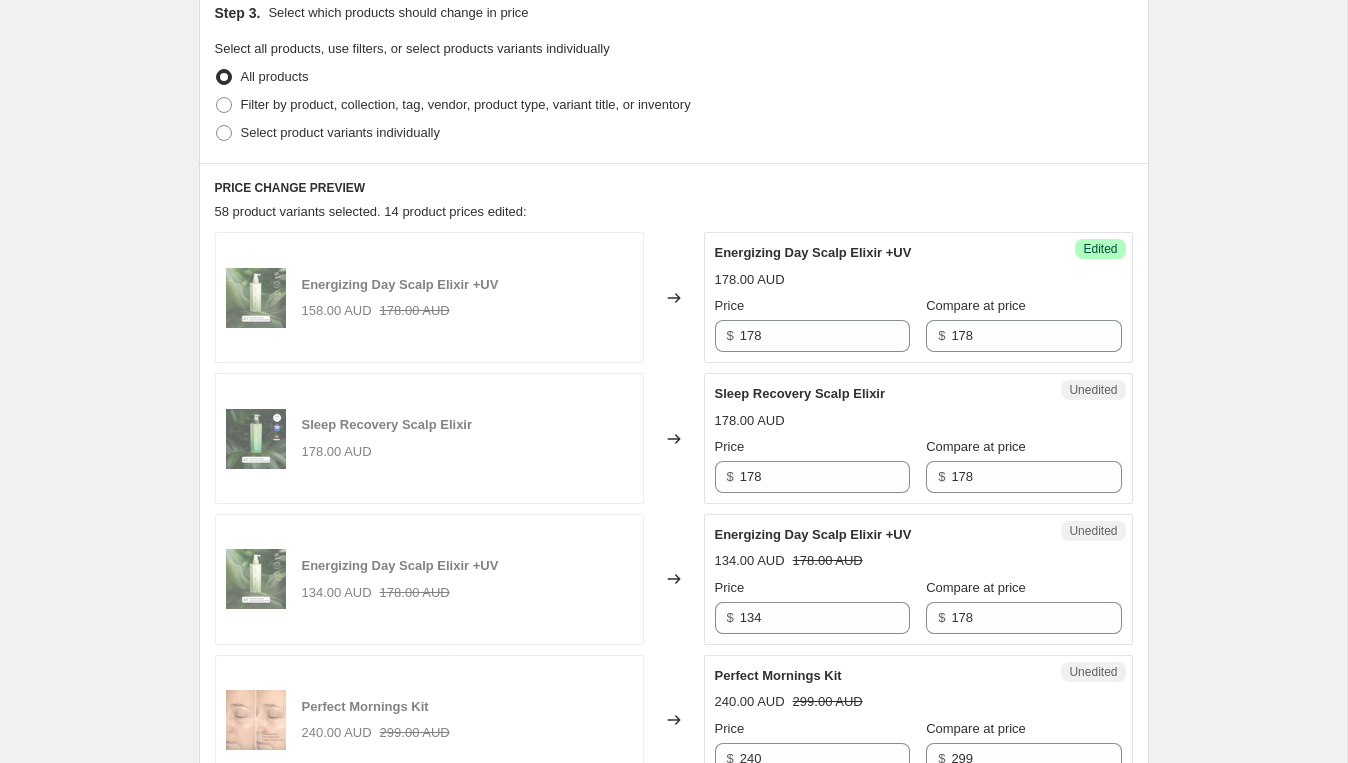 click on "Energizing Day Scalp Elixir +UV" at bounding box center (878, 253) 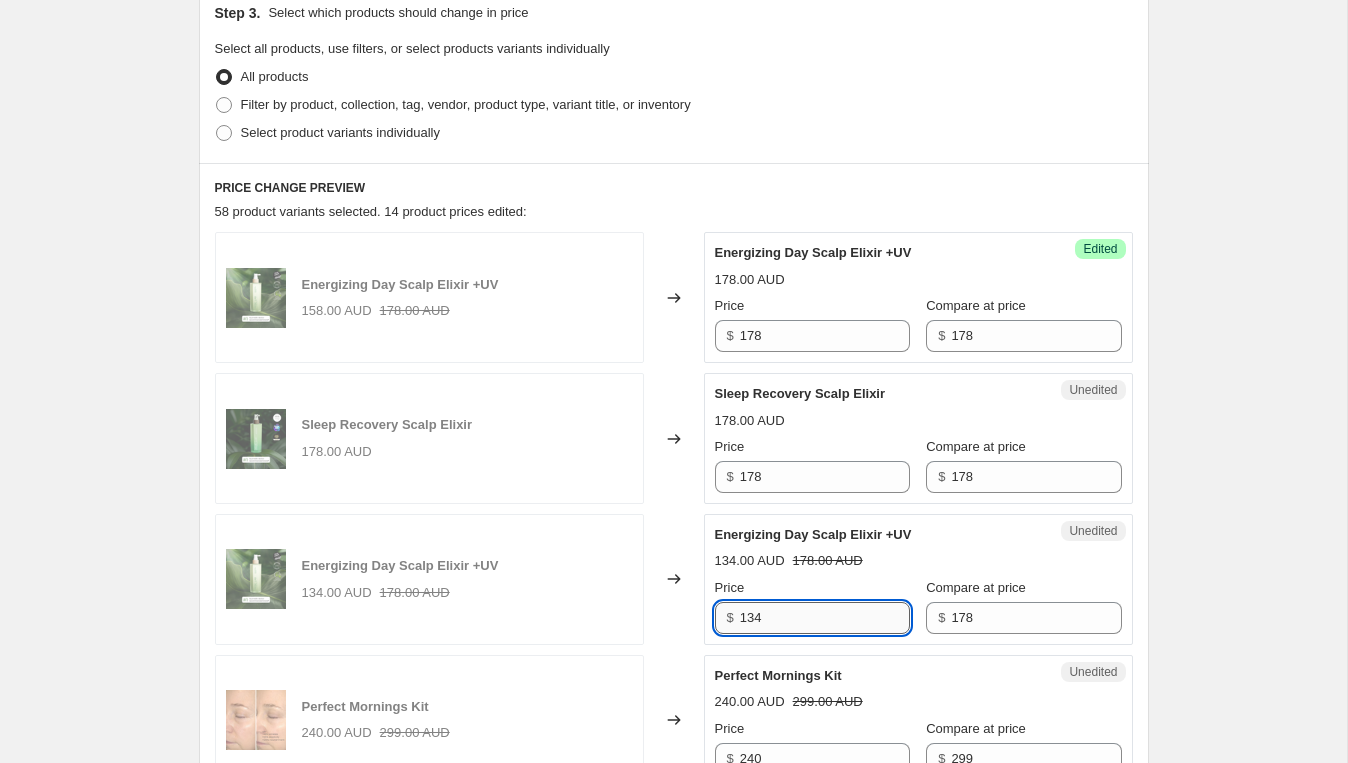 click on "134" at bounding box center (825, 618) 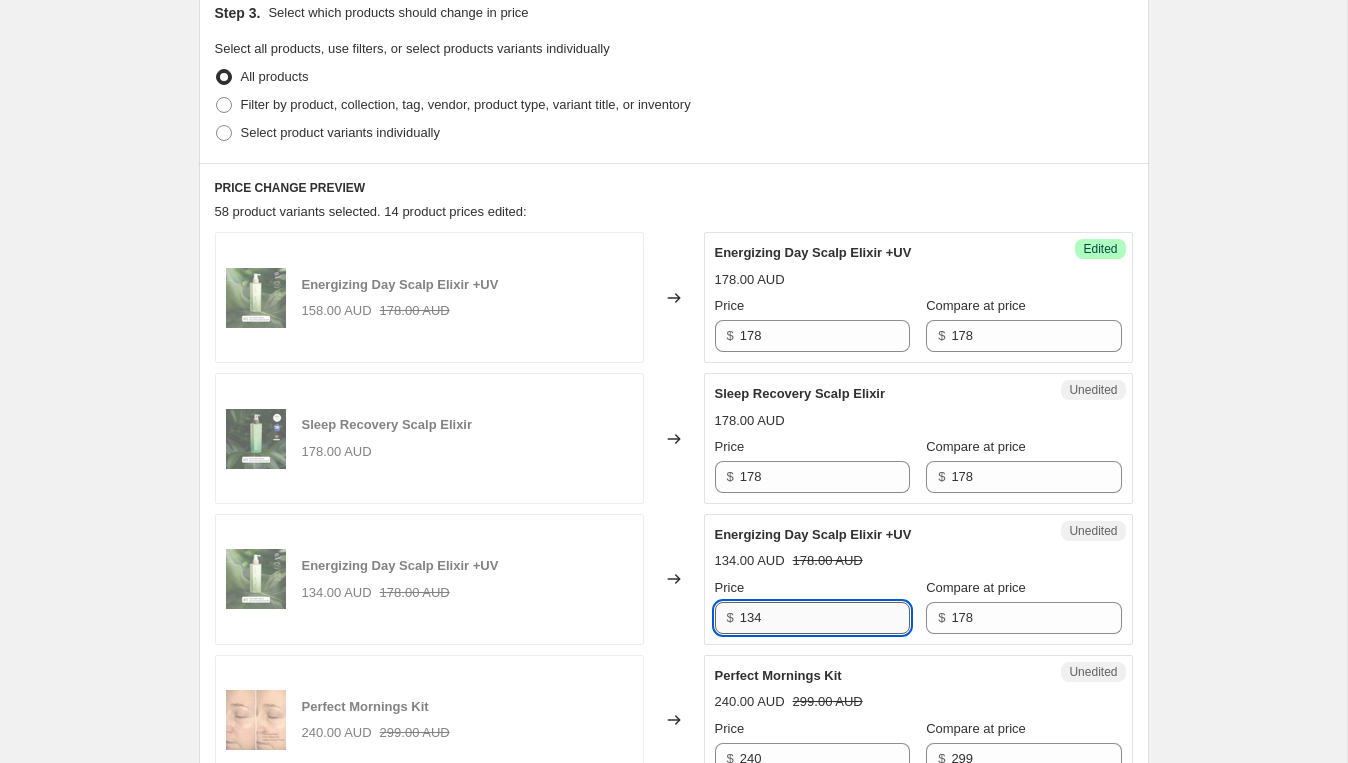 click on "134" at bounding box center [825, 618] 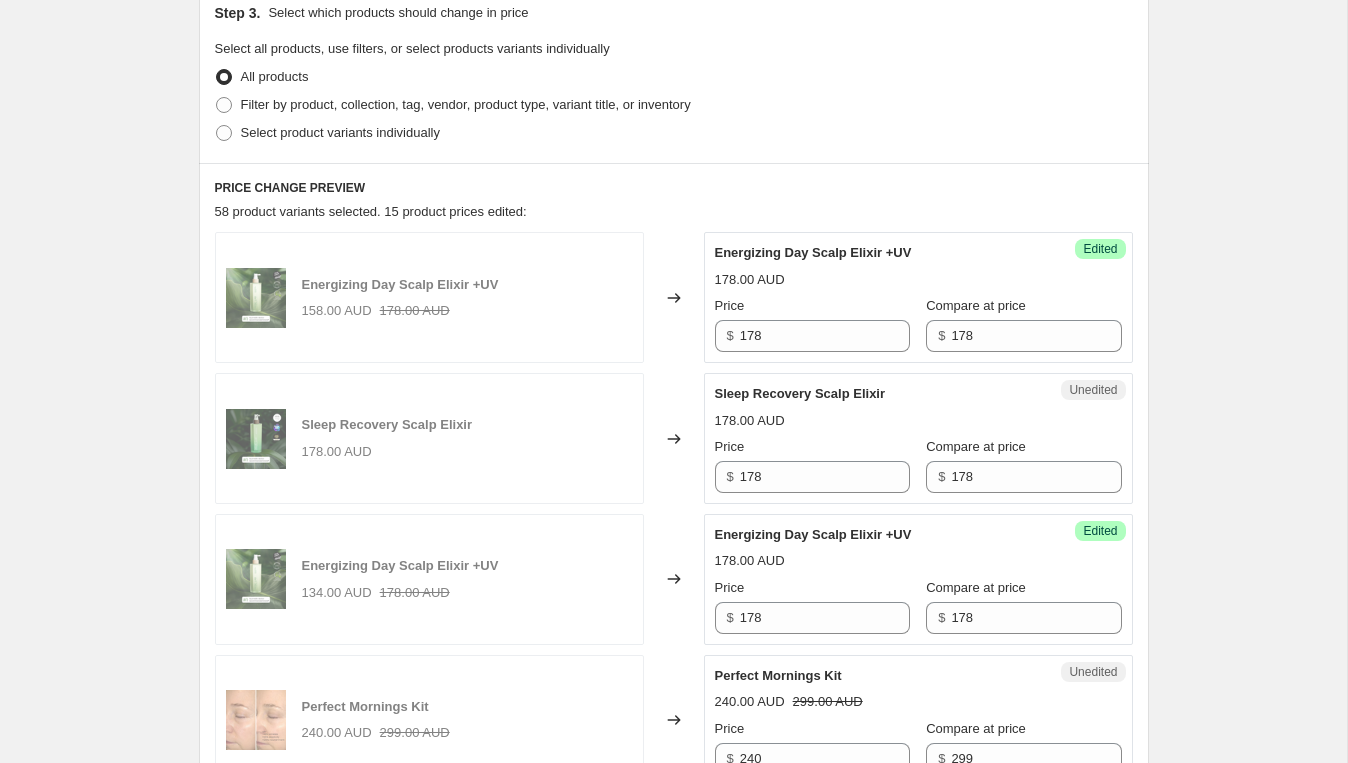 click on "178.00 AUD" at bounding box center [918, 561] 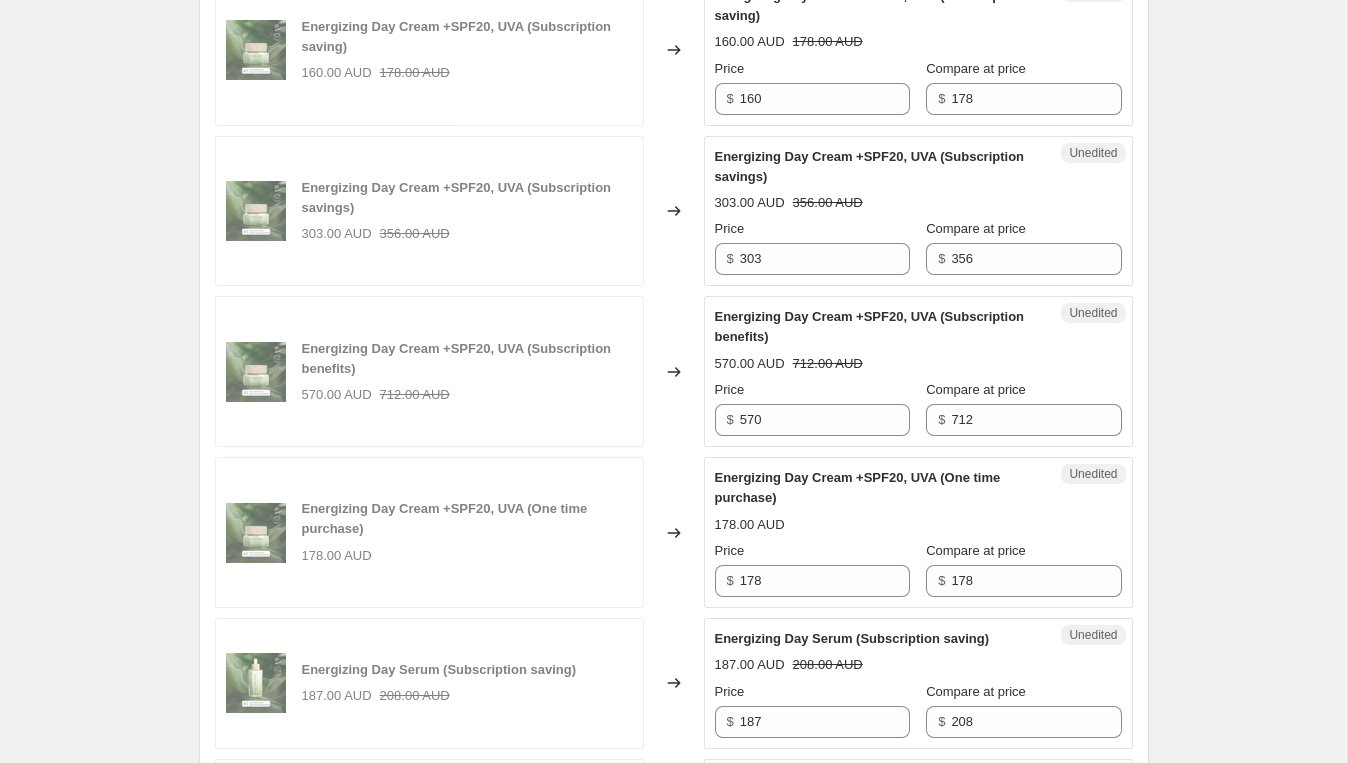scroll, scrollTop: 2390, scrollLeft: 0, axis: vertical 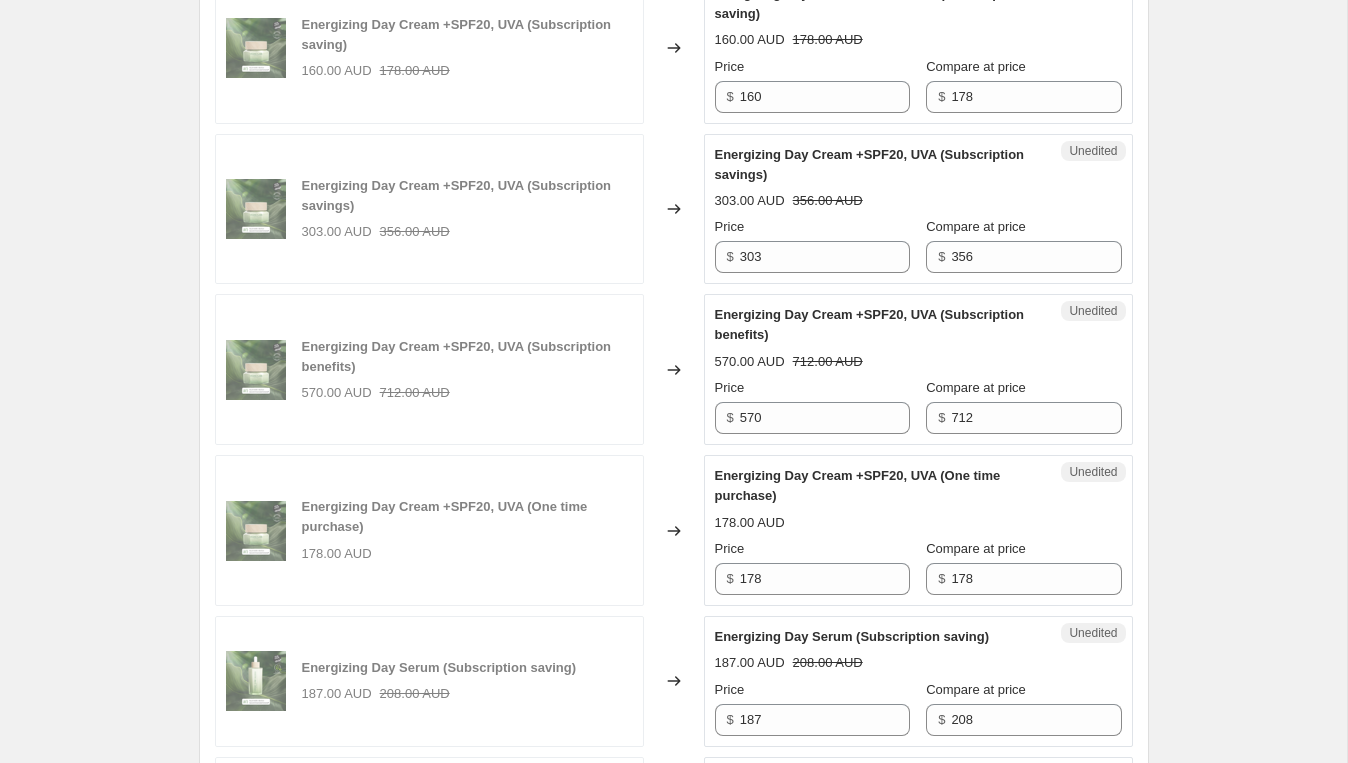 click on "Energizing Day Cream +SPF20, UVA (Subscription benefits) 570.00 AUD 712.00 AUD Price $ 570 Compare at price $ 712" at bounding box center (918, 369) 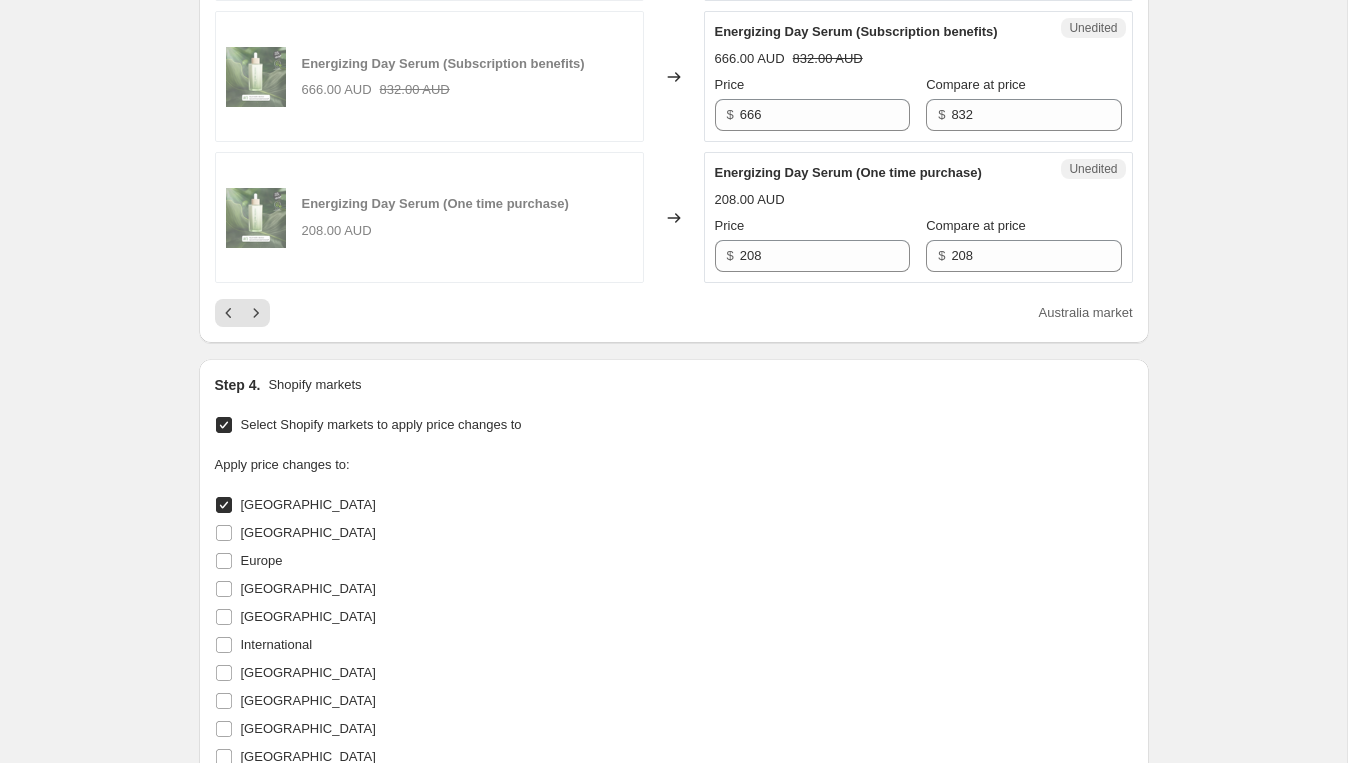 scroll, scrollTop: 3285, scrollLeft: 0, axis: vertical 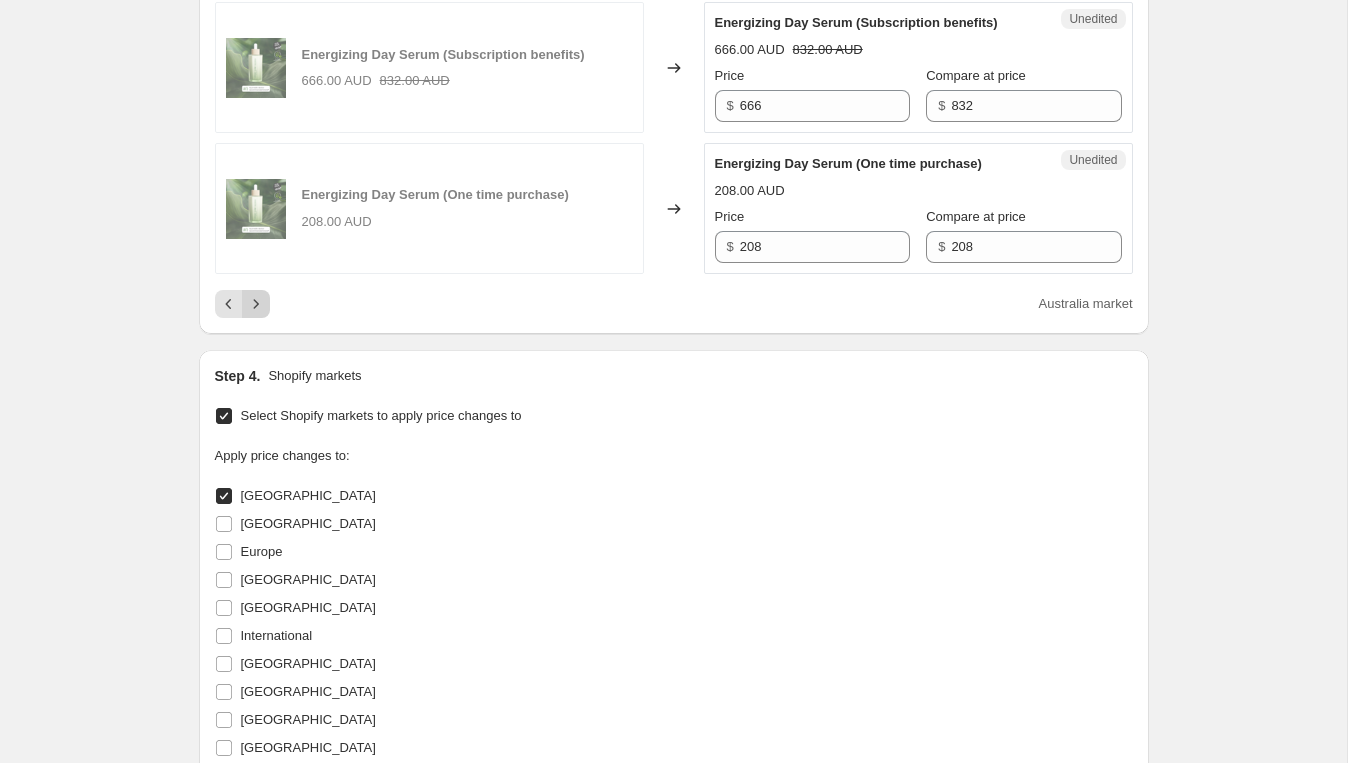 click 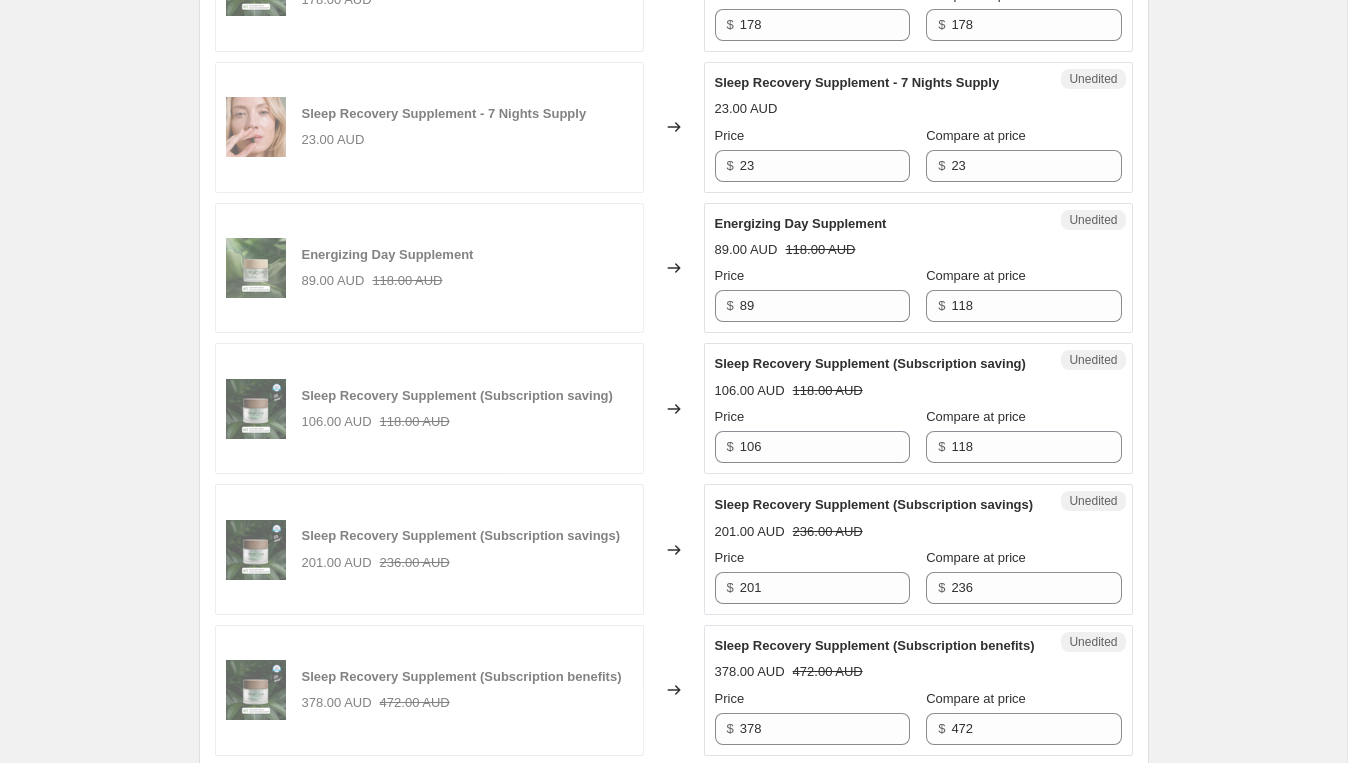 scroll, scrollTop: 2368, scrollLeft: 0, axis: vertical 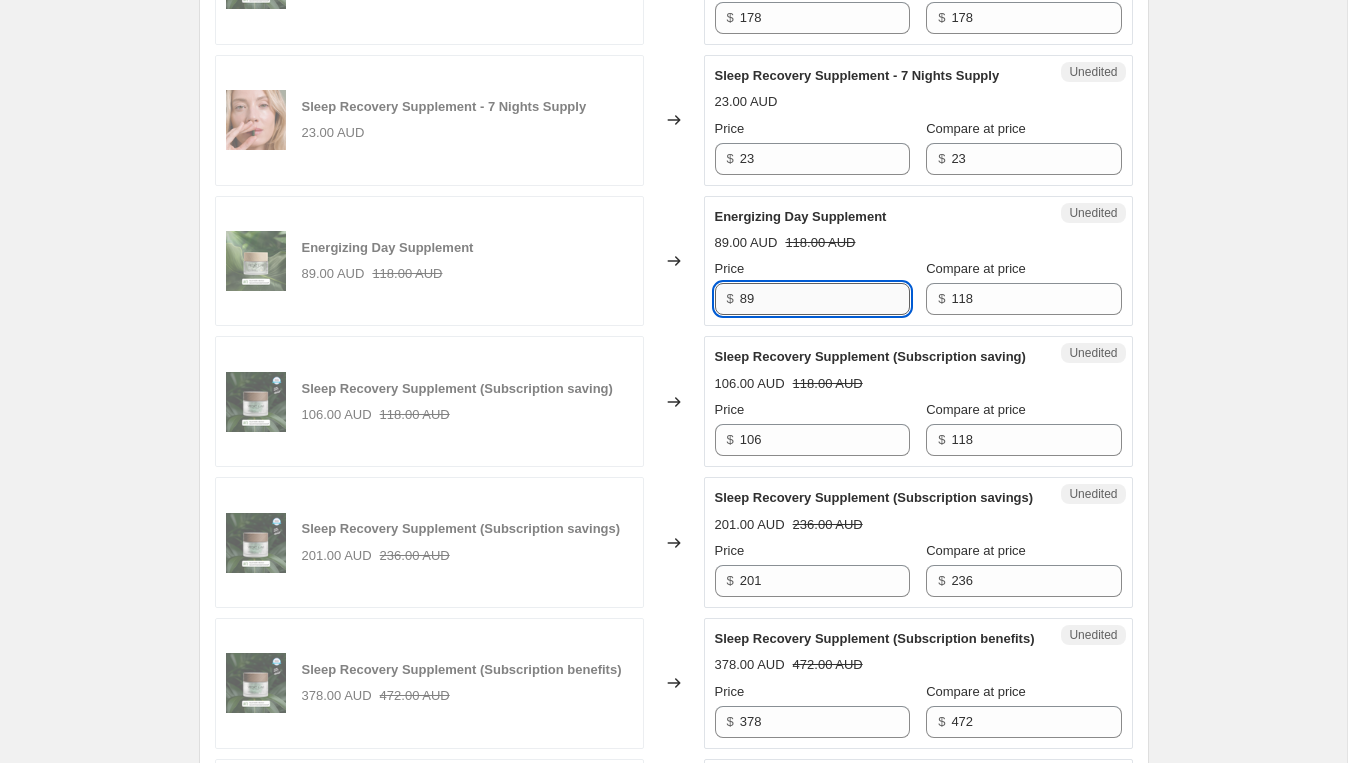 click on "89" at bounding box center (825, 299) 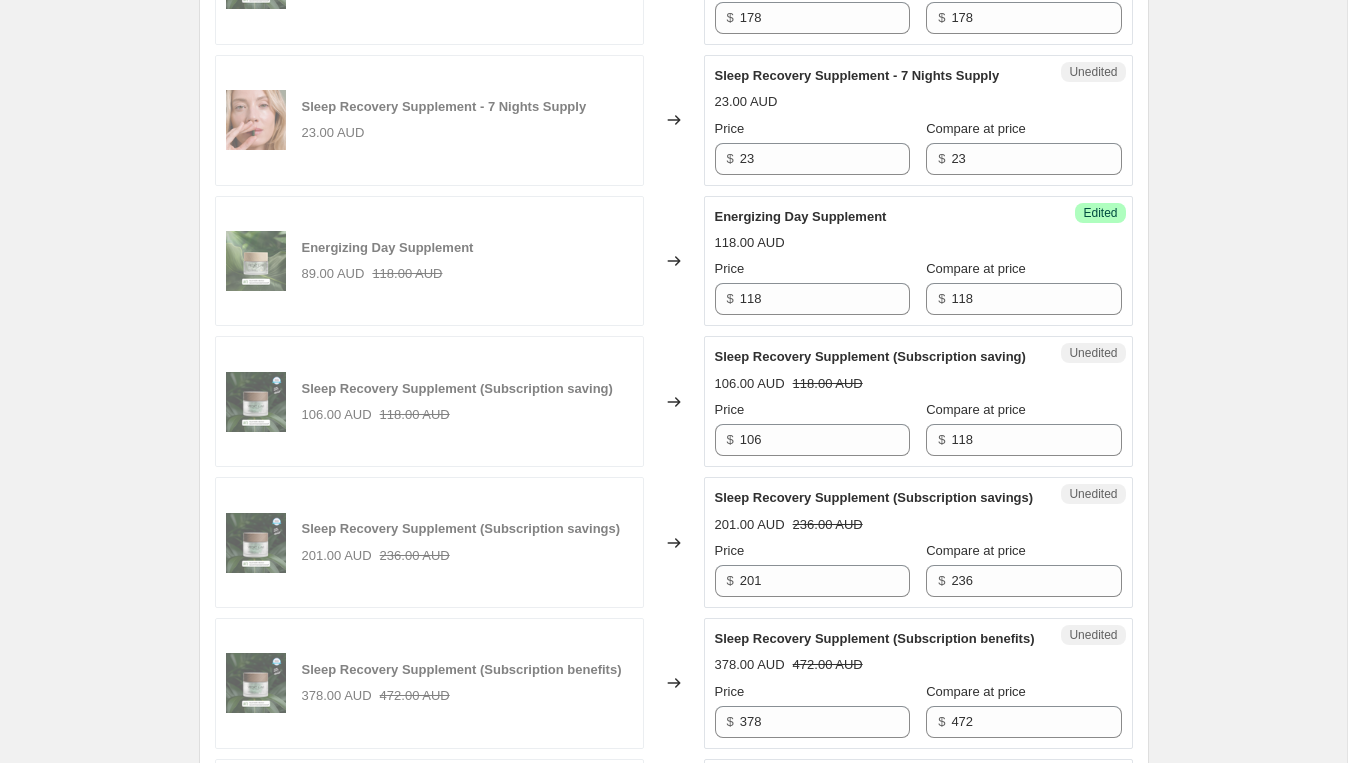 click on "Energizing Day Supplement" at bounding box center (878, 217) 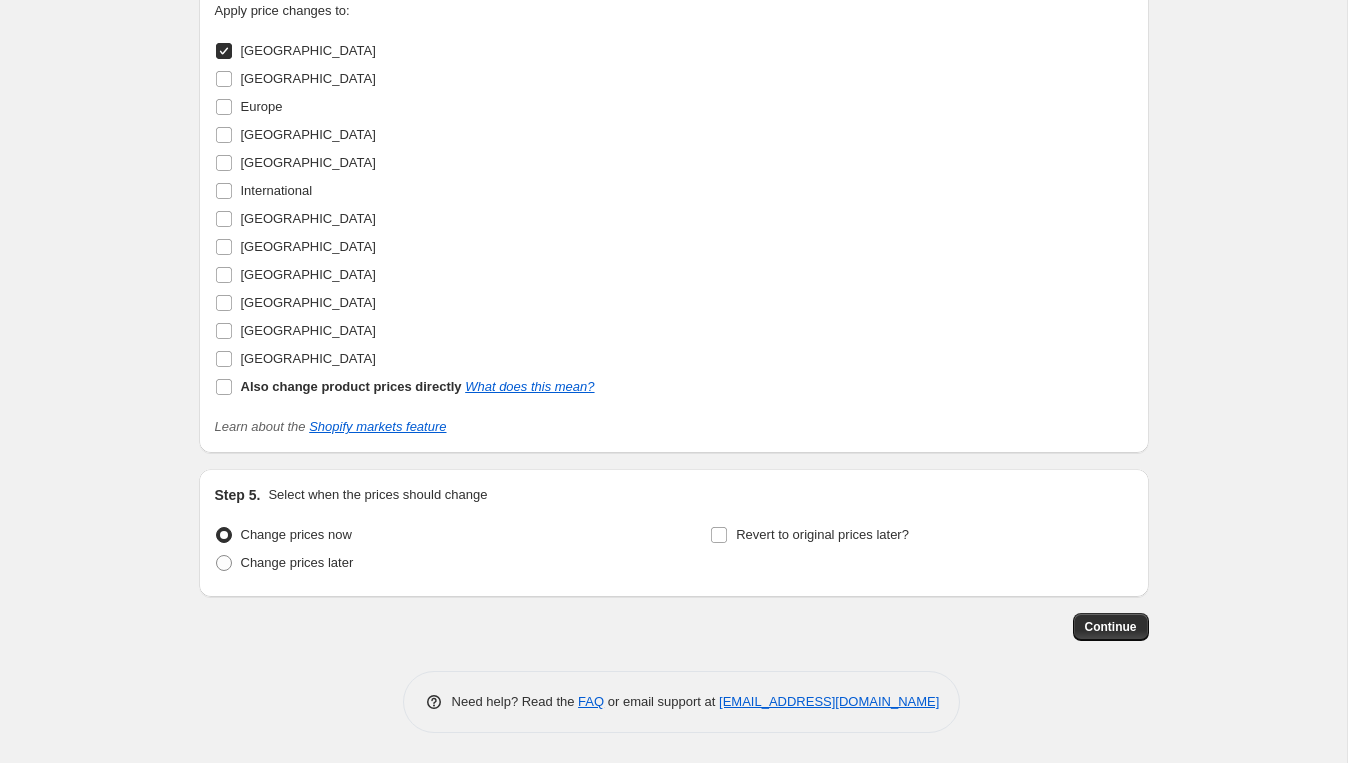 scroll, scrollTop: 3670, scrollLeft: 0, axis: vertical 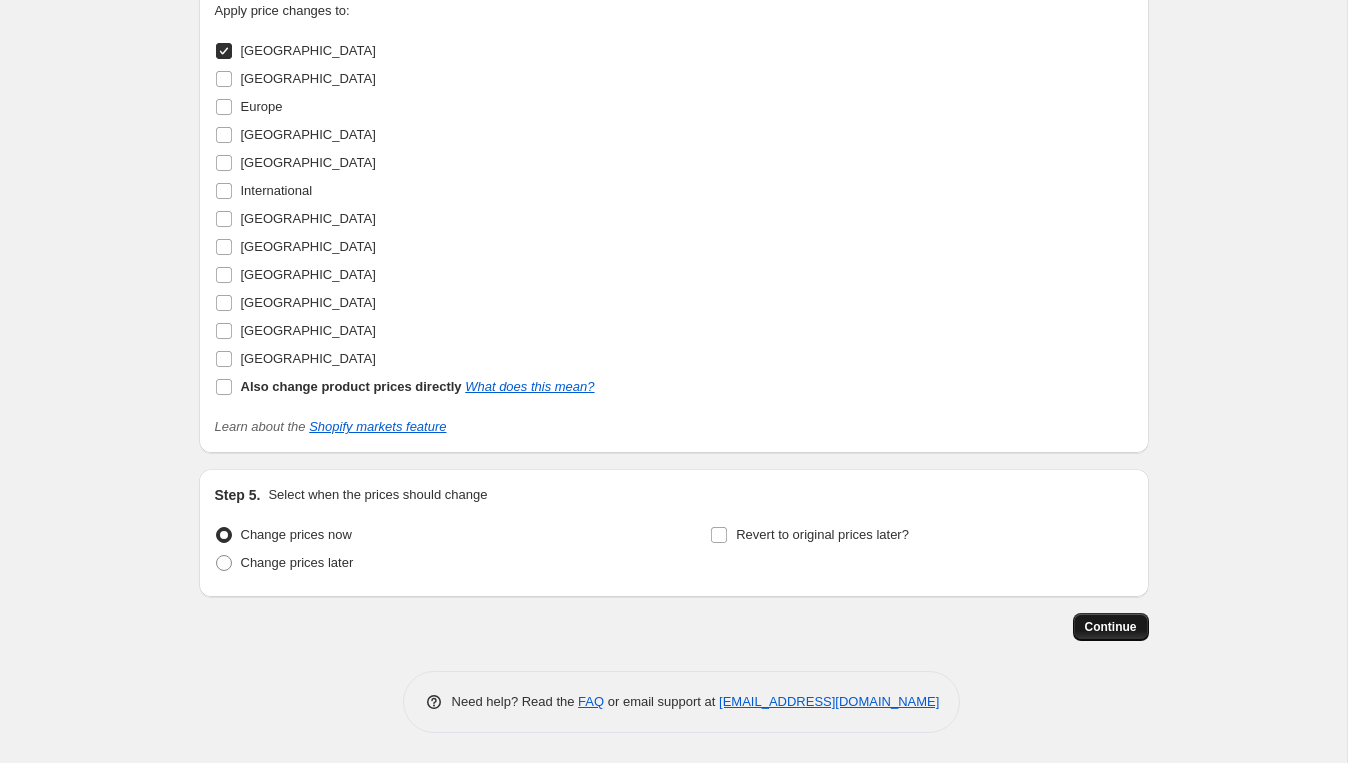 click on "Continue" at bounding box center (1111, 627) 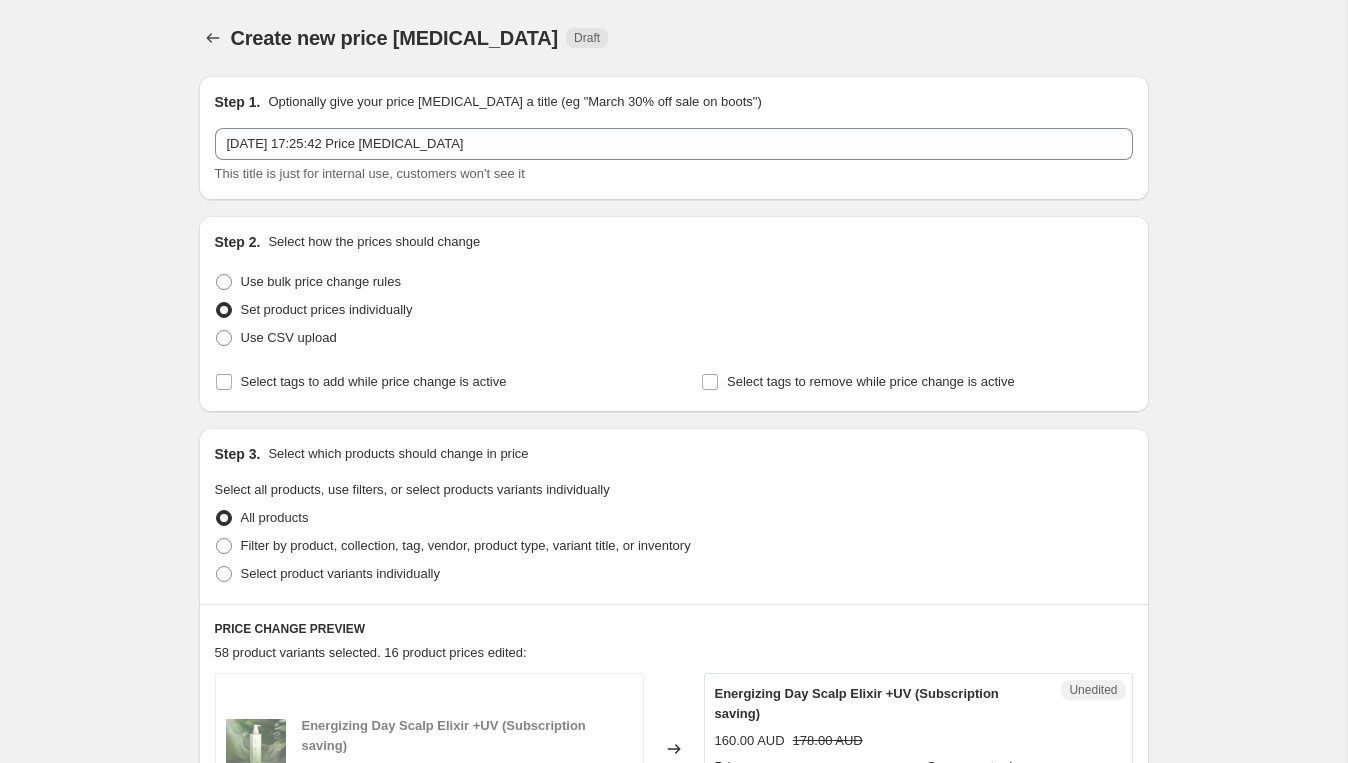 scroll, scrollTop: 3670, scrollLeft: 0, axis: vertical 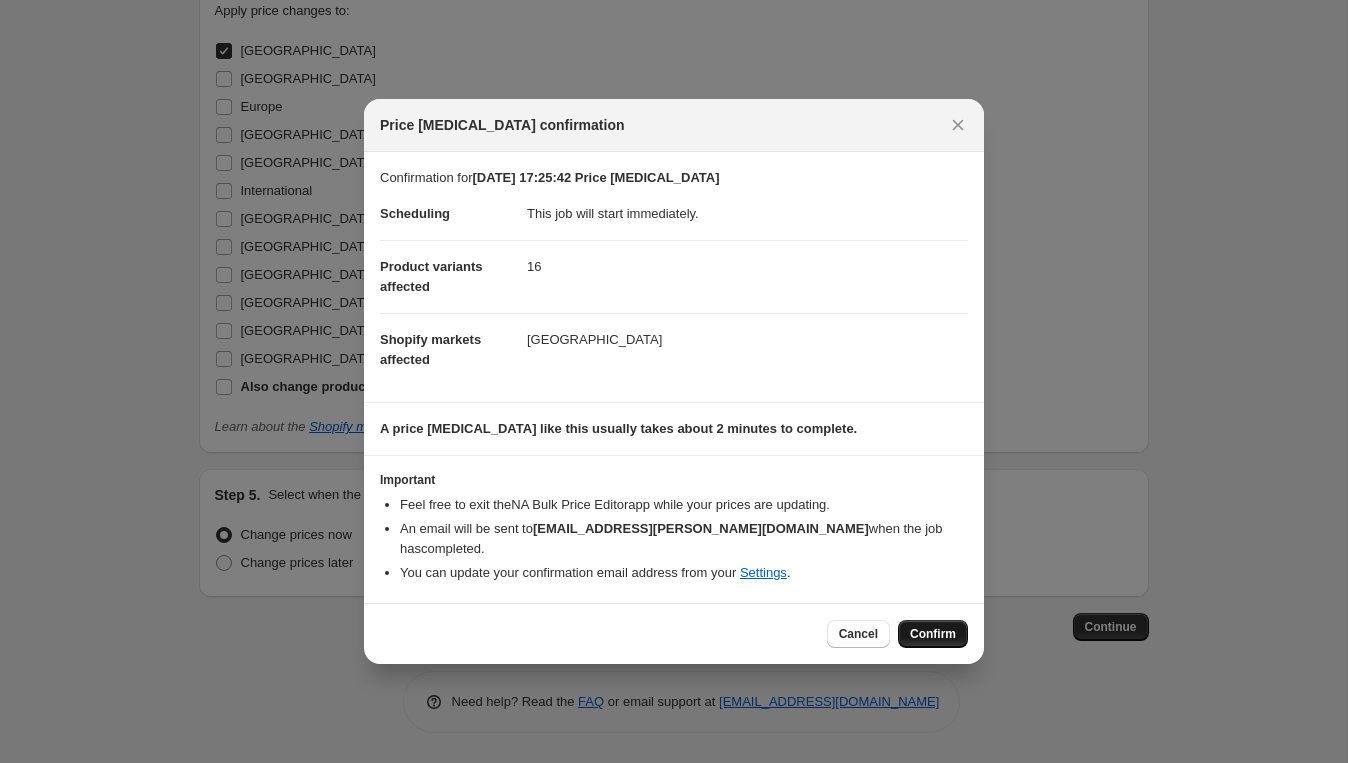 click on "Confirm" at bounding box center [933, 634] 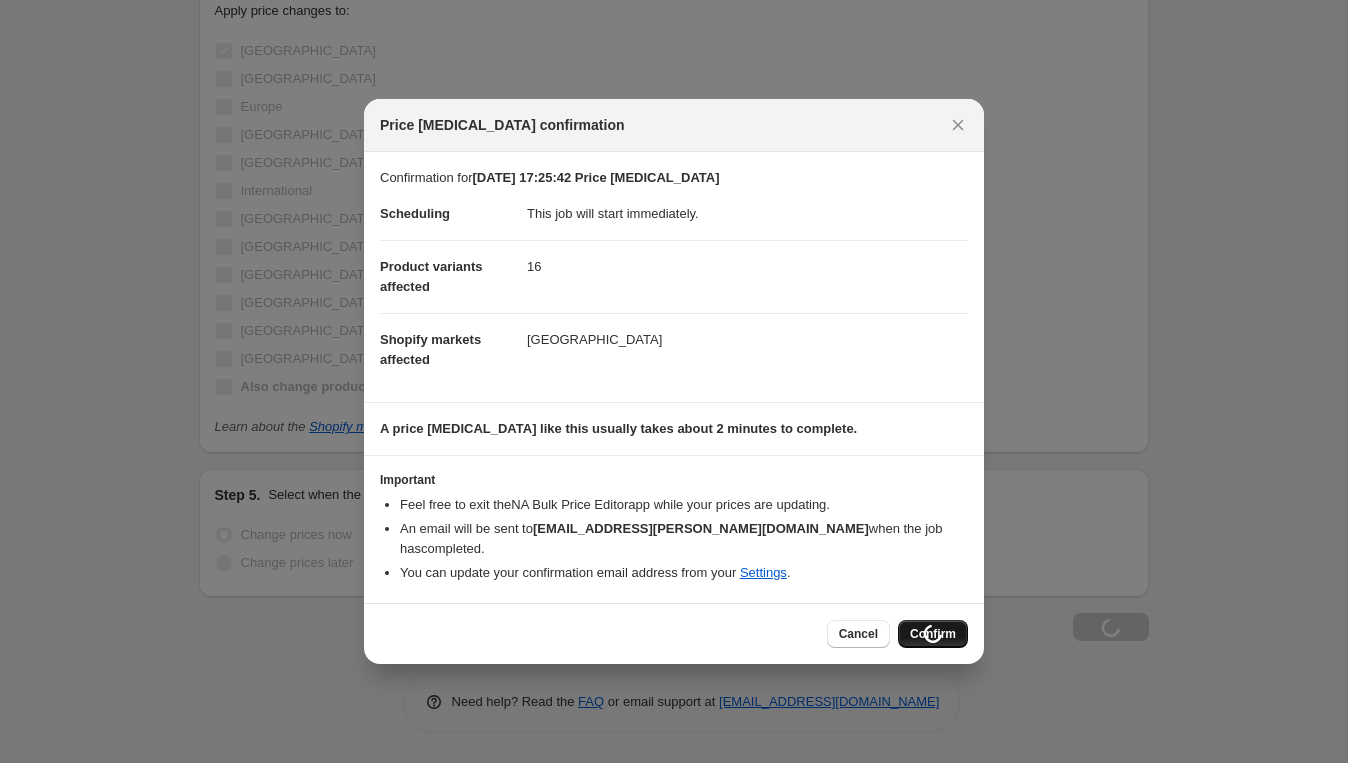 scroll, scrollTop: 3738, scrollLeft: 0, axis: vertical 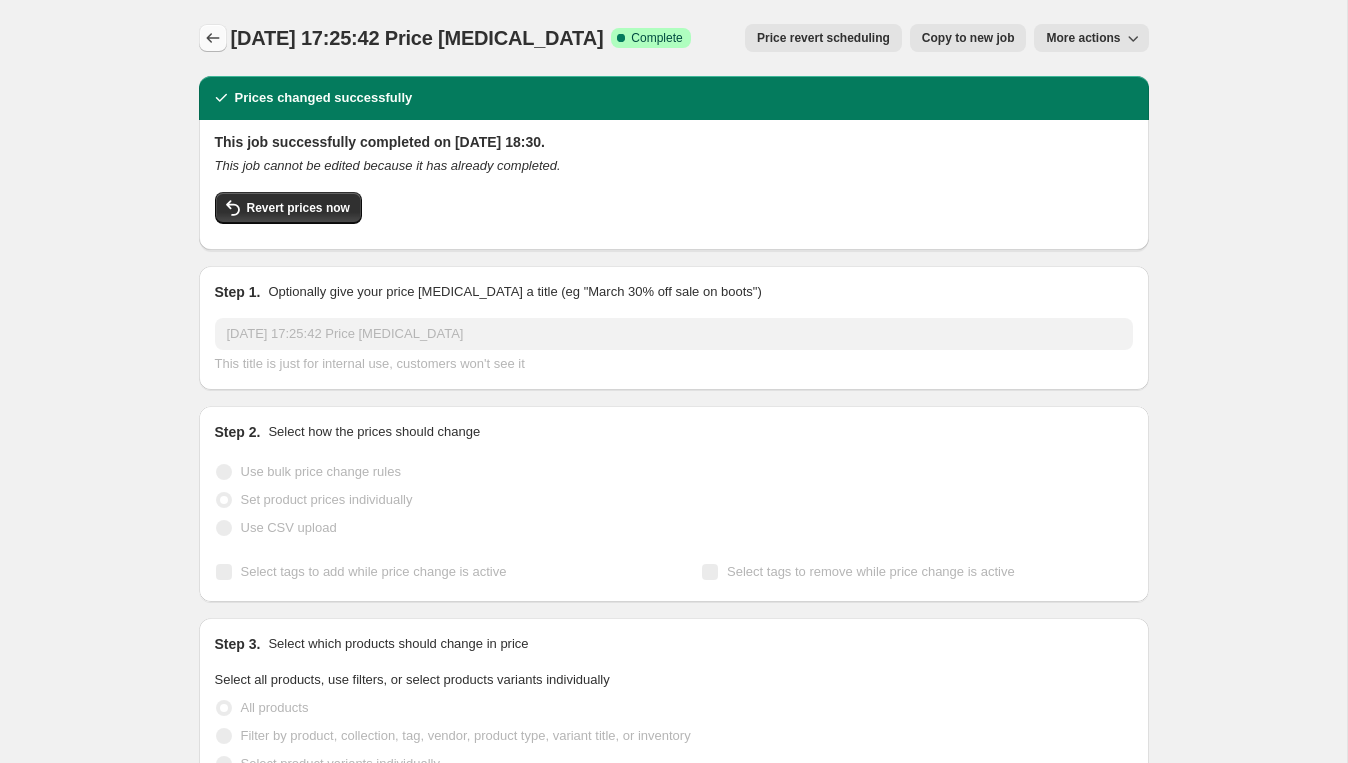 click 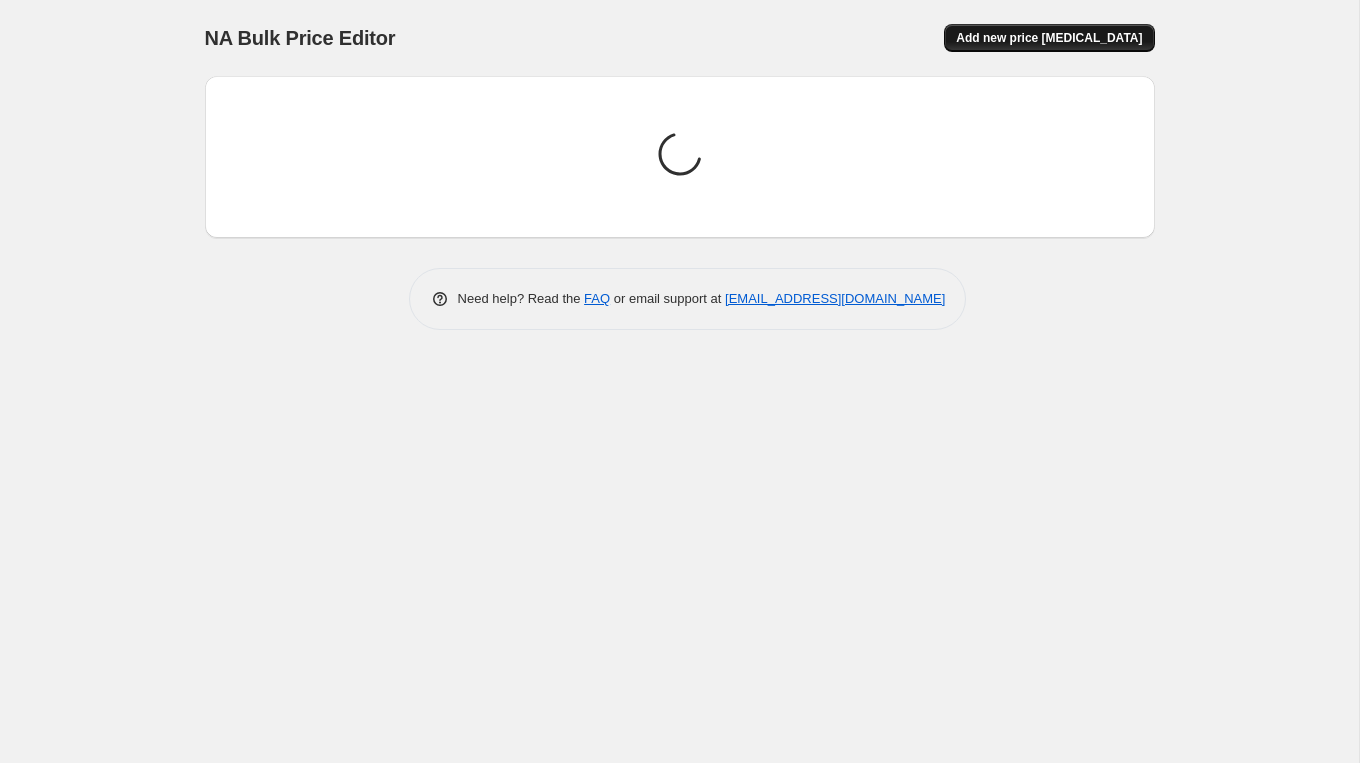 click on "Add new price [MEDICAL_DATA]" at bounding box center [1049, 38] 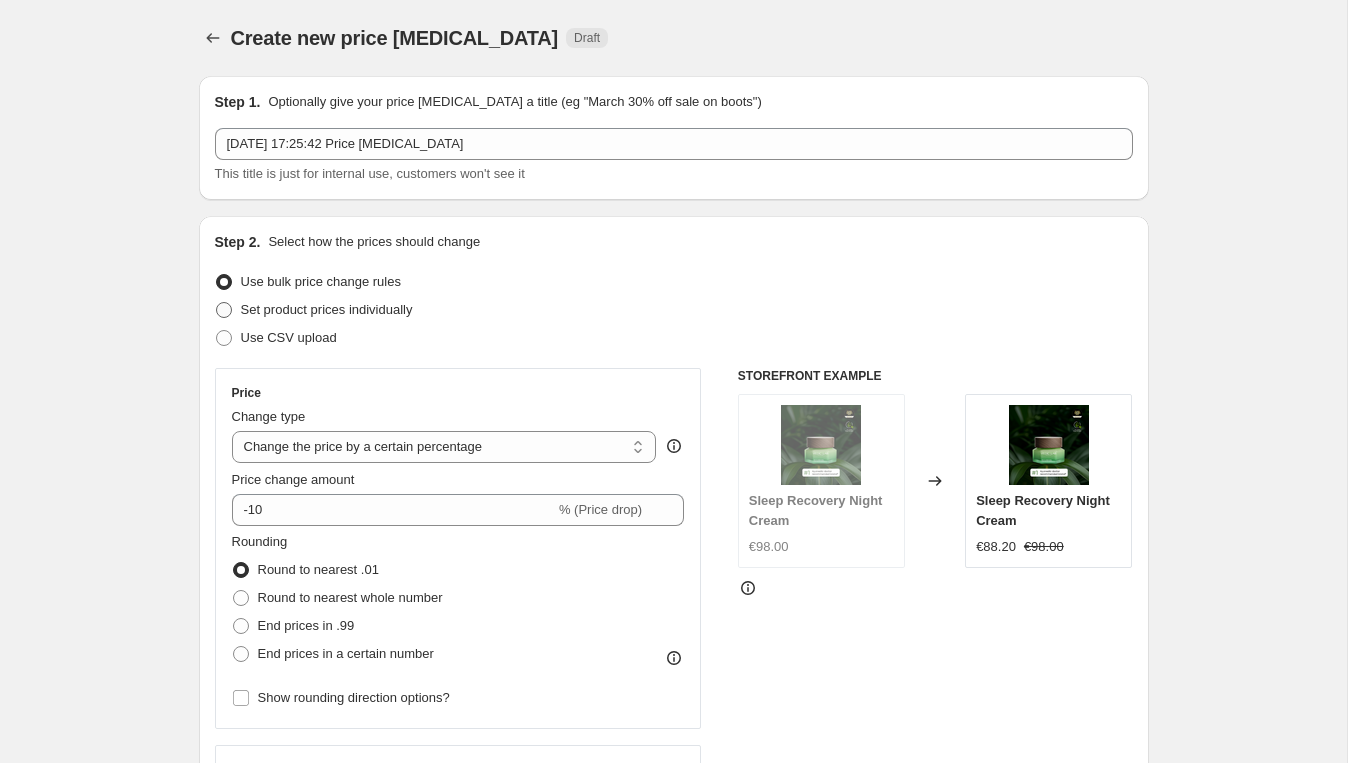 click on "Set product prices individually" at bounding box center [327, 309] 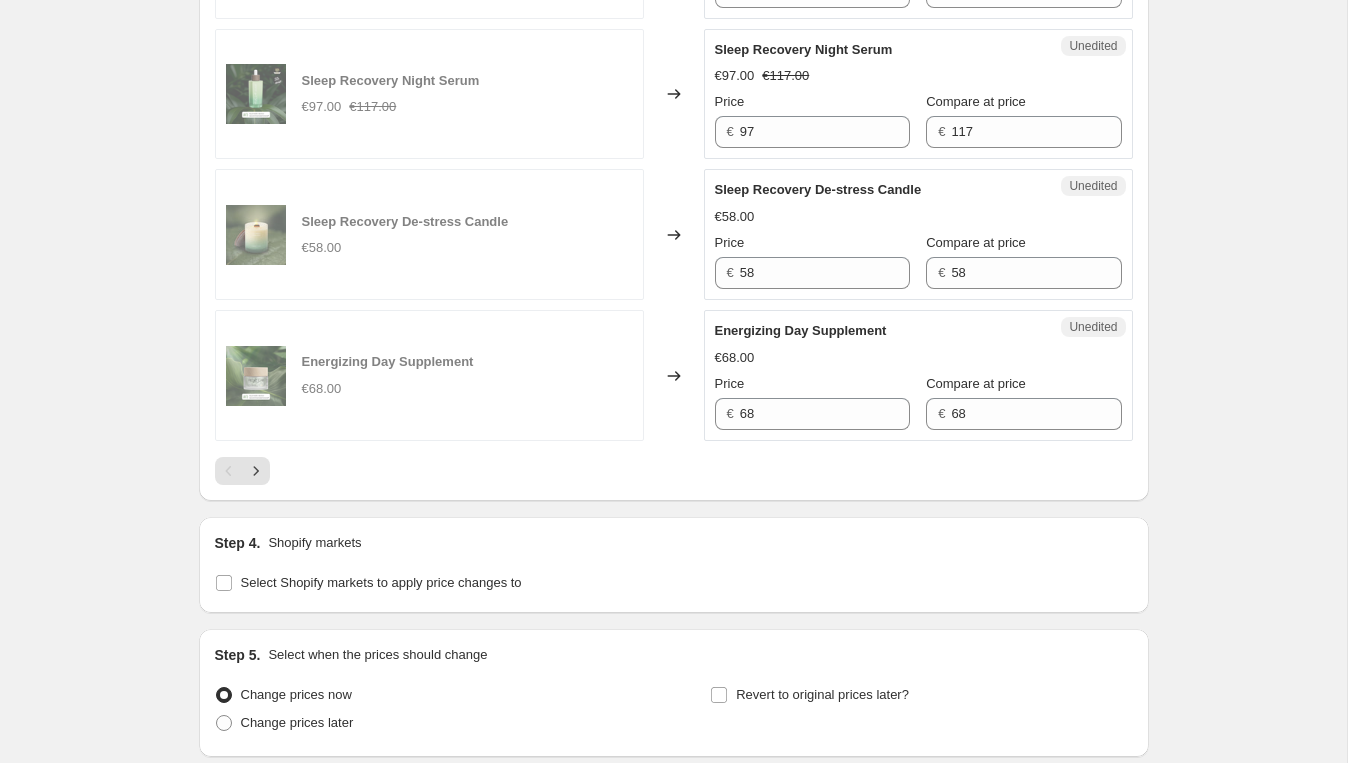 scroll, scrollTop: 3258, scrollLeft: 0, axis: vertical 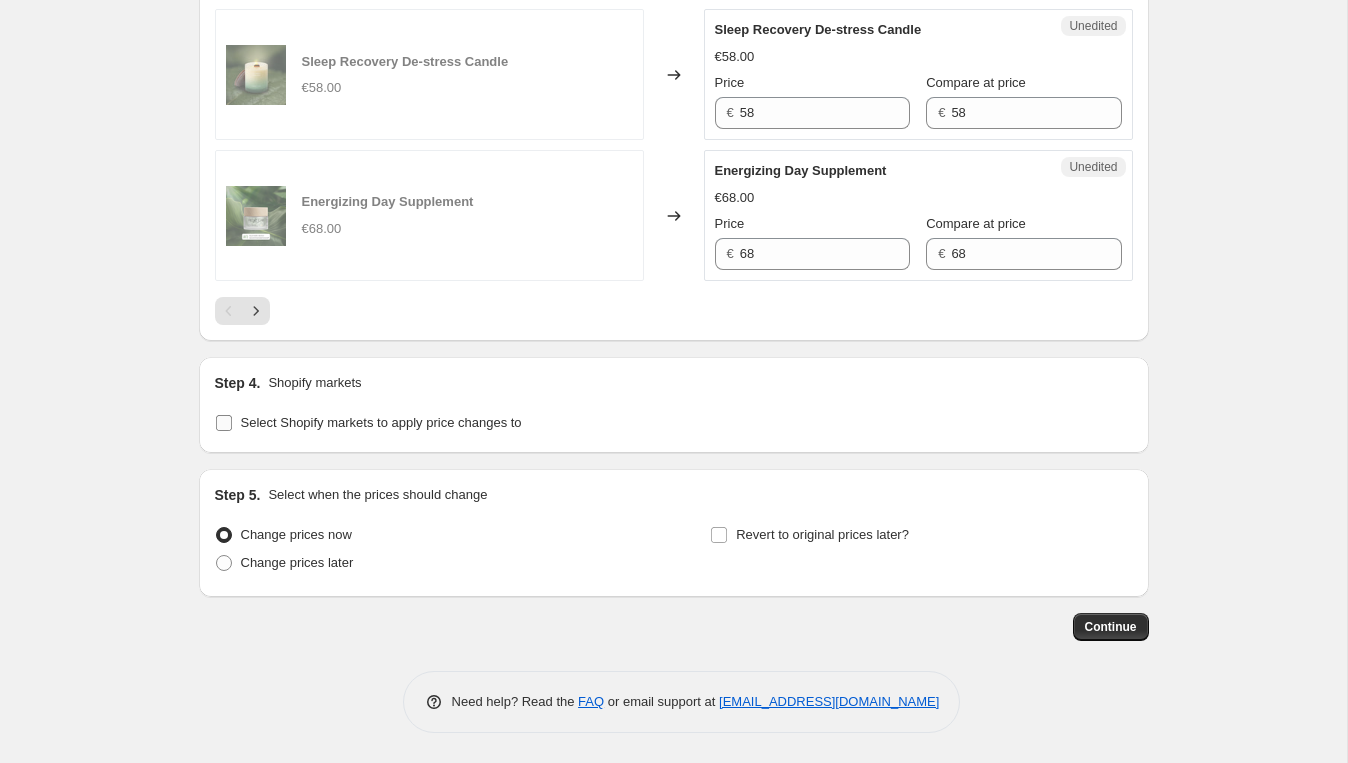 click on "Select Shopify markets to apply price changes to" at bounding box center [224, 423] 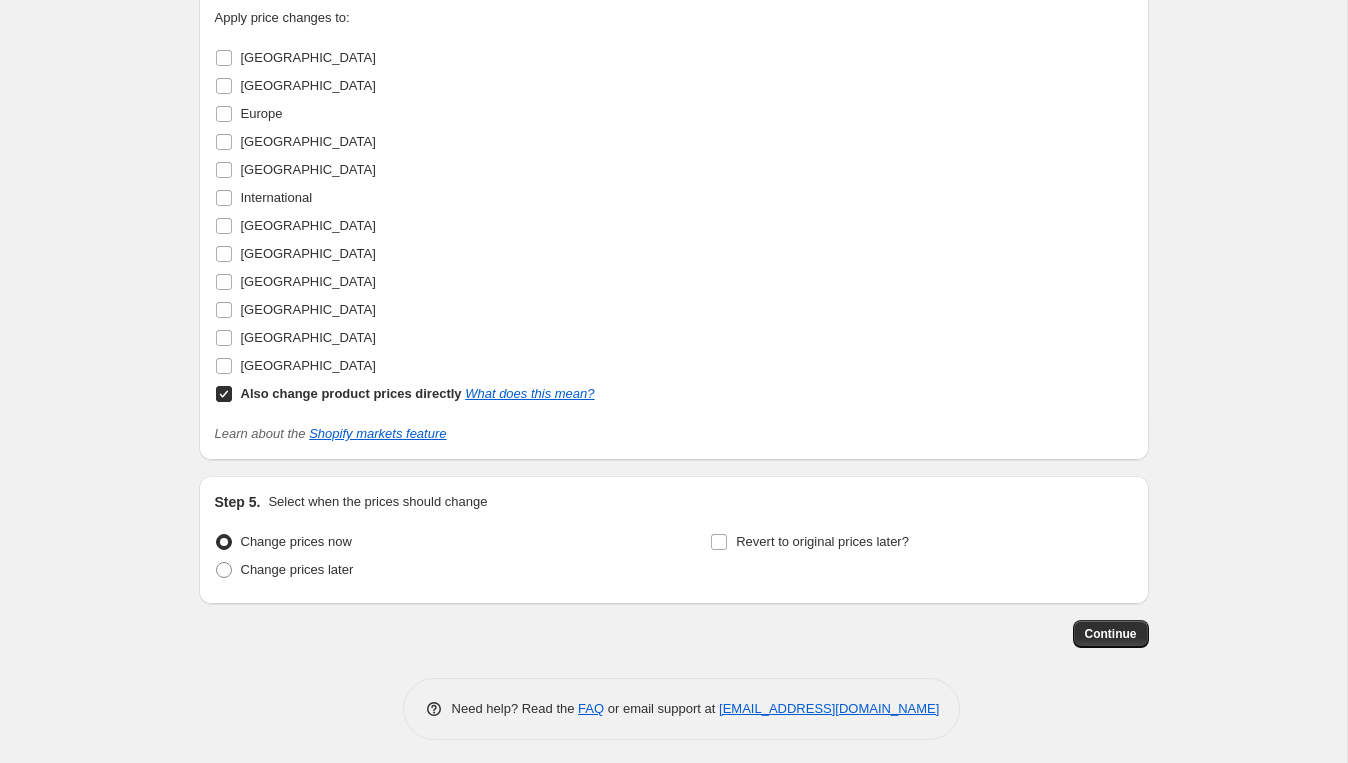 scroll, scrollTop: 3710, scrollLeft: 0, axis: vertical 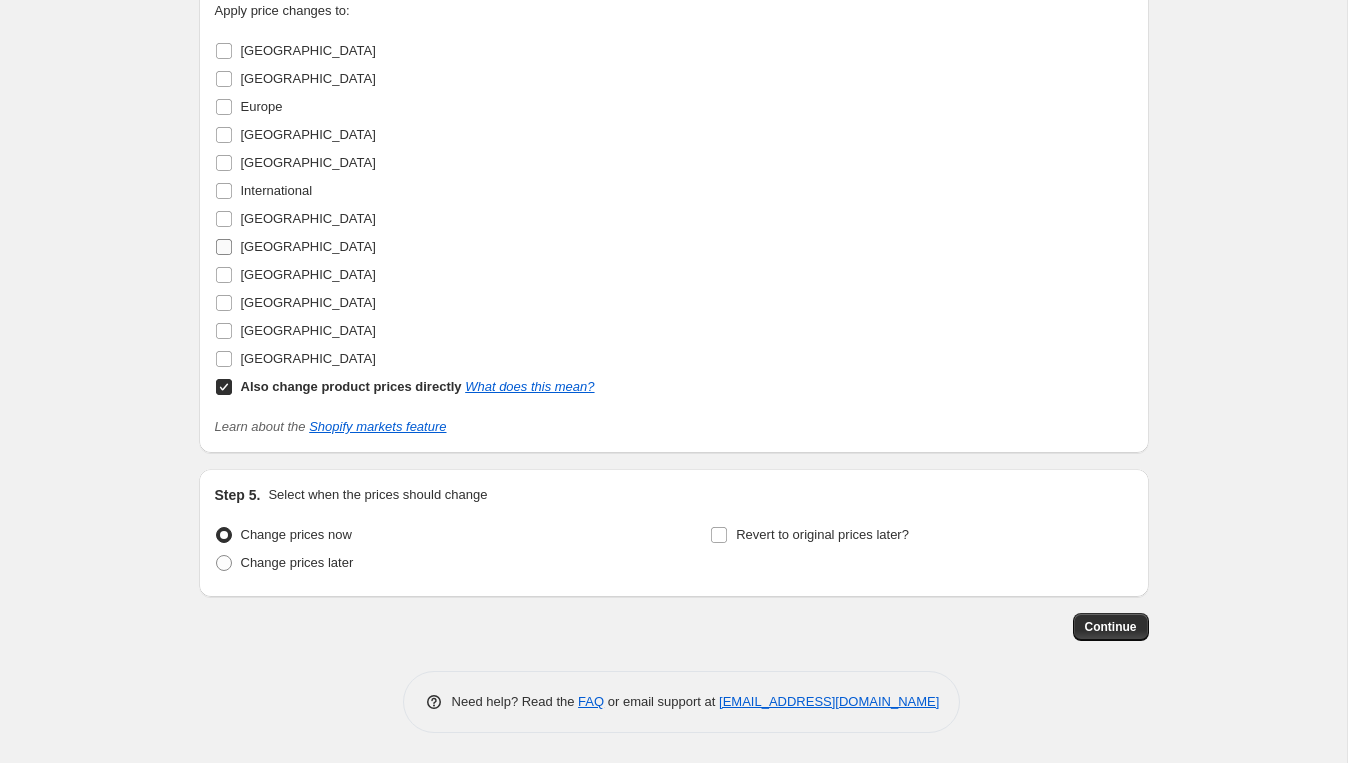 click on "[GEOGRAPHIC_DATA]" at bounding box center (308, 246) 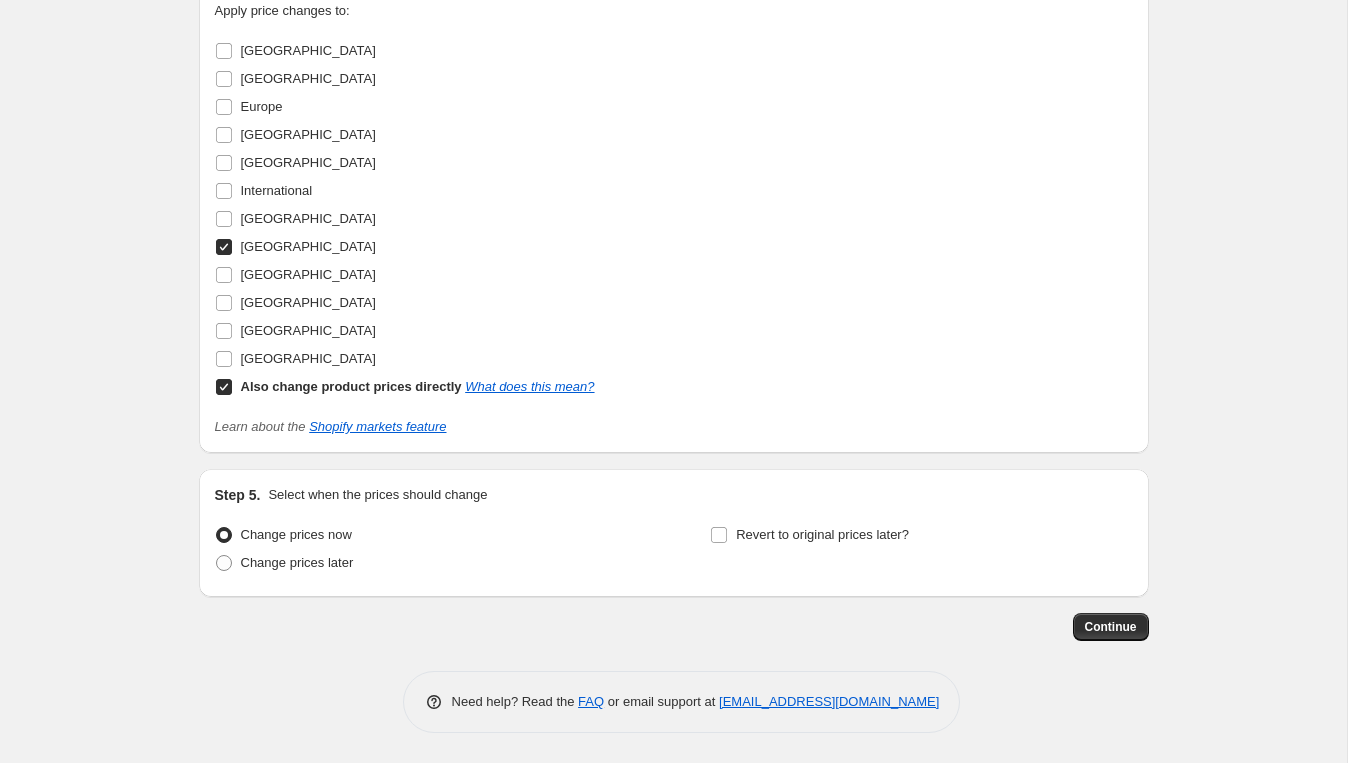 scroll, scrollTop: 3737, scrollLeft: 0, axis: vertical 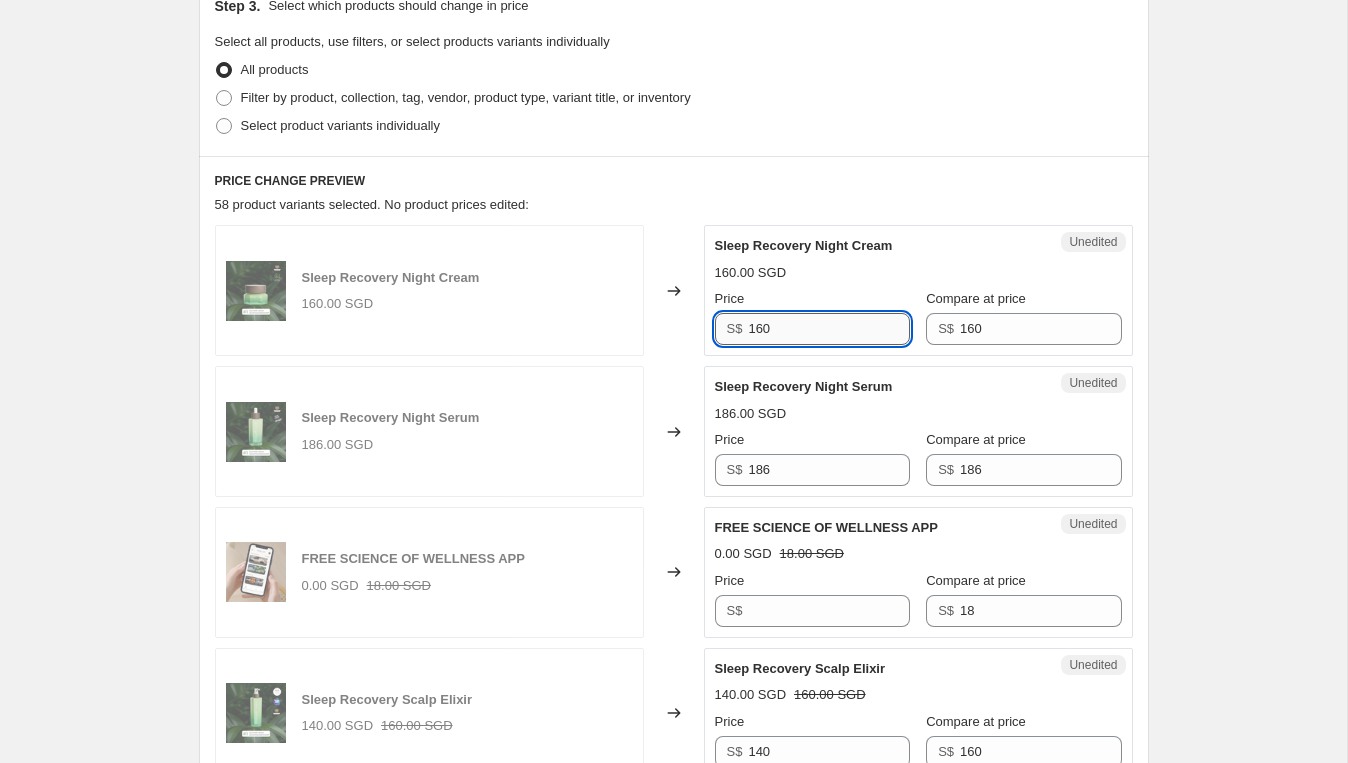 click on "160" at bounding box center [828, 329] 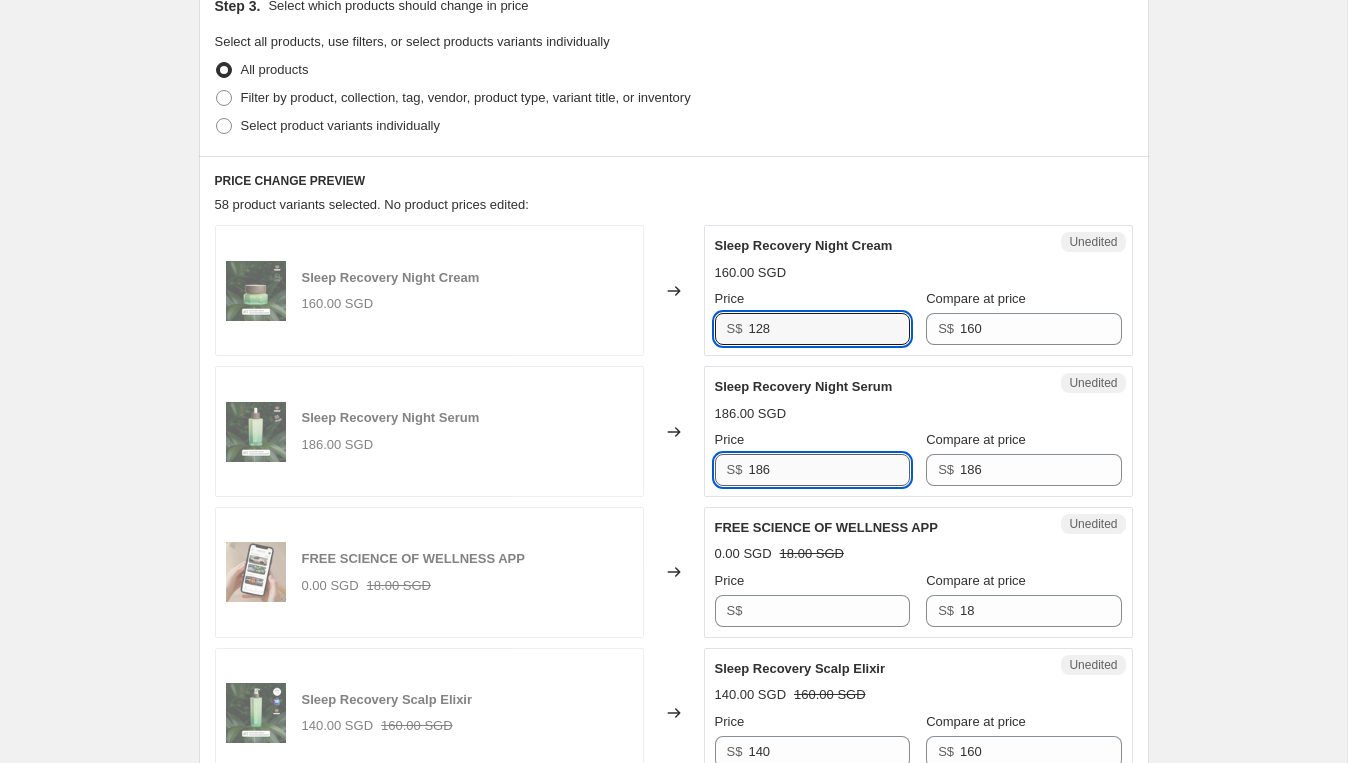 click on "186" at bounding box center (828, 470) 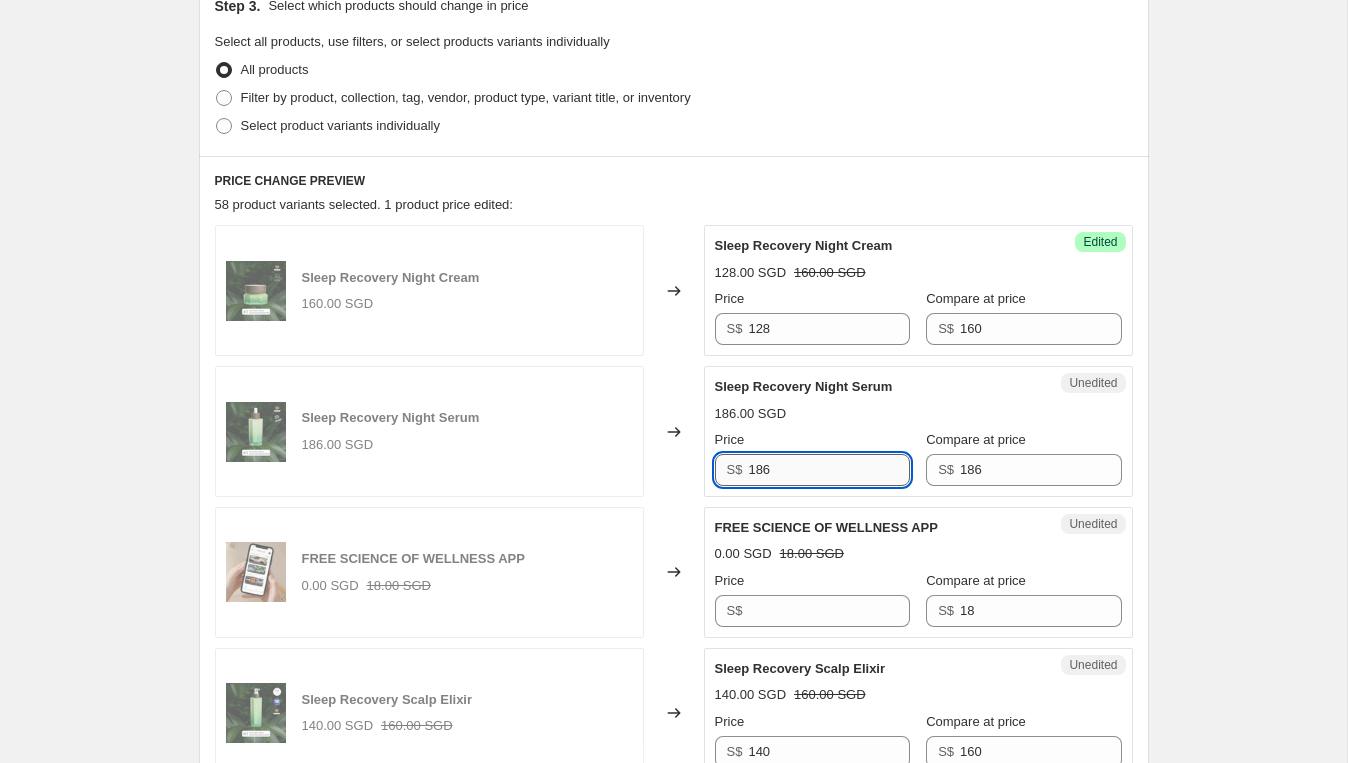 click on "186" at bounding box center (828, 470) 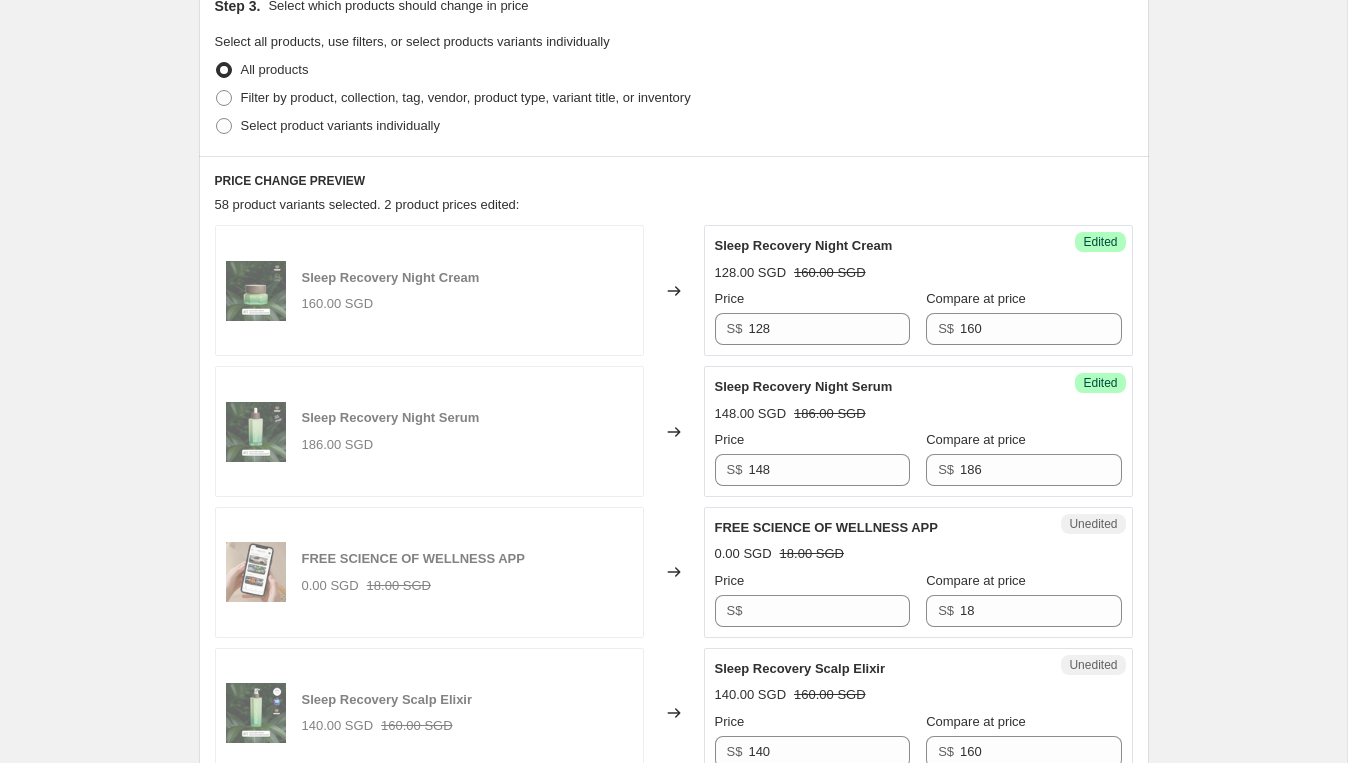 click on "148.00 SGD 186.00 SGD" at bounding box center [918, 414] 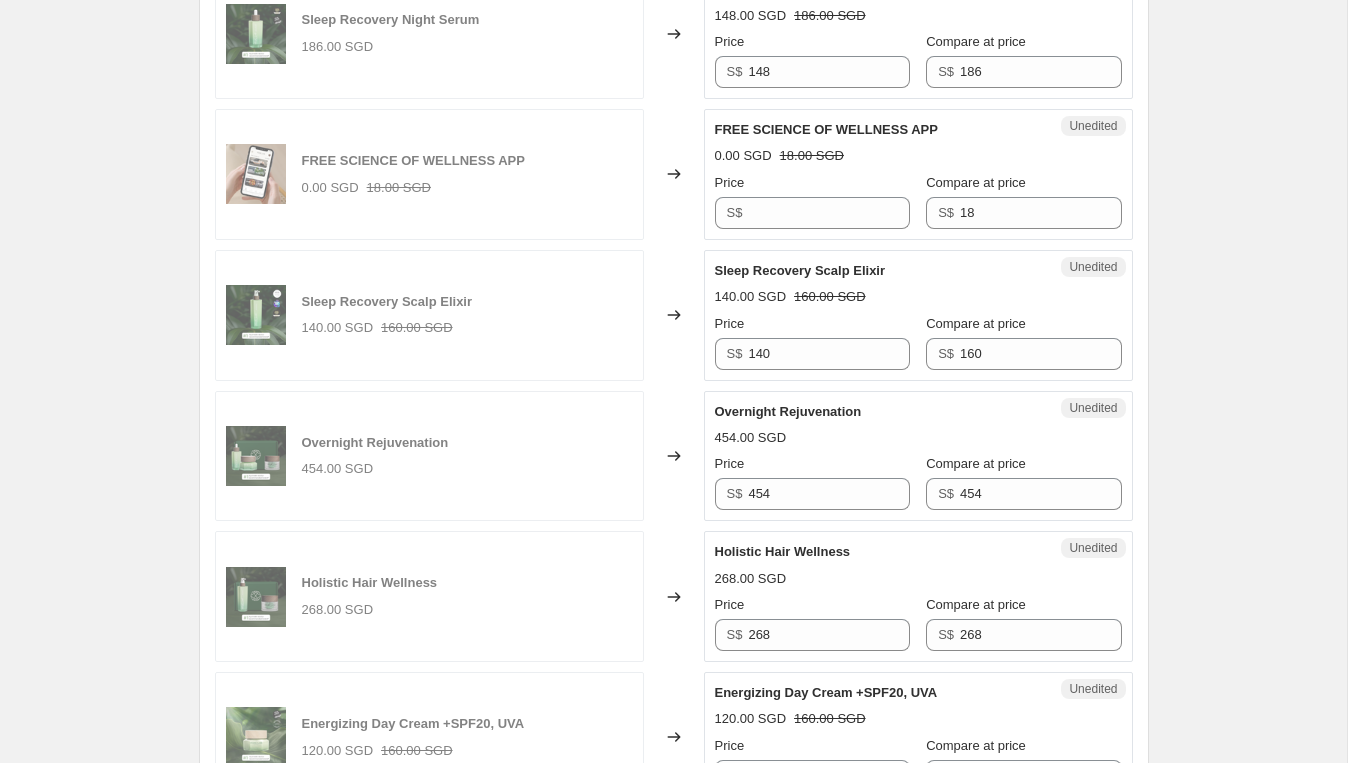 scroll, scrollTop: 848, scrollLeft: 0, axis: vertical 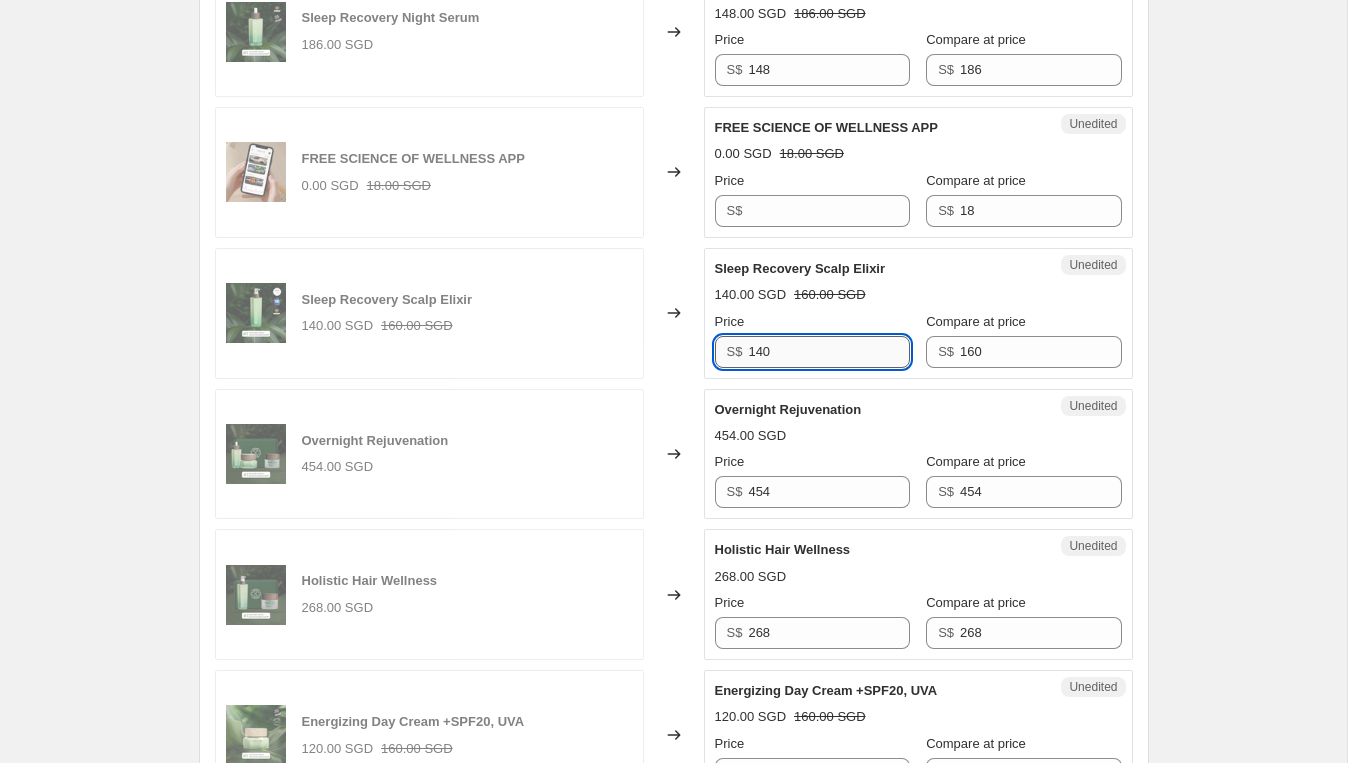 click on "140" at bounding box center (828, 352) 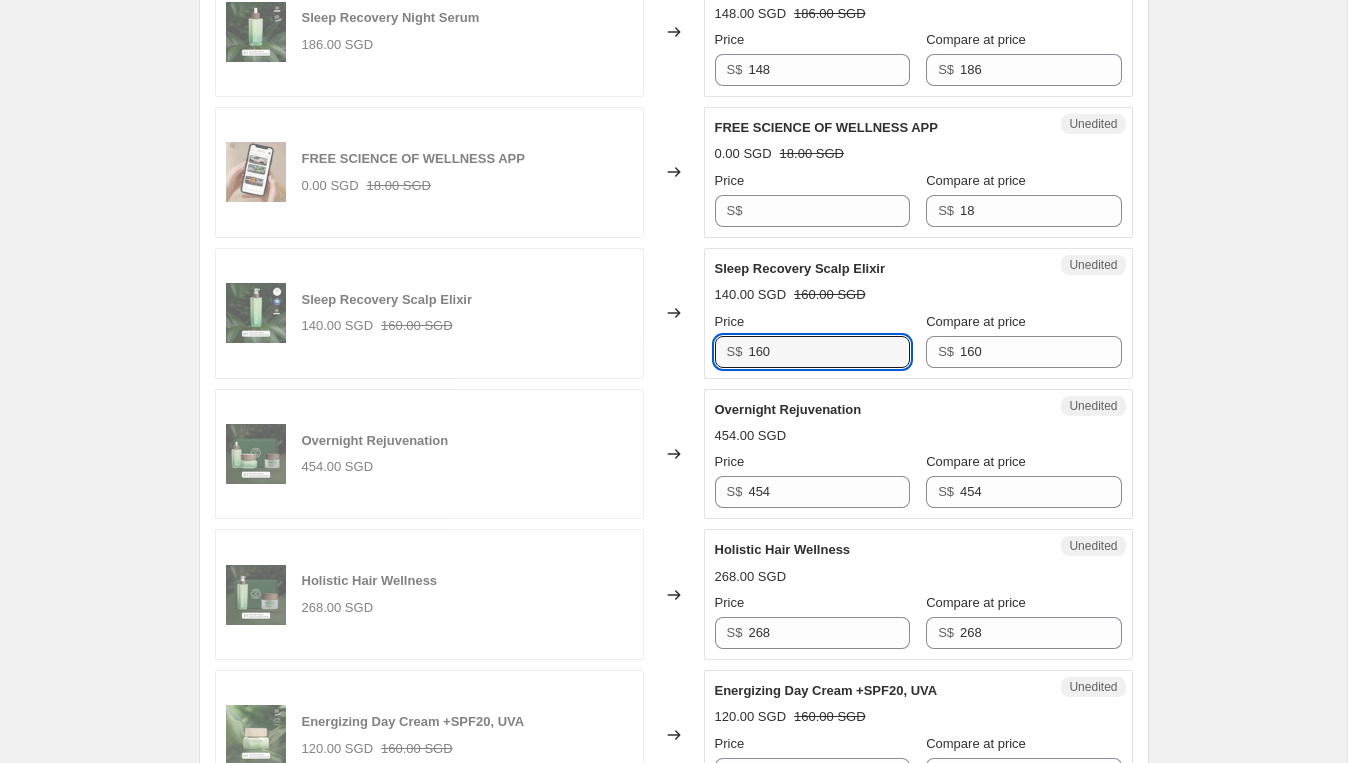 click on "Overnight Rejuvenation" at bounding box center [878, 410] 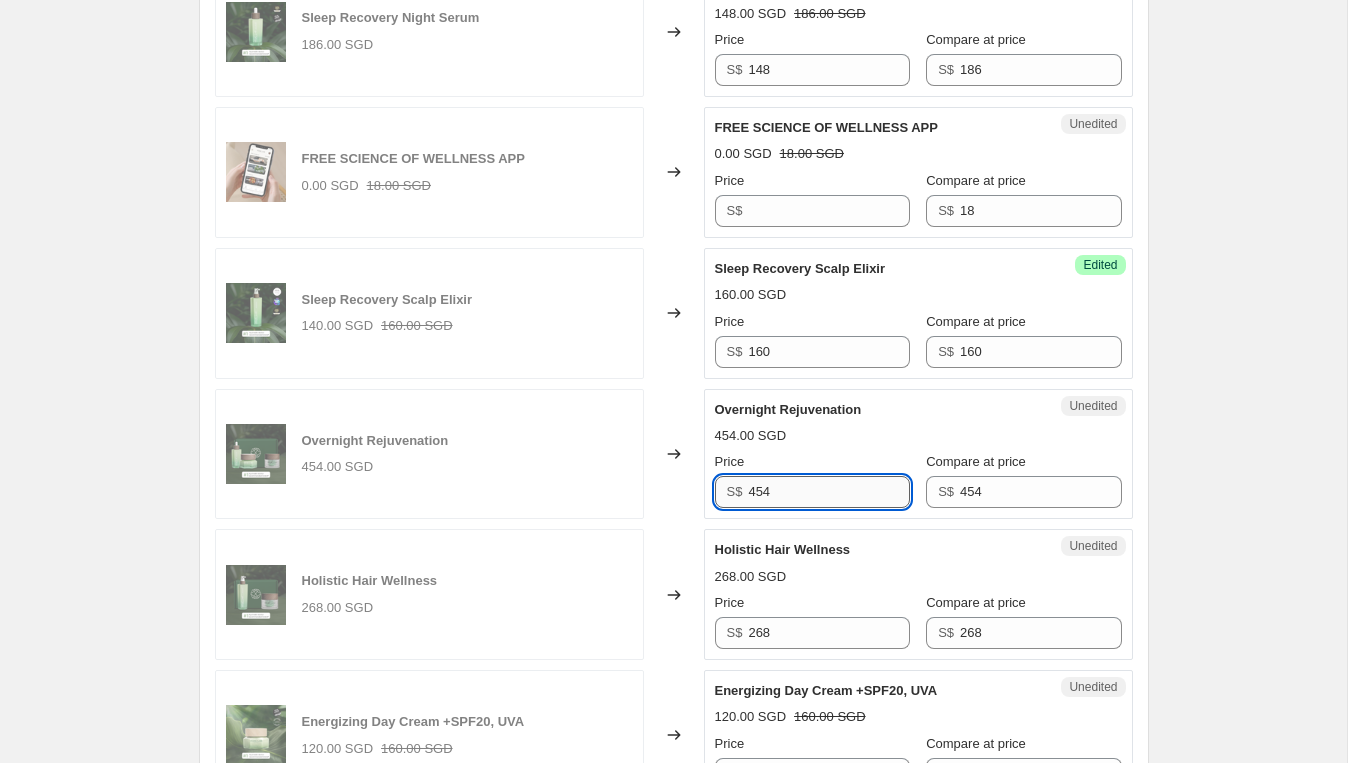 click on "454" at bounding box center (828, 492) 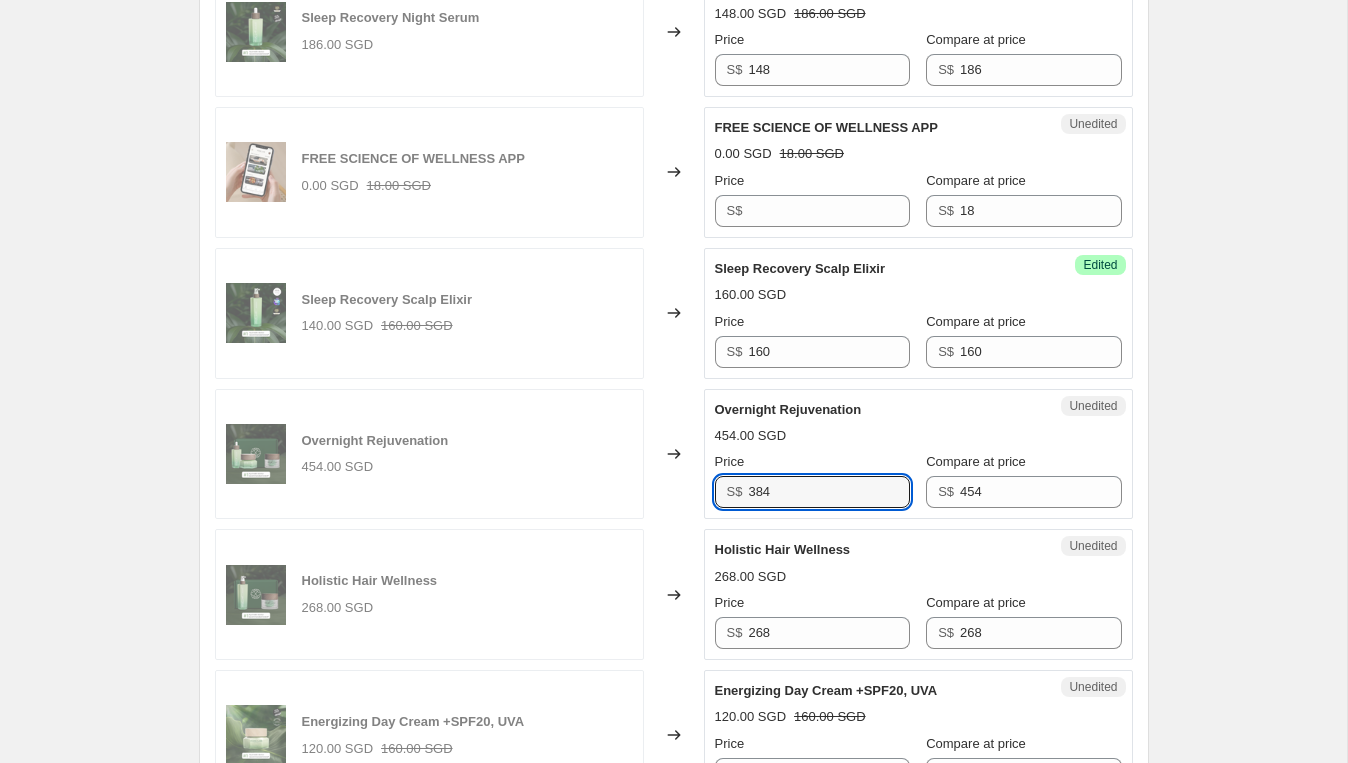 click on "454.00 SGD" at bounding box center (918, 436) 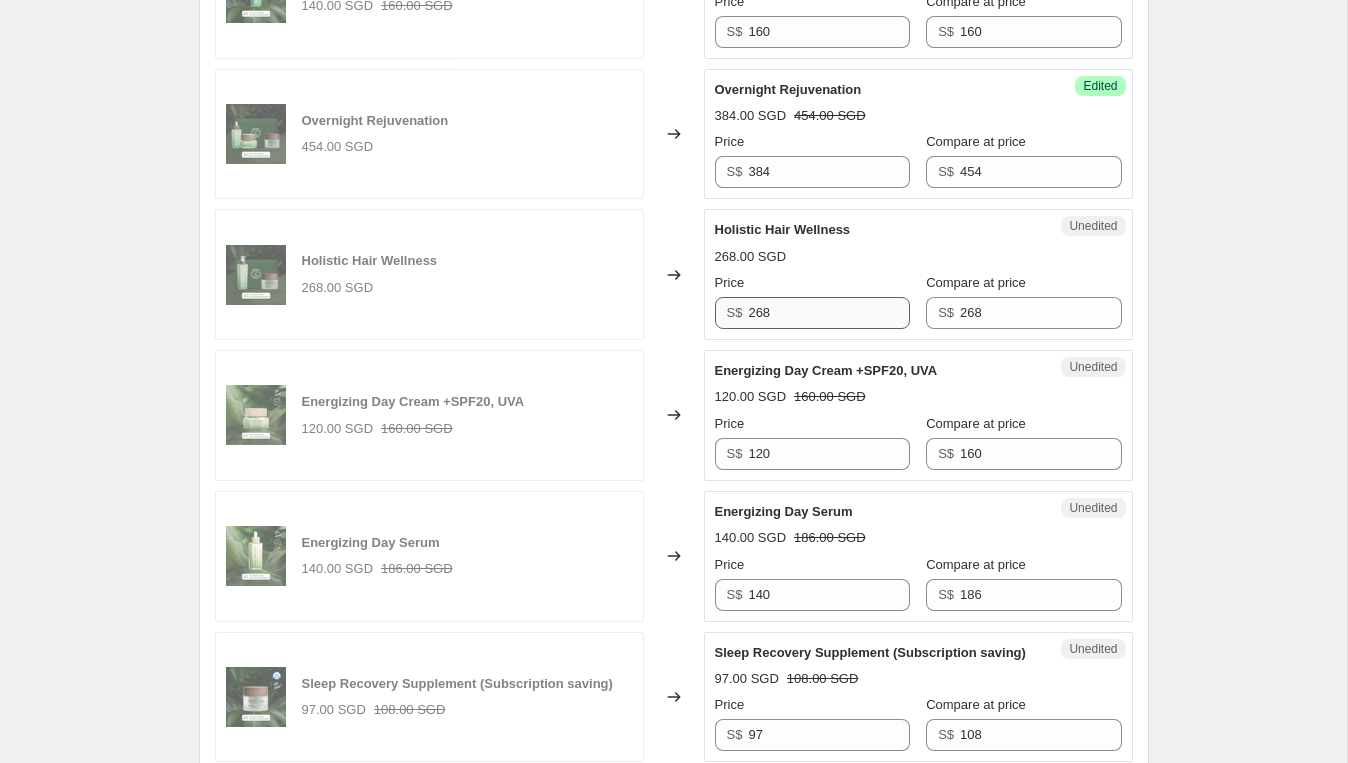 scroll, scrollTop: 1171, scrollLeft: 0, axis: vertical 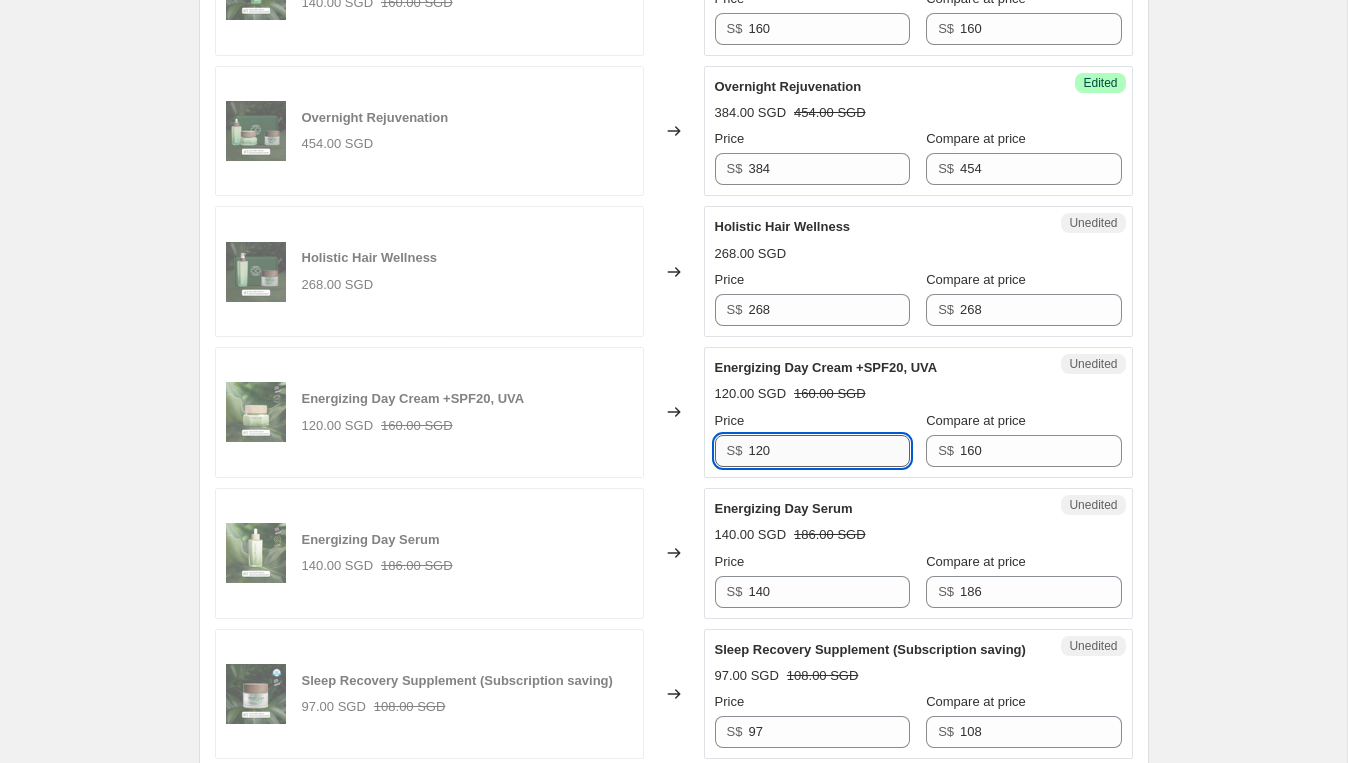 click on "120" at bounding box center [828, 451] 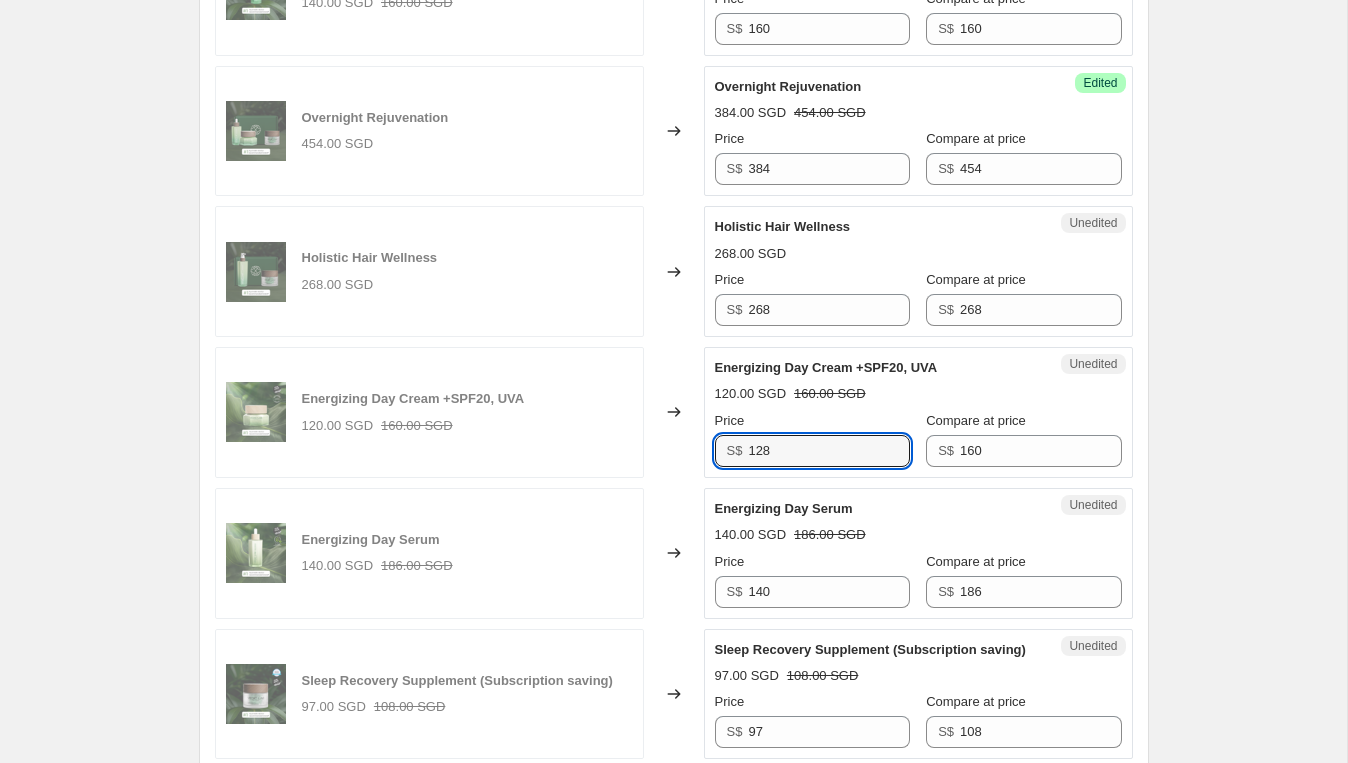 click on "Energizing Day Serum" at bounding box center (878, 509) 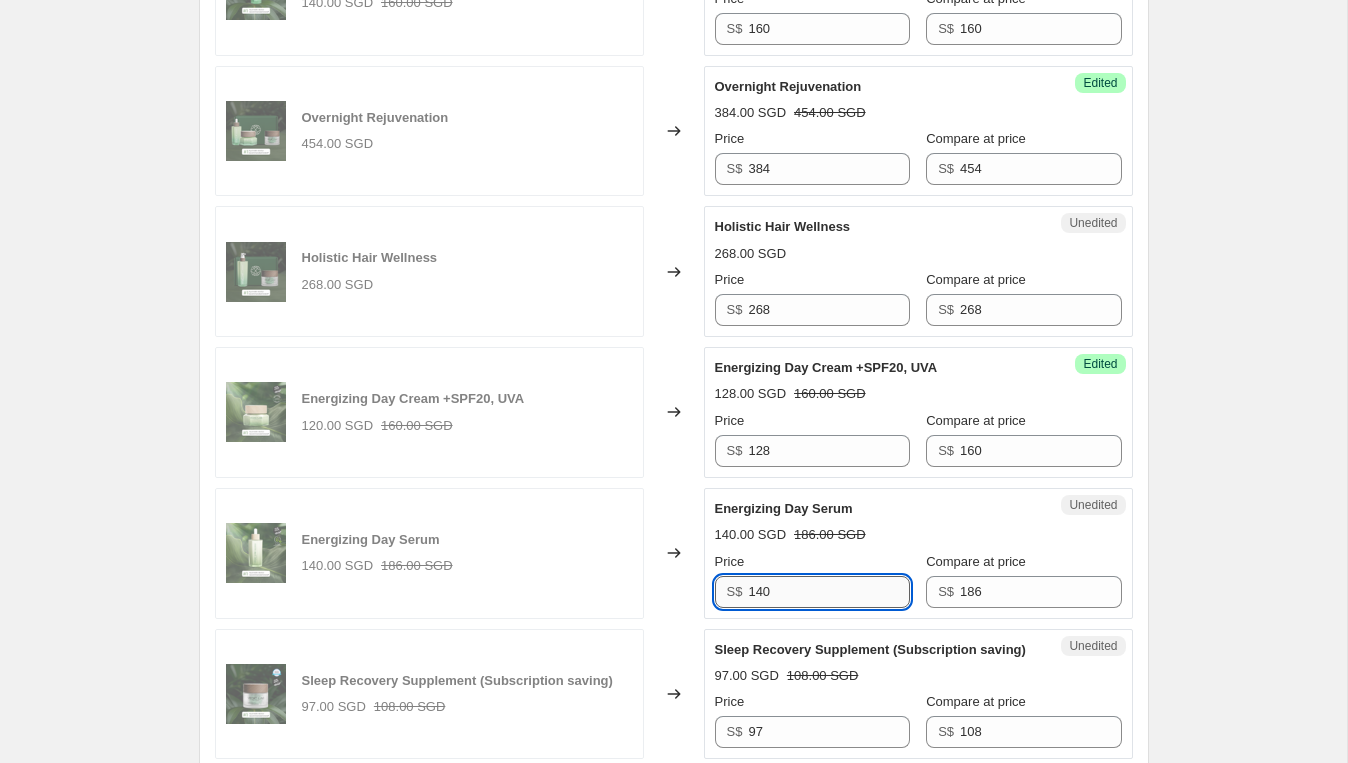 click on "140" at bounding box center [828, 592] 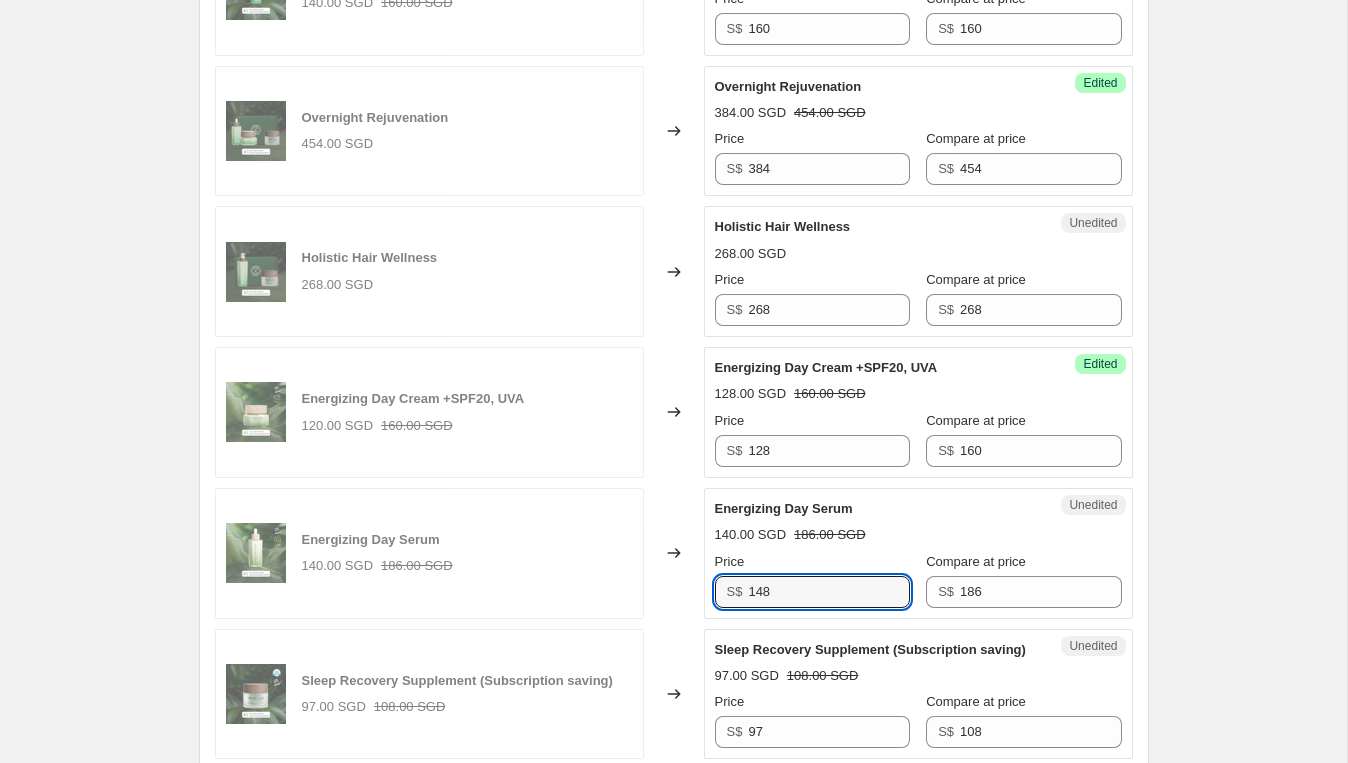 click on "140.00 SGD 186.00 SGD" at bounding box center [918, 535] 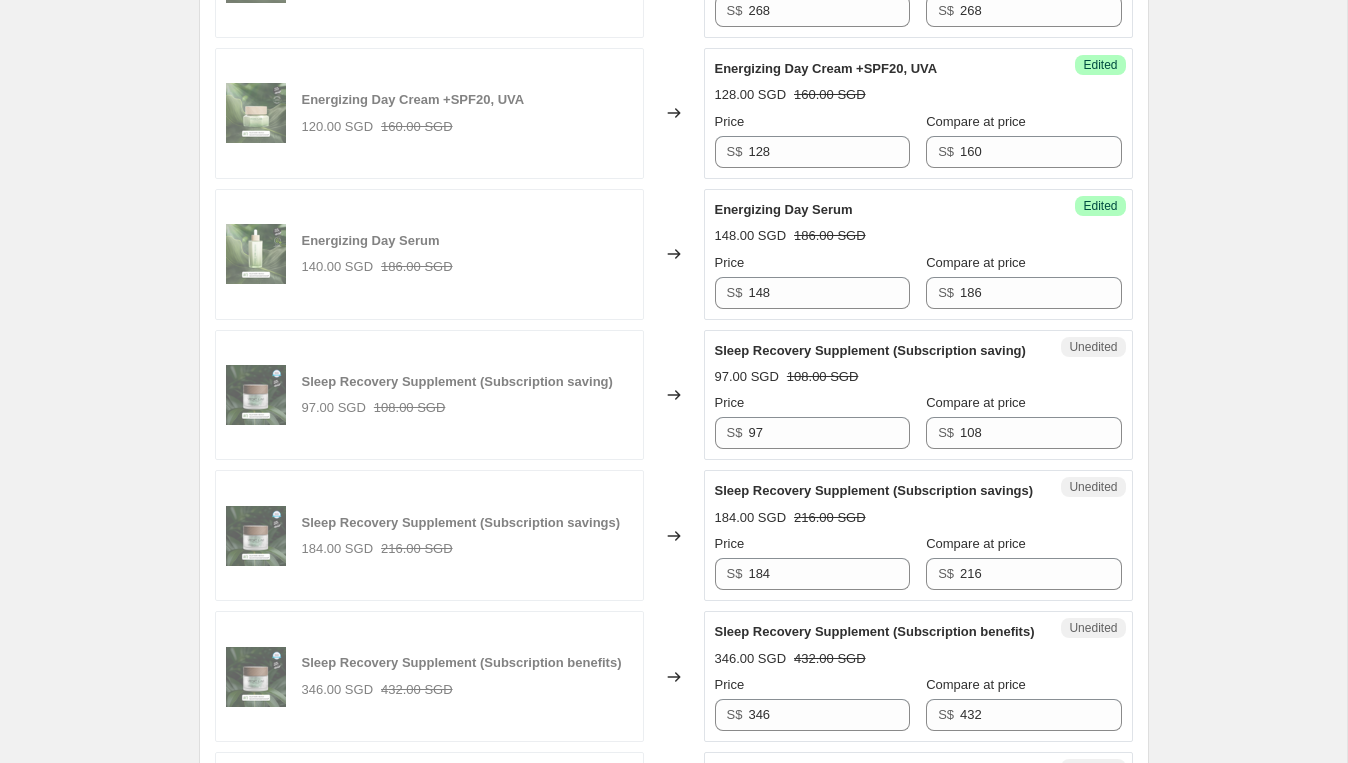 scroll, scrollTop: 1508, scrollLeft: 0, axis: vertical 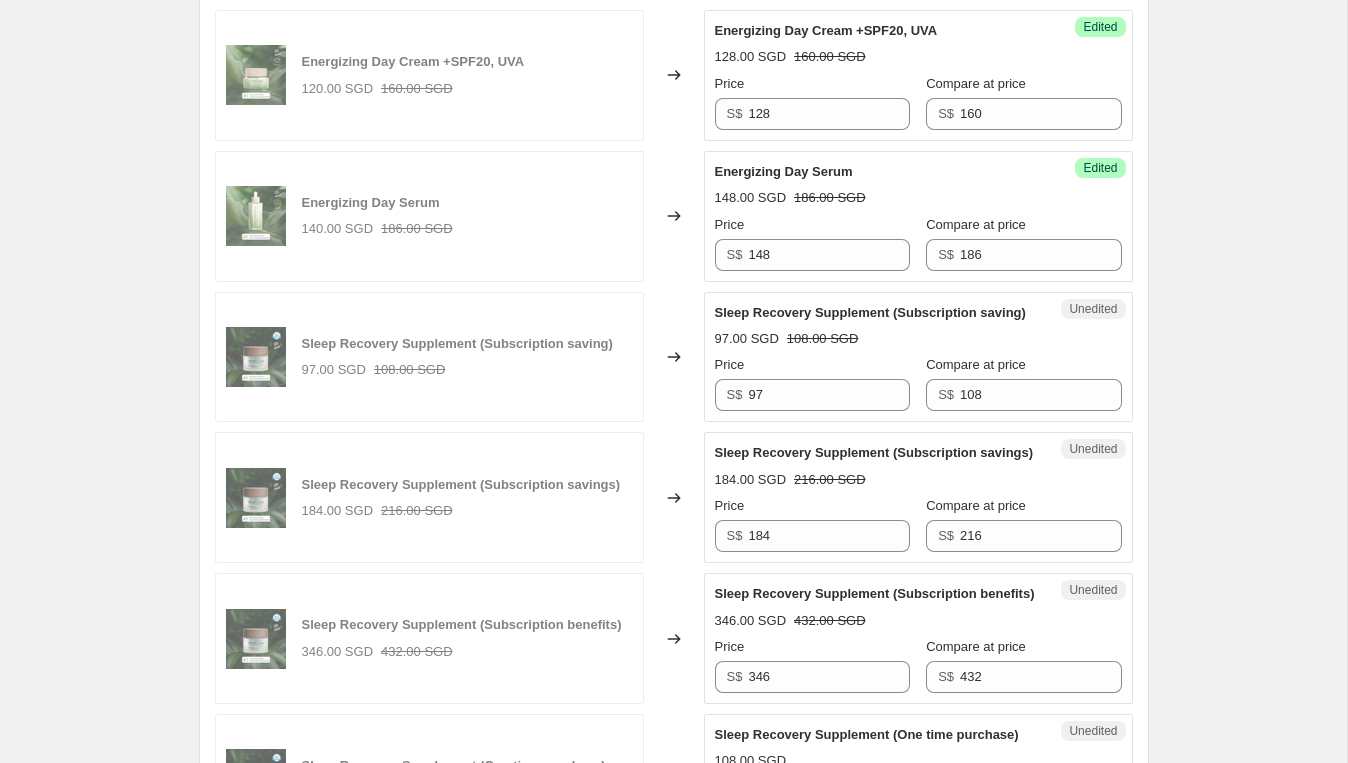 click on "97.00 SGD 108.00 SGD" at bounding box center [918, 339] 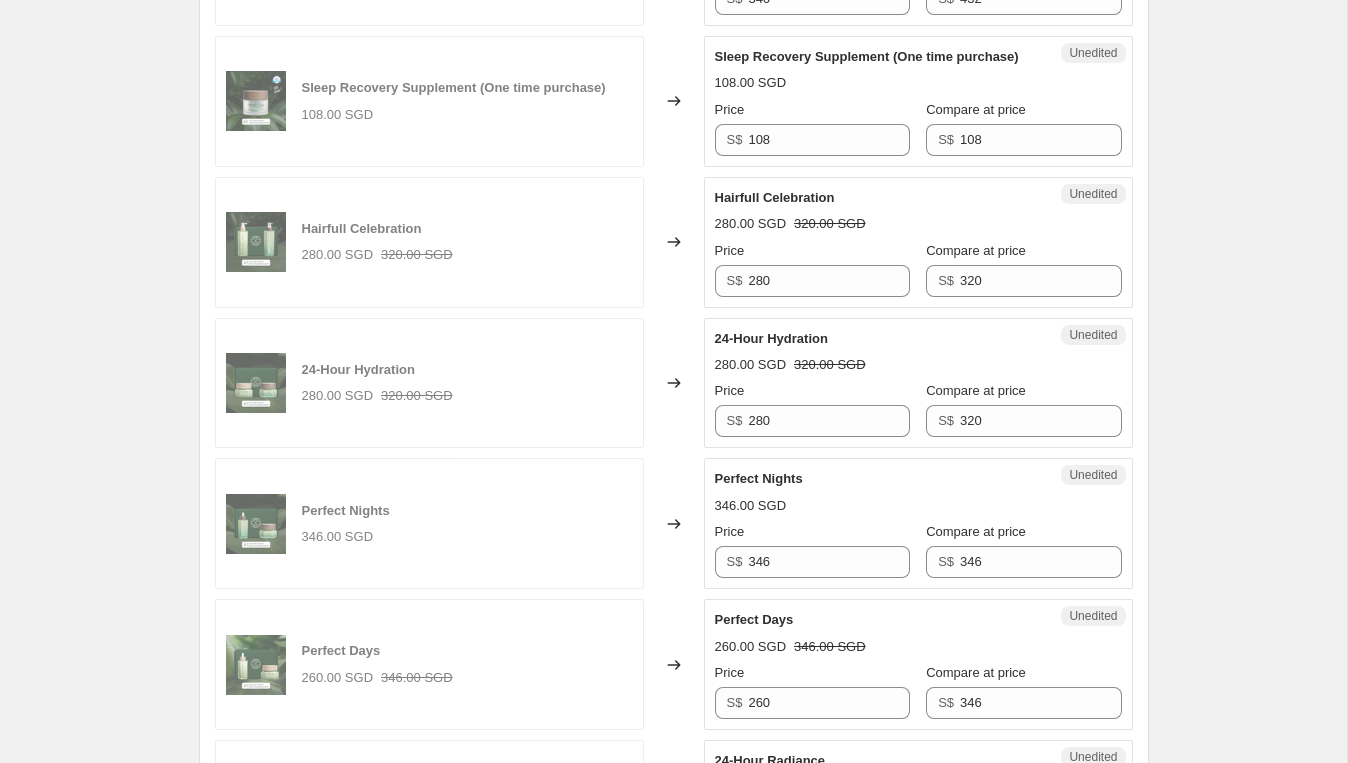 scroll, scrollTop: 2188, scrollLeft: 0, axis: vertical 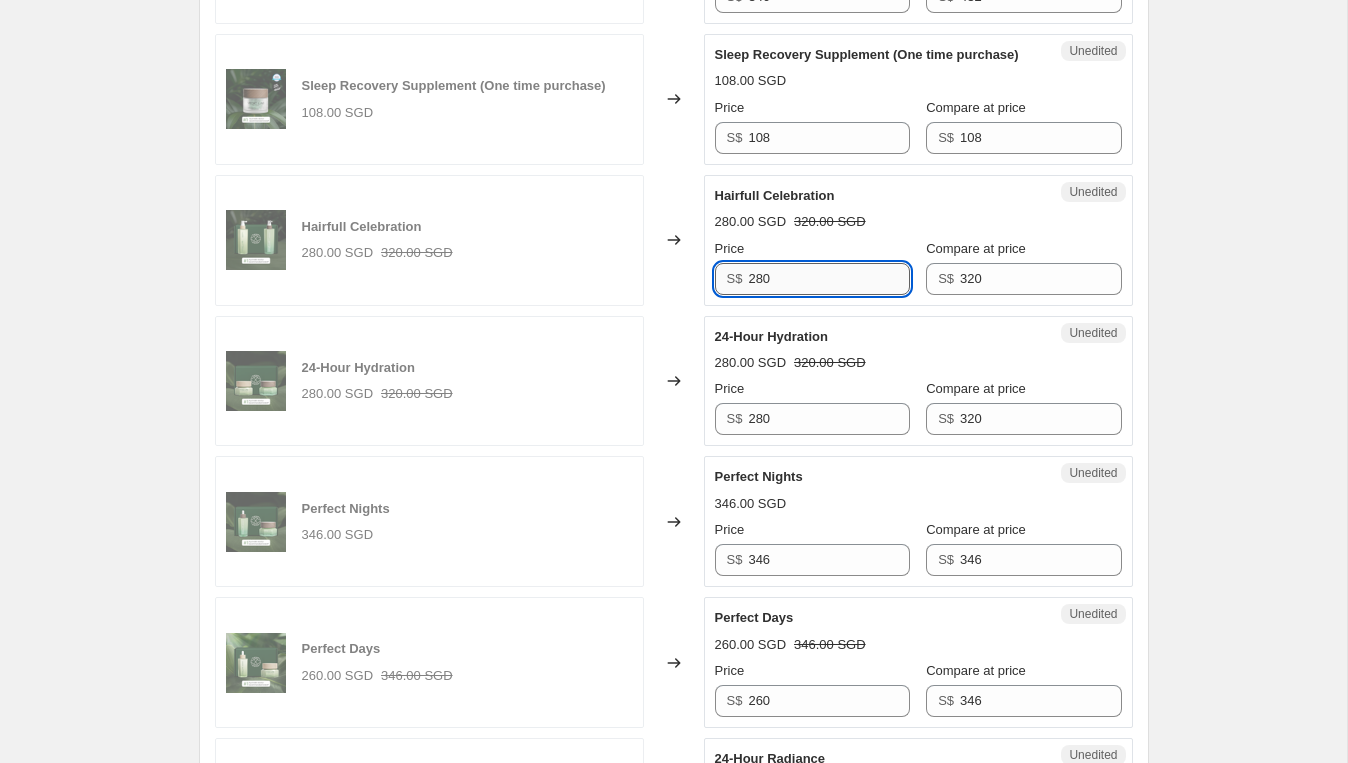 click on "280" at bounding box center [828, 279] 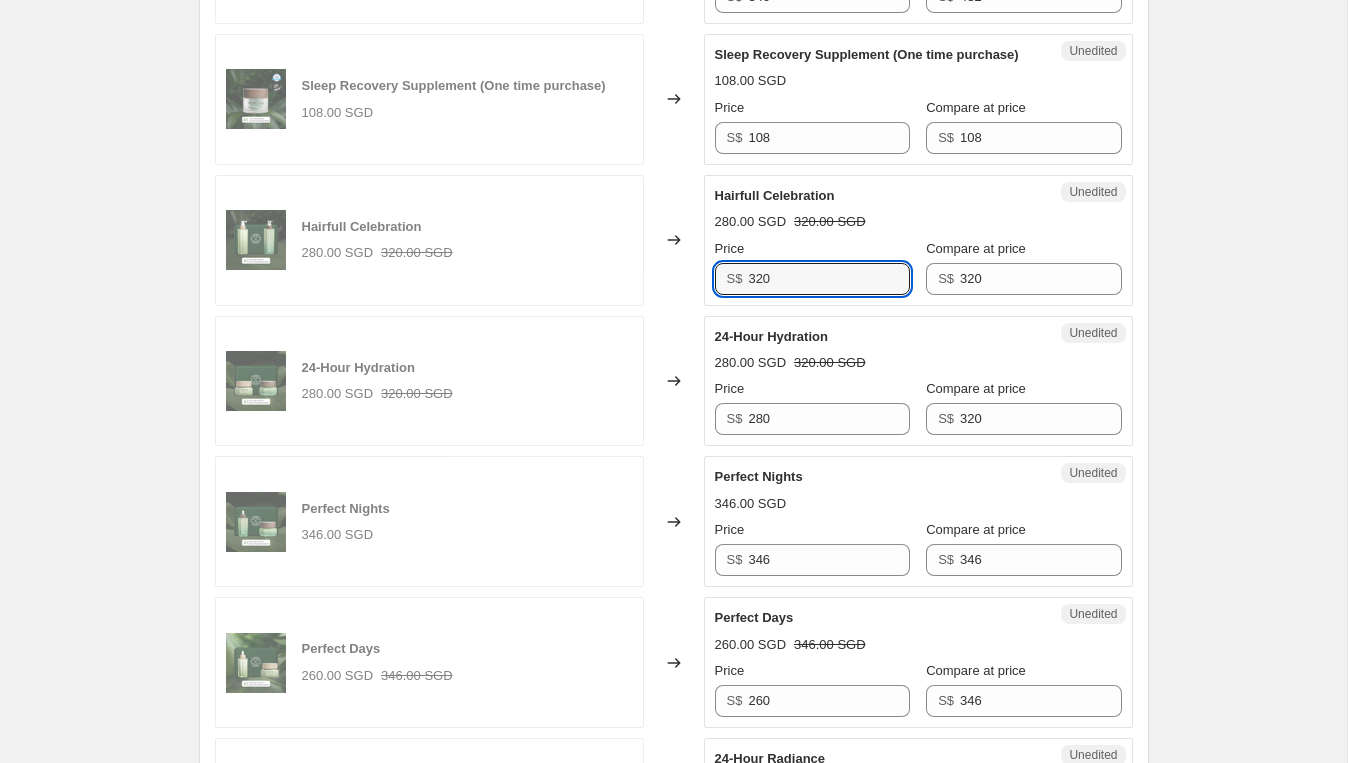 click on "Hairfull Celebration" at bounding box center (878, 196) 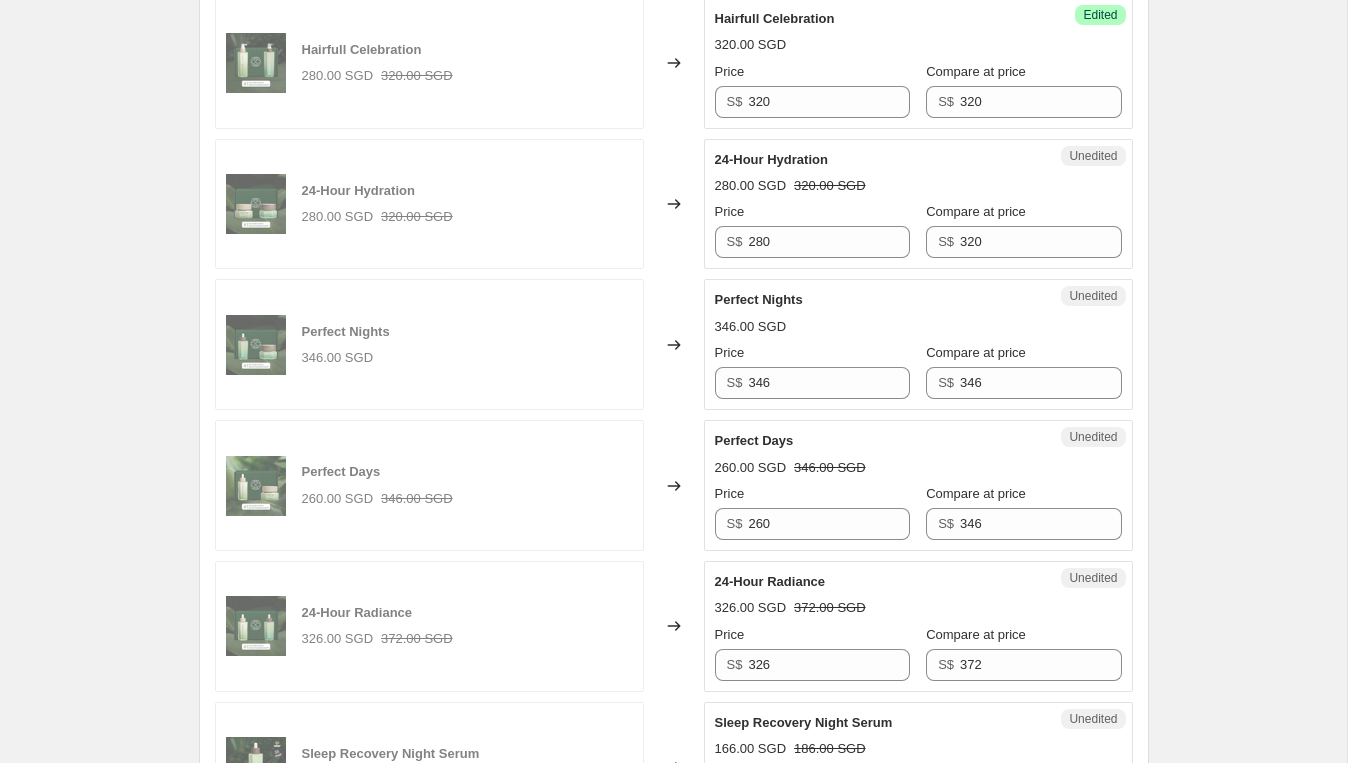 scroll, scrollTop: 2394, scrollLeft: 0, axis: vertical 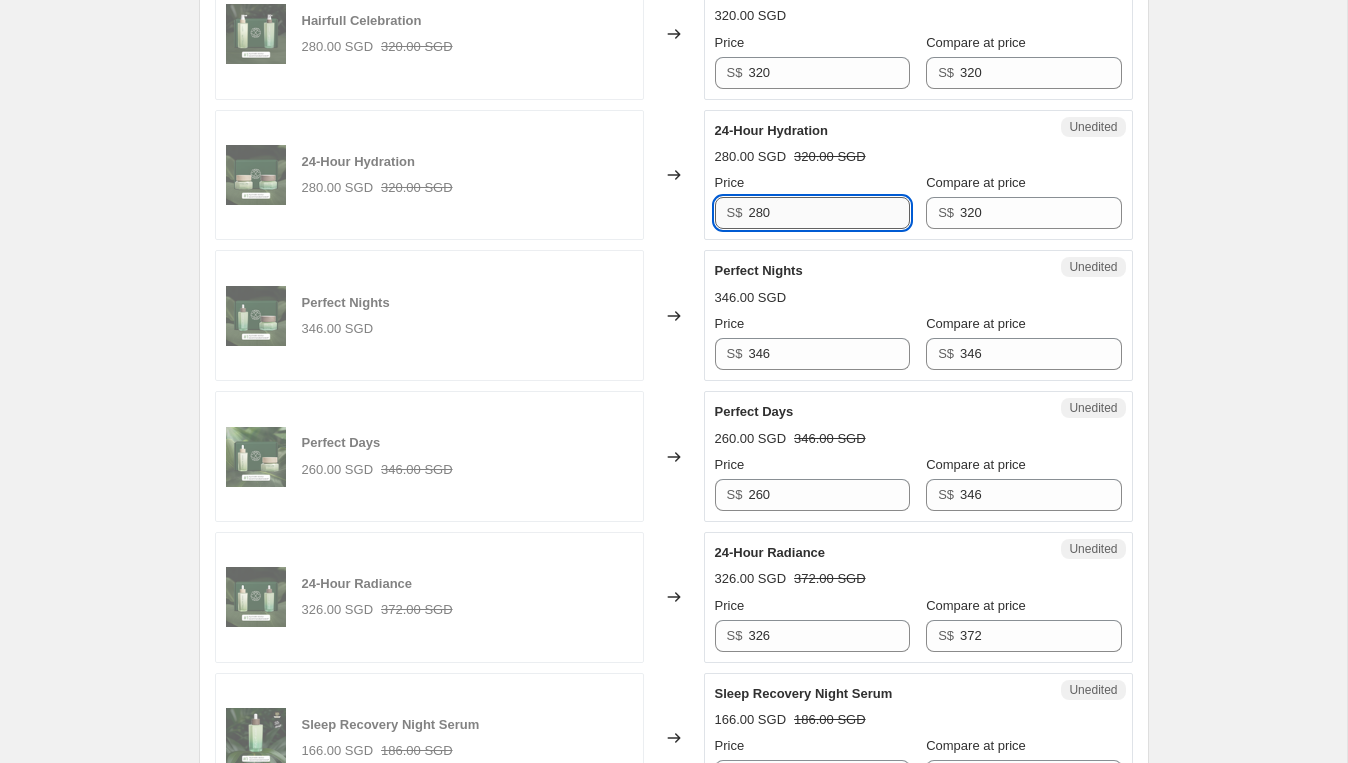 click on "280" at bounding box center (828, 213) 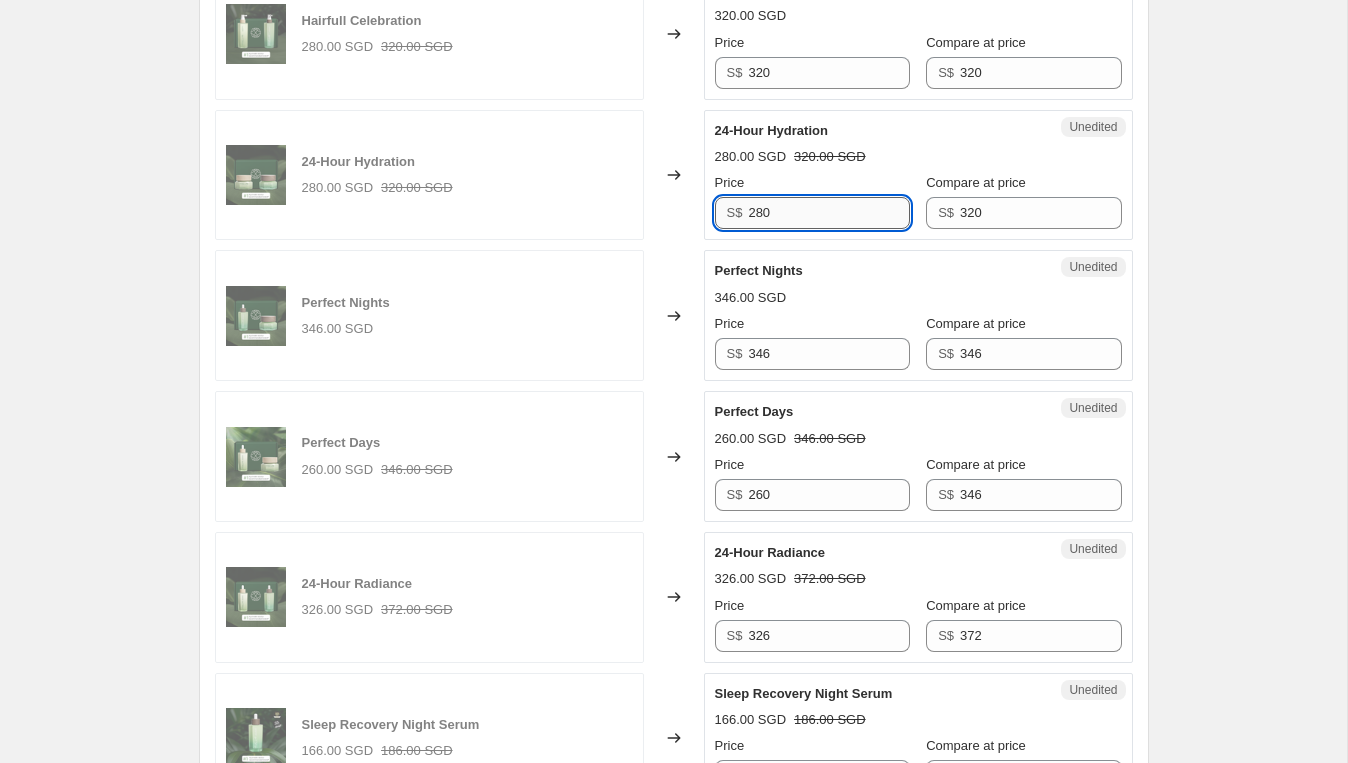 click on "280" at bounding box center [828, 213] 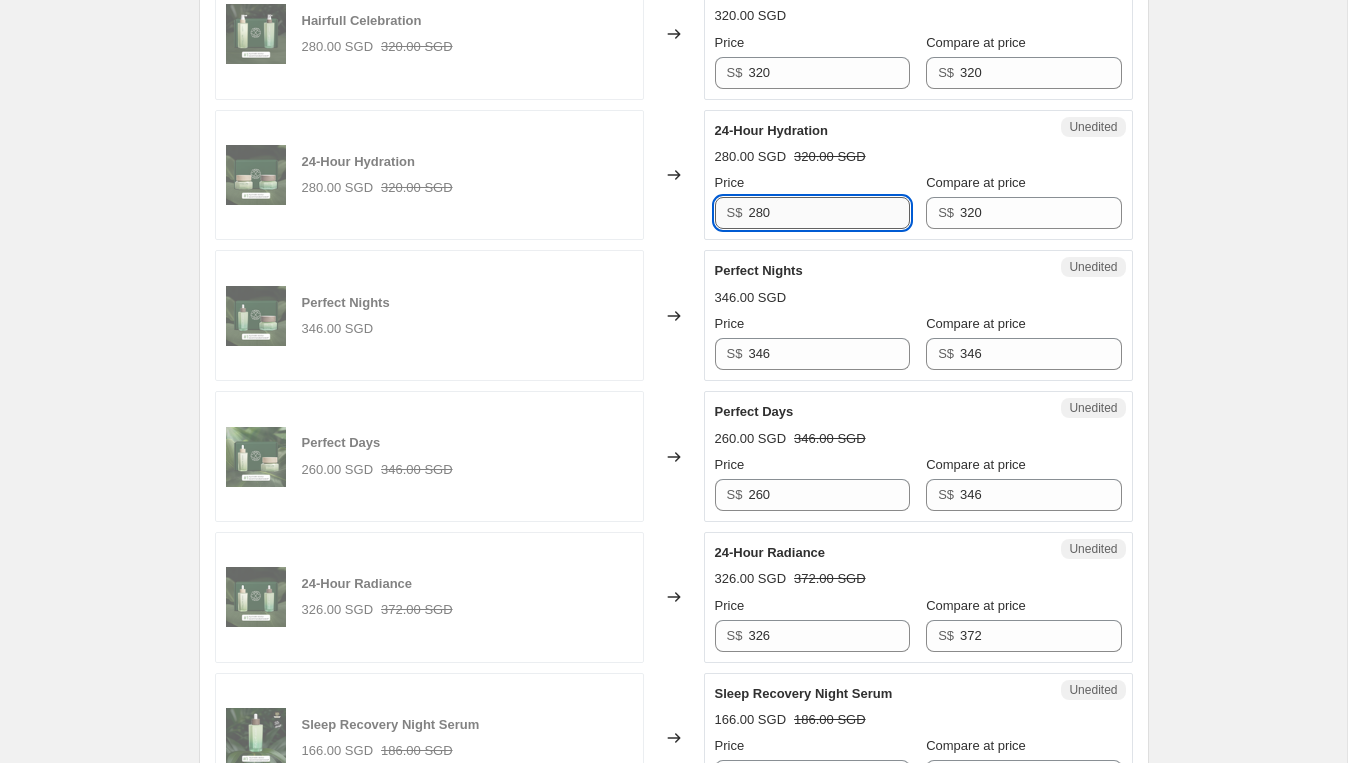 click on "280" at bounding box center [828, 213] 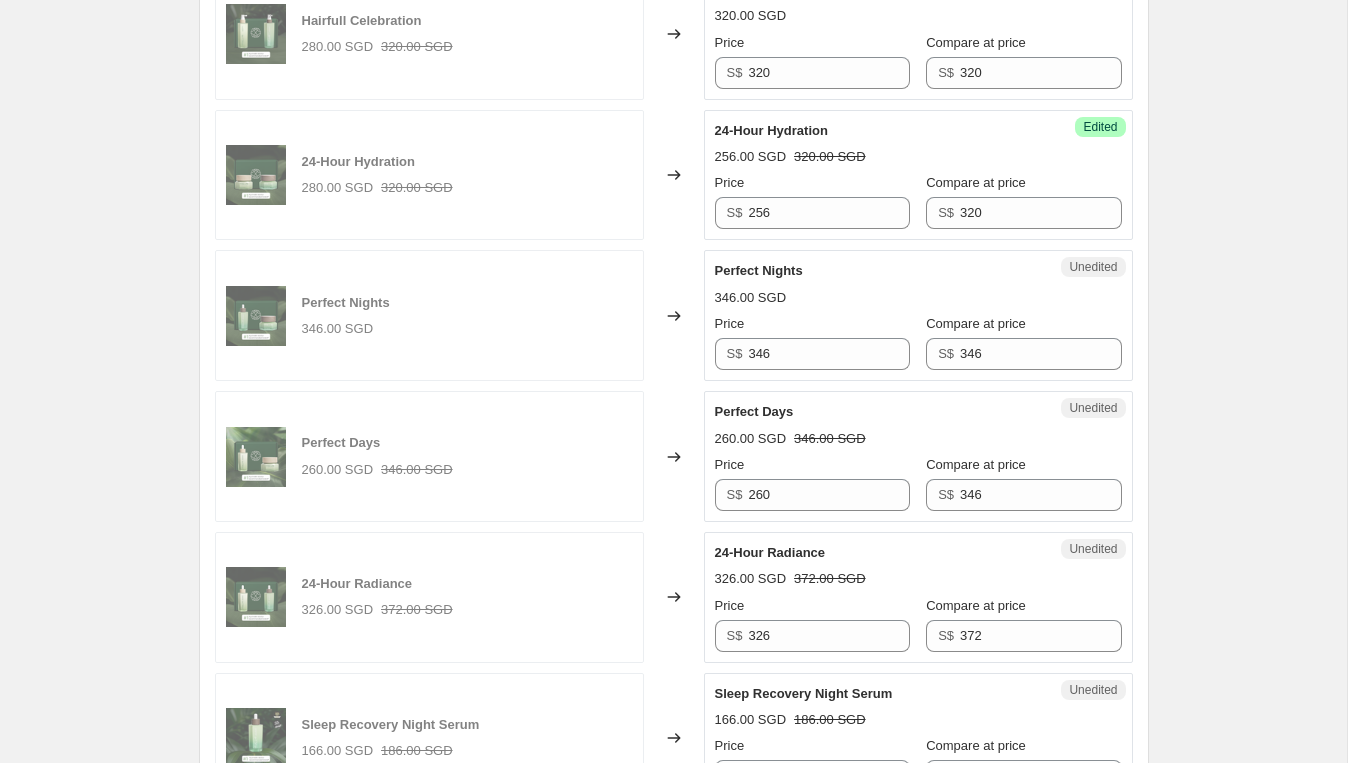 click on "Perfect Nights 346.00 SGD Price S$ 346 Compare at price S$ 346" at bounding box center [918, 315] 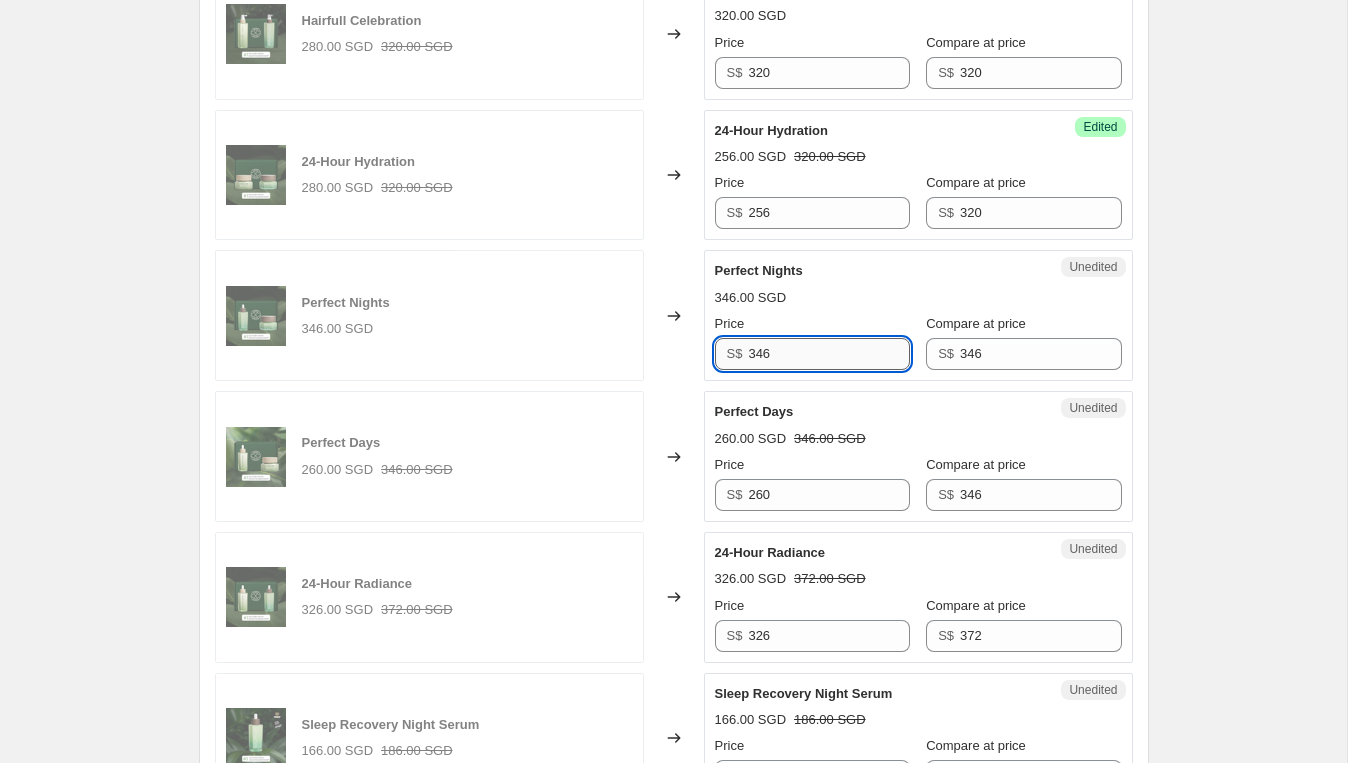 click on "346" at bounding box center [828, 354] 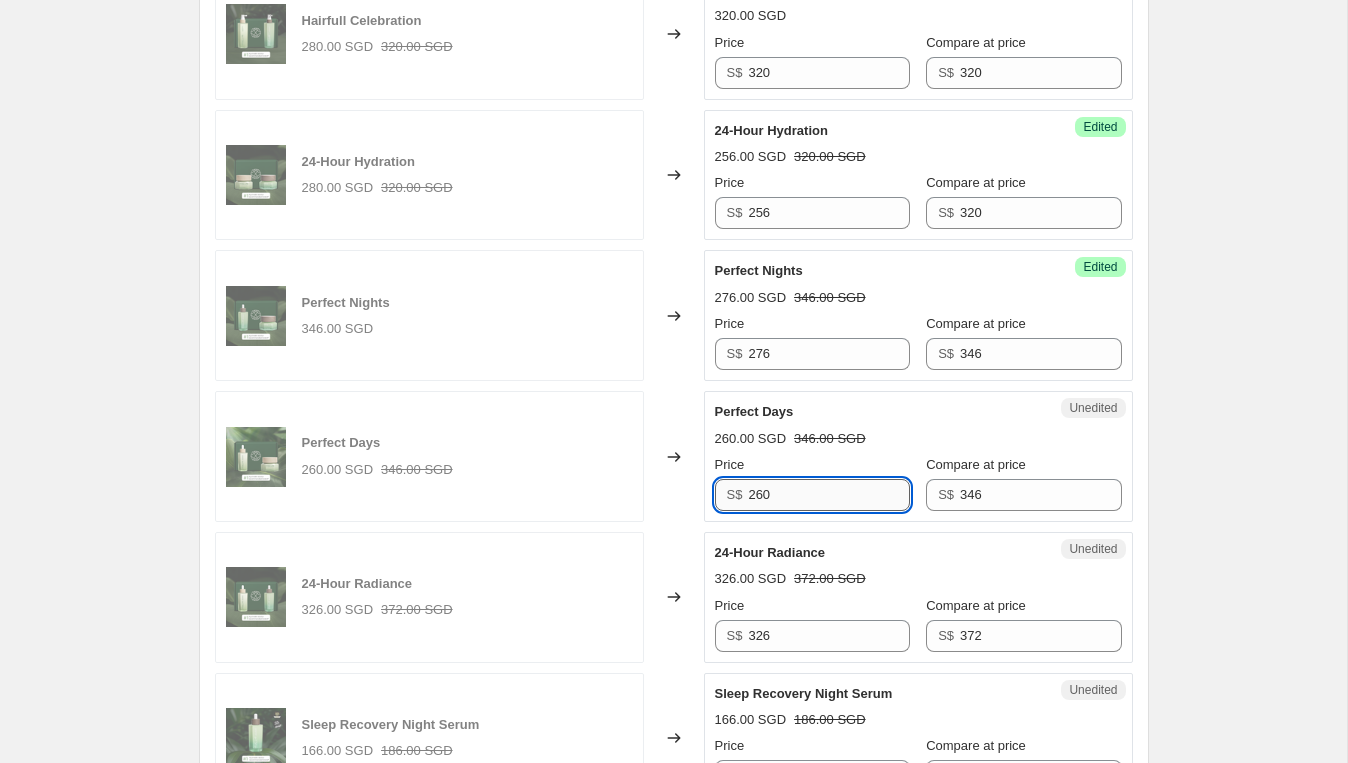 click on "260" at bounding box center (828, 495) 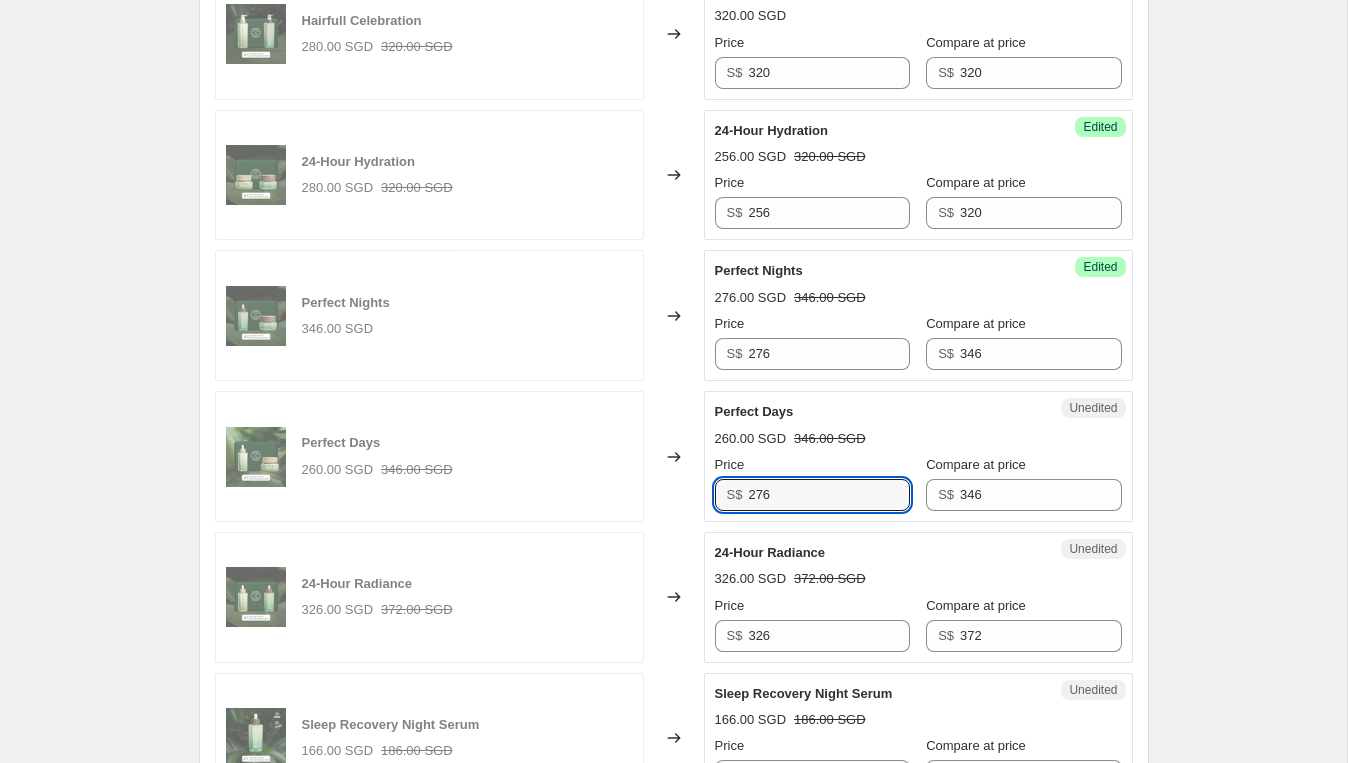 click on "Perfect Days 260.00 SGD 346.00 SGD Price S$ 276 Compare at price S$ 346" at bounding box center (918, 456) 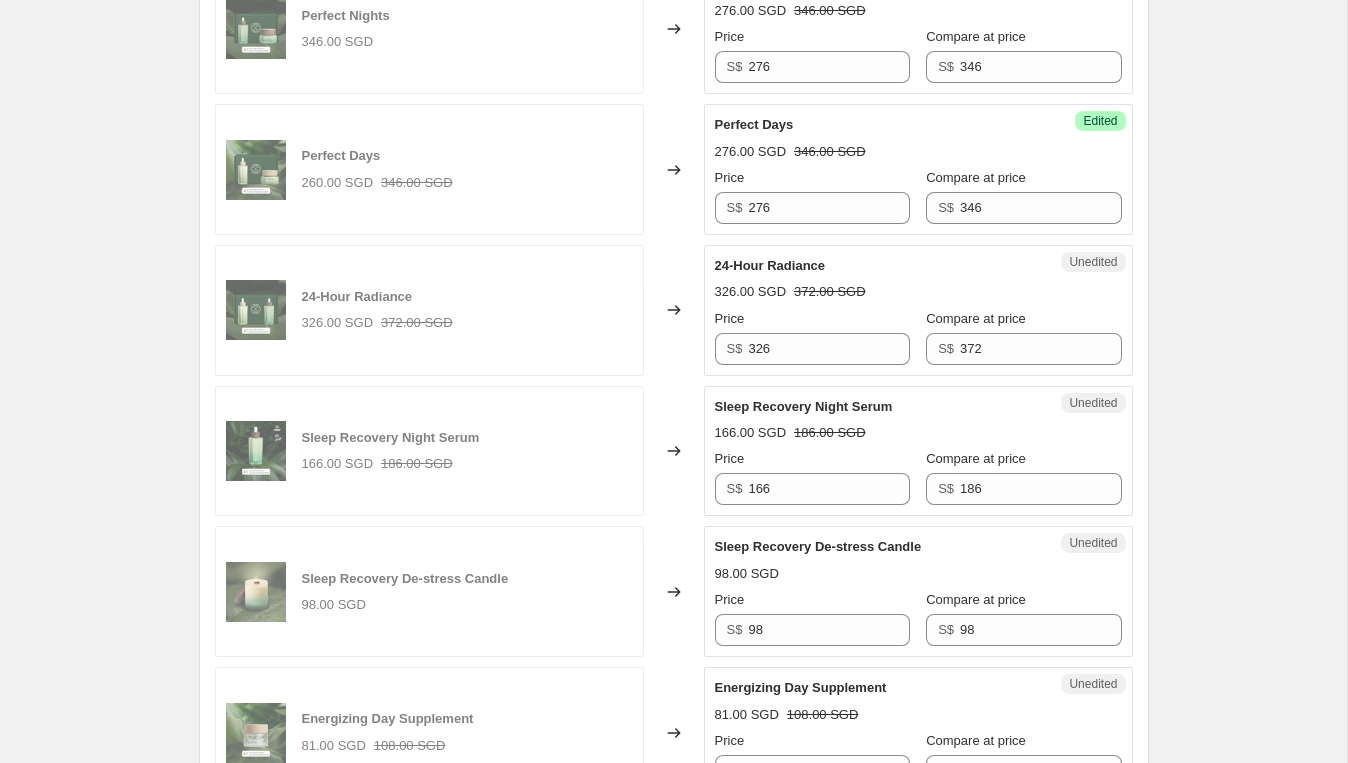 scroll, scrollTop: 2688, scrollLeft: 0, axis: vertical 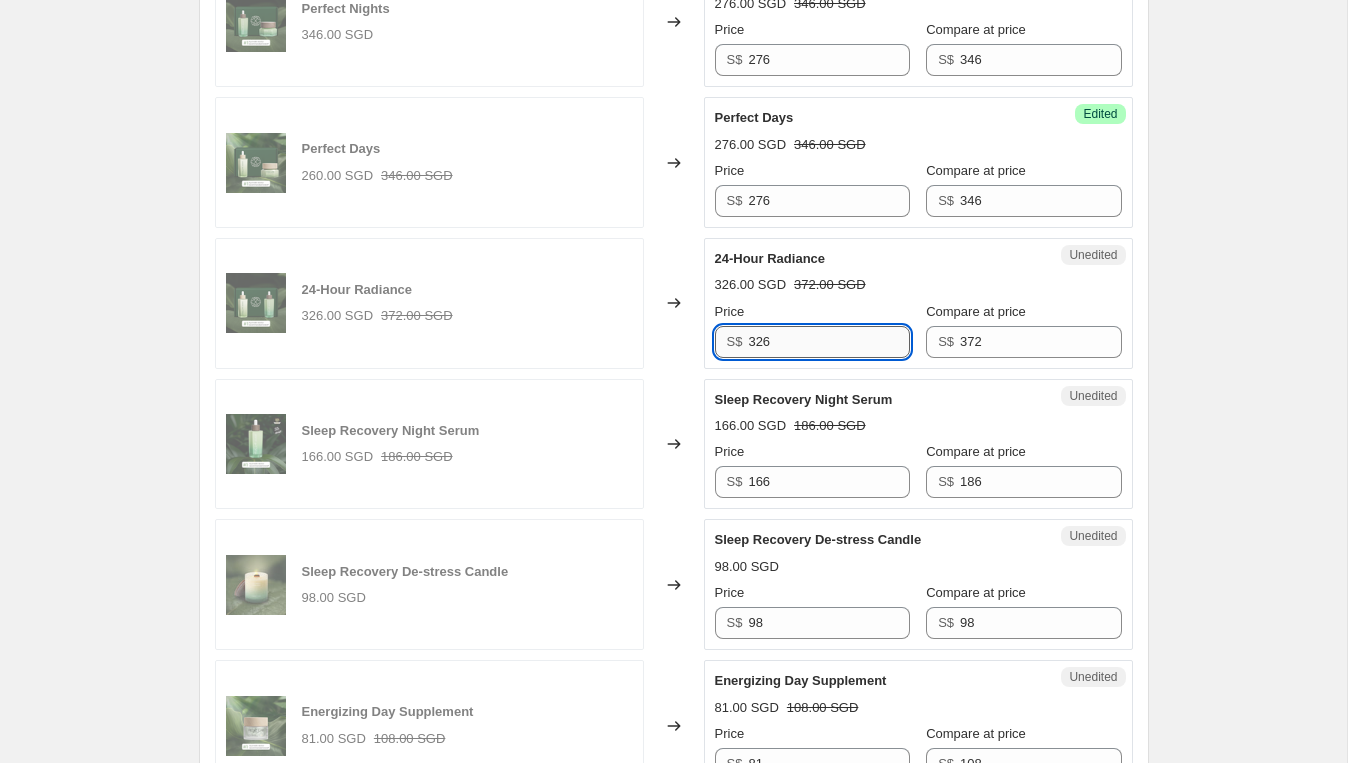 click on "326" at bounding box center (828, 342) 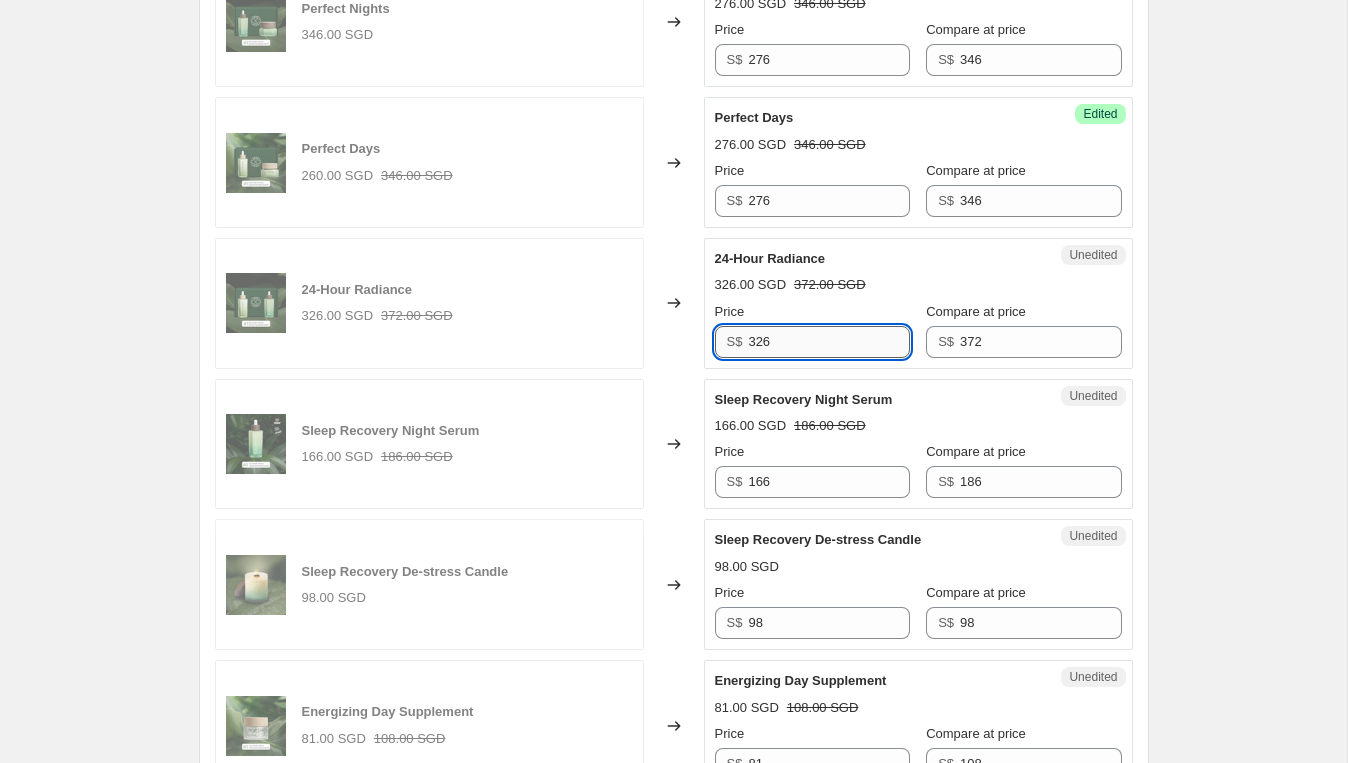 click on "326" at bounding box center (828, 342) 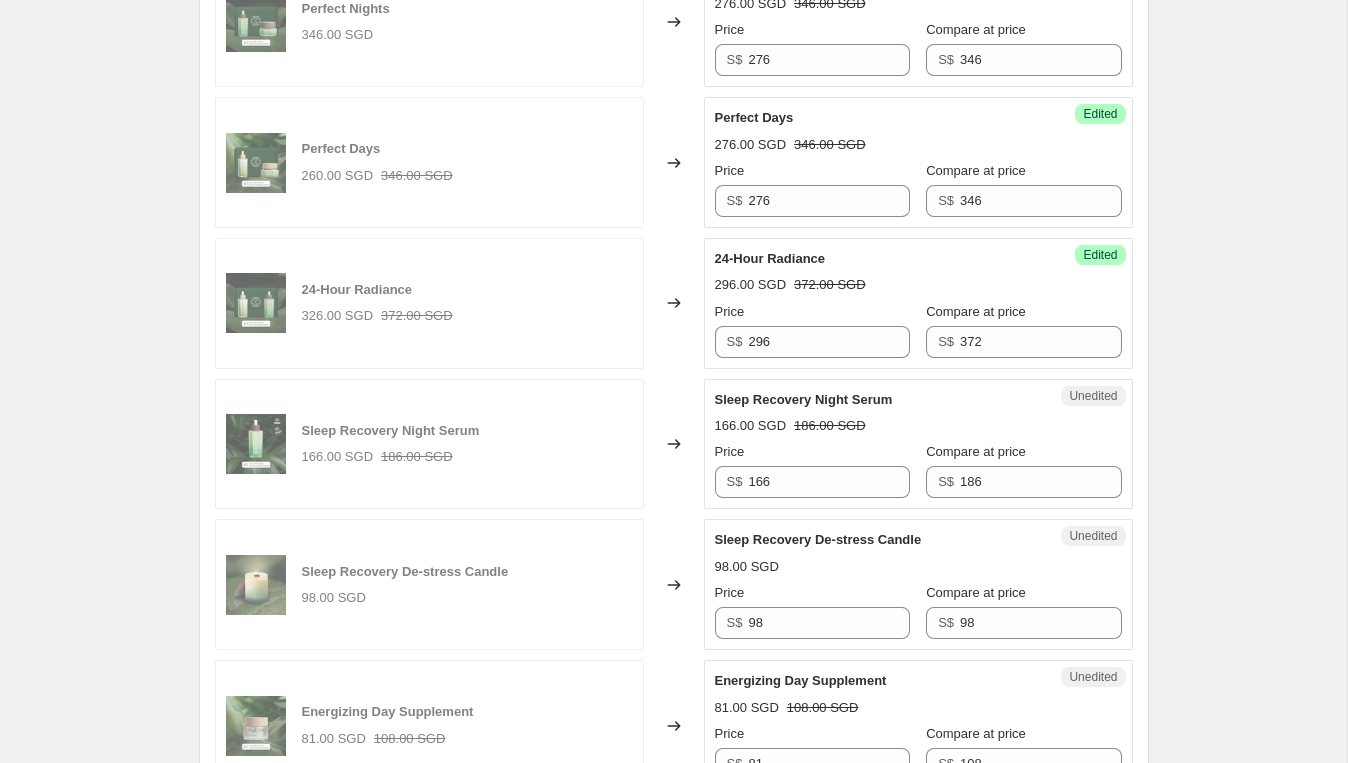 click on "24-Hour Radiance" at bounding box center [878, 259] 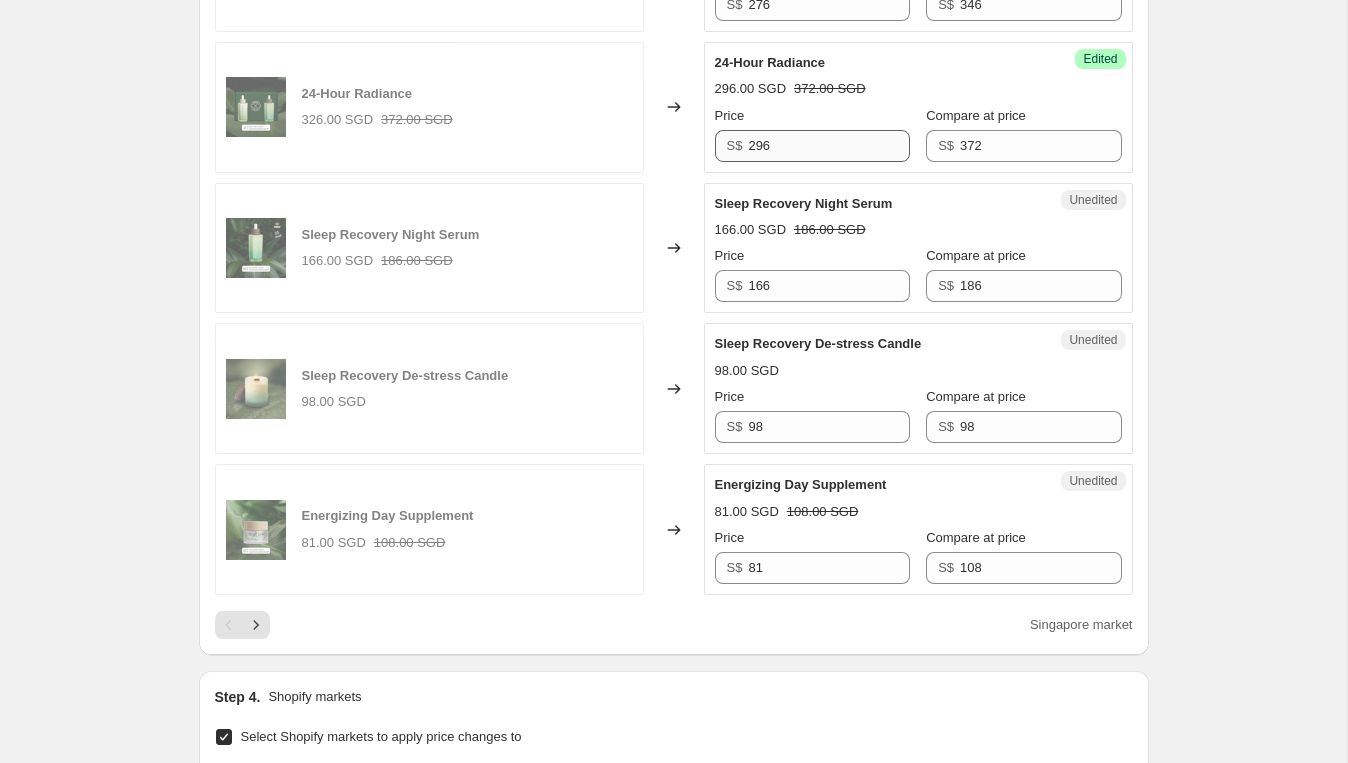 scroll, scrollTop: 2886, scrollLeft: 0, axis: vertical 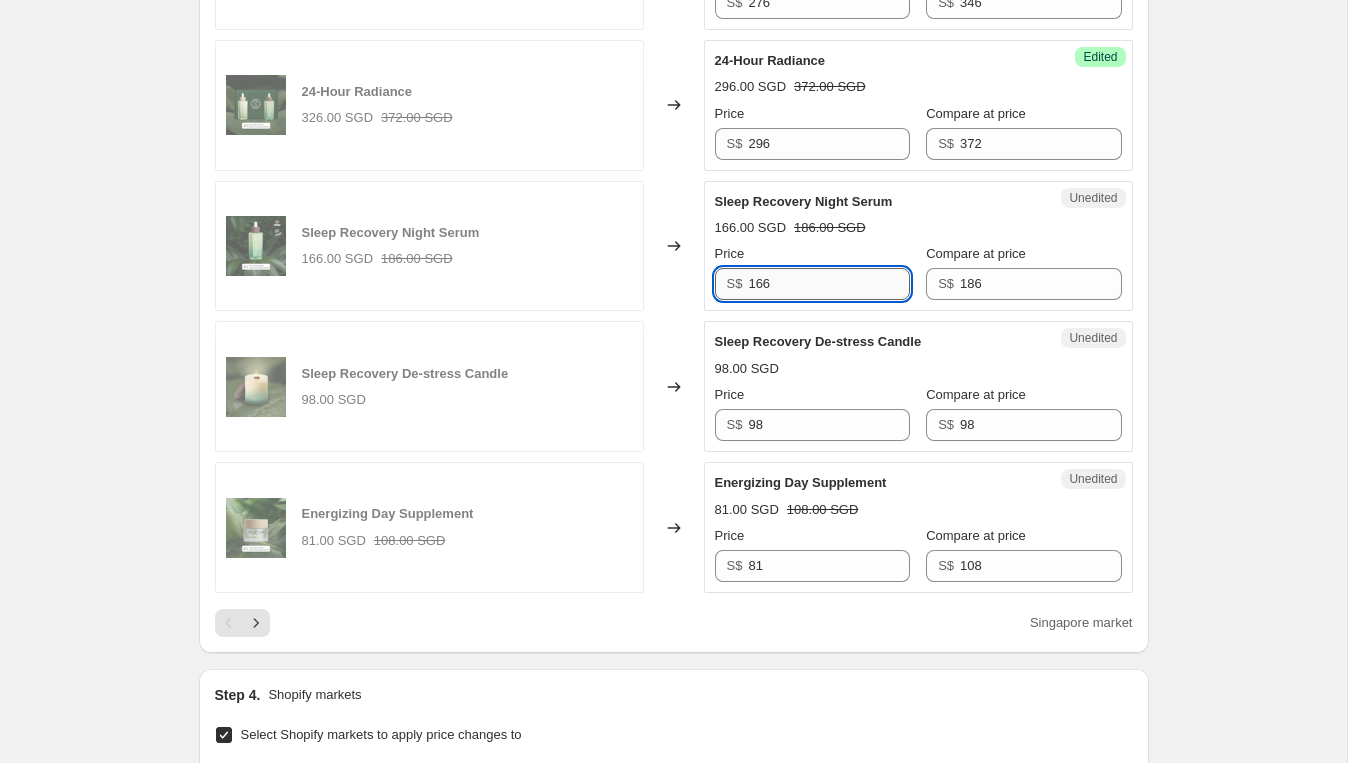 click on "166" at bounding box center (828, 284) 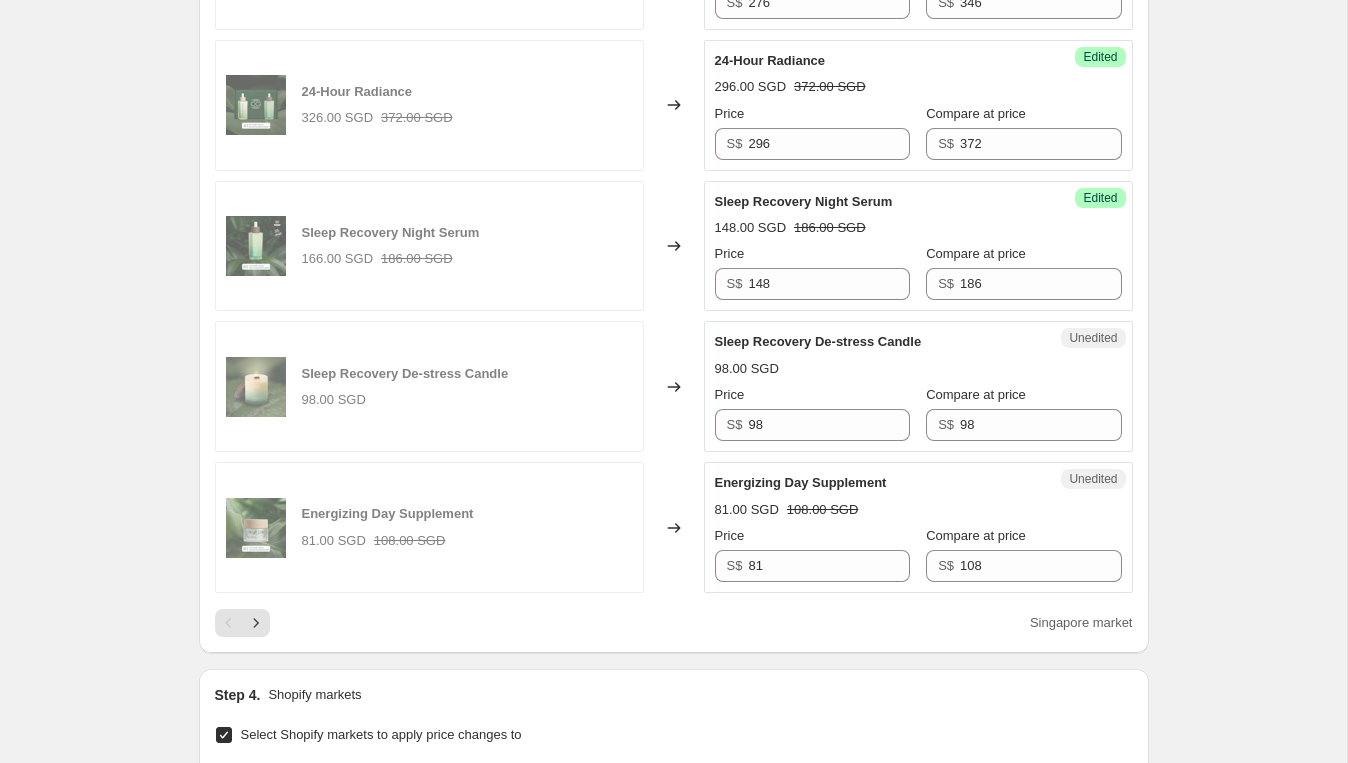 click on "Sleep Recovery De-stress Candle 98.00 SGD Price S$ 98 Compare at price S$ 98" at bounding box center (918, 386) 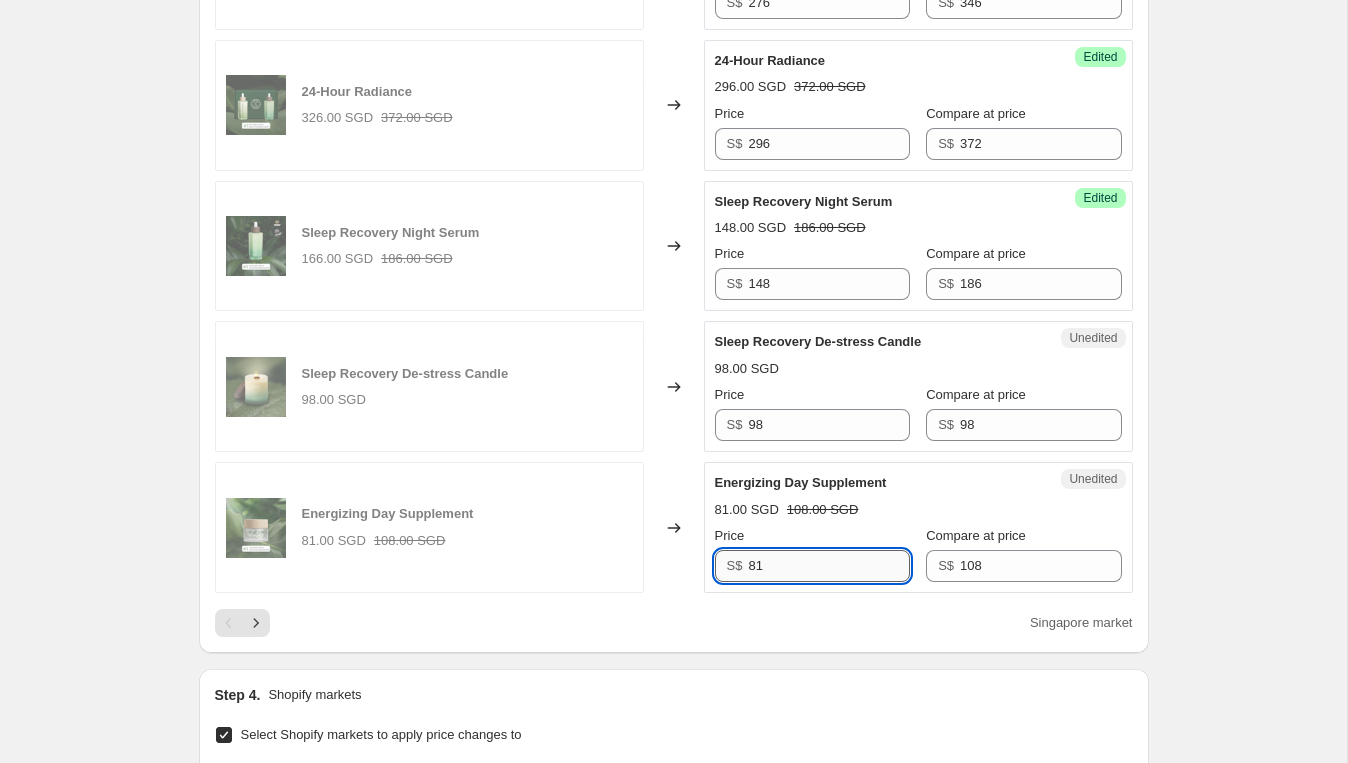 click on "81" at bounding box center (828, 566) 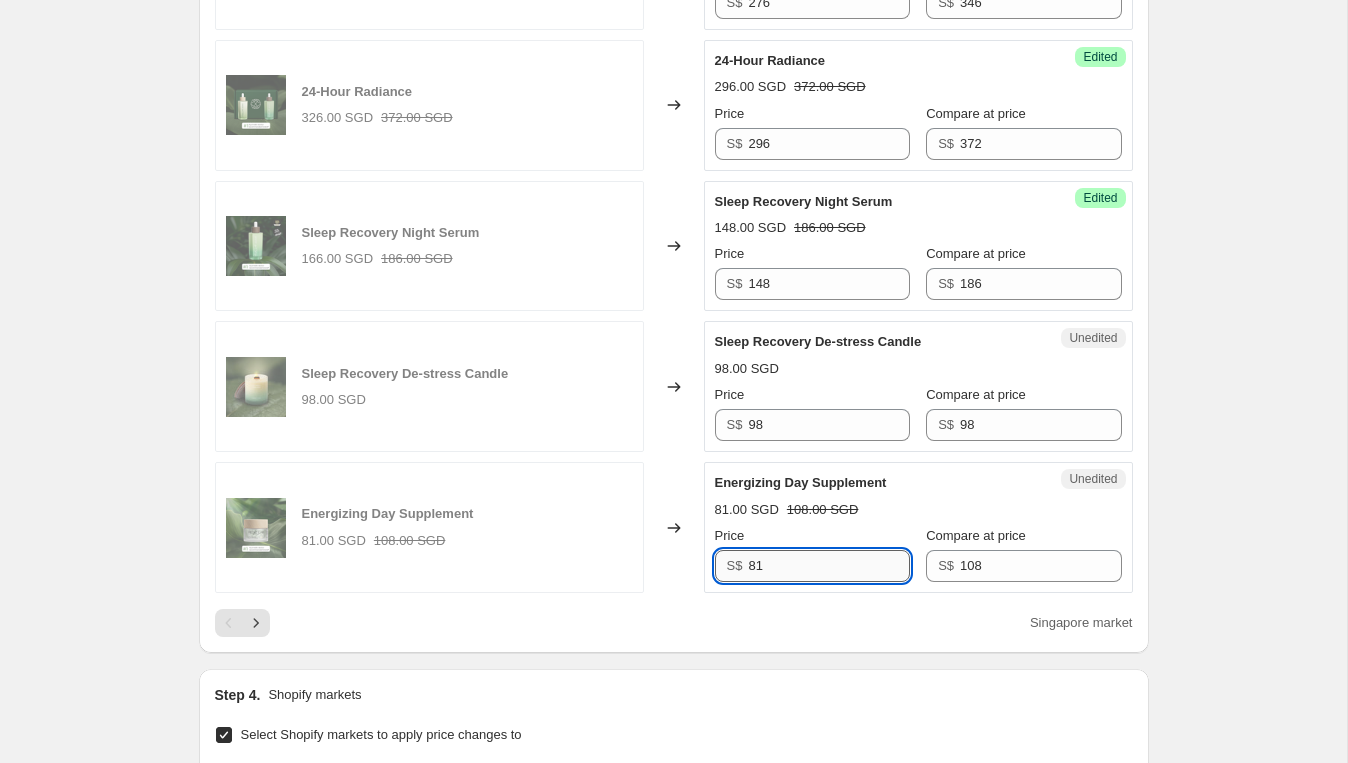 click on "81" at bounding box center (828, 566) 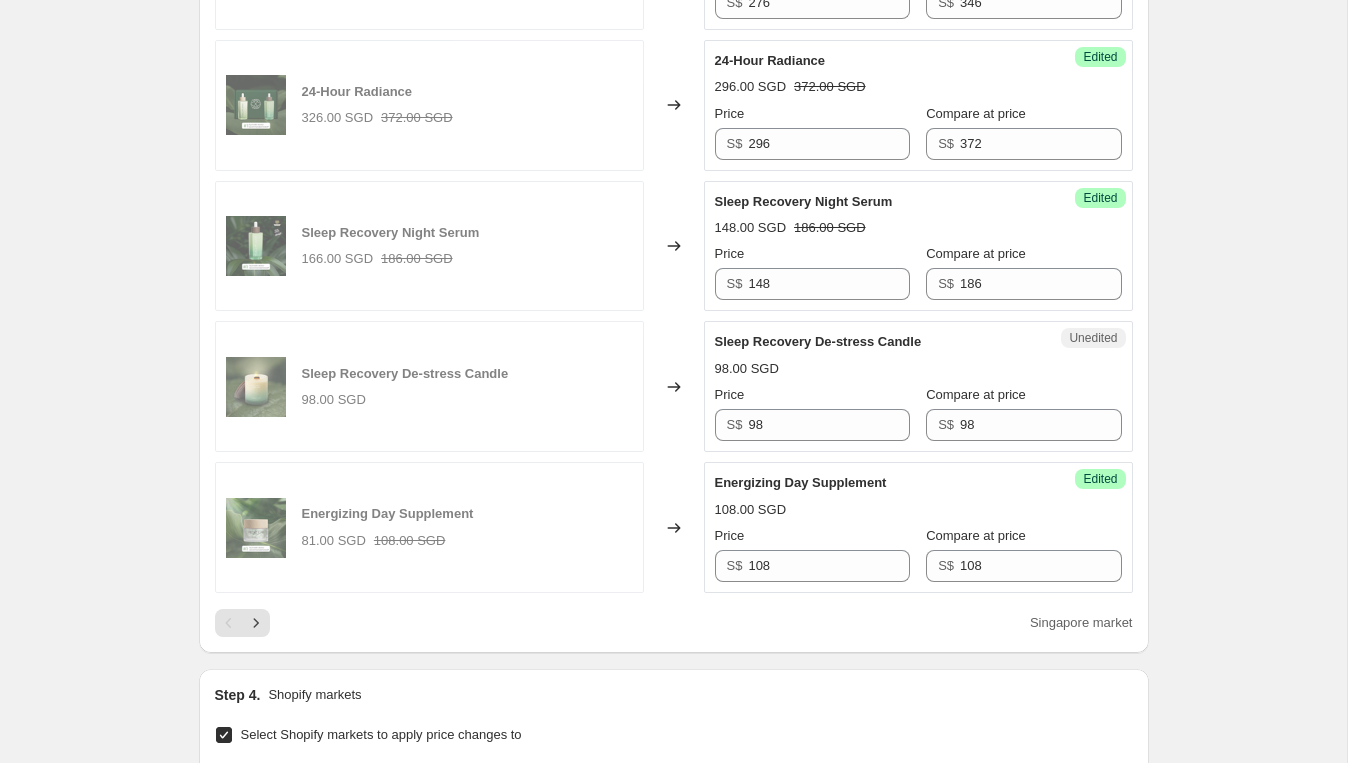 click on "Energizing Day Supplement" at bounding box center (878, 483) 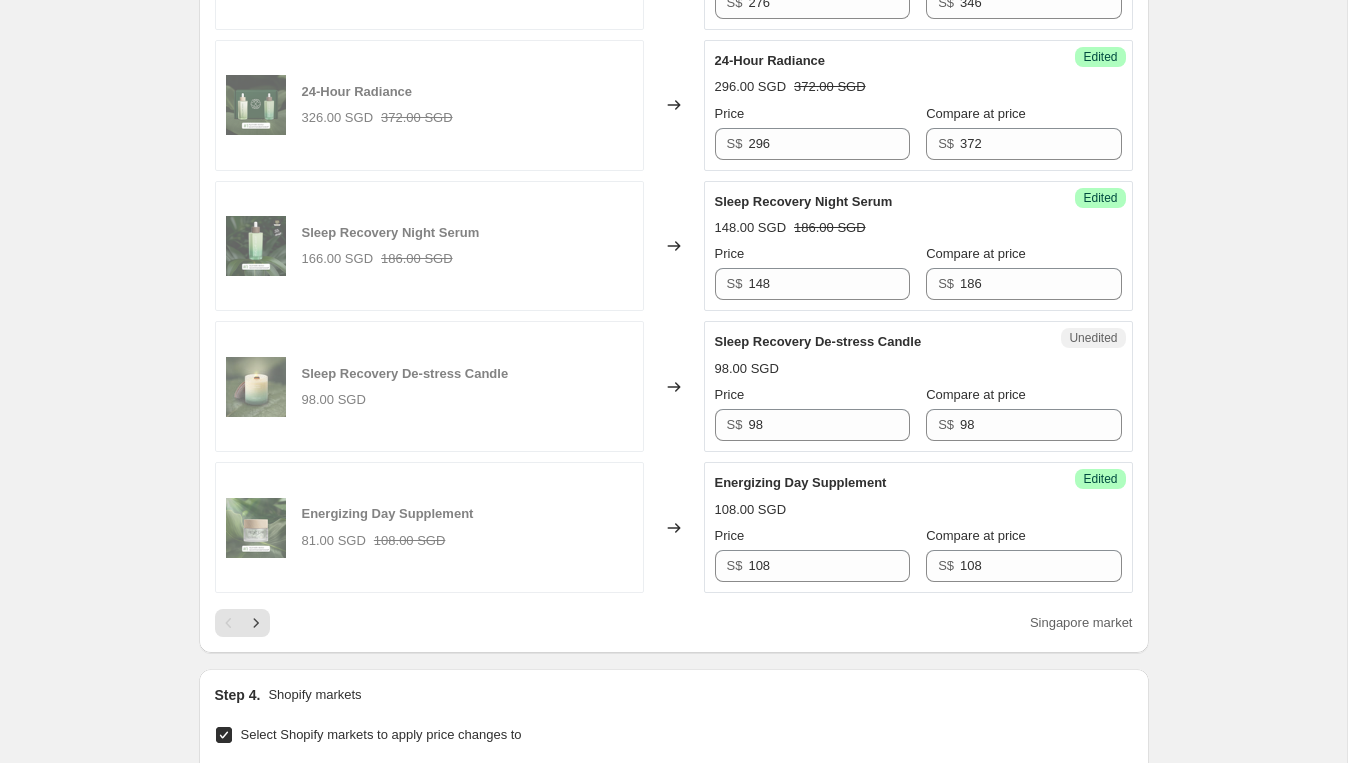 click 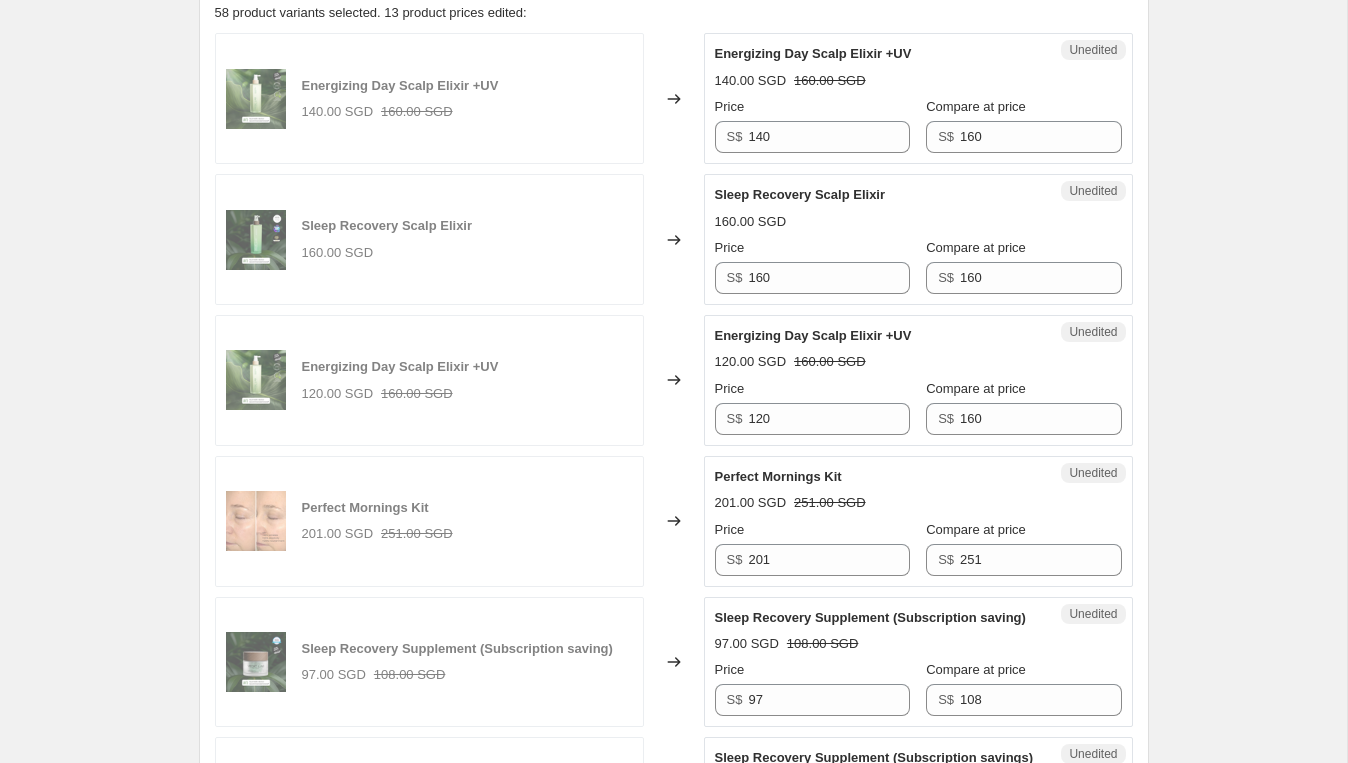 scroll, scrollTop: 372, scrollLeft: 0, axis: vertical 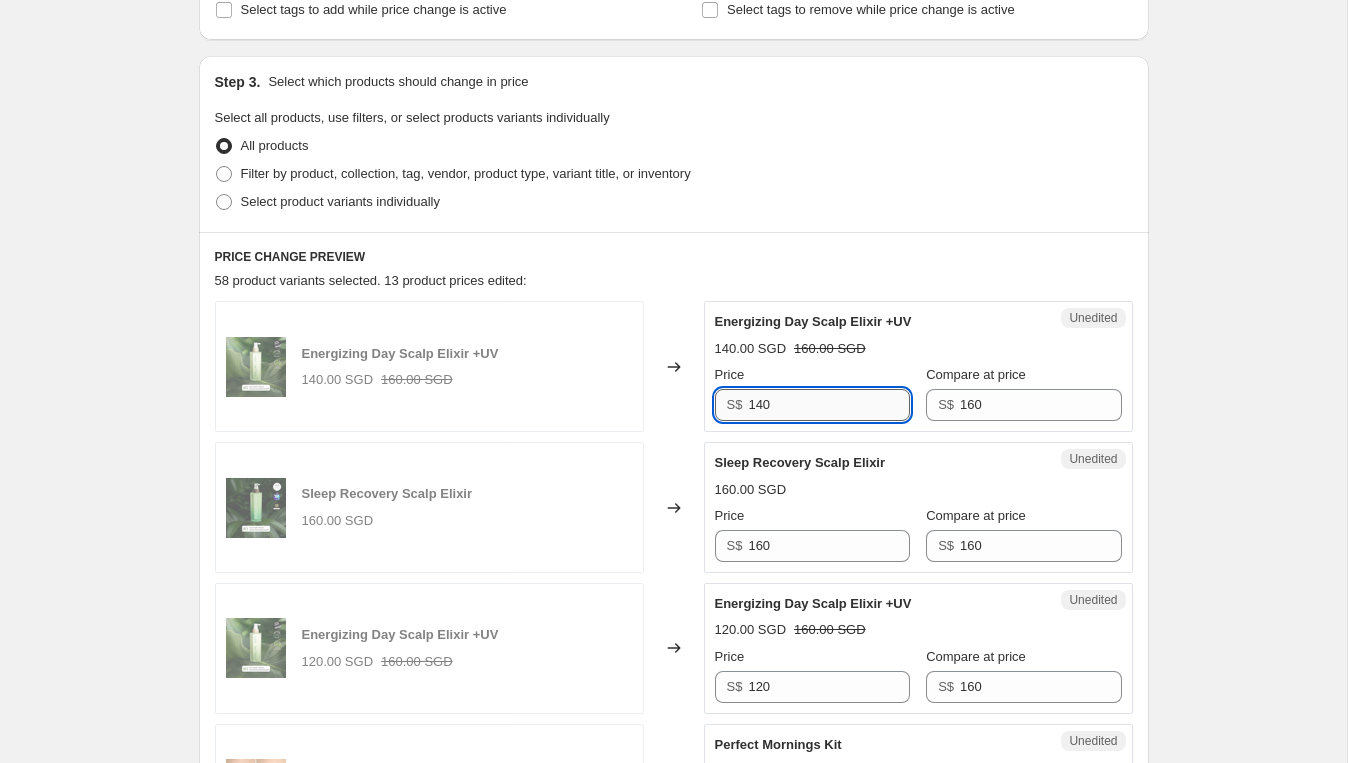 click on "140" at bounding box center [828, 405] 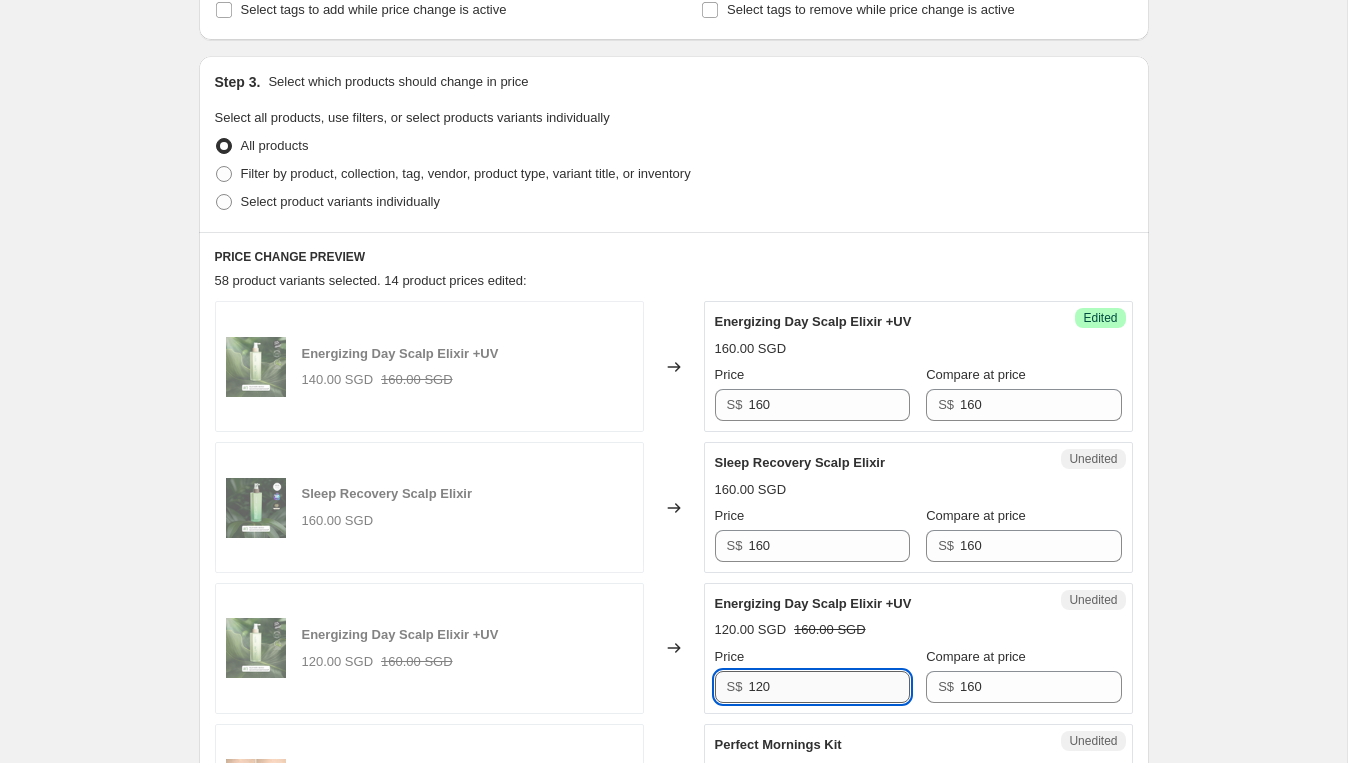 click on "120" at bounding box center (828, 687) 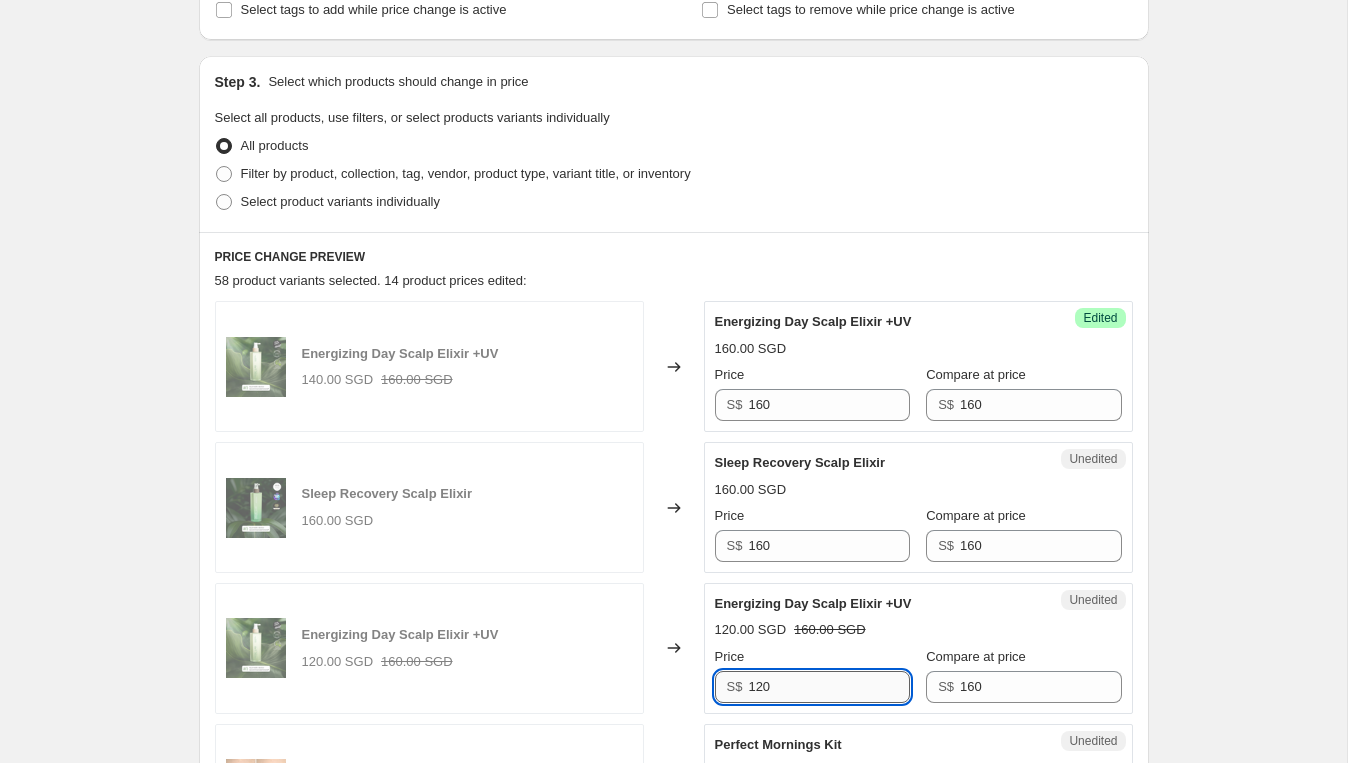 click on "120" at bounding box center (828, 687) 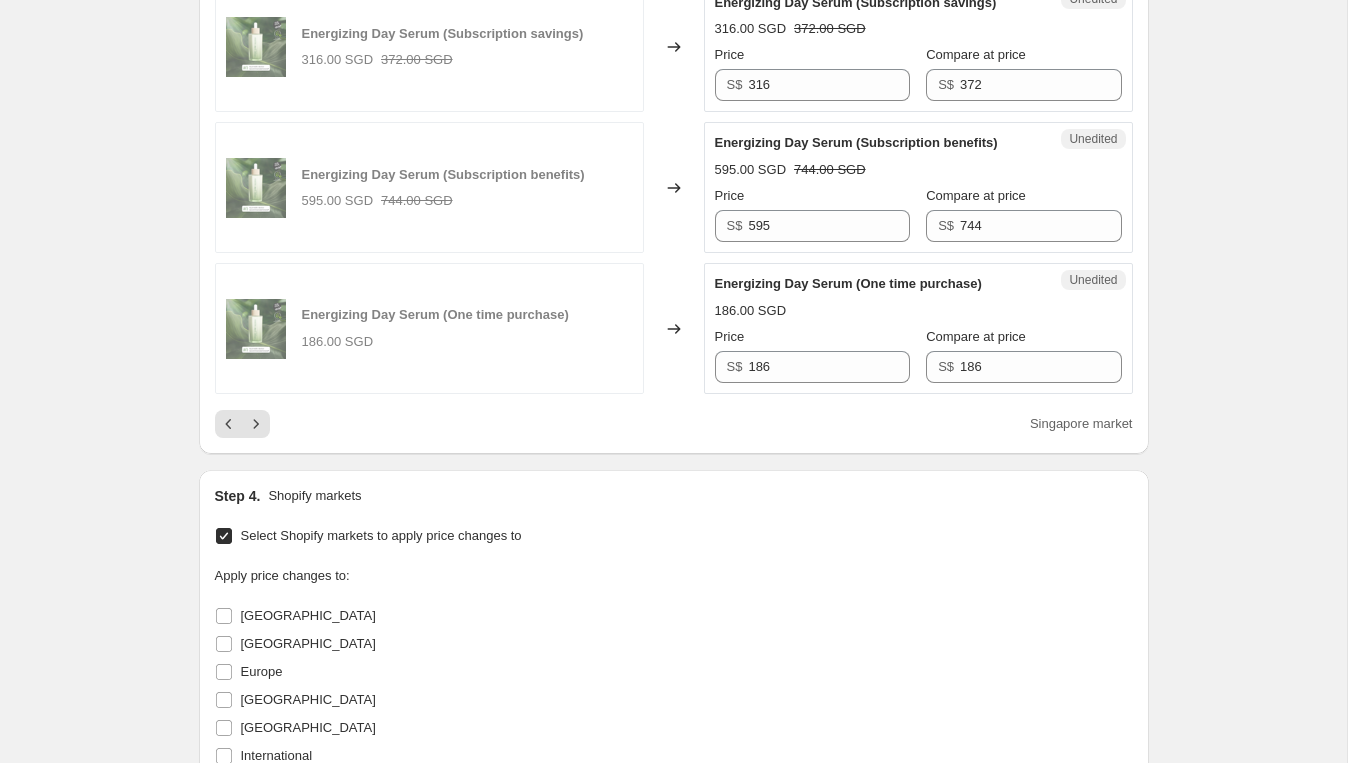 scroll, scrollTop: 3211, scrollLeft: 0, axis: vertical 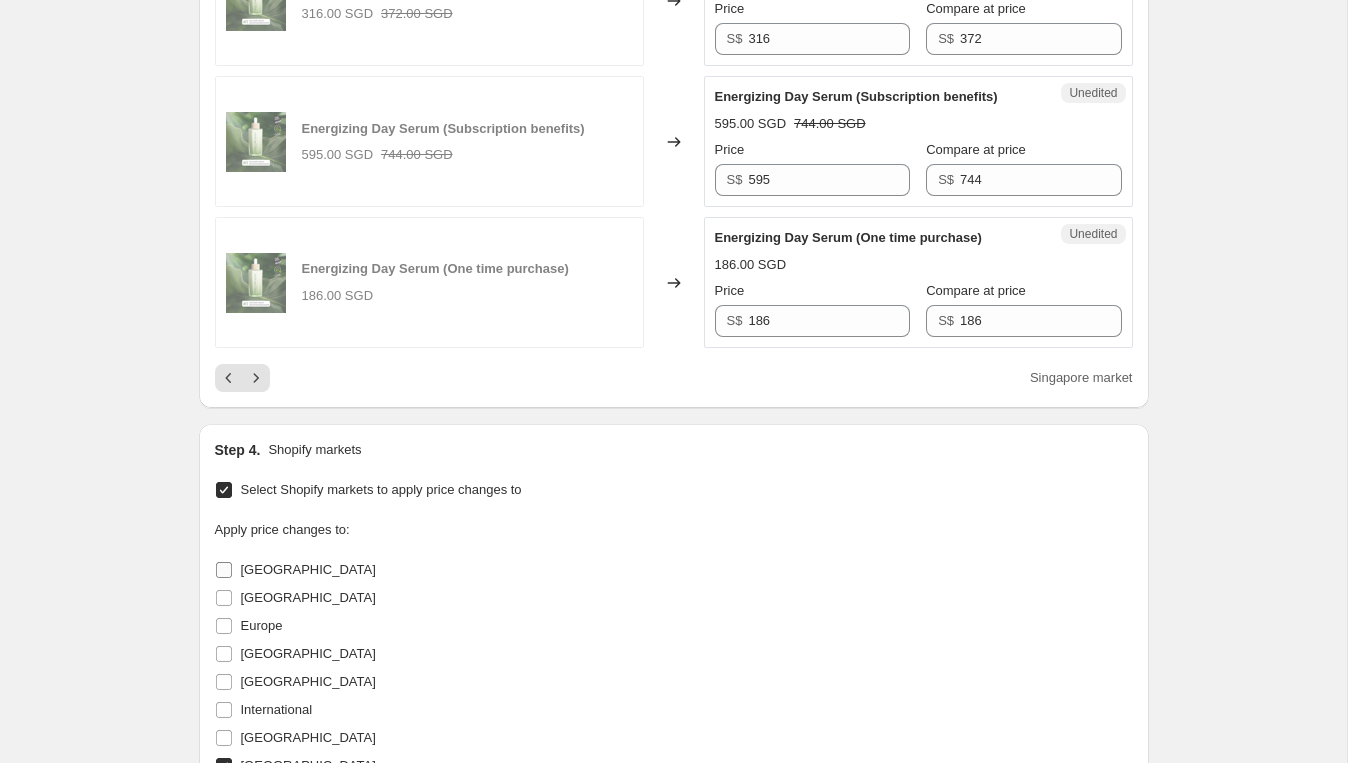 click 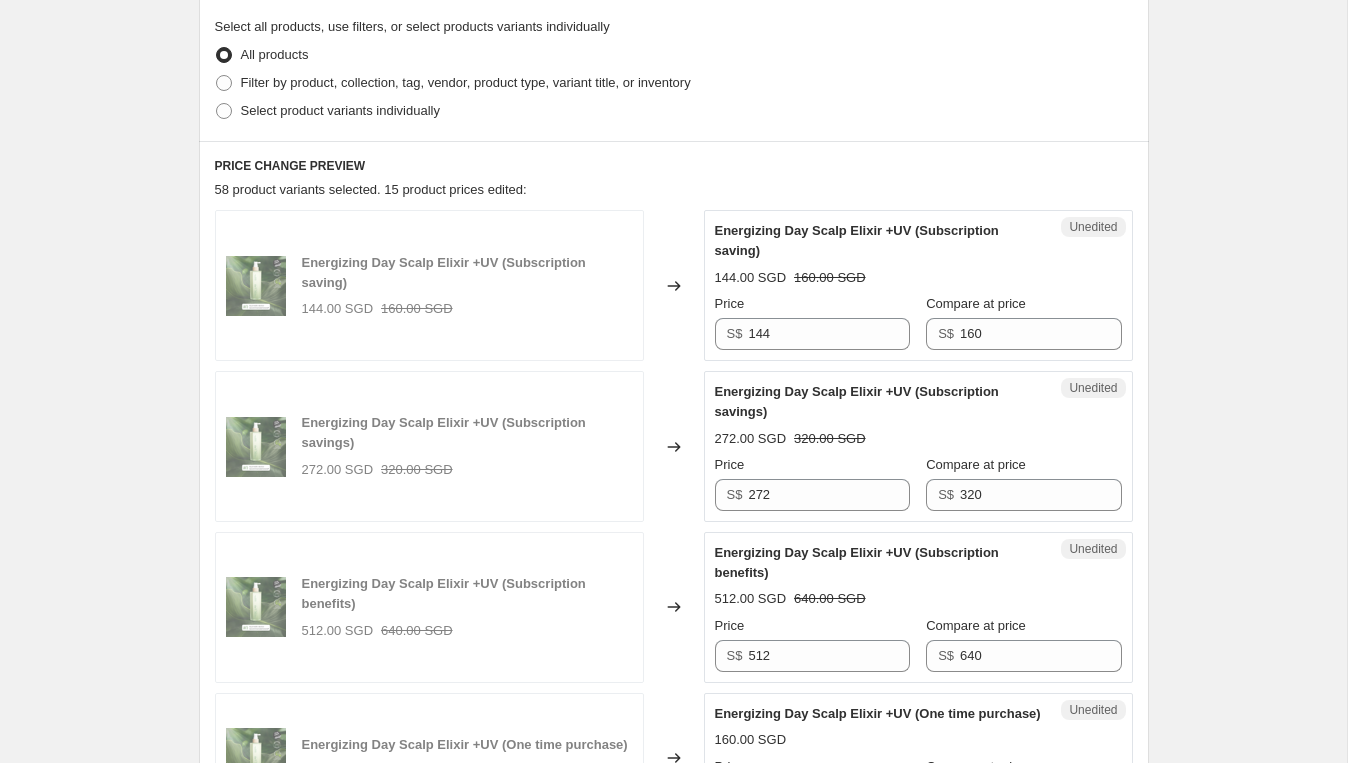 scroll, scrollTop: 466, scrollLeft: 0, axis: vertical 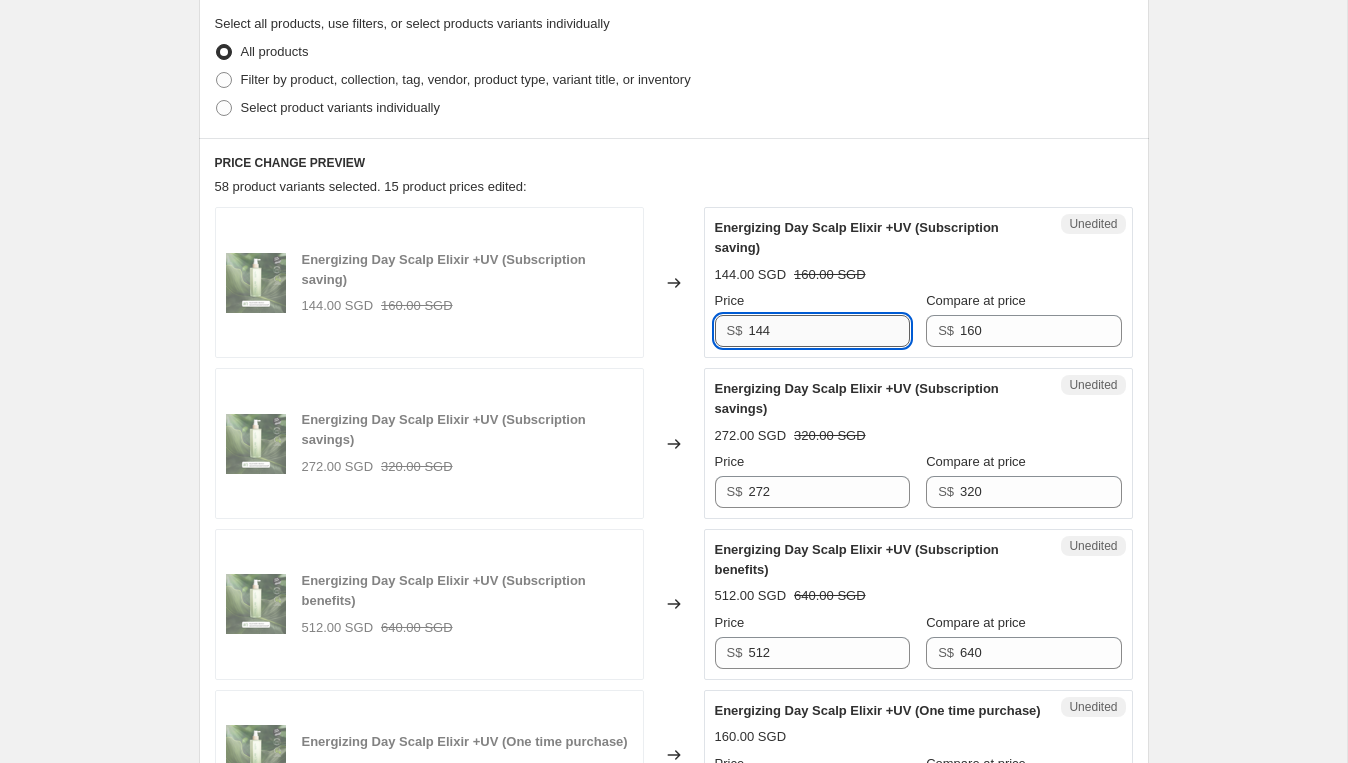 click on "144" at bounding box center [828, 331] 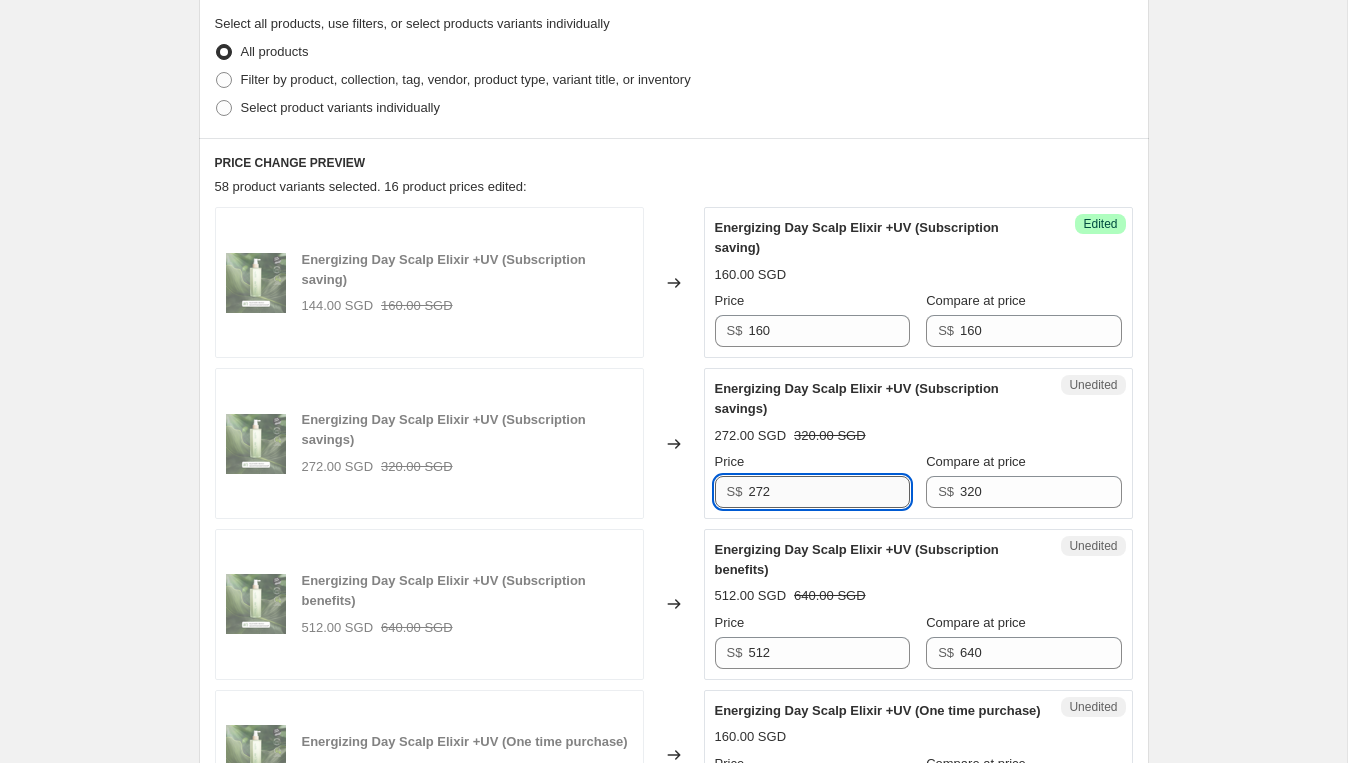 click on "272" at bounding box center (828, 492) 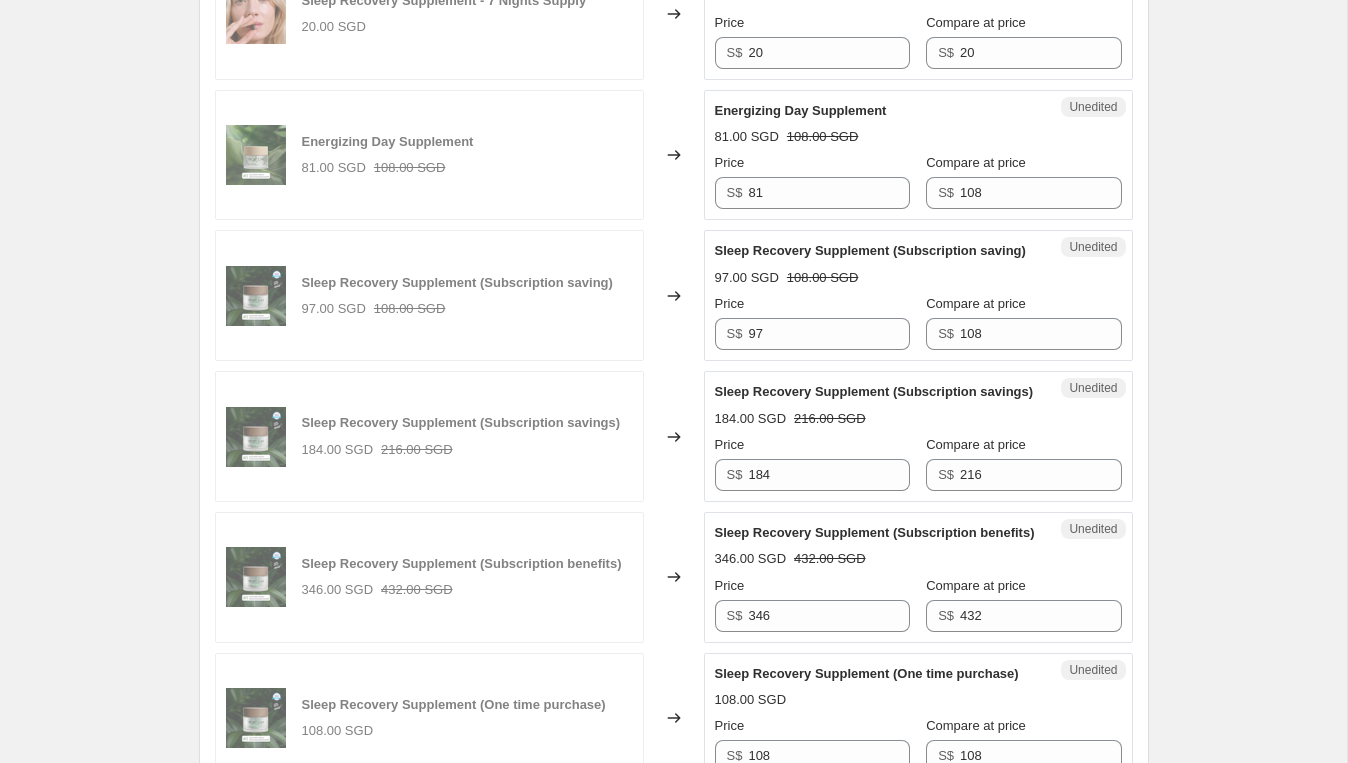 scroll, scrollTop: 2476, scrollLeft: 0, axis: vertical 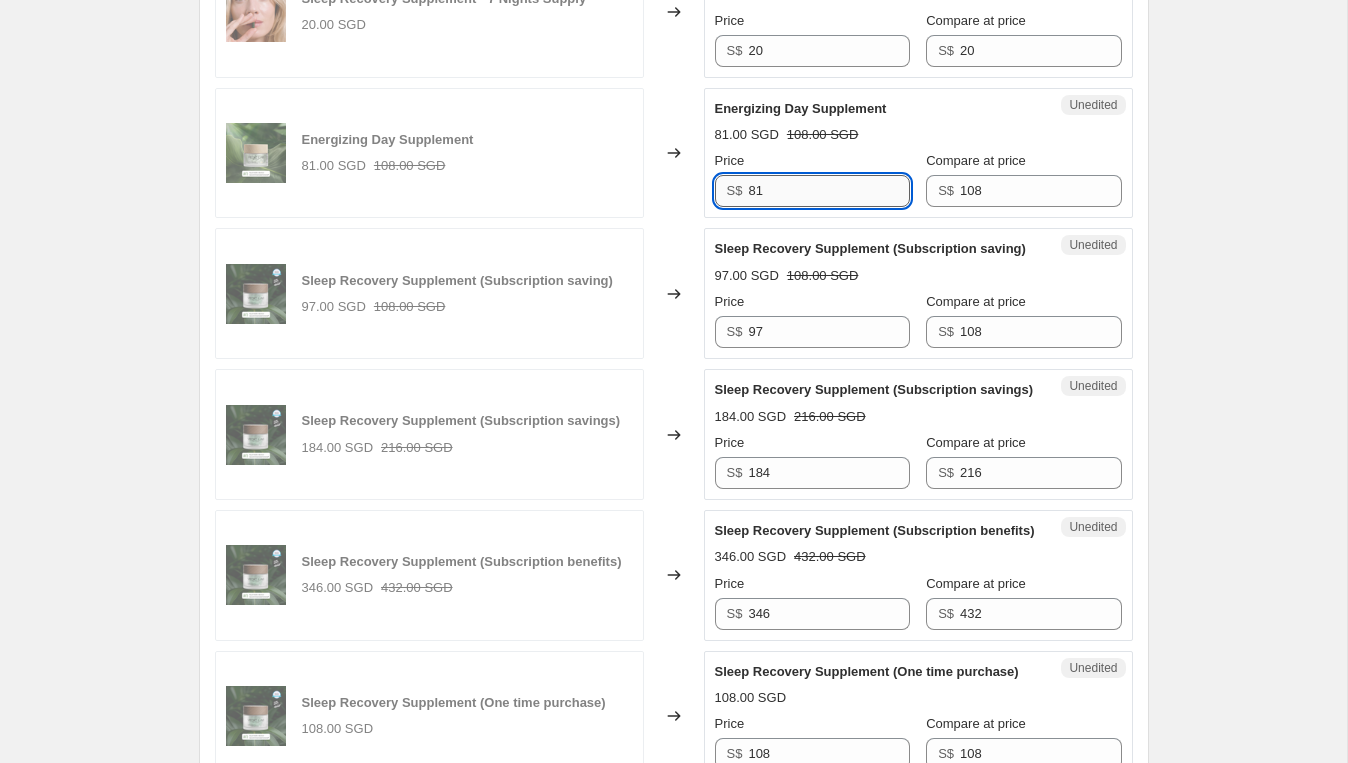 click on "81" at bounding box center [828, 191] 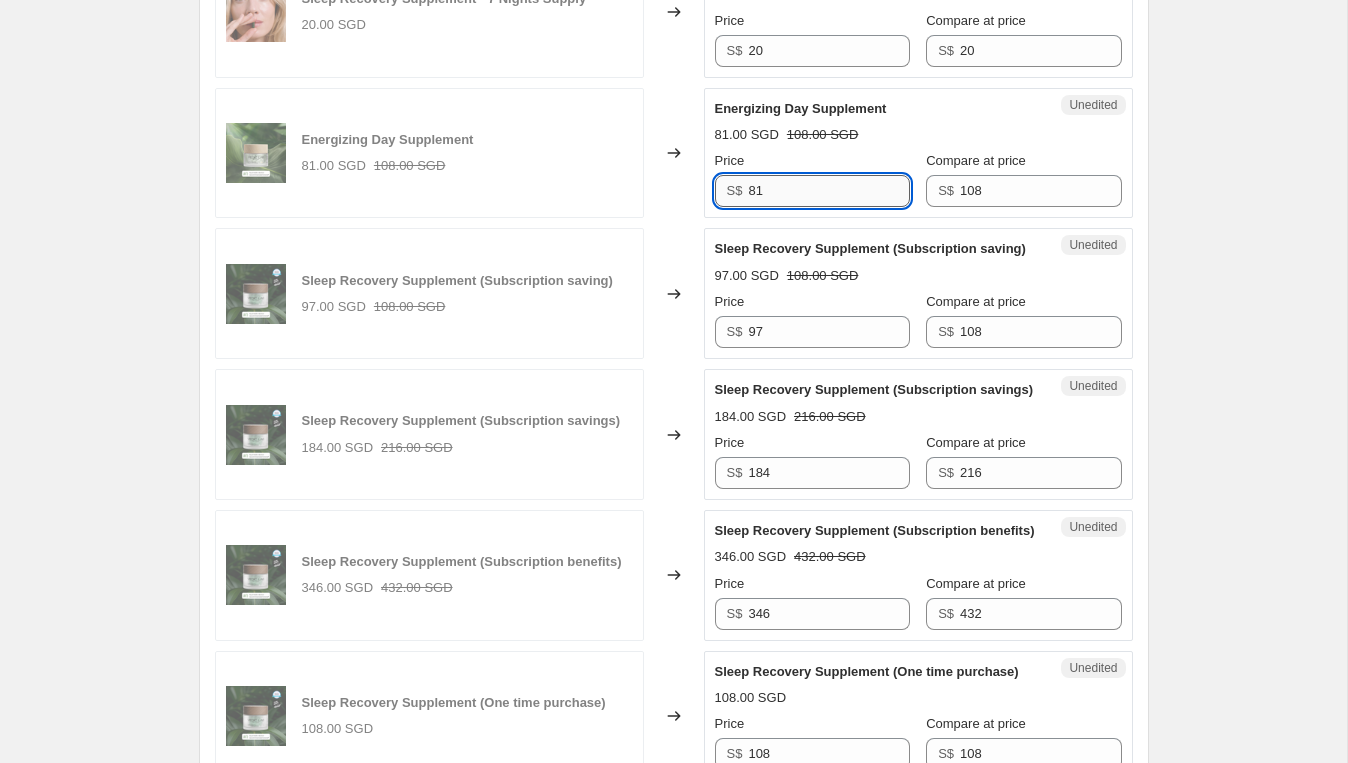 click on "81" at bounding box center (828, 191) 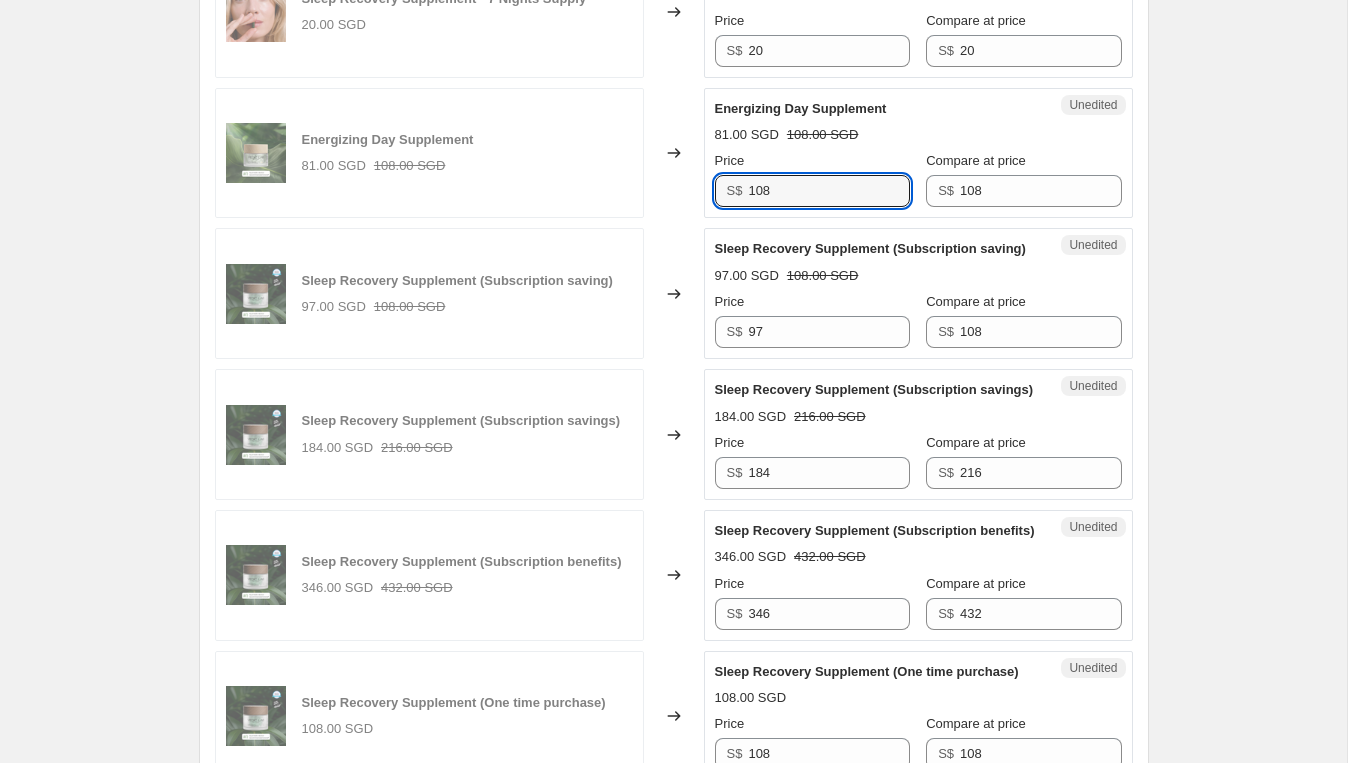 click on "Unedited Sleep Recovery Supplement (Subscription saving) 97.00 SGD 108.00 SGD Price S$ 97 Compare at price S$ 108" at bounding box center [918, 293] 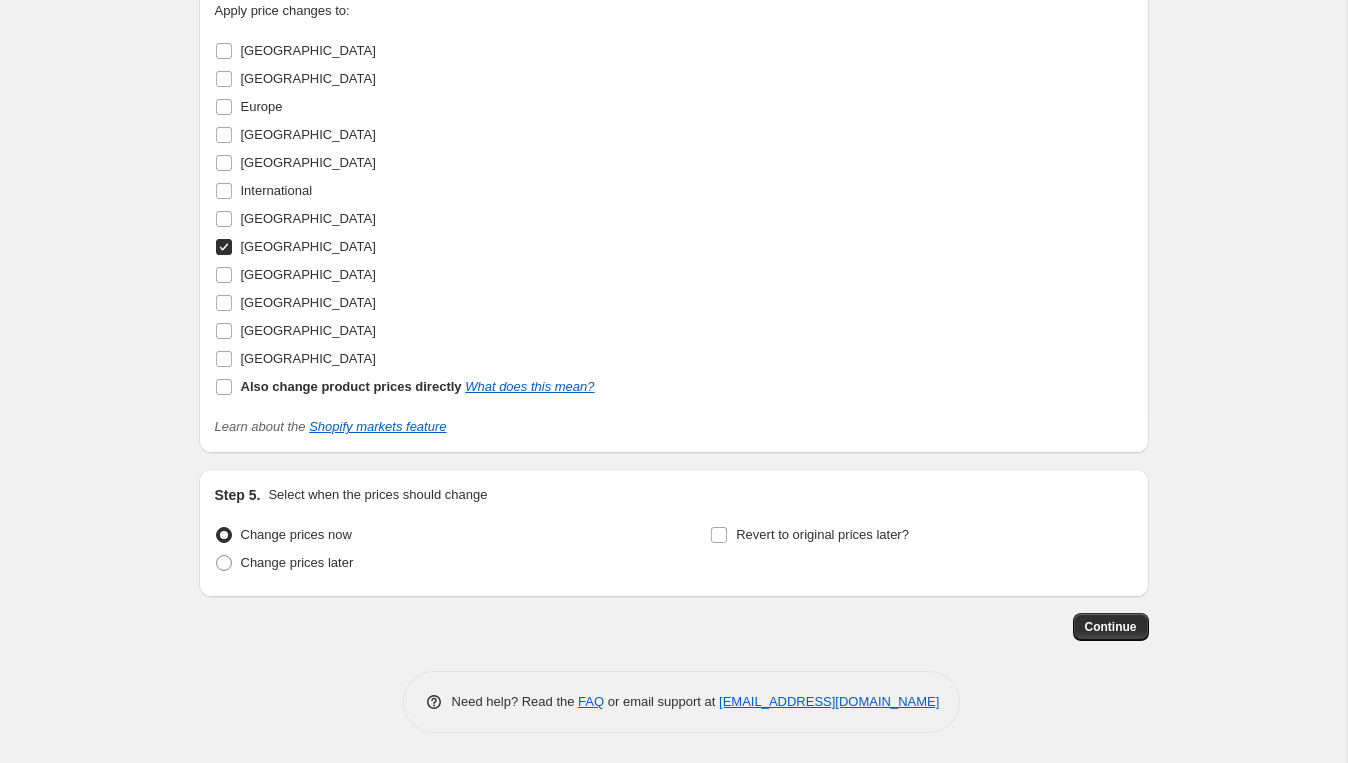 scroll, scrollTop: 3650, scrollLeft: 0, axis: vertical 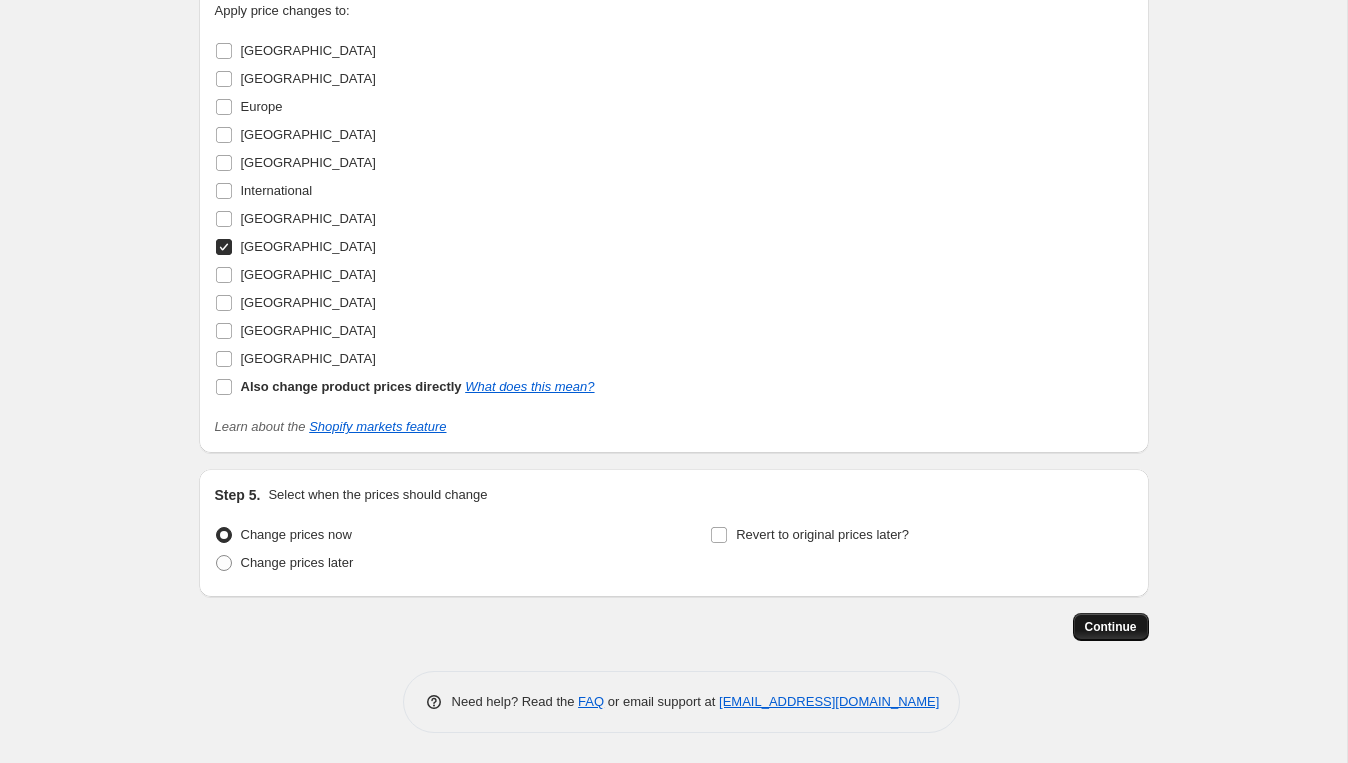 click on "Continue" at bounding box center (1111, 627) 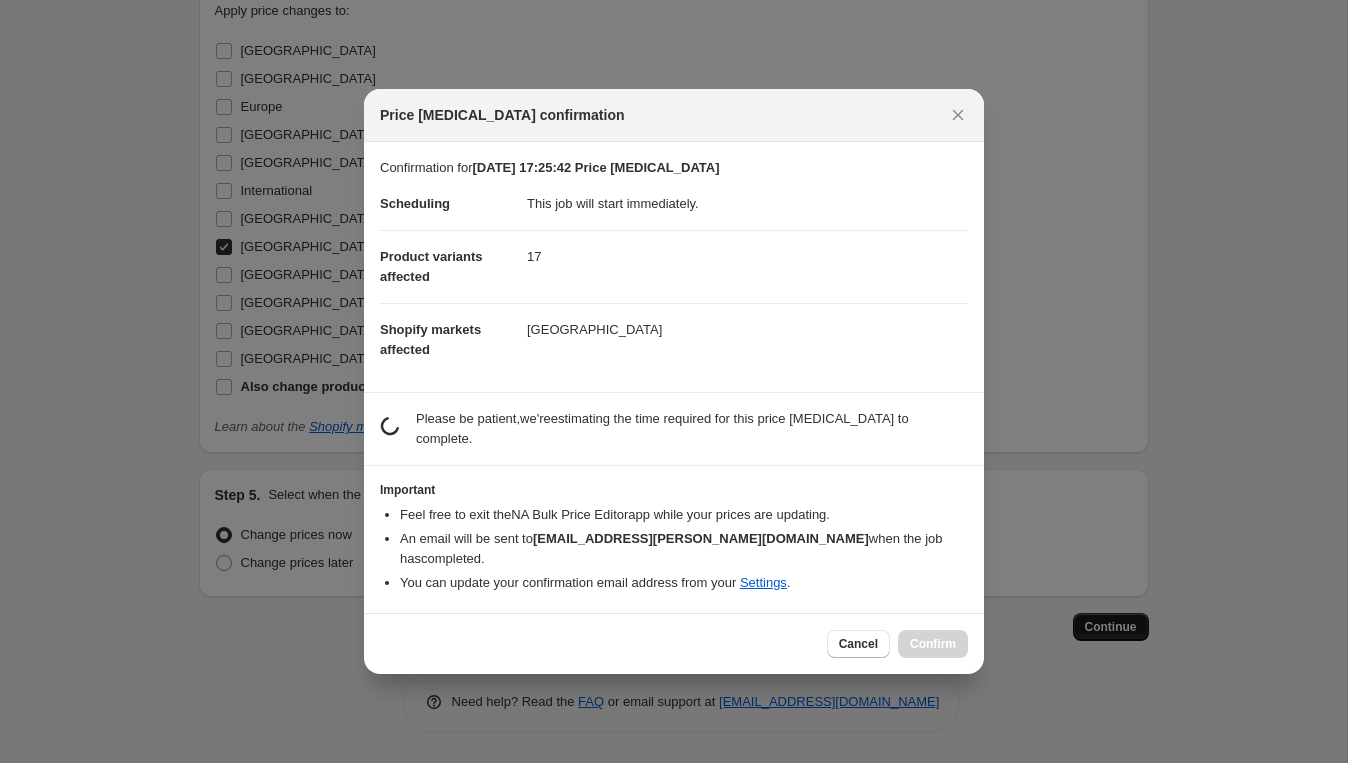 scroll, scrollTop: 0, scrollLeft: 0, axis: both 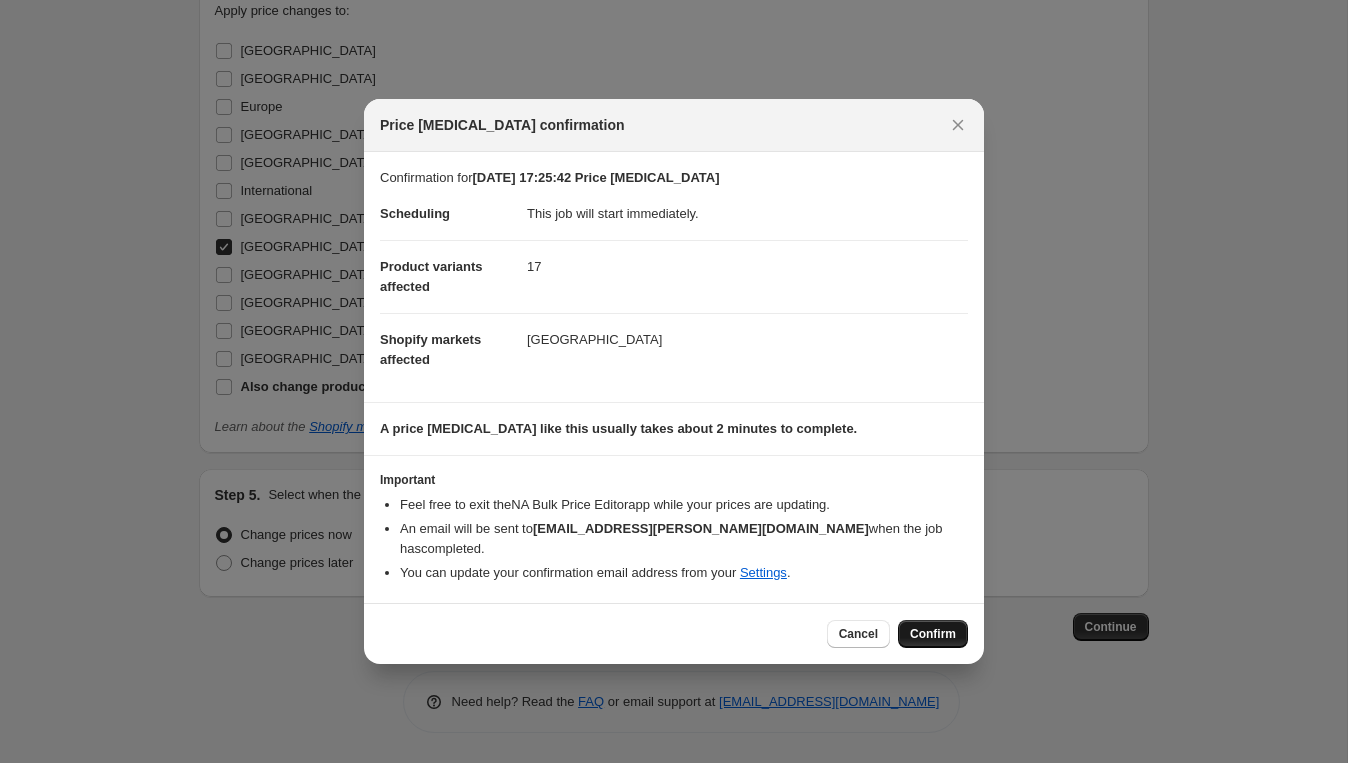 click on "Confirm" at bounding box center (933, 634) 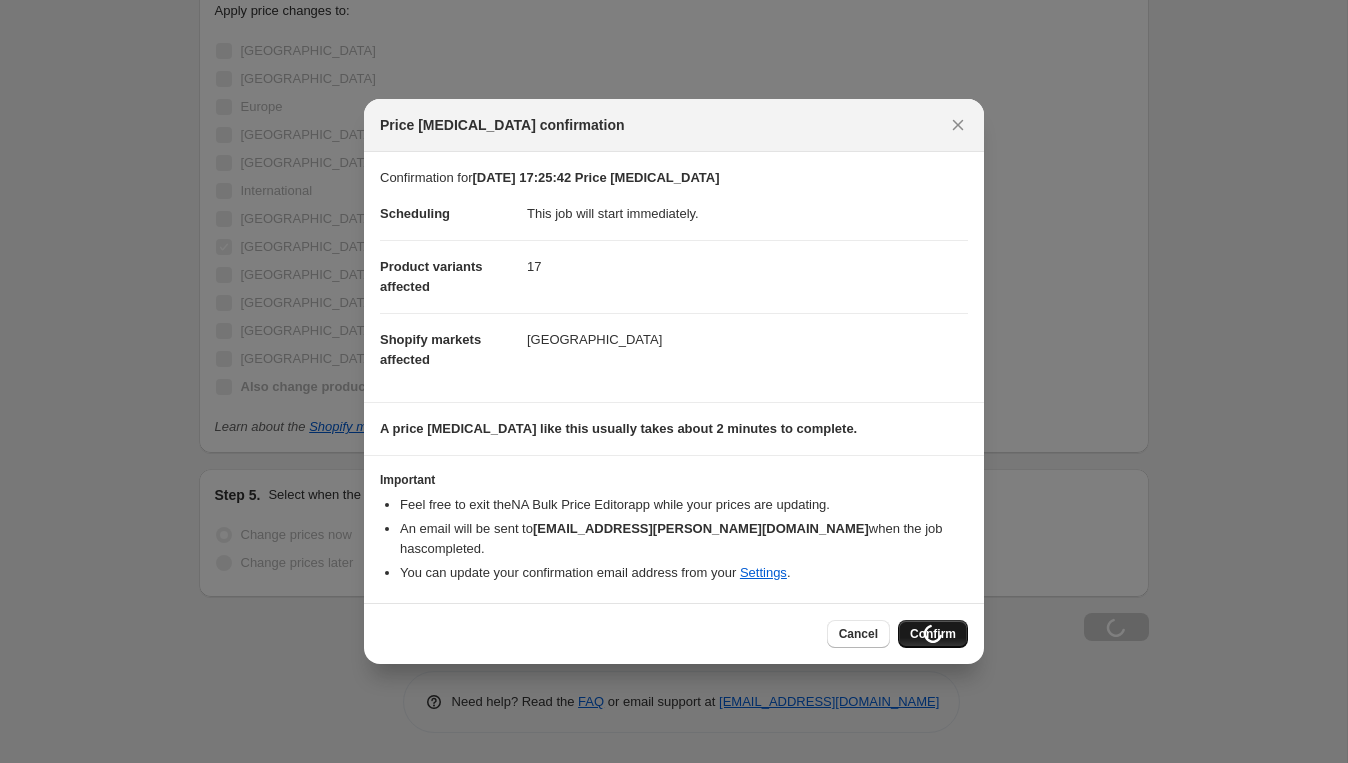 scroll, scrollTop: 3718, scrollLeft: 0, axis: vertical 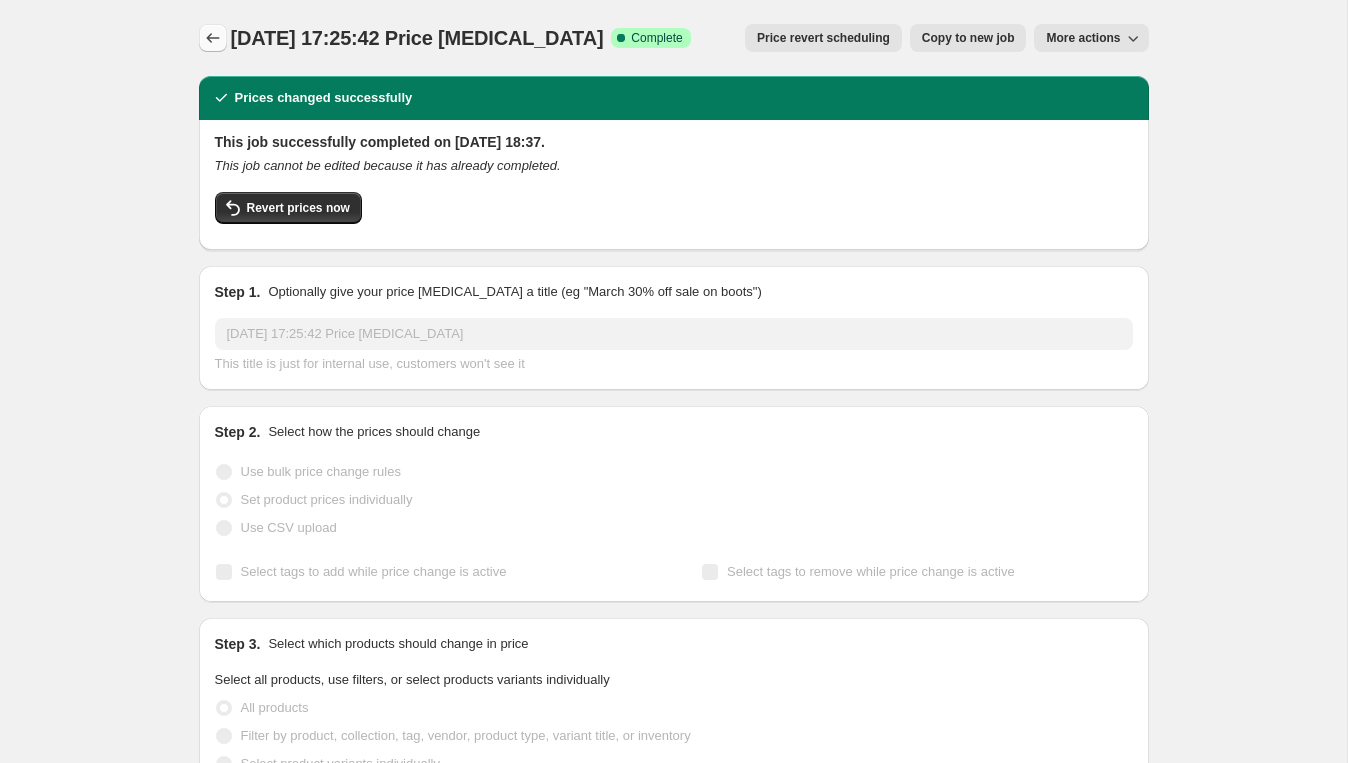click 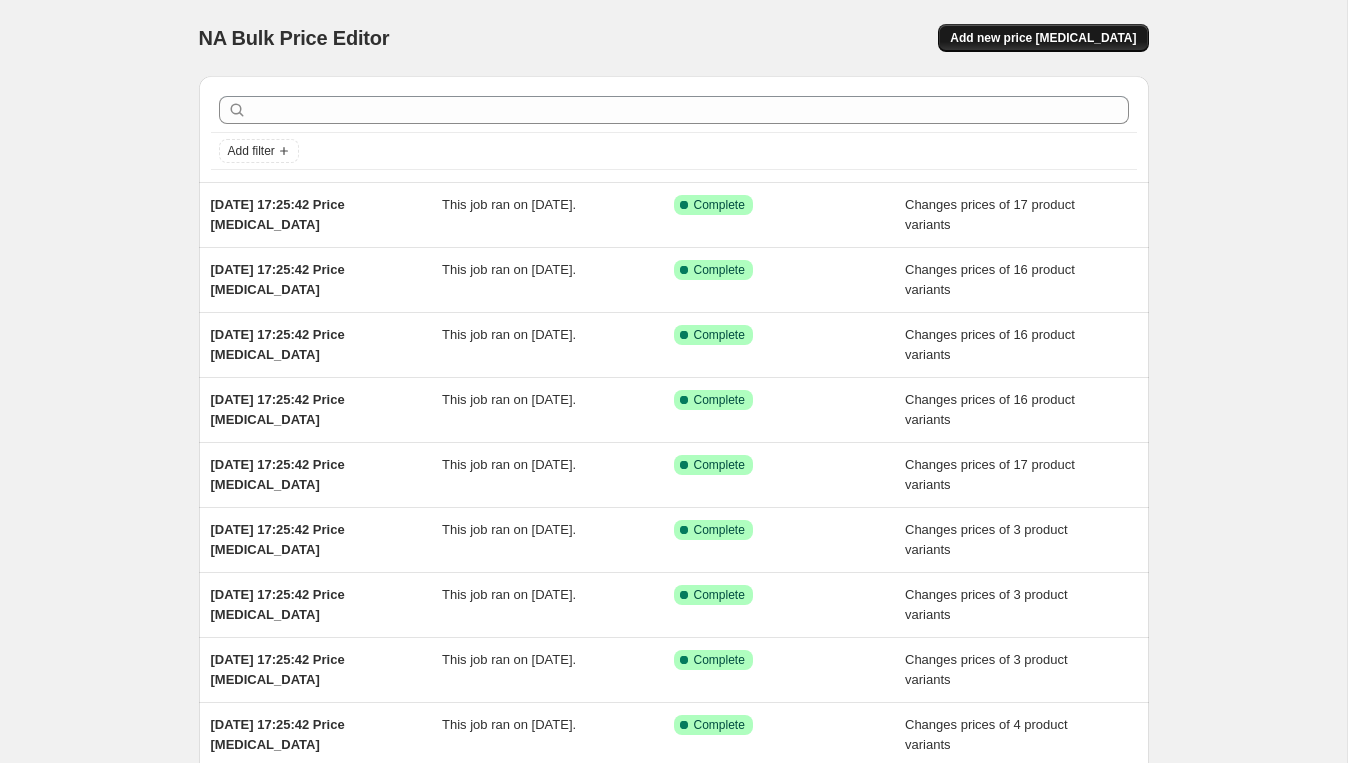 click on "Add new price [MEDICAL_DATA]" at bounding box center [1043, 38] 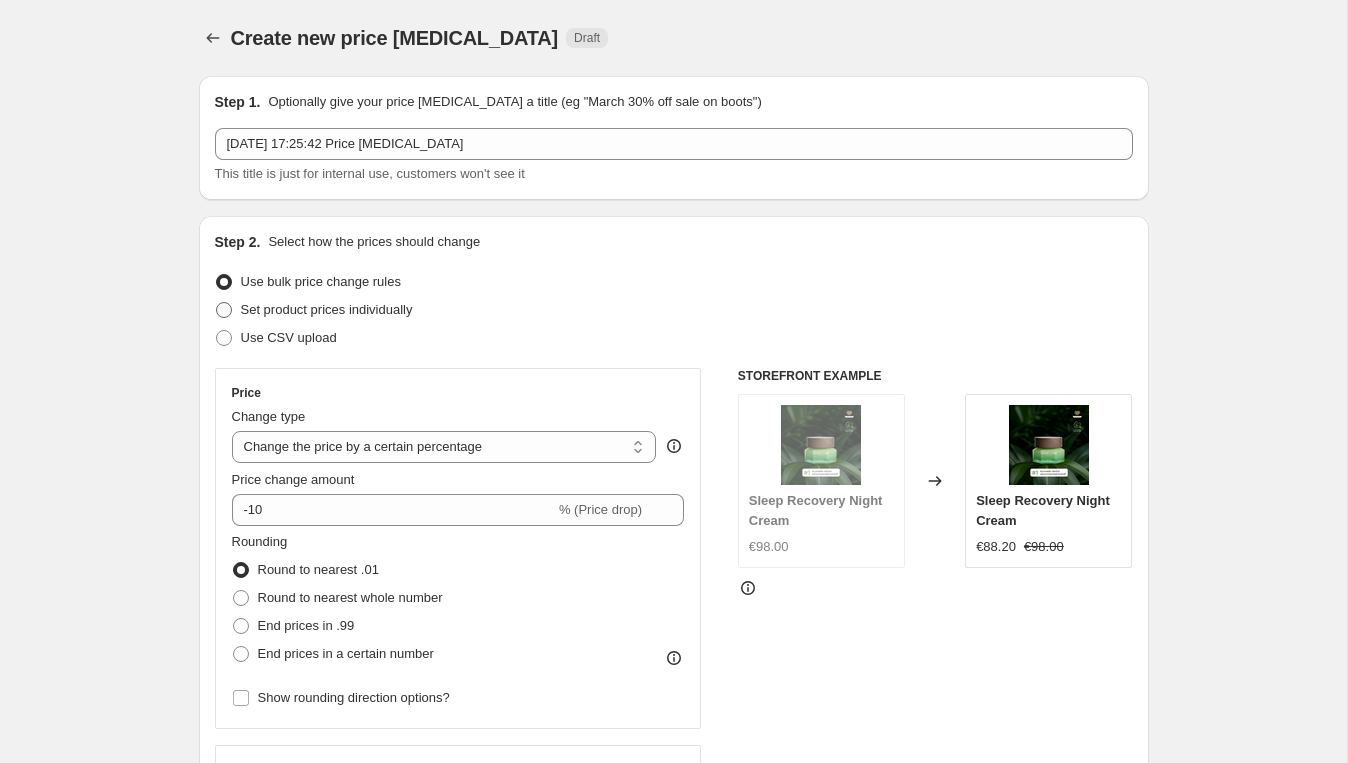 click at bounding box center [224, 310] 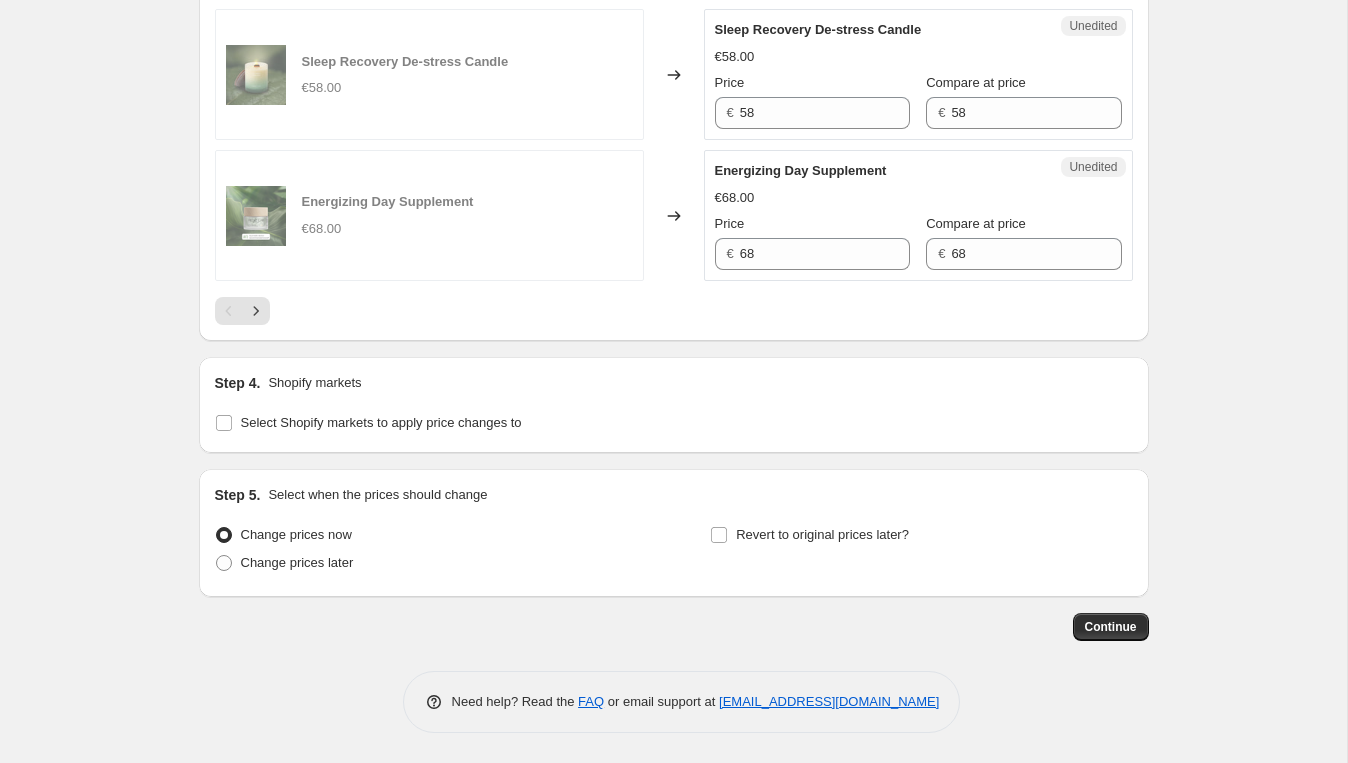 scroll, scrollTop: 3258, scrollLeft: 0, axis: vertical 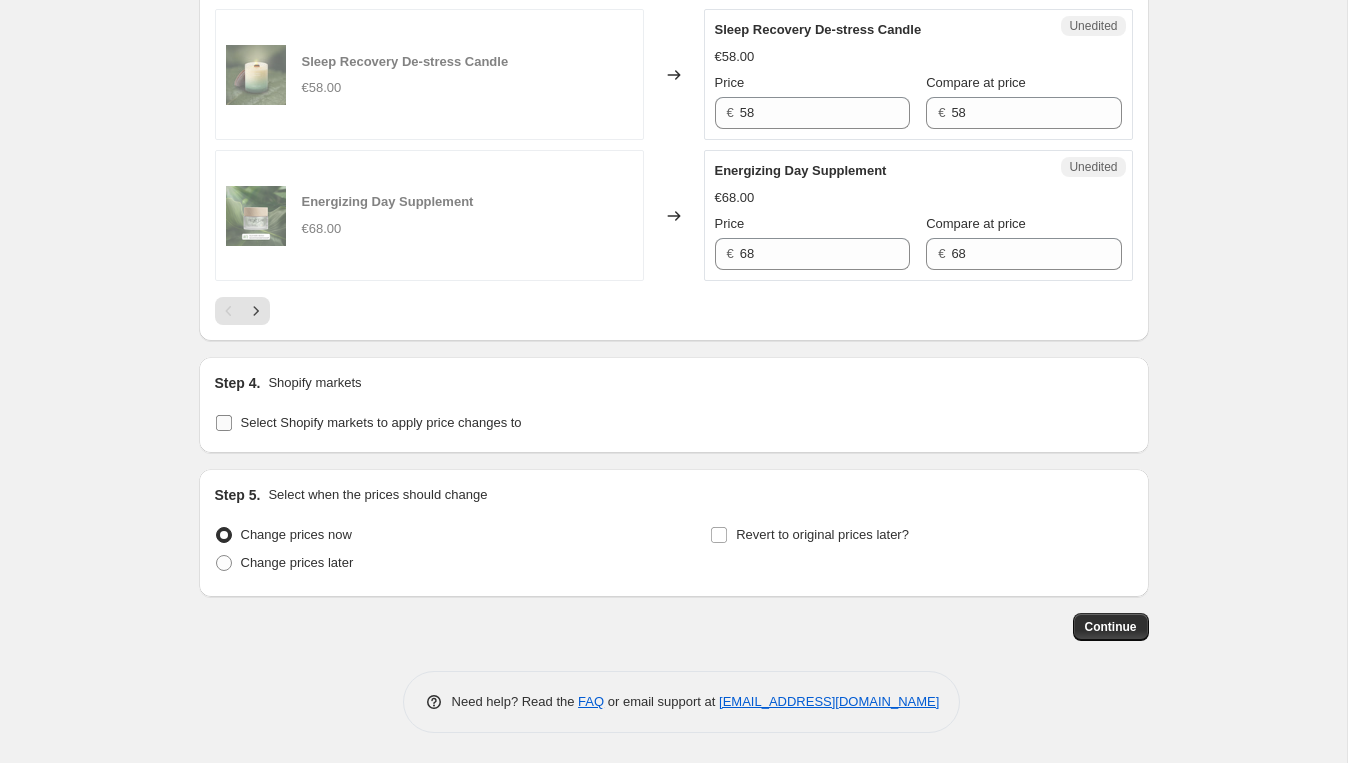 click on "Select Shopify markets to apply price changes to" at bounding box center [224, 423] 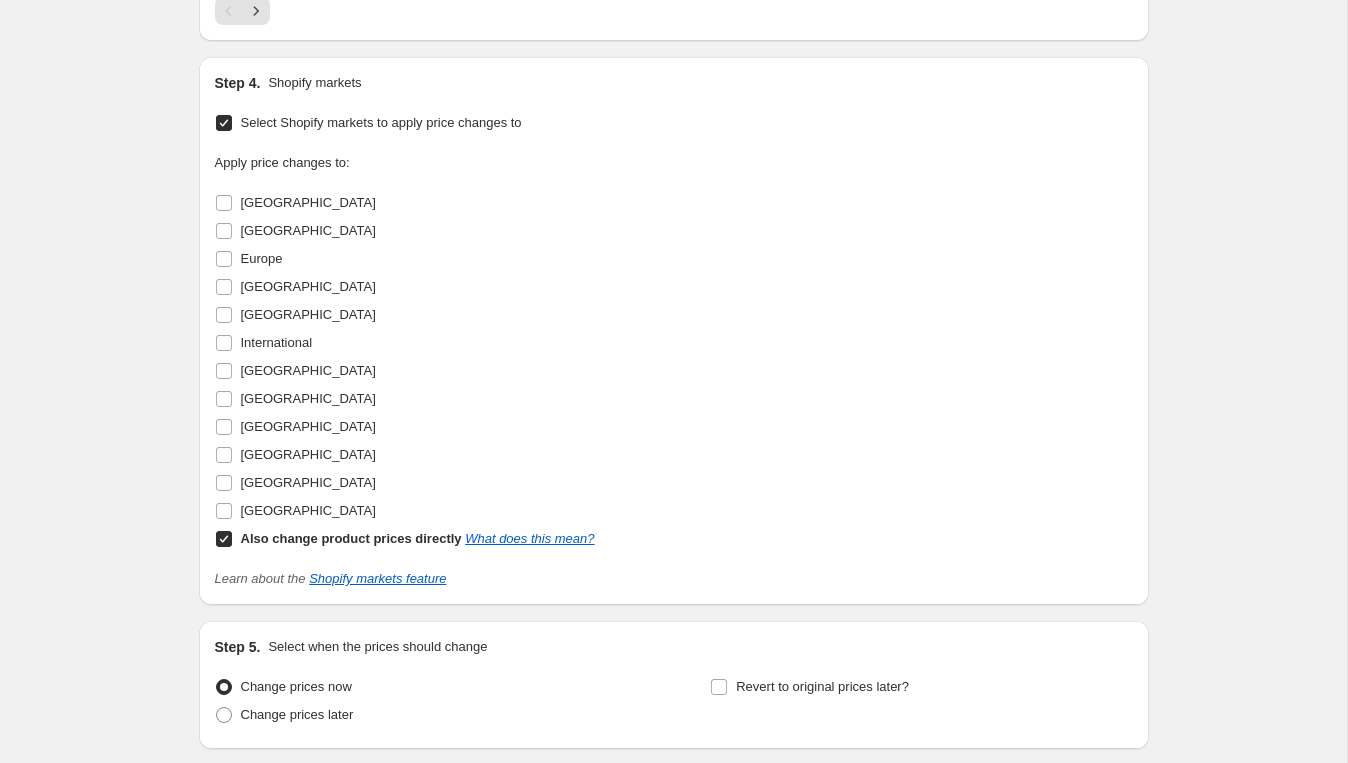 scroll, scrollTop: 3519, scrollLeft: 0, axis: vertical 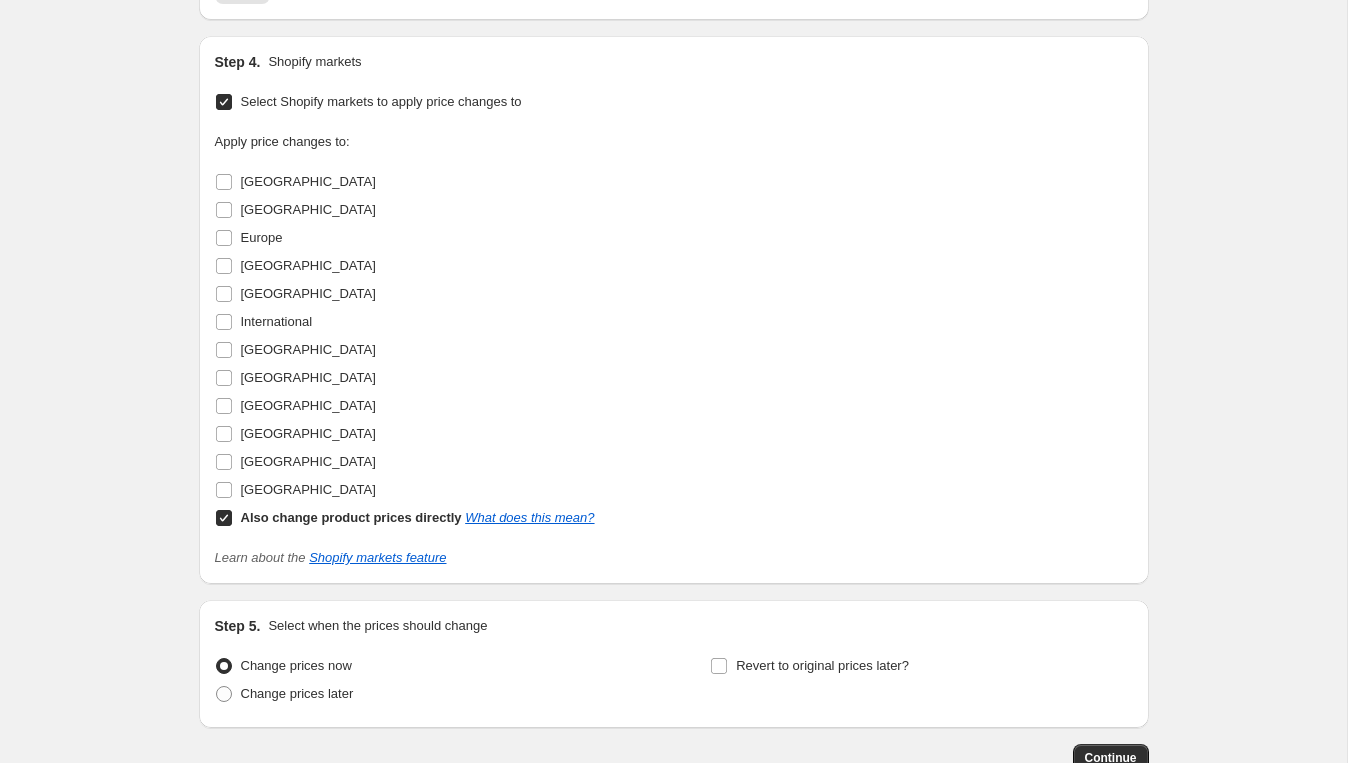 click on "Also change product prices directly   What does this mean?" at bounding box center [224, 518] 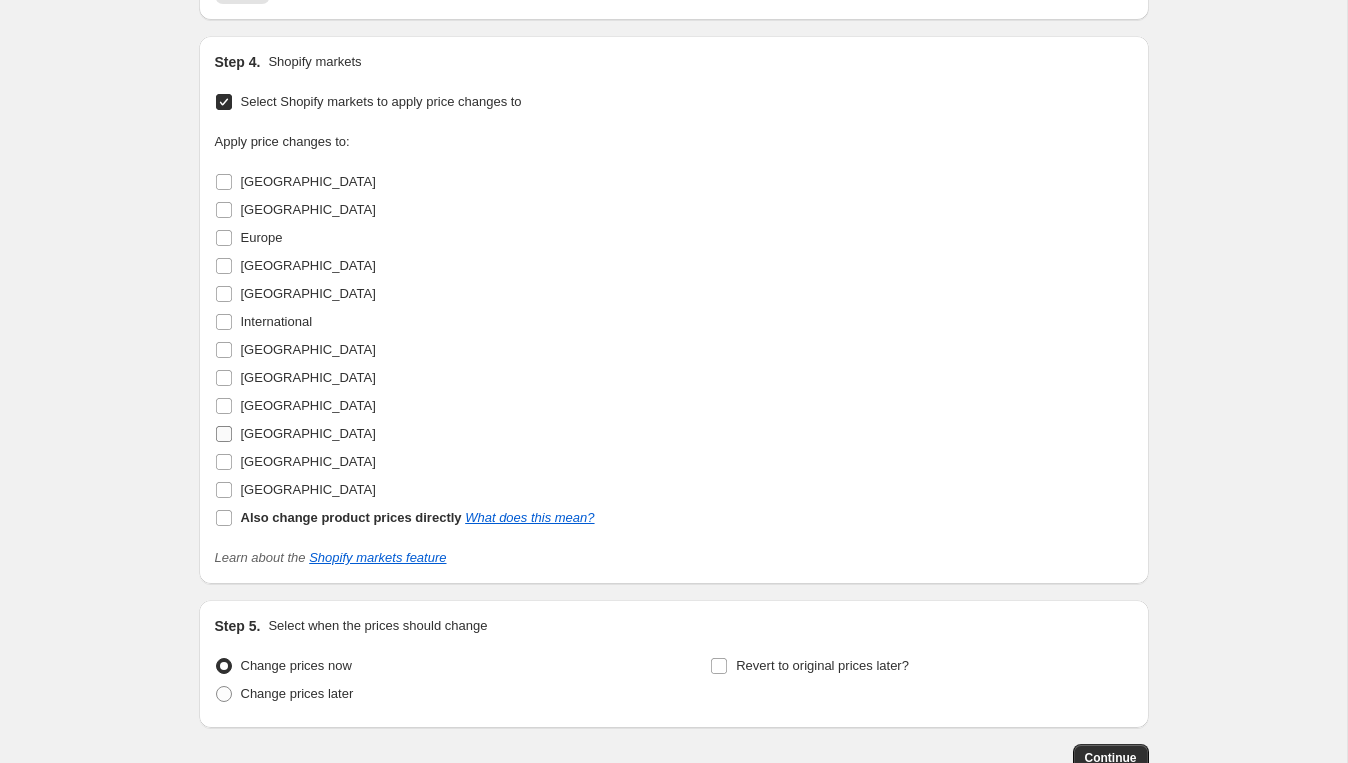 click on "[GEOGRAPHIC_DATA]" at bounding box center [224, 434] 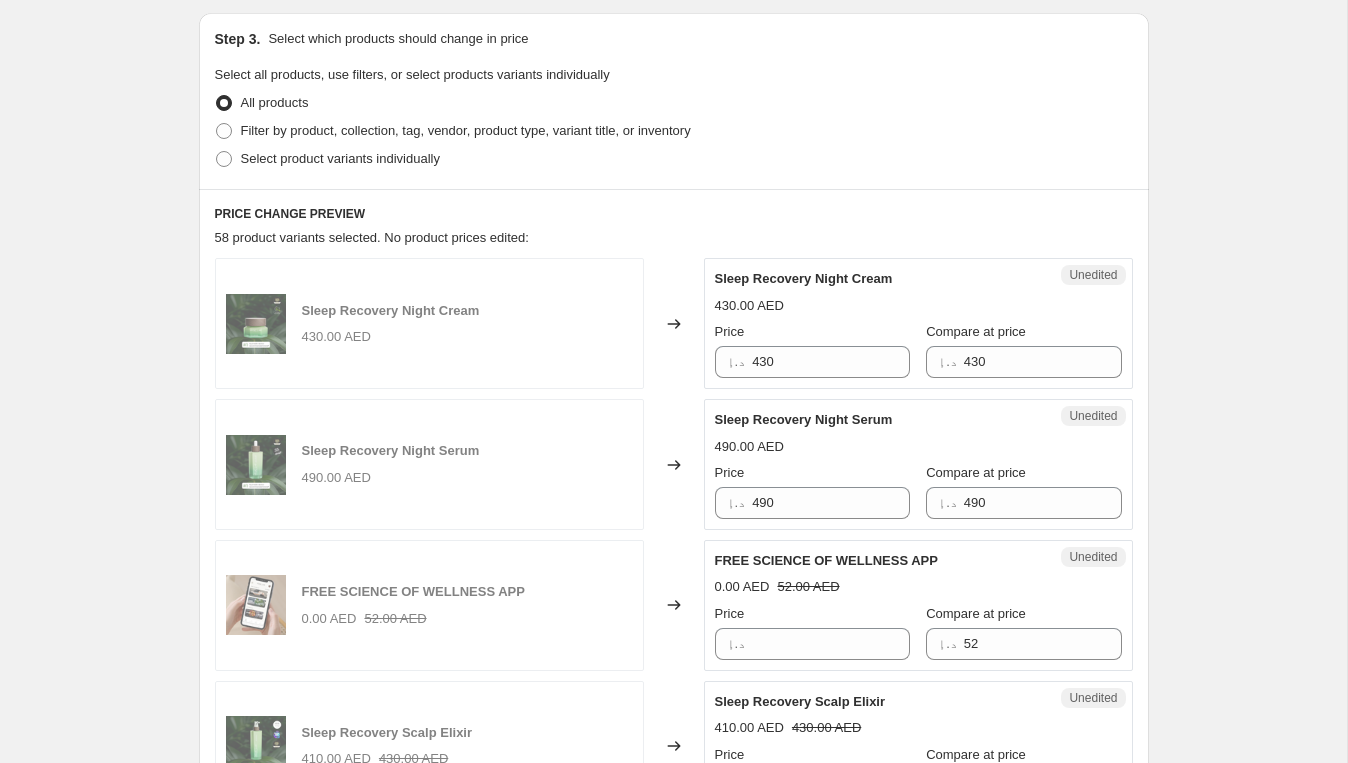 scroll, scrollTop: 411, scrollLeft: 0, axis: vertical 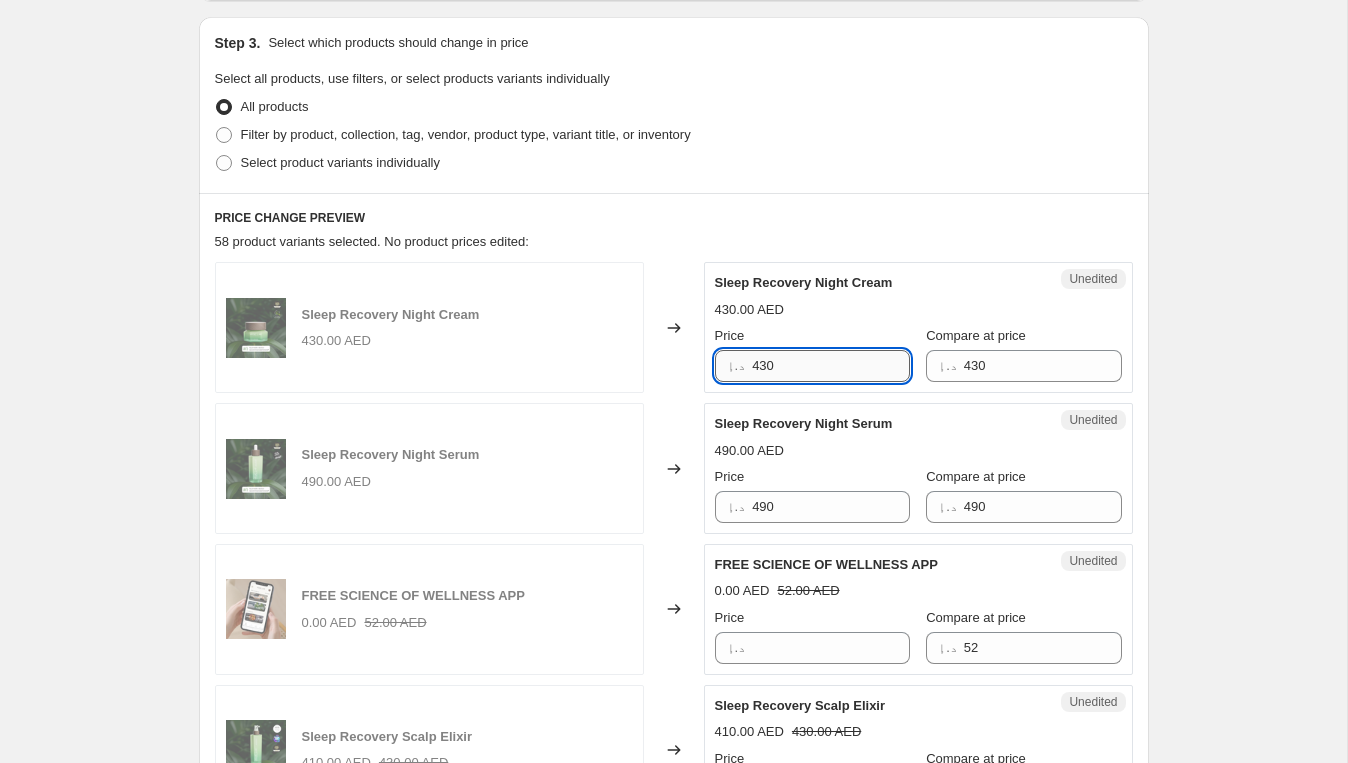 click on "430" at bounding box center [831, 366] 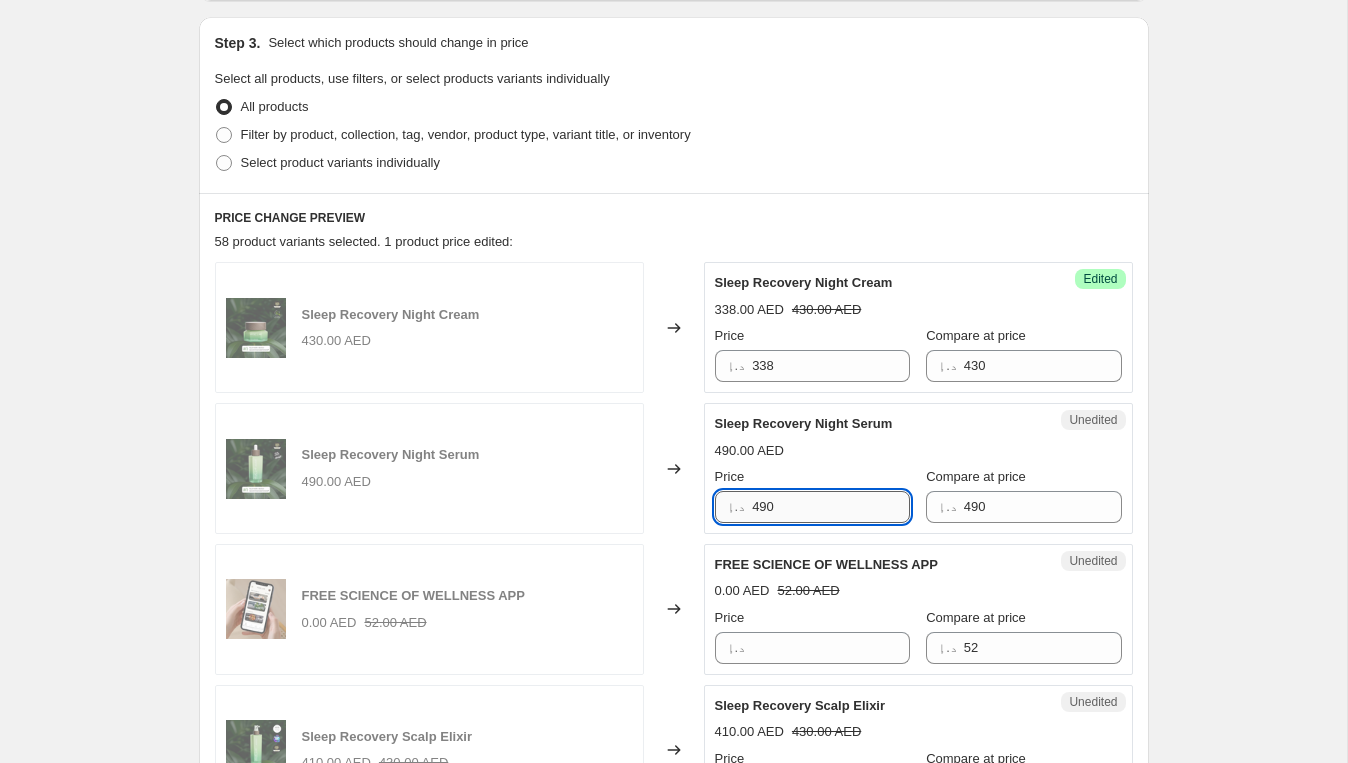click on "490" at bounding box center (831, 507) 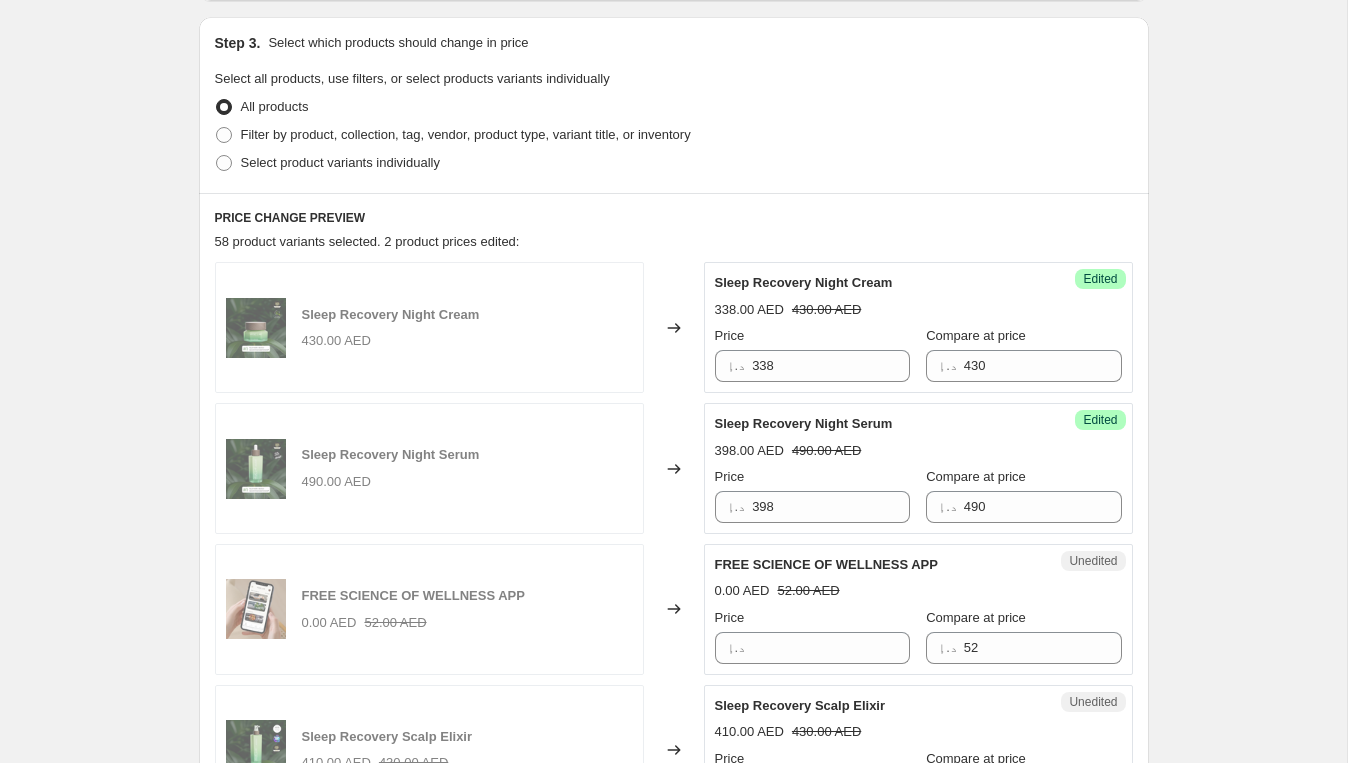 click on "Sleep Recovery Night Serum" at bounding box center (878, 424) 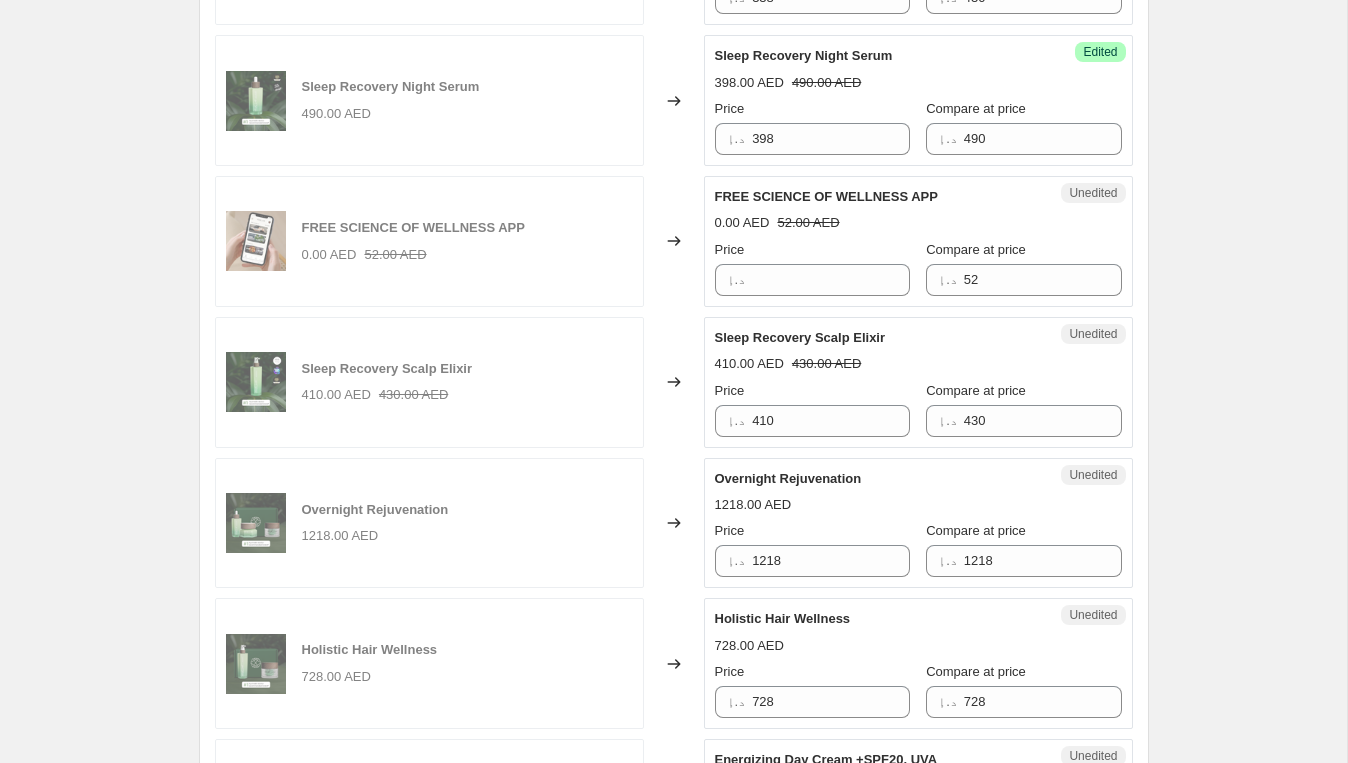 scroll, scrollTop: 796, scrollLeft: 0, axis: vertical 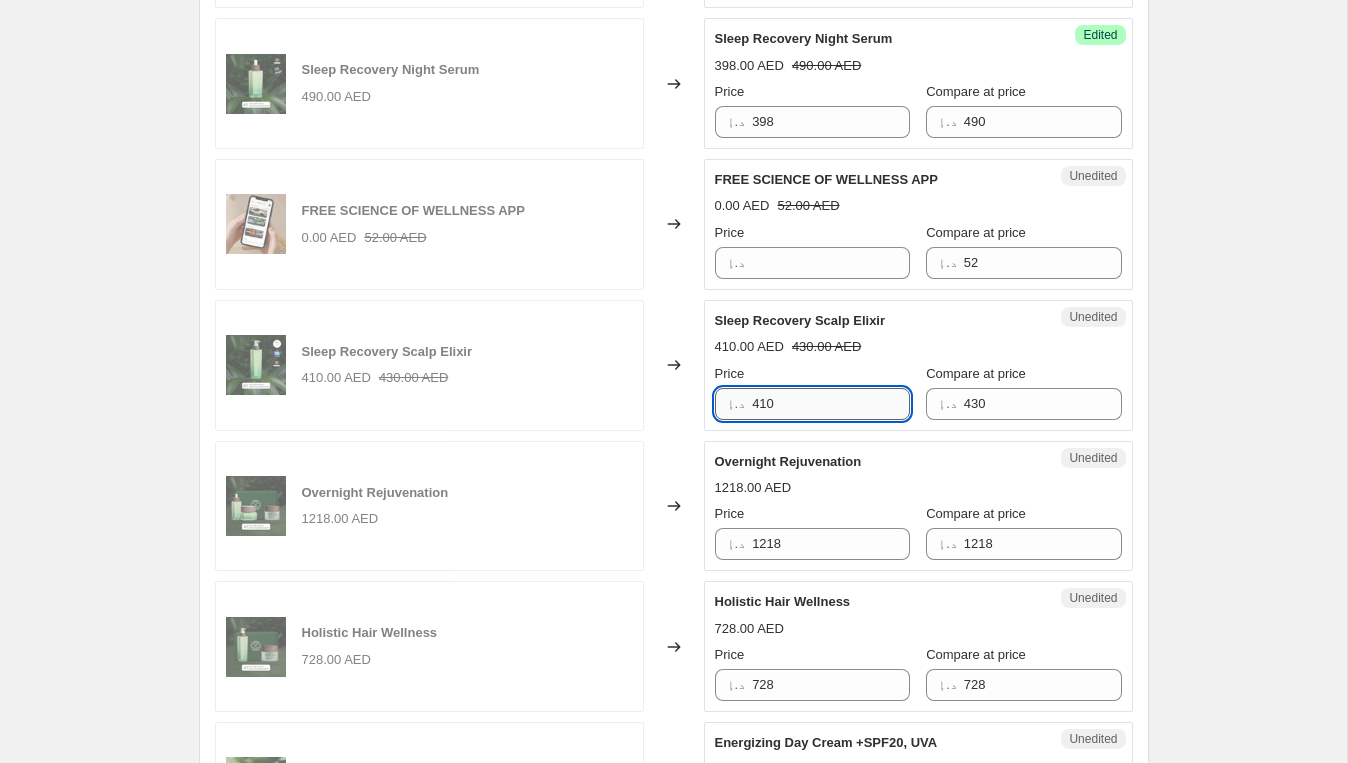 click on "410" at bounding box center [831, 404] 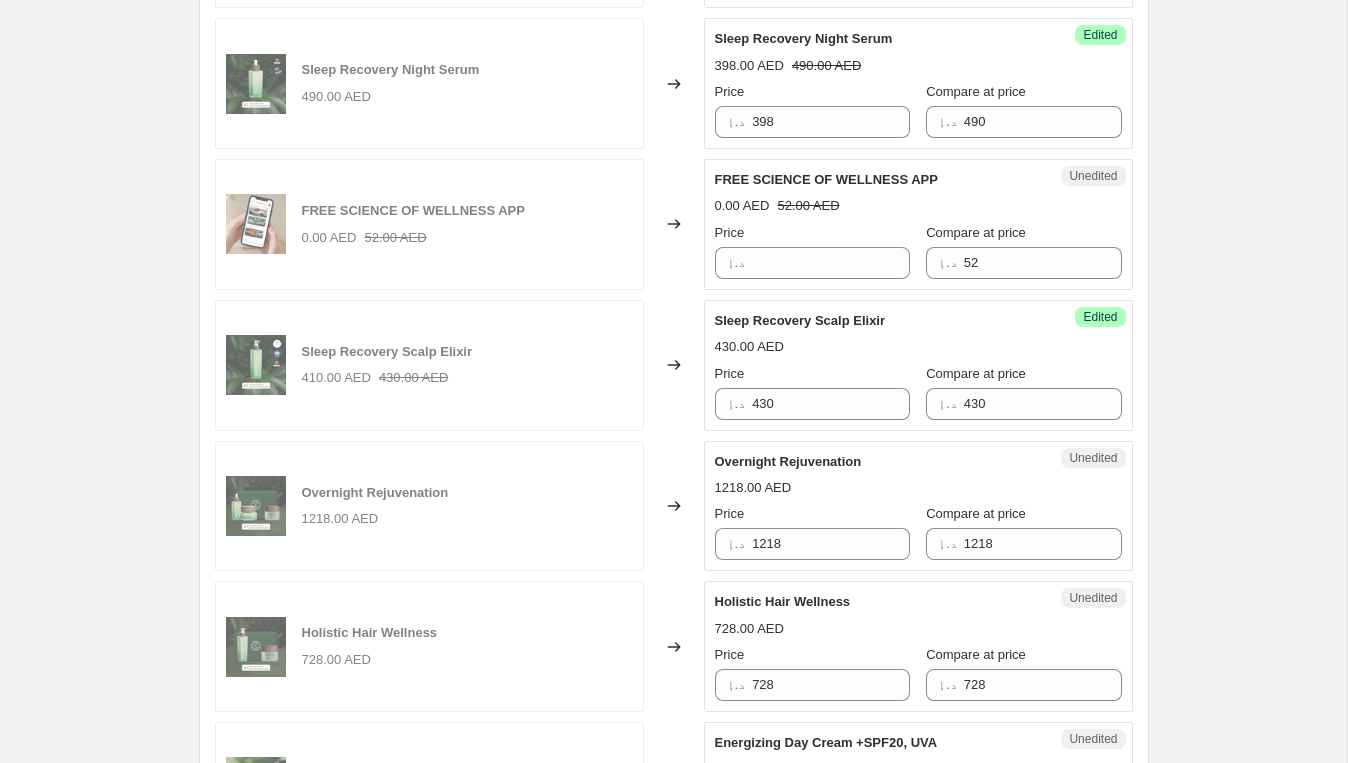 click on "Create new price [MEDICAL_DATA]. This page is ready Create new price [MEDICAL_DATA] Draft Step 1. Optionally give your price [MEDICAL_DATA] a title (eg "March 30% off sale on boots") [DATE] 17:25:42 Price [MEDICAL_DATA] This title is just for internal use, customers won't see it Step 2. Select how the prices should change Use bulk price change rules Set product prices individually Use CSV upload Select tags to add while price change is active Select tags to remove while price change is active Step 3. Select which products should change in price Select all products, use filters, or select products variants individually All products Filter by product, collection, tag, vendor, product type, variant title, or inventory Select product variants individually PRICE CHANGE PREVIEW 58 product variants selected. 3 product prices edited: Sleep Recovery Night Cream 430.00 AED Changed to Success Edited Sleep Recovery Night Cream 338.00 AED 430.00 AED Price د.إ 338 Compare at price د.إ 430 Sleep Recovery Night Serum 490.00 AED 52" at bounding box center (673, 1410) 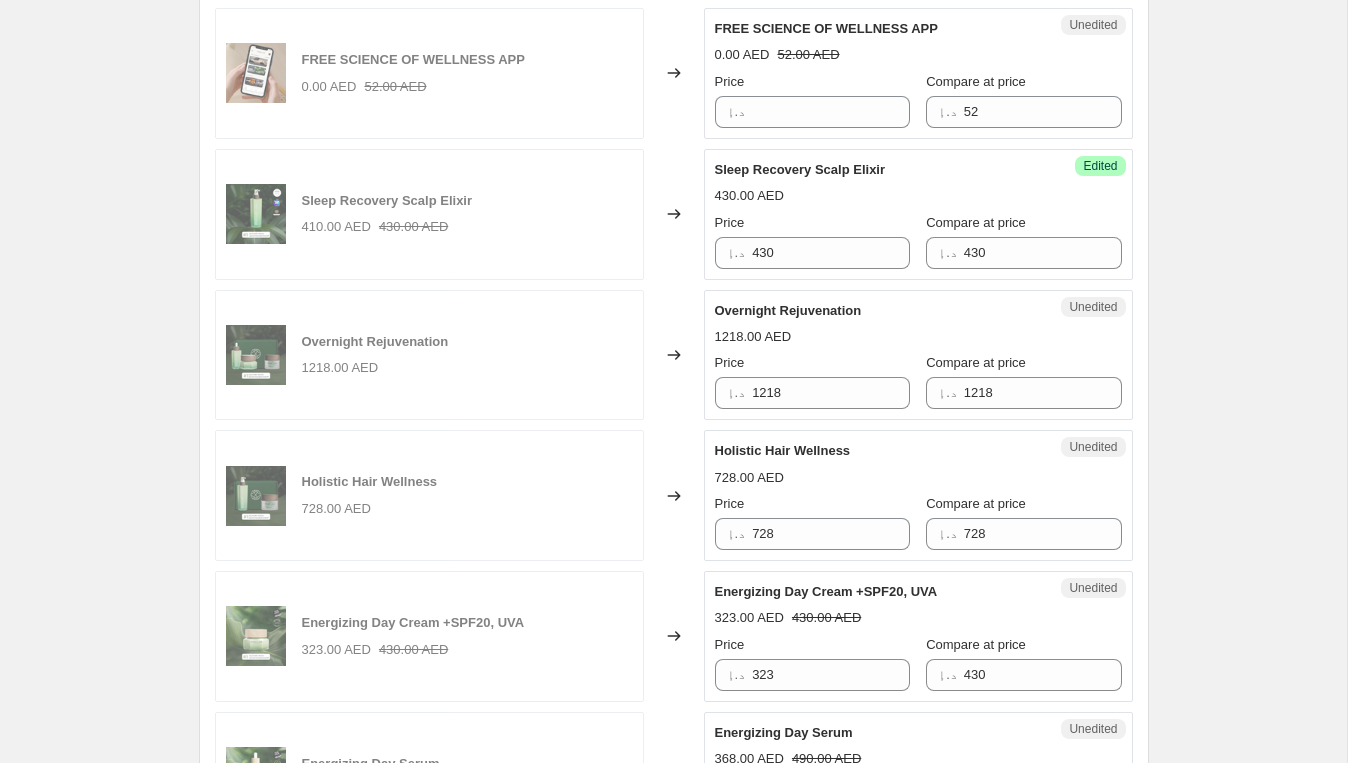 scroll, scrollTop: 948, scrollLeft: 0, axis: vertical 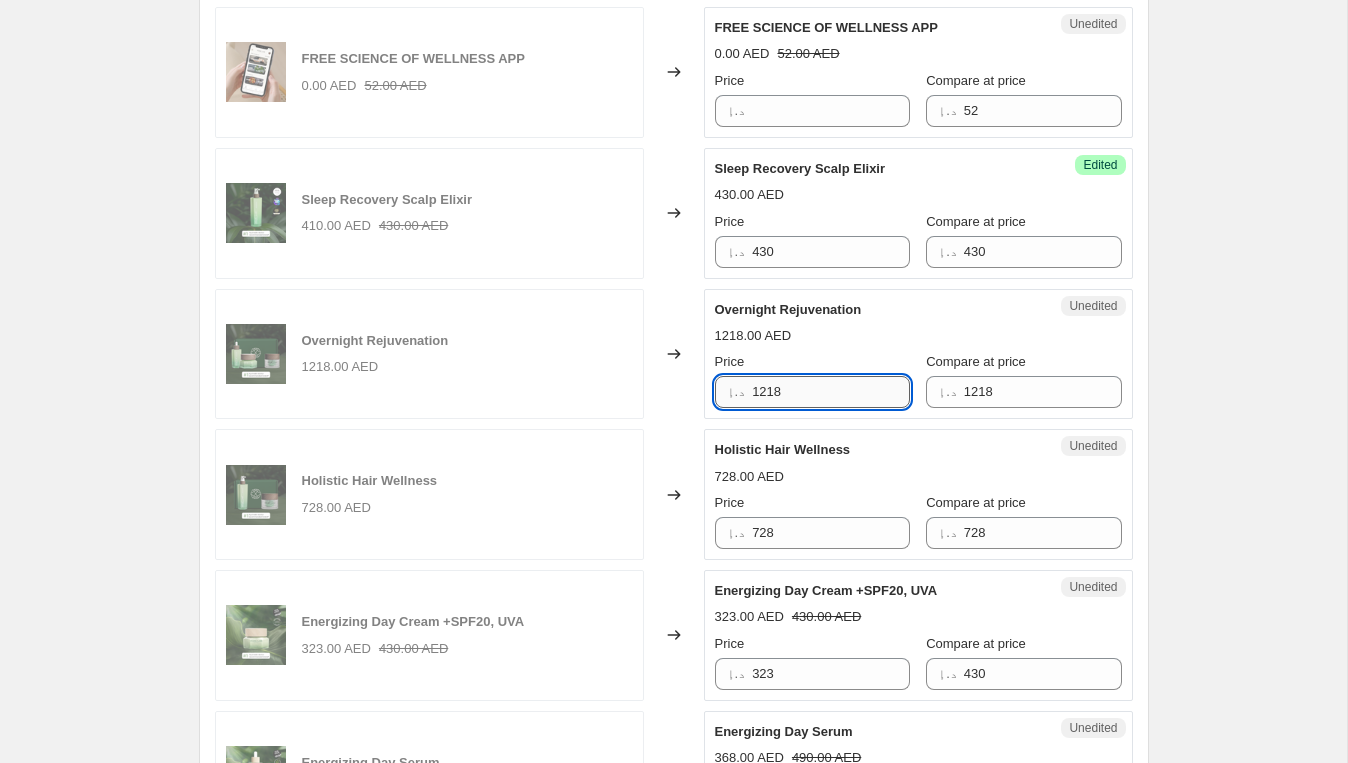 click on "1218" at bounding box center [831, 392] 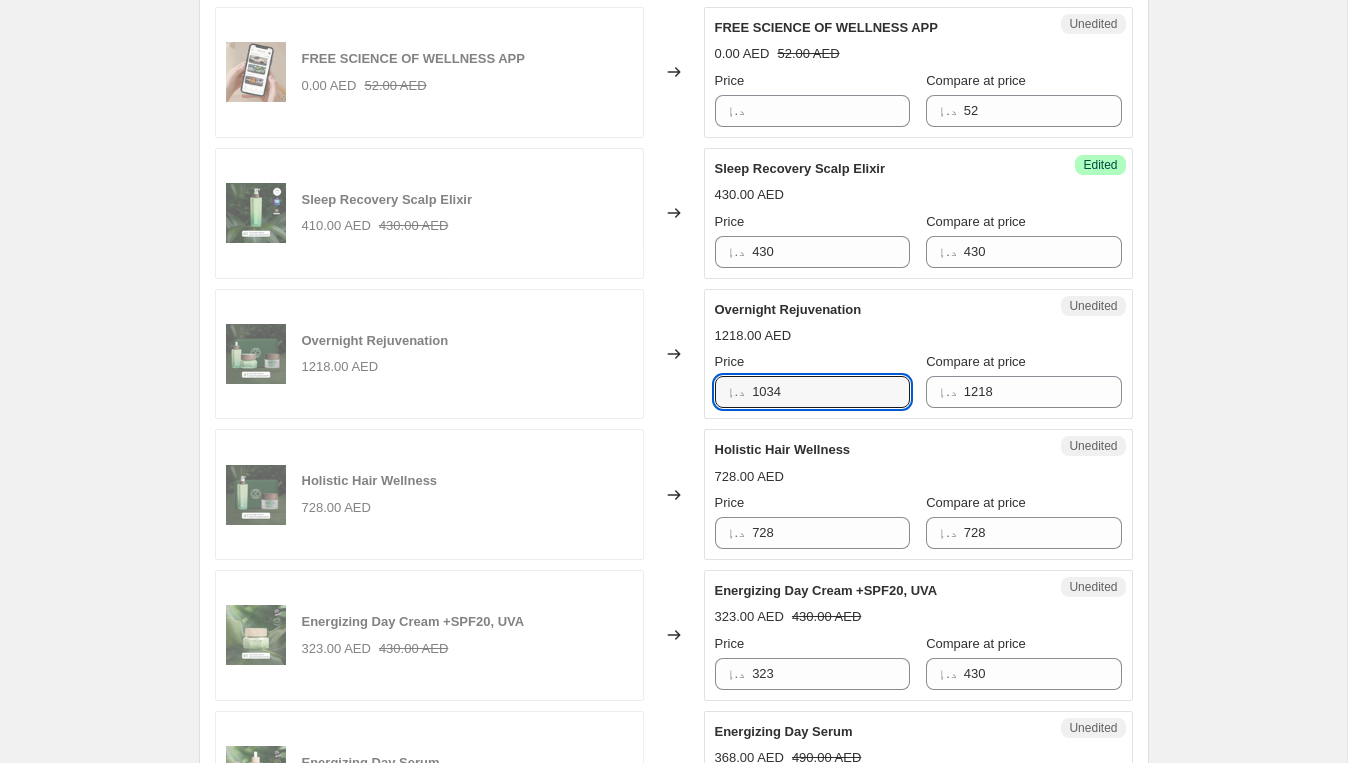 click on "Overnight Rejuvenation" at bounding box center (878, 310) 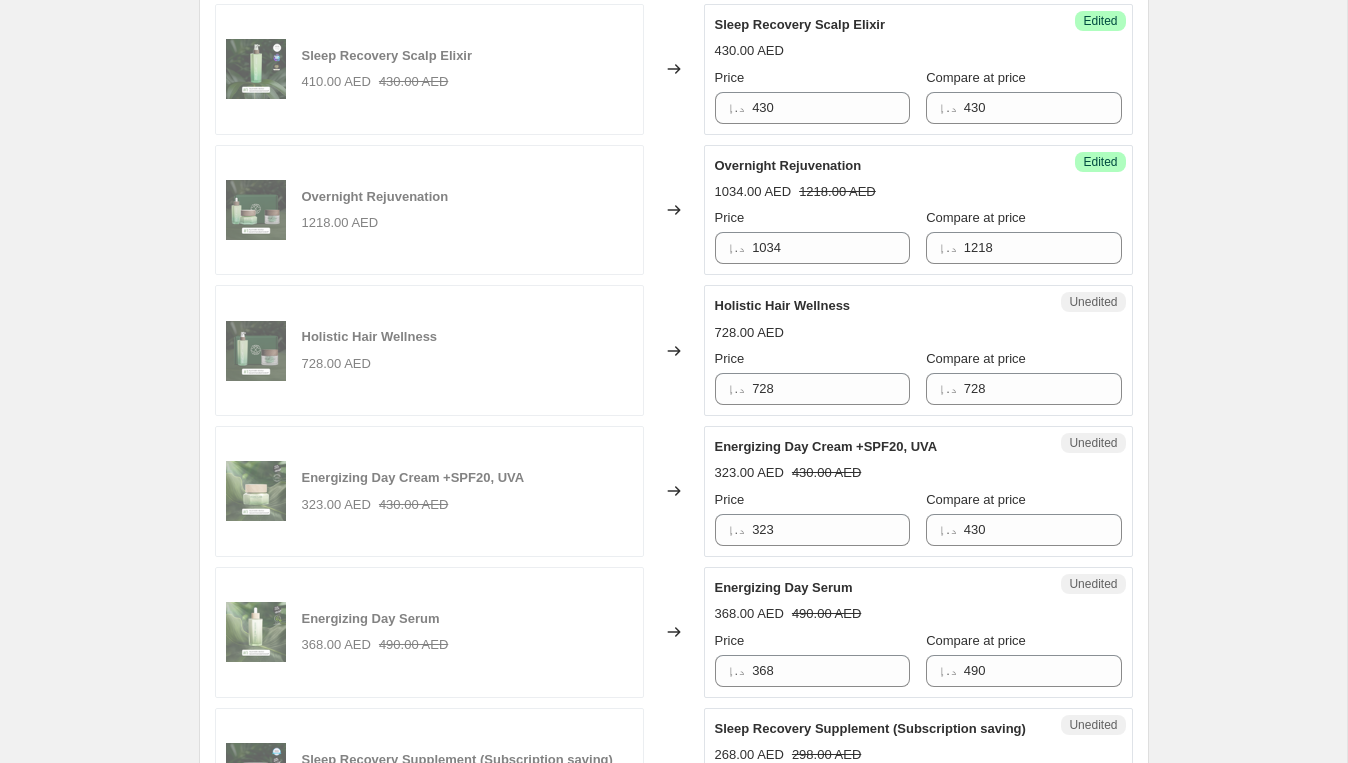 scroll, scrollTop: 1106, scrollLeft: 0, axis: vertical 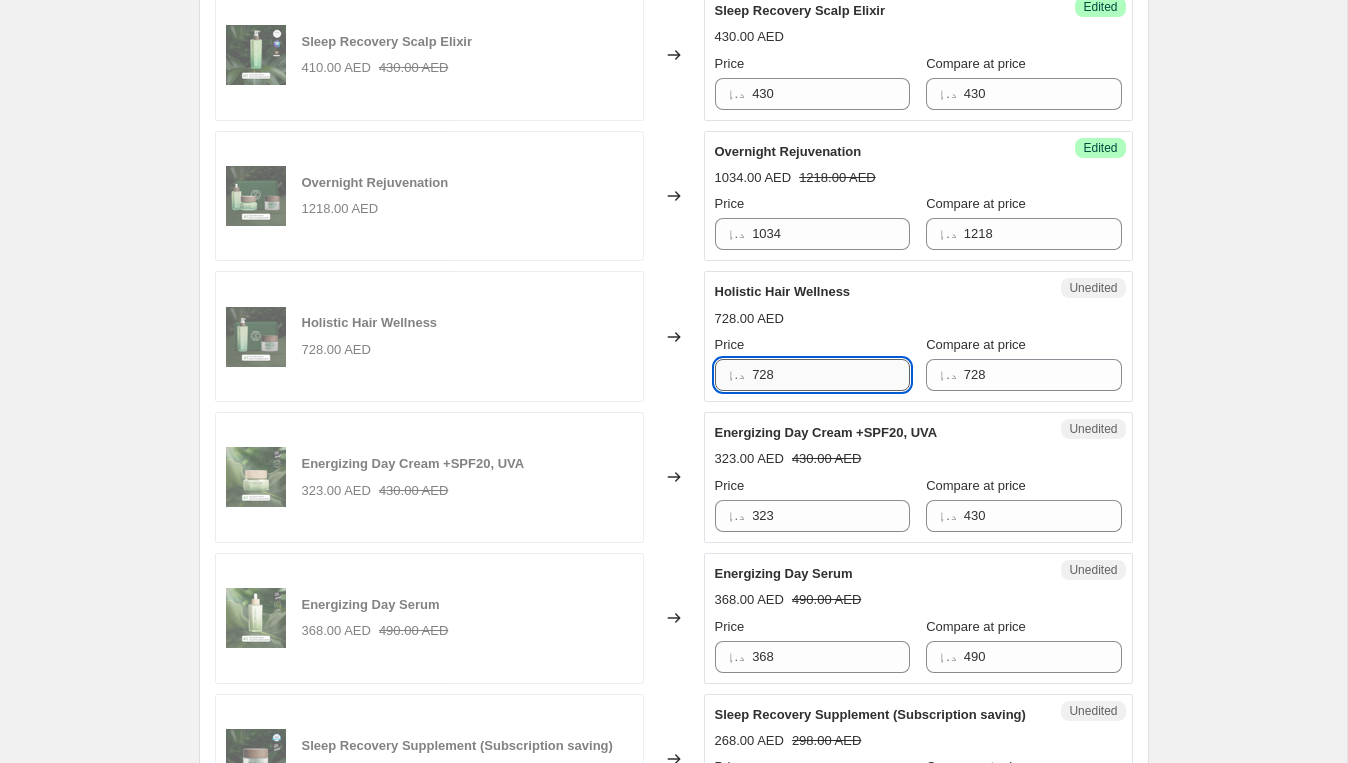 click on "728" at bounding box center (831, 375) 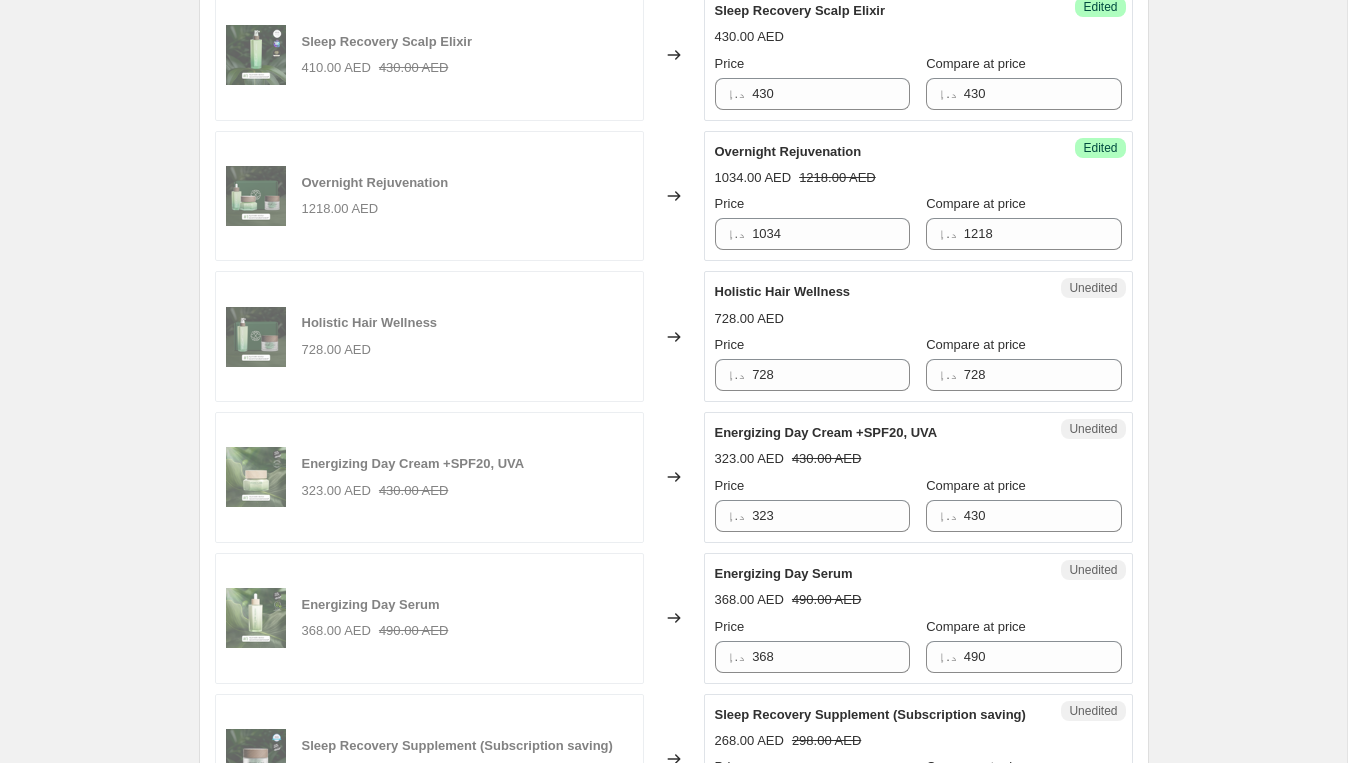 click on "728.00 AED" at bounding box center [918, 319] 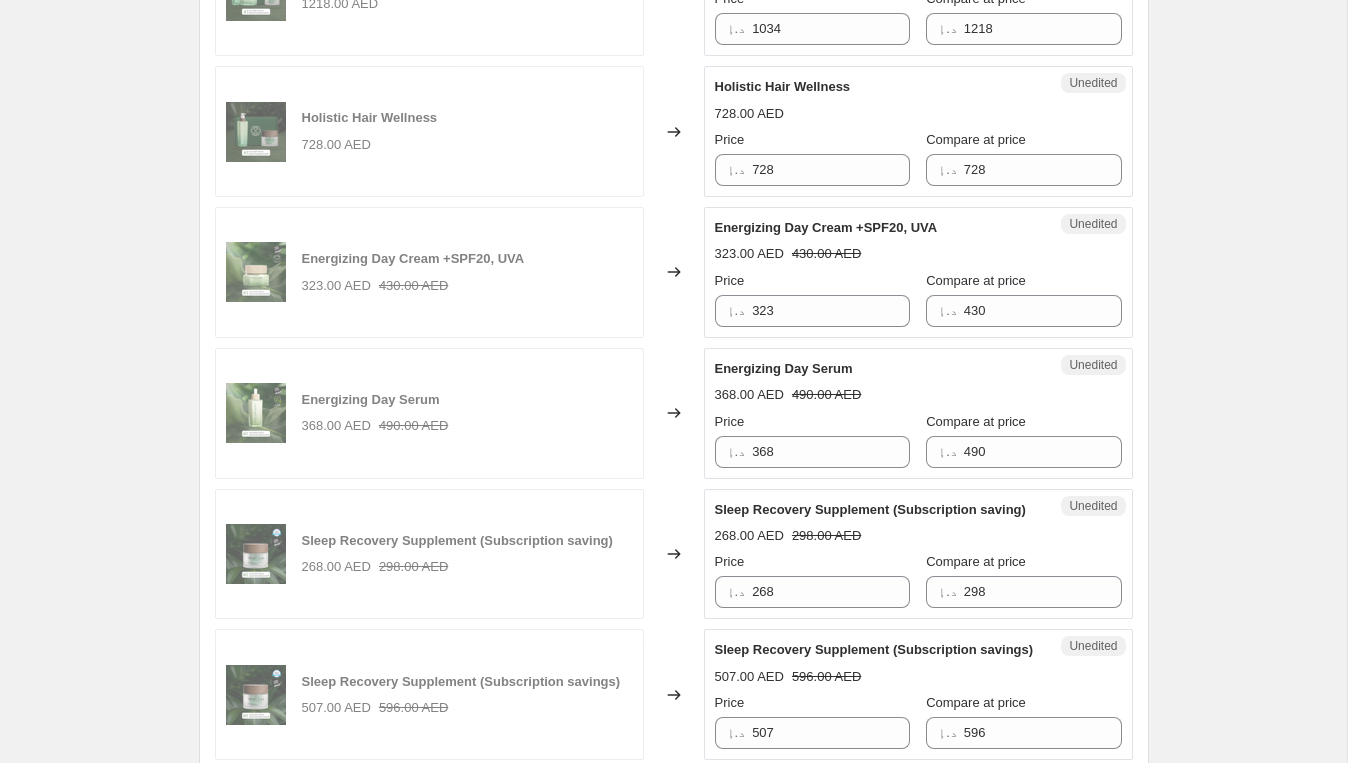 scroll, scrollTop: 1318, scrollLeft: 0, axis: vertical 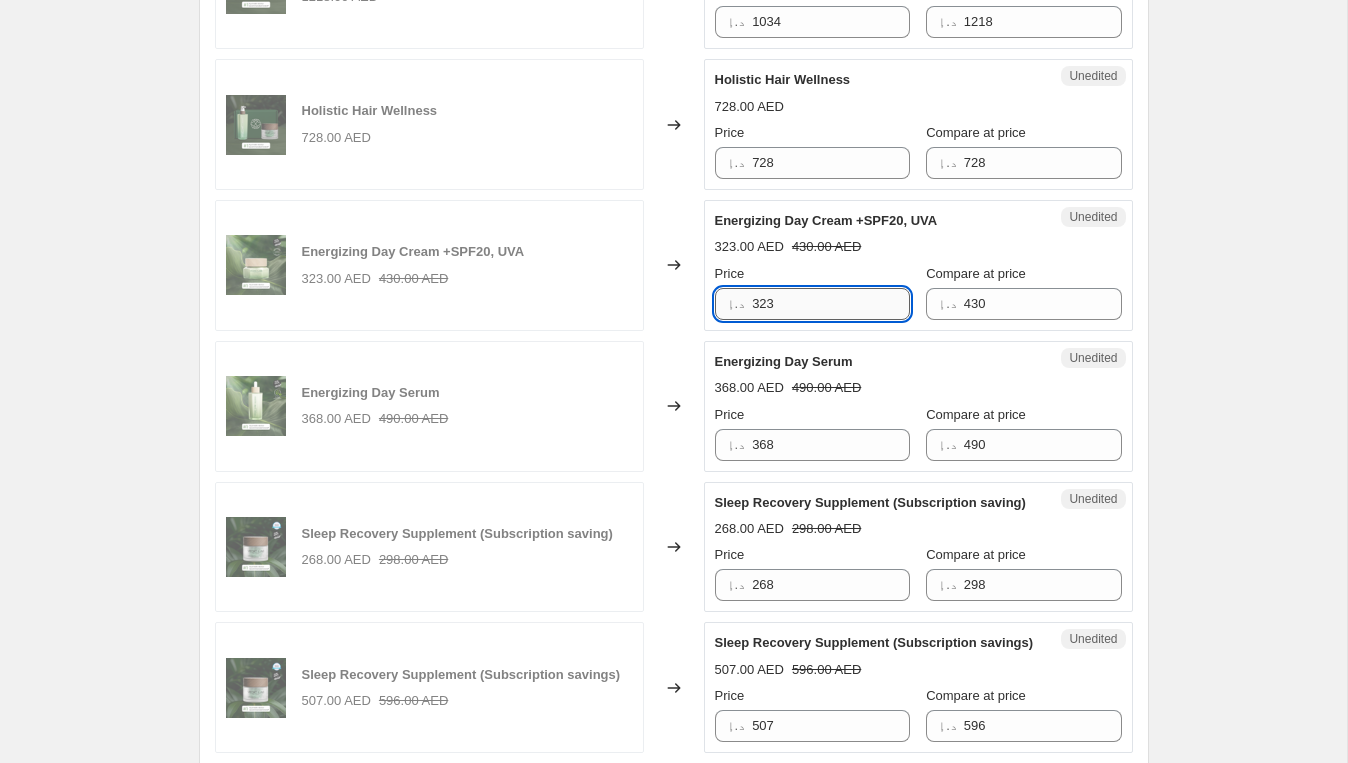 click on "323" at bounding box center [831, 304] 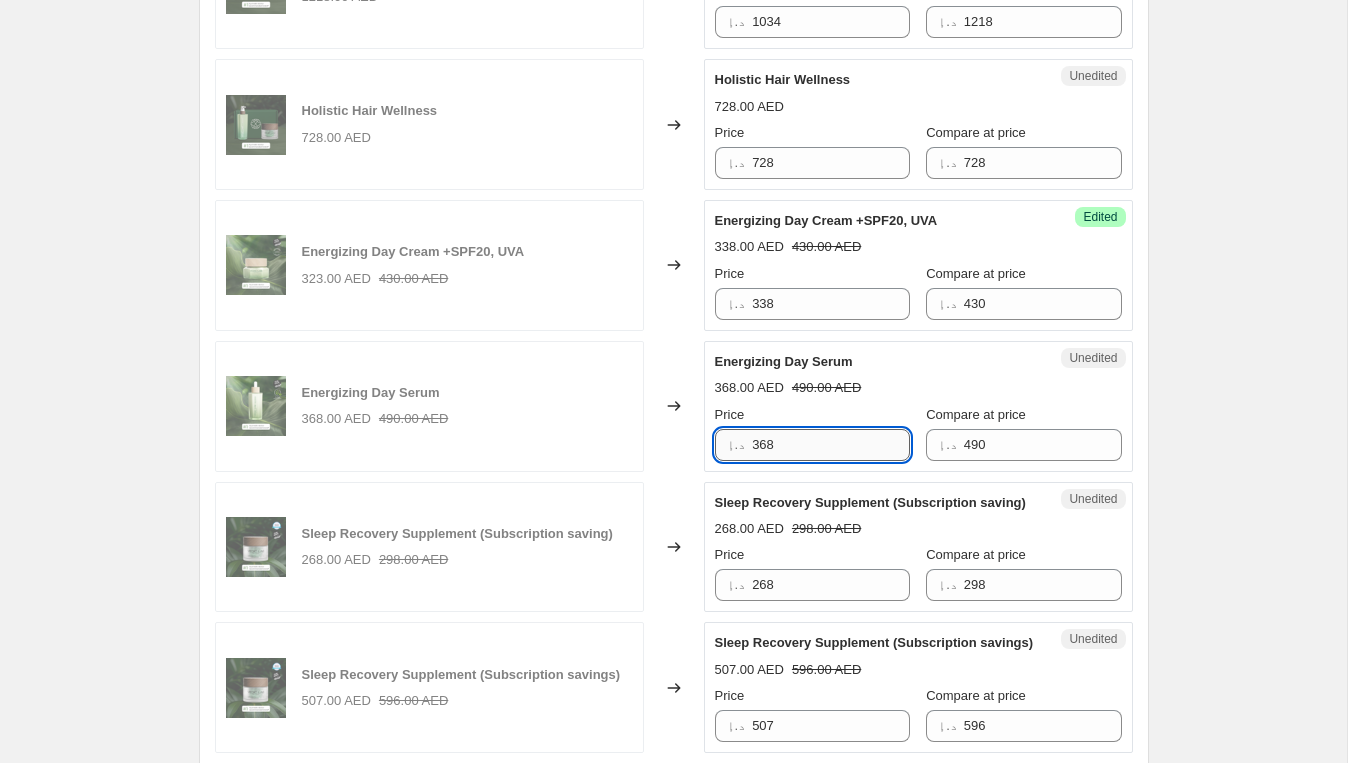 click on "368" at bounding box center (831, 445) 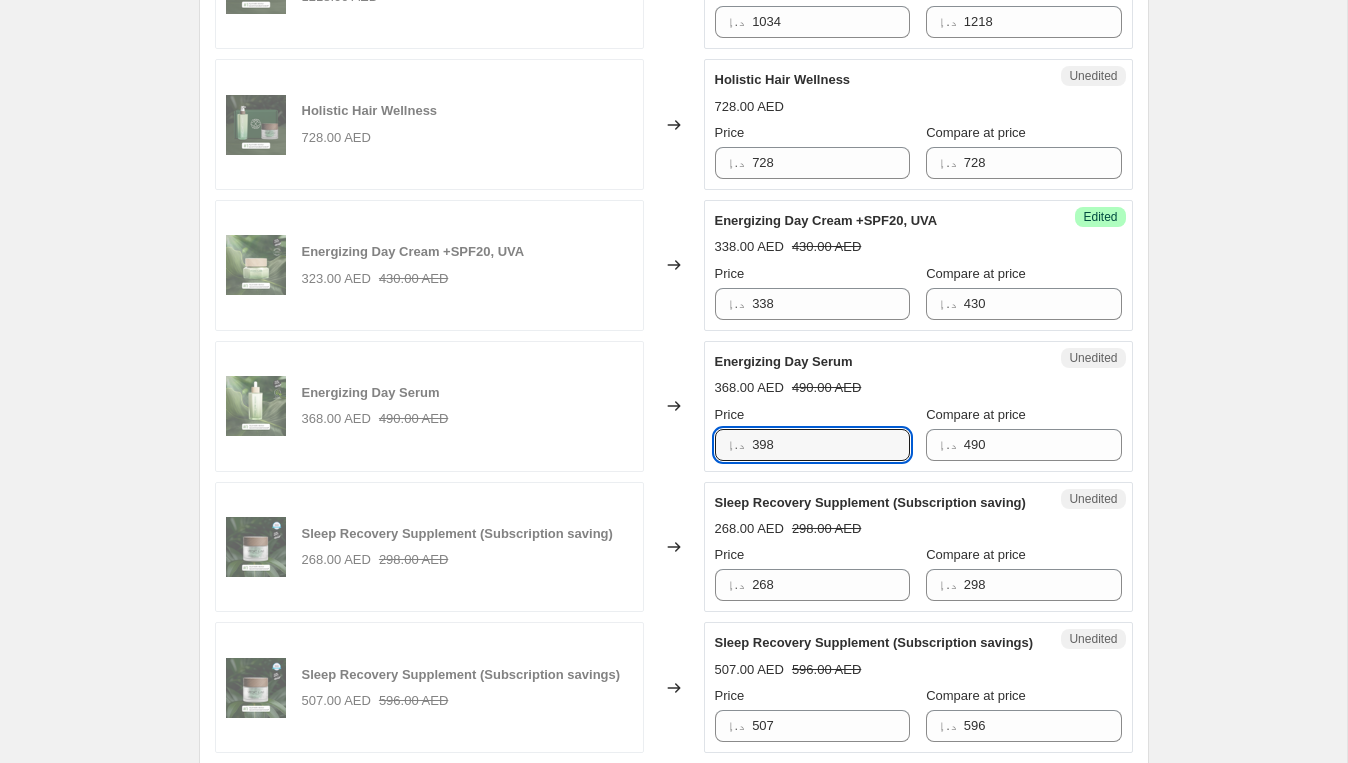 click on "Energizing Day Serum 368.00 AED 490.00 AED Price د.إ 398 Compare at price د.إ 490" at bounding box center (918, 406) 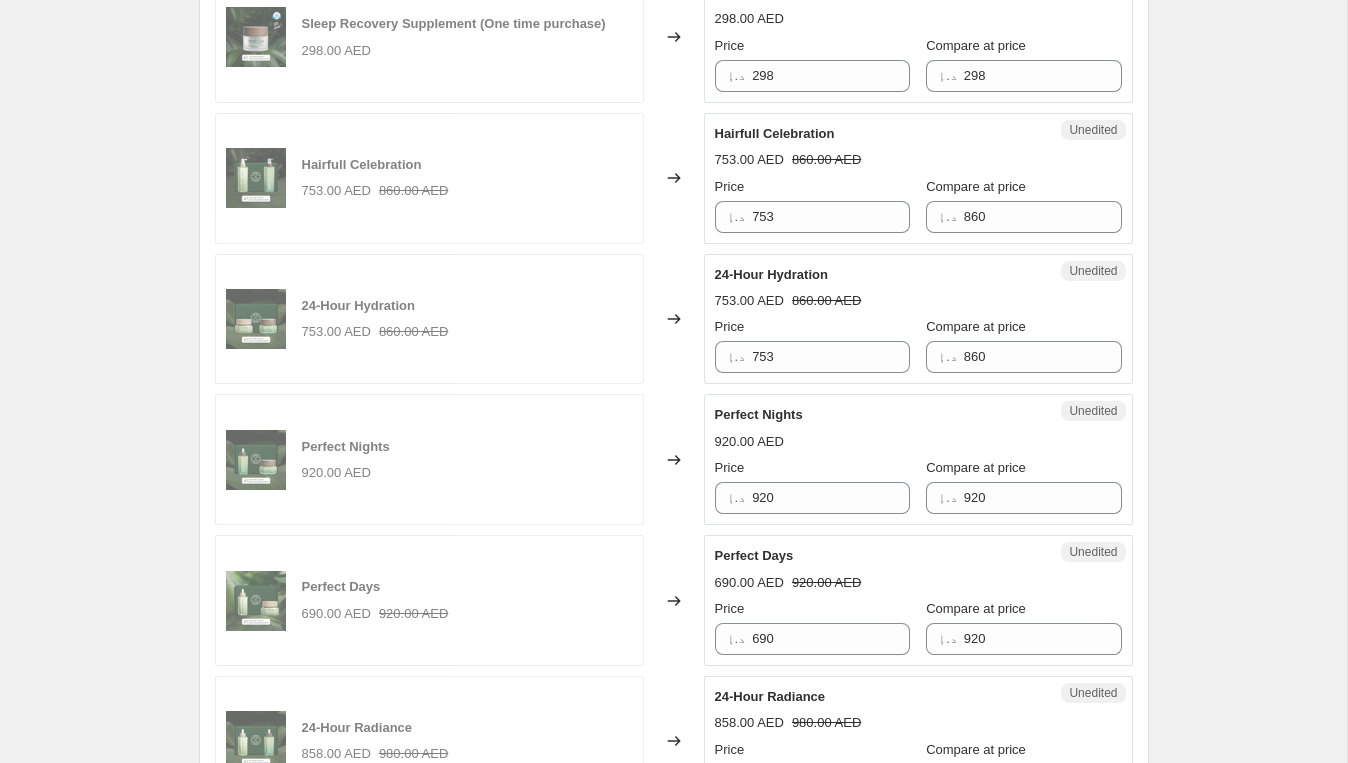 scroll, scrollTop: 2251, scrollLeft: 0, axis: vertical 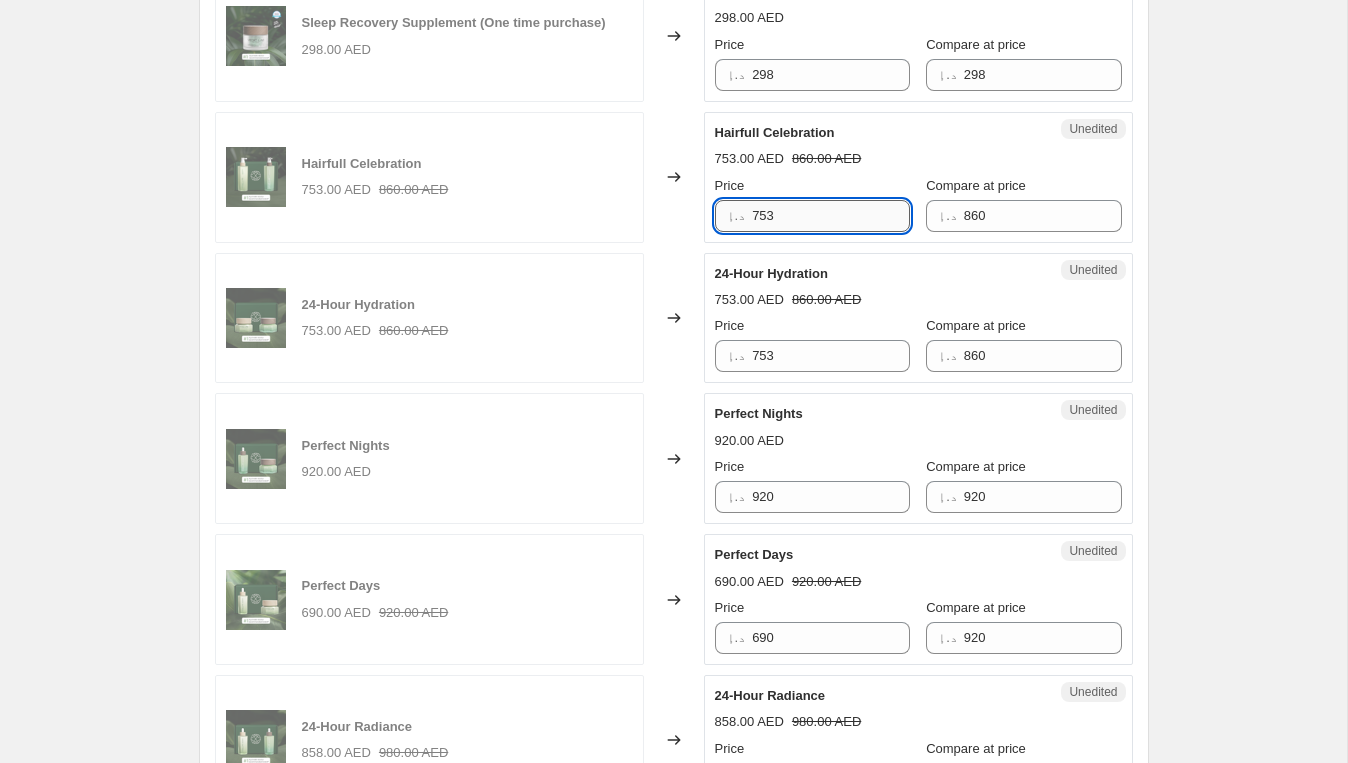 click on "753" at bounding box center [831, 216] 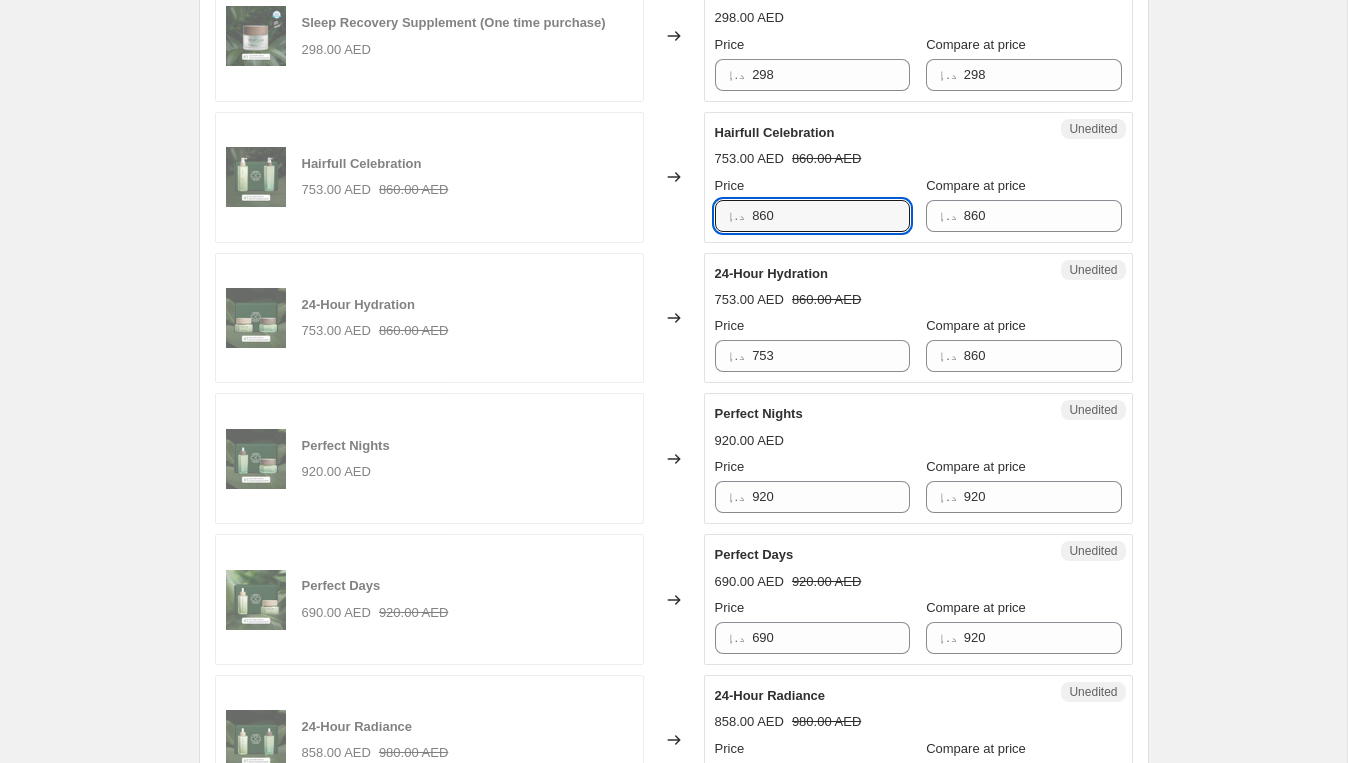 click on "24-Hour Hydration 753.00 AED 860.00 AED Price د.إ 753 Compare at price د.إ 860" at bounding box center [918, 318] 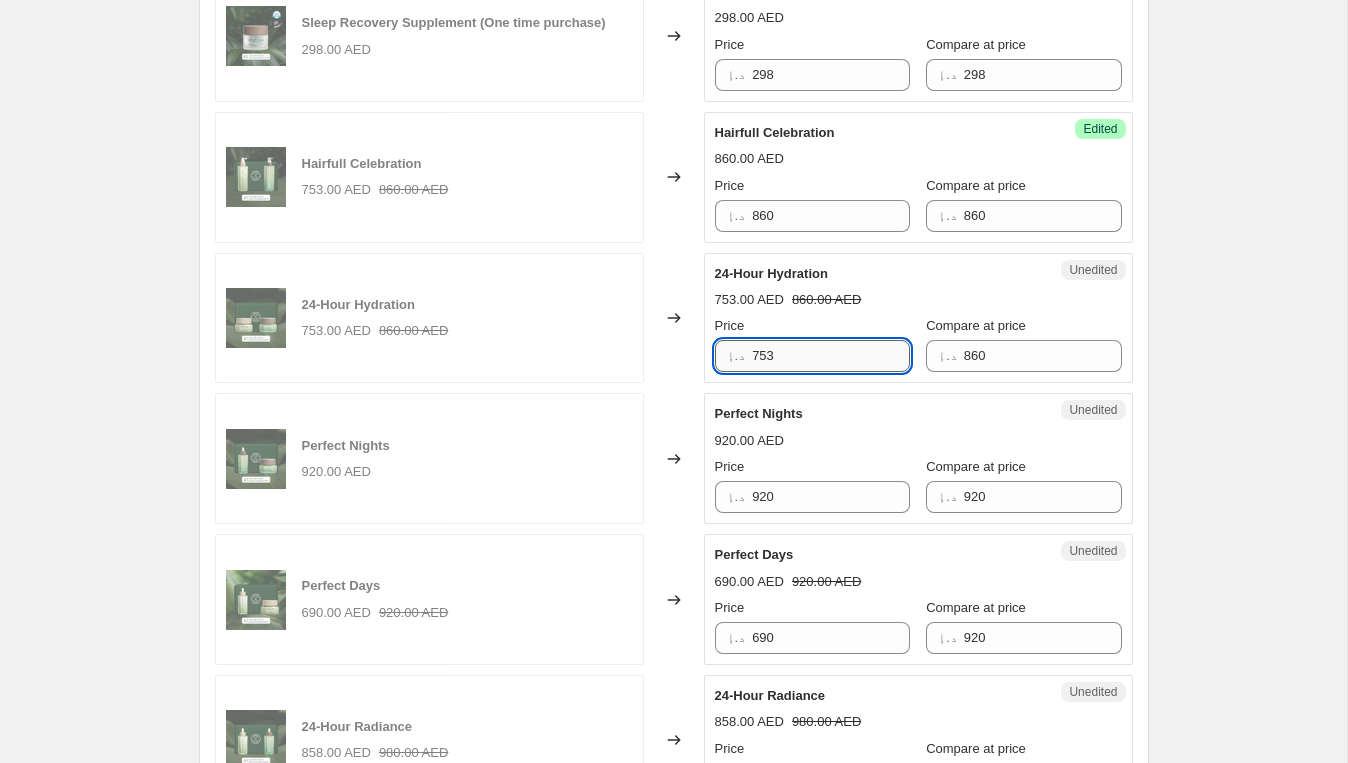 click on "753" at bounding box center [831, 356] 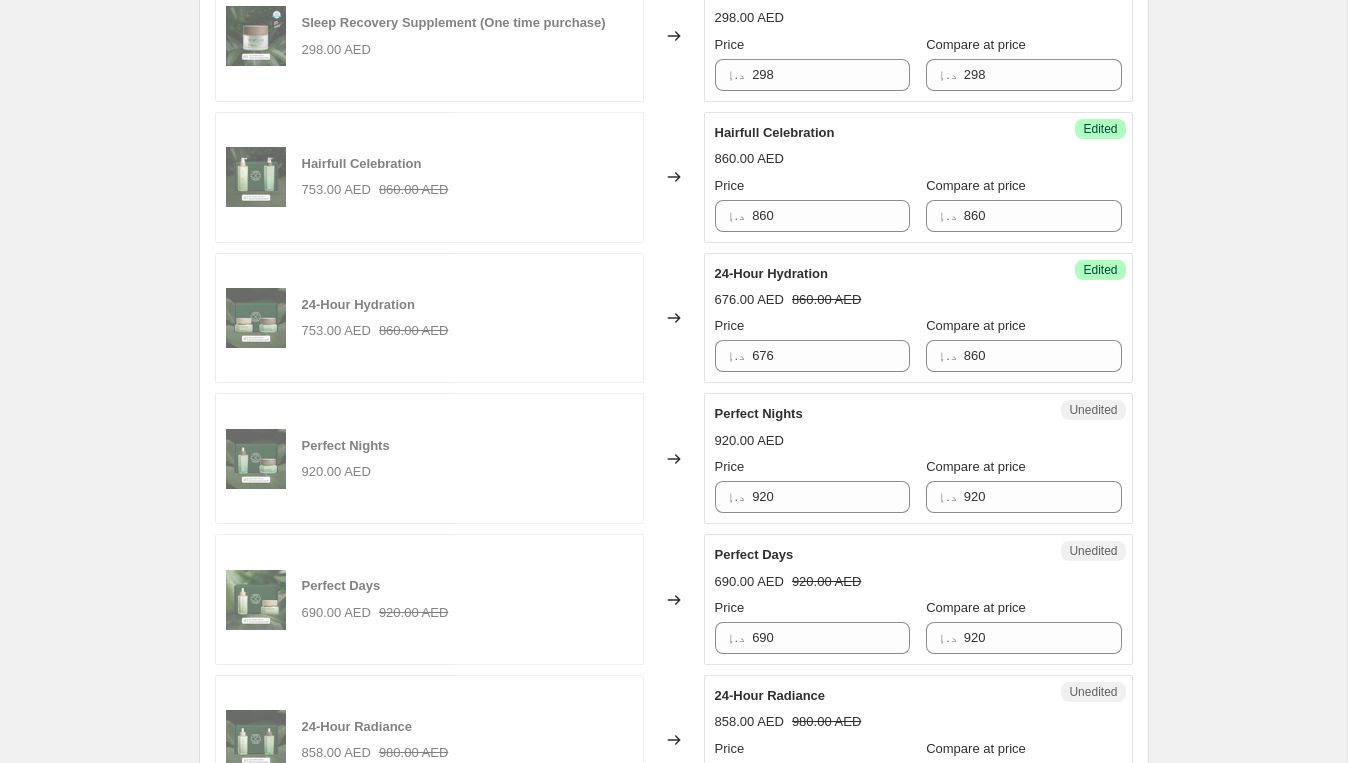 click on "24-Hour Hydration 676.00 AED 860.00 AED Price د.إ 676 Compare at price د.إ 860" at bounding box center [918, 318] 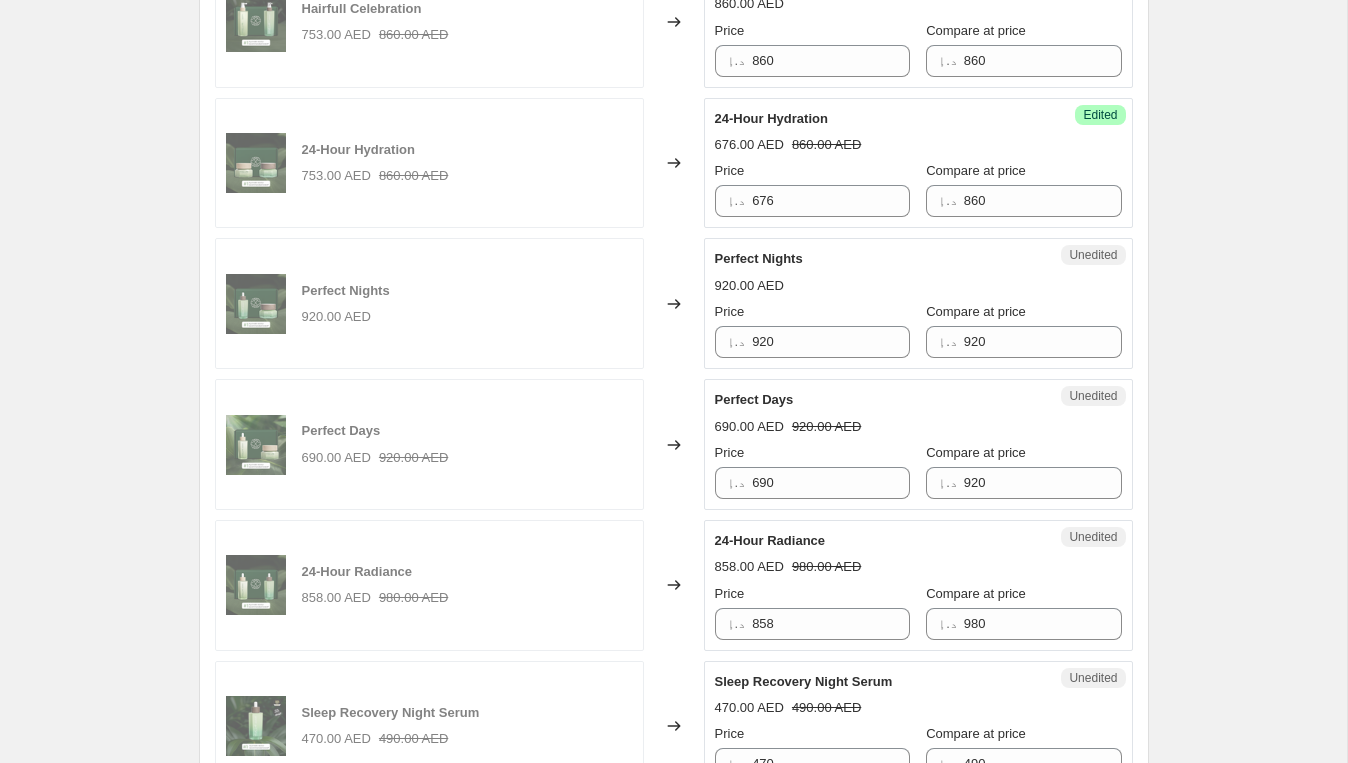 scroll, scrollTop: 2410, scrollLeft: 0, axis: vertical 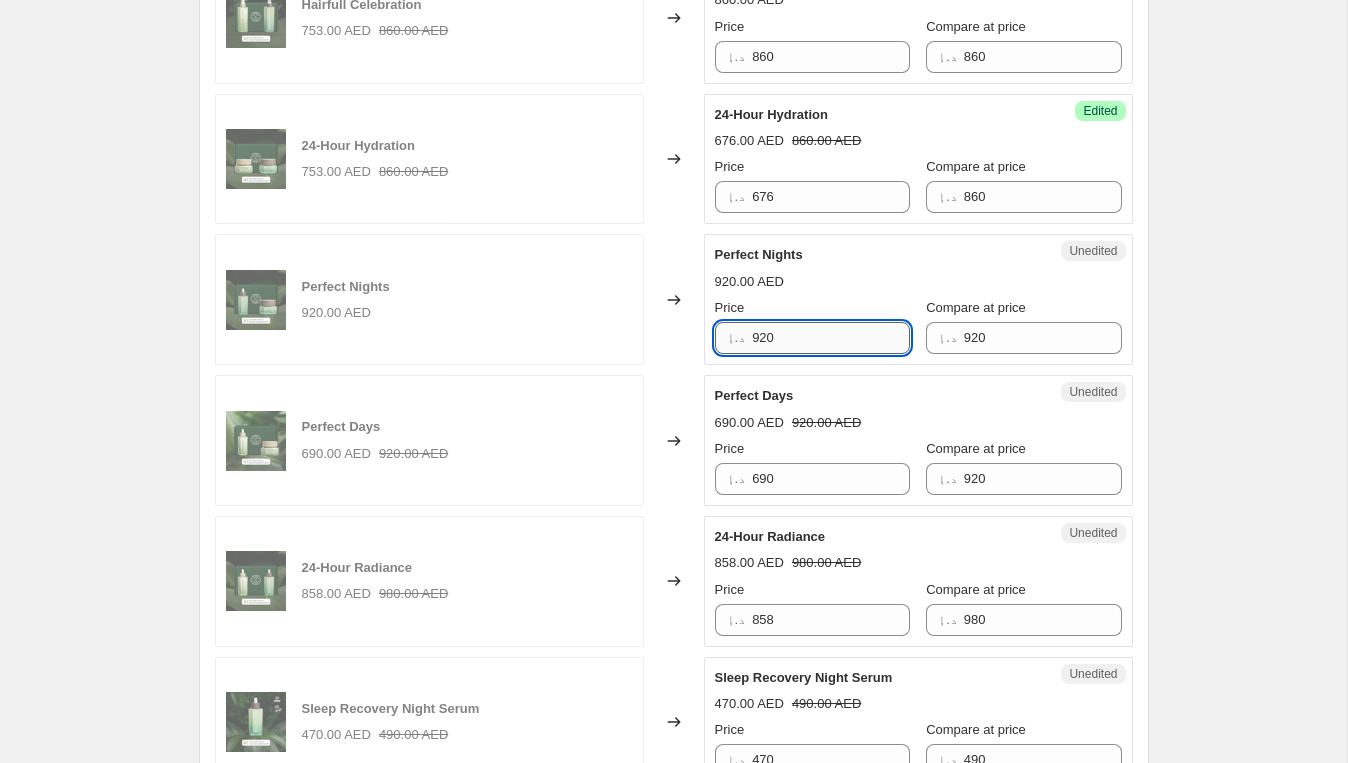 click on "920" at bounding box center (831, 338) 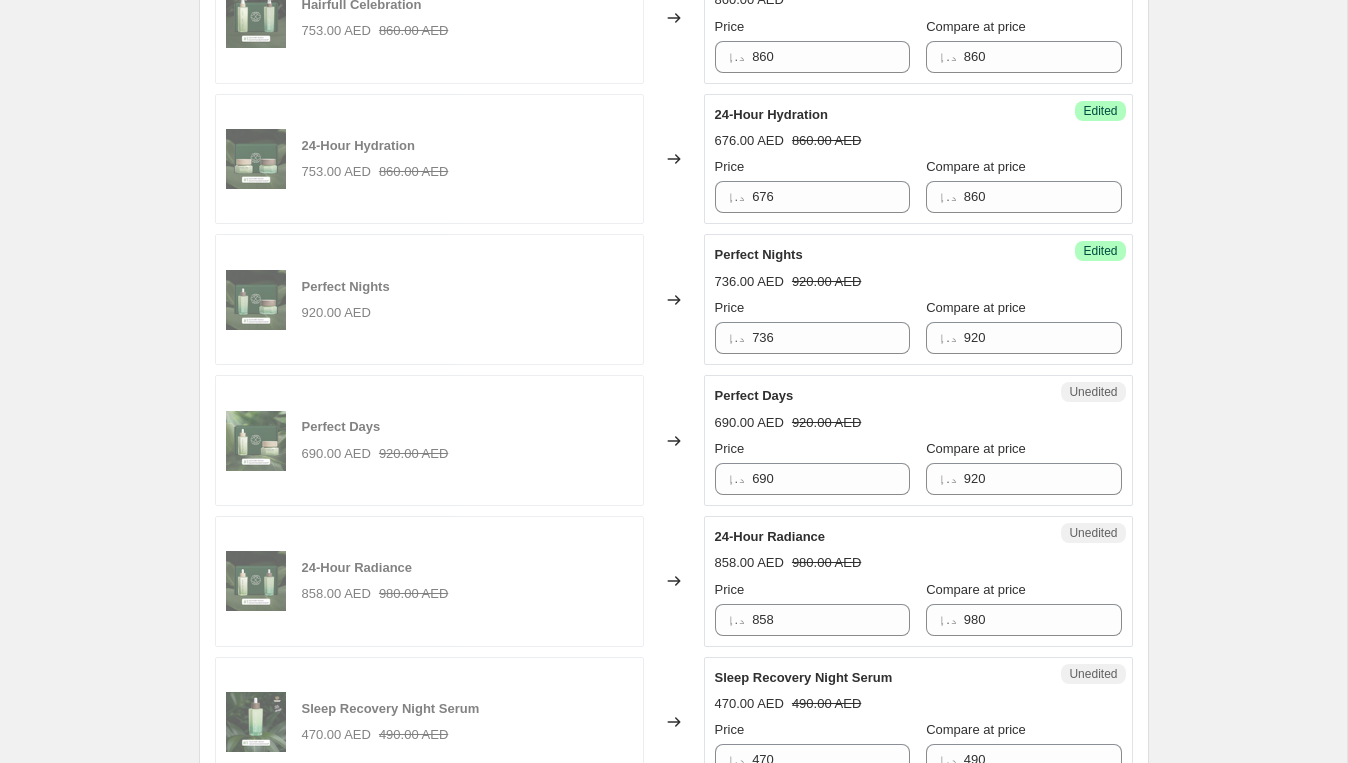 click on "Perfect Nights" at bounding box center (878, 255) 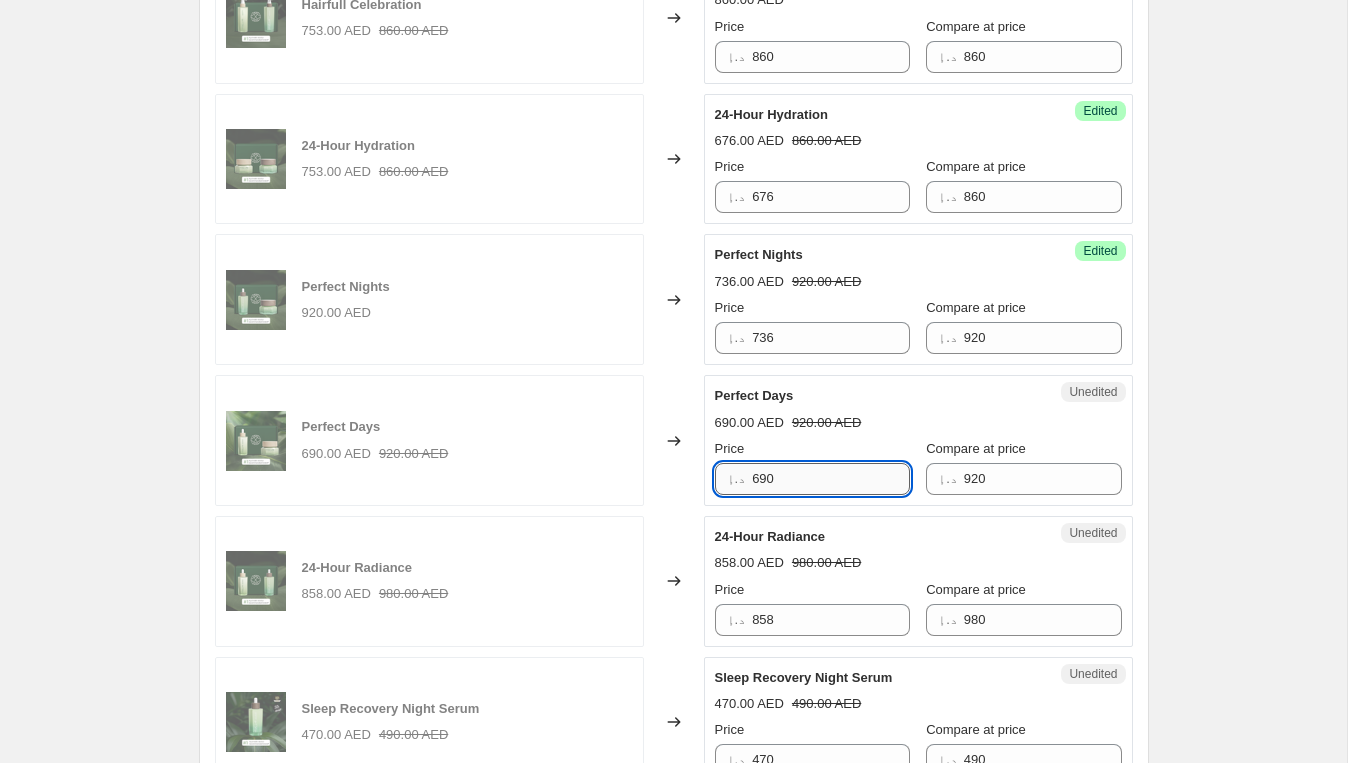 click on "690" at bounding box center (831, 479) 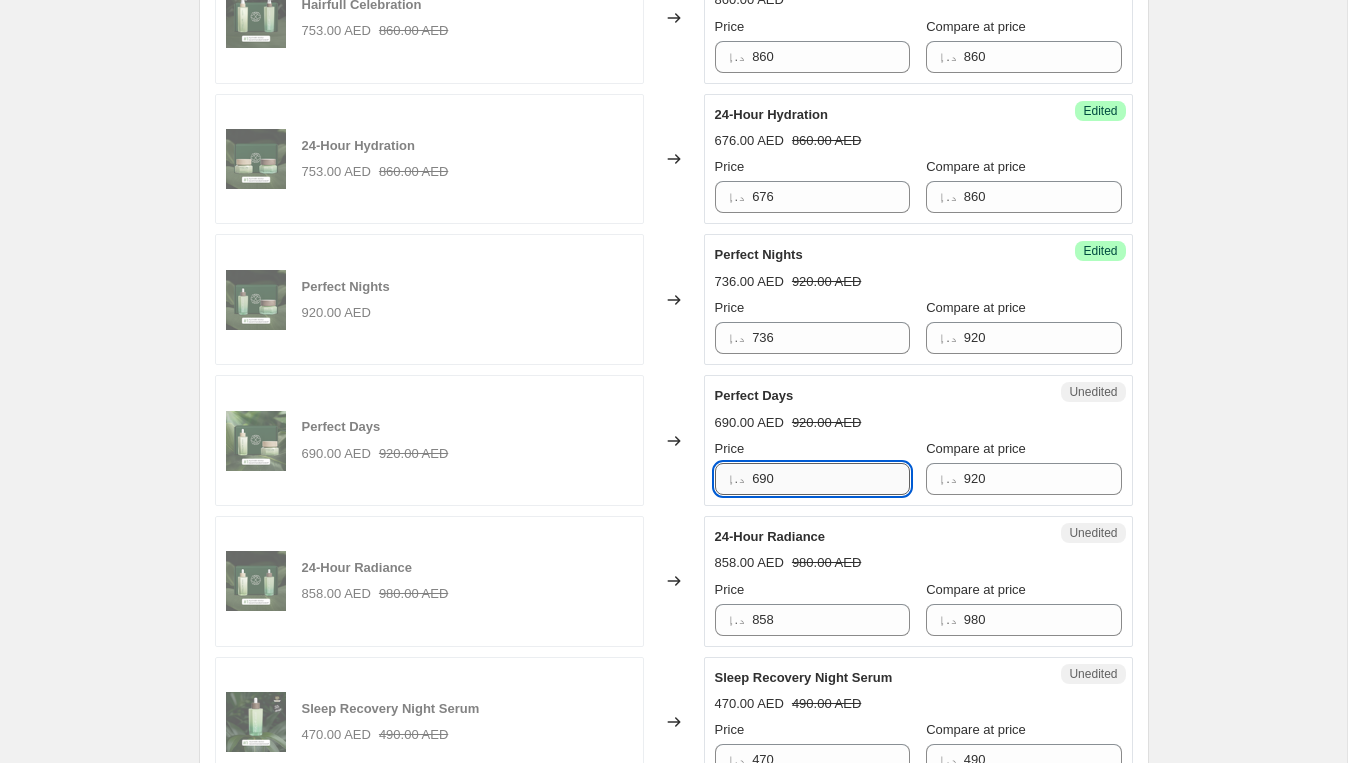 click on "690" at bounding box center [831, 479] 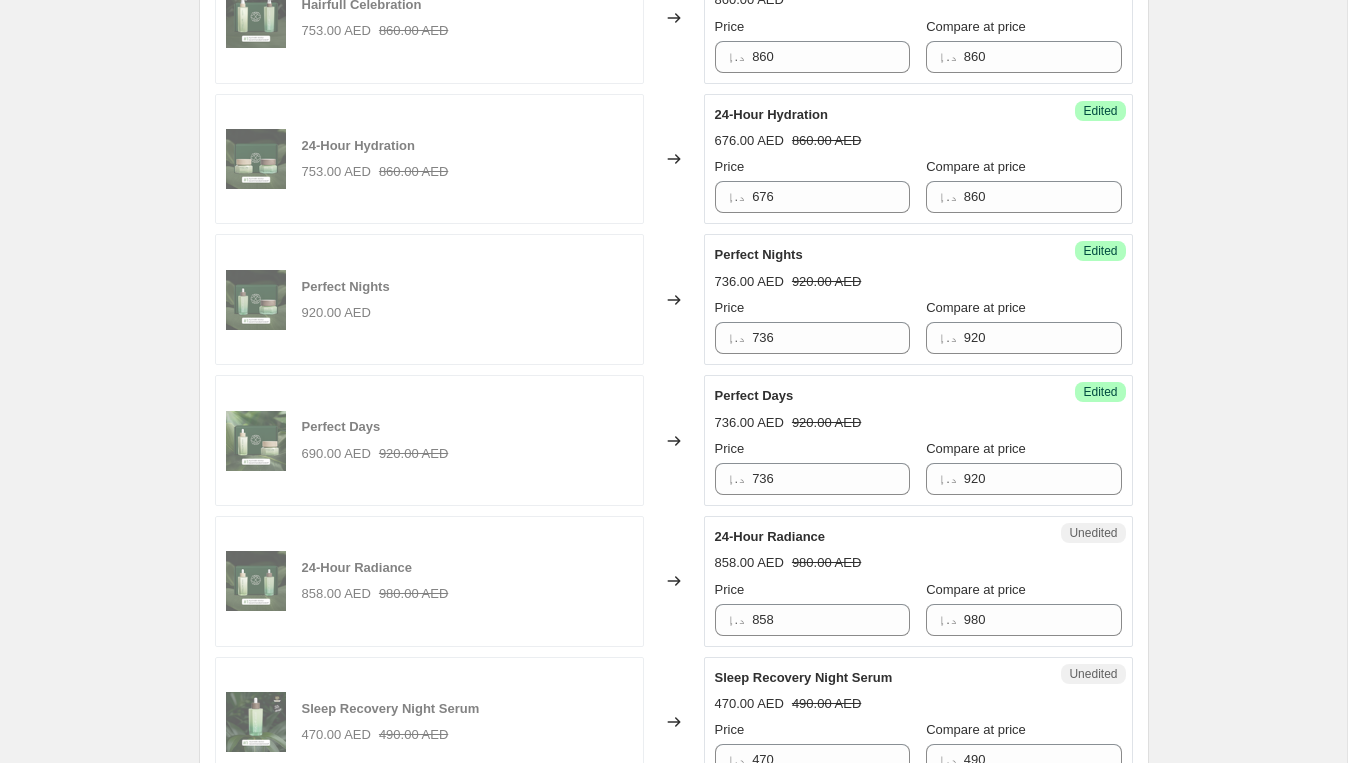 click on "736.00 AED 920.00 AED" at bounding box center [918, 423] 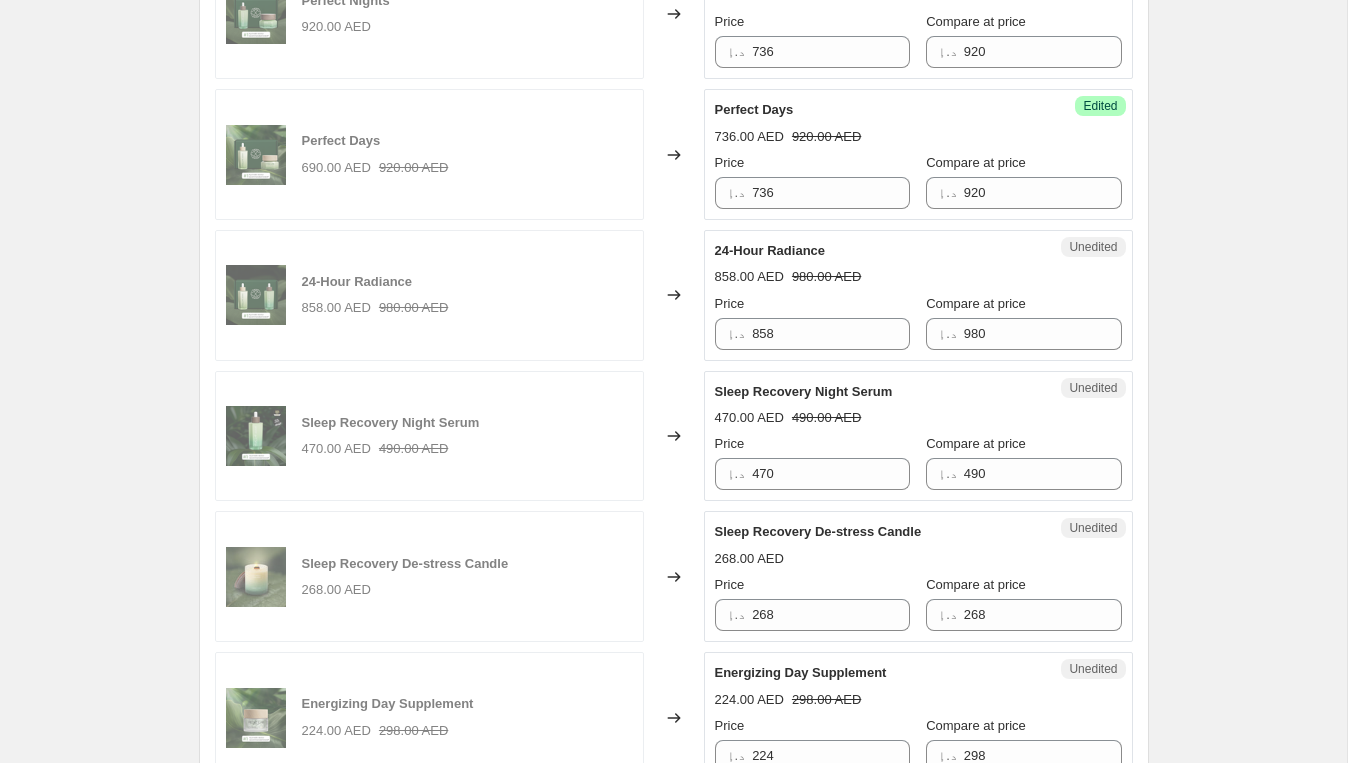 scroll, scrollTop: 2703, scrollLeft: 0, axis: vertical 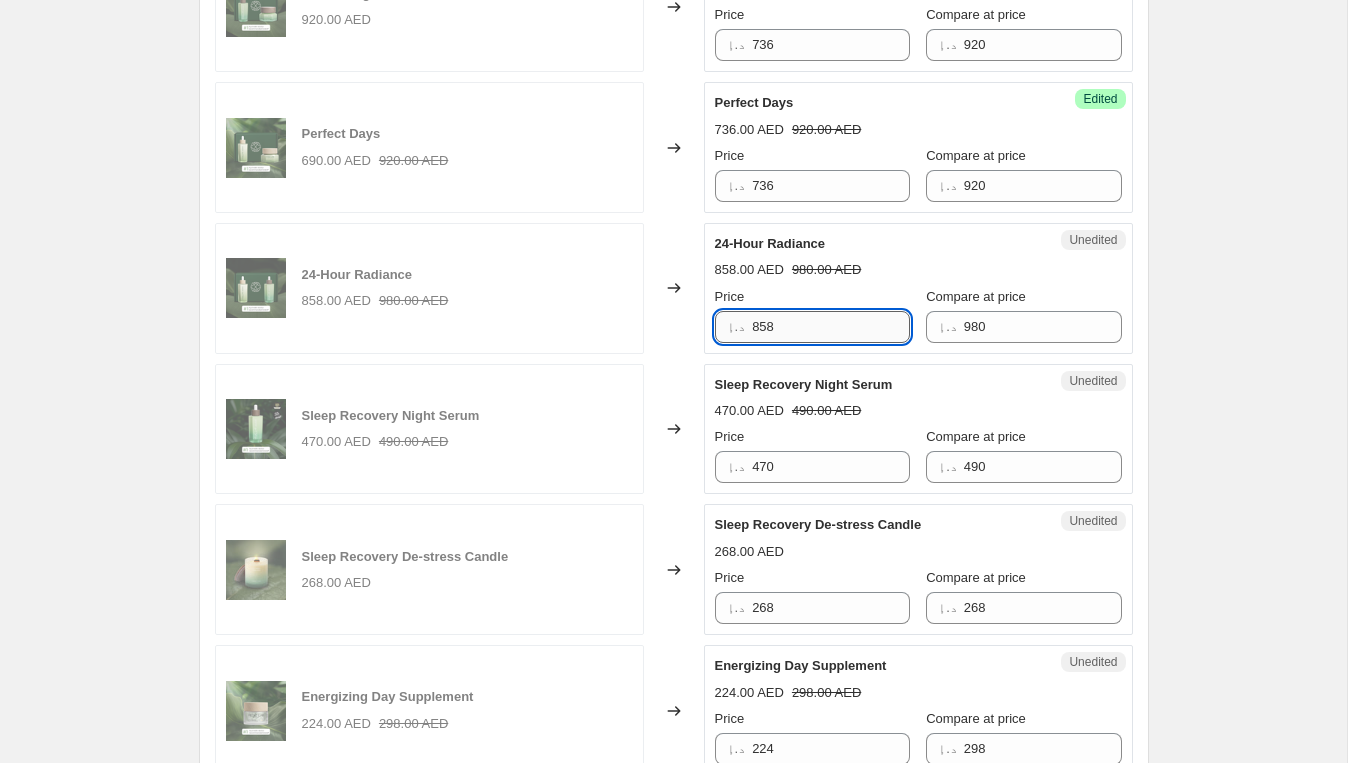 click on "858" at bounding box center [831, 327] 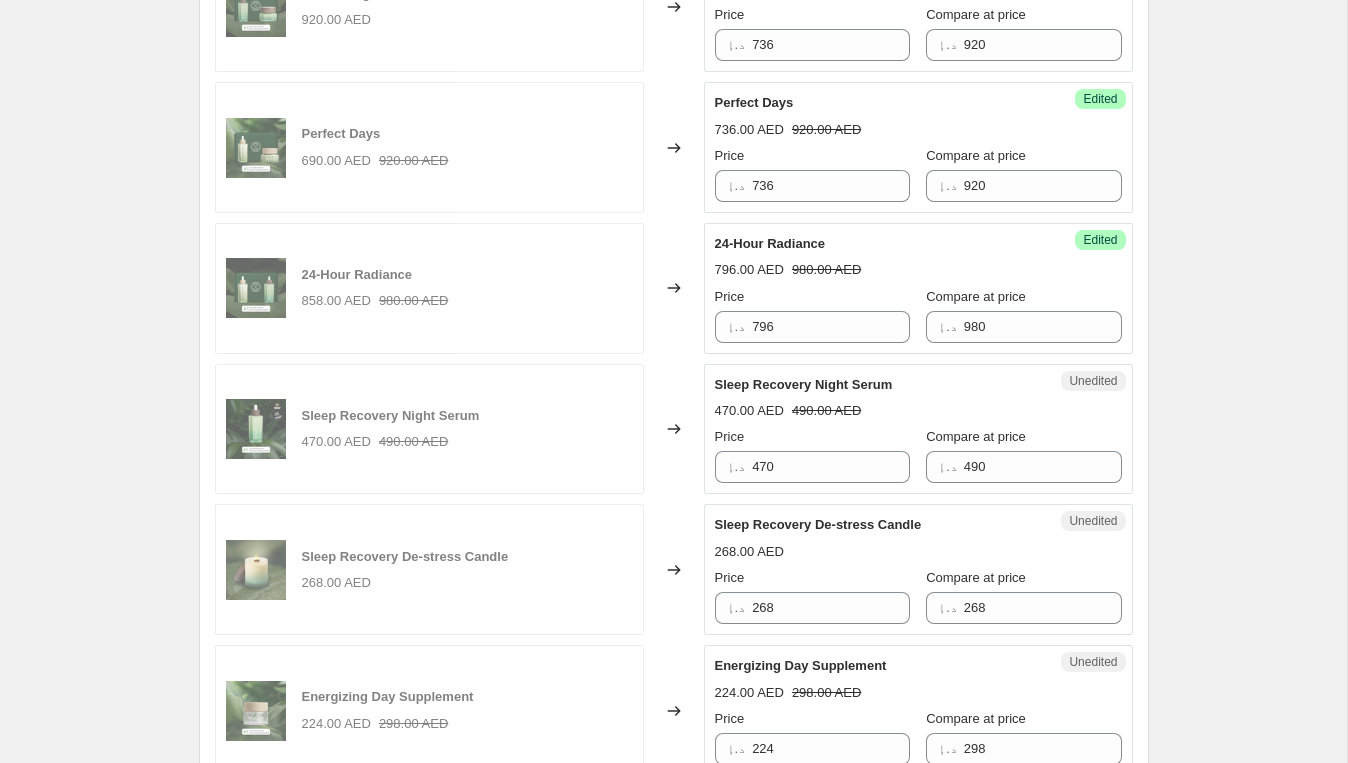 click on "24-Hour Radiance 796.00 AED 980.00 AED Price د.إ 796 Compare at price د.إ 980" at bounding box center (918, 288) 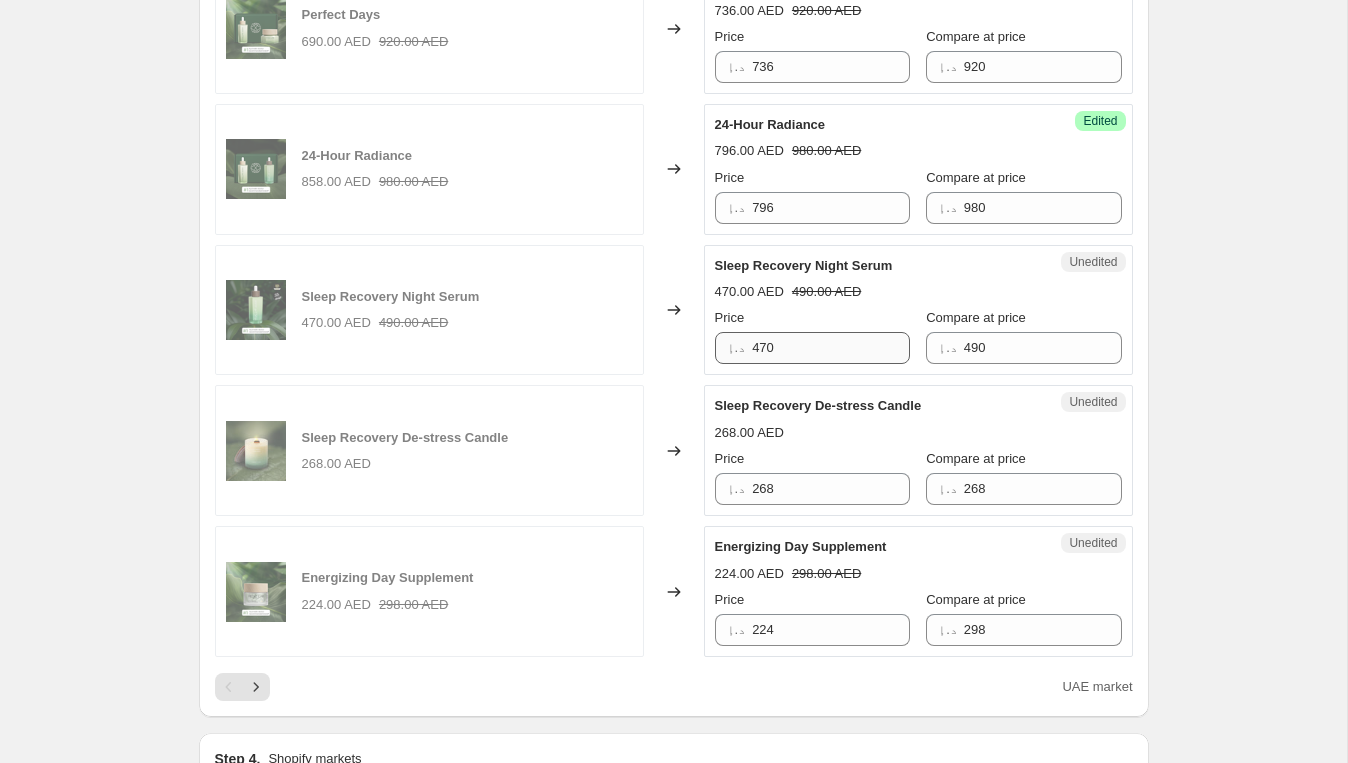 scroll, scrollTop: 2846, scrollLeft: 0, axis: vertical 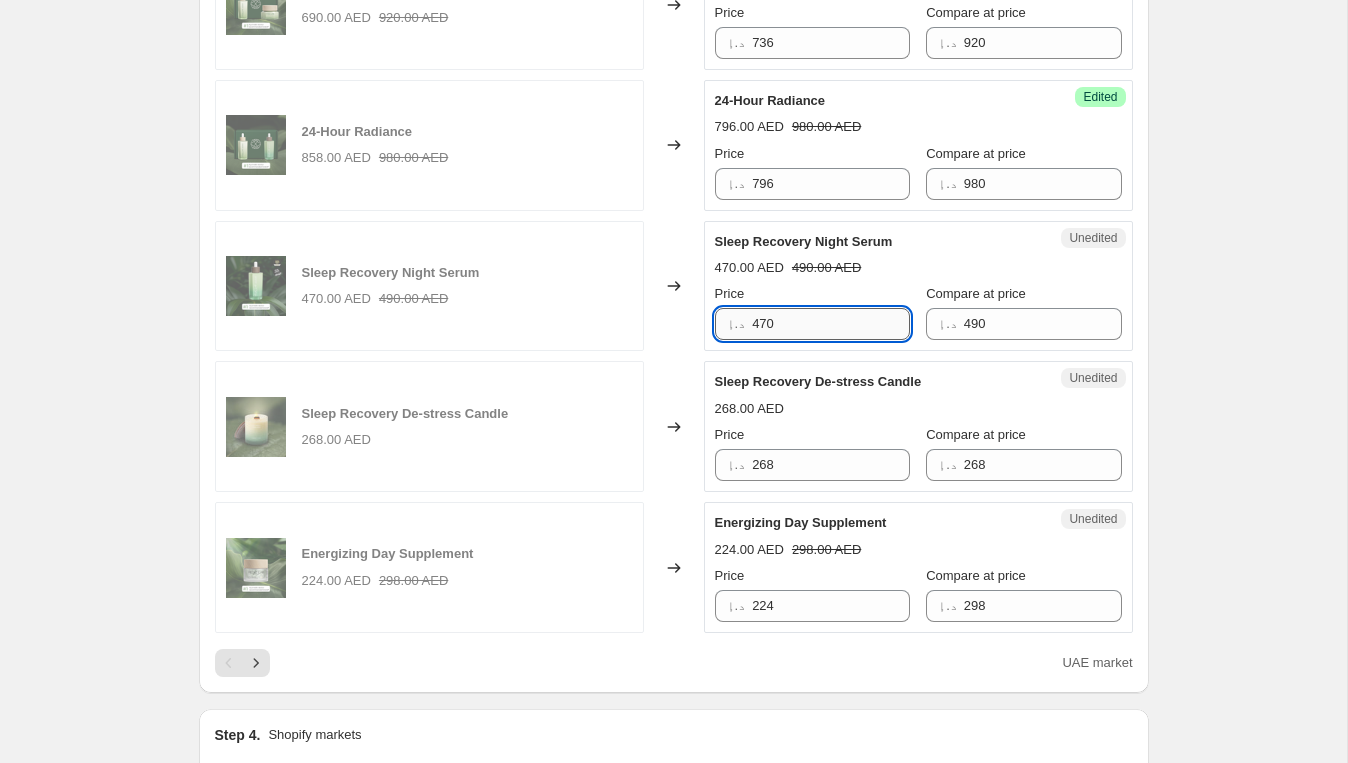 click on "470" at bounding box center [831, 324] 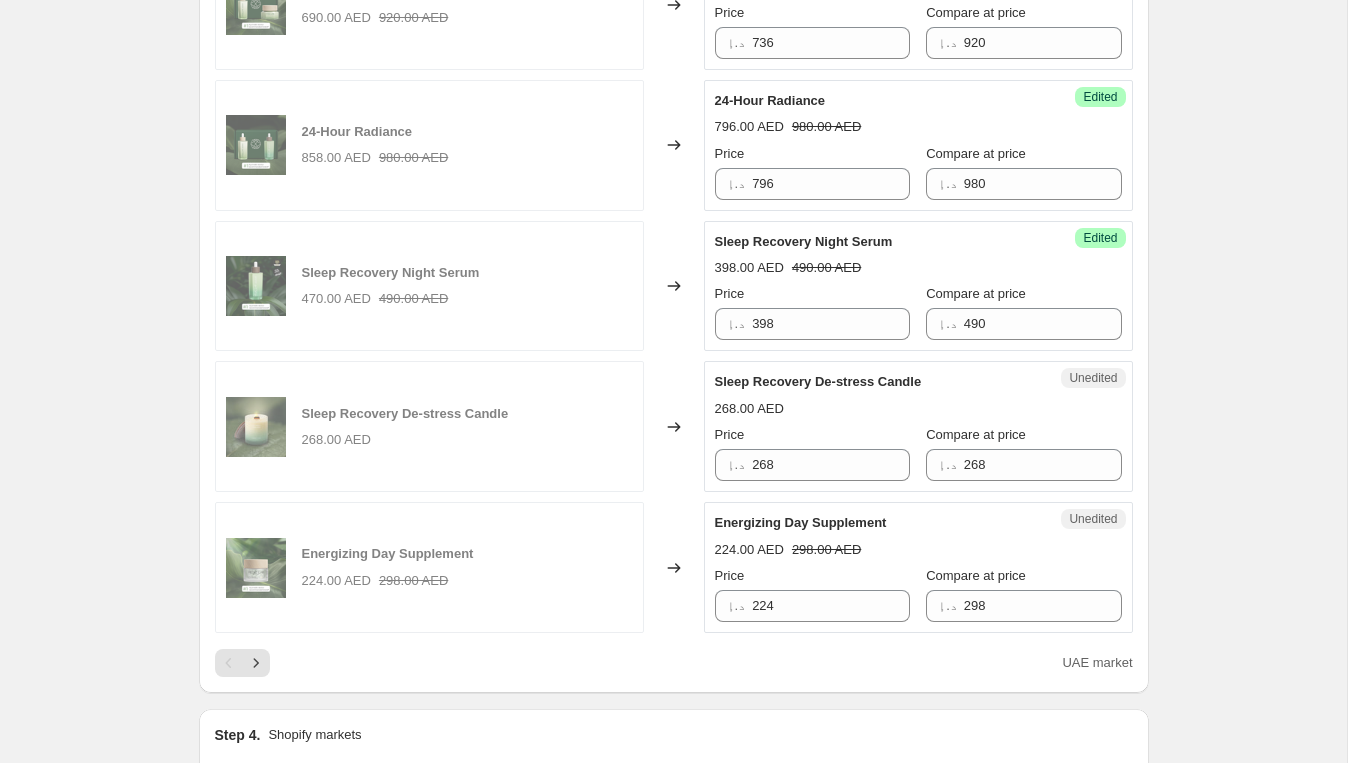 click on "Sleep Recovery Night Serum" at bounding box center (878, 242) 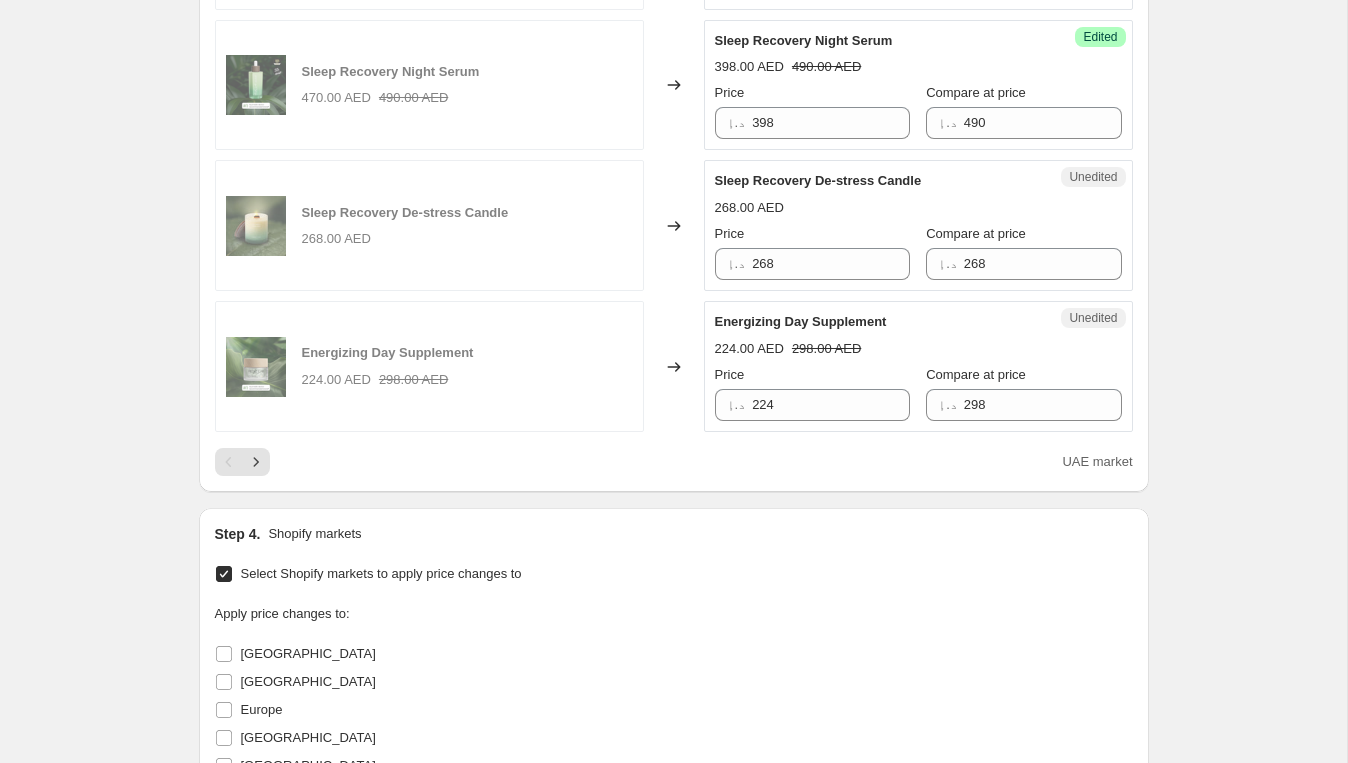 scroll, scrollTop: 3056, scrollLeft: 0, axis: vertical 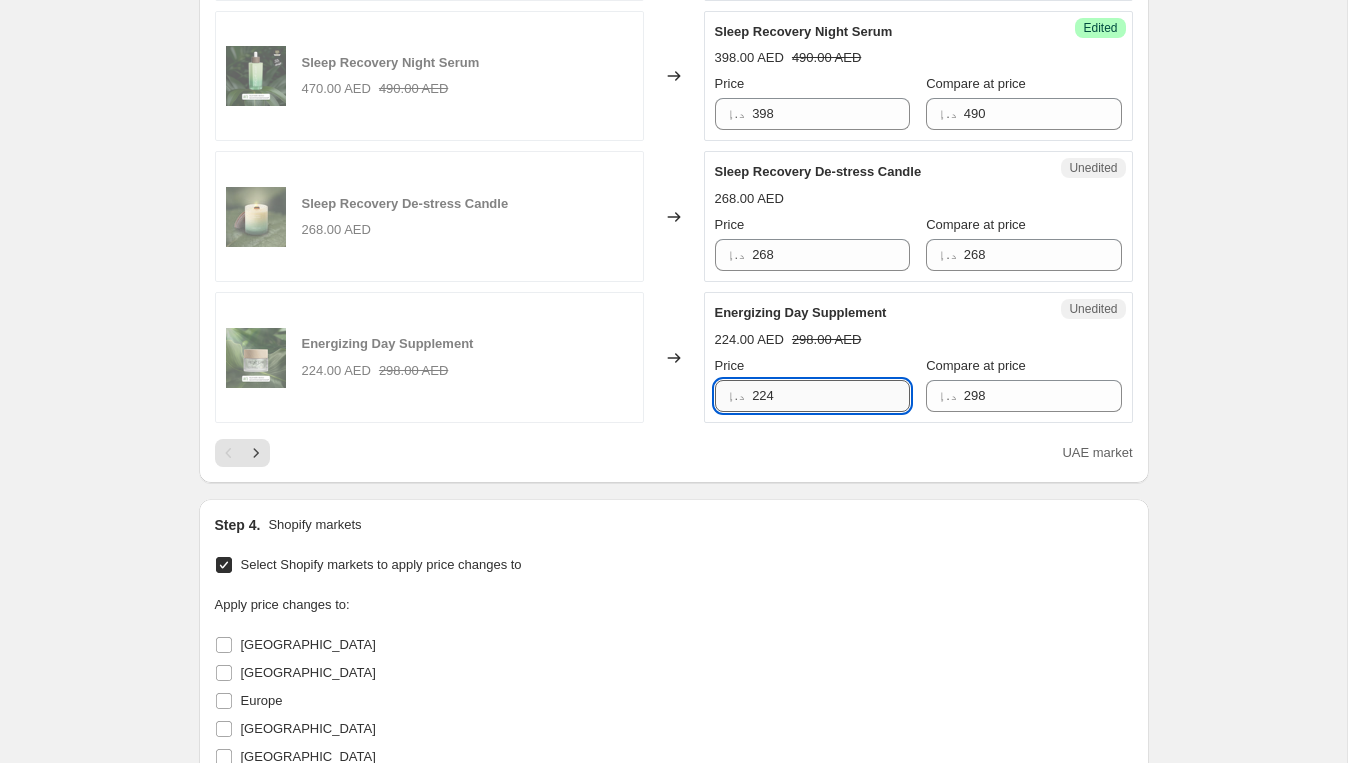 click on "224" at bounding box center [831, 396] 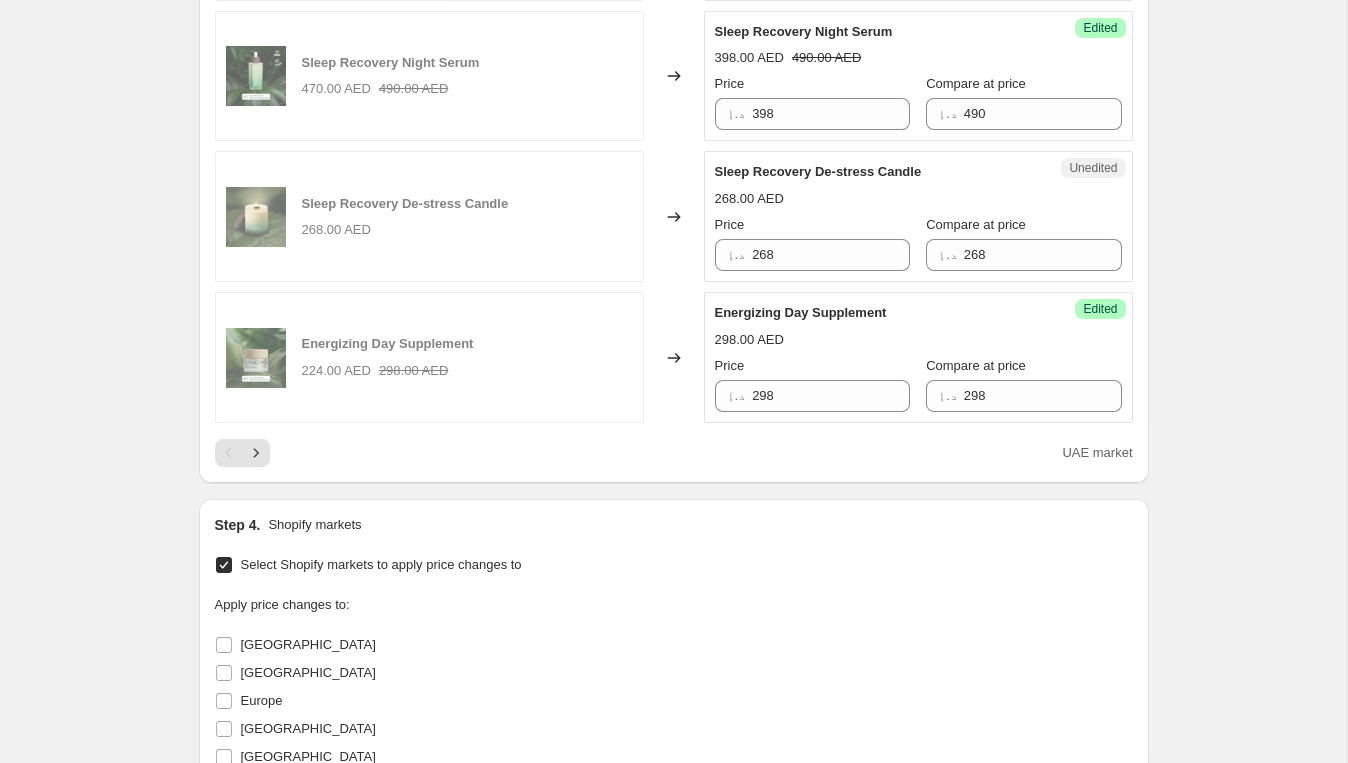 click on "Energizing Day Supplement" at bounding box center [878, 313] 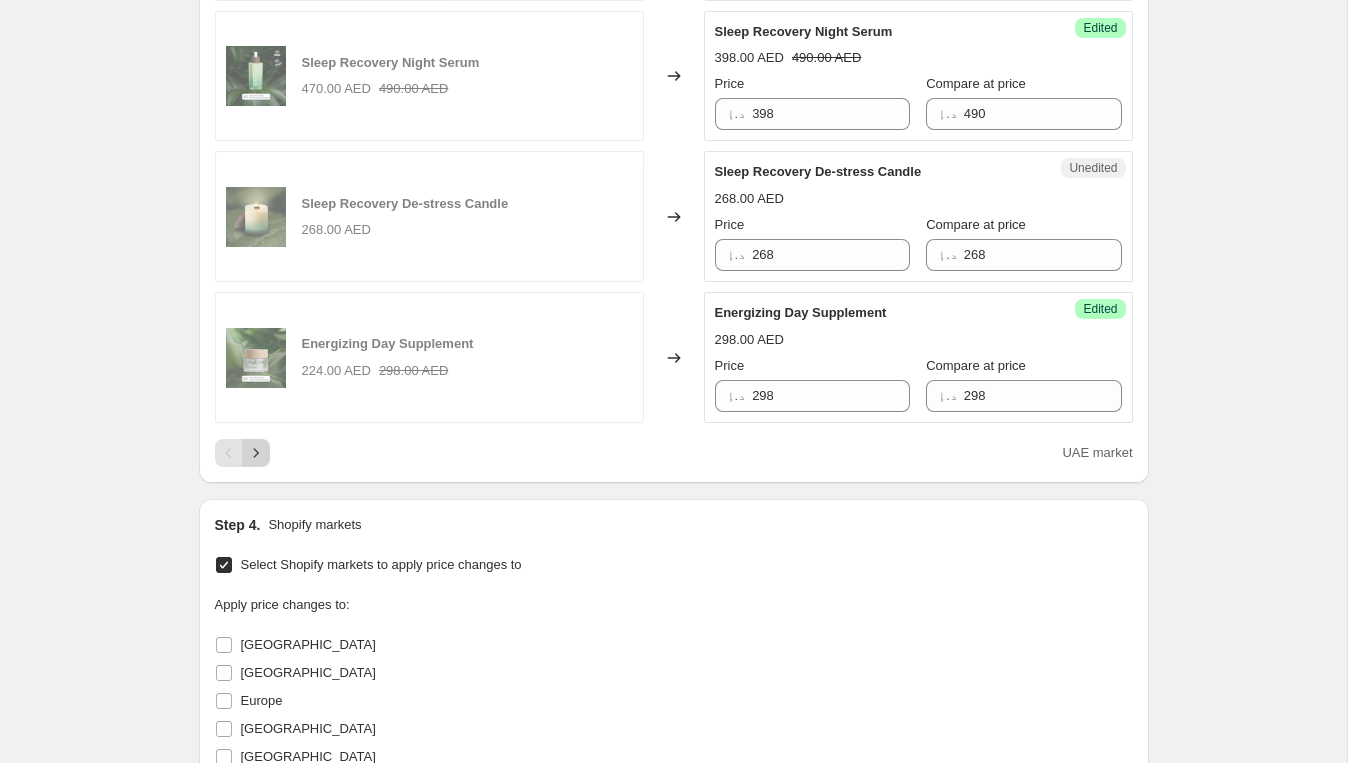 click 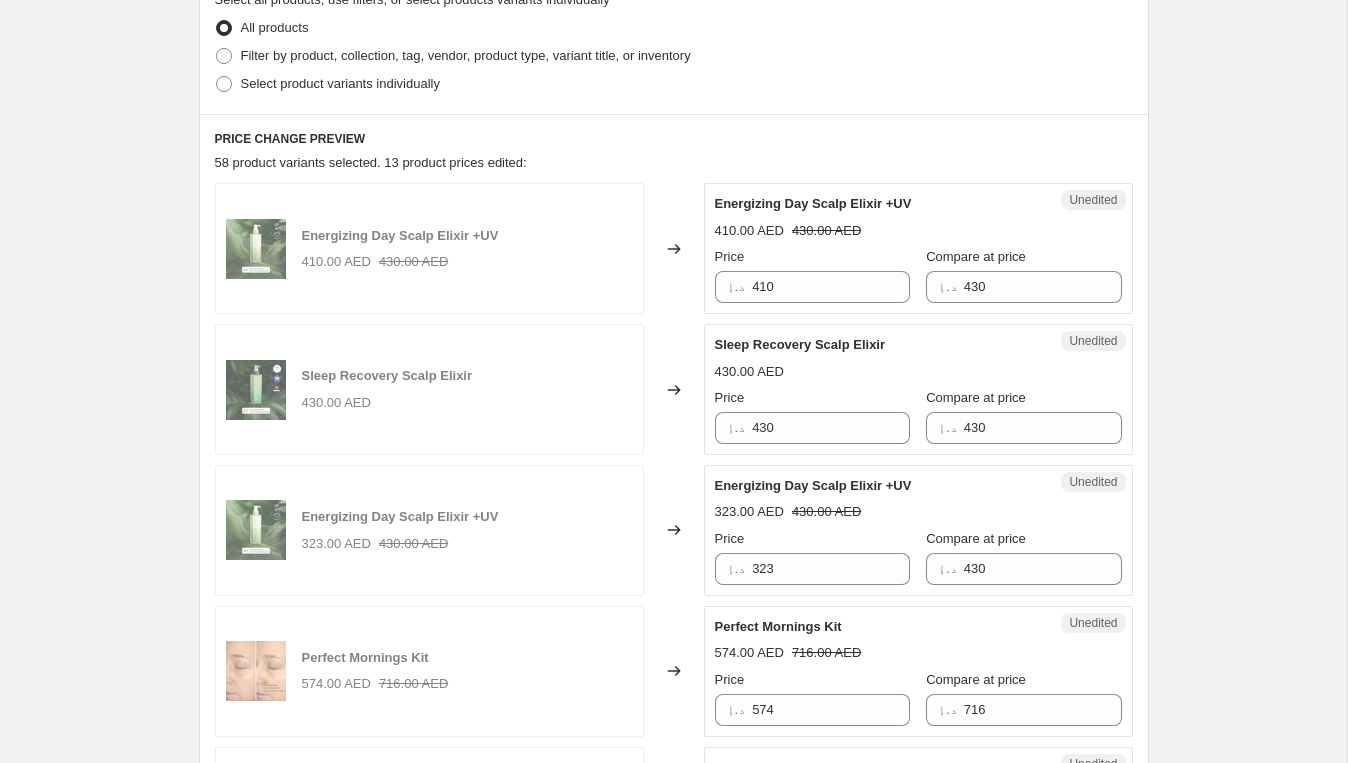 scroll, scrollTop: 491, scrollLeft: 0, axis: vertical 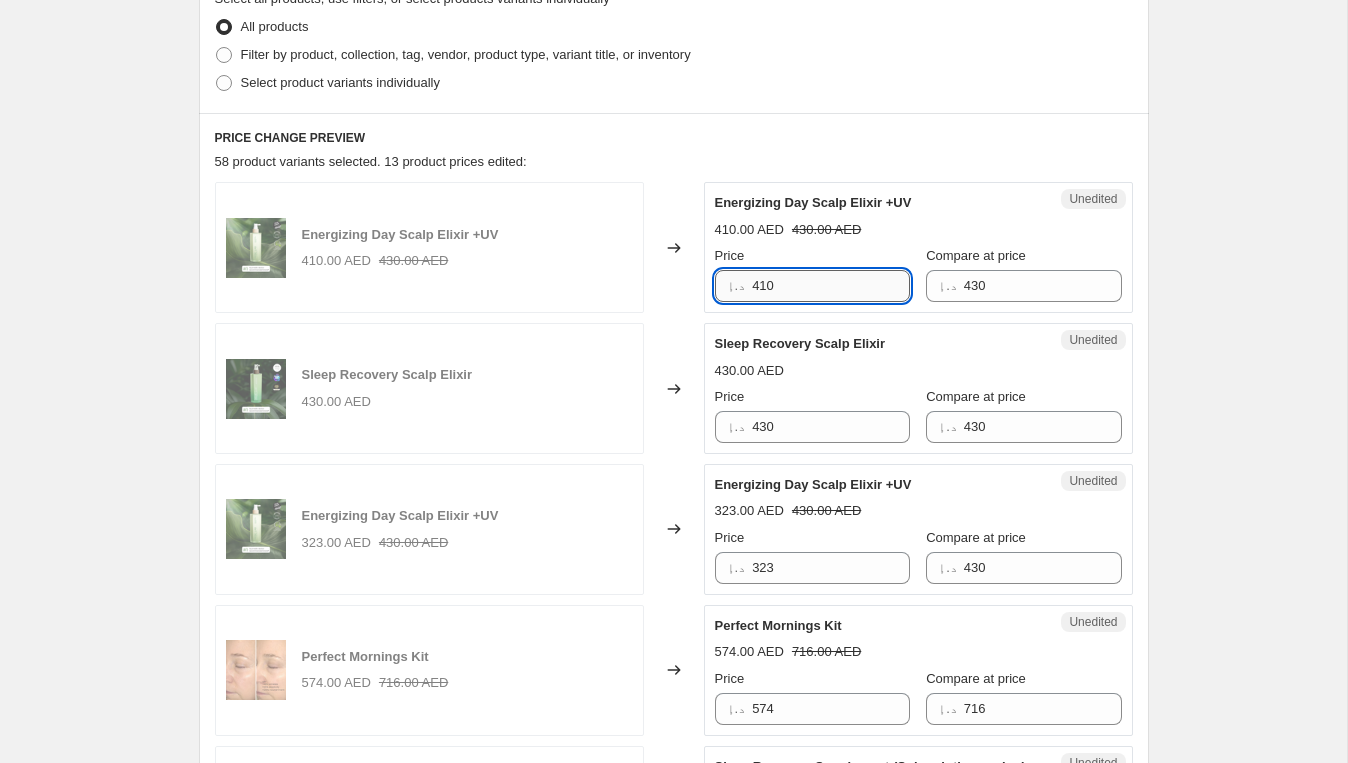 click on "410" at bounding box center [831, 286] 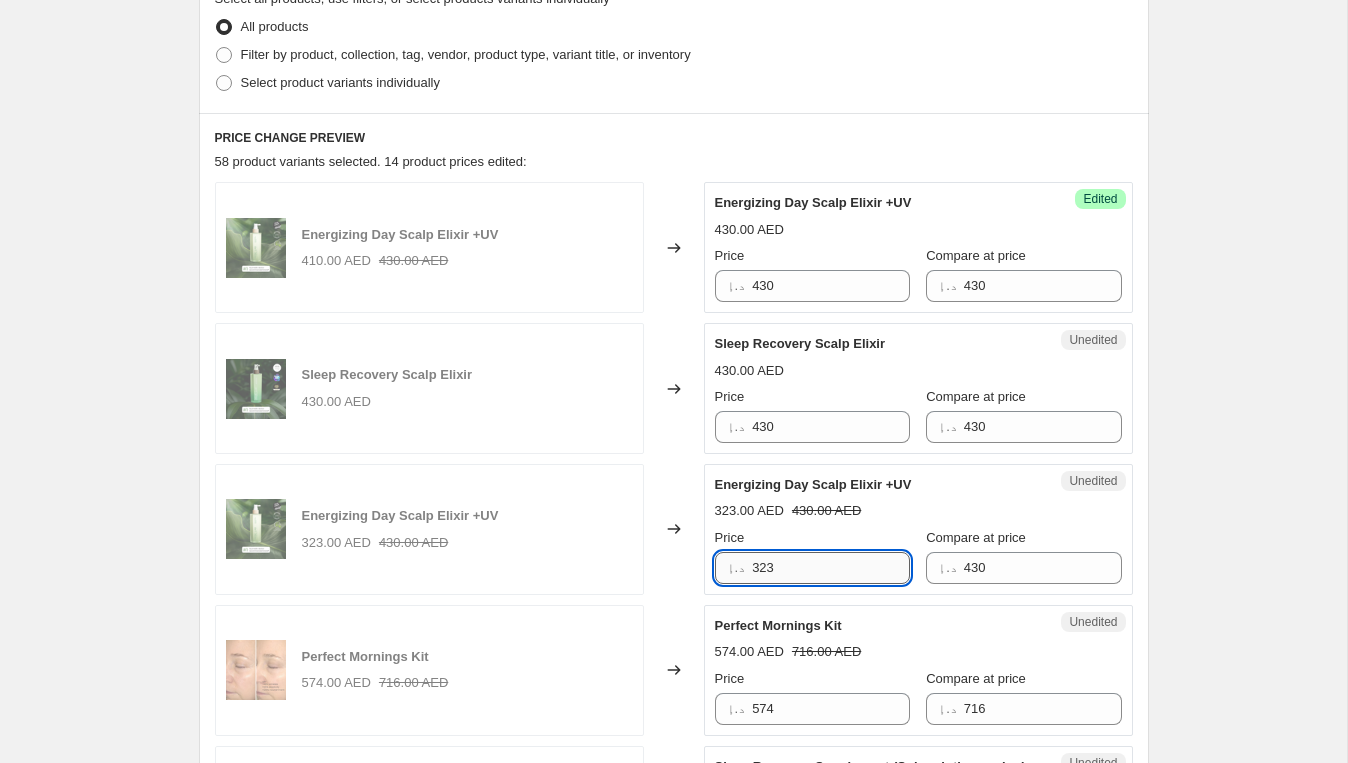 click on "323" at bounding box center [831, 568] 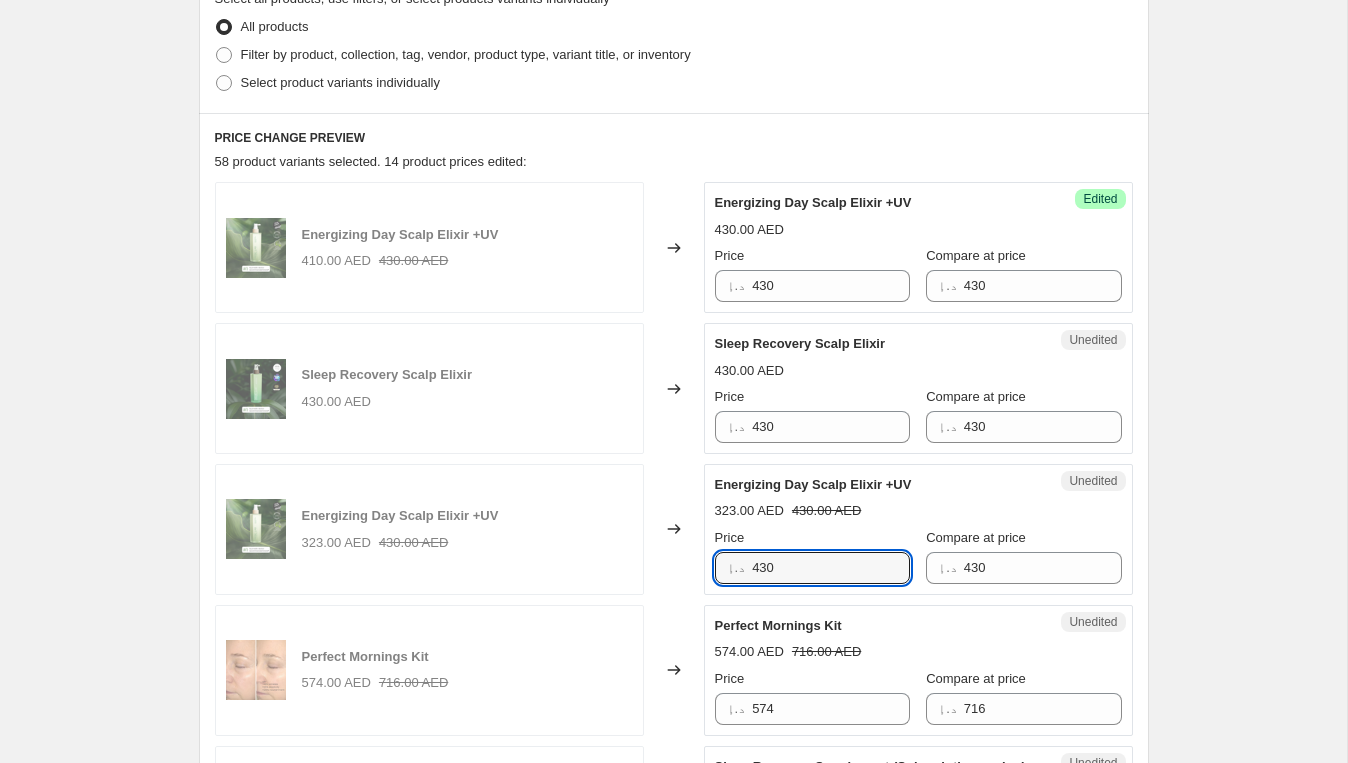 click on "Energizing Day Scalp Elixir +UV" at bounding box center [878, 485] 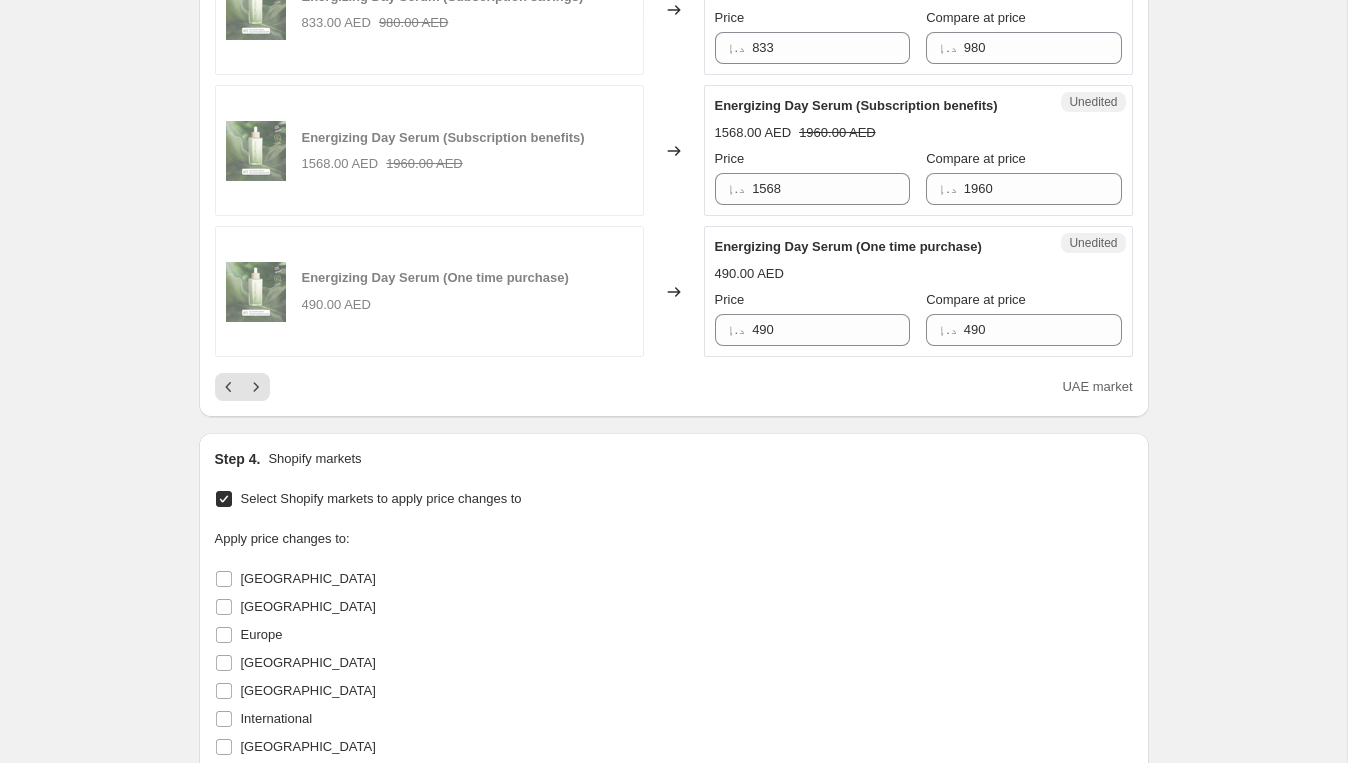 scroll, scrollTop: 3267, scrollLeft: 0, axis: vertical 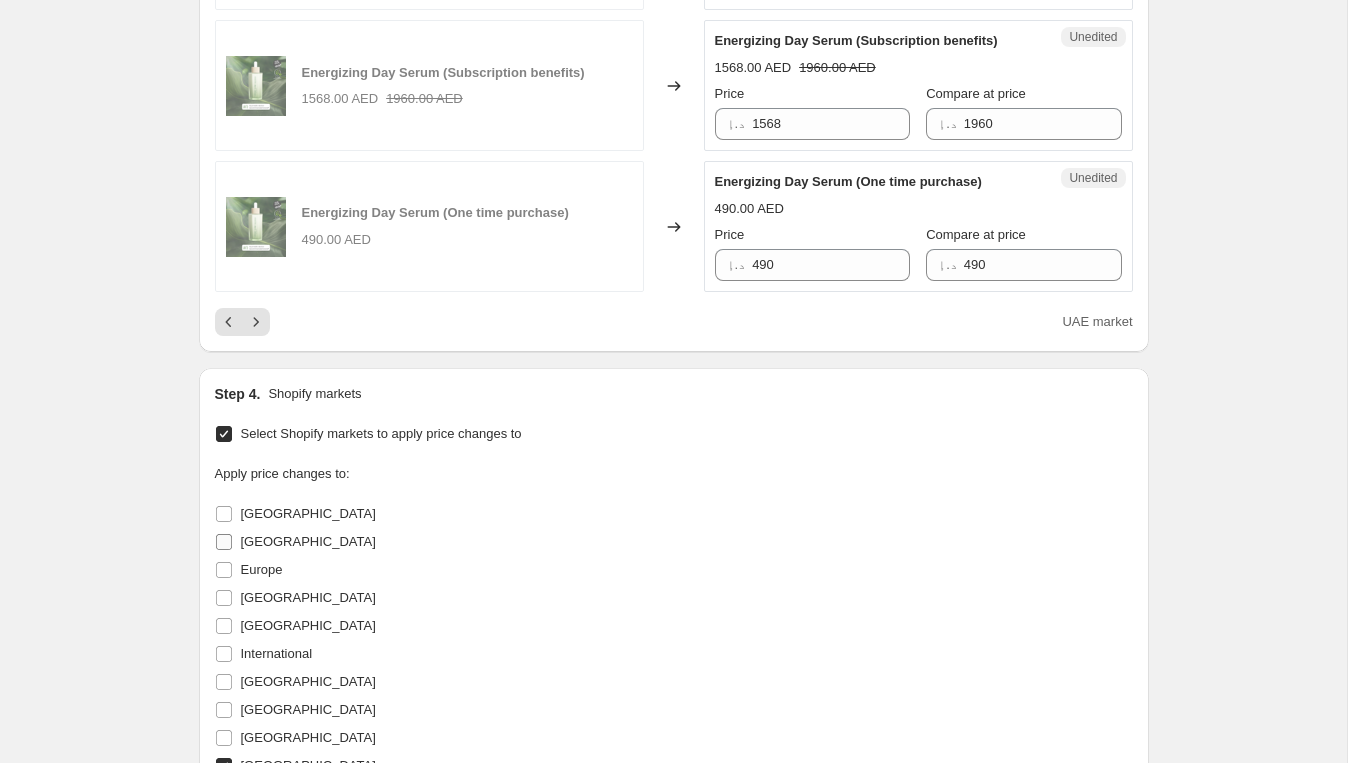 click 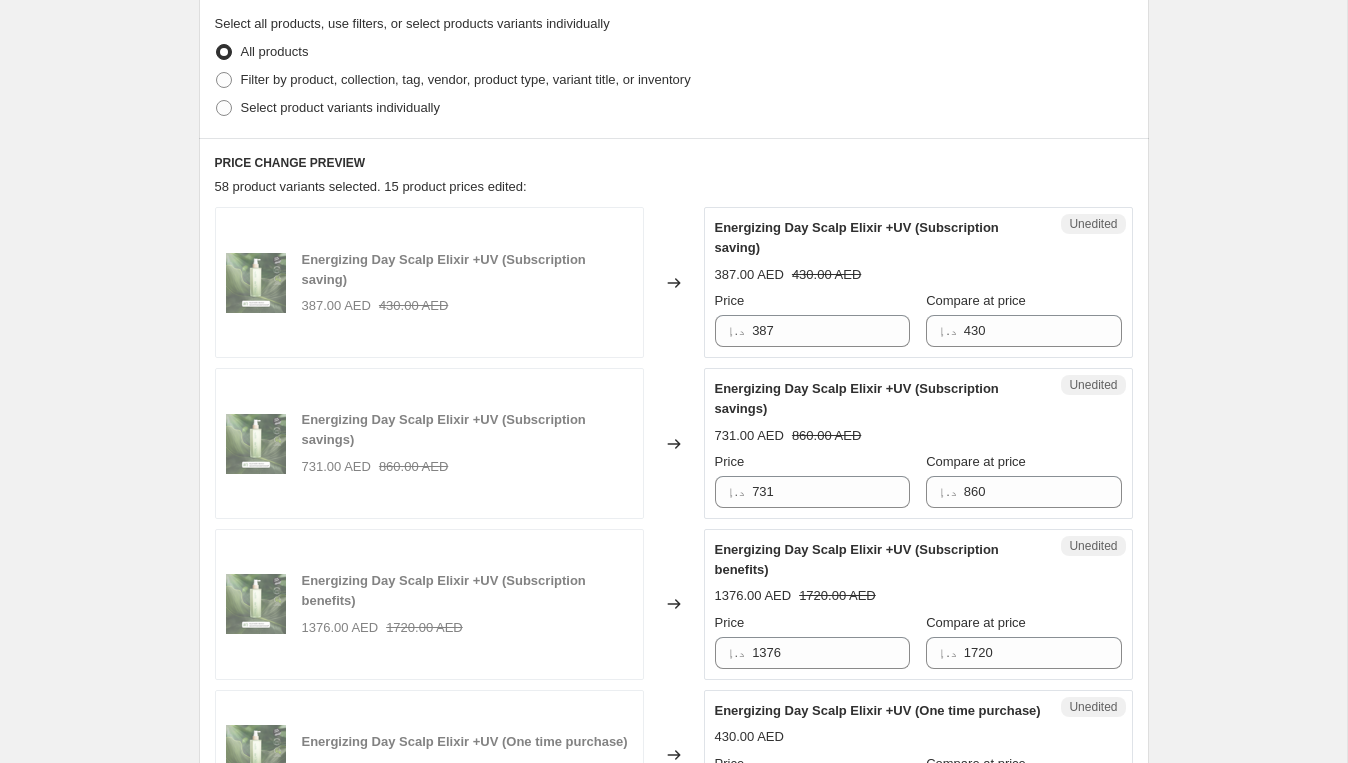 scroll, scrollTop: 468, scrollLeft: 0, axis: vertical 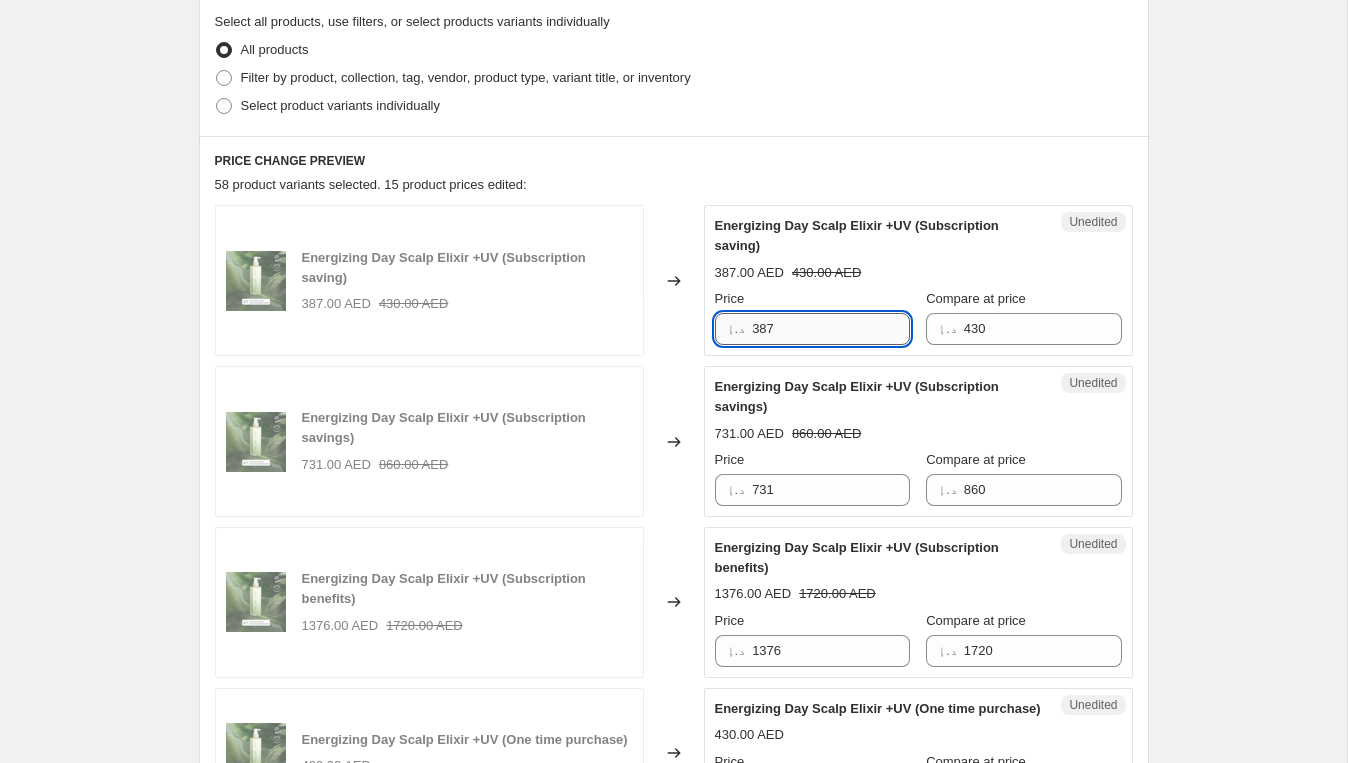 click on "387" at bounding box center [831, 329] 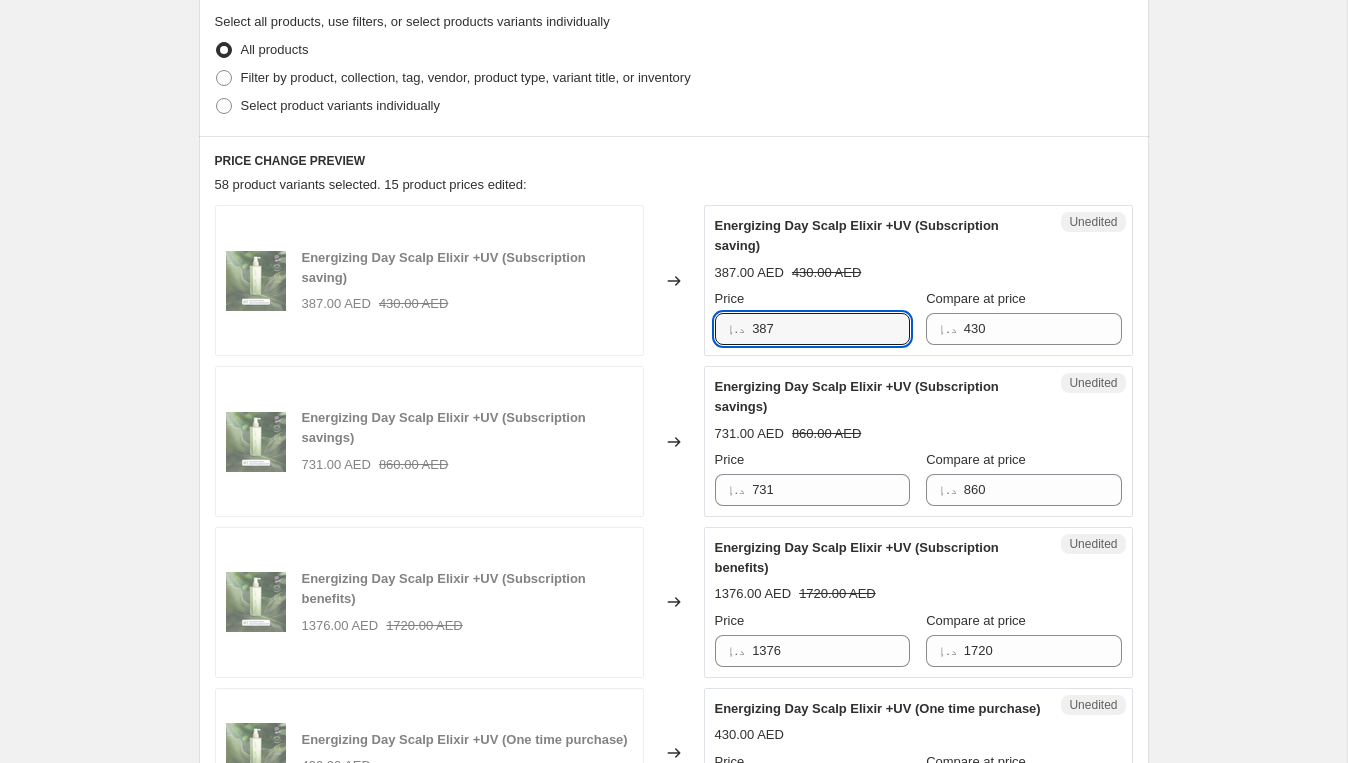 click on "387.00 AED 430.00 AED" at bounding box center (918, 273) 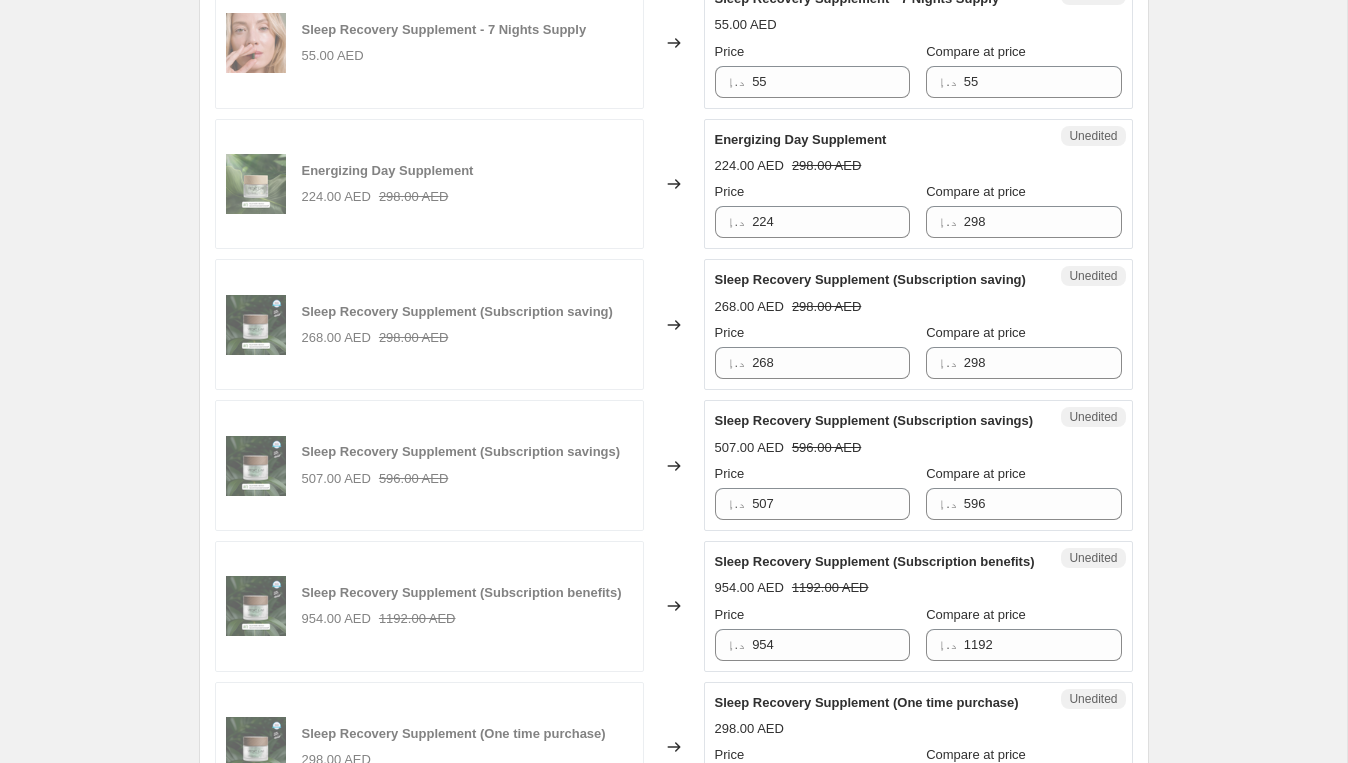 scroll, scrollTop: 2447, scrollLeft: 0, axis: vertical 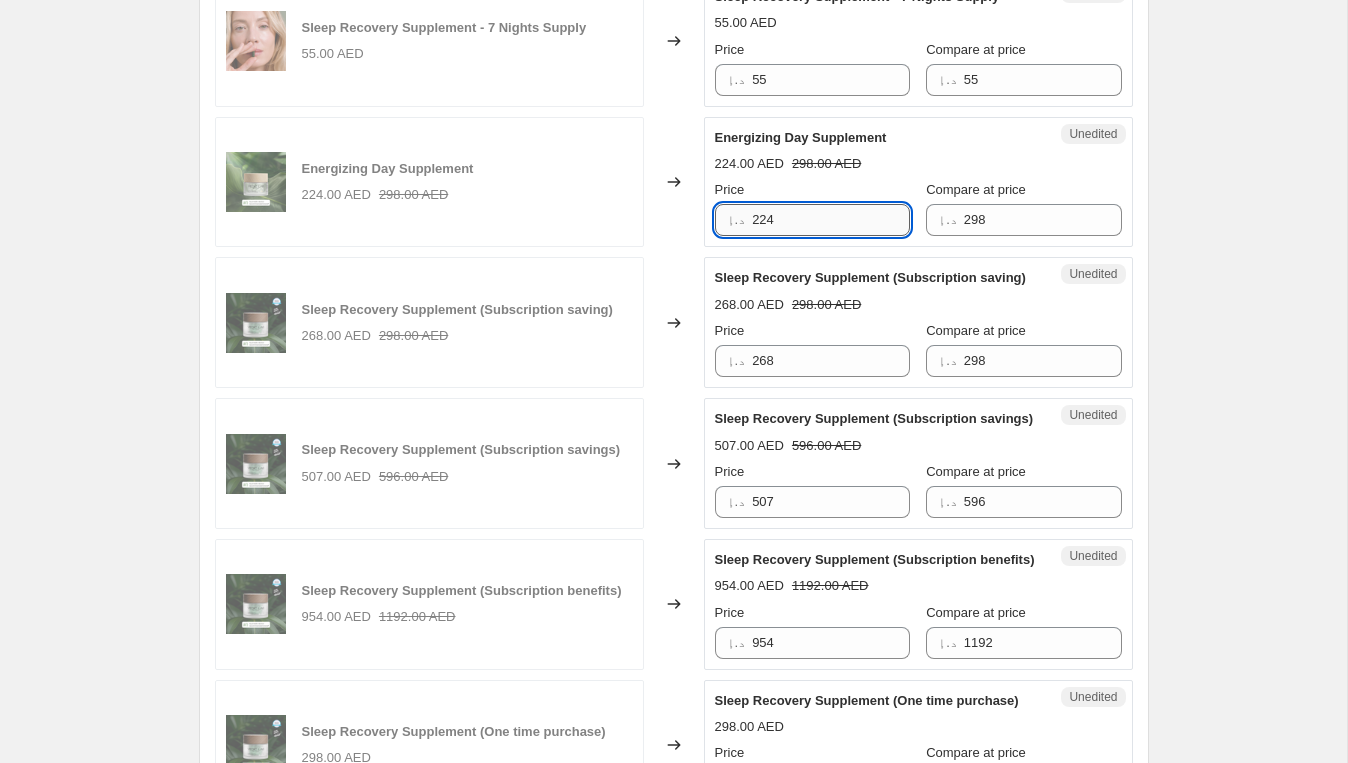 click on "224" at bounding box center (831, 220) 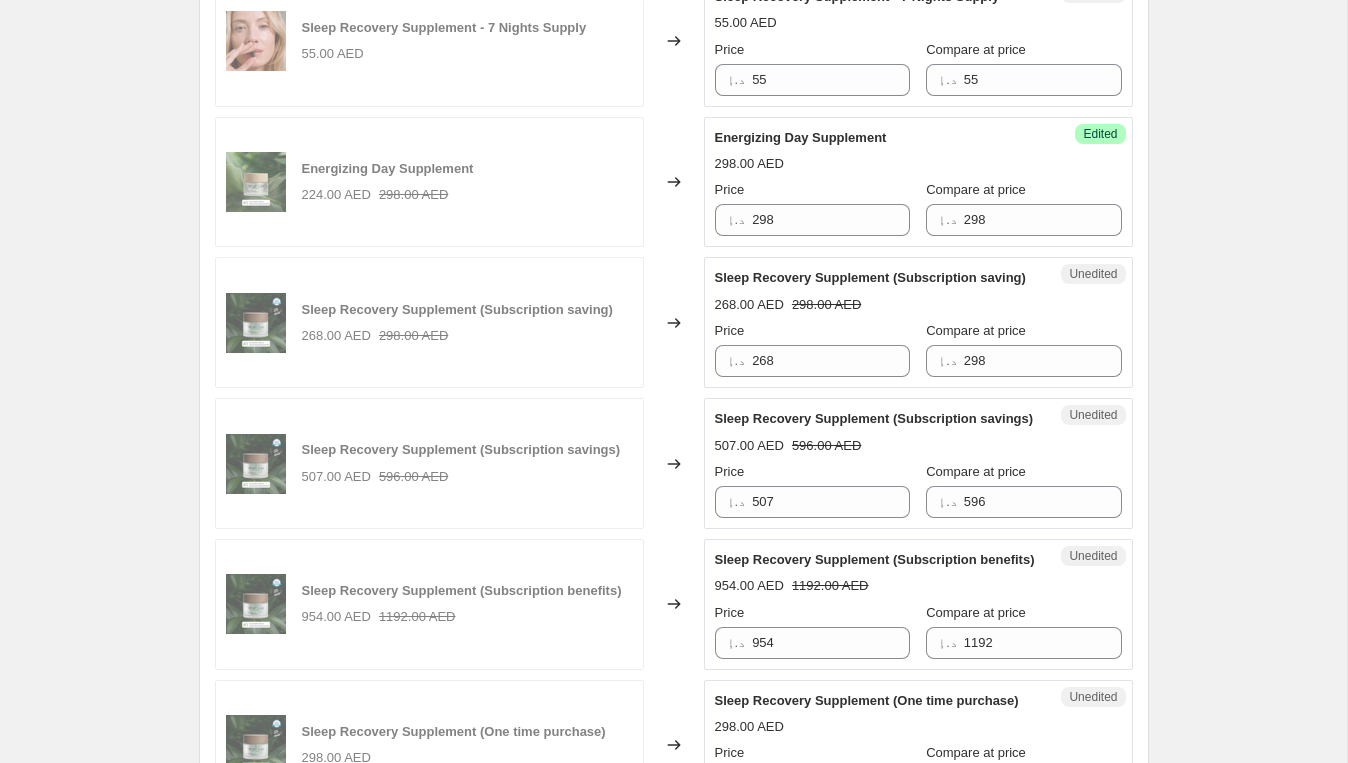 click on "Energizing Day Supplement" at bounding box center [878, 138] 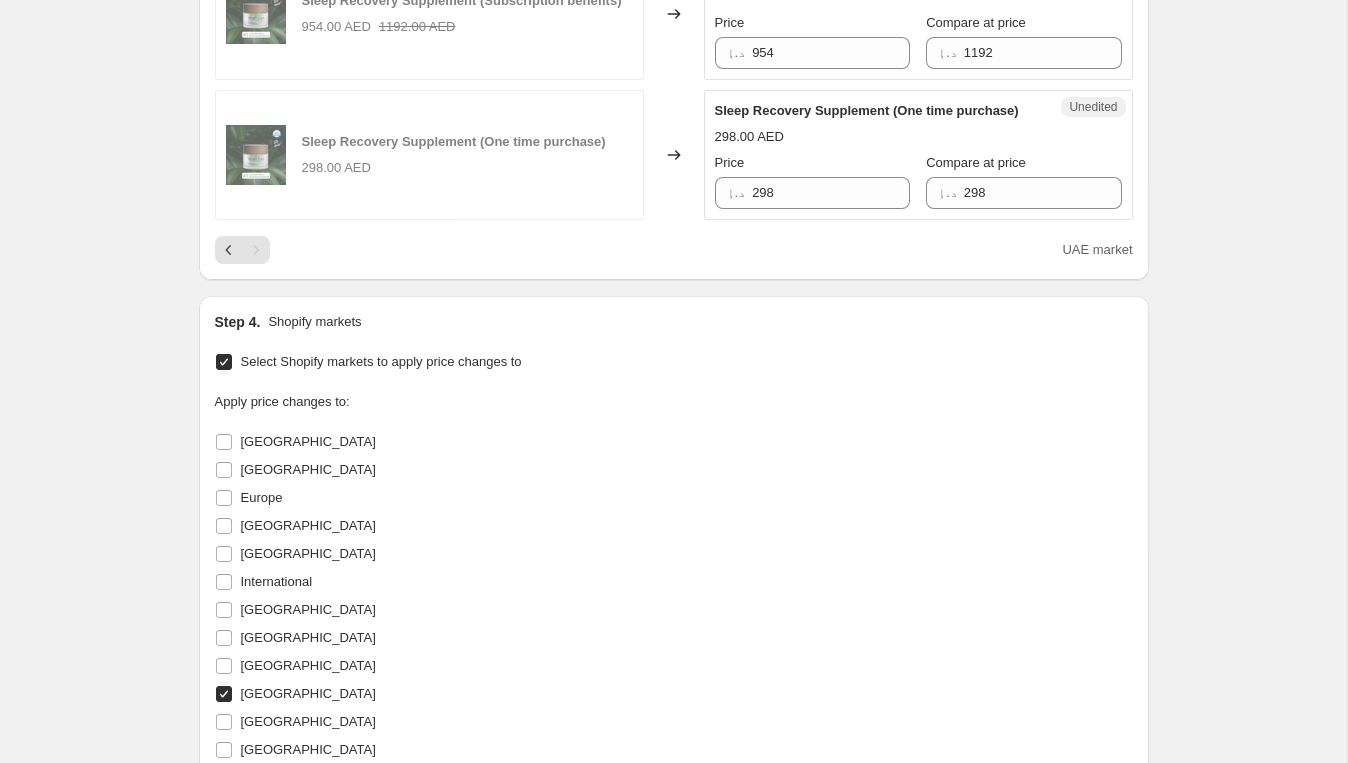 scroll, scrollTop: 3670, scrollLeft: 0, axis: vertical 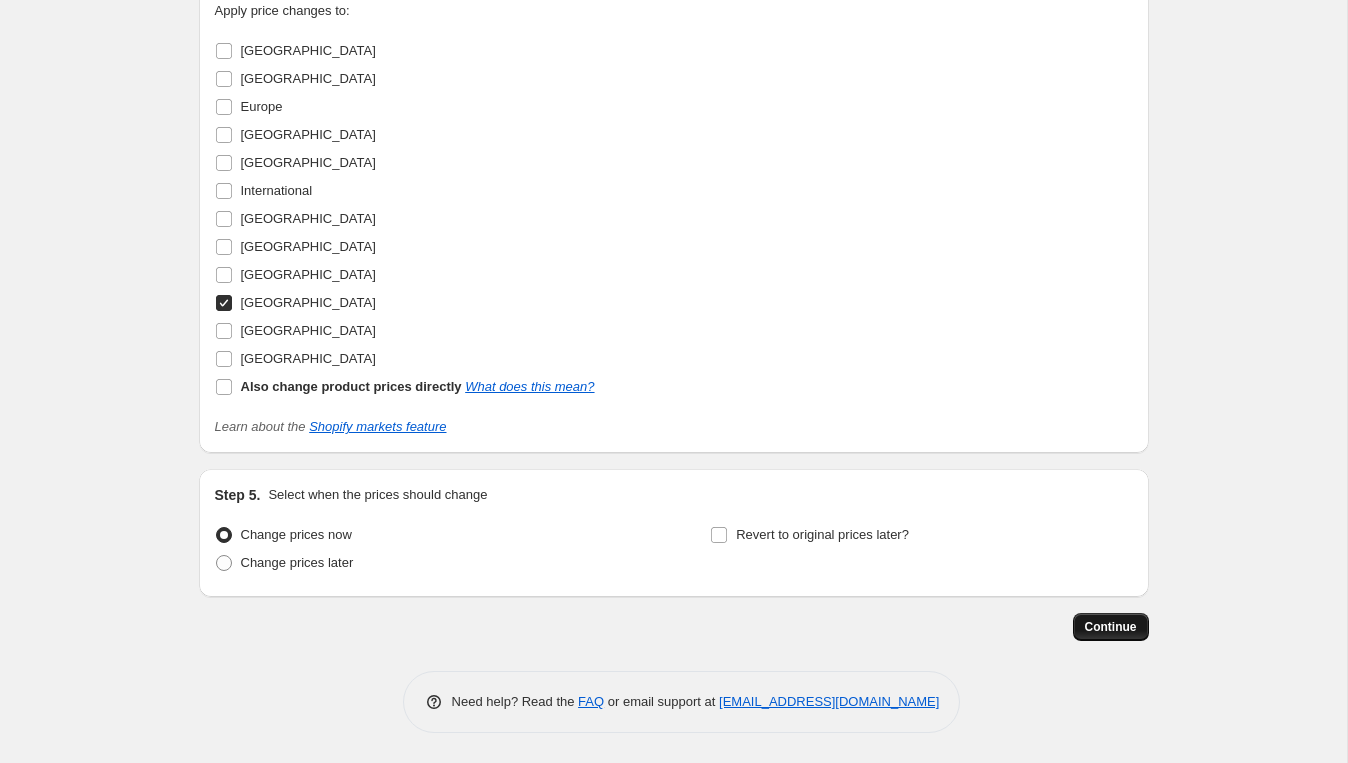 click on "Continue" at bounding box center [1111, 627] 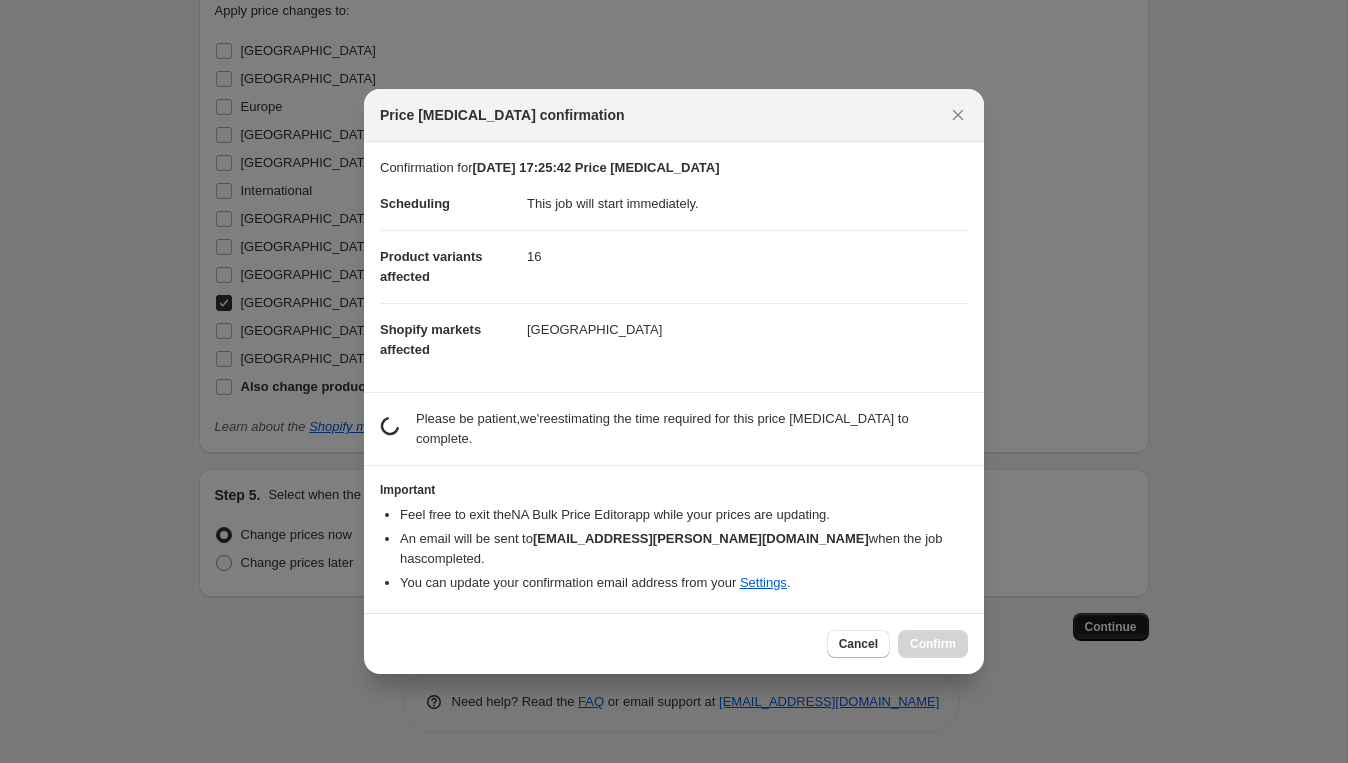 scroll, scrollTop: 0, scrollLeft: 0, axis: both 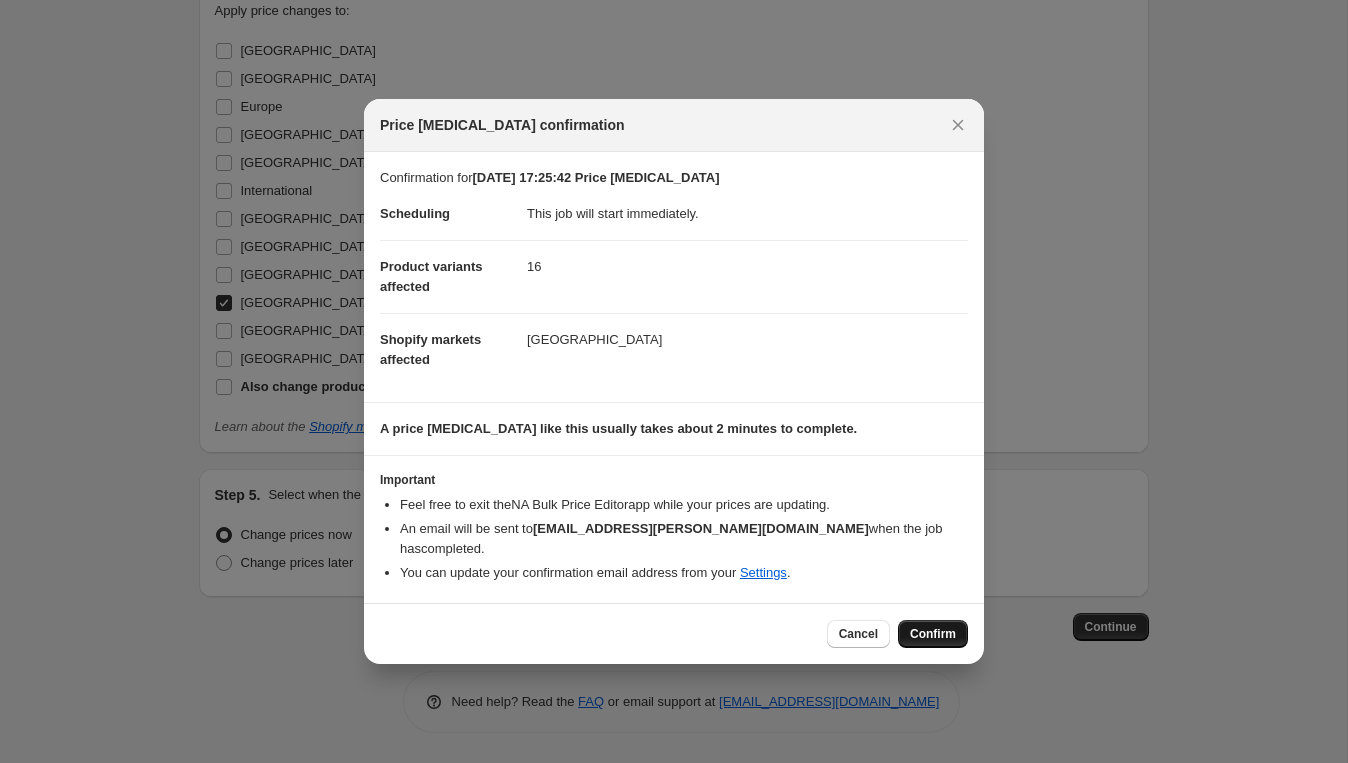 click on "Confirm" at bounding box center [933, 634] 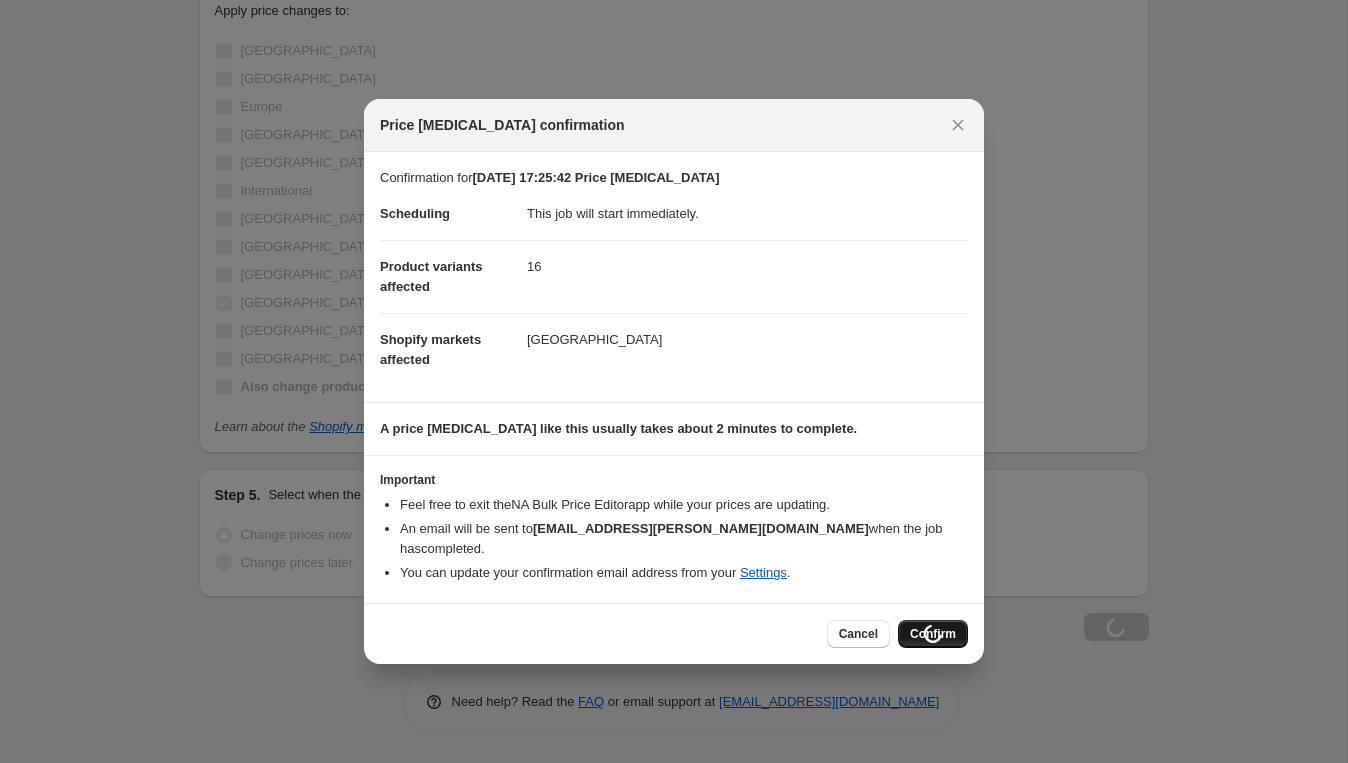 scroll, scrollTop: 3738, scrollLeft: 0, axis: vertical 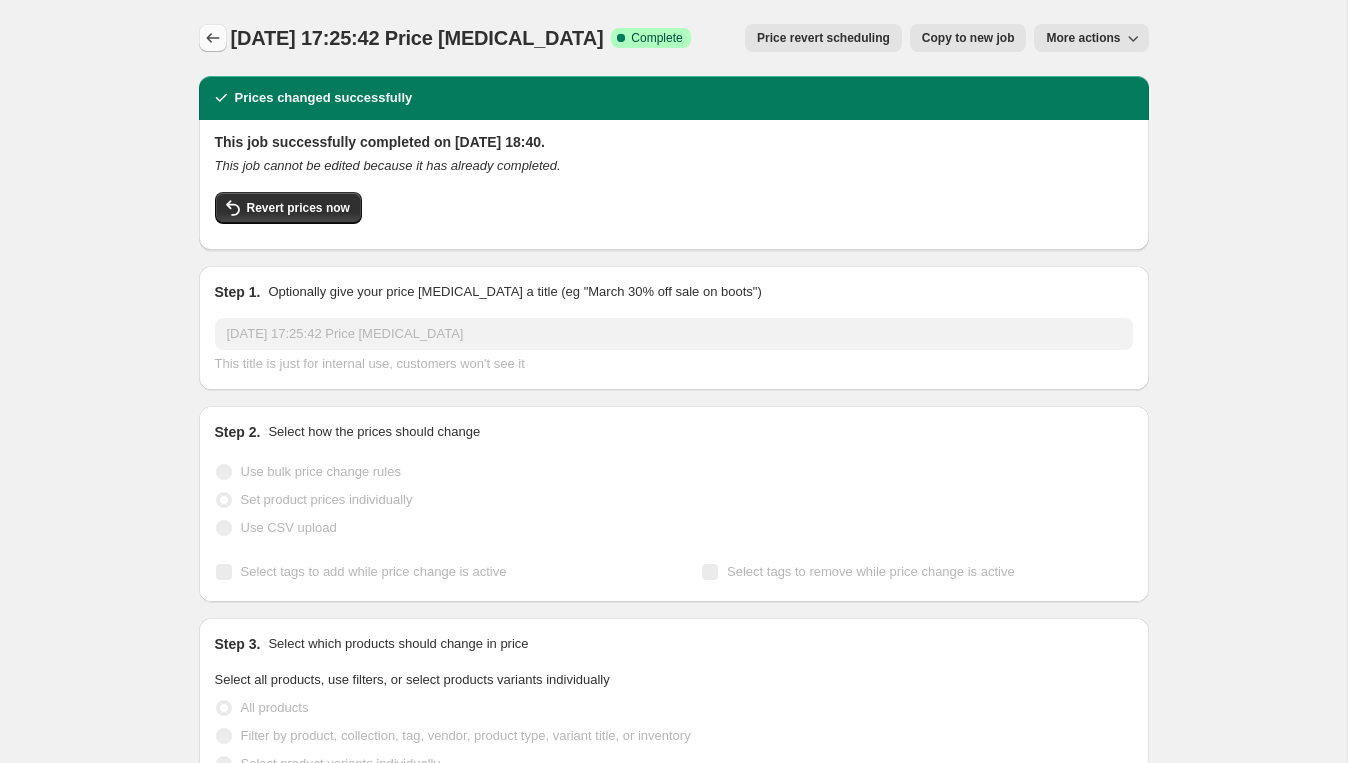 click 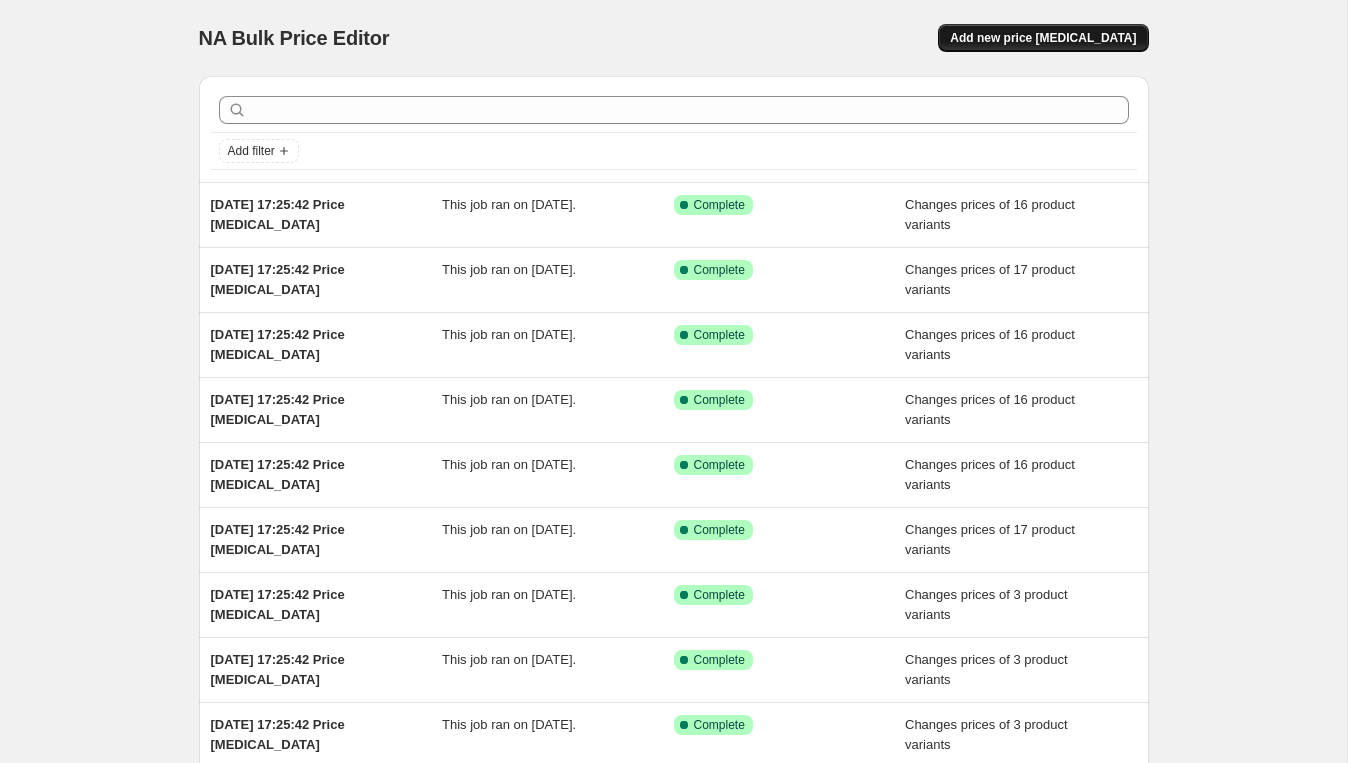click on "Add new price [MEDICAL_DATA]" at bounding box center [1043, 38] 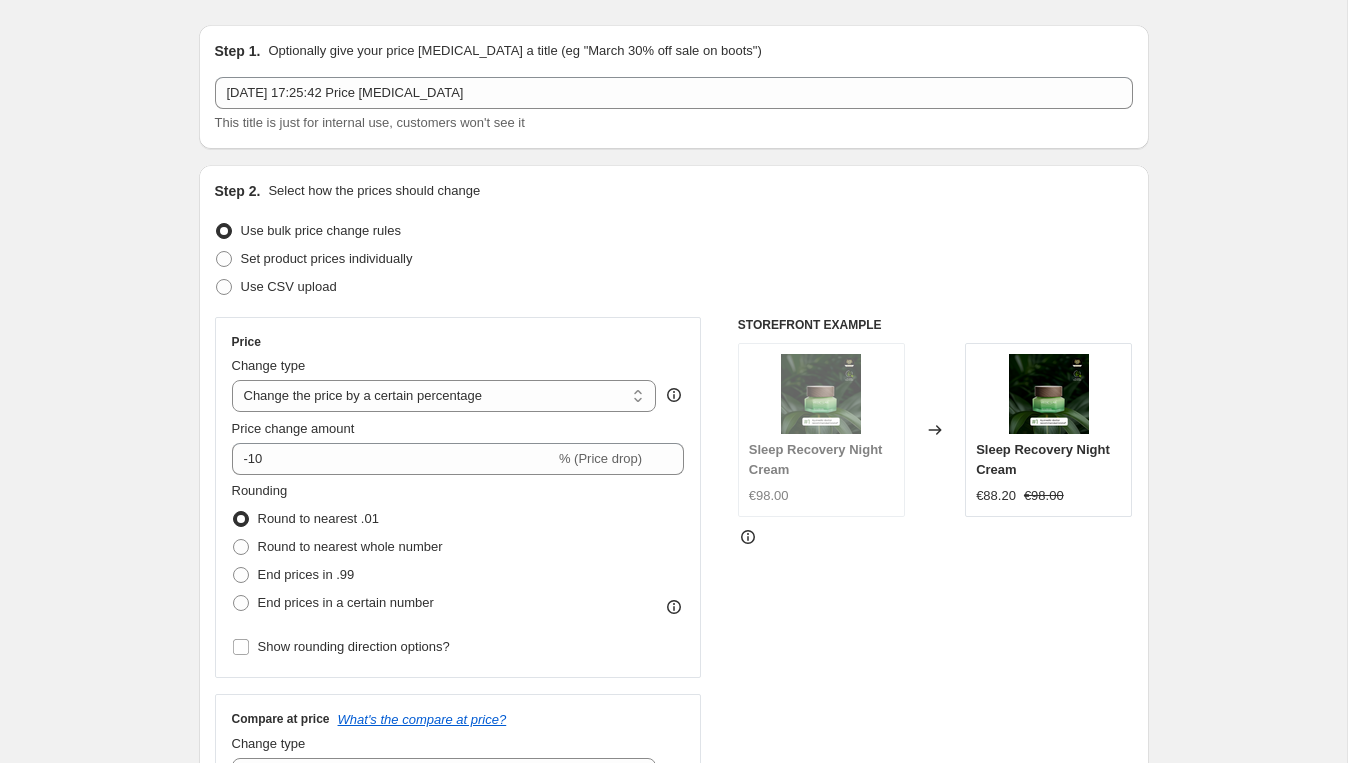 scroll, scrollTop: 74, scrollLeft: 0, axis: vertical 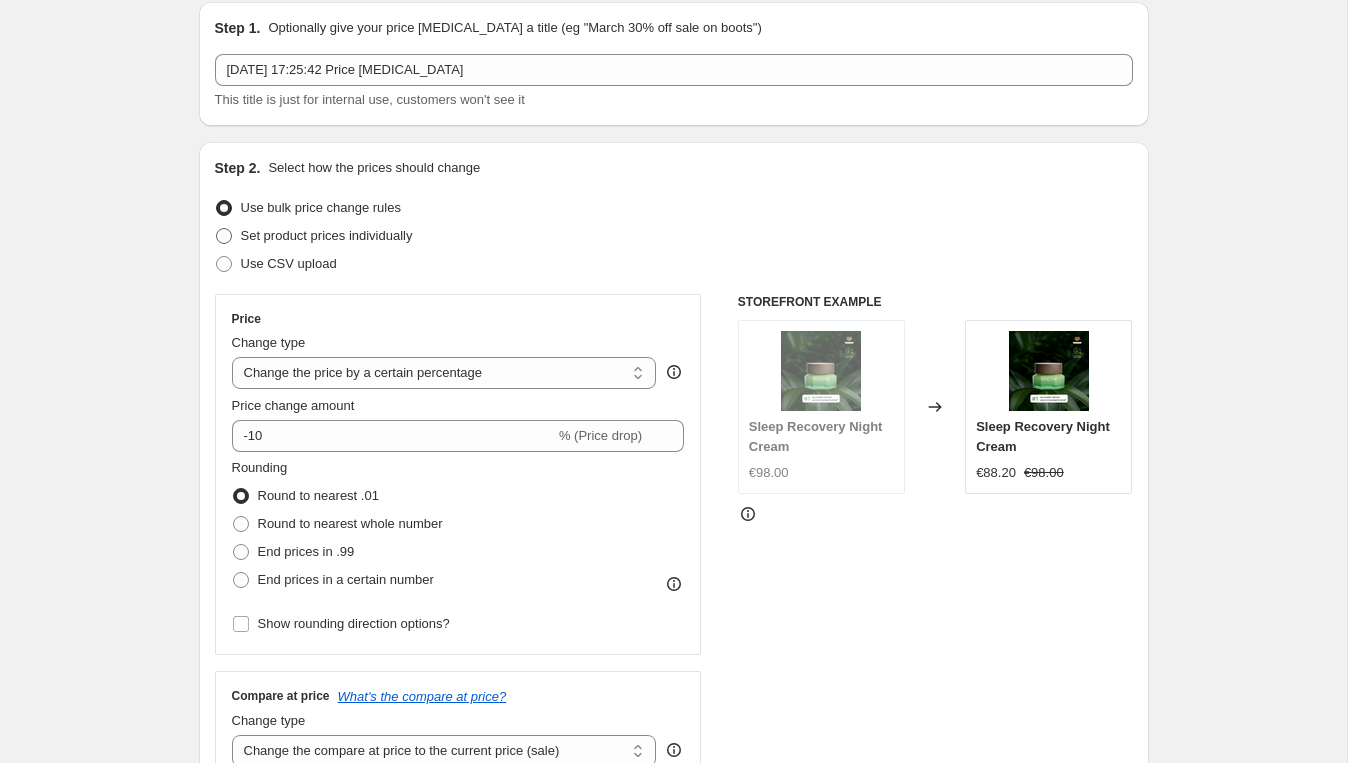 click on "Set product prices individually" at bounding box center (327, 235) 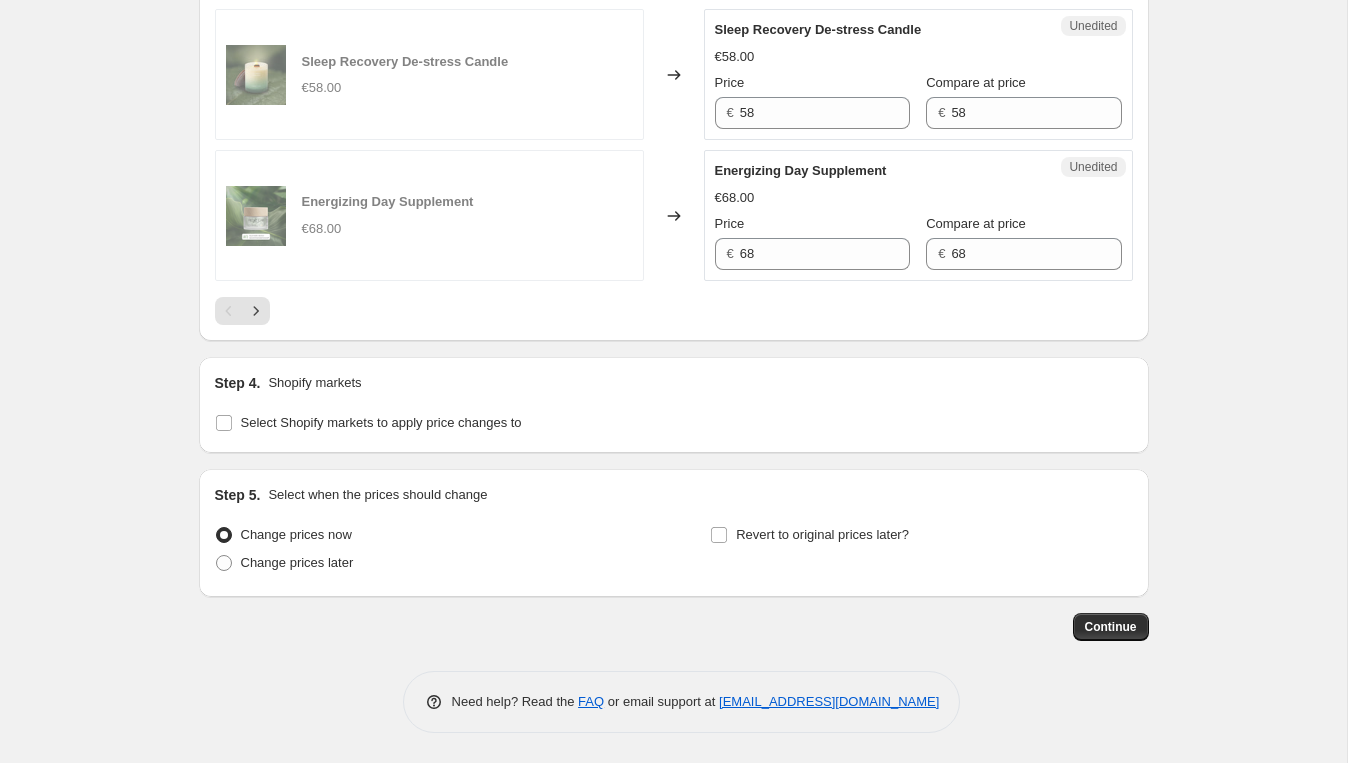 scroll, scrollTop: 3258, scrollLeft: 0, axis: vertical 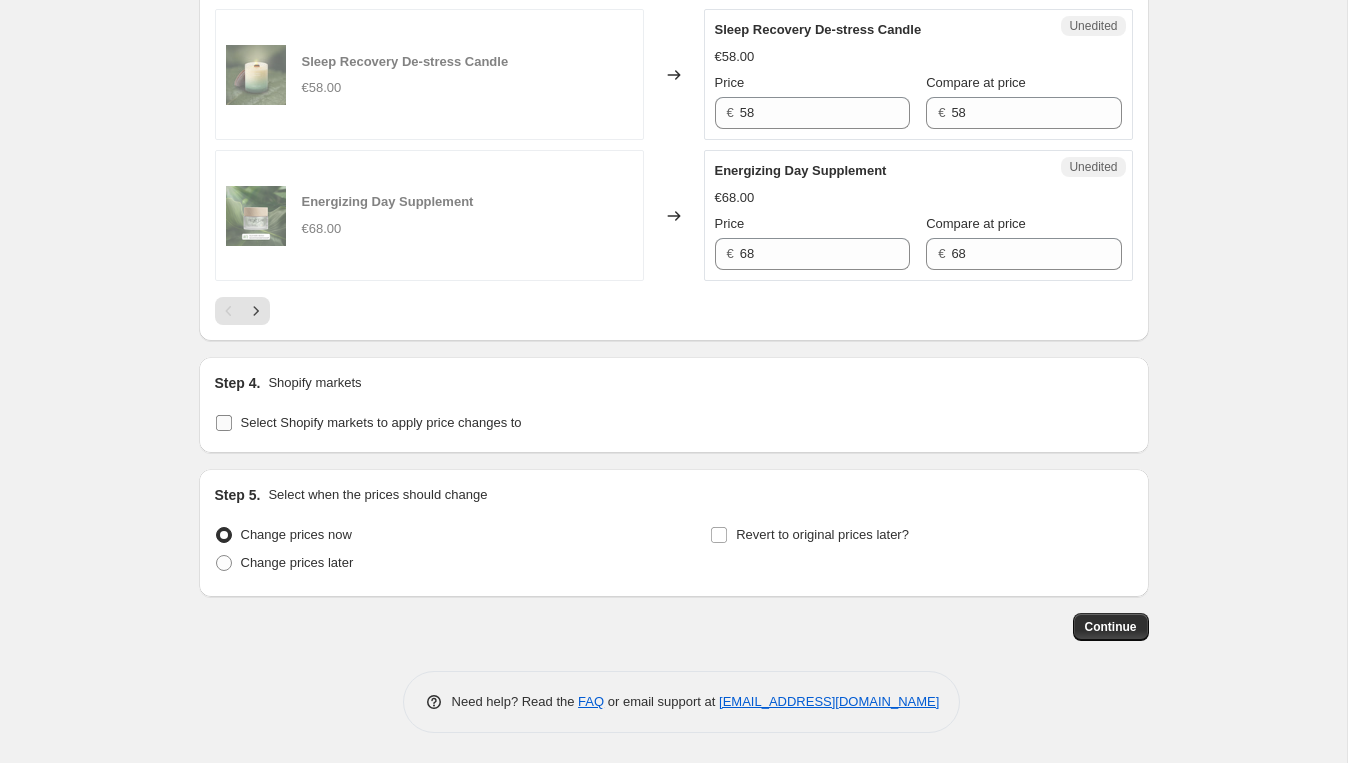 click on "Select Shopify markets to apply price changes to" at bounding box center (224, 423) 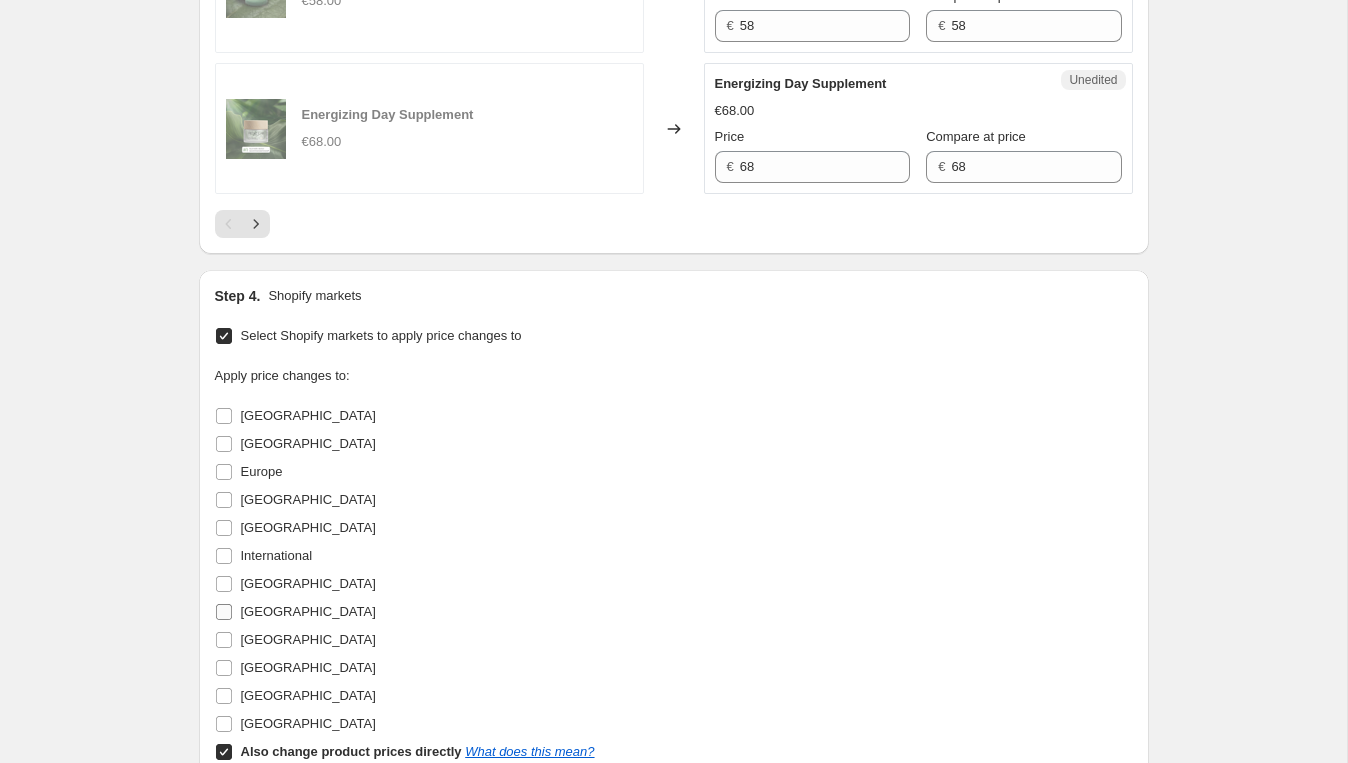 scroll, scrollTop: 3313, scrollLeft: 0, axis: vertical 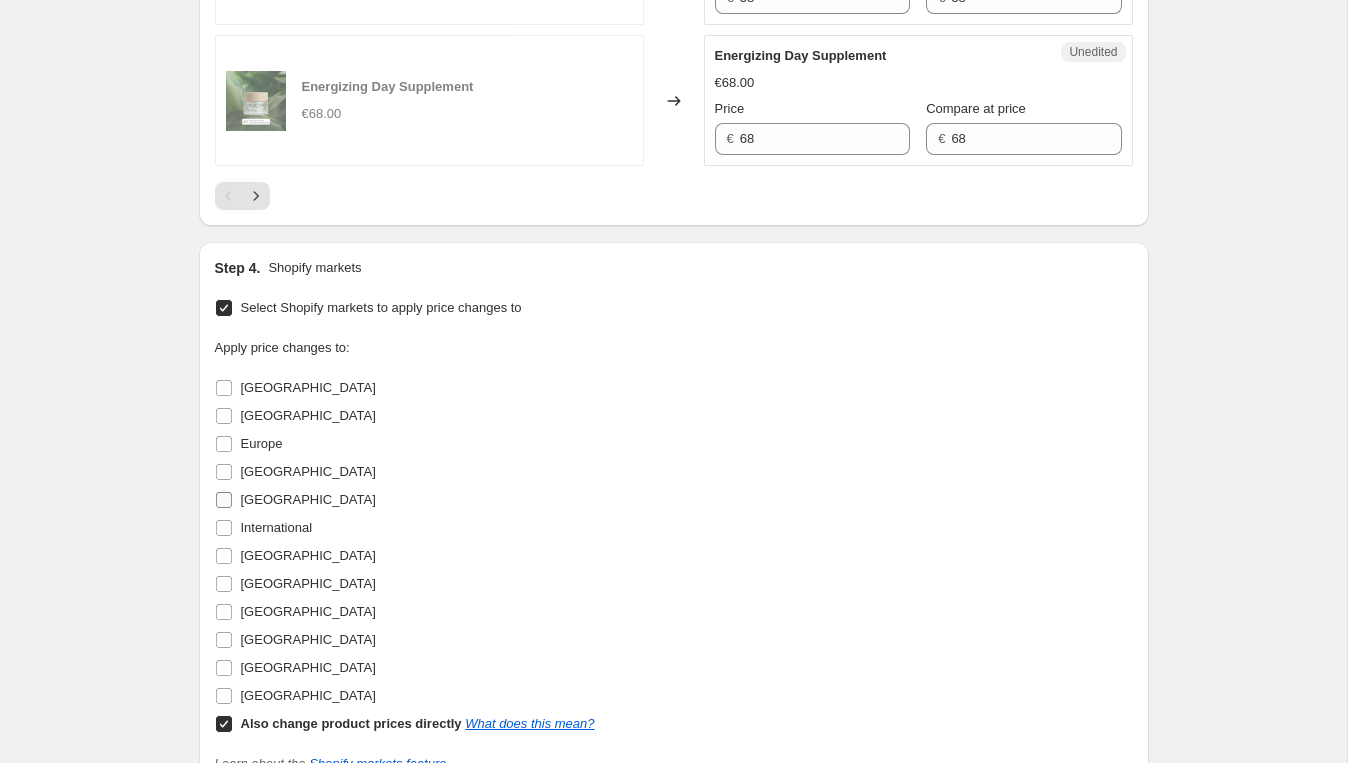 click on "[GEOGRAPHIC_DATA]" at bounding box center (224, 500) 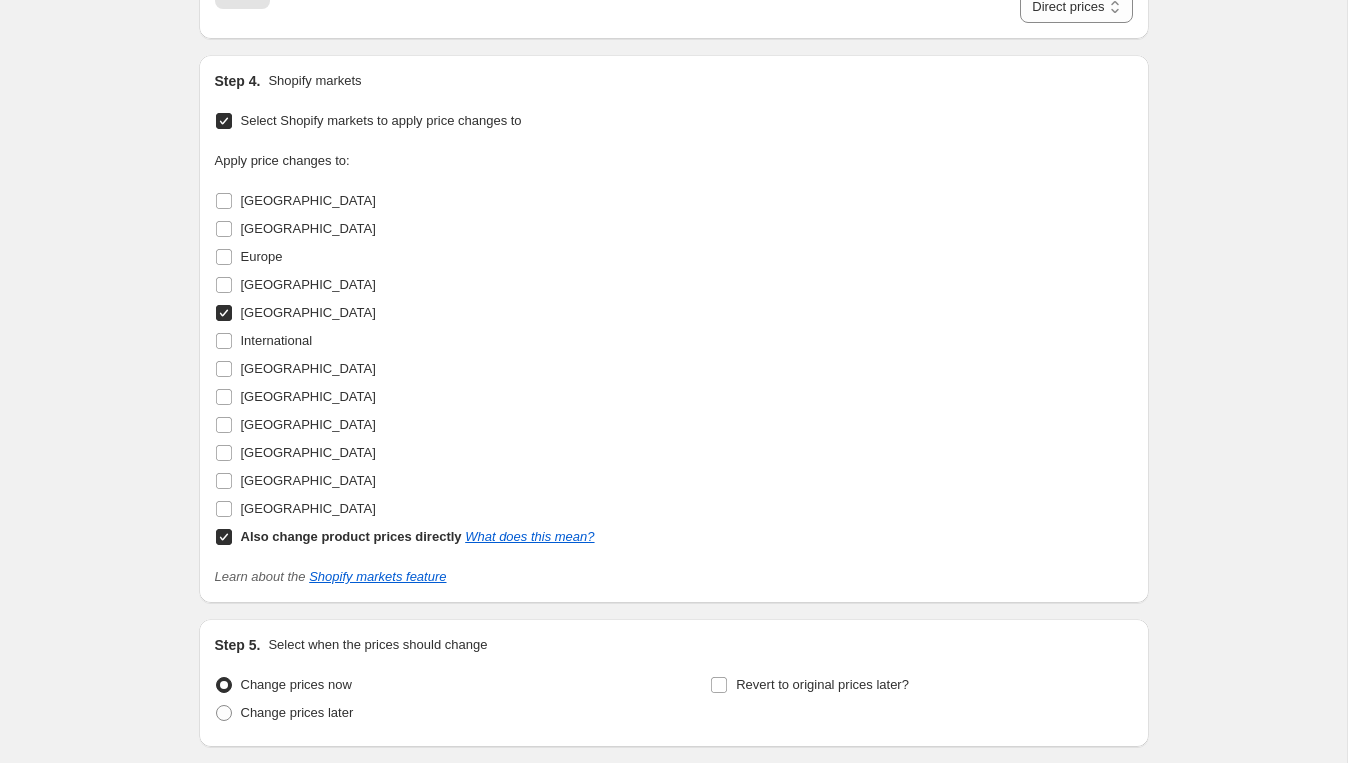 scroll, scrollTop: 3540, scrollLeft: 0, axis: vertical 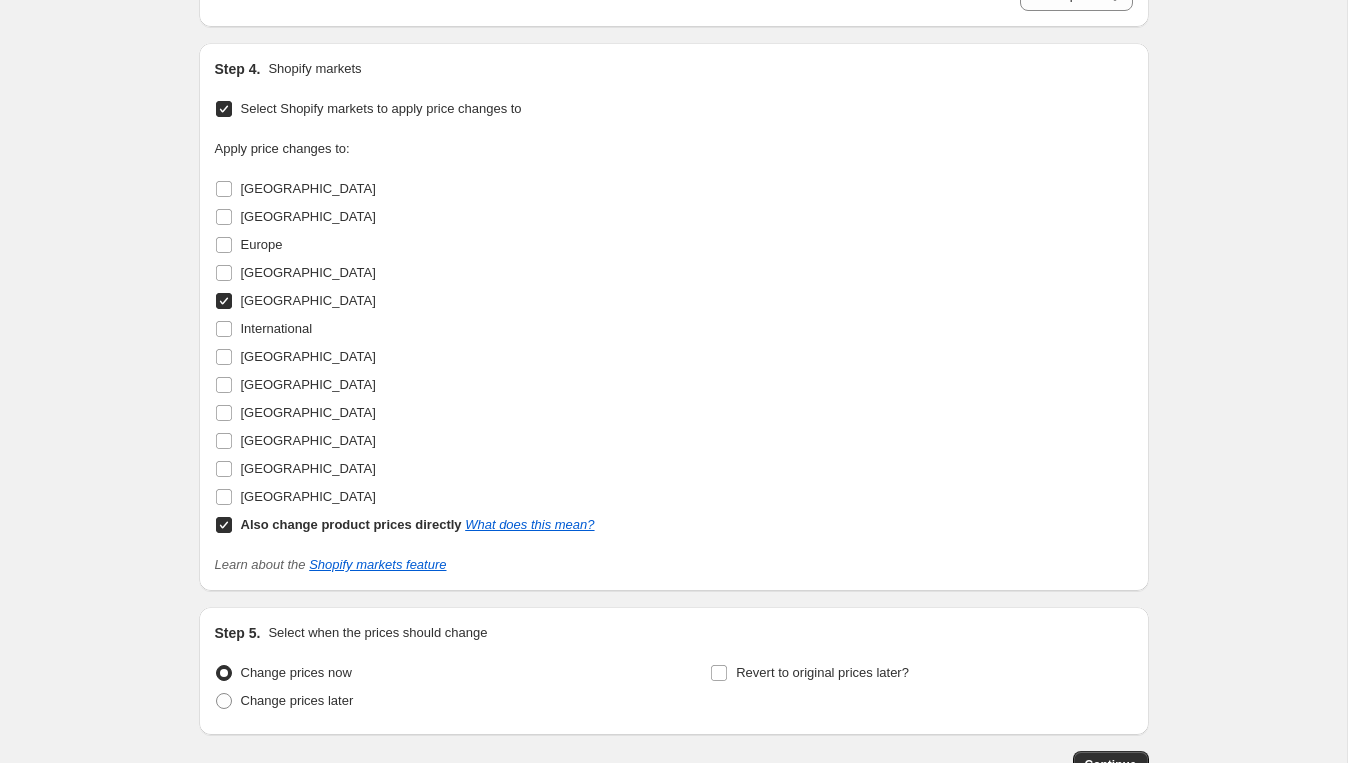 click on "Also change product prices directly   What does this mean?" at bounding box center (224, 525) 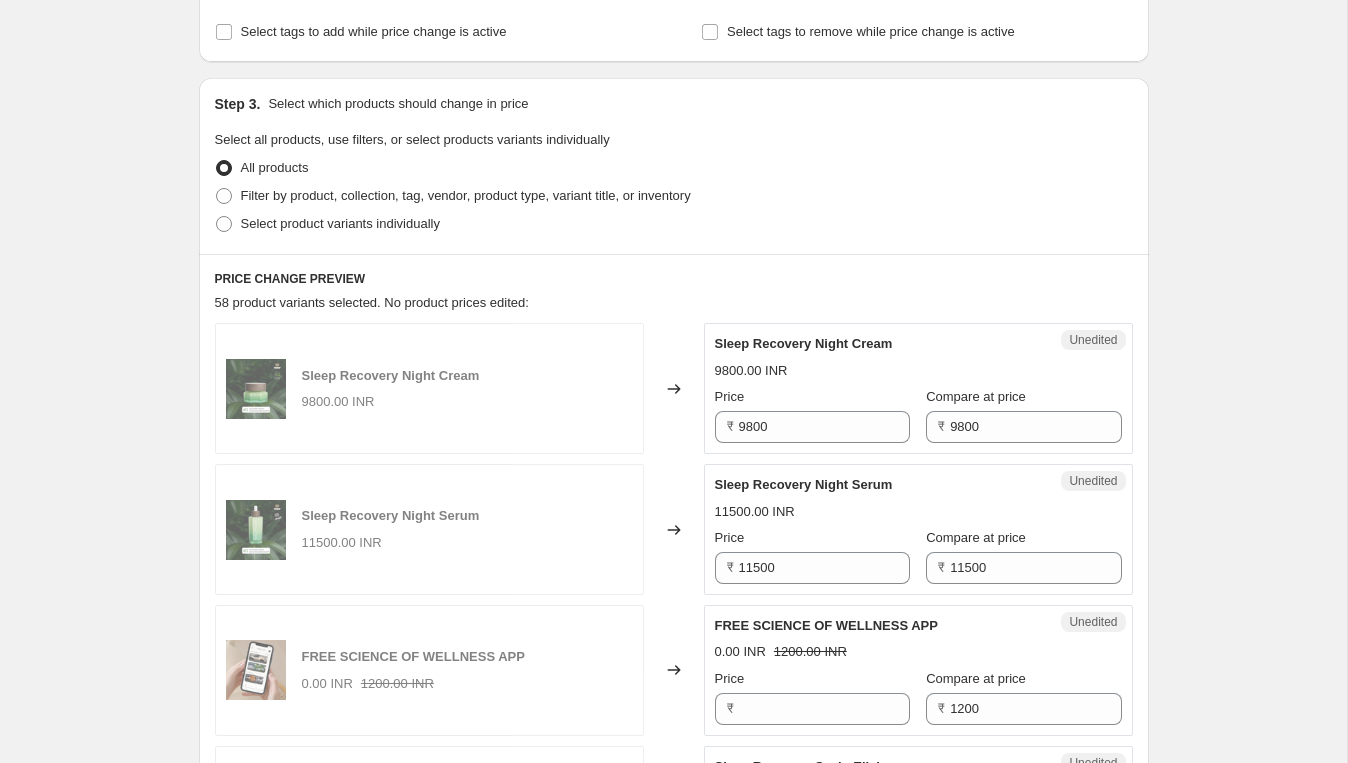 scroll, scrollTop: 395, scrollLeft: 0, axis: vertical 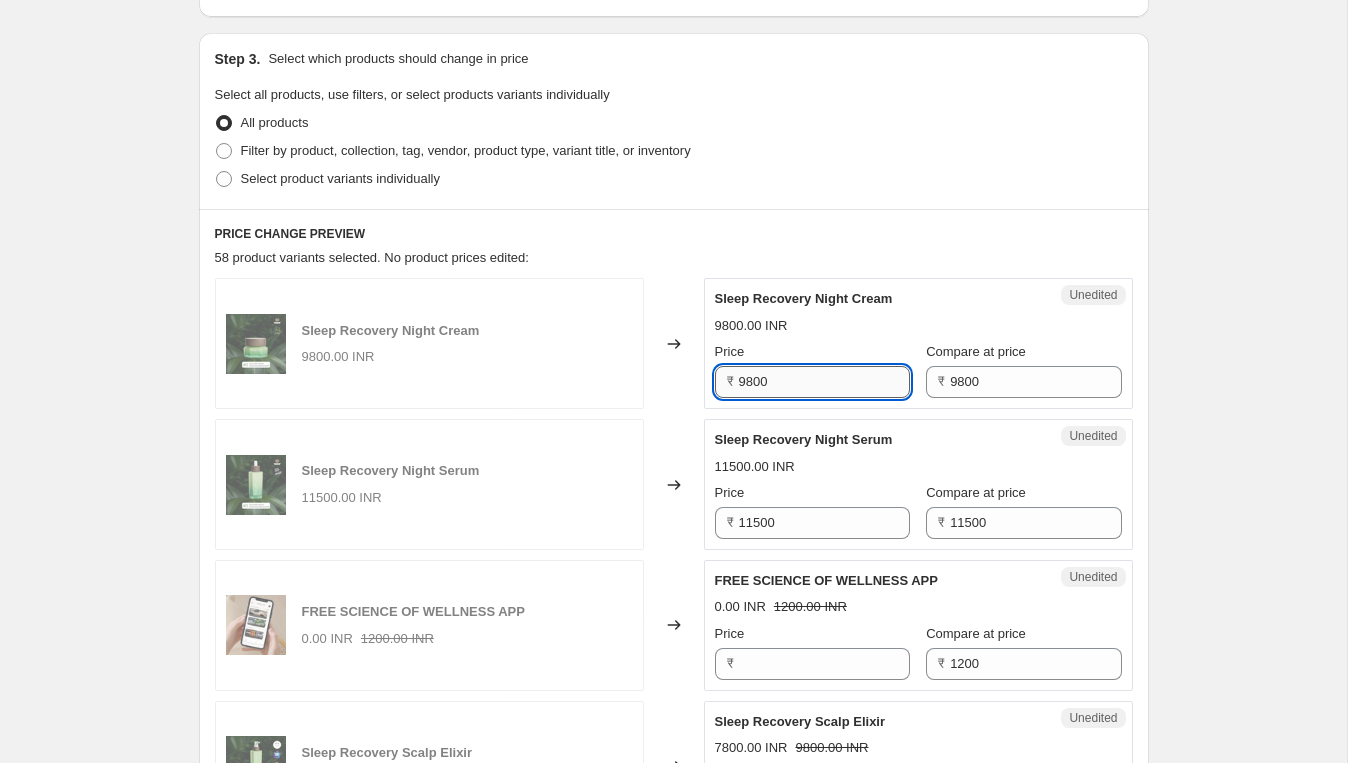 click on "9800" at bounding box center [824, 382] 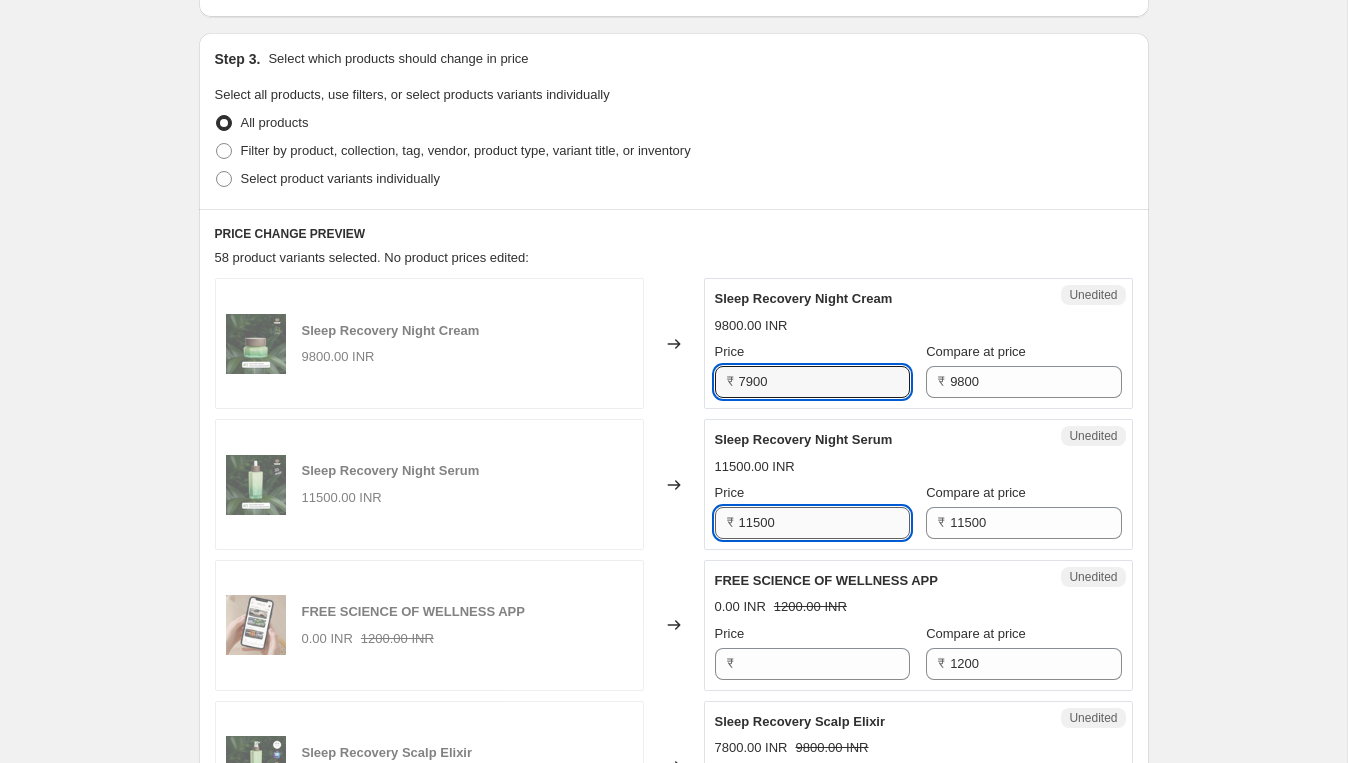 click on "11500" at bounding box center (824, 523) 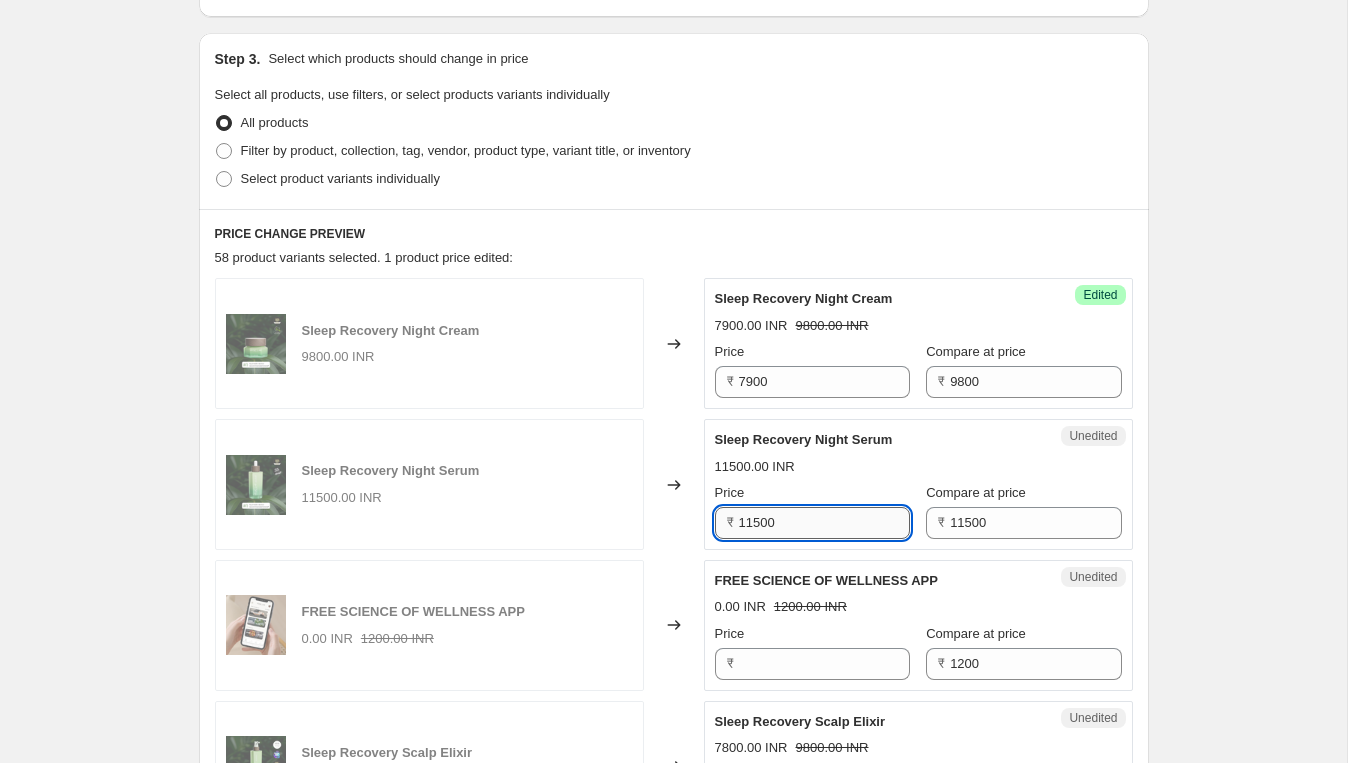 click on "11500" at bounding box center [824, 523] 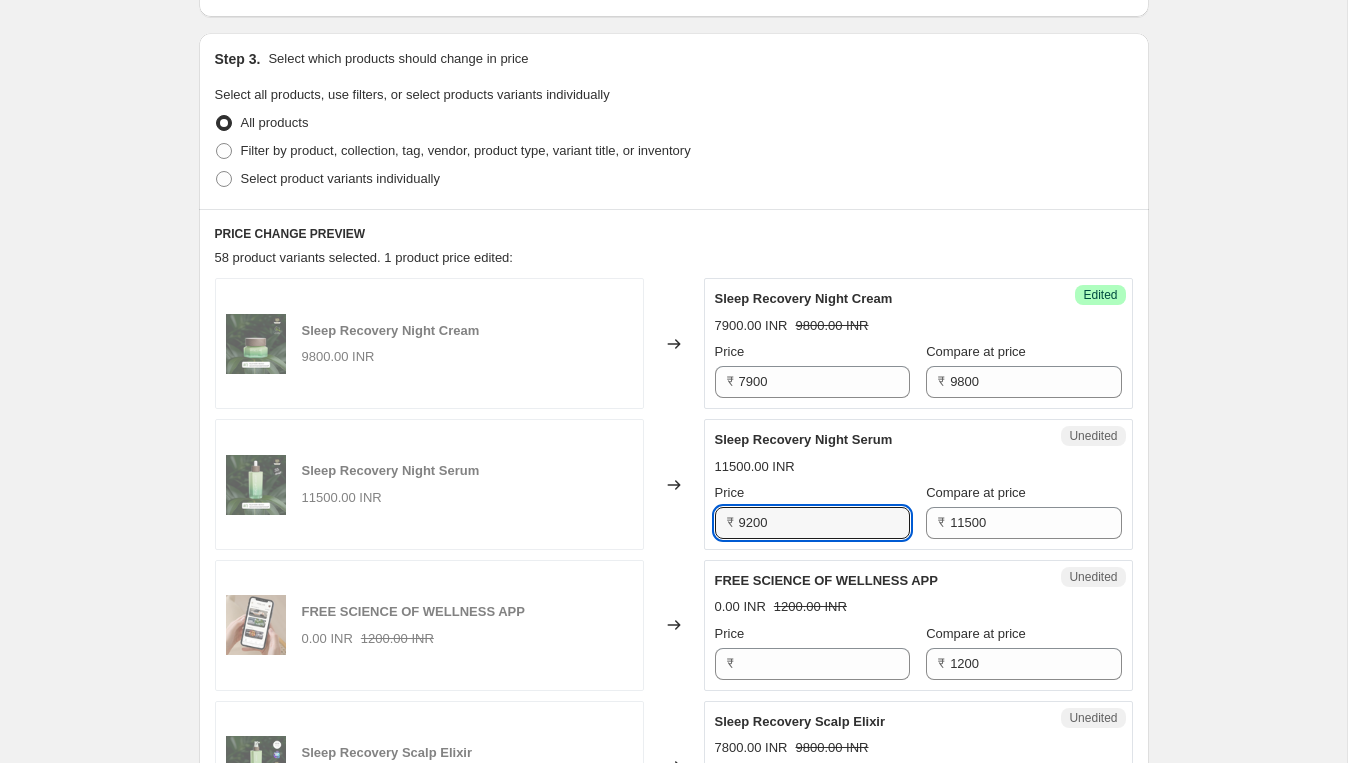 click on "Sleep Recovery Night Serum 11500.00 INR Price ₹ 9200 Compare at price ₹ 11500" at bounding box center (918, 484) 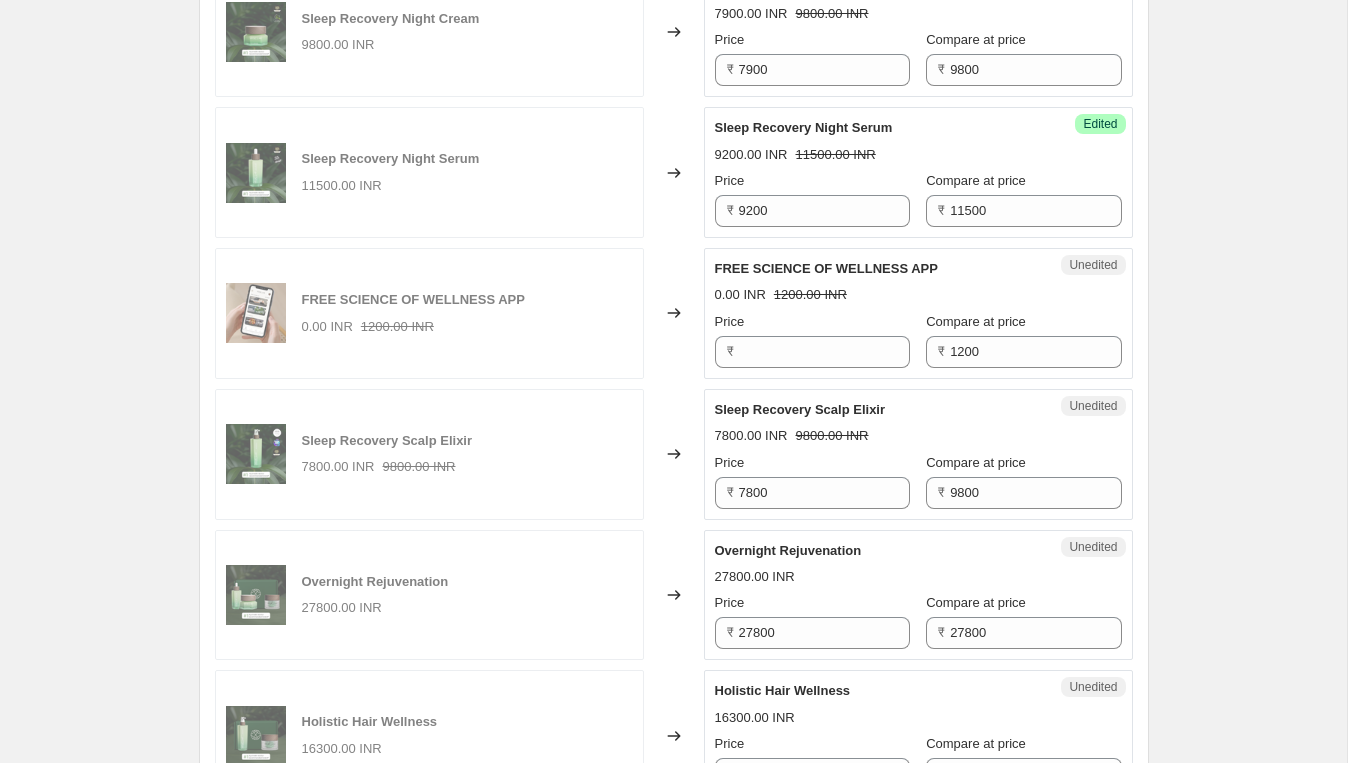 scroll, scrollTop: 717, scrollLeft: 0, axis: vertical 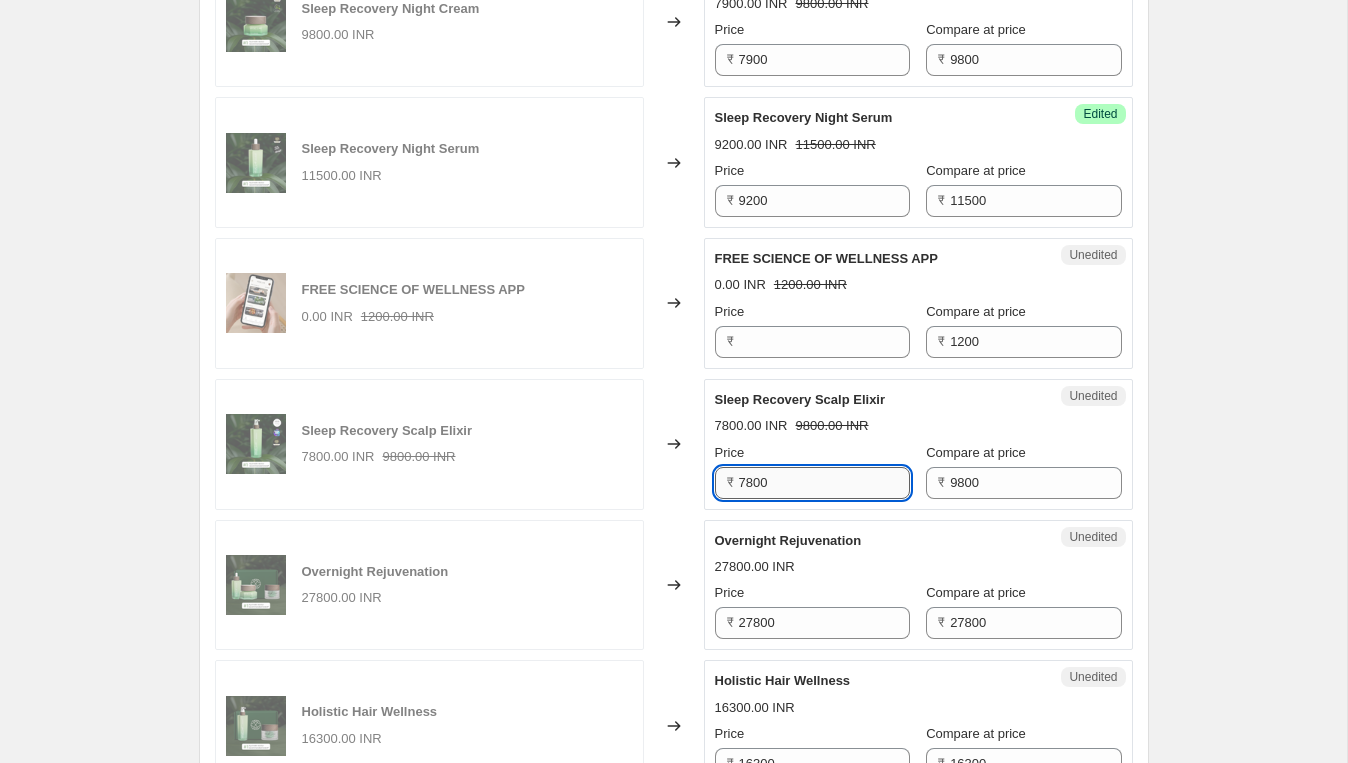 click on "7800" at bounding box center [824, 483] 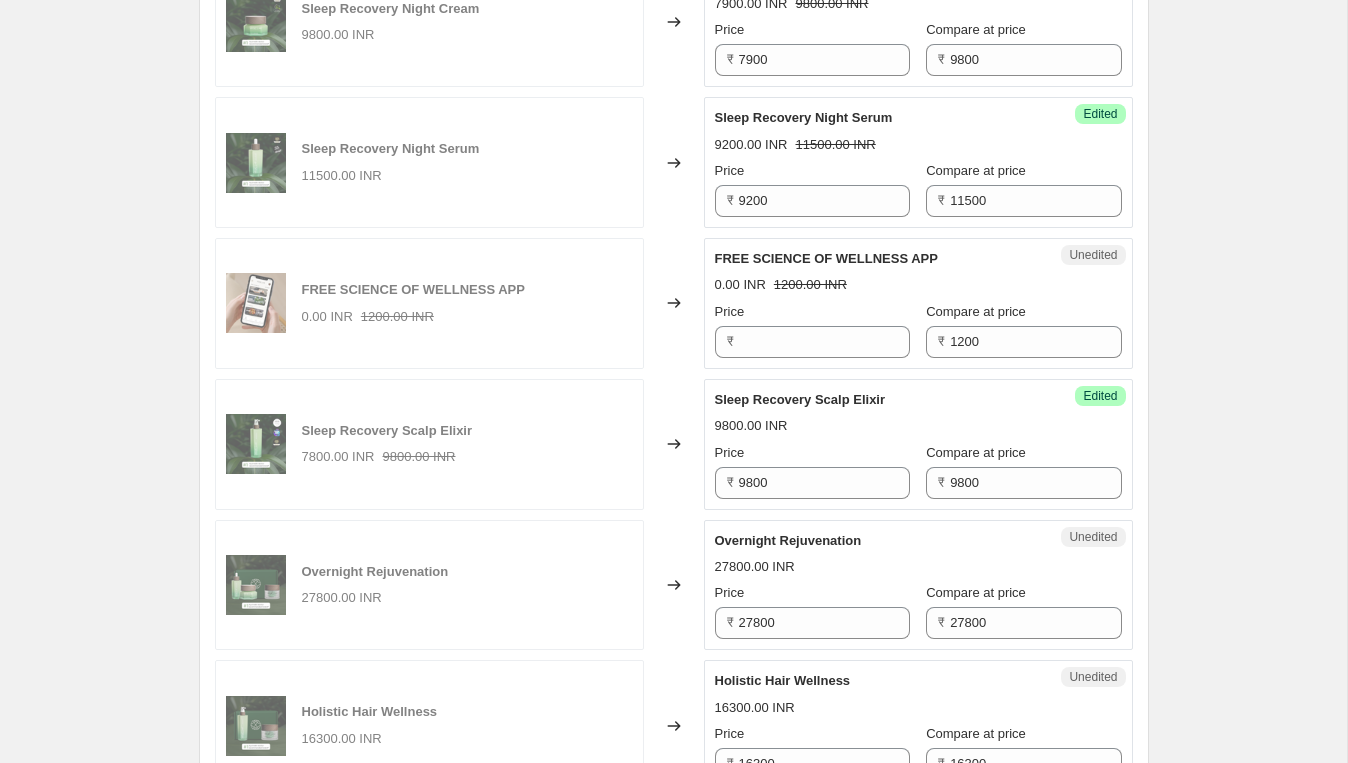 click on "Sleep Recovery Scalp Elixir 9800.00 INR Price ₹ 9800 Compare at price ₹ 9800" at bounding box center (918, 444) 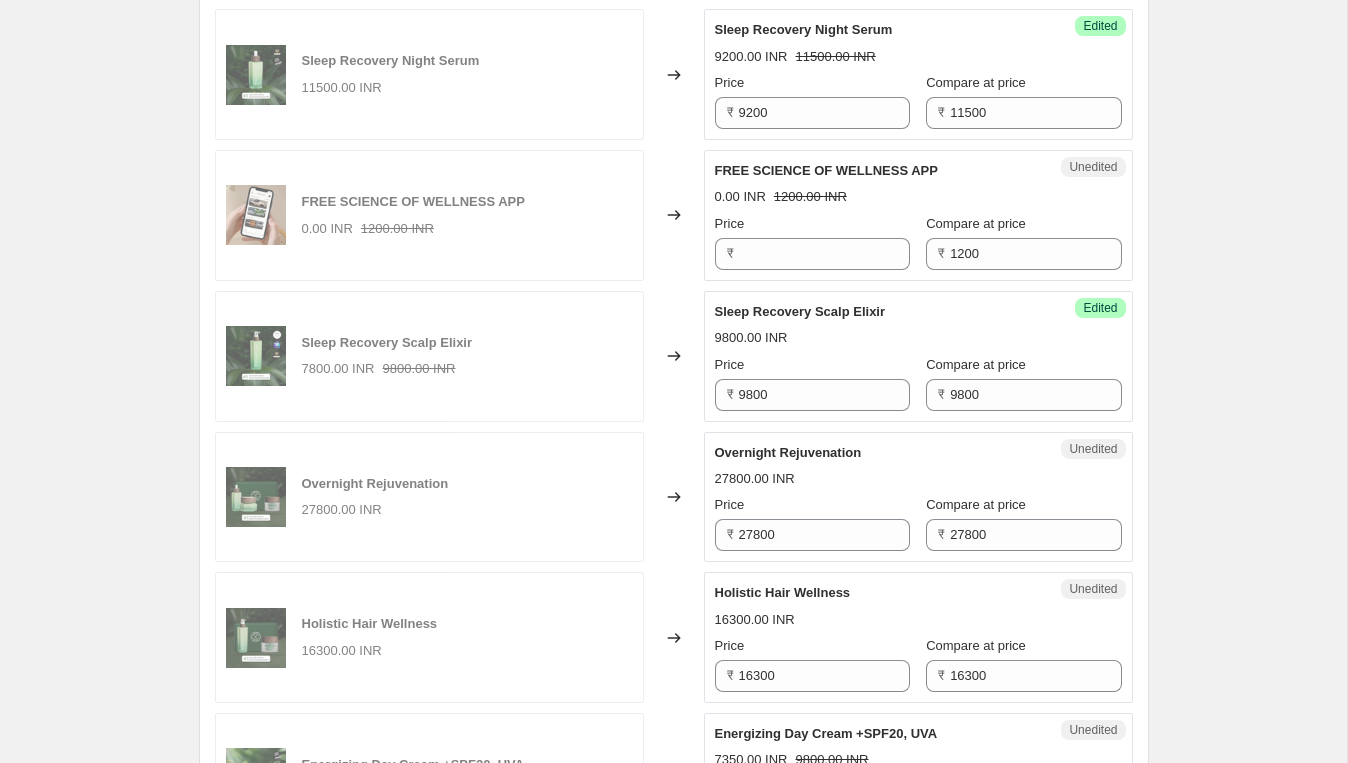 scroll, scrollTop: 810, scrollLeft: 0, axis: vertical 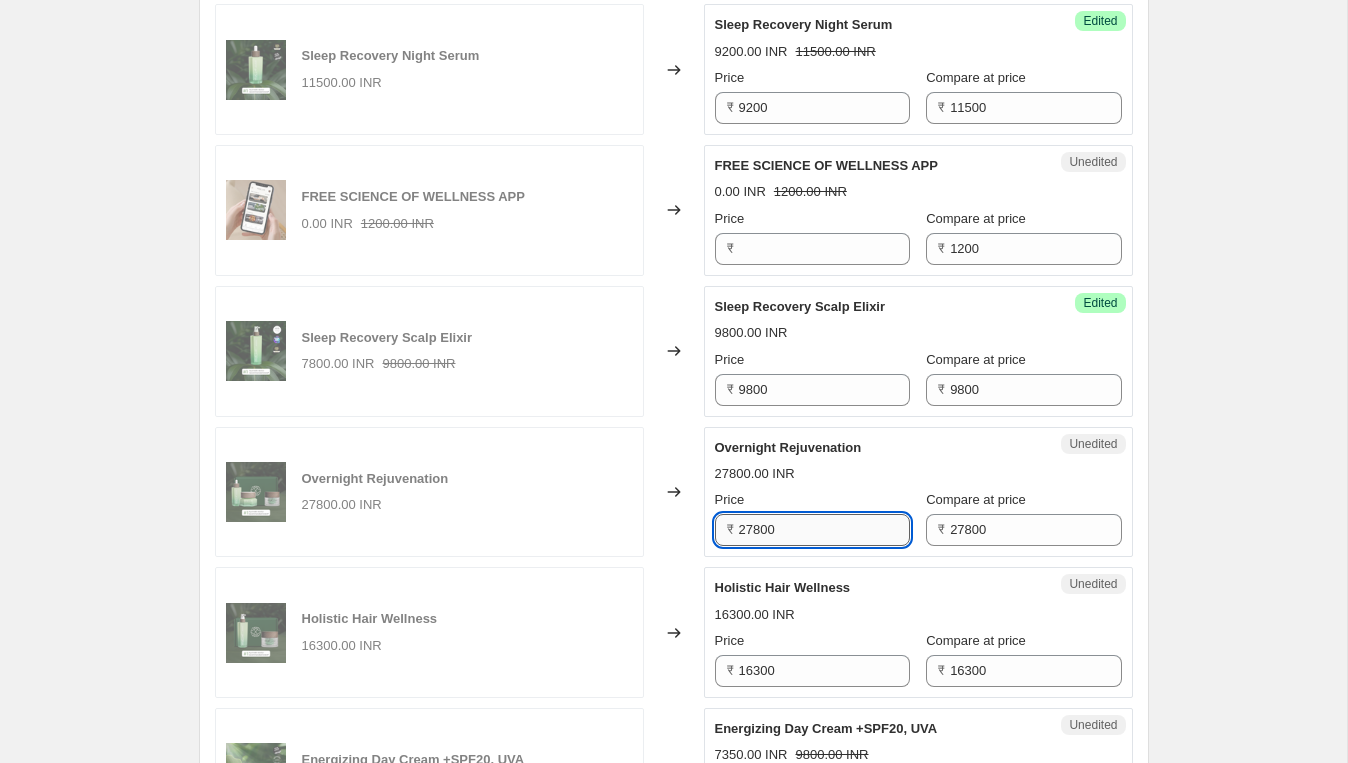 click on "27800" at bounding box center [824, 530] 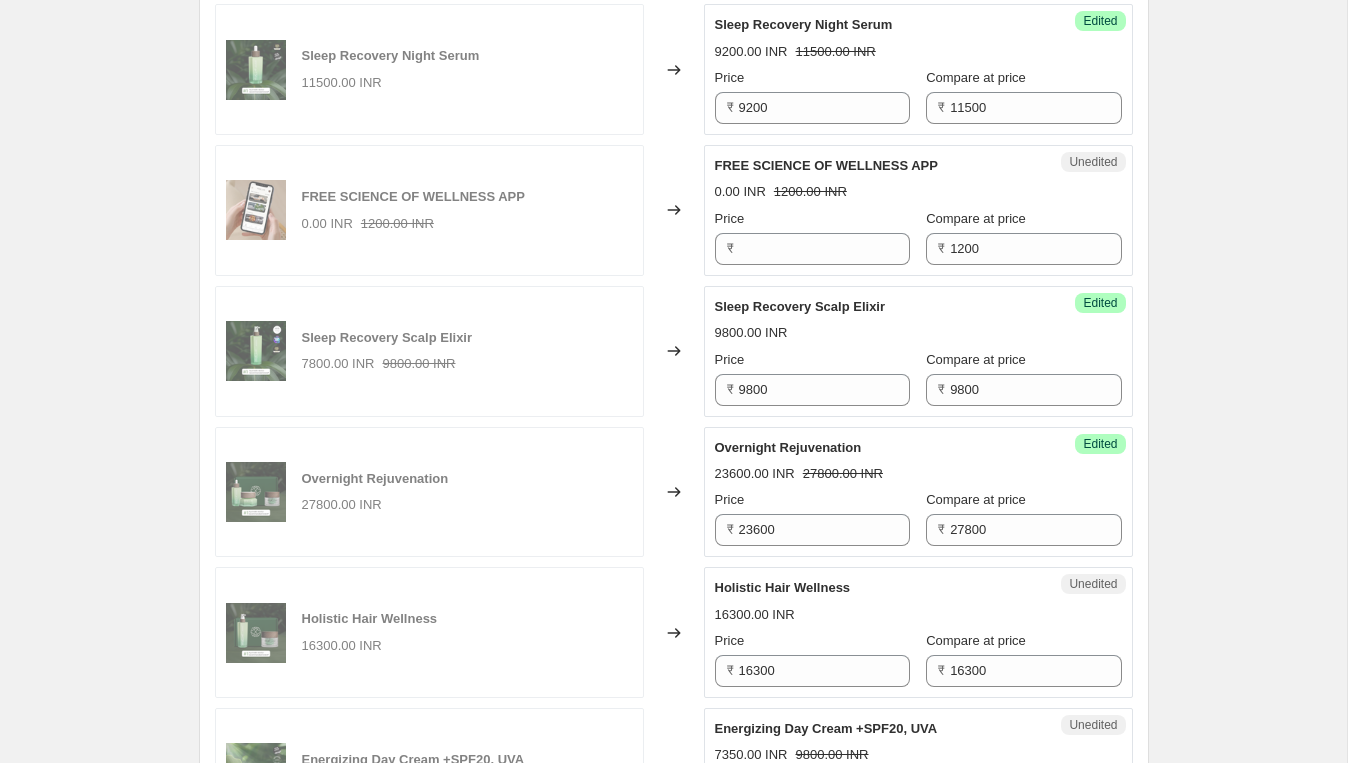 click on "Overnight Rejuvenation" at bounding box center [878, 448] 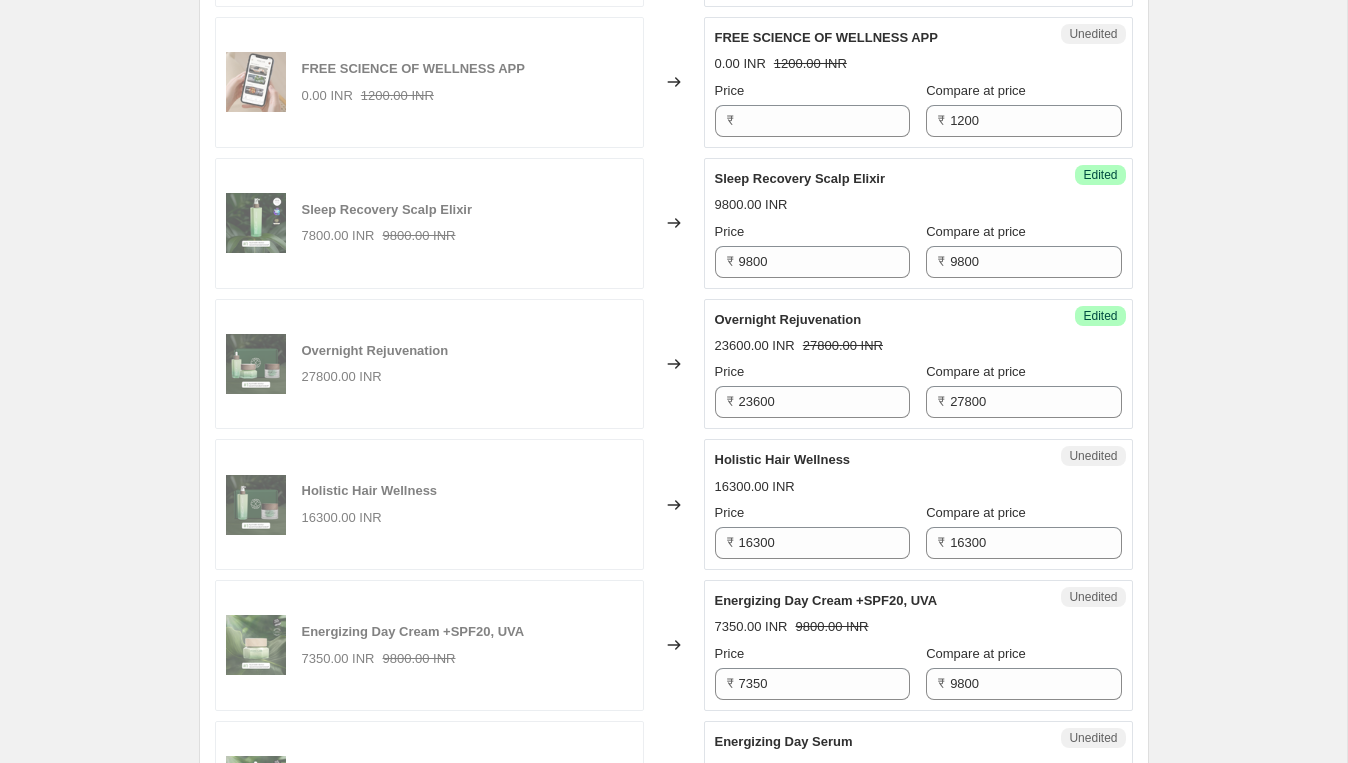 scroll, scrollTop: 954, scrollLeft: 0, axis: vertical 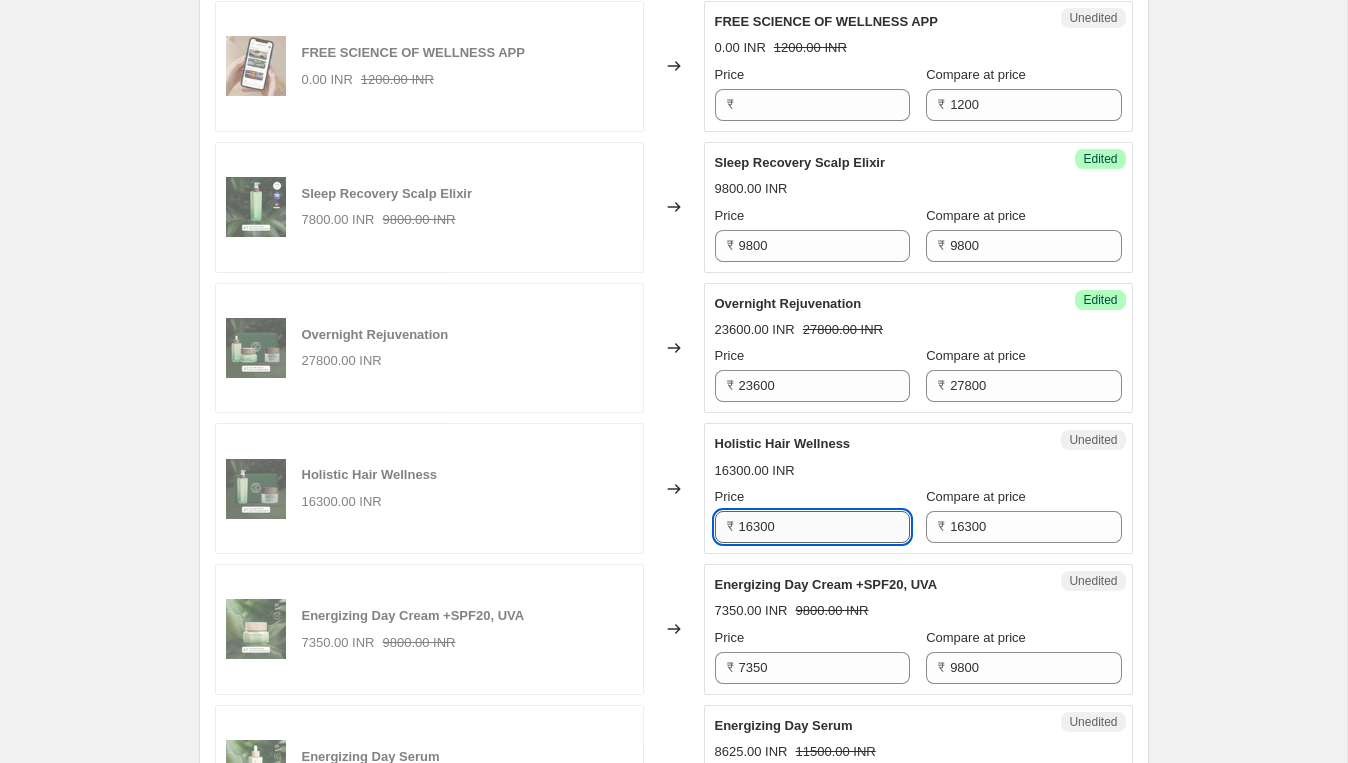 click on "16300" at bounding box center [824, 527] 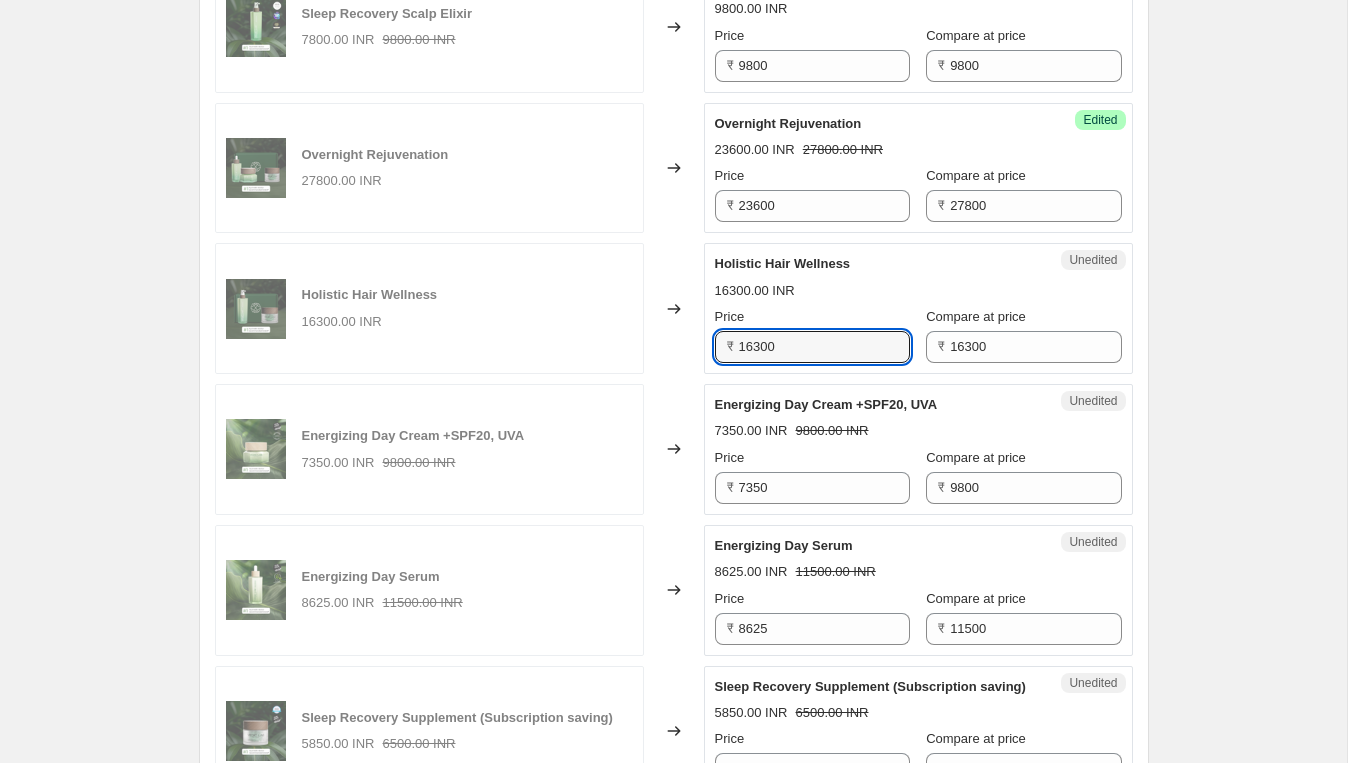 scroll, scrollTop: 1145, scrollLeft: 0, axis: vertical 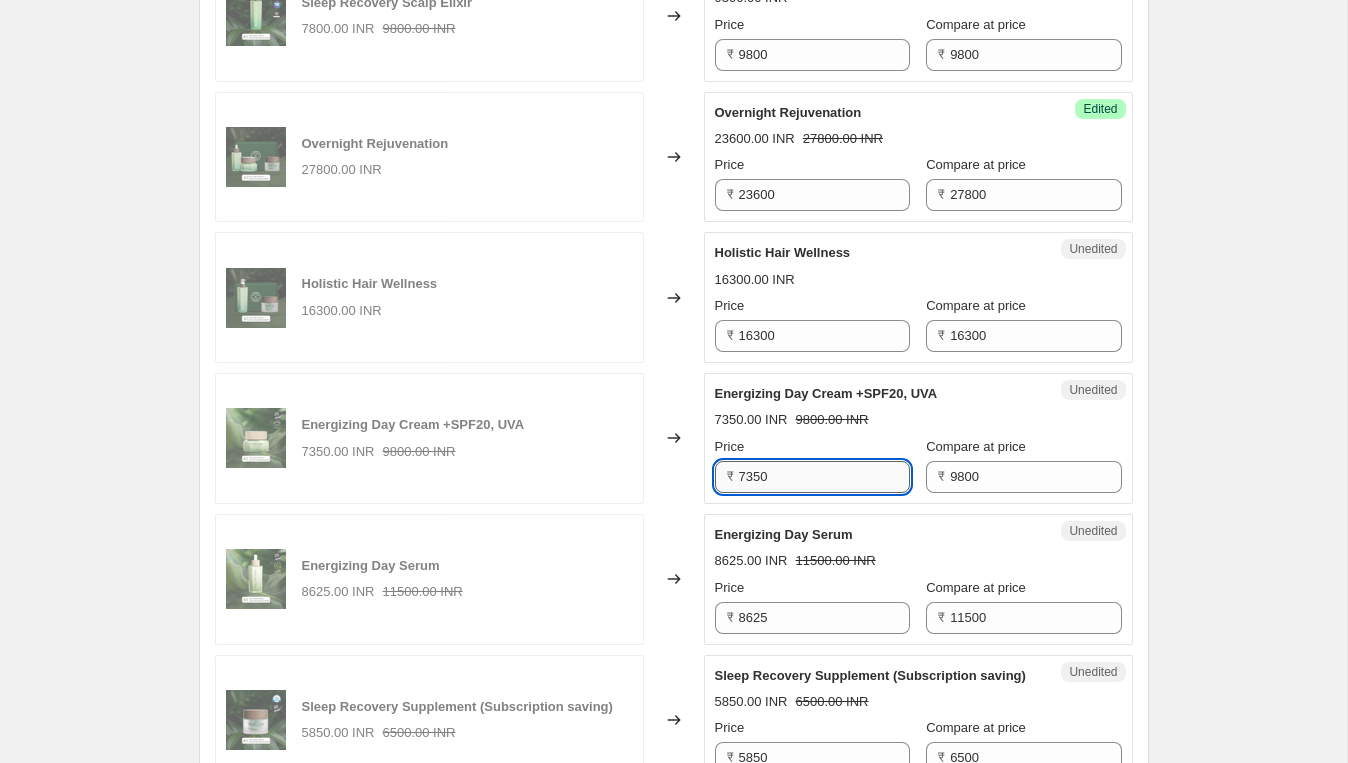 click on "7350" at bounding box center (824, 477) 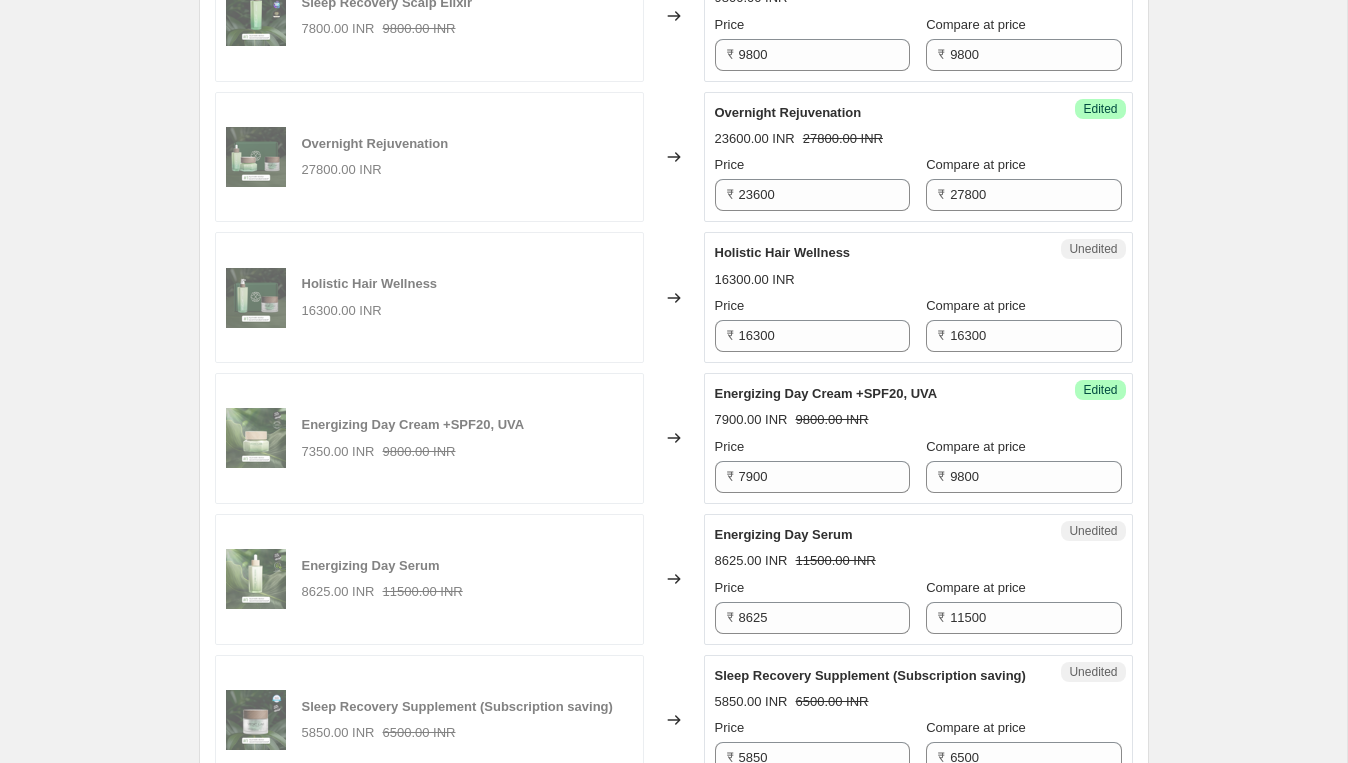 click on "Price" at bounding box center [812, 447] 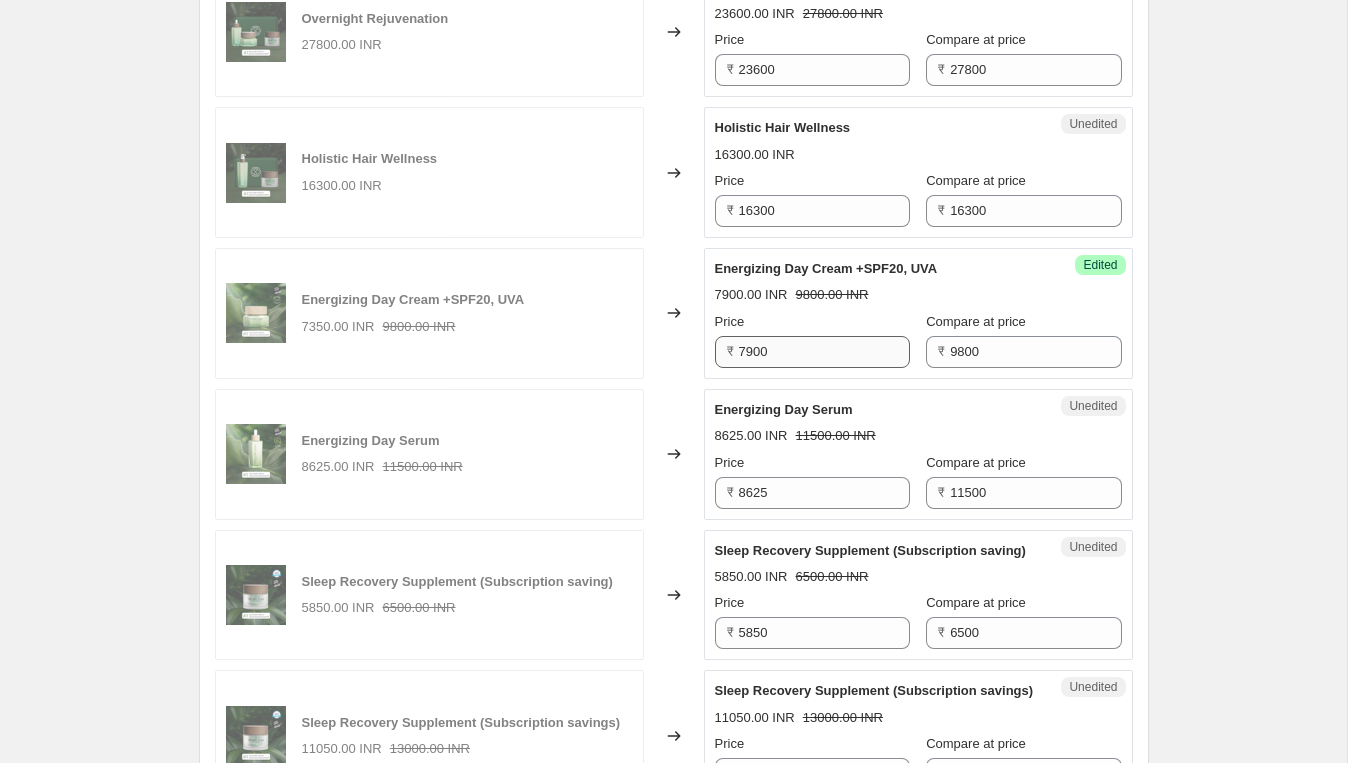 scroll, scrollTop: 1274, scrollLeft: 0, axis: vertical 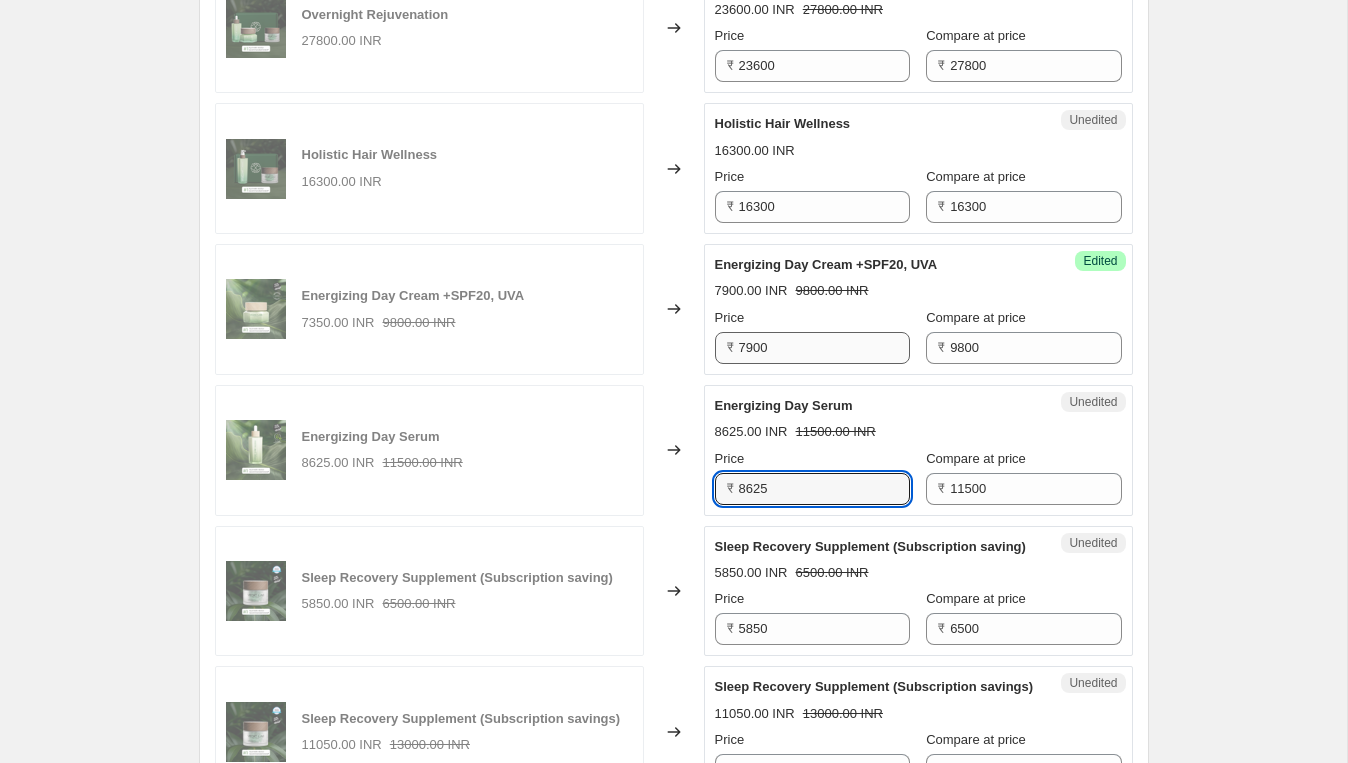 click on "8625" at bounding box center (824, 489) 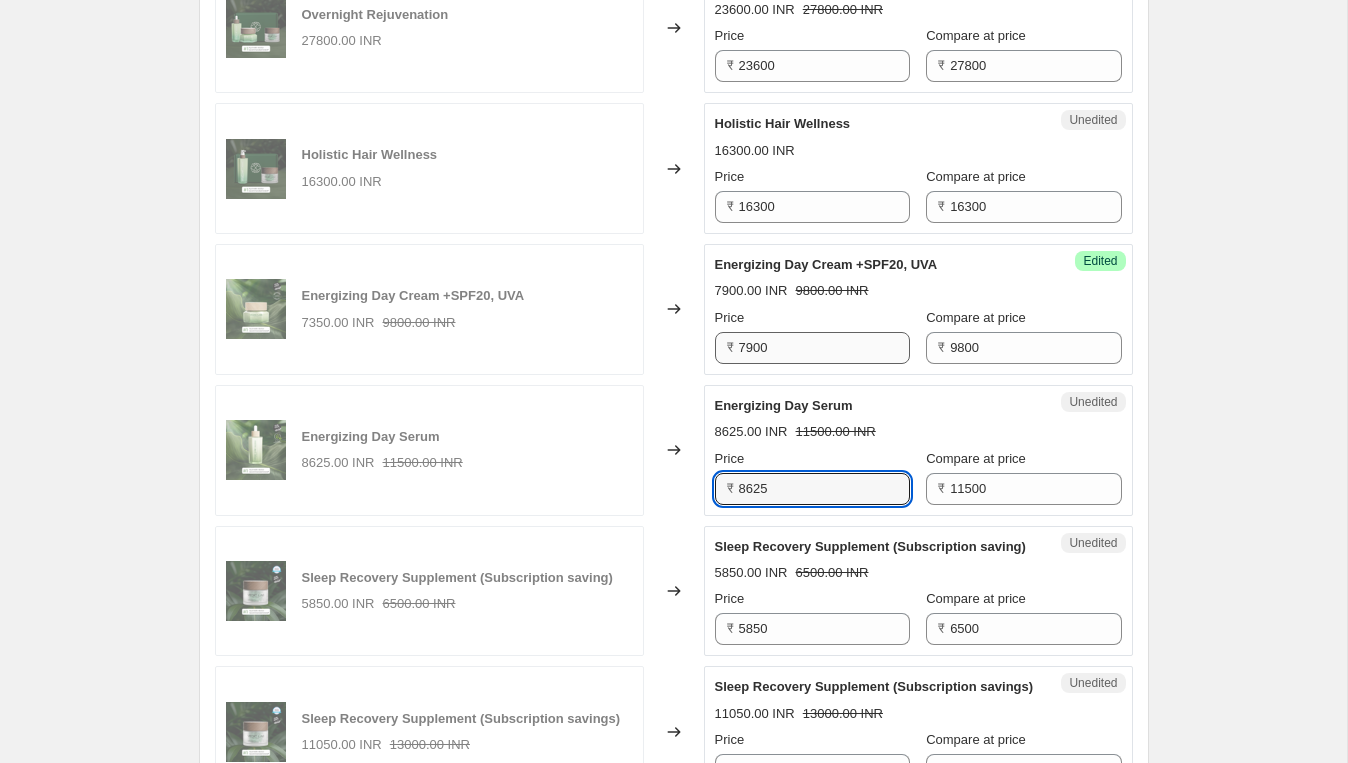 click on "8625" at bounding box center [824, 489] 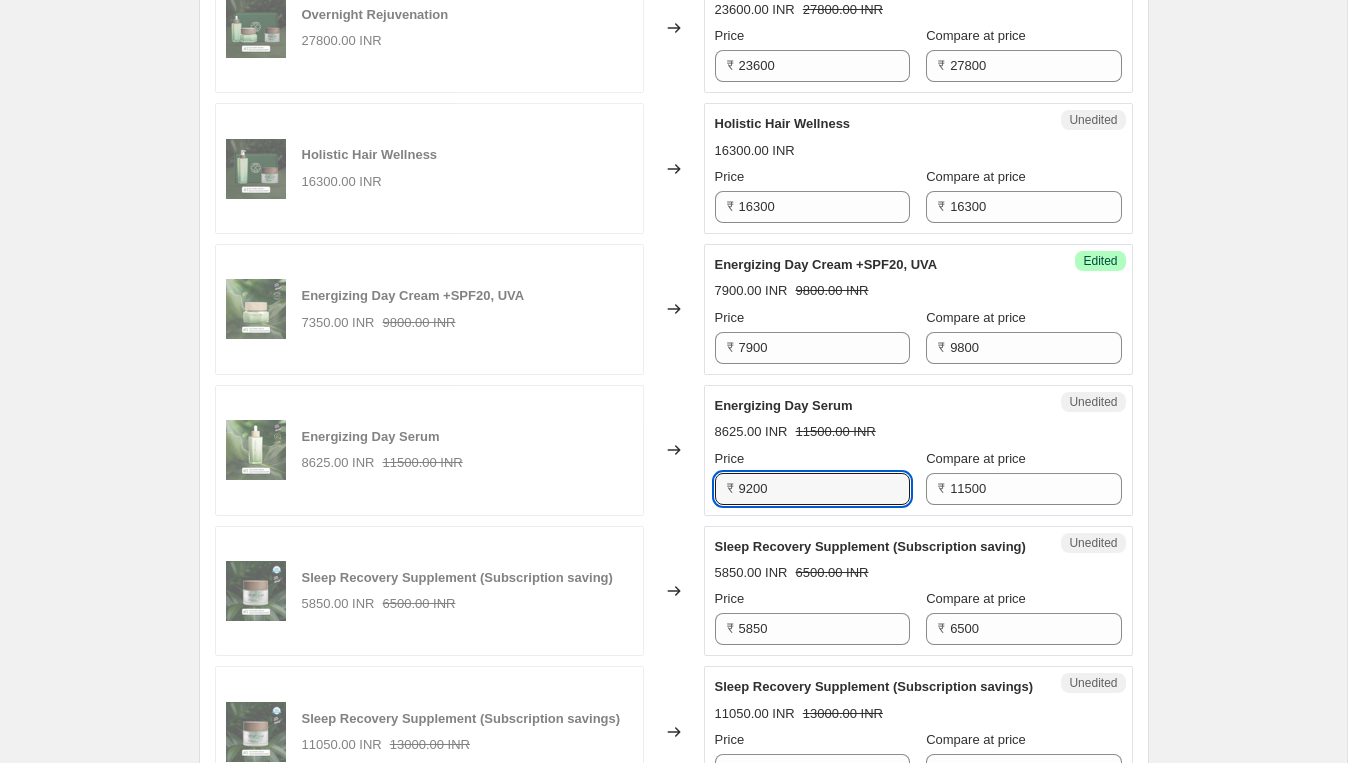 click on "Energizing Day Serum" at bounding box center [878, 406] 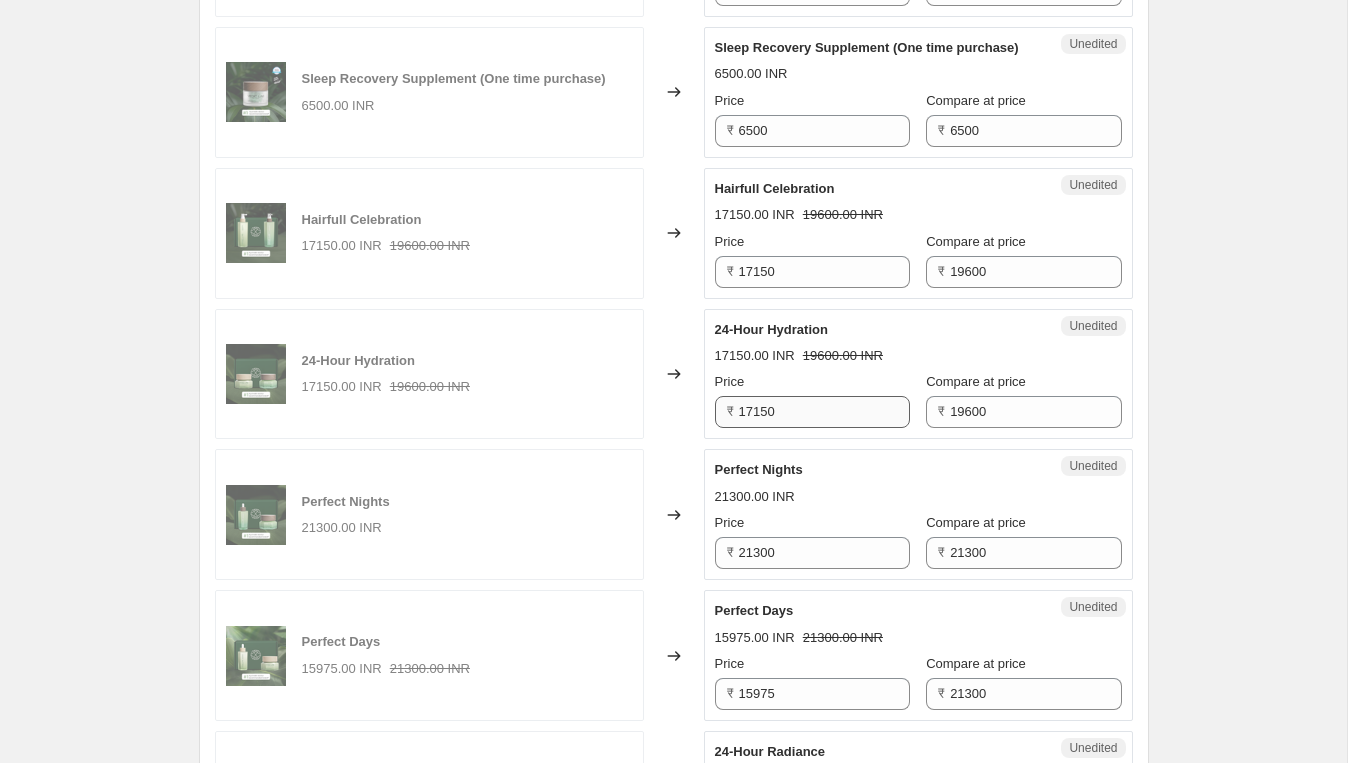 scroll, scrollTop: 2197, scrollLeft: 0, axis: vertical 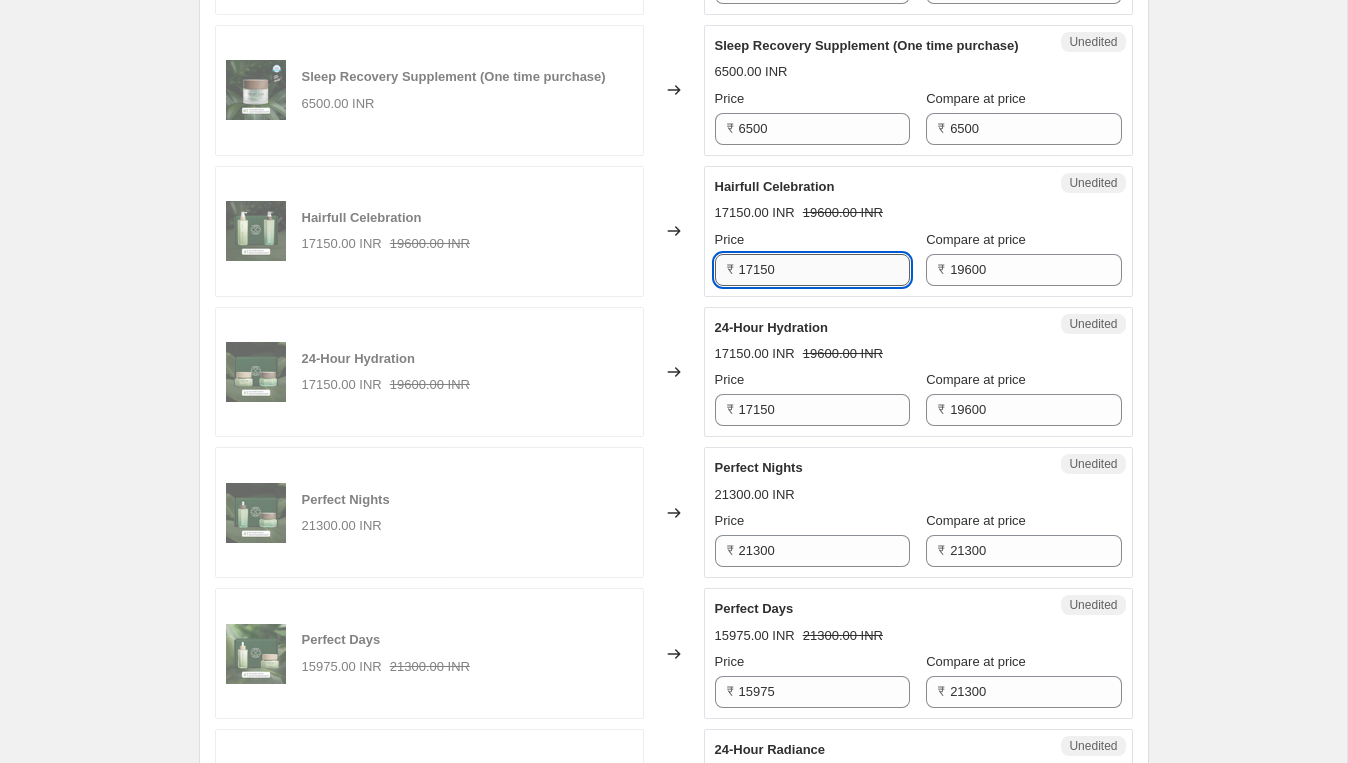 click on "17150" at bounding box center [824, 270] 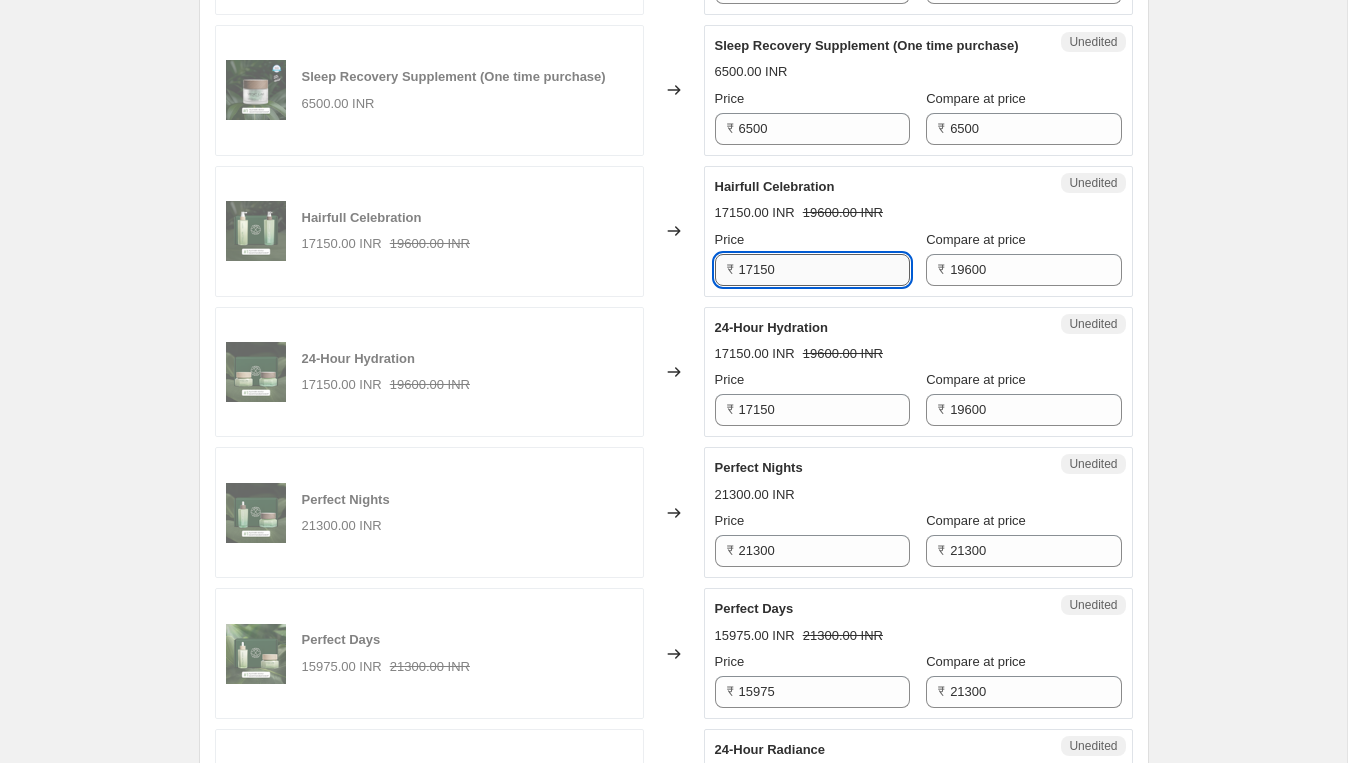 click on "17150" at bounding box center (824, 270) 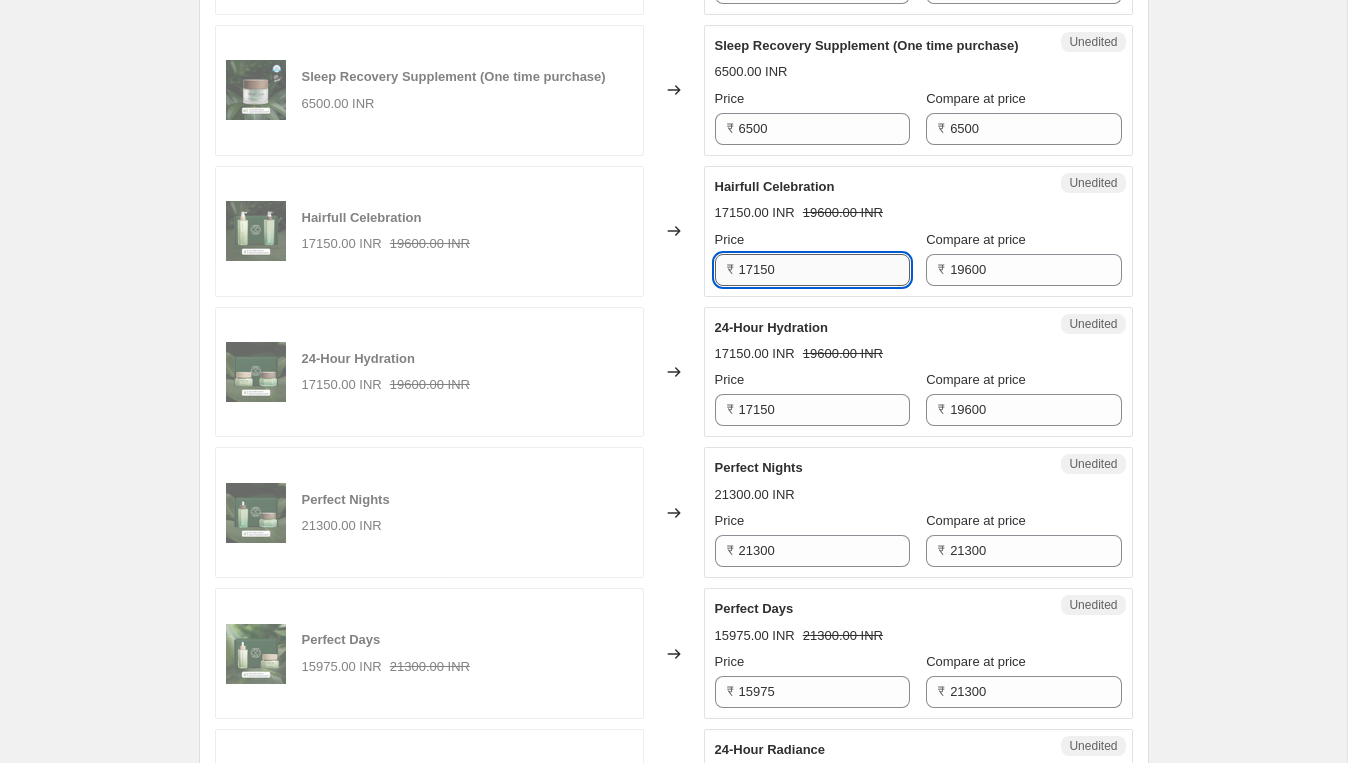 click on "17150" at bounding box center (824, 270) 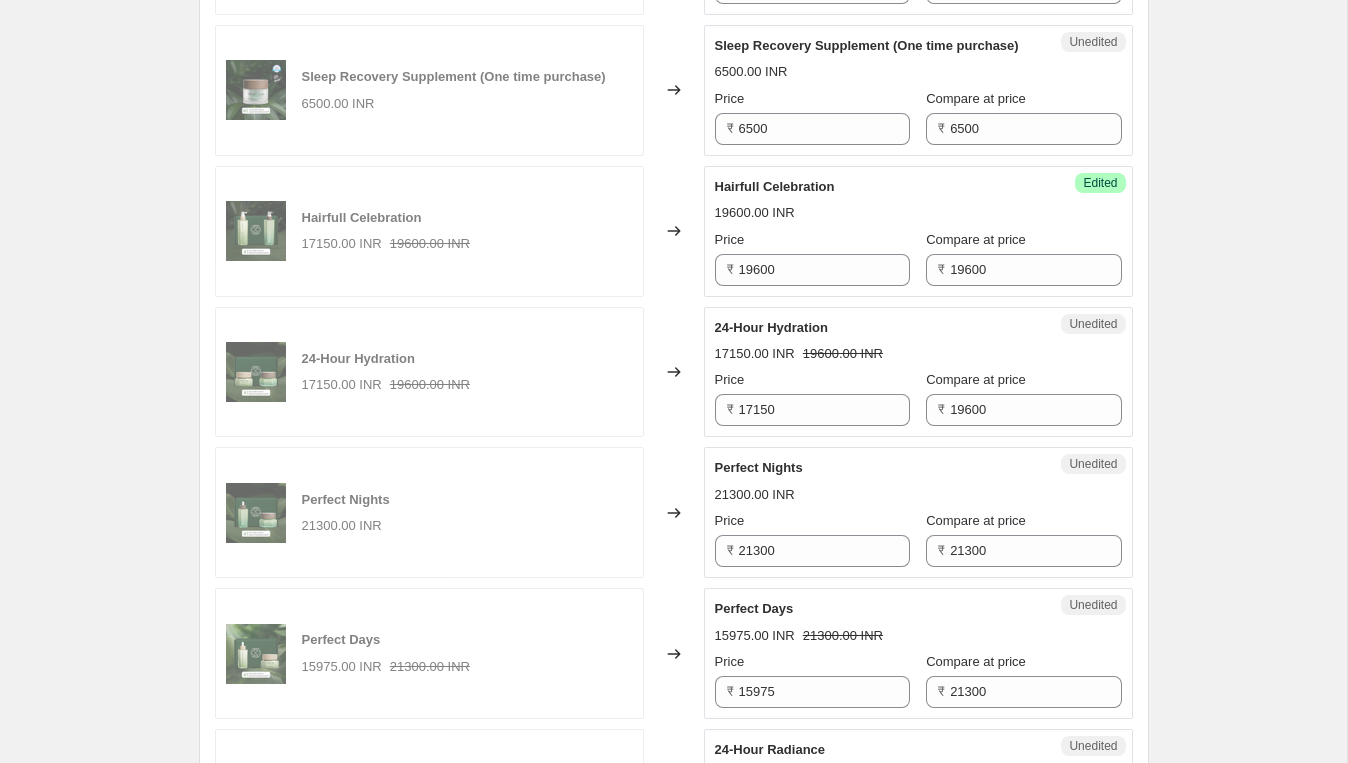 click on "24-Hour Hydration 17150.00 INR 19600.00 INR Price ₹ 17150 Compare at price ₹ 19600" at bounding box center (918, 372) 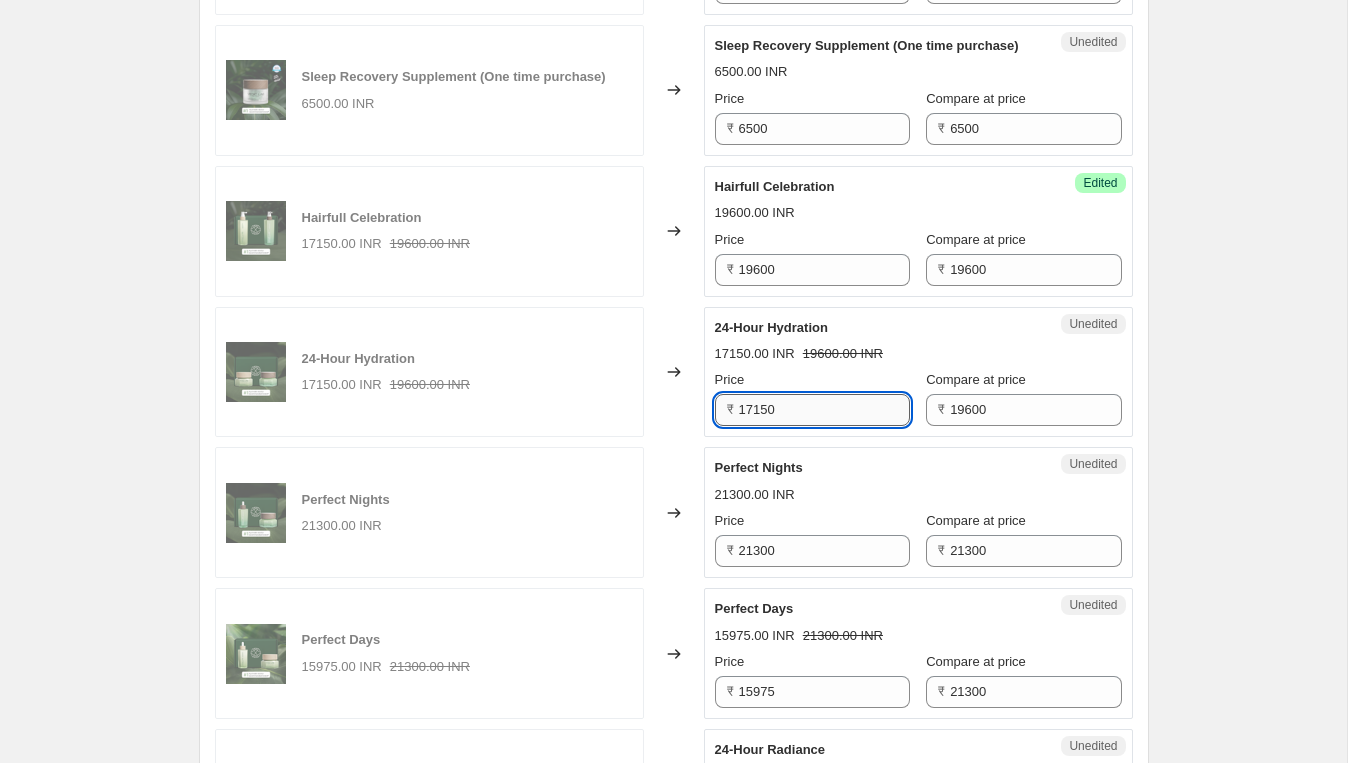 click on "17150" at bounding box center (824, 410) 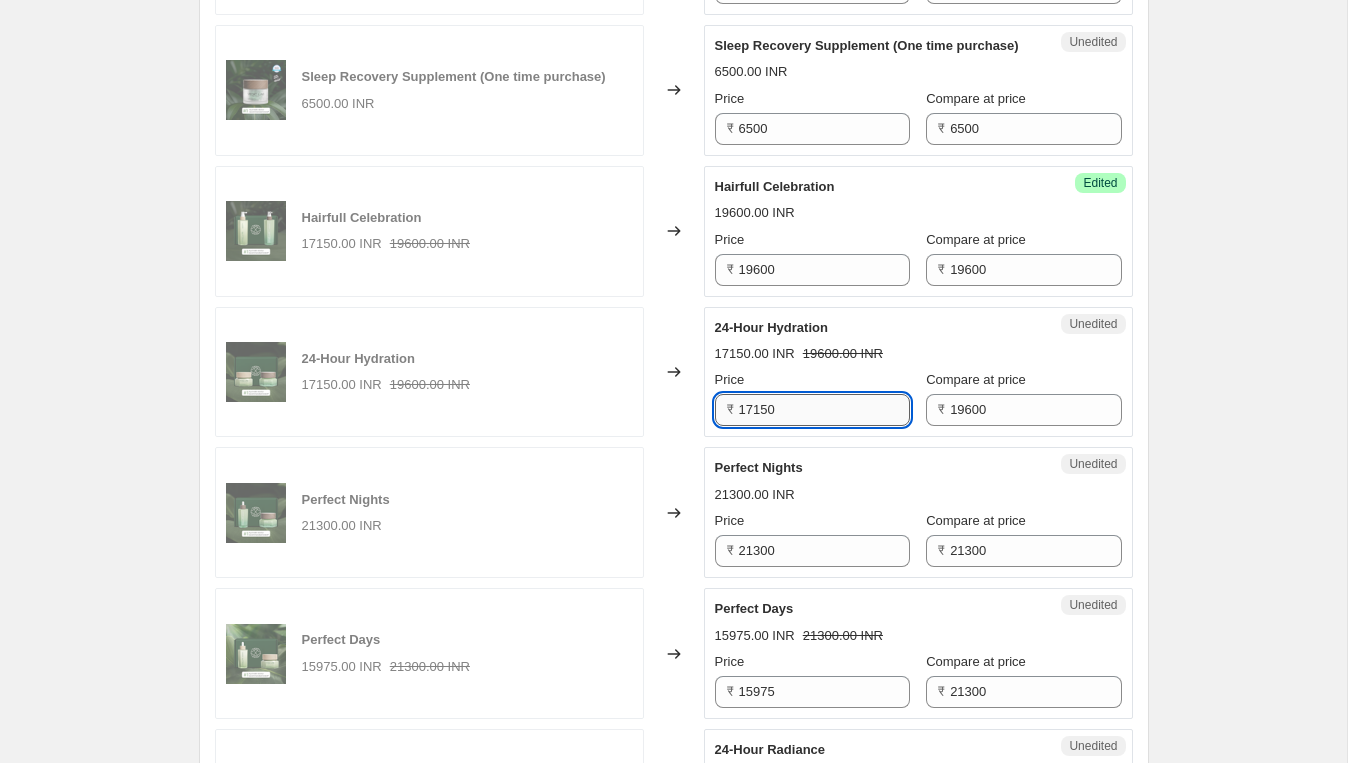 click on "17150" at bounding box center [824, 410] 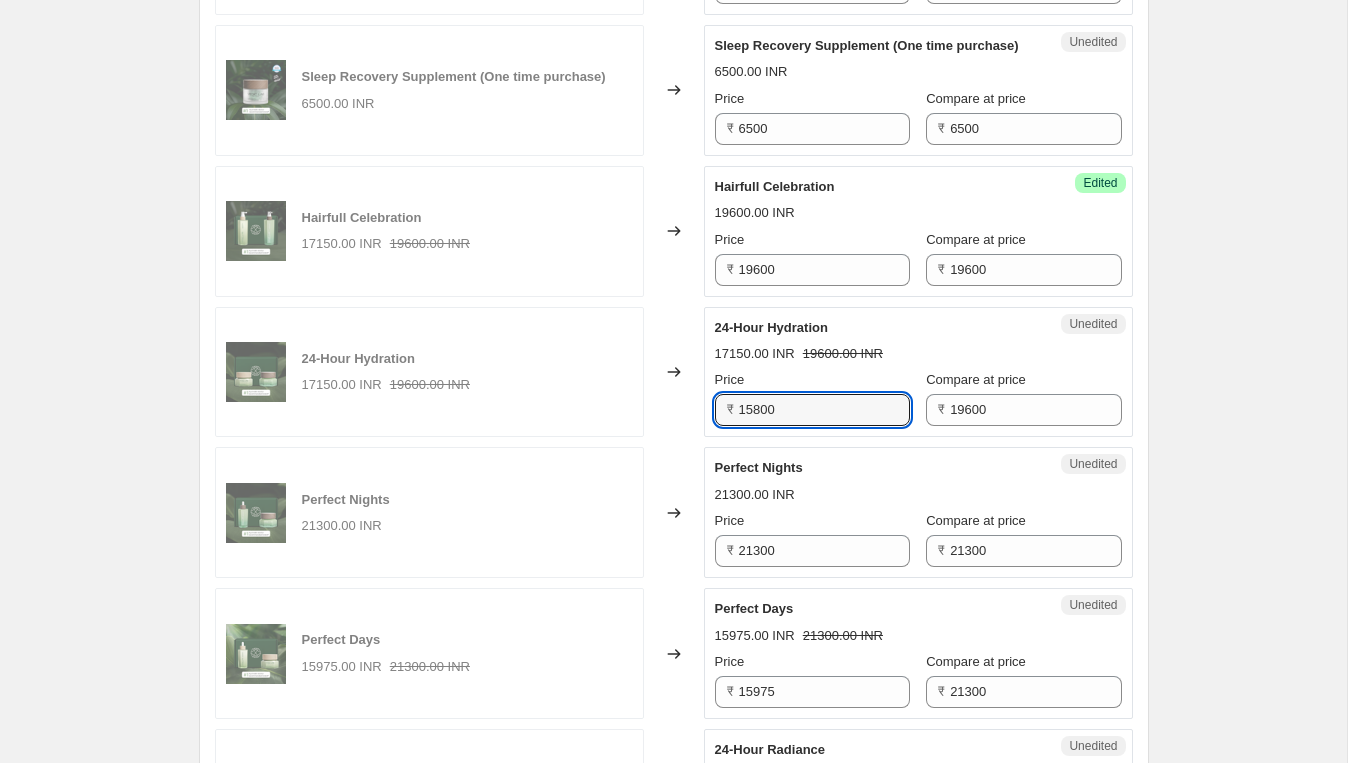 click on "24-Hour Hydration 17150.00 INR 19600.00 INR Price ₹ 15800 Compare at price ₹ 19600" at bounding box center [918, 372] 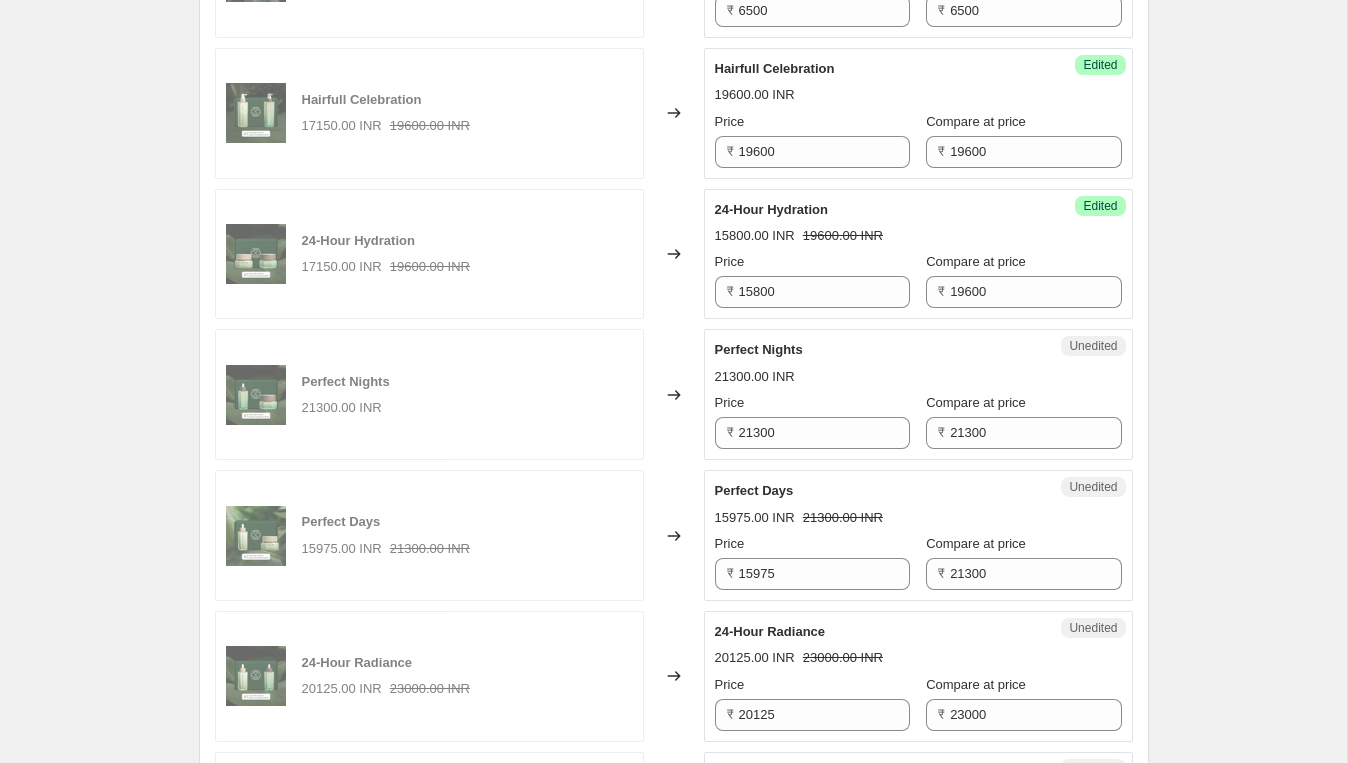 scroll, scrollTop: 2318, scrollLeft: 0, axis: vertical 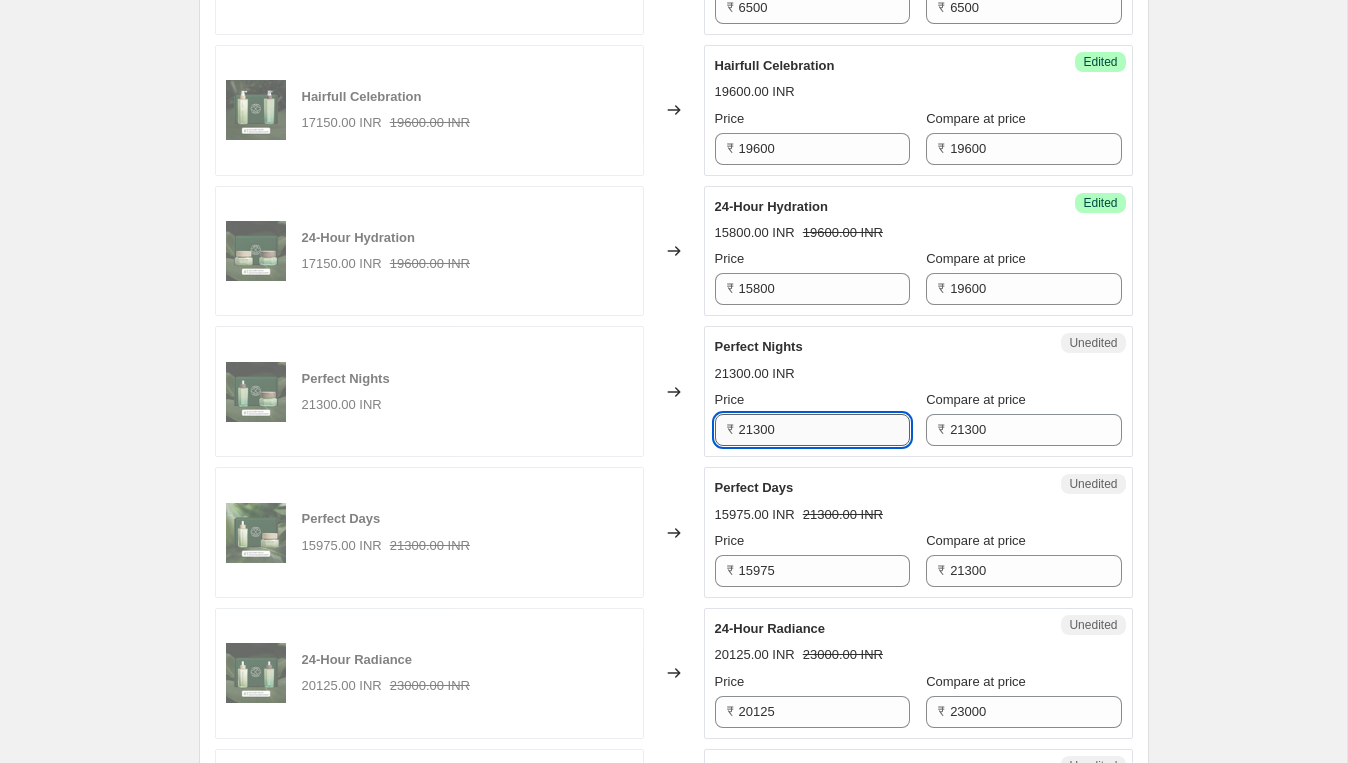 click on "21300" at bounding box center [824, 430] 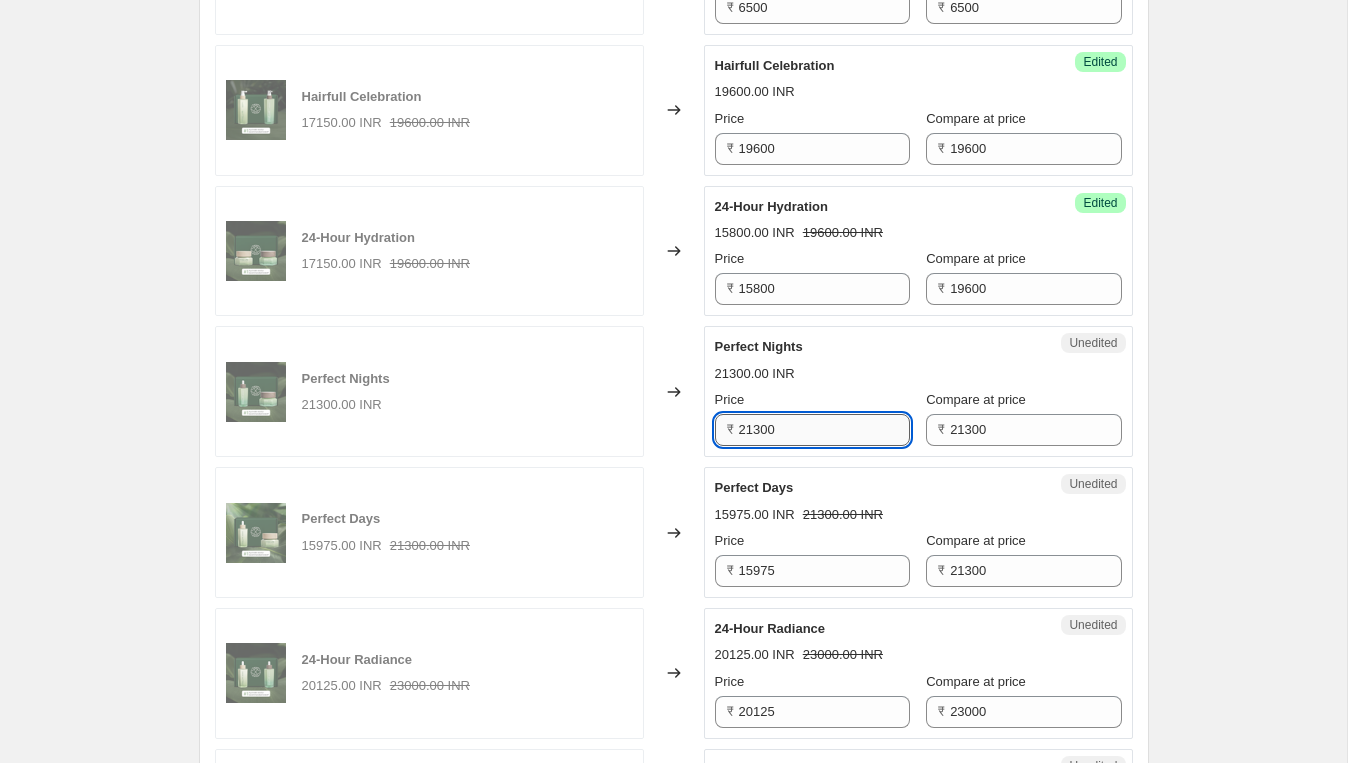 click on "21300" at bounding box center [824, 430] 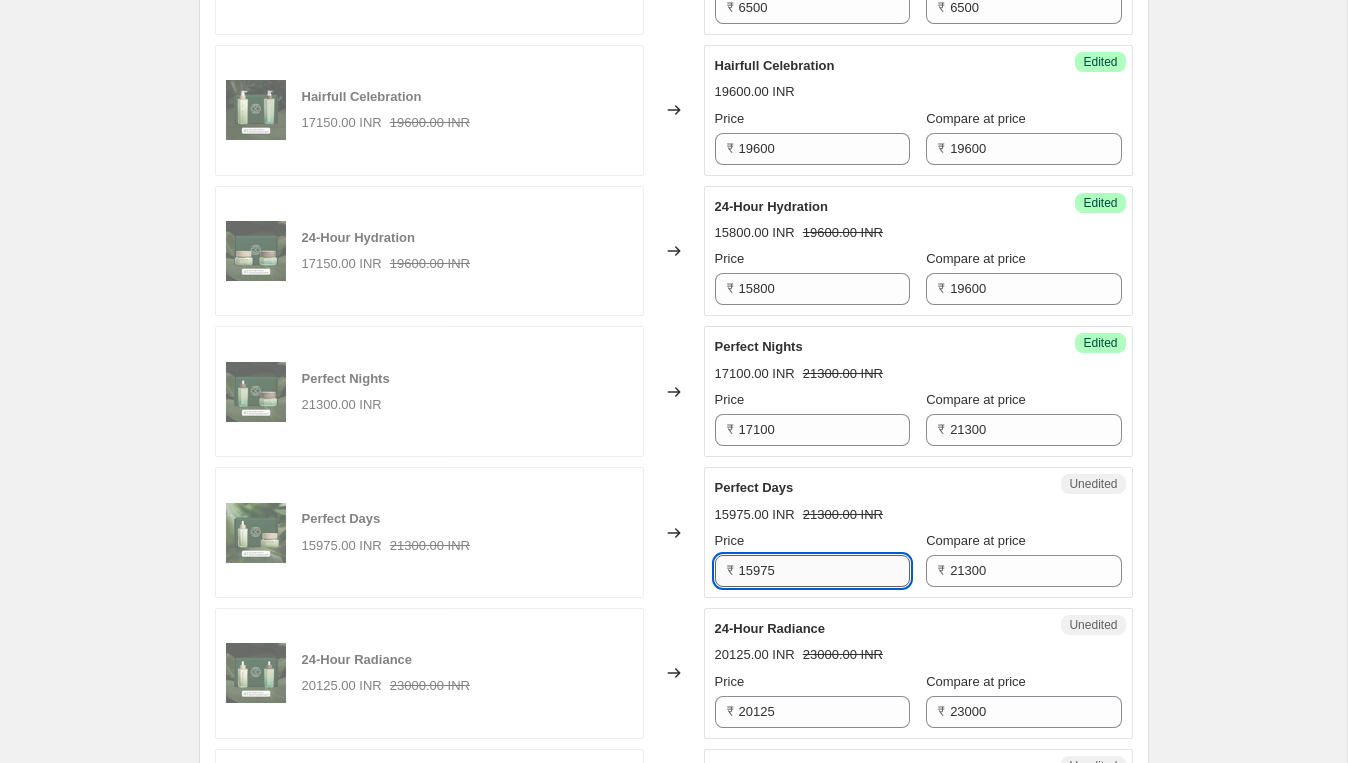 click on "15975" at bounding box center (824, 571) 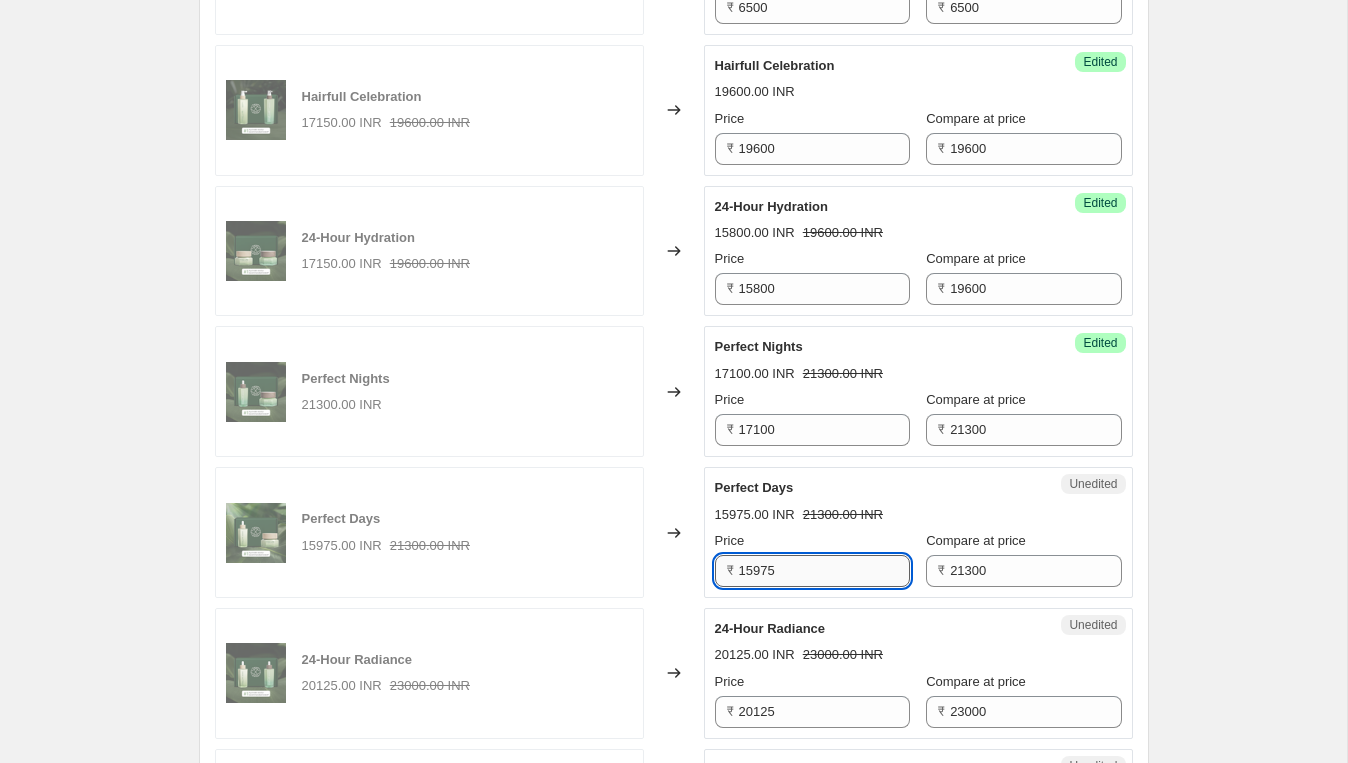 click on "15975" at bounding box center [824, 571] 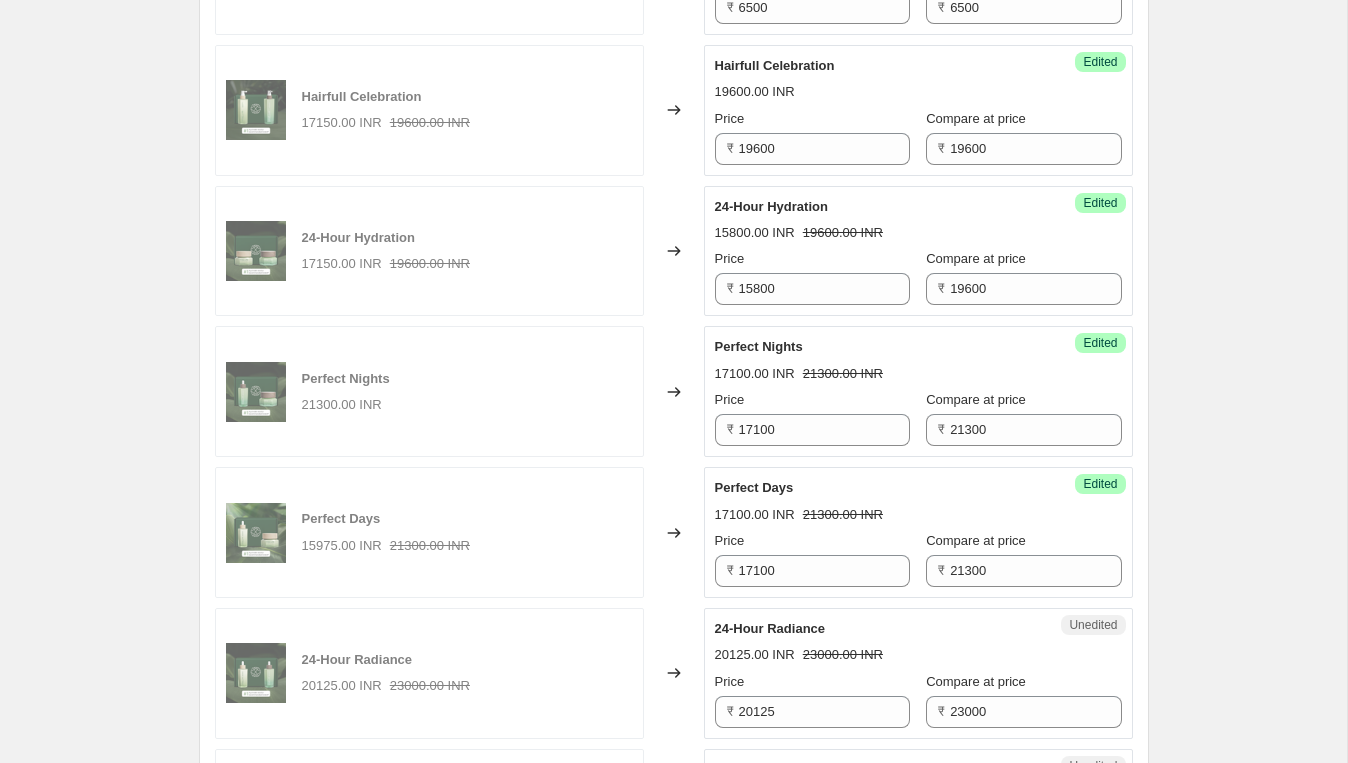 click on "Perfect Days" at bounding box center (878, 488) 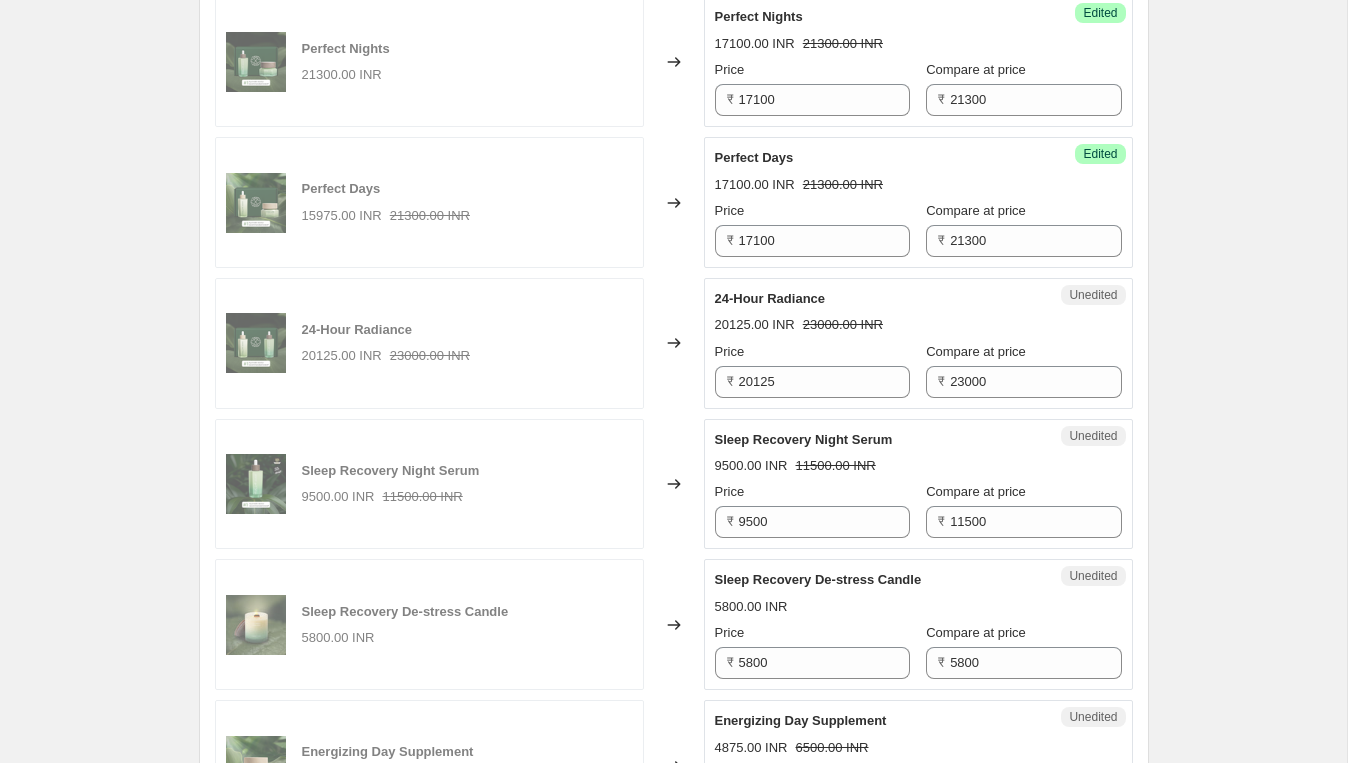 scroll, scrollTop: 2658, scrollLeft: 0, axis: vertical 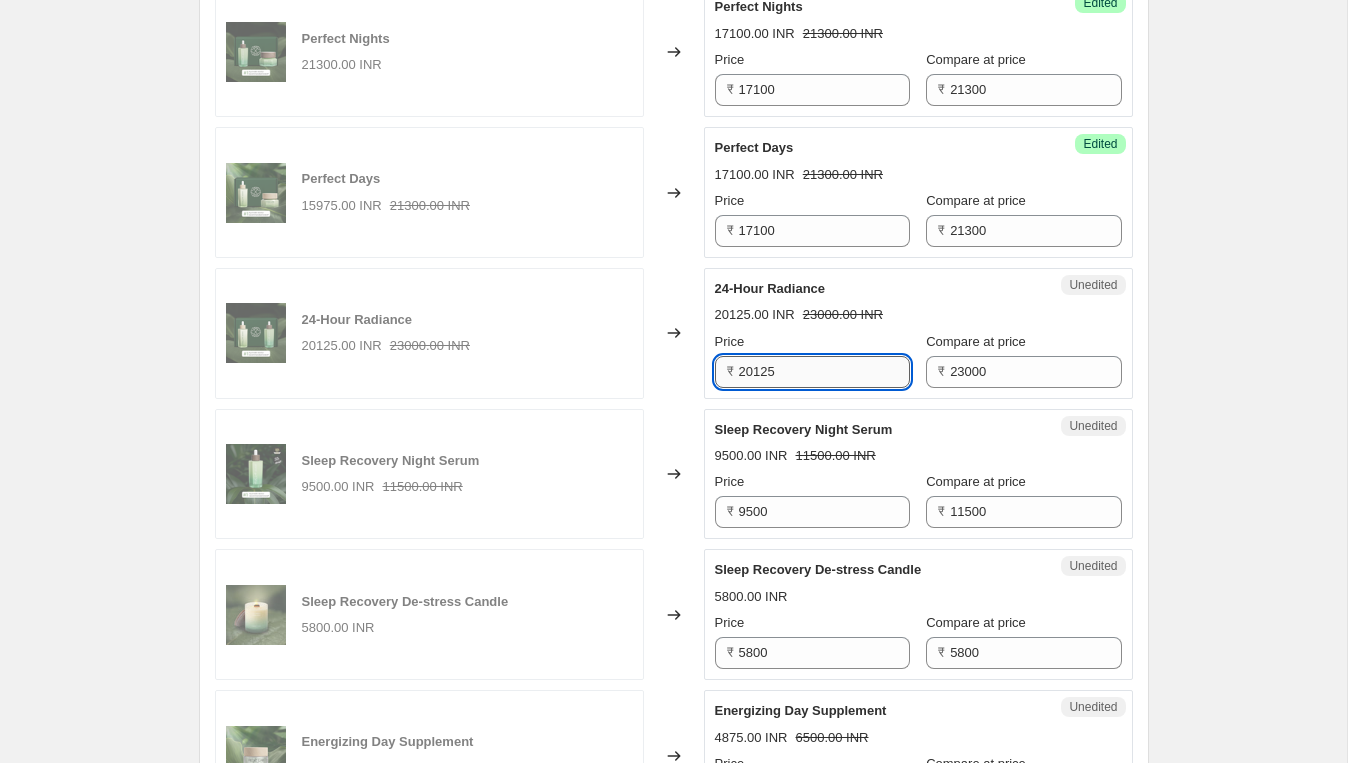 click on "20125" at bounding box center (824, 372) 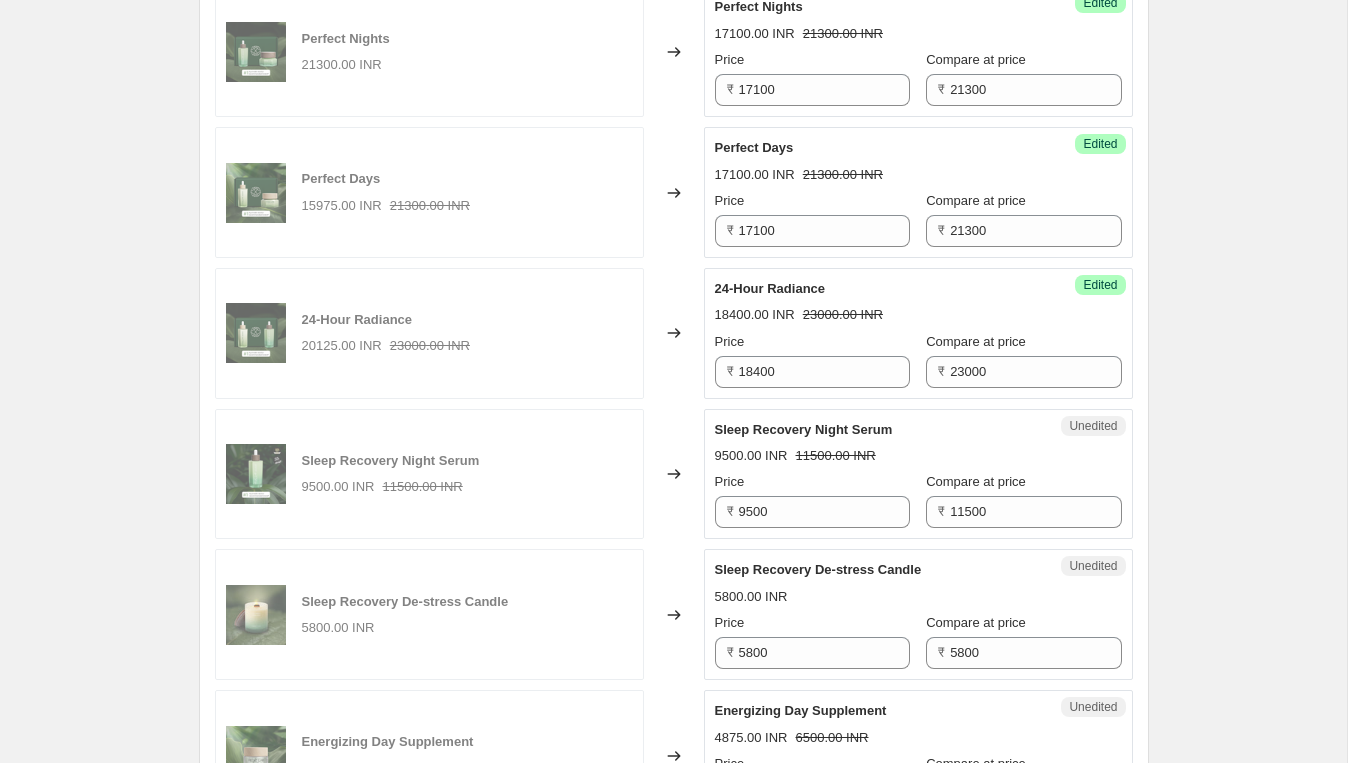 click on "24-Hour Radiance" at bounding box center [878, 289] 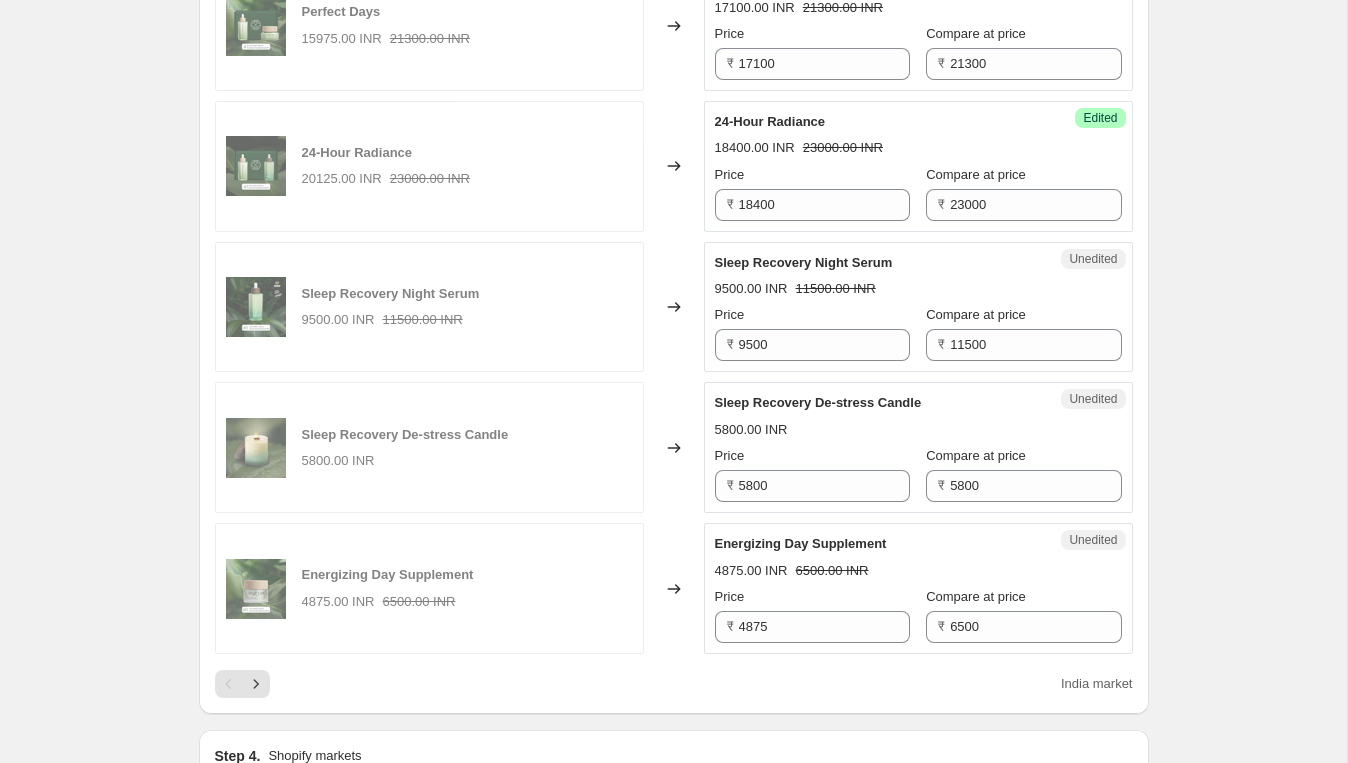 scroll, scrollTop: 2826, scrollLeft: 0, axis: vertical 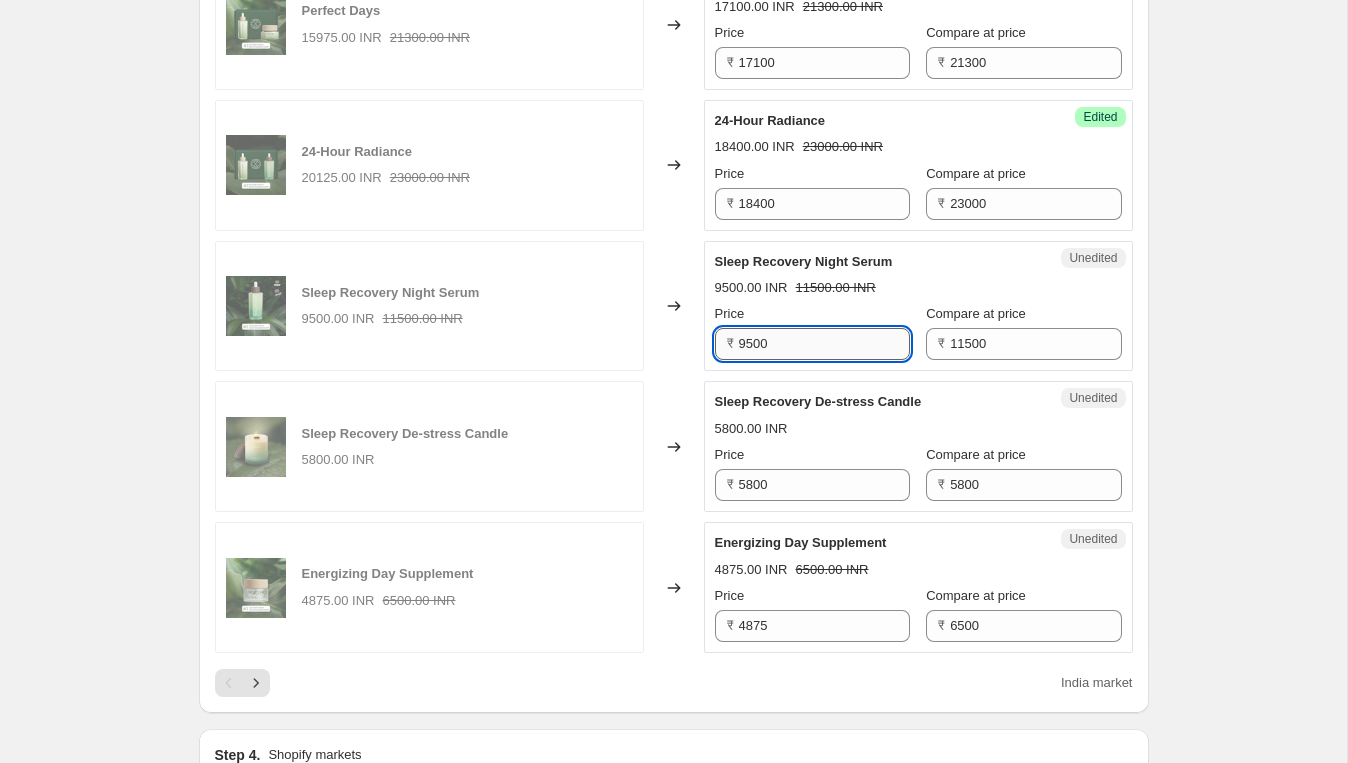 click on "9500" at bounding box center (824, 344) 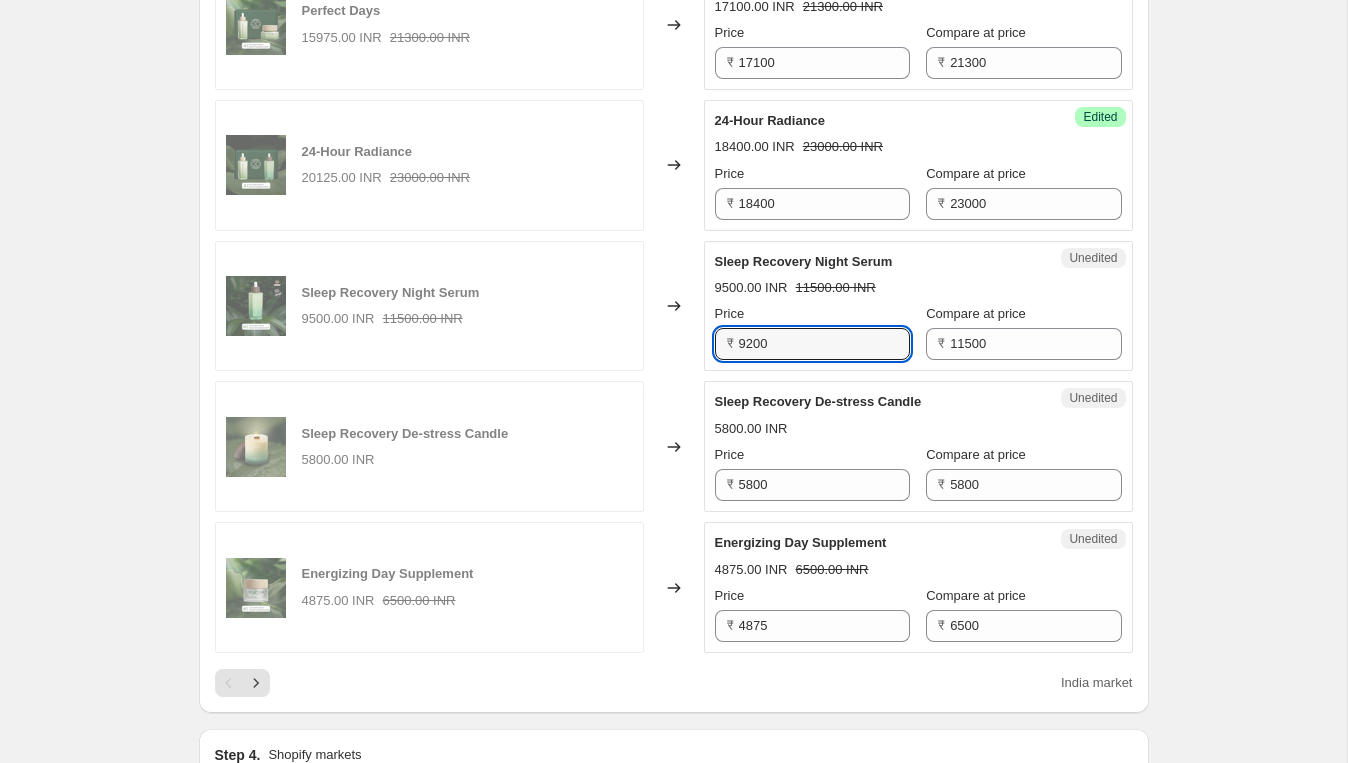 click on "Sleep Recovery Night Serum 9500.00 INR 11500.00 INR Price ₹ 9200 Compare at price ₹ 11500" at bounding box center (918, 306) 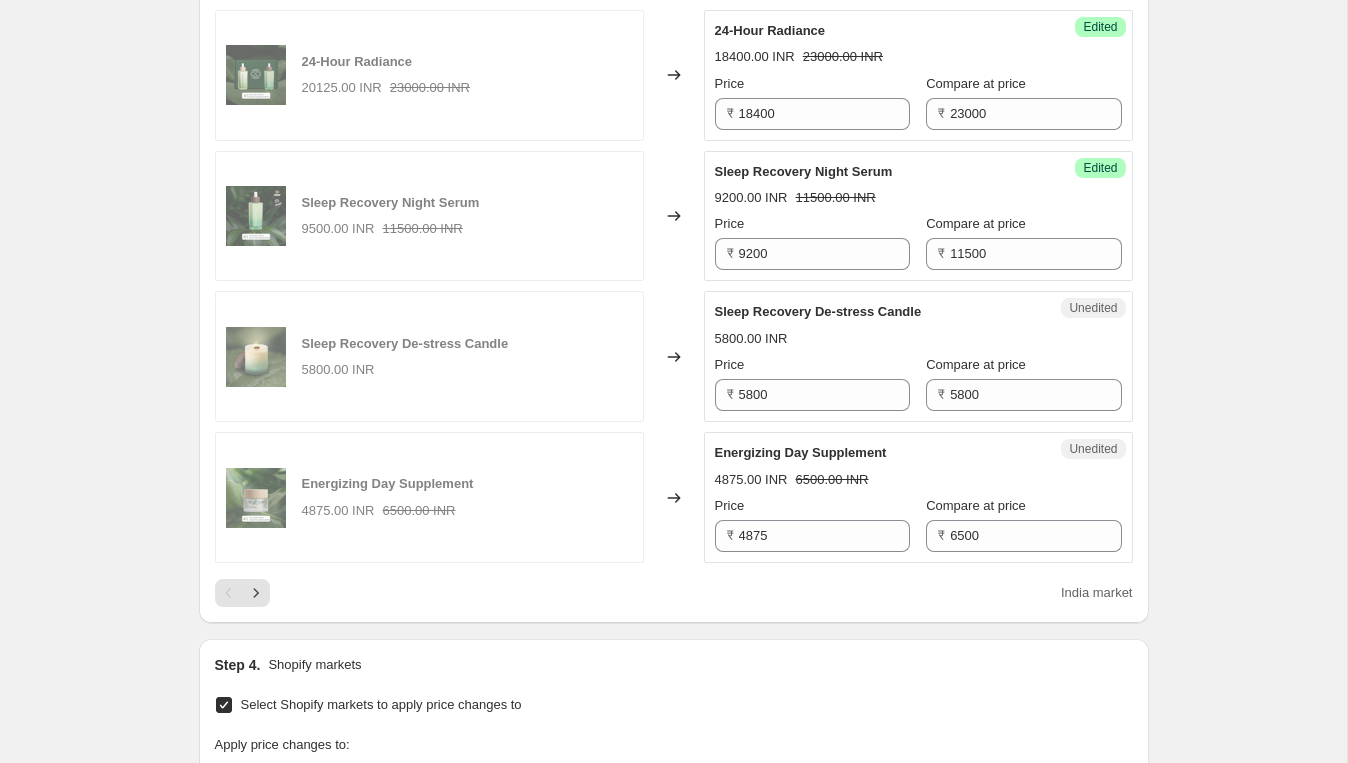 scroll, scrollTop: 2917, scrollLeft: 0, axis: vertical 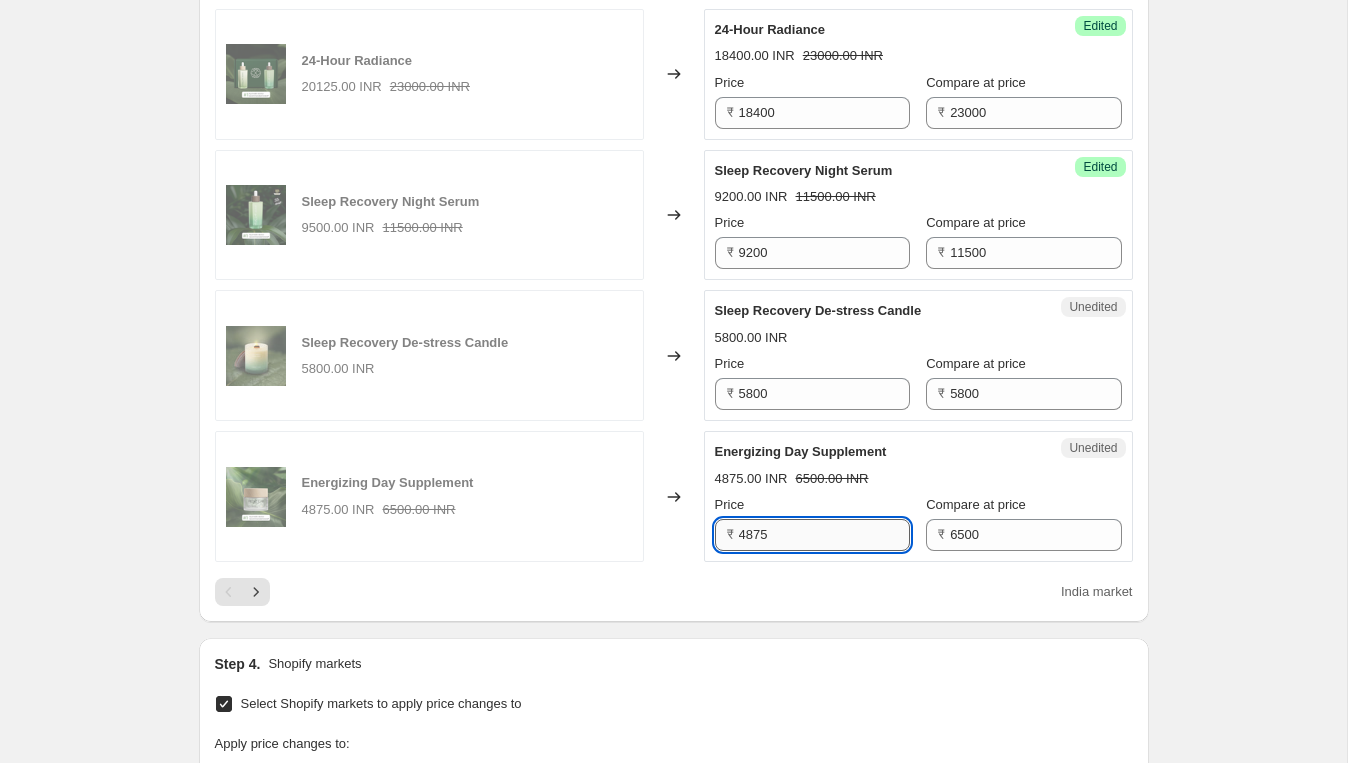 click on "4875" at bounding box center [824, 535] 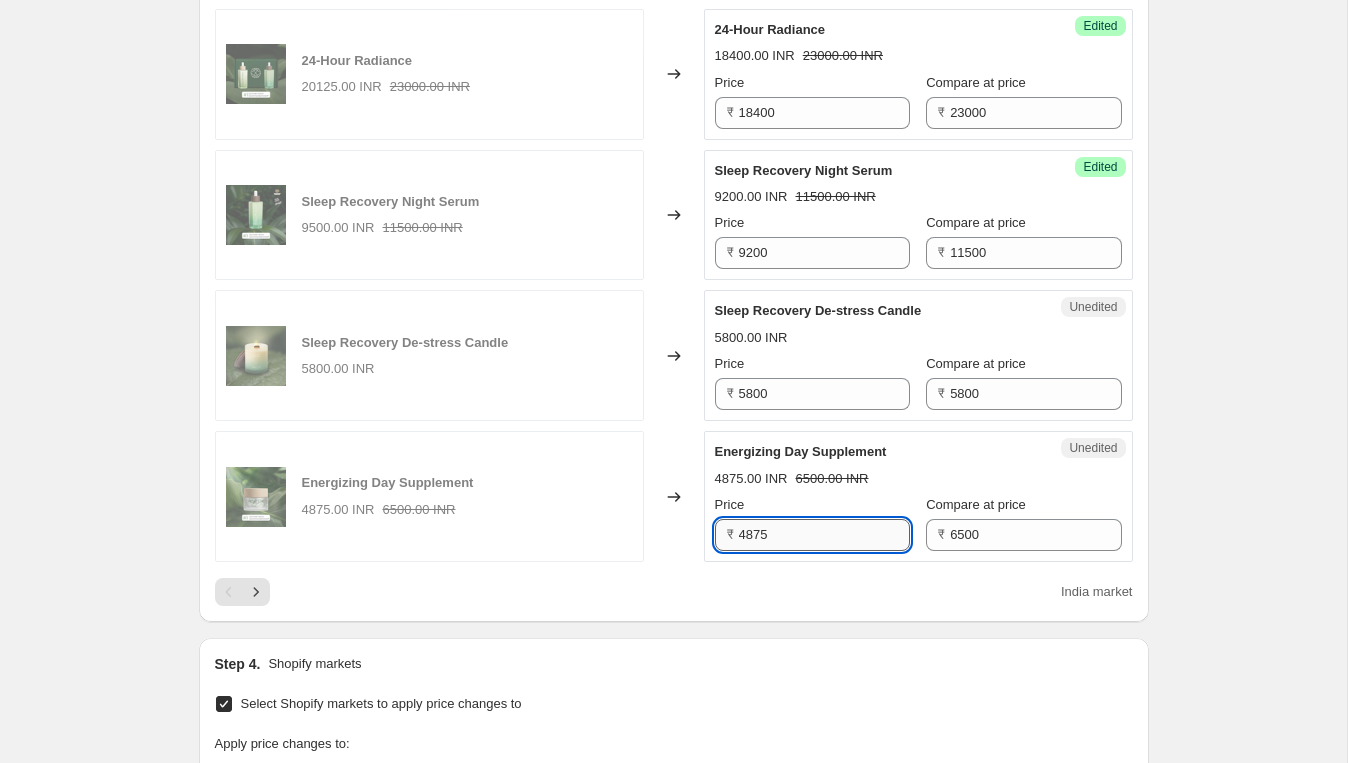 click on "4875" at bounding box center (824, 535) 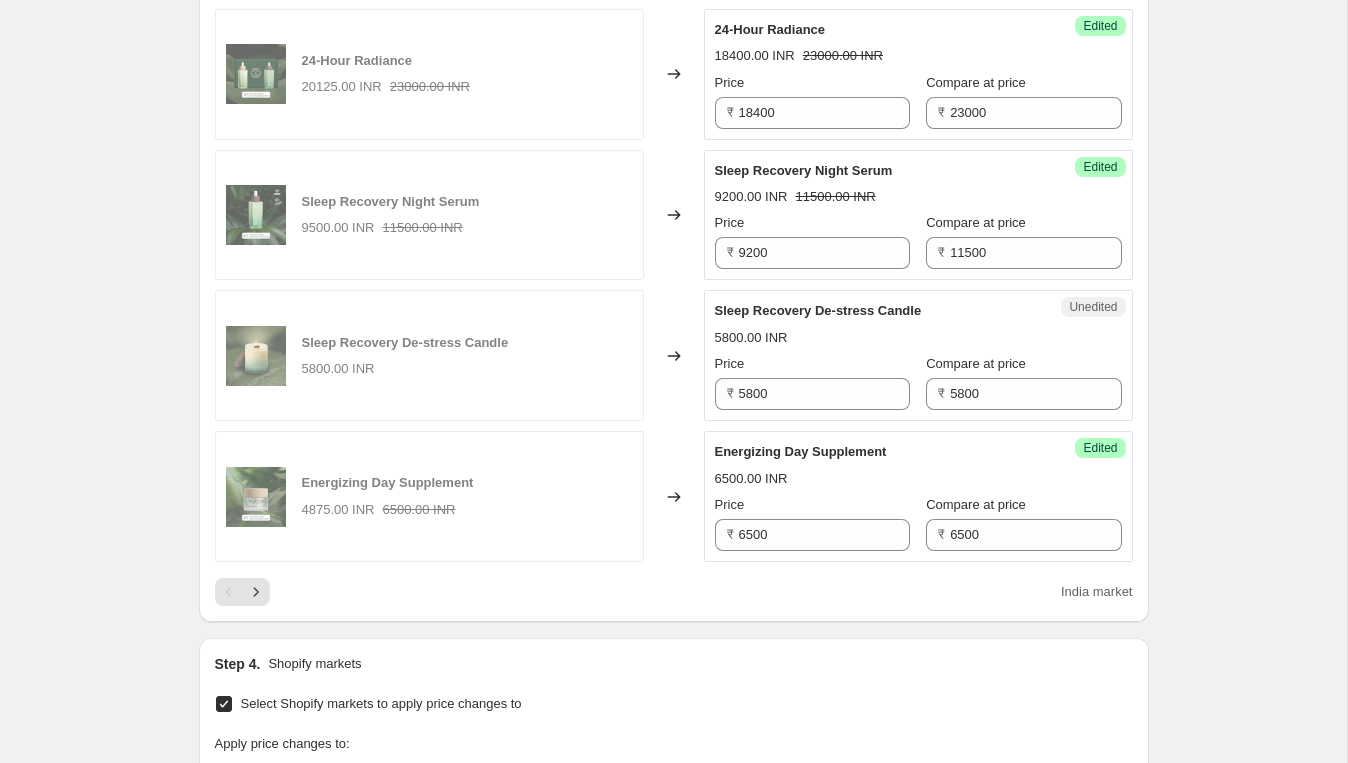 click on "Energizing Day Supplement 6500.00 INR Price ₹ 6500 Compare at price ₹ 6500" at bounding box center [918, 496] 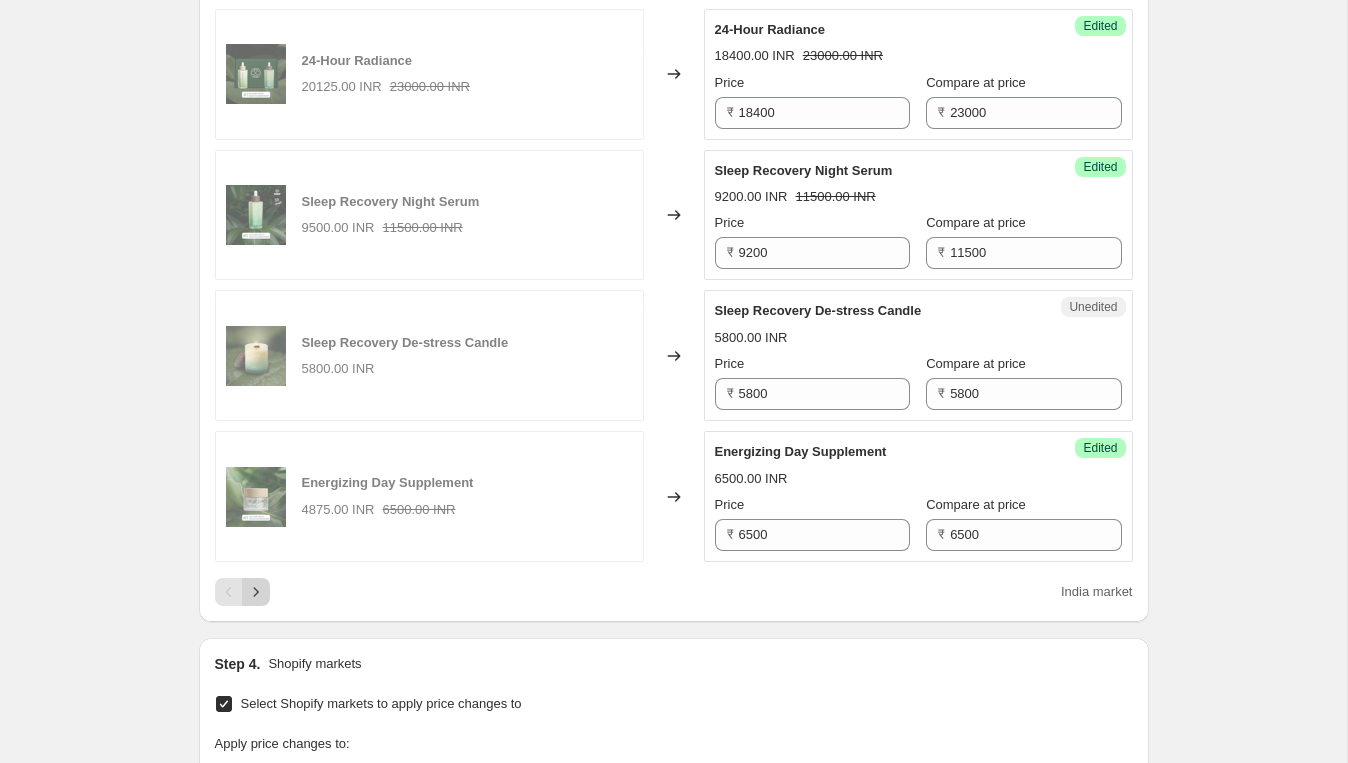 click 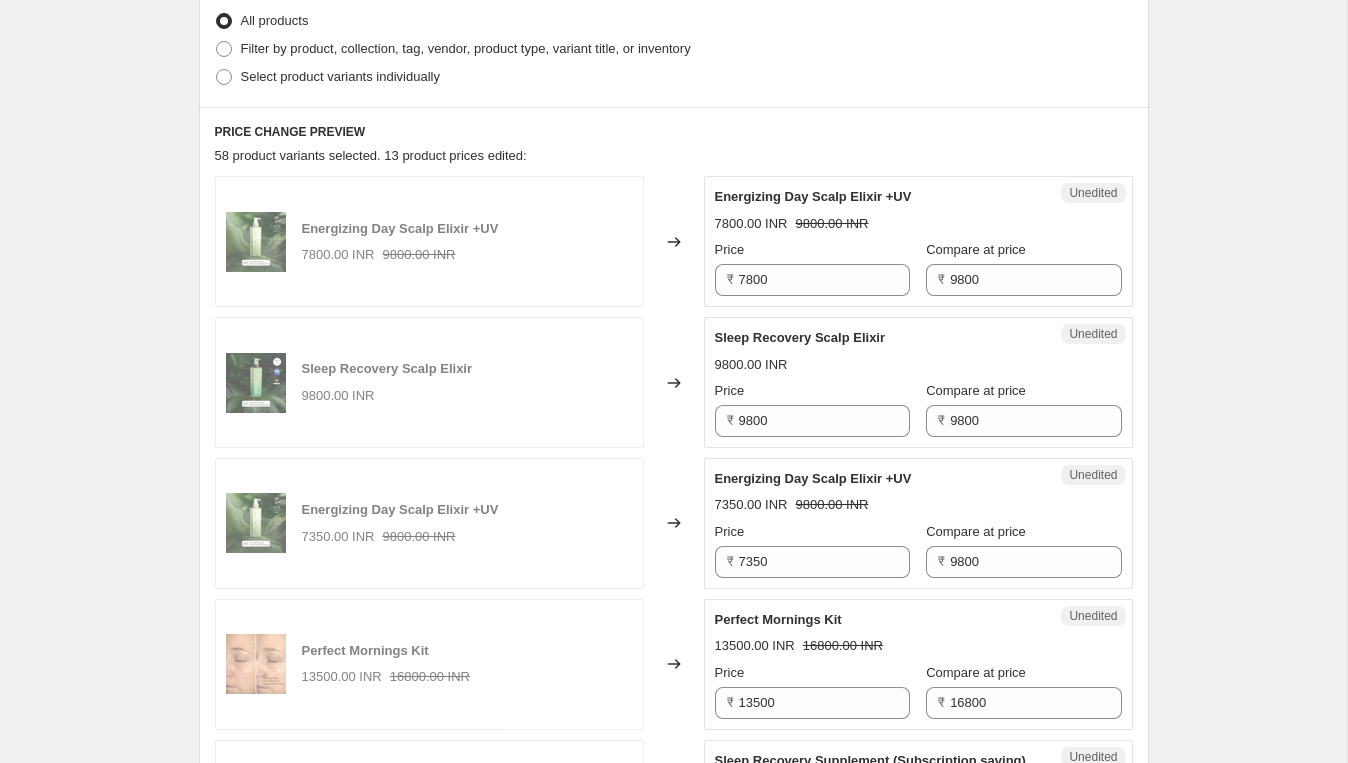 scroll, scrollTop: 515, scrollLeft: 0, axis: vertical 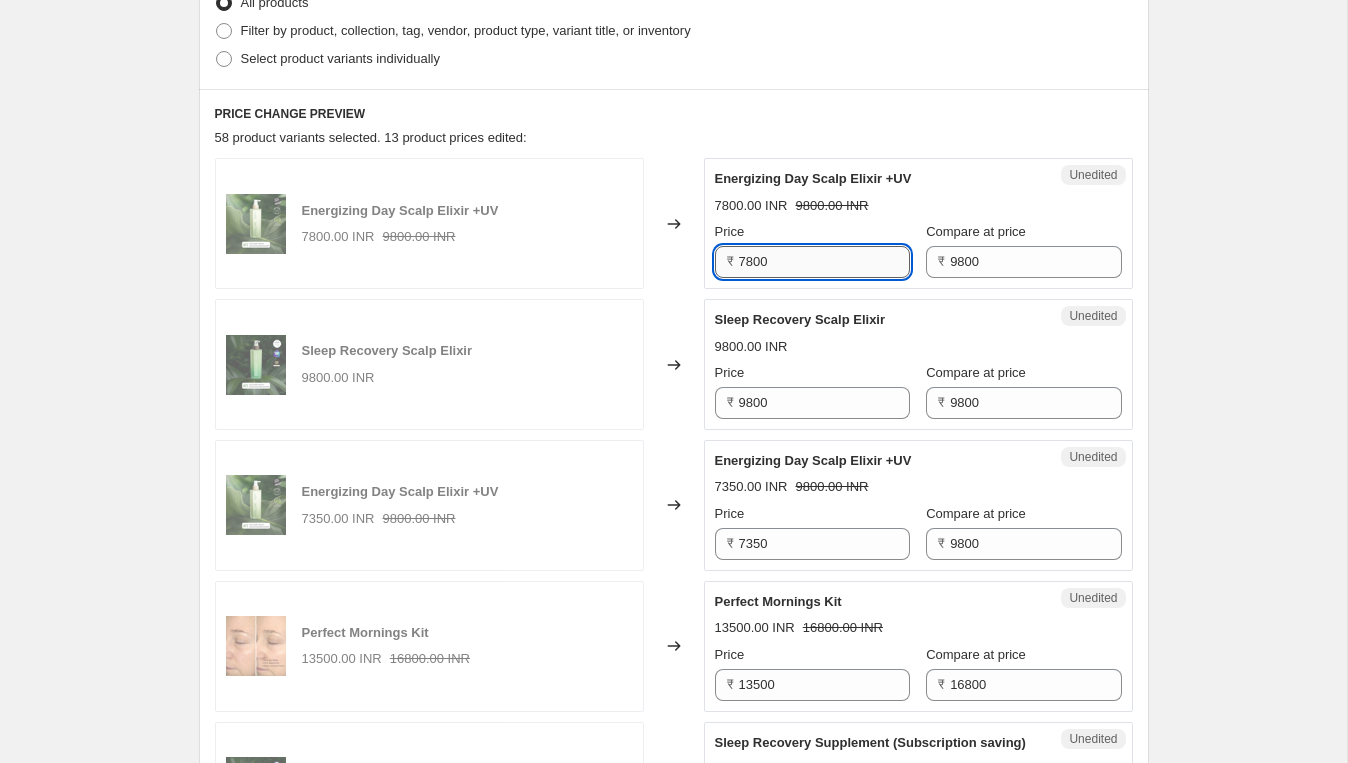 click on "7800" at bounding box center (824, 262) 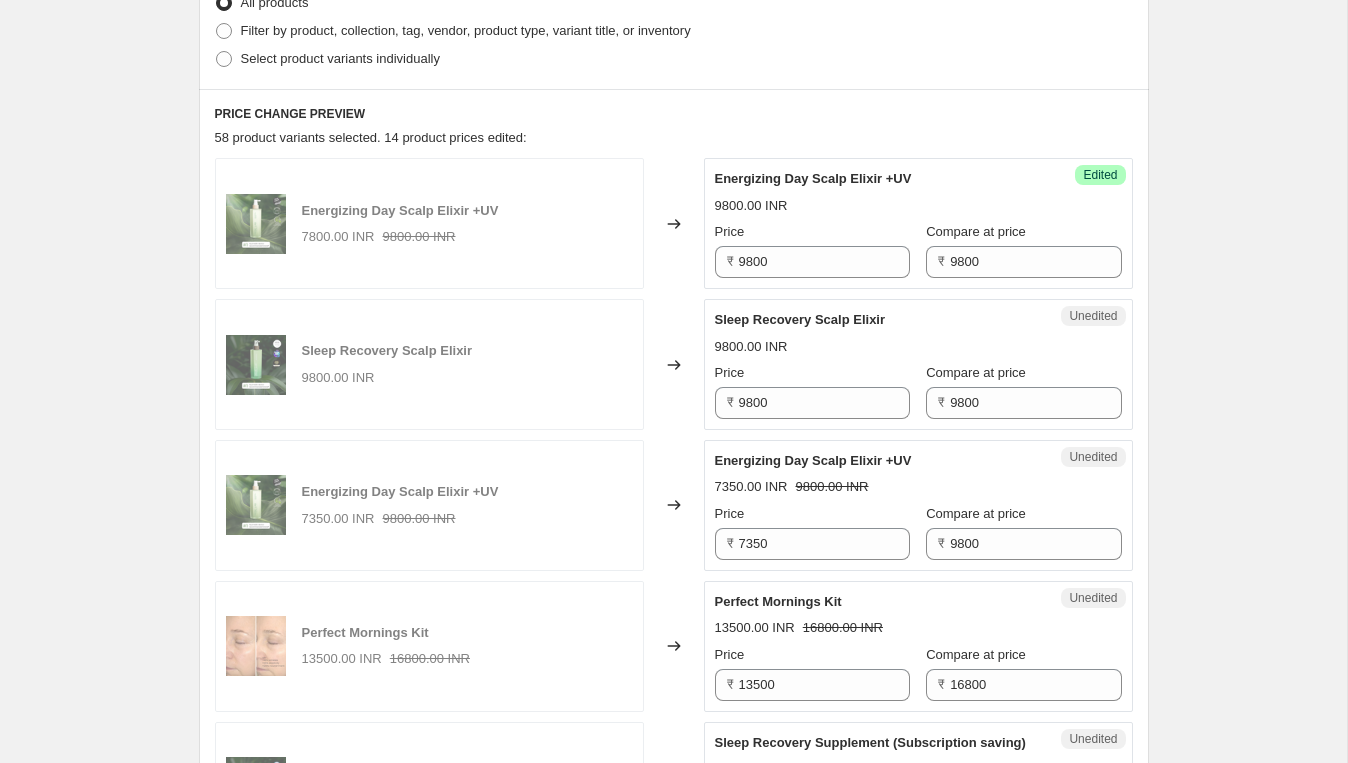 click on "Energizing Day Scalp Elixir +UV" at bounding box center (878, 179) 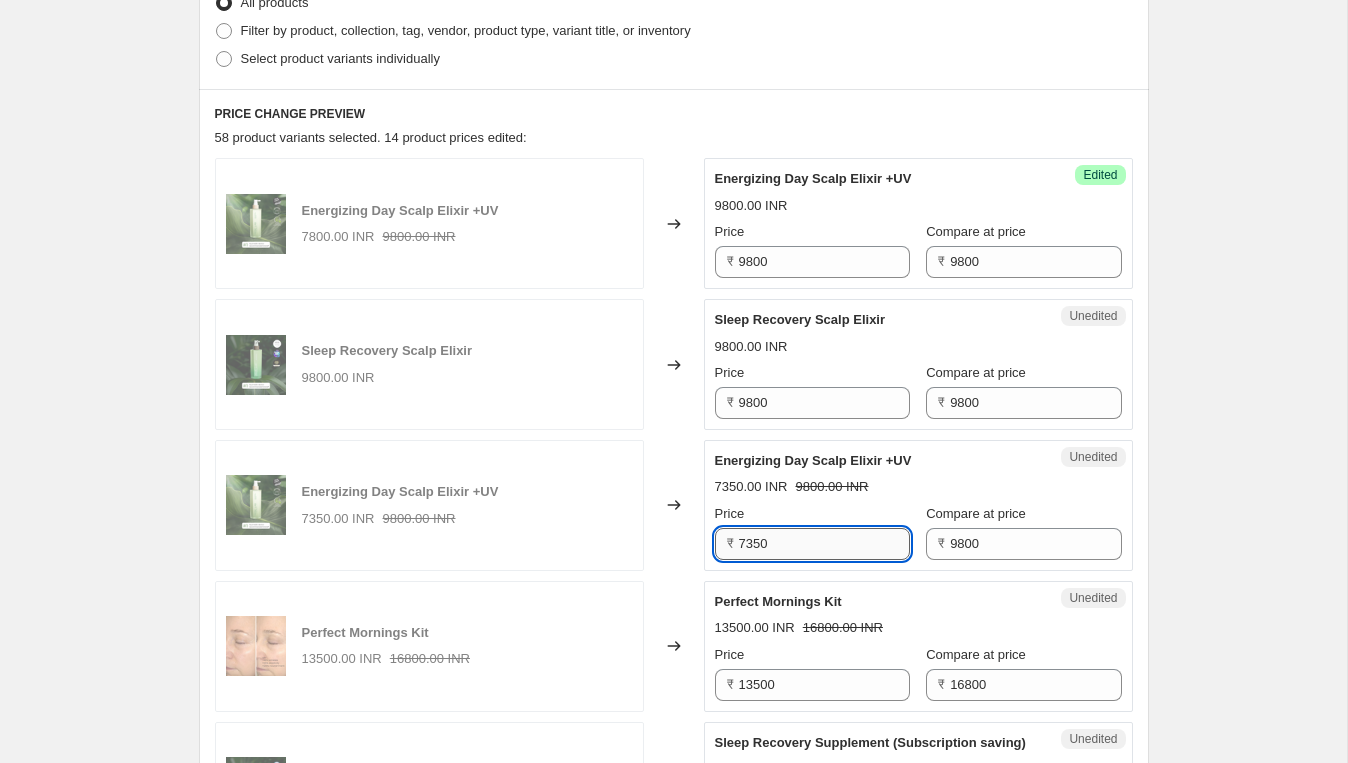 click on "7350" at bounding box center (824, 544) 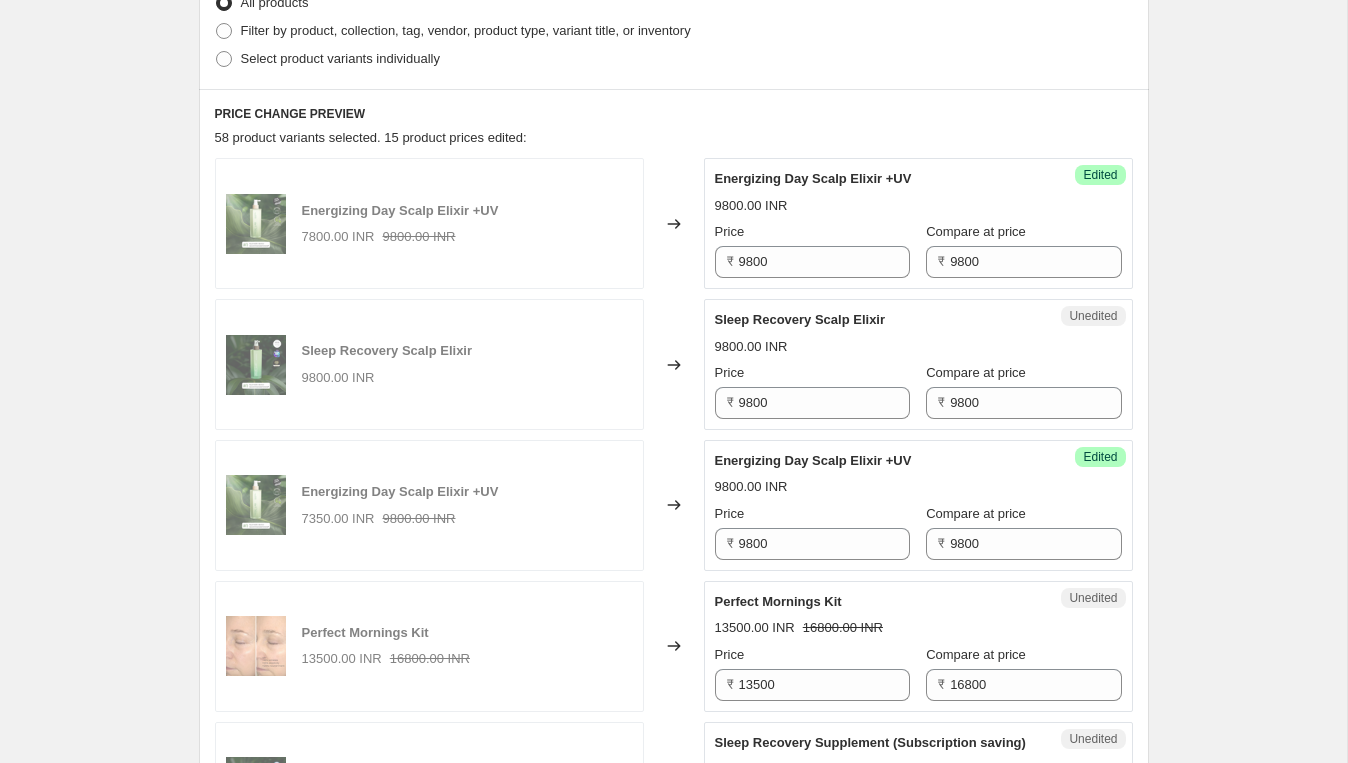 click on "Energizing Day Scalp Elixir +UV" at bounding box center [878, 461] 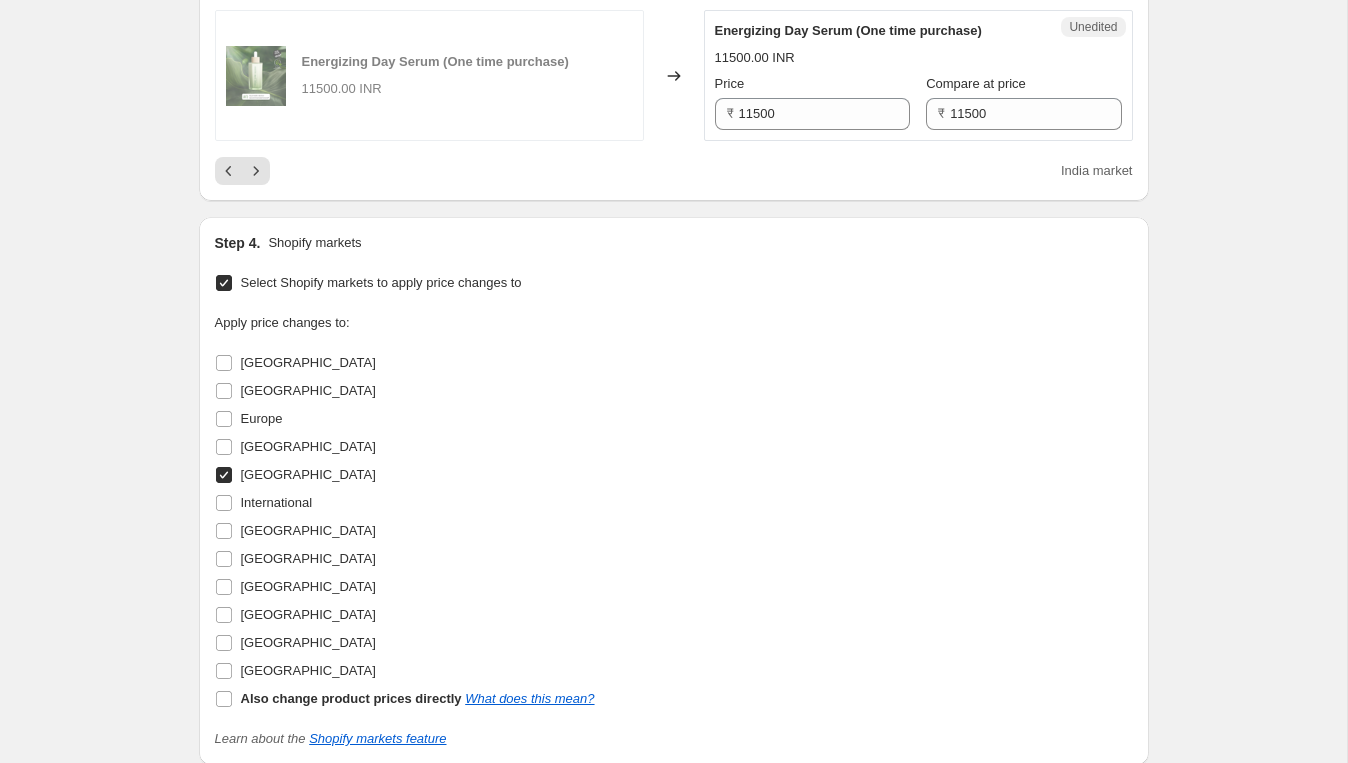 scroll, scrollTop: 3404, scrollLeft: 0, axis: vertical 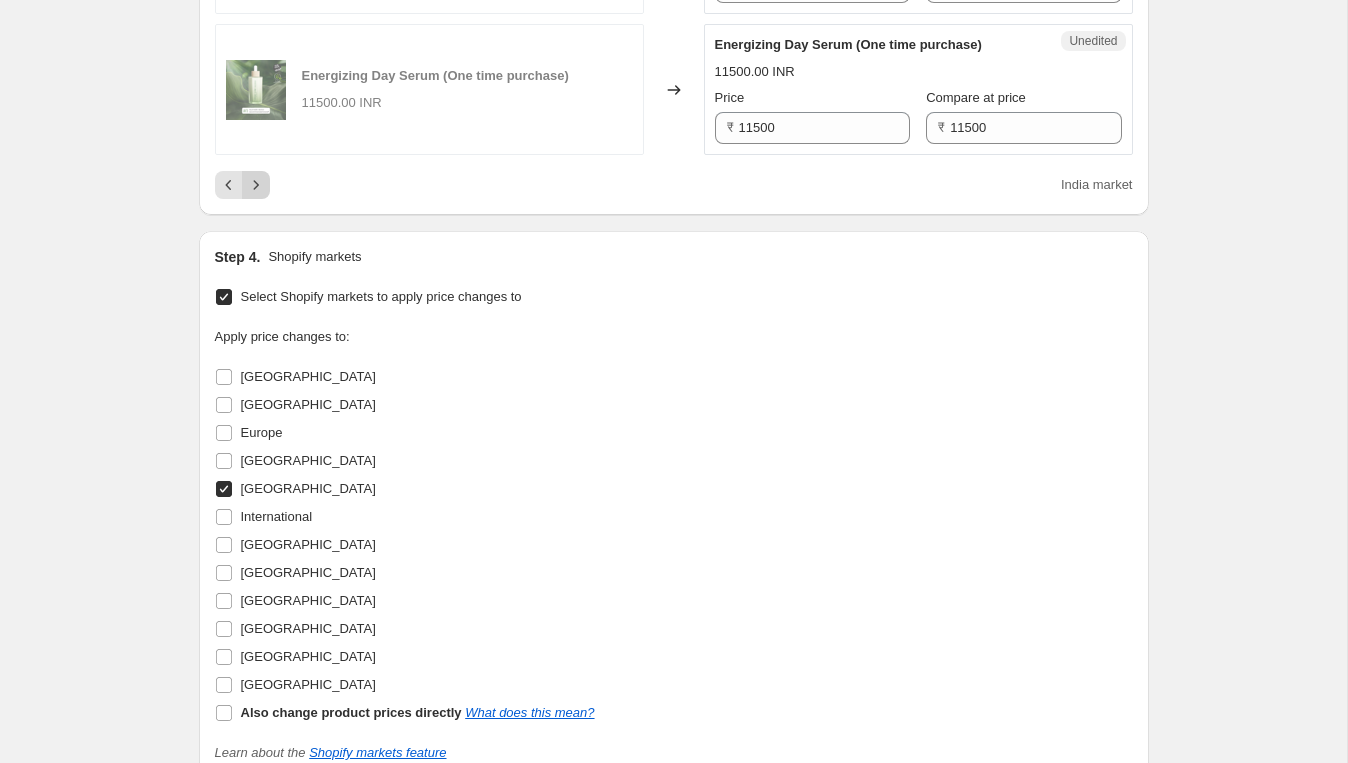 click at bounding box center [256, 185] 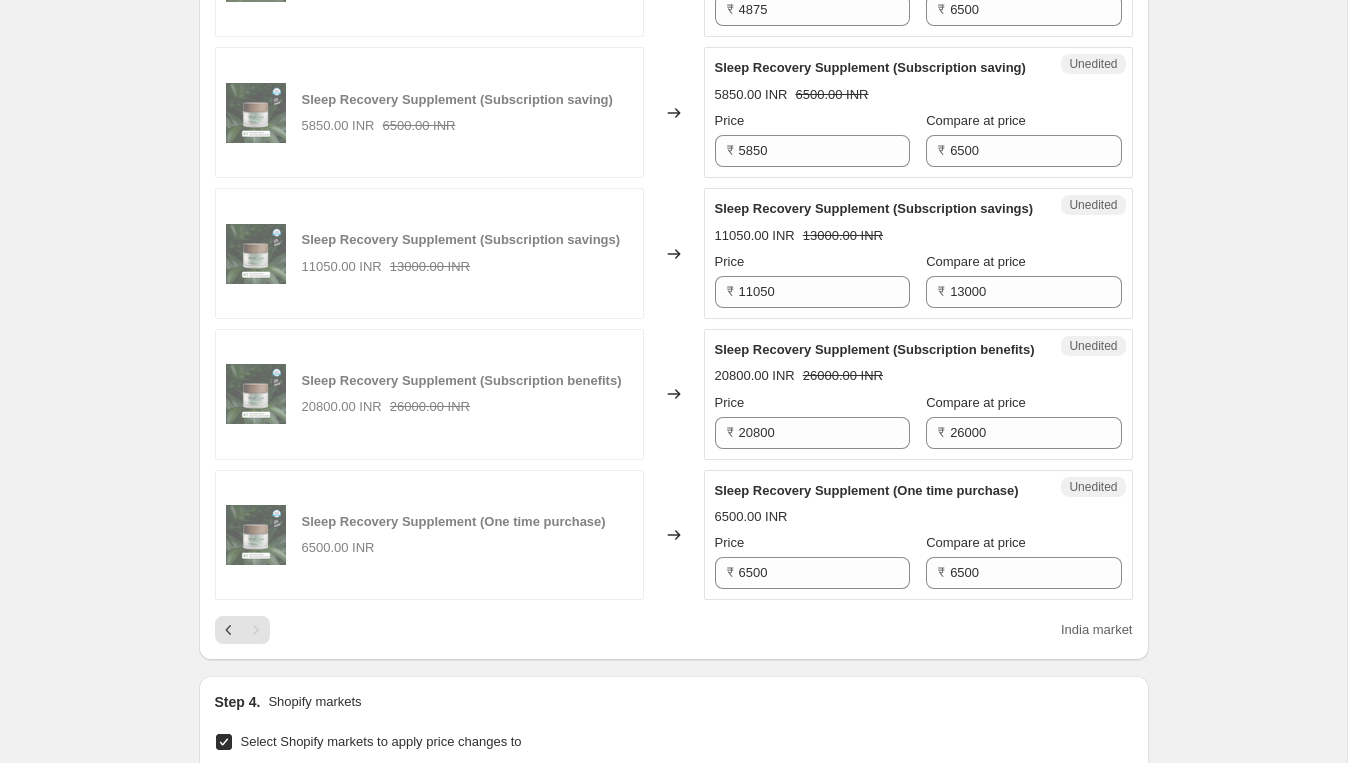 scroll, scrollTop: 2680, scrollLeft: 0, axis: vertical 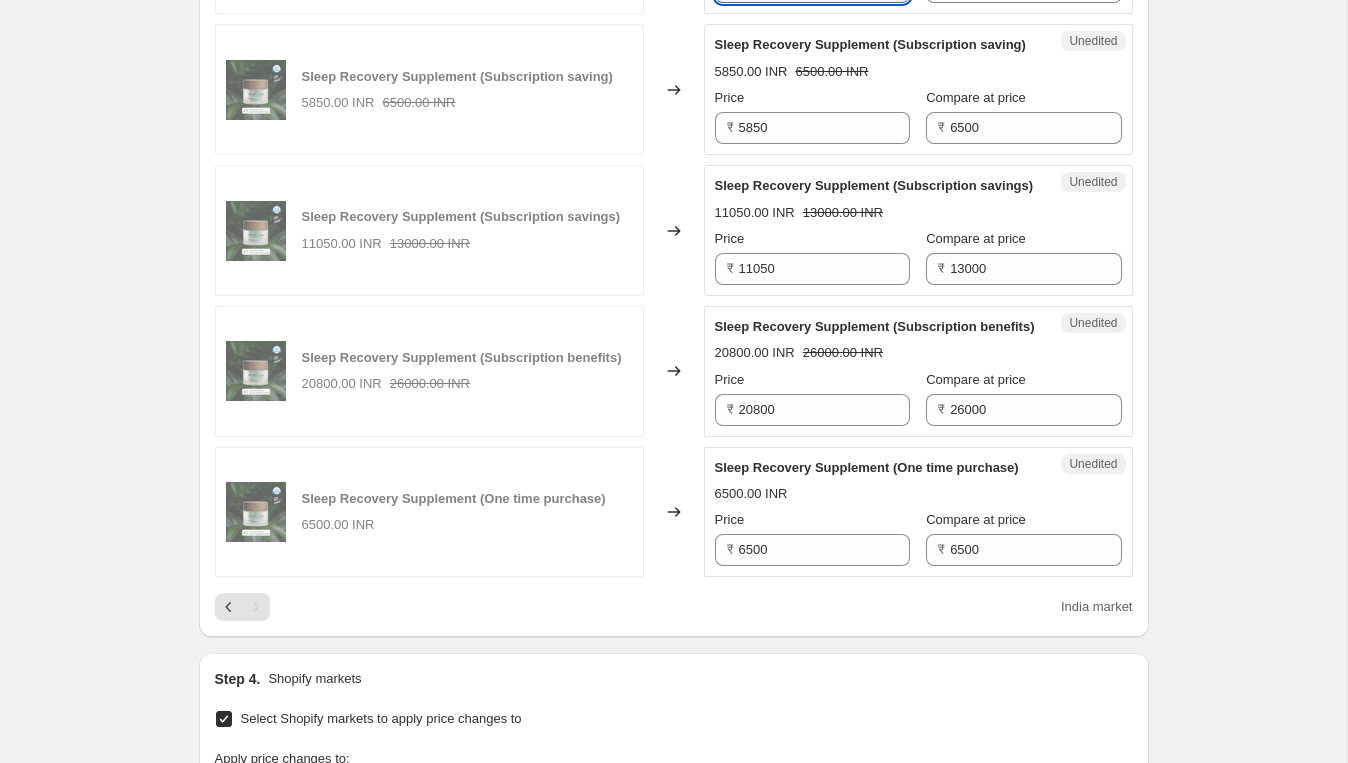 click on "4875" at bounding box center (824, -13) 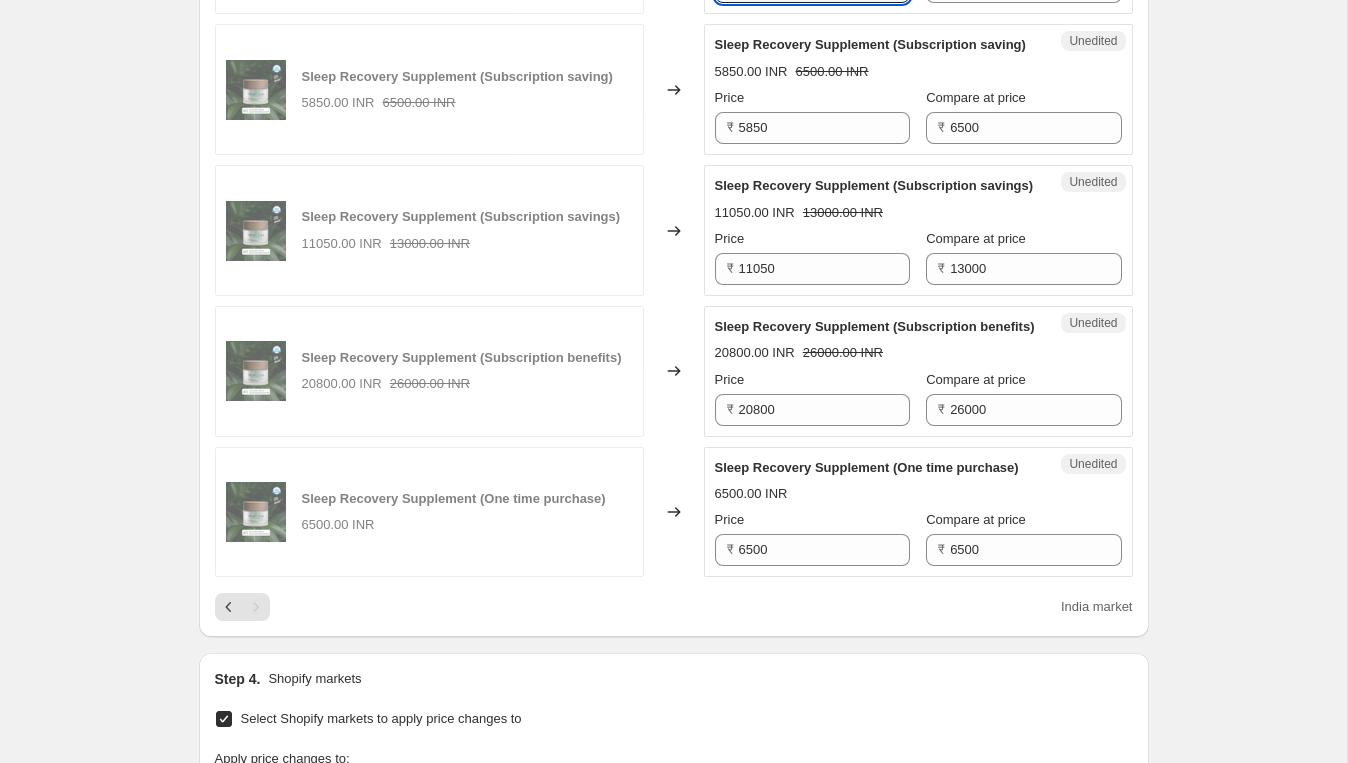 click on "Energizing Day Scalp Elixir +UV (Subscription saving) 8820.00 INR 9800.00 INR Changed to Unedited Energizing Day Scalp Elixir +UV (Subscription saving) 8820.00 INR 9800.00 INR Price ₹ 8820 Compare at price ₹ 9800 Energizing Day Scalp Elixir +UV (Subscription savings) 16660.00 INR 19600.00 INR Changed to Unedited Energizing Day Scalp Elixir +UV (Subscription savings) 16660.00 INR 19600.00 INR Price ₹ 16660 Compare at price ₹ 19600 Energizing Day Scalp Elixir +UV (Subscription benefits) 31360.00 INR 39200.00 INR Changed to Unedited Energizing Day Scalp Elixir +UV (Subscription benefits) 31360.00 INR 39200.00 INR Price ₹ 31360 Compare at price ₹ 39200 Energizing Day Scalp Elixir +UV (One time purchase) 9800.00 INR Changed to Unedited Energizing Day Scalp Elixir +UV (One time purchase) 9800.00 INR Price ₹ 9800 Compare at price ₹ 9800 Sleep Recovery Night Serum (Subscription saving) 10350.00 INR 11500.00 INR Changed to Unedited Sleep Recovery Night Serum (Subscription saving) 10350.00 INR Price ₹" at bounding box center (674, -715) 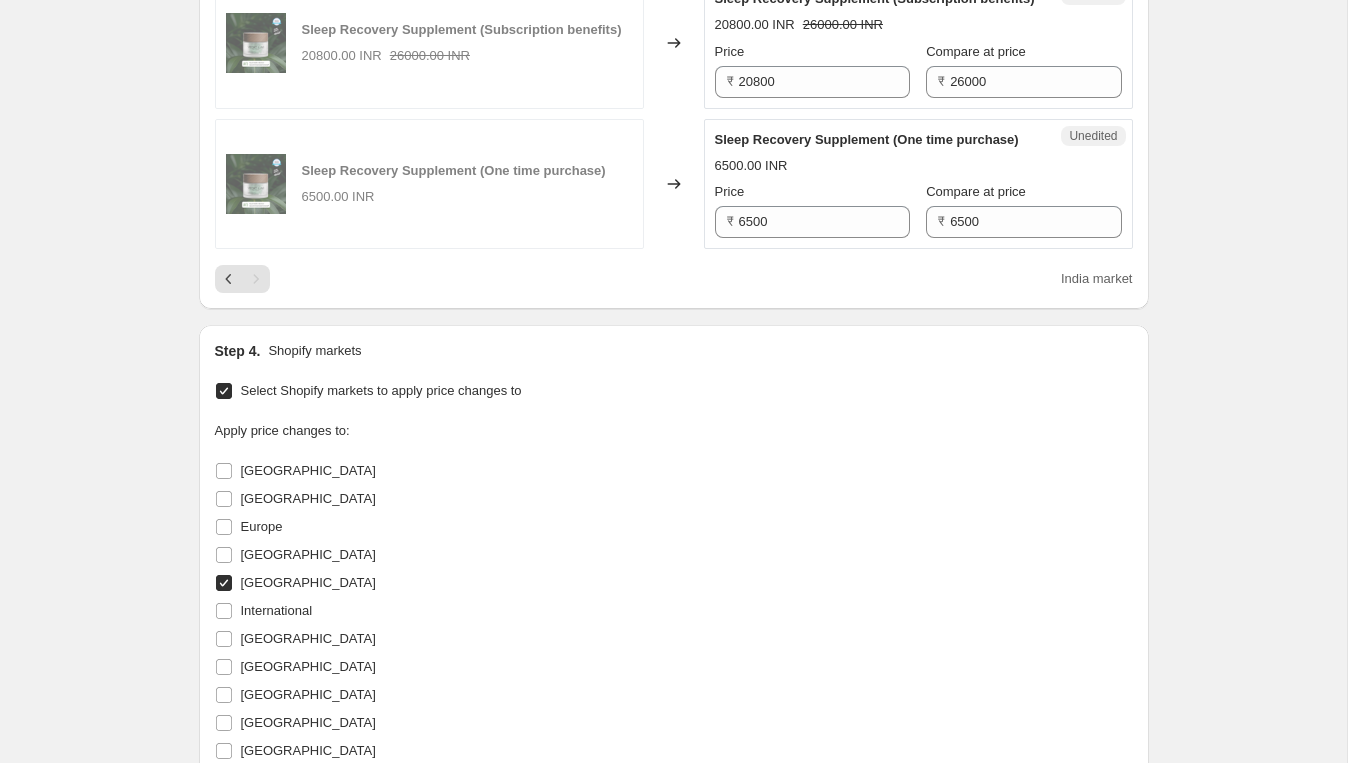 scroll, scrollTop: 3670, scrollLeft: 0, axis: vertical 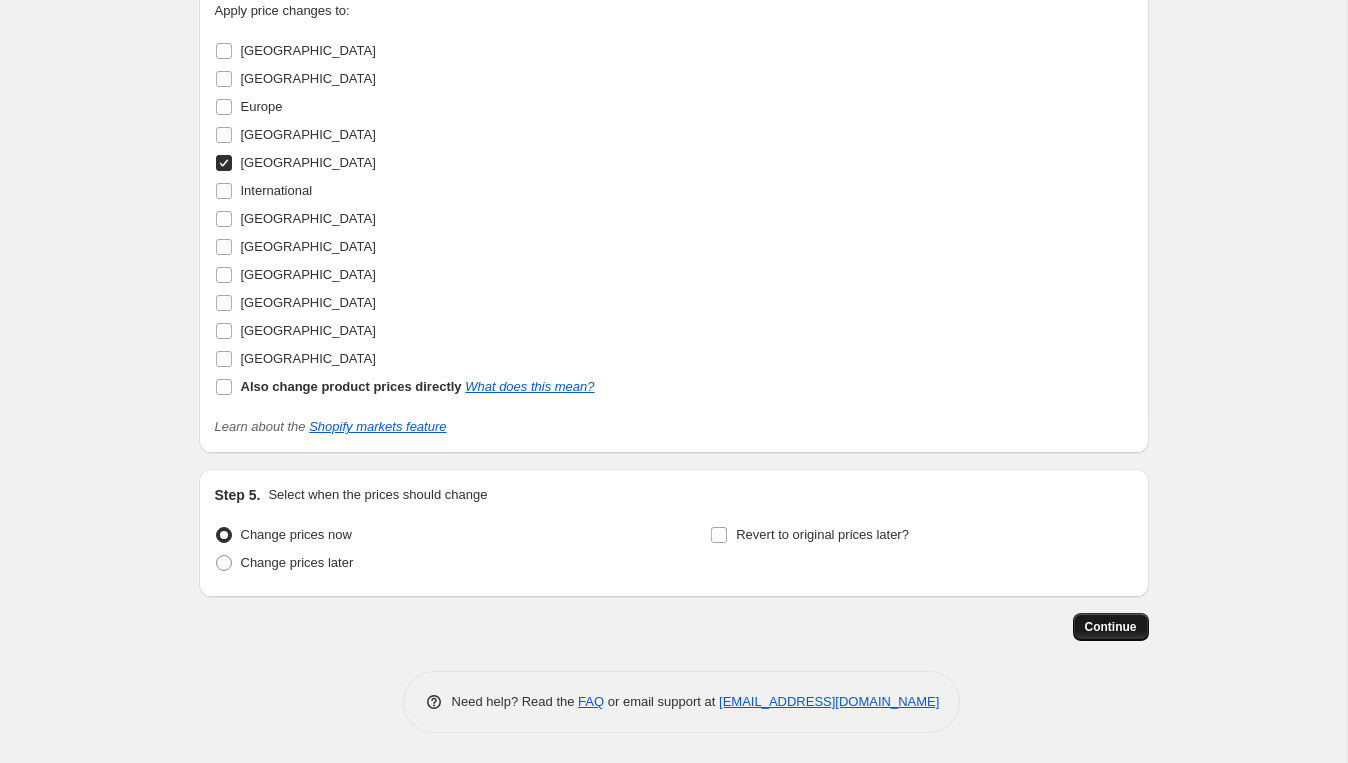 click on "Continue" at bounding box center [1111, 627] 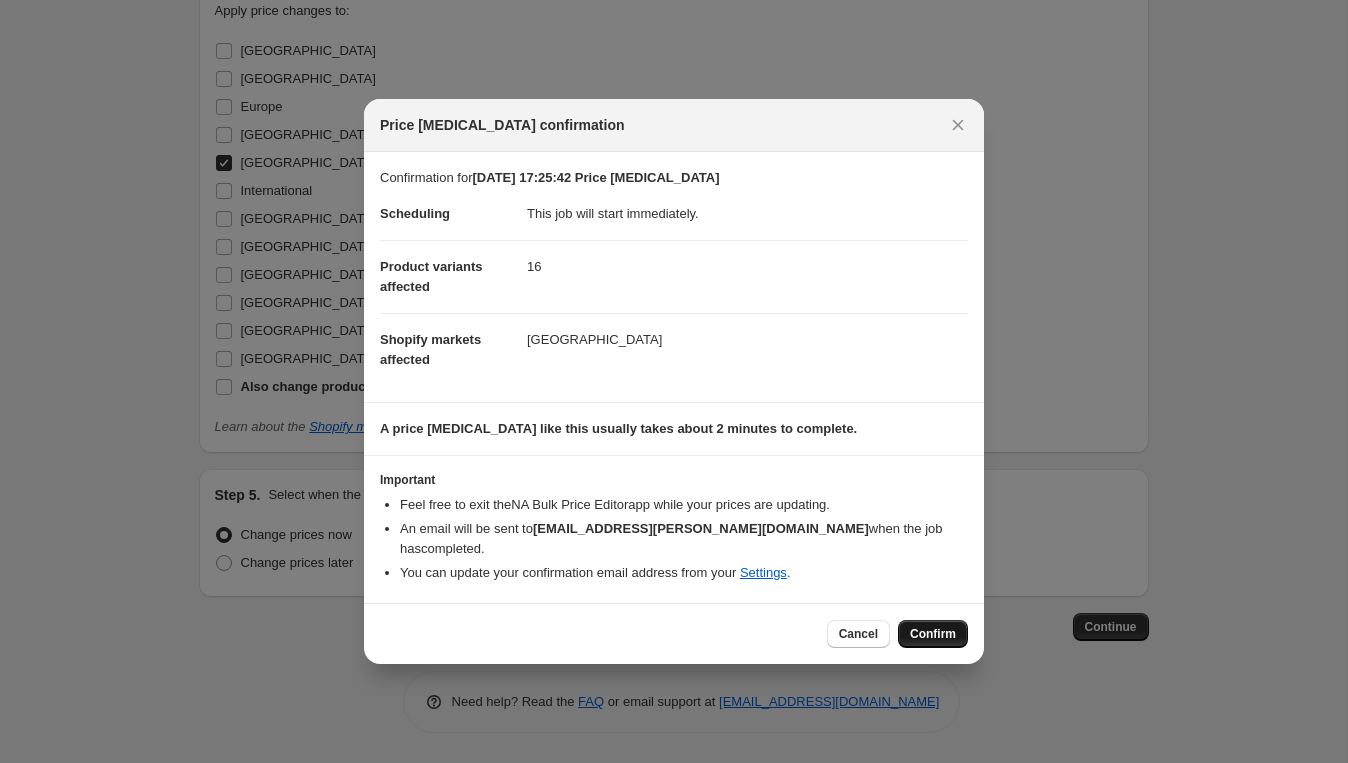 click on "Confirm" at bounding box center [933, 634] 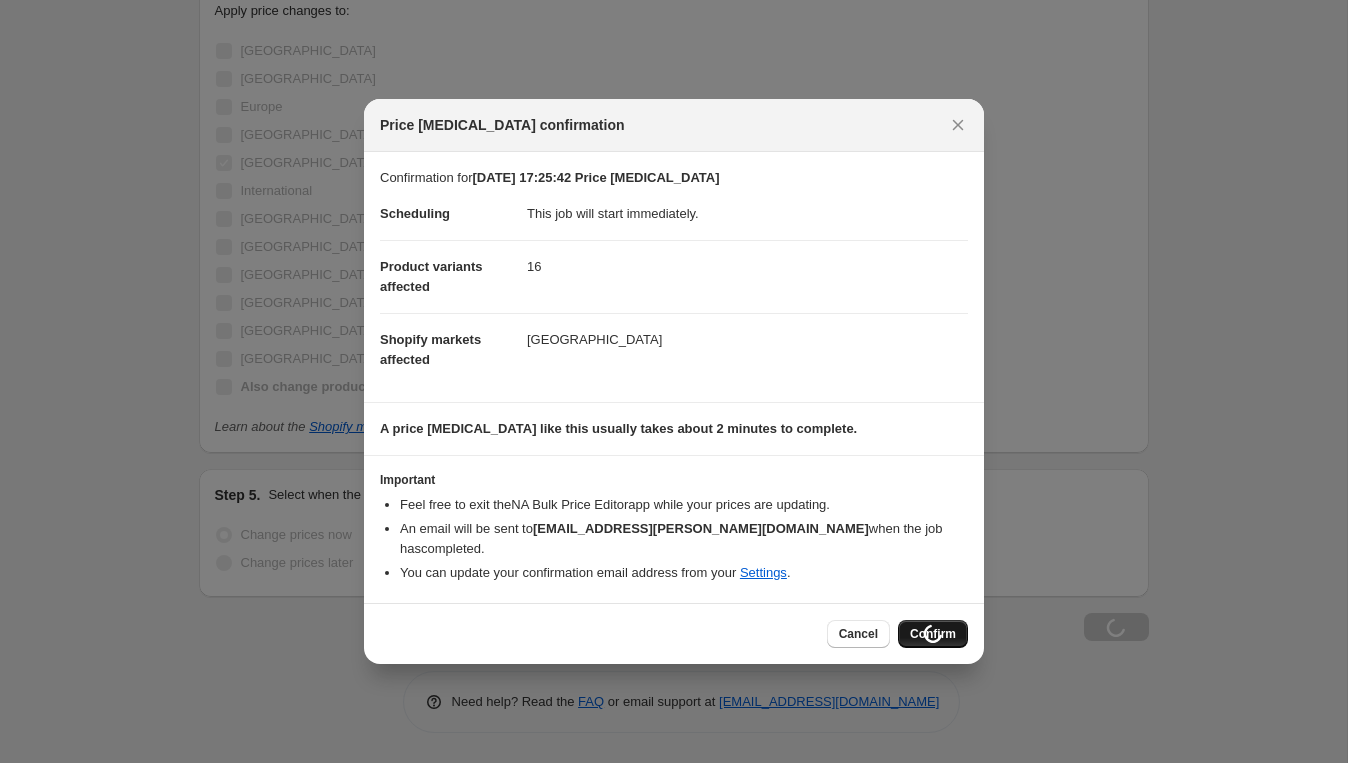 scroll, scrollTop: 3738, scrollLeft: 0, axis: vertical 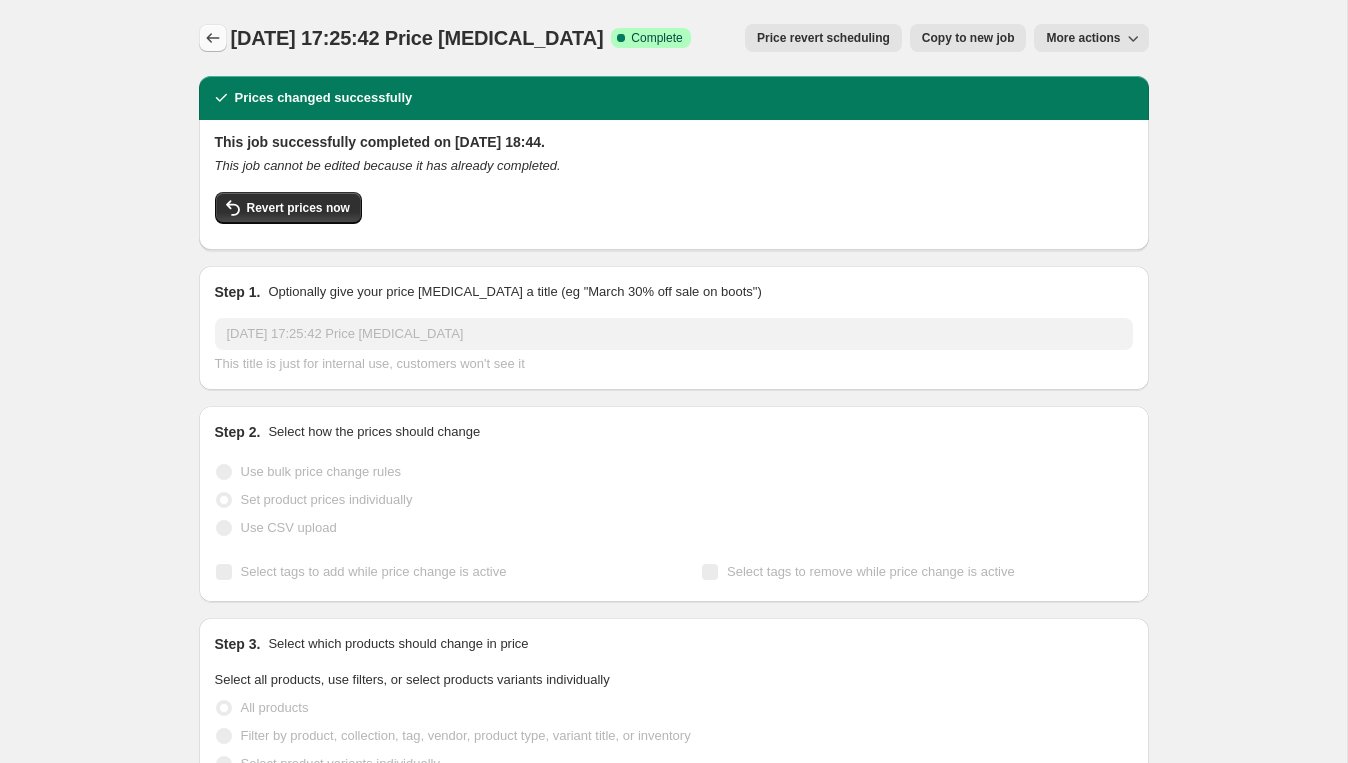 click 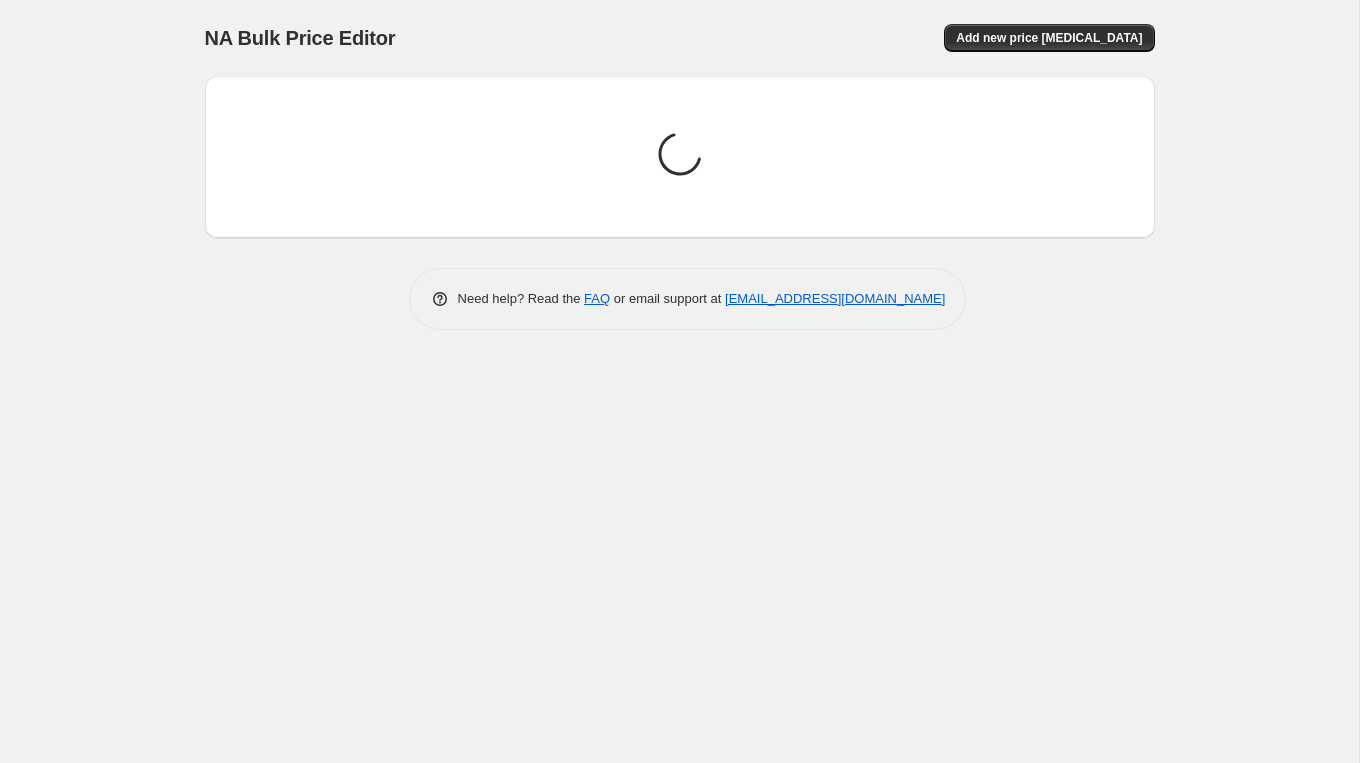 click on "NA Bulk Price Editor. This page is ready NA Bulk Price Editor Add new price [MEDICAL_DATA] Loading price change jobs... Need help? Read the   FAQ   or email support at   [EMAIL_ADDRESS][DOMAIN_NAME]" at bounding box center (679, 381) 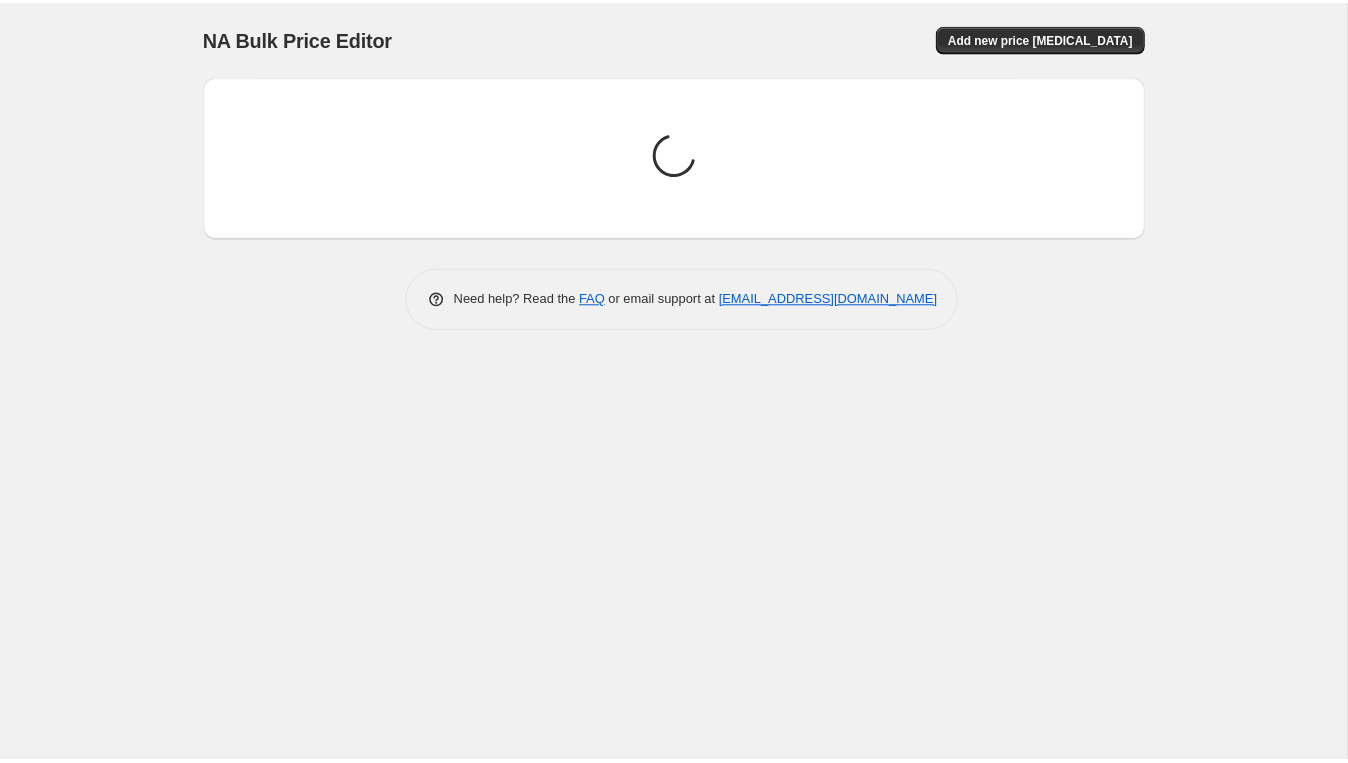 scroll, scrollTop: 0, scrollLeft: 0, axis: both 